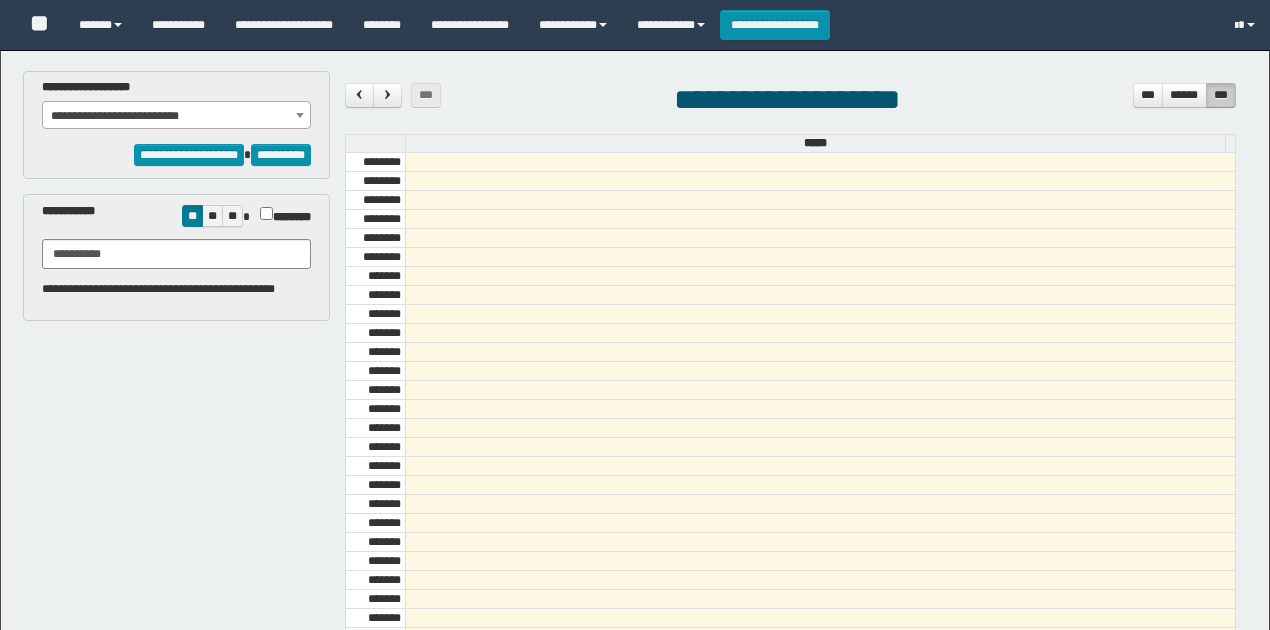 select on "******" 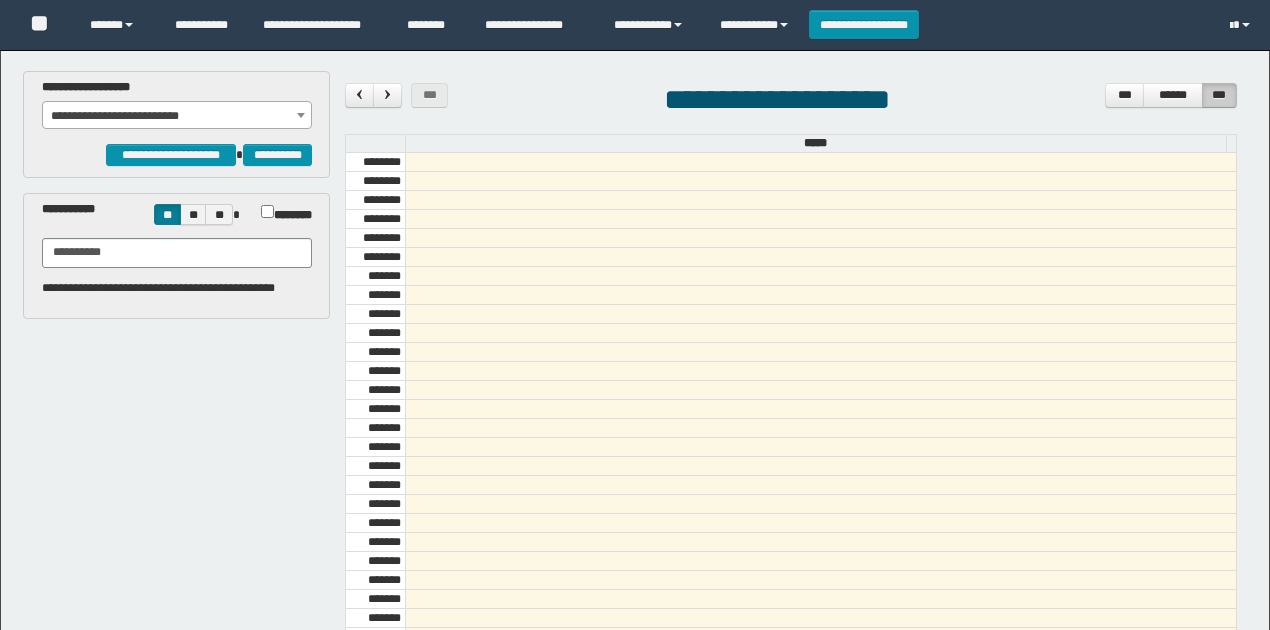 scroll, scrollTop: 0, scrollLeft: 0, axis: both 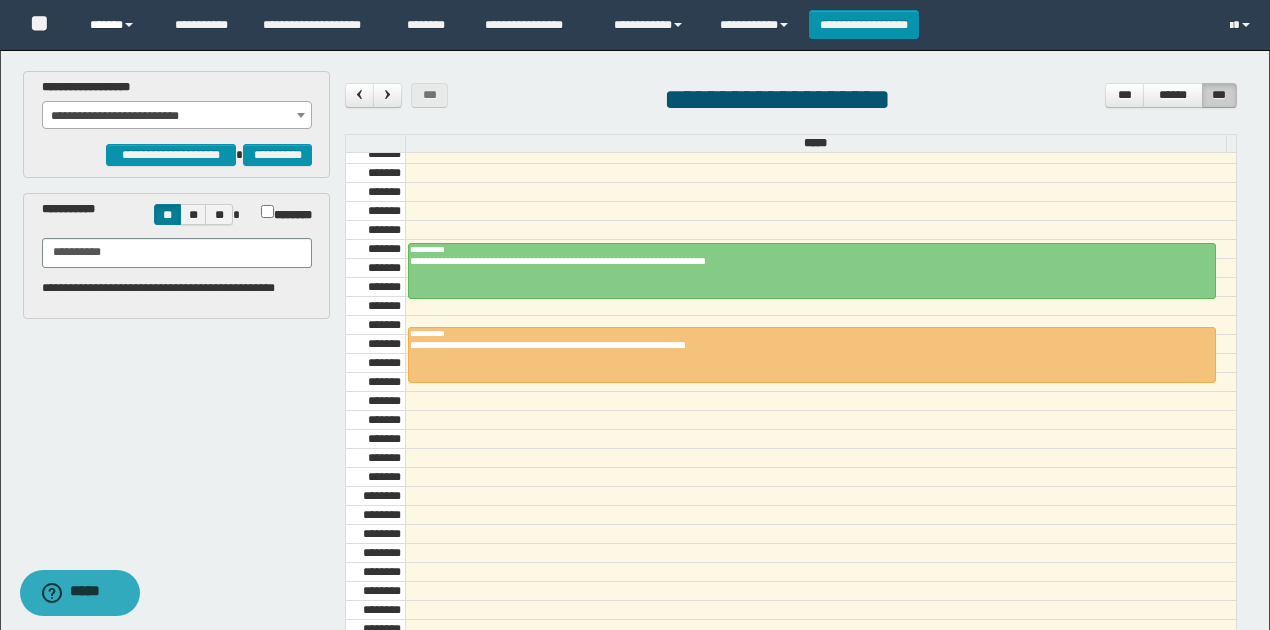 click on "******" at bounding box center [117, 25] 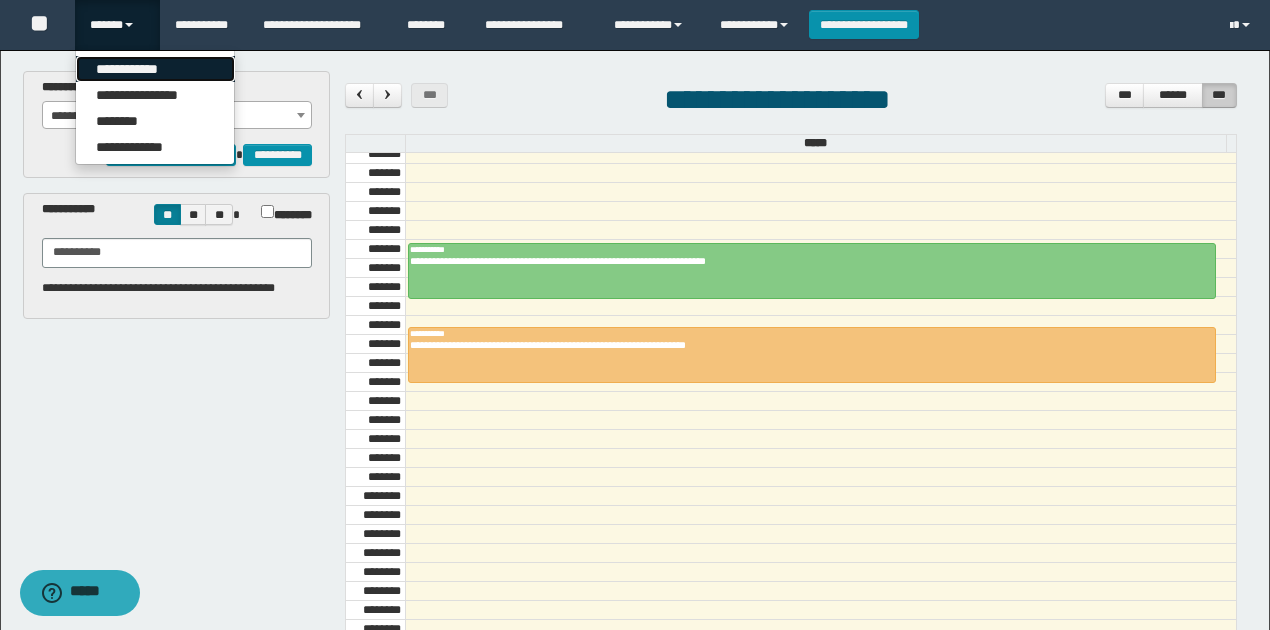 click on "**********" at bounding box center (155, 69) 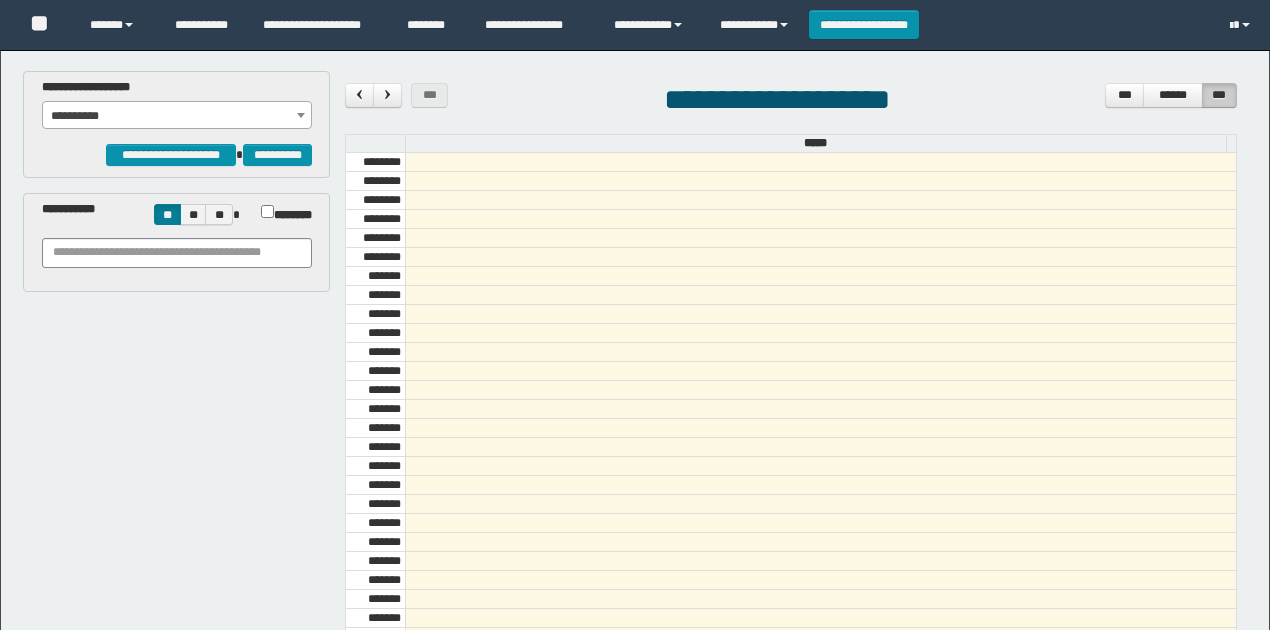 scroll, scrollTop: 0, scrollLeft: 0, axis: both 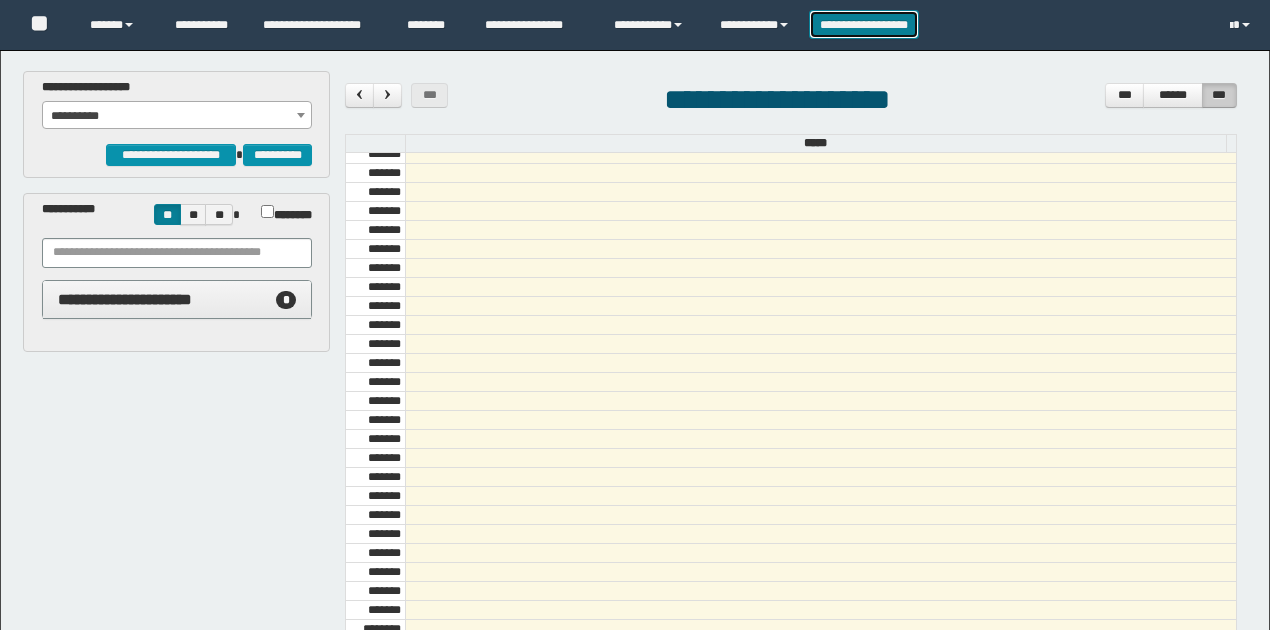 click on "**********" at bounding box center (864, 24) 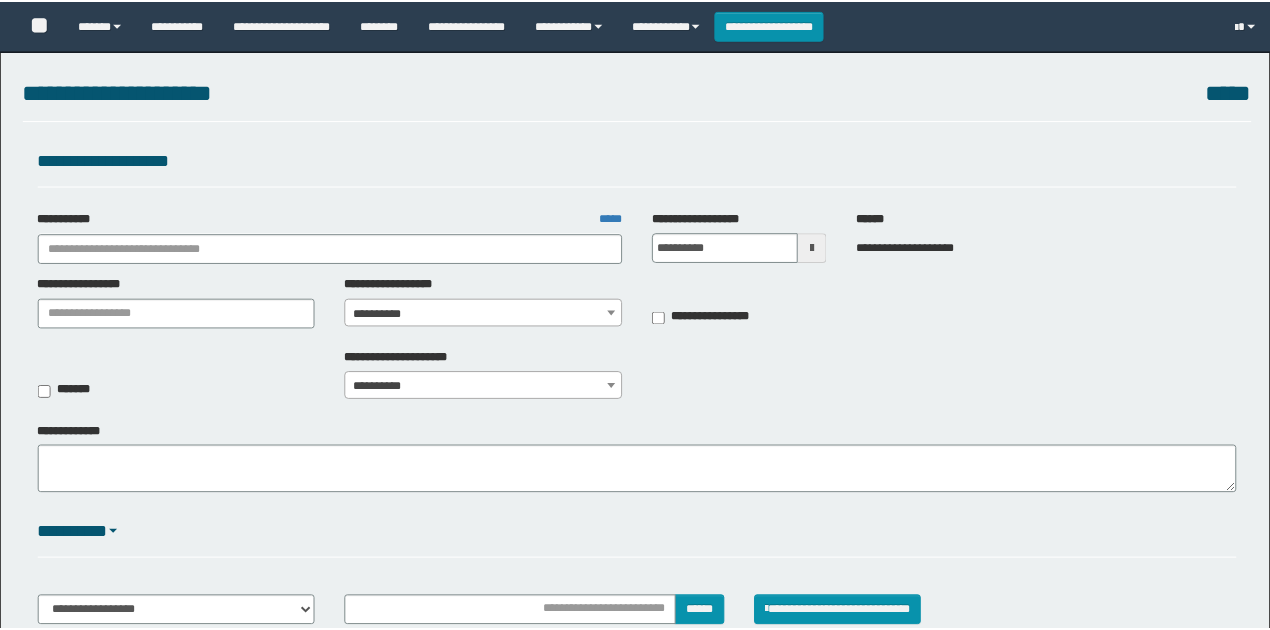 scroll, scrollTop: 0, scrollLeft: 0, axis: both 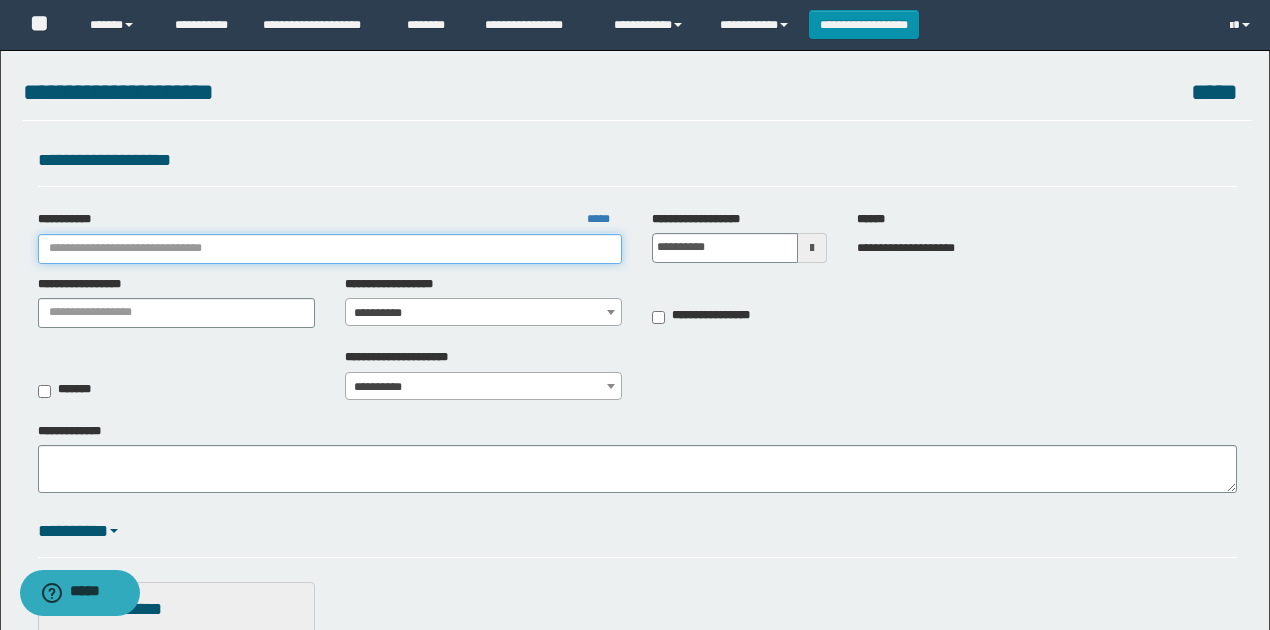 click on "**********" at bounding box center [330, 249] 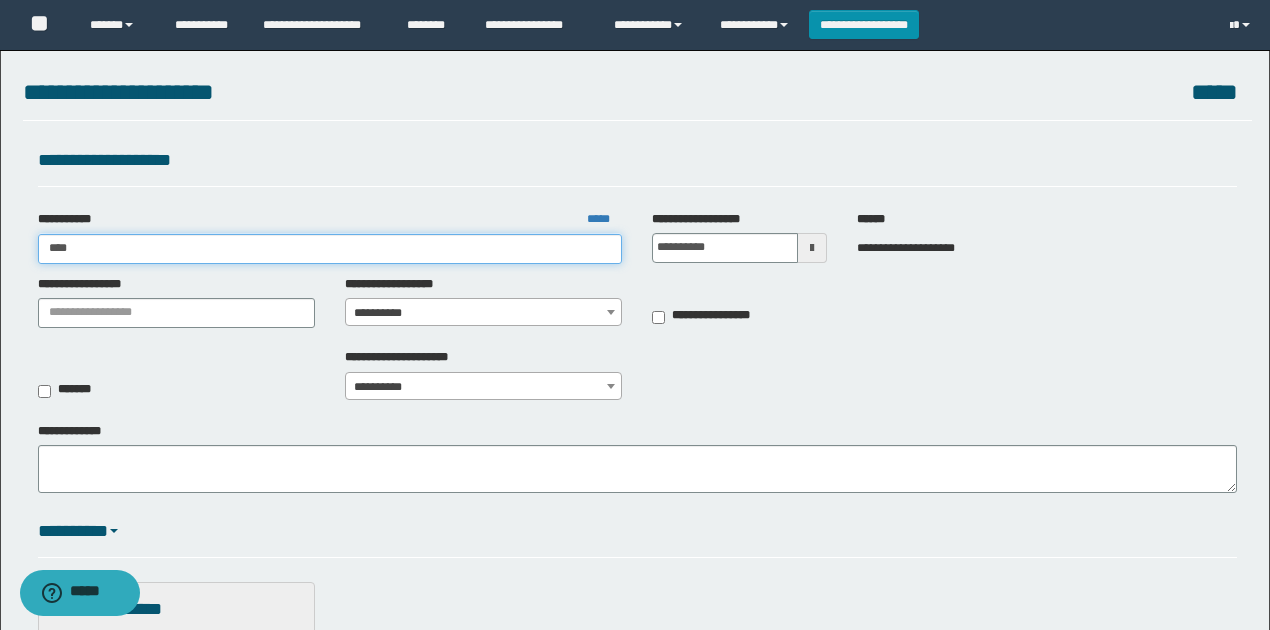 type on "*****" 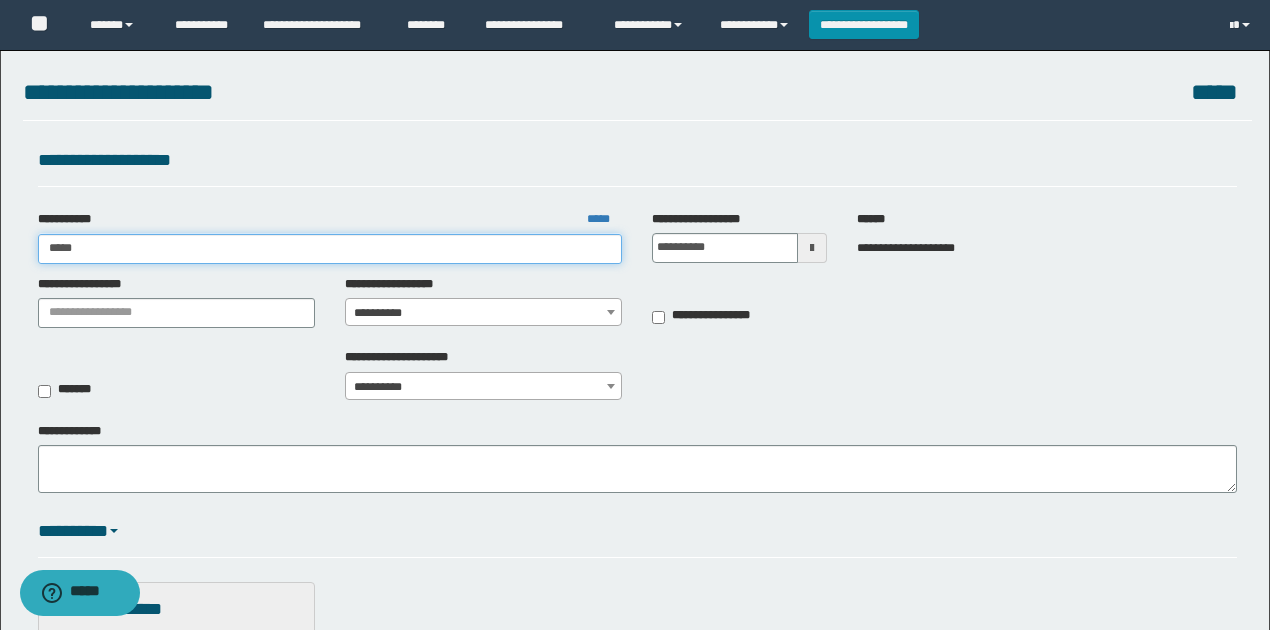 type on "*****" 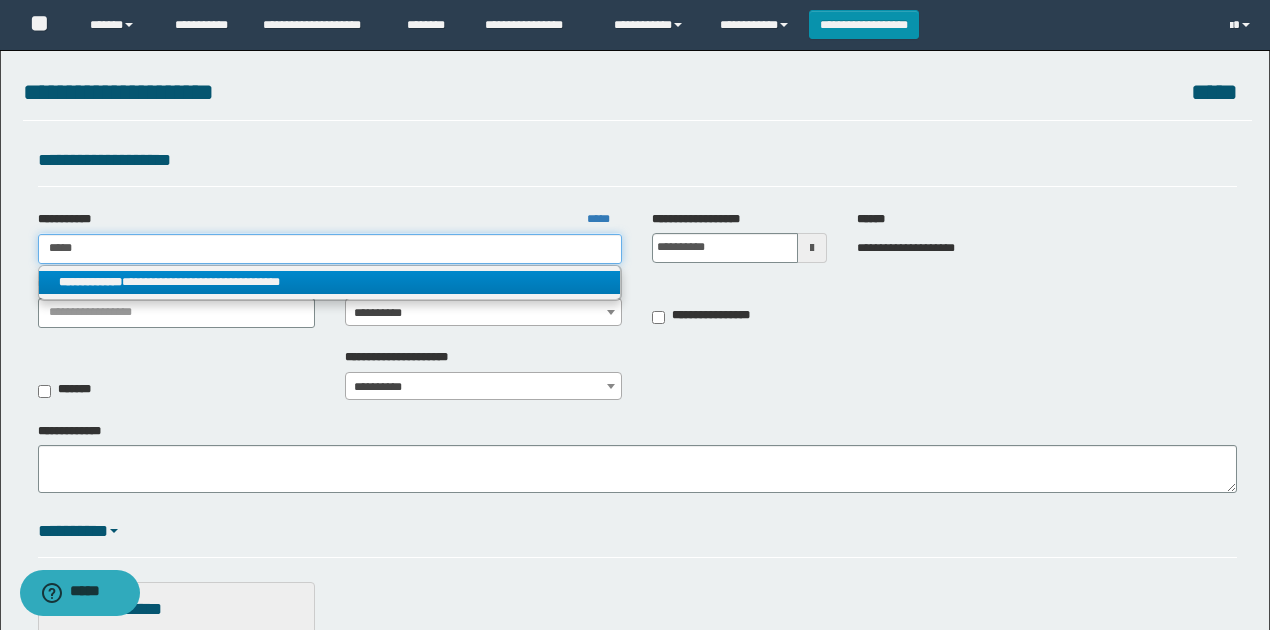type on "*****" 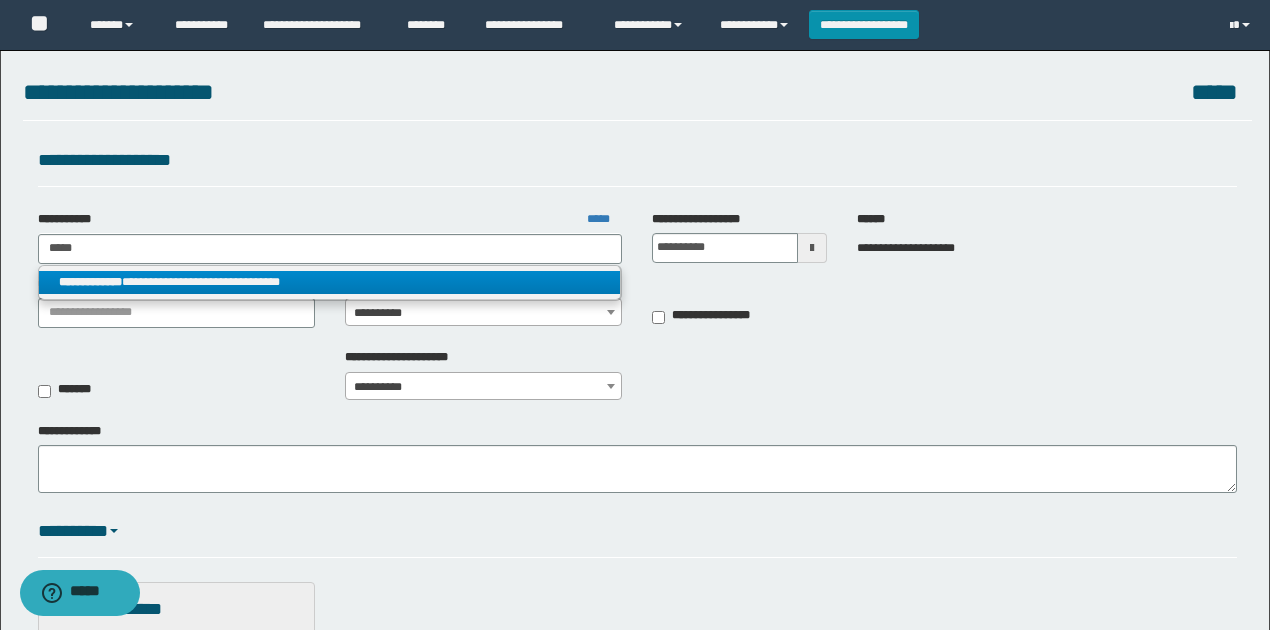 click on "**********" at bounding box center [330, 282] 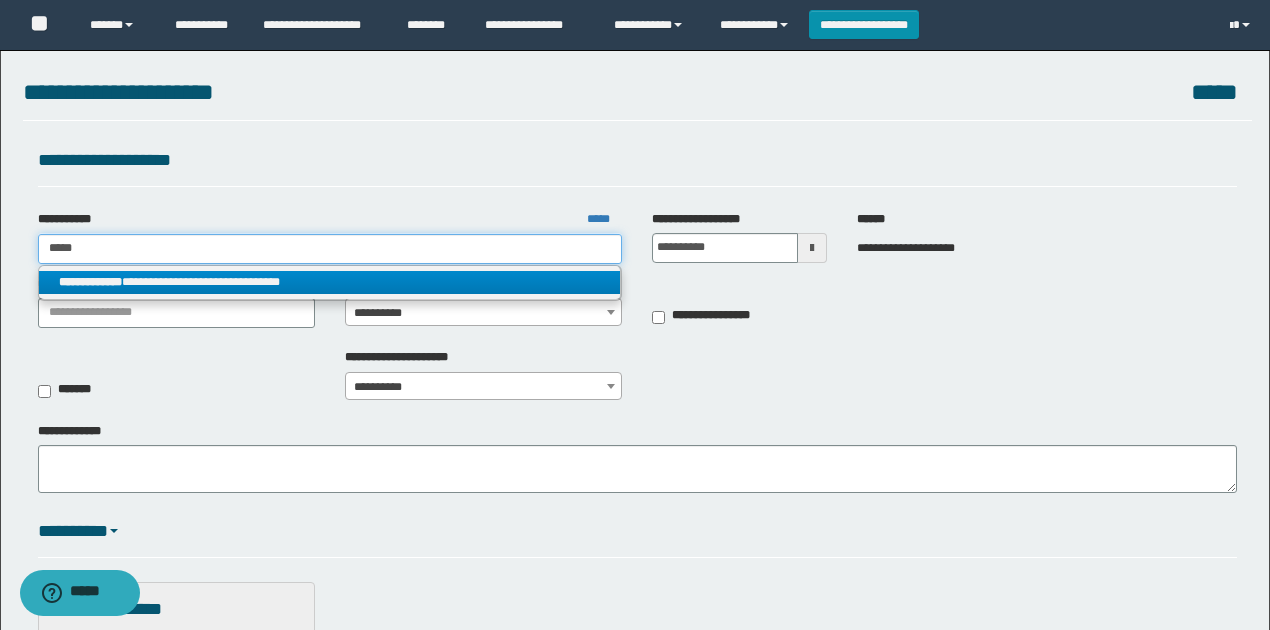 type 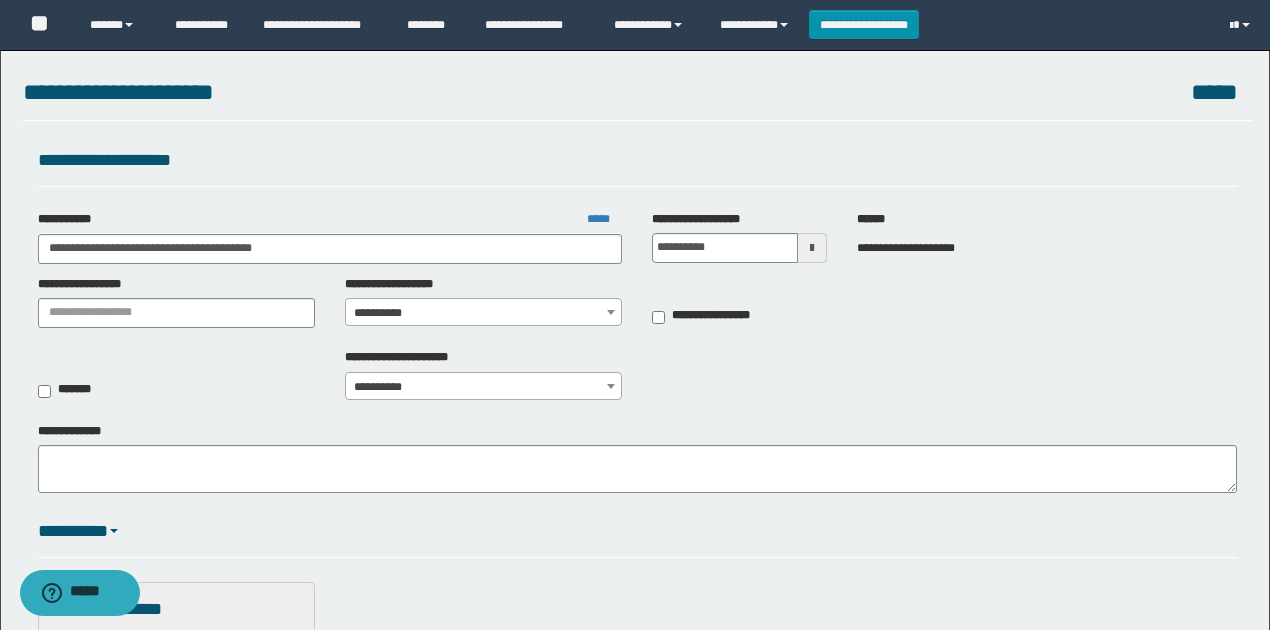 click on "**********" at bounding box center (484, 313) 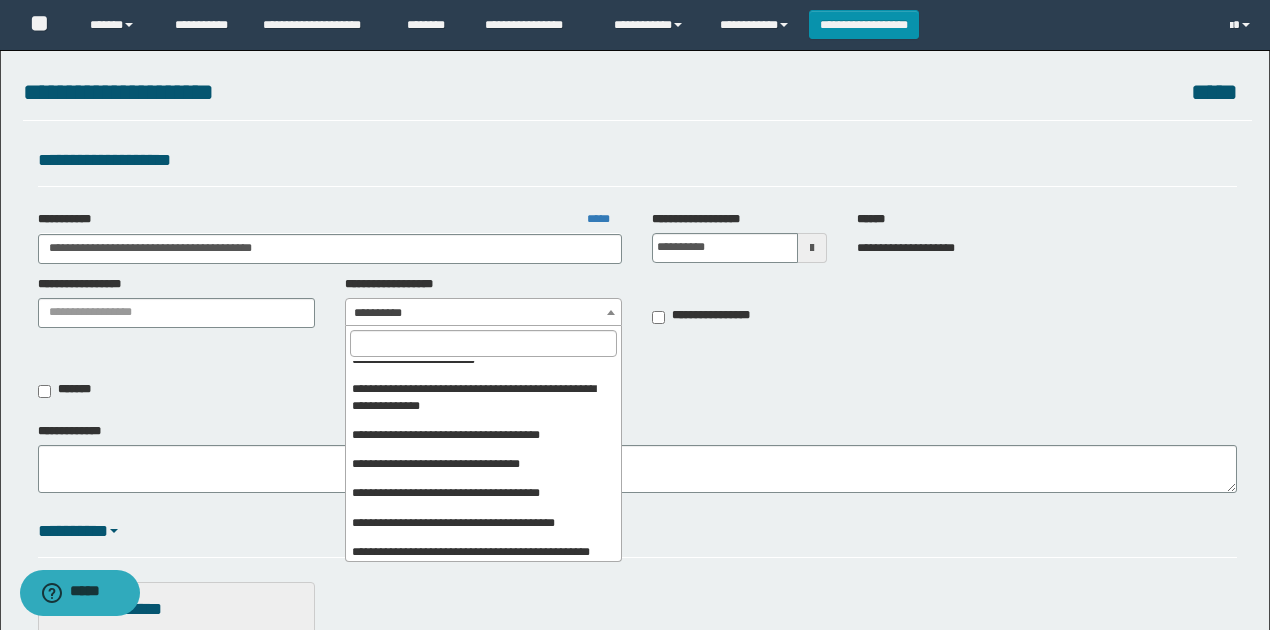 scroll, scrollTop: 1136, scrollLeft: 0, axis: vertical 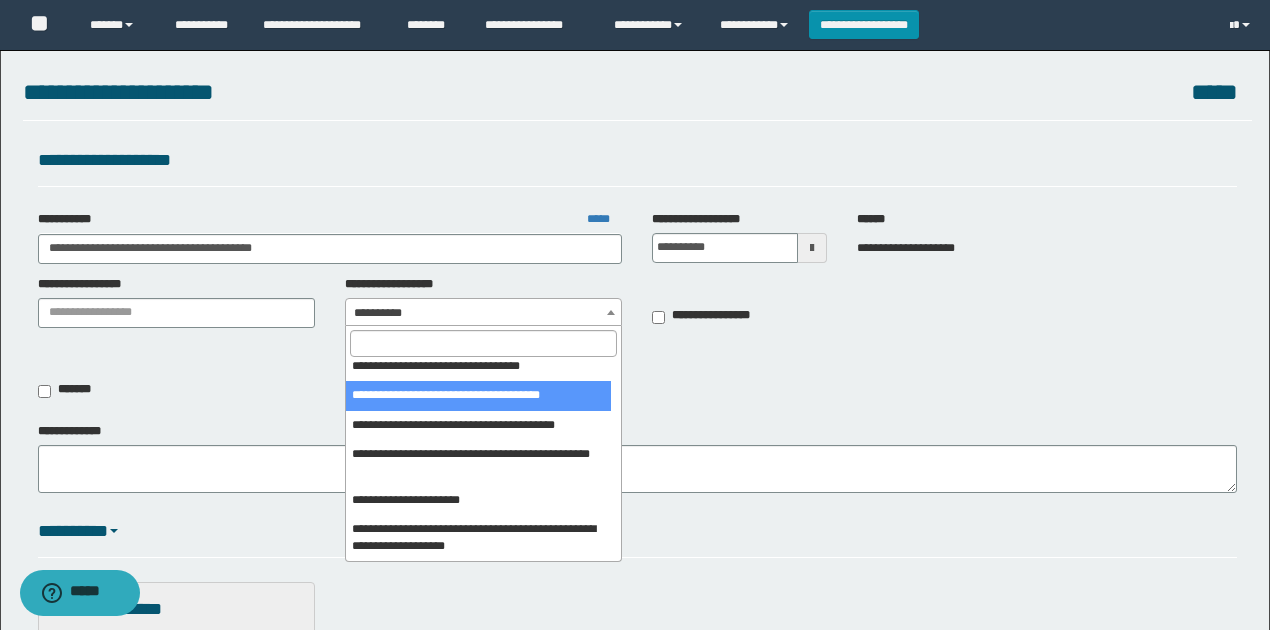 select on "****" 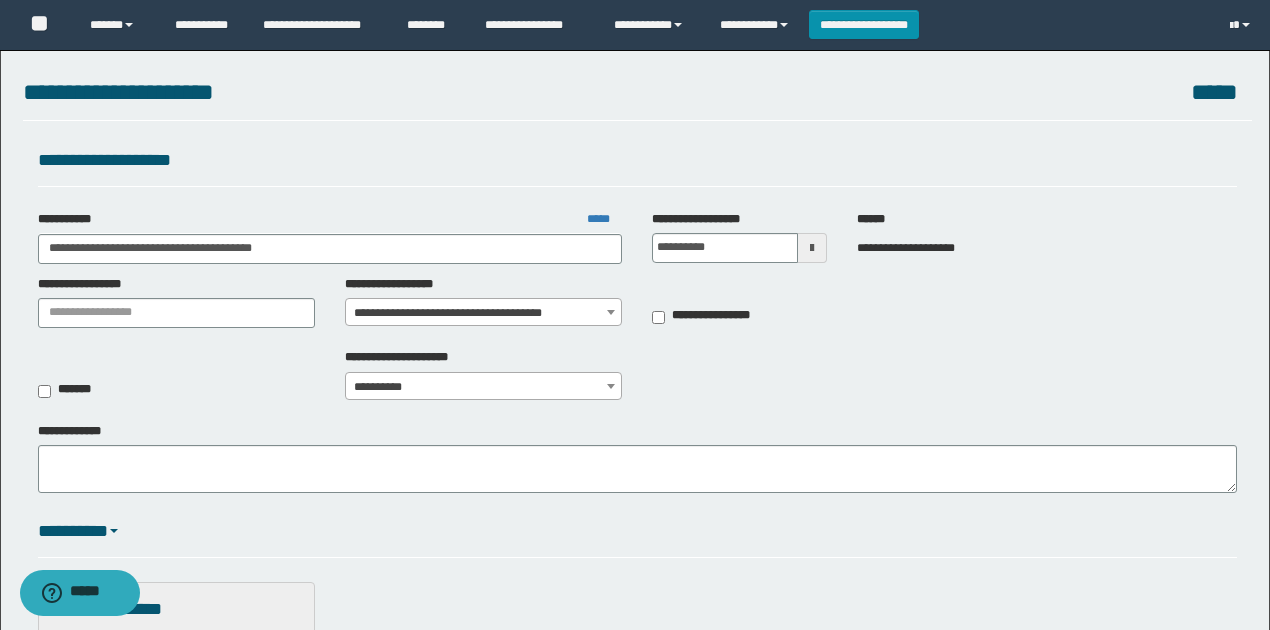 click on "**********" at bounding box center (637, 380) 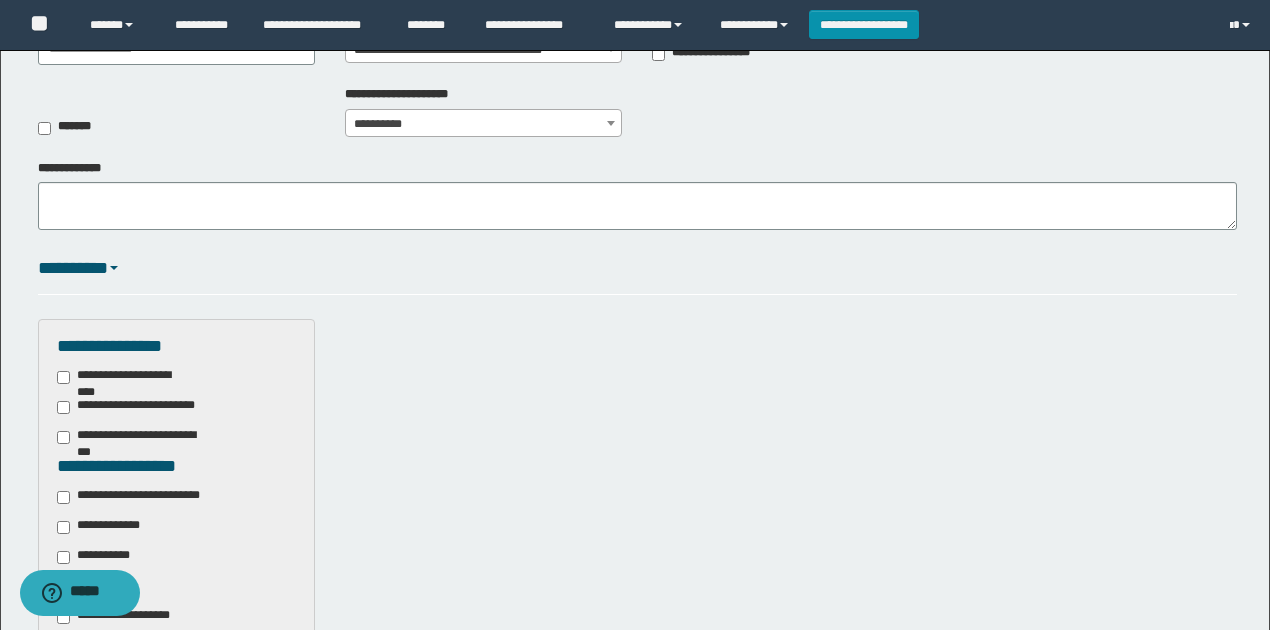 scroll, scrollTop: 333, scrollLeft: 0, axis: vertical 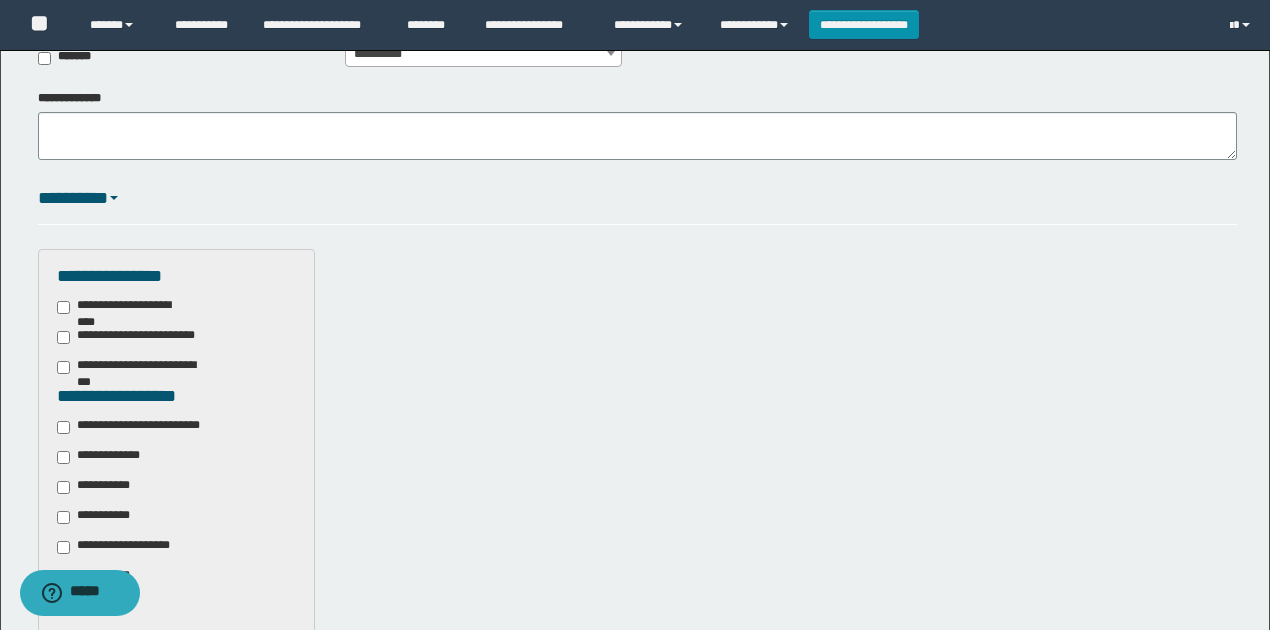 click on "**********" at bounding box center [143, 427] 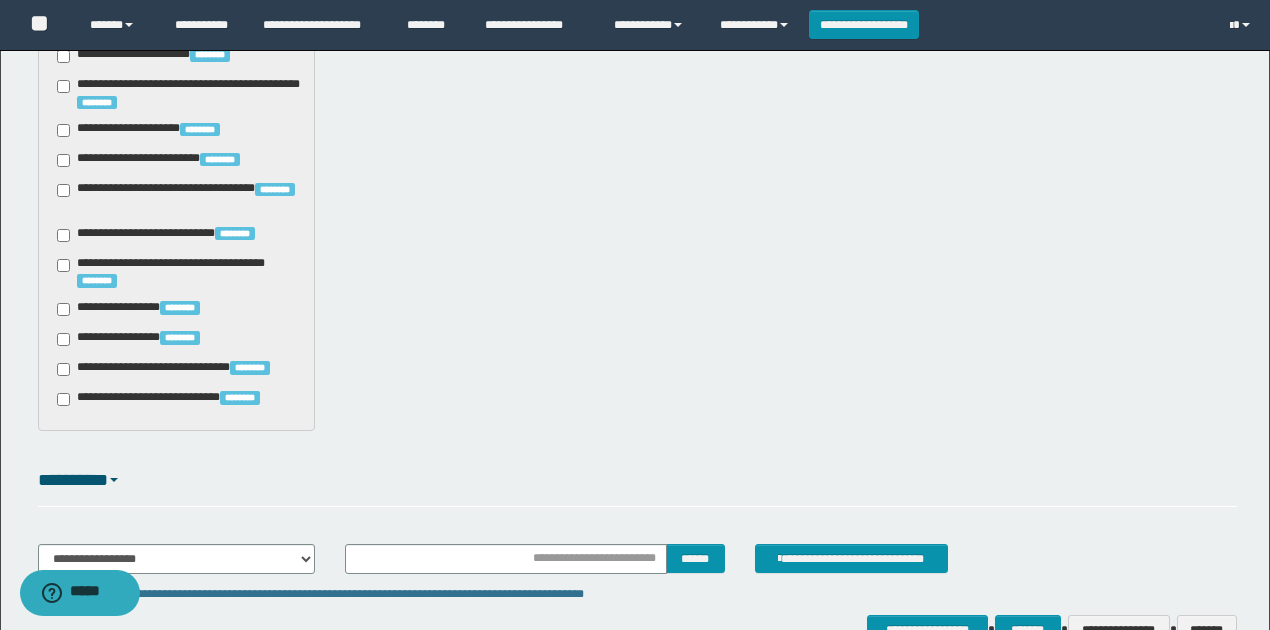 scroll, scrollTop: 1720, scrollLeft: 0, axis: vertical 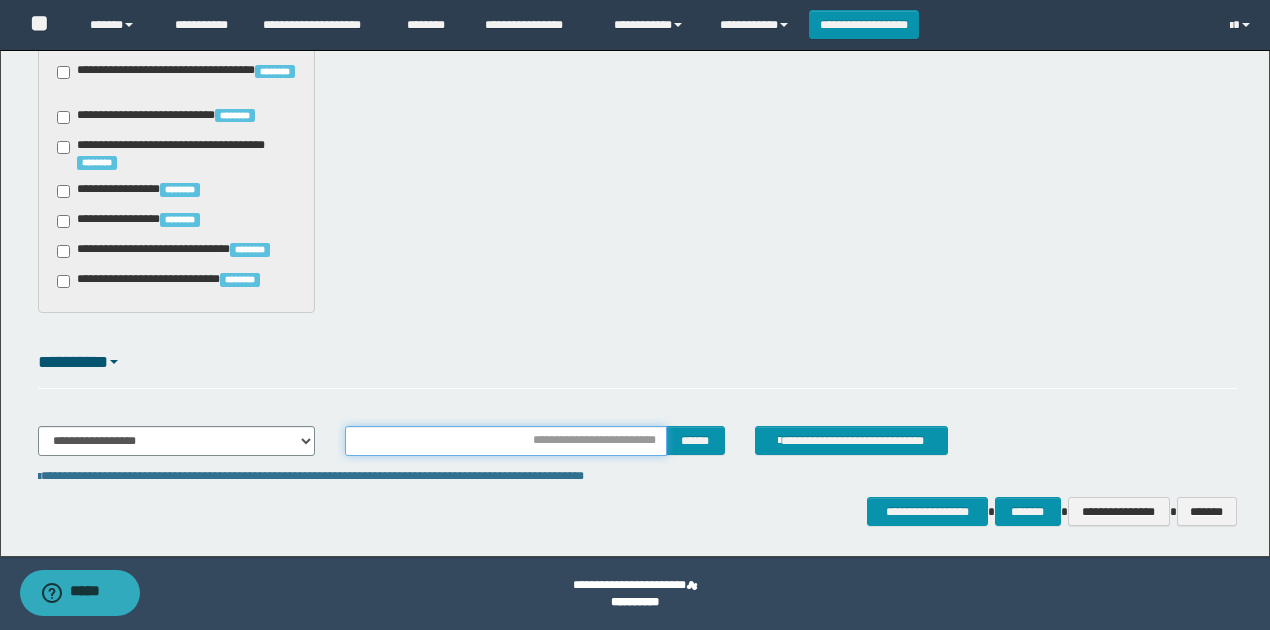 click at bounding box center [506, 441] 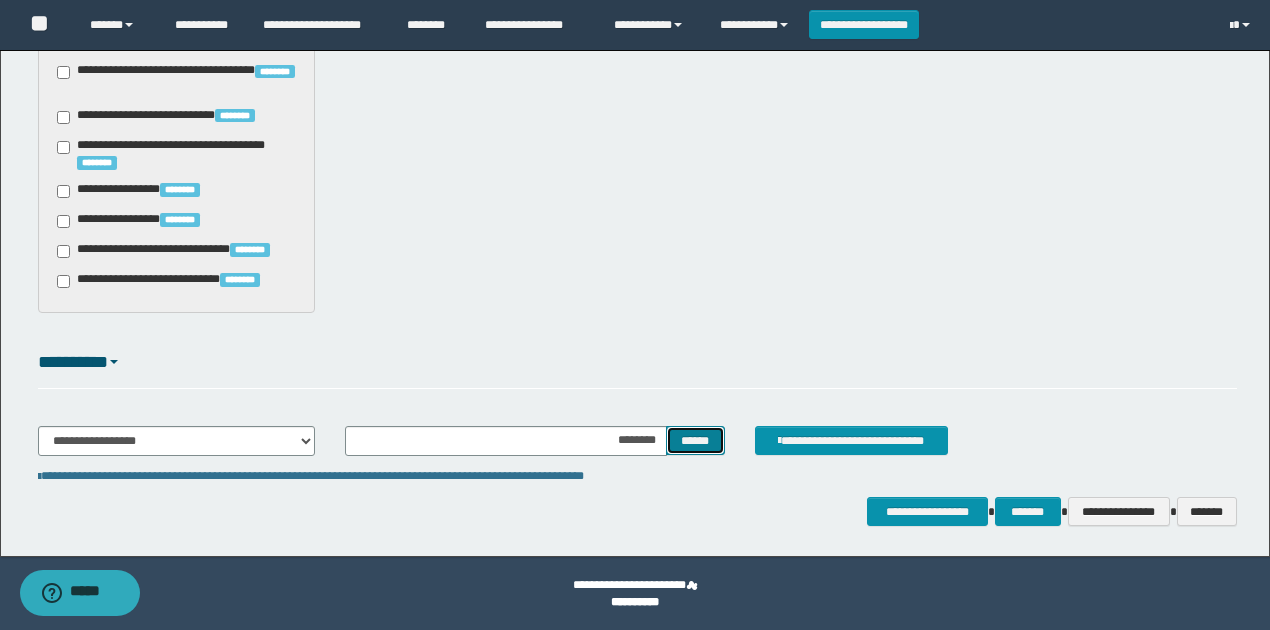 click on "******" at bounding box center (695, 440) 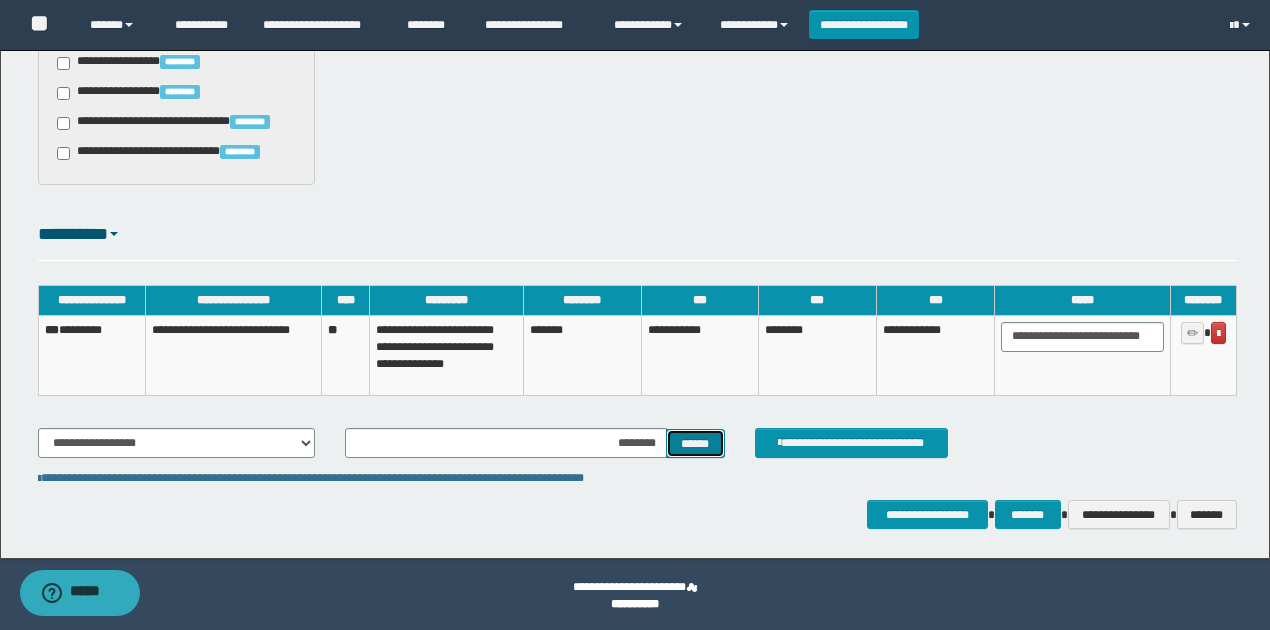 scroll, scrollTop: 1851, scrollLeft: 0, axis: vertical 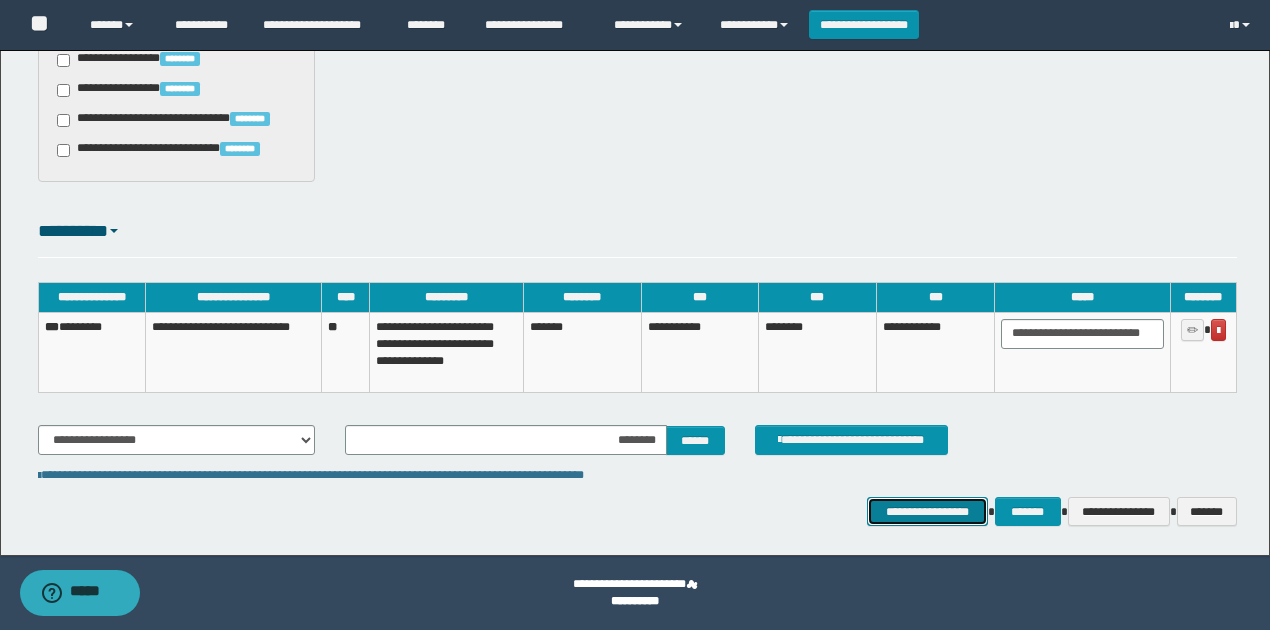 click on "**********" at bounding box center (927, 511) 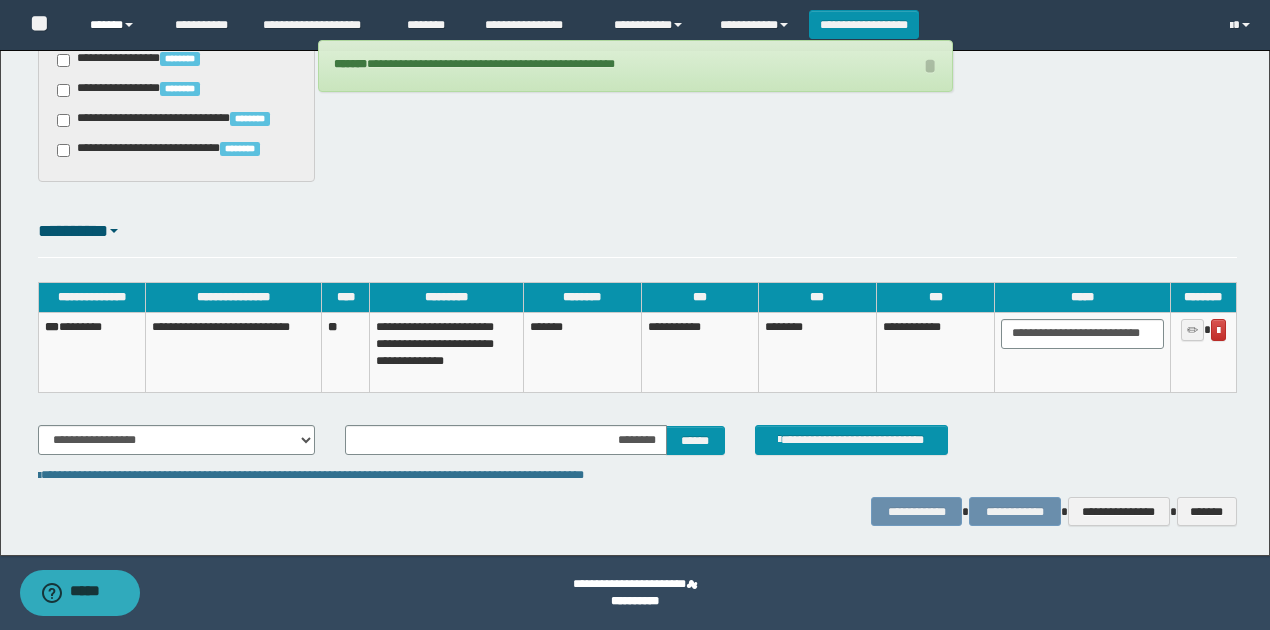 click on "******" at bounding box center [117, 25] 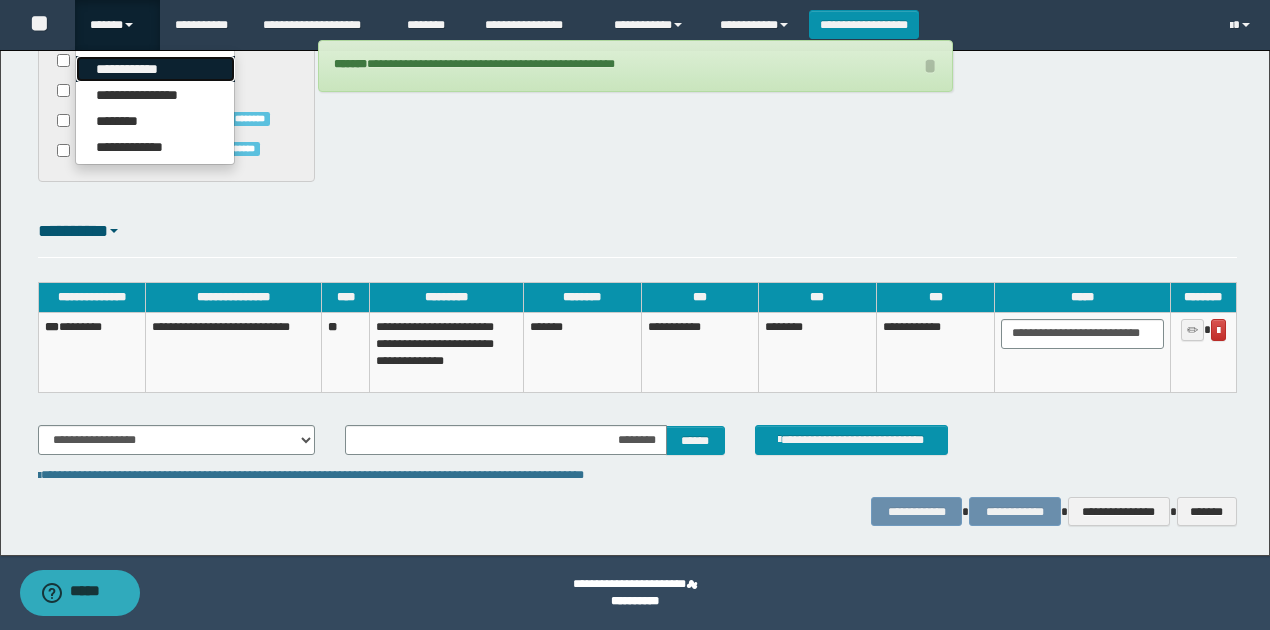 click on "**********" at bounding box center (155, 69) 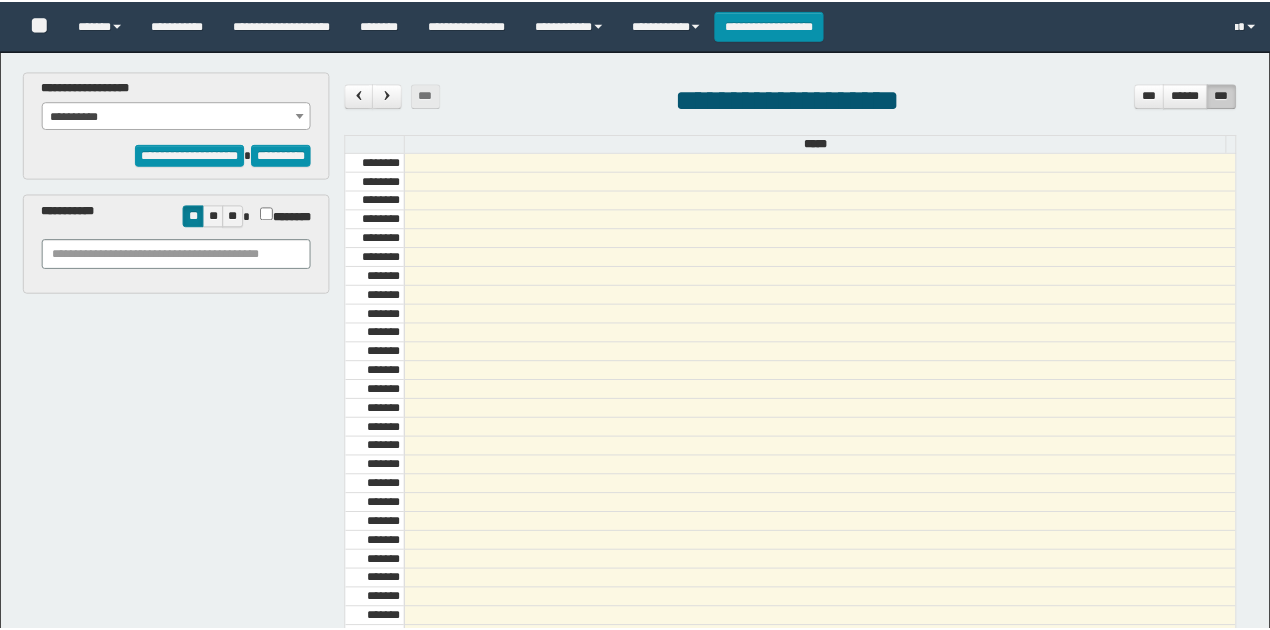 scroll, scrollTop: 0, scrollLeft: 0, axis: both 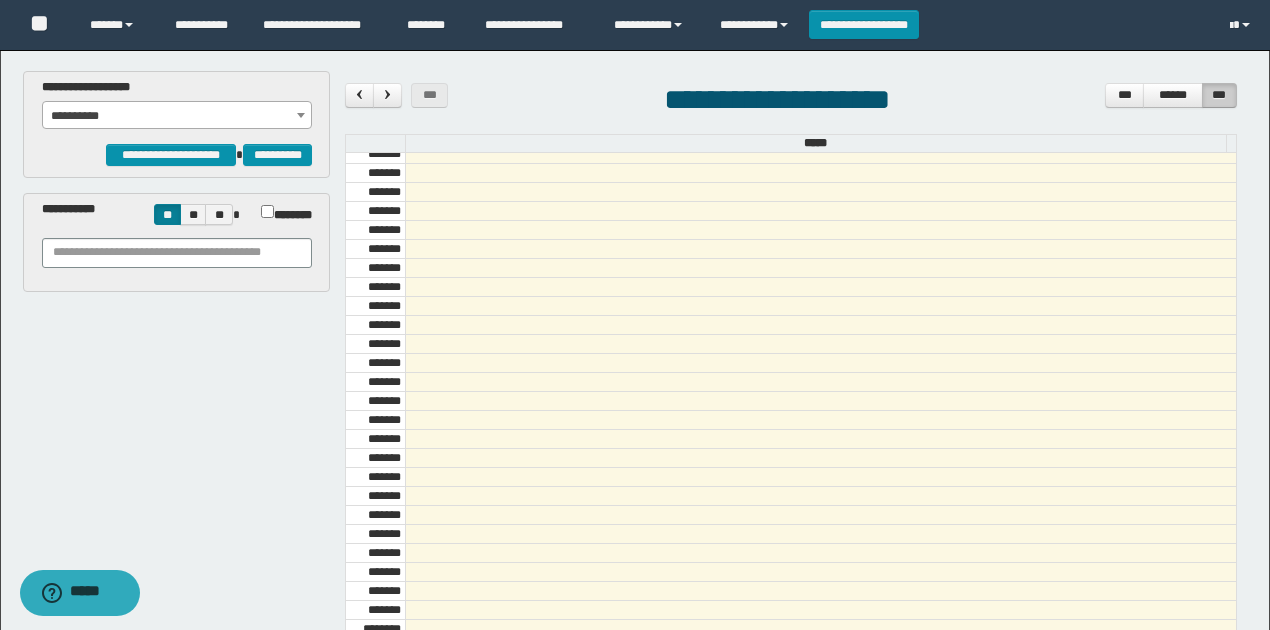 click on "**********" at bounding box center (177, 116) 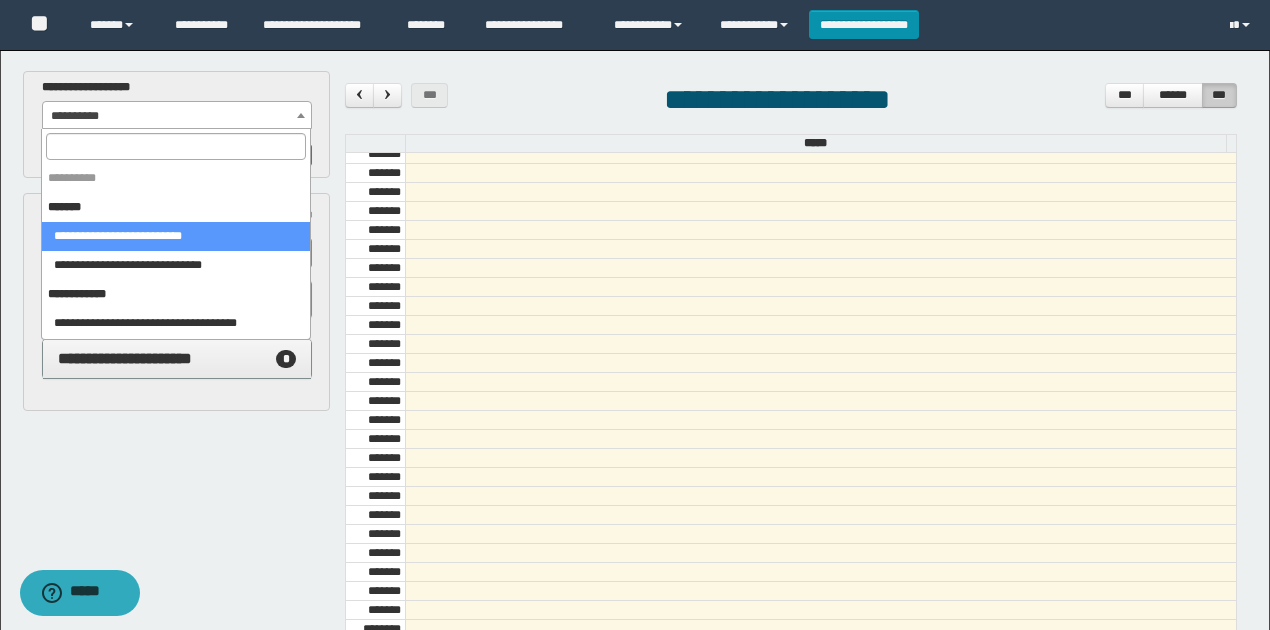 select on "******" 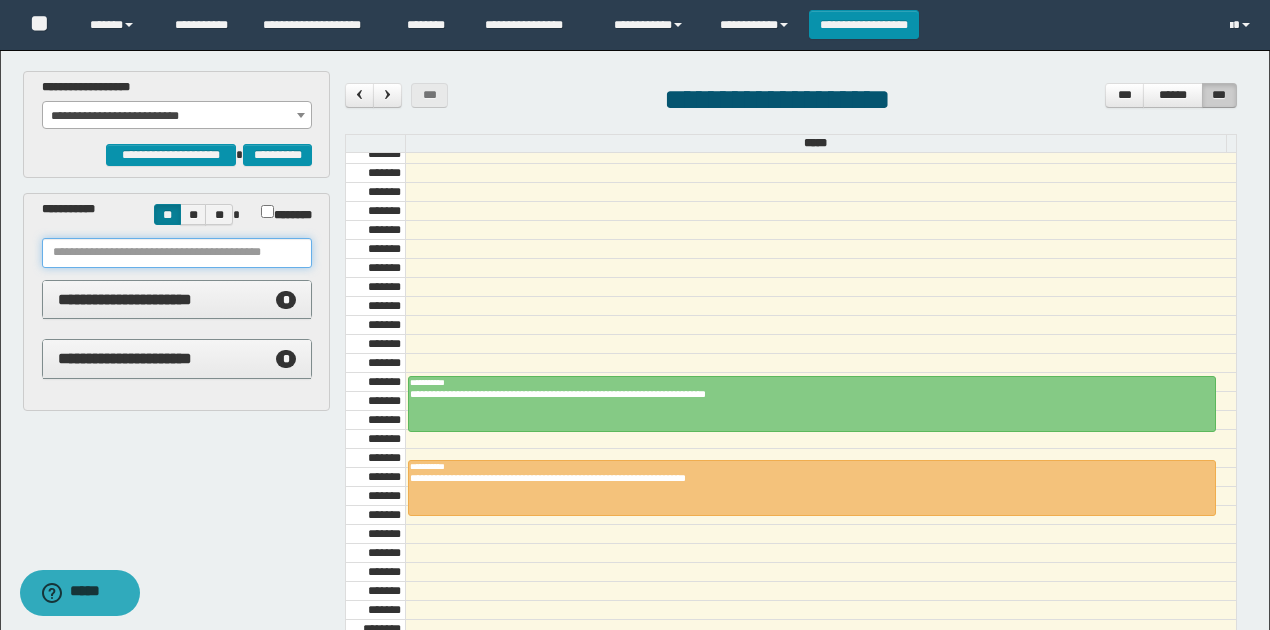 click at bounding box center (177, 253) 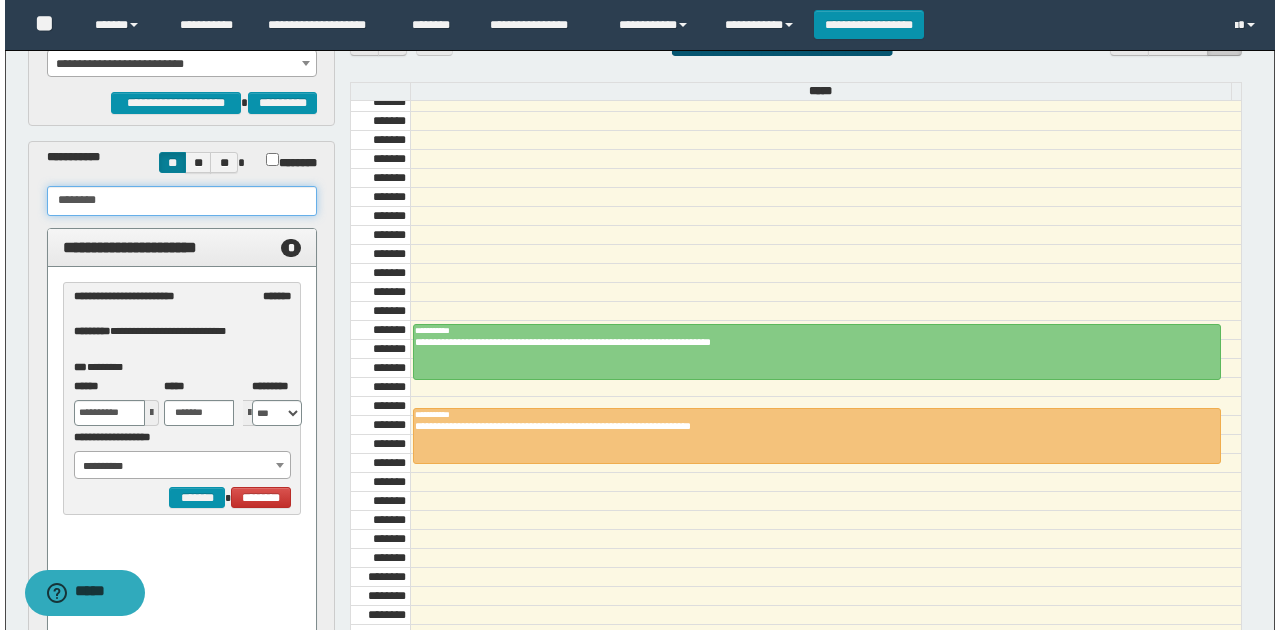 scroll, scrollTop: 133, scrollLeft: 0, axis: vertical 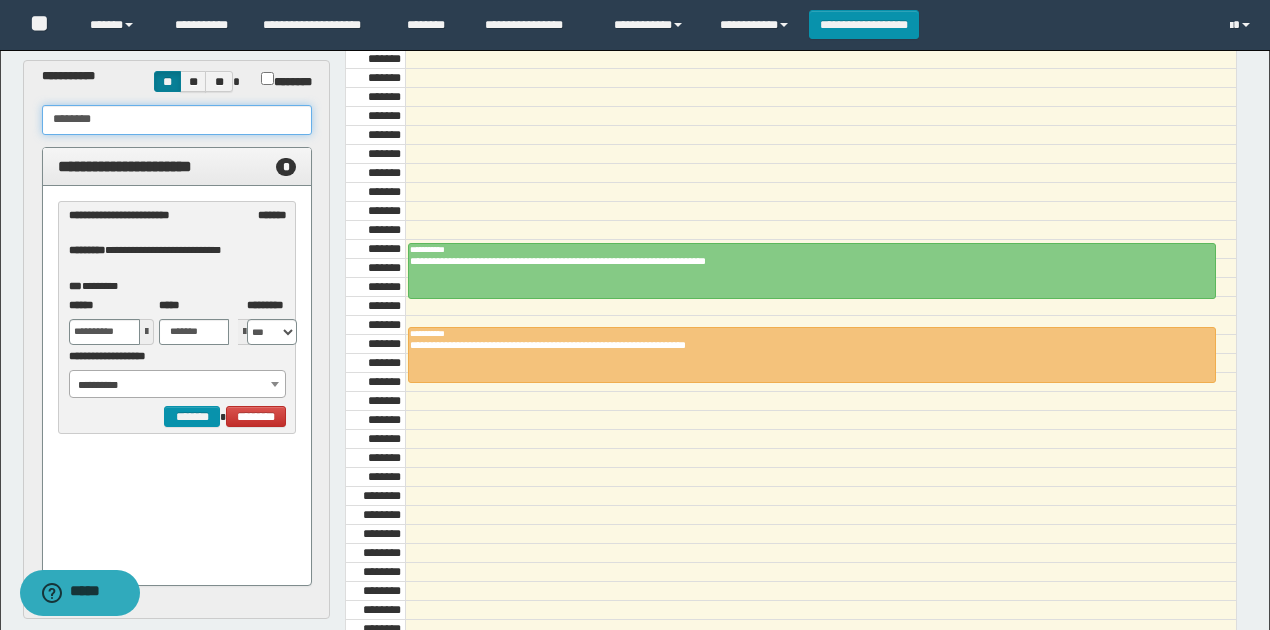 click on "**********" at bounding box center [178, 385] 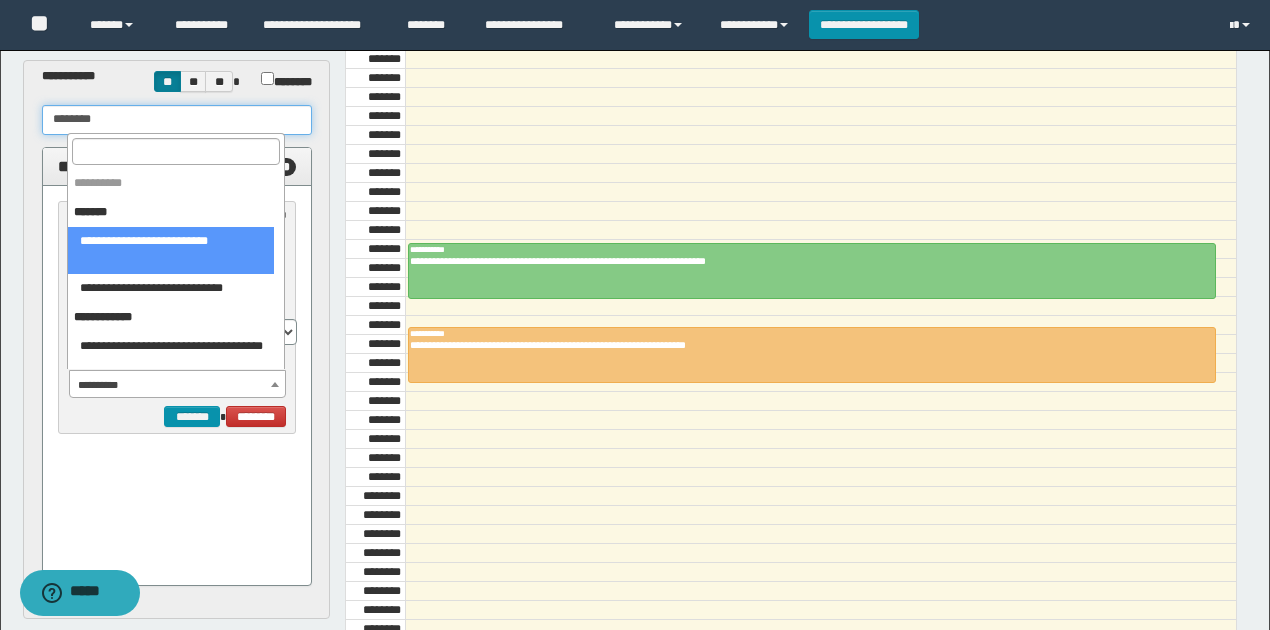 type on "********" 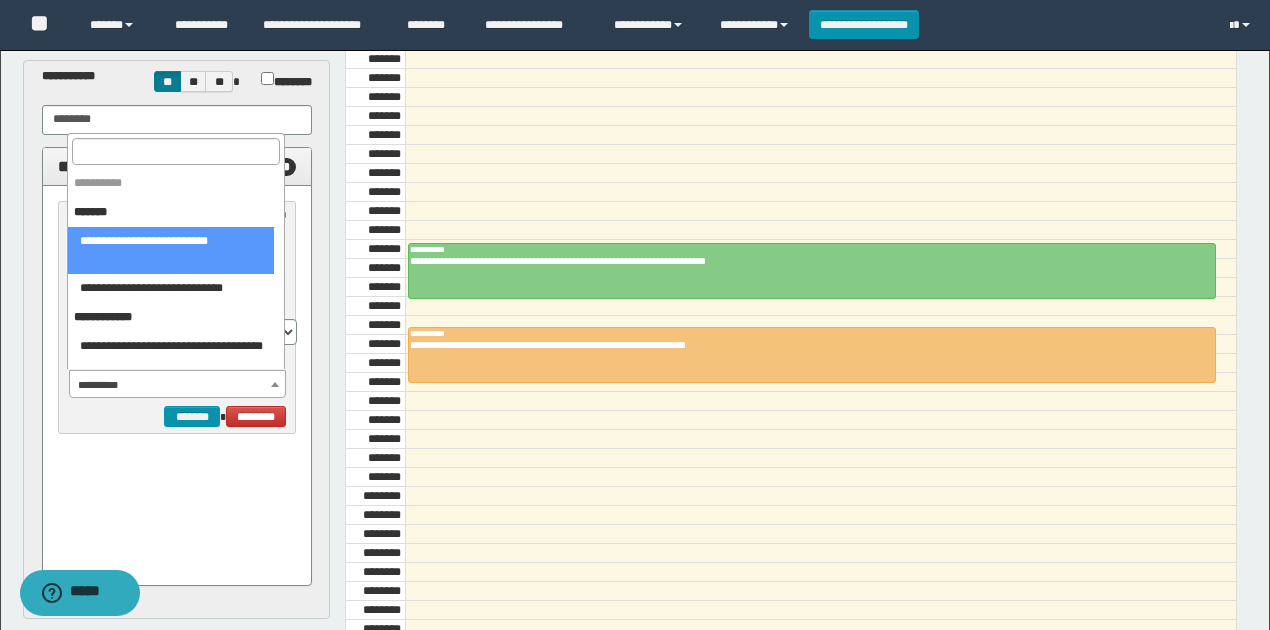select on "******" 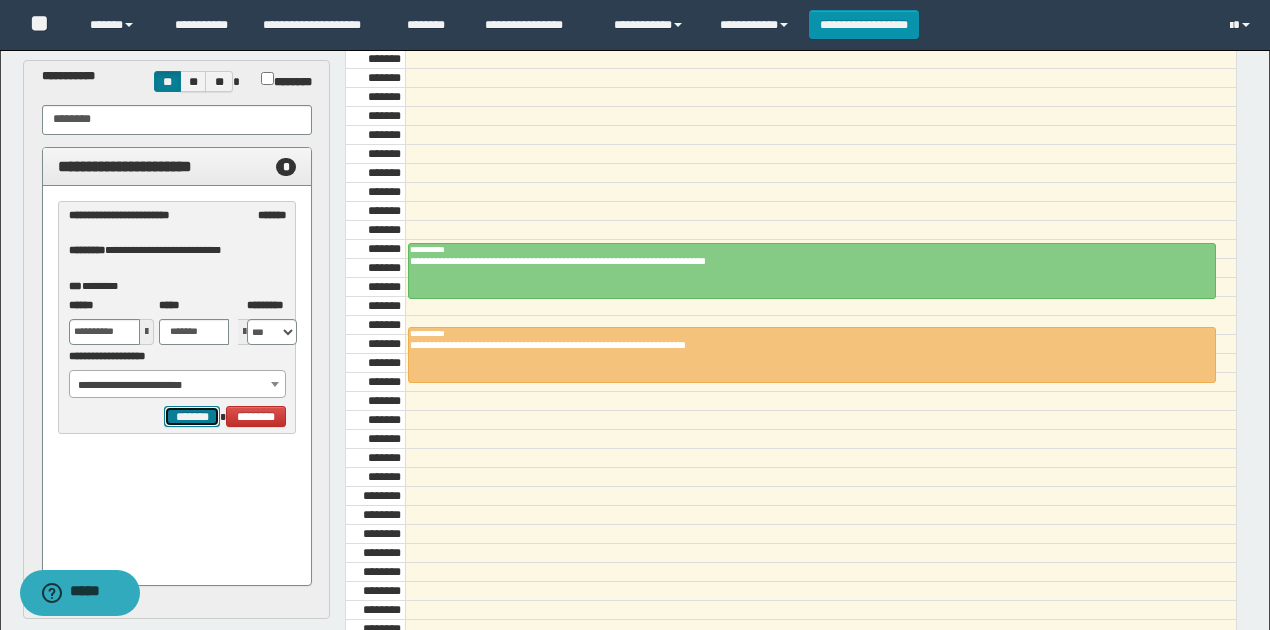 click on "*******" at bounding box center [192, 416] 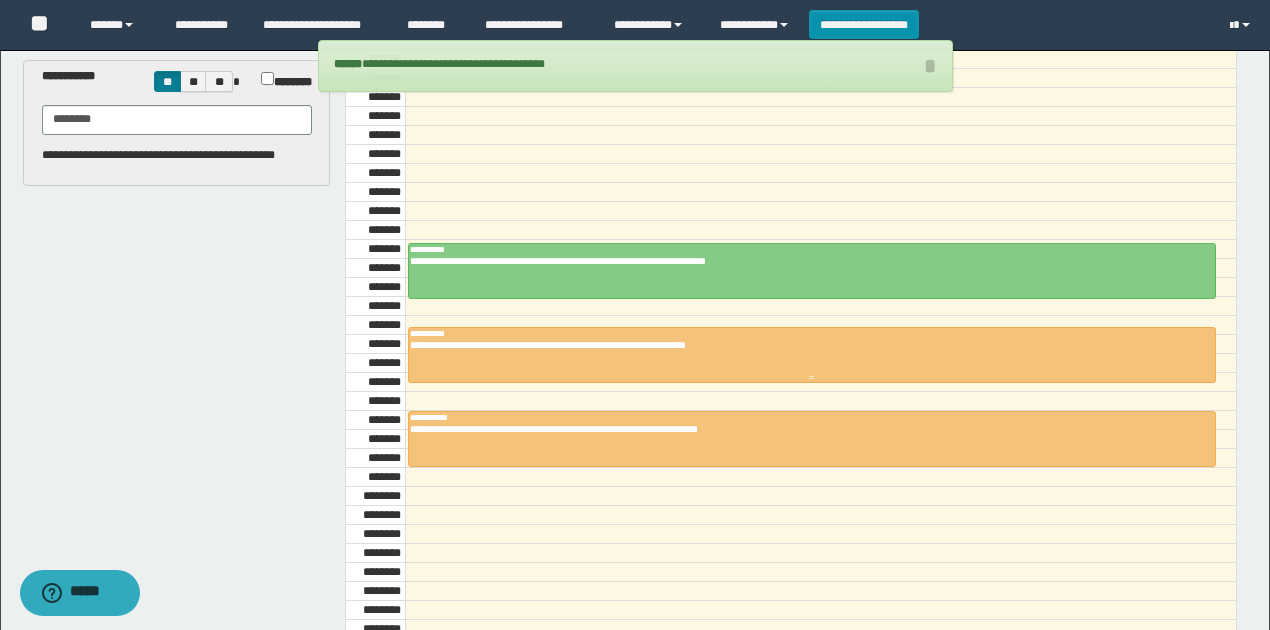 click on "**********" at bounding box center [807, 345] 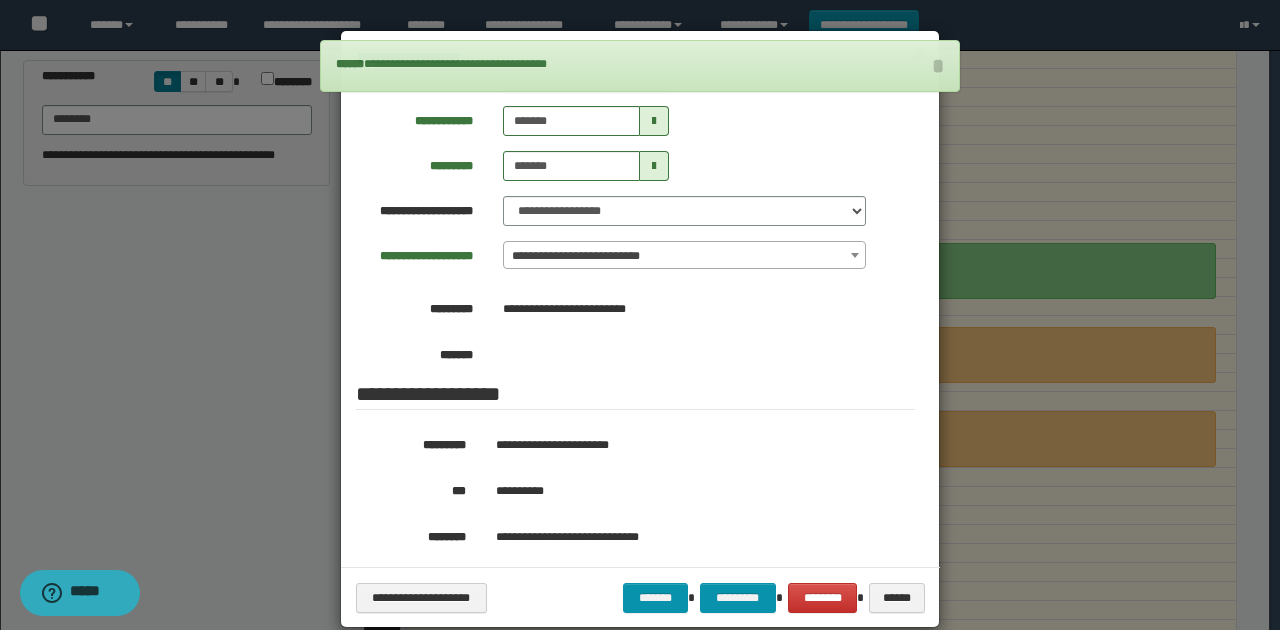scroll, scrollTop: 266, scrollLeft: 0, axis: vertical 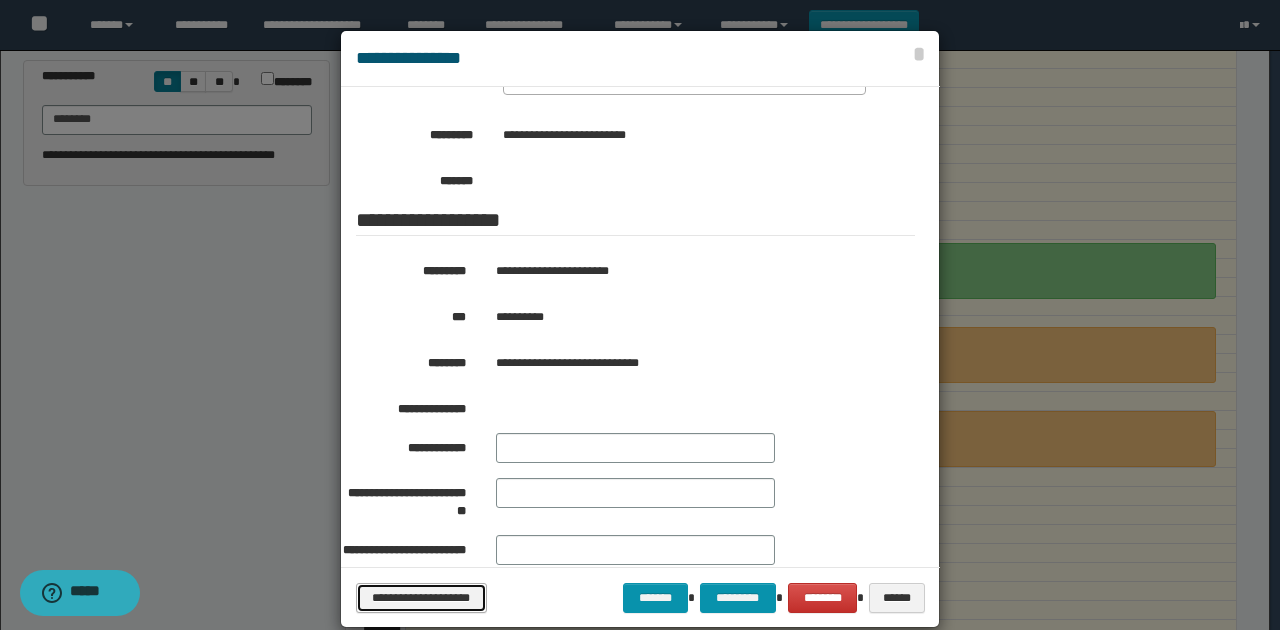 click on "**********" at bounding box center (421, 597) 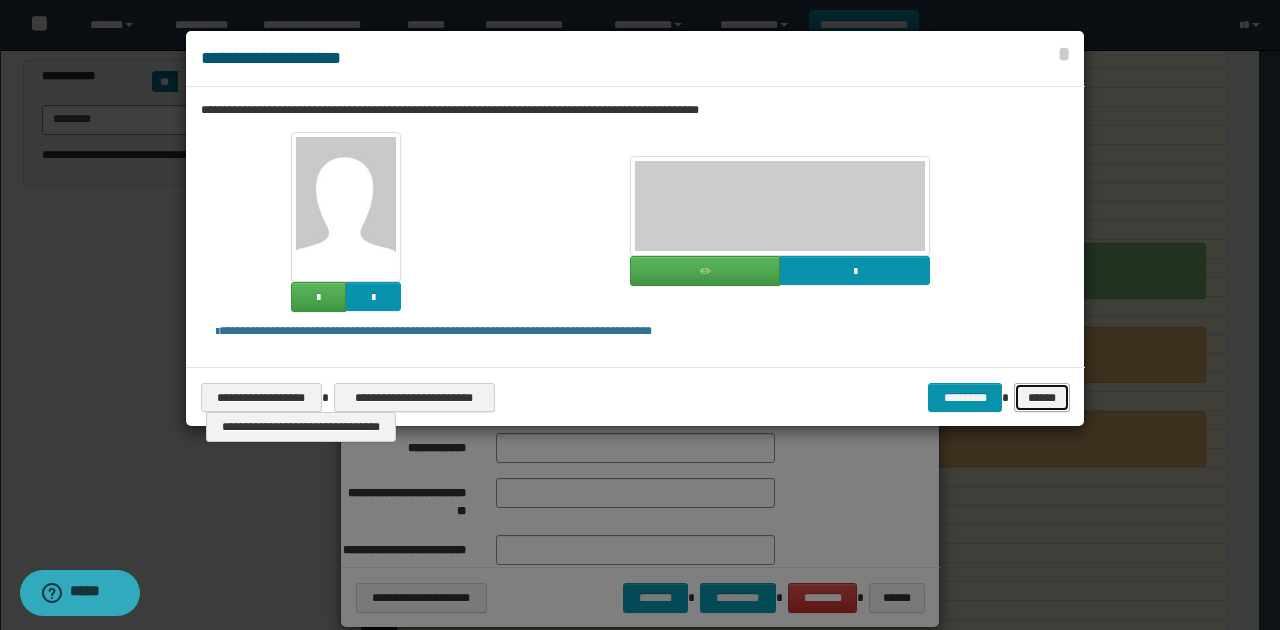 click on "******" at bounding box center [1041, 397] 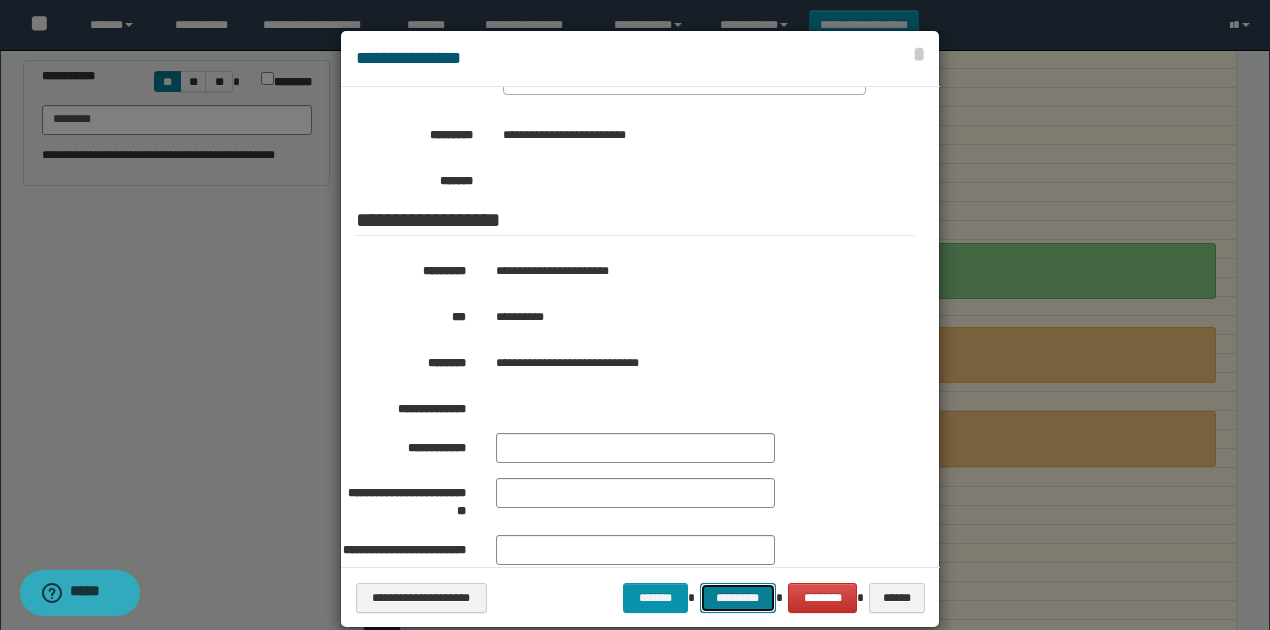 click on "*********" at bounding box center [738, 597] 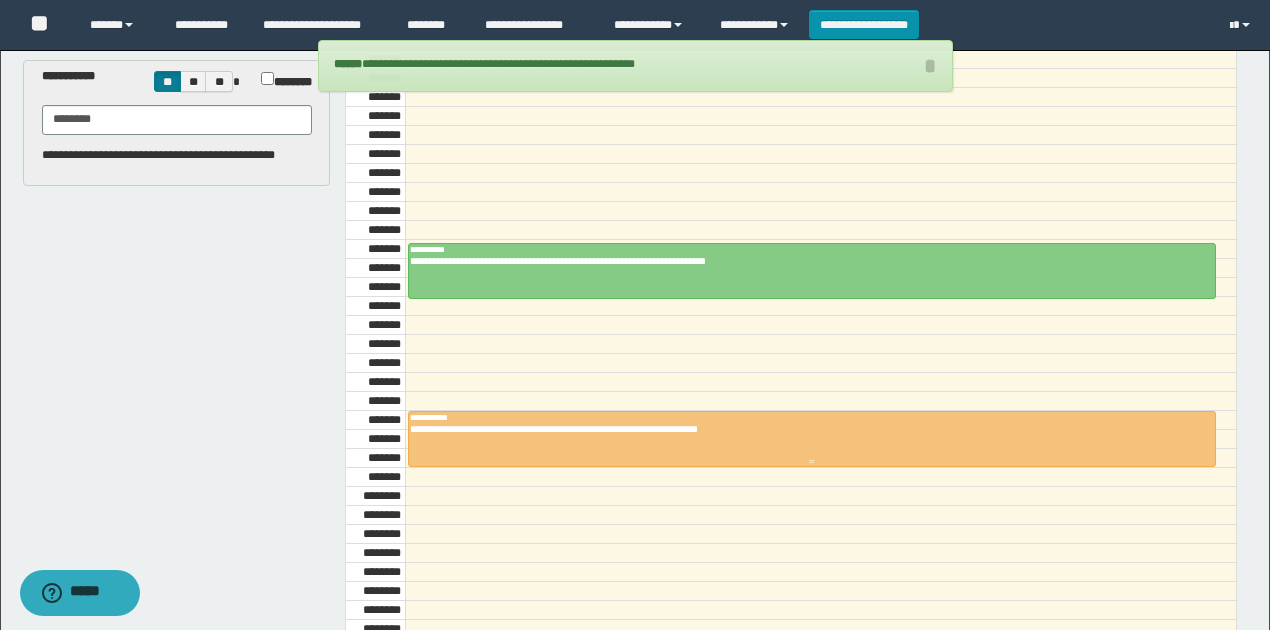 click on "**********" at bounding box center [807, 429] 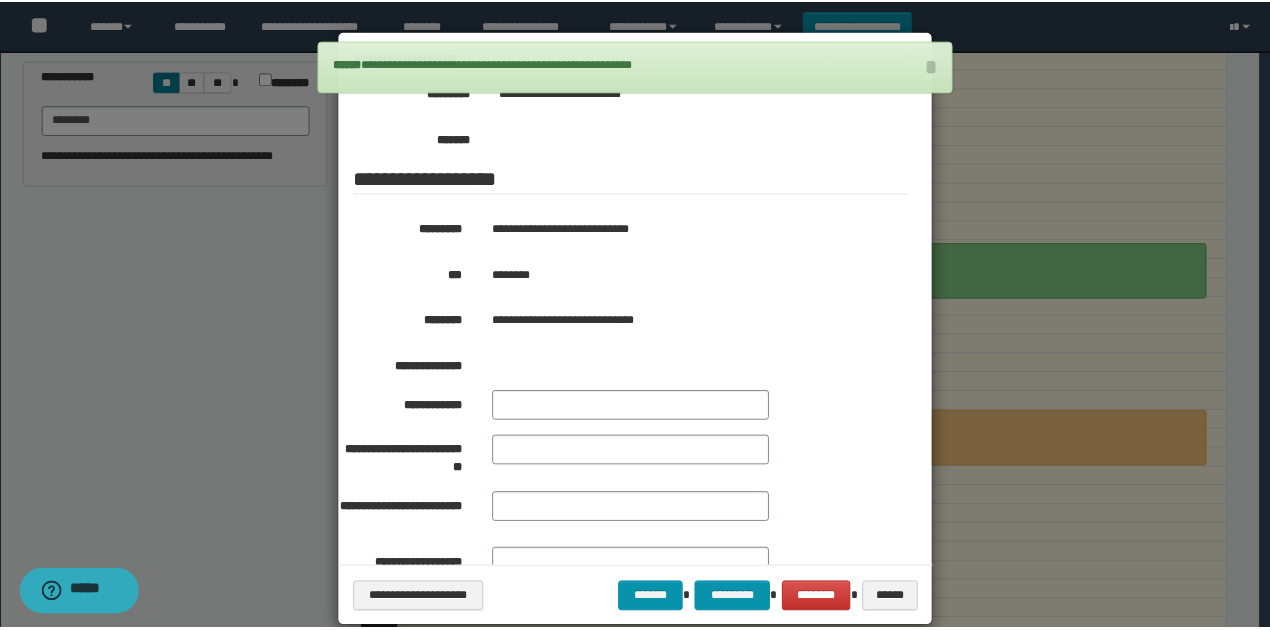 scroll, scrollTop: 359, scrollLeft: 0, axis: vertical 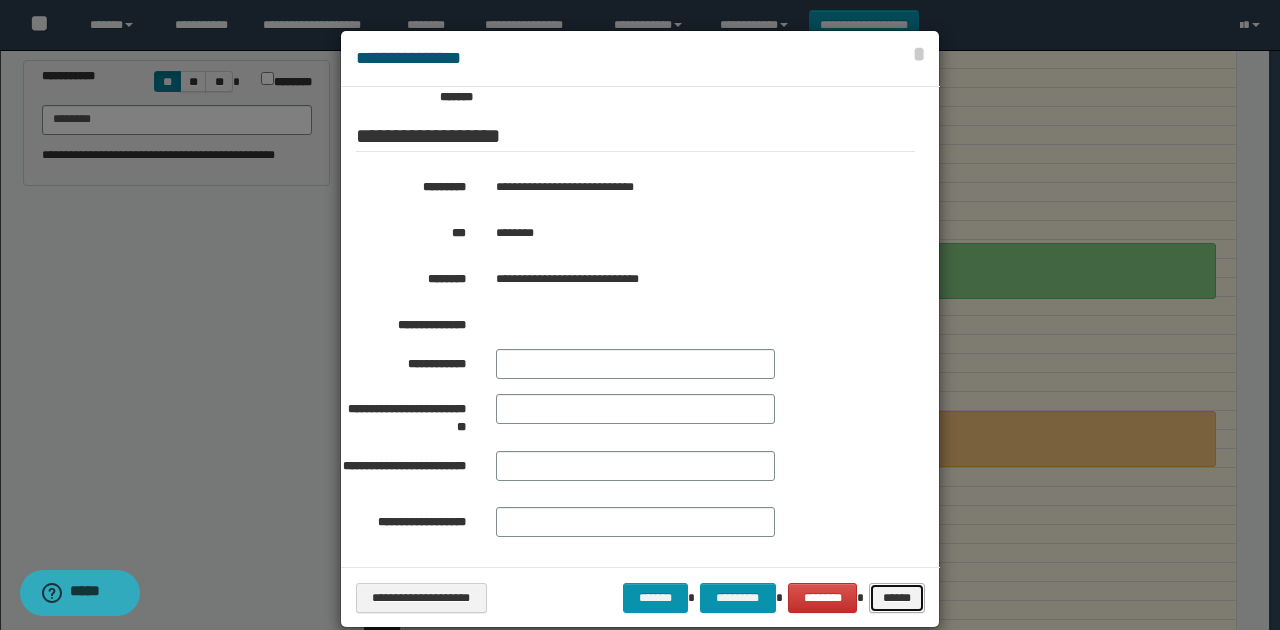 click on "******" at bounding box center [896, 597] 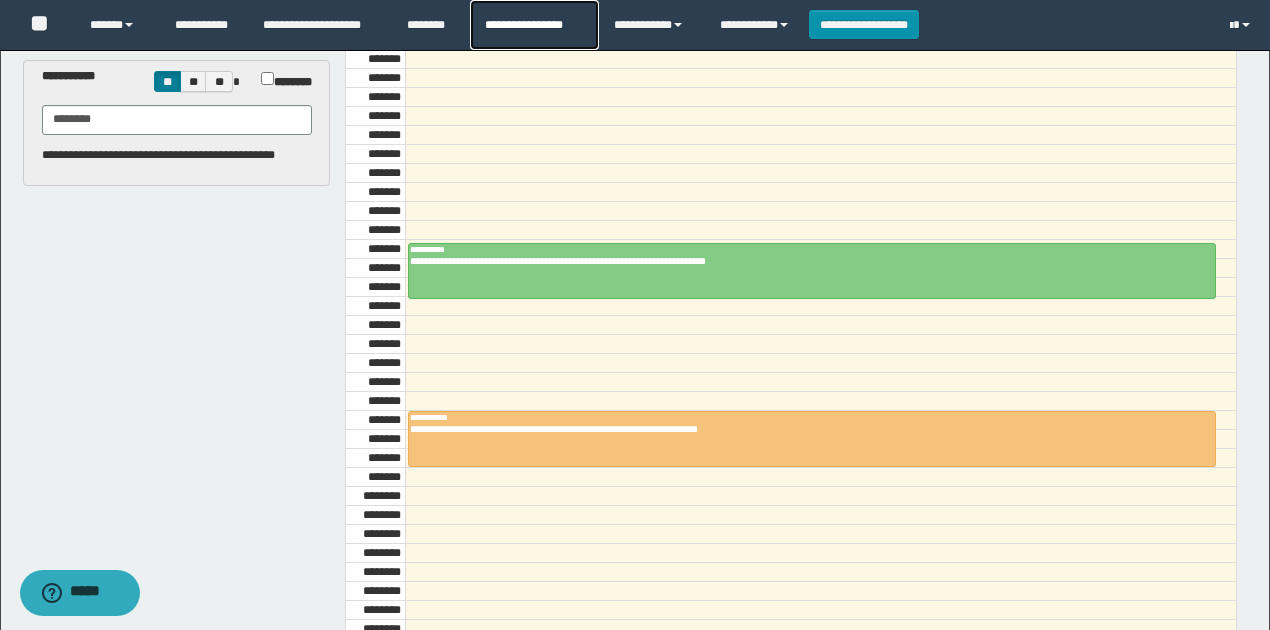 click on "**********" at bounding box center [534, 25] 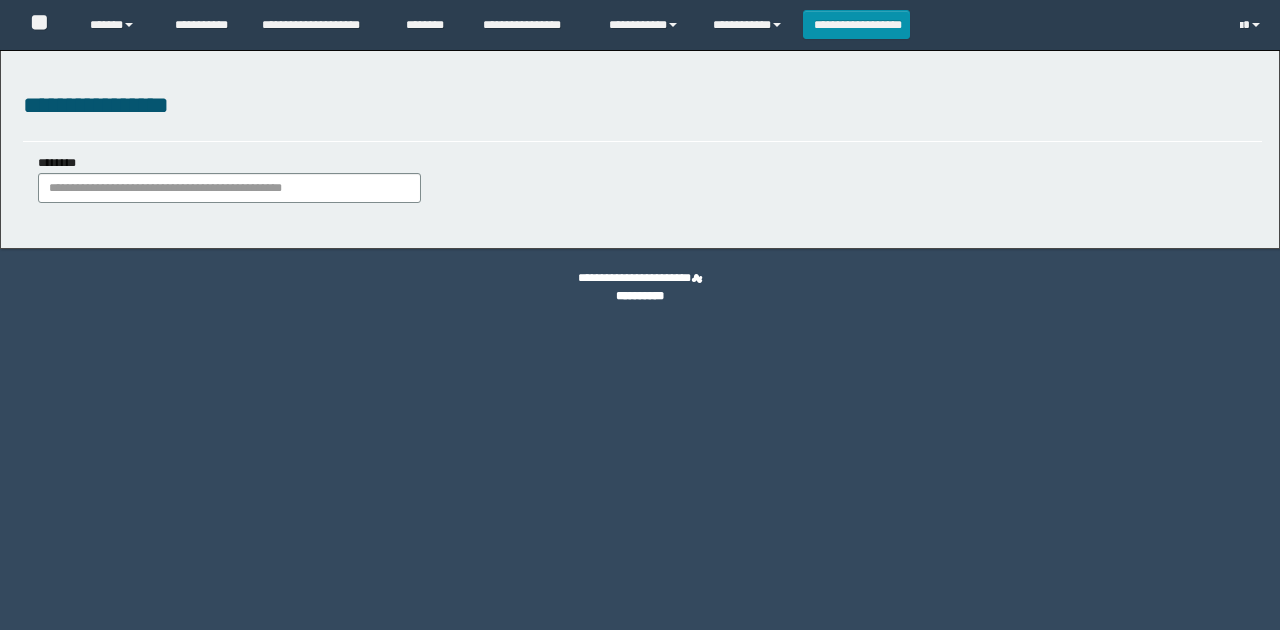 scroll, scrollTop: 0, scrollLeft: 0, axis: both 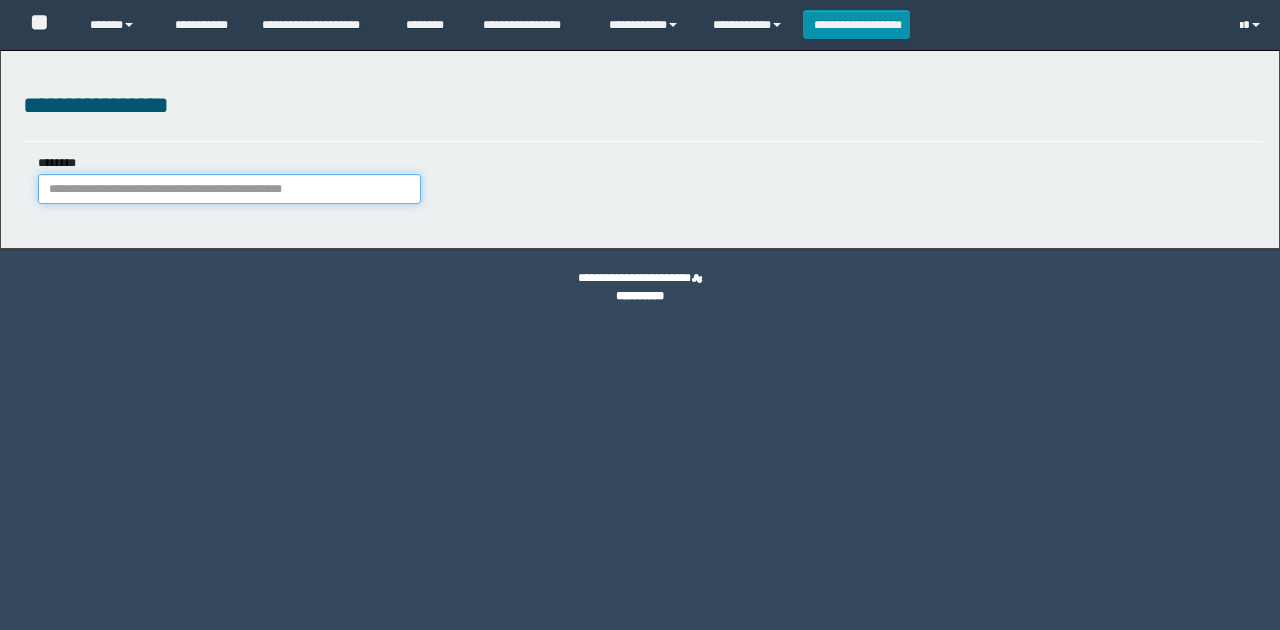 click on "********" at bounding box center (229, 189) 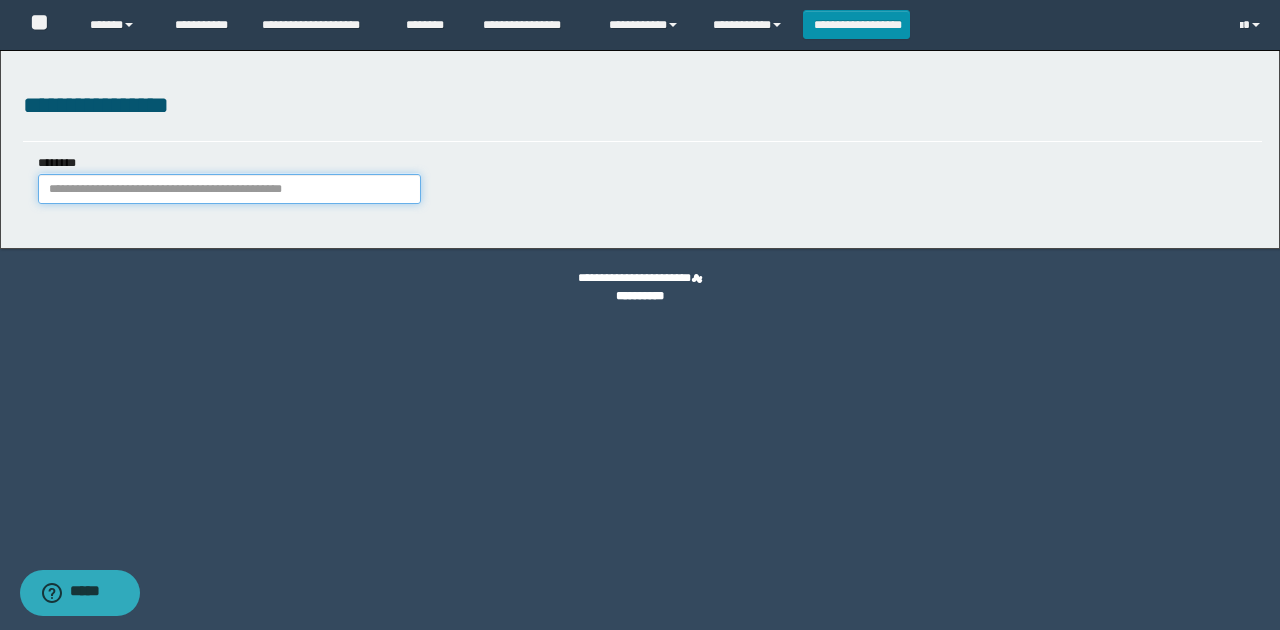 paste on "********" 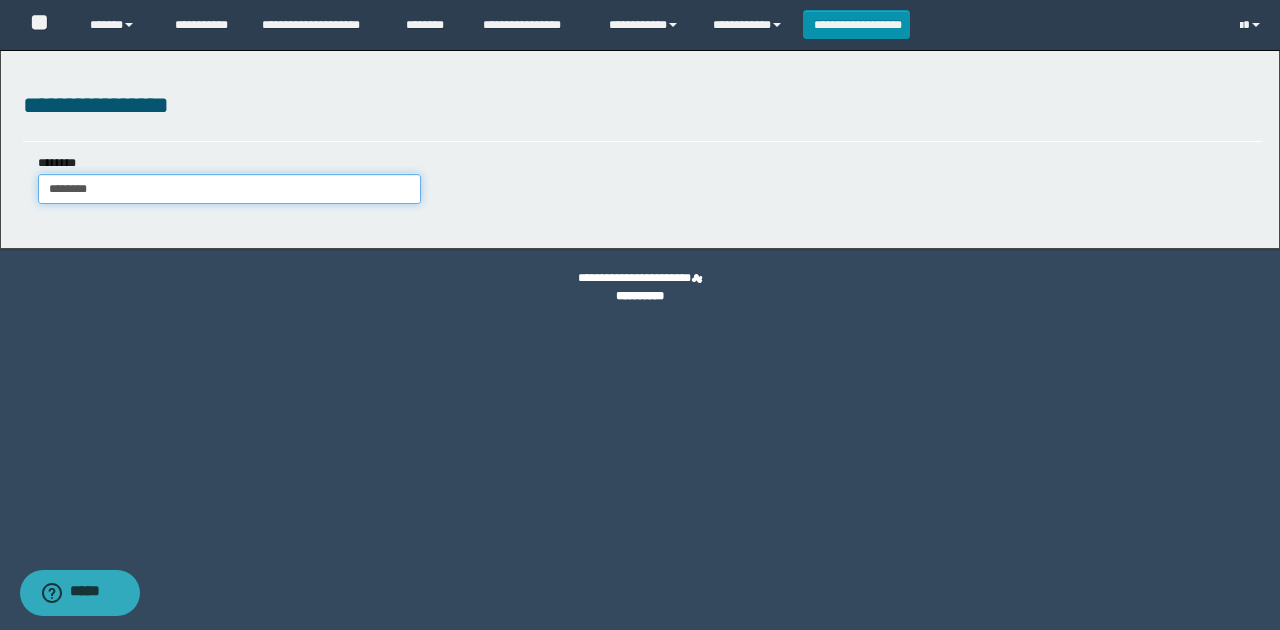 type on "********" 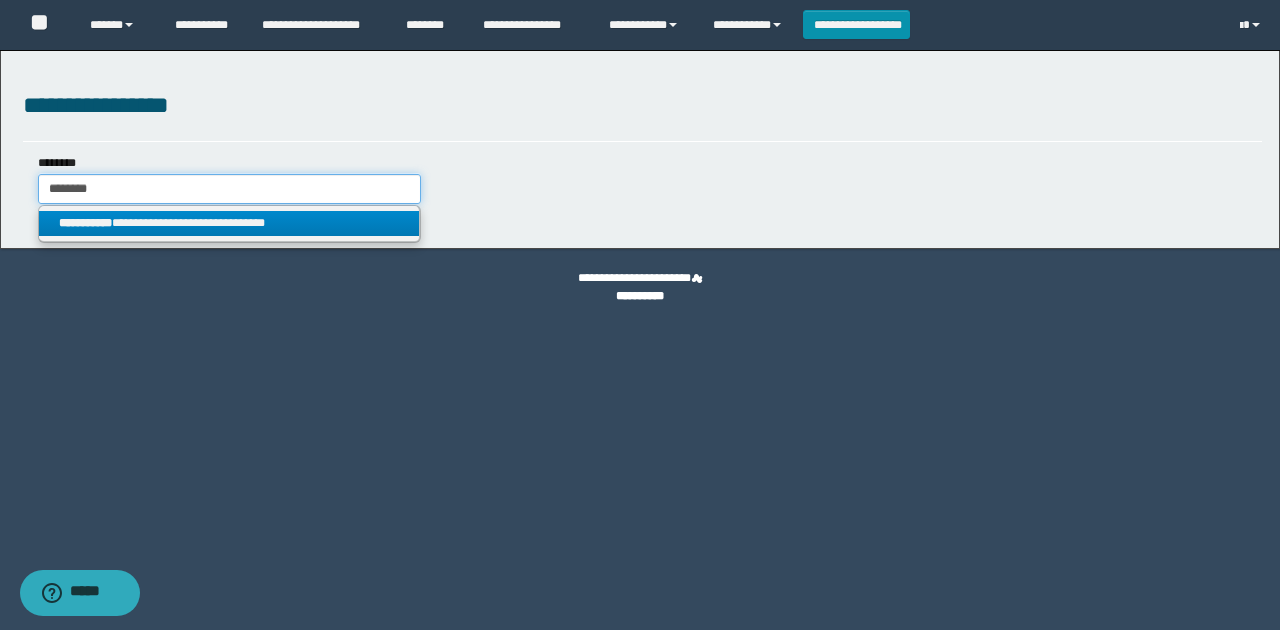type on "********" 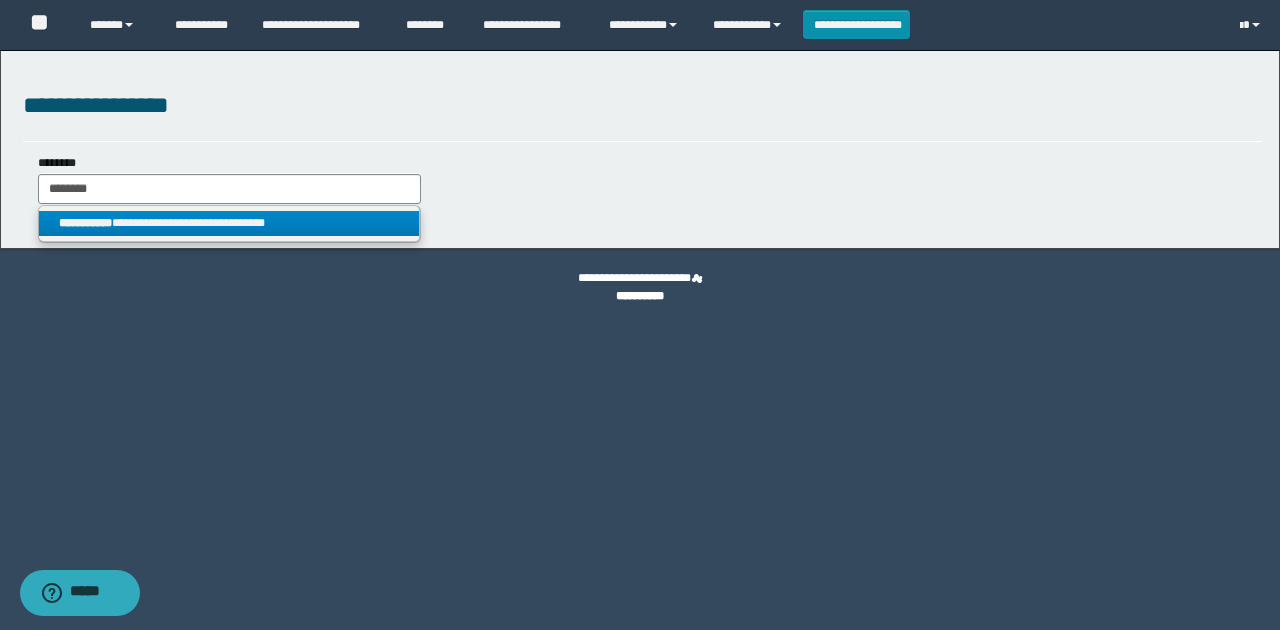 click on "**********" at bounding box center [229, 223] 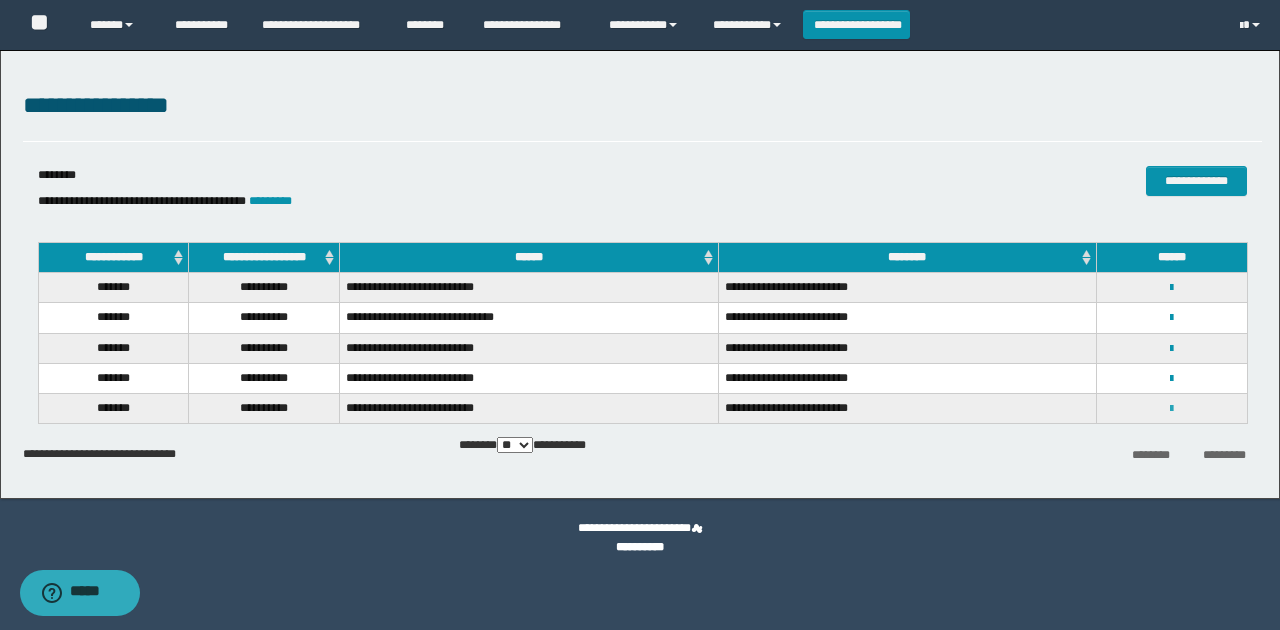 click at bounding box center (1171, 409) 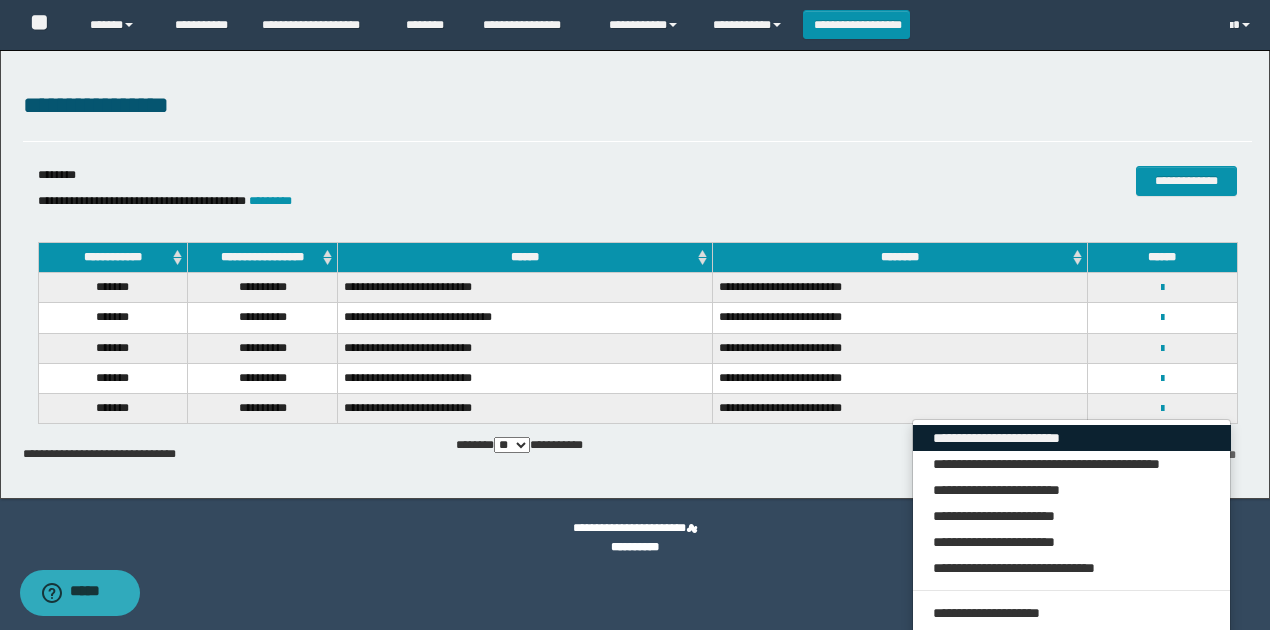 click on "**********" at bounding box center (1072, 438) 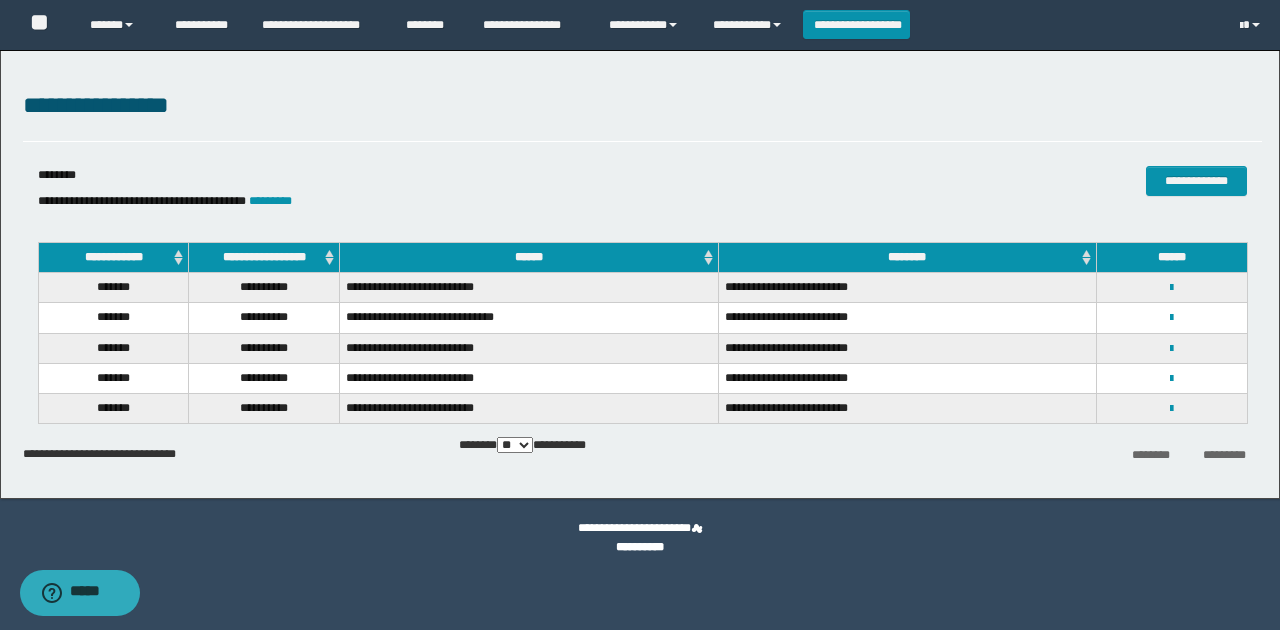 click on "**********" at bounding box center [142, 201] 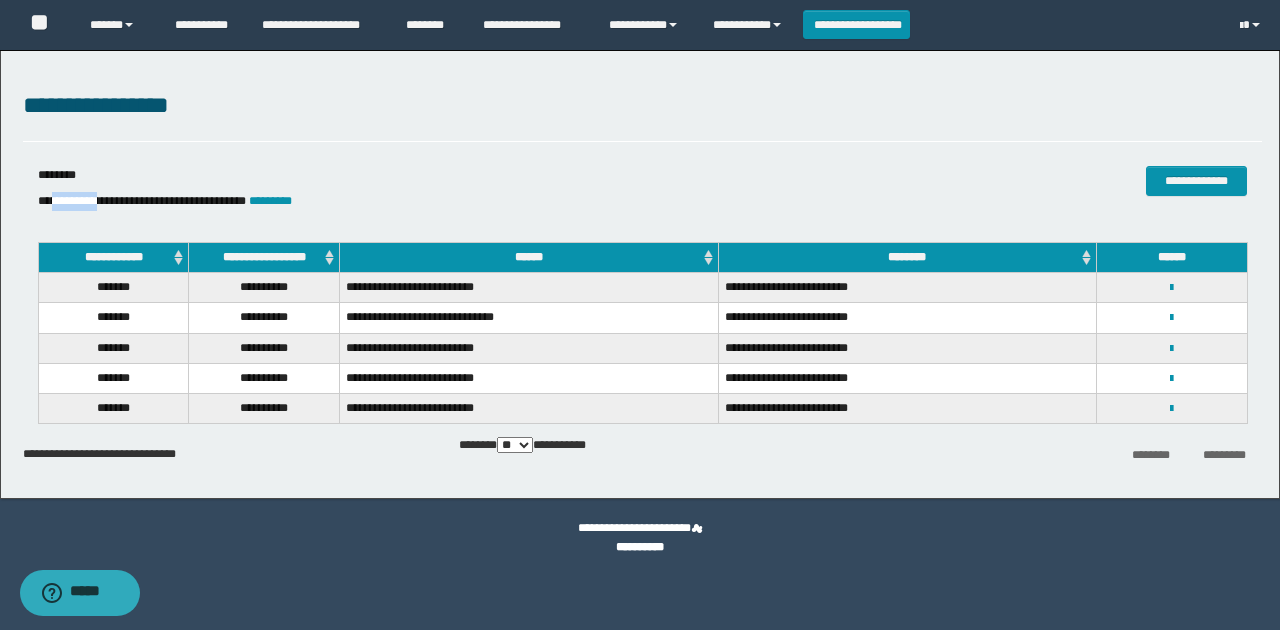 click on "**********" at bounding box center [142, 201] 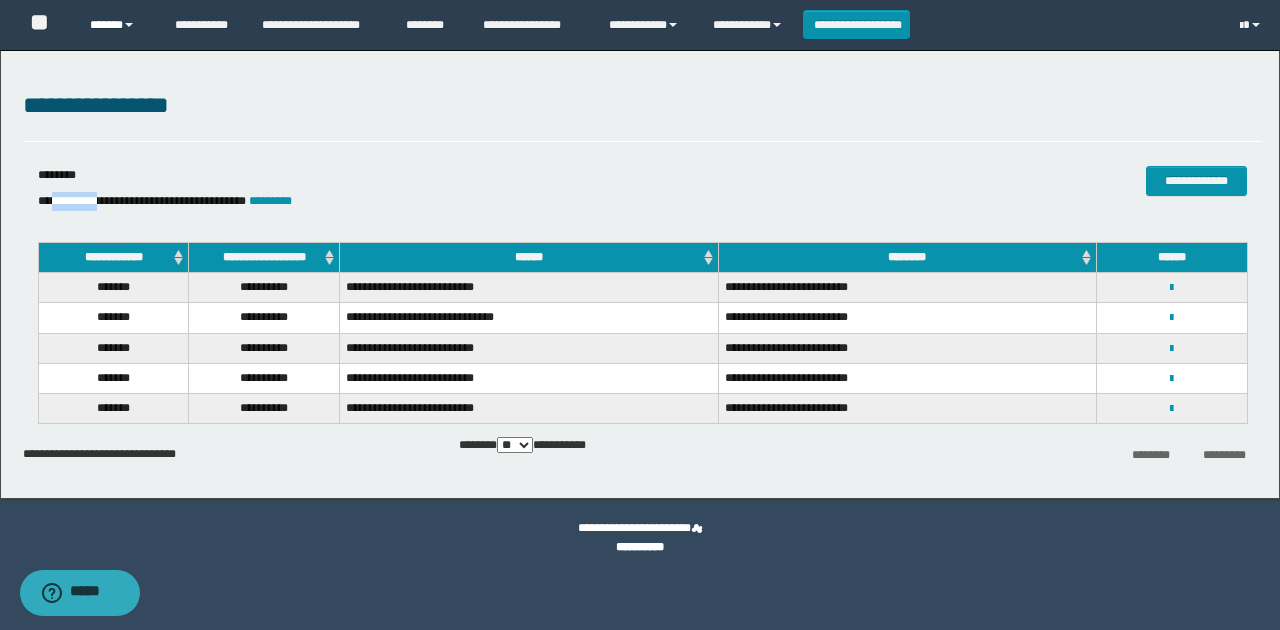click on "******" at bounding box center [117, 25] 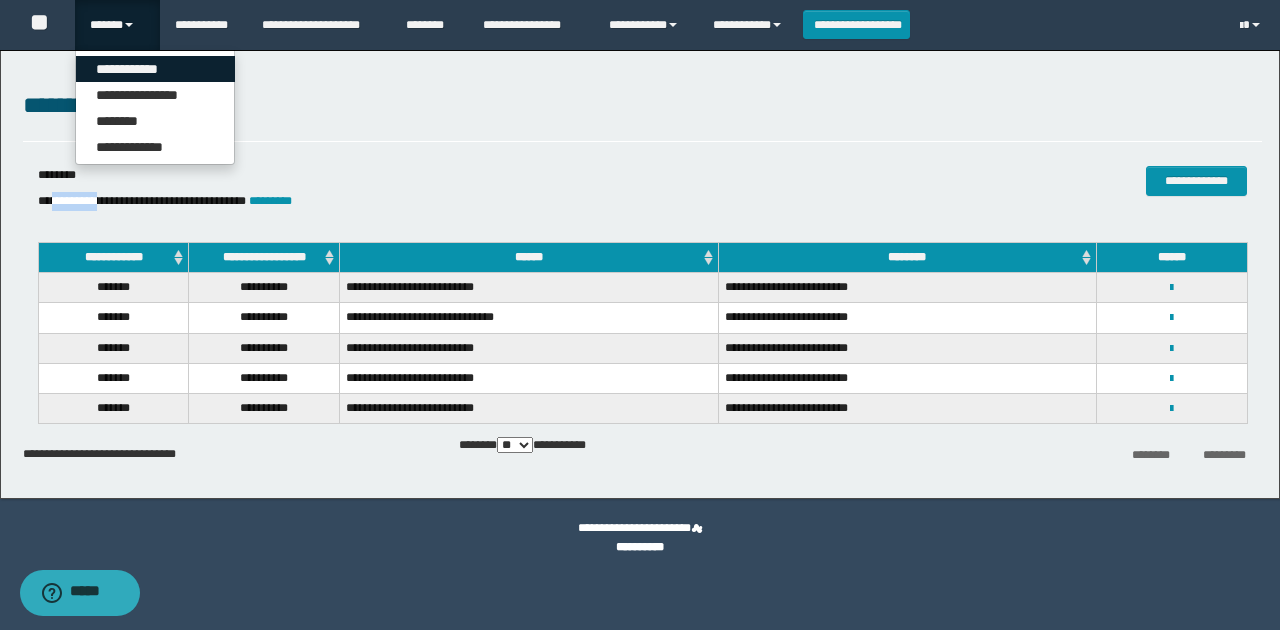 click on "**********" at bounding box center [155, 69] 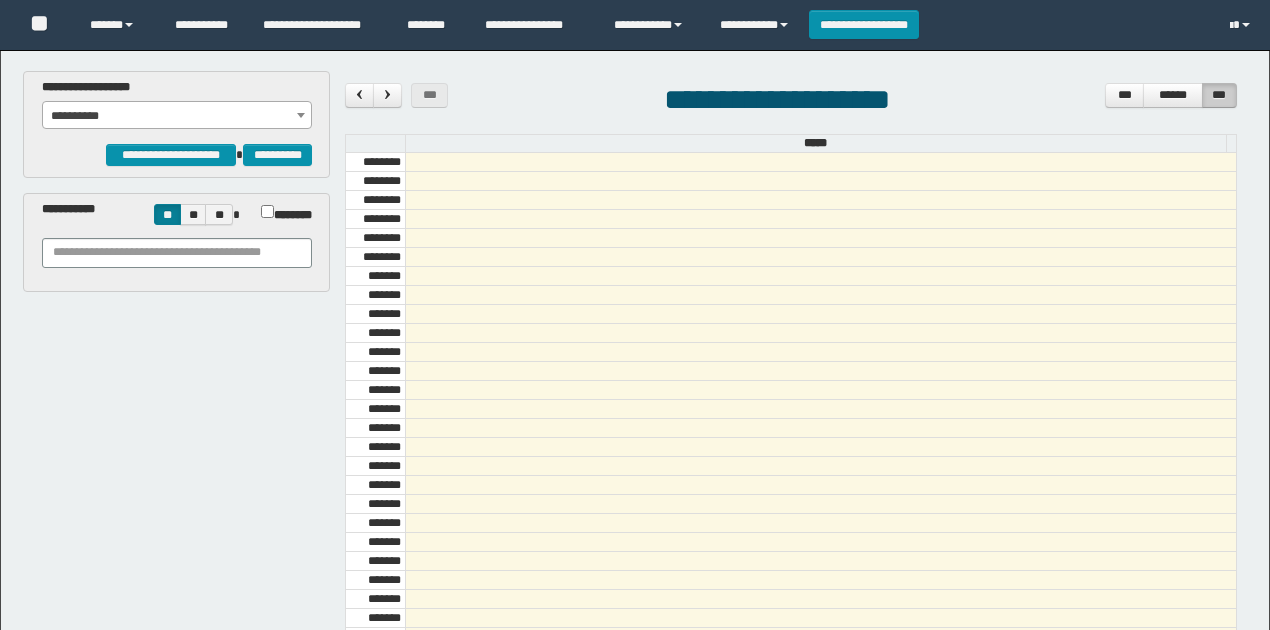 scroll, scrollTop: 0, scrollLeft: 0, axis: both 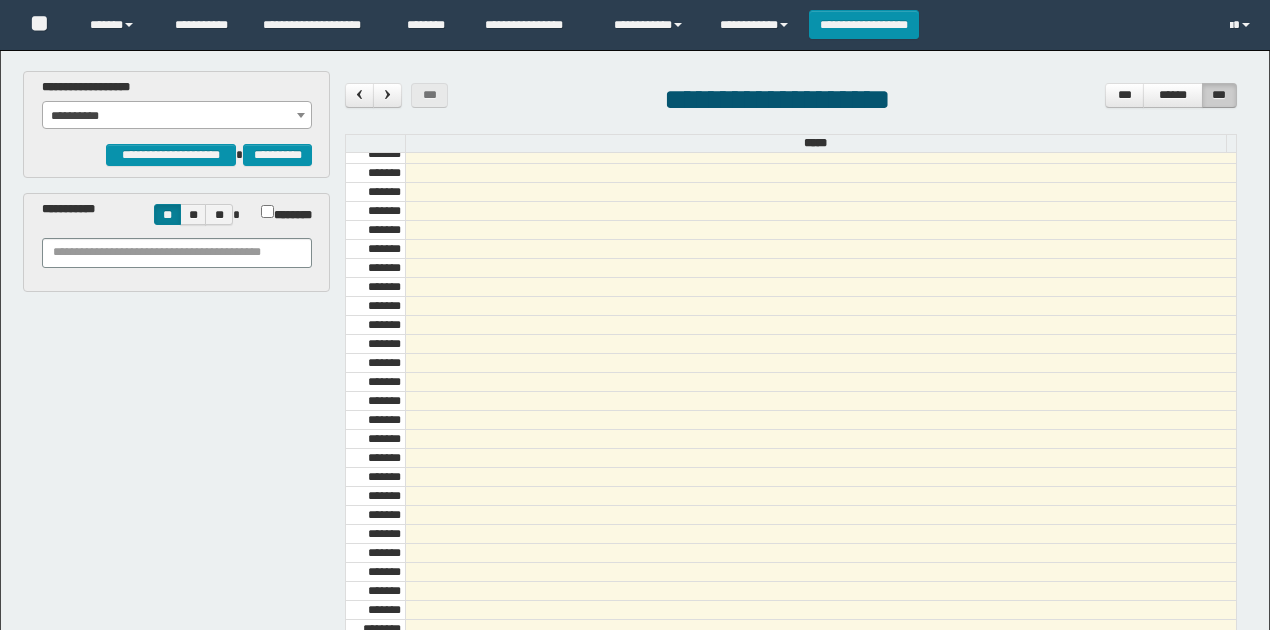 click on "**********" at bounding box center (177, 116) 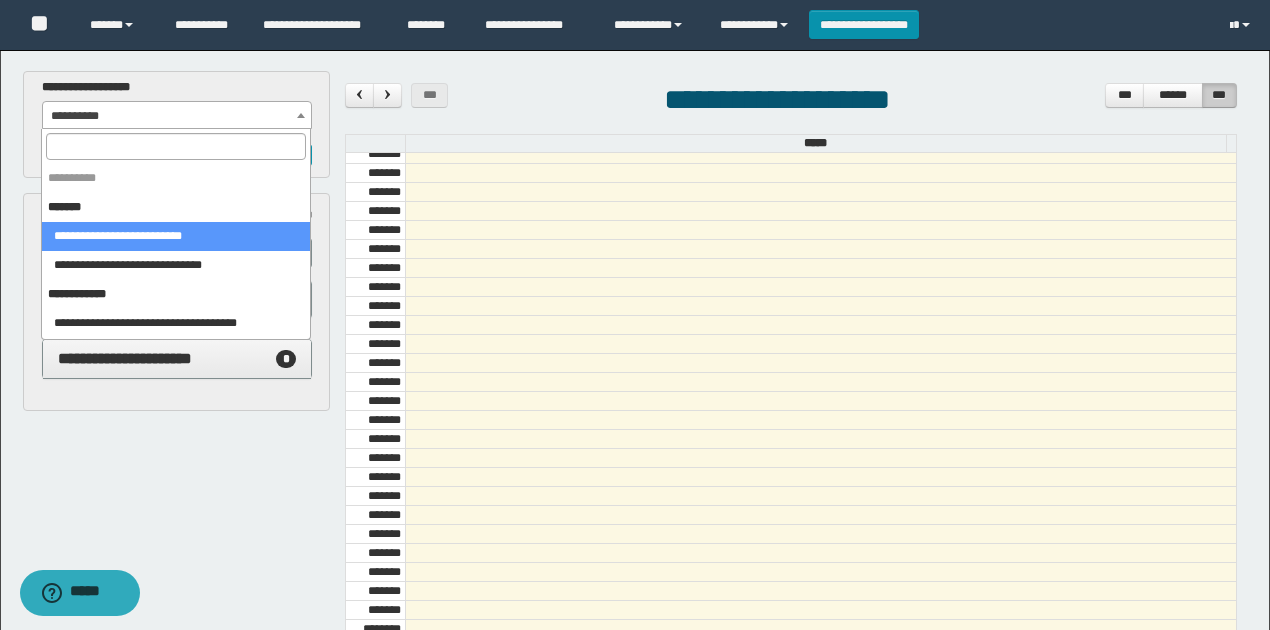 select on "******" 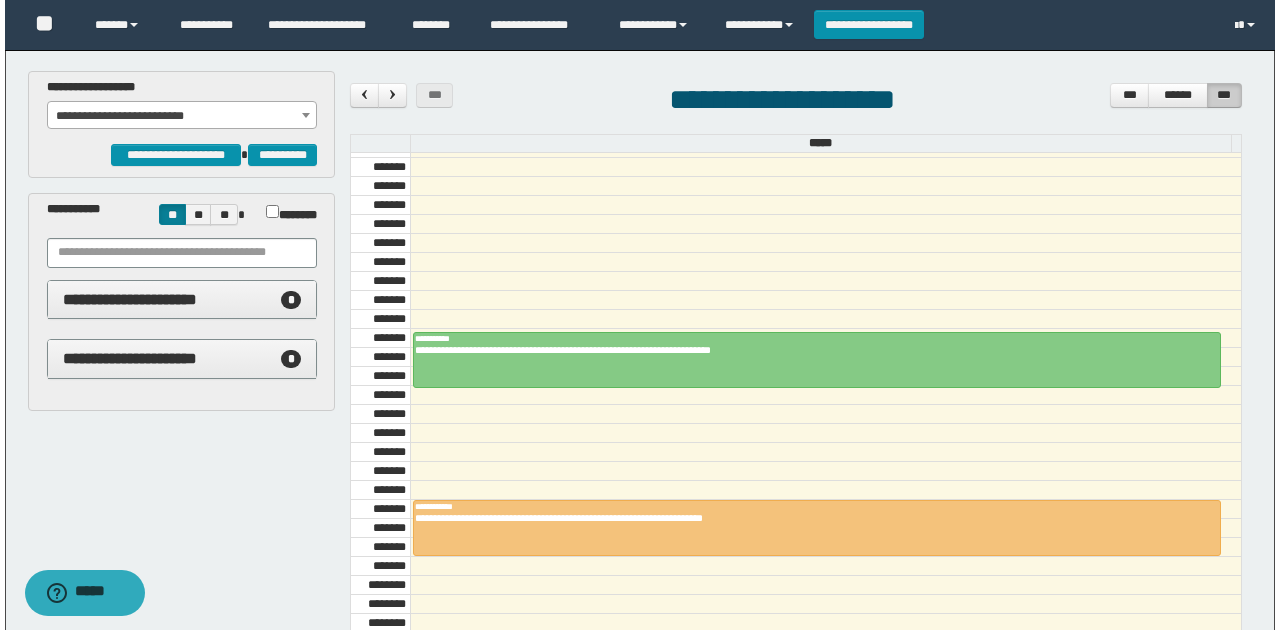 scroll, scrollTop: 806, scrollLeft: 0, axis: vertical 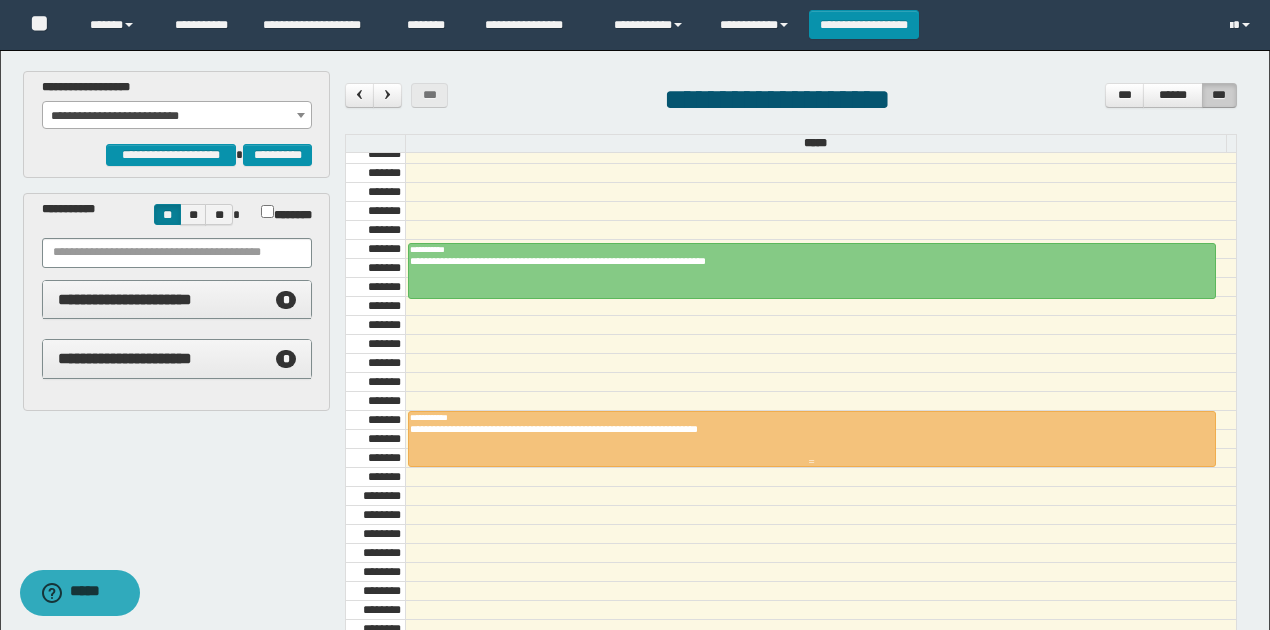 click on "**********" at bounding box center [807, 429] 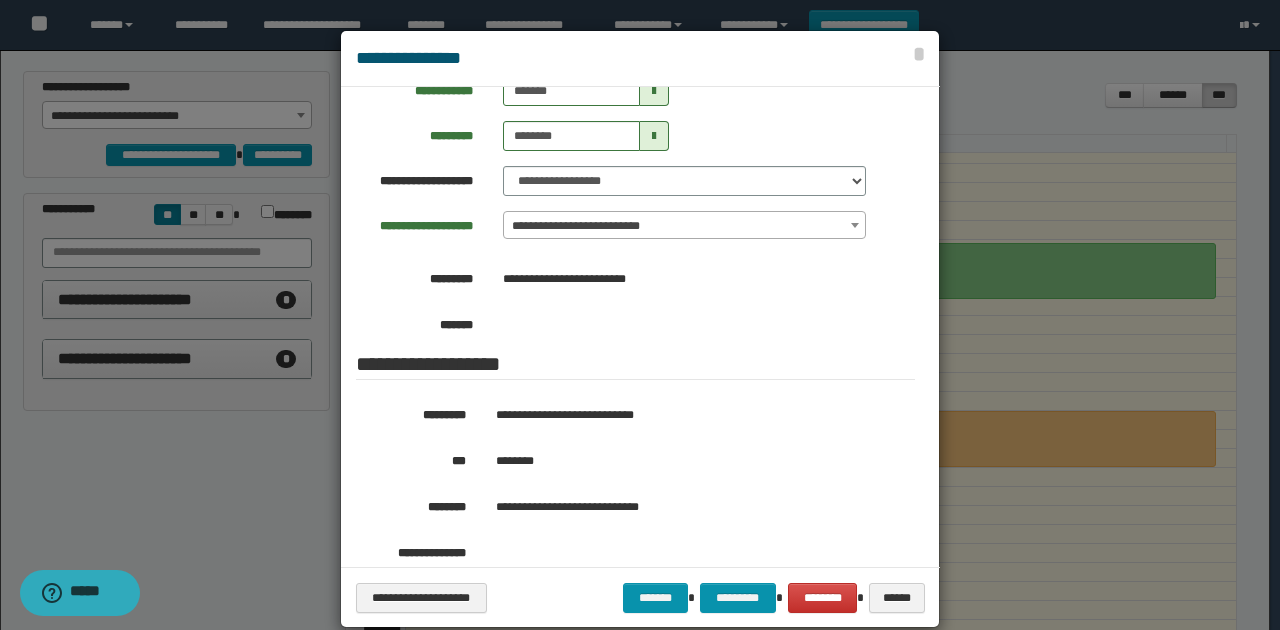 scroll, scrollTop: 333, scrollLeft: 0, axis: vertical 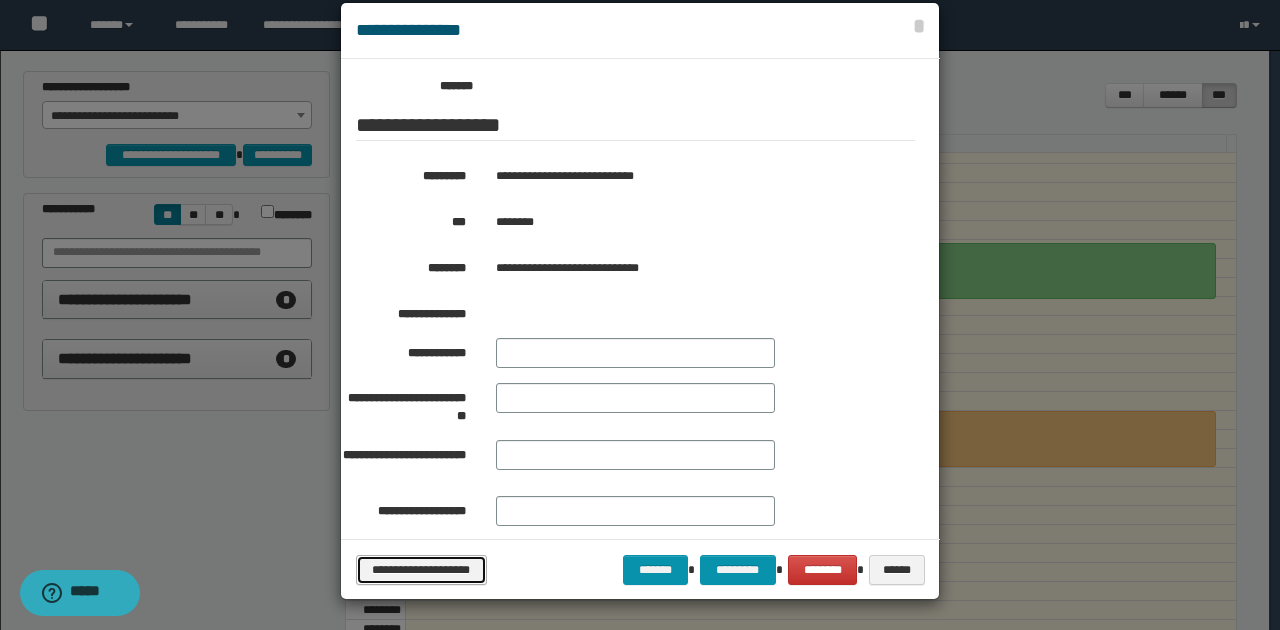 click on "**********" at bounding box center [421, 569] 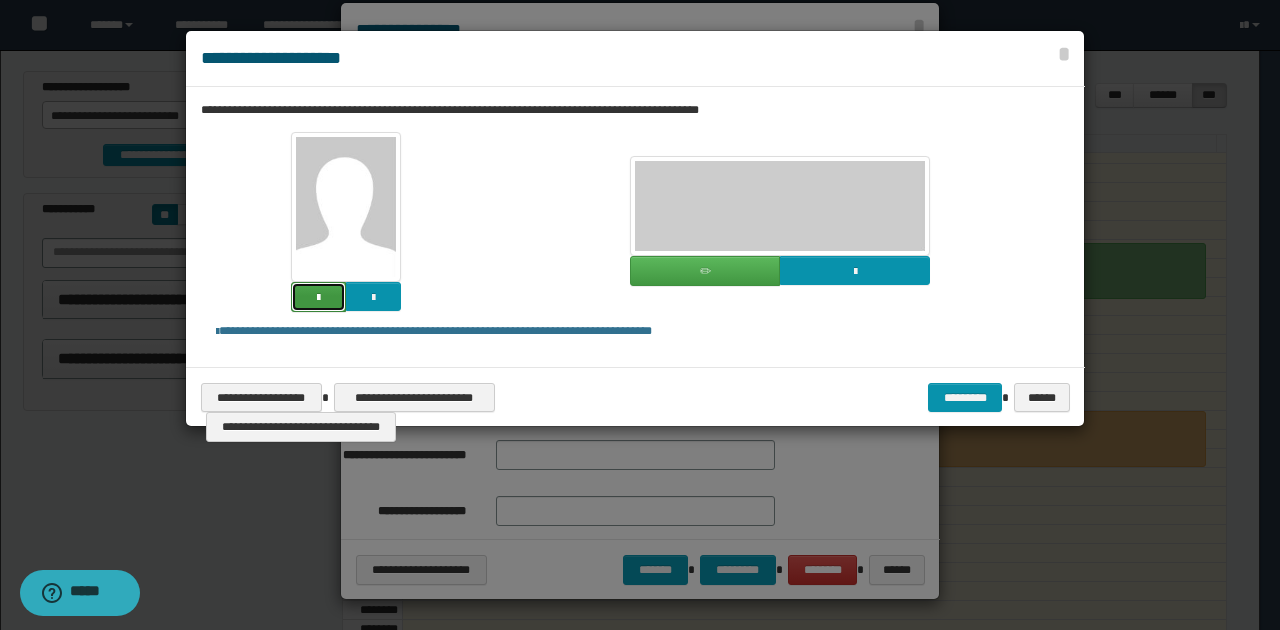 click at bounding box center [318, 297] 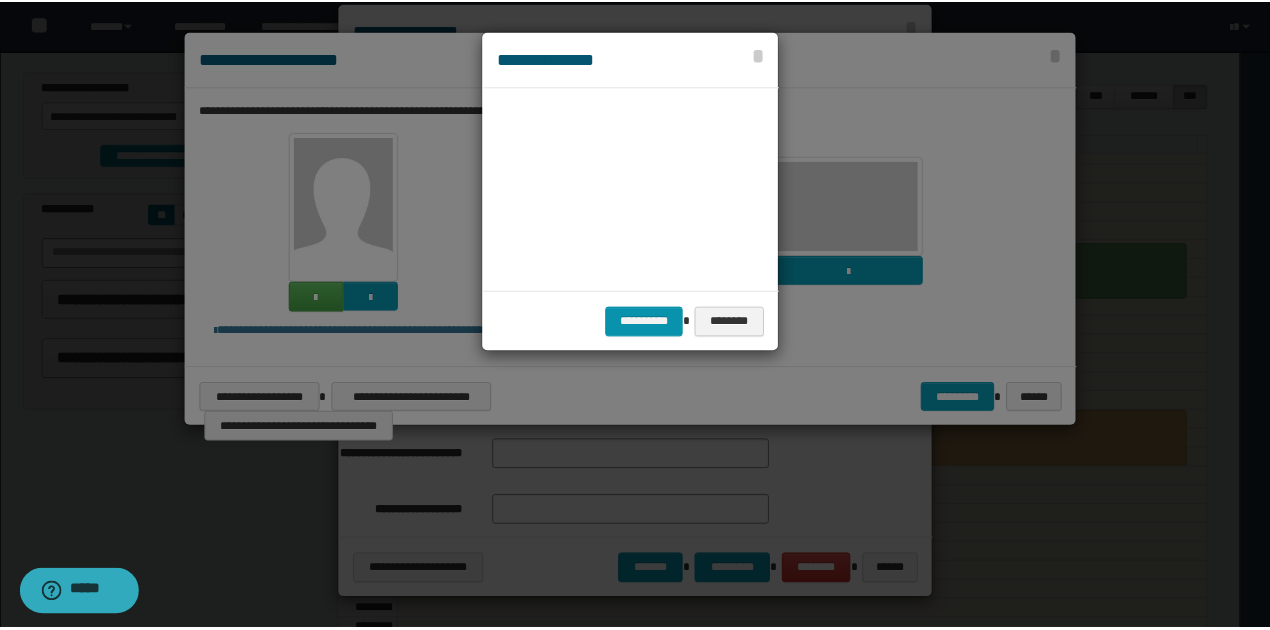 scroll, scrollTop: 45, scrollLeft: 105, axis: both 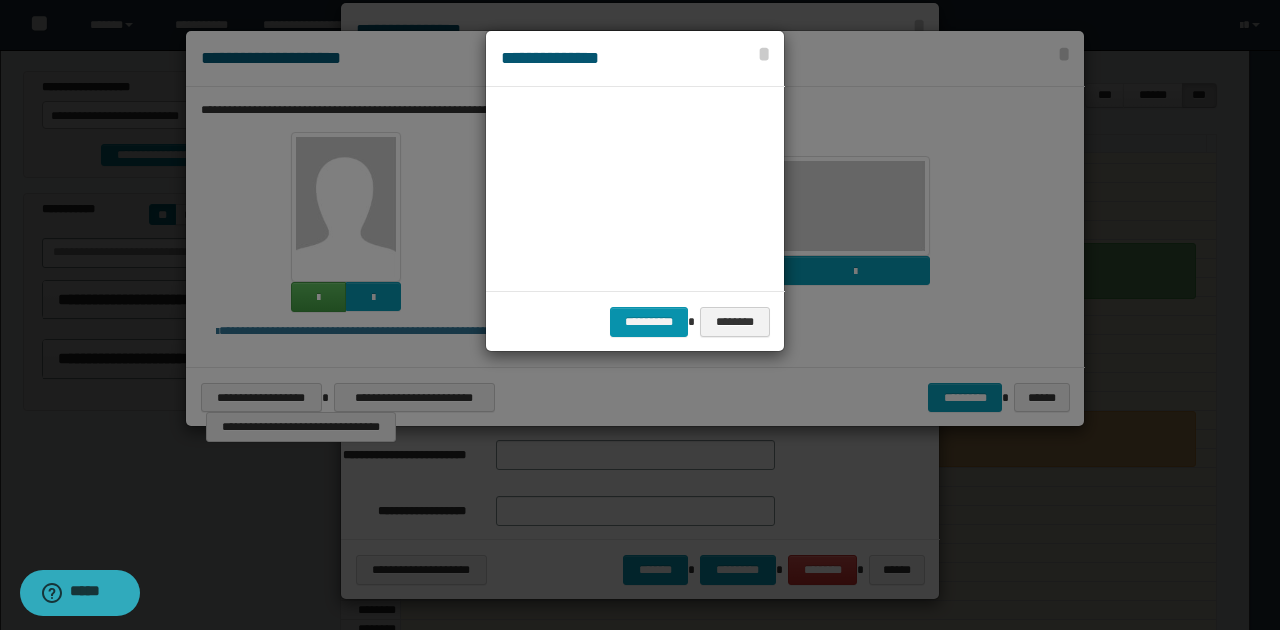 click on "**********" at bounding box center [635, 321] 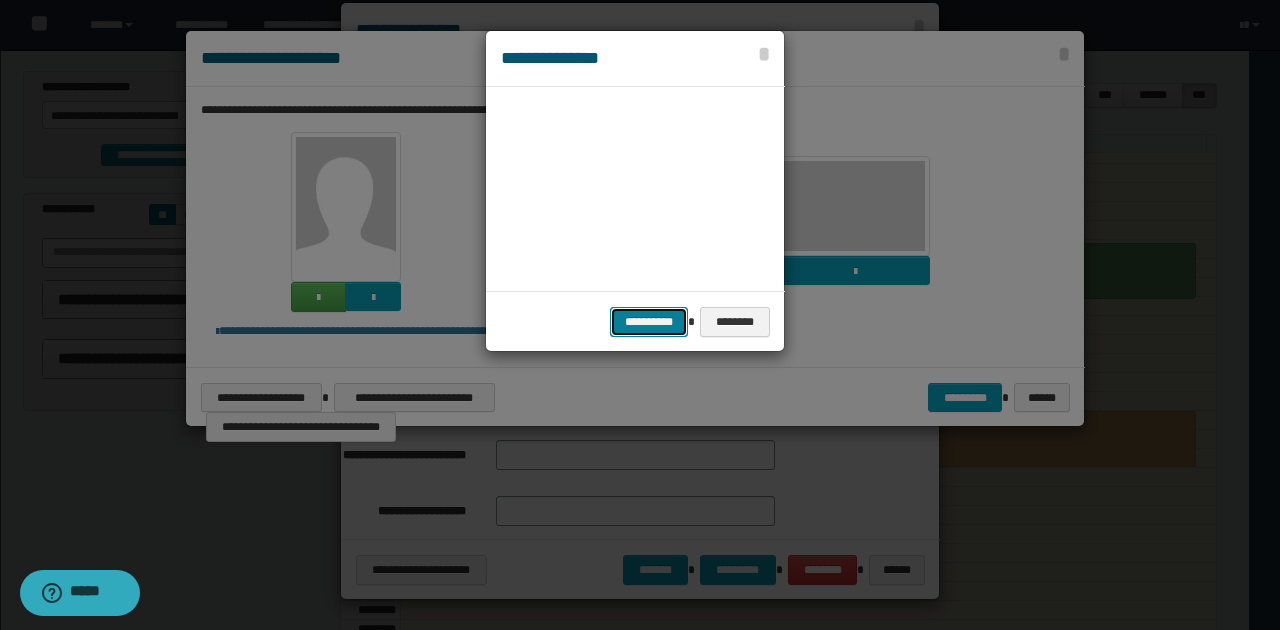 click on "**********" at bounding box center [649, 321] 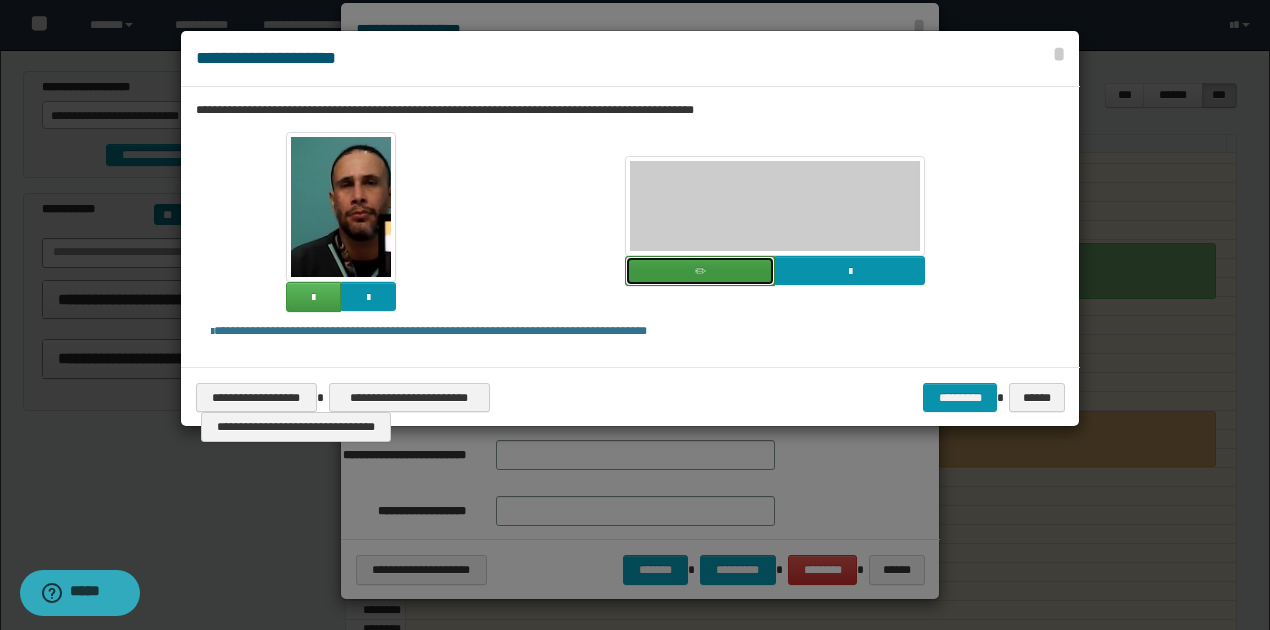 click at bounding box center (700, 271) 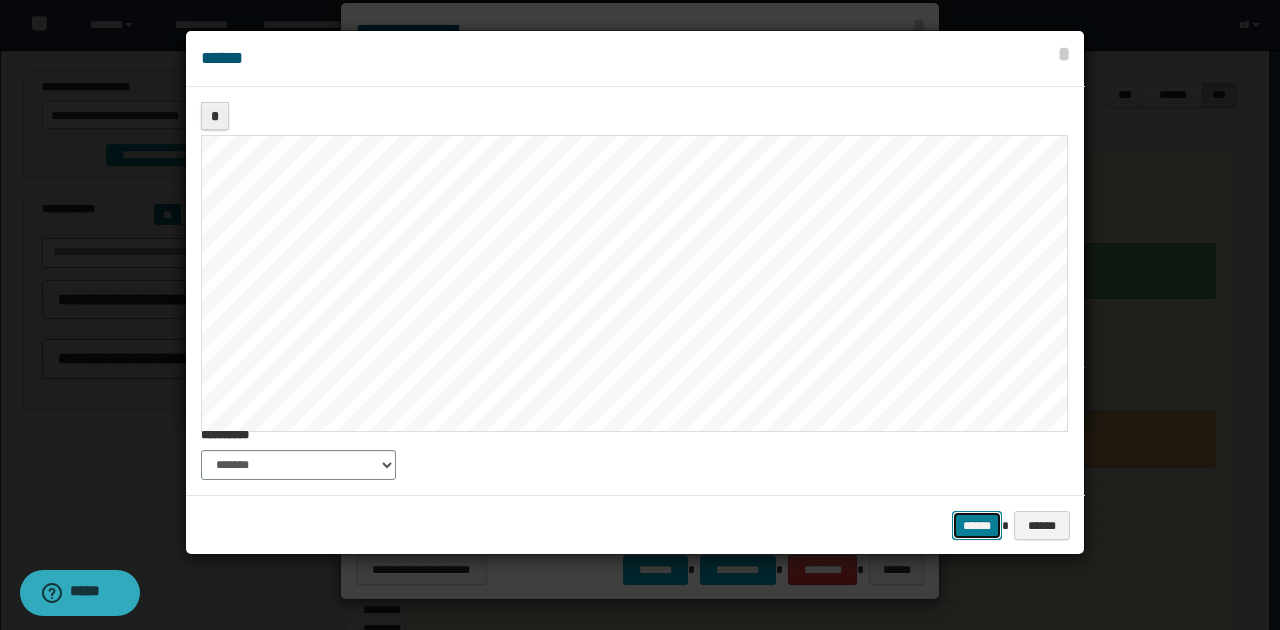click on "******" at bounding box center (977, 525) 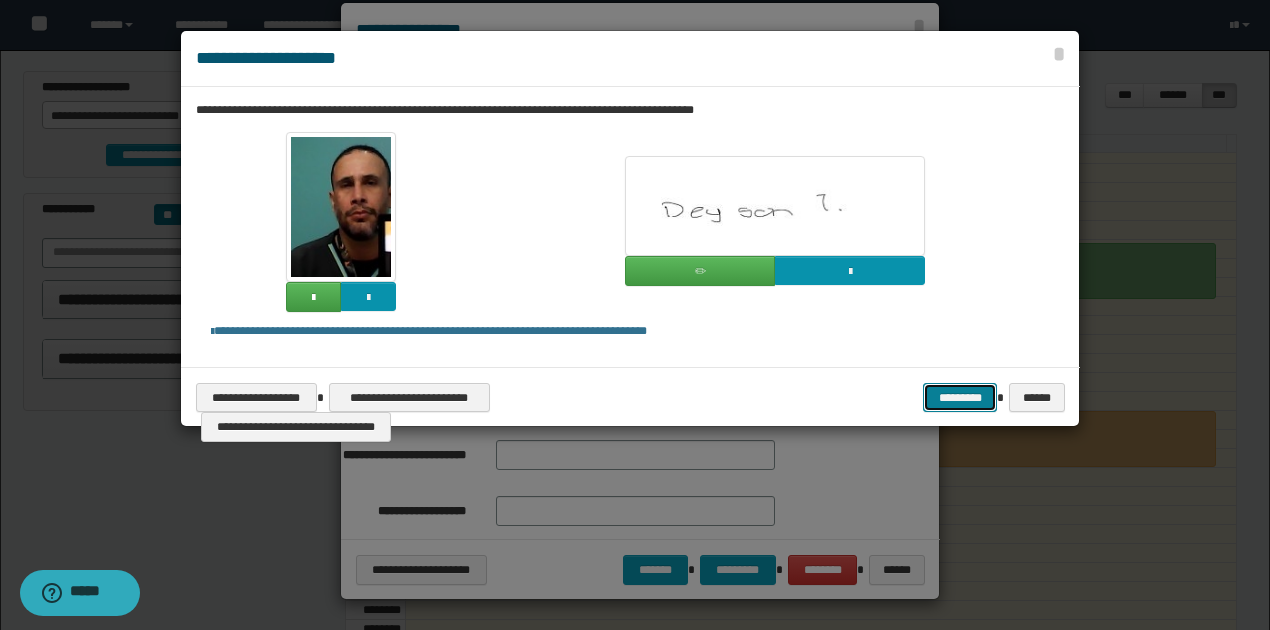 click on "*********" at bounding box center (960, 397) 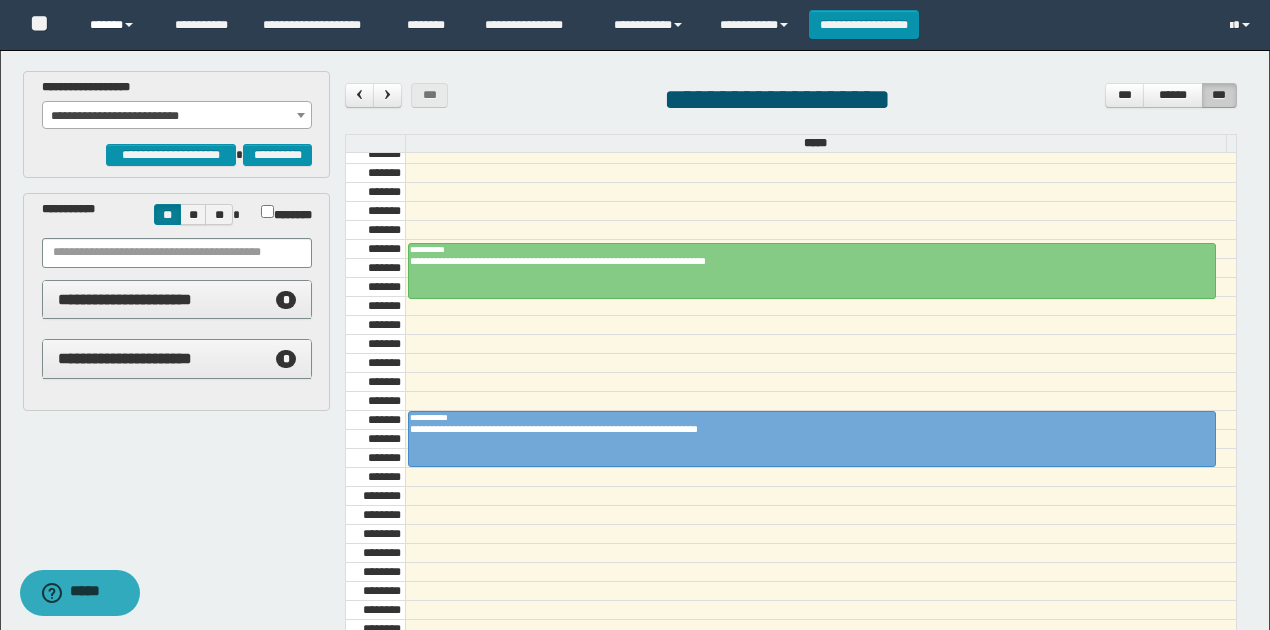 click on "******" at bounding box center (117, 25) 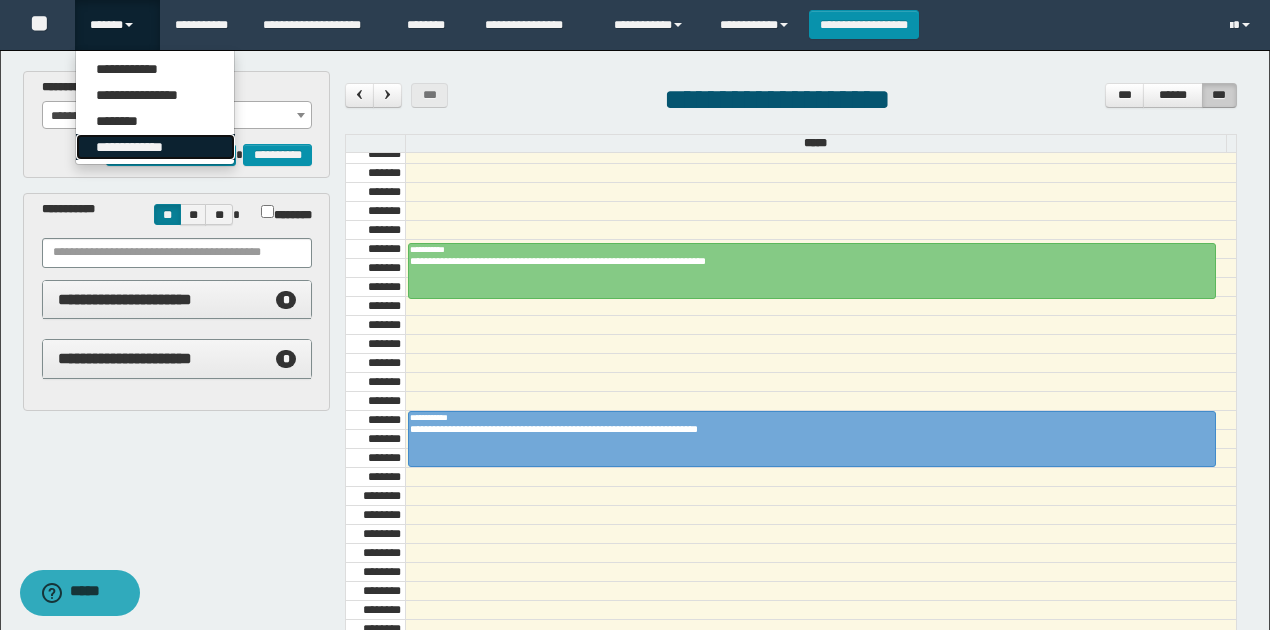 click on "**********" at bounding box center [155, 147] 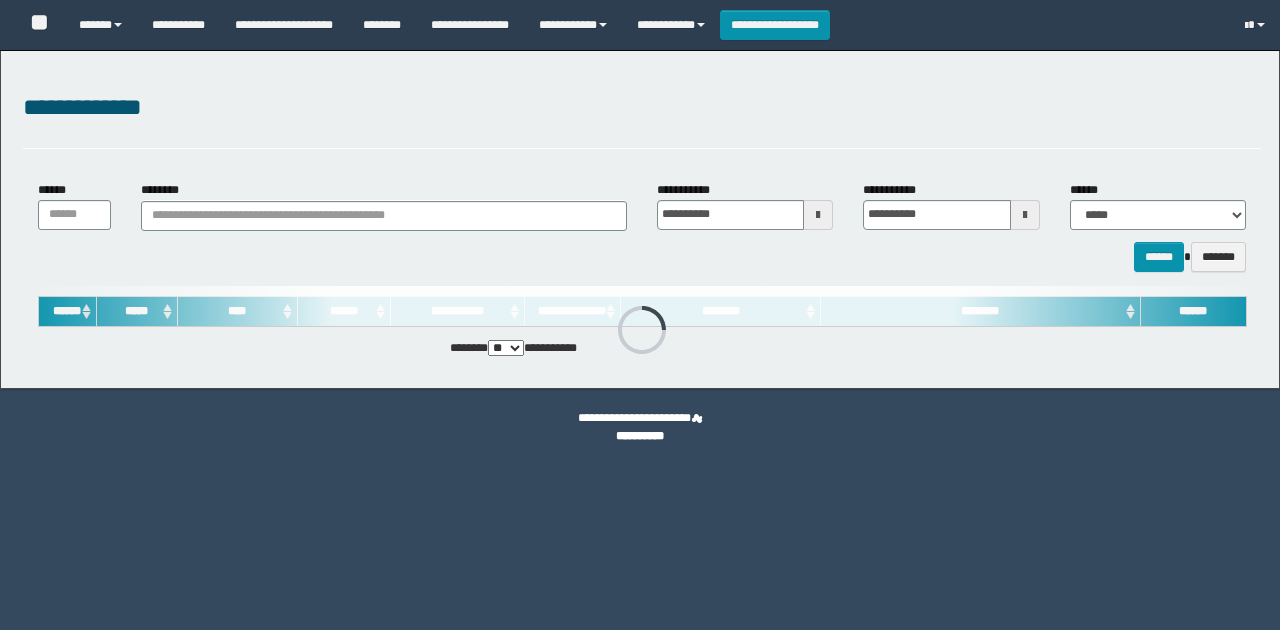 scroll, scrollTop: 0, scrollLeft: 0, axis: both 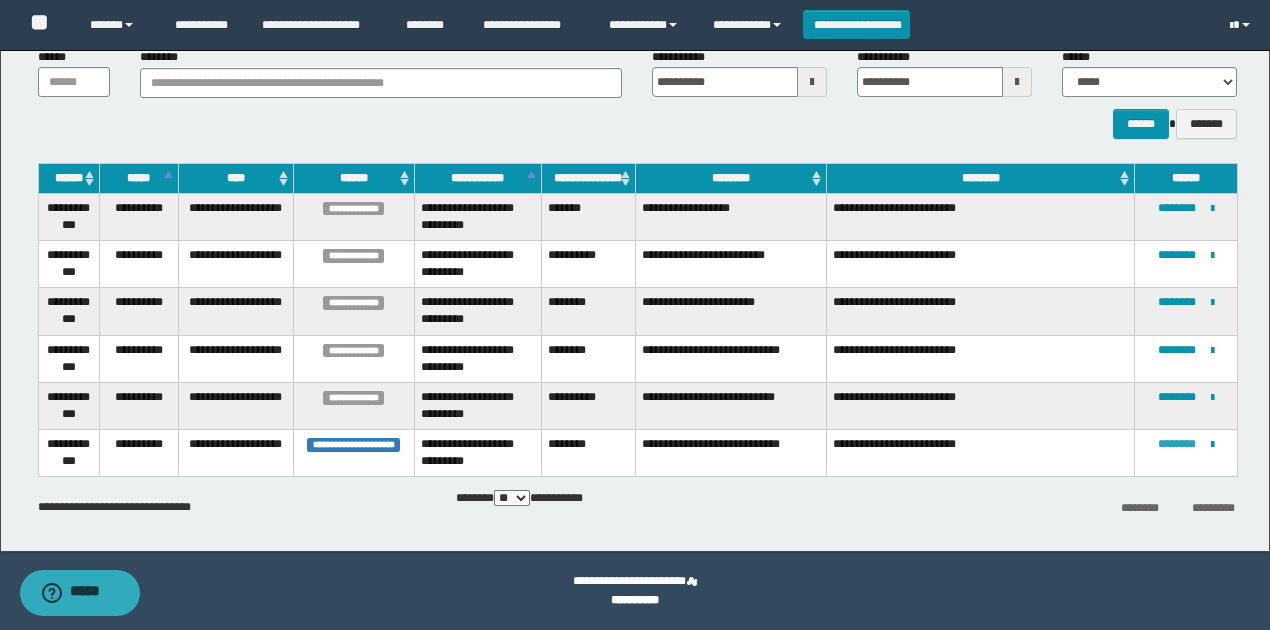 click on "********" at bounding box center [1177, 444] 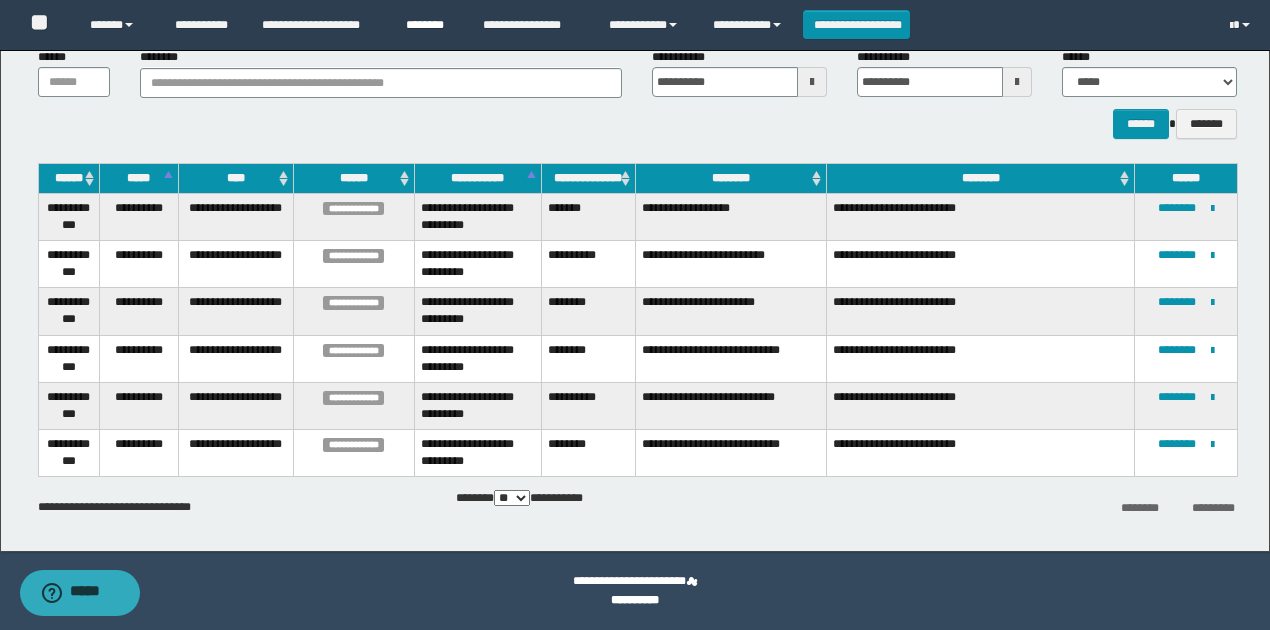 scroll, scrollTop: 0, scrollLeft: 0, axis: both 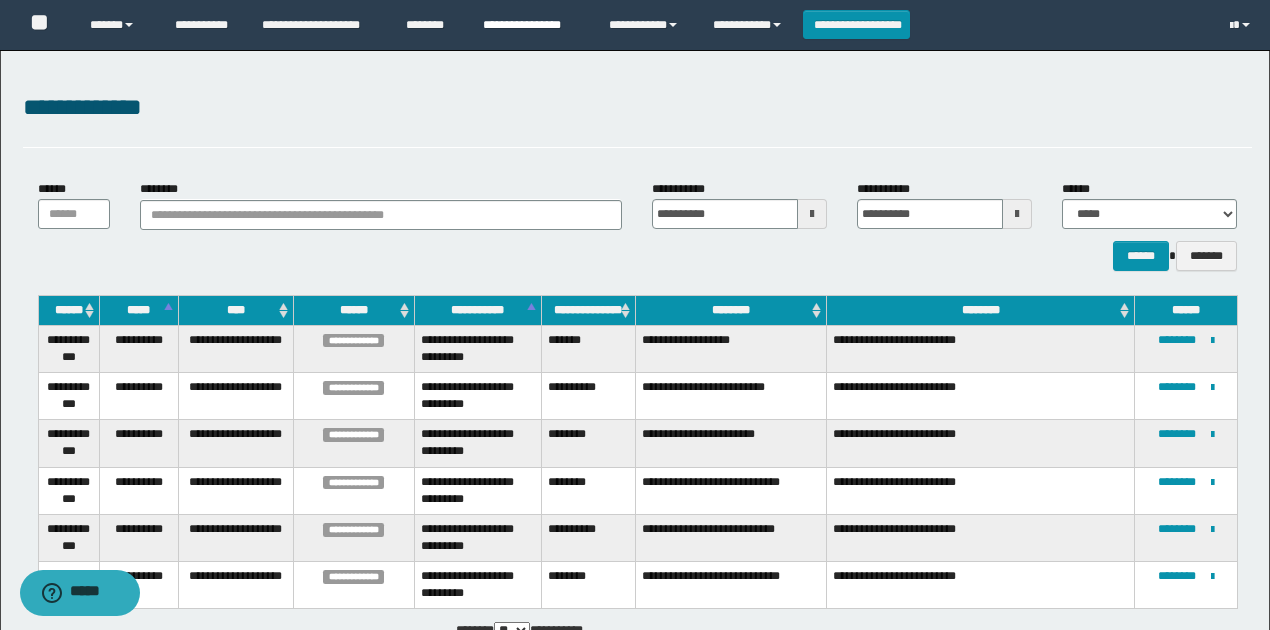 drag, startPoint x: 530, startPoint y: 32, endPoint x: 542, endPoint y: 37, distance: 13 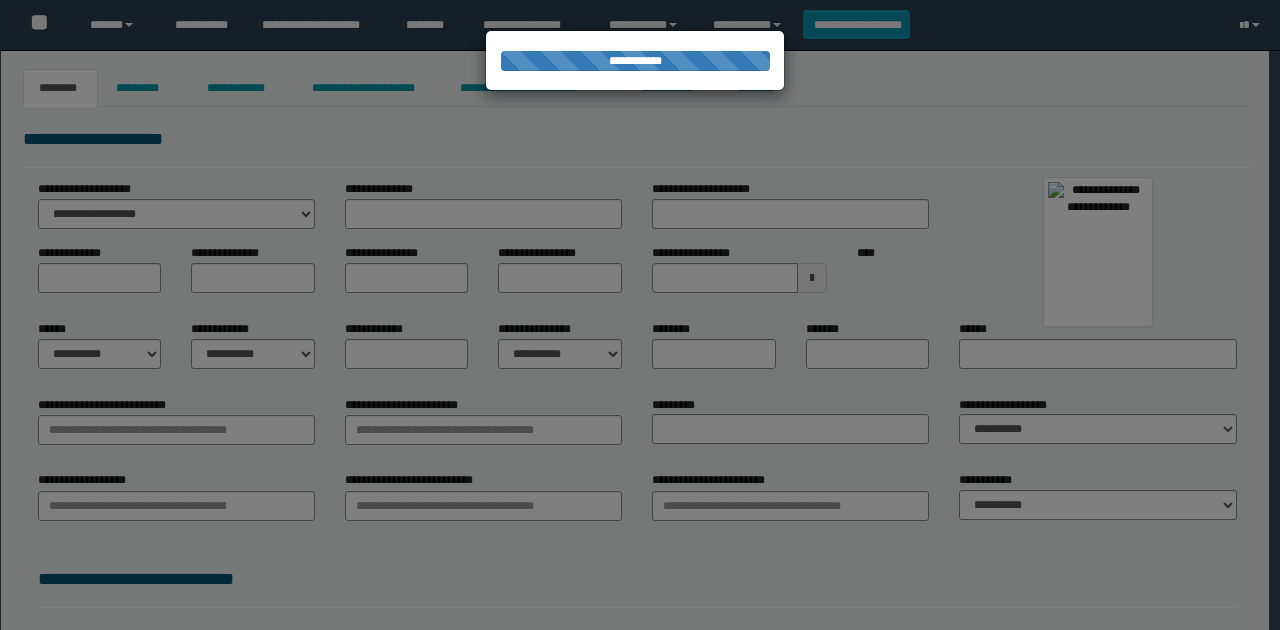 scroll, scrollTop: 0, scrollLeft: 0, axis: both 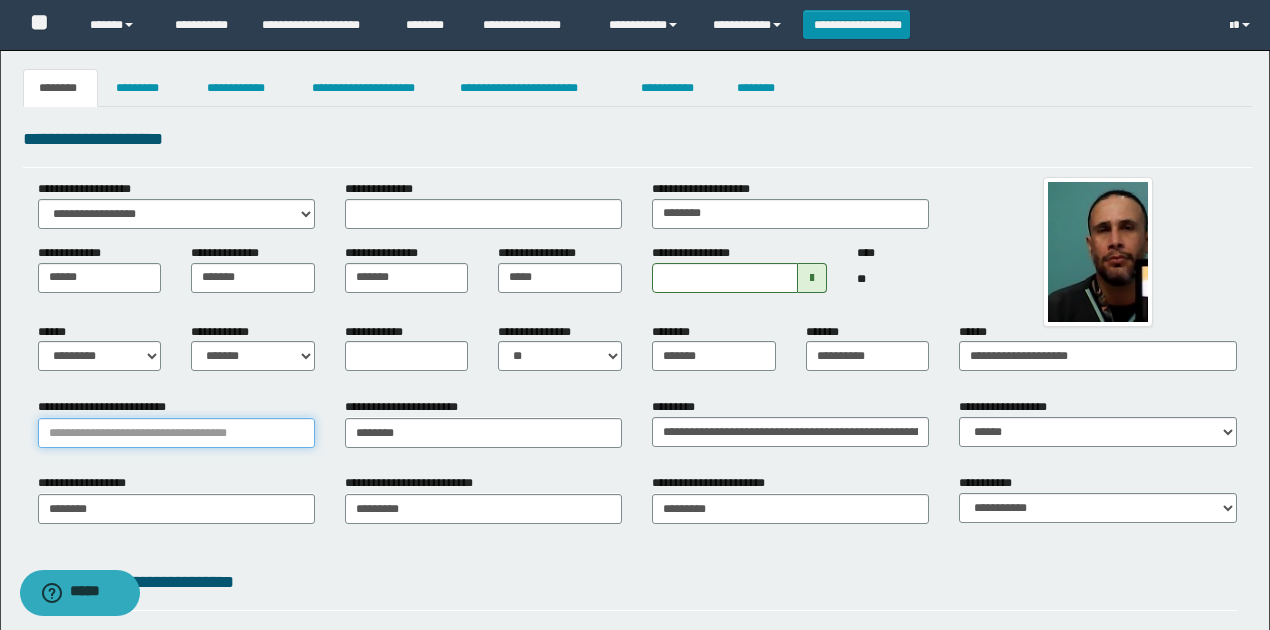 click on "**********" at bounding box center (176, 433) 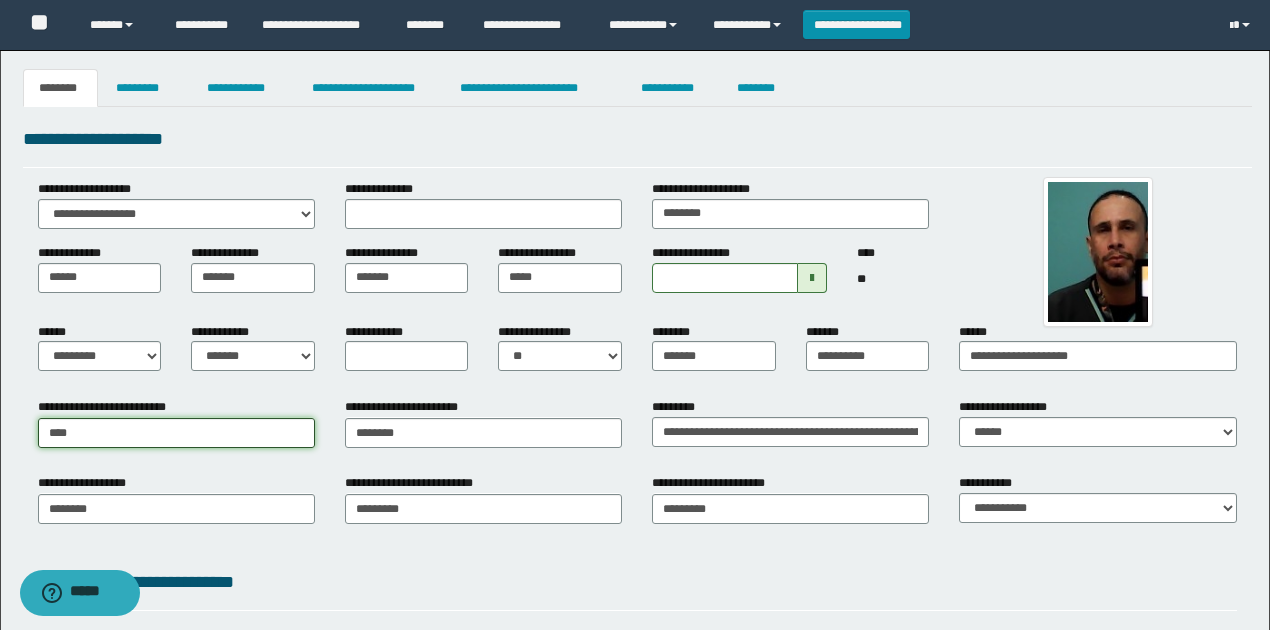 type on "*****" 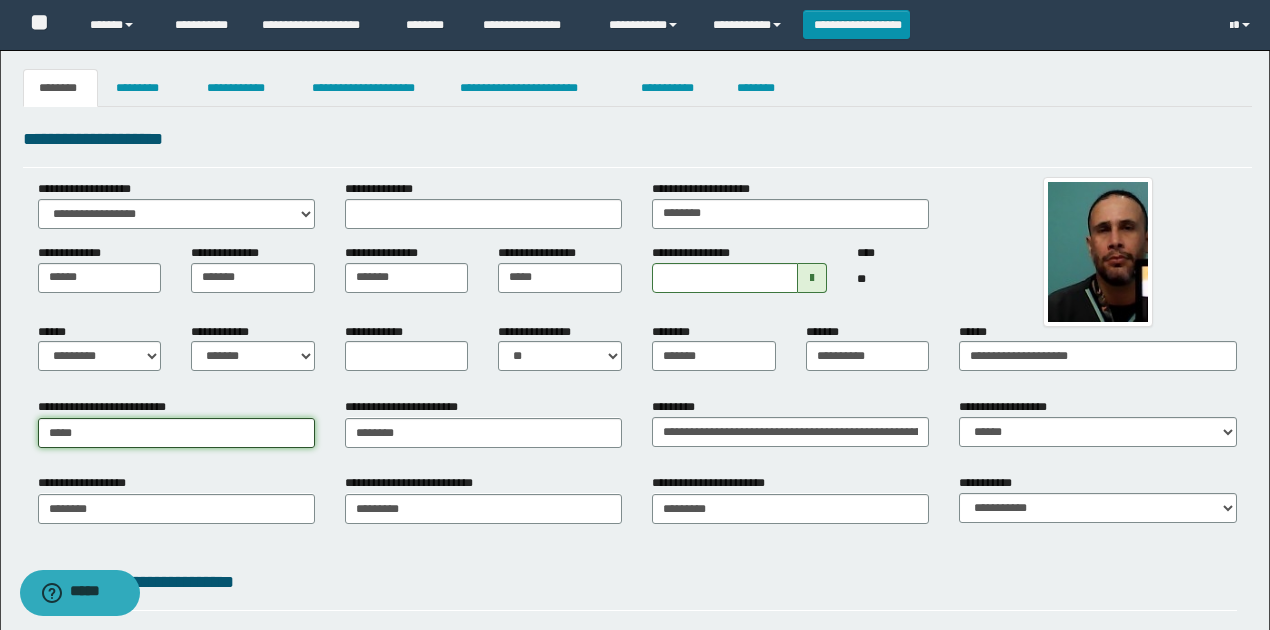 type on "*********" 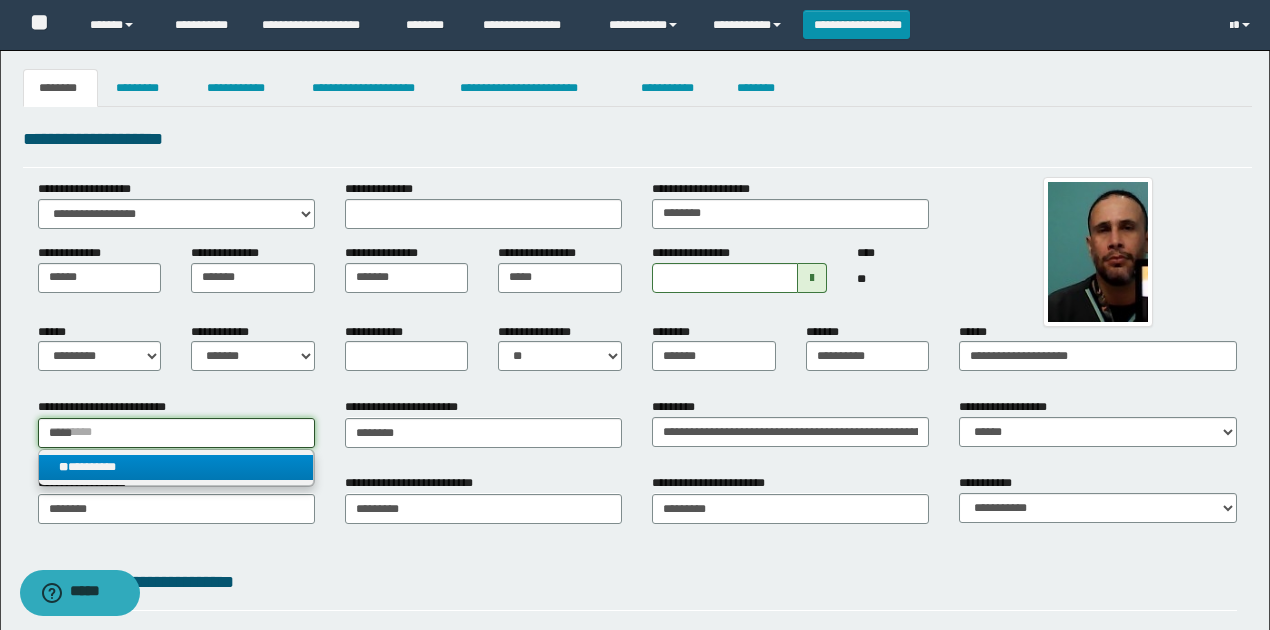type on "*****" 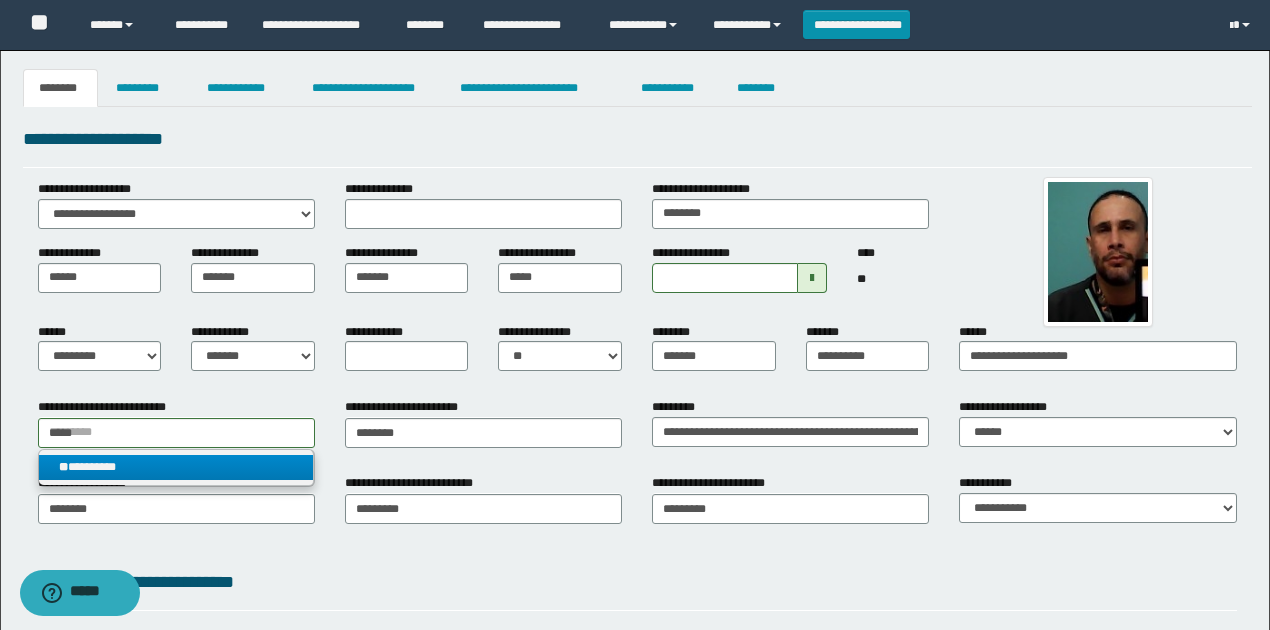 click on "** *********" at bounding box center [176, 467] 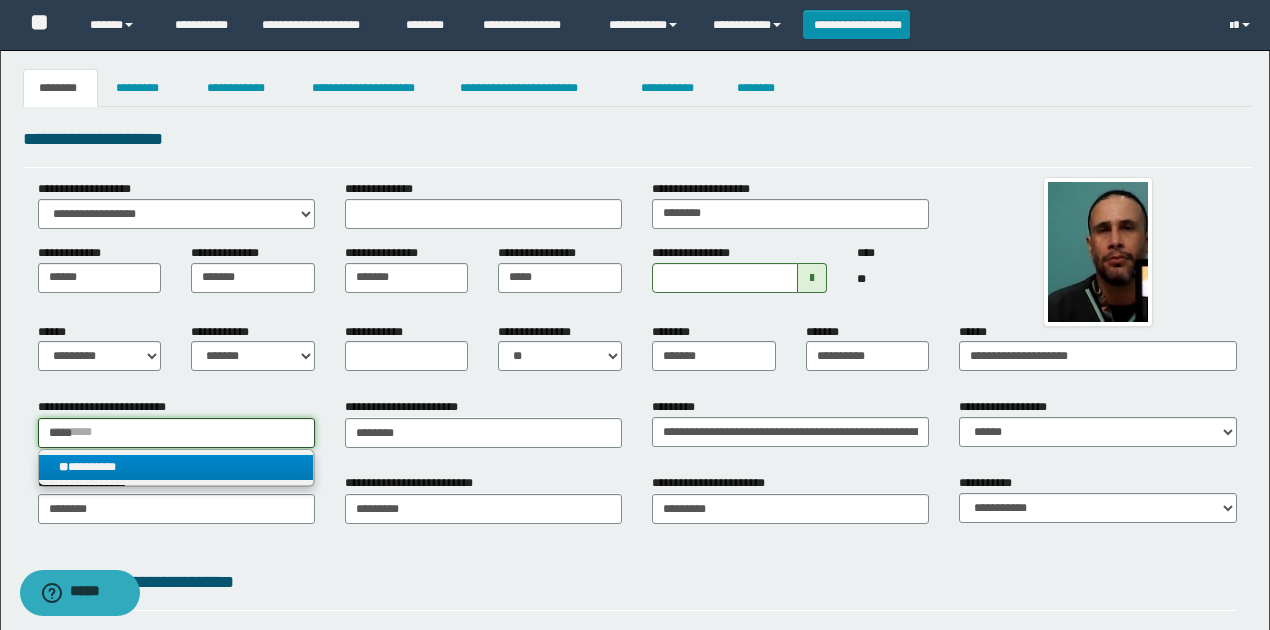 type 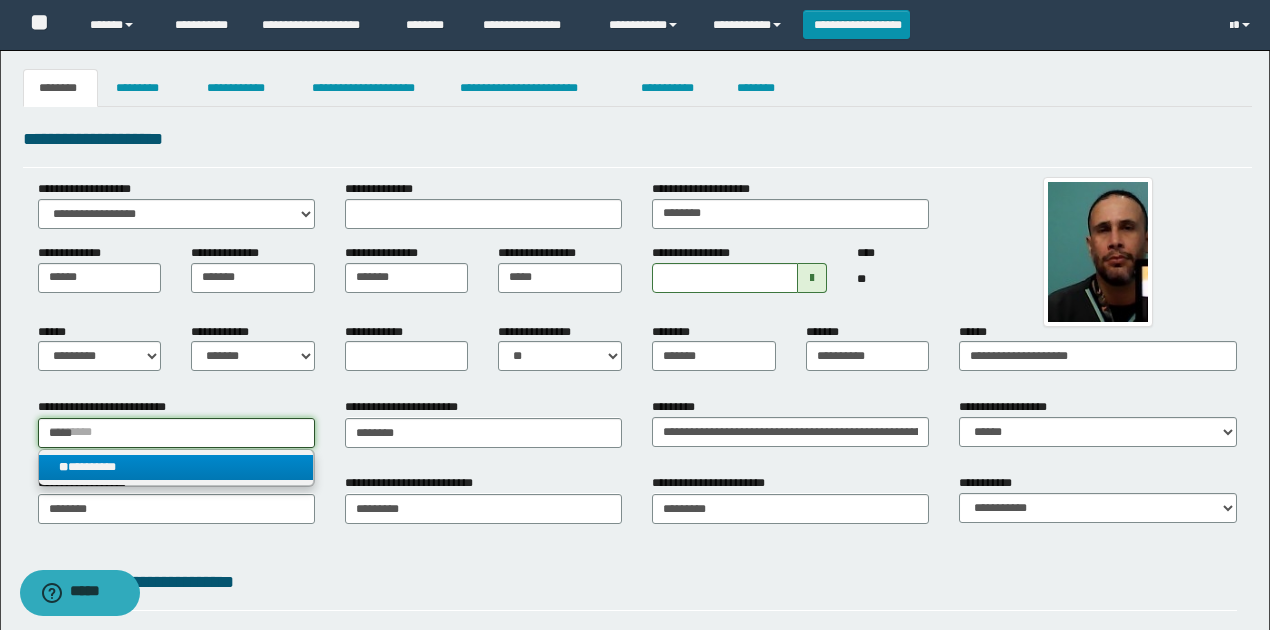 type on "*********" 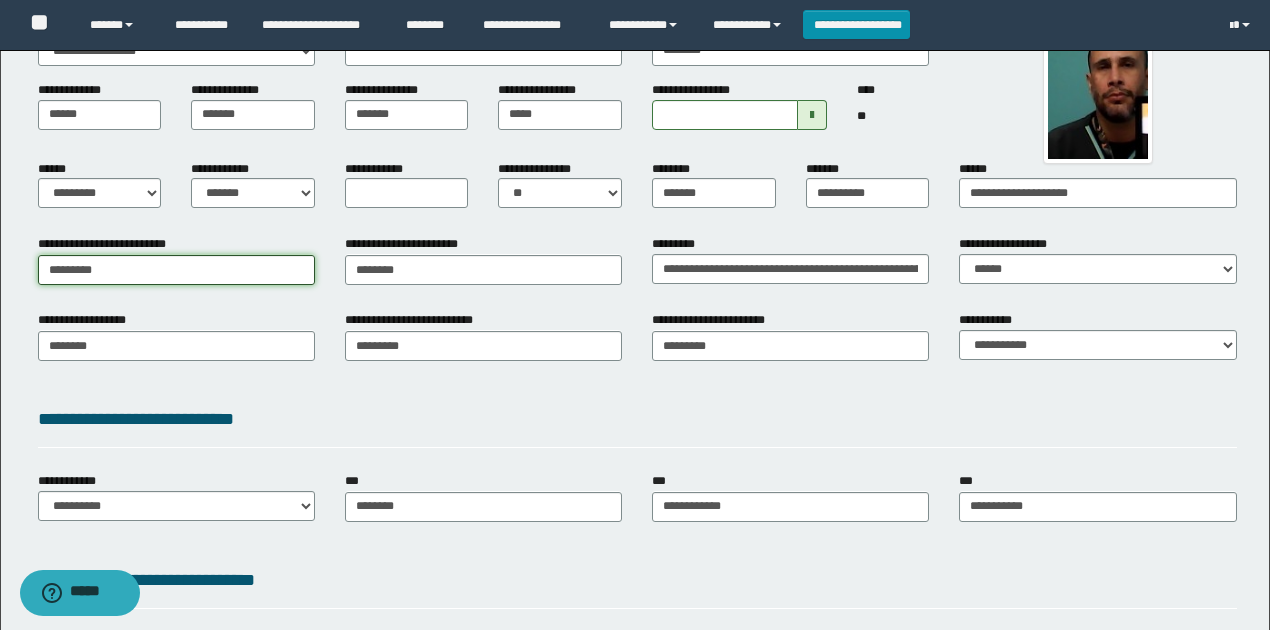 scroll, scrollTop: 333, scrollLeft: 0, axis: vertical 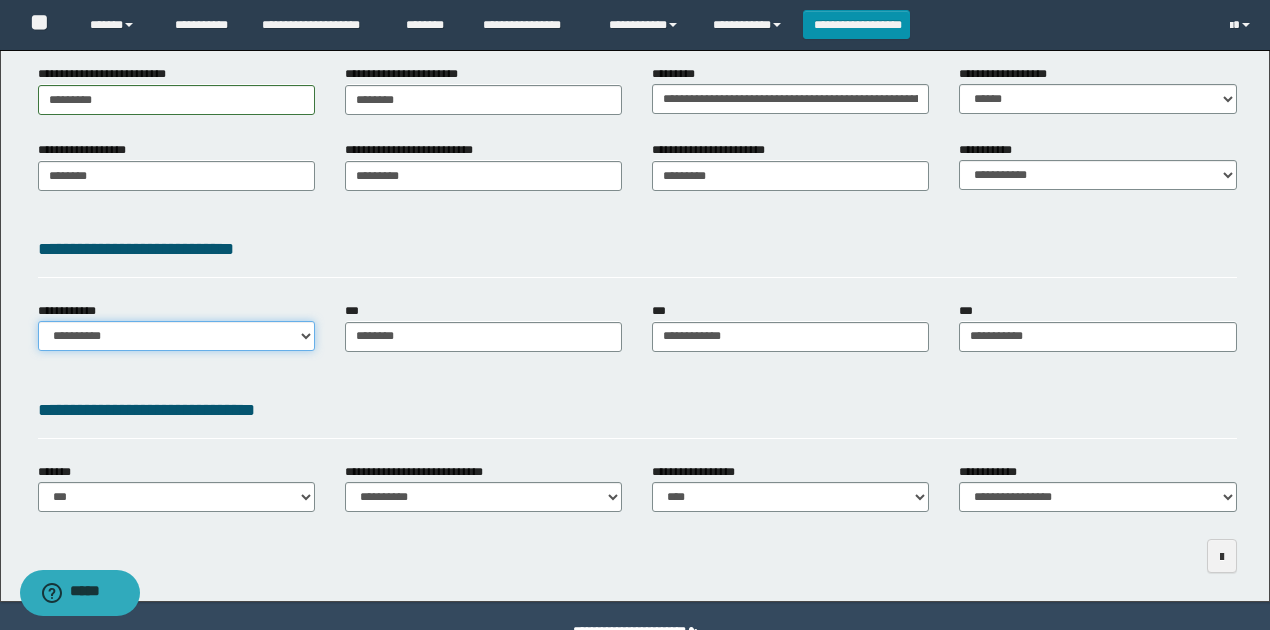 click on "**********" at bounding box center (176, 336) 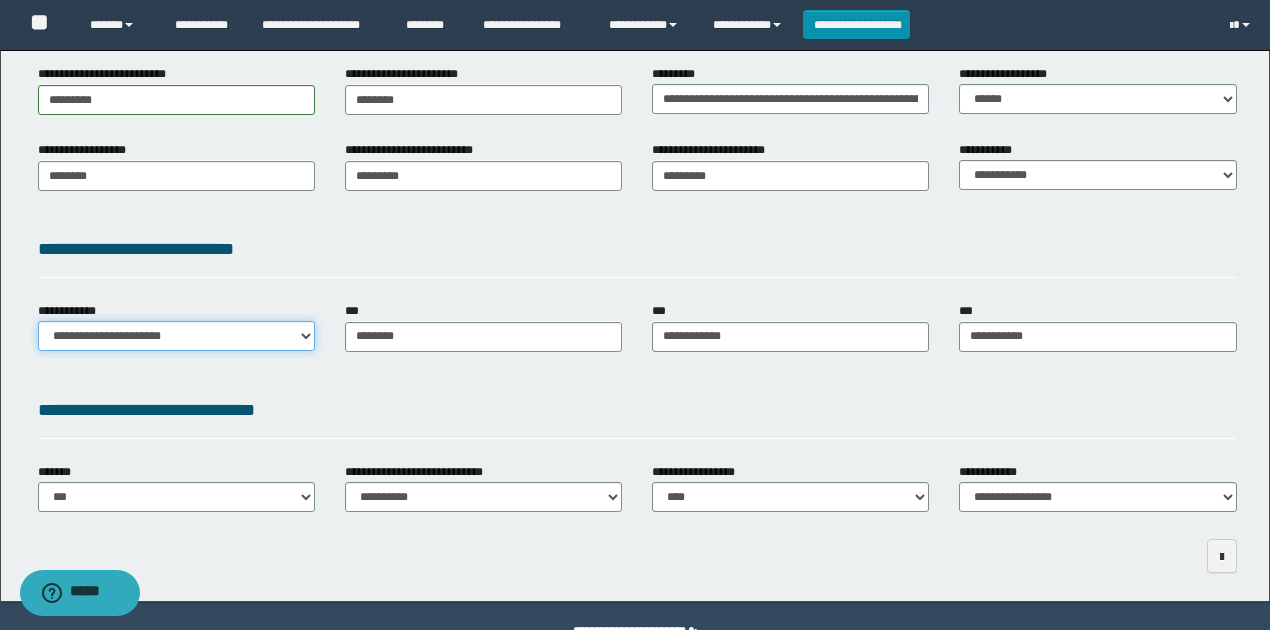 click on "**********" at bounding box center (176, 336) 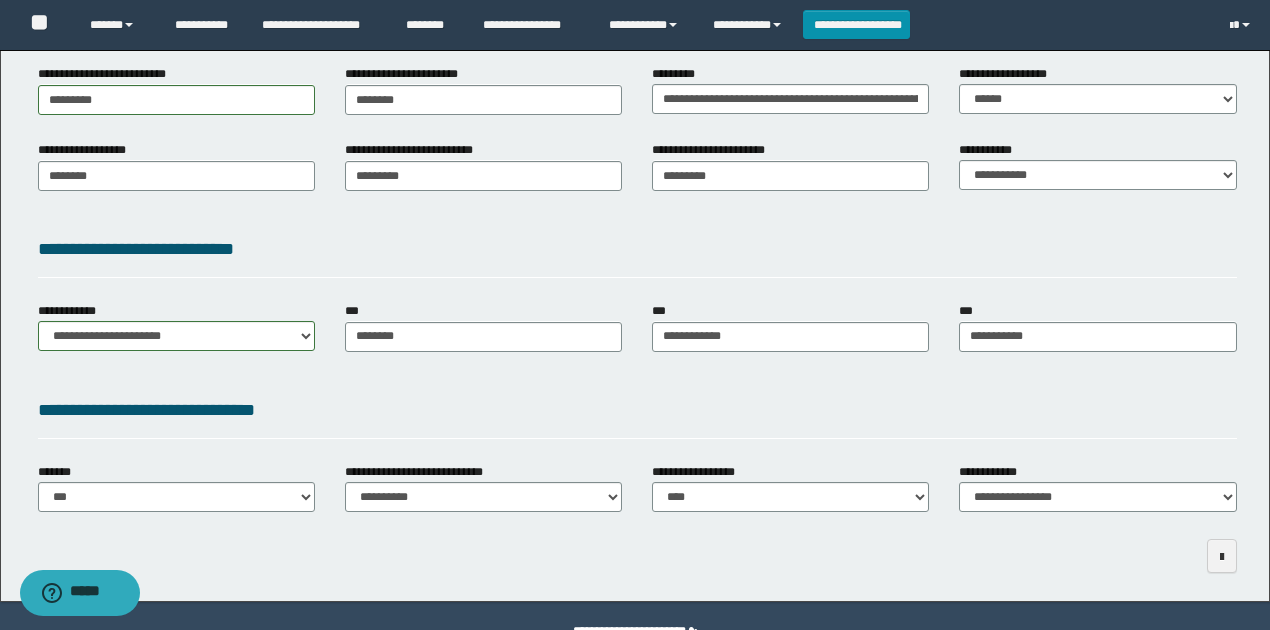 click on "**********" at bounding box center (637, 253) 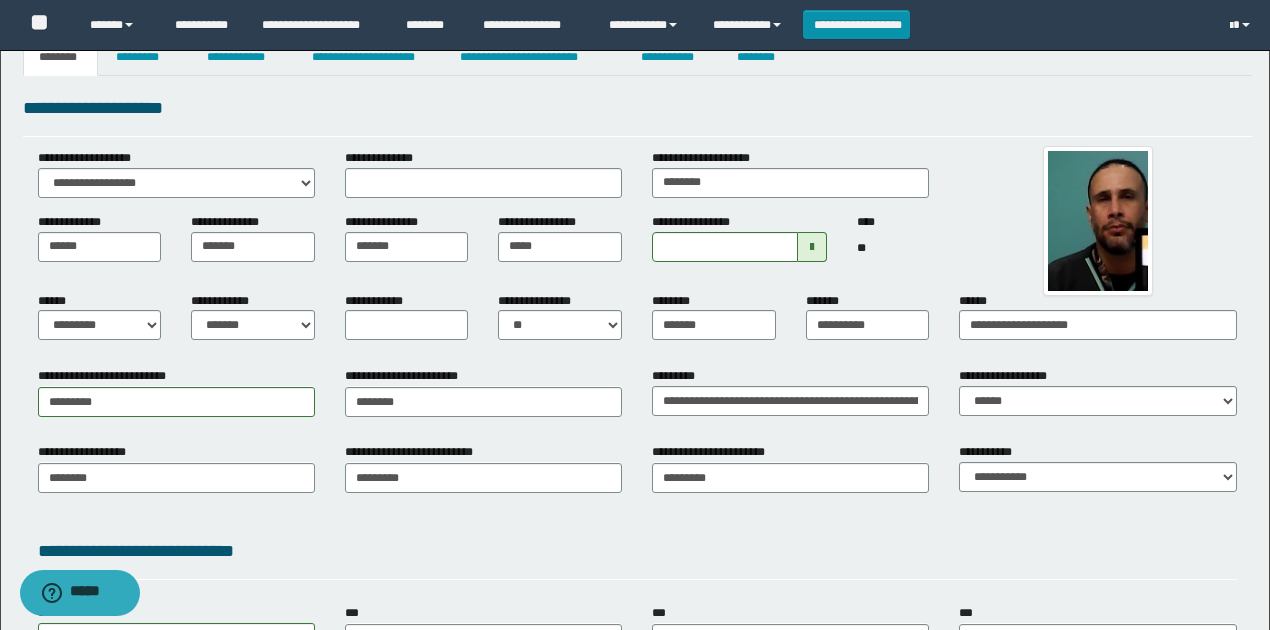 scroll, scrollTop: 0, scrollLeft: 0, axis: both 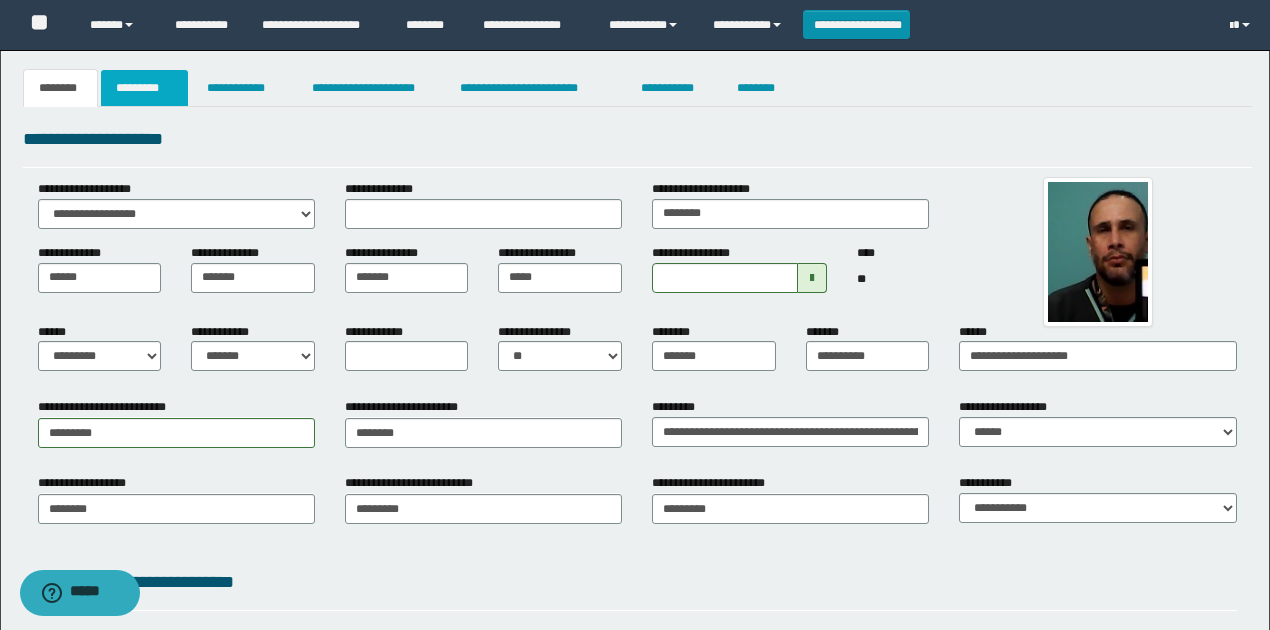 click on "*********" at bounding box center [144, 88] 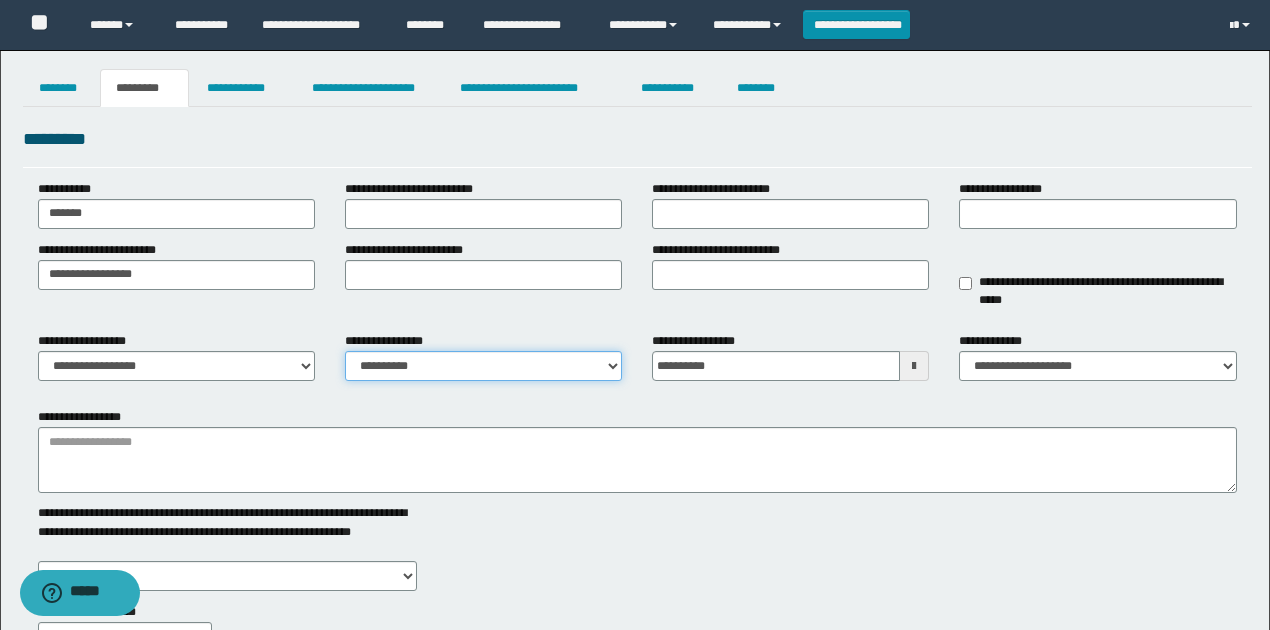 click on "**********" at bounding box center (483, 366) 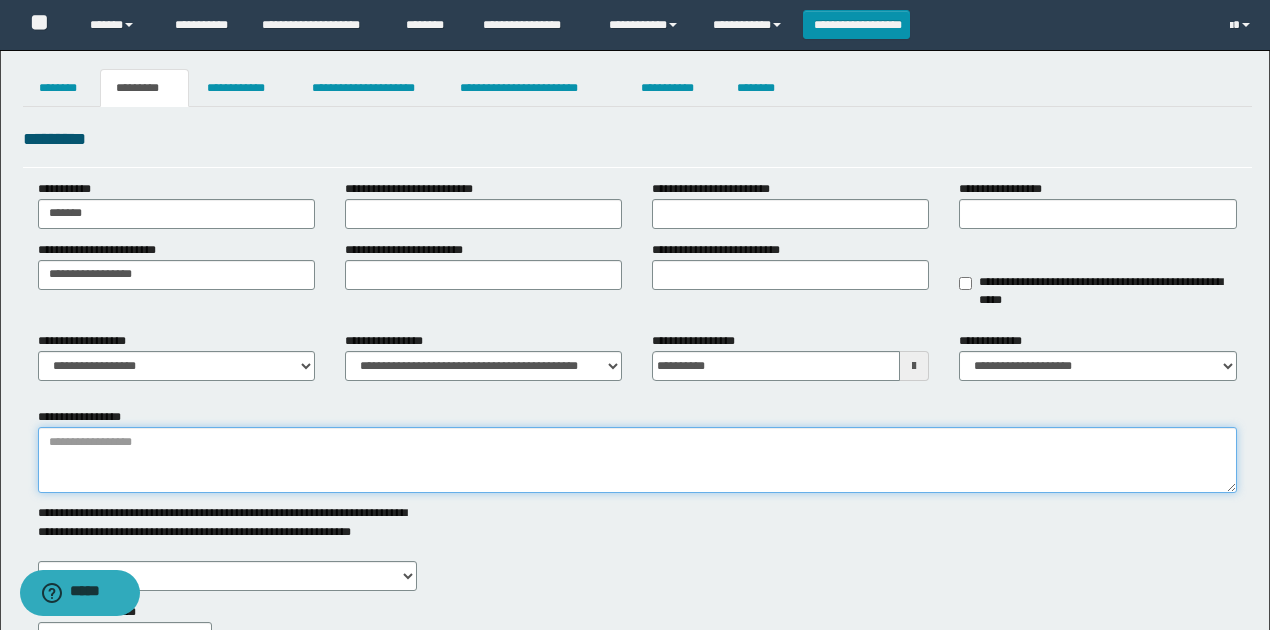 click on "**********" at bounding box center [637, 460] 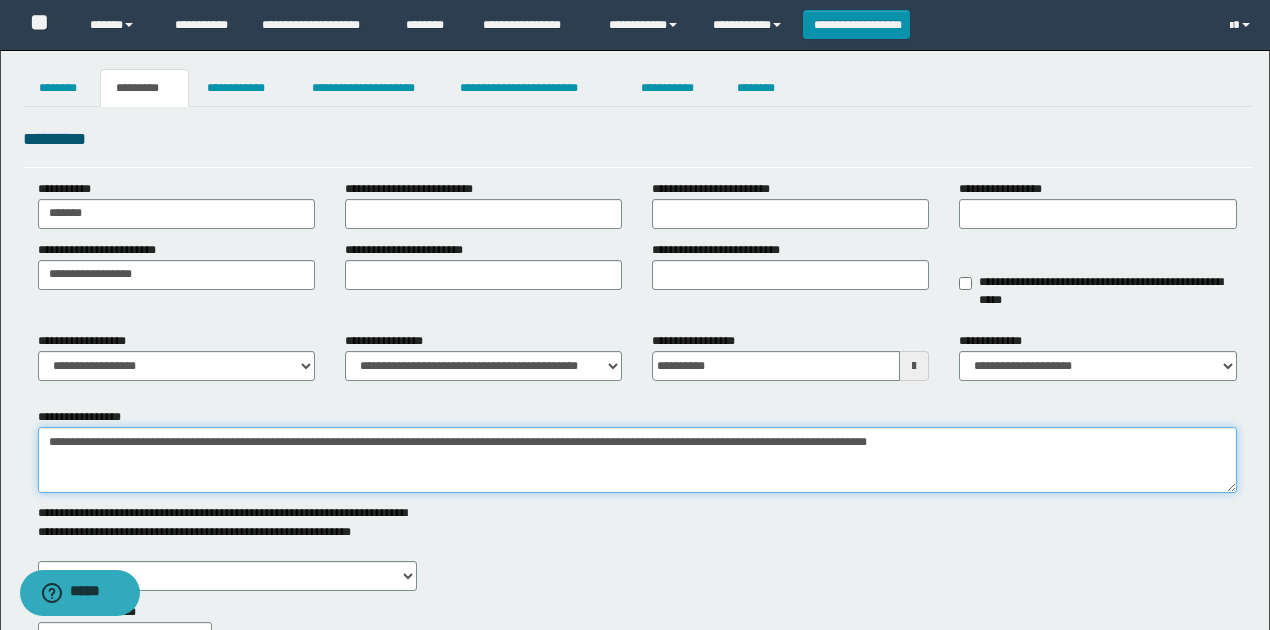 click on "**********" at bounding box center (637, 460) 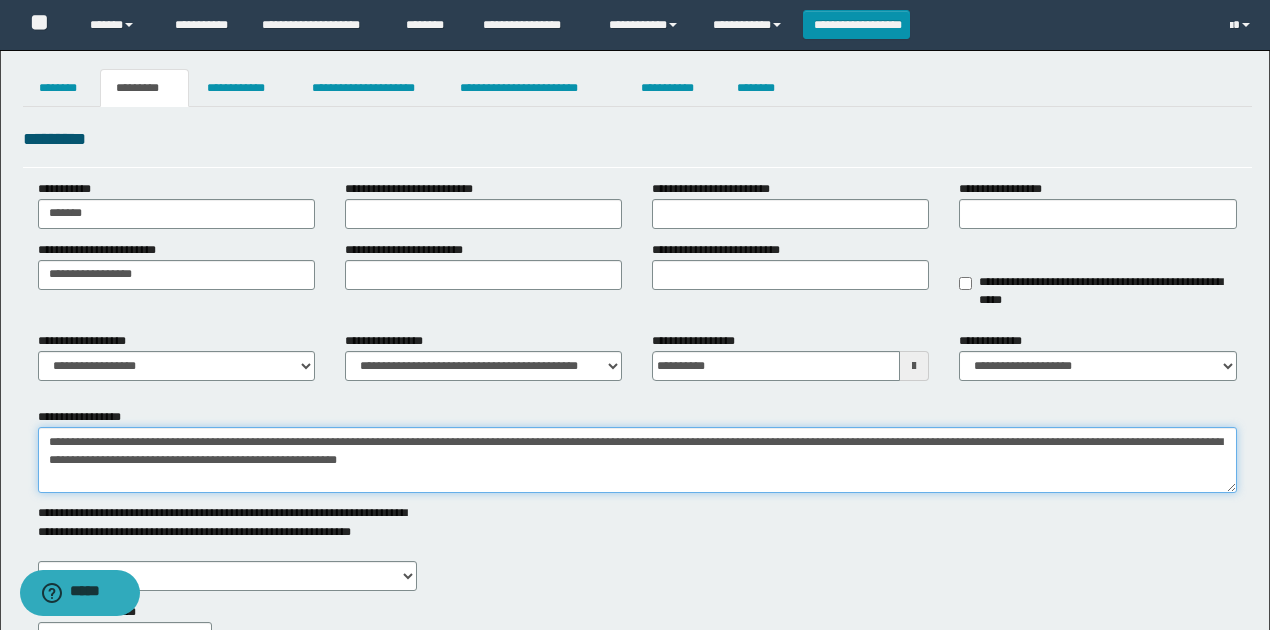 click on "**********" at bounding box center [637, 460] 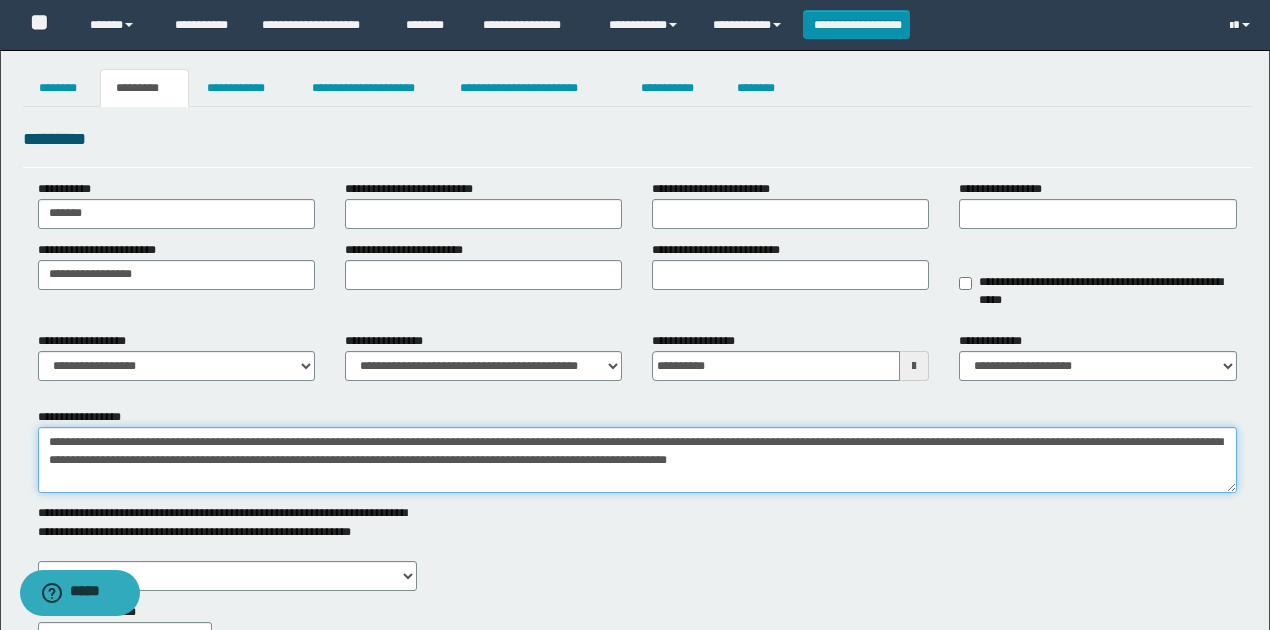 click on "**********" at bounding box center (637, 460) 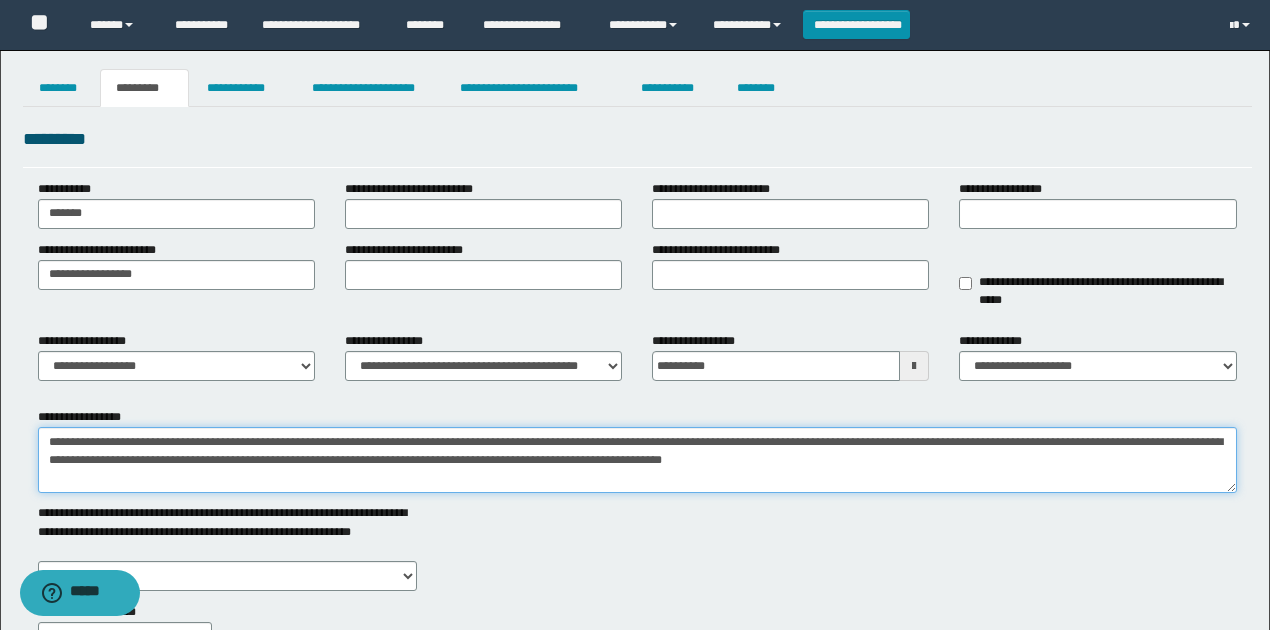 click on "**********" at bounding box center [637, 460] 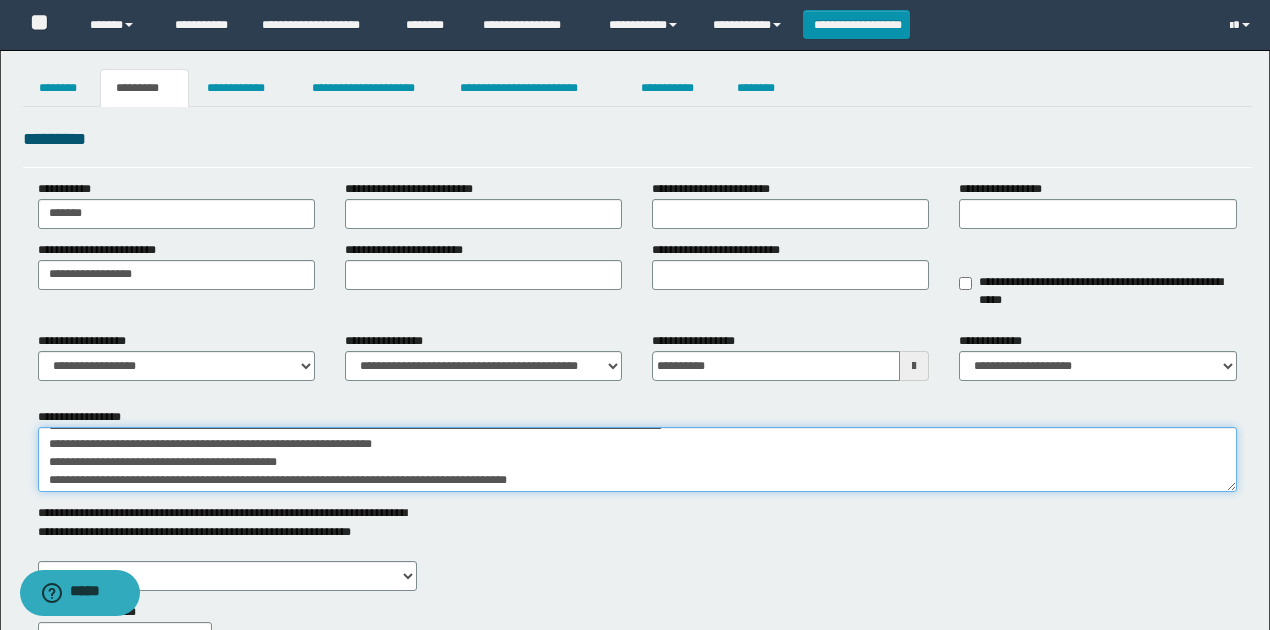 scroll, scrollTop: 36, scrollLeft: 0, axis: vertical 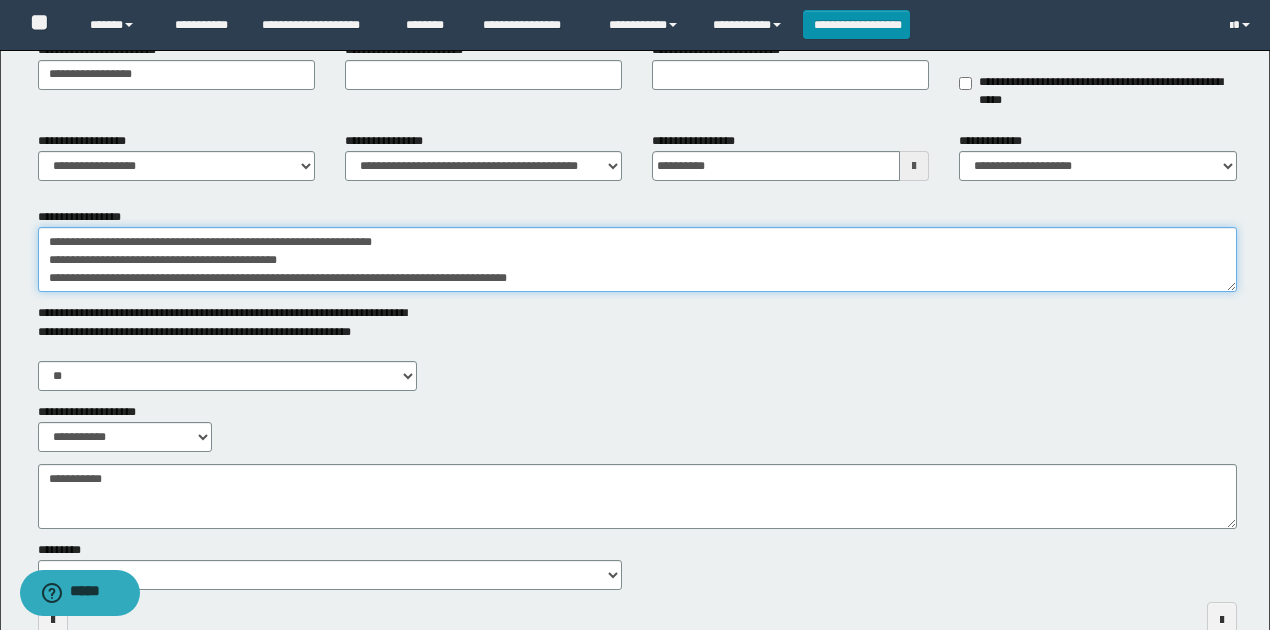 type on "**********" 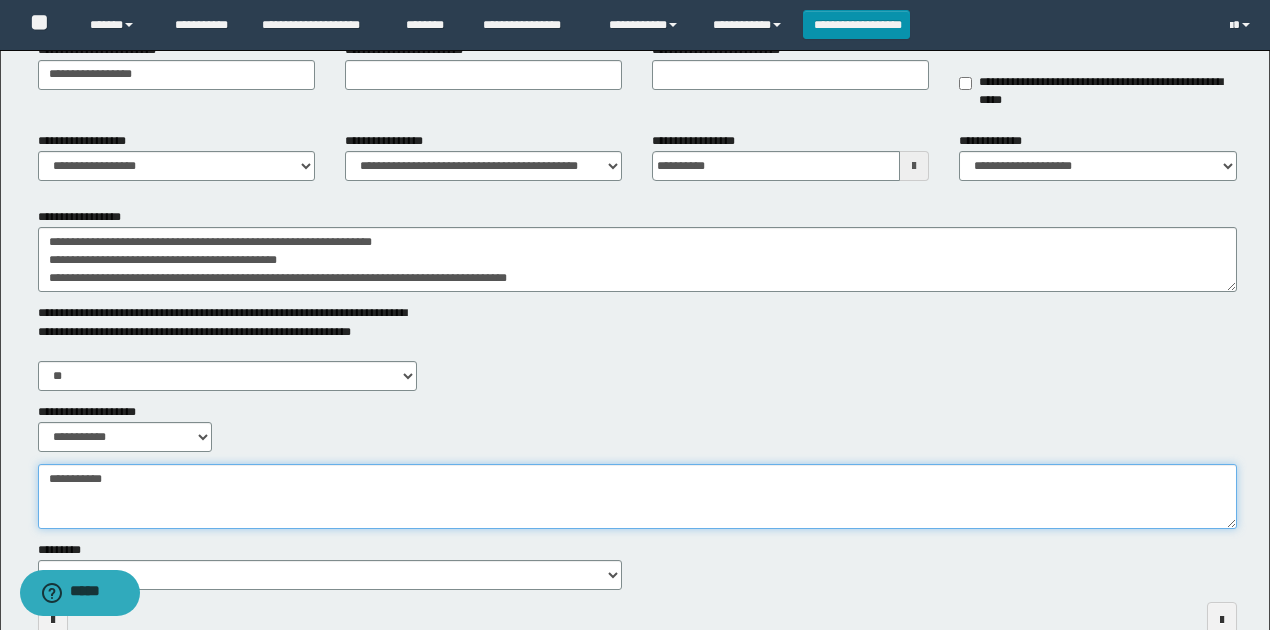 click on "**********" at bounding box center (637, 496) 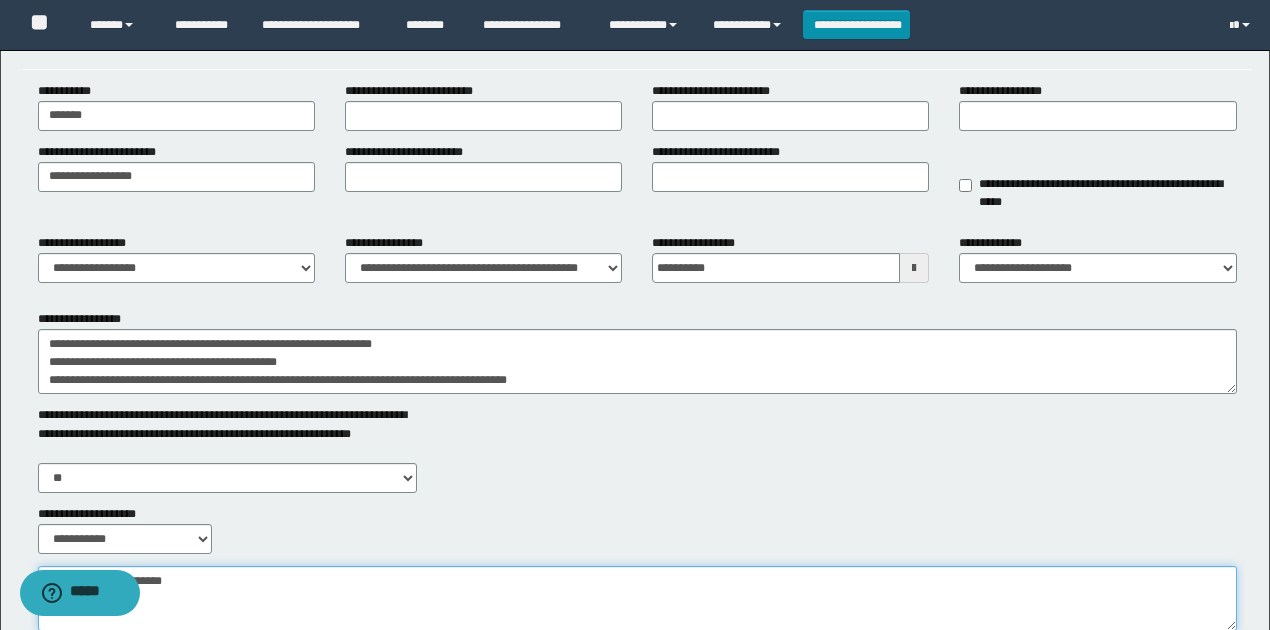 scroll, scrollTop: 0, scrollLeft: 0, axis: both 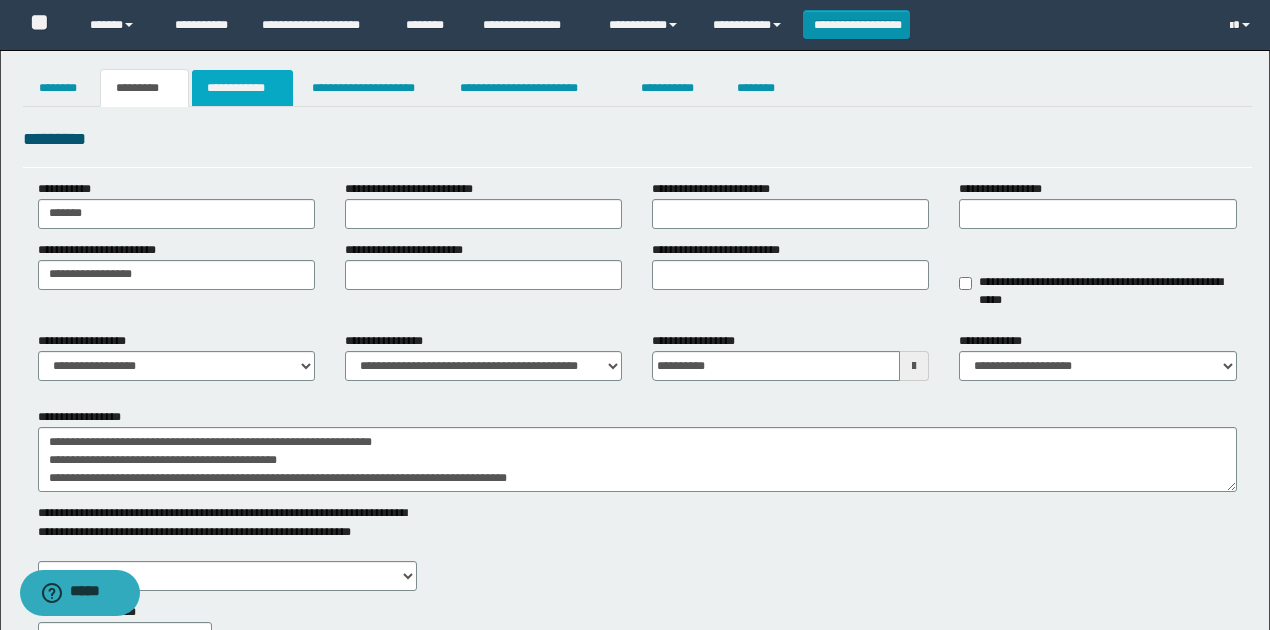 type on "**********" 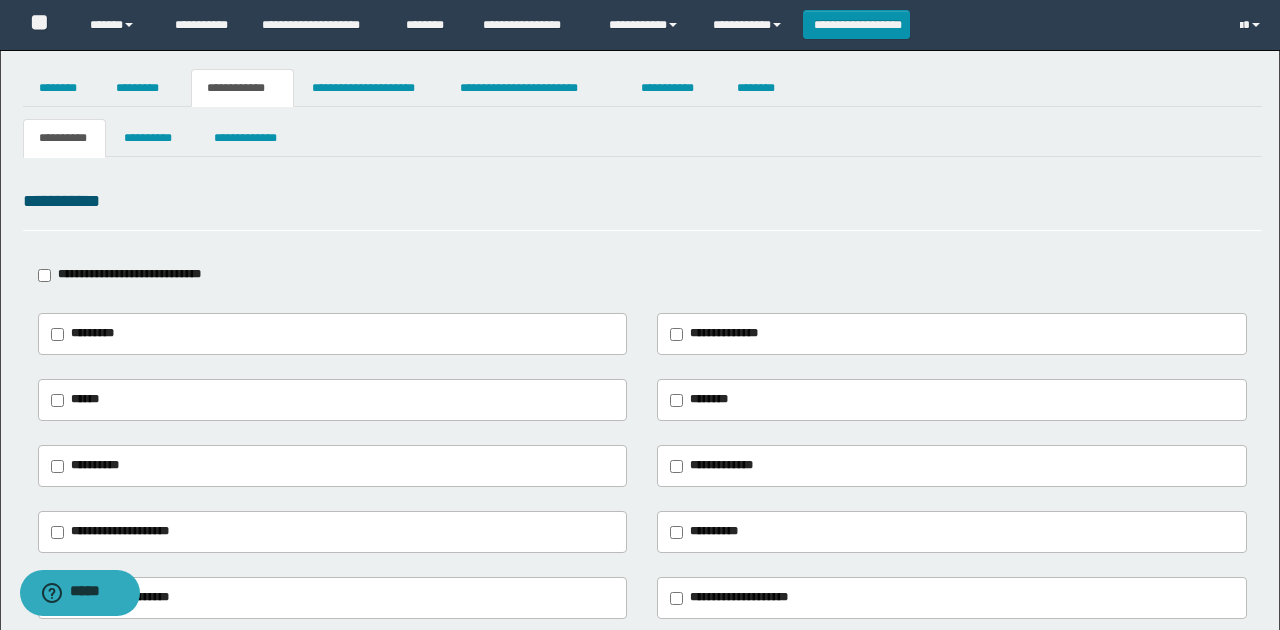 type on "**********" 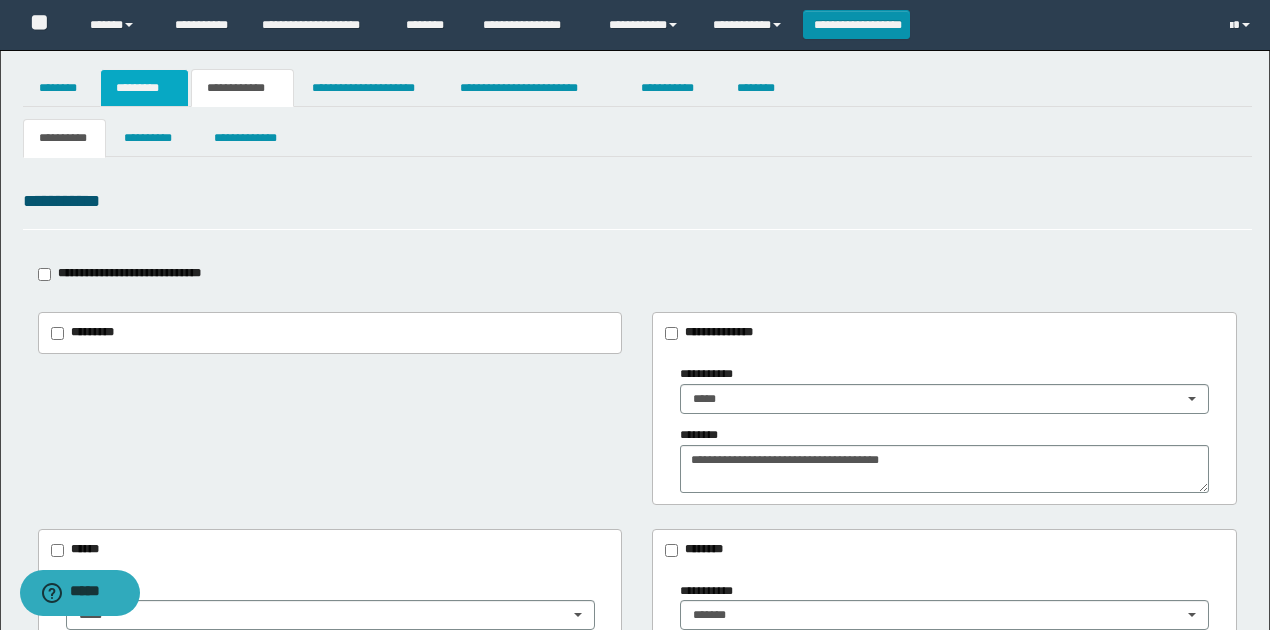 click on "*********" at bounding box center (144, 88) 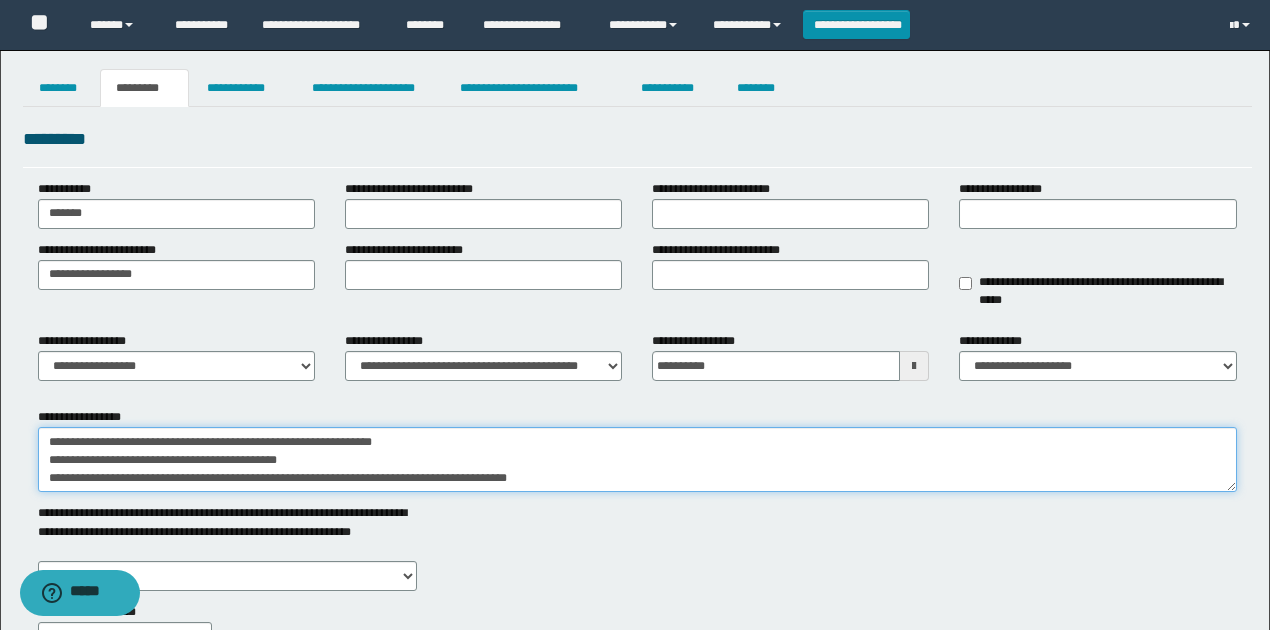 click on "**********" at bounding box center (637, 459) 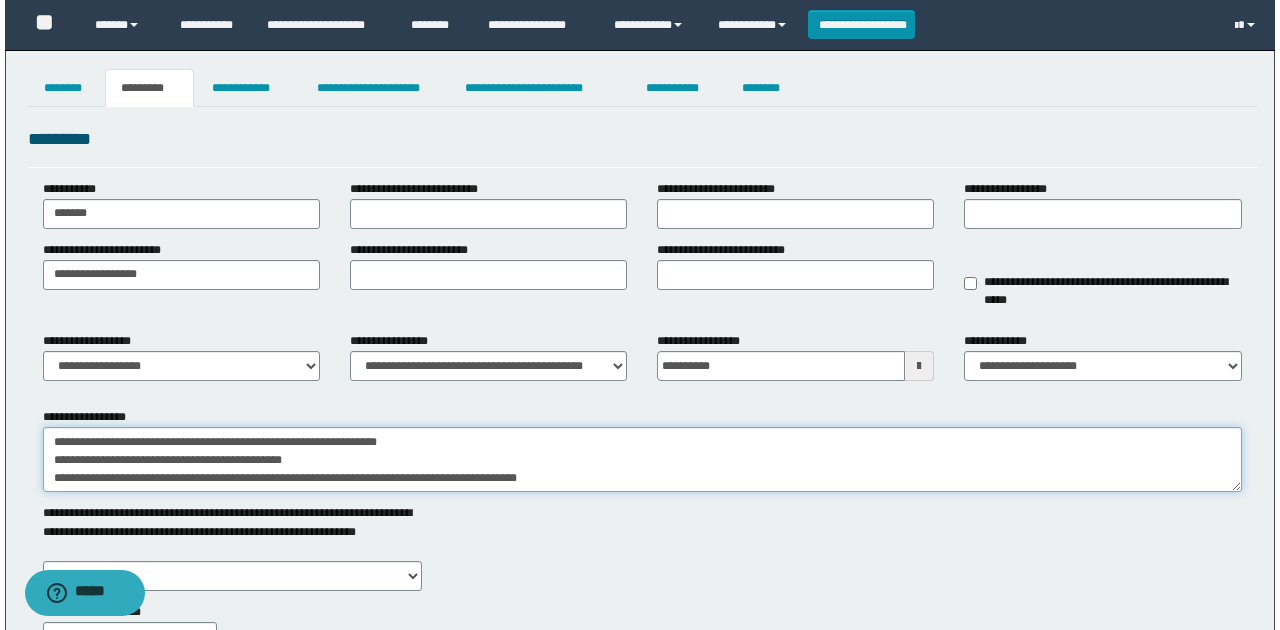 scroll, scrollTop: 48, scrollLeft: 0, axis: vertical 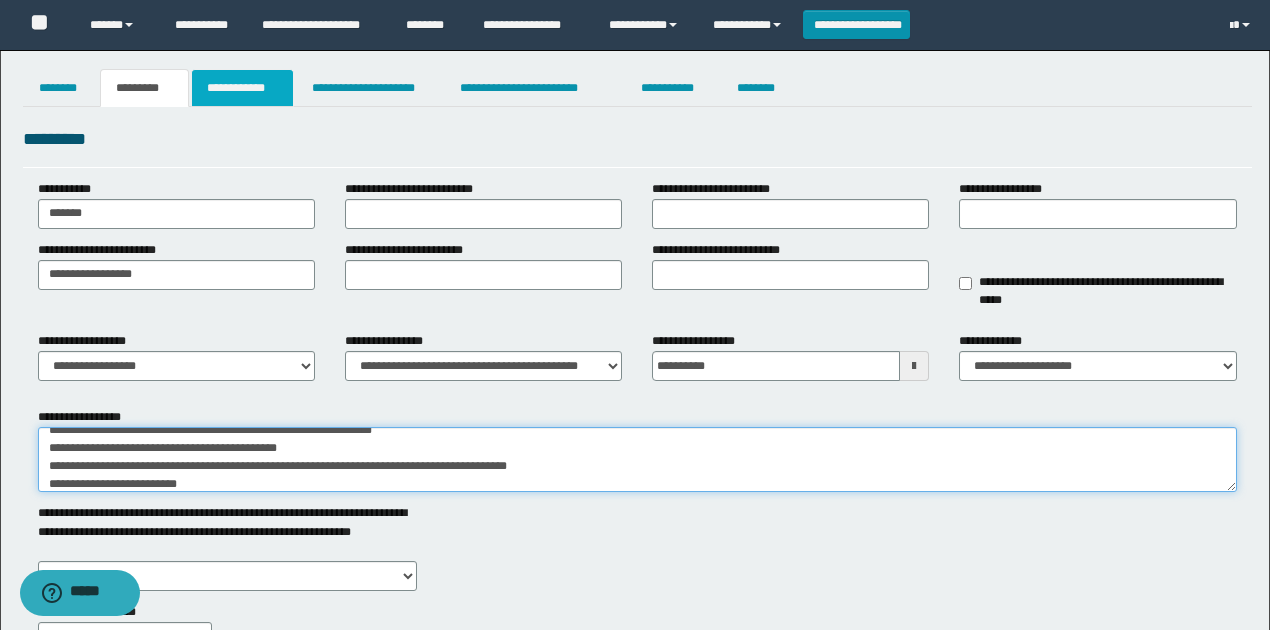 type on "**********" 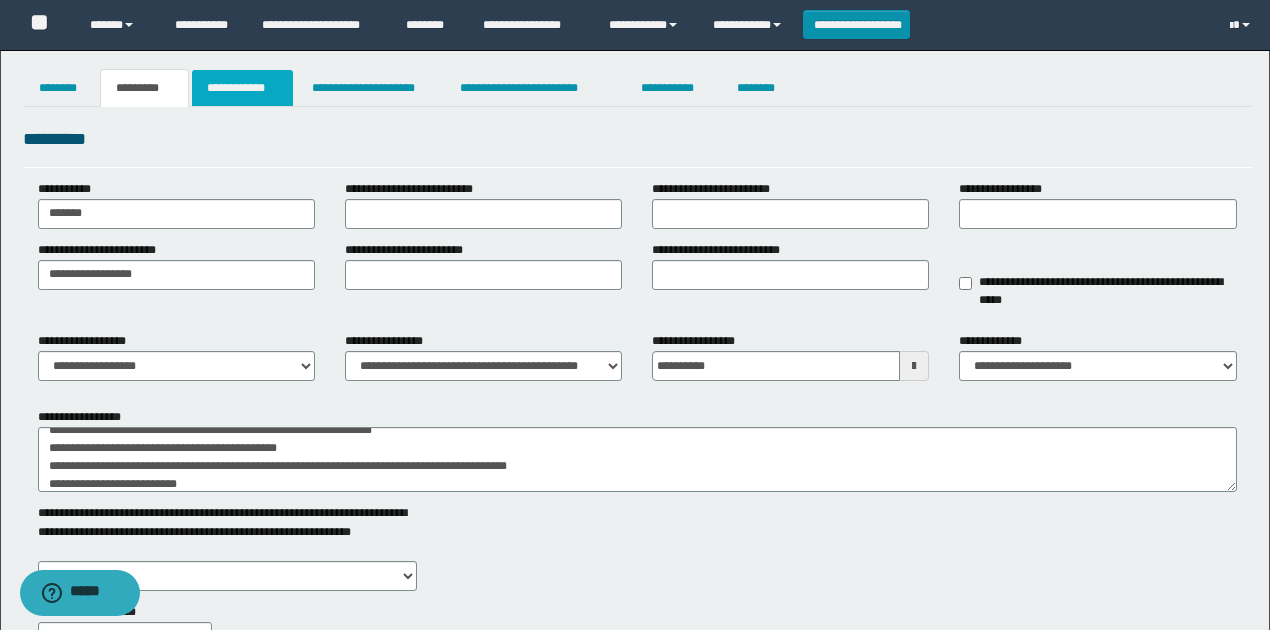 click on "**********" at bounding box center (243, 88) 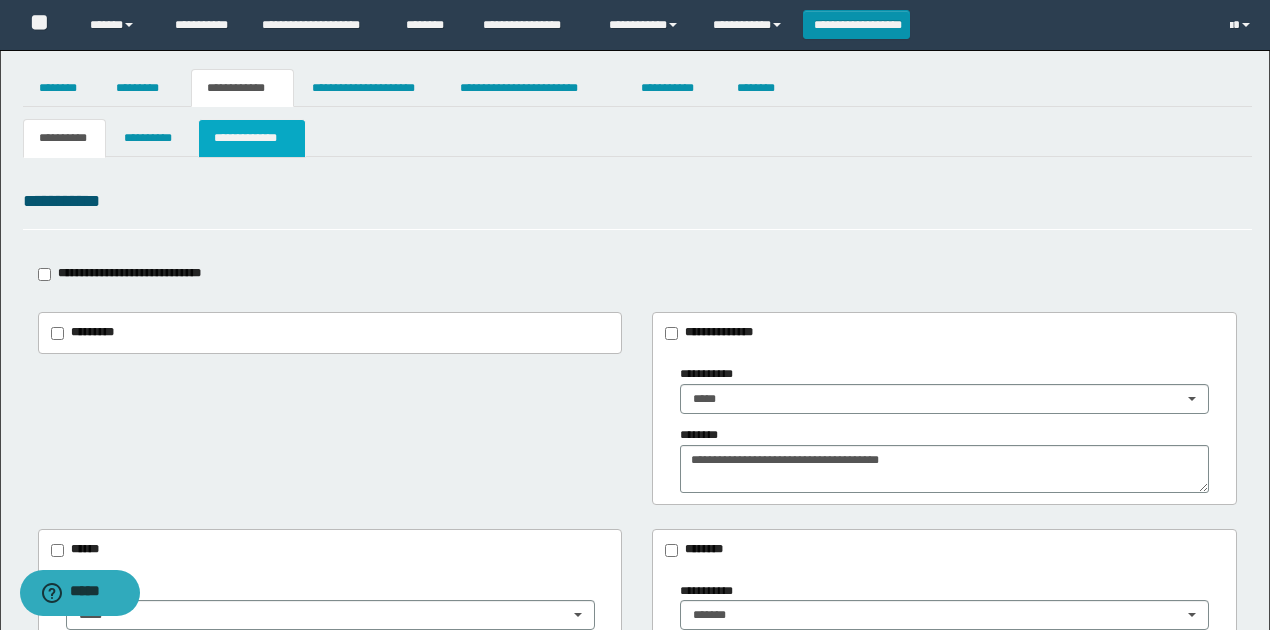 click on "**********" at bounding box center [252, 138] 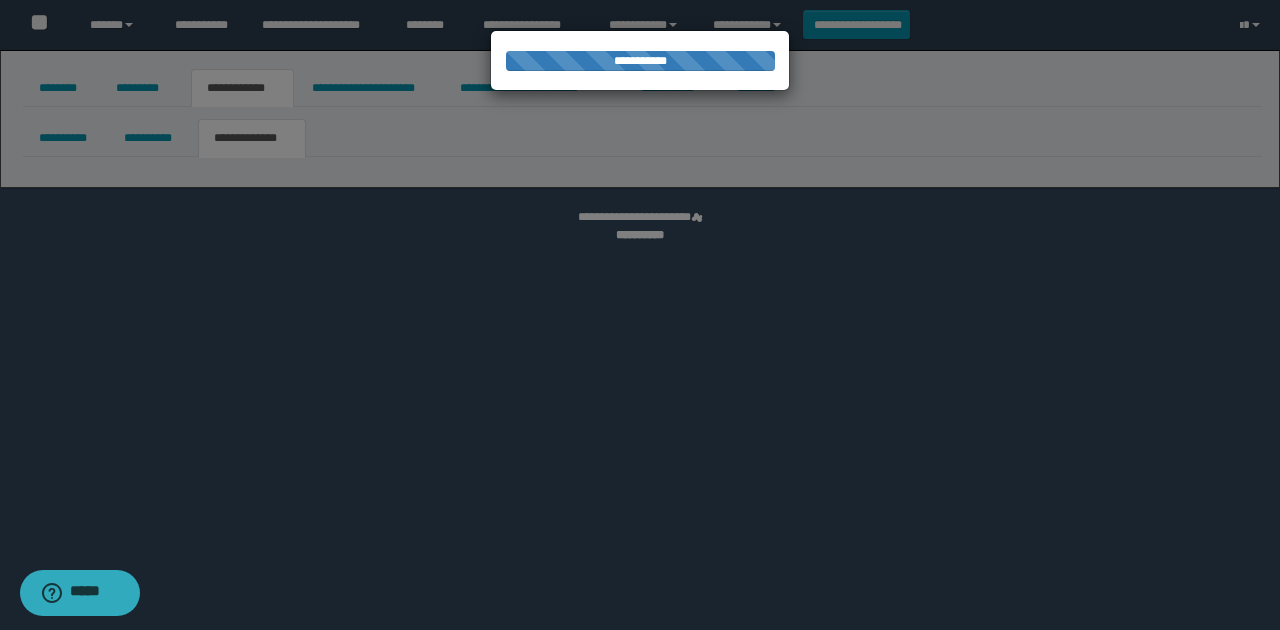 click at bounding box center [640, 315] 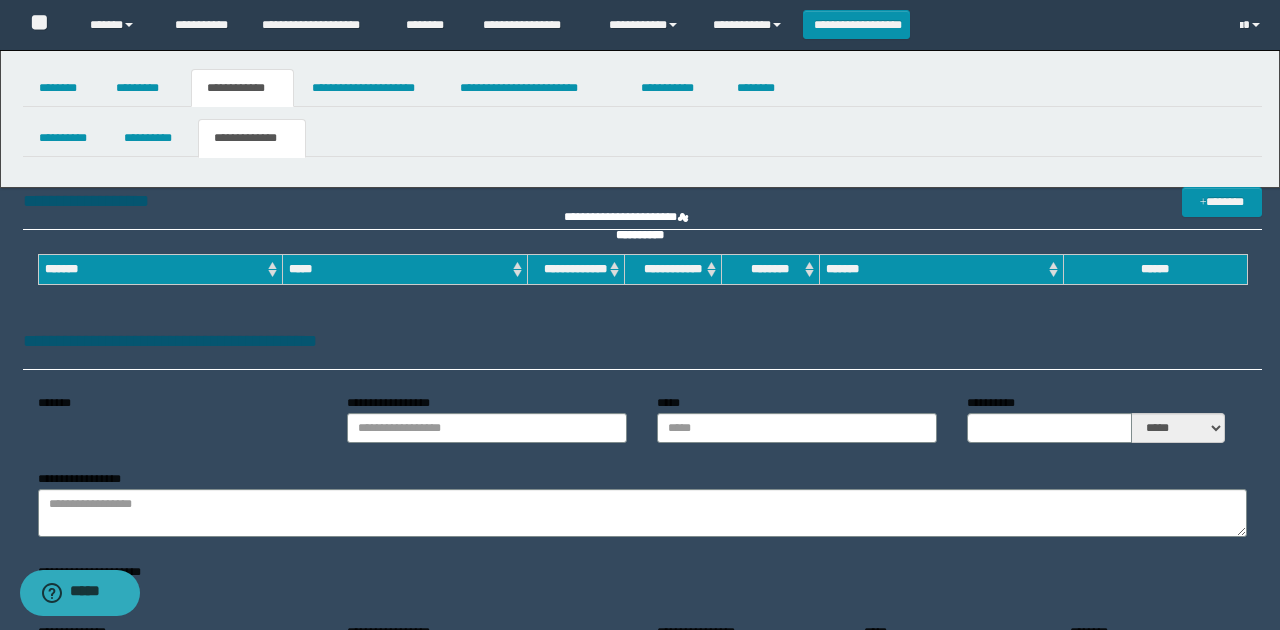 type on "**********" 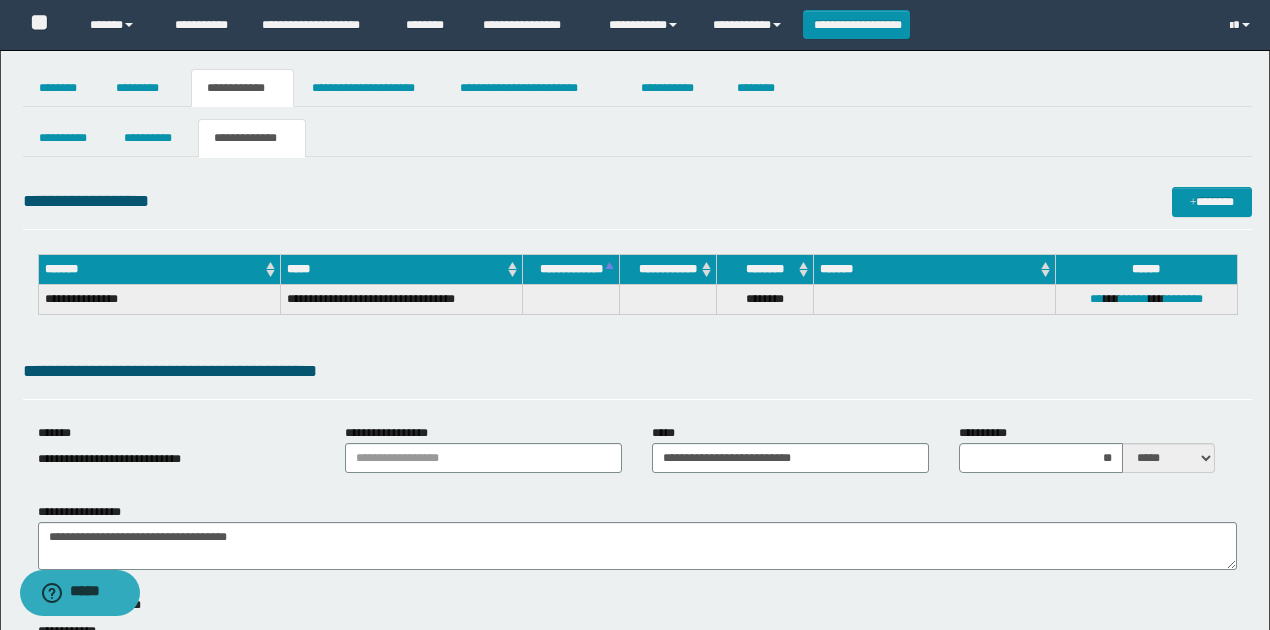 drag, startPoint x: 677, startPoint y: 406, endPoint x: 637, endPoint y: 370, distance: 53.814495 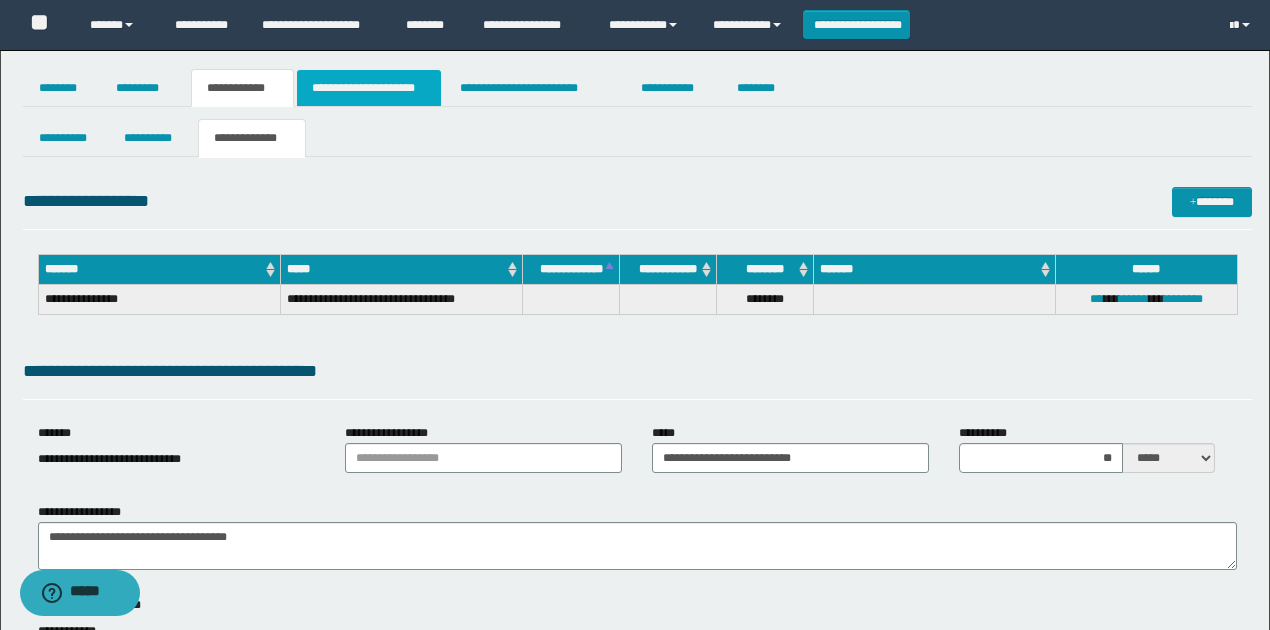 click on "**********" at bounding box center (369, 88) 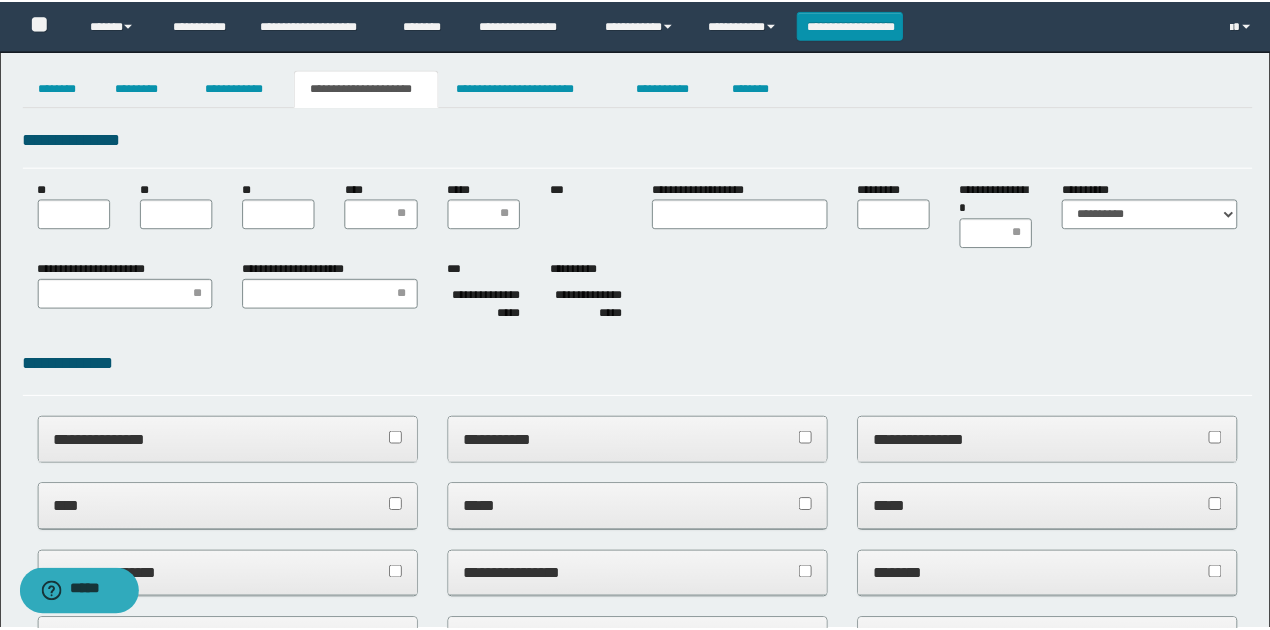 scroll, scrollTop: 0, scrollLeft: 0, axis: both 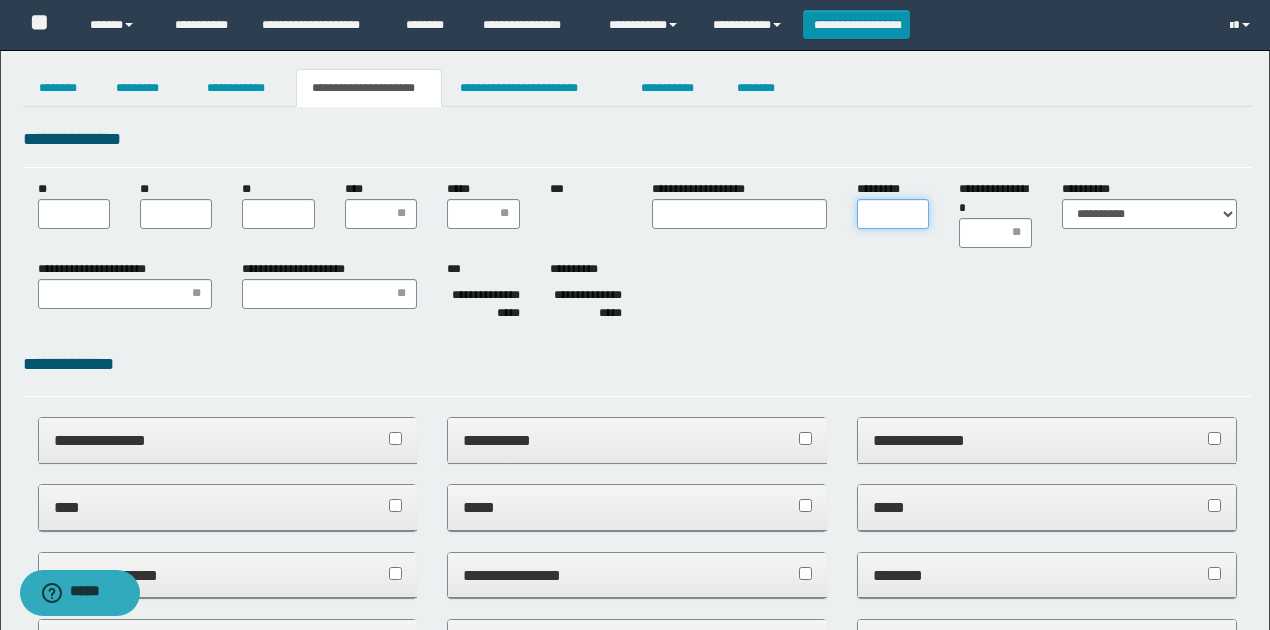 click on "*********" at bounding box center (893, 214) 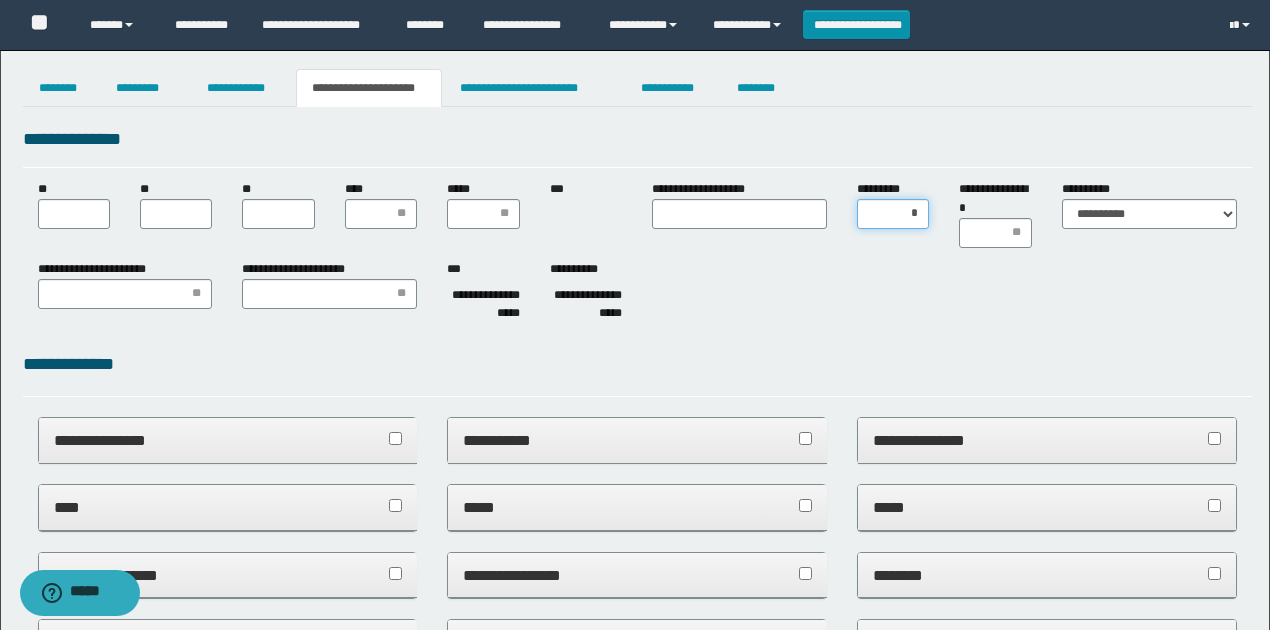 type on "**" 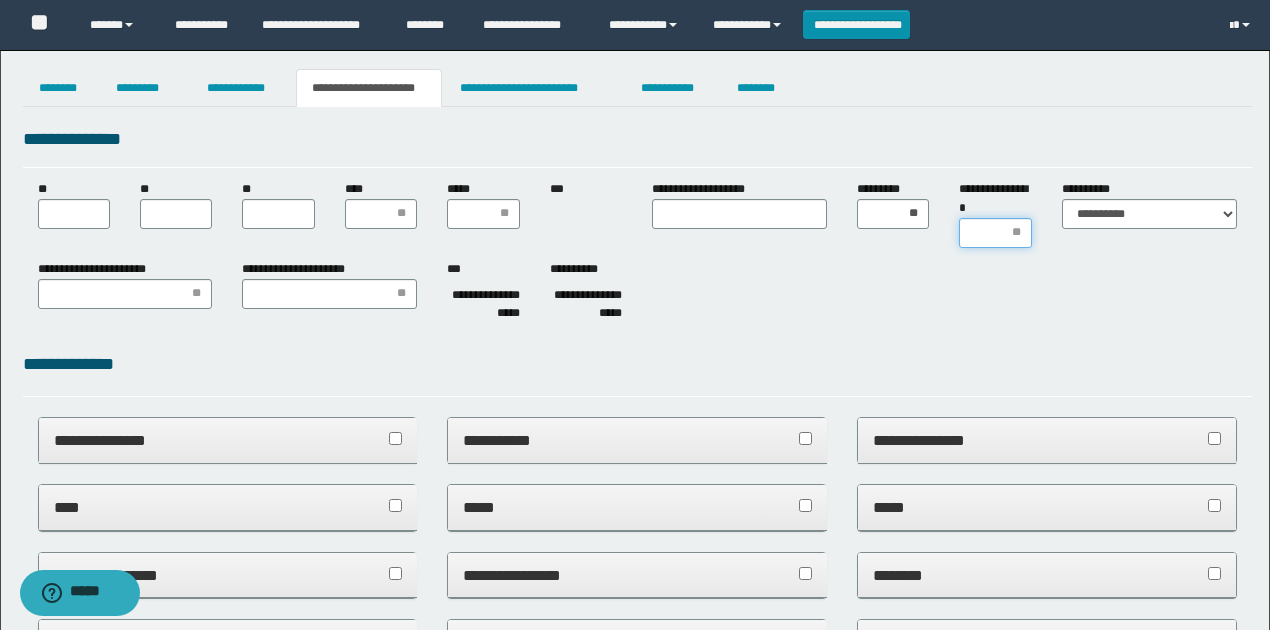 click on "**********" at bounding box center (995, 233) 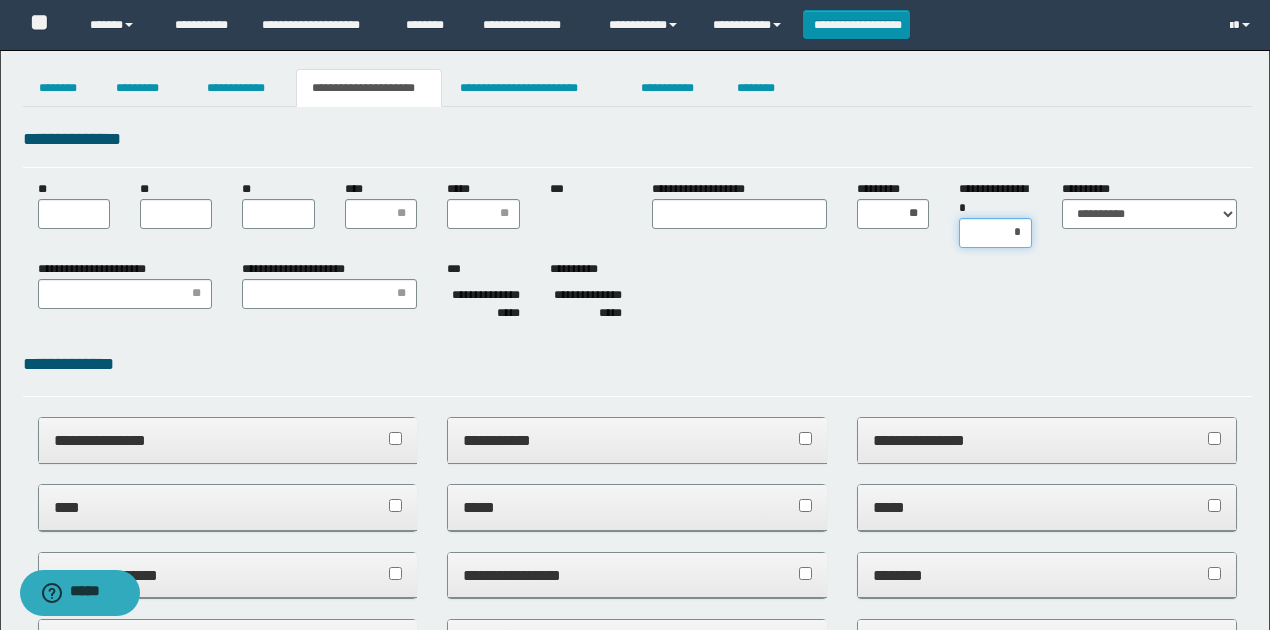 type on "**" 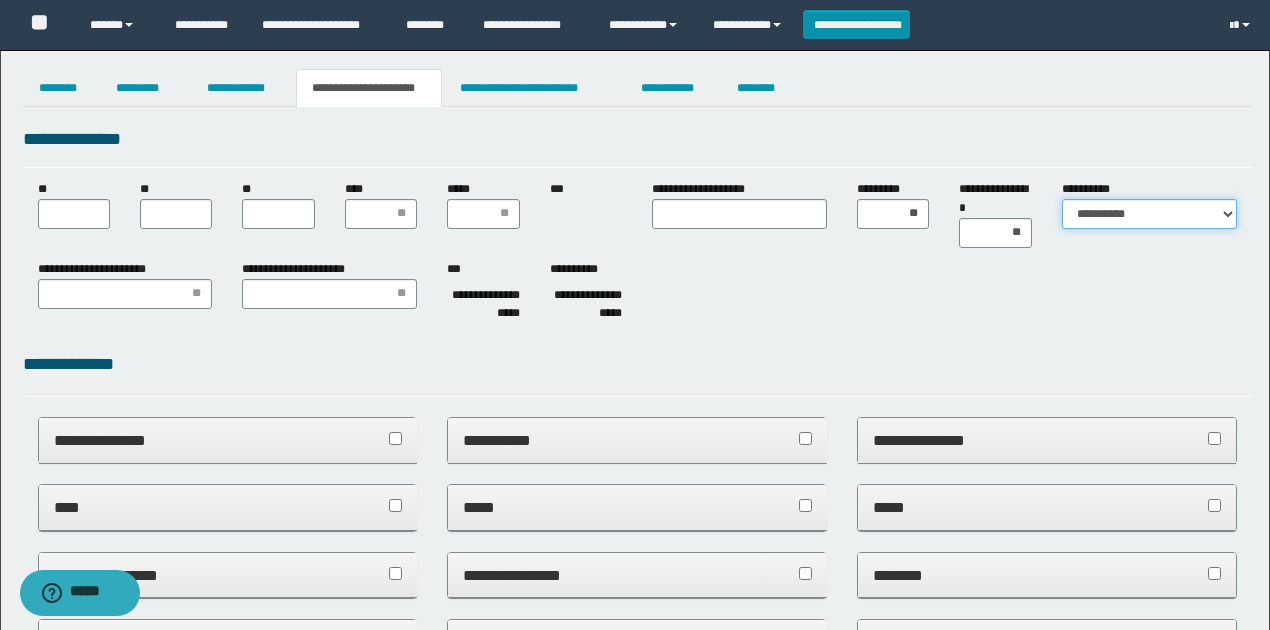 drag, startPoint x: 1081, startPoint y: 220, endPoint x: 1090, endPoint y: 227, distance: 11.401754 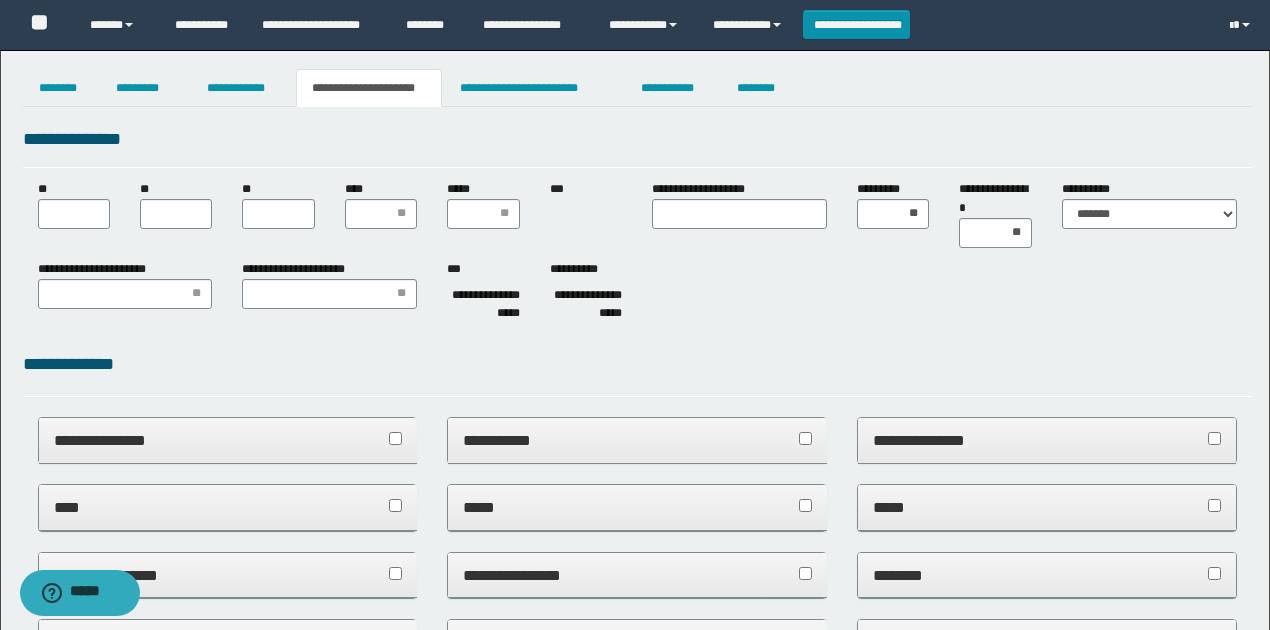 drag, startPoint x: 962, startPoint y: 276, endPoint x: 680, endPoint y: 272, distance: 282.02838 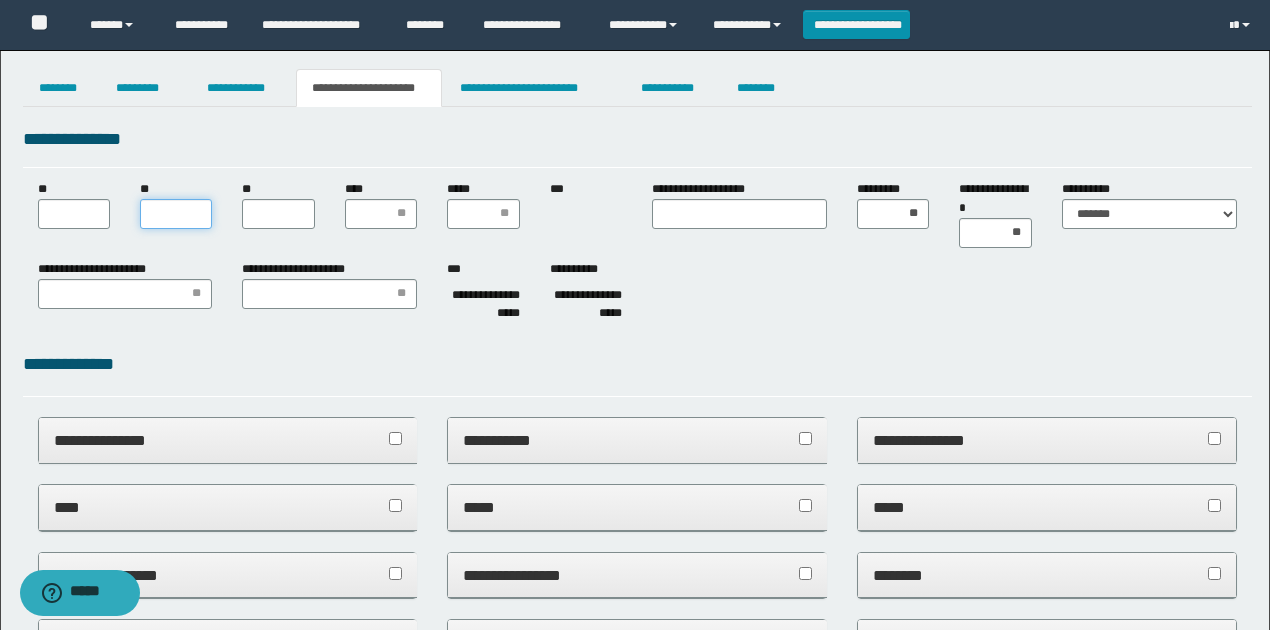 drag, startPoint x: 153, startPoint y: 213, endPoint x: 158, endPoint y: 312, distance: 99.12618 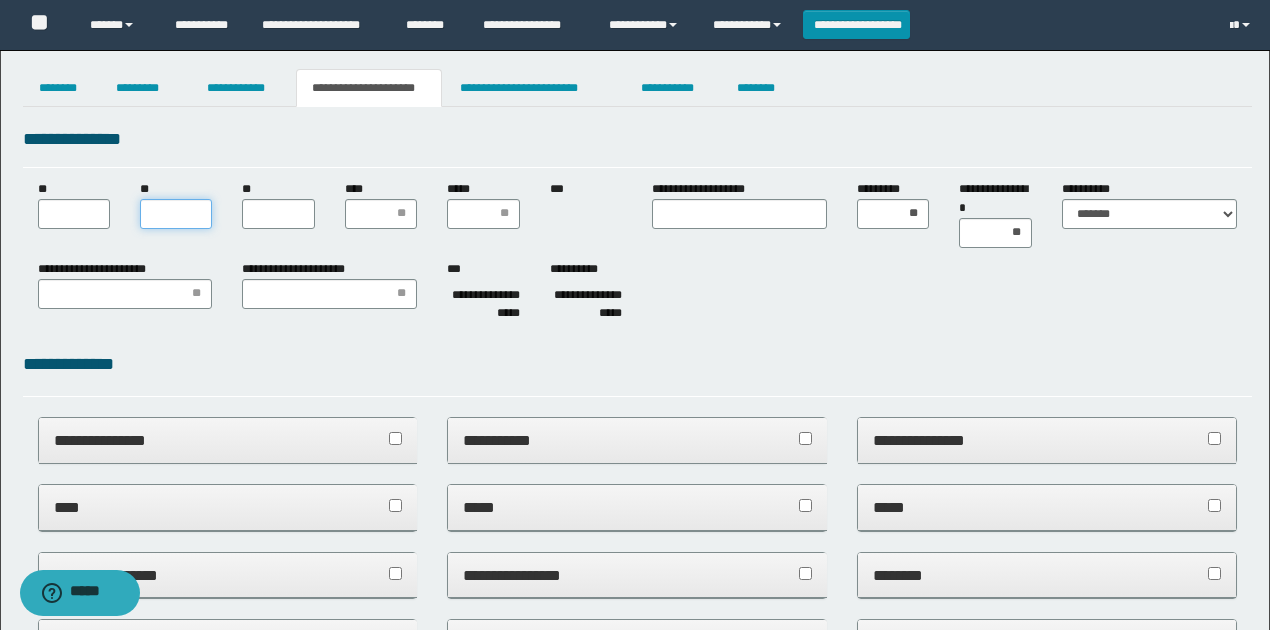 click on "**" at bounding box center [176, 214] 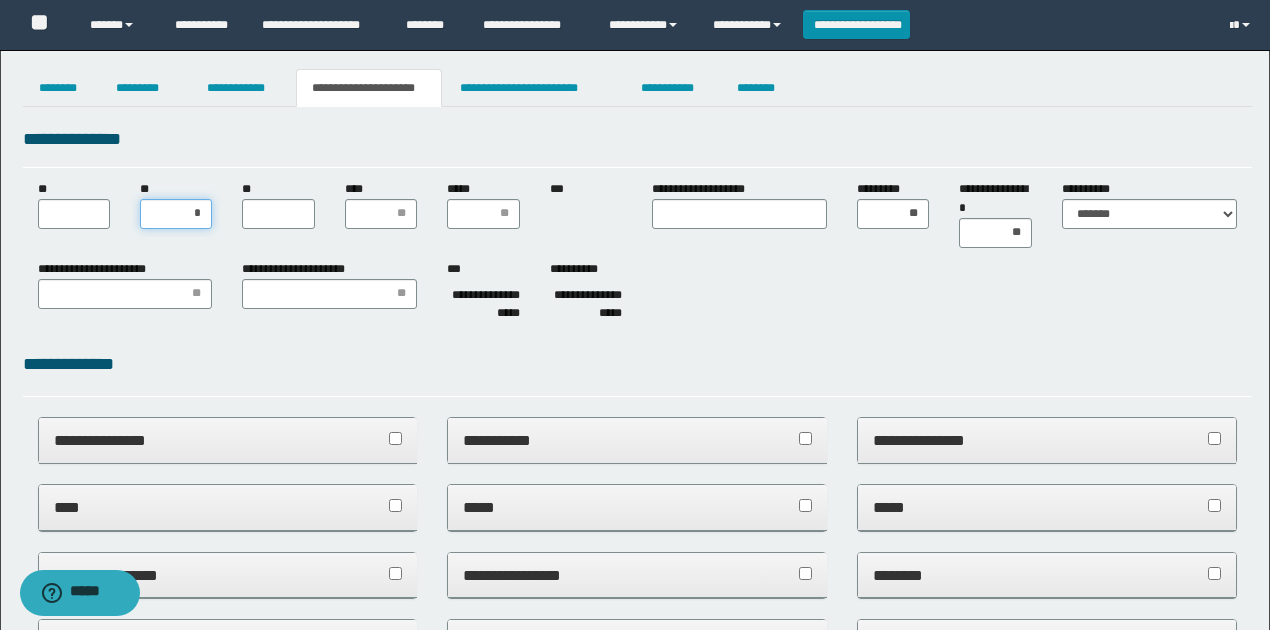 type on "**" 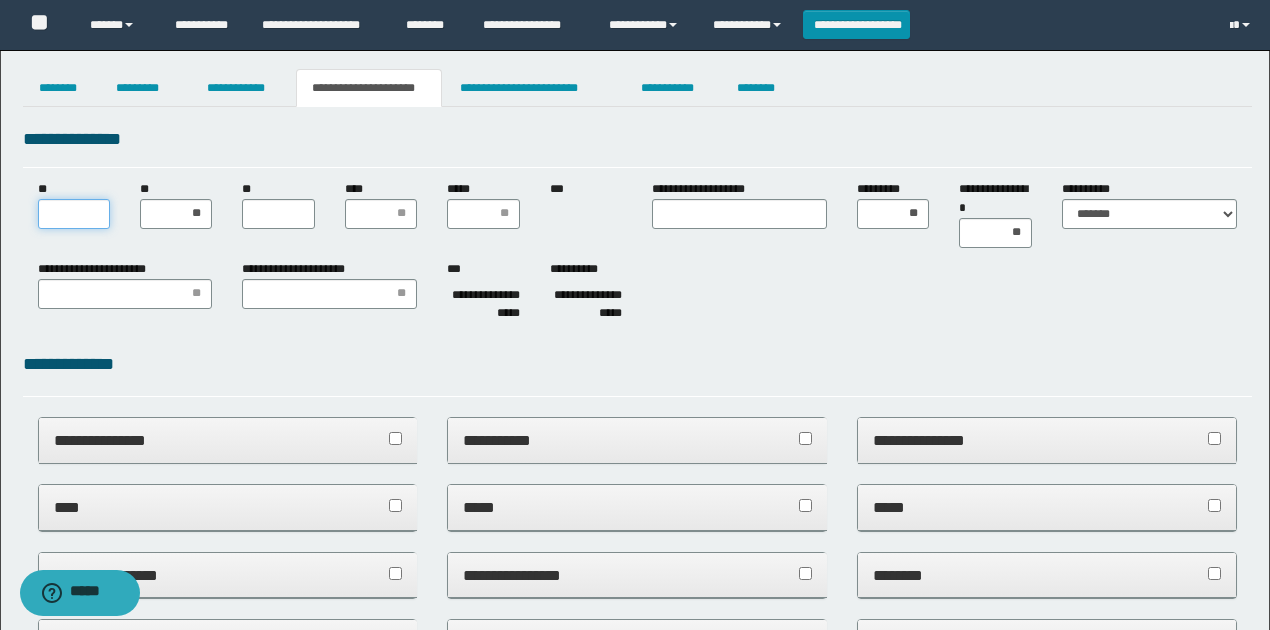 click on "**" at bounding box center (74, 214) 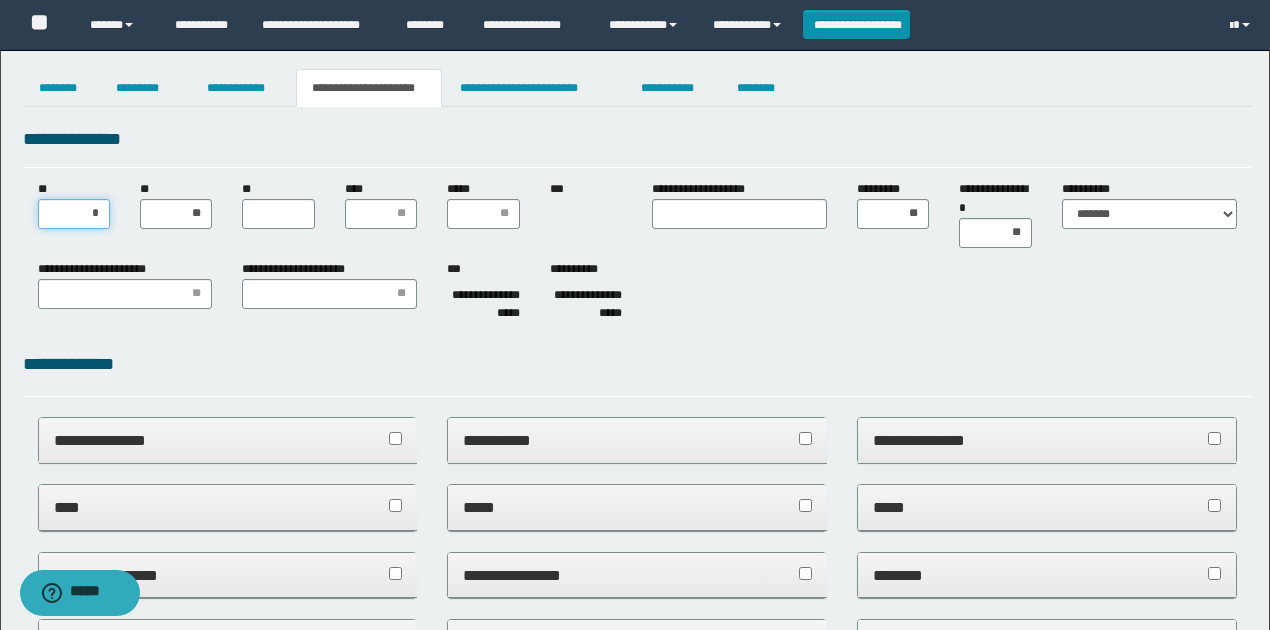 type on "**" 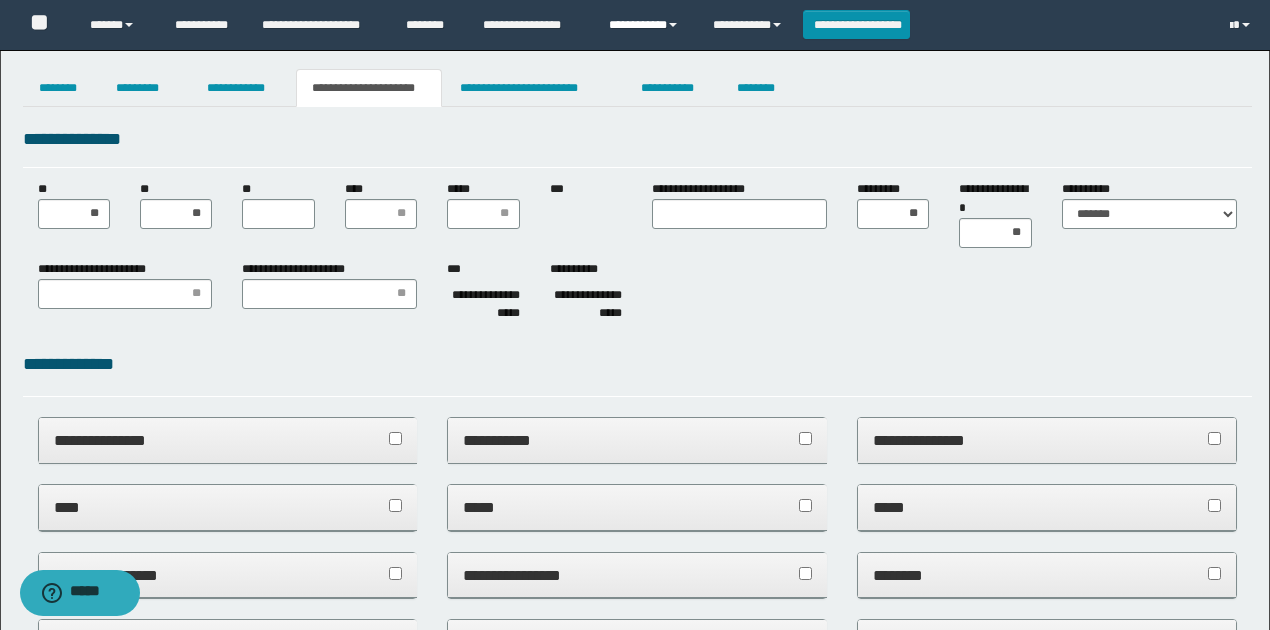 drag, startPoint x: 577, startPoint y: 174, endPoint x: 645, endPoint y: 30, distance: 159.24823 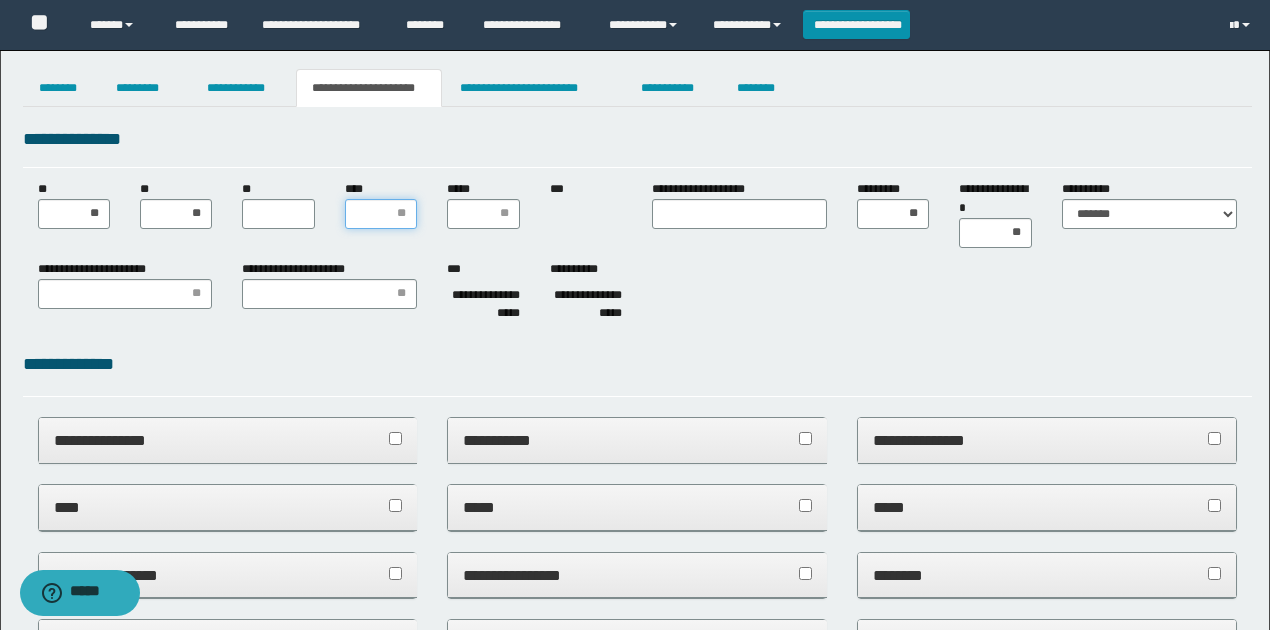 click on "****" at bounding box center (381, 214) 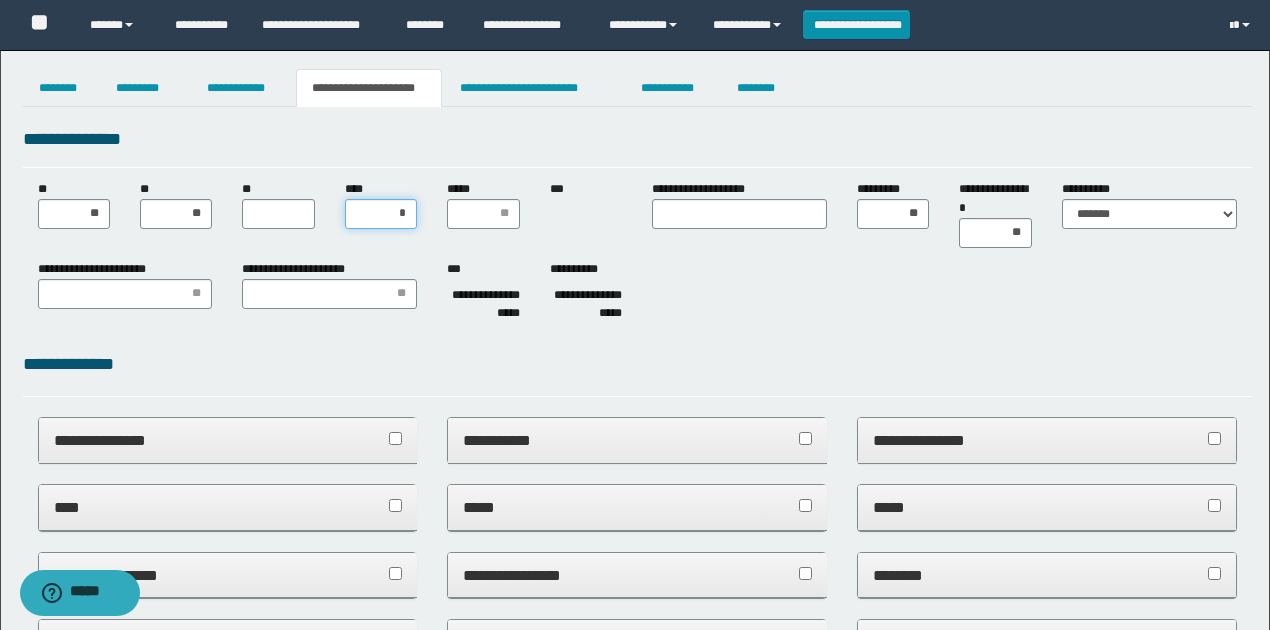type on "**" 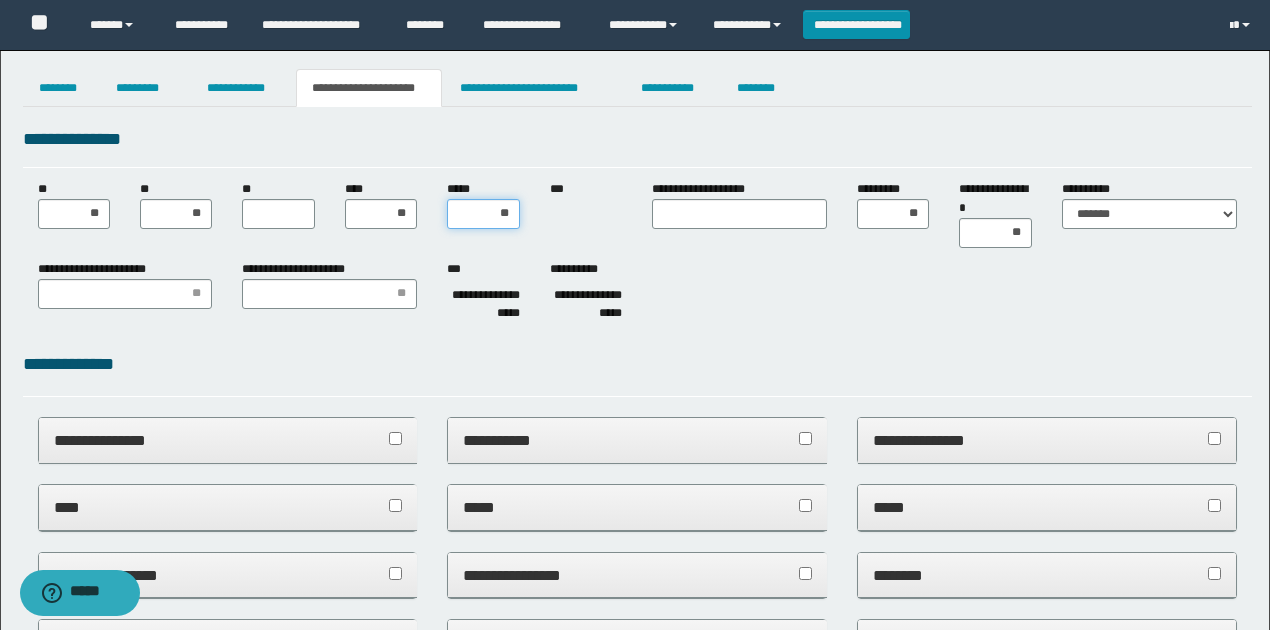 type on "***" 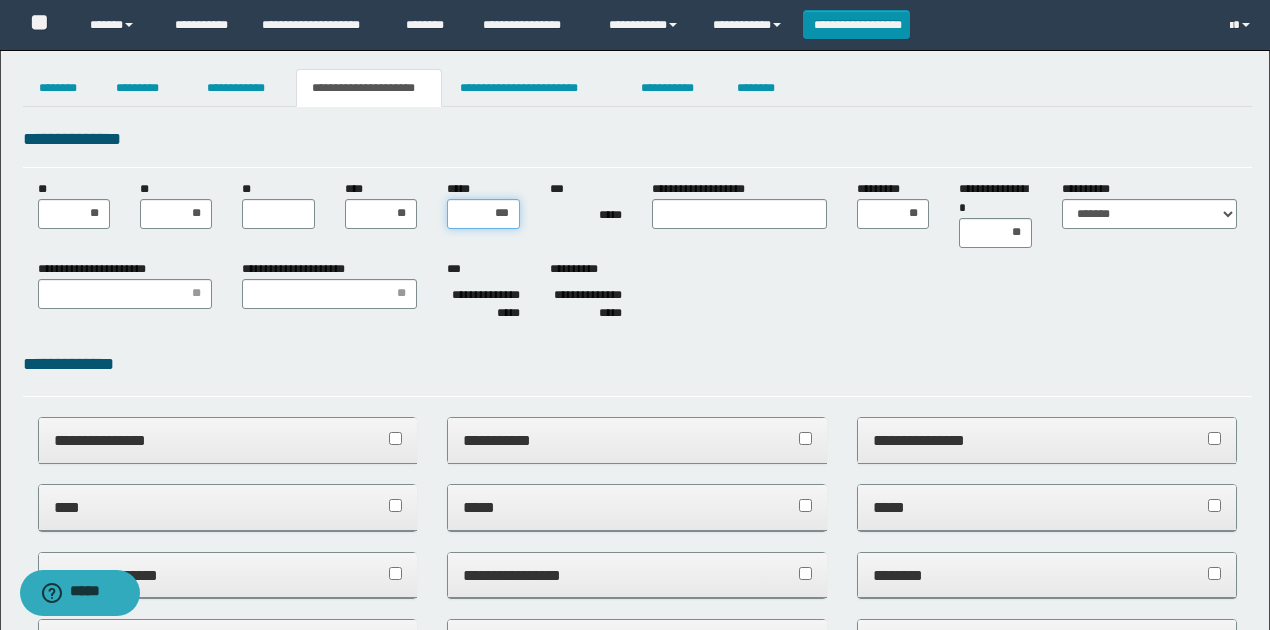 type 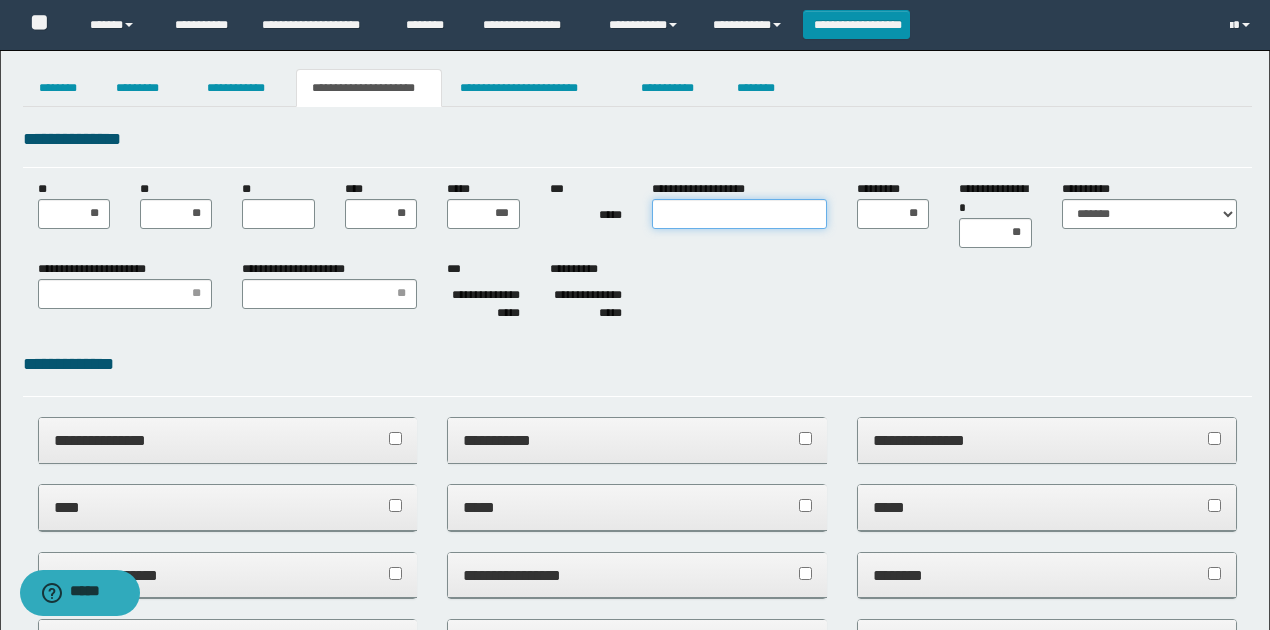 drag, startPoint x: 736, startPoint y: 212, endPoint x: 722, endPoint y: 212, distance: 14 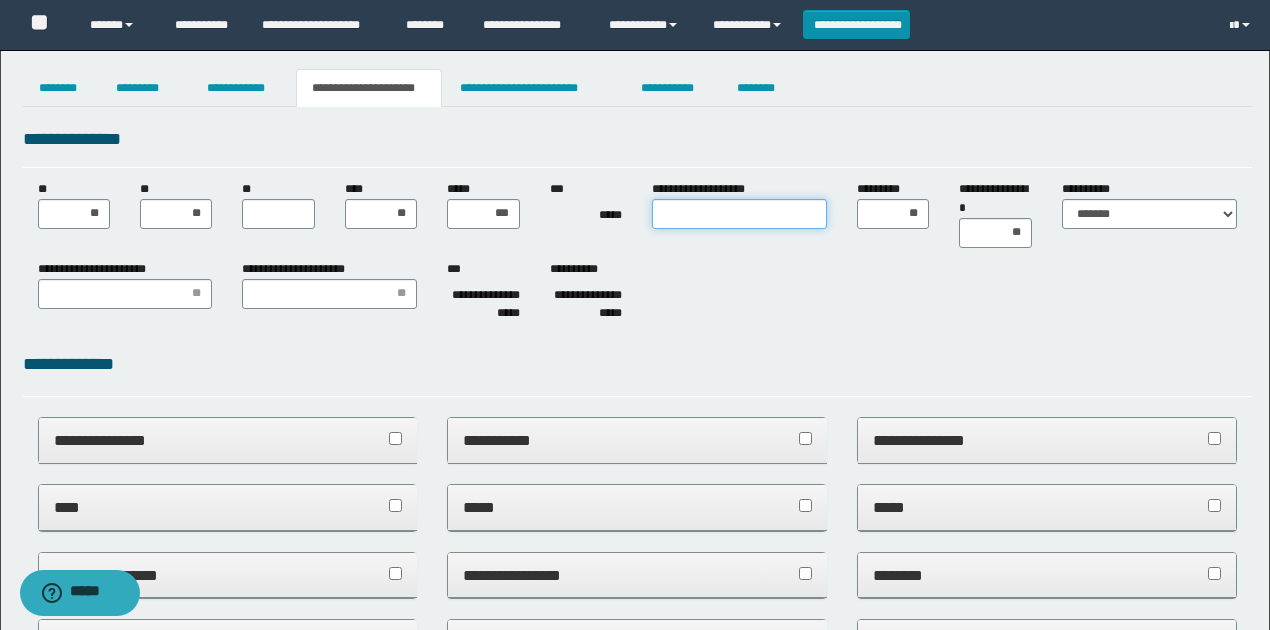 click on "**********" at bounding box center (739, 214) 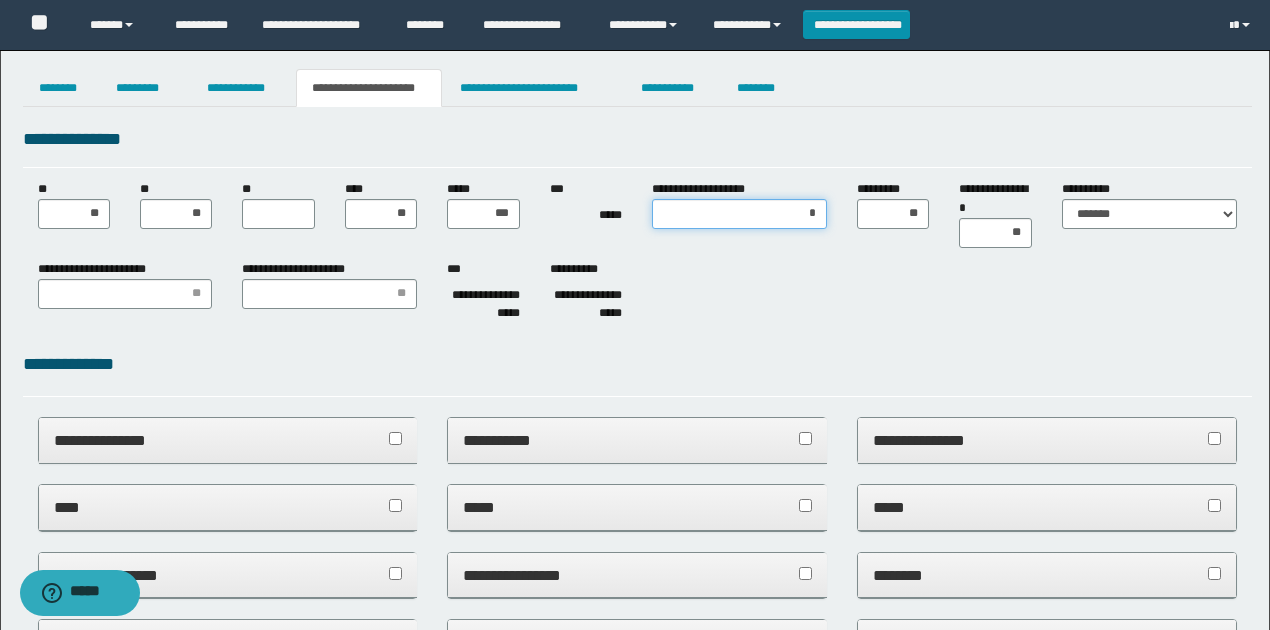 type on "**" 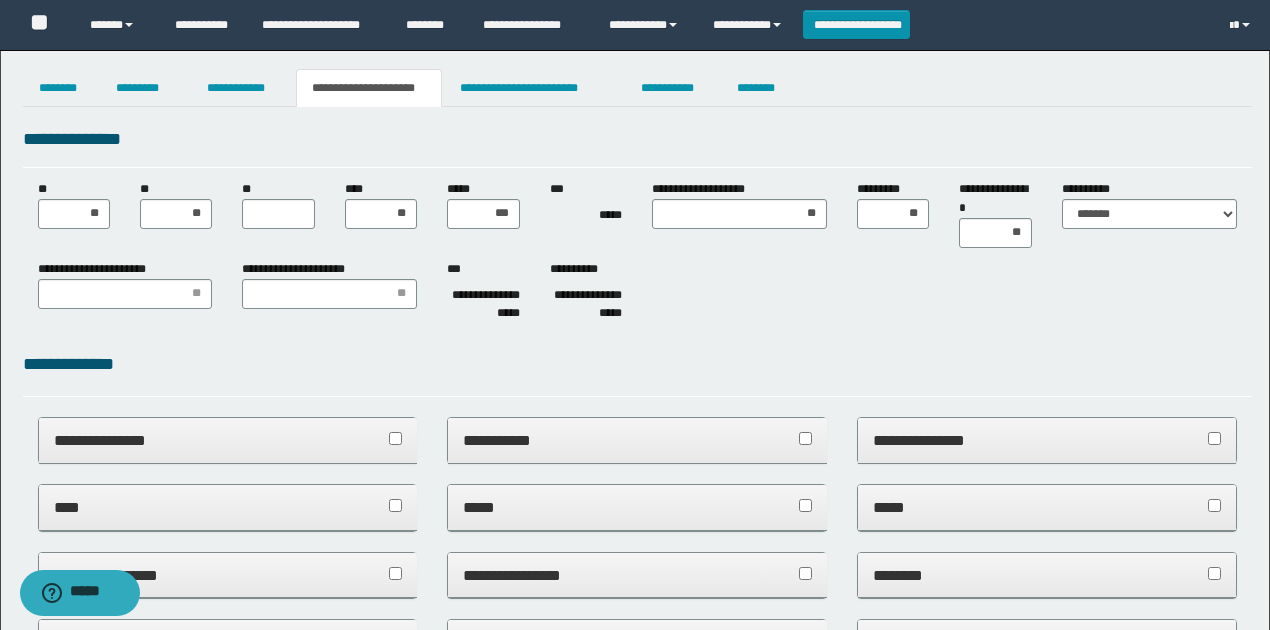 click on "**" at bounding box center (278, 204) 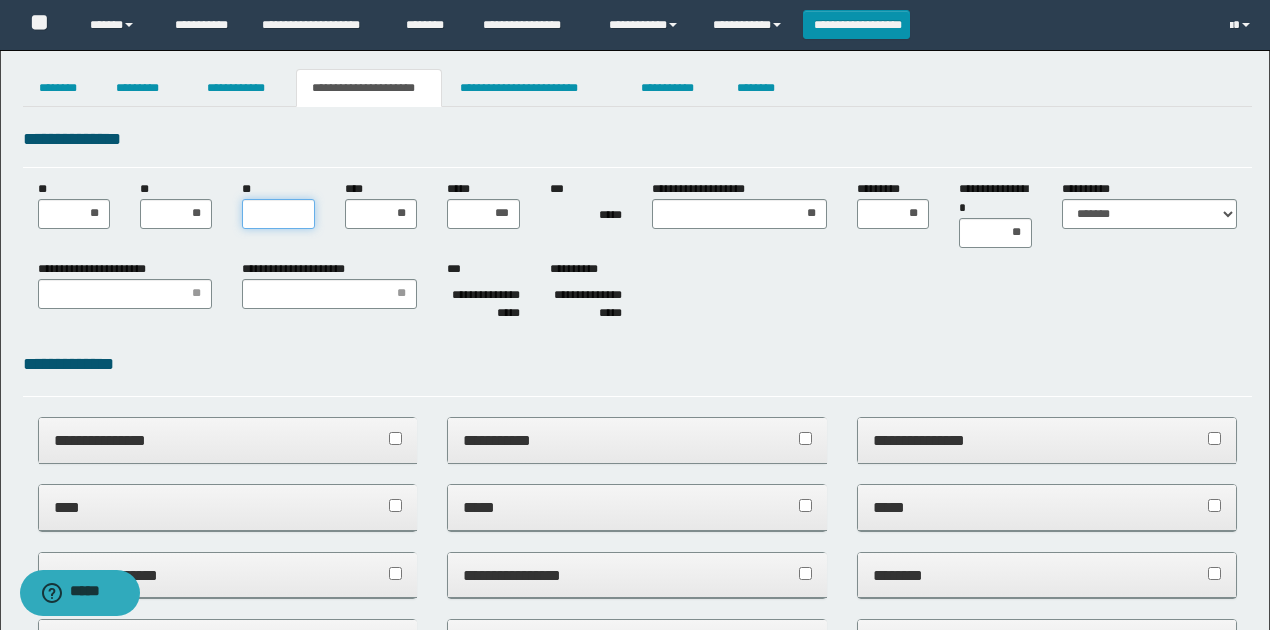 click on "**" at bounding box center [278, 214] 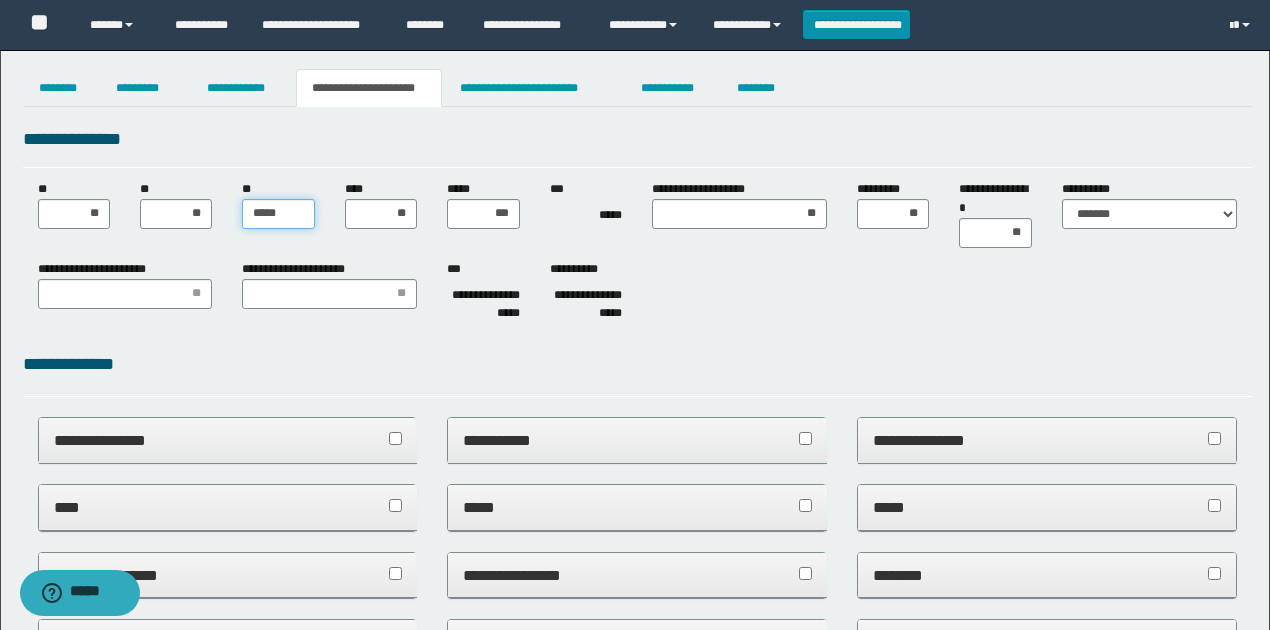 type on "******" 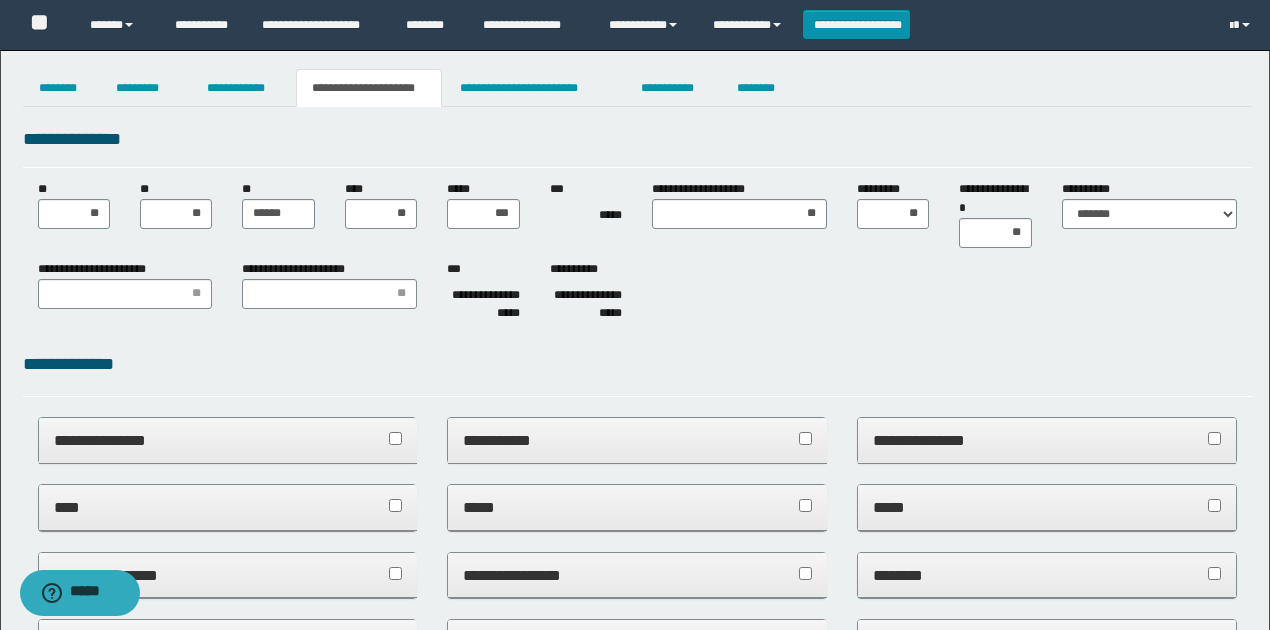 drag, startPoint x: 877, startPoint y: 278, endPoint x: 1000, endPoint y: 278, distance: 123 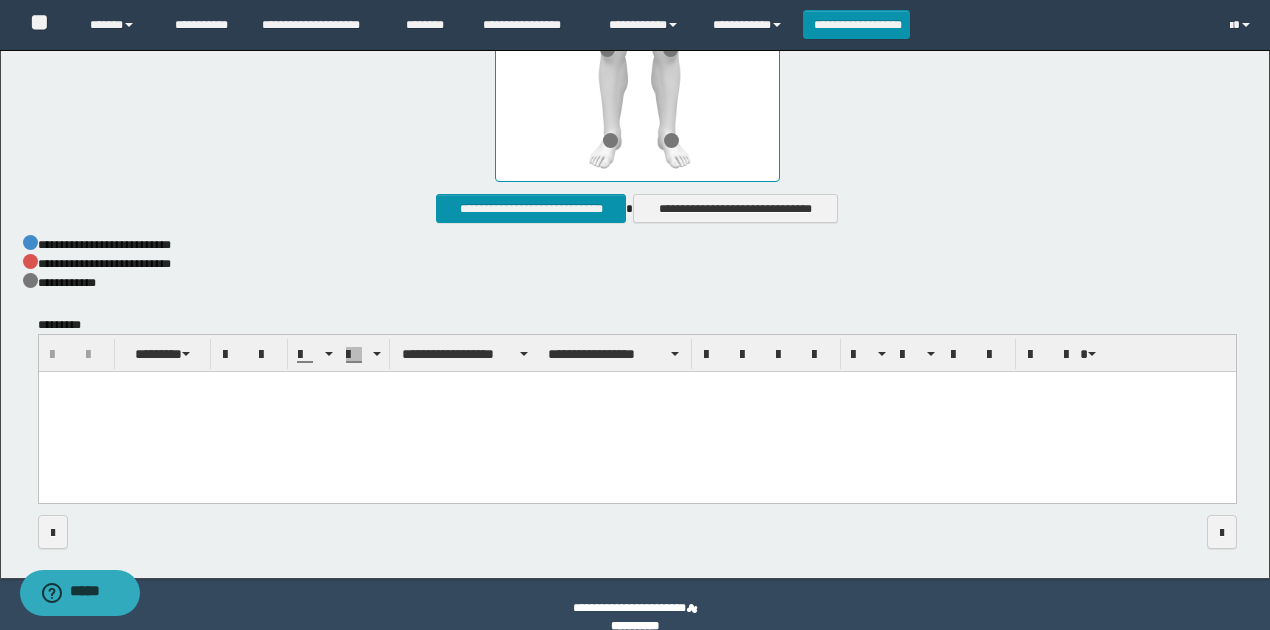 scroll, scrollTop: 1136, scrollLeft: 0, axis: vertical 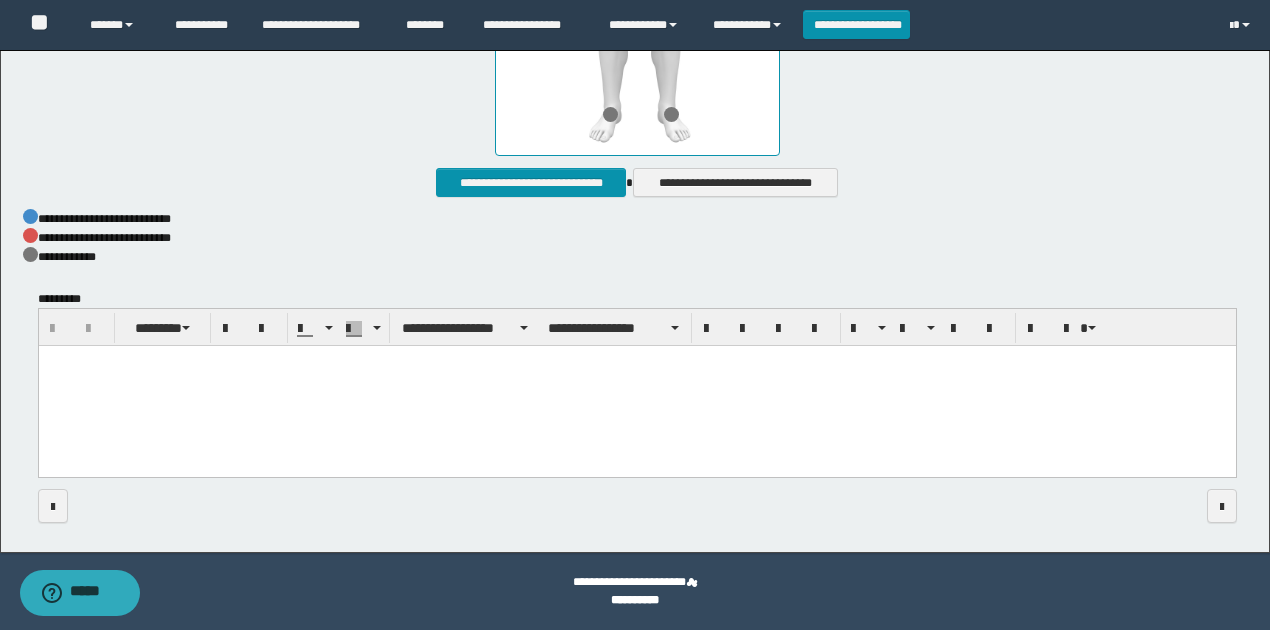 click at bounding box center [636, 387] 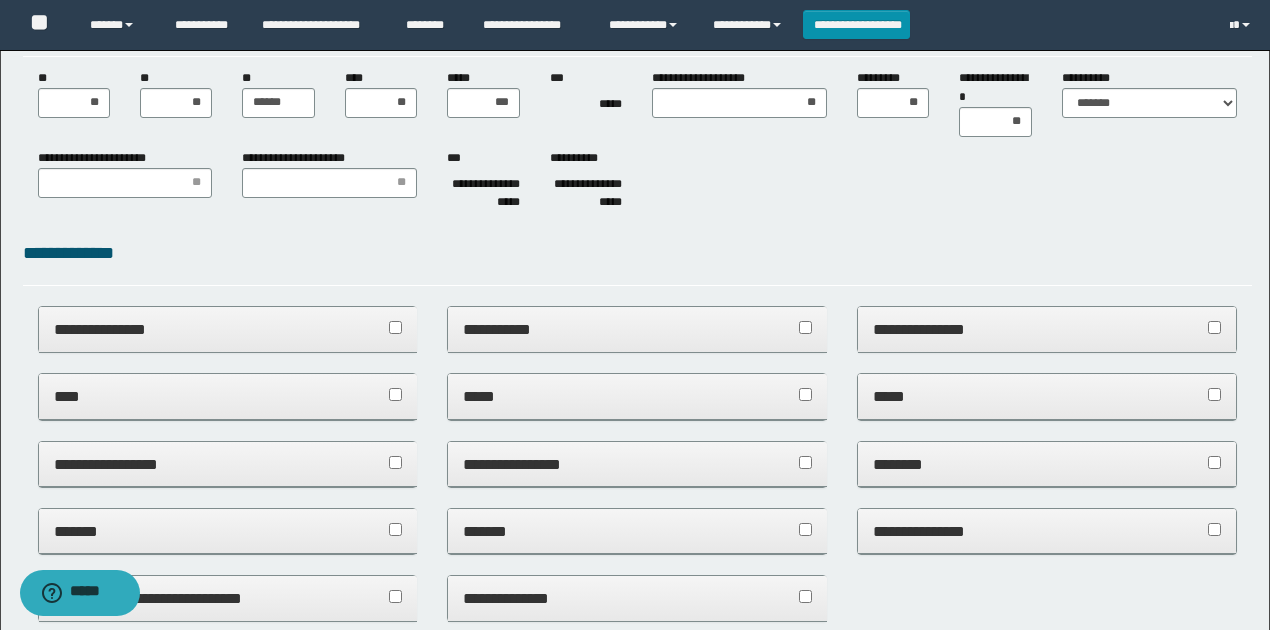 scroll, scrollTop: 0, scrollLeft: 0, axis: both 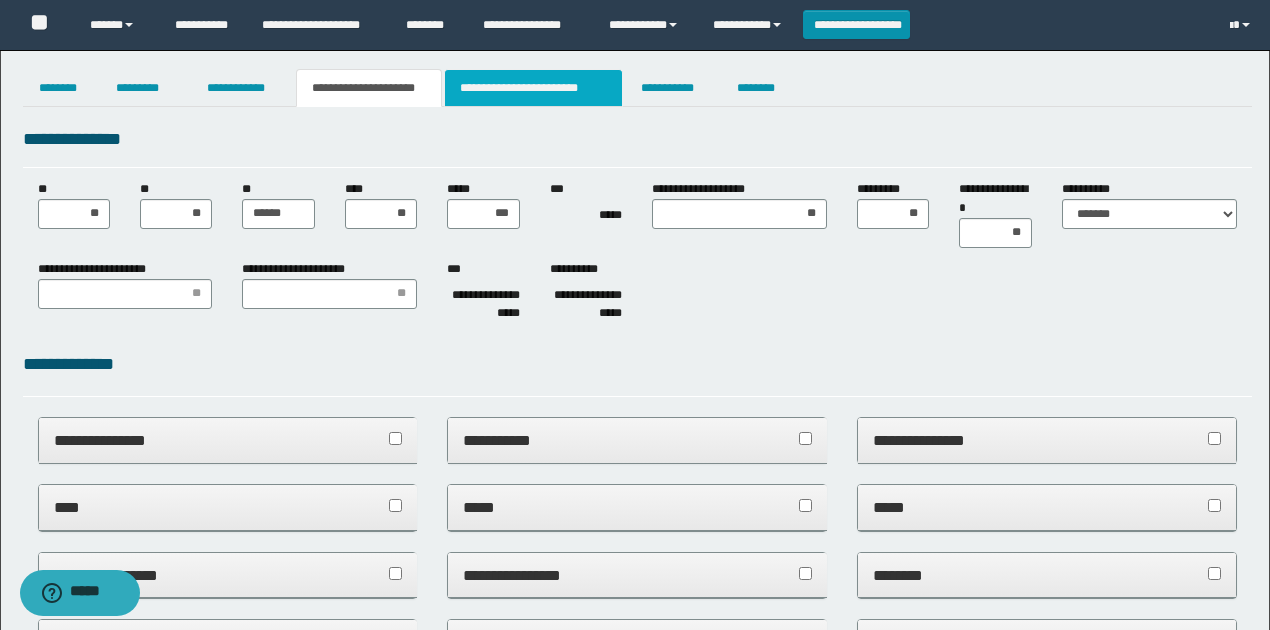 click on "**********" at bounding box center (533, 88) 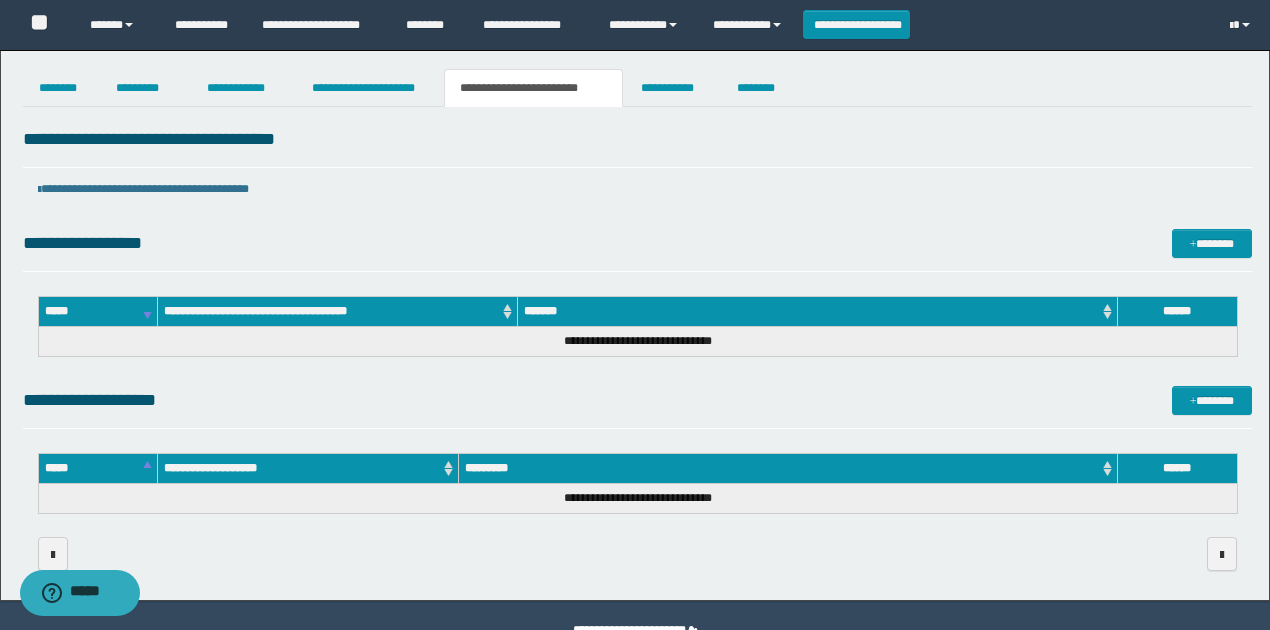 click on "**********" at bounding box center [637, 400] 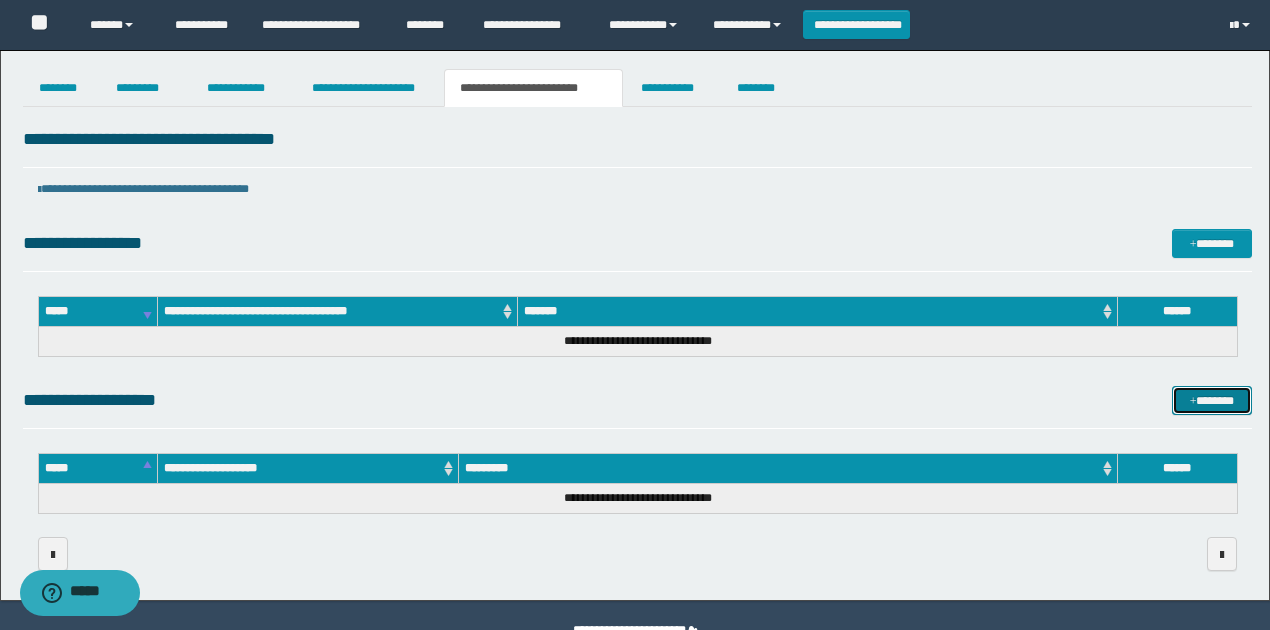 click on "*******" at bounding box center (1211, 400) 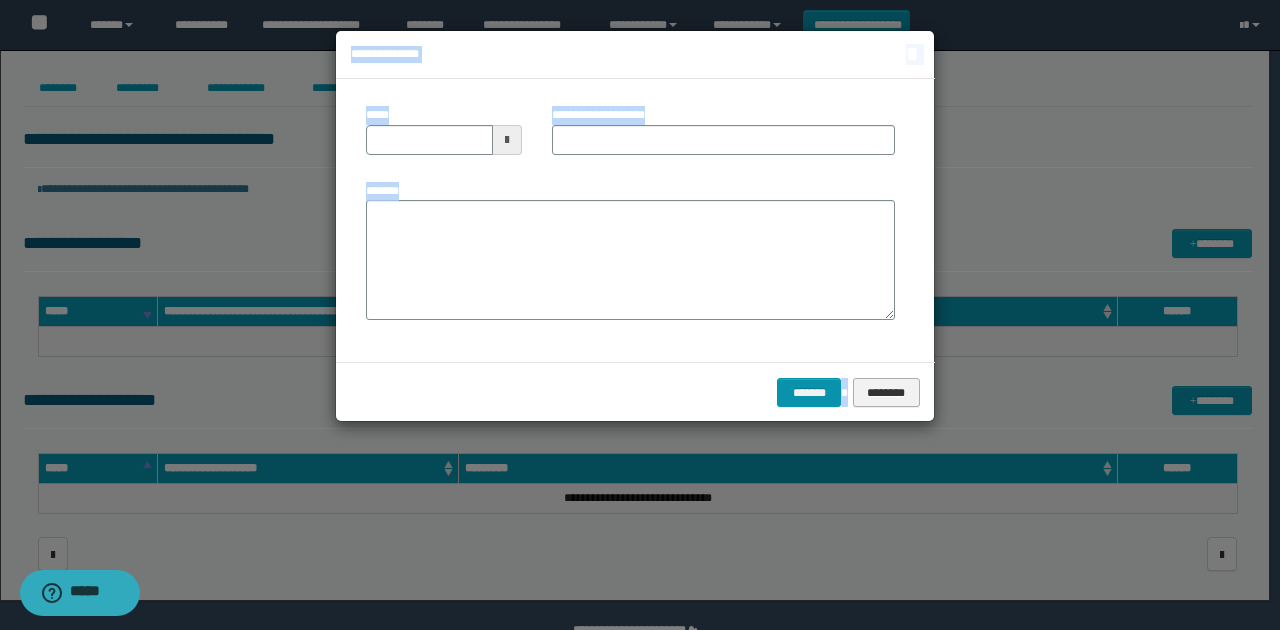 click on "********" at bounding box center [886, 392] 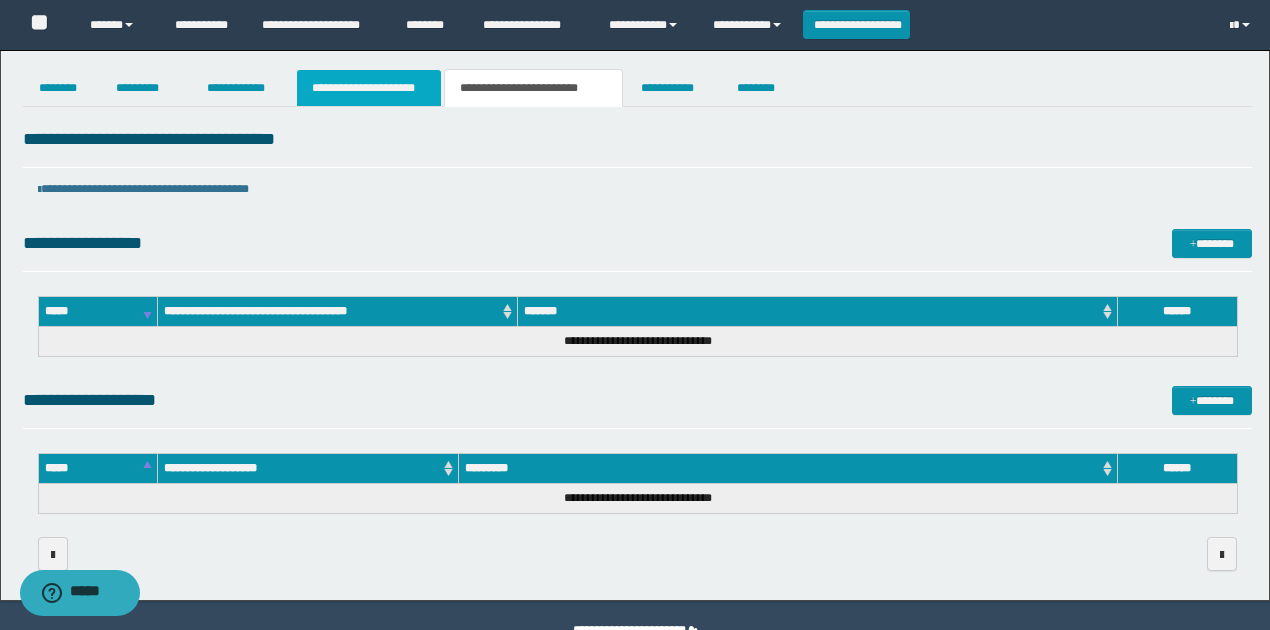 click on "**********" at bounding box center (369, 88) 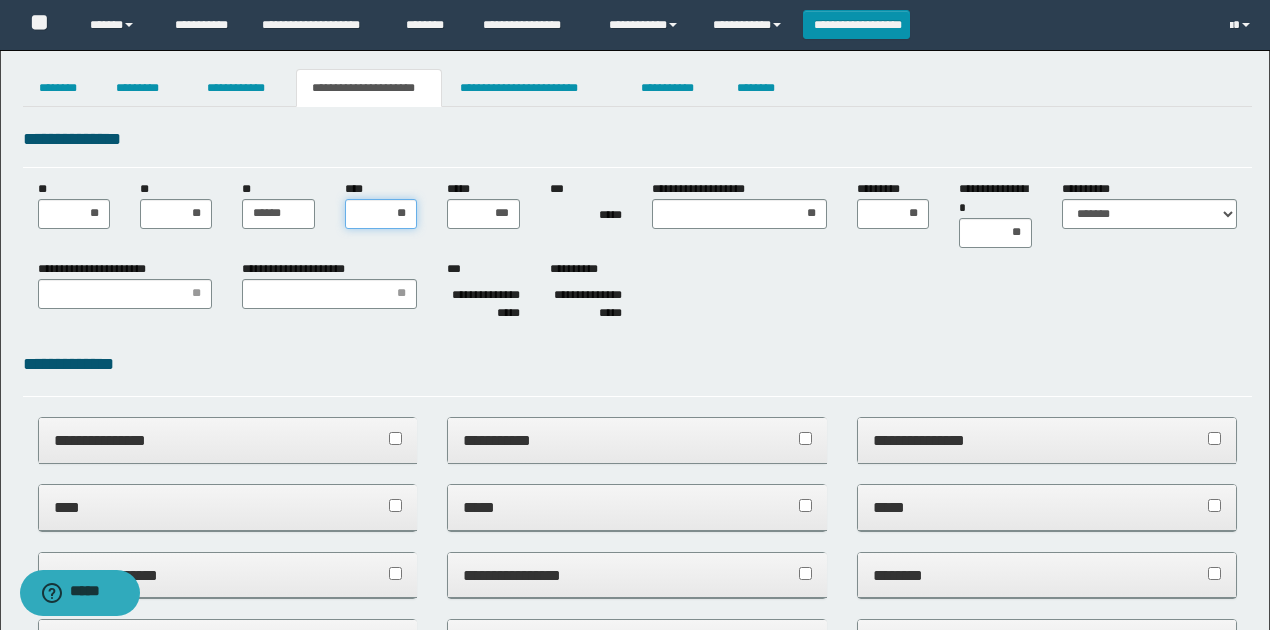 click on "**" at bounding box center [381, 214] 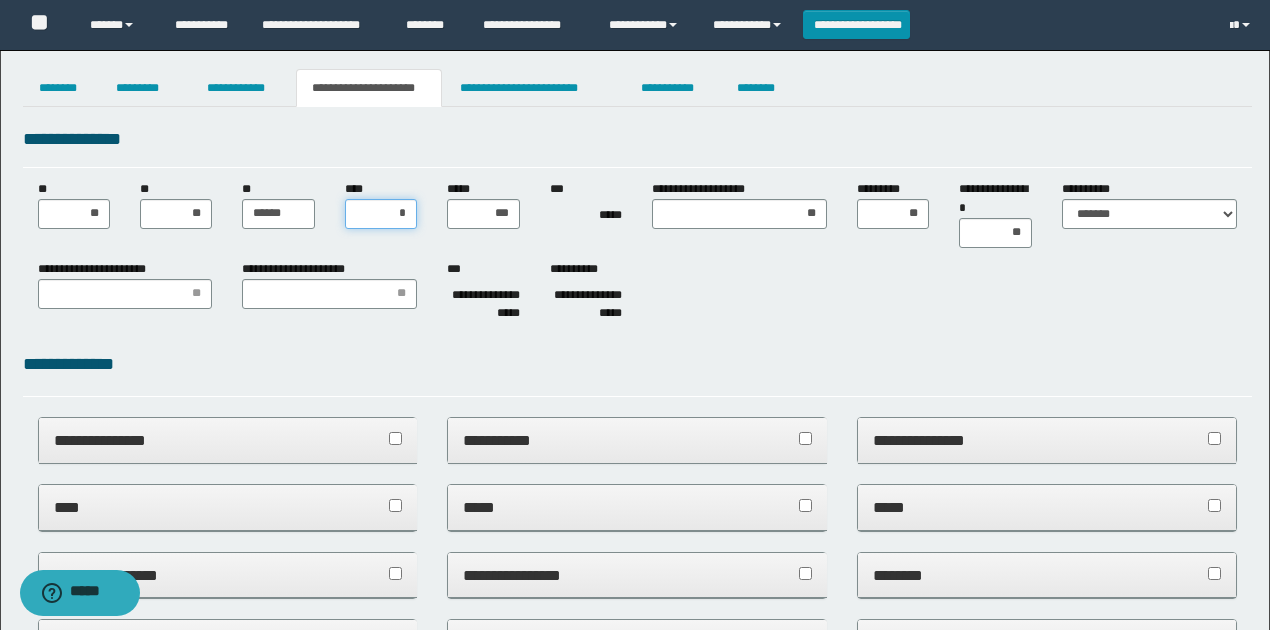 type on "**" 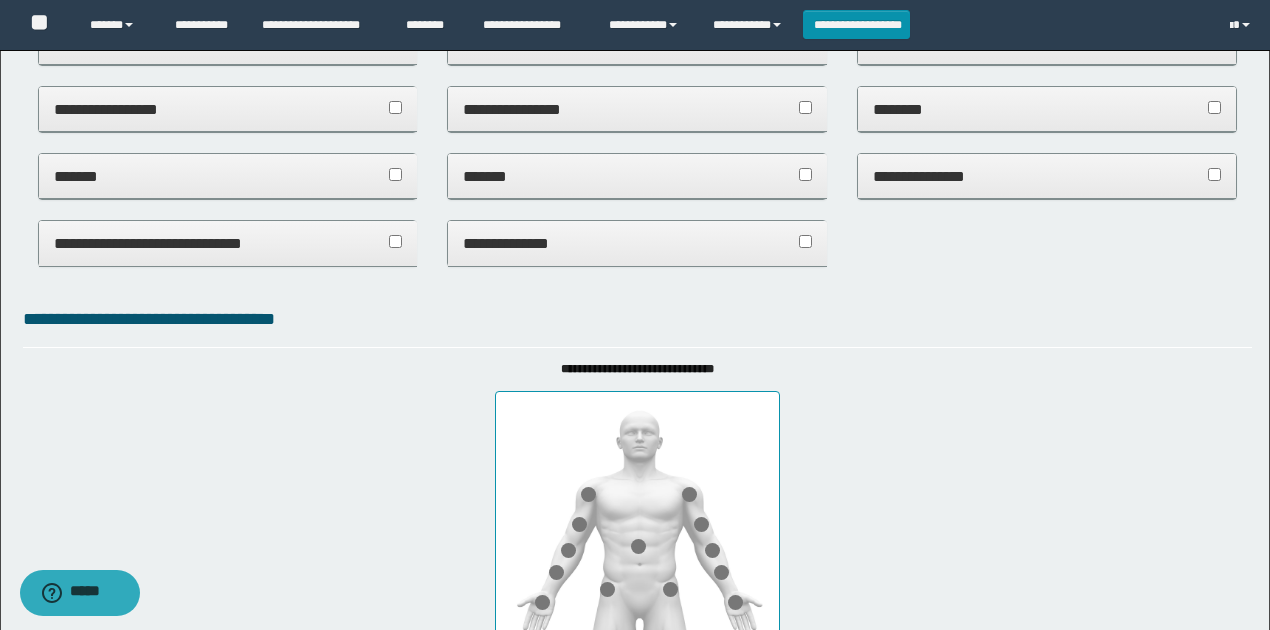 click on "**********" at bounding box center [637, 243] 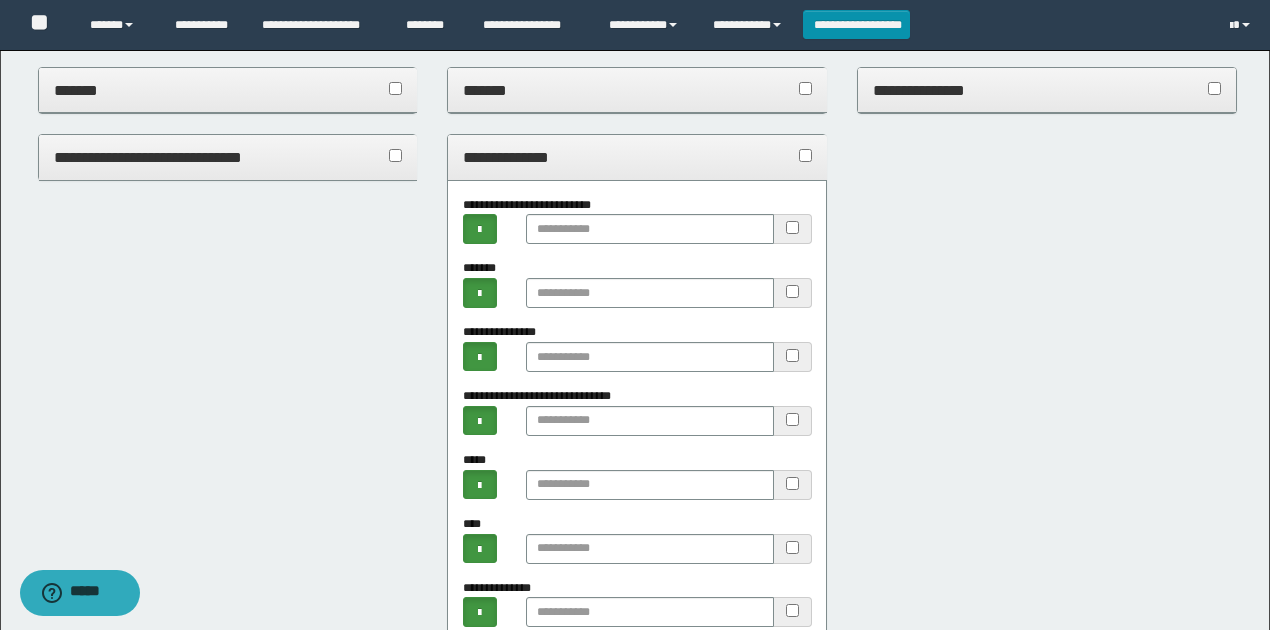 scroll, scrollTop: 600, scrollLeft: 0, axis: vertical 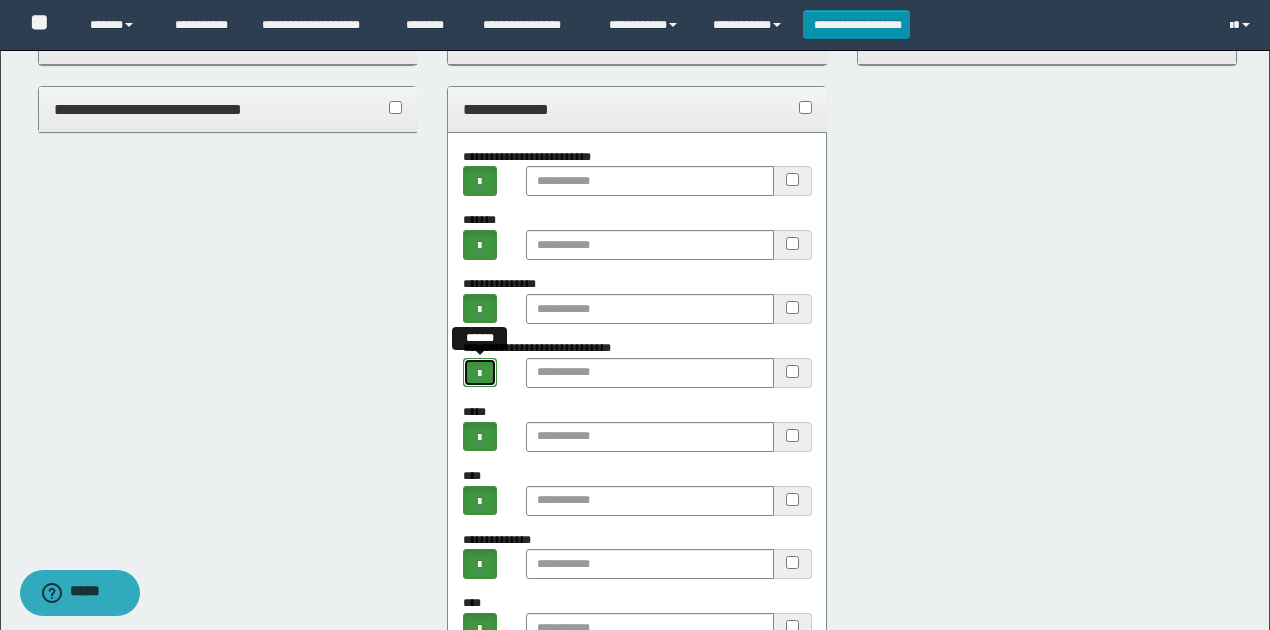 click at bounding box center [479, 372] 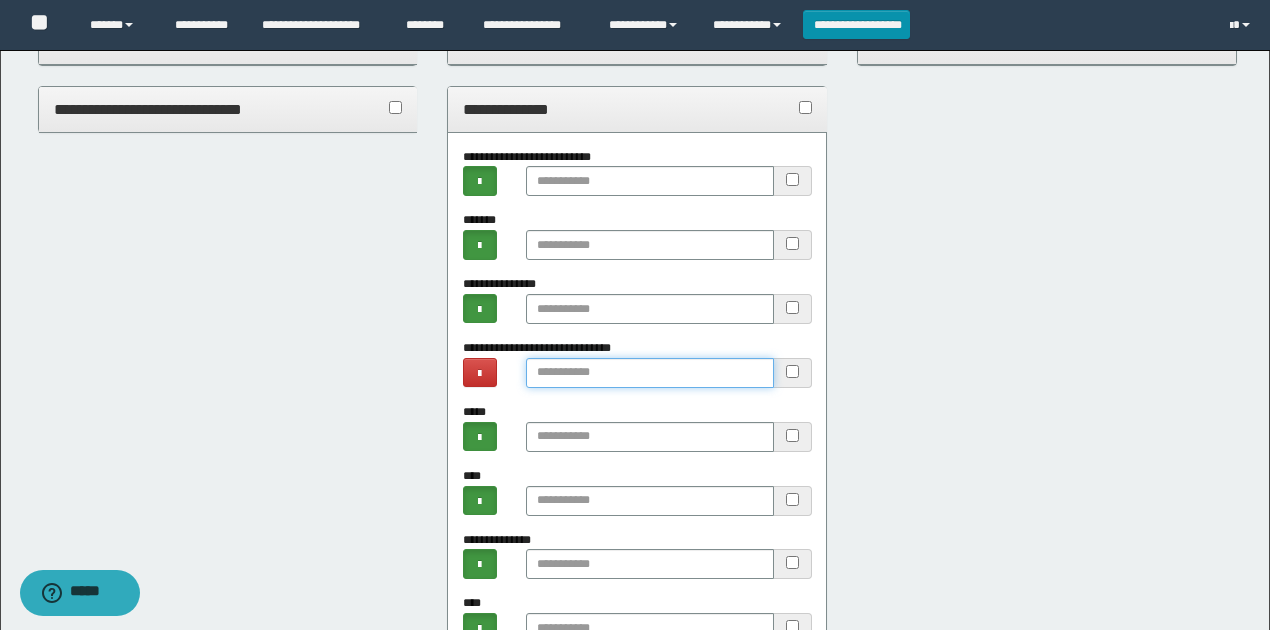 click at bounding box center (650, 373) 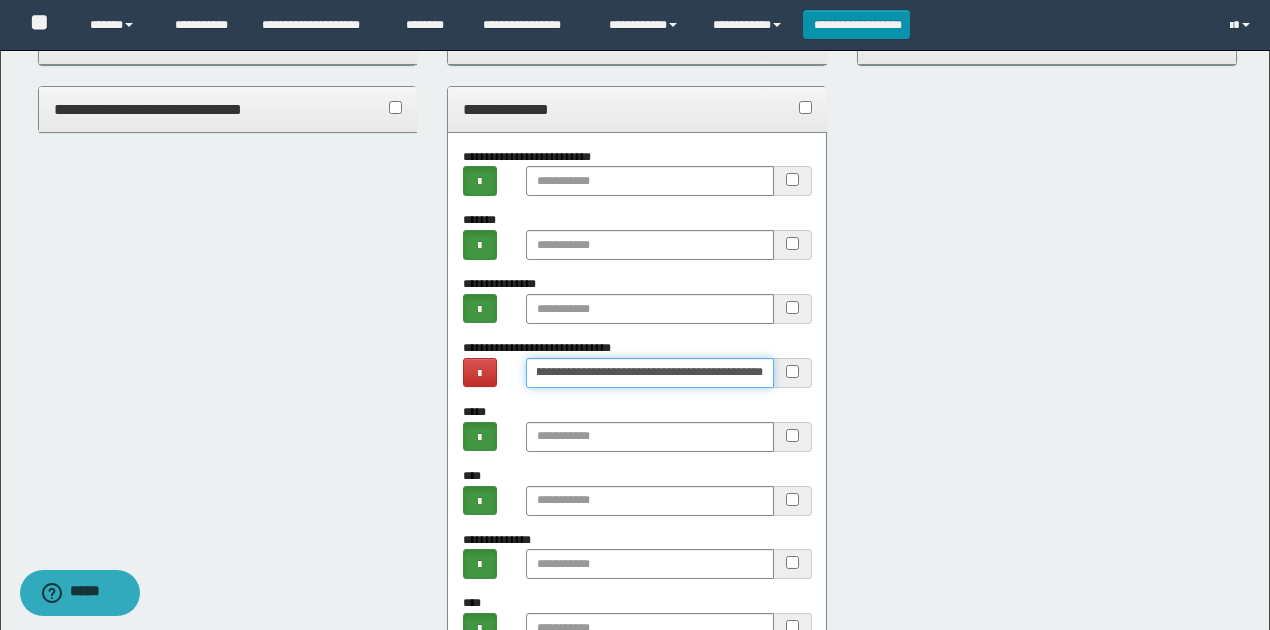 scroll, scrollTop: 0, scrollLeft: 16, axis: horizontal 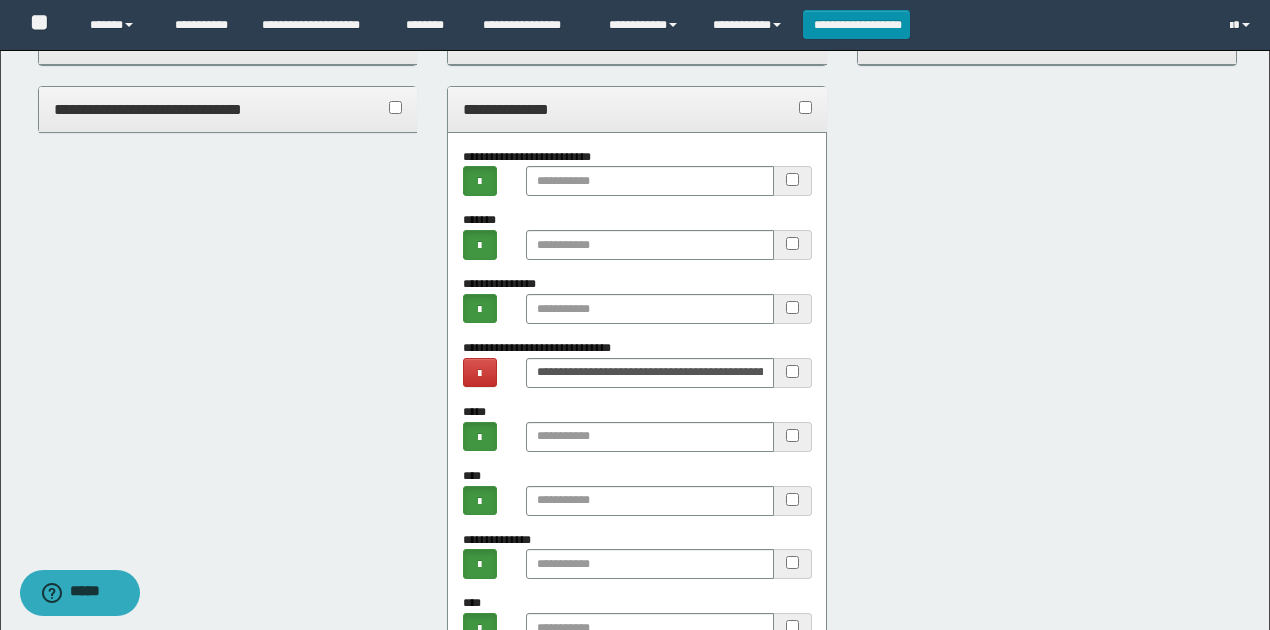 click on "**********" at bounding box center (637, 109) 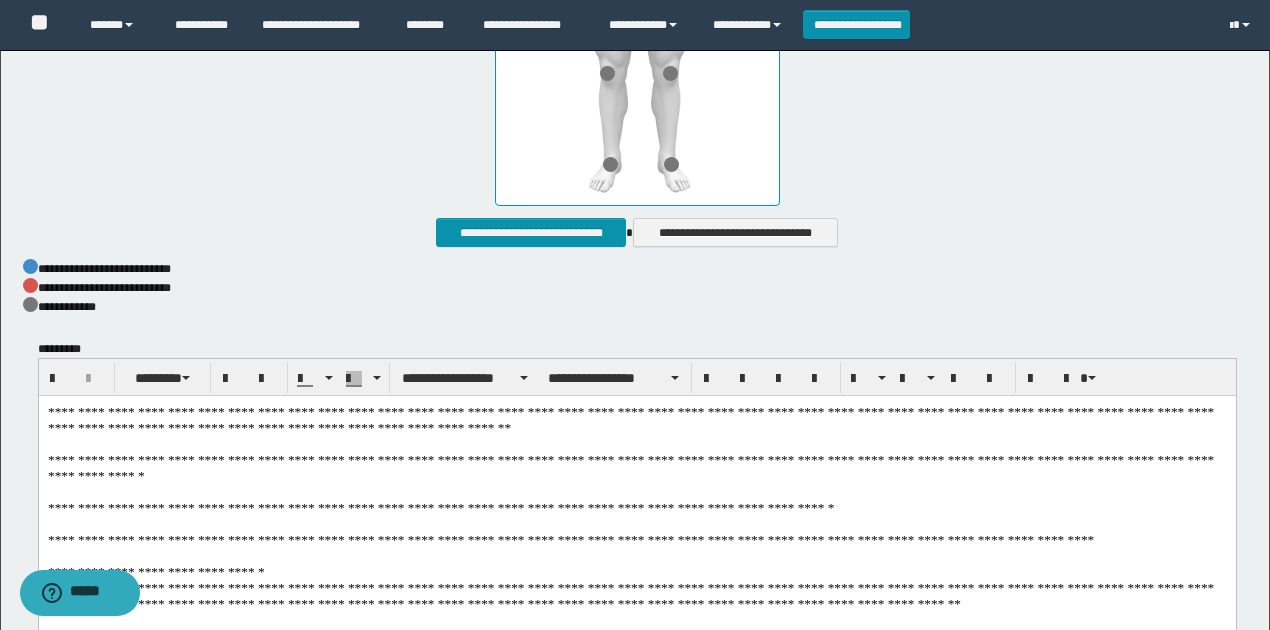 scroll, scrollTop: 1266, scrollLeft: 0, axis: vertical 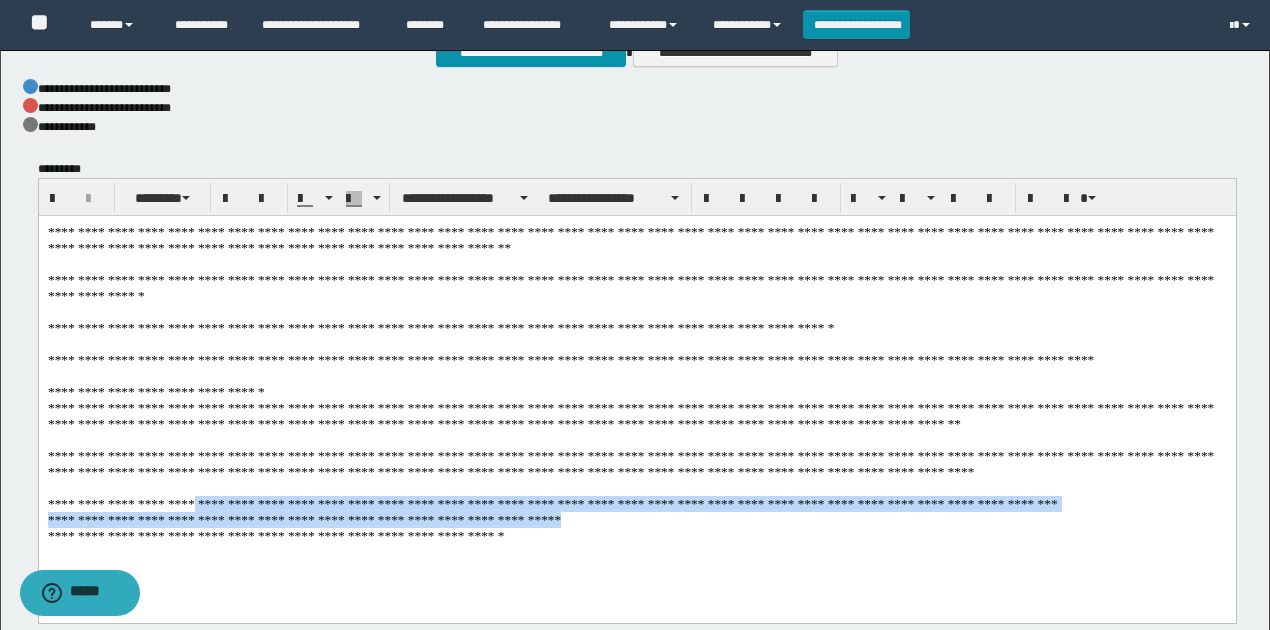 drag, startPoint x: 179, startPoint y: 475, endPoint x: 962, endPoint y: 488, distance: 783.1079 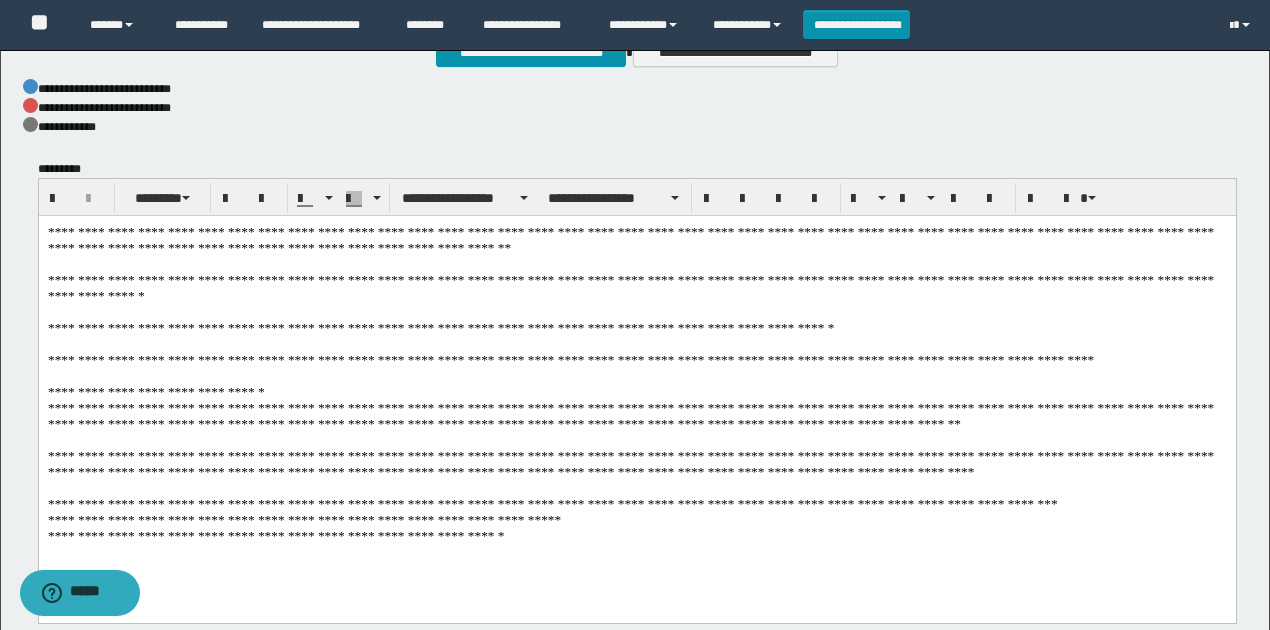 click on "**********" at bounding box center [637, 394] 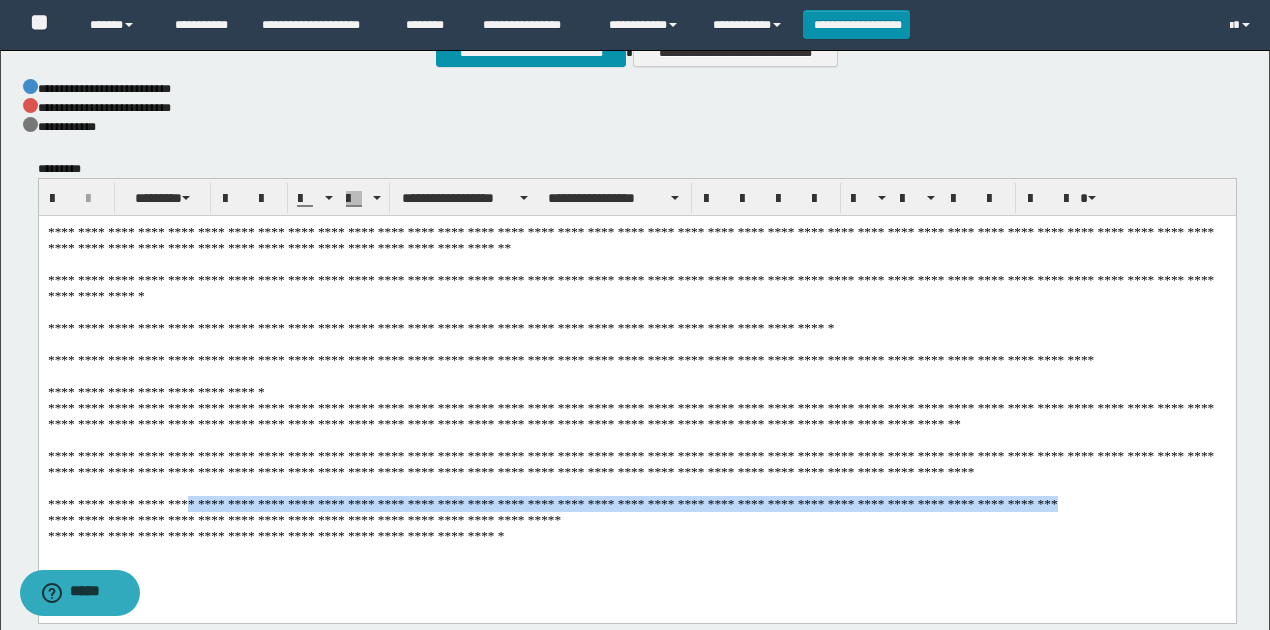drag, startPoint x: 934, startPoint y: 475, endPoint x: 174, endPoint y: 480, distance: 760.0164 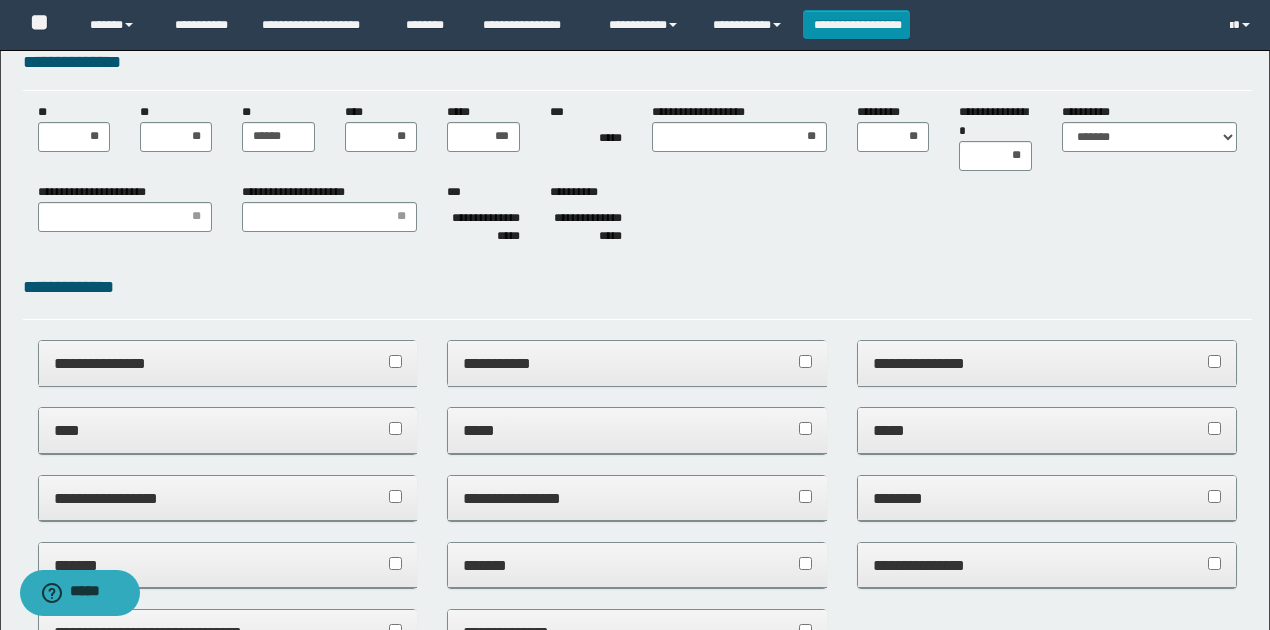 scroll, scrollTop: 0, scrollLeft: 0, axis: both 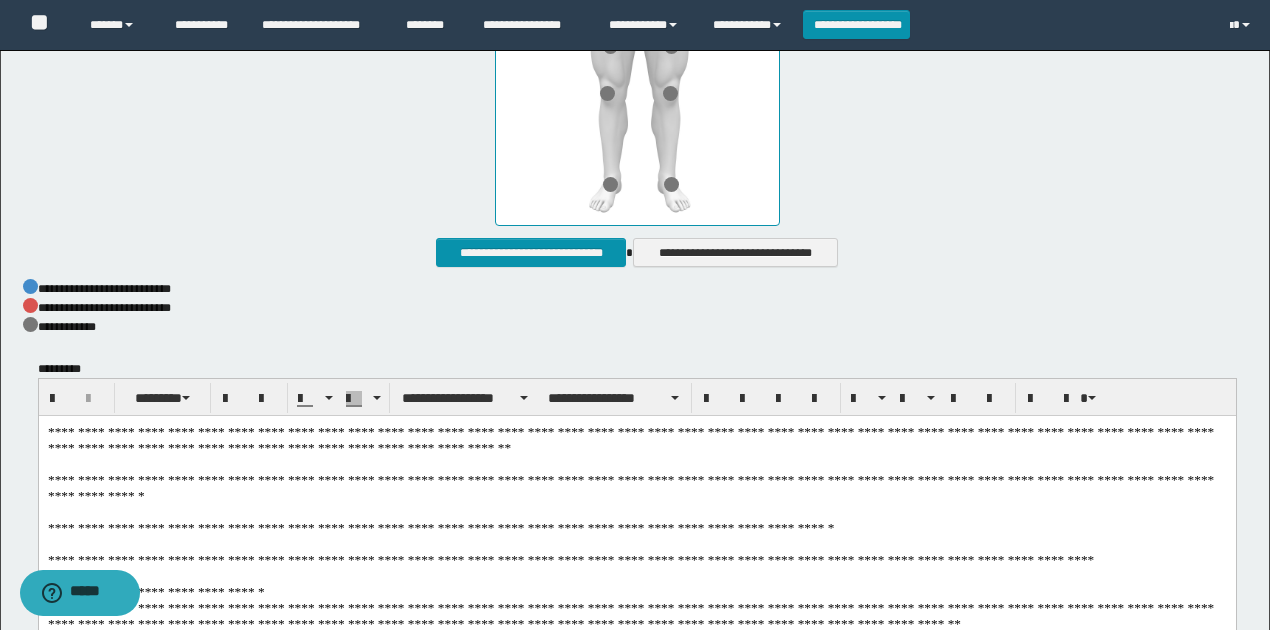 click on "**********" at bounding box center [637, 610] 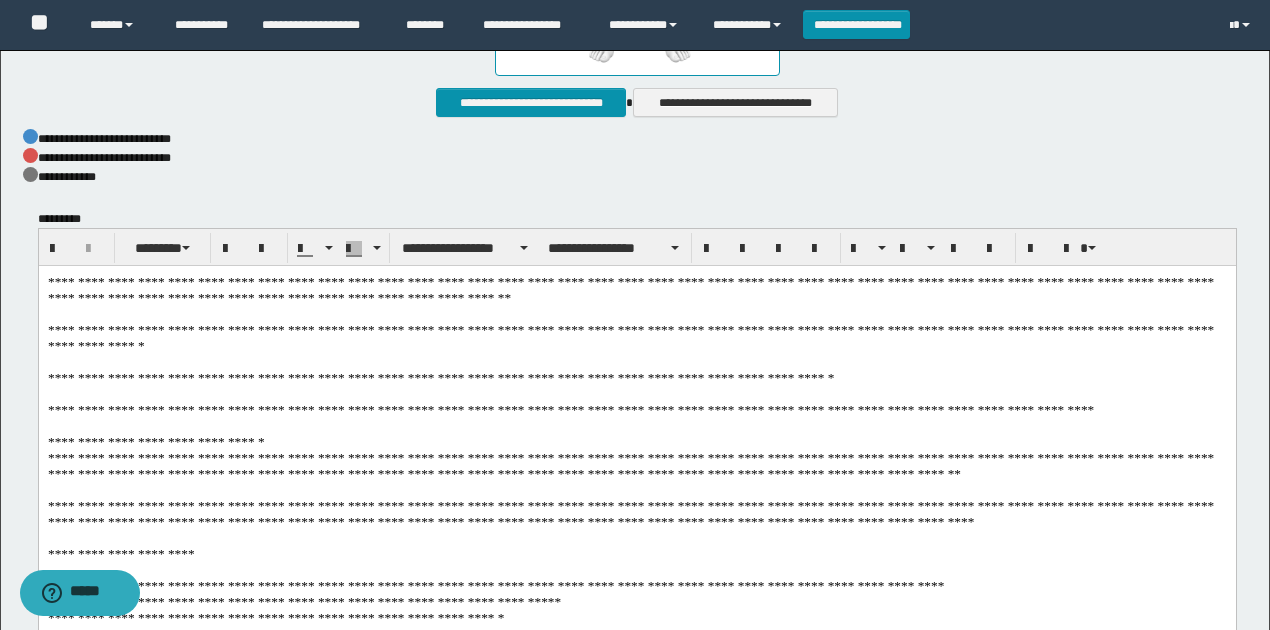 scroll, scrollTop: 1333, scrollLeft: 0, axis: vertical 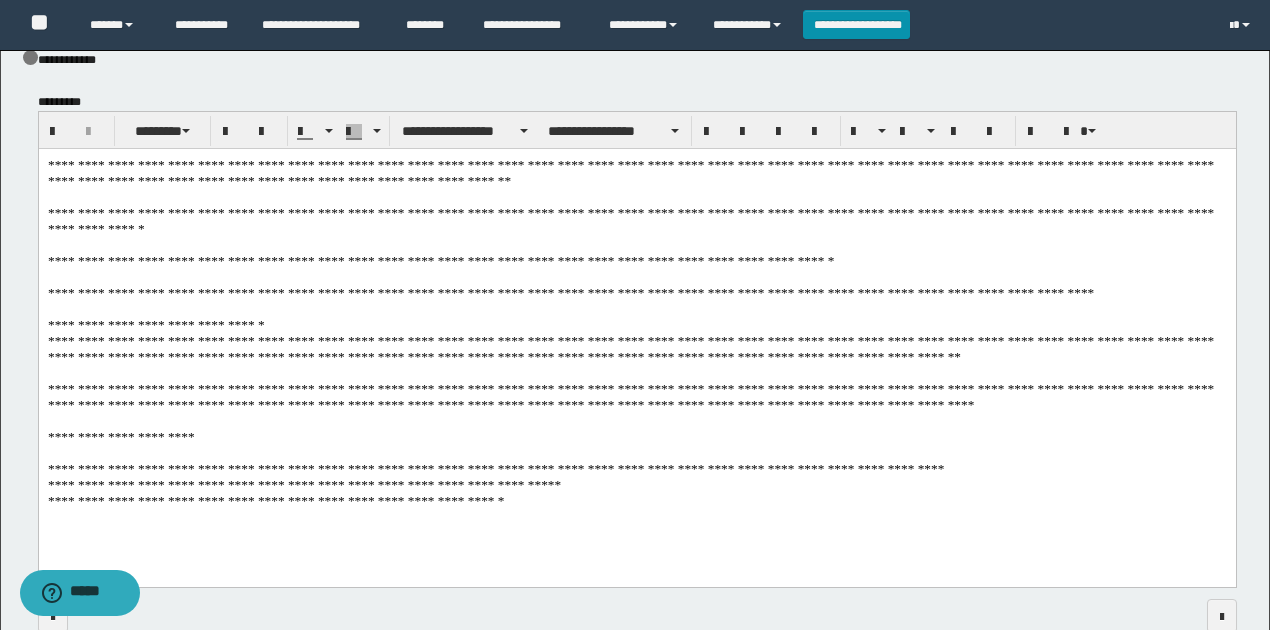 click on "**********" at bounding box center (637, 343) 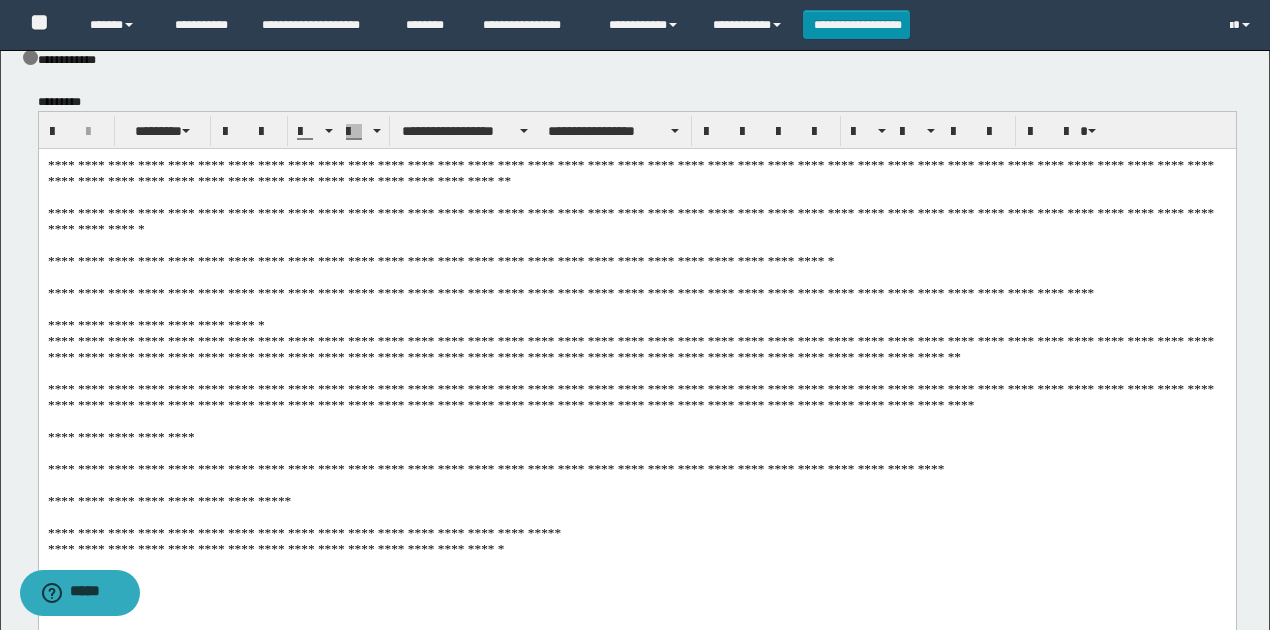 click on "**********" at bounding box center [637, 366] 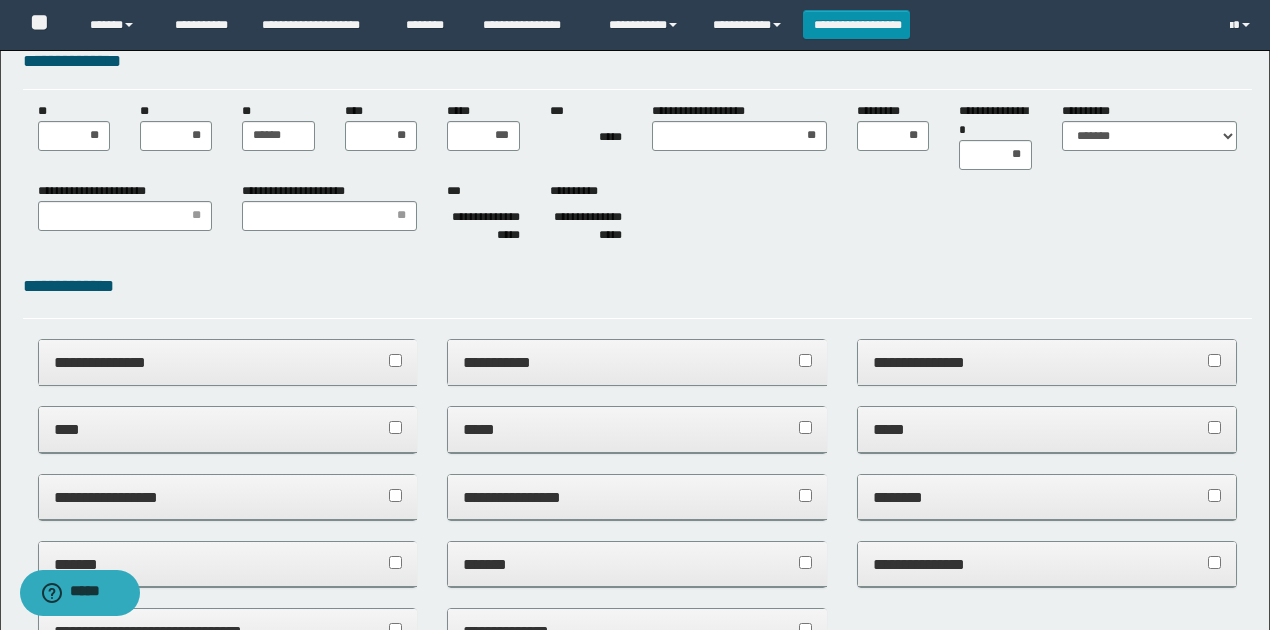 scroll, scrollTop: 0, scrollLeft: 0, axis: both 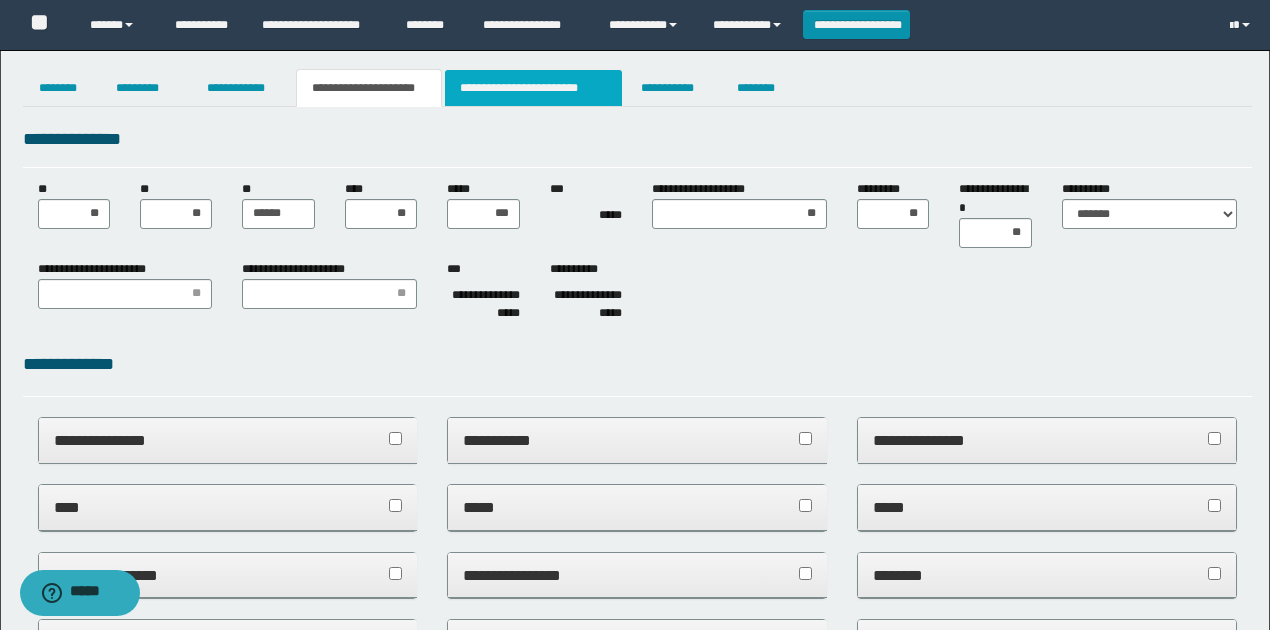 click on "**********" at bounding box center [533, 88] 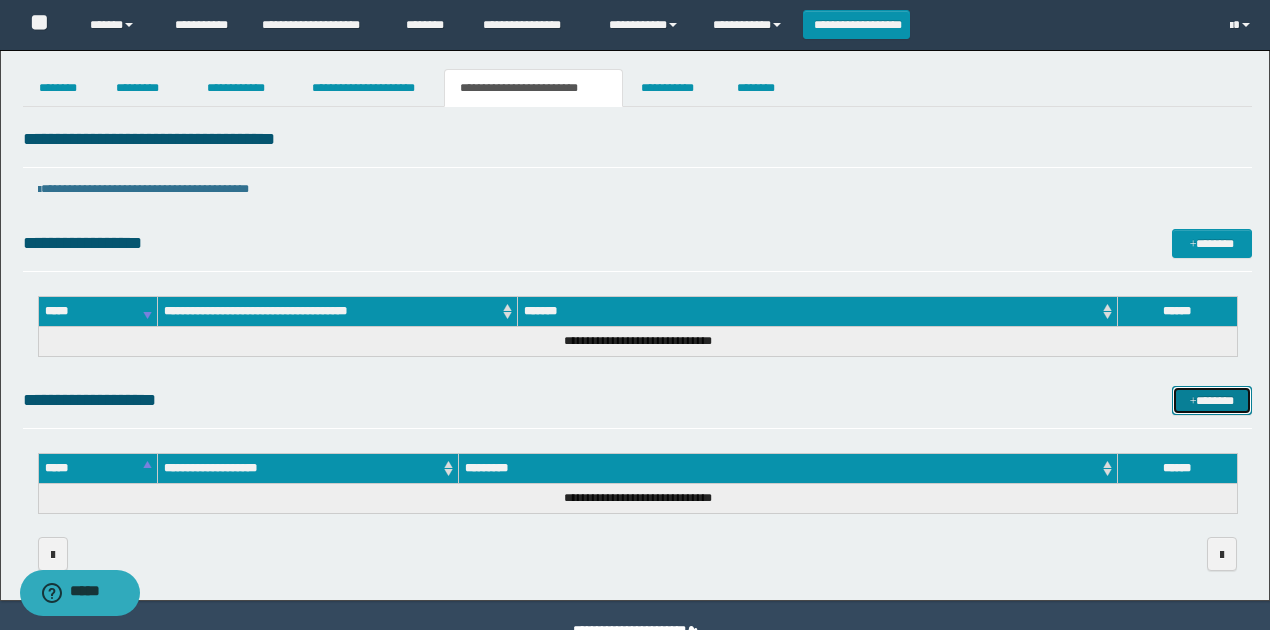 click on "*******" at bounding box center [1211, 400] 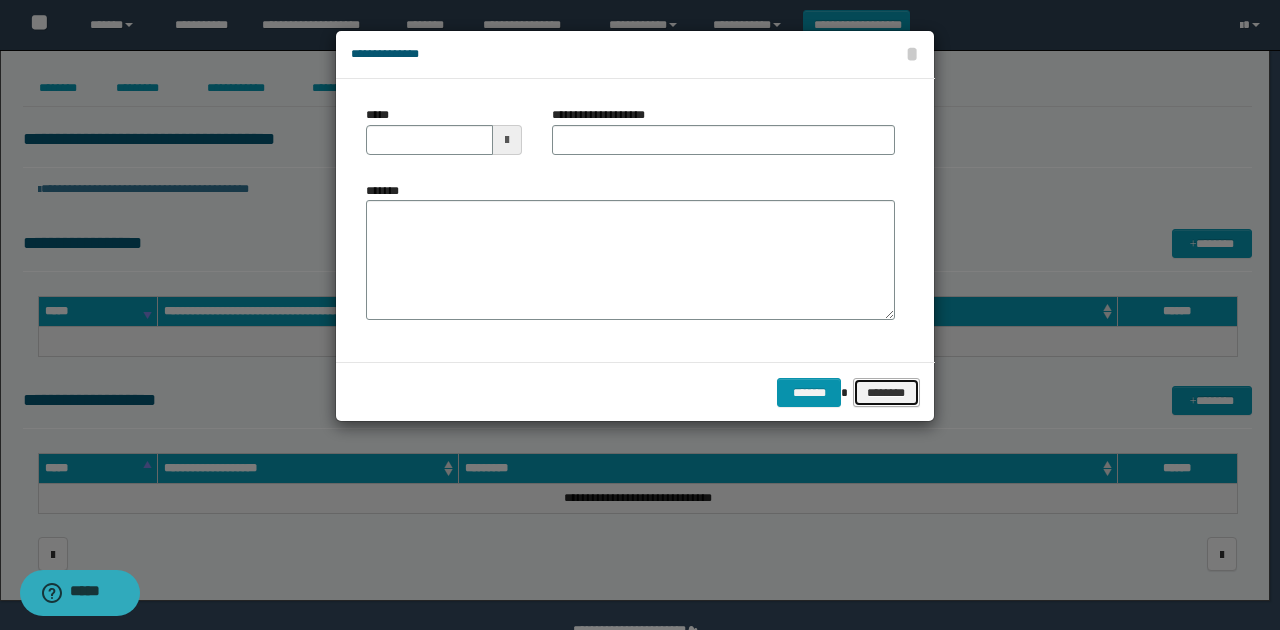 drag, startPoint x: 894, startPoint y: 400, endPoint x: 906, endPoint y: 198, distance: 202.35612 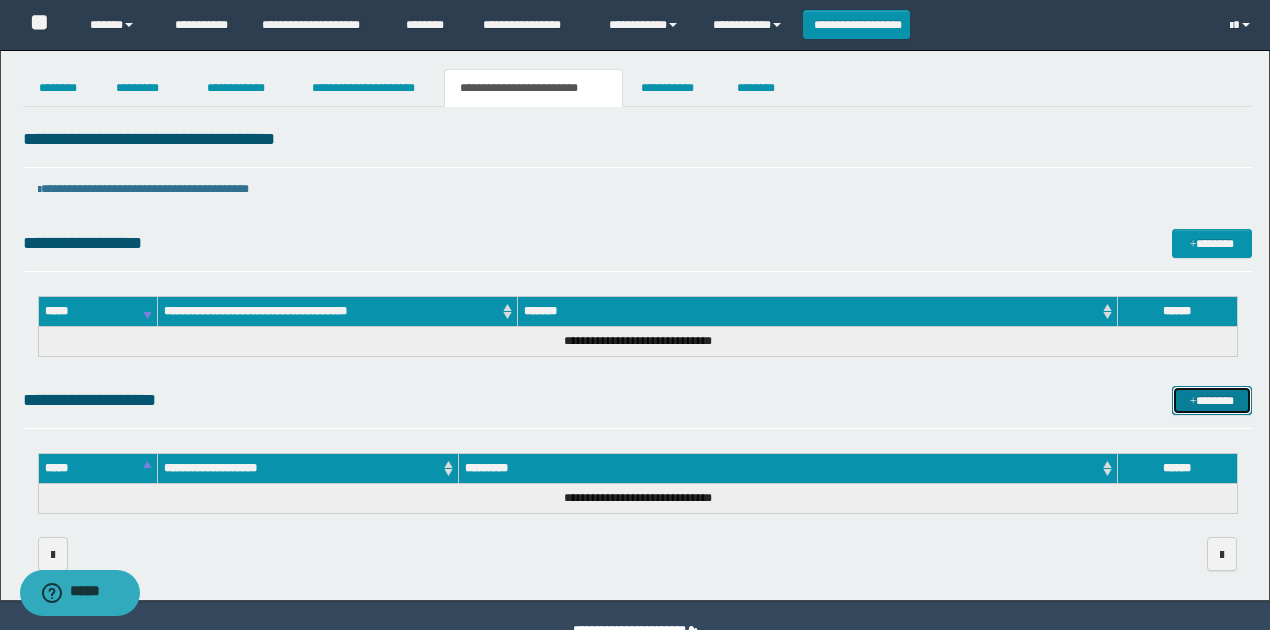 click on "*******" at bounding box center [1211, 400] 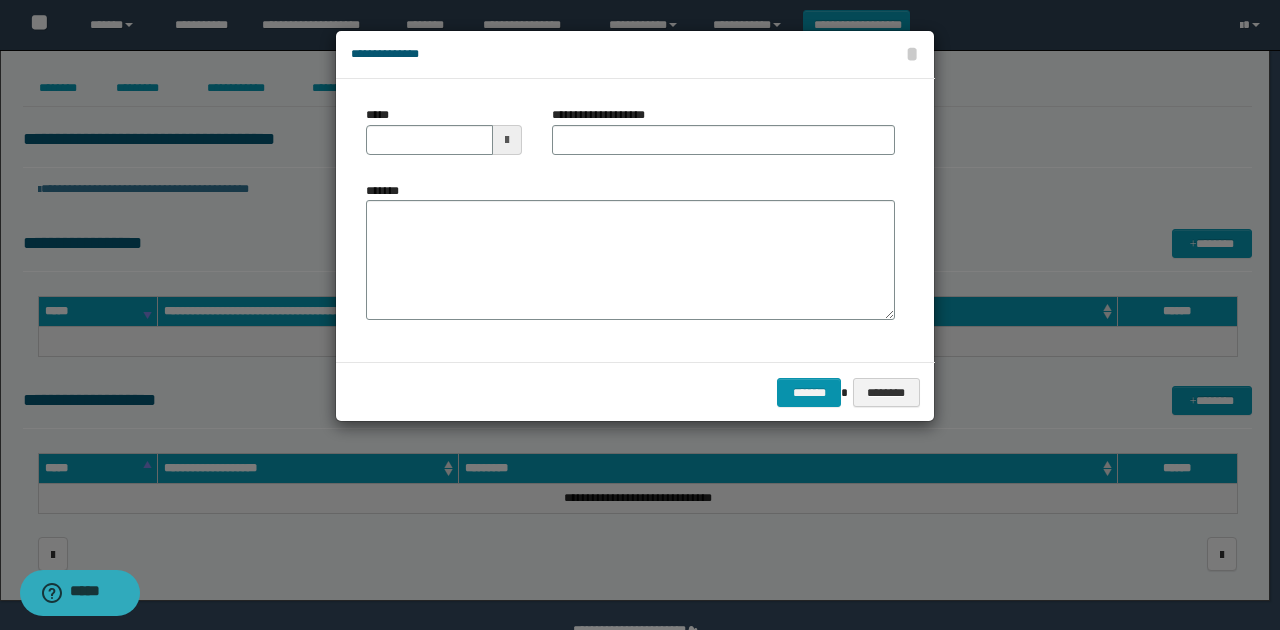 click at bounding box center [507, 140] 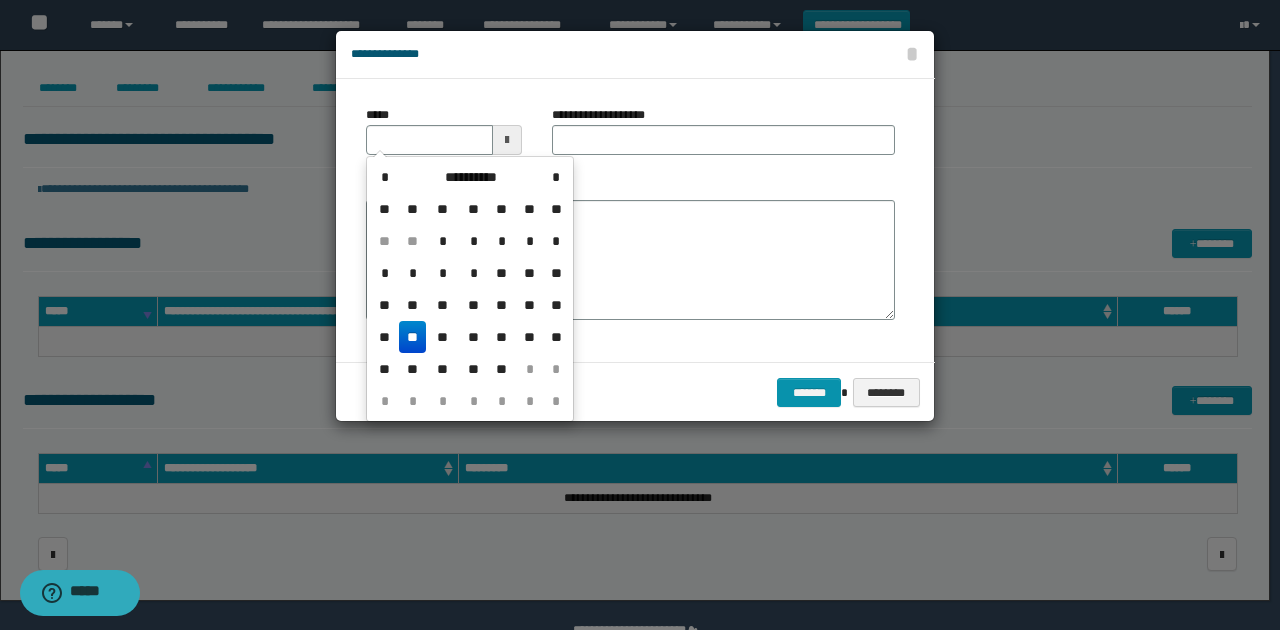 click on "**" at bounding box center [413, 337] 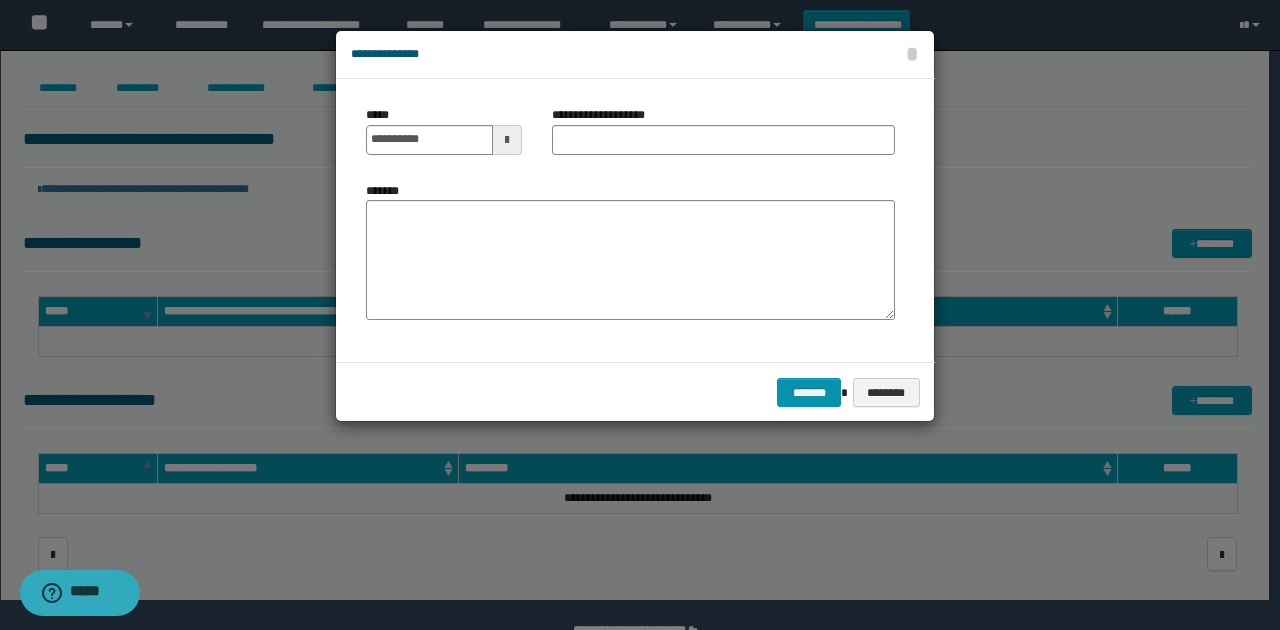 drag, startPoint x: 579, startPoint y: 122, endPoint x: 577, endPoint y: 132, distance: 10.198039 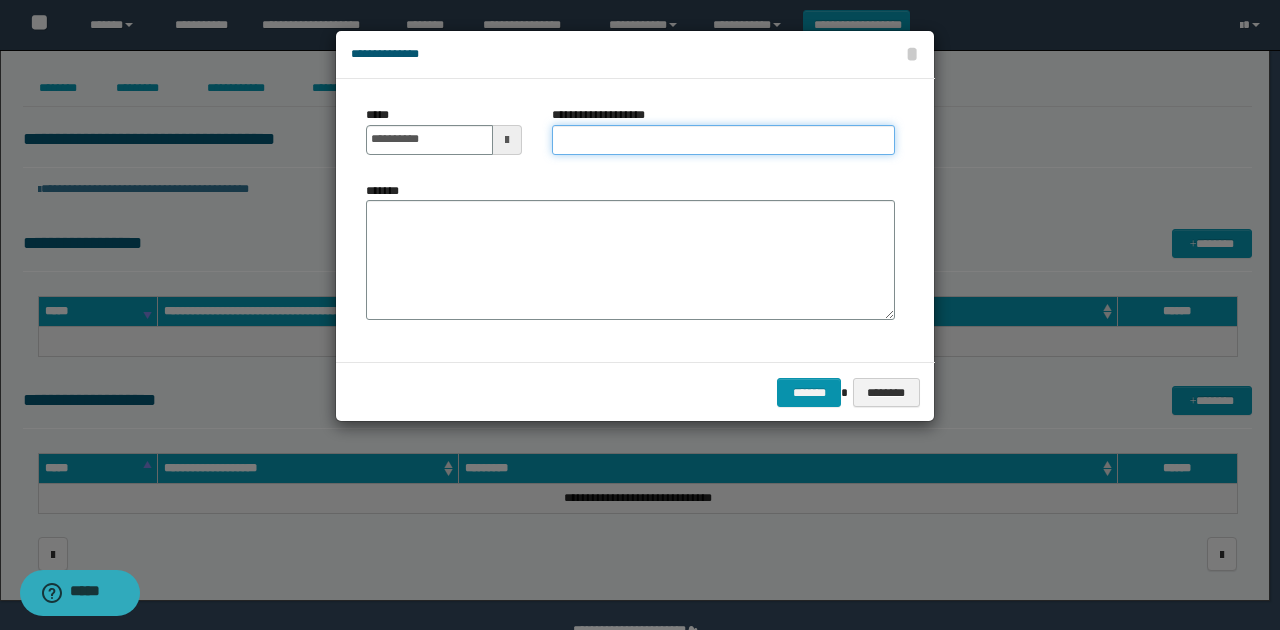 click on "**********" at bounding box center [723, 140] 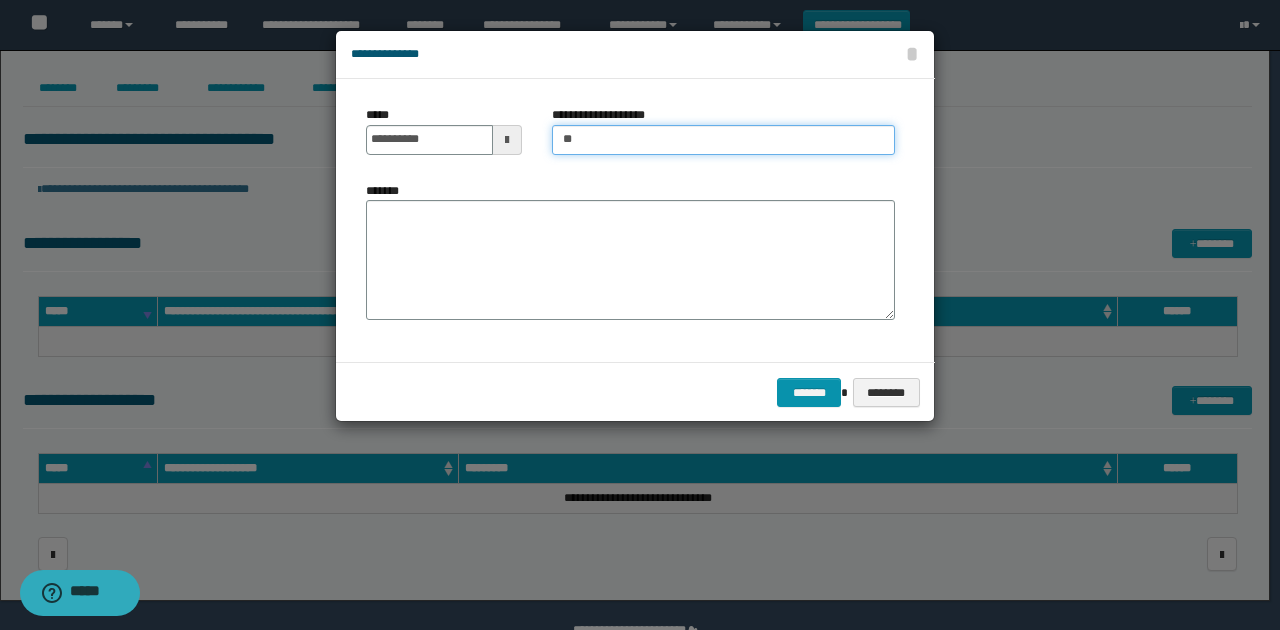 type on "**********" 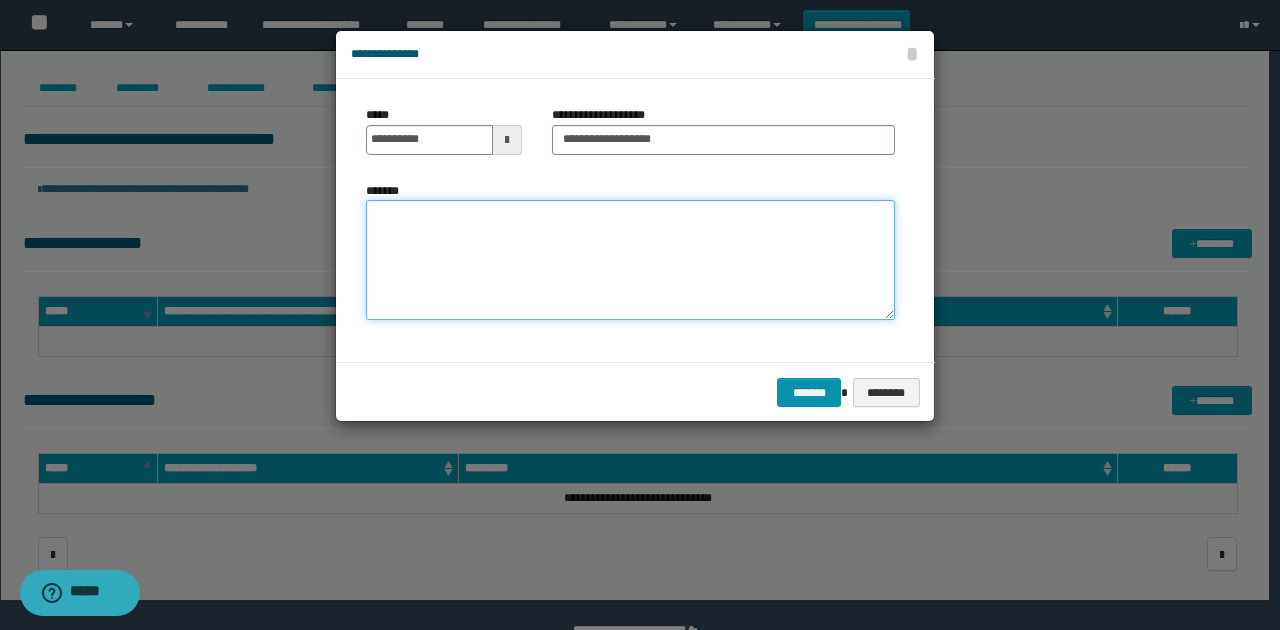 drag, startPoint x: 642, startPoint y: 253, endPoint x: 610, endPoint y: 211, distance: 52.801514 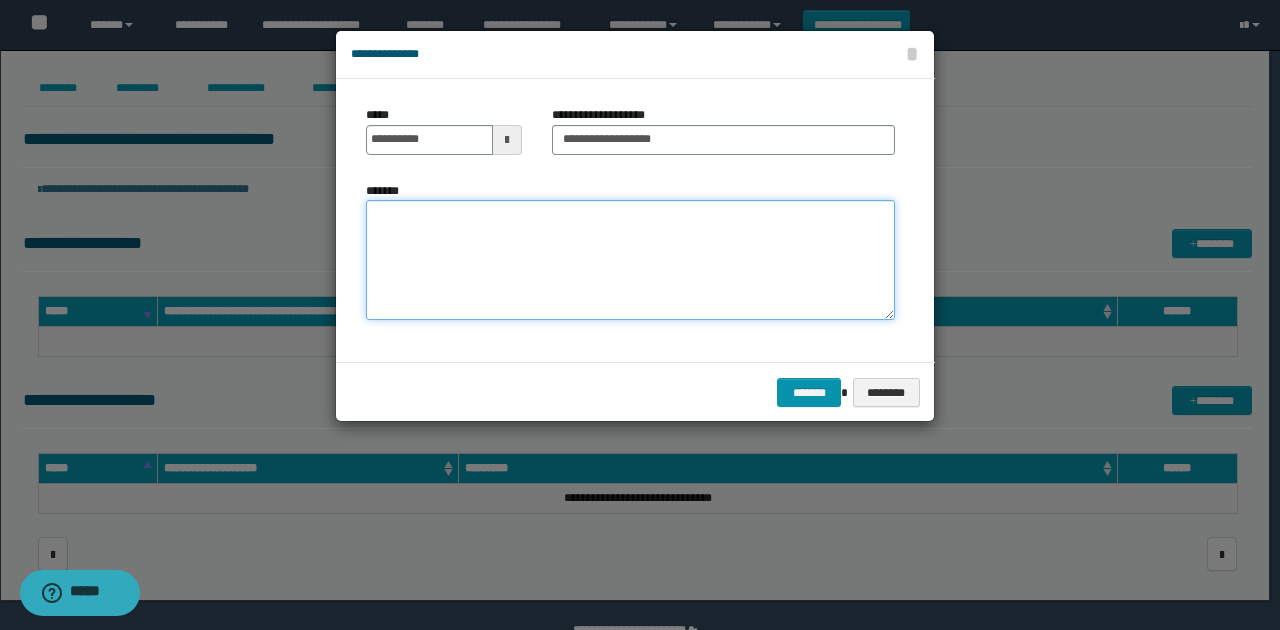 click on "*******" at bounding box center [630, 260] 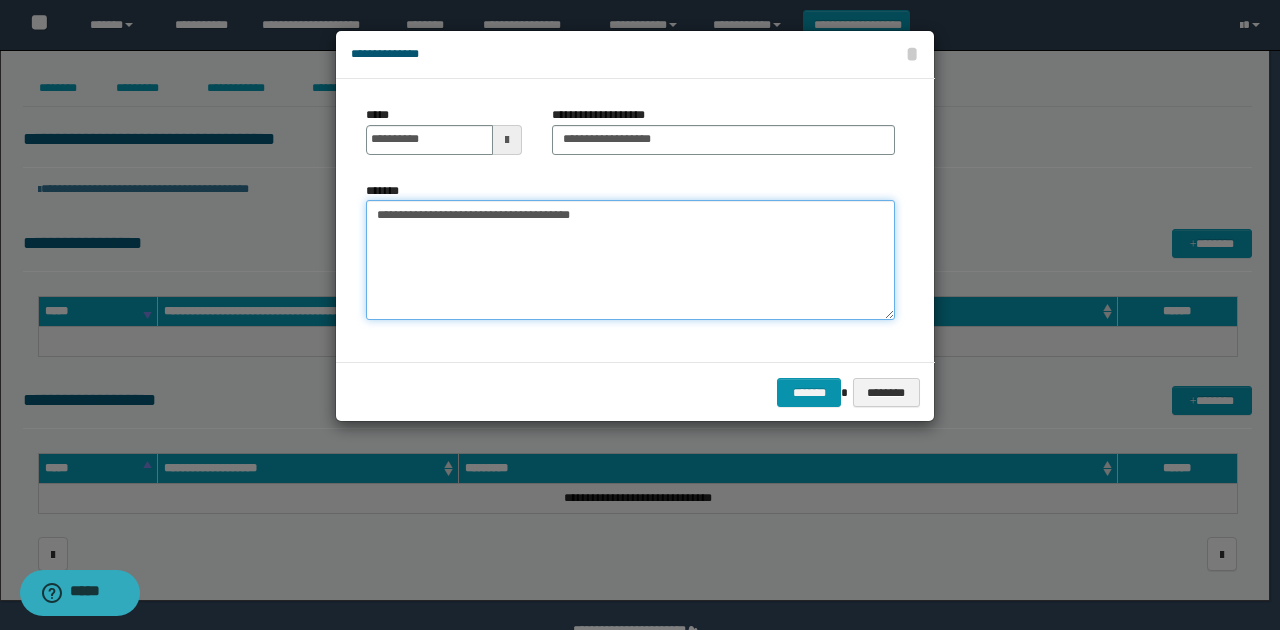 type on "**********" 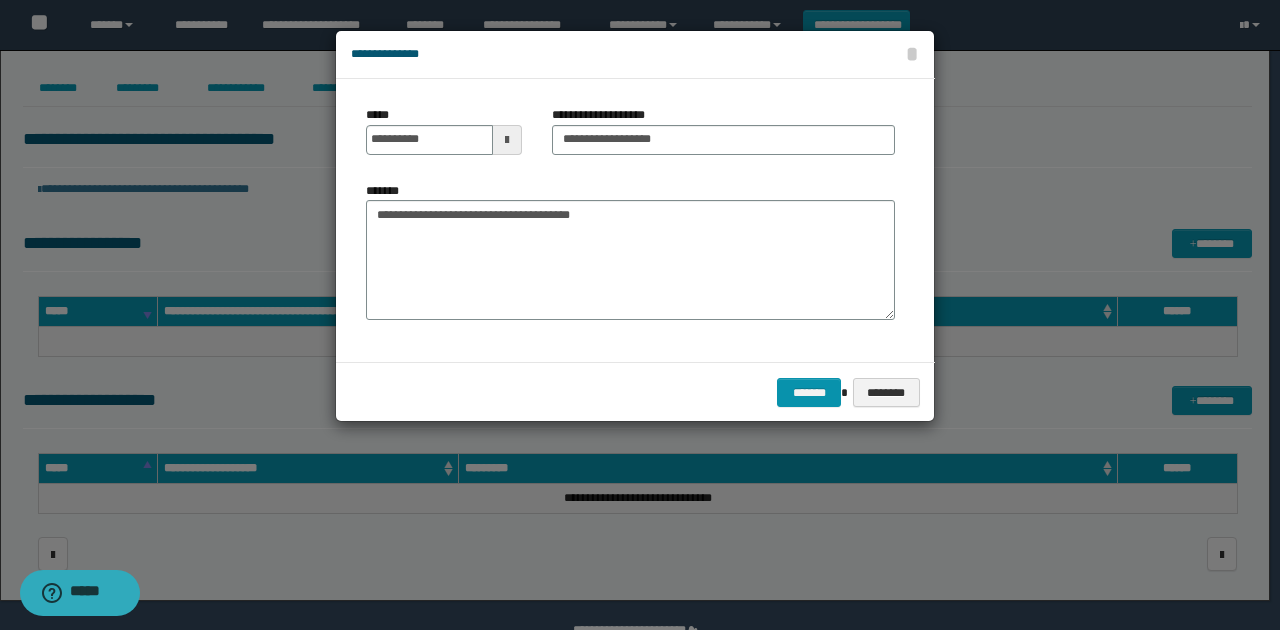 drag, startPoint x: 588, startPoint y: 360, endPoint x: 640, endPoint y: 378, distance: 55.027267 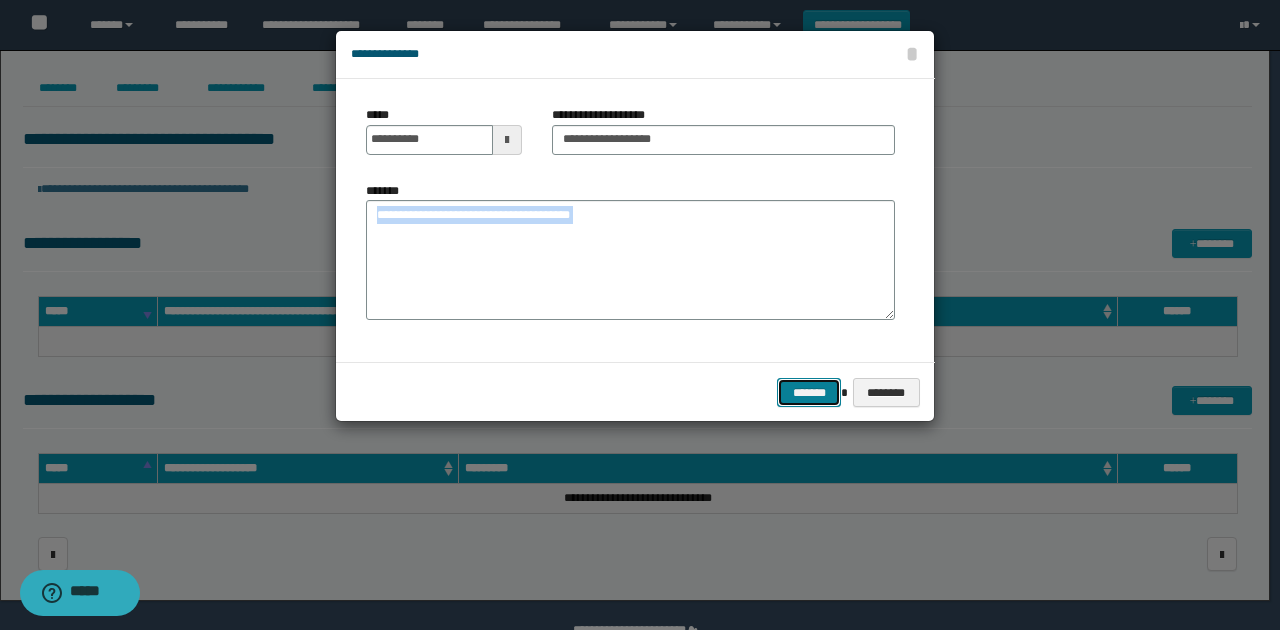 click on "*******" at bounding box center (809, 392) 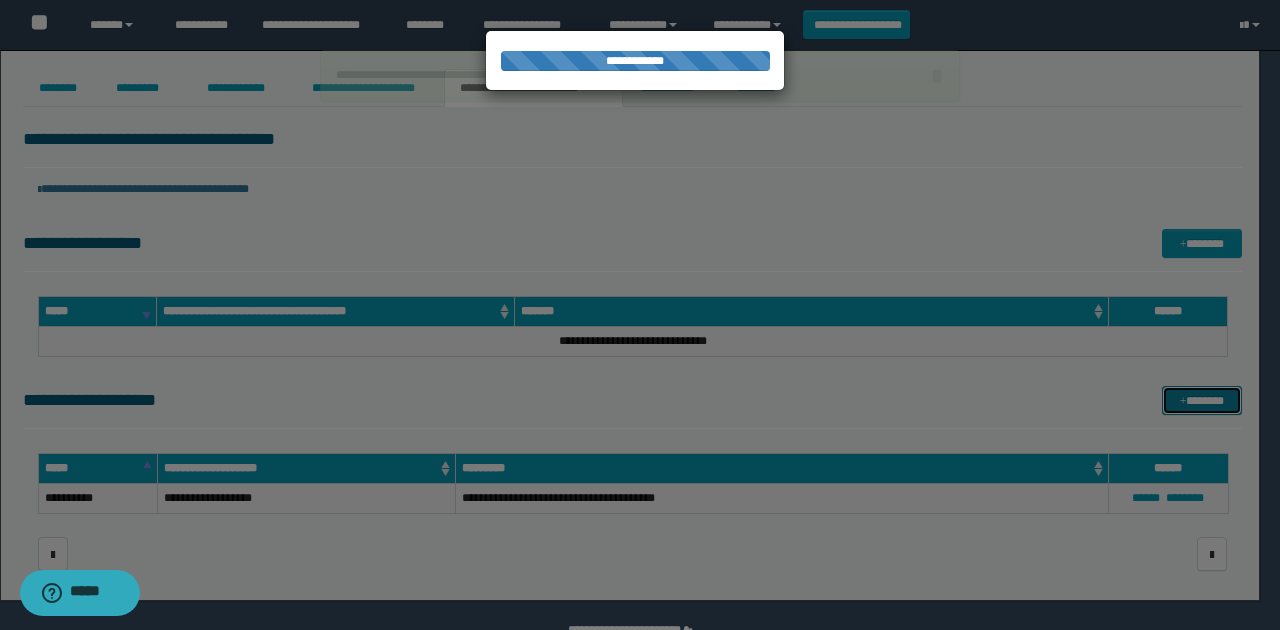 type 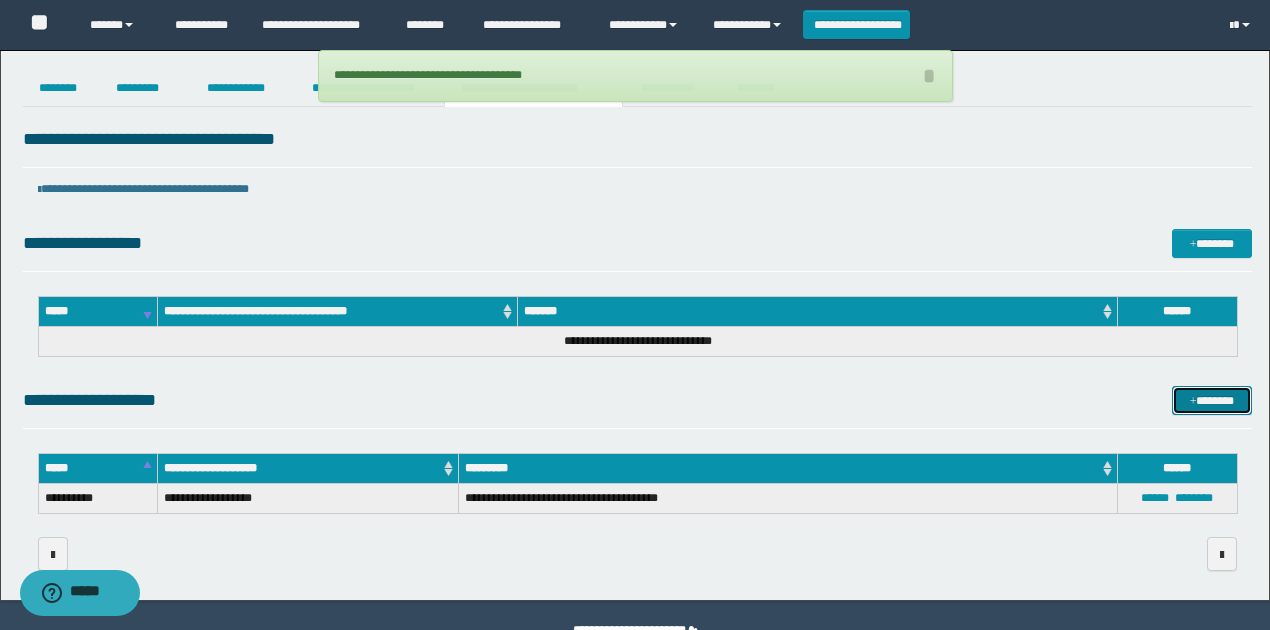 click on "*******" at bounding box center [1211, 400] 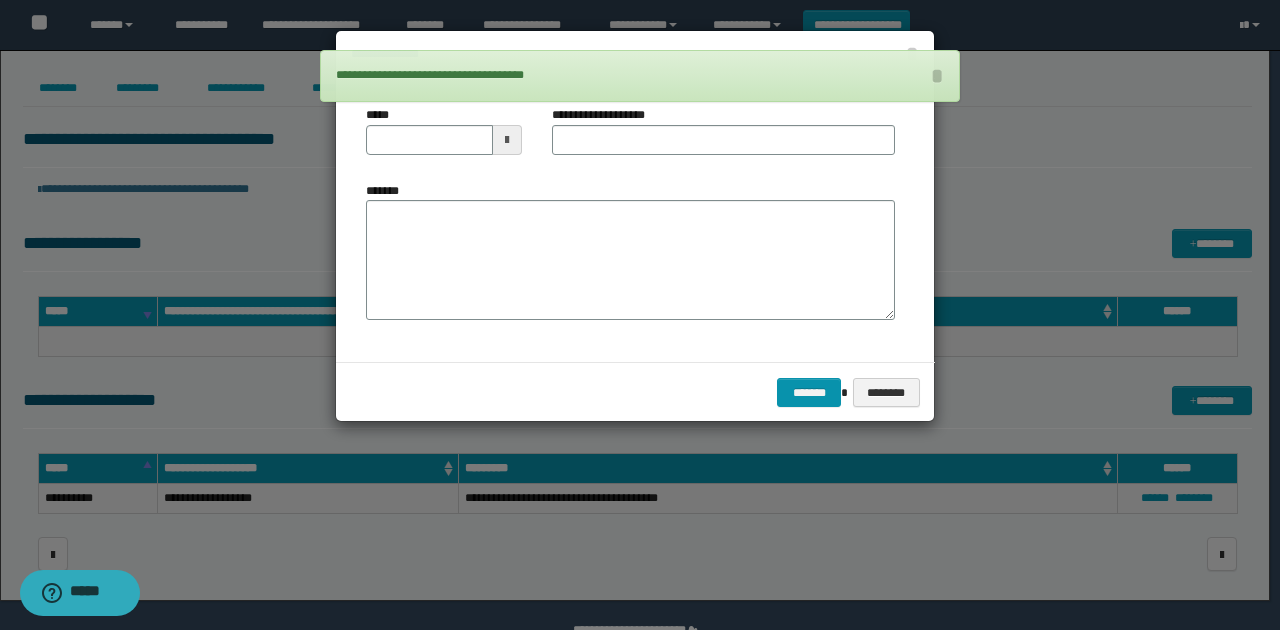 click at bounding box center (507, 140) 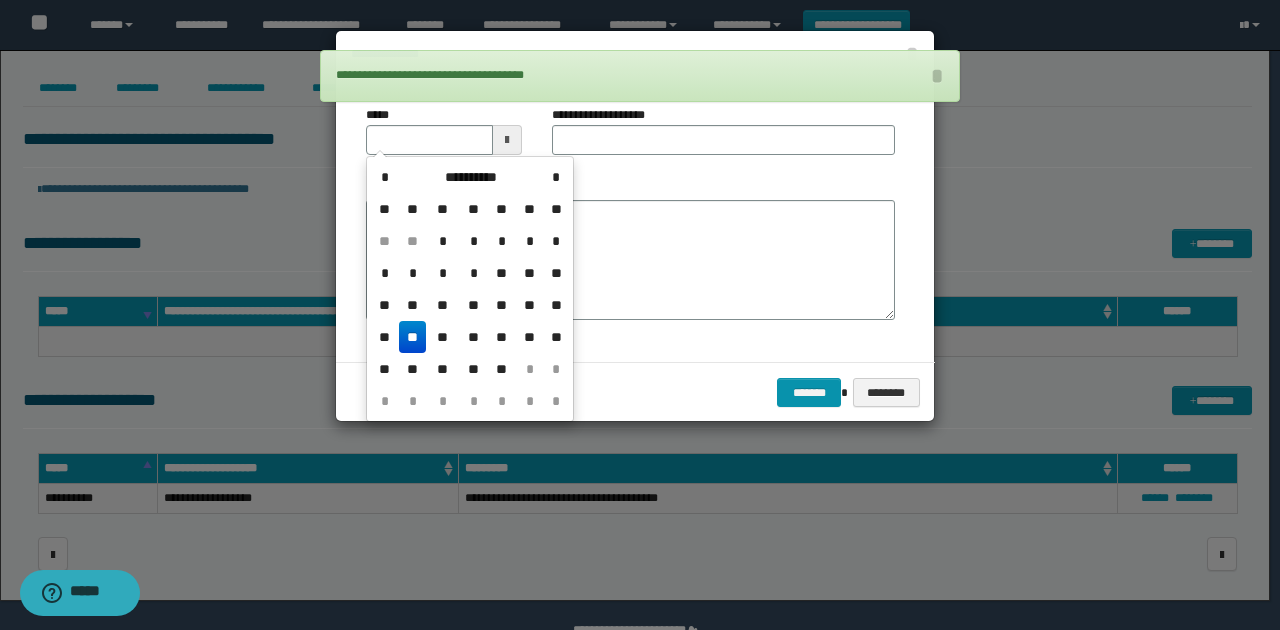 click on "**" at bounding box center (413, 337) 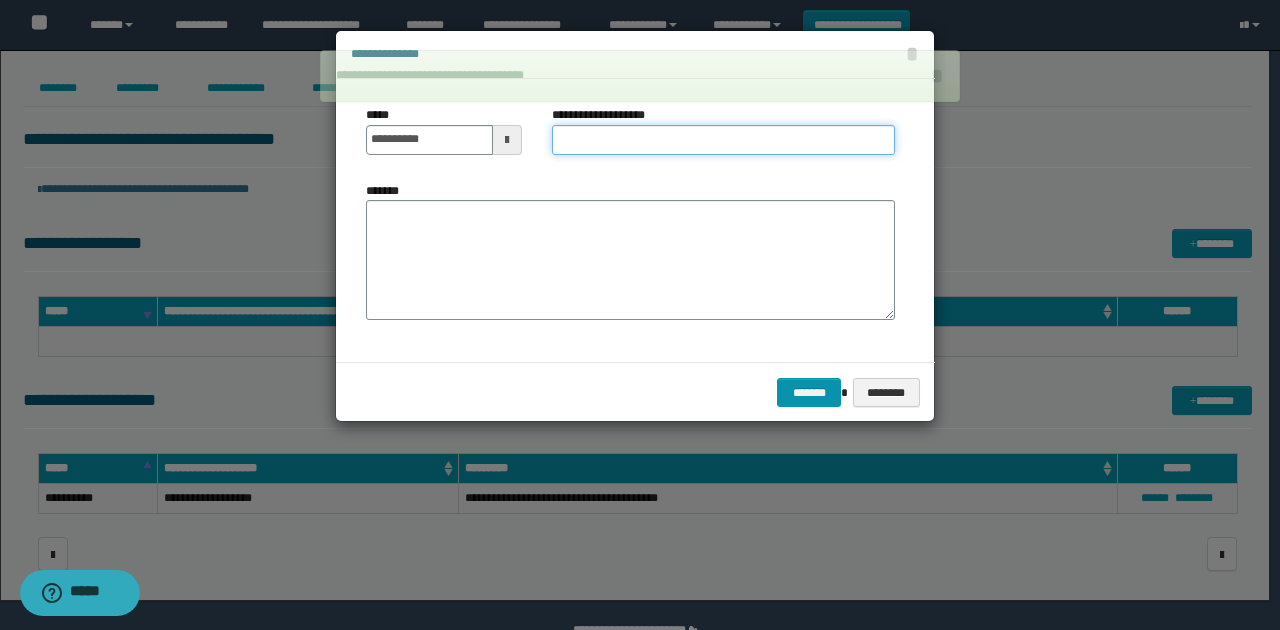 drag, startPoint x: 594, startPoint y: 136, endPoint x: 584, endPoint y: 138, distance: 10.198039 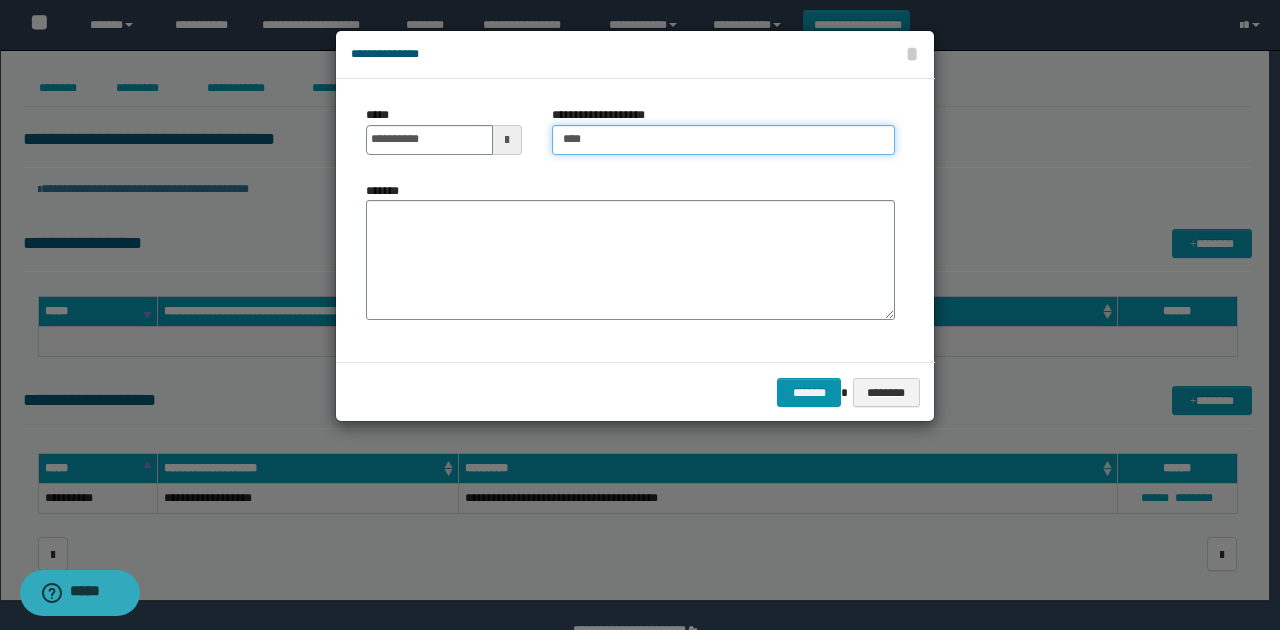 type on "**********" 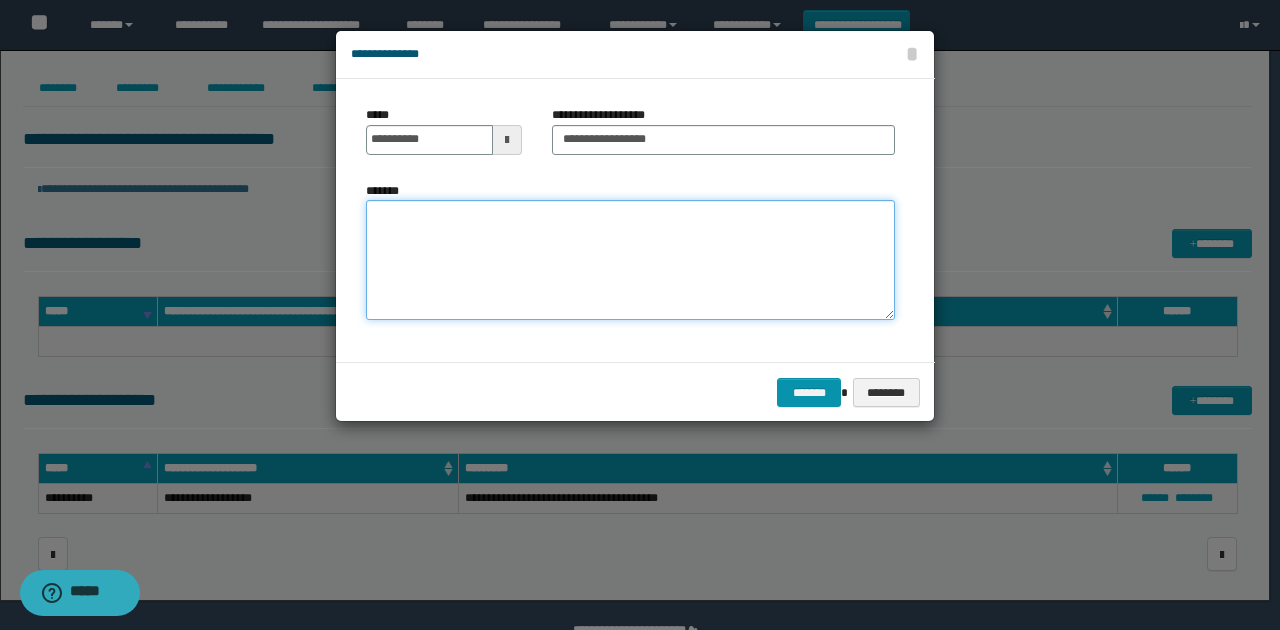 click on "*******" at bounding box center (630, 260) 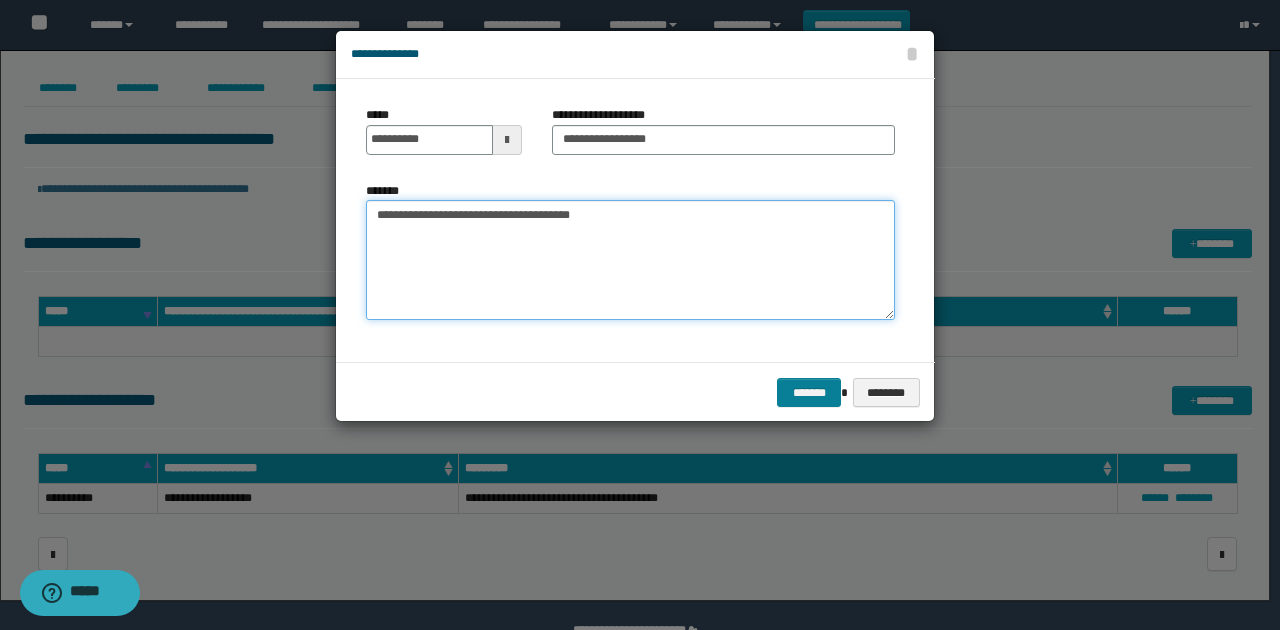 type on "**********" 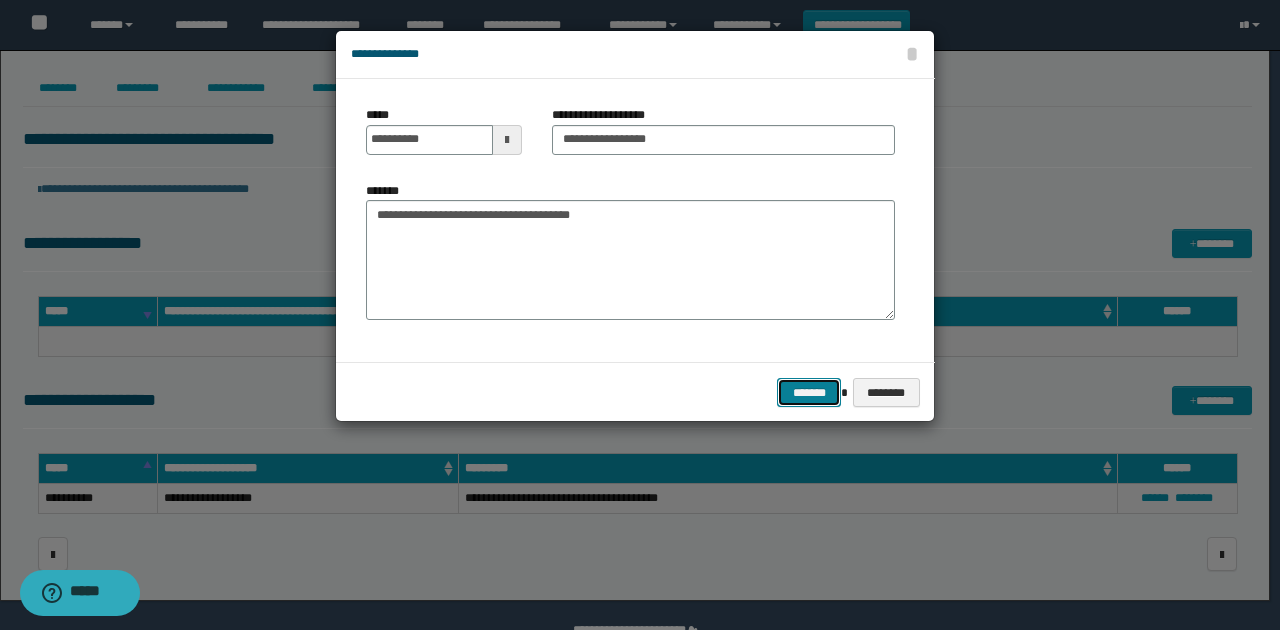 click on "*******" at bounding box center [809, 392] 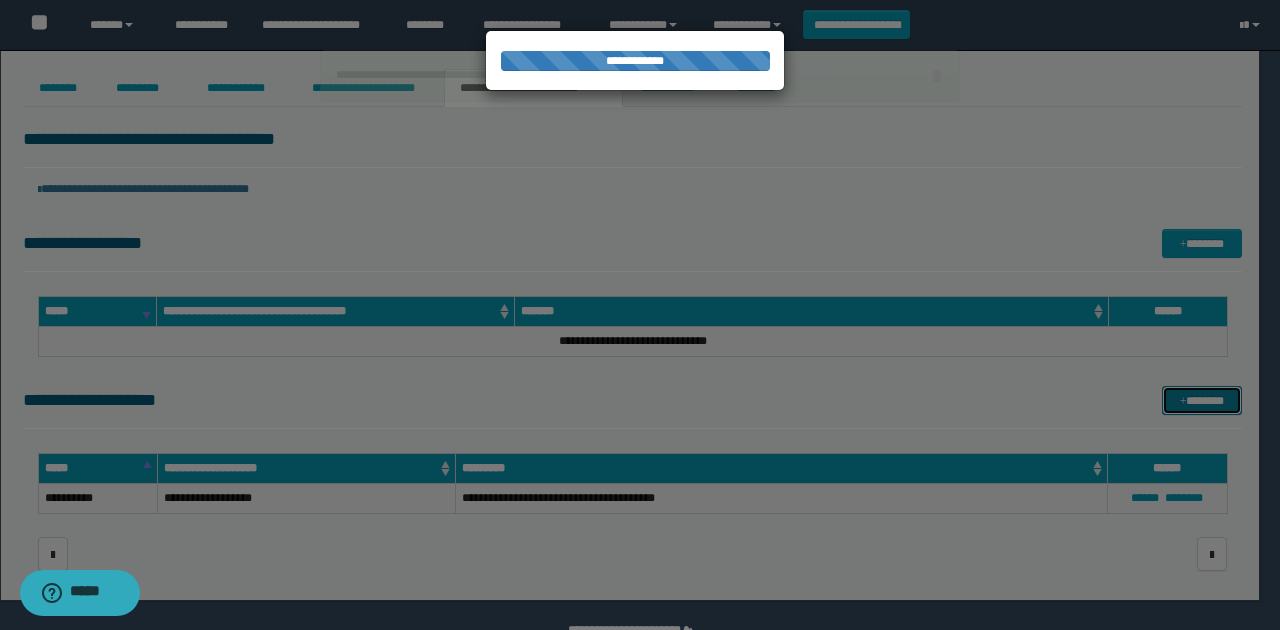 type 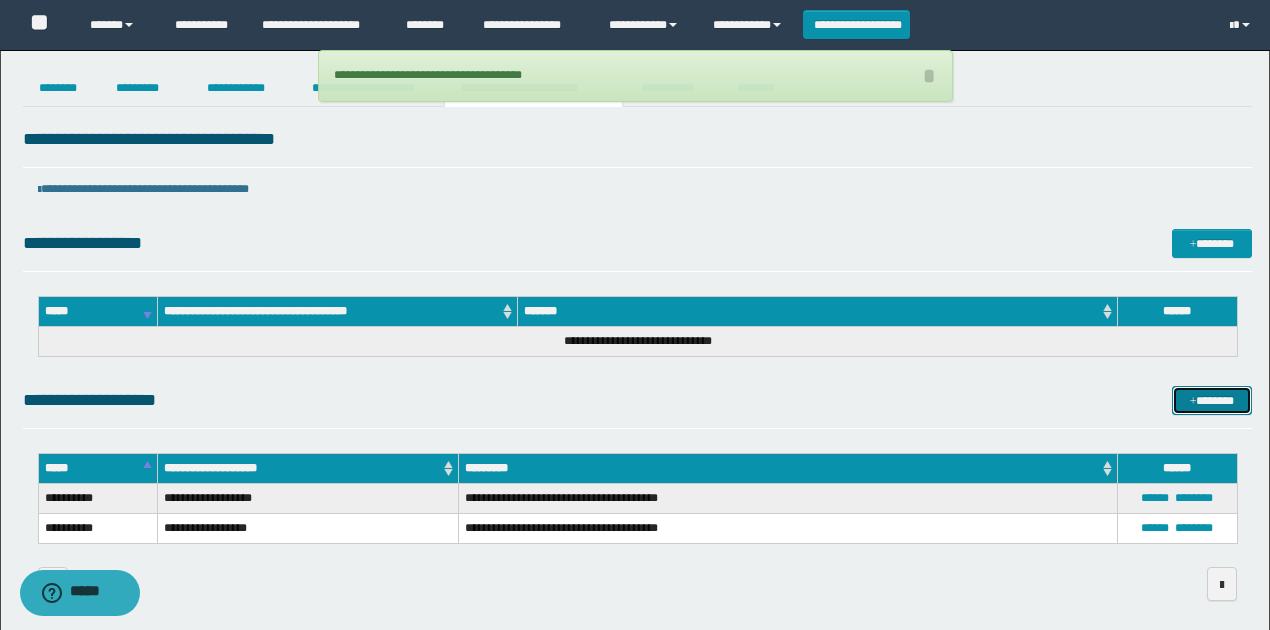 click on "*******" at bounding box center [1211, 400] 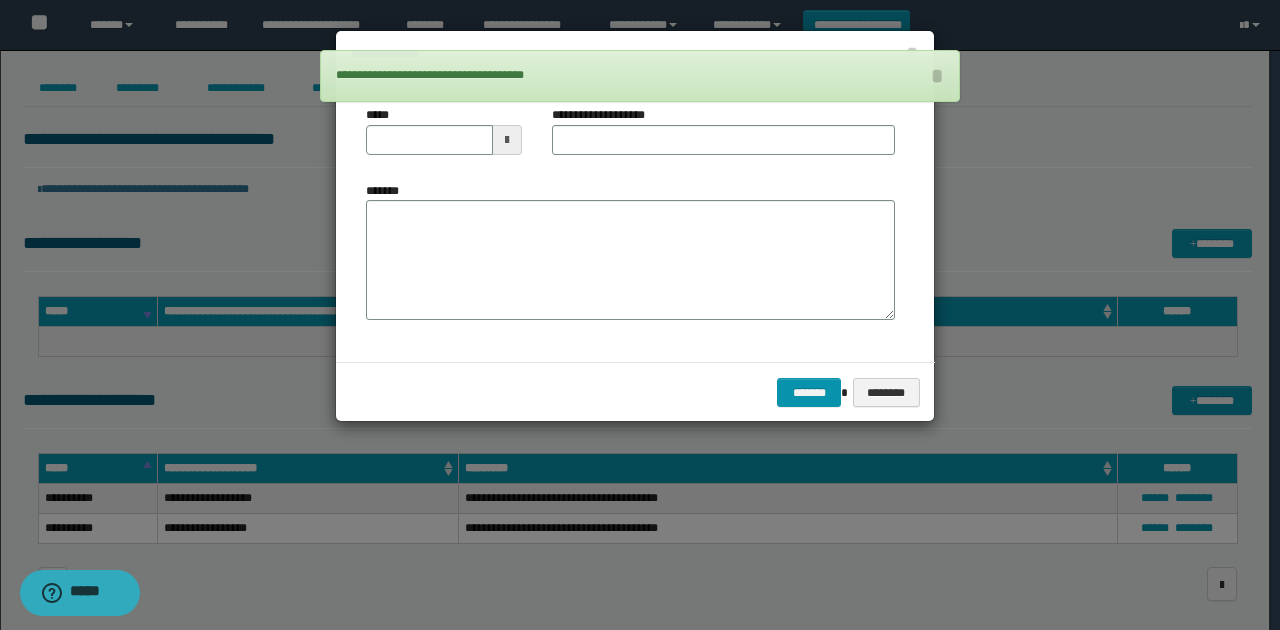 click at bounding box center [507, 140] 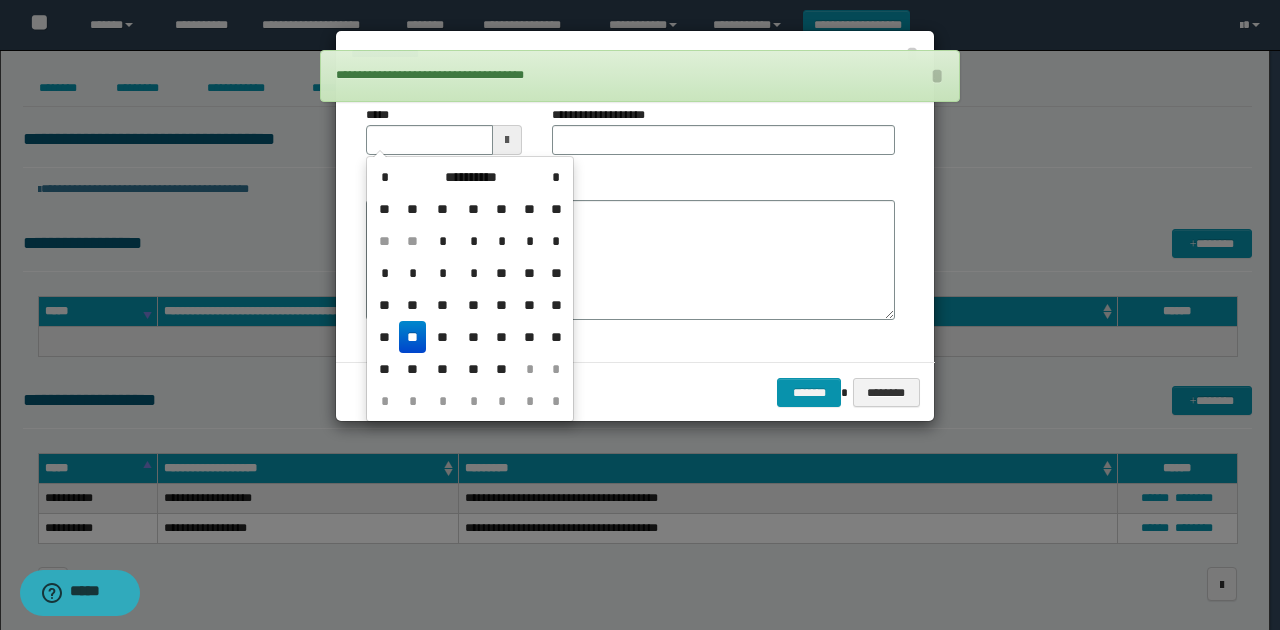 click on "**" at bounding box center [413, 337] 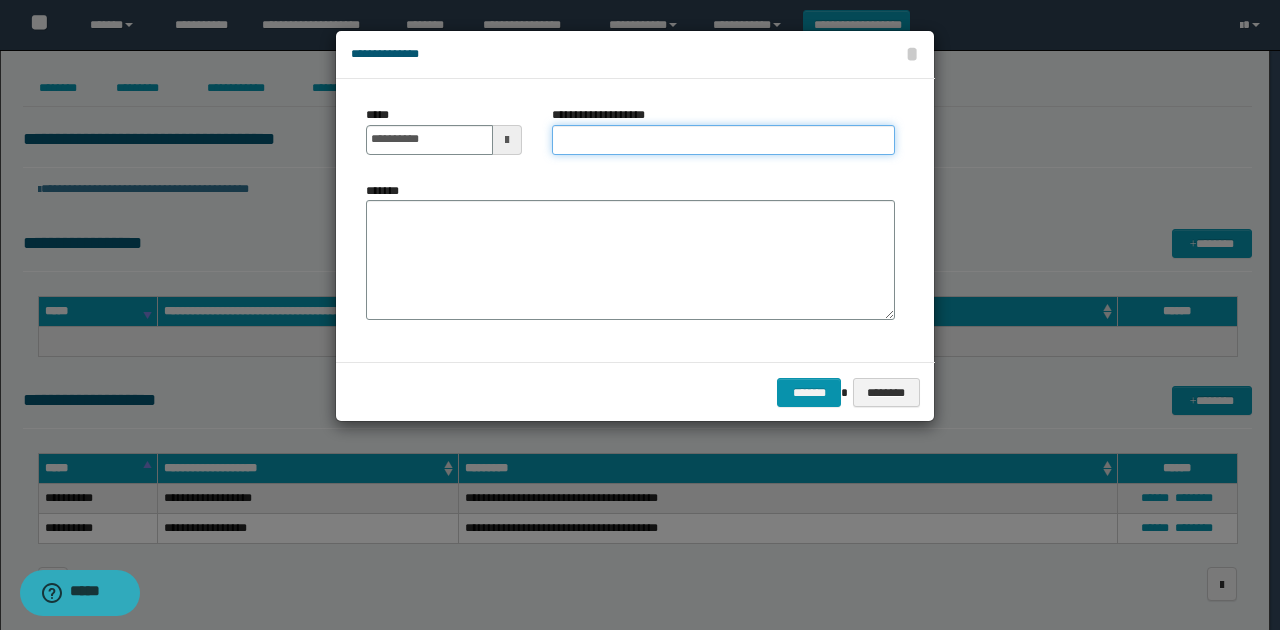 drag, startPoint x: 602, startPoint y: 143, endPoint x: 580, endPoint y: 148, distance: 22.561028 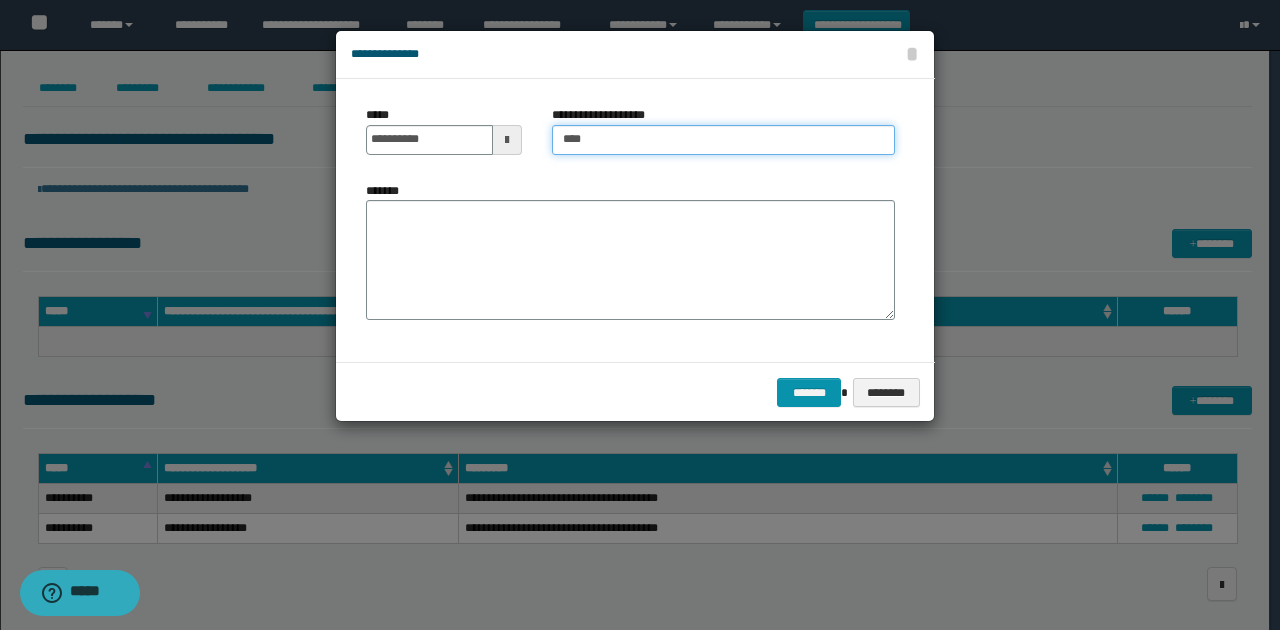 type on "**********" 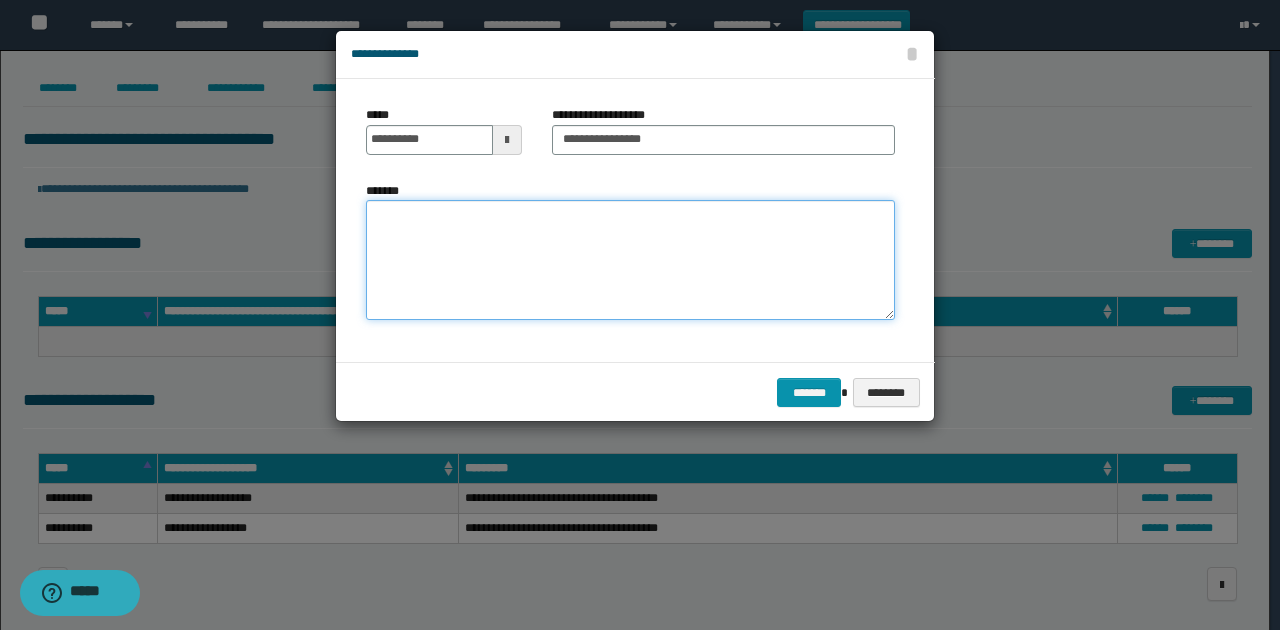 click on "*******" at bounding box center (630, 260) 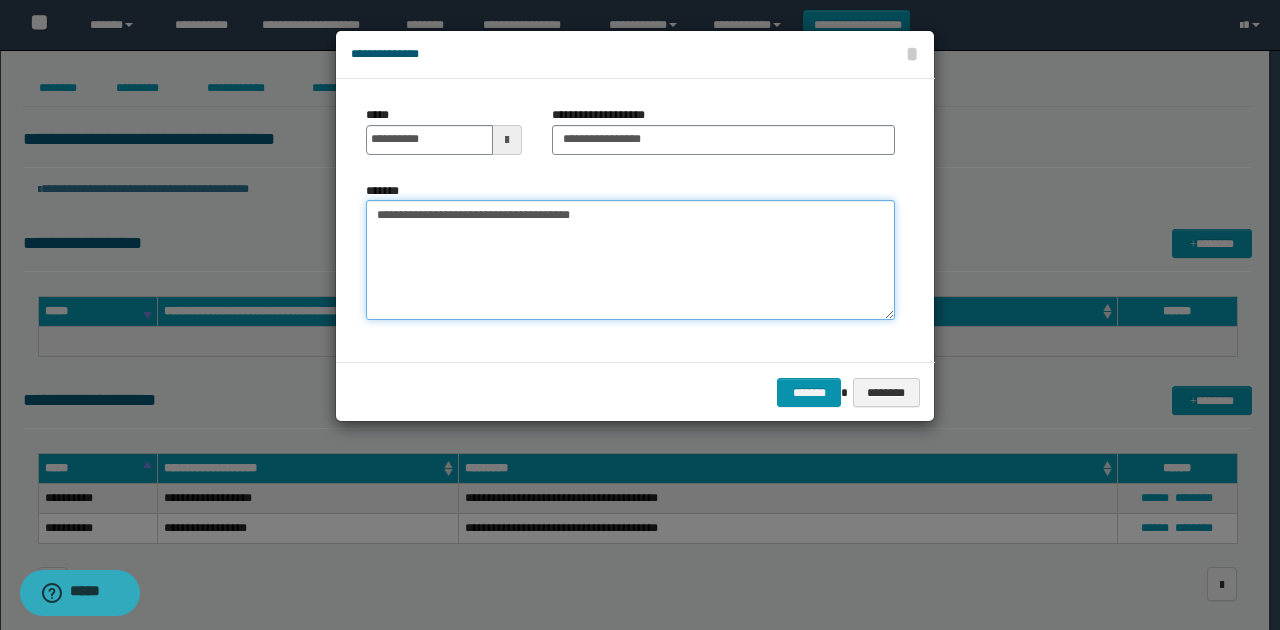 type on "**********" 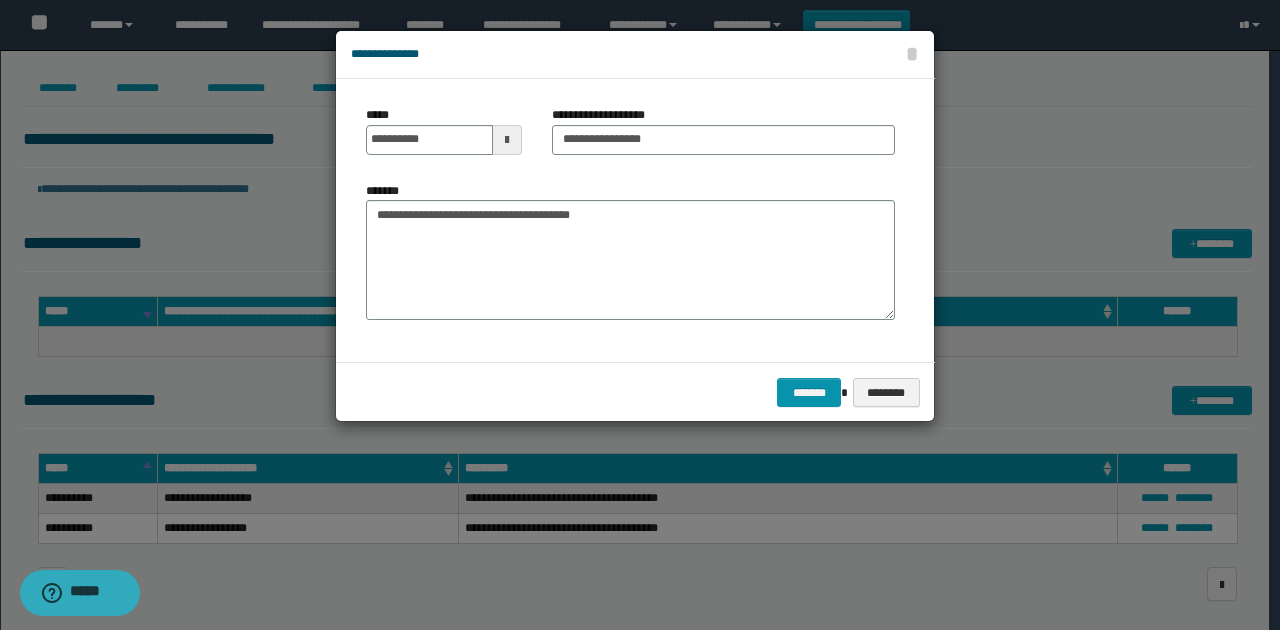 drag, startPoint x: 632, startPoint y: 346, endPoint x: 706, endPoint y: 368, distance: 77.201035 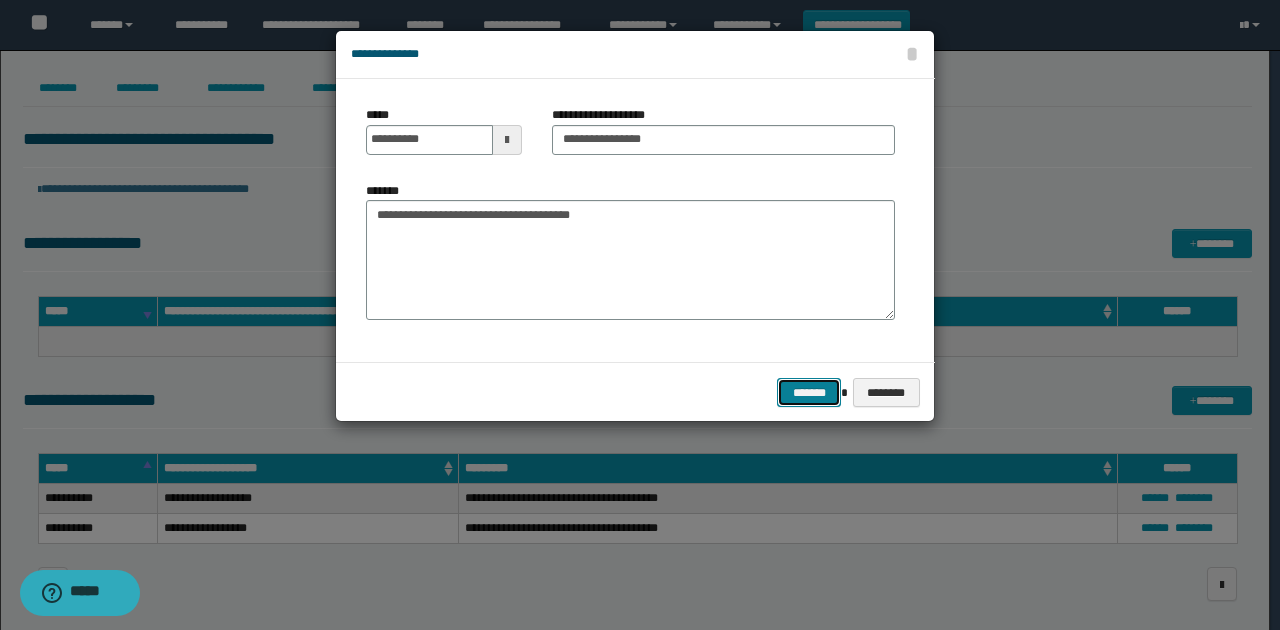 click on "*******" at bounding box center [809, 392] 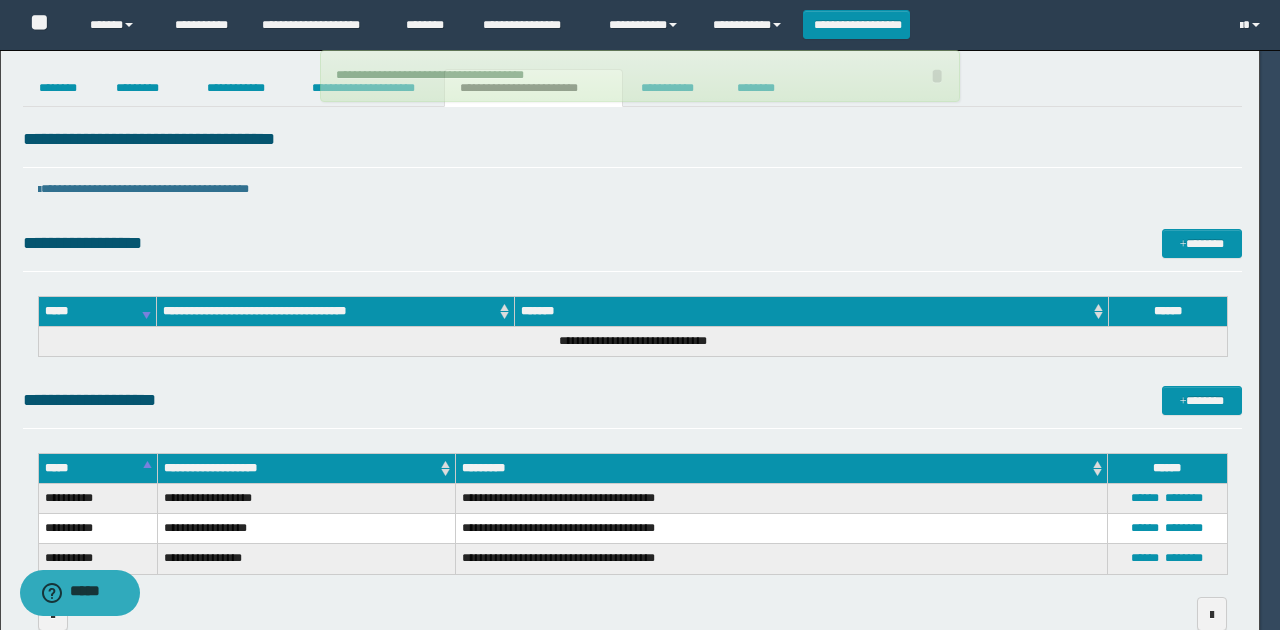 type 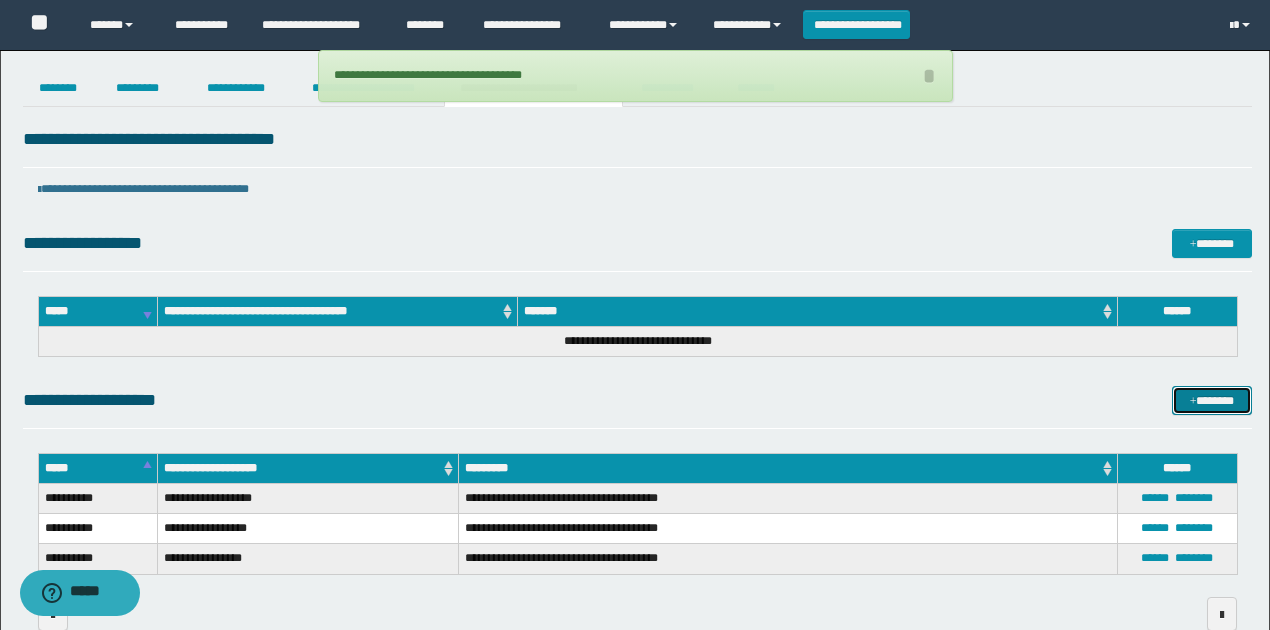 click on "*******" at bounding box center (1211, 400) 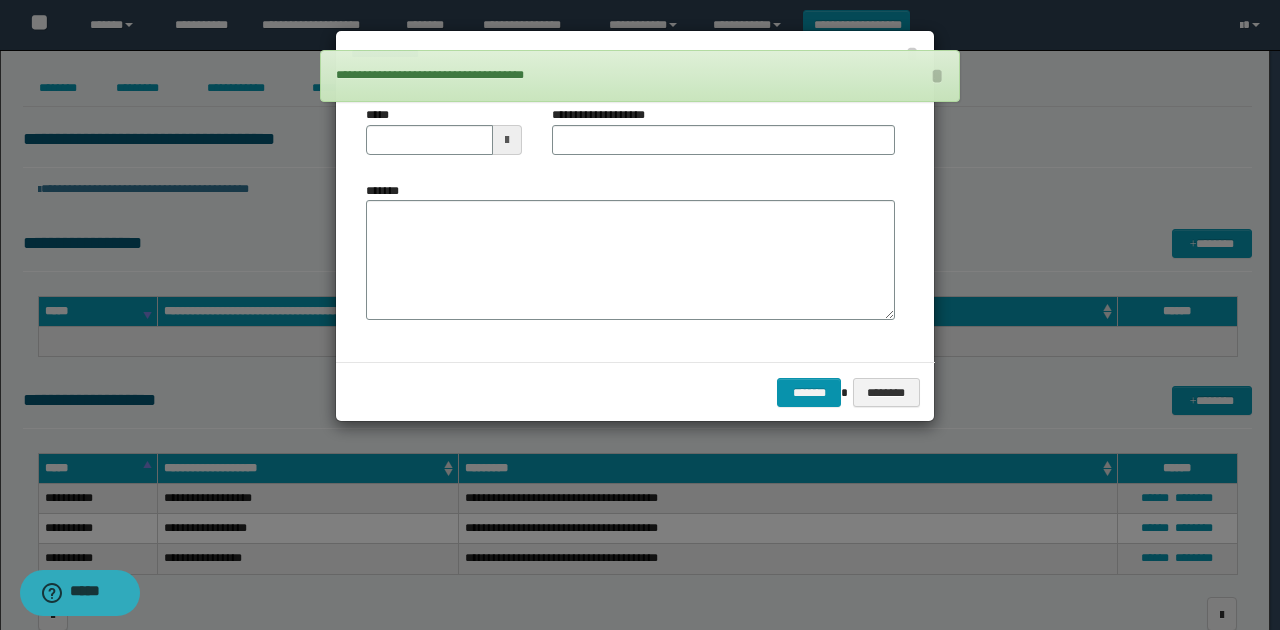 click at bounding box center (507, 140) 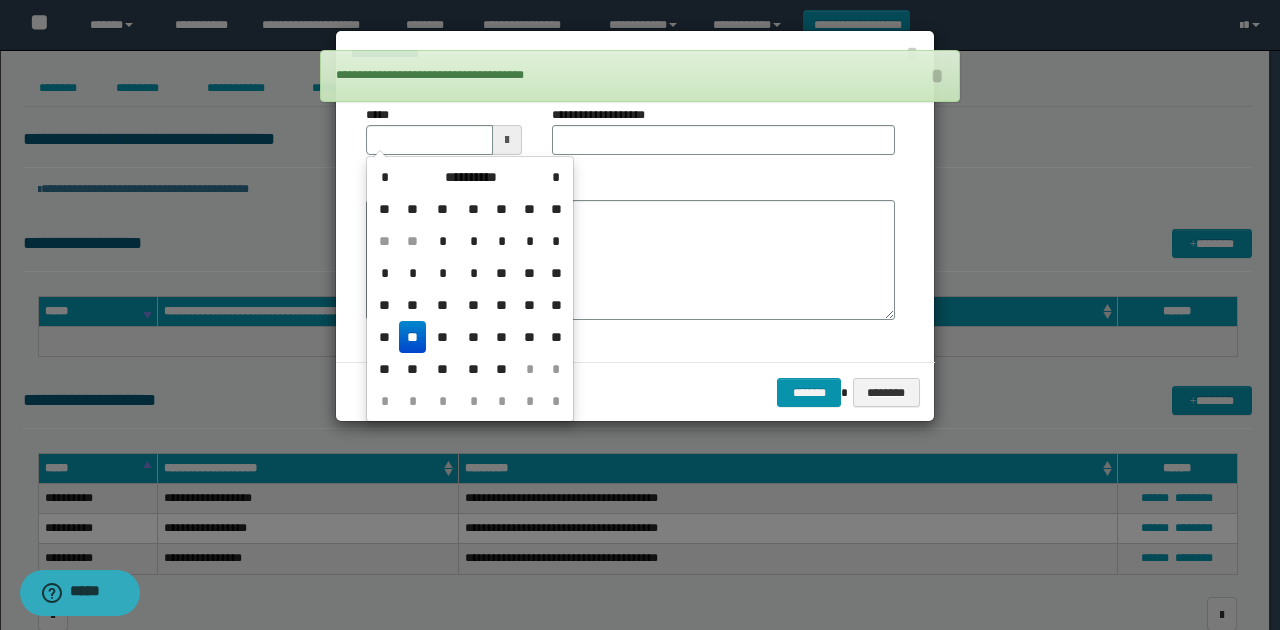 click on "**" at bounding box center (413, 337) 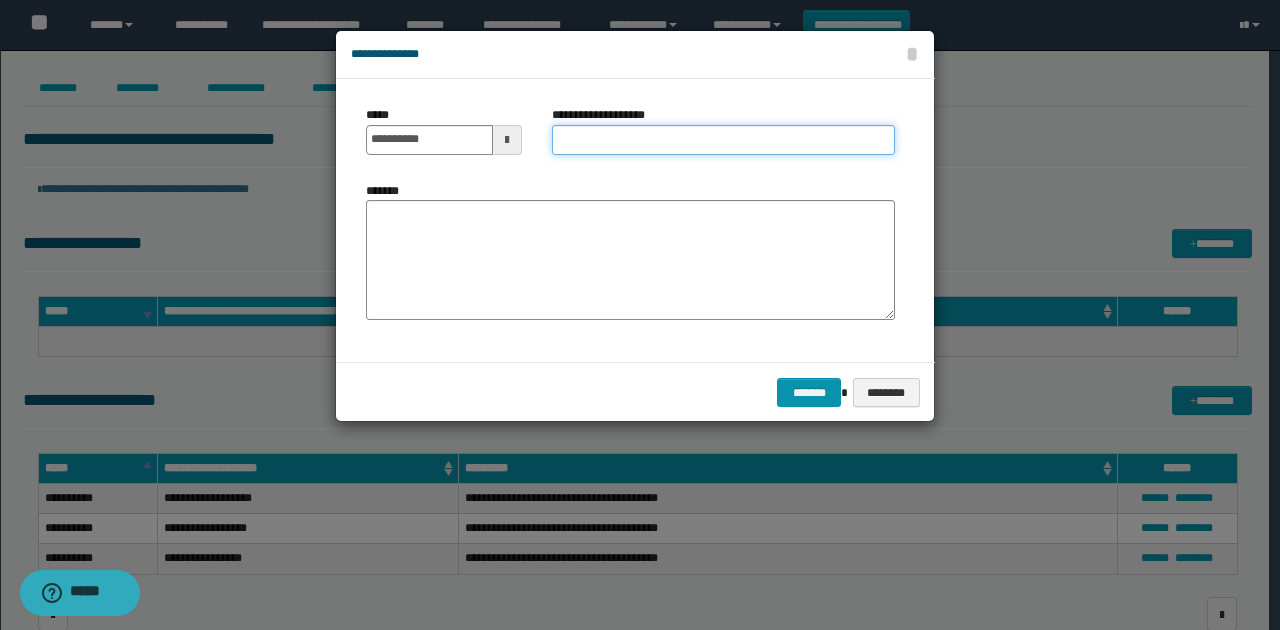 click on "**********" at bounding box center [723, 140] 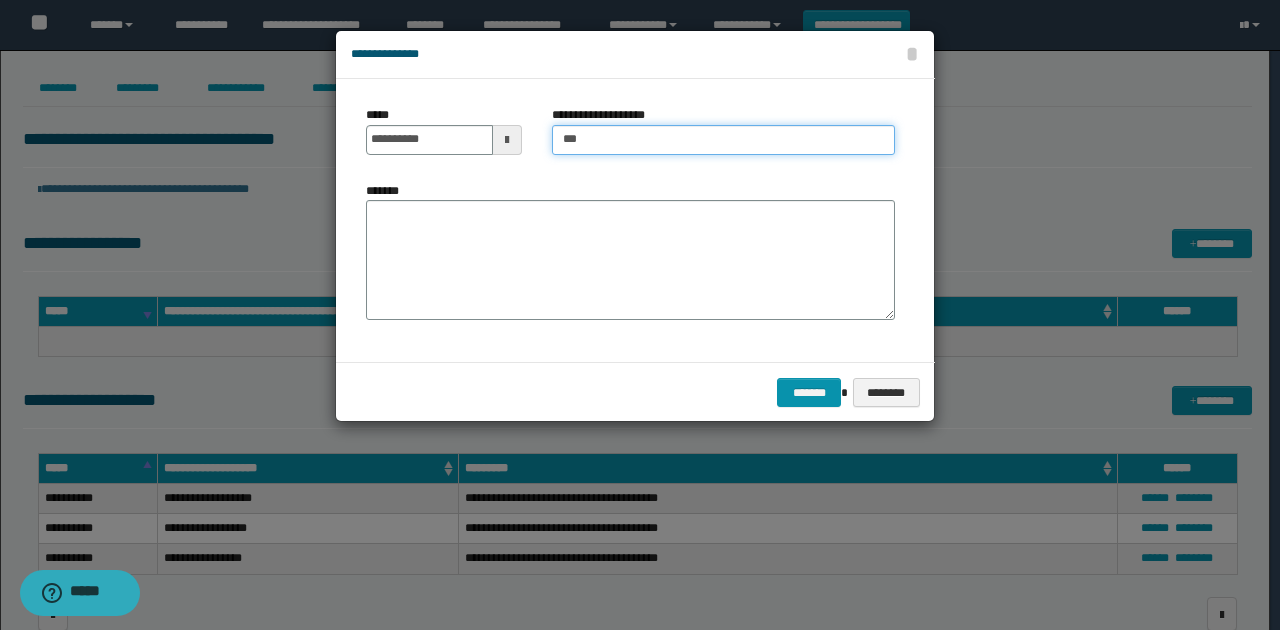 type on "**********" 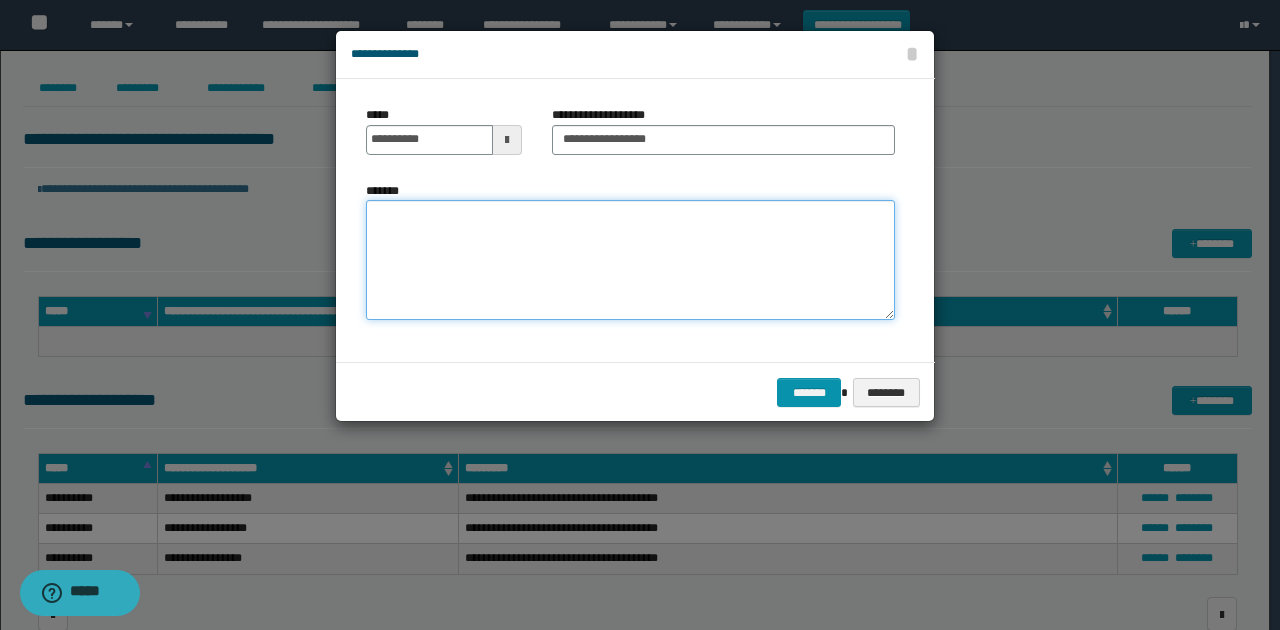 click on "*******" at bounding box center [630, 260] 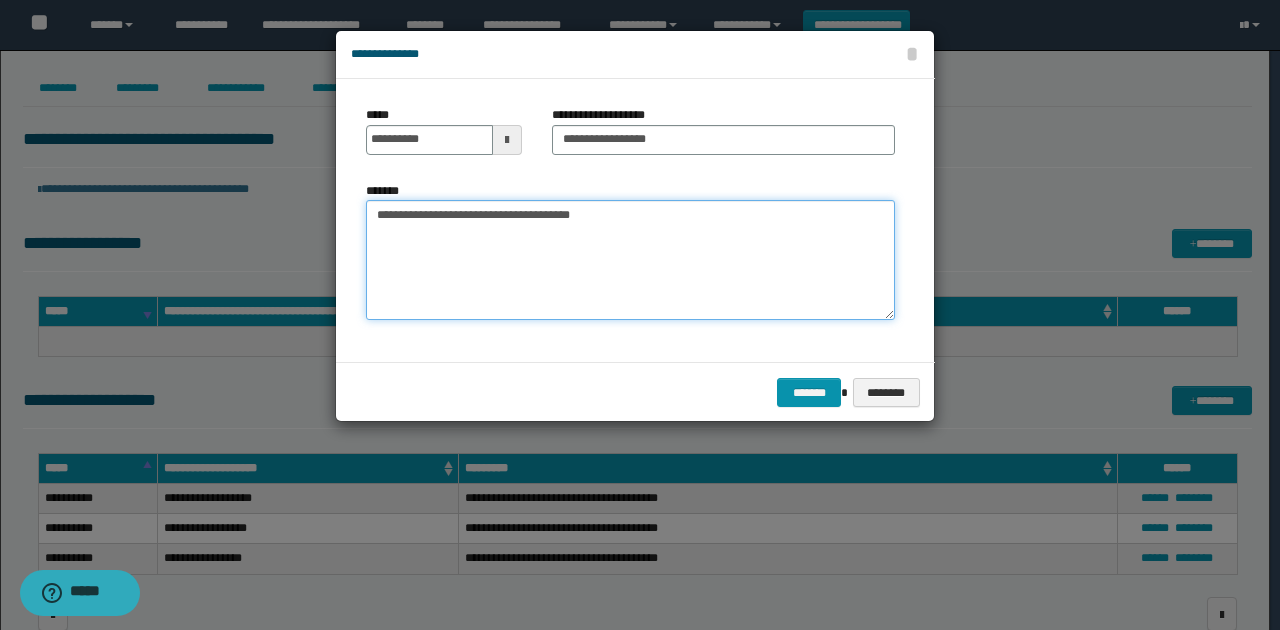type on "**********" 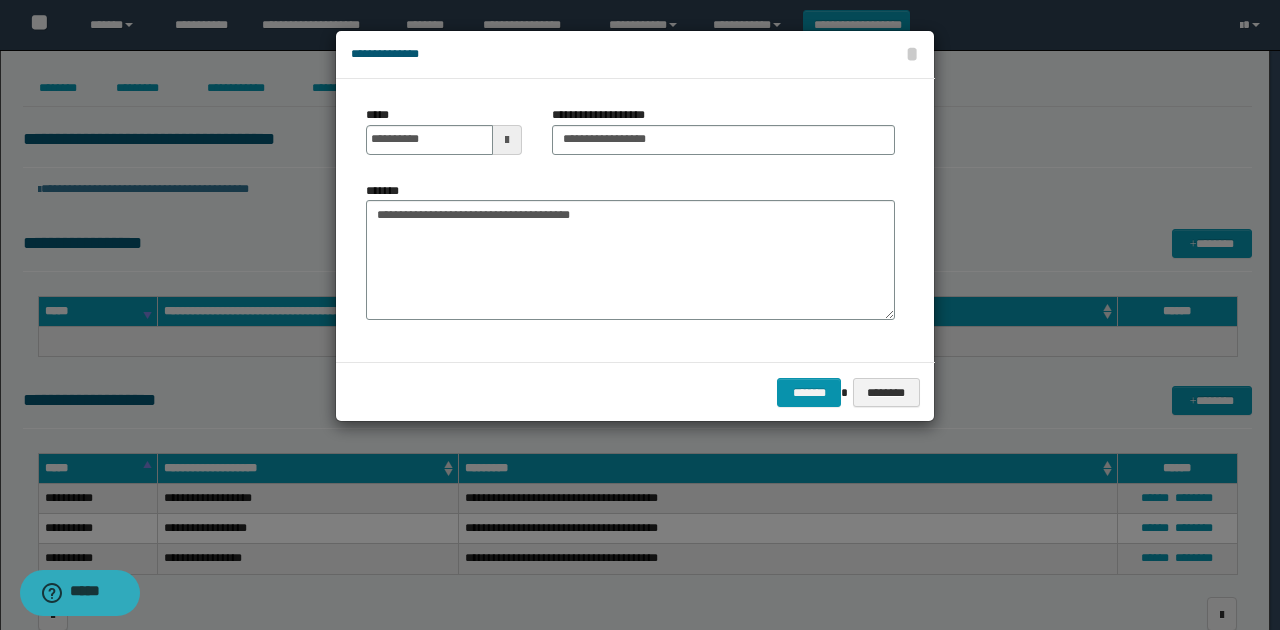 click on "*******
********" at bounding box center [635, 392] 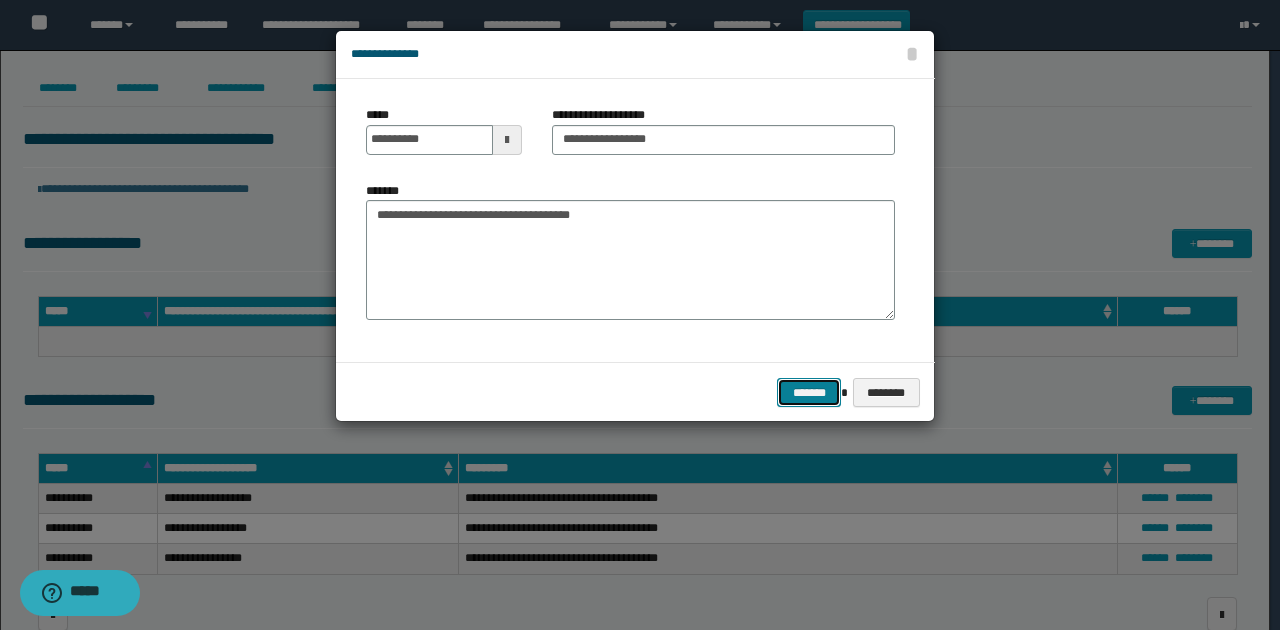 click on "*******" at bounding box center (809, 392) 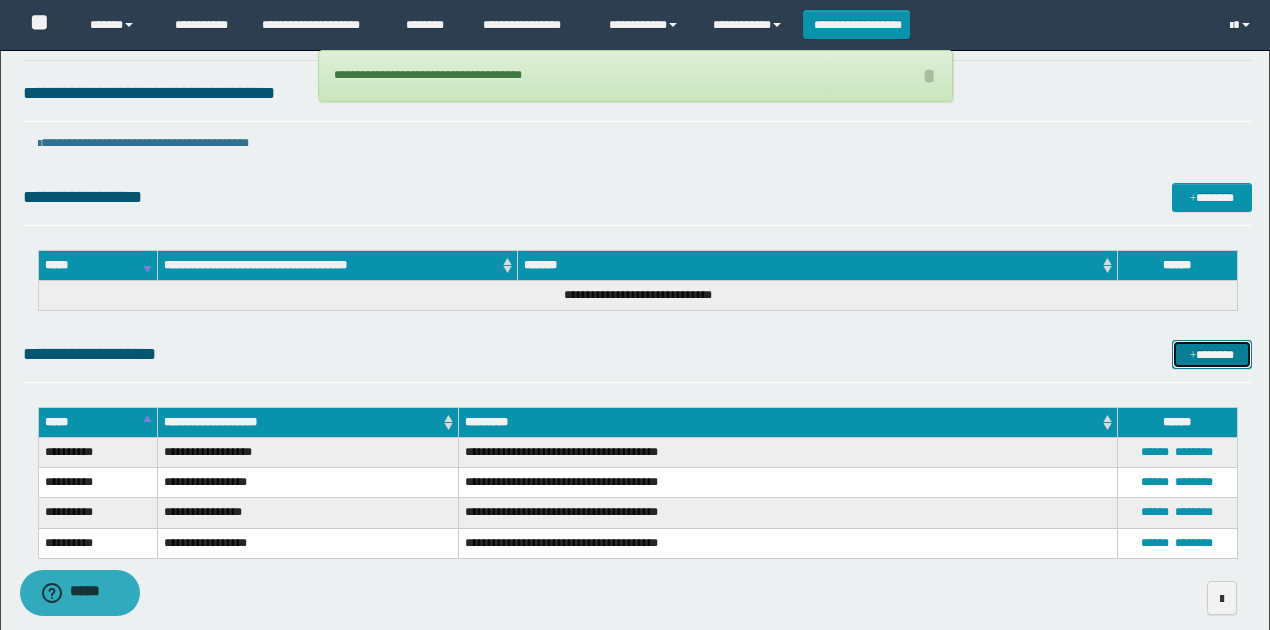 scroll, scrollTop: 138, scrollLeft: 0, axis: vertical 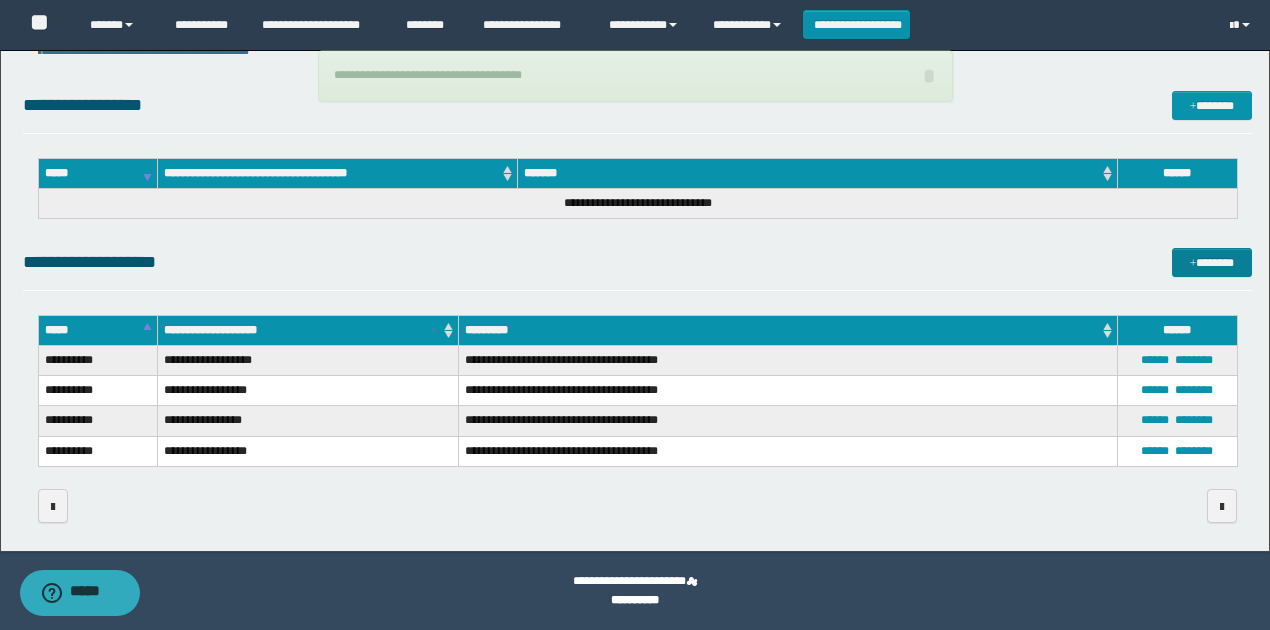 drag, startPoint x: 1216, startPoint y: 274, endPoint x: 1210, endPoint y: 264, distance: 11.661903 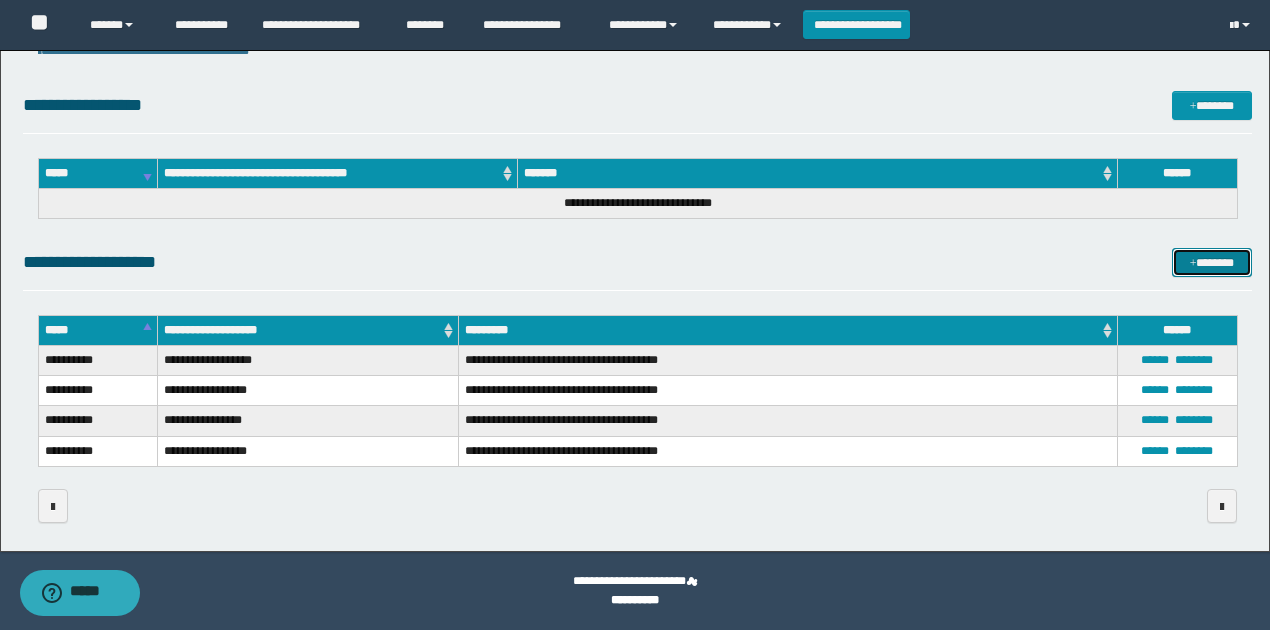 click on "*******" at bounding box center (1211, 262) 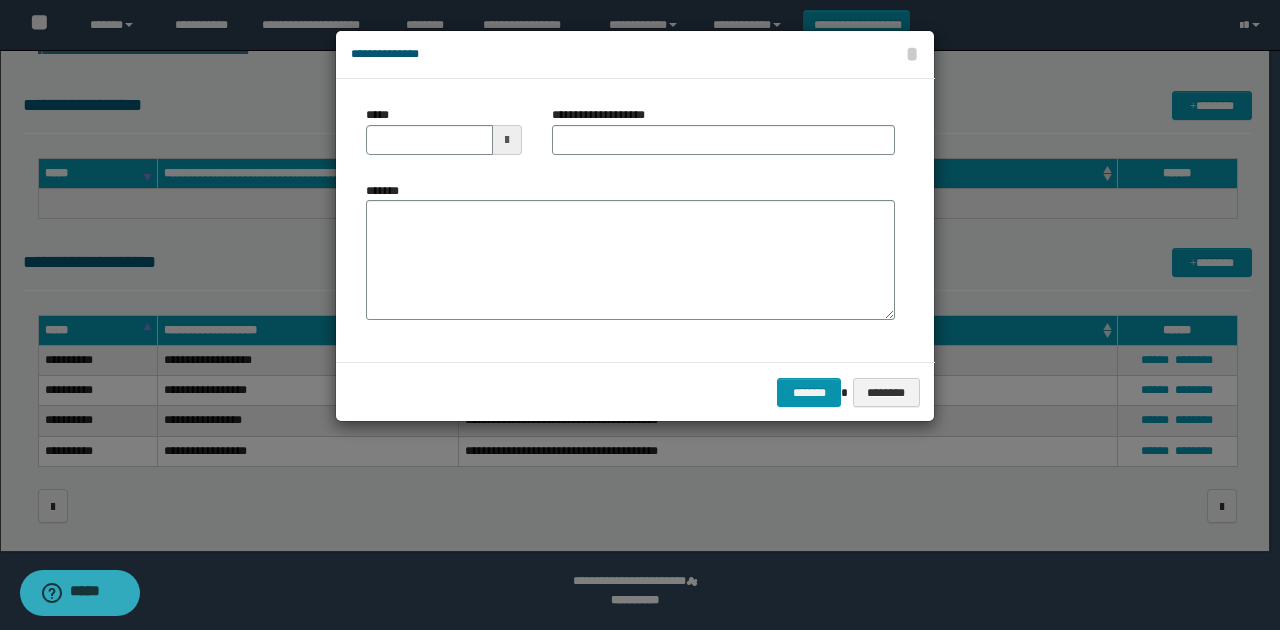 drag, startPoint x: 492, startPoint y: 134, endPoint x: 512, endPoint y: 154, distance: 28.284271 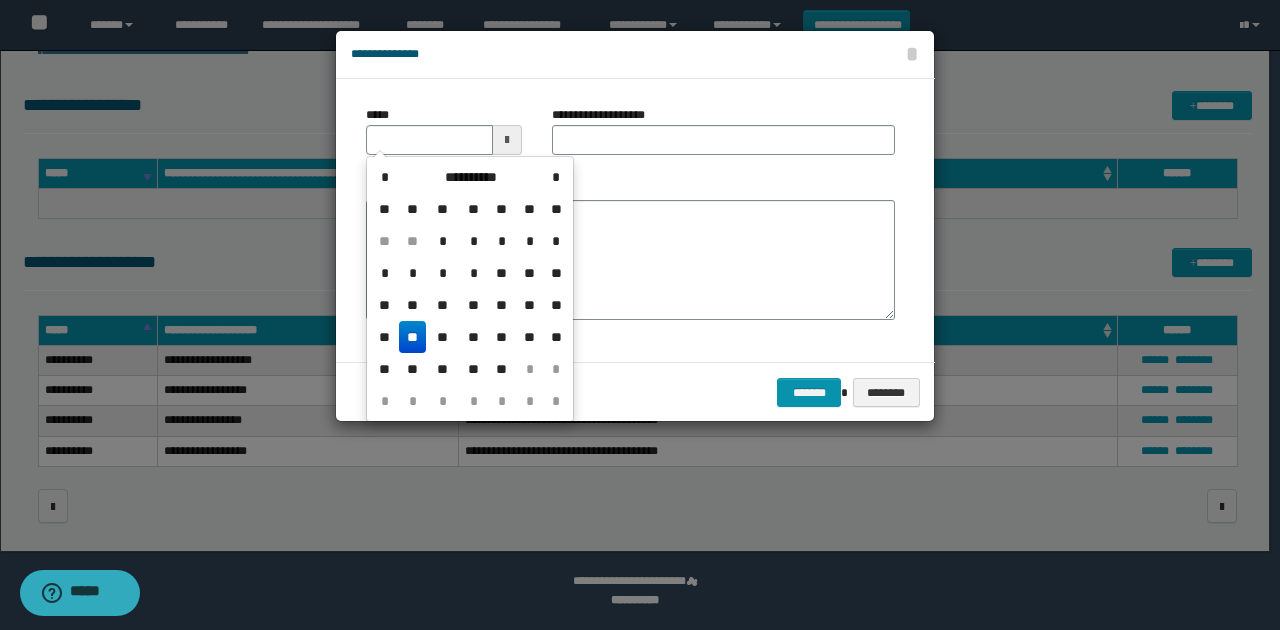 drag, startPoint x: 420, startPoint y: 341, endPoint x: 439, endPoint y: 302, distance: 43.382023 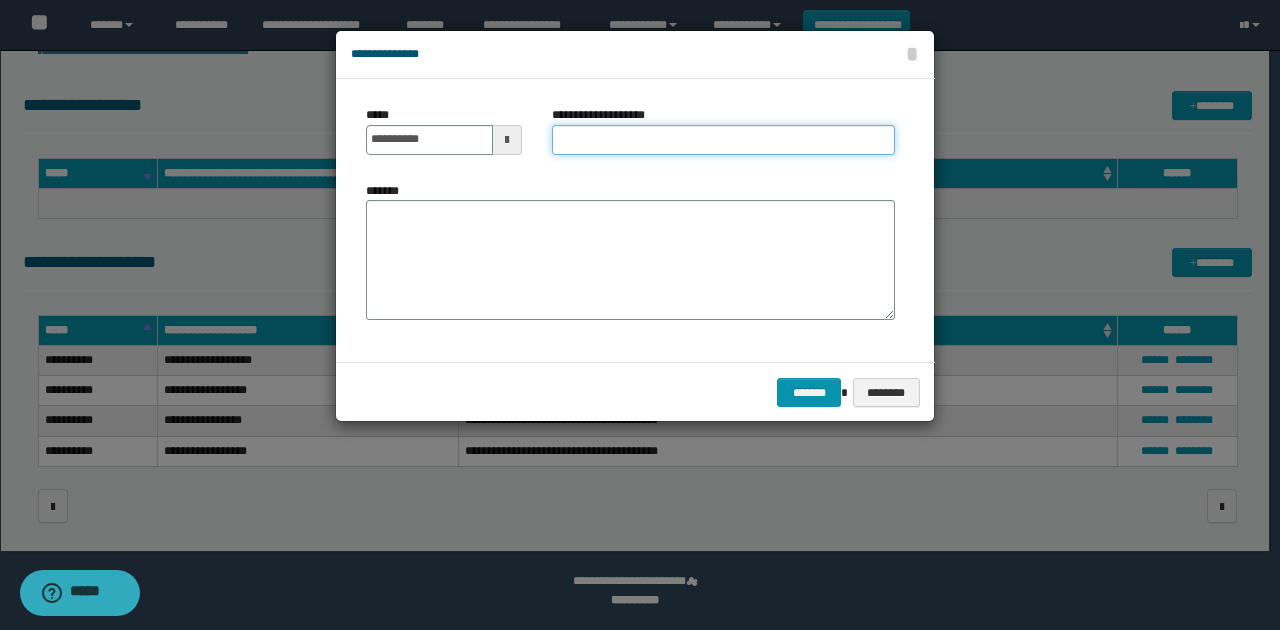 drag, startPoint x: 566, startPoint y: 127, endPoint x: 552, endPoint y: 138, distance: 17.804493 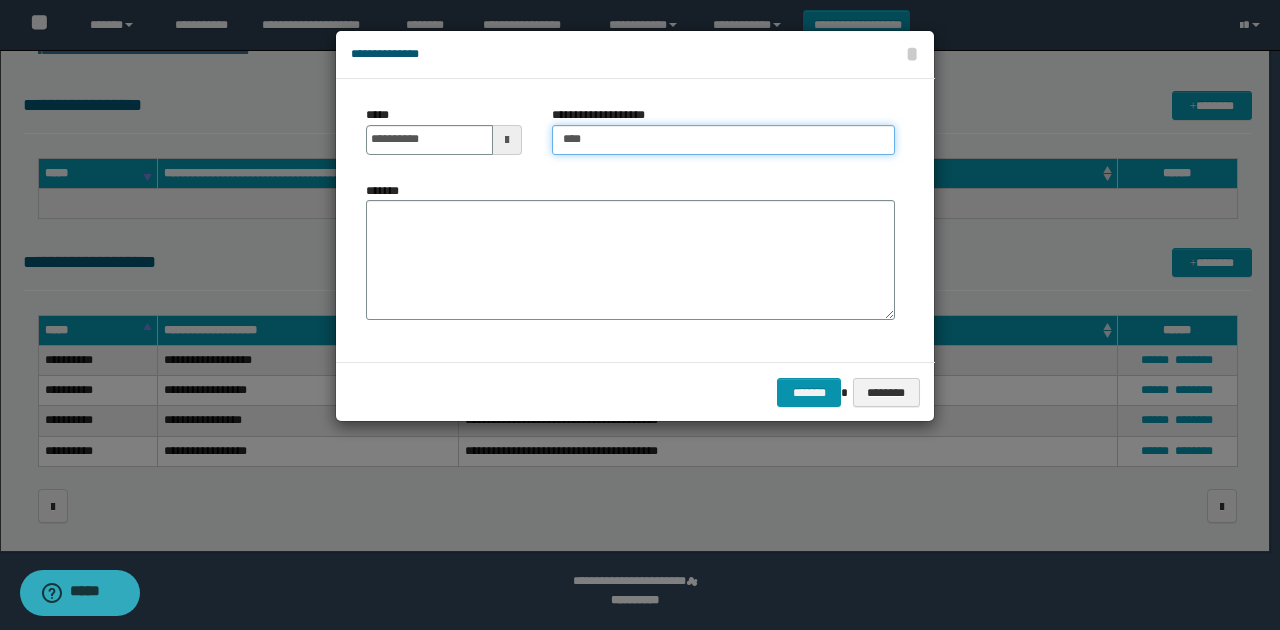 type on "**********" 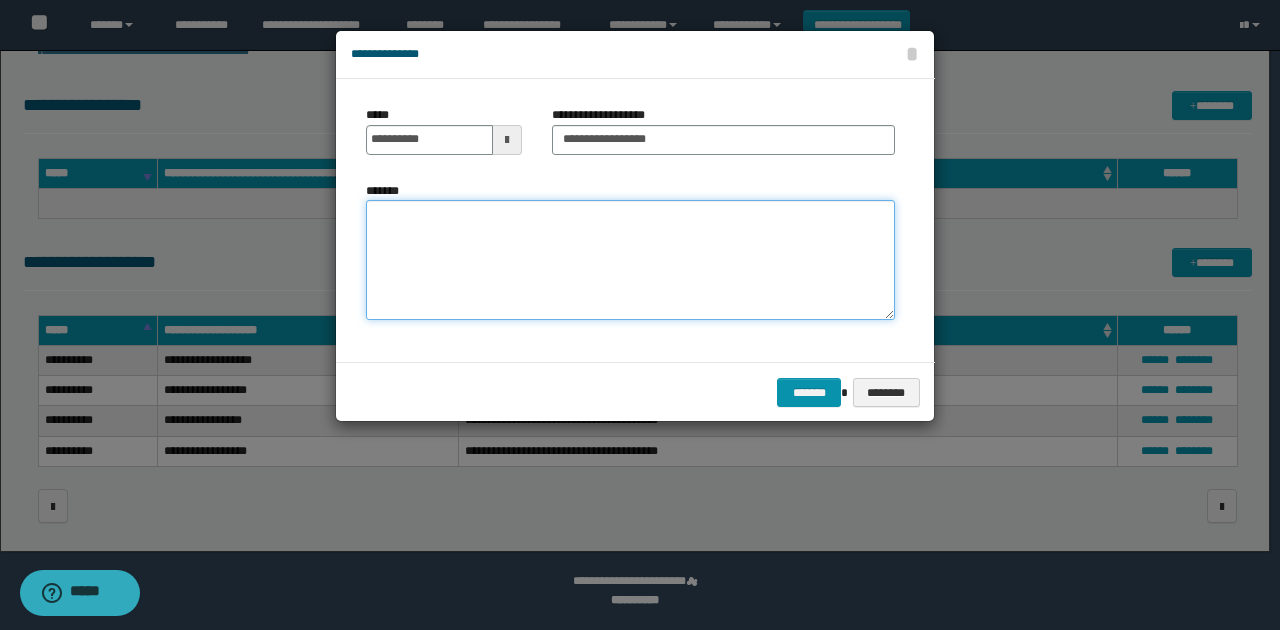 click on "*******" at bounding box center (630, 260) 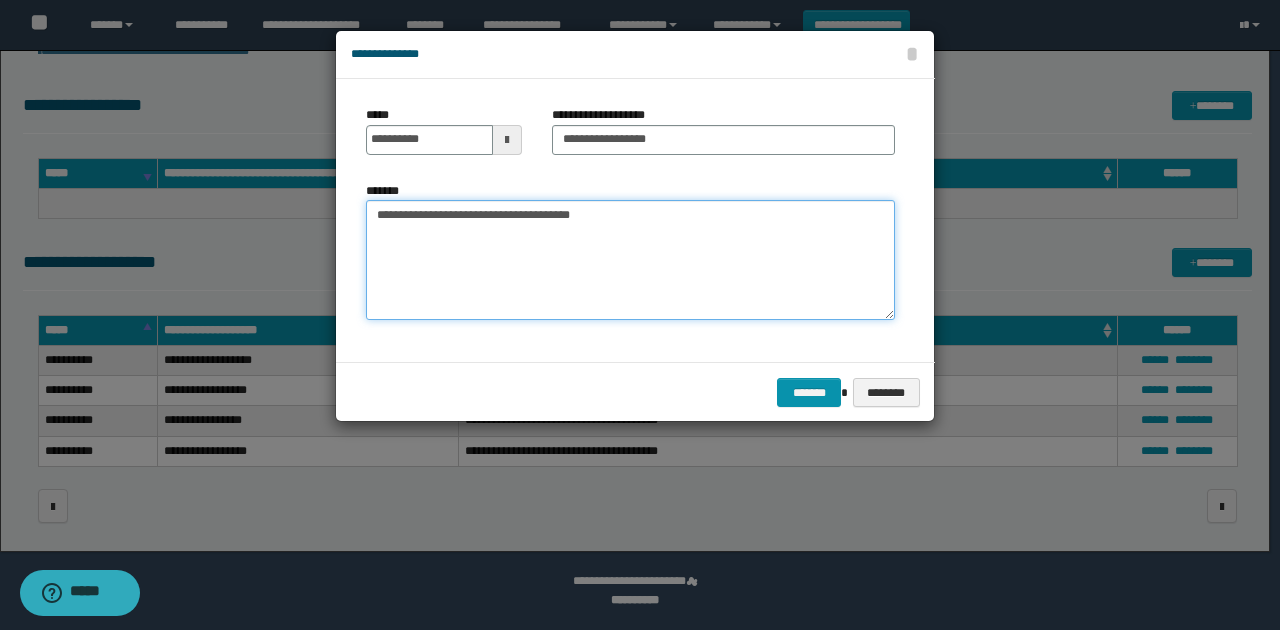 type on "**********" 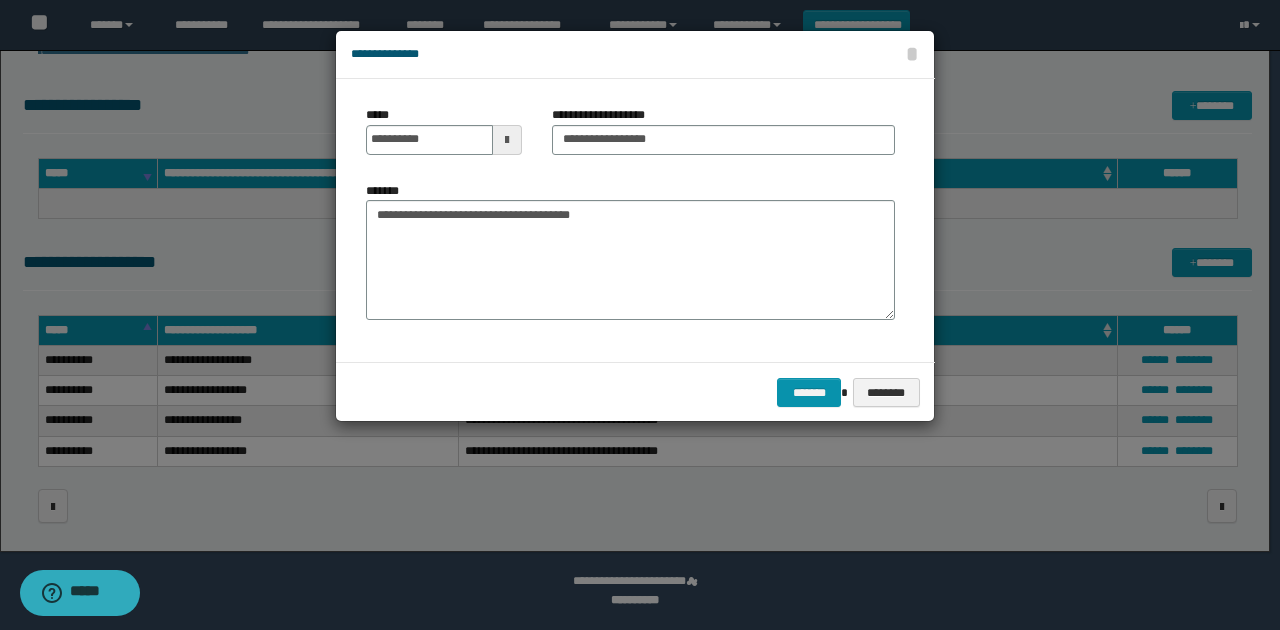 click on "**********" at bounding box center [630, 220] 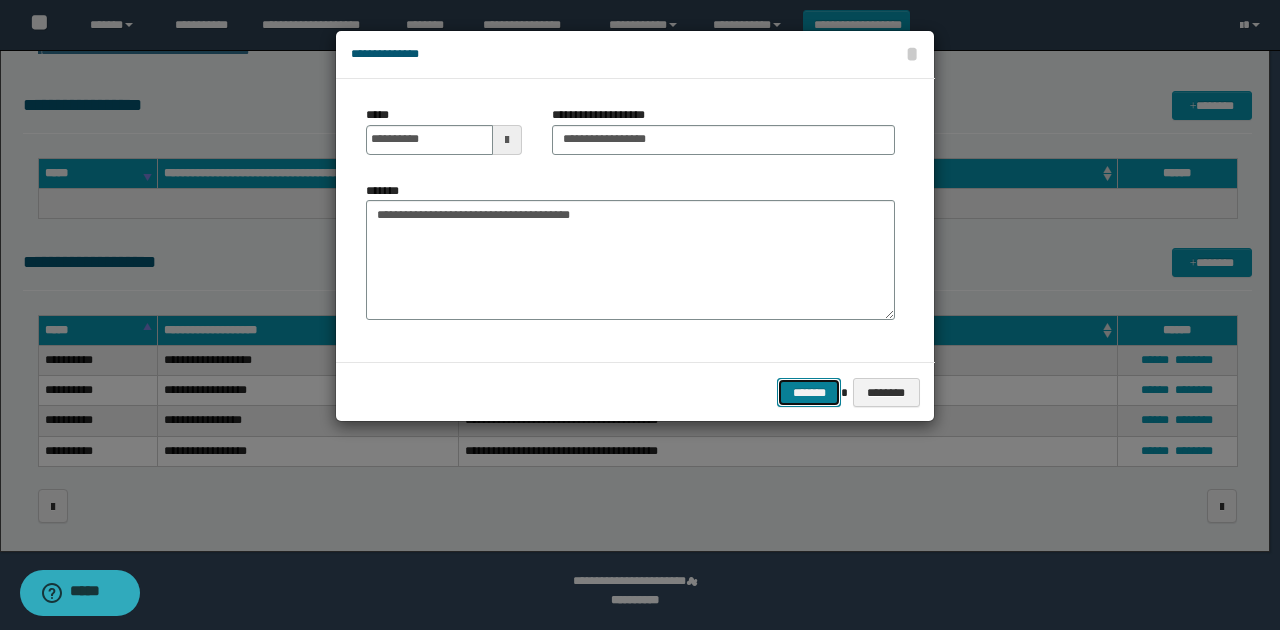 click on "*******" at bounding box center (809, 392) 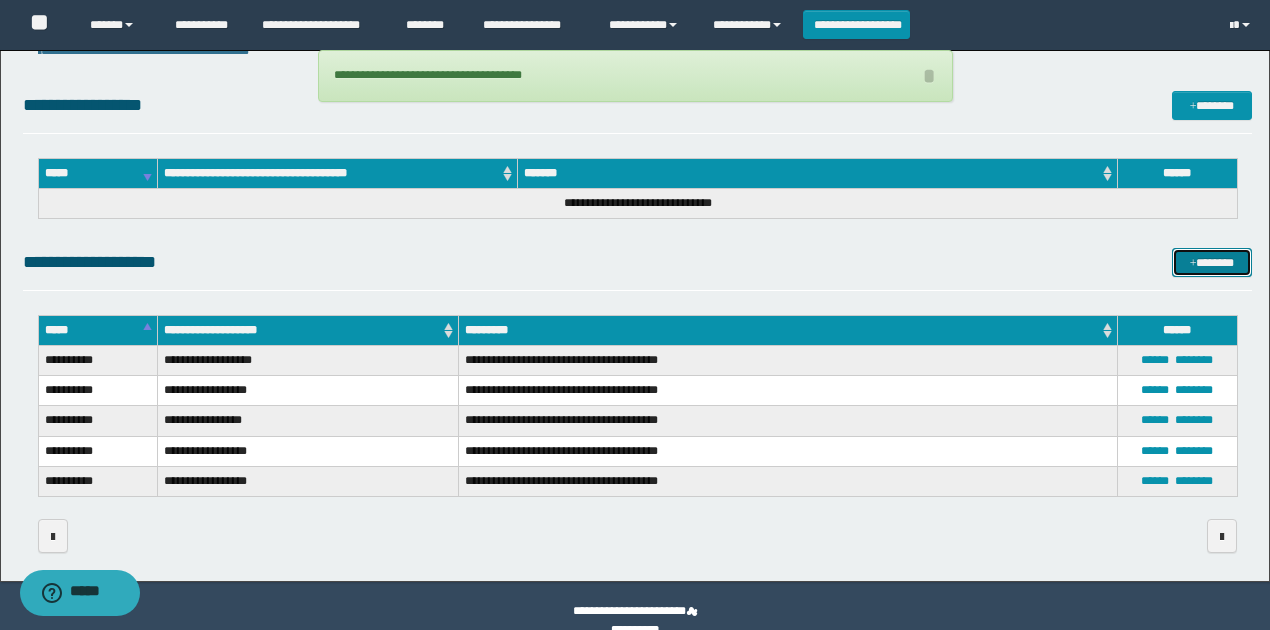 click on "*******" at bounding box center [1211, 262] 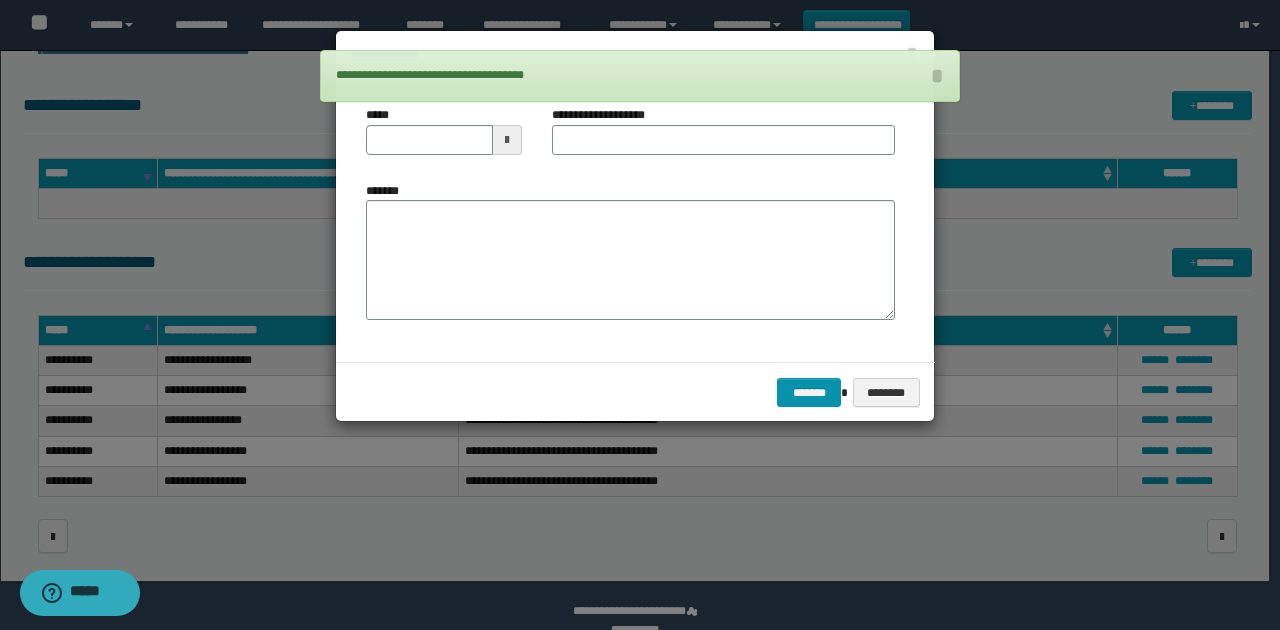 drag, startPoint x: 518, startPoint y: 130, endPoint x: 507, endPoint y: 150, distance: 22.825424 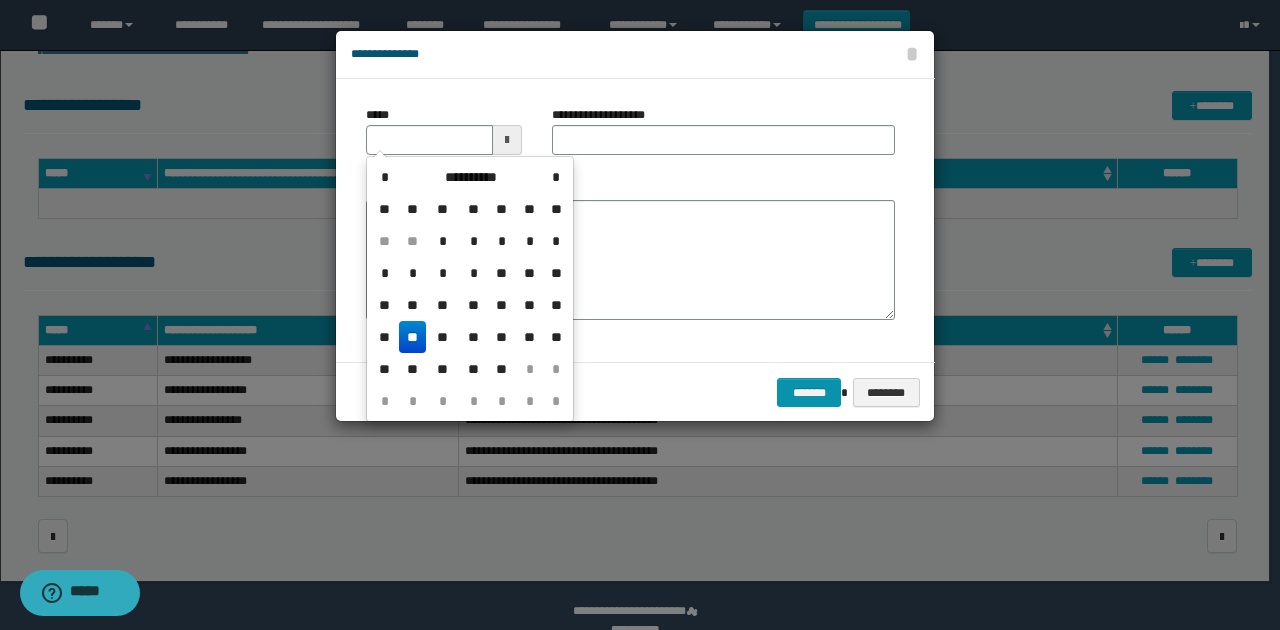 drag, startPoint x: 408, startPoint y: 335, endPoint x: 578, endPoint y: 160, distance: 243.97746 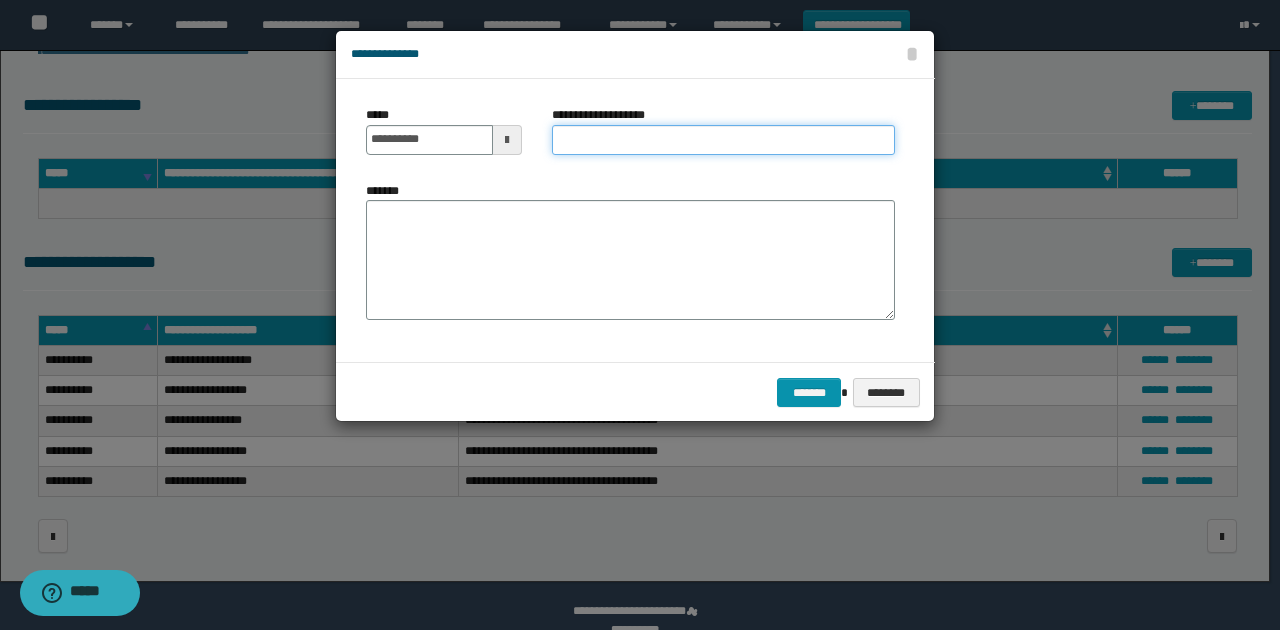 click on "**********" at bounding box center [723, 140] 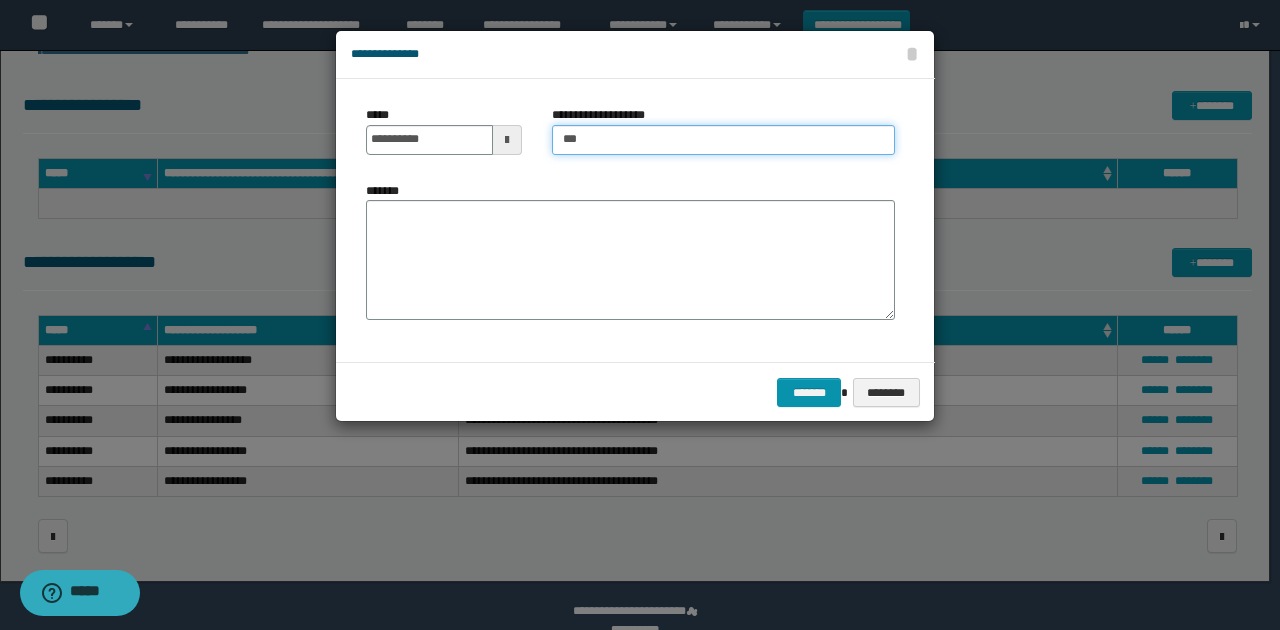 type on "**********" 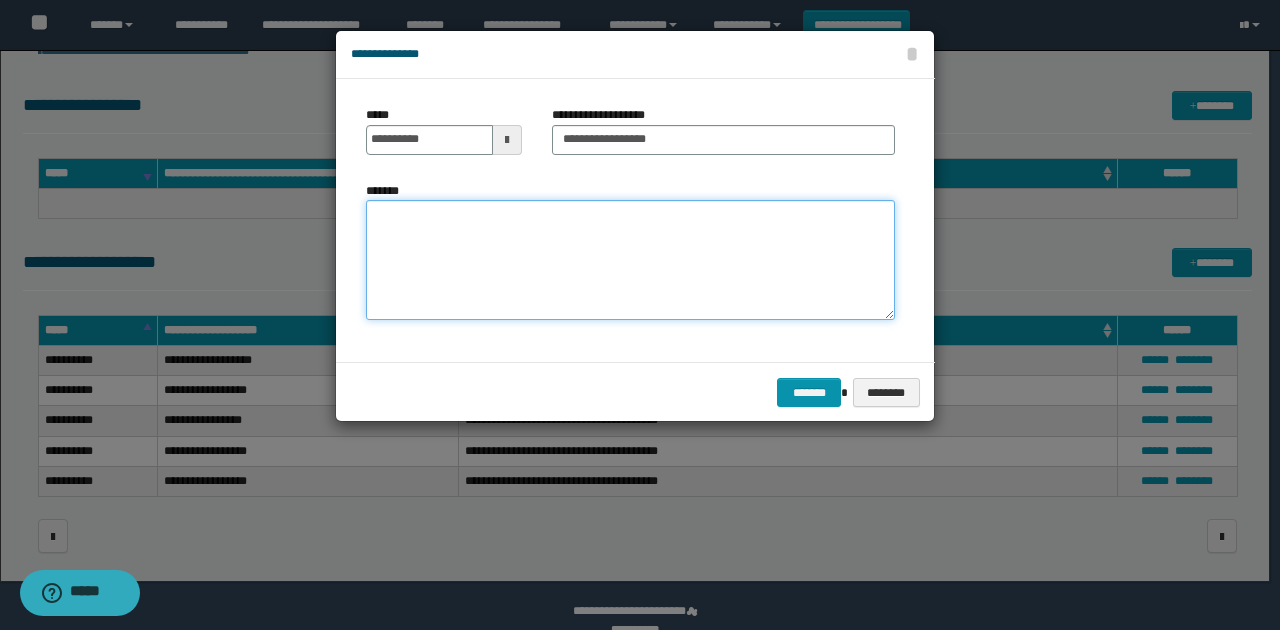 click on "*******" at bounding box center (630, 260) 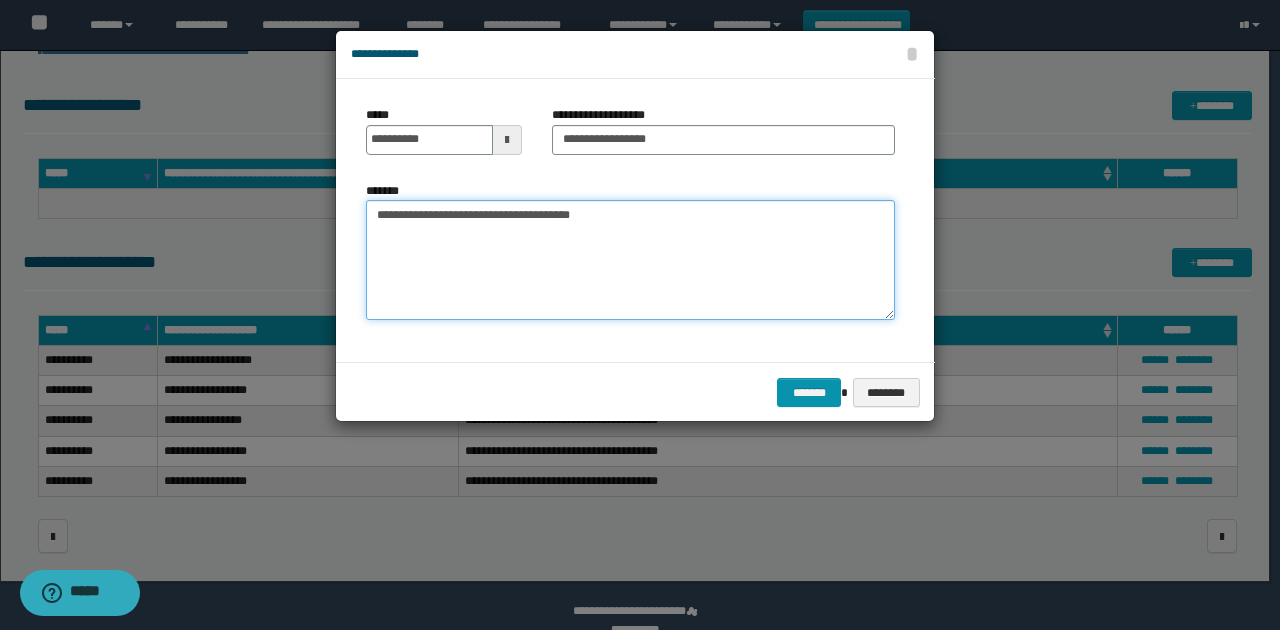type on "**********" 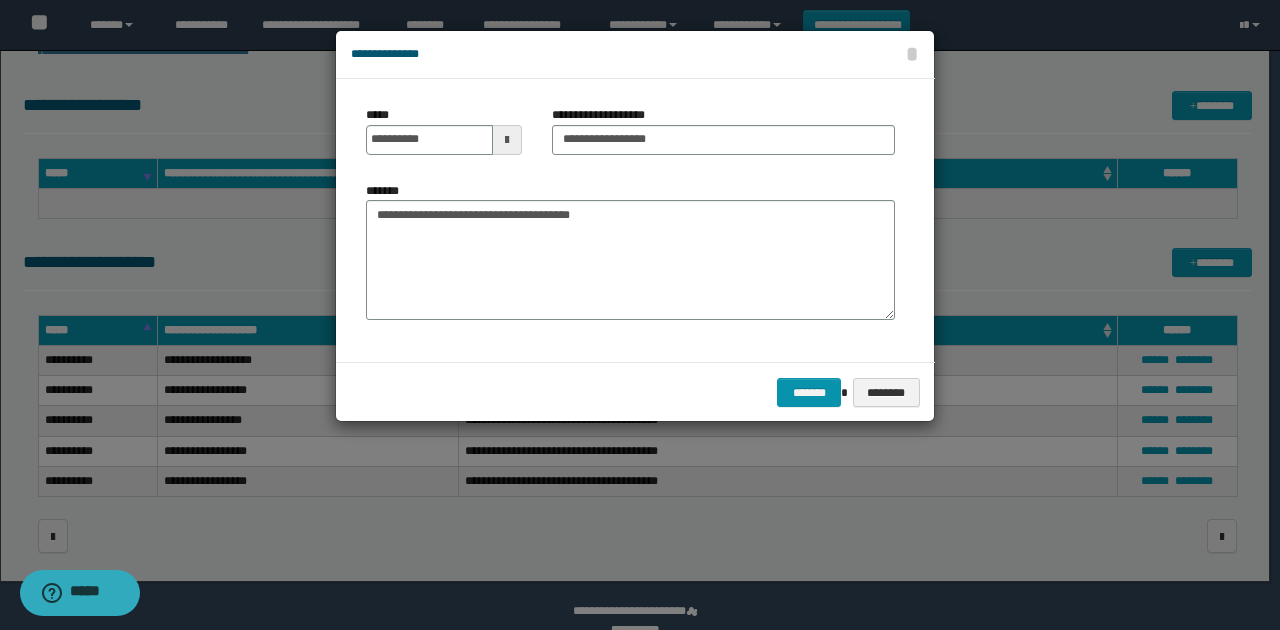 drag, startPoint x: 539, startPoint y: 367, endPoint x: 610, endPoint y: 392, distance: 75.272835 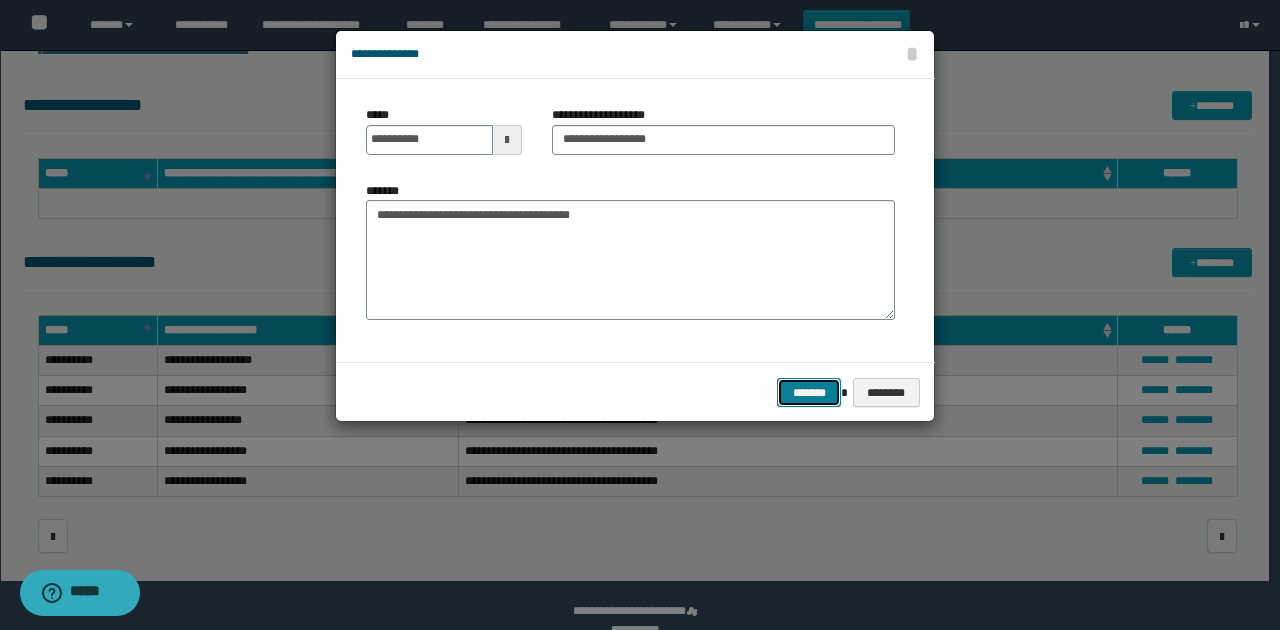 click on "*******" at bounding box center (809, 392) 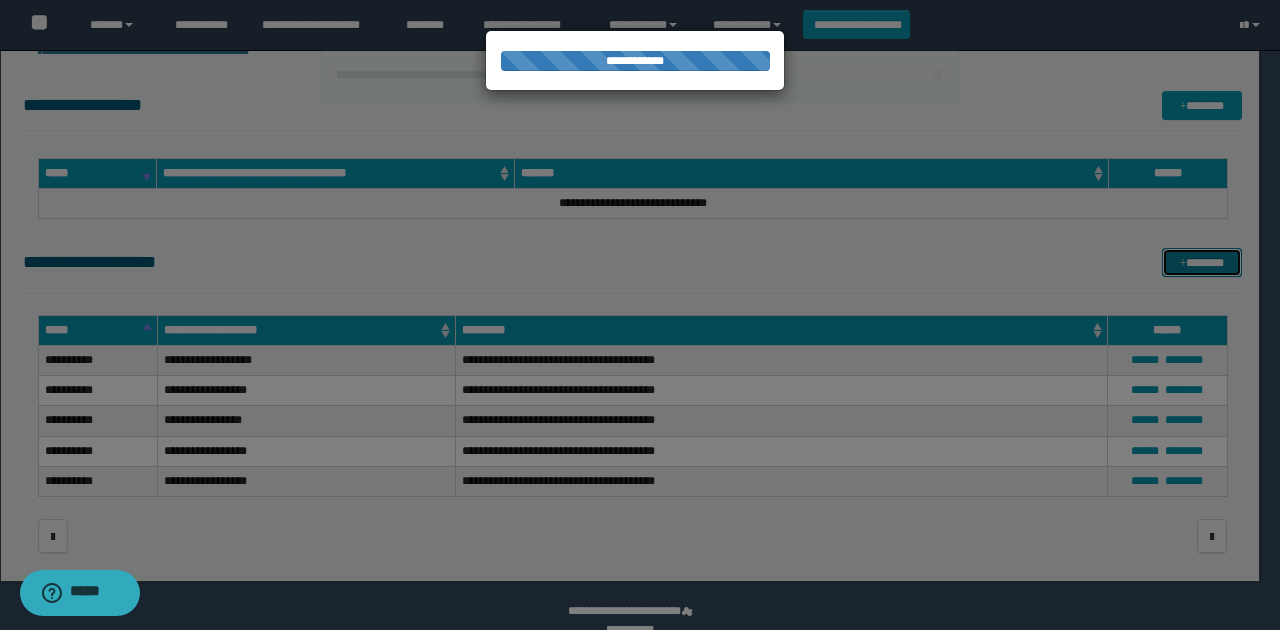 type 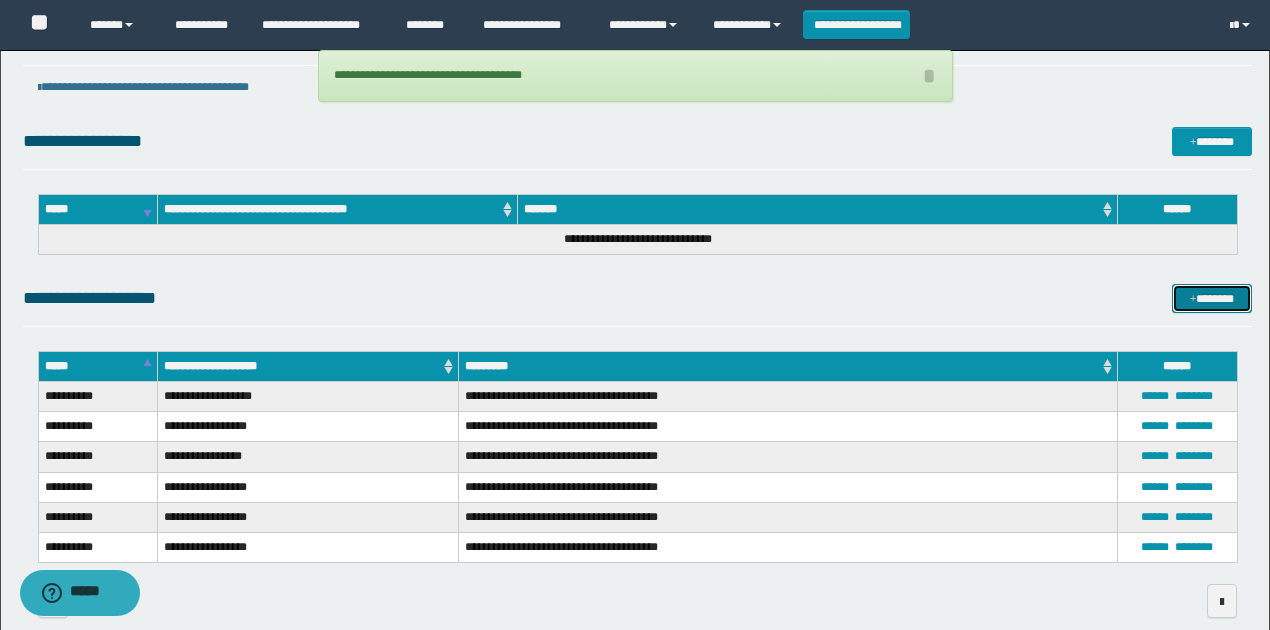 scroll, scrollTop: 71, scrollLeft: 0, axis: vertical 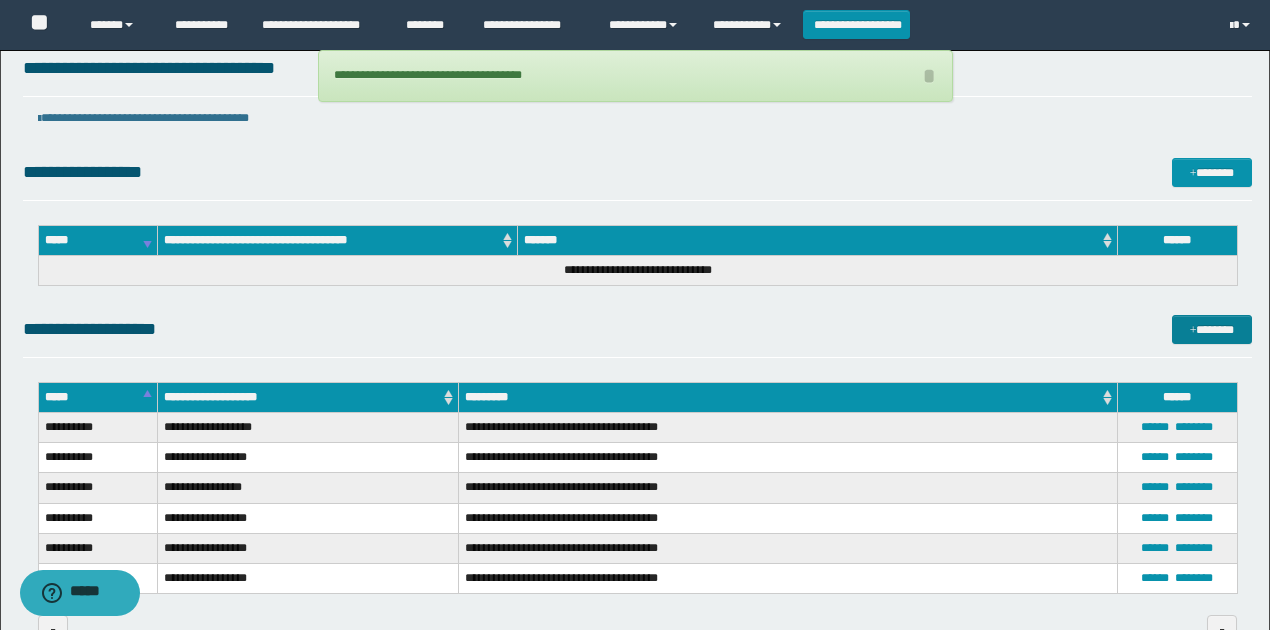 drag, startPoint x: 1188, startPoint y: 310, endPoint x: 1195, endPoint y: 327, distance: 18.384777 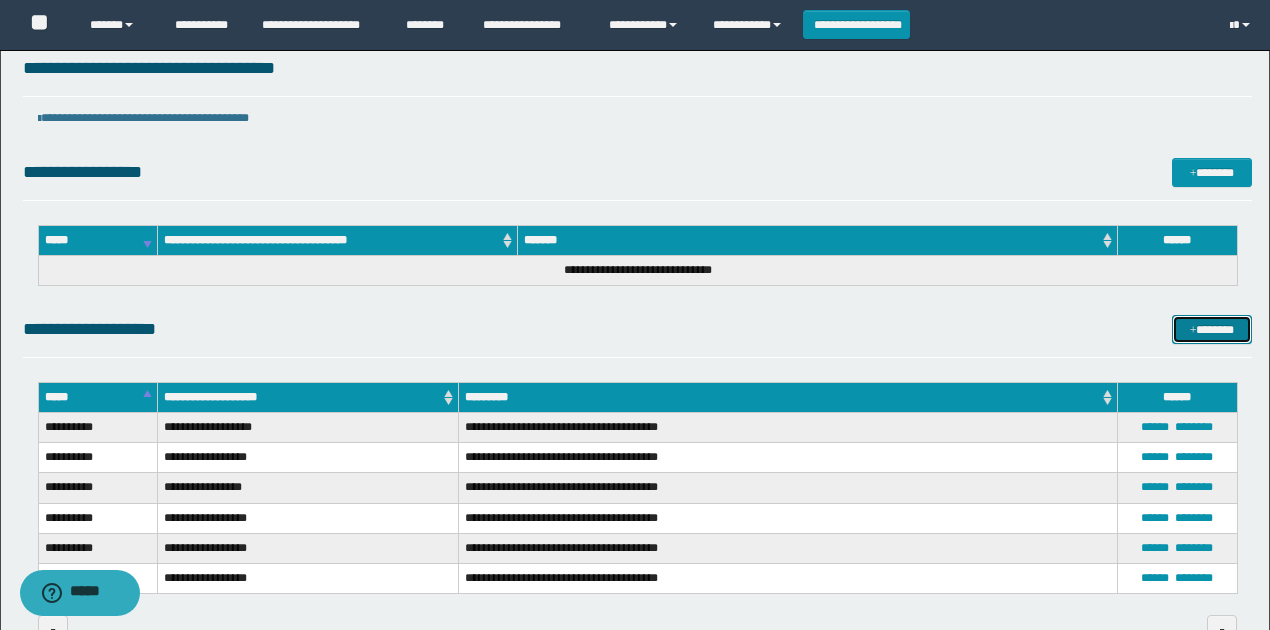 click on "*******" at bounding box center [1211, 329] 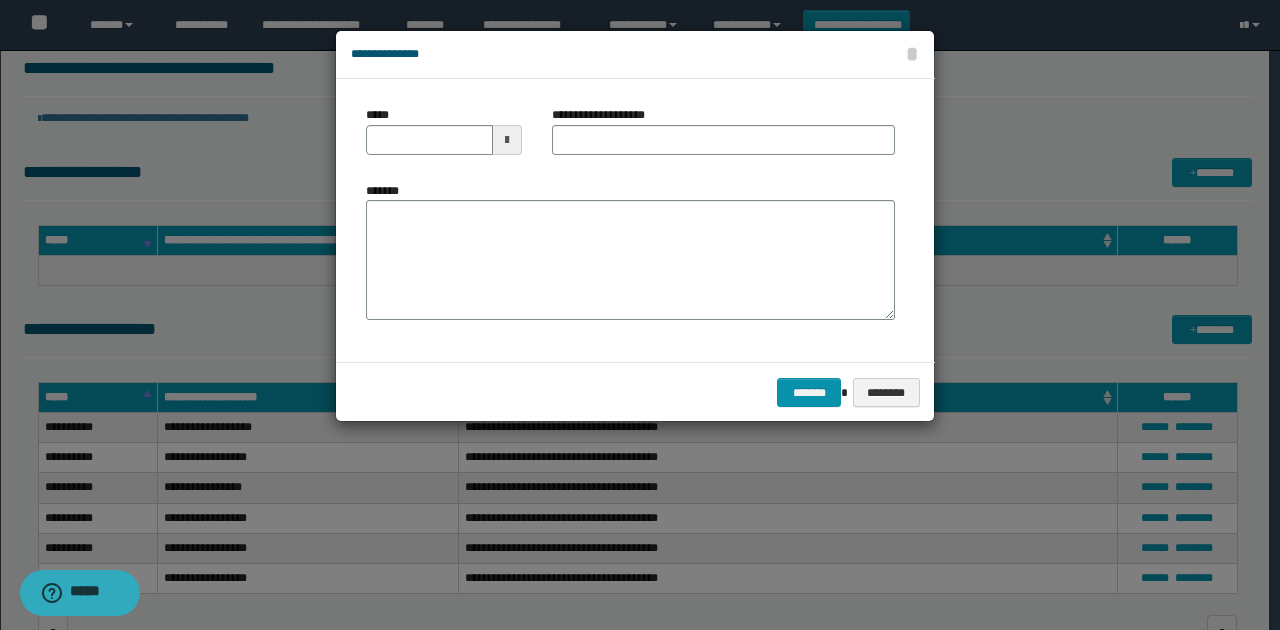 drag, startPoint x: 508, startPoint y: 139, endPoint x: 505, endPoint y: 150, distance: 11.401754 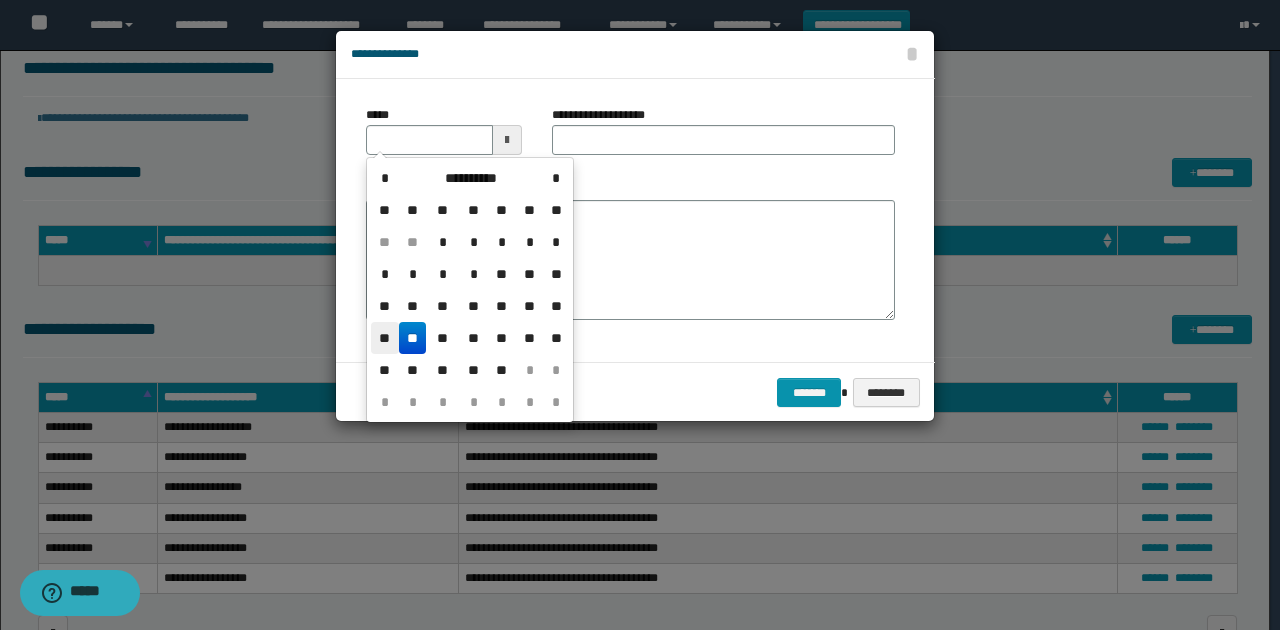 click on "**" at bounding box center [385, 338] 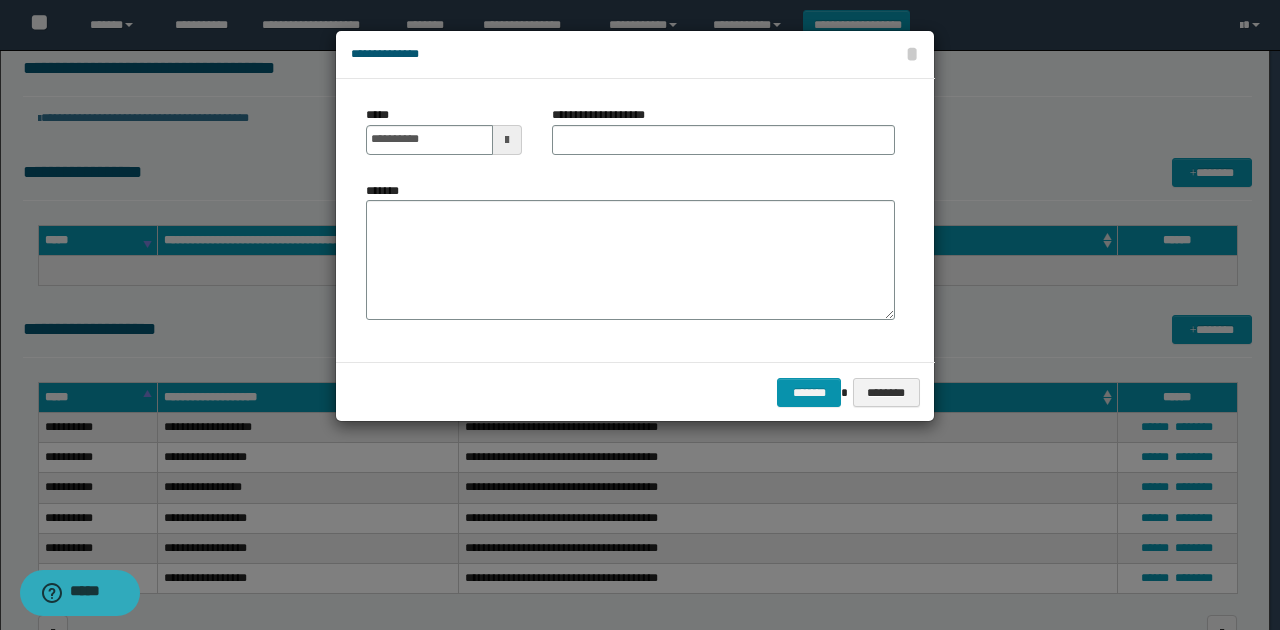 drag, startPoint x: 502, startPoint y: 134, endPoint x: 492, endPoint y: 154, distance: 22.36068 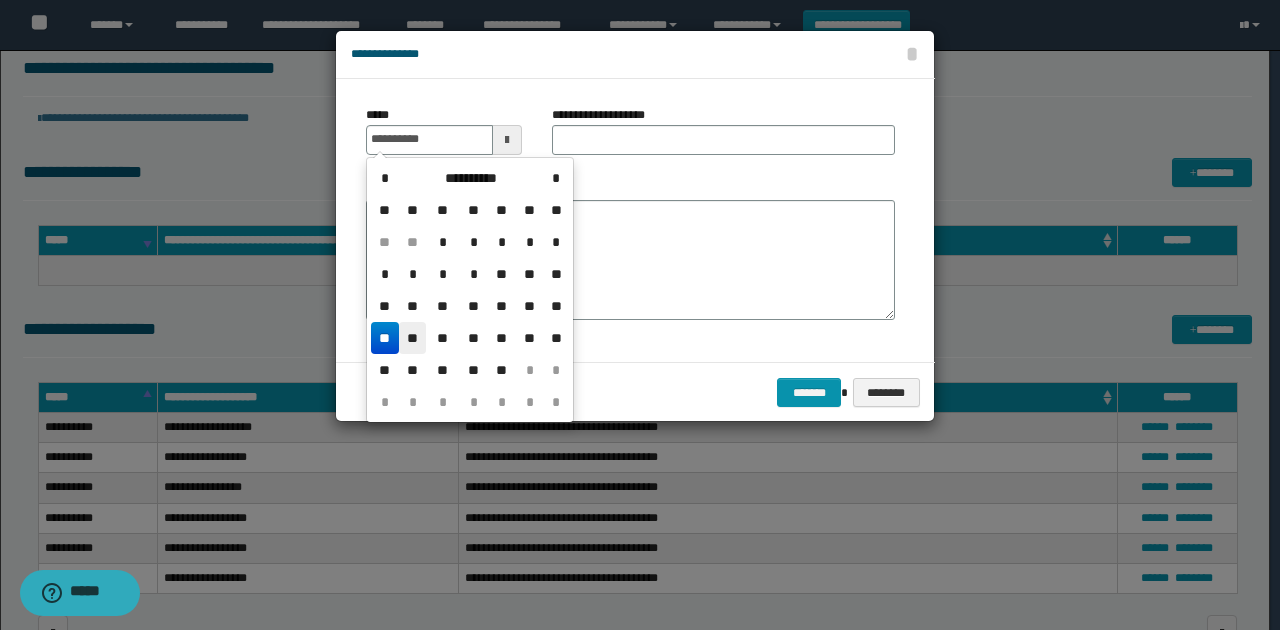 click on "**" at bounding box center [413, 338] 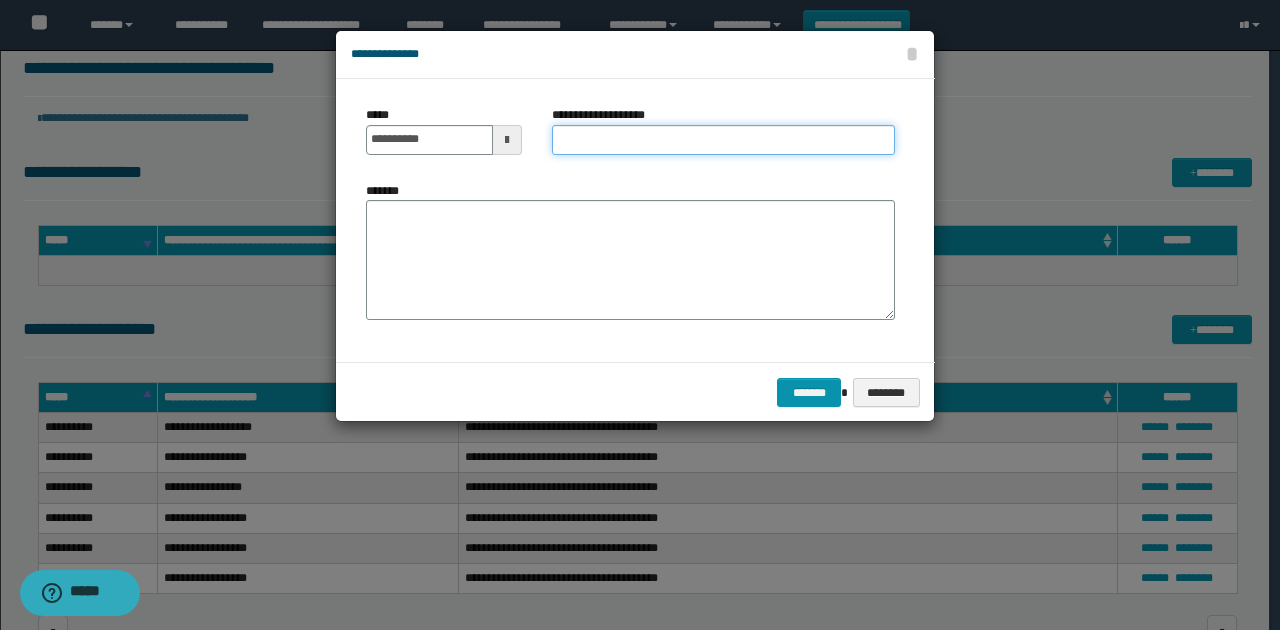 click on "**********" at bounding box center (723, 140) 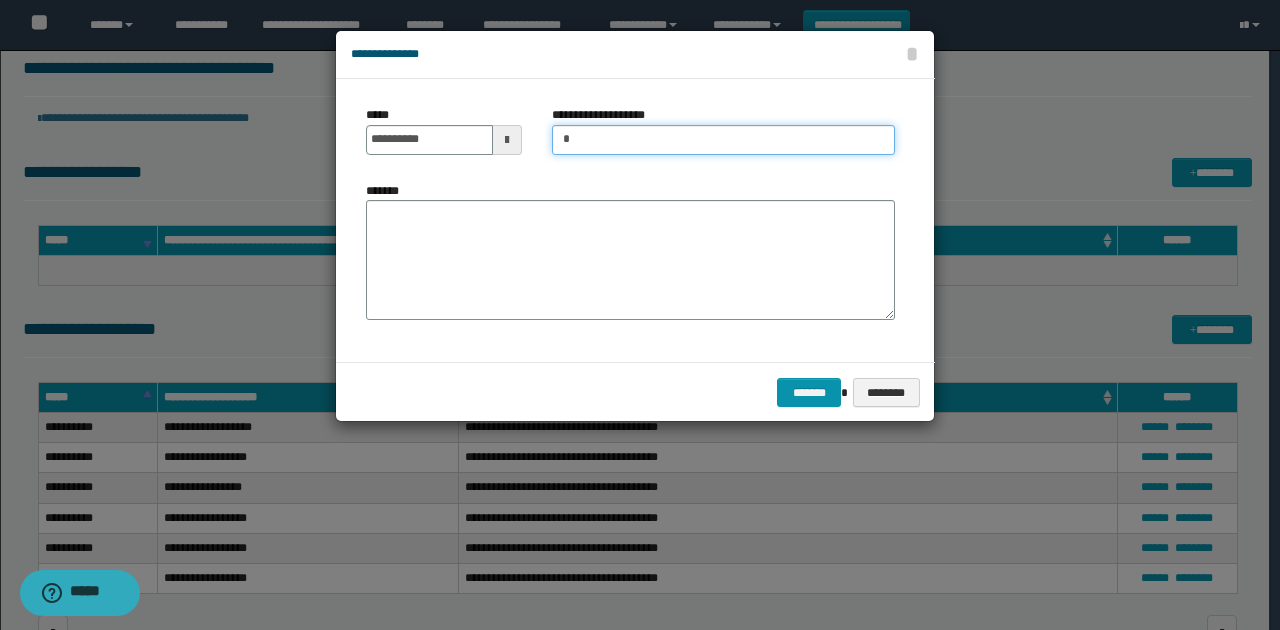 type on "**********" 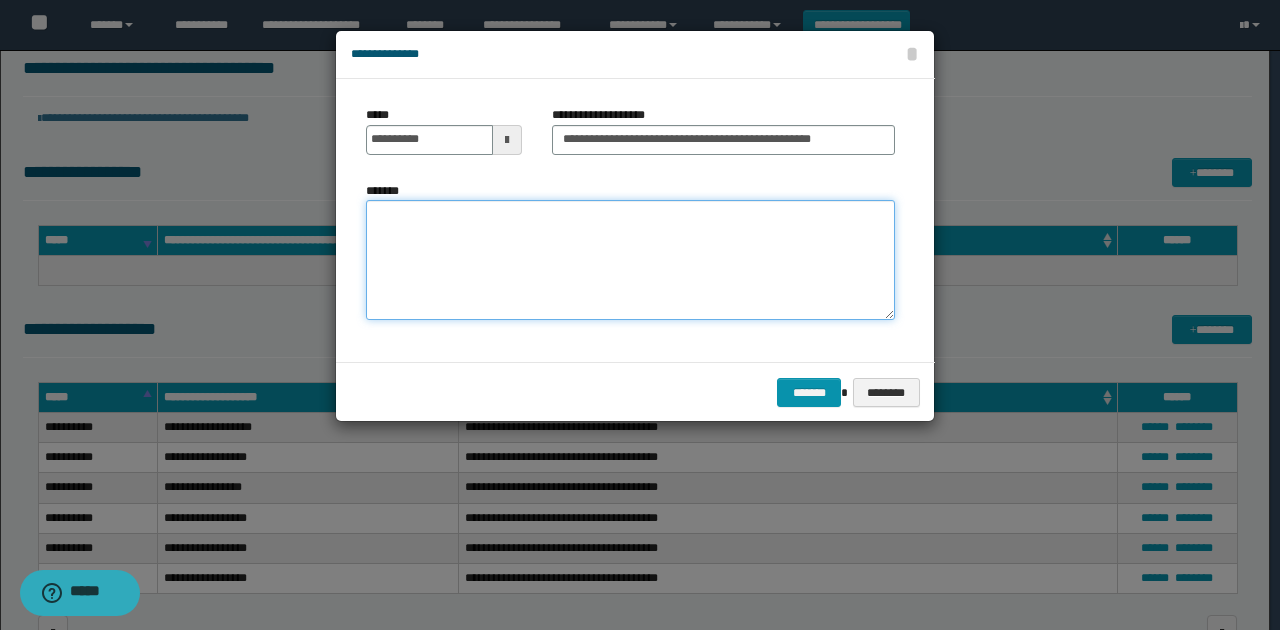 click on "*******" at bounding box center [630, 260] 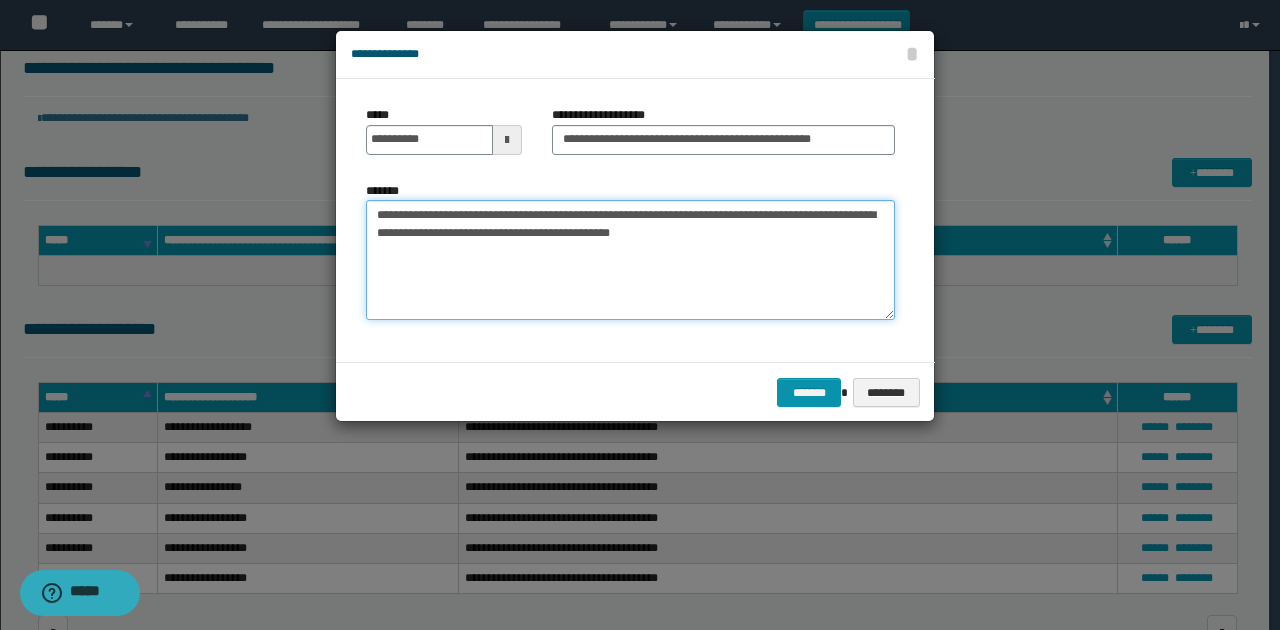 type on "**********" 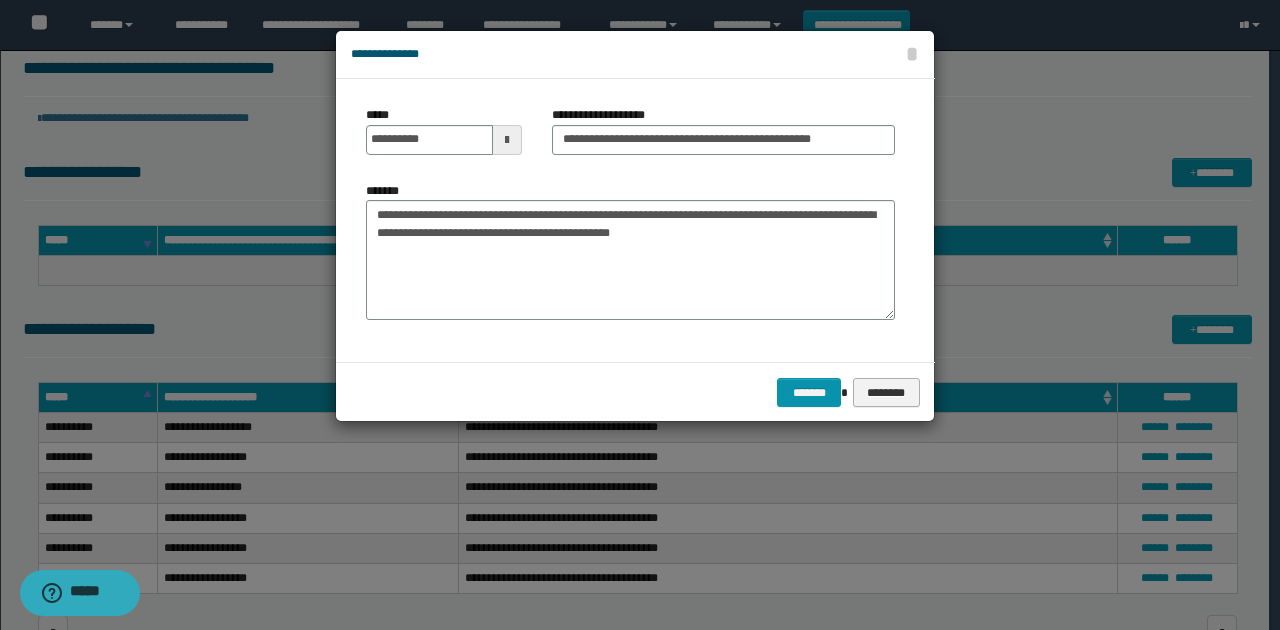 drag, startPoint x: 573, startPoint y: 334, endPoint x: 852, endPoint y: 393, distance: 285.17014 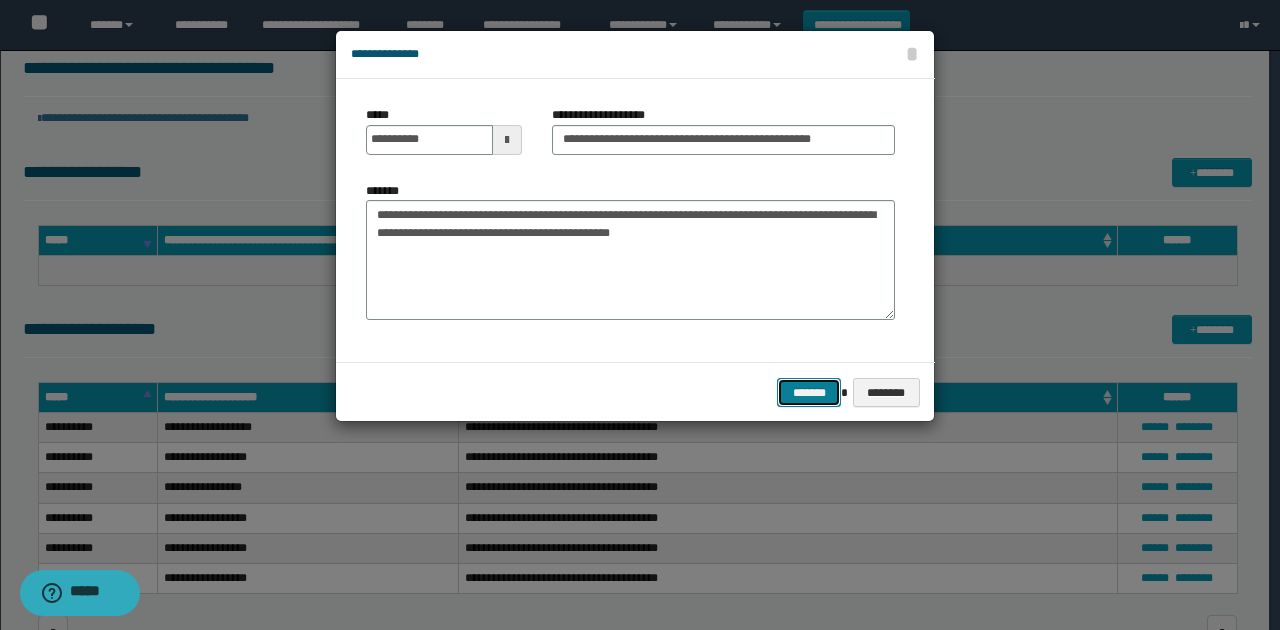 click on "*******" at bounding box center (809, 392) 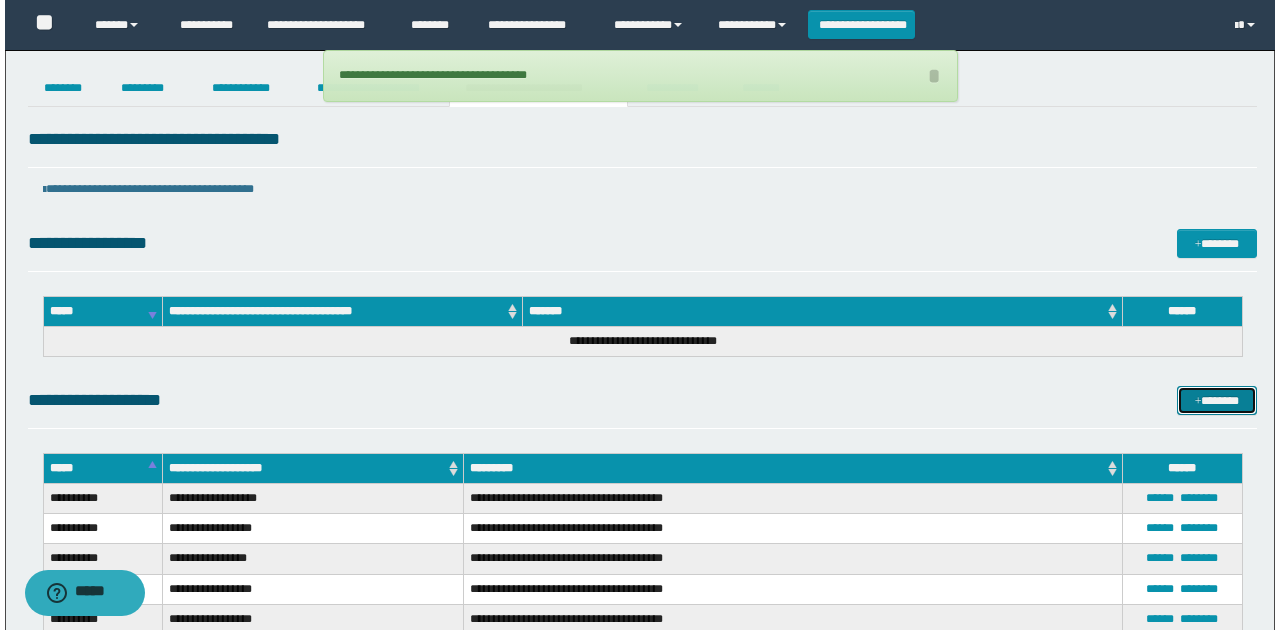 scroll, scrollTop: 0, scrollLeft: 0, axis: both 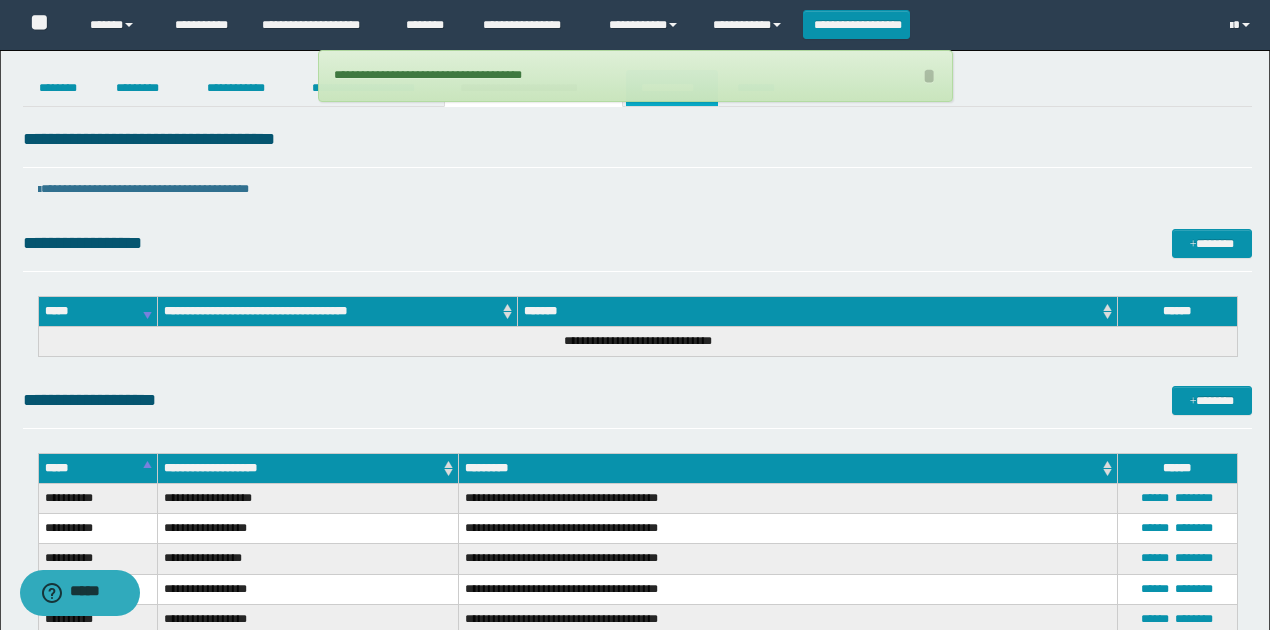 click on "**********" at bounding box center [672, 88] 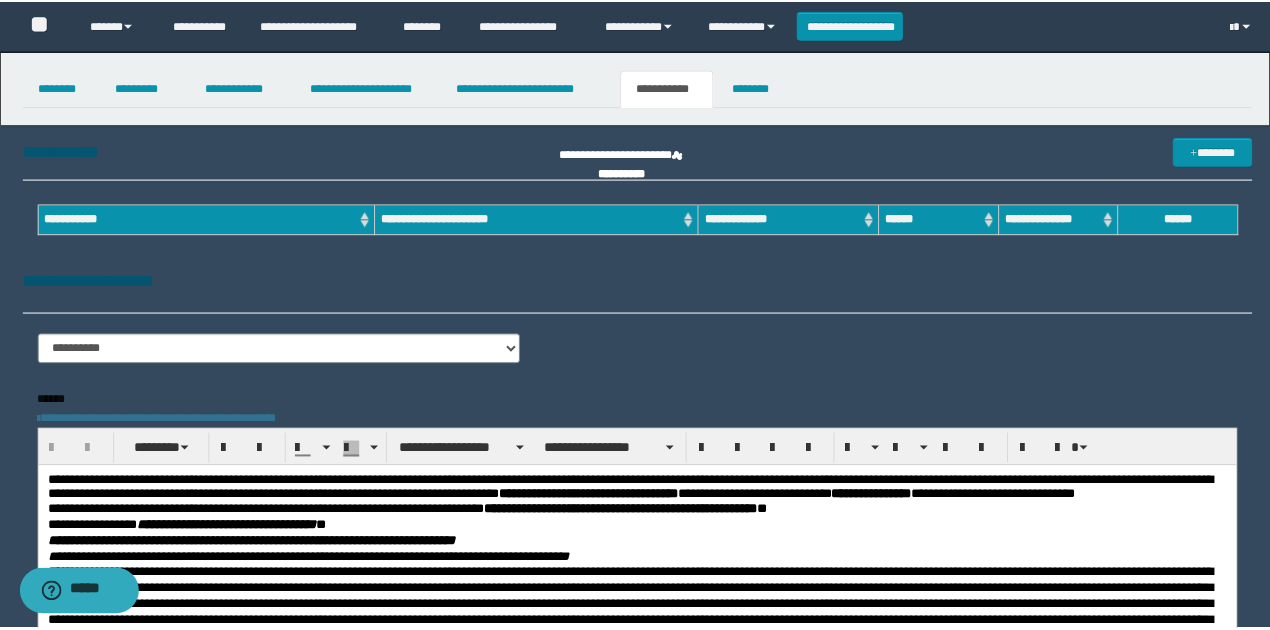 scroll, scrollTop: 0, scrollLeft: 0, axis: both 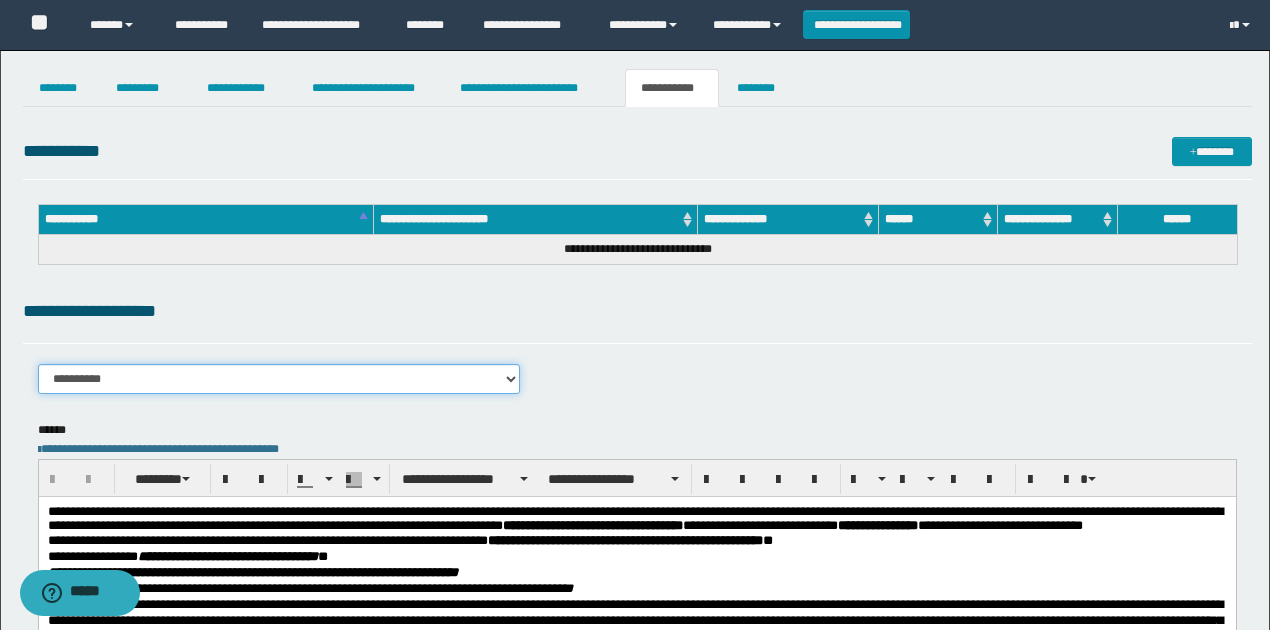click on "**********" at bounding box center (279, 379) 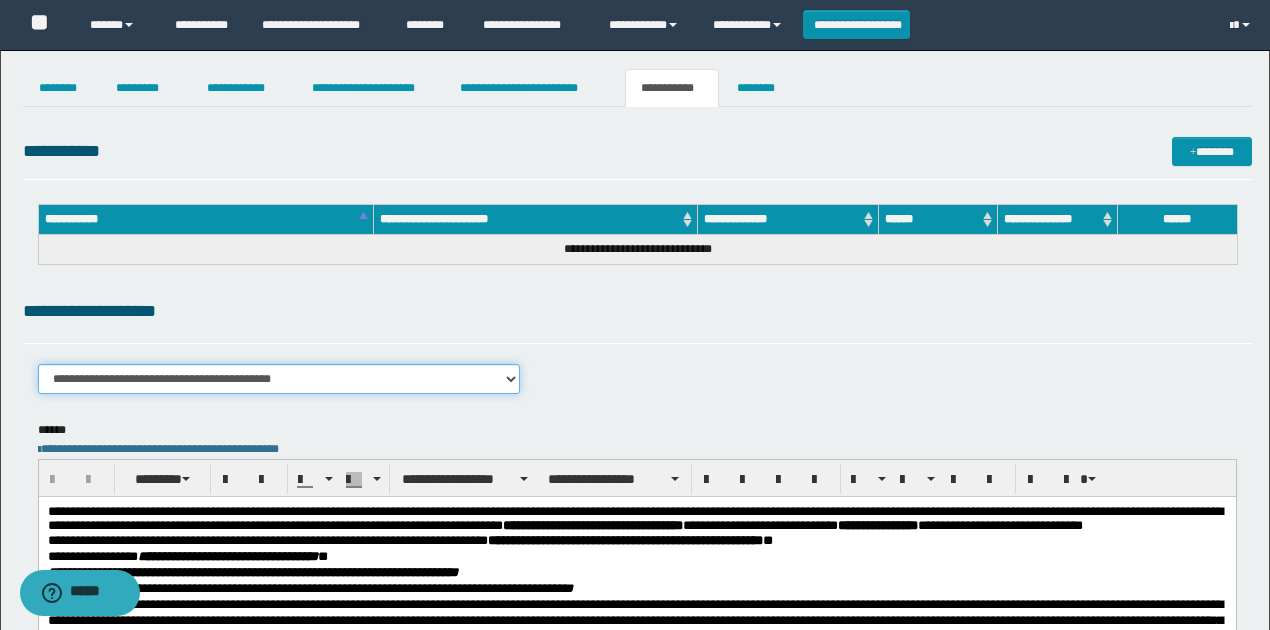 click on "**********" at bounding box center (279, 379) 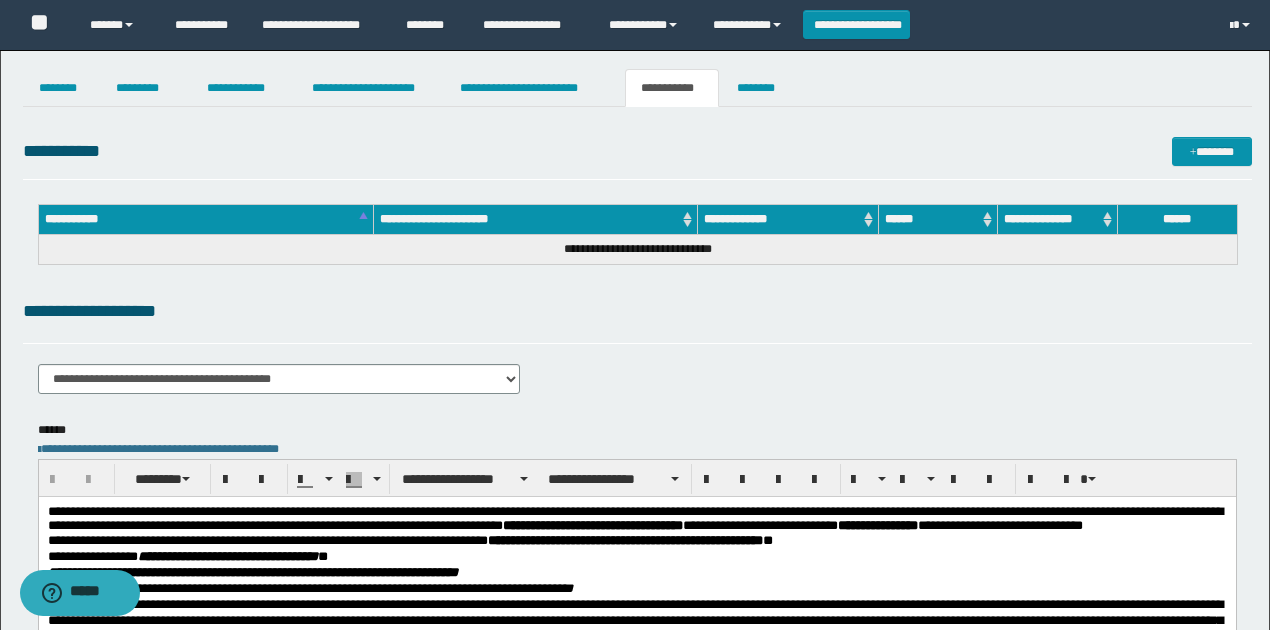 click on "**********" at bounding box center (637, 311) 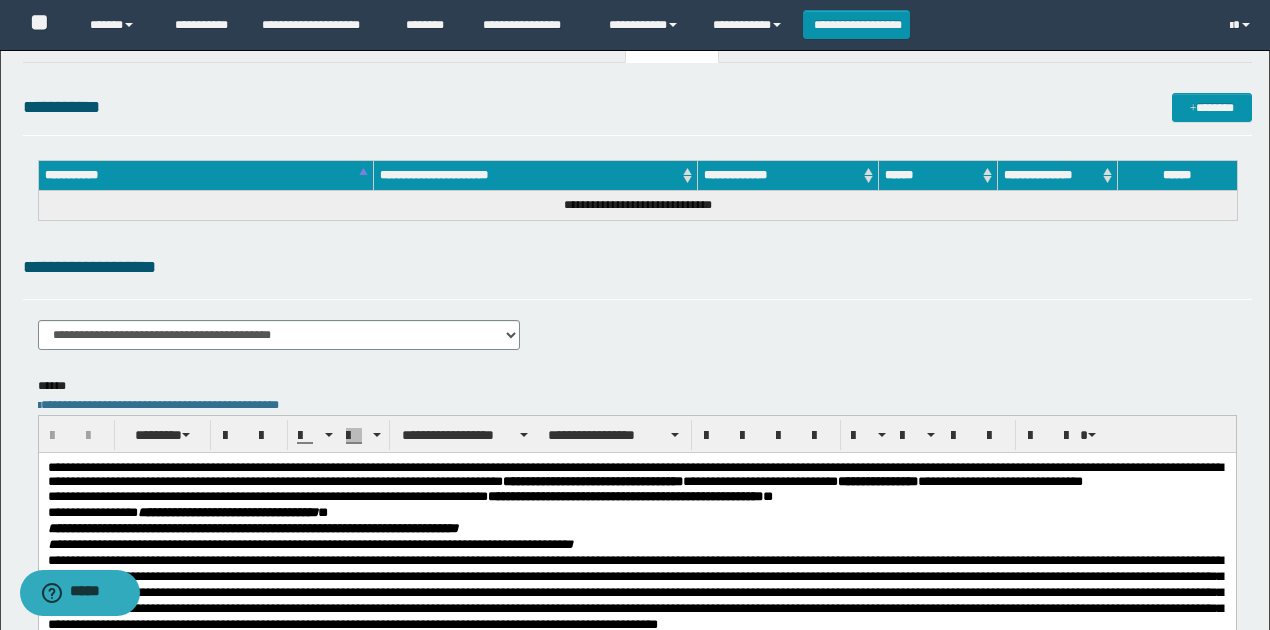 scroll, scrollTop: 133, scrollLeft: 0, axis: vertical 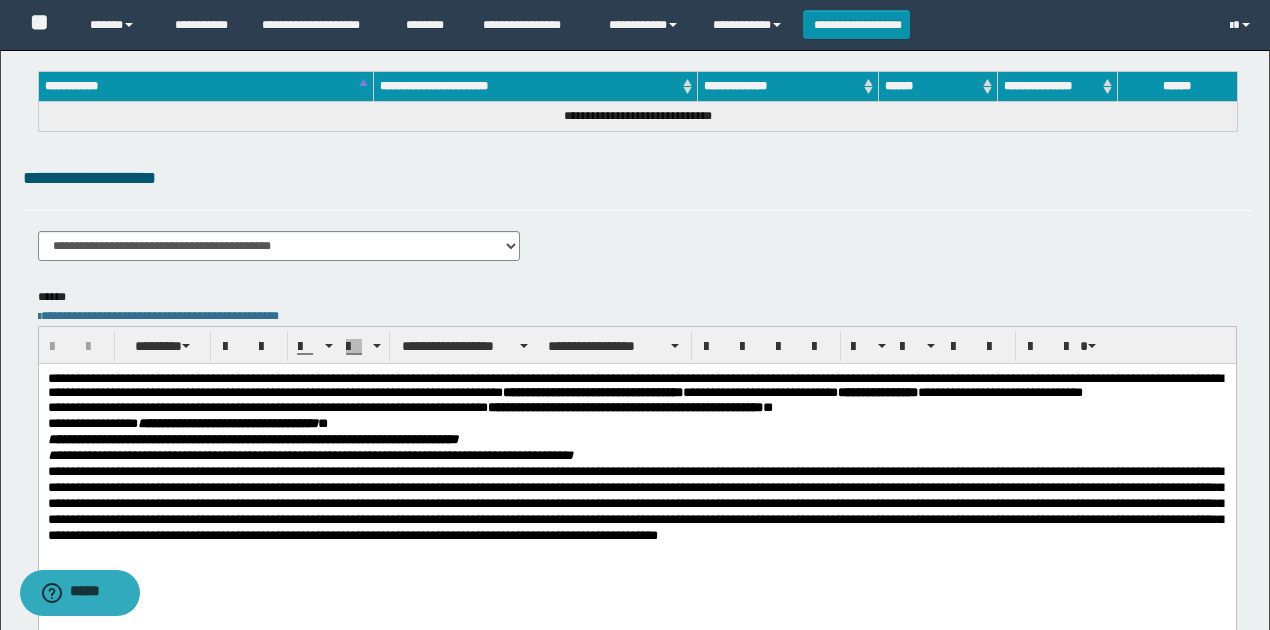 click on "**********" at bounding box center (252, 438) 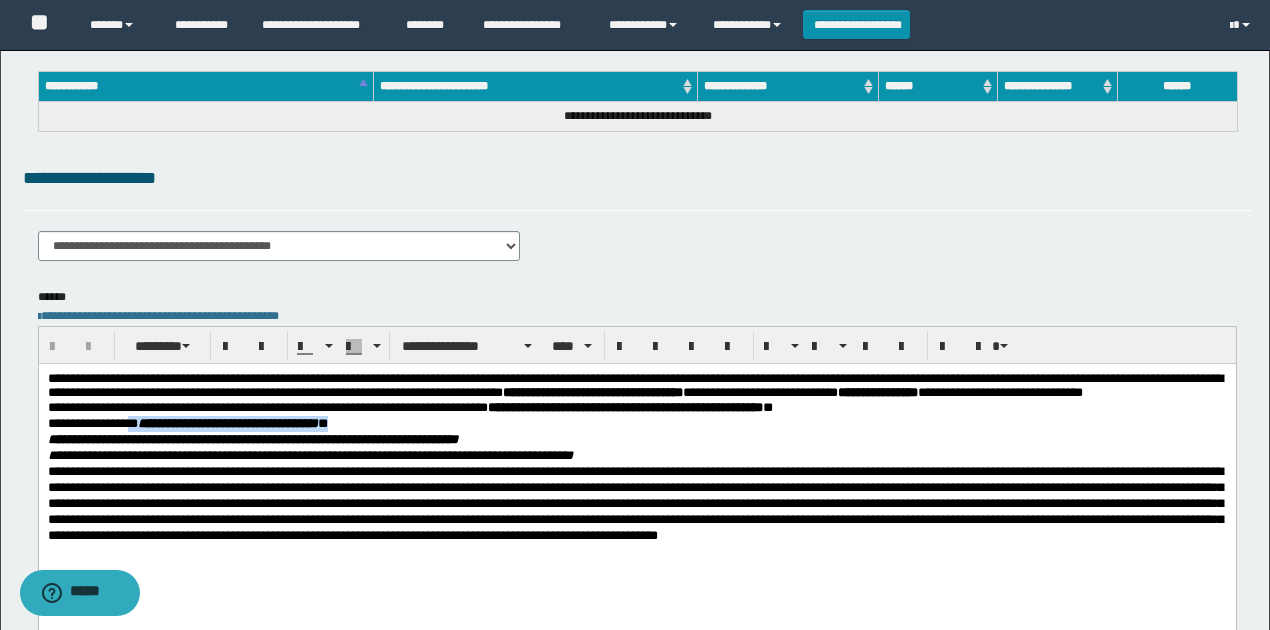 drag, startPoint x: 160, startPoint y: 440, endPoint x: 406, endPoint y: 439, distance: 246.00203 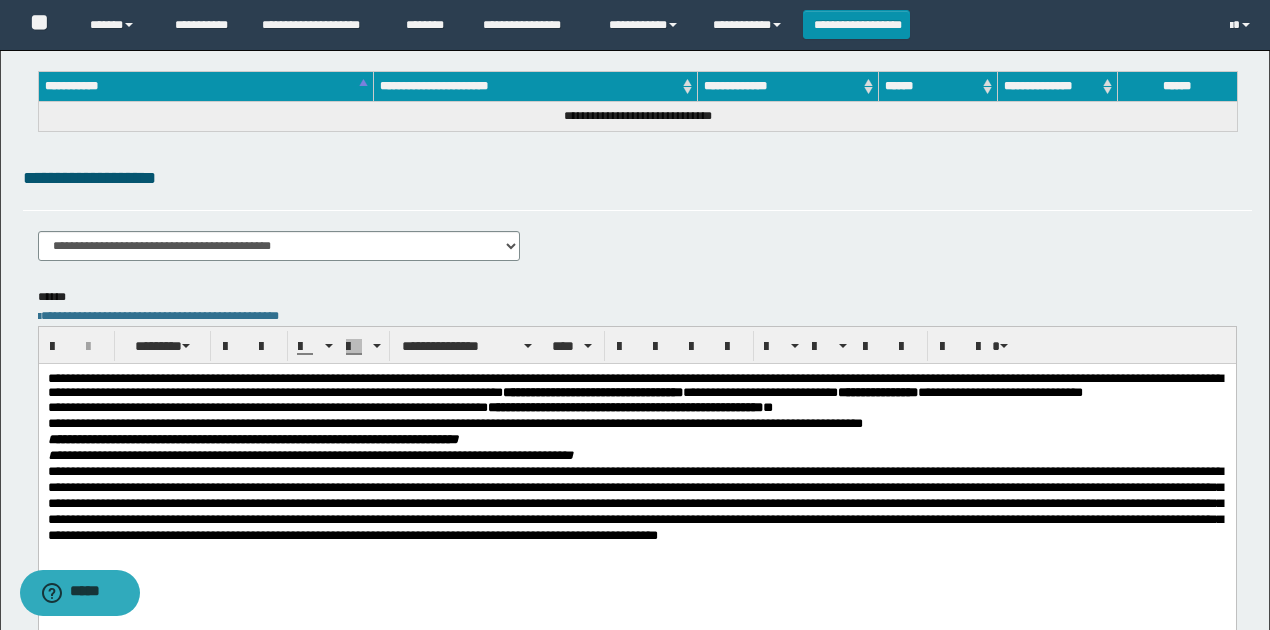 drag, startPoint x: 672, startPoint y: 192, endPoint x: 659, endPoint y: 208, distance: 20.615528 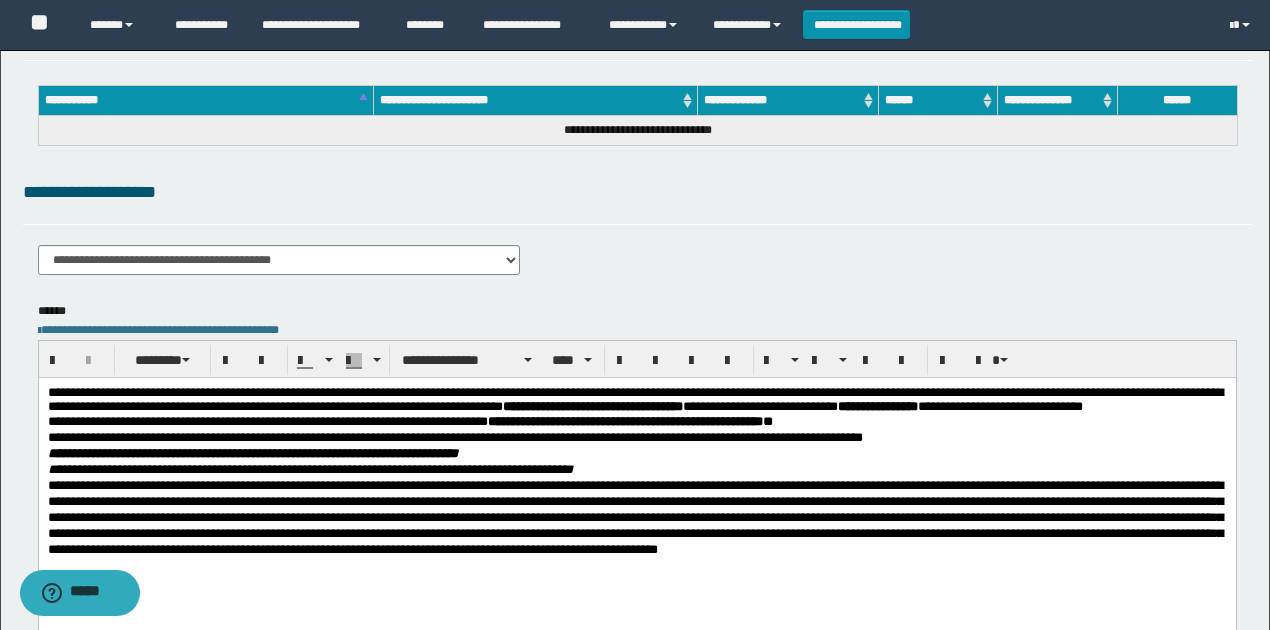 scroll, scrollTop: 0, scrollLeft: 0, axis: both 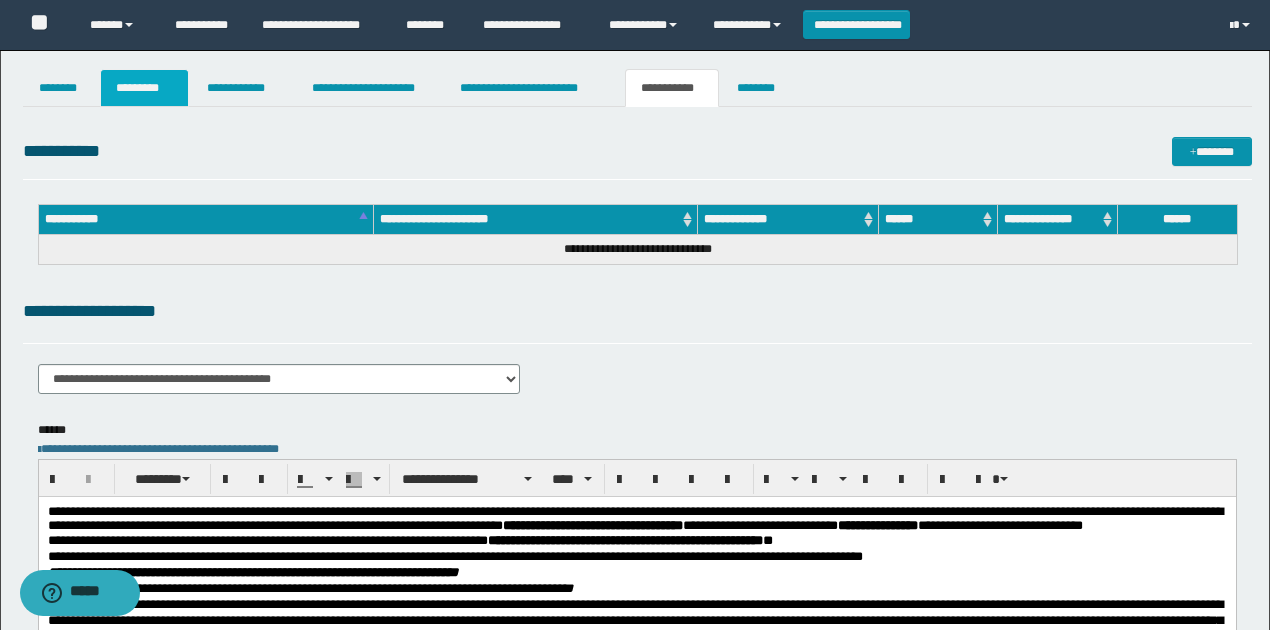 click on "*********" at bounding box center (144, 88) 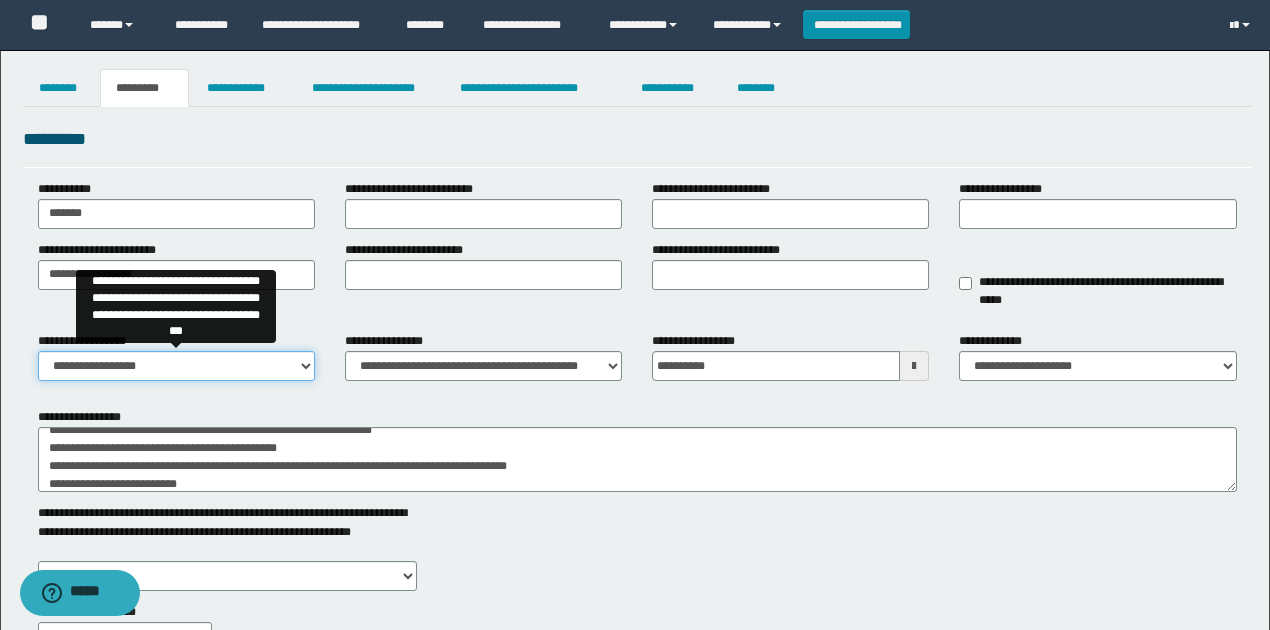 click on "**********" at bounding box center (176, 366) 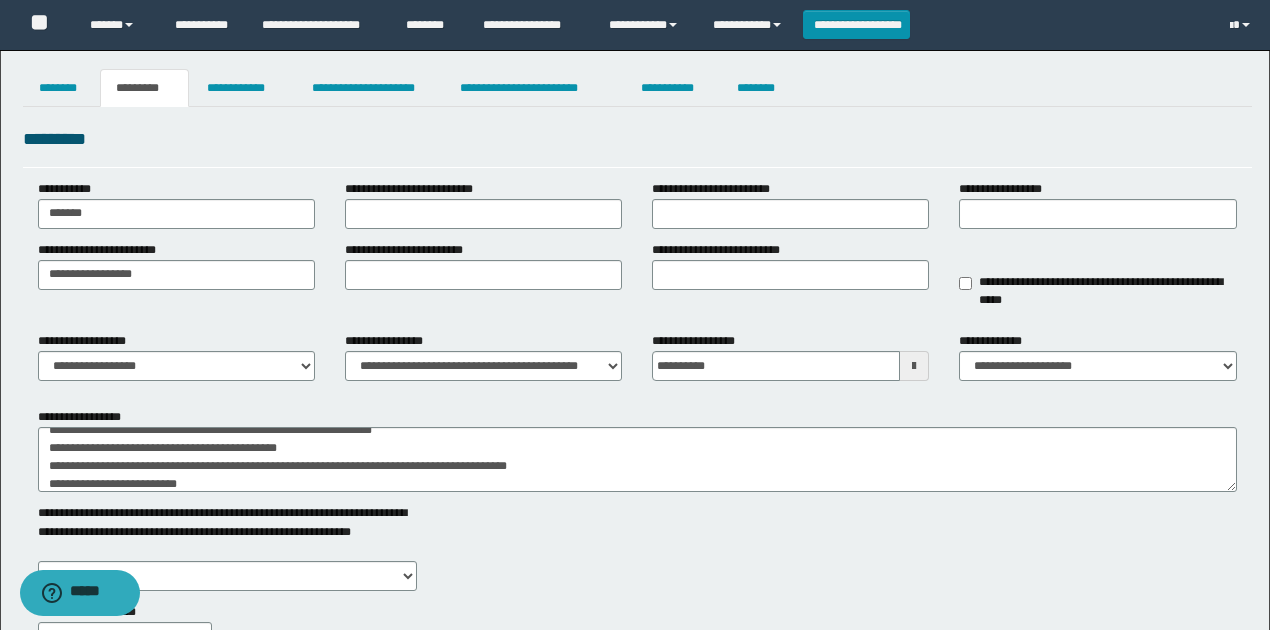 click on "*********" at bounding box center [637, 146] 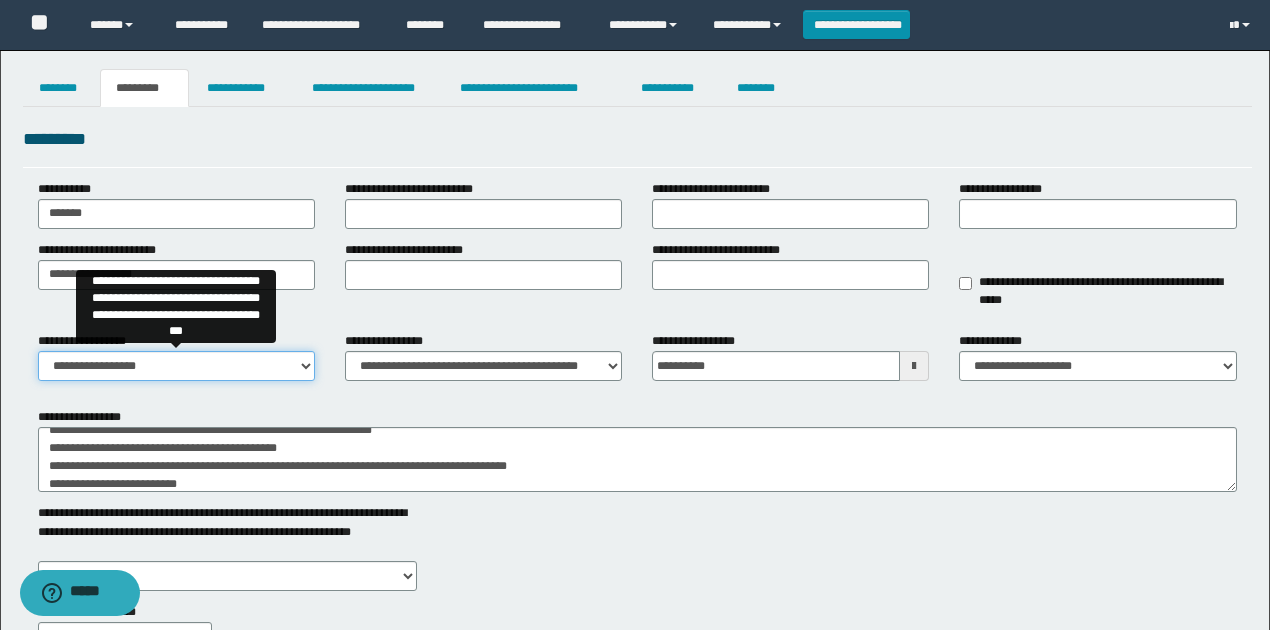 click on "**********" at bounding box center [176, 366] 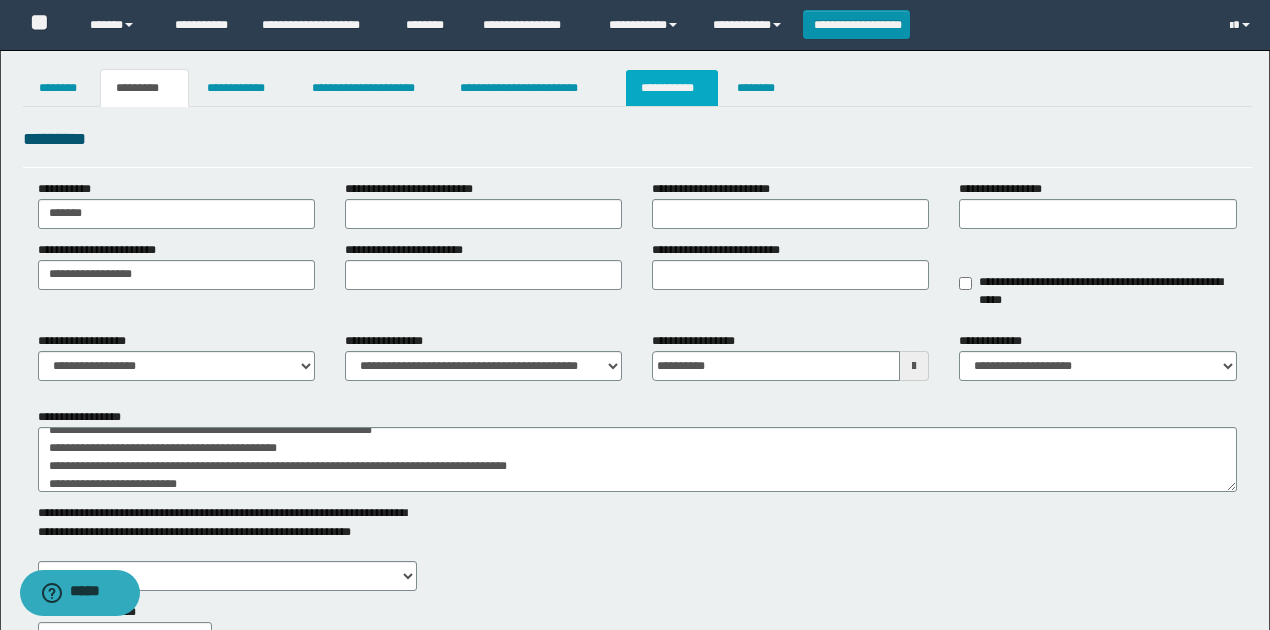 click on "**********" at bounding box center (672, 88) 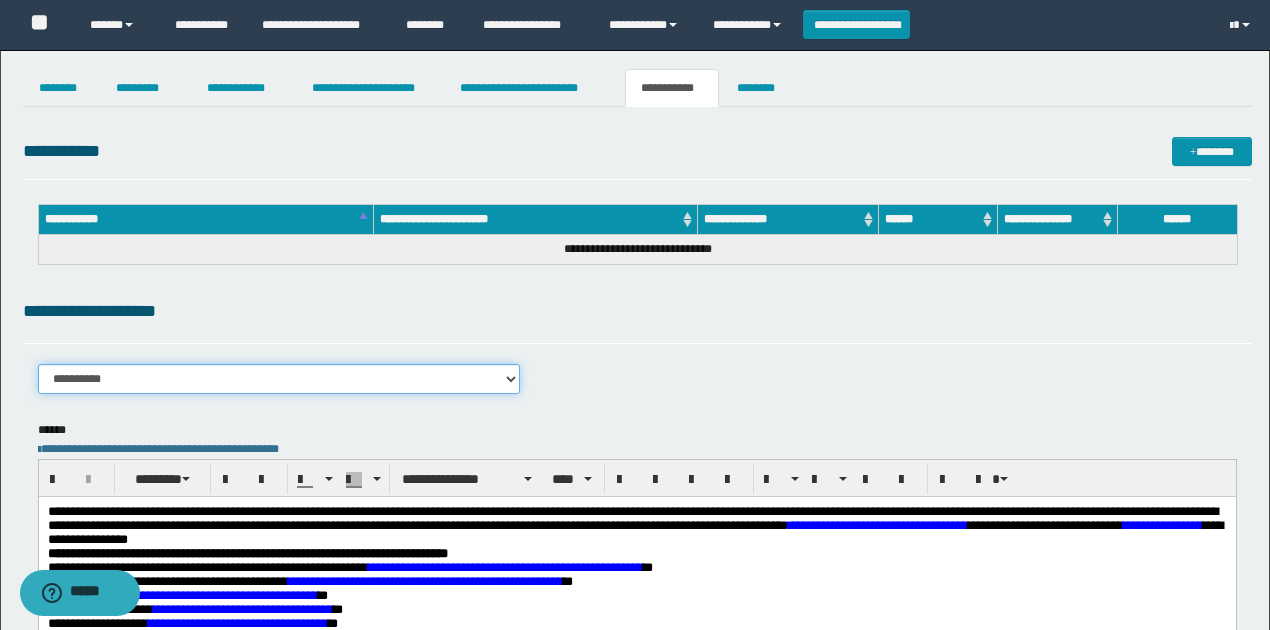 click on "**********" at bounding box center (279, 379) 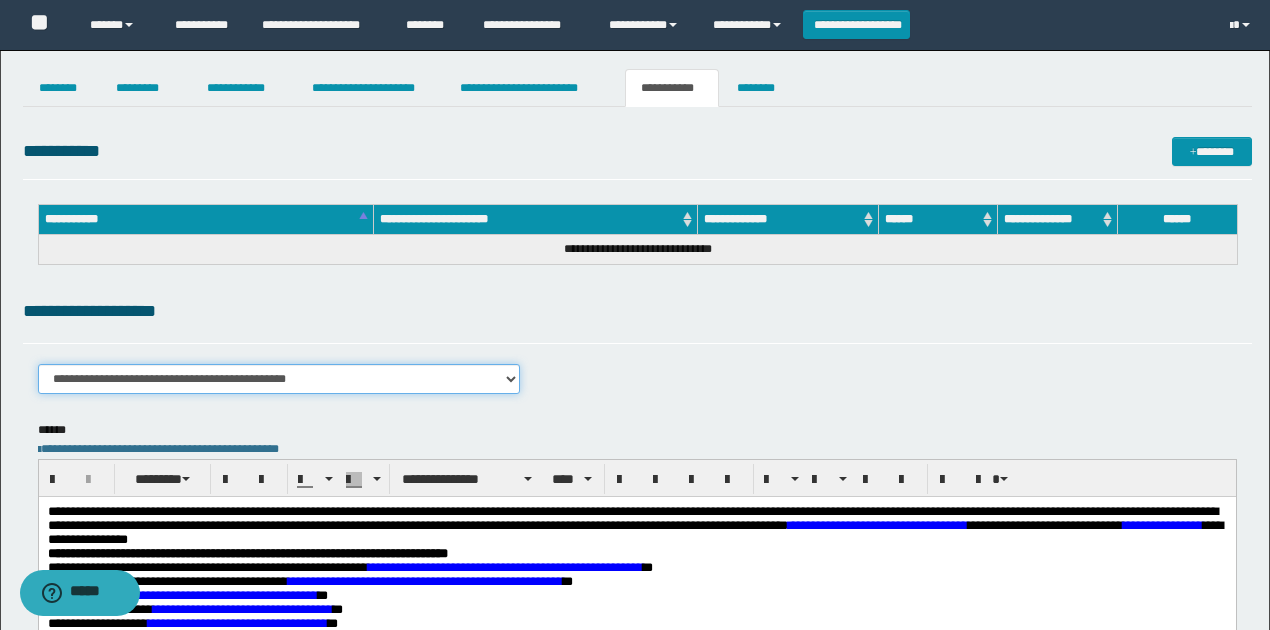 click on "**********" at bounding box center (279, 379) 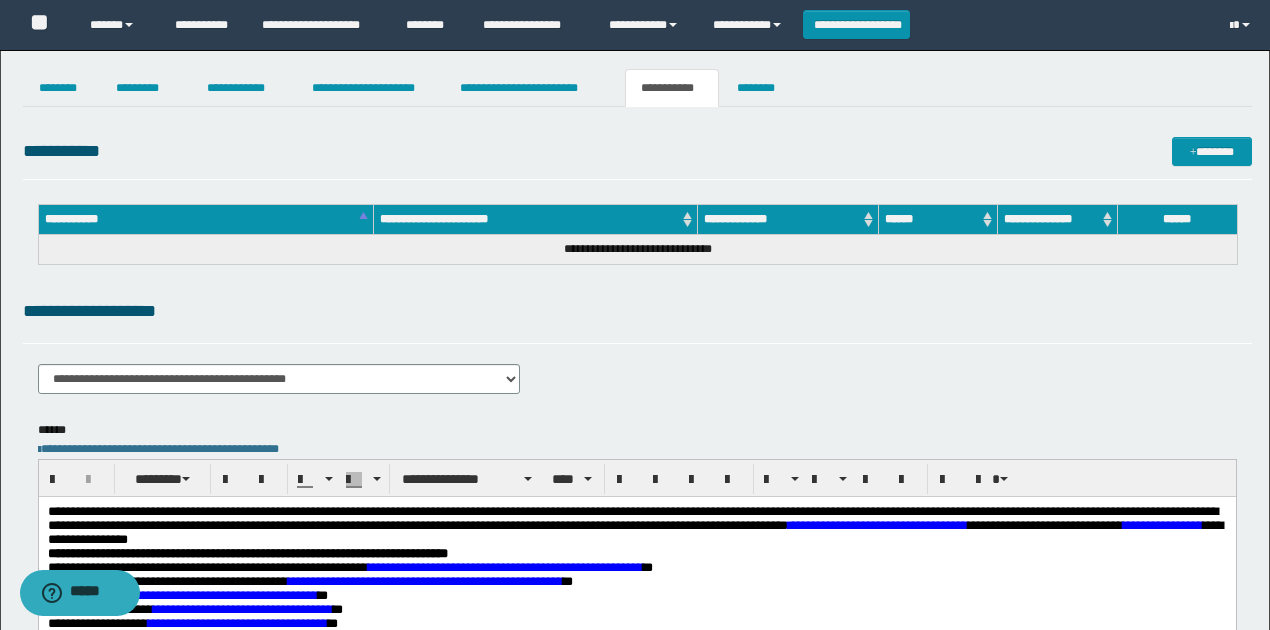 click on "**********" at bounding box center [637, 250] 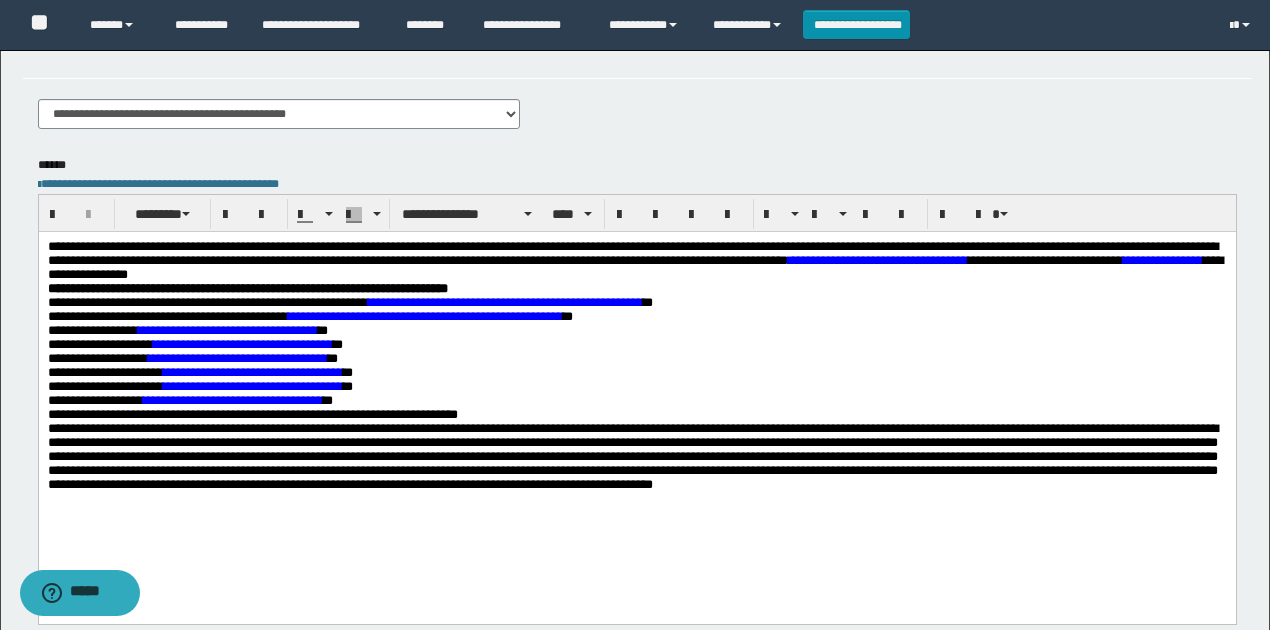 scroll, scrollTop: 266, scrollLeft: 0, axis: vertical 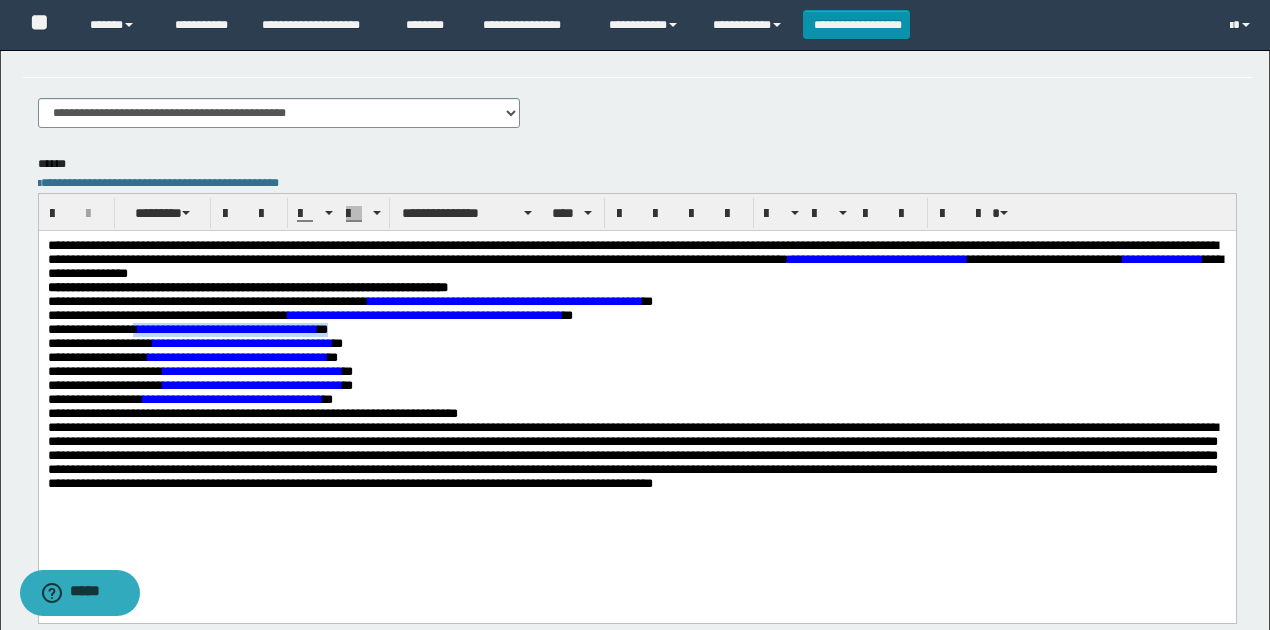 drag, startPoint x: 162, startPoint y: 334, endPoint x: 422, endPoint y: 333, distance: 260.00192 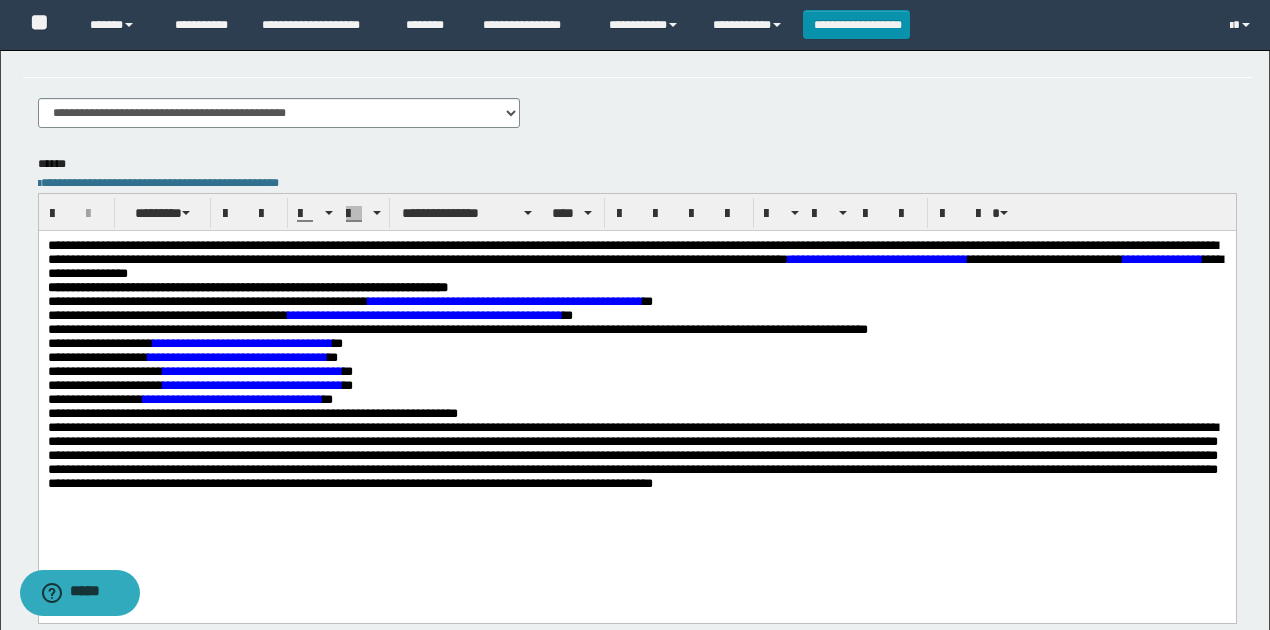 click on "**********" at bounding box center [636, 441] 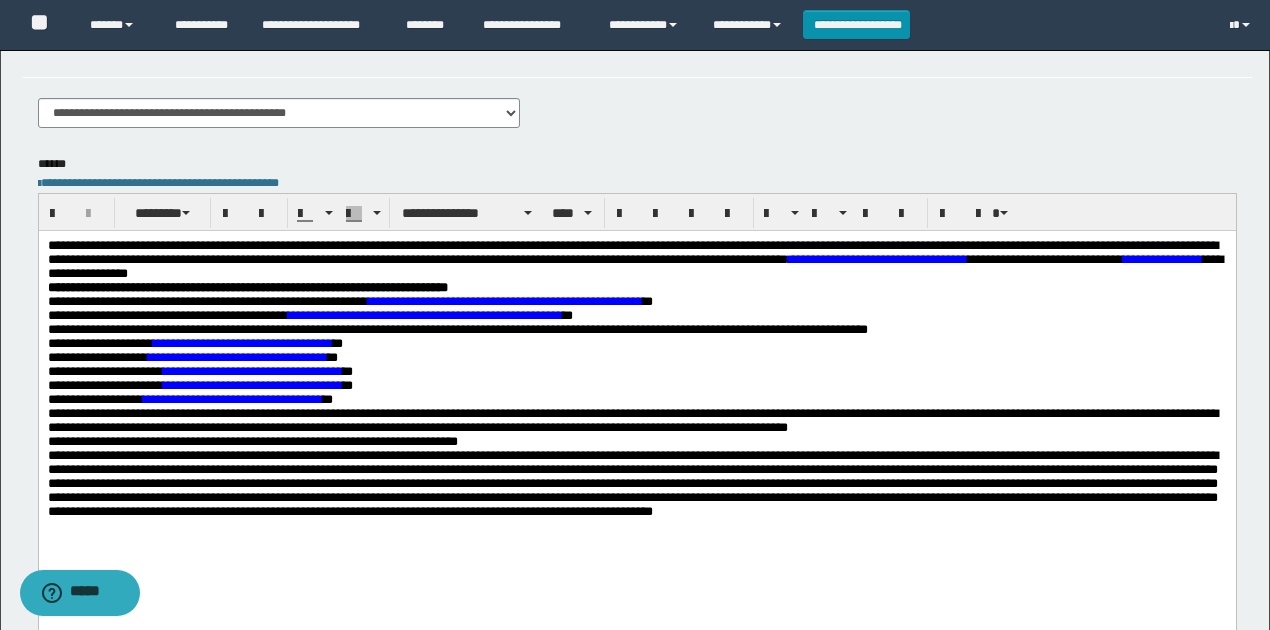 click on "**********" at bounding box center [636, 385] 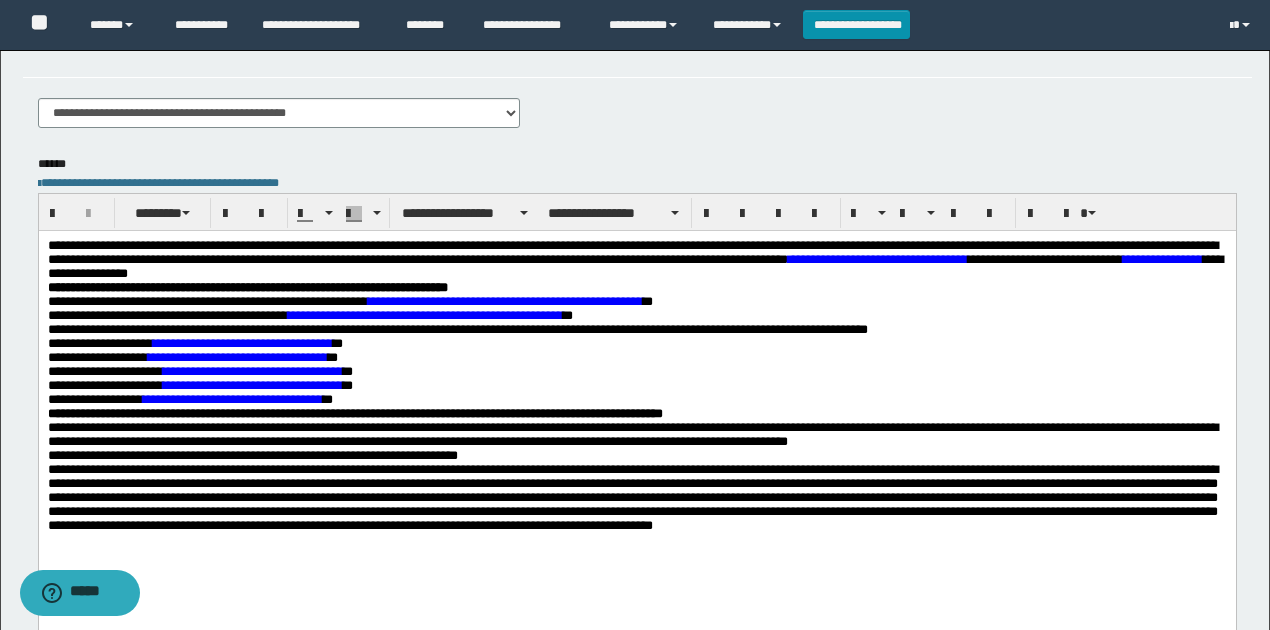 click on "**********" at bounding box center [632, 475] 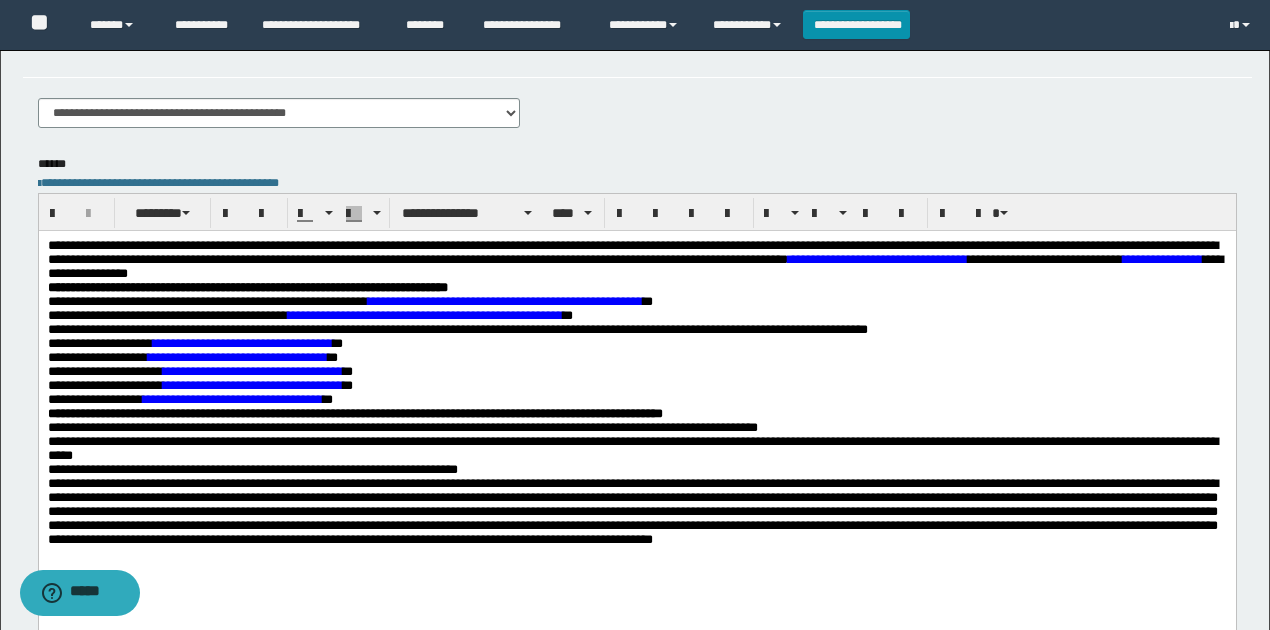 click on "**********" at bounding box center [632, 489] 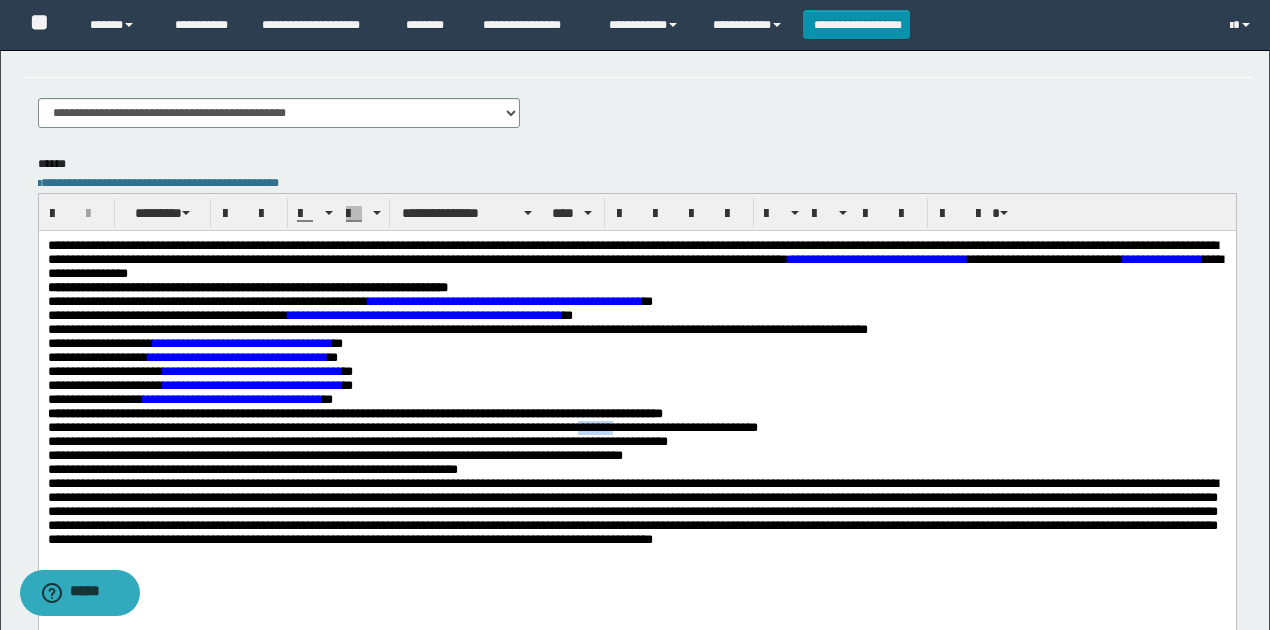 drag, startPoint x: 621, startPoint y: 444, endPoint x: 661, endPoint y: 442, distance: 40.04997 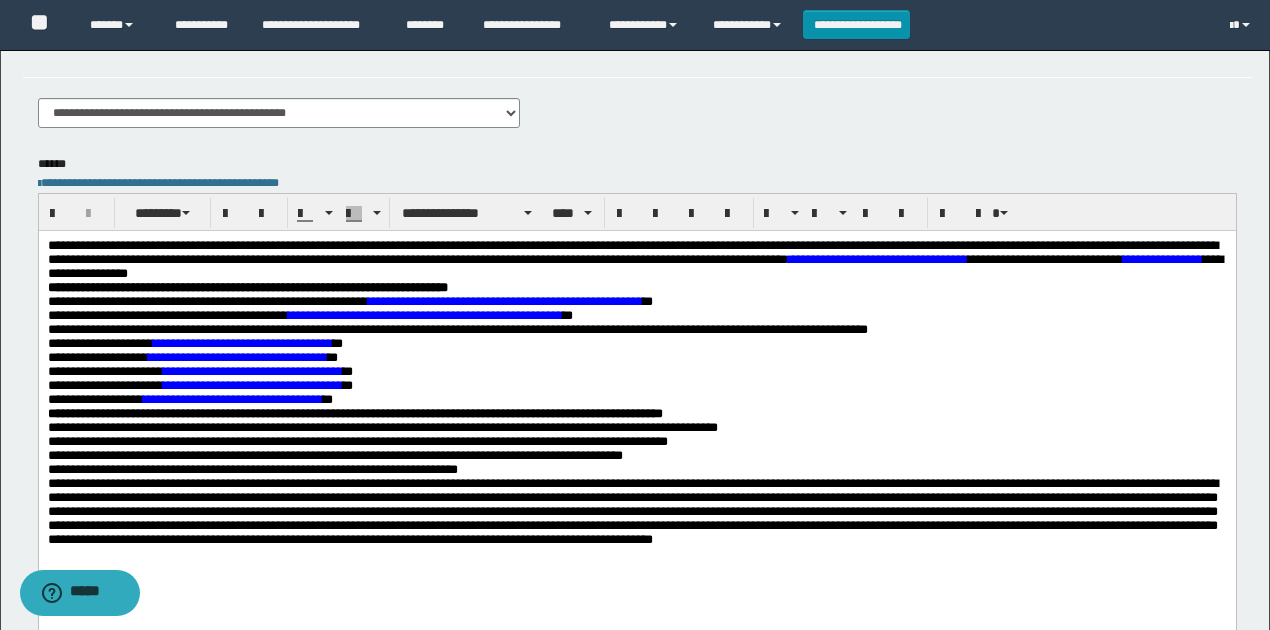 click on "**********" at bounding box center (632, 496) 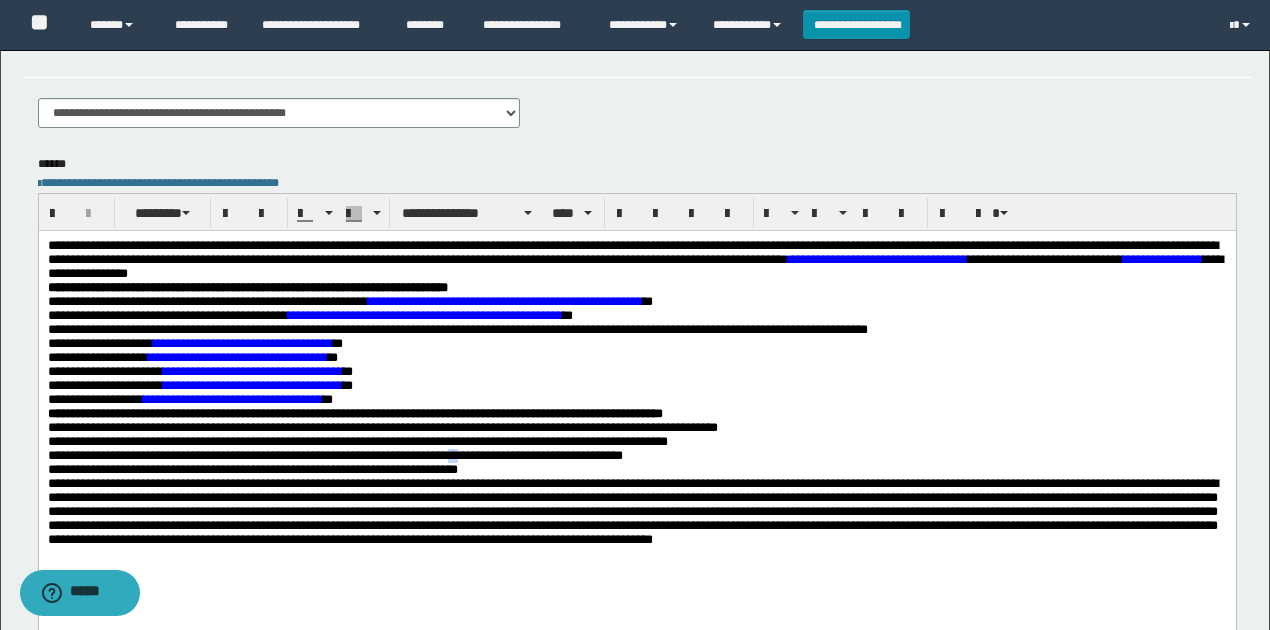 drag, startPoint x: 473, startPoint y: 476, endPoint x: 484, endPoint y: 472, distance: 11.7046995 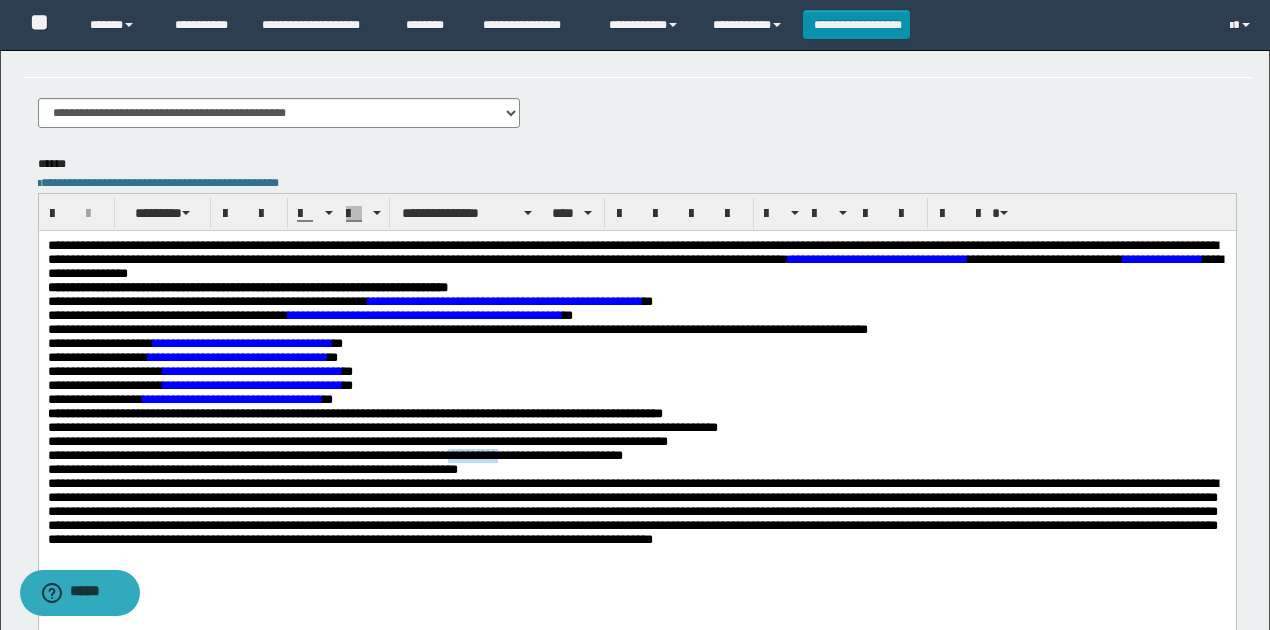 drag, startPoint x: 470, startPoint y: 473, endPoint x: 529, endPoint y: 475, distance: 59.03389 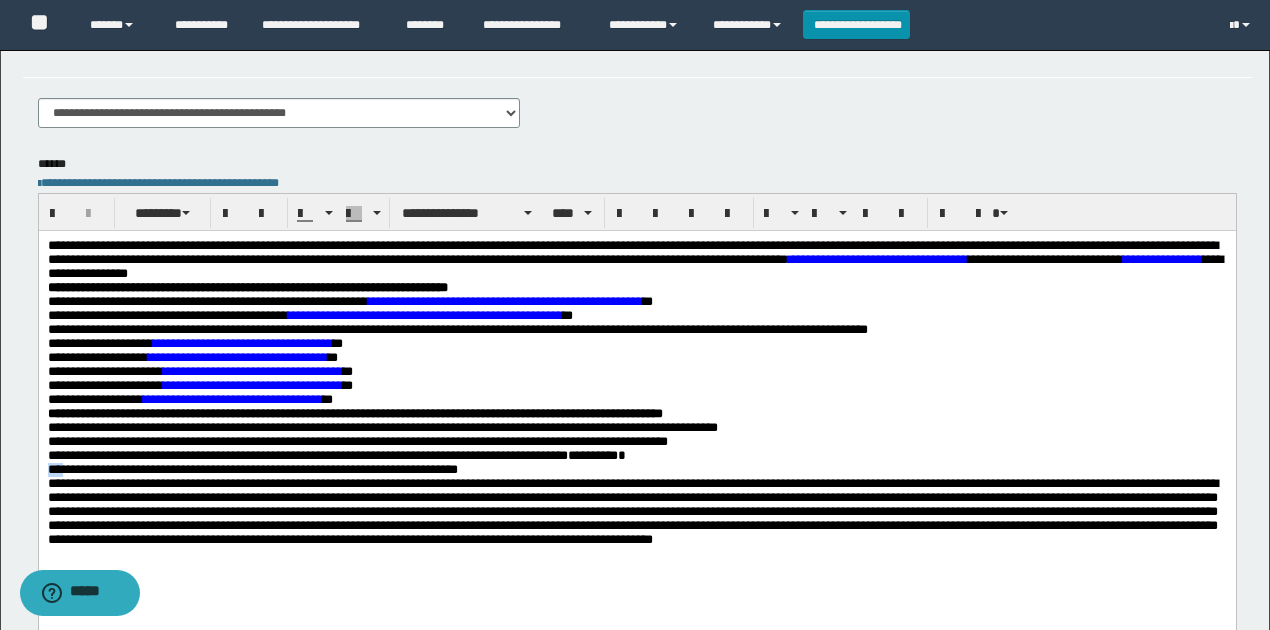 drag, startPoint x: 61, startPoint y: 491, endPoint x: 42, endPoint y: 488, distance: 19.235384 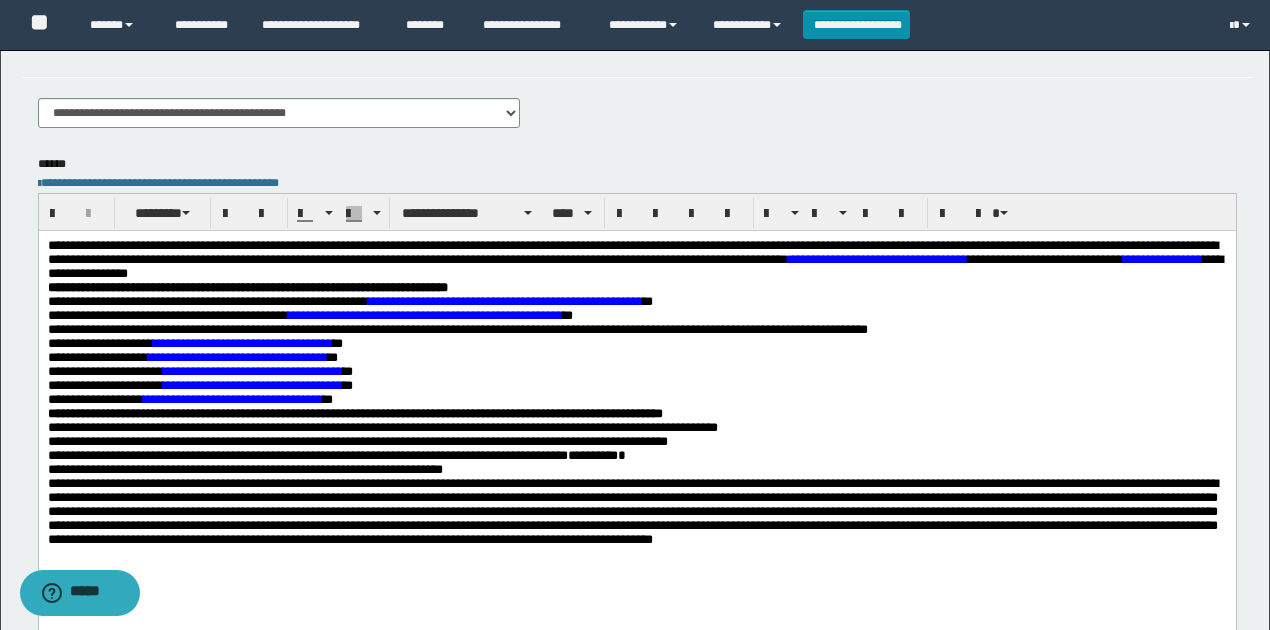 click on "**********" at bounding box center [632, 496] 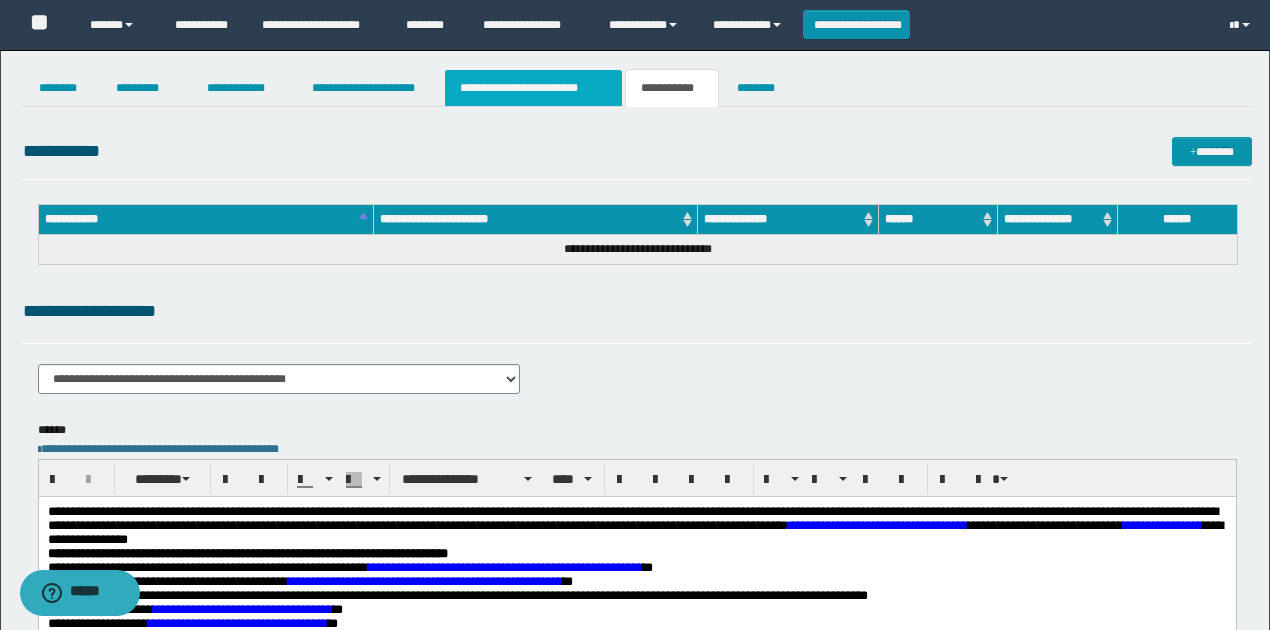 click on "**********" at bounding box center [533, 88] 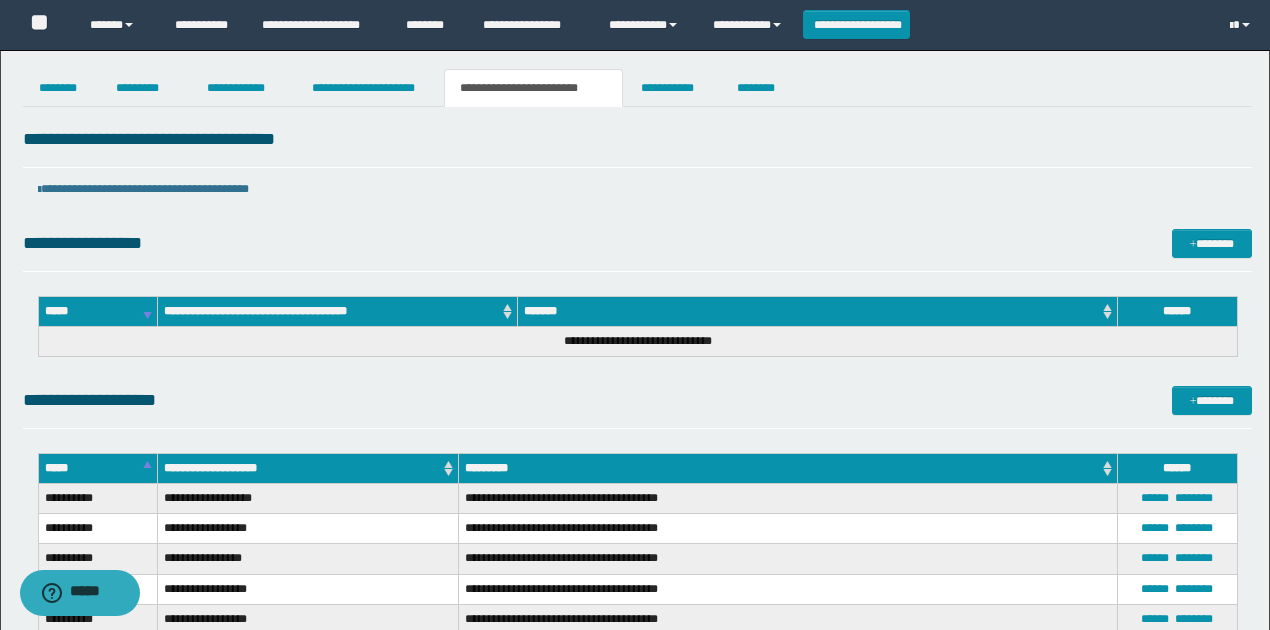 click on "**********" at bounding box center [637, 400] 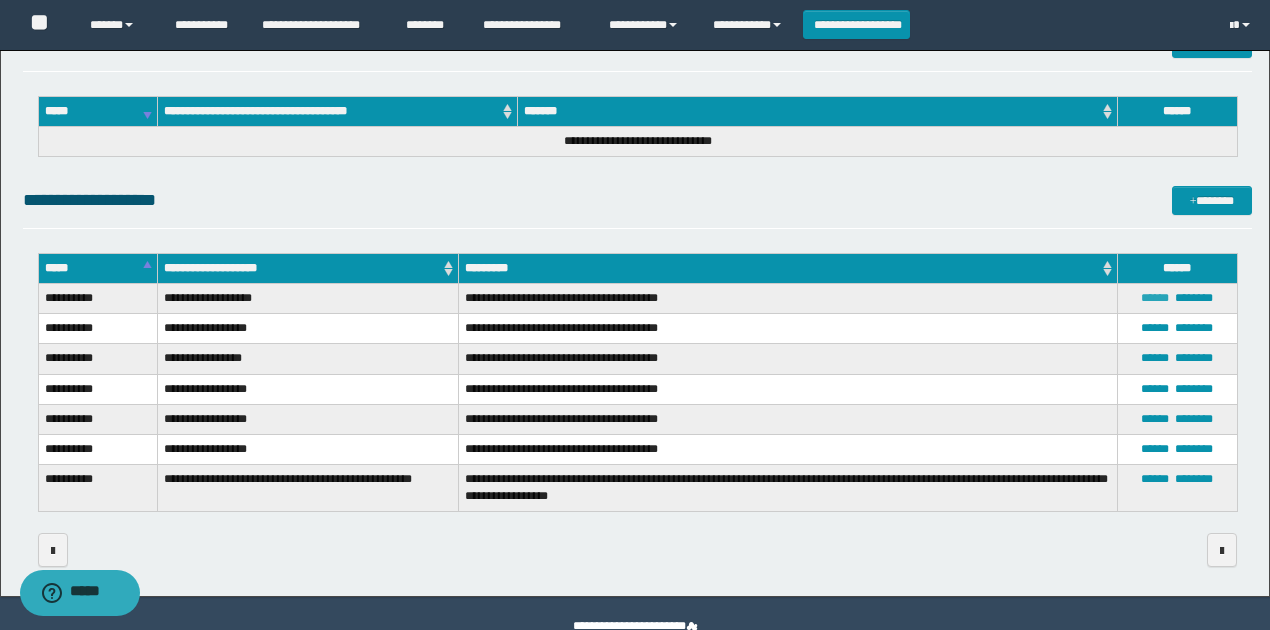 click on "******" at bounding box center (1155, 298) 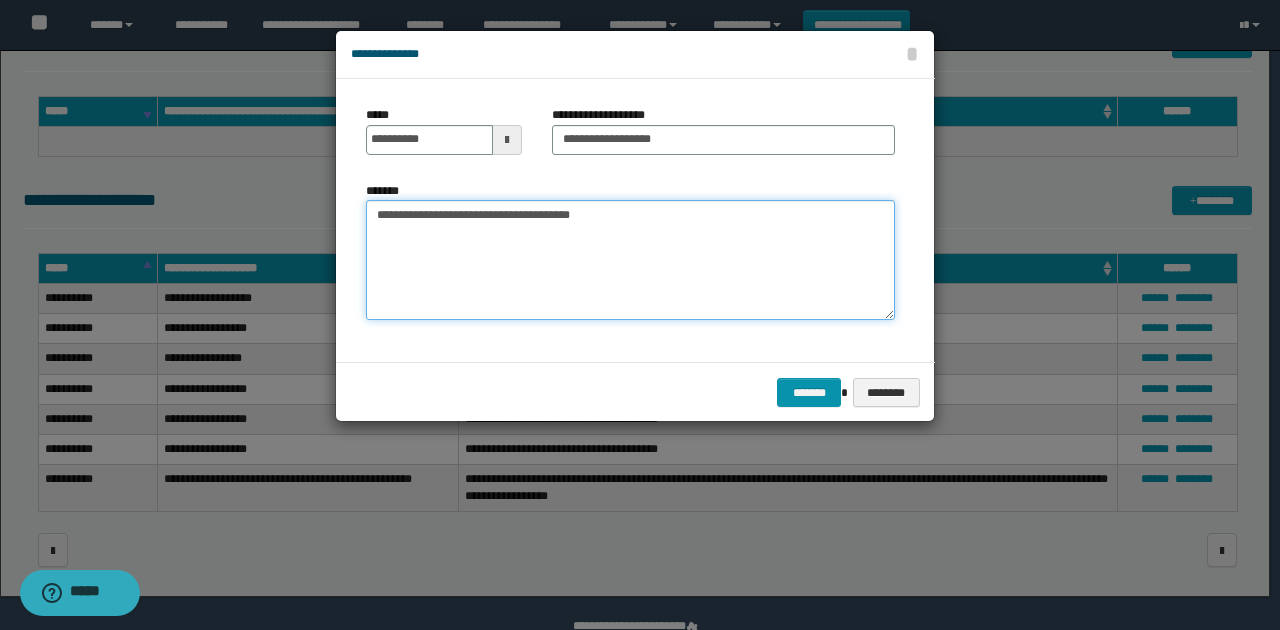 drag, startPoint x: 610, startPoint y: 220, endPoint x: 282, endPoint y: 214, distance: 328.05487 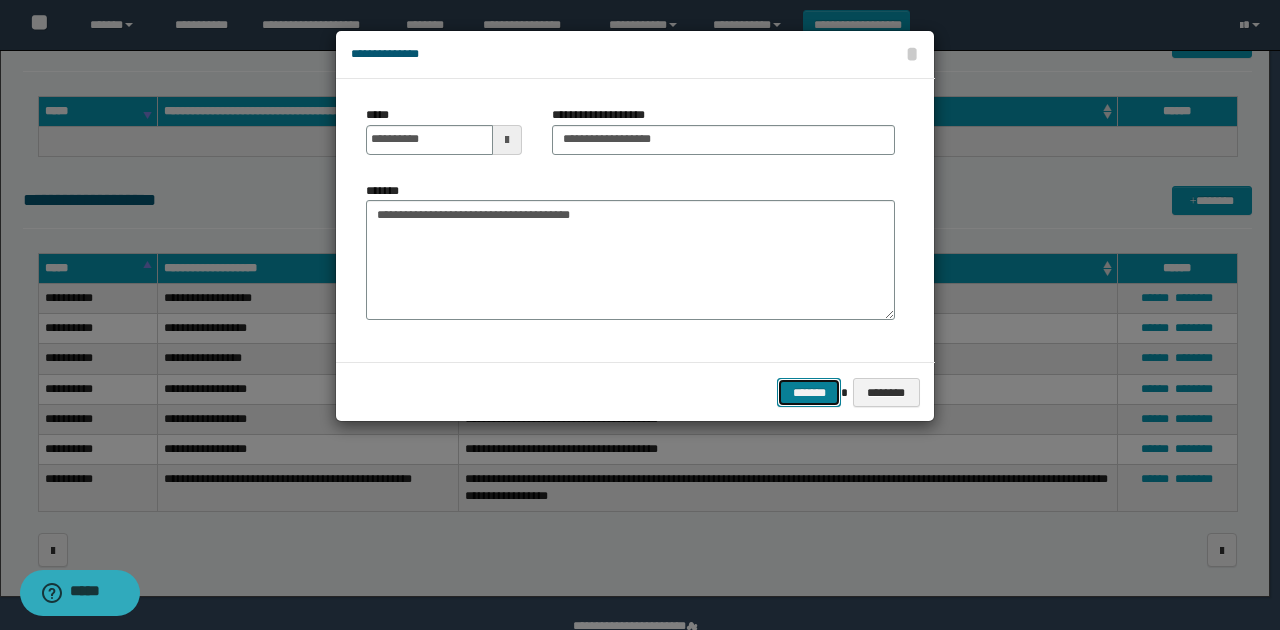 drag, startPoint x: 824, startPoint y: 387, endPoint x: 806, endPoint y: 373, distance: 22.803509 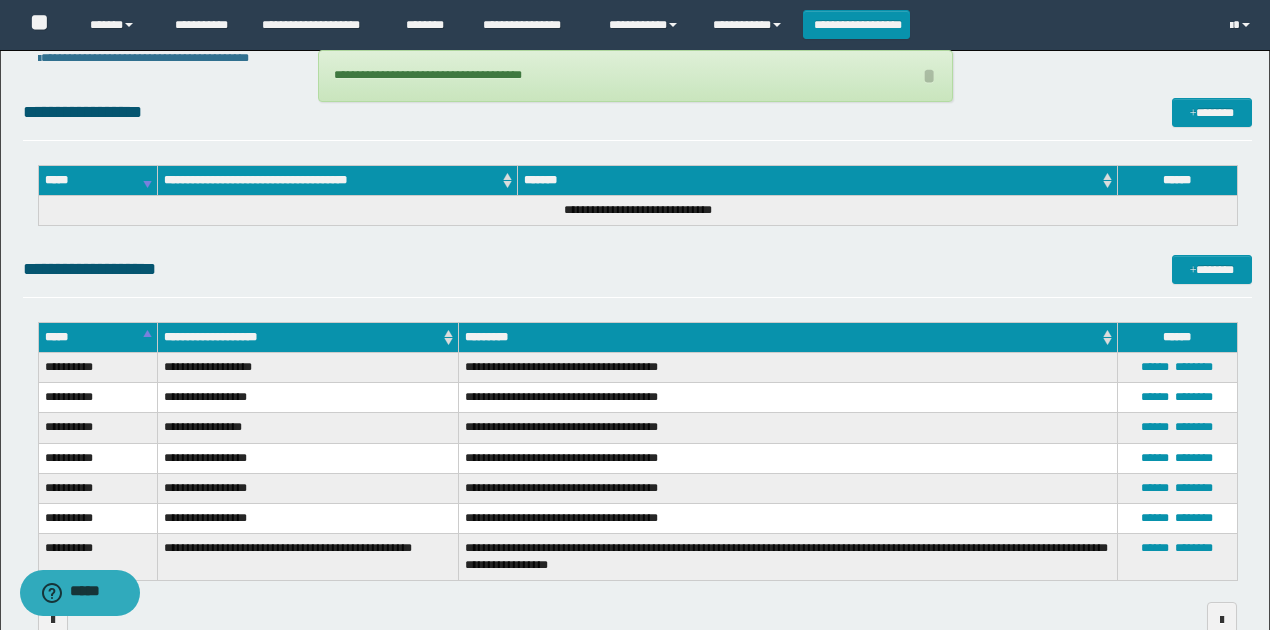 scroll, scrollTop: 0, scrollLeft: 0, axis: both 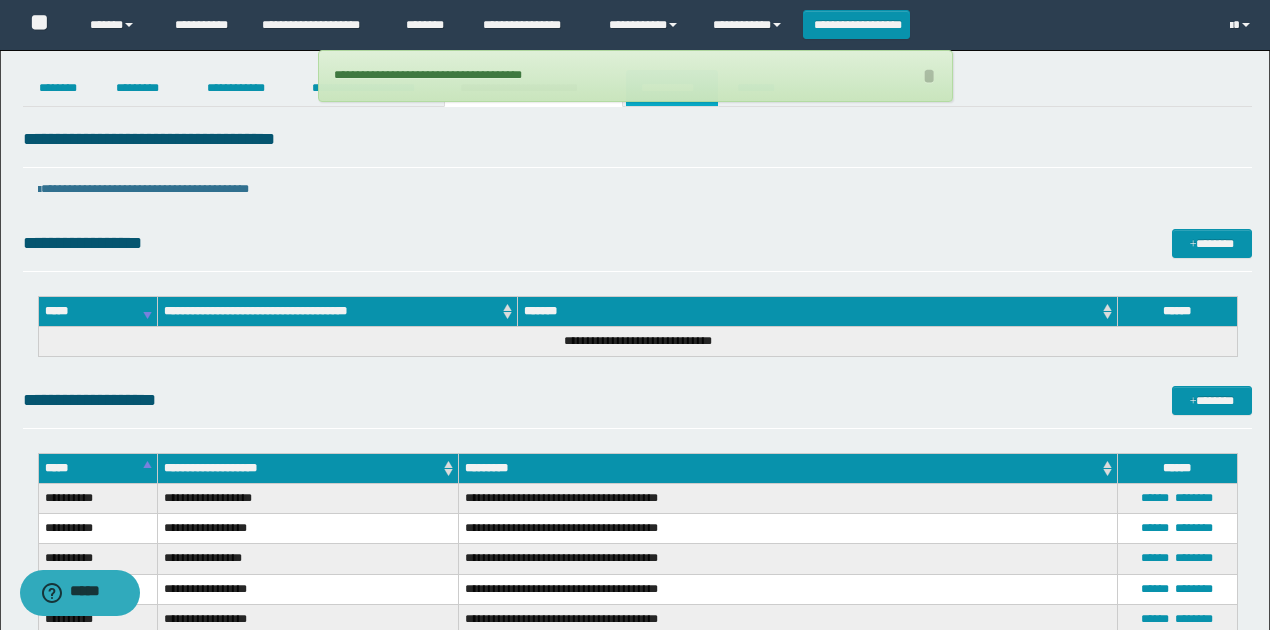 click on "**********" at bounding box center (672, 88) 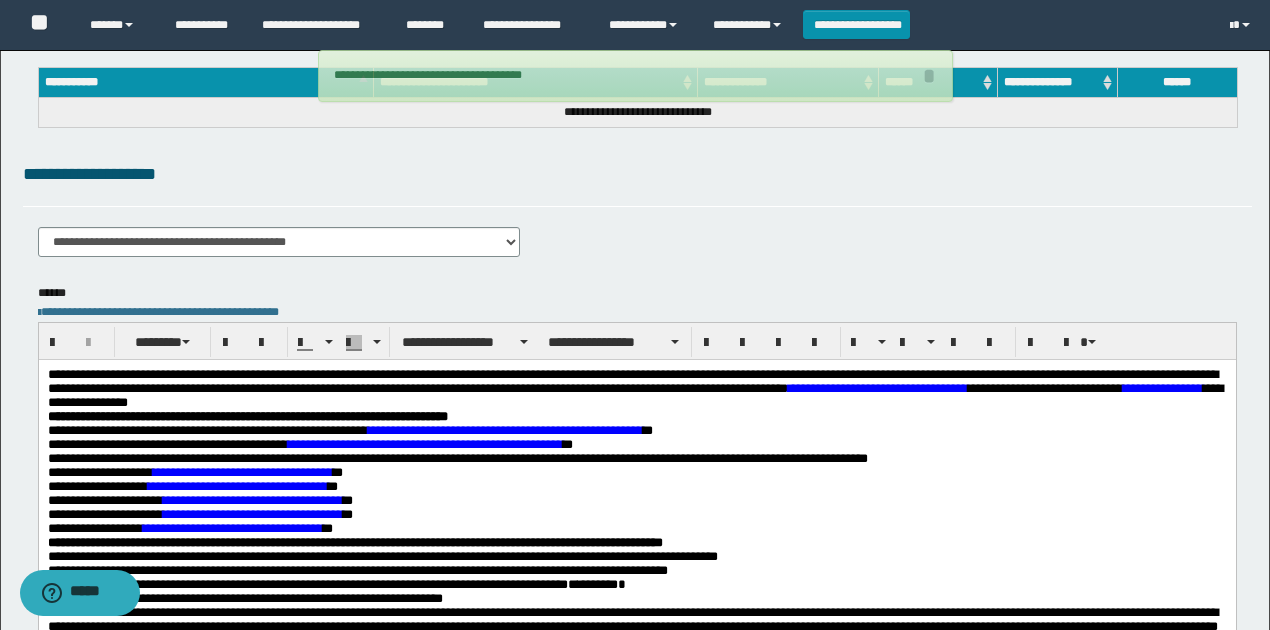 scroll, scrollTop: 333, scrollLeft: 0, axis: vertical 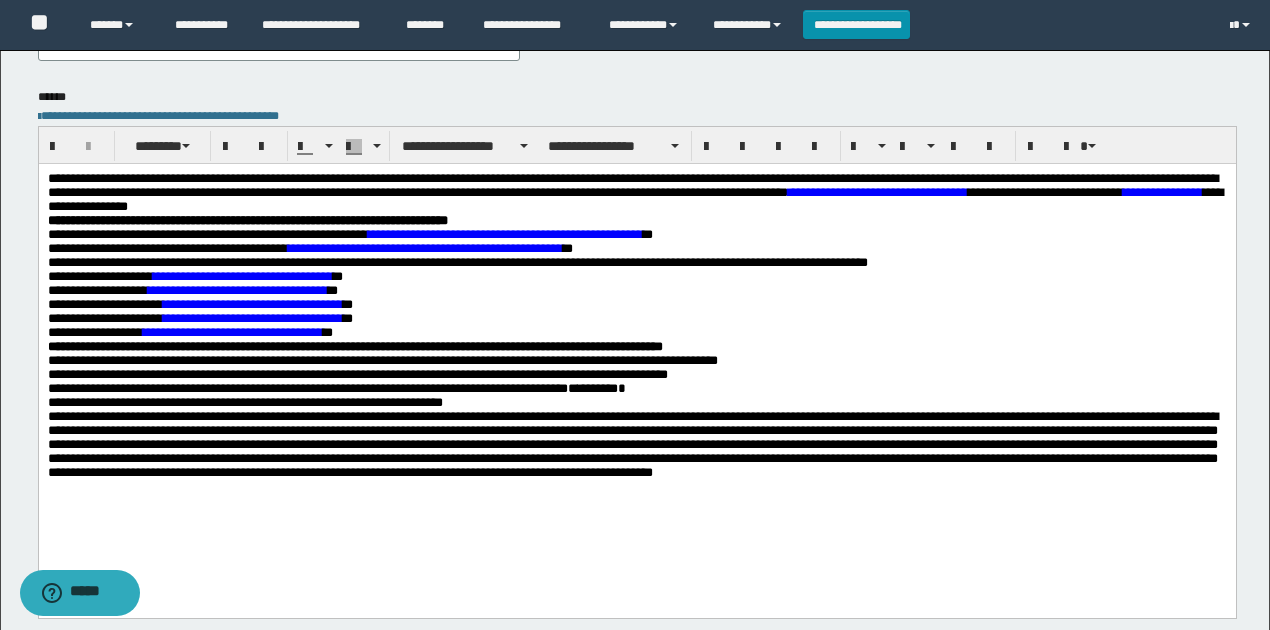 click on "**********" at bounding box center [237, 289] 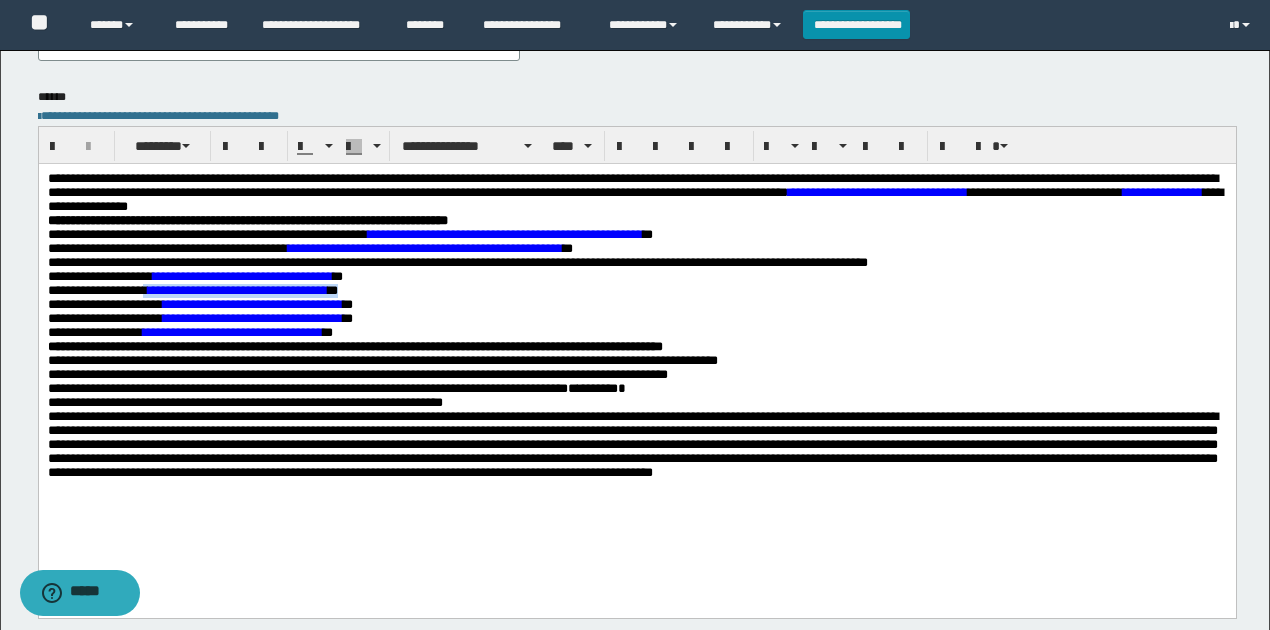 drag, startPoint x: 145, startPoint y: 301, endPoint x: 391, endPoint y: 301, distance: 246 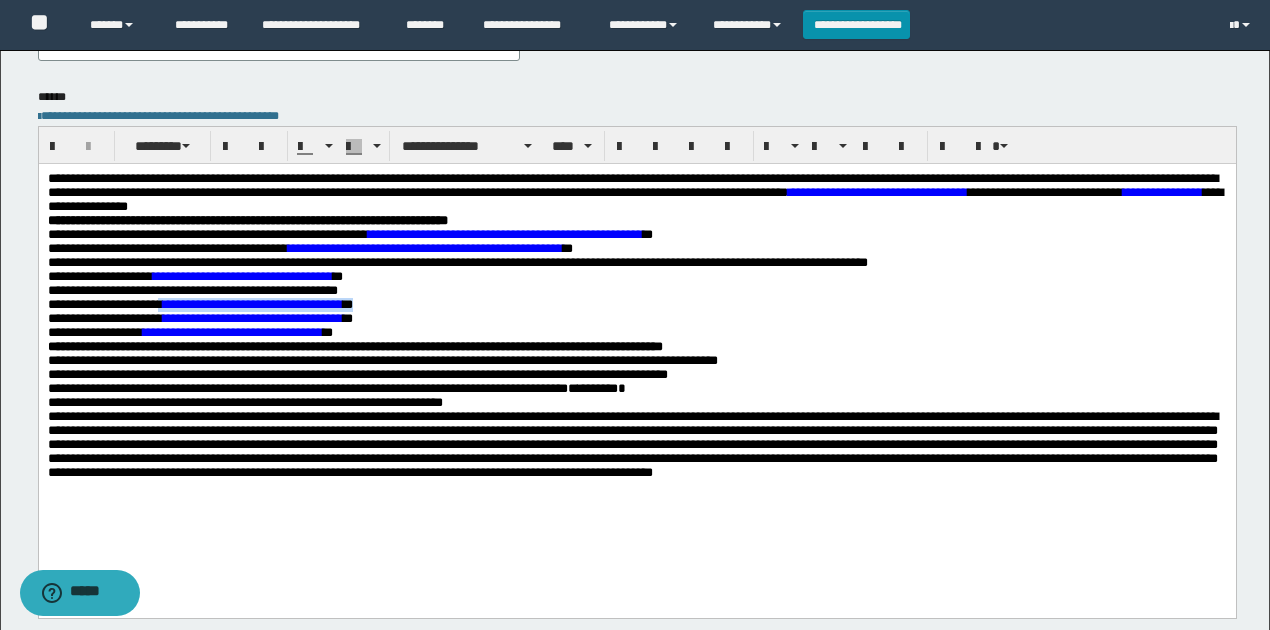drag, startPoint x: 401, startPoint y: 315, endPoint x: 186, endPoint y: 318, distance: 215.02094 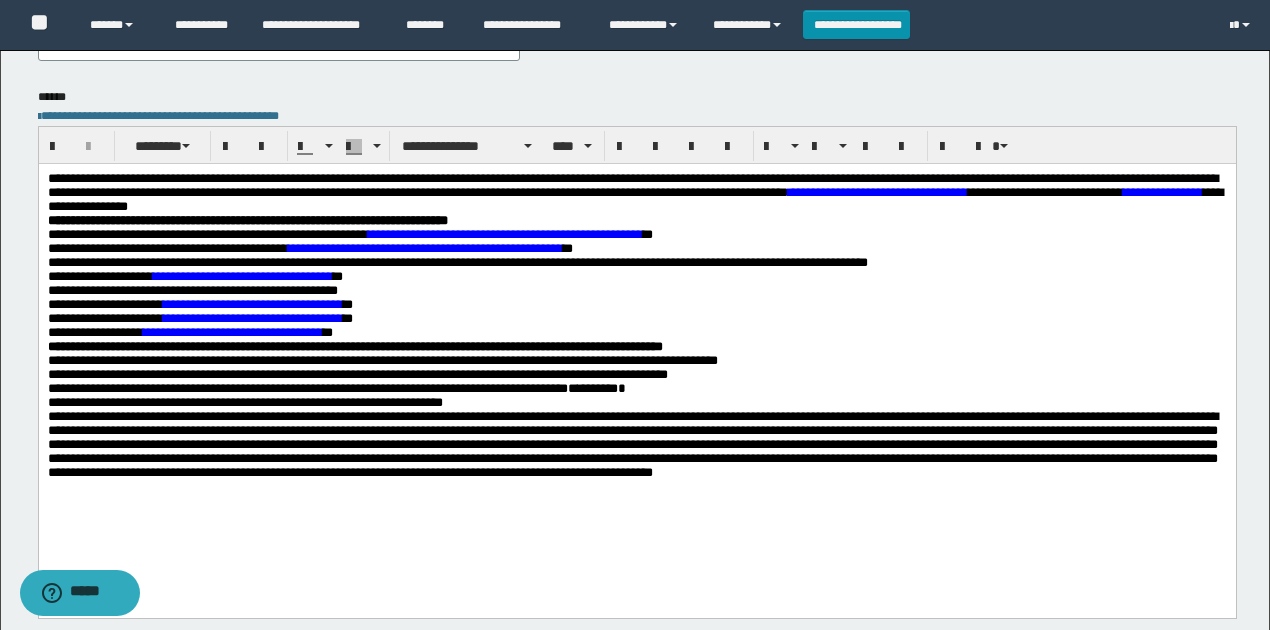 click on "**********" at bounding box center (636, 290) 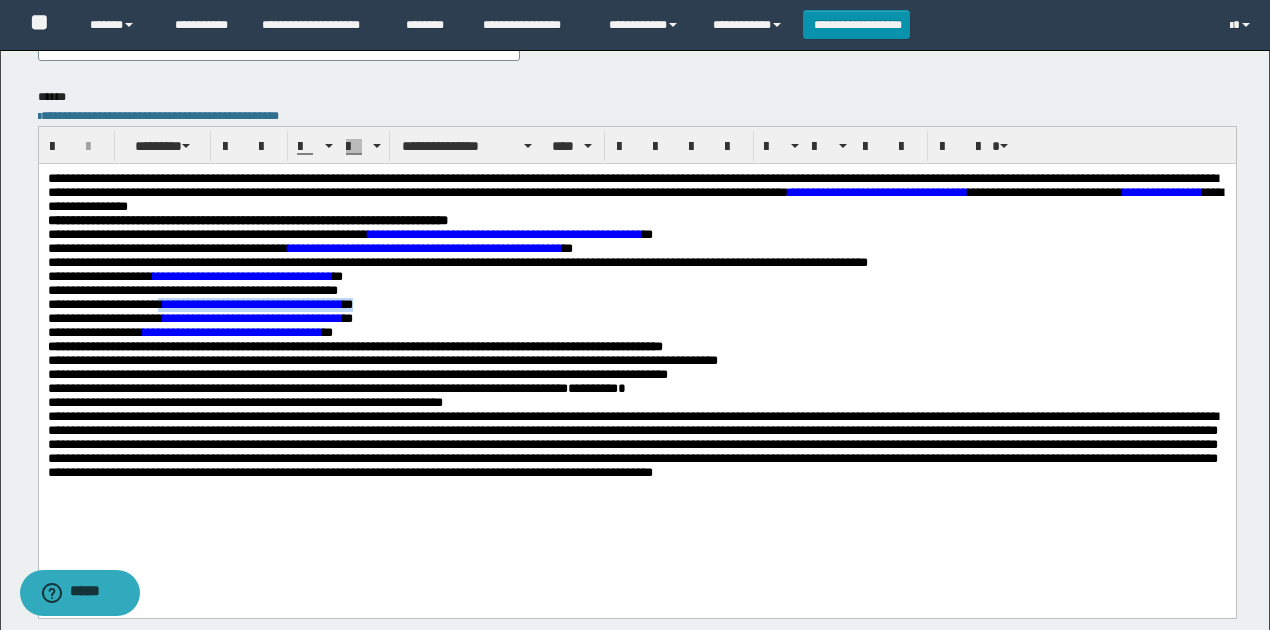 drag, startPoint x: 394, startPoint y: 313, endPoint x: 186, endPoint y: 313, distance: 208 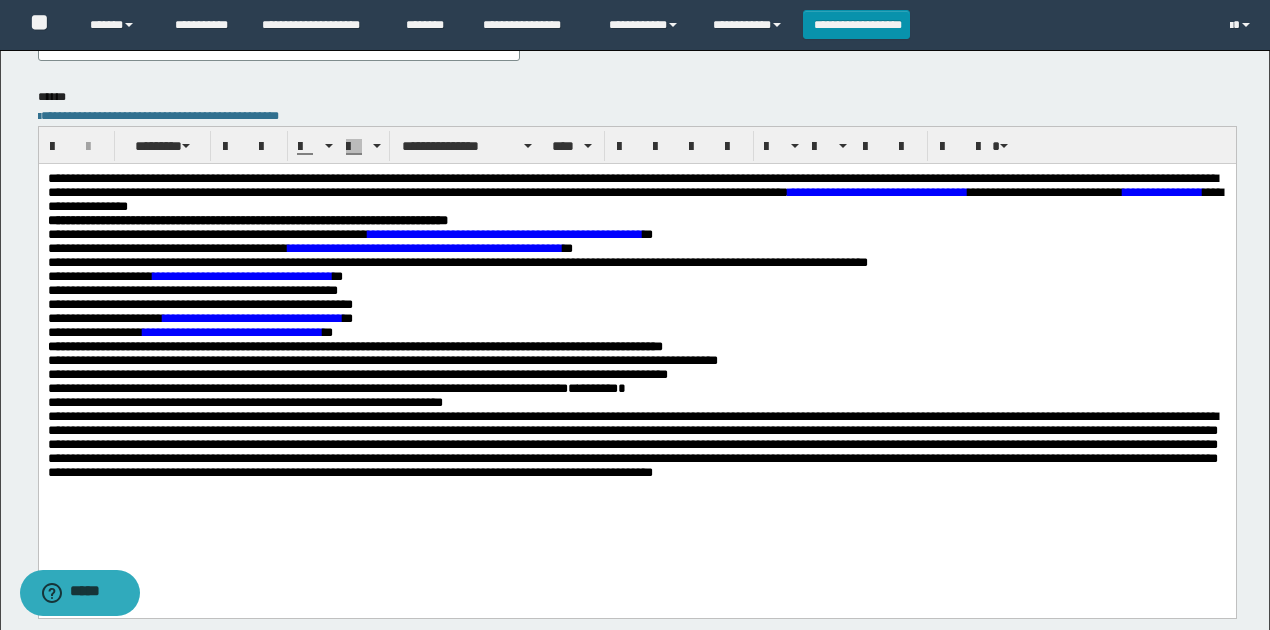 click on "**********" at bounding box center [242, 275] 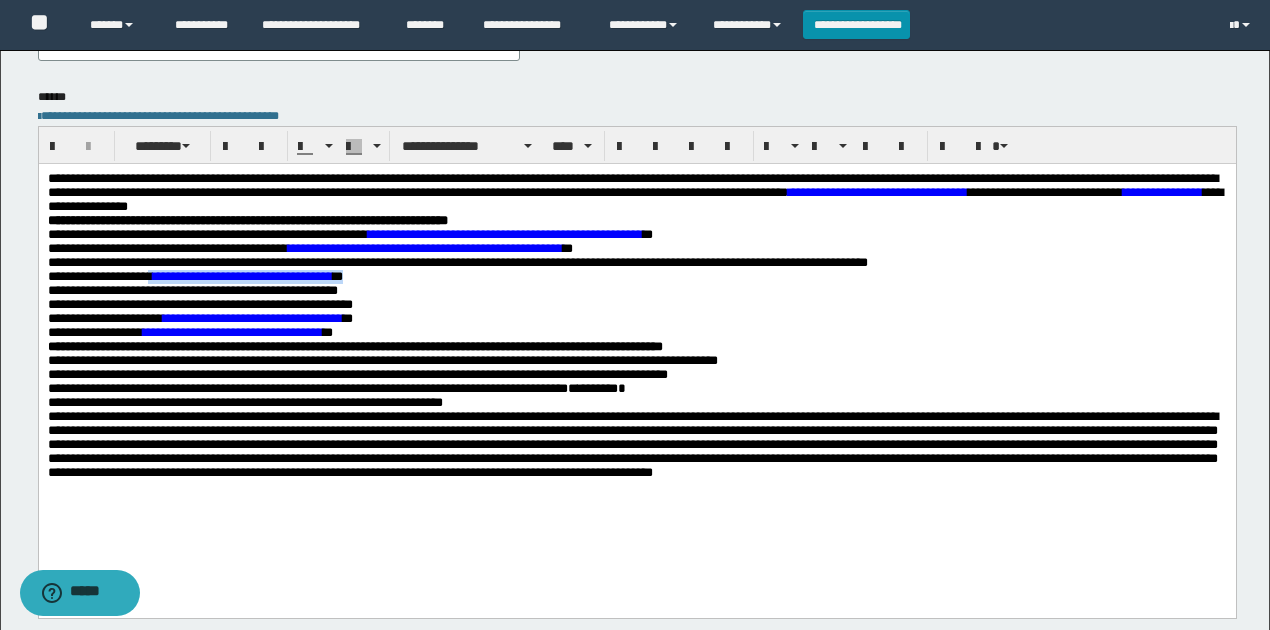 drag, startPoint x: 392, startPoint y: 288, endPoint x: 173, endPoint y: 285, distance: 219.02055 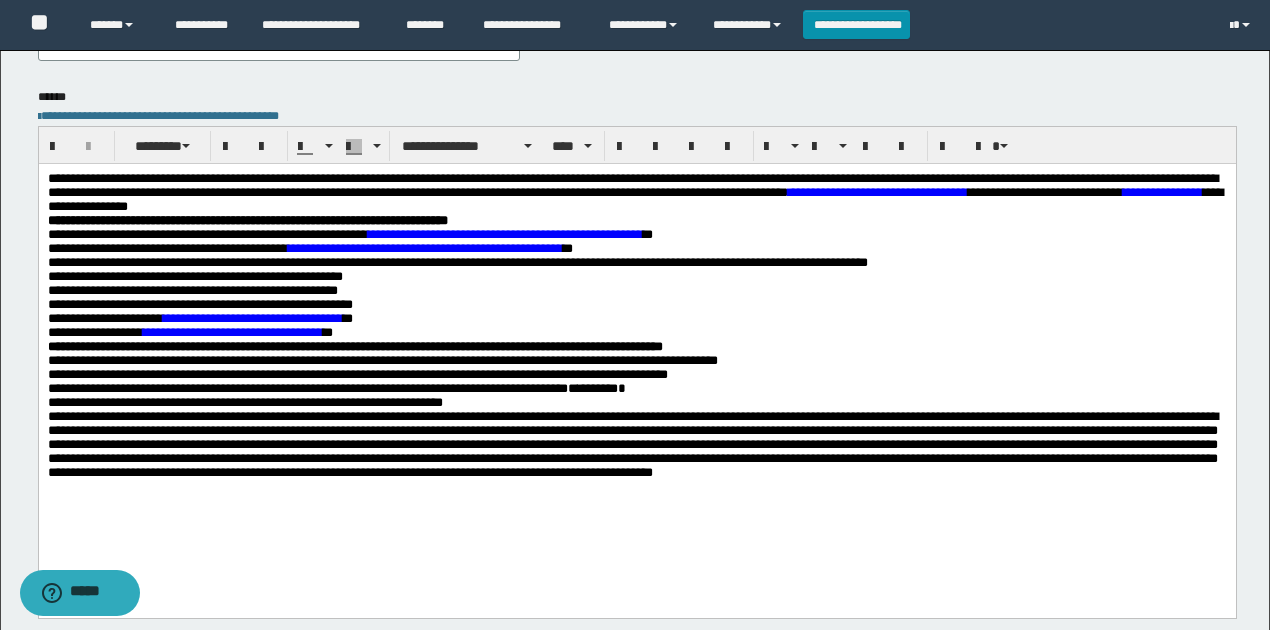 click on "**********" at bounding box center (232, 331) 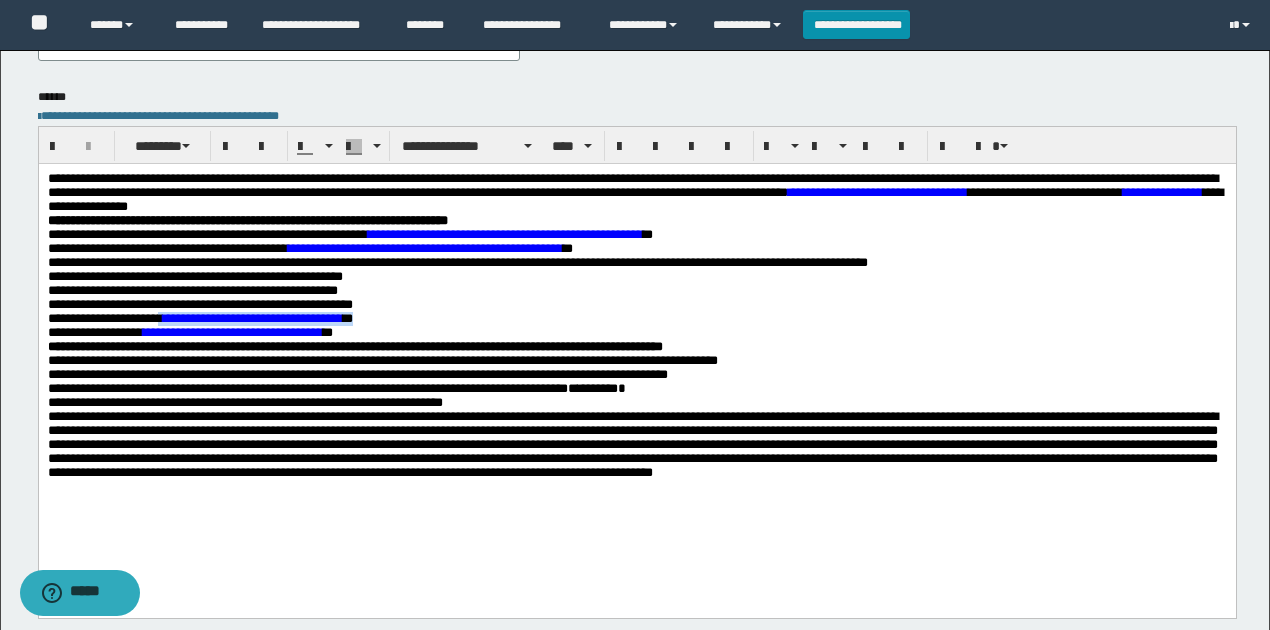 drag, startPoint x: 400, startPoint y: 329, endPoint x: 184, endPoint y: 329, distance: 216 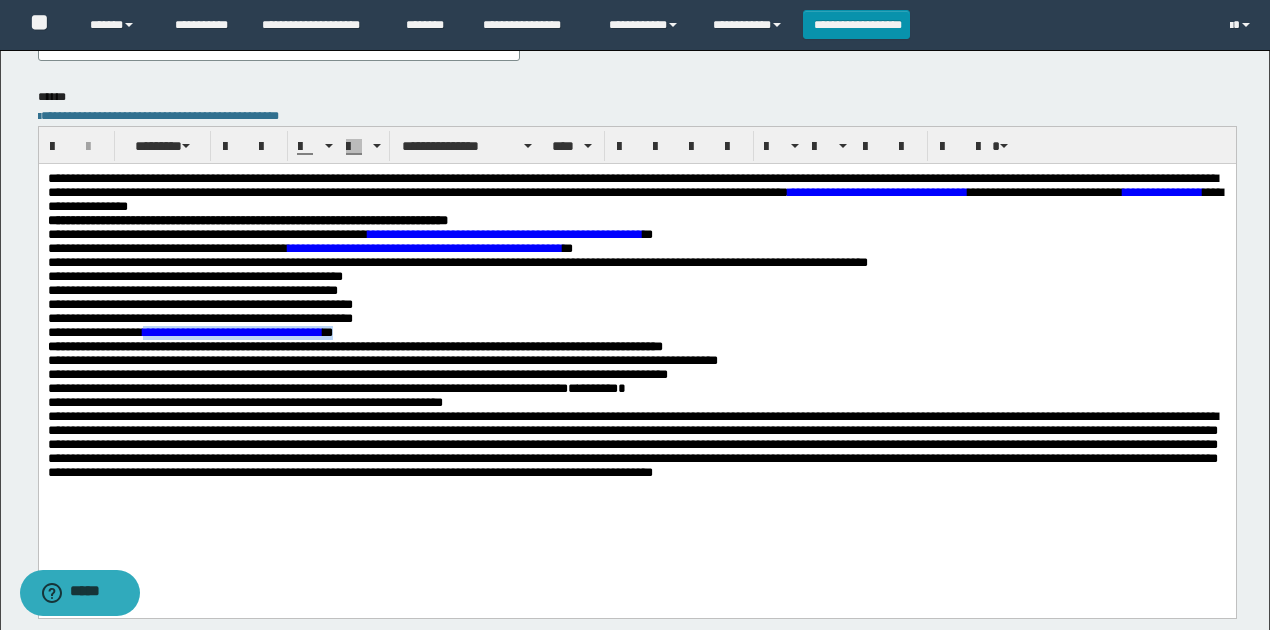 drag, startPoint x: 140, startPoint y: 345, endPoint x: 332, endPoint y: 346, distance: 192.00261 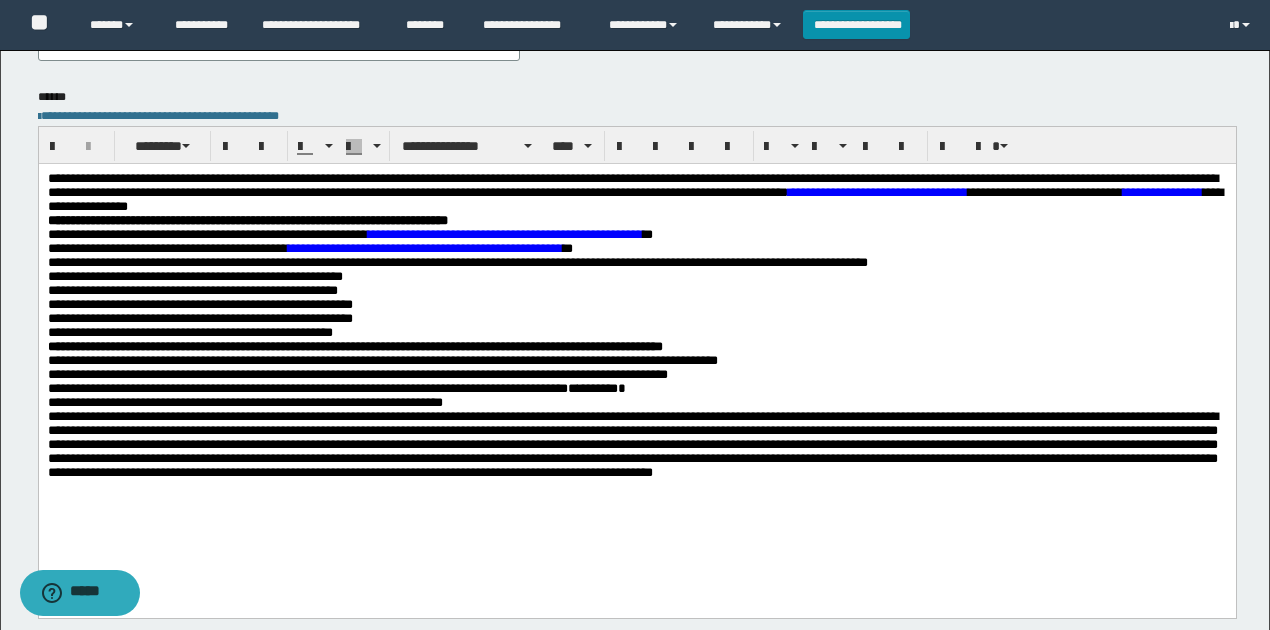 click on "**********" at bounding box center (636, 318) 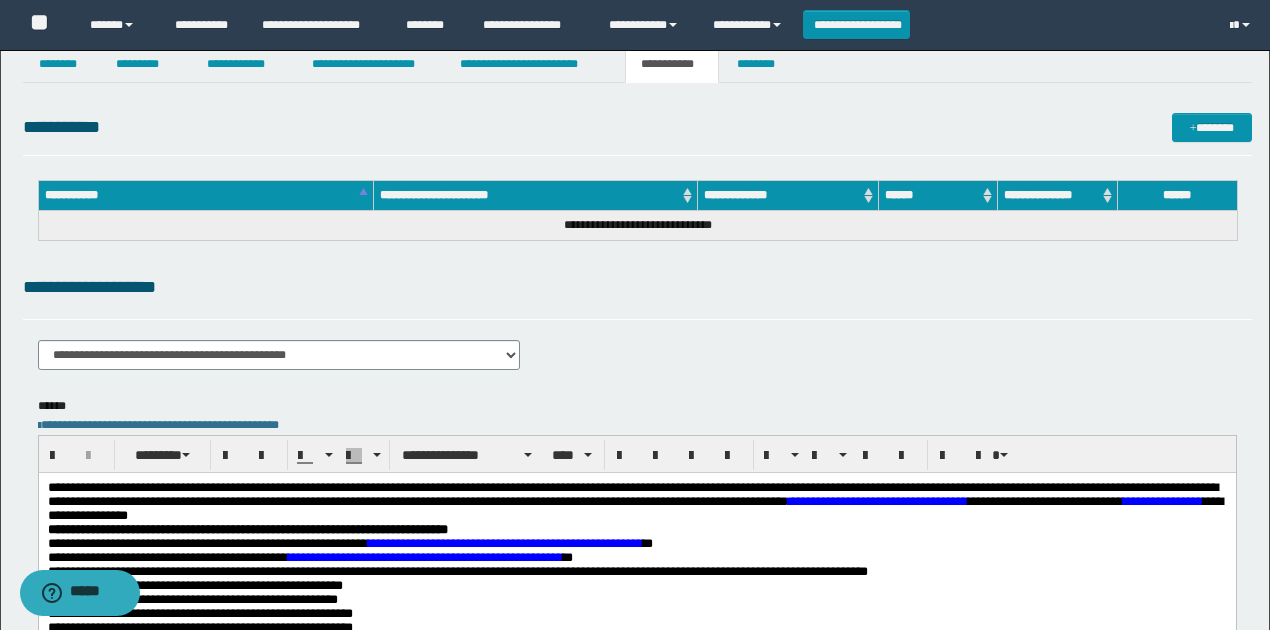 scroll, scrollTop: 0, scrollLeft: 0, axis: both 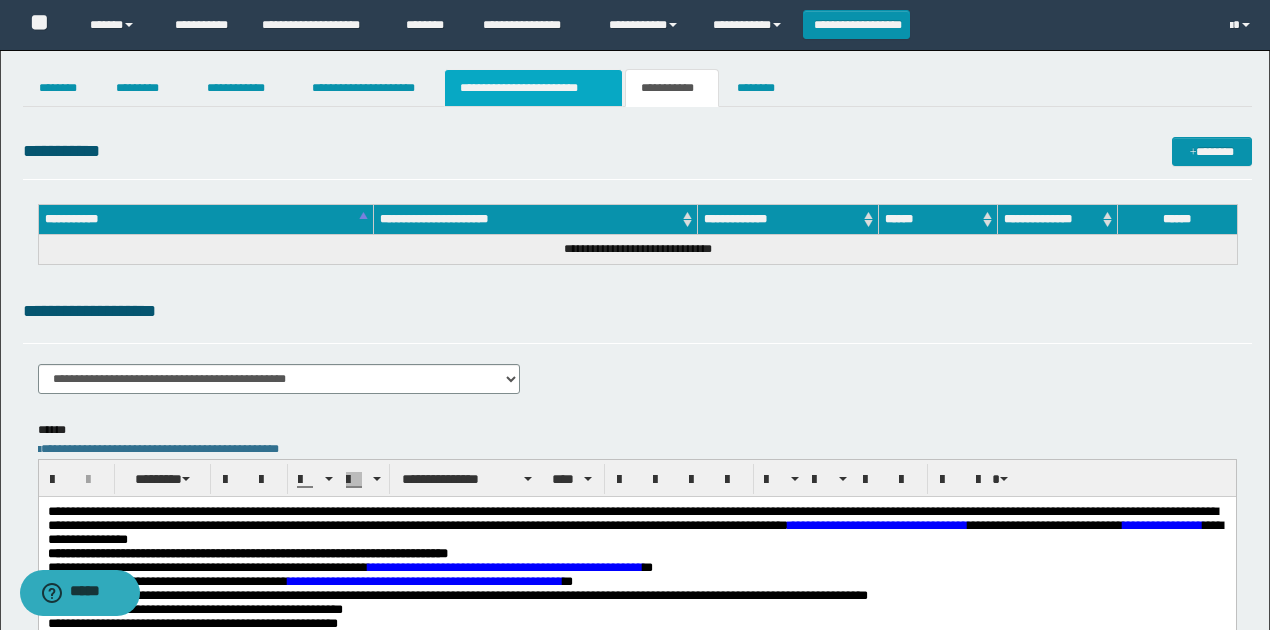 click on "**********" at bounding box center [533, 88] 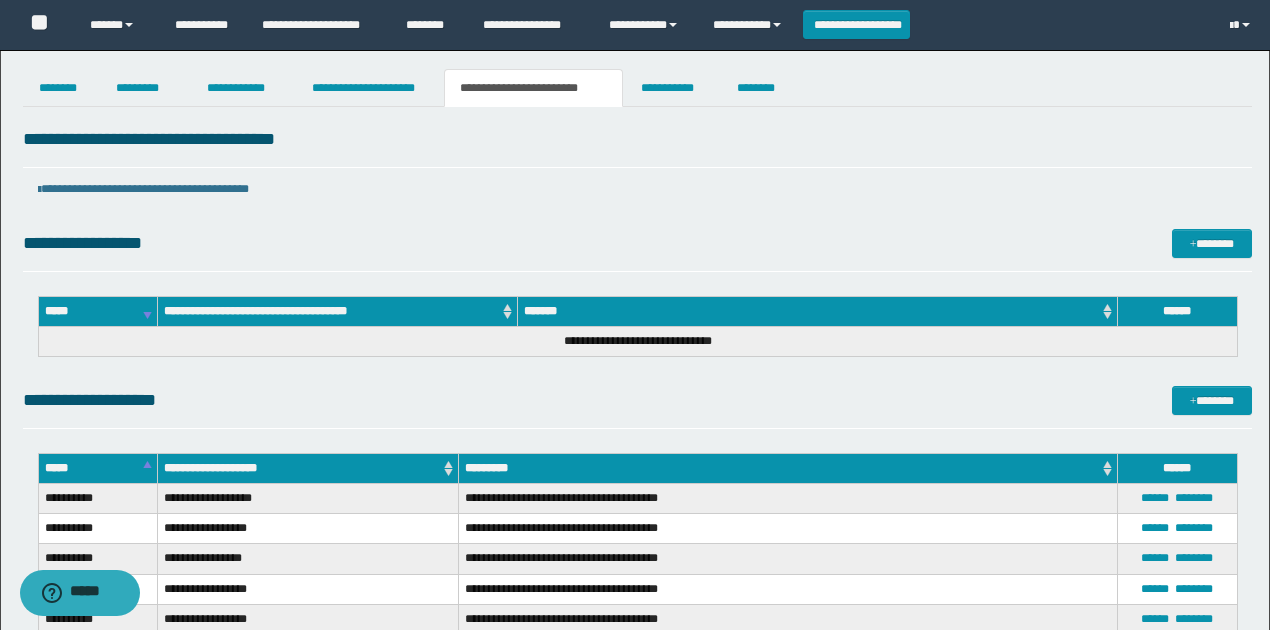 click on "**********" at bounding box center (637, 342) 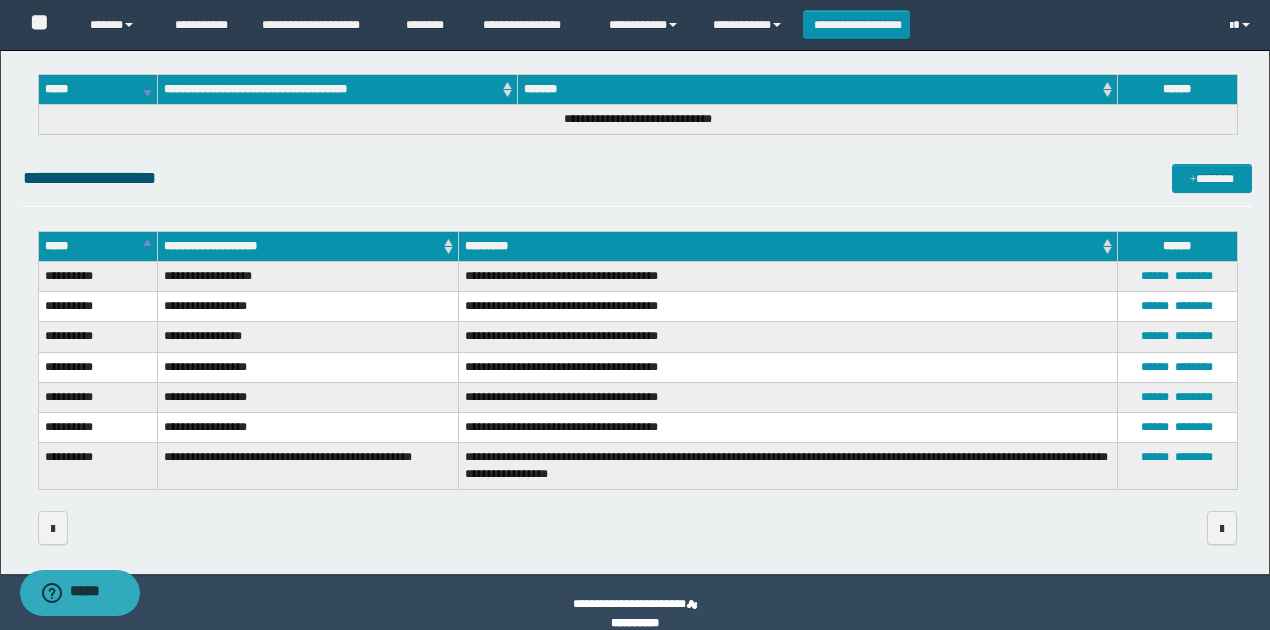 scroll, scrollTop: 244, scrollLeft: 0, axis: vertical 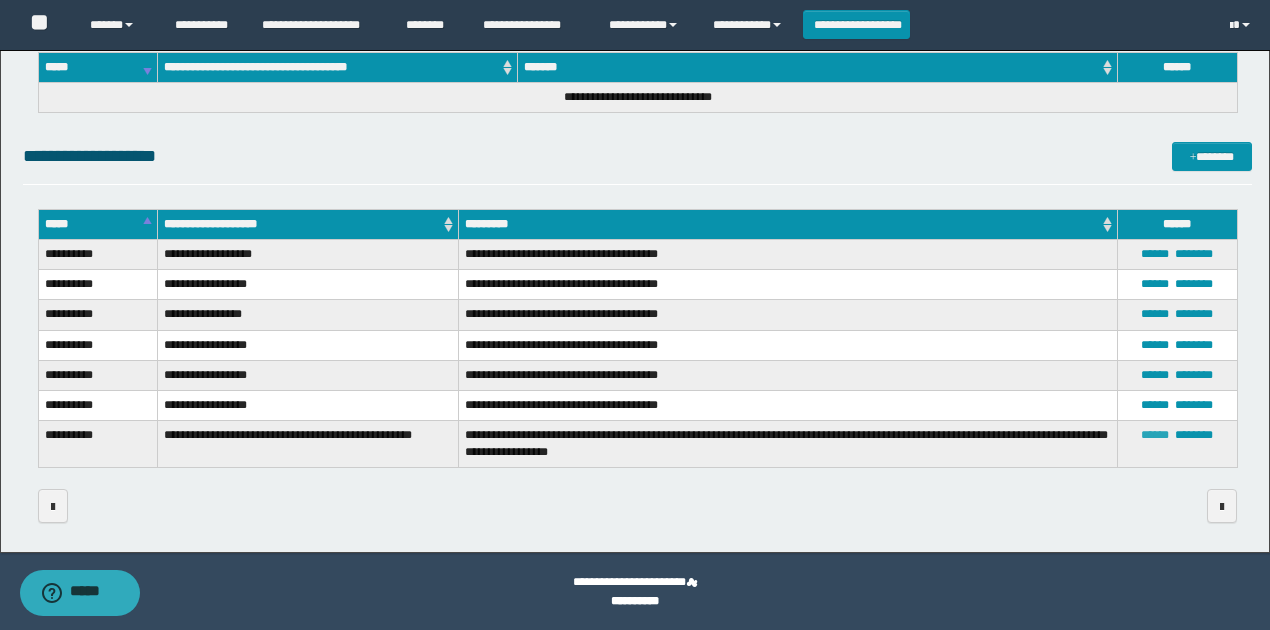 click on "******" at bounding box center (1155, 435) 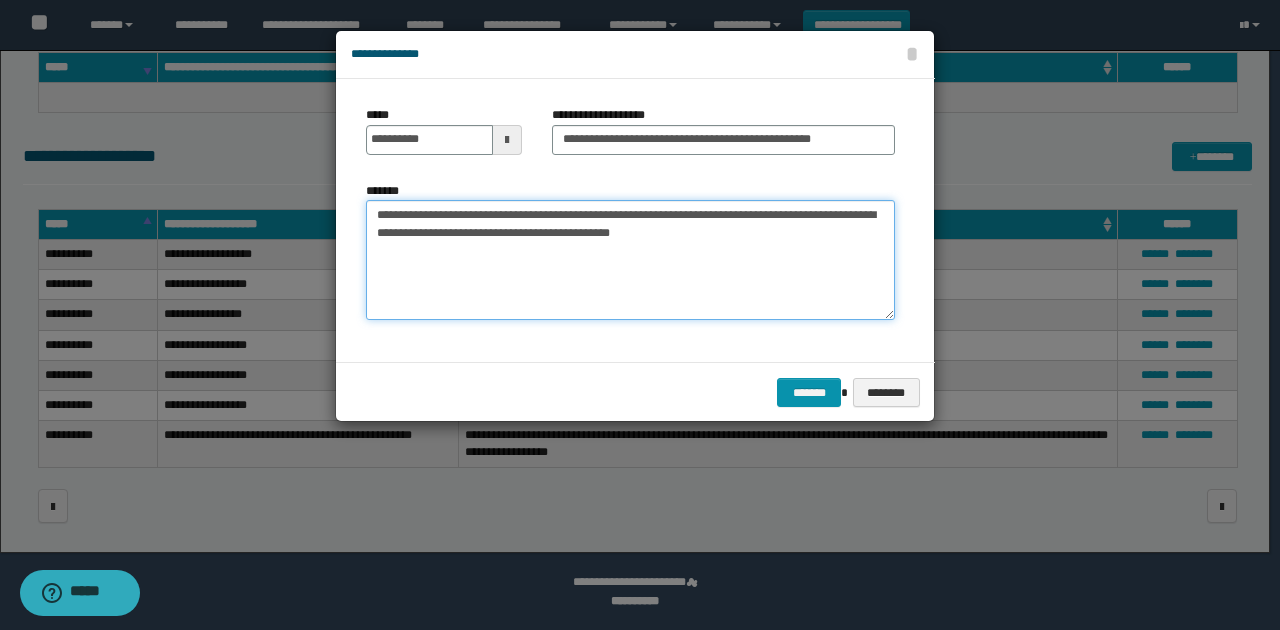 drag, startPoint x: 681, startPoint y: 238, endPoint x: 366, endPoint y: 197, distance: 317.65704 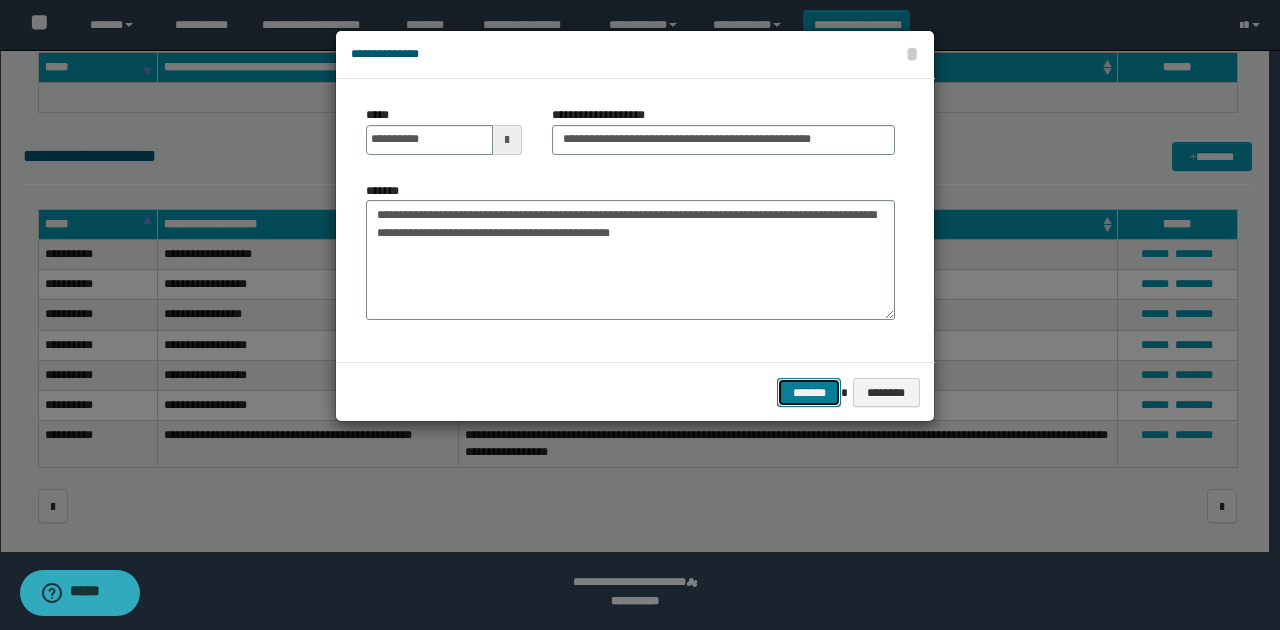 click on "*******" at bounding box center [809, 392] 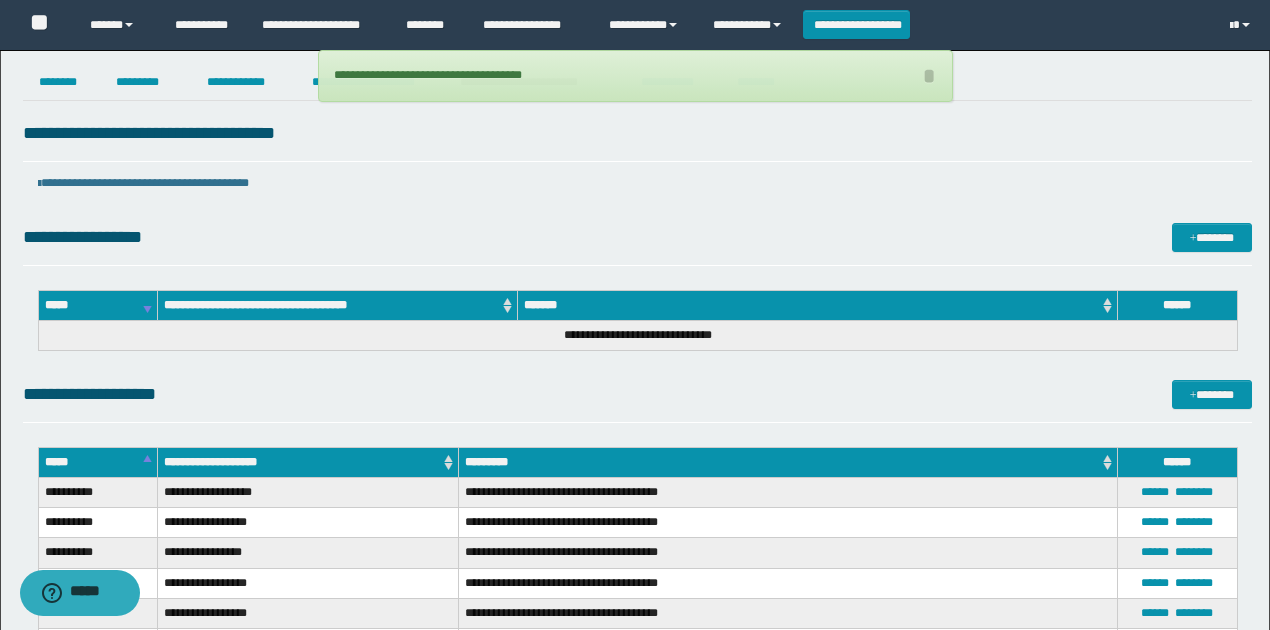scroll, scrollTop: 0, scrollLeft: 0, axis: both 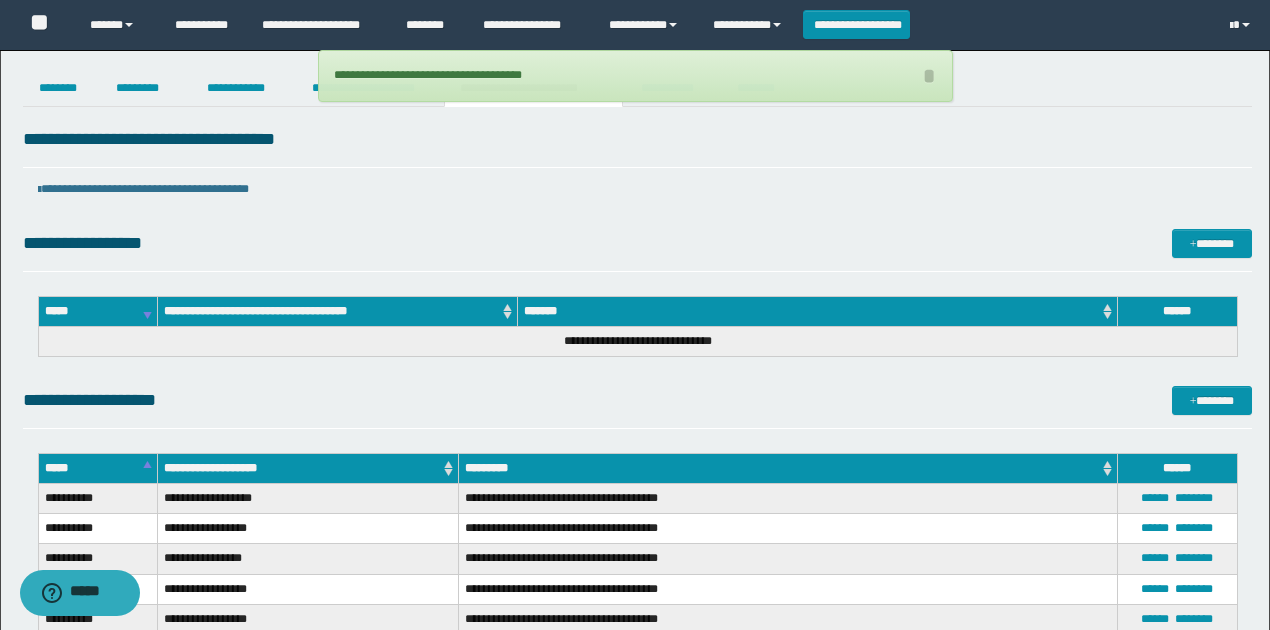 click on "**********" at bounding box center (635, 423) 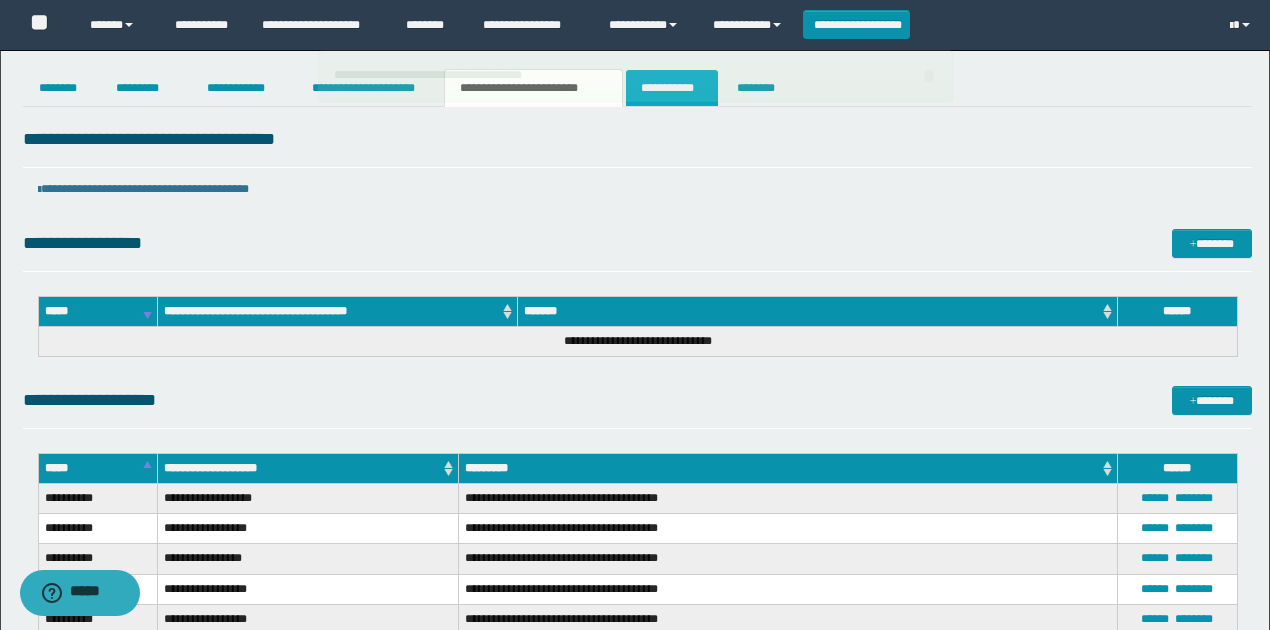 click on "**********" at bounding box center [672, 88] 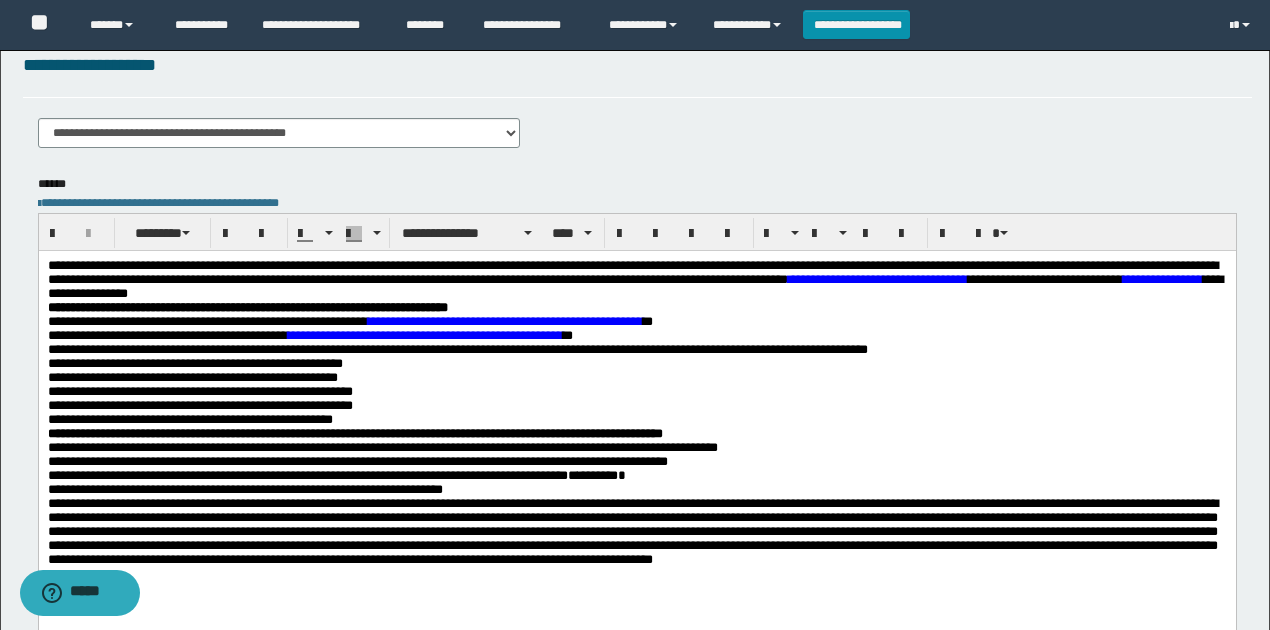scroll, scrollTop: 266, scrollLeft: 0, axis: vertical 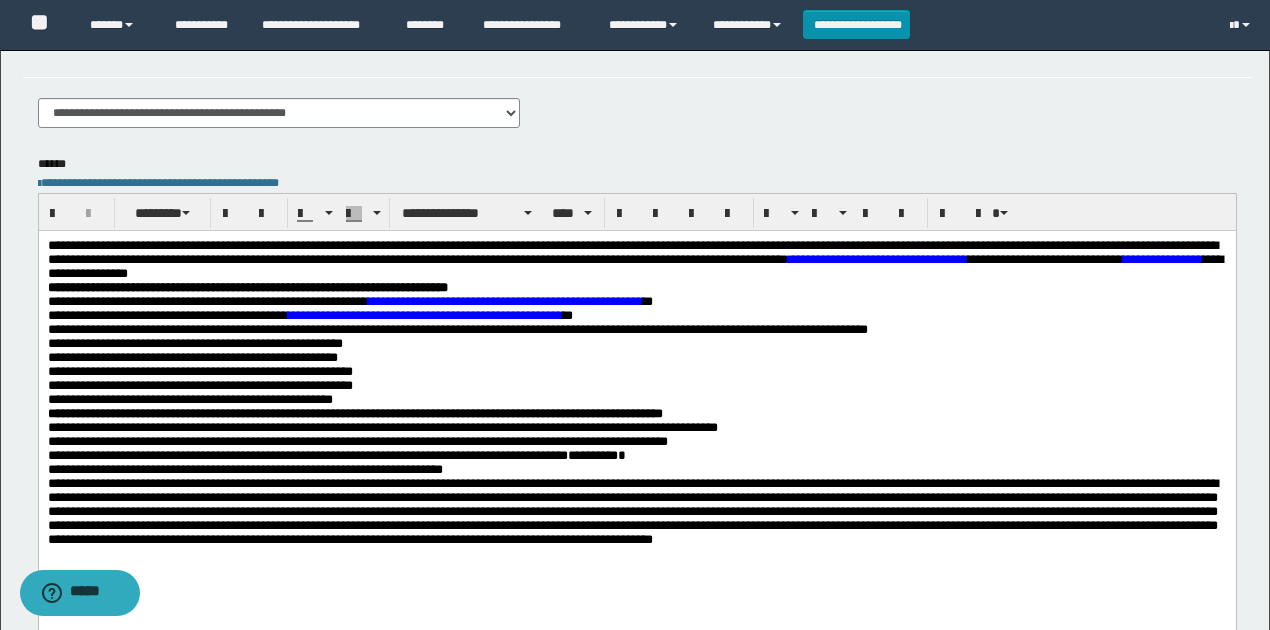 click on "**********" at bounding box center (199, 370) 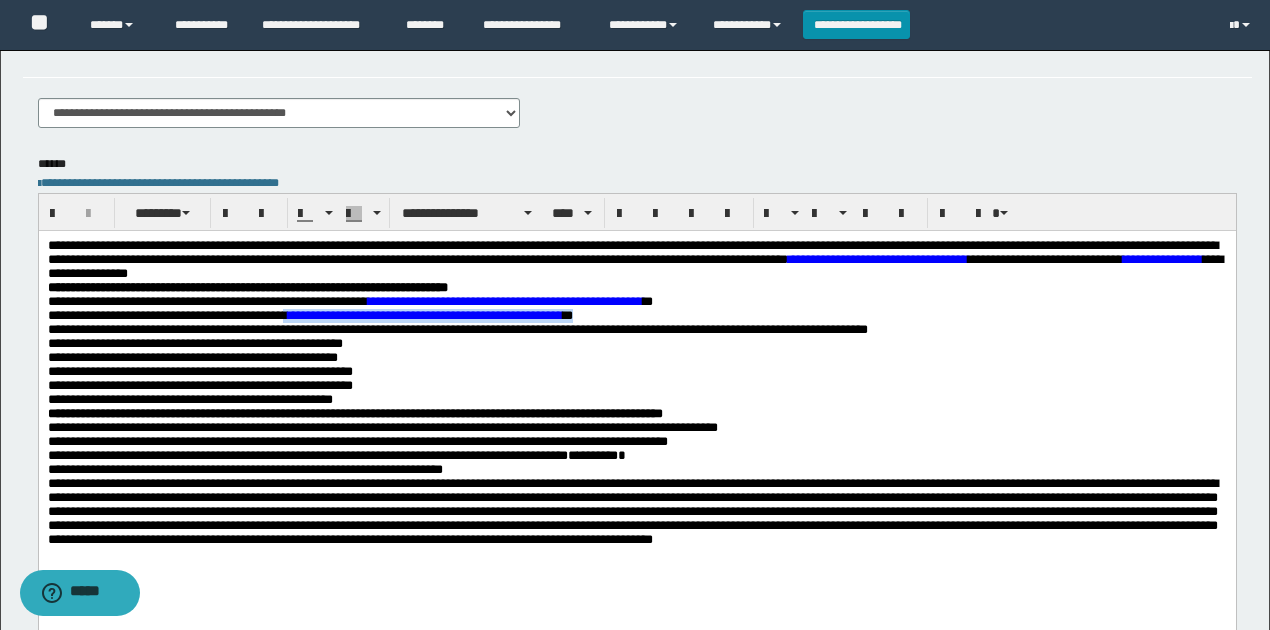 drag, startPoint x: 303, startPoint y: 321, endPoint x: 628, endPoint y: 321, distance: 325 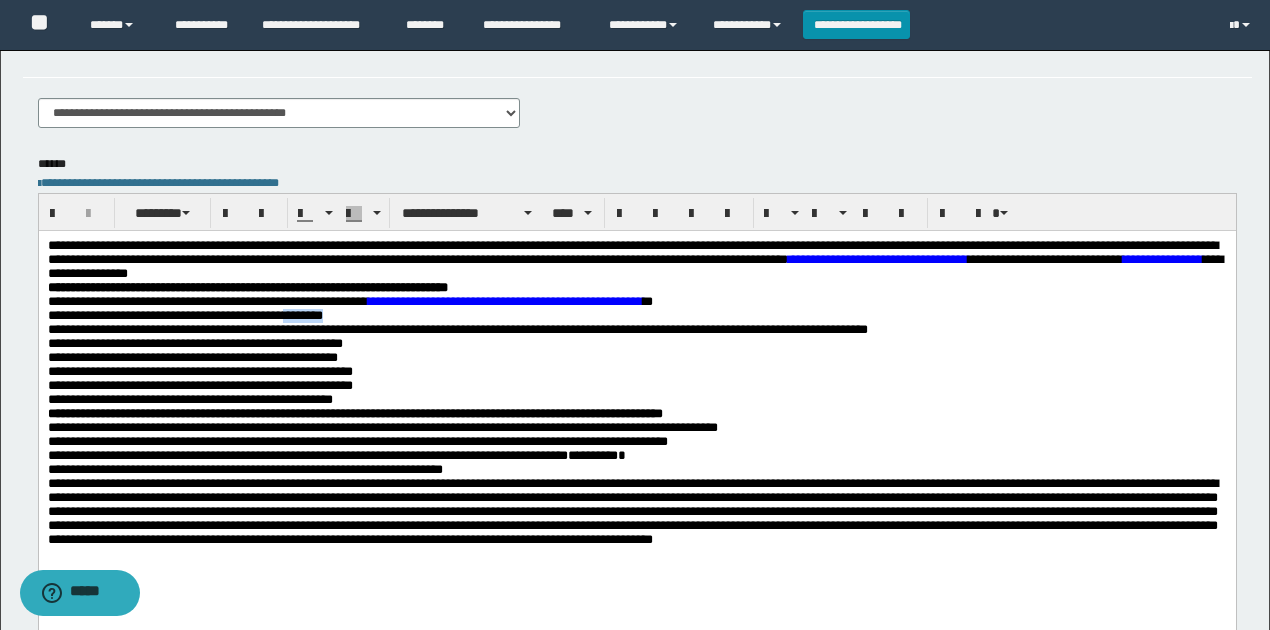 drag, startPoint x: 355, startPoint y: 324, endPoint x: 304, endPoint y: 322, distance: 51.0392 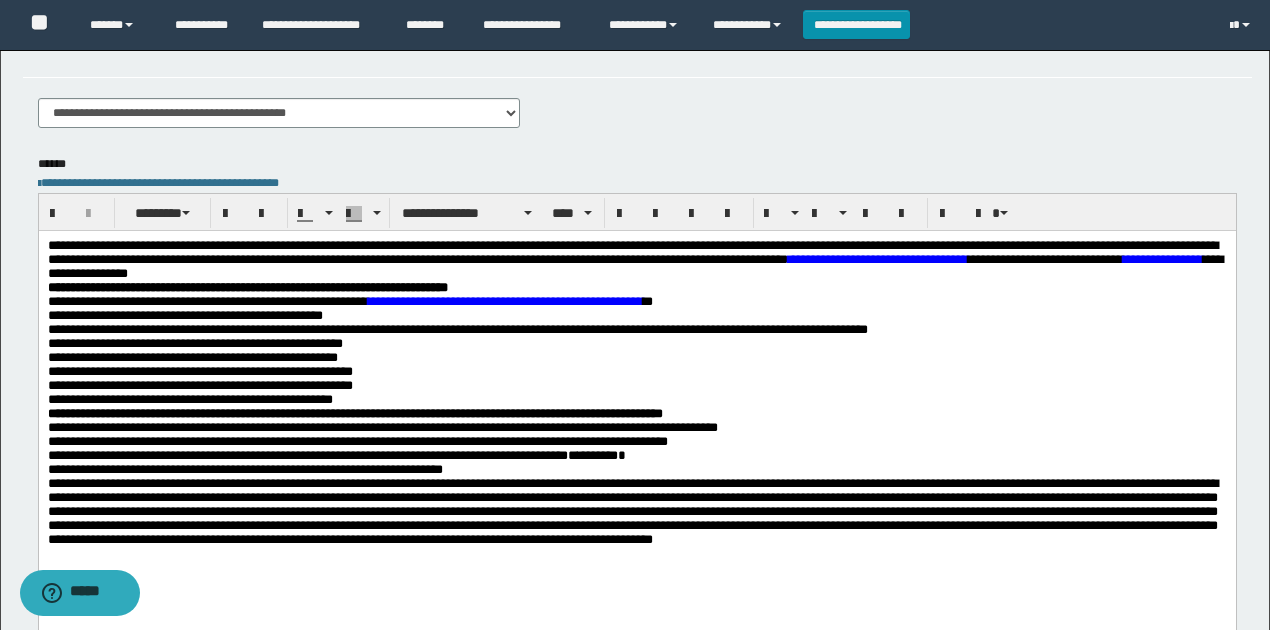 click on "**********" at bounding box center [457, 321] 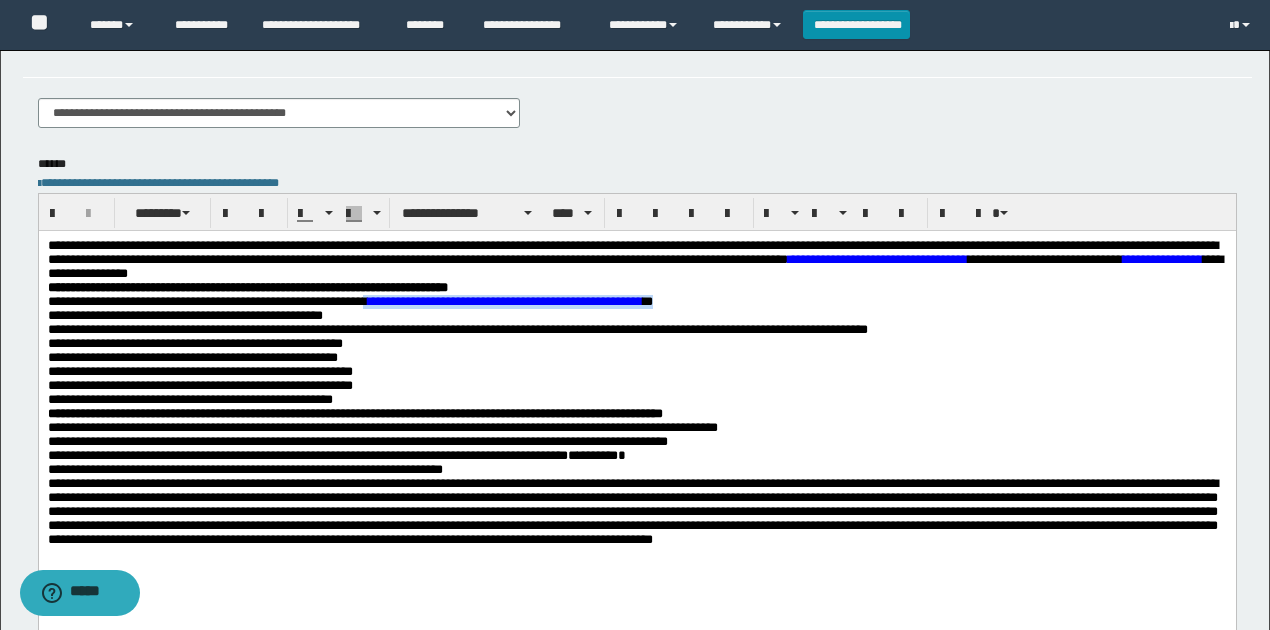 drag, startPoint x: 395, startPoint y: 308, endPoint x: 688, endPoint y: 310, distance: 293.00684 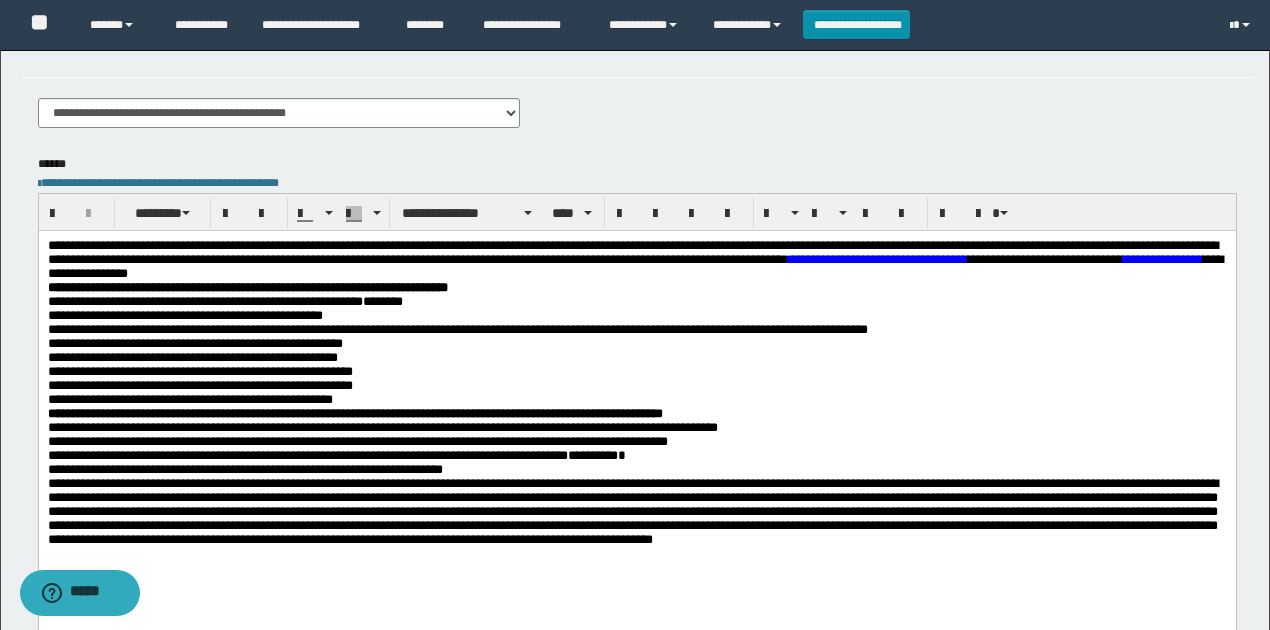 click on "**********" at bounding box center [636, 322] 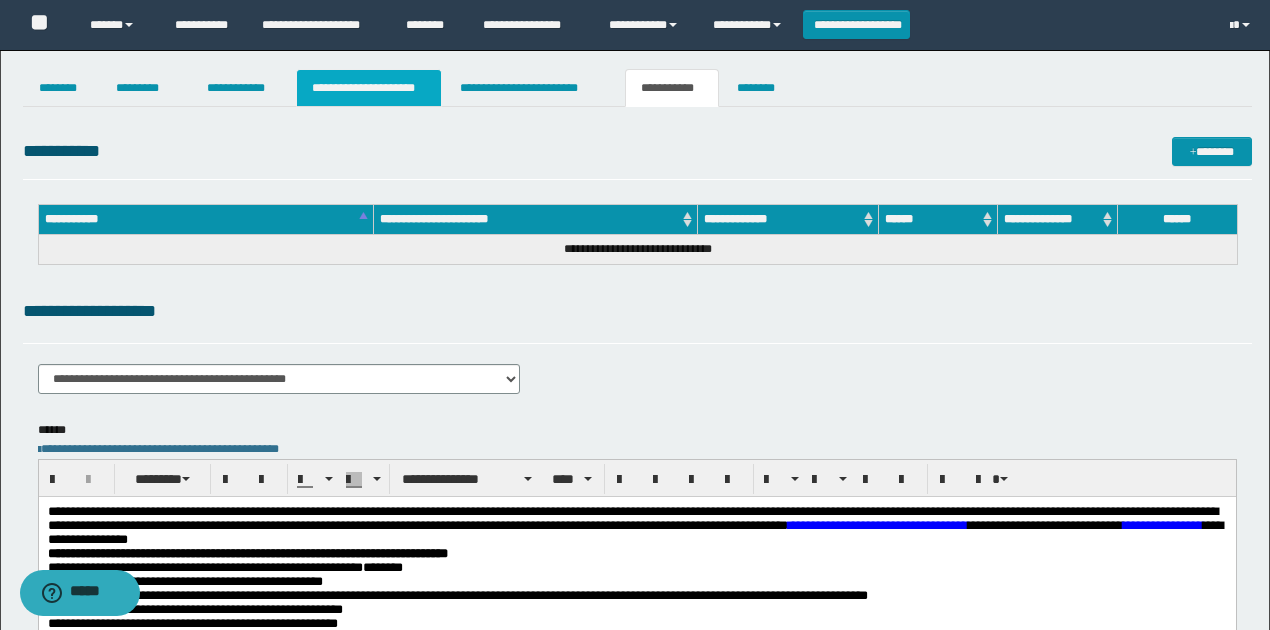 click on "**********" at bounding box center (369, 88) 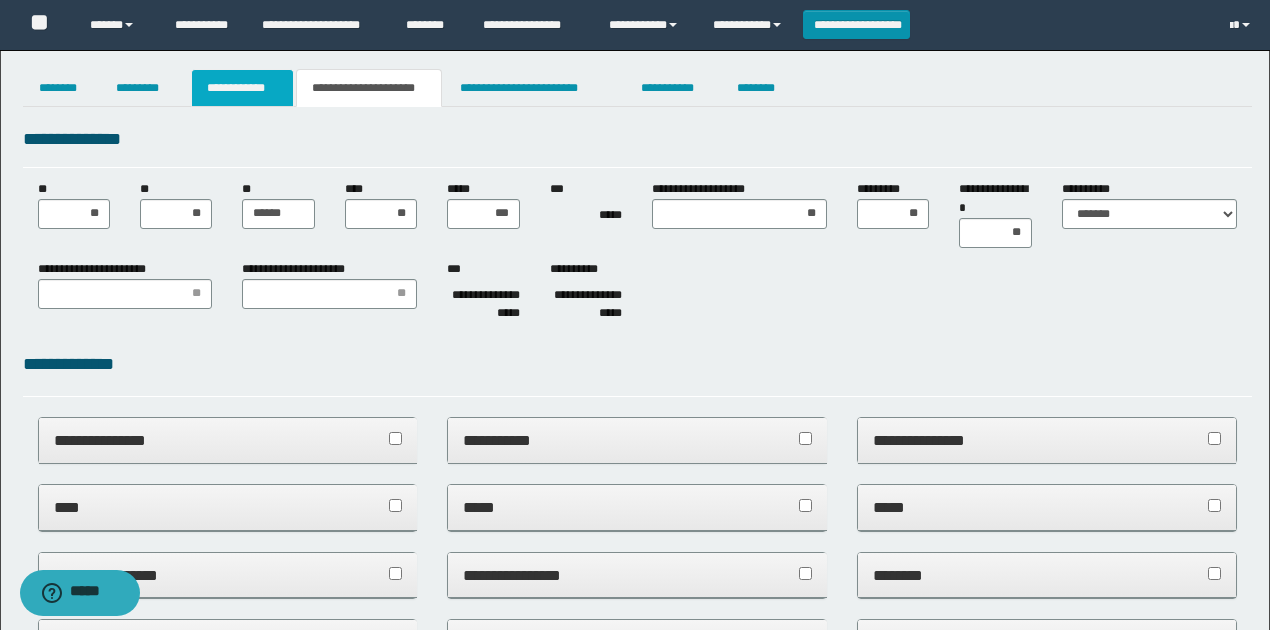 click on "**********" at bounding box center [243, 88] 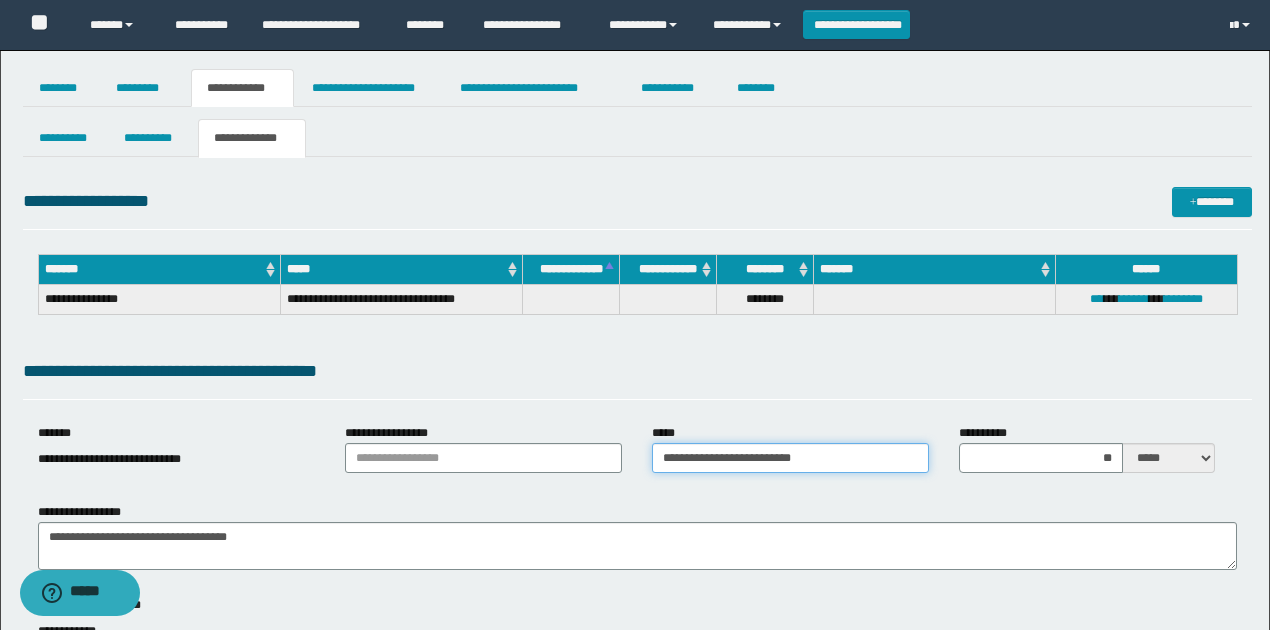 drag, startPoint x: 827, startPoint y: 455, endPoint x: 662, endPoint y: 468, distance: 165.51132 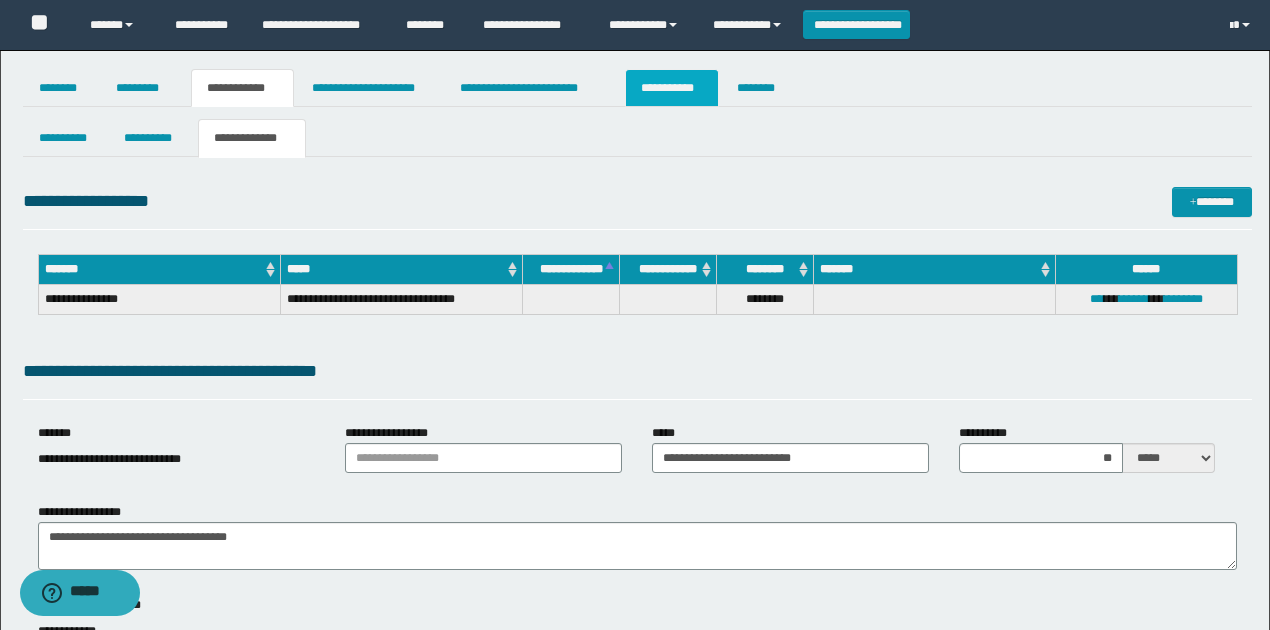 click on "**********" at bounding box center (672, 88) 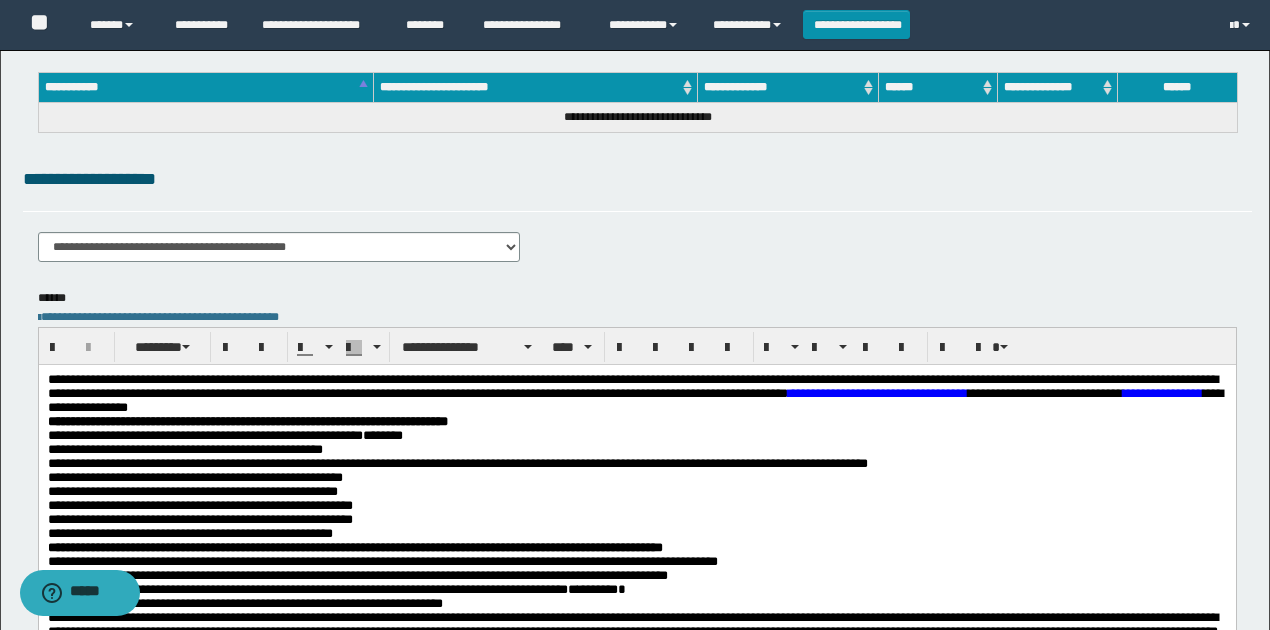scroll, scrollTop: 133, scrollLeft: 0, axis: vertical 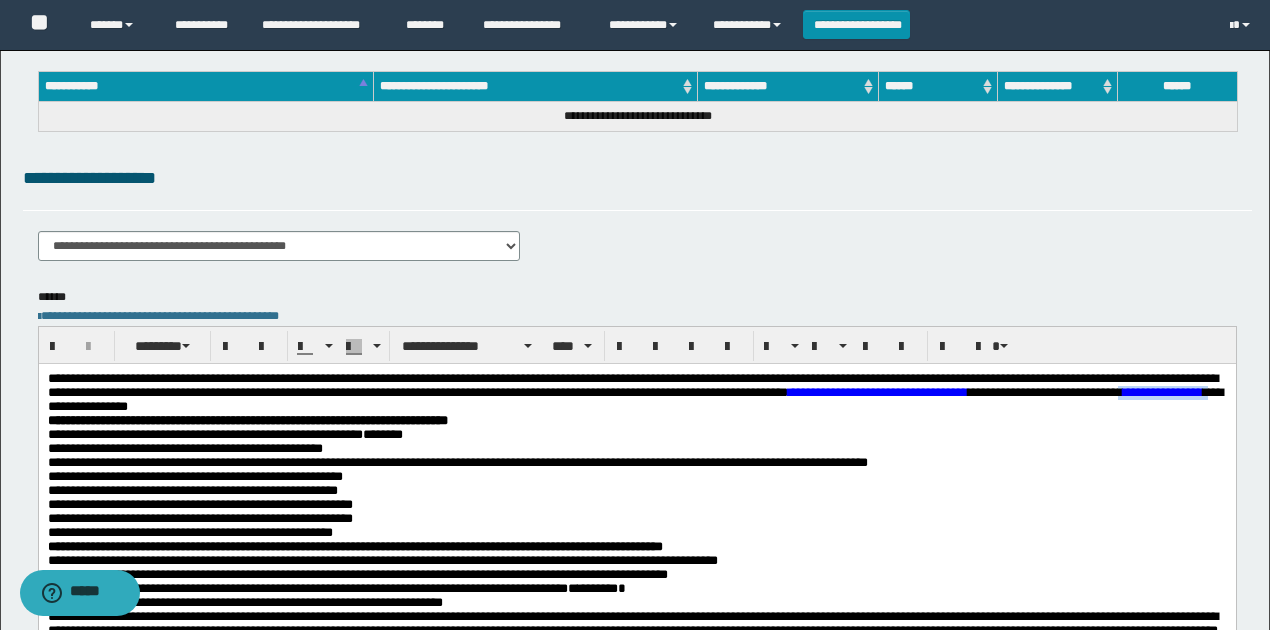 drag, startPoint x: 300, startPoint y: 409, endPoint x: 203, endPoint y: 407, distance: 97.020615 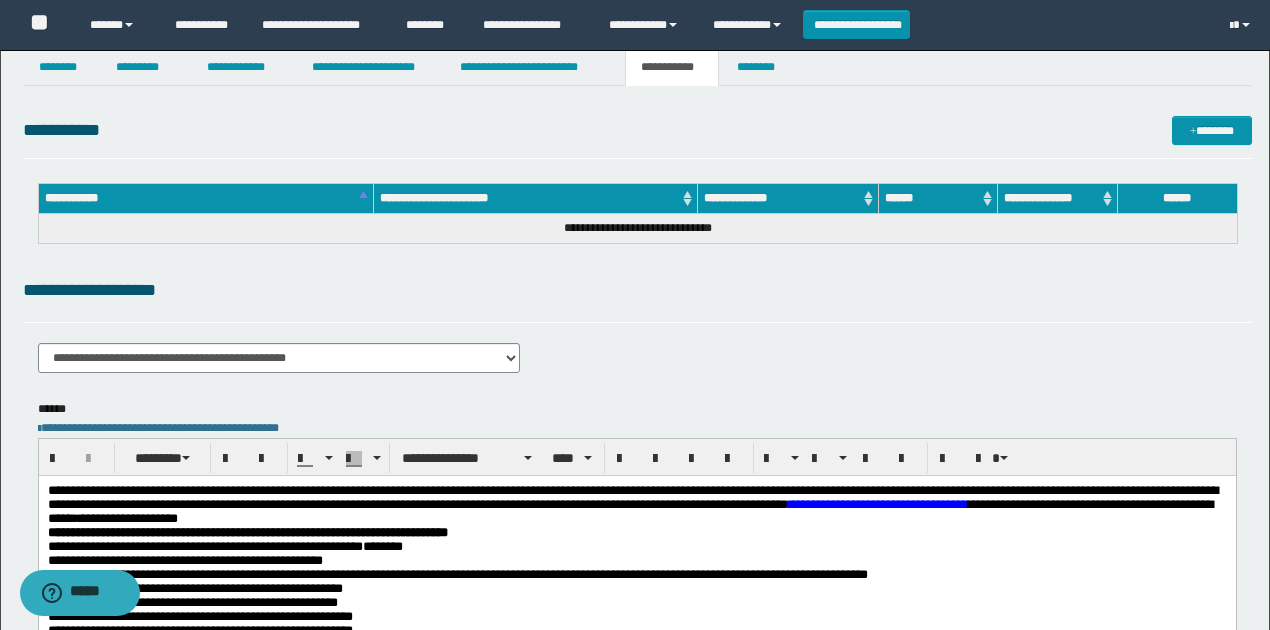 scroll, scrollTop: 0, scrollLeft: 0, axis: both 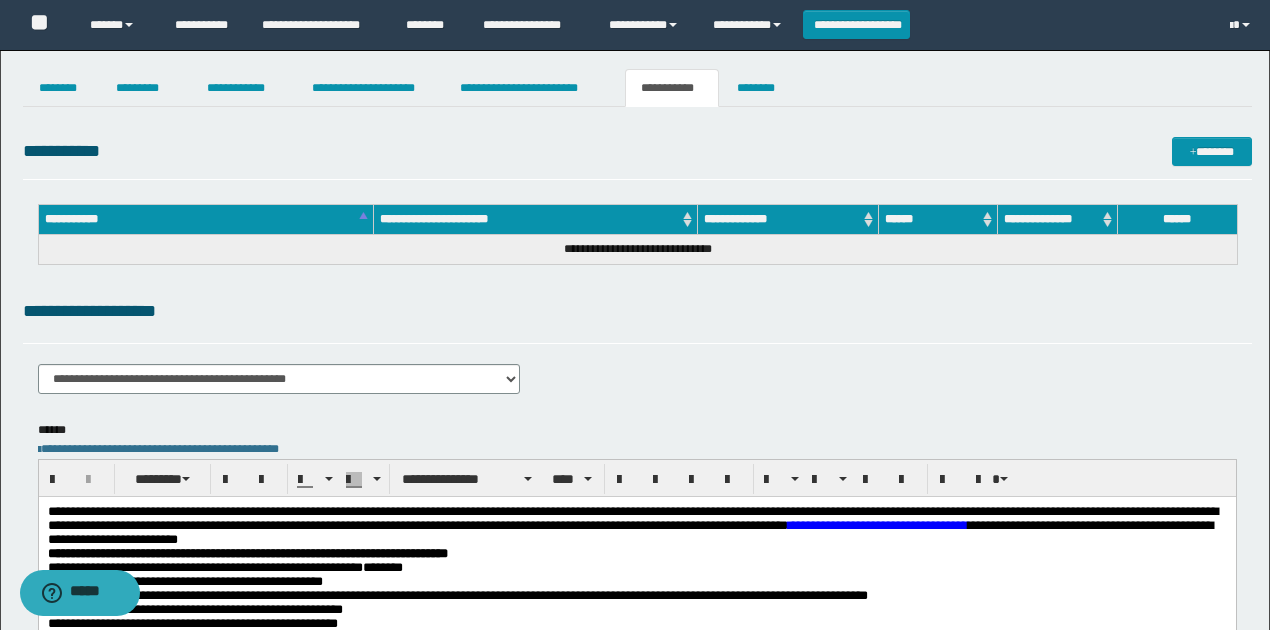 click on "**********" at bounding box center (637, 353) 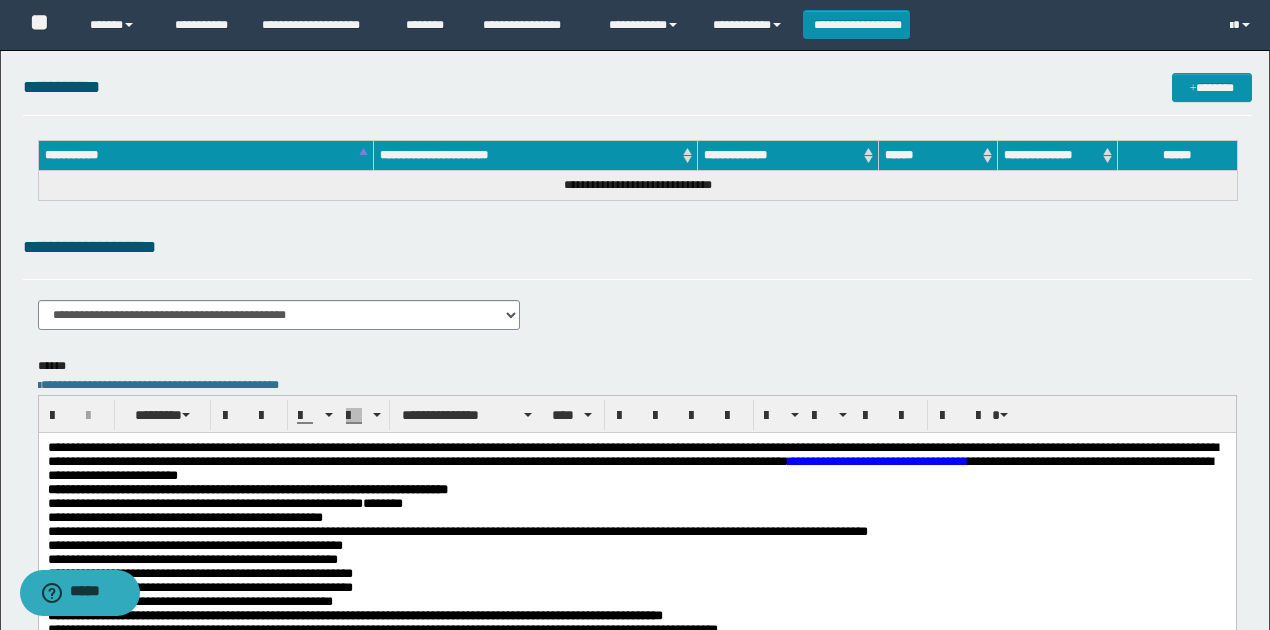 scroll, scrollTop: 200, scrollLeft: 0, axis: vertical 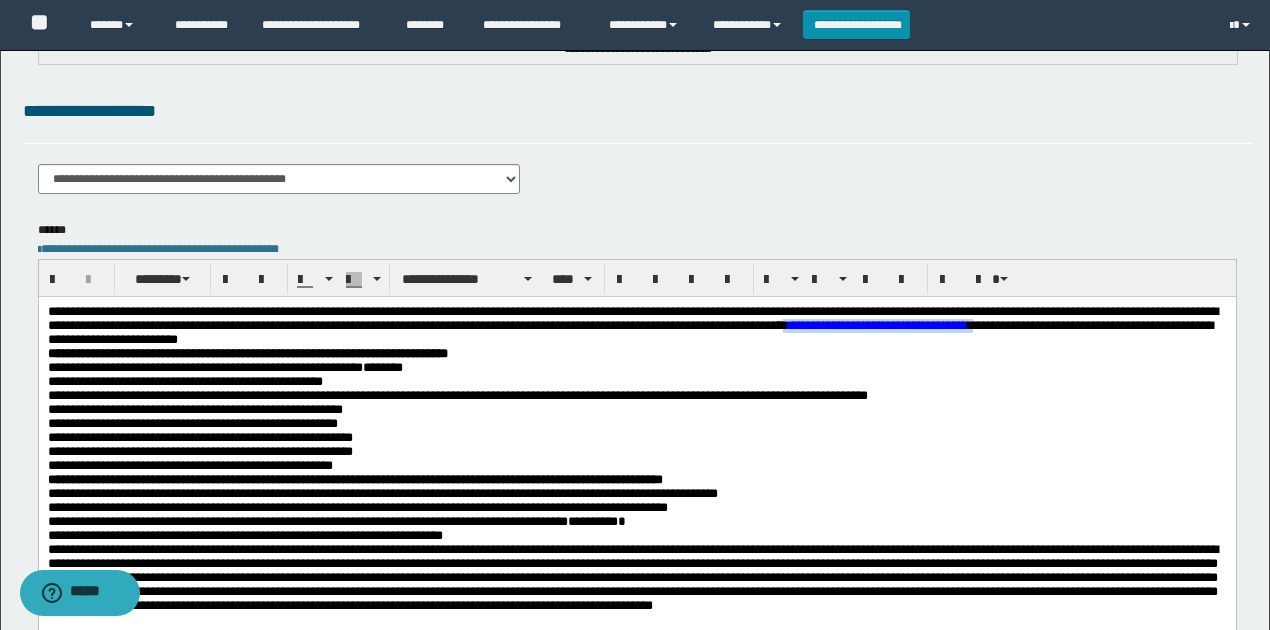 drag, startPoint x: 1000, startPoint y: 326, endPoint x: 1210, endPoint y: 328, distance: 210.00952 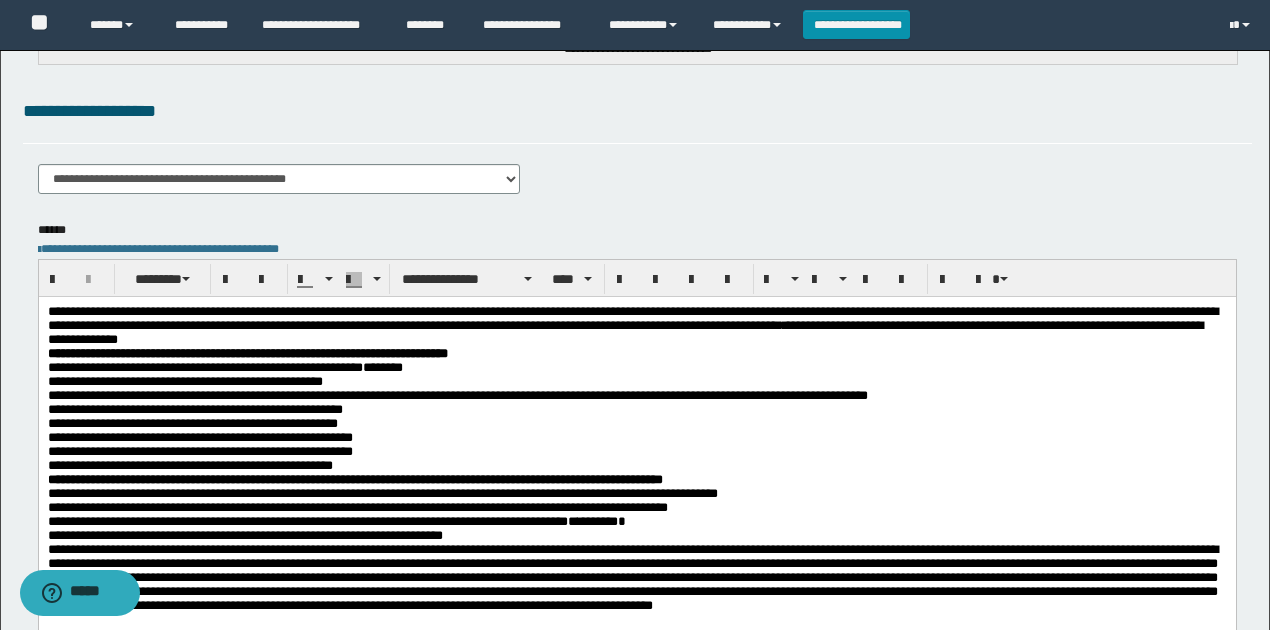 click on "**********" at bounding box center [354, 478] 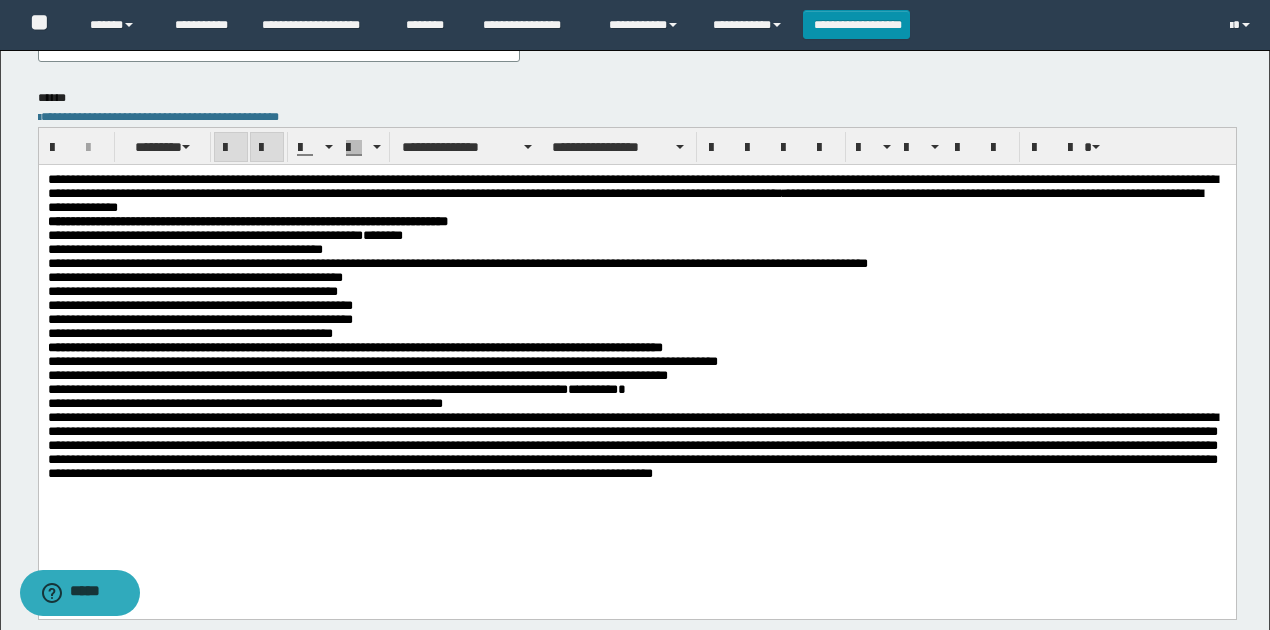 scroll, scrollTop: 333, scrollLeft: 0, axis: vertical 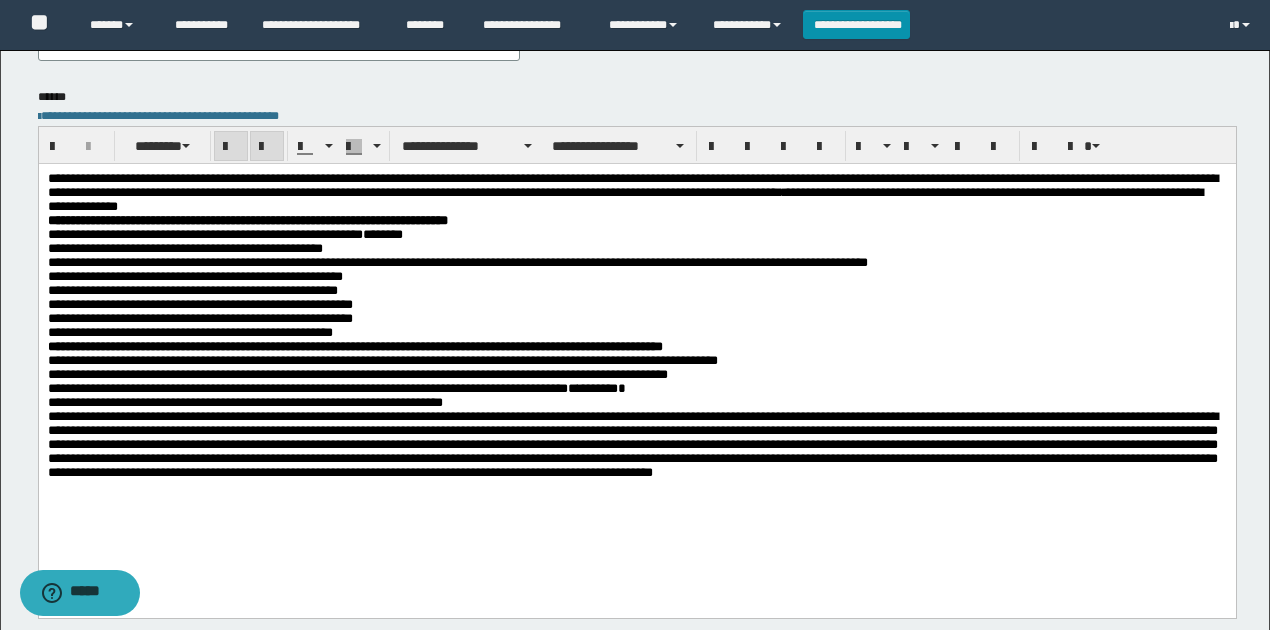 click on "**********" at bounding box center (632, 429) 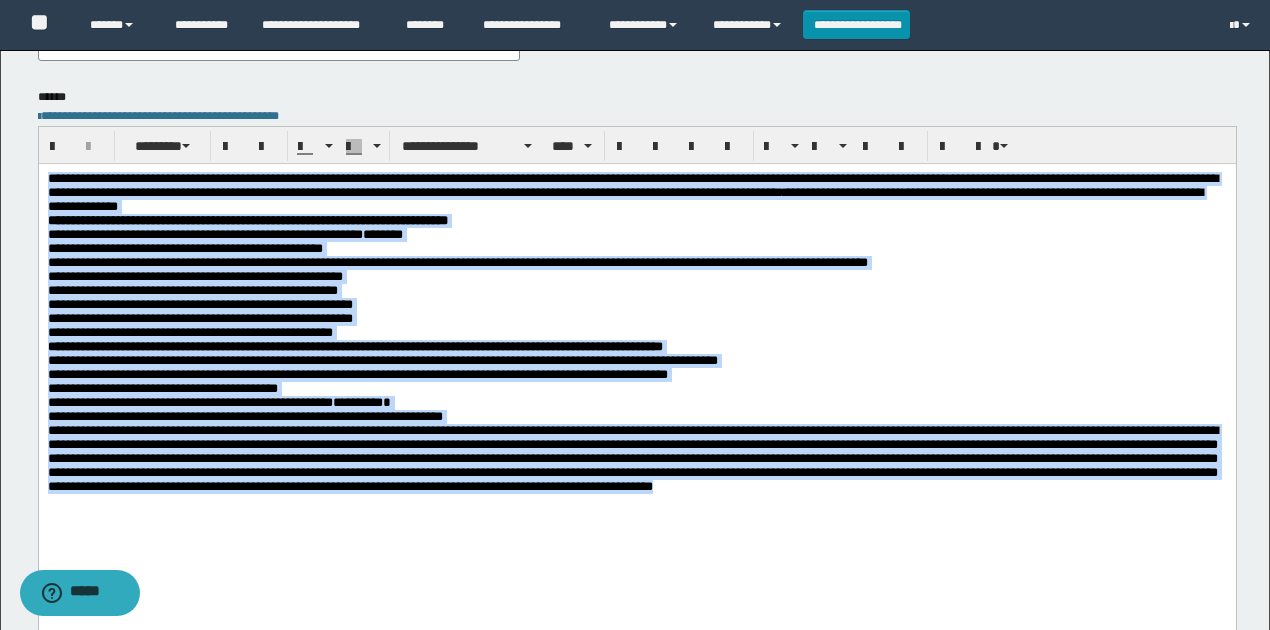 drag, startPoint x: 46, startPoint y: 177, endPoint x: 1154, endPoint y: 539, distance: 1165.6364 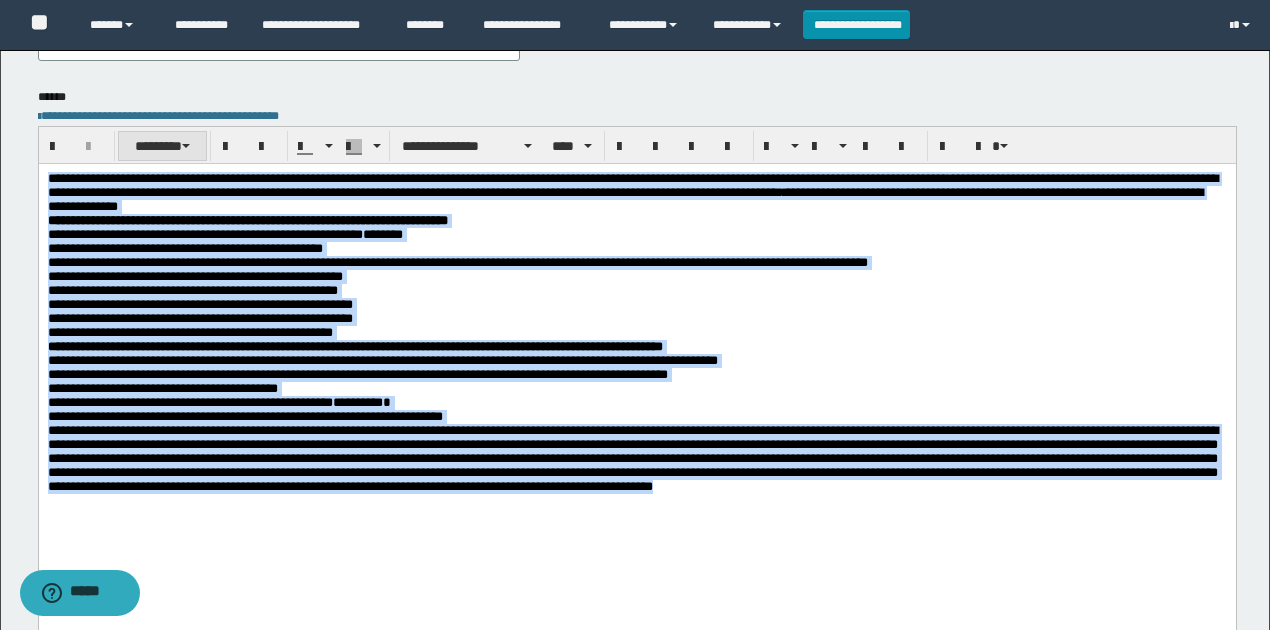 click on "********" at bounding box center [162, 146] 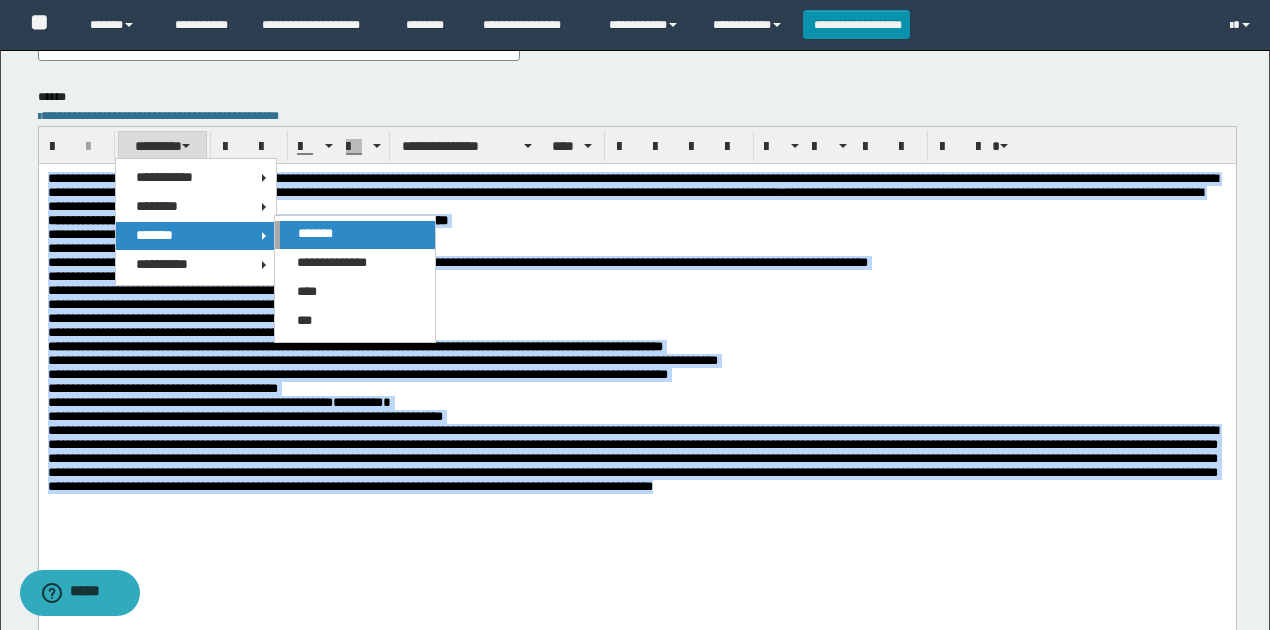 click on "*******" at bounding box center (315, 233) 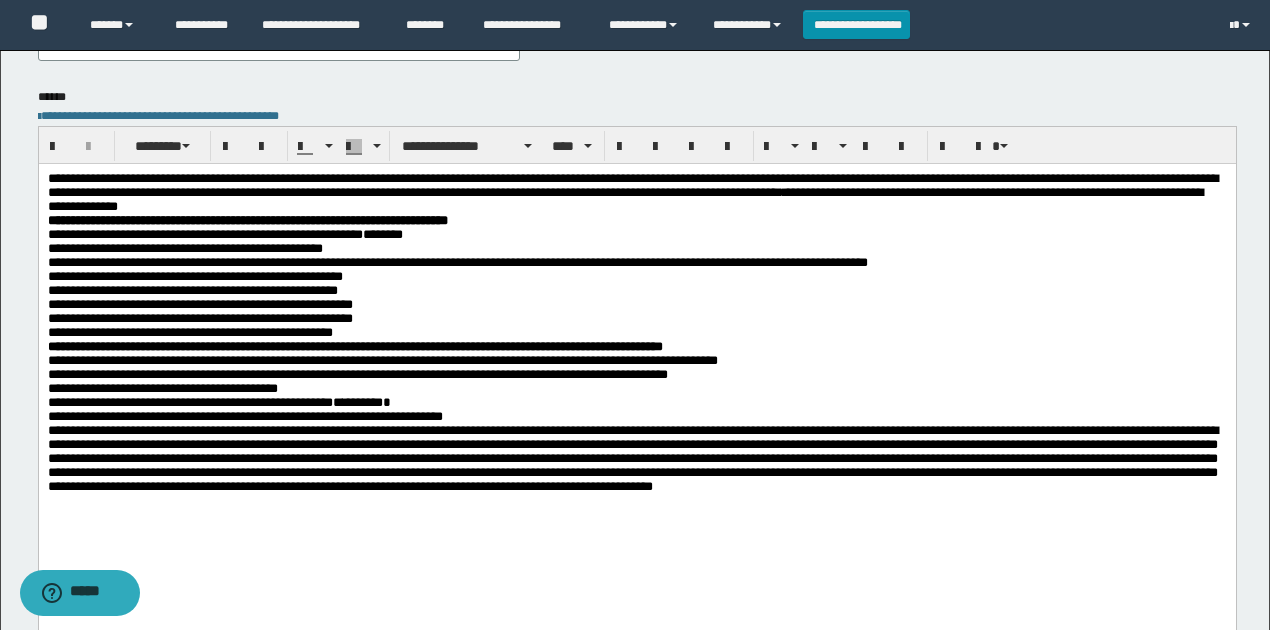 click on "**********" at bounding box center [199, 317] 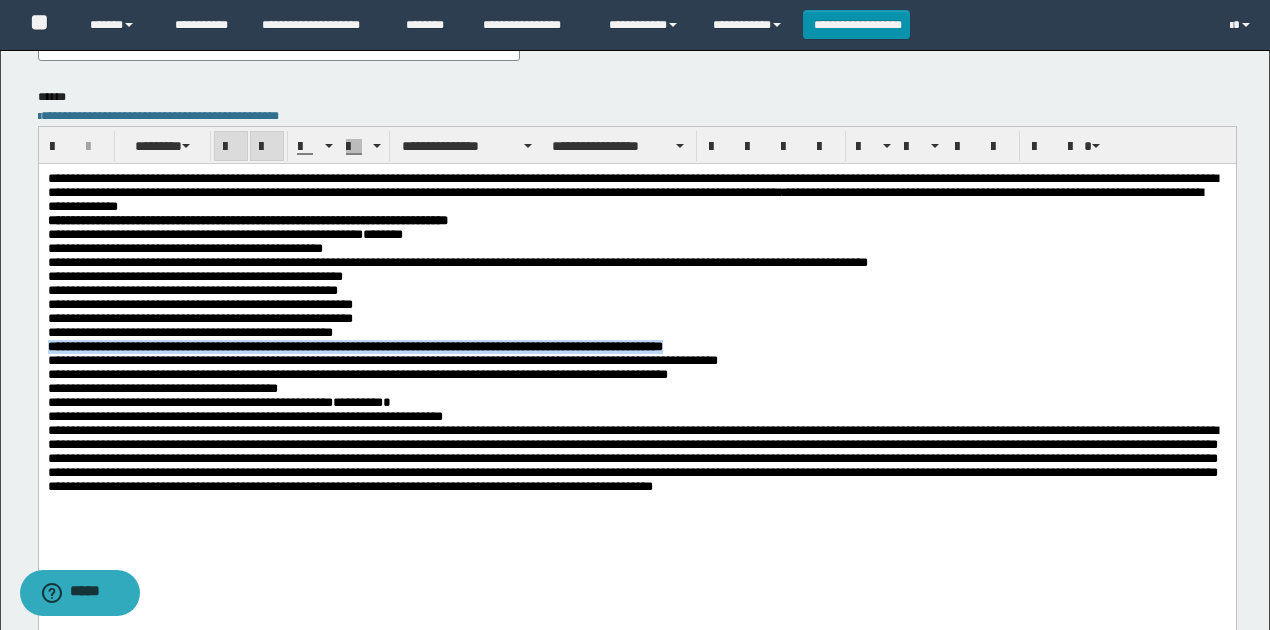 drag, startPoint x: 744, startPoint y: 359, endPoint x: 63, endPoint y: 530, distance: 702.141 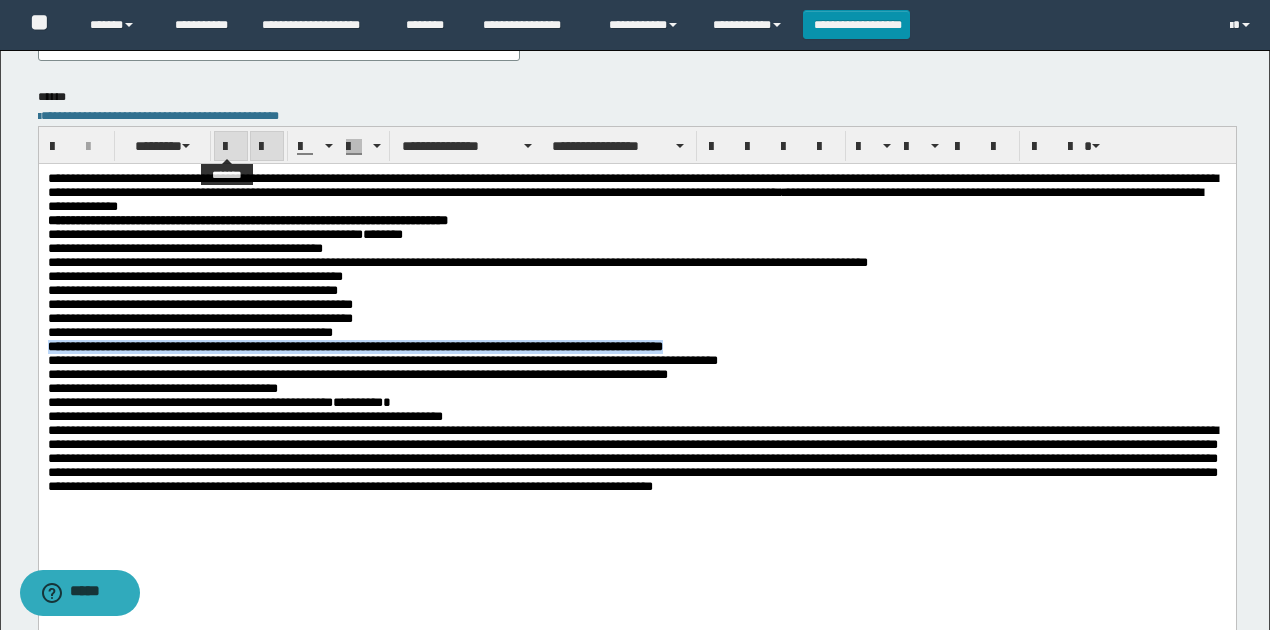 click at bounding box center (231, 146) 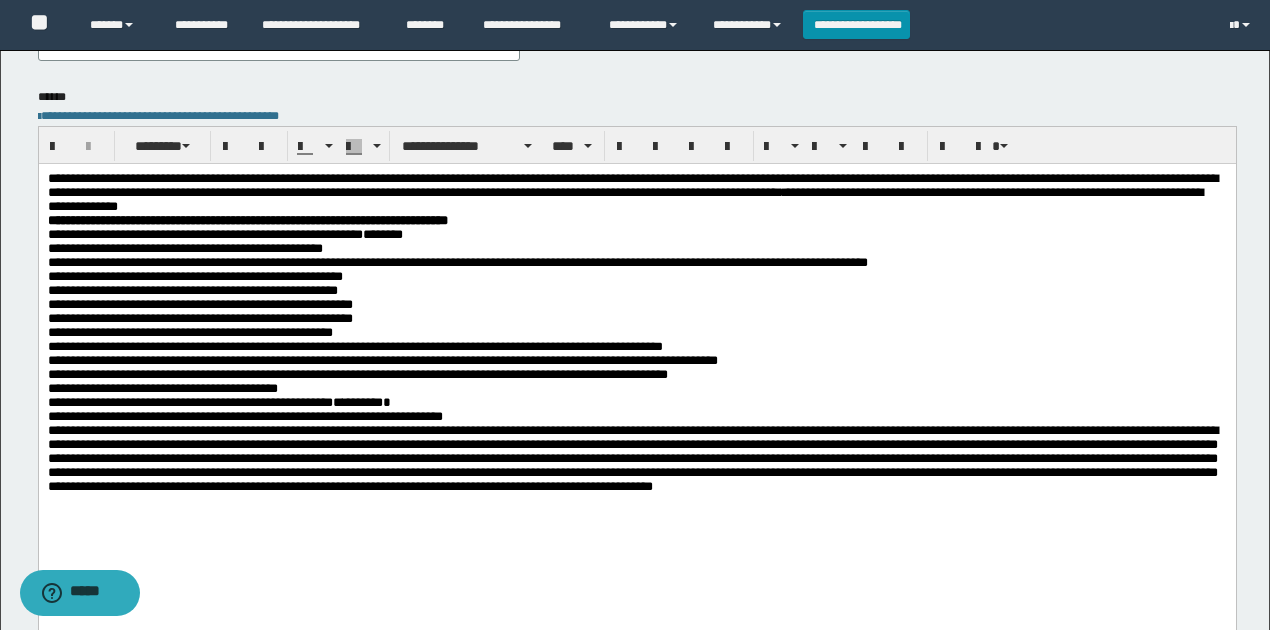 click on "**********" at bounding box center (184, 247) 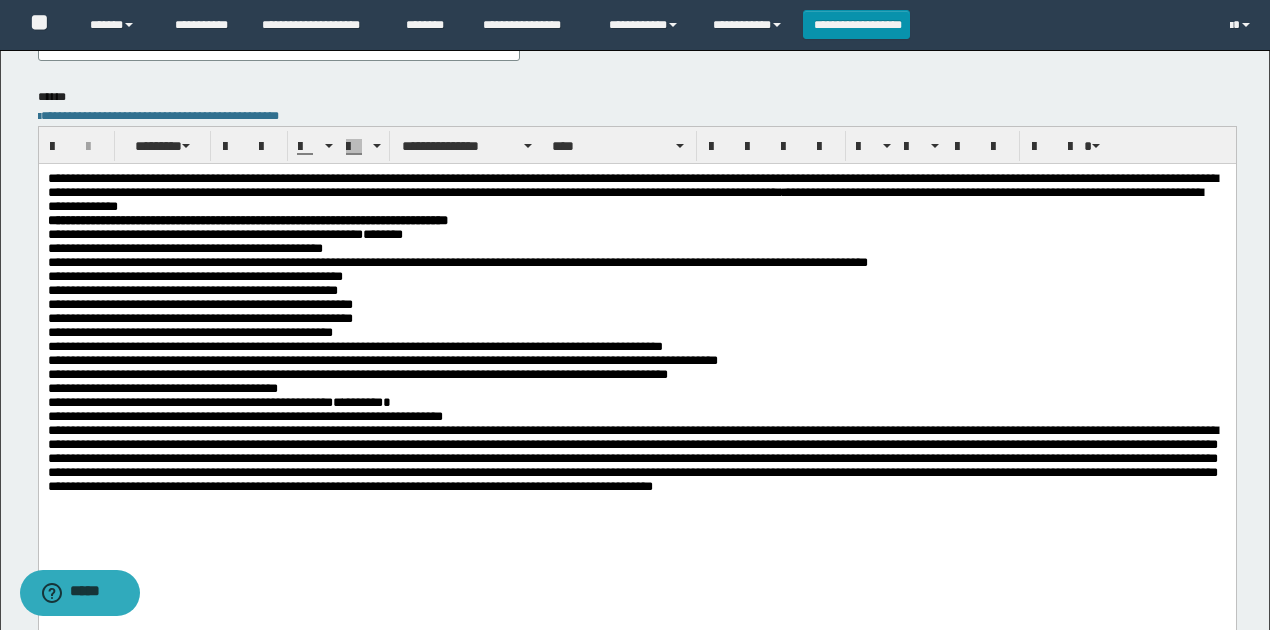 click on "**********" at bounding box center [636, 388] 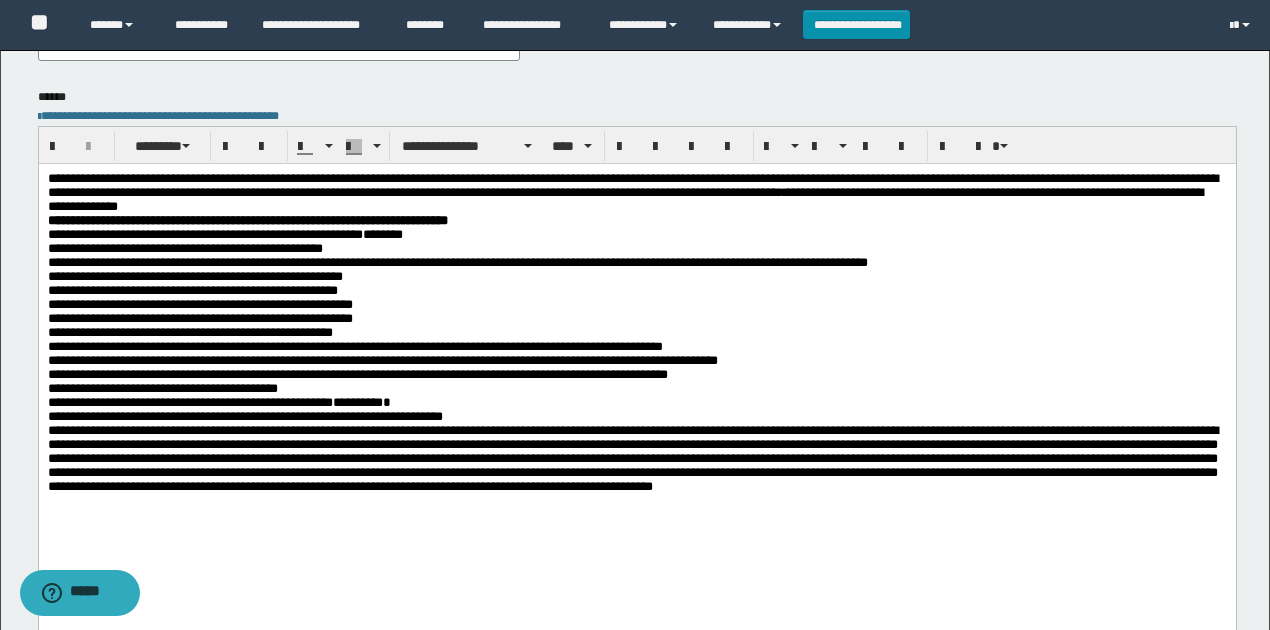 click on "**********" at bounding box center (632, 443) 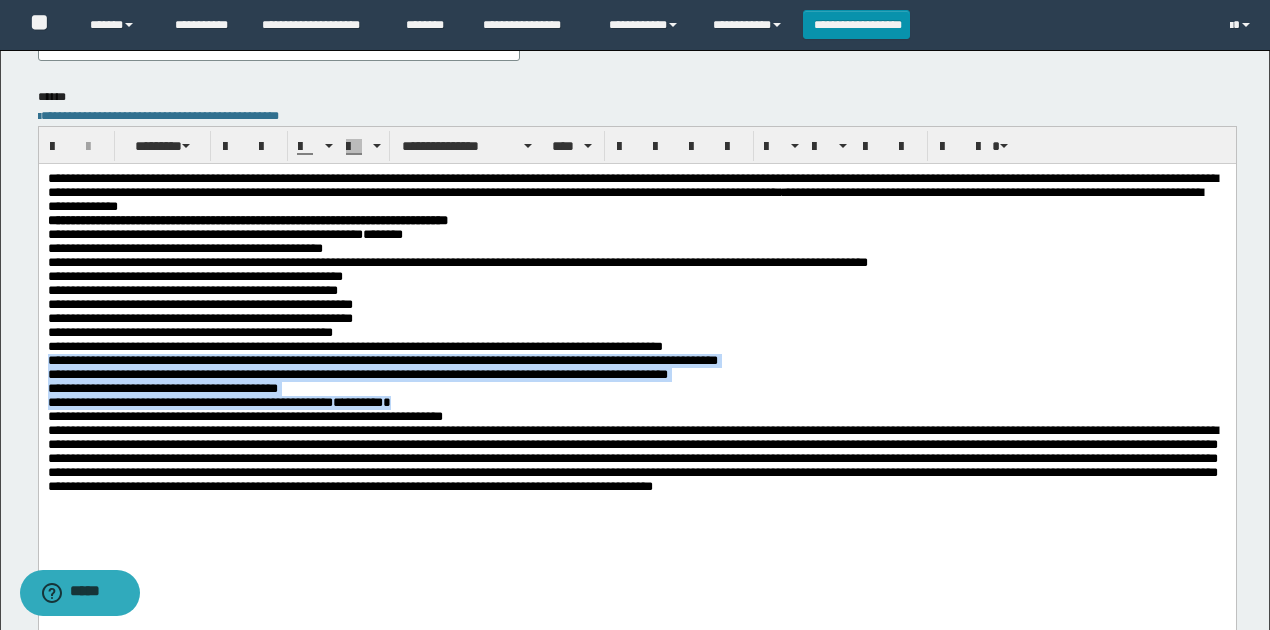 drag, startPoint x: 47, startPoint y: 380, endPoint x: 430, endPoint y: 418, distance: 384.8805 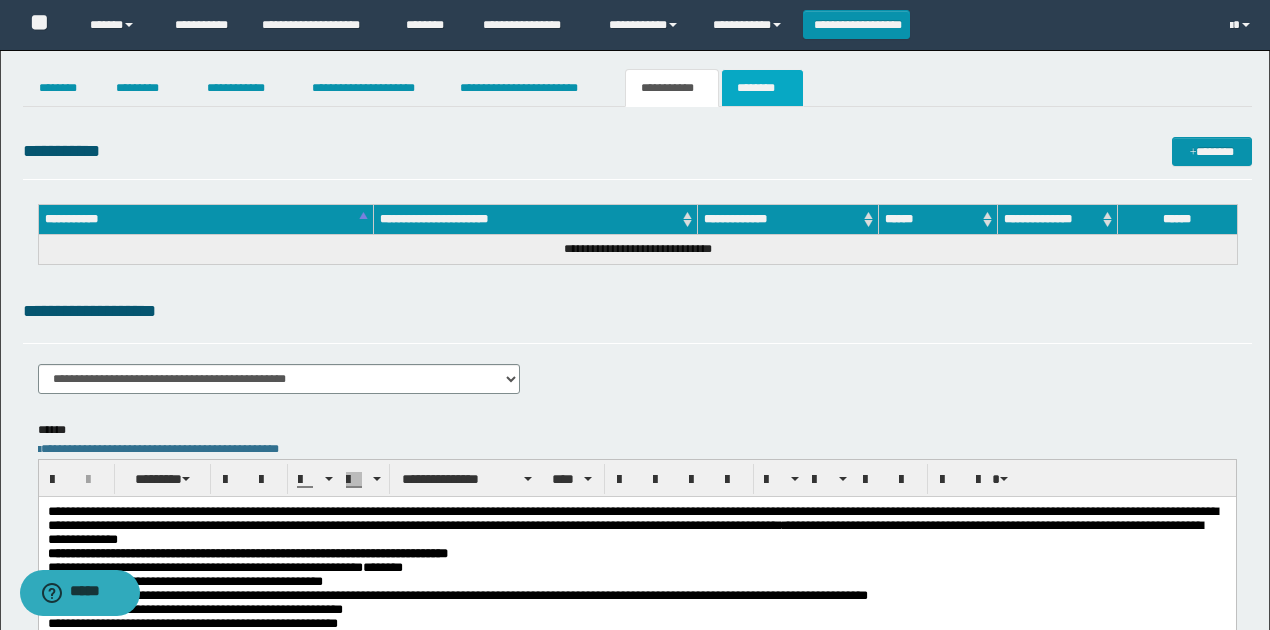 click on "********" at bounding box center (762, 88) 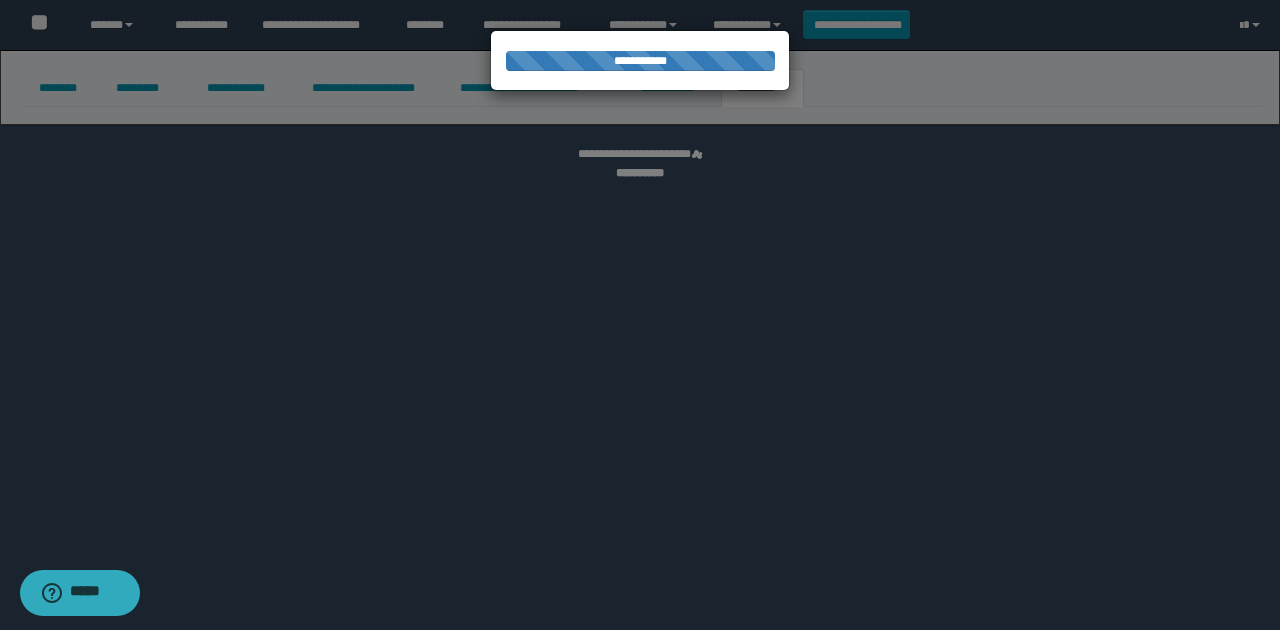 select 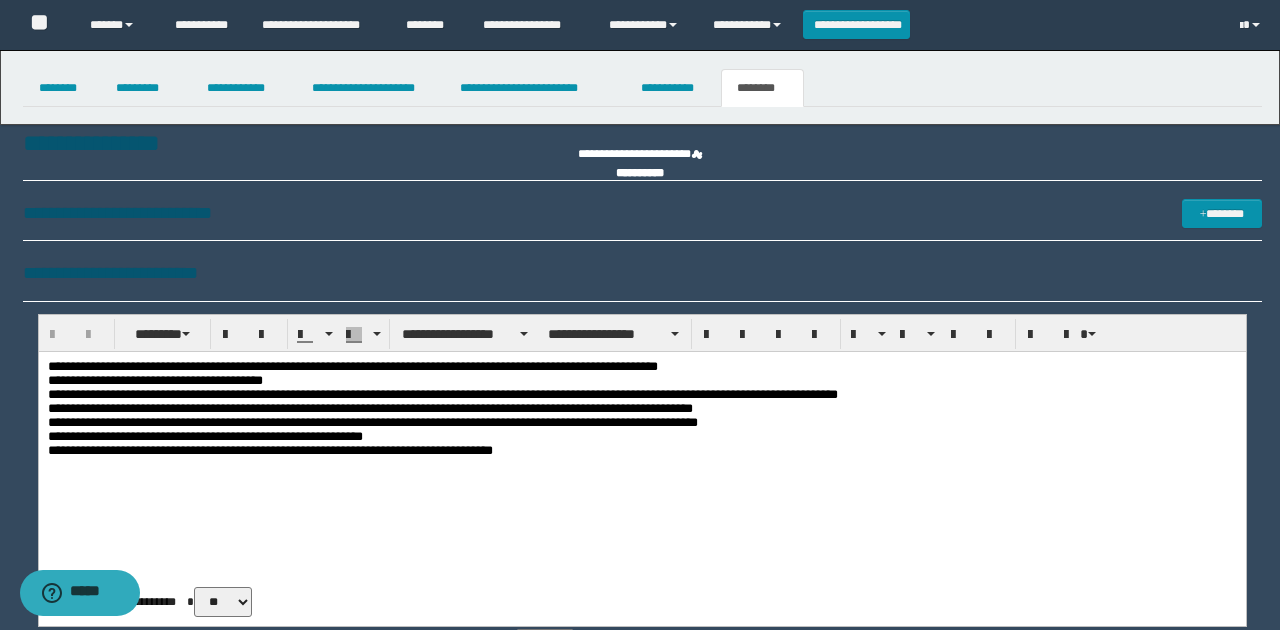 scroll, scrollTop: 0, scrollLeft: 0, axis: both 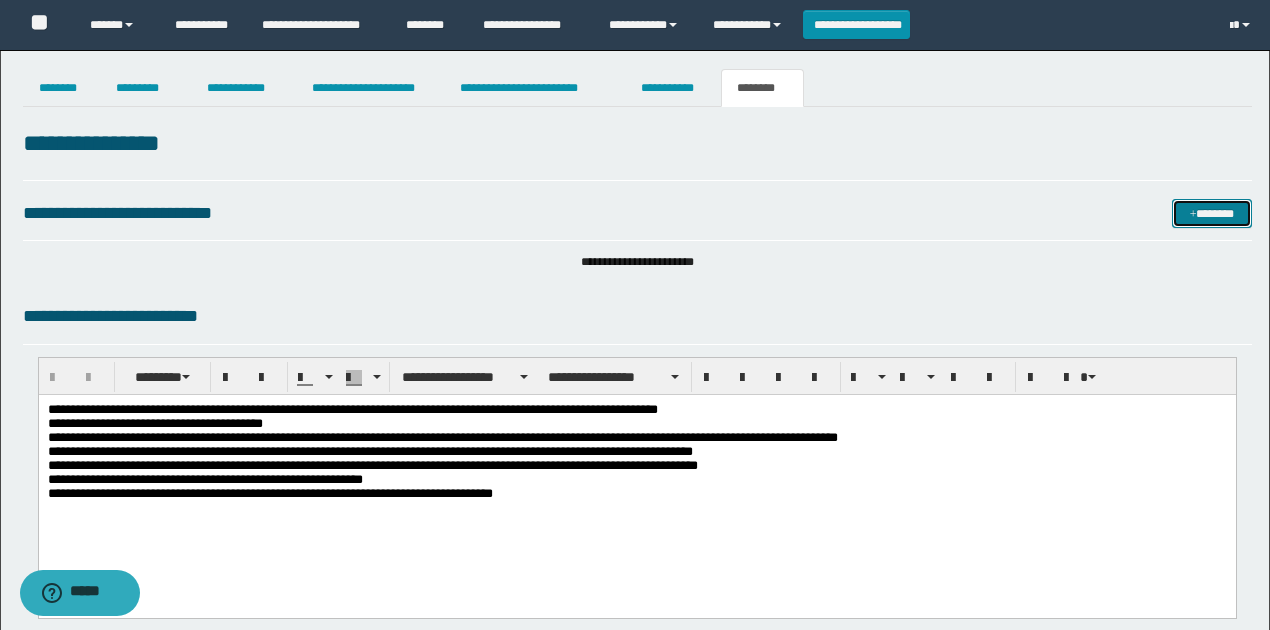 click on "*******" at bounding box center [1211, 213] 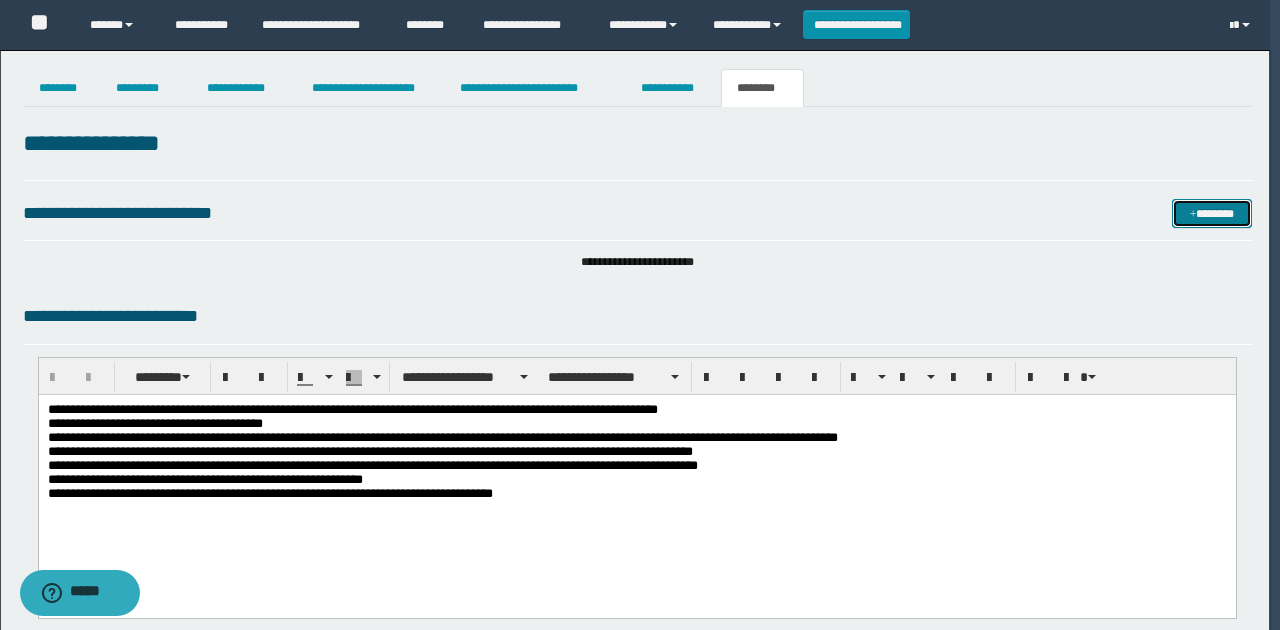type 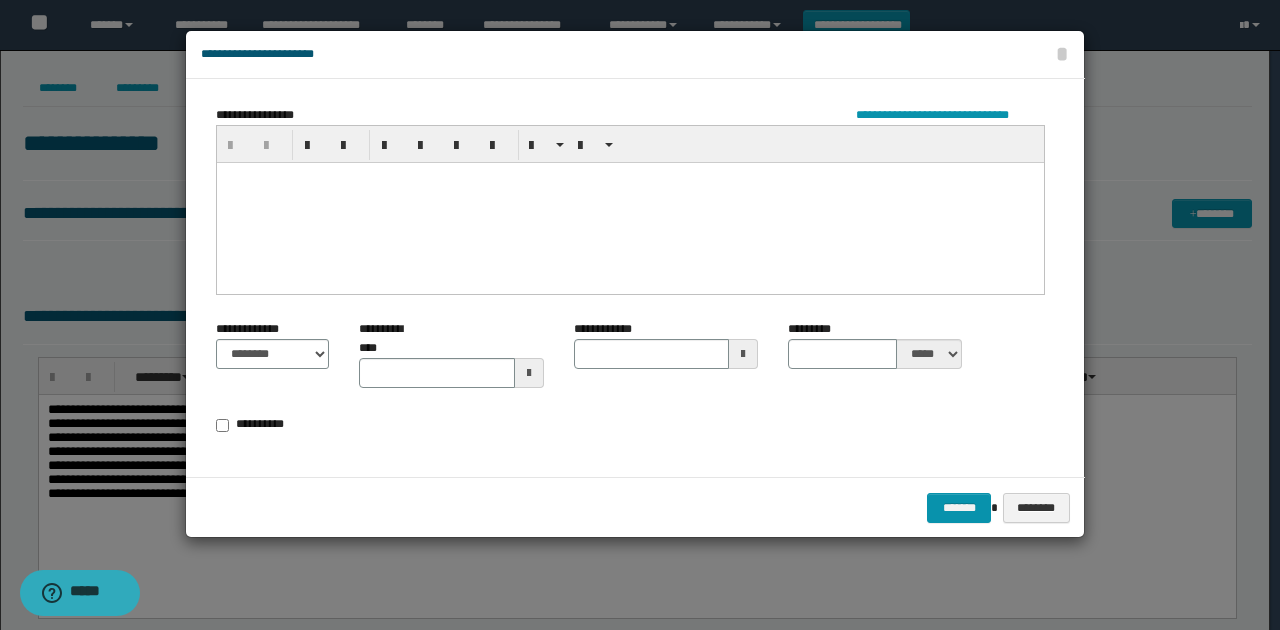 click at bounding box center (630, 202) 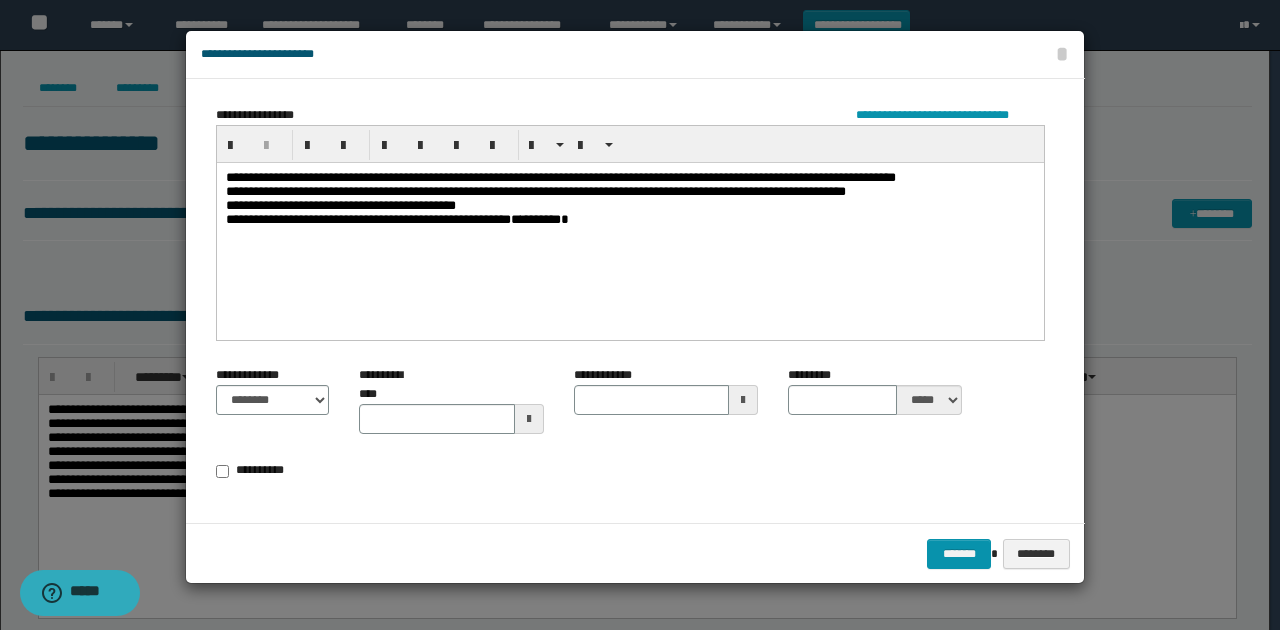 type 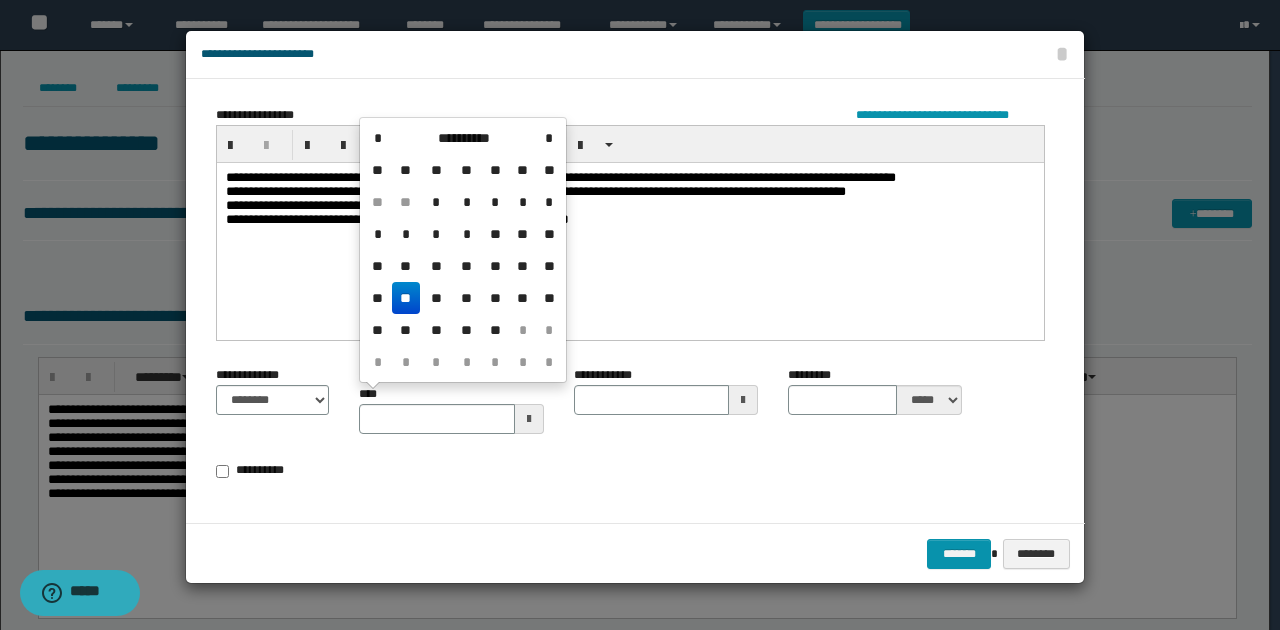 drag, startPoint x: 402, startPoint y: 297, endPoint x: 206, endPoint y: 154, distance: 242.62111 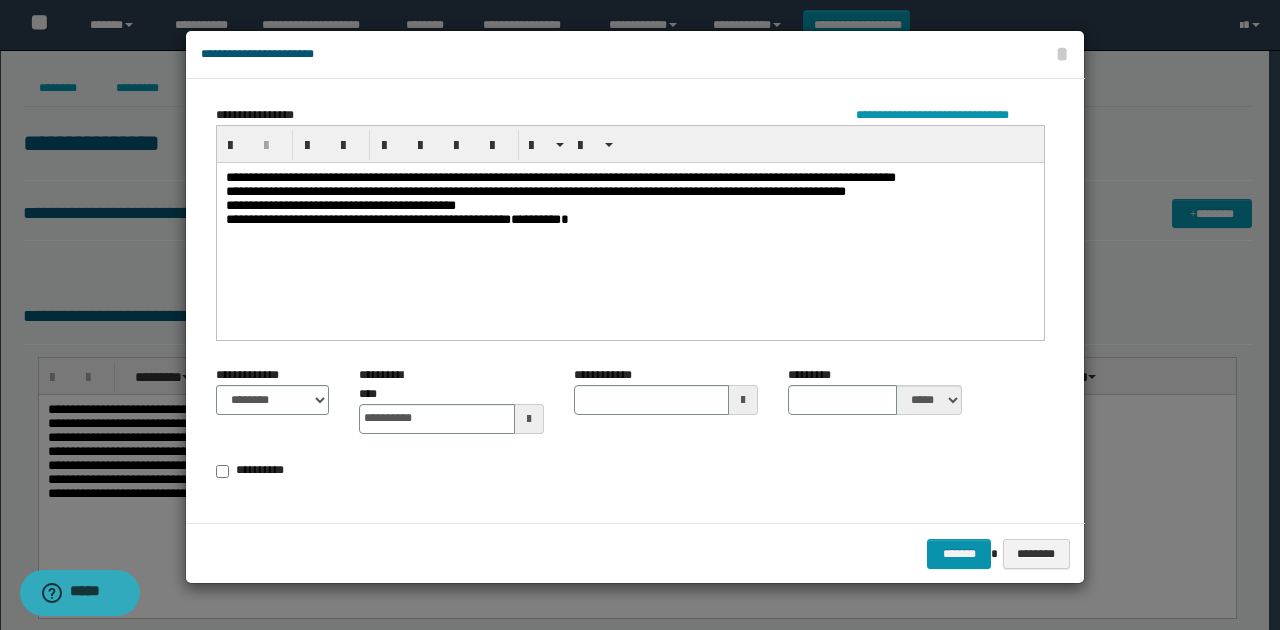 click at bounding box center [743, 400] 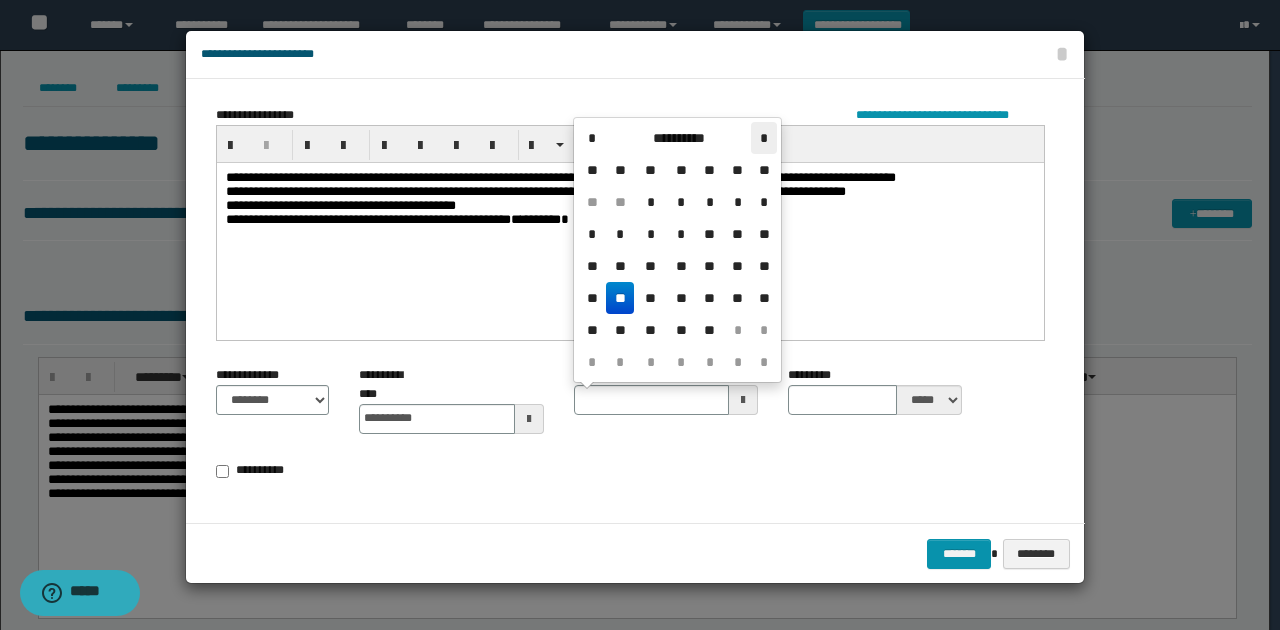 click on "*" at bounding box center (763, 138) 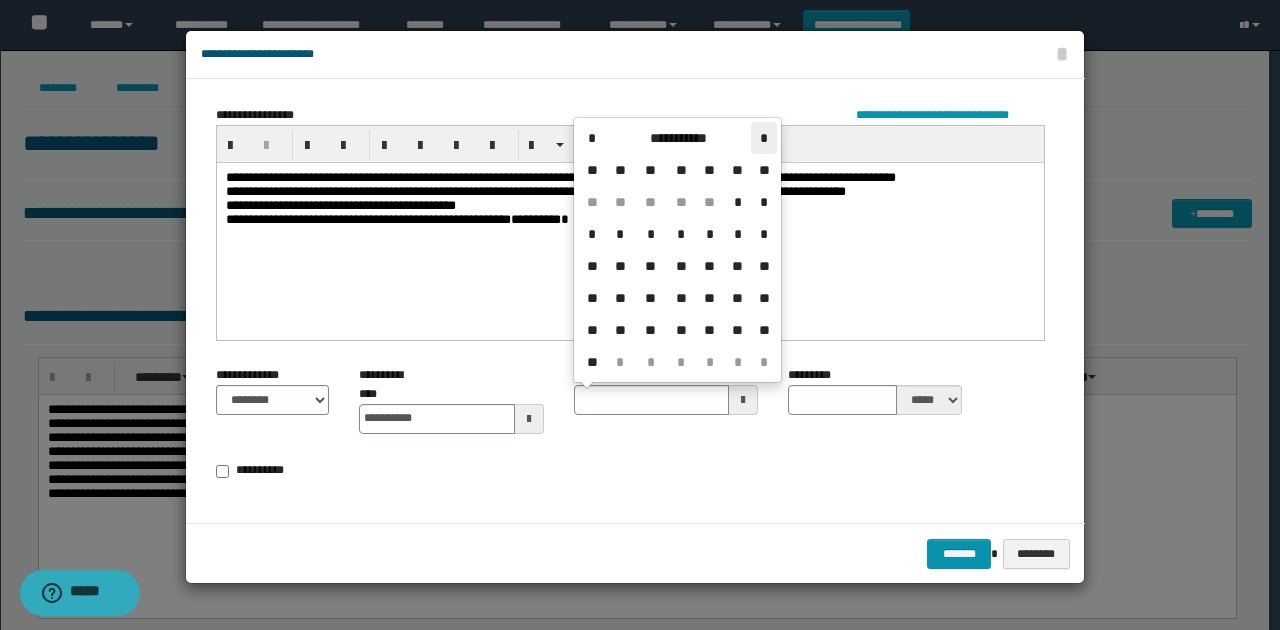 click on "*" at bounding box center [763, 138] 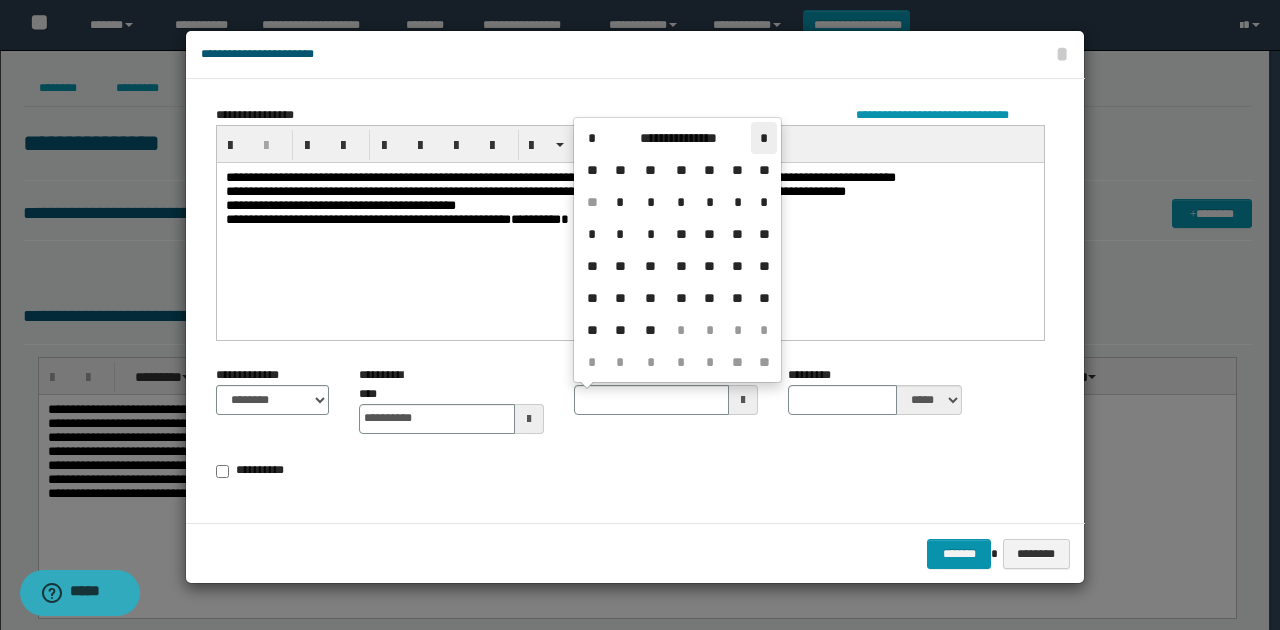 click on "*" at bounding box center (763, 138) 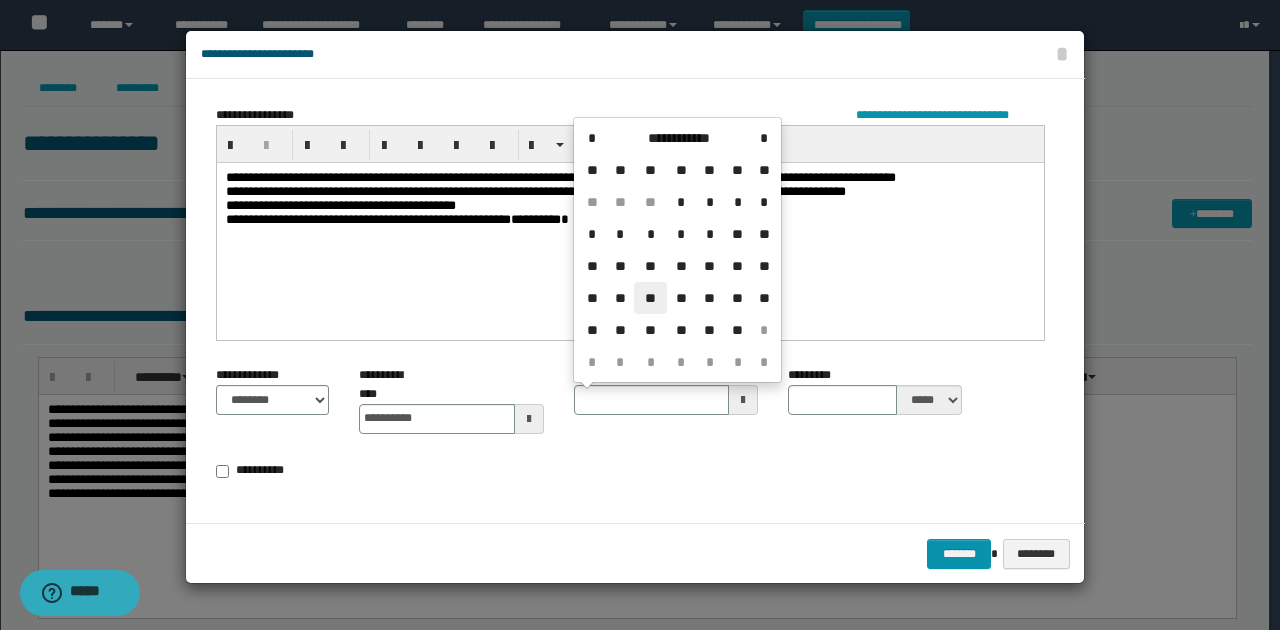 click on "**" at bounding box center [650, 298] 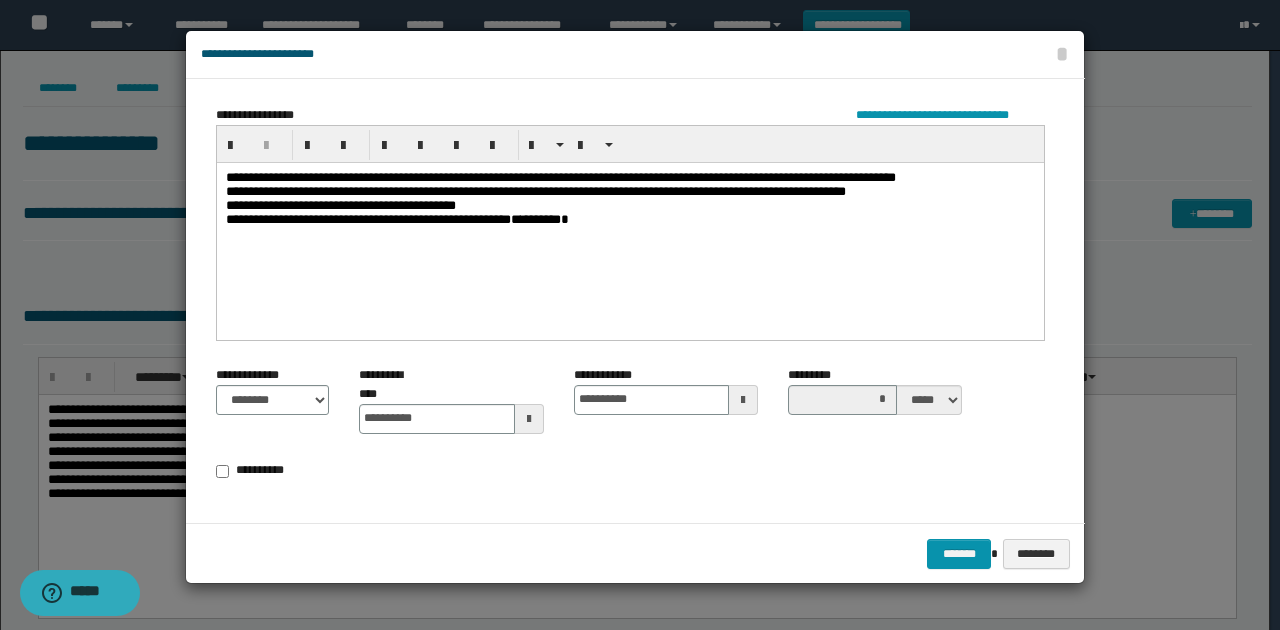 click on "**********" at bounding box center [630, 431] 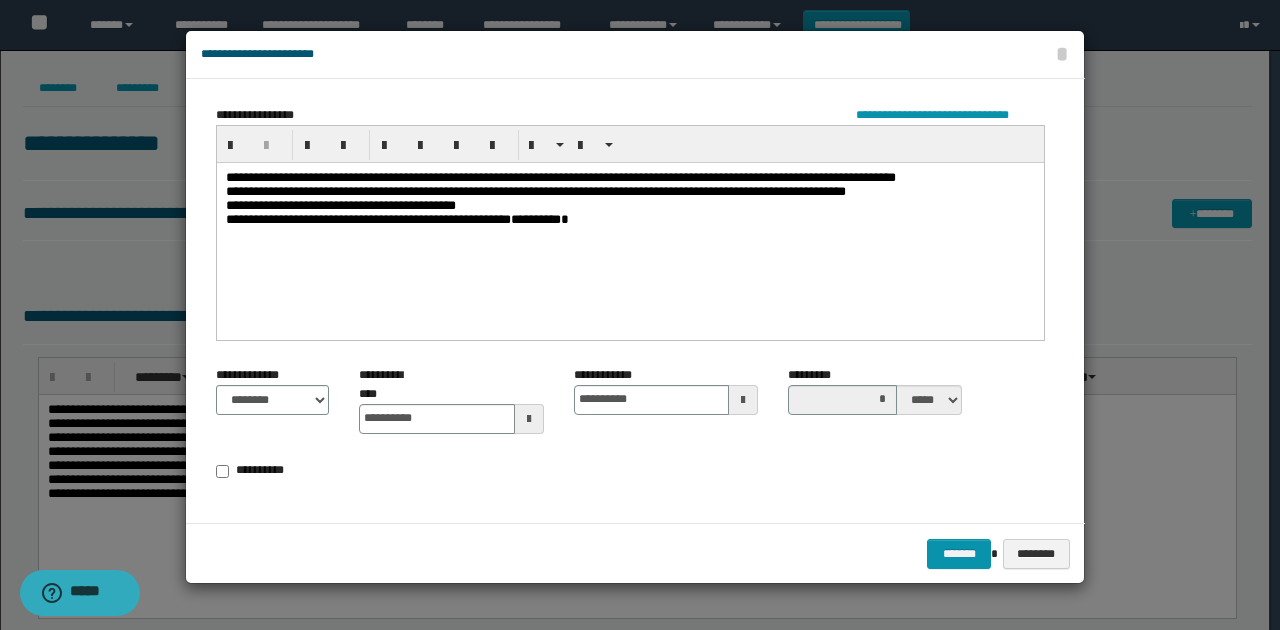 click on "**********" at bounding box center (630, 205) 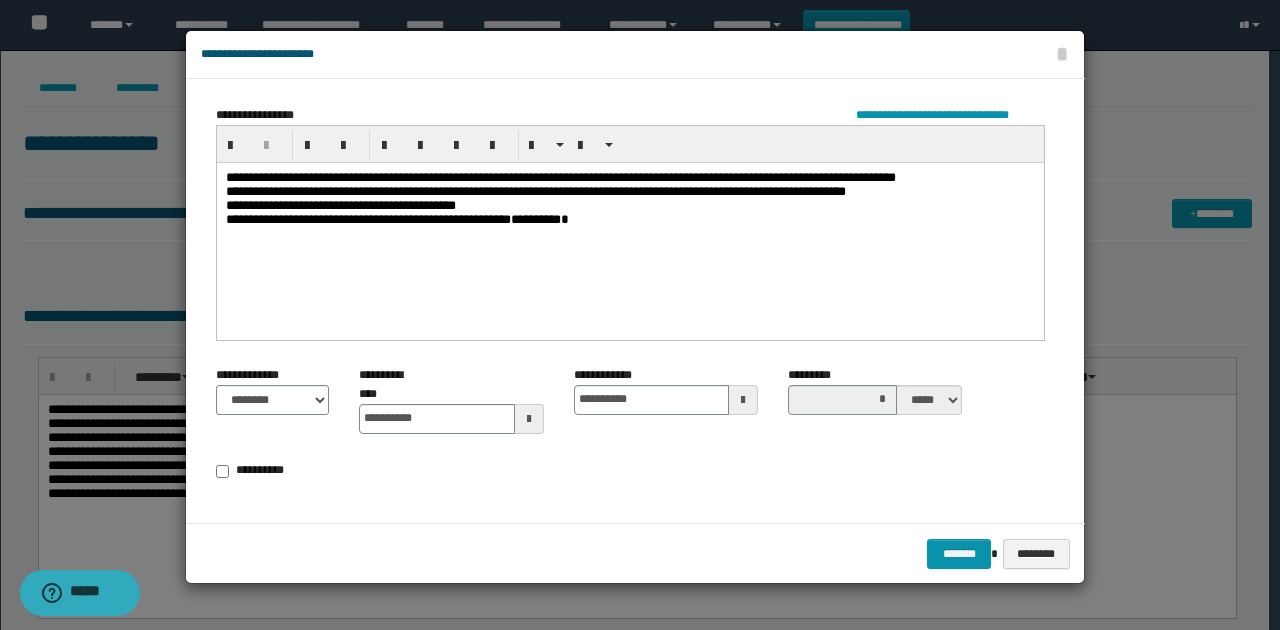 click on "**********" at bounding box center (635, 301) 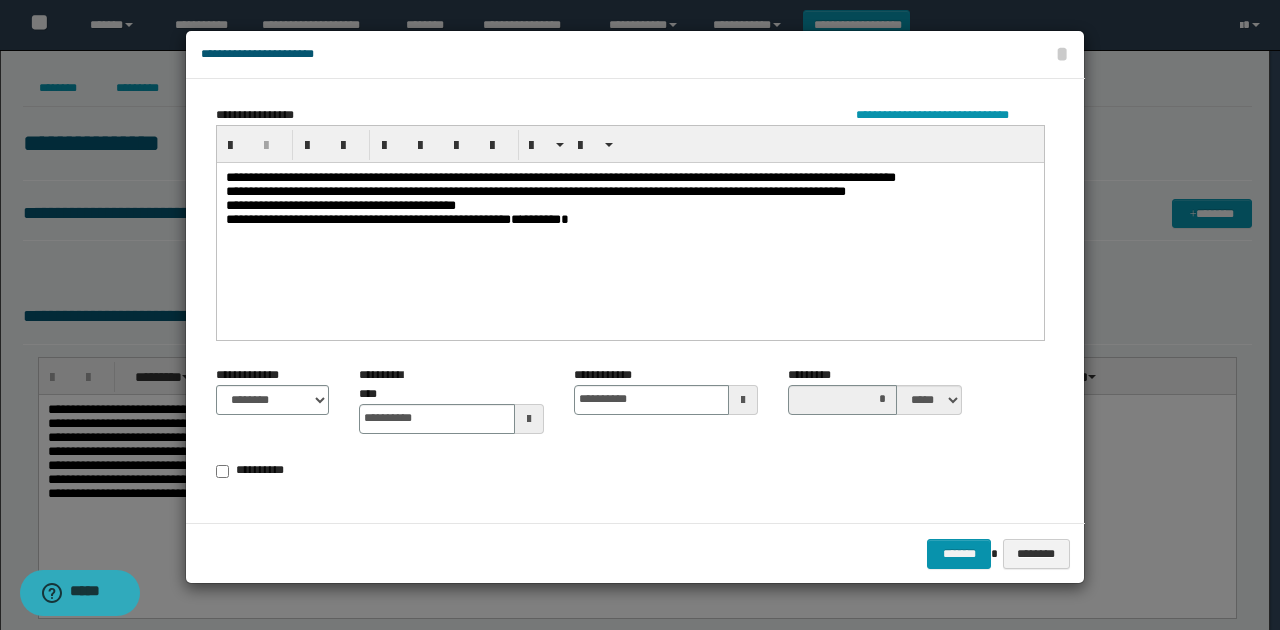 click on "**********" at bounding box center [536, 190] 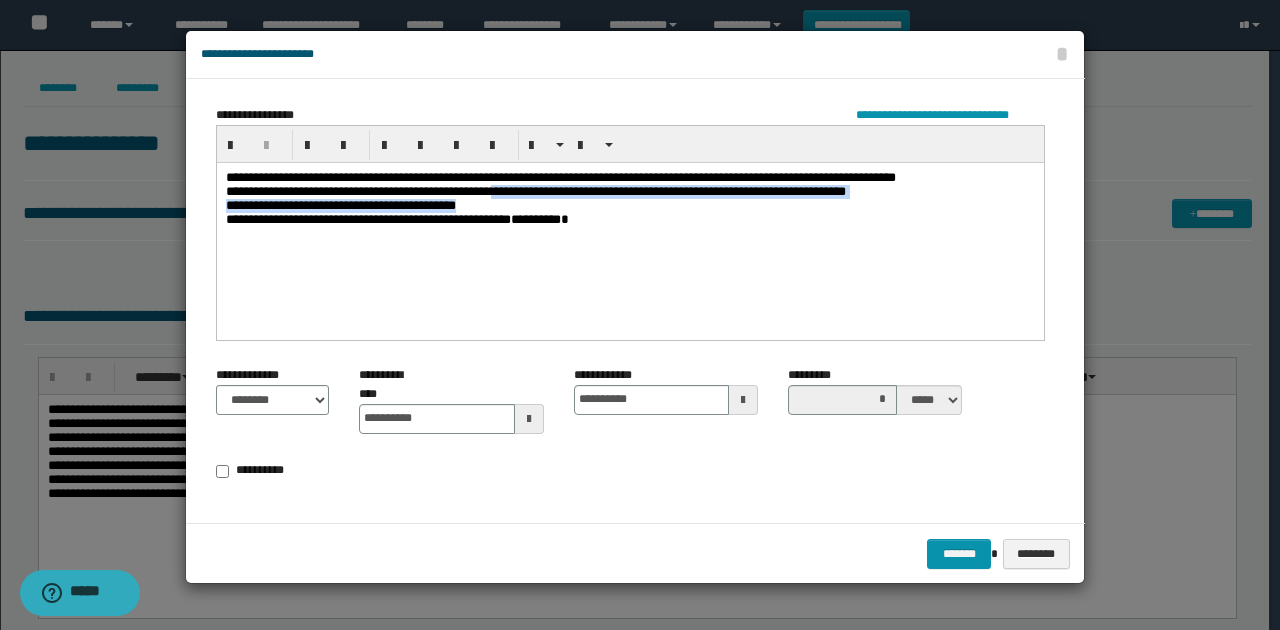 click on "**********" at bounding box center [630, 205] 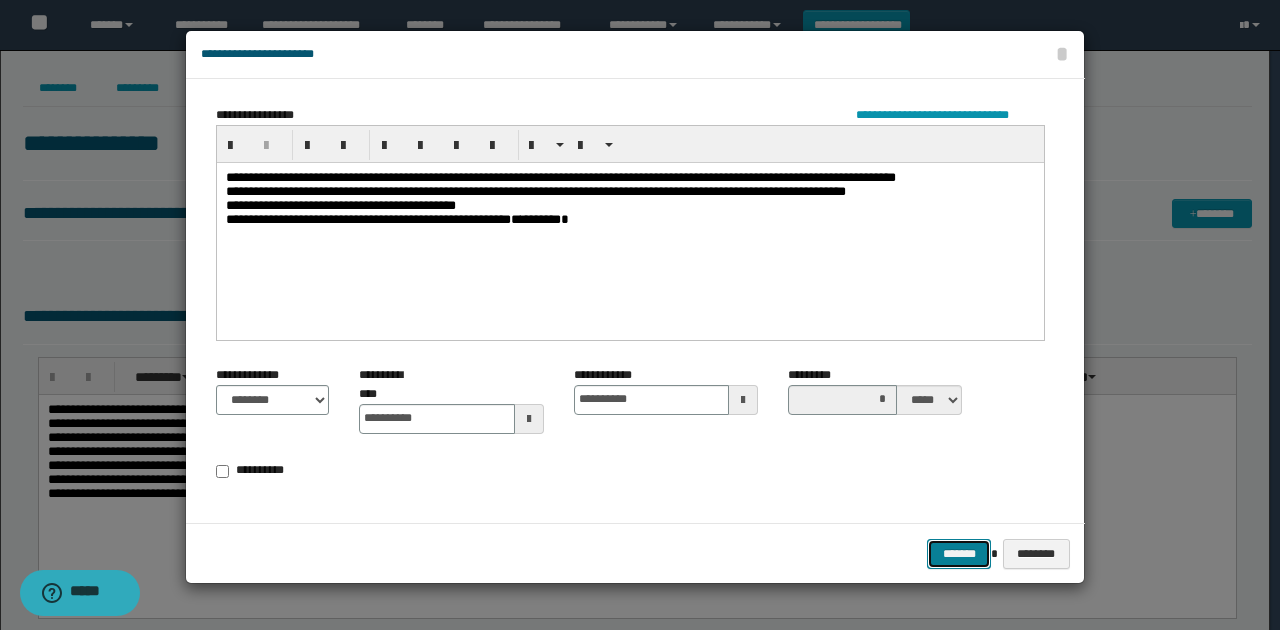 click on "*******" at bounding box center (959, 553) 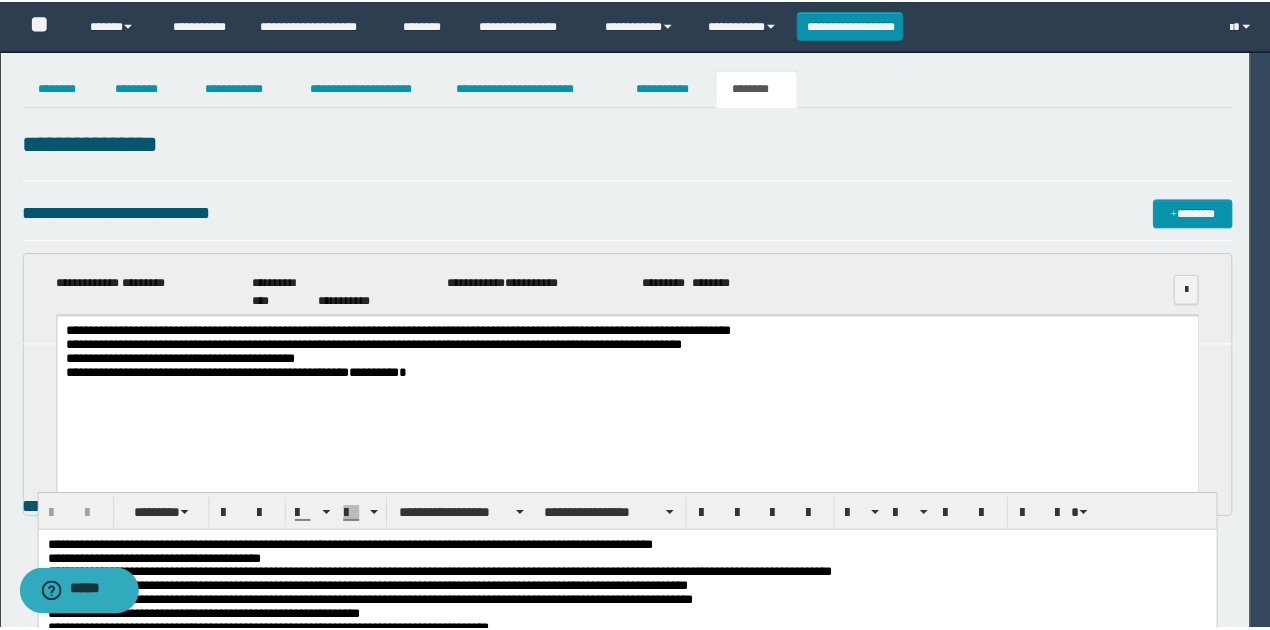 scroll, scrollTop: 0, scrollLeft: 0, axis: both 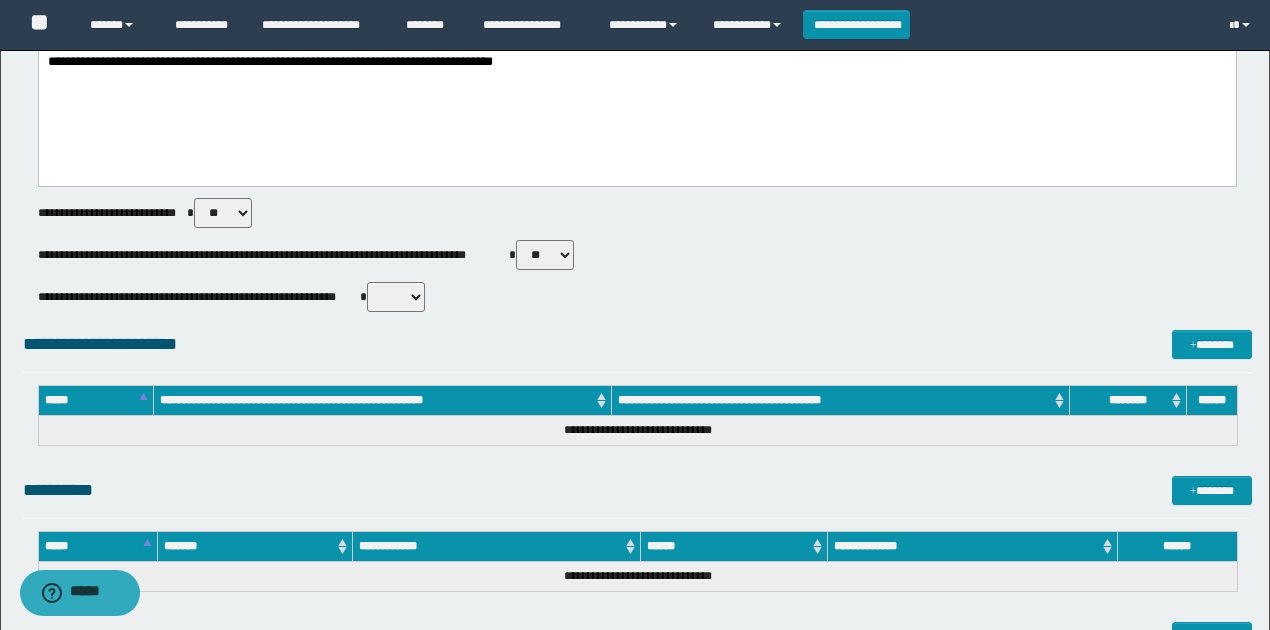 drag, startPoint x: 399, startPoint y: 296, endPoint x: 398, endPoint y: 310, distance: 14.035668 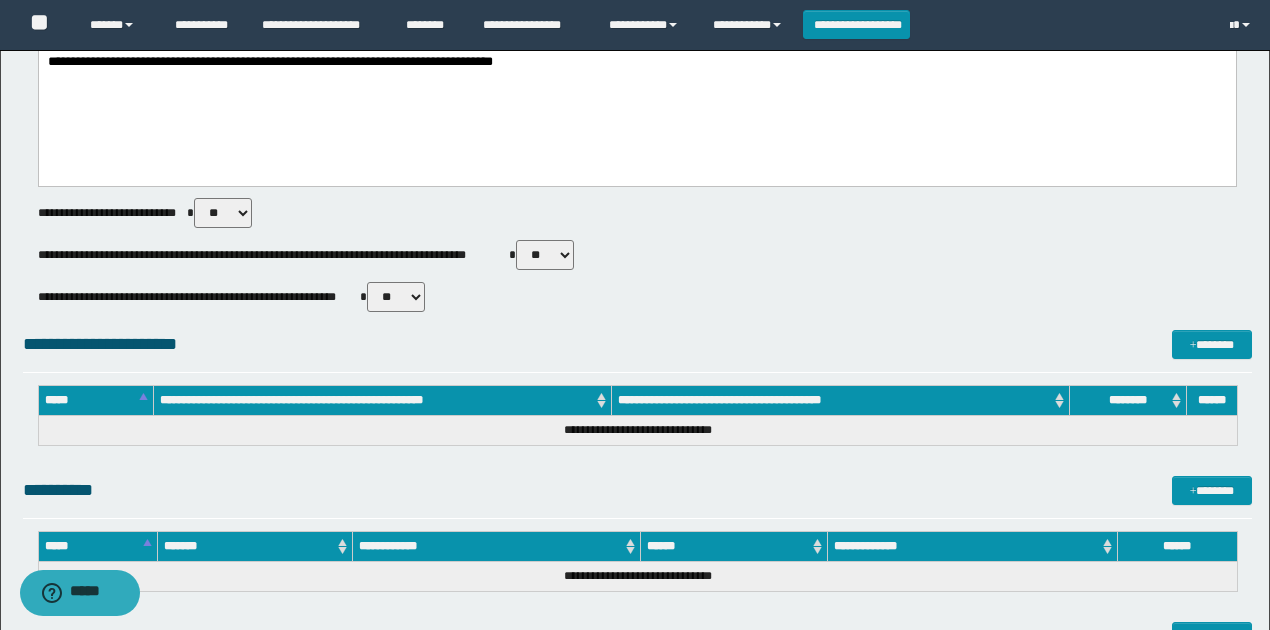 click on "**
**" at bounding box center (396, 297) 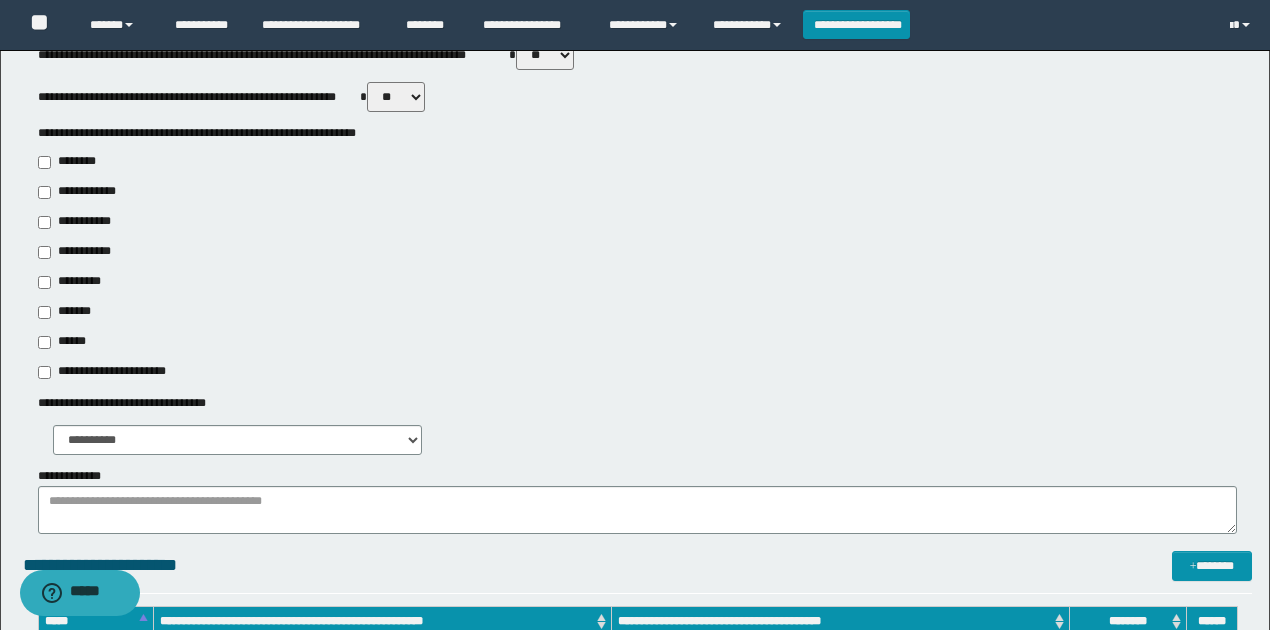 scroll, scrollTop: 800, scrollLeft: 0, axis: vertical 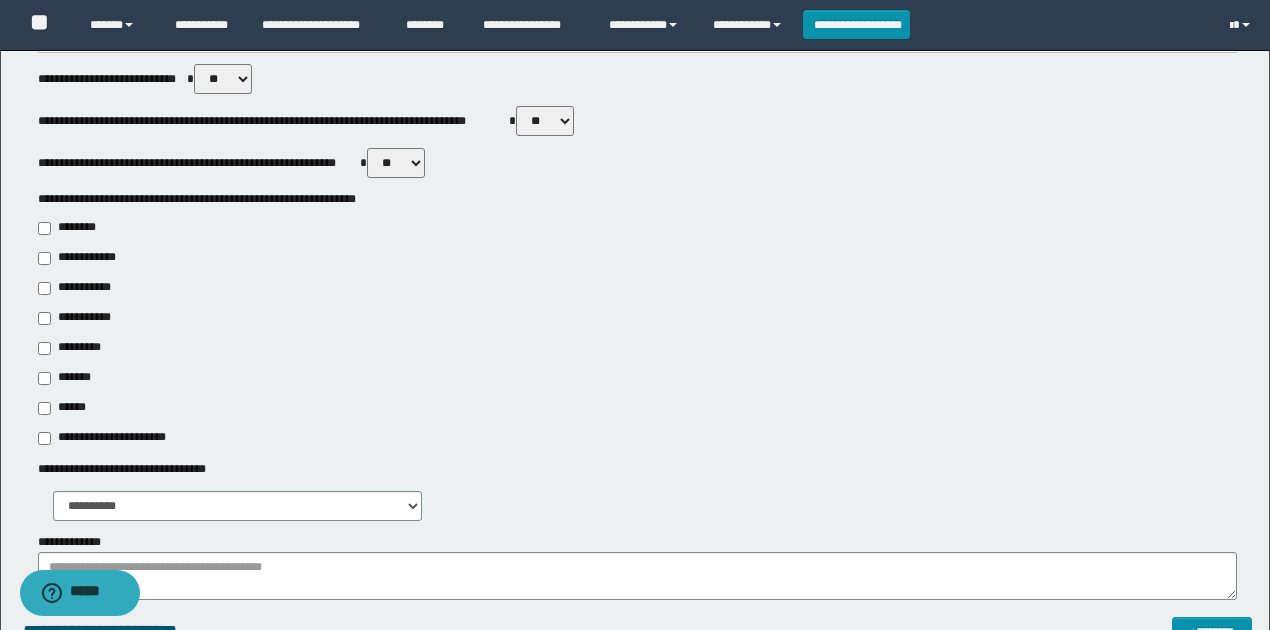 click on "**********" at bounding box center [81, 288] 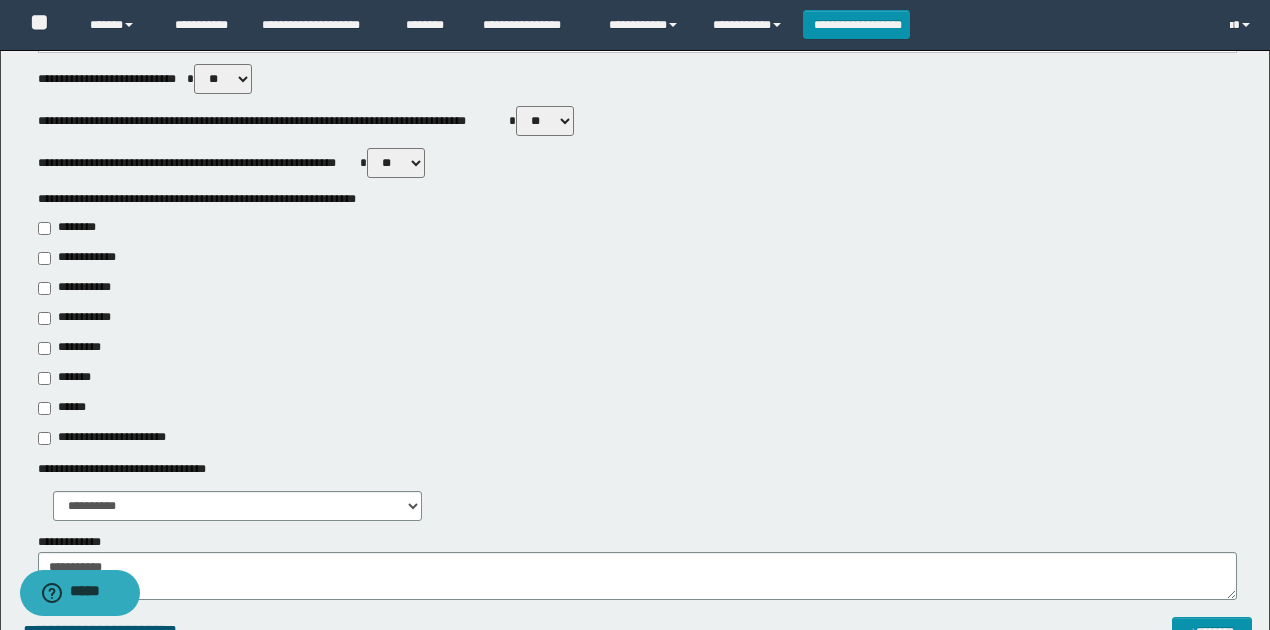 click on "*******" at bounding box center [70, 378] 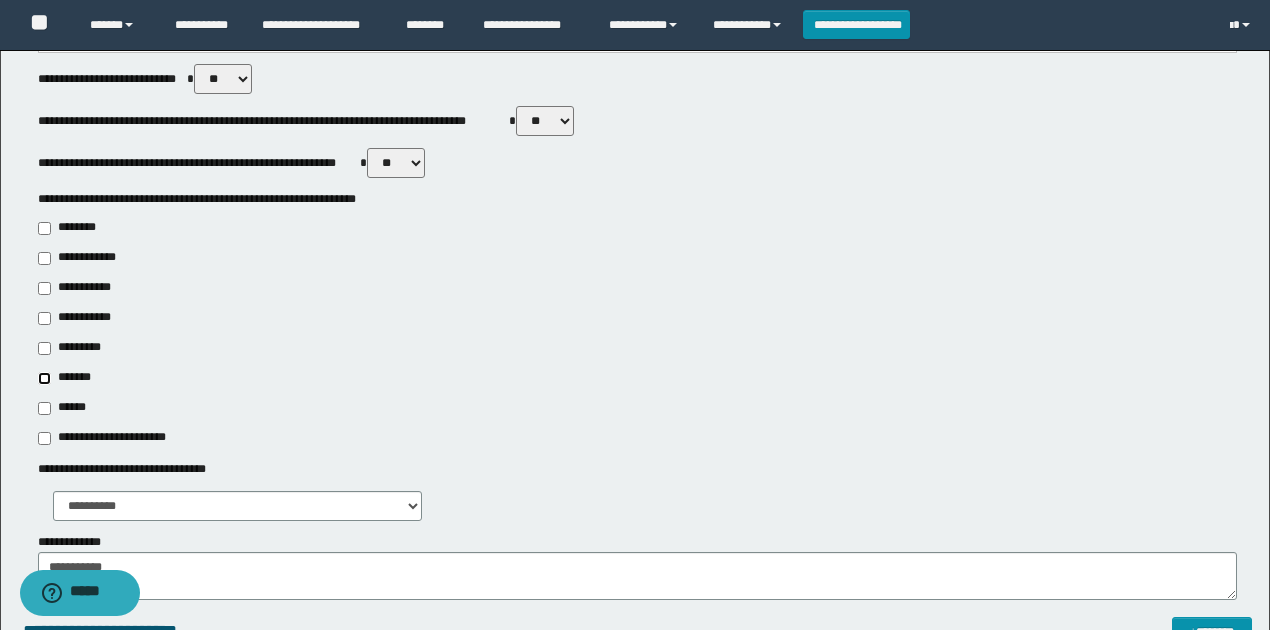 type on "**********" 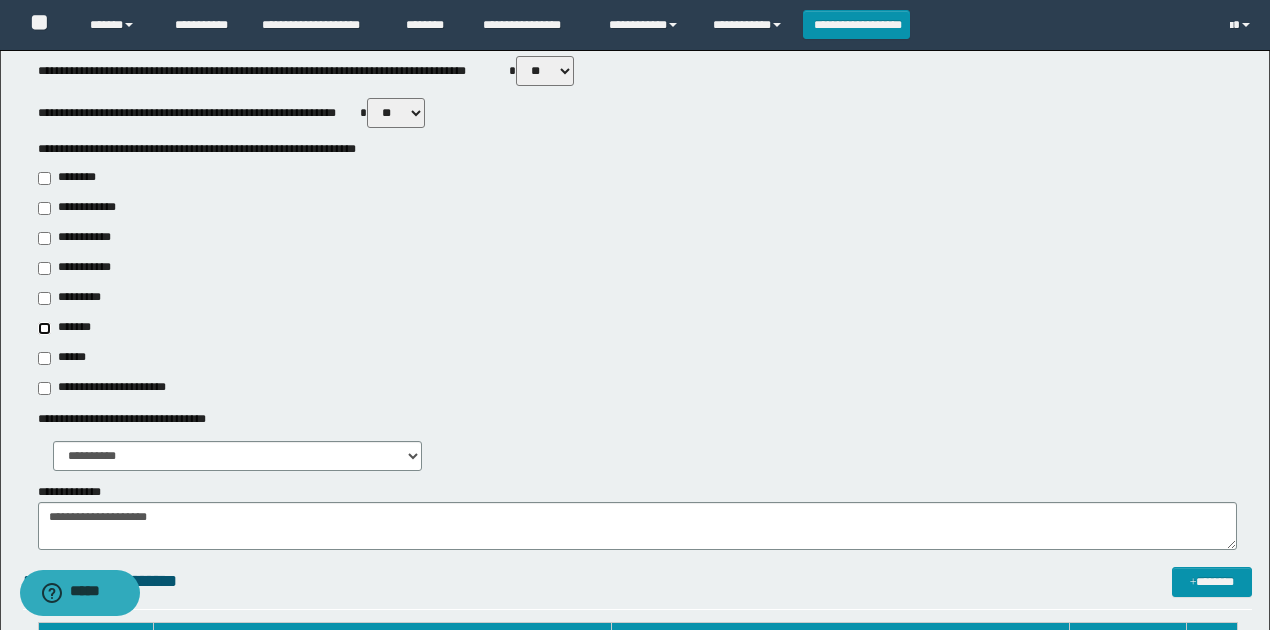 scroll, scrollTop: 933, scrollLeft: 0, axis: vertical 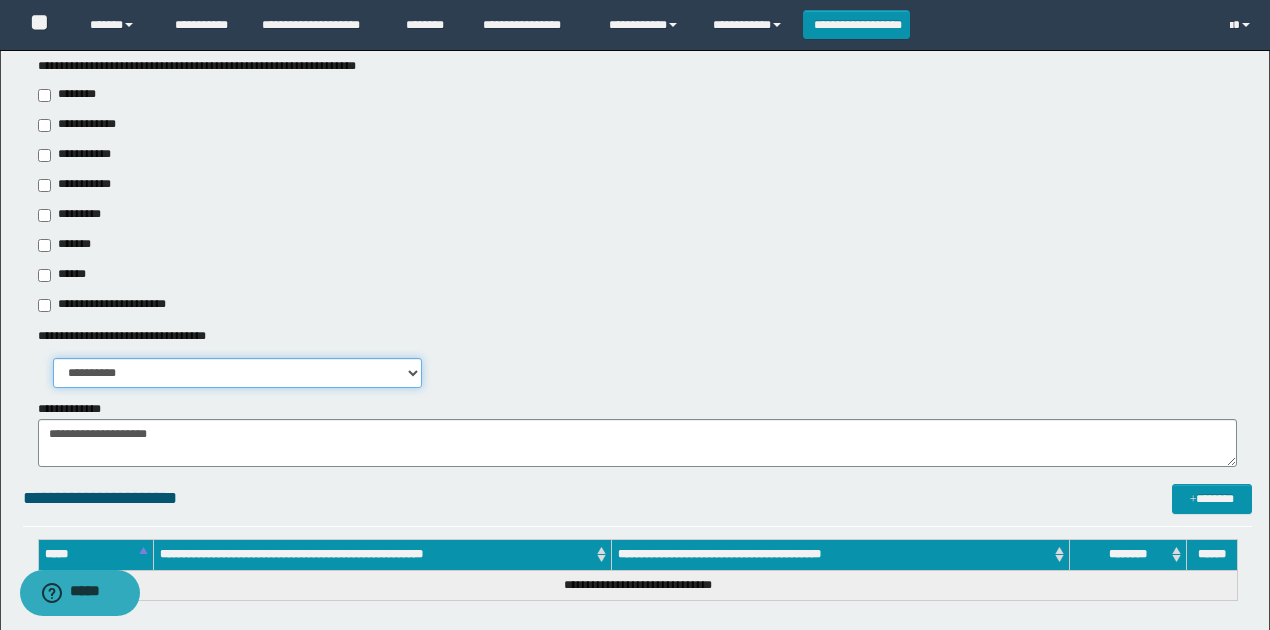 click on "**********" at bounding box center [238, 373] 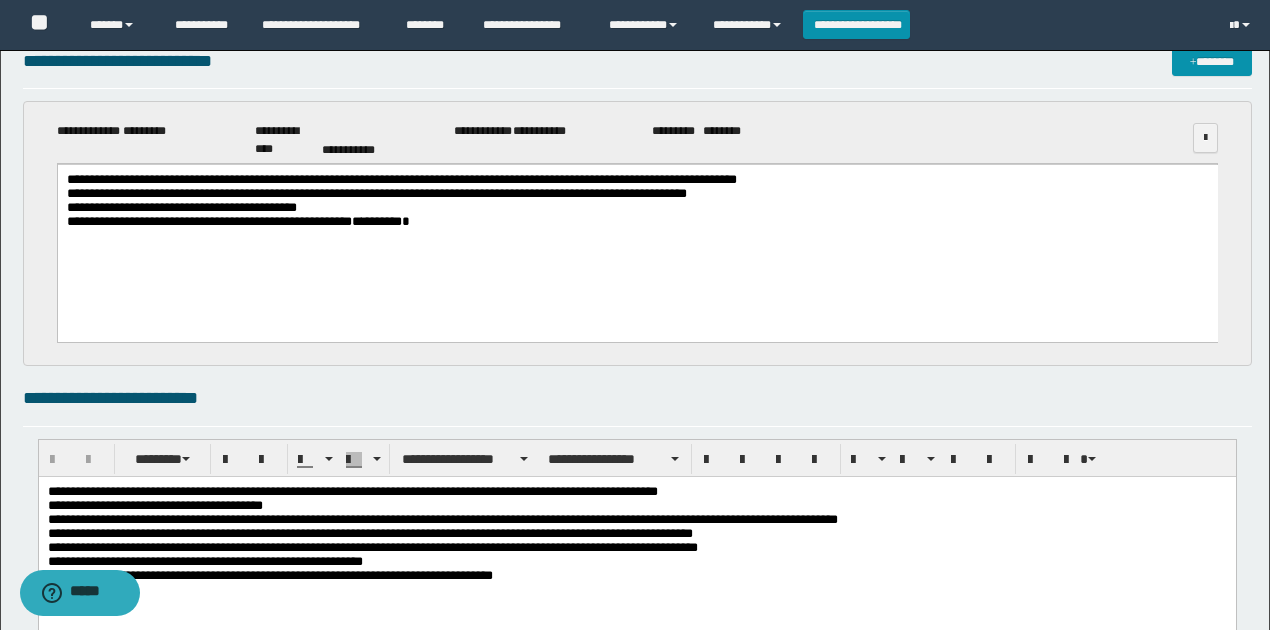 scroll, scrollTop: 0, scrollLeft: 0, axis: both 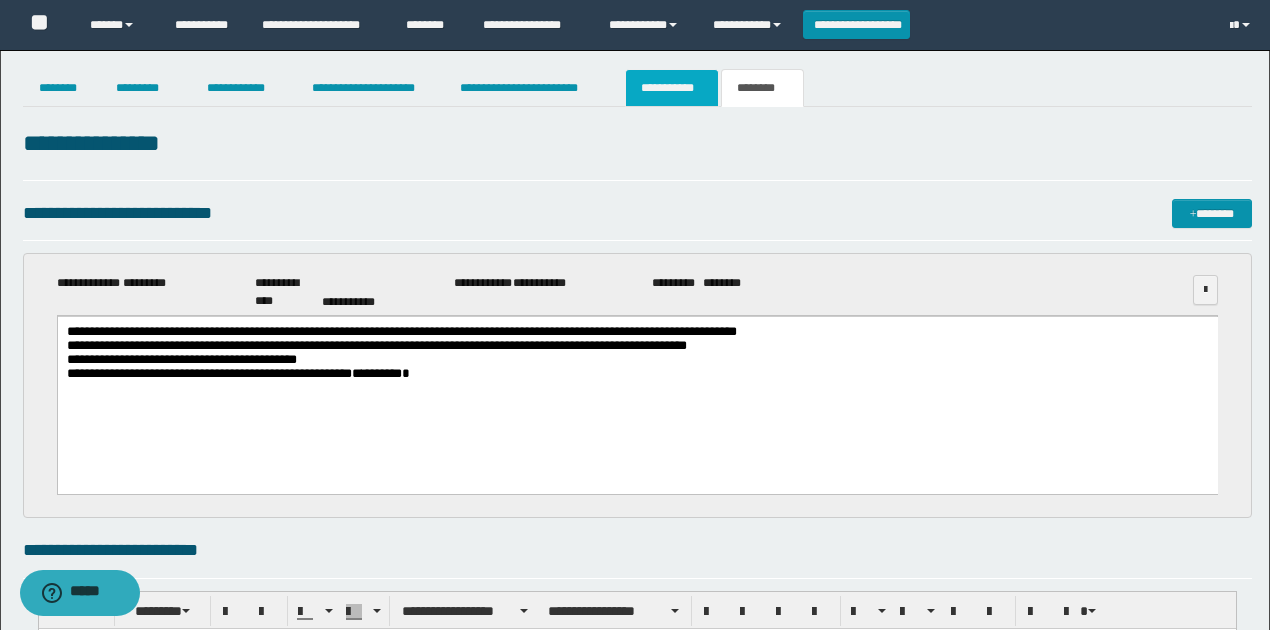click on "**********" at bounding box center [672, 88] 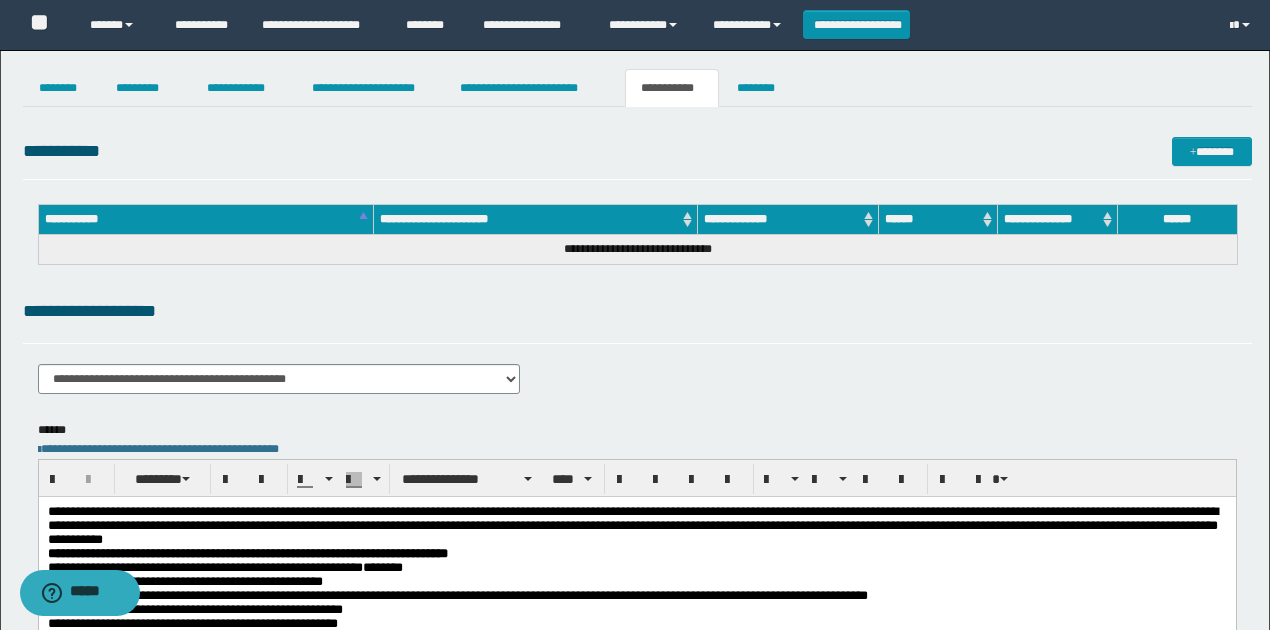 drag, startPoint x: 656, startPoint y: 130, endPoint x: 651, endPoint y: 147, distance: 17.720045 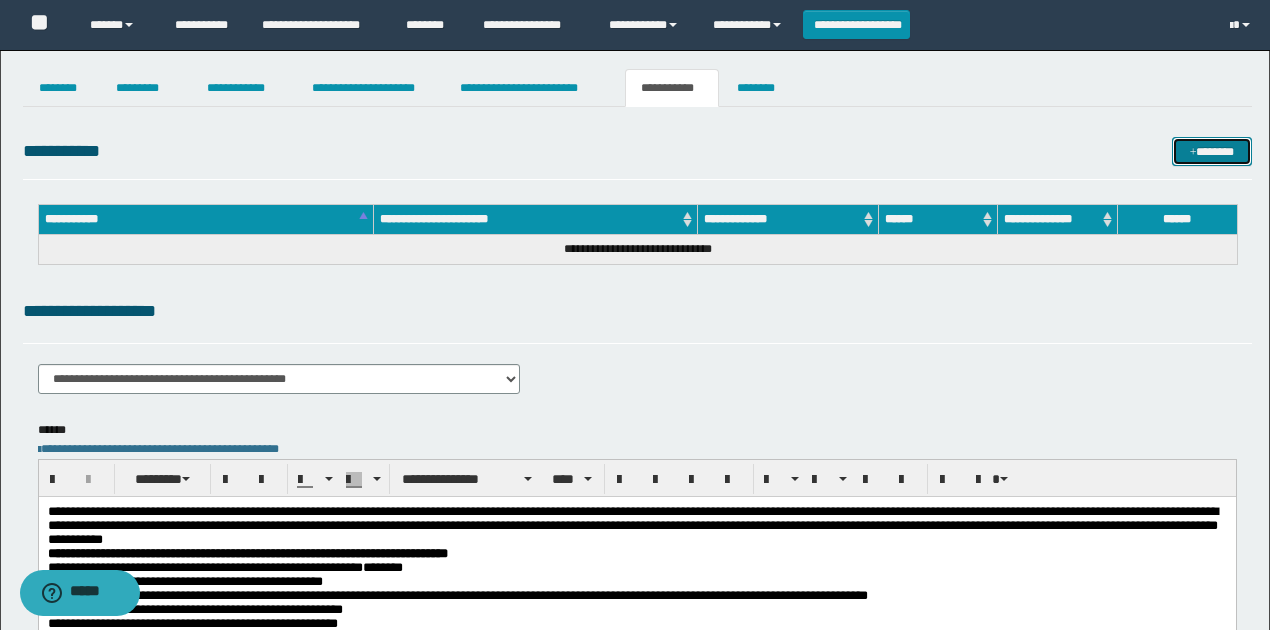 drag, startPoint x: 1216, startPoint y: 149, endPoint x: 1063, endPoint y: 150, distance: 153.00327 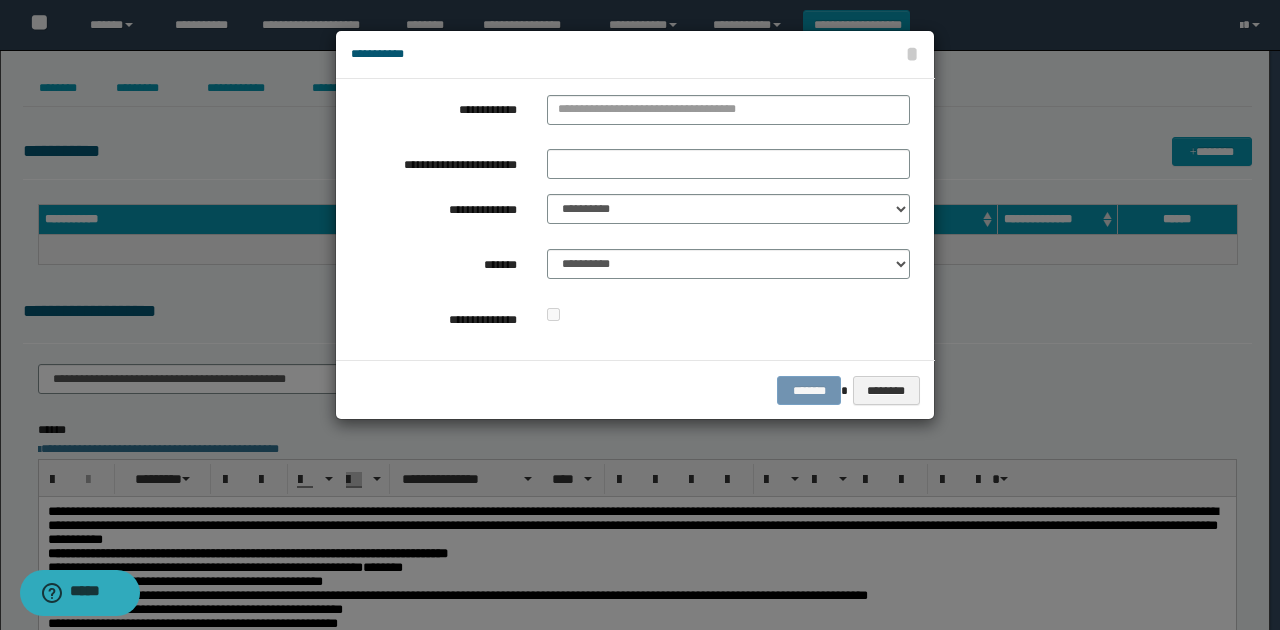 click on "**********" at bounding box center (635, 219) 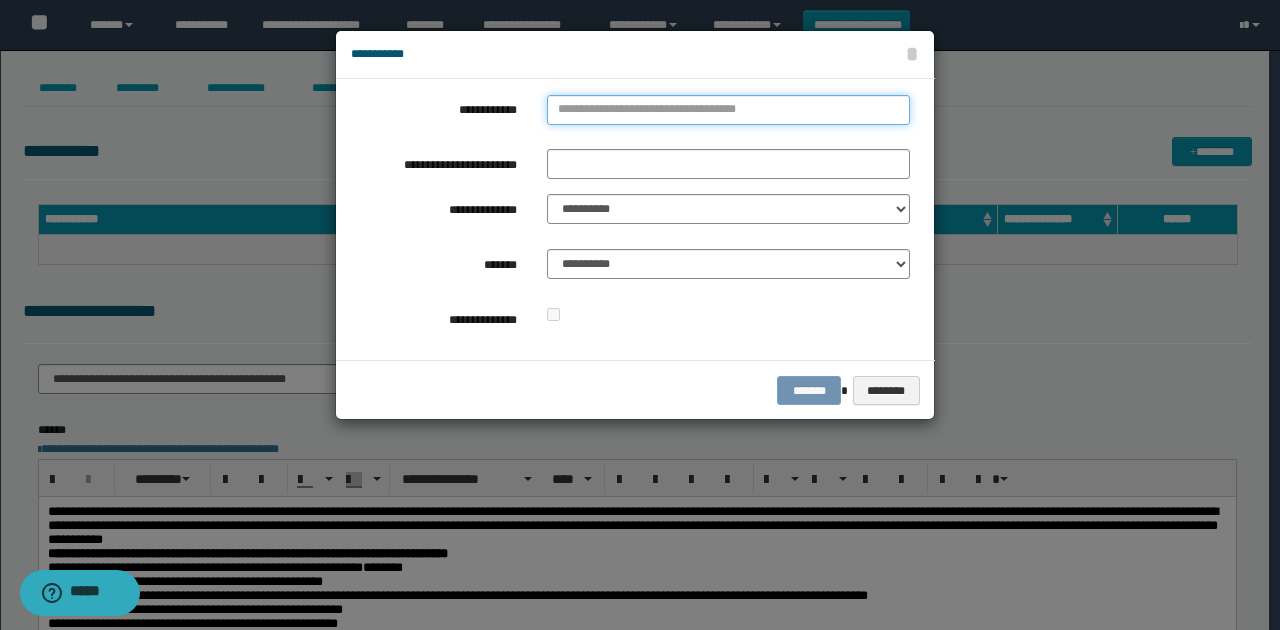 click on "**********" at bounding box center (728, 110) 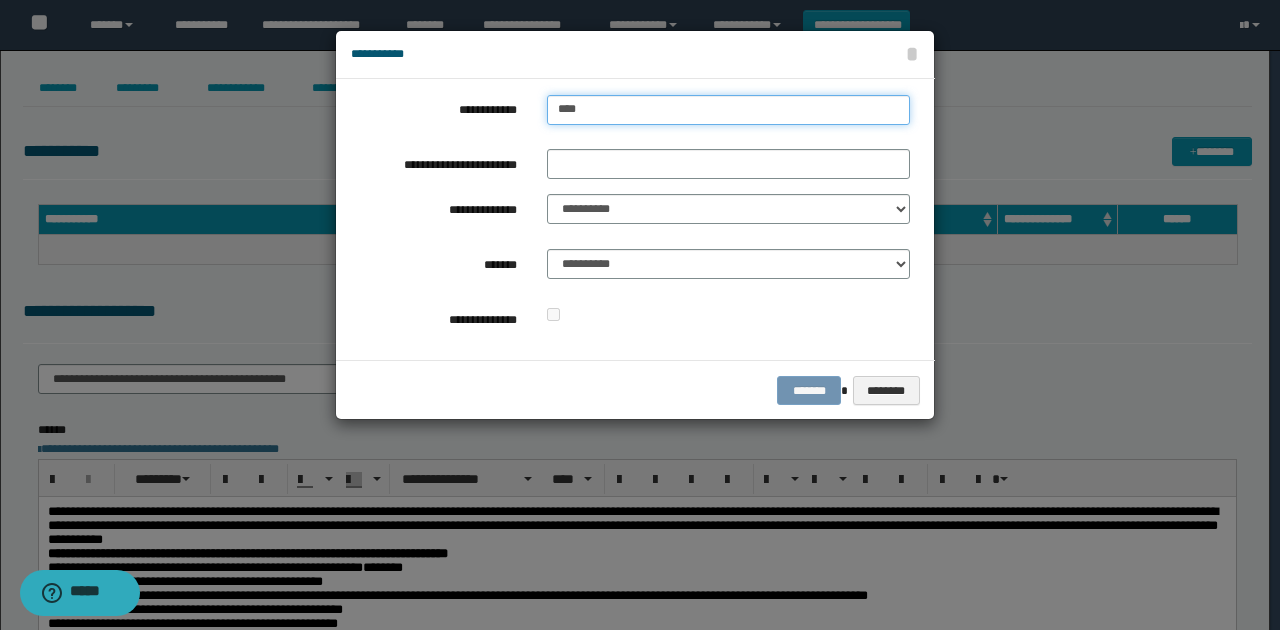 type on "****" 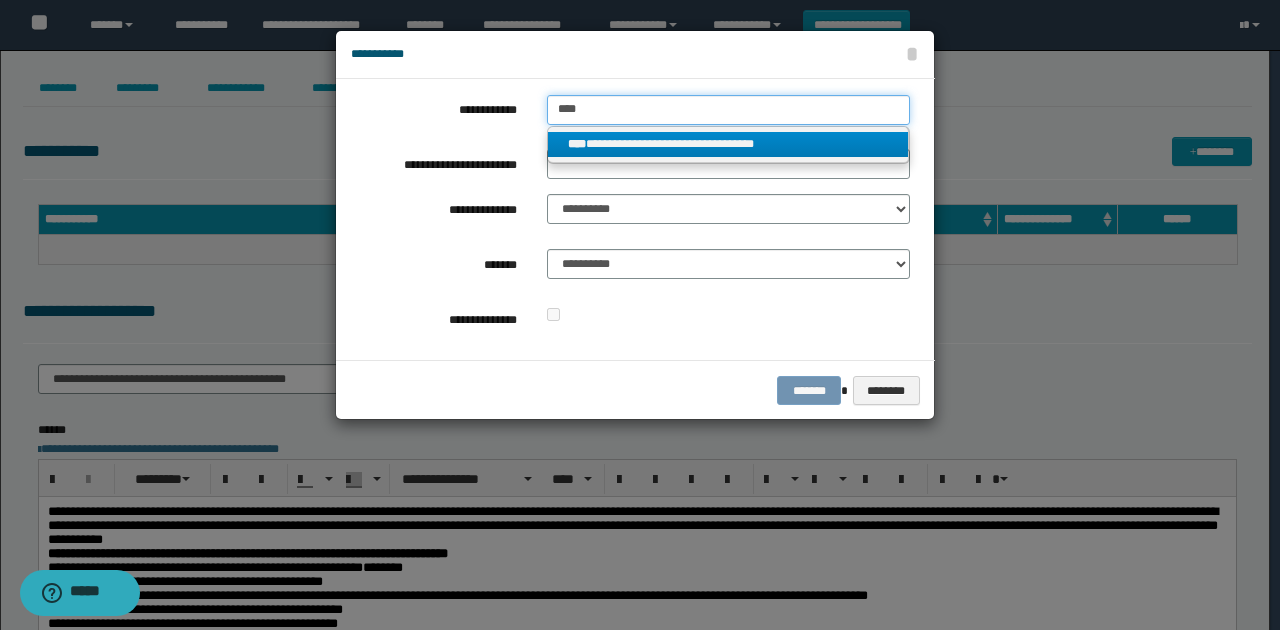 type on "****" 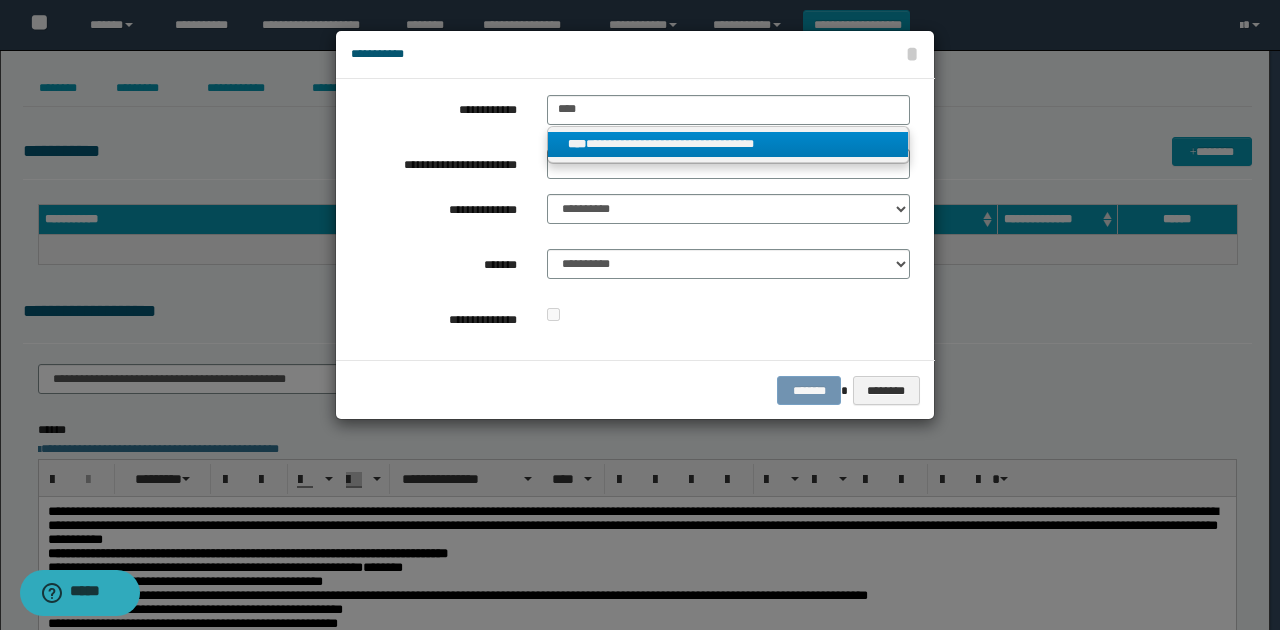 click on "**********" at bounding box center [728, 144] 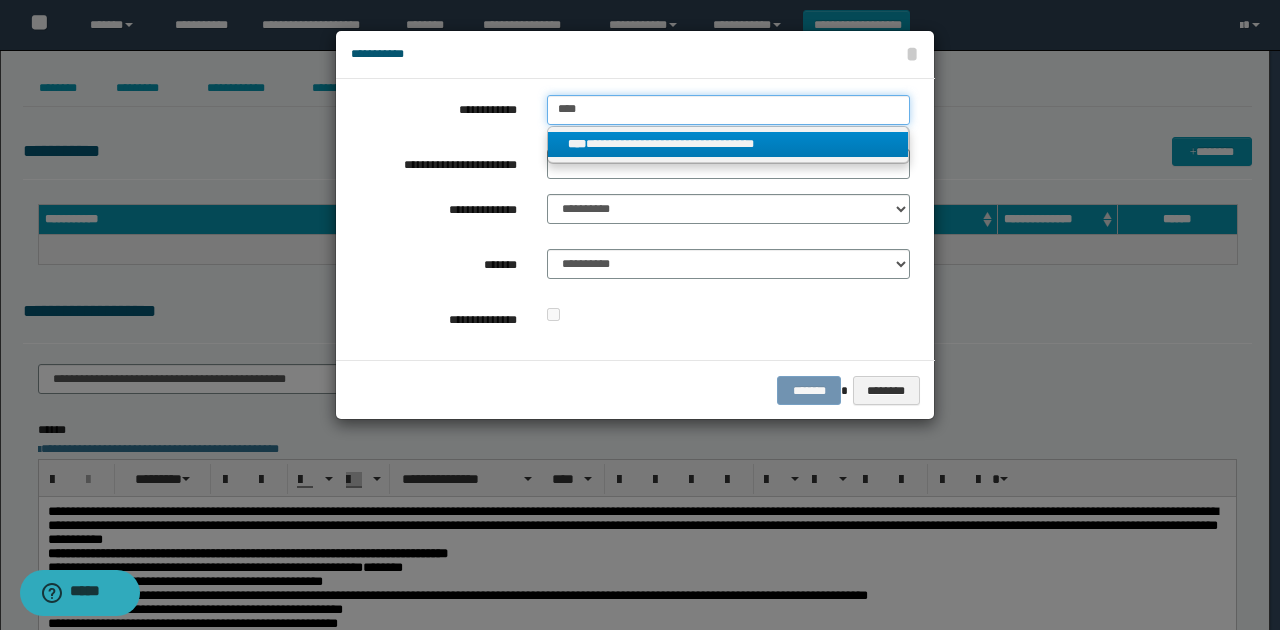 type 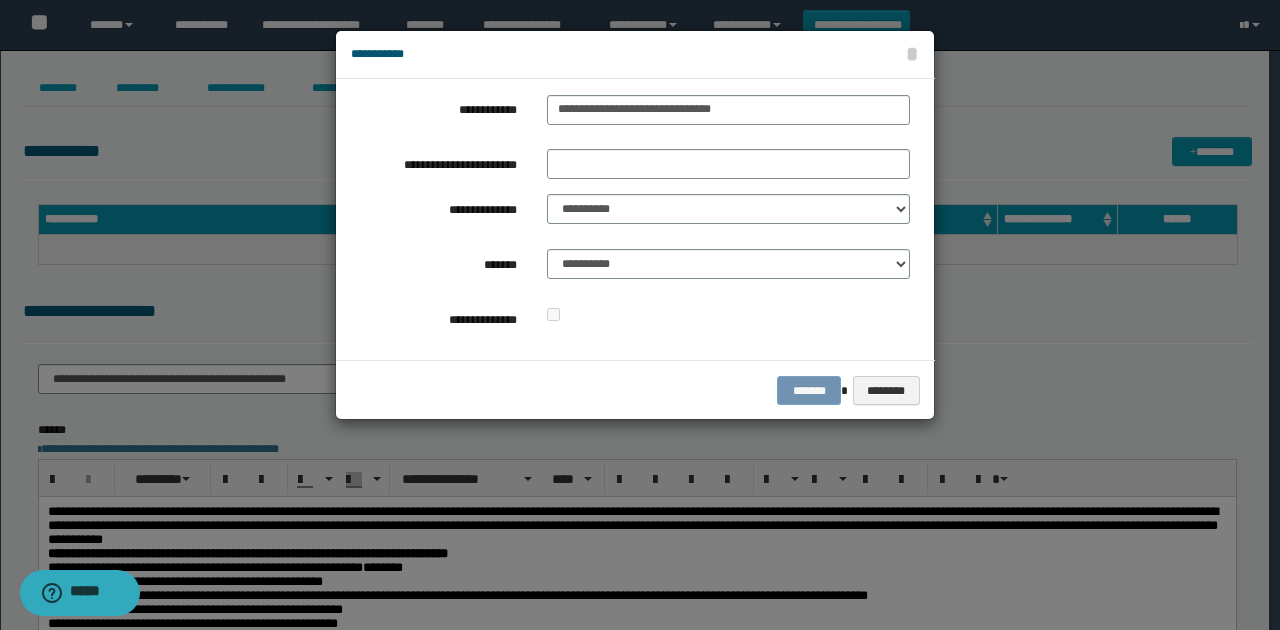 click on "**********" at bounding box center (728, 141) 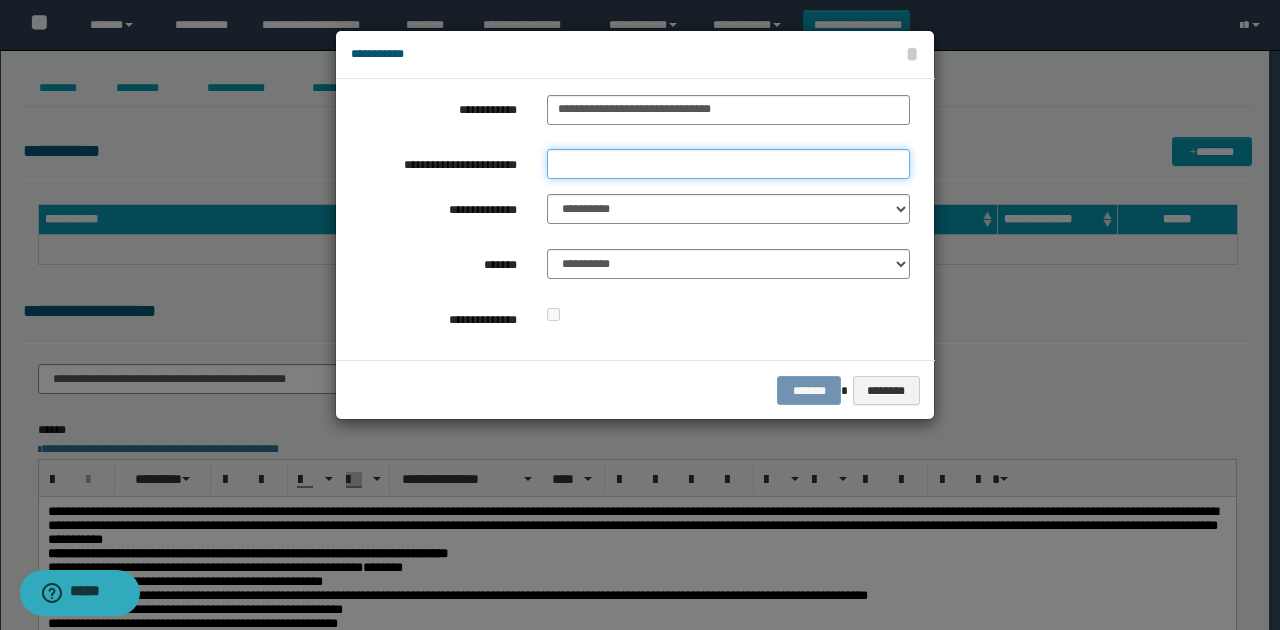 click on "**********" at bounding box center [728, 164] 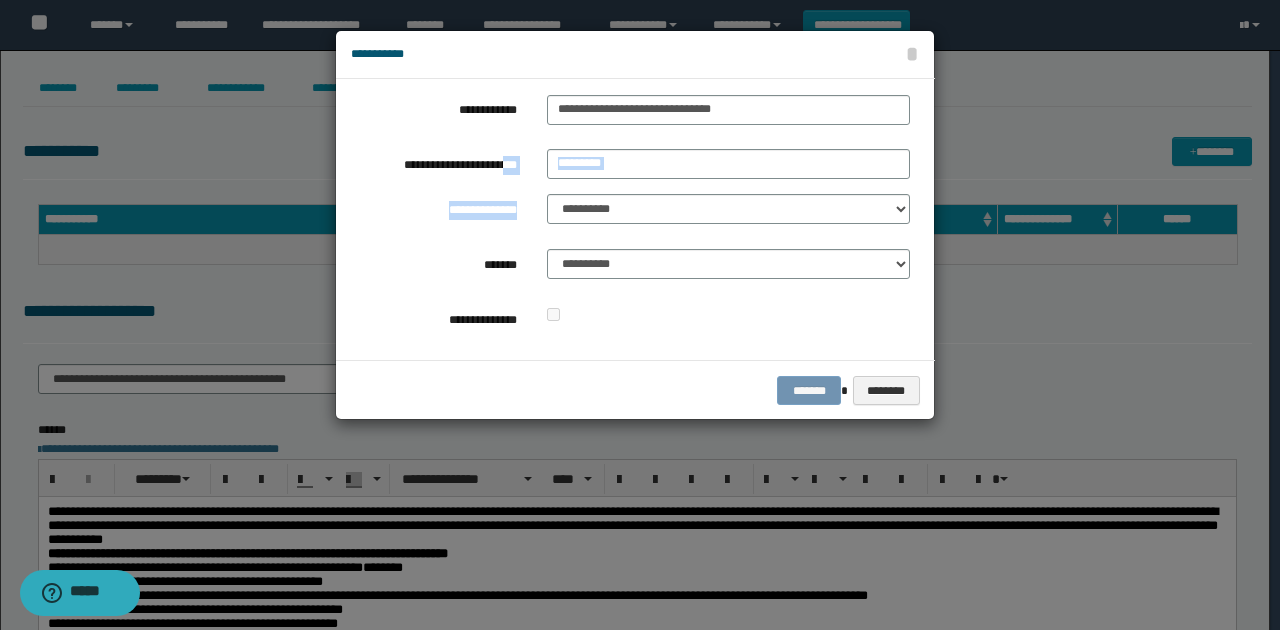 drag, startPoint x: 638, startPoint y: 169, endPoint x: 501, endPoint y: 156, distance: 137.6154 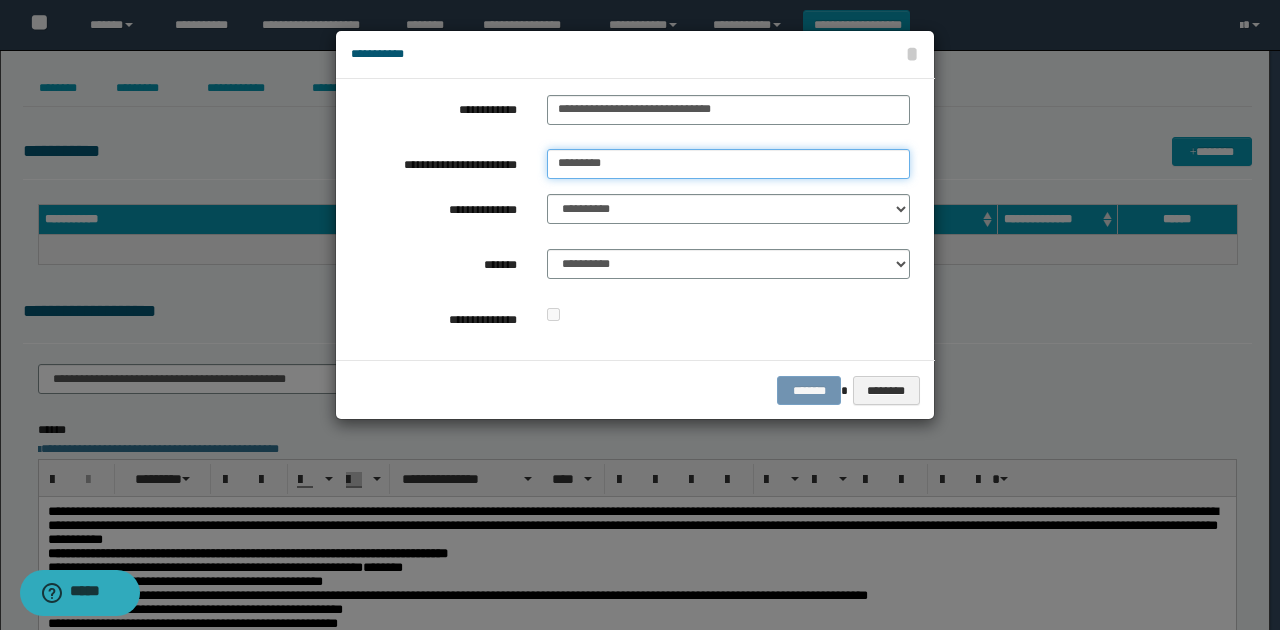 click on "*********" at bounding box center (728, 164) 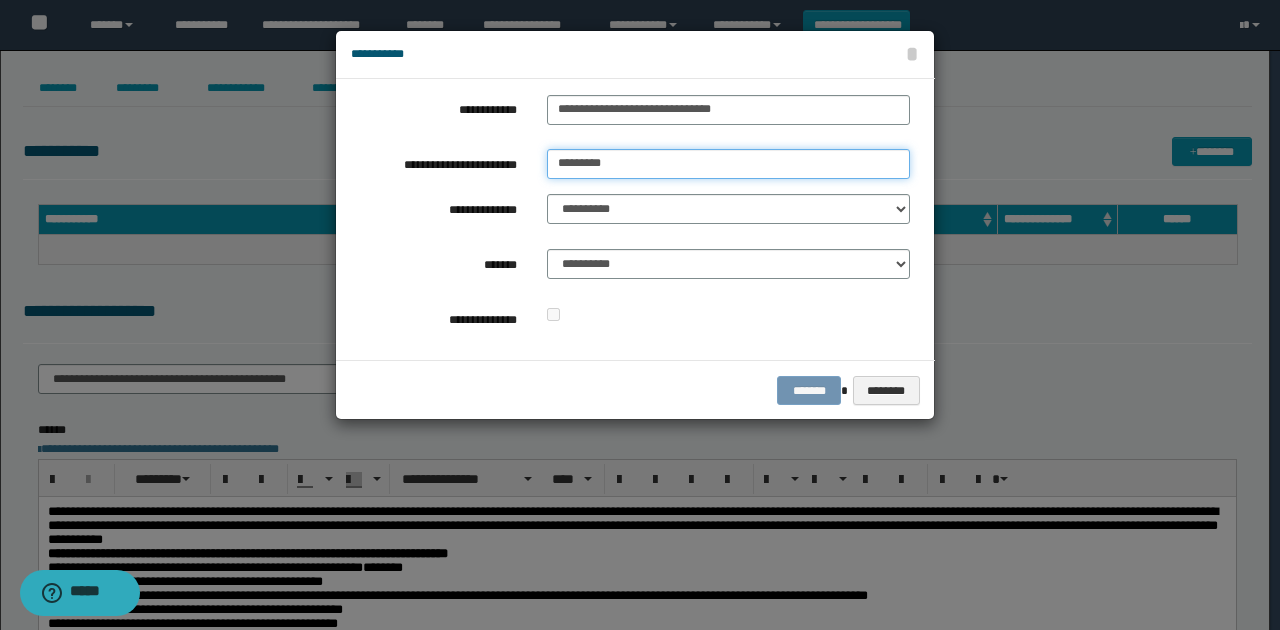 drag, startPoint x: 620, startPoint y: 163, endPoint x: 448, endPoint y: 152, distance: 172.35138 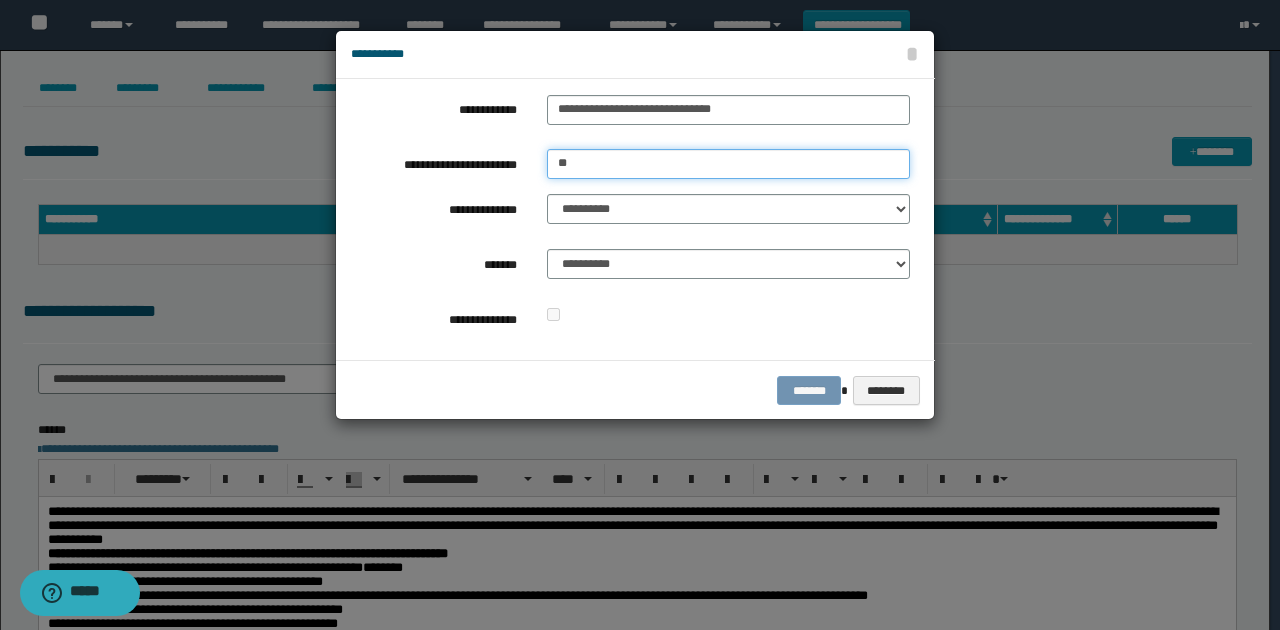 type on "*" 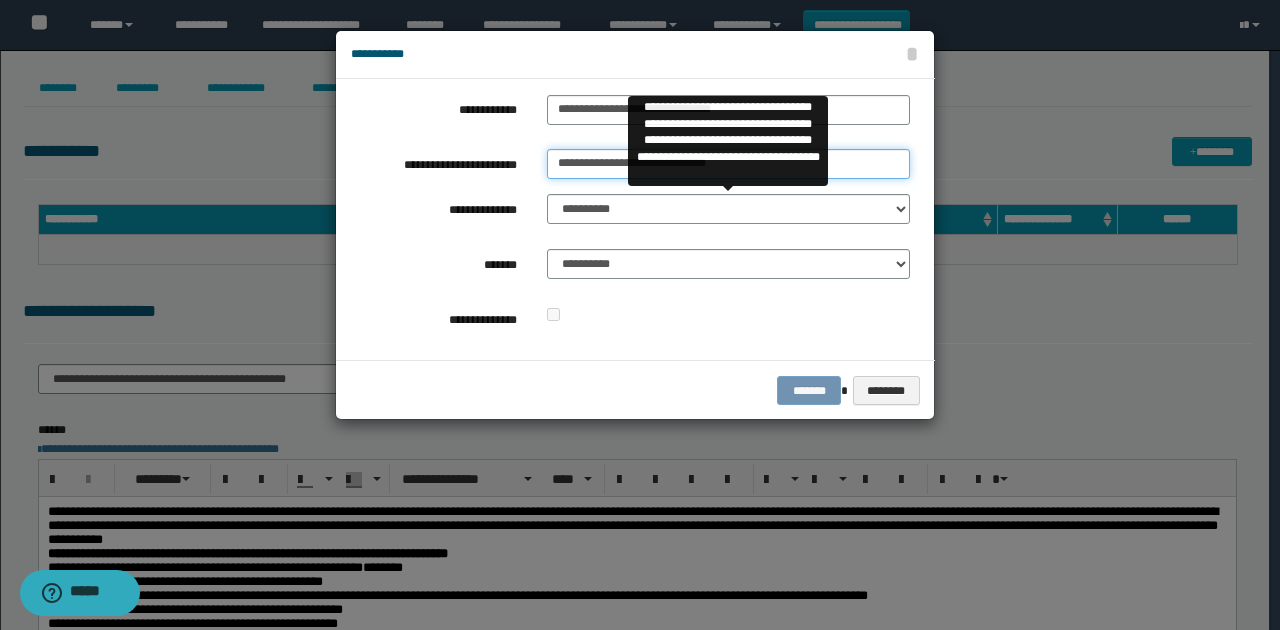 type on "**********" 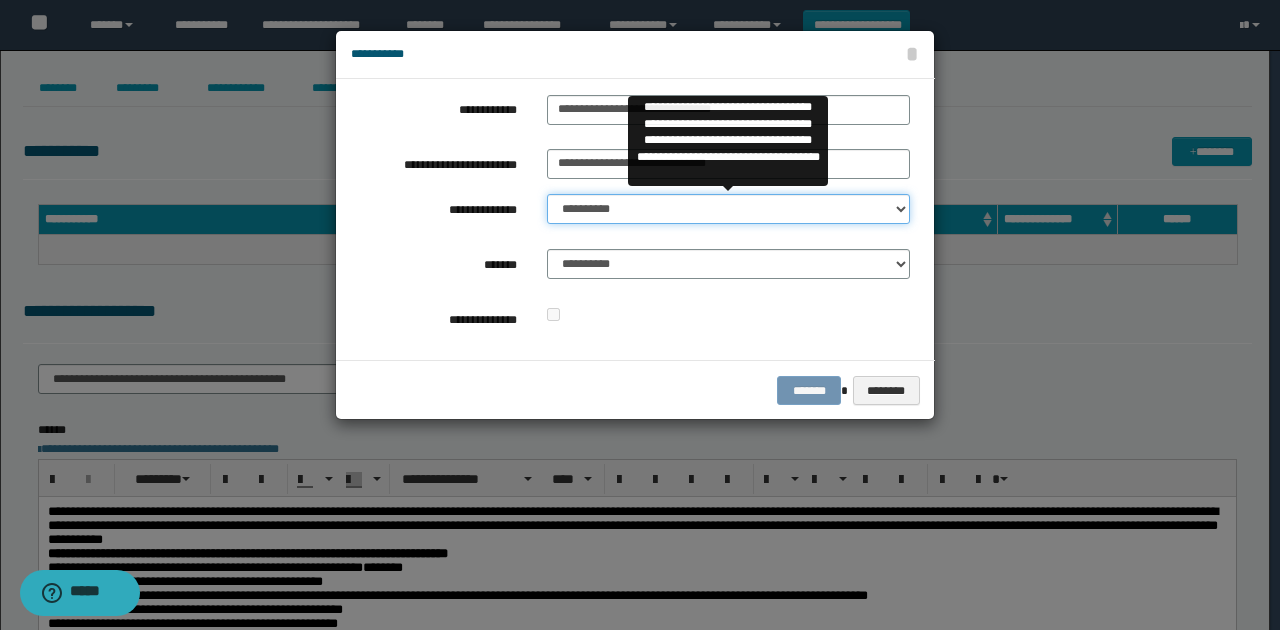 click on "**********" at bounding box center (728, 209) 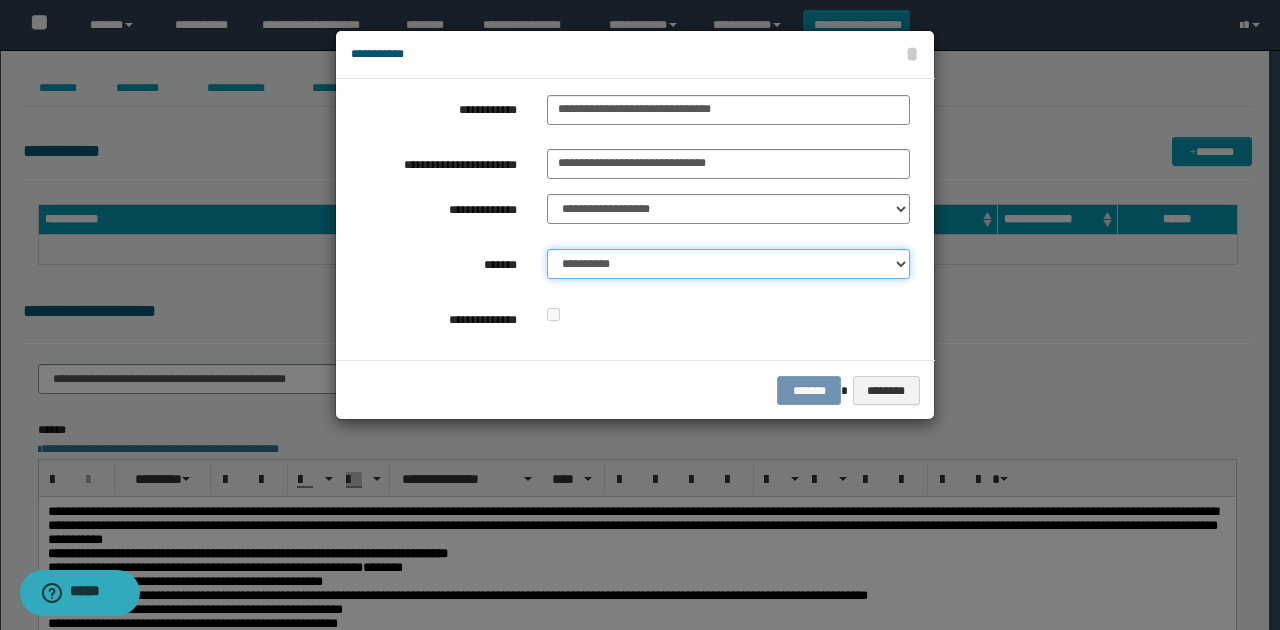 click on "**********" at bounding box center (728, 264) 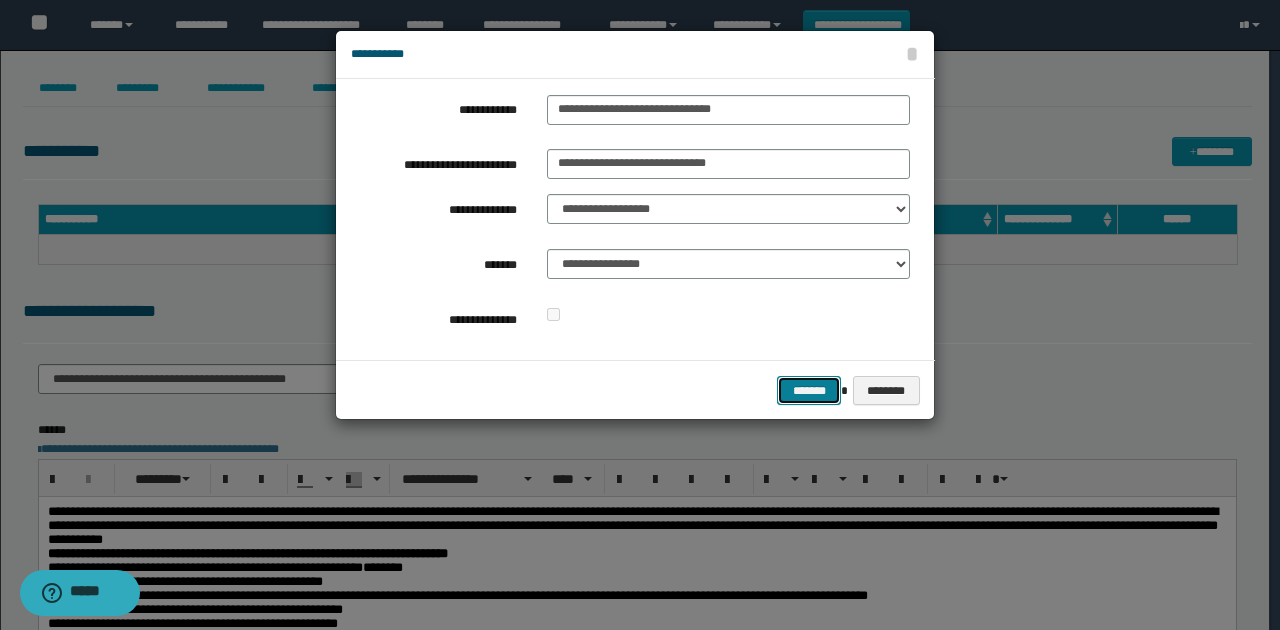 click on "*******" at bounding box center [809, 390] 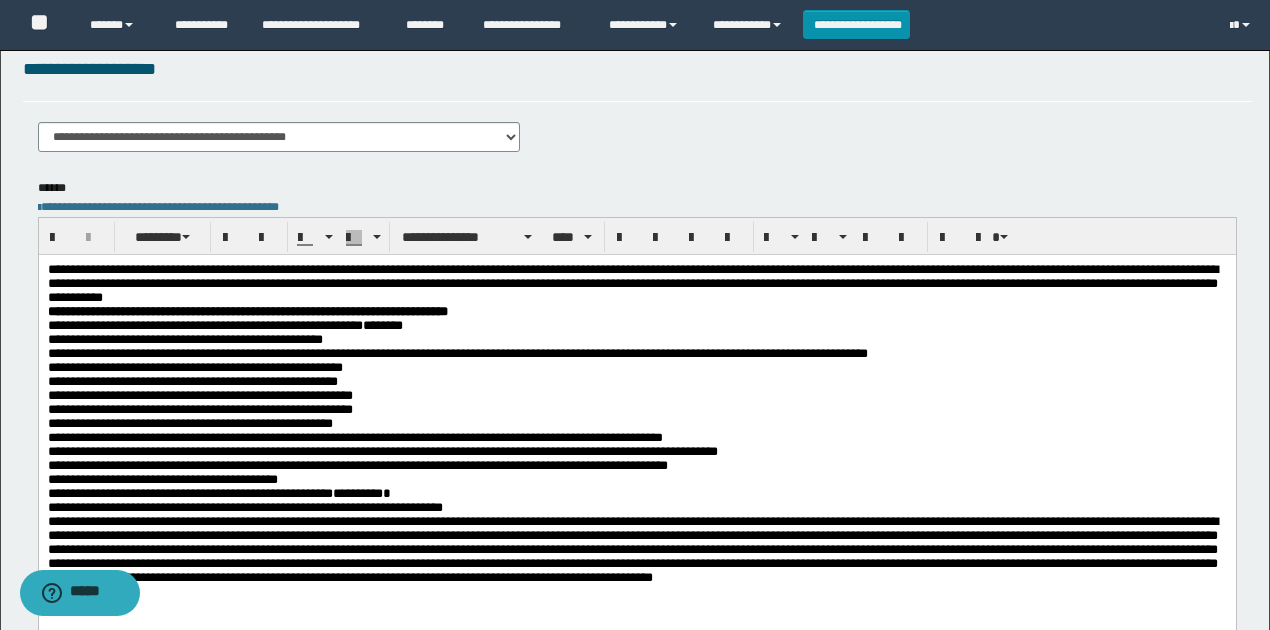 scroll, scrollTop: 266, scrollLeft: 0, axis: vertical 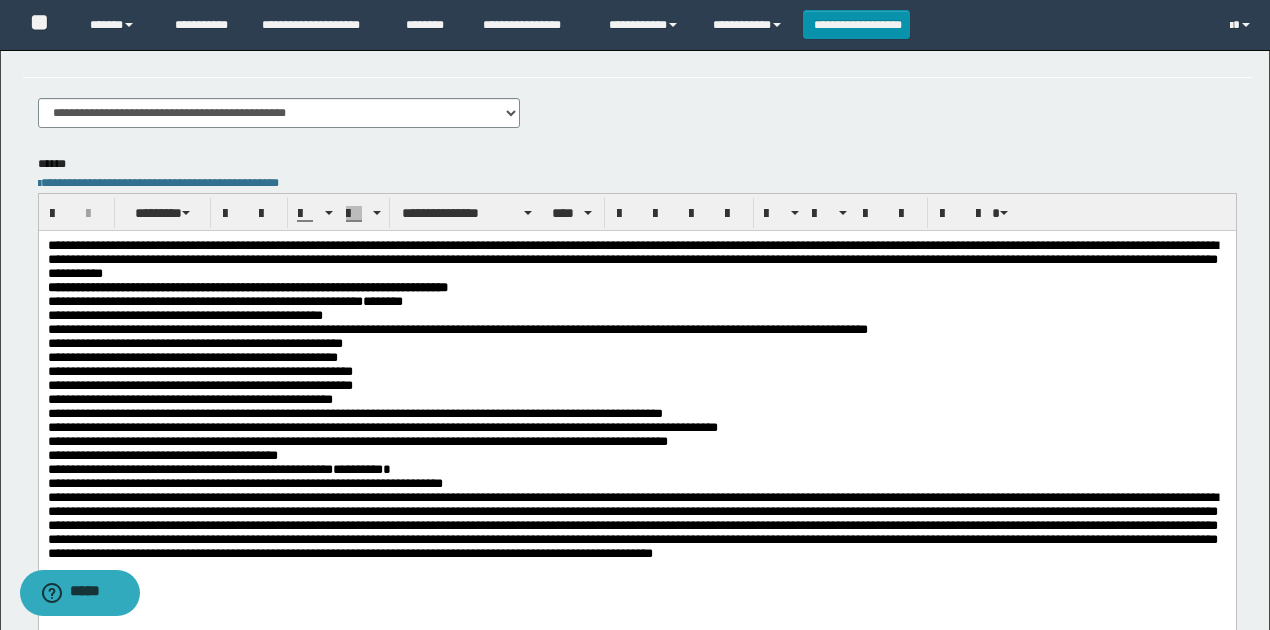 click on "**********" at bounding box center (636, 399) 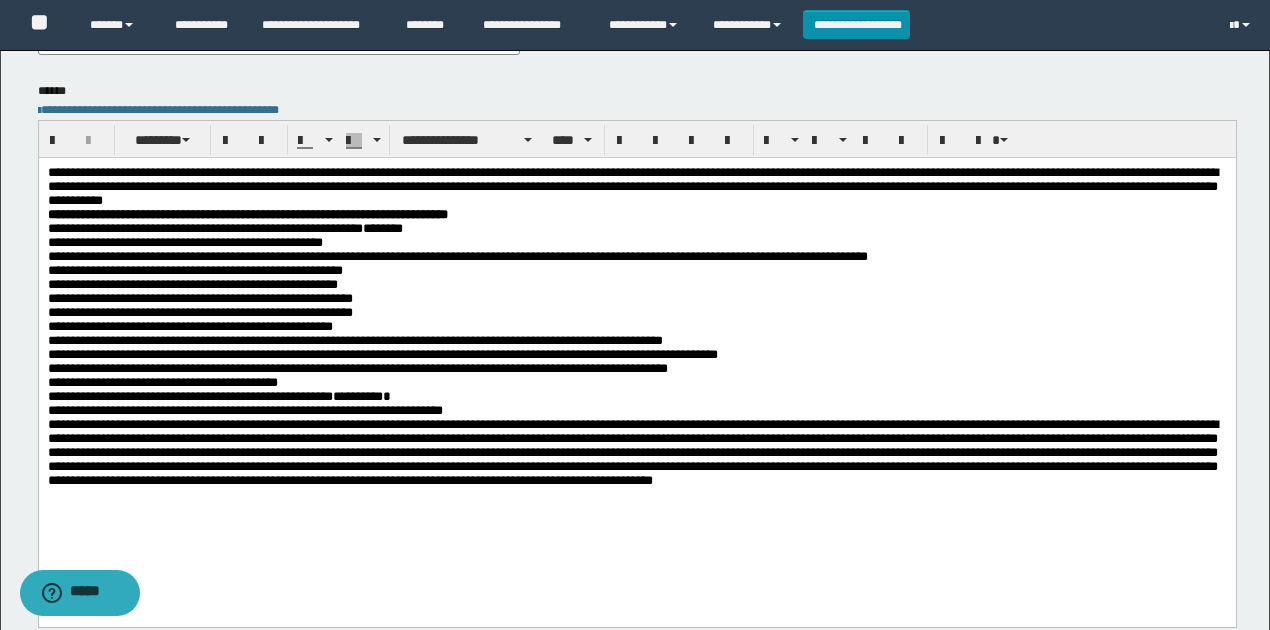 scroll, scrollTop: 466, scrollLeft: 0, axis: vertical 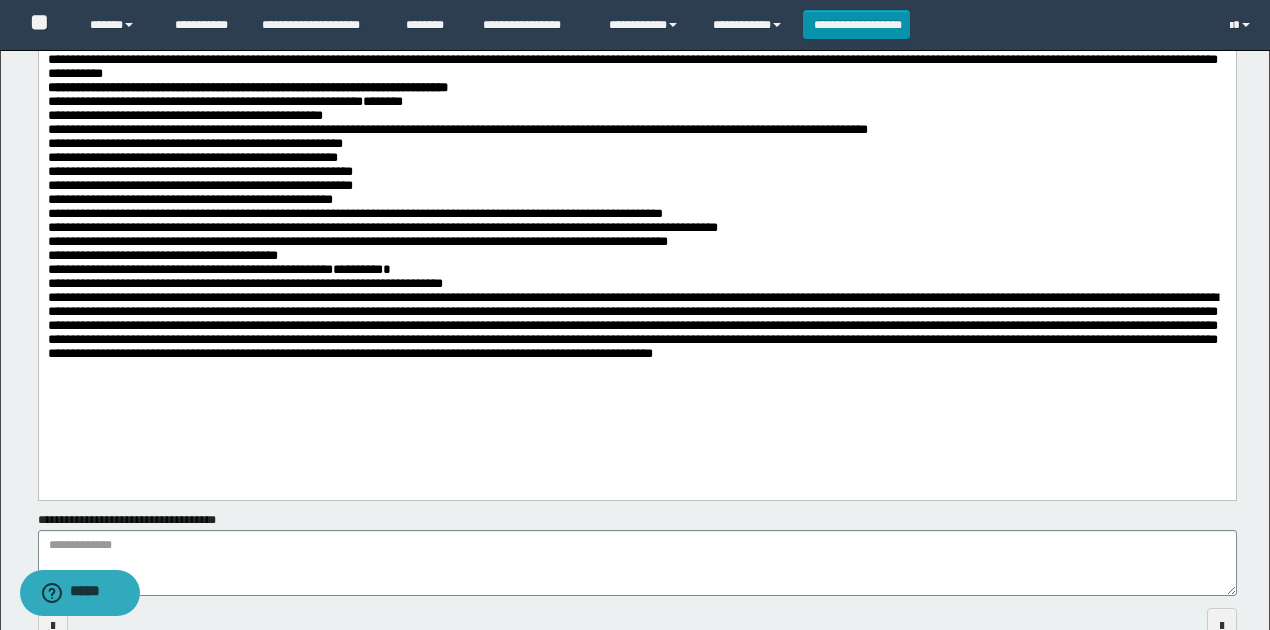 click on "**********" at bounding box center [636, 255] 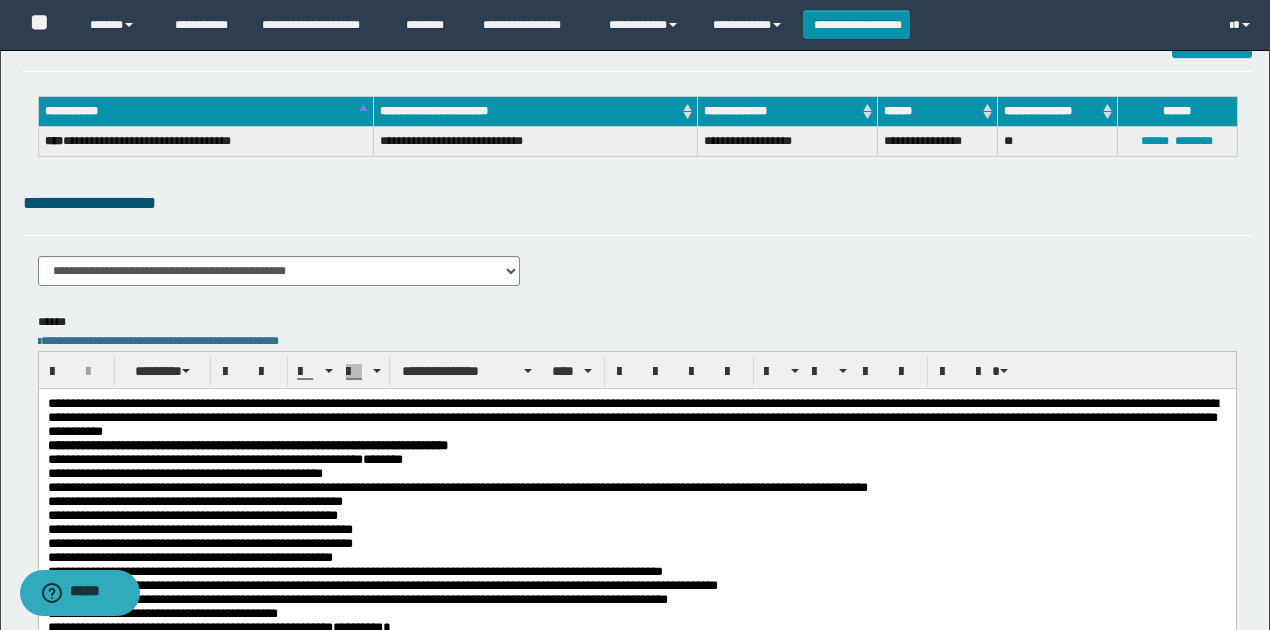 scroll, scrollTop: 0, scrollLeft: 0, axis: both 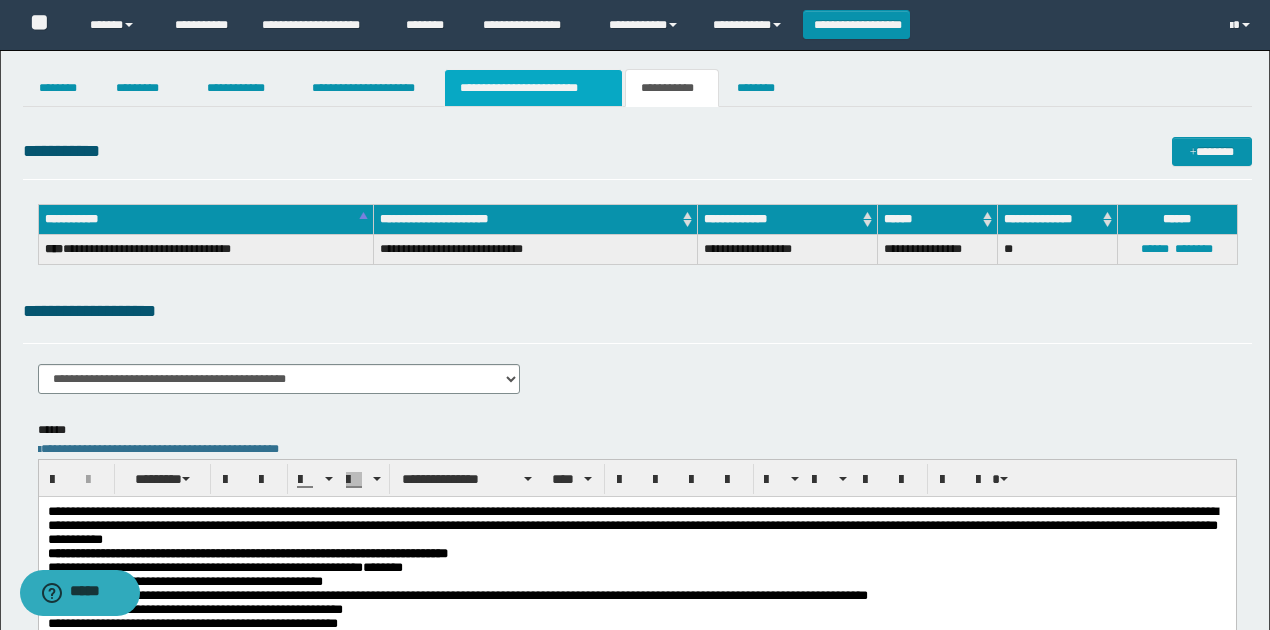 click on "**********" at bounding box center [533, 88] 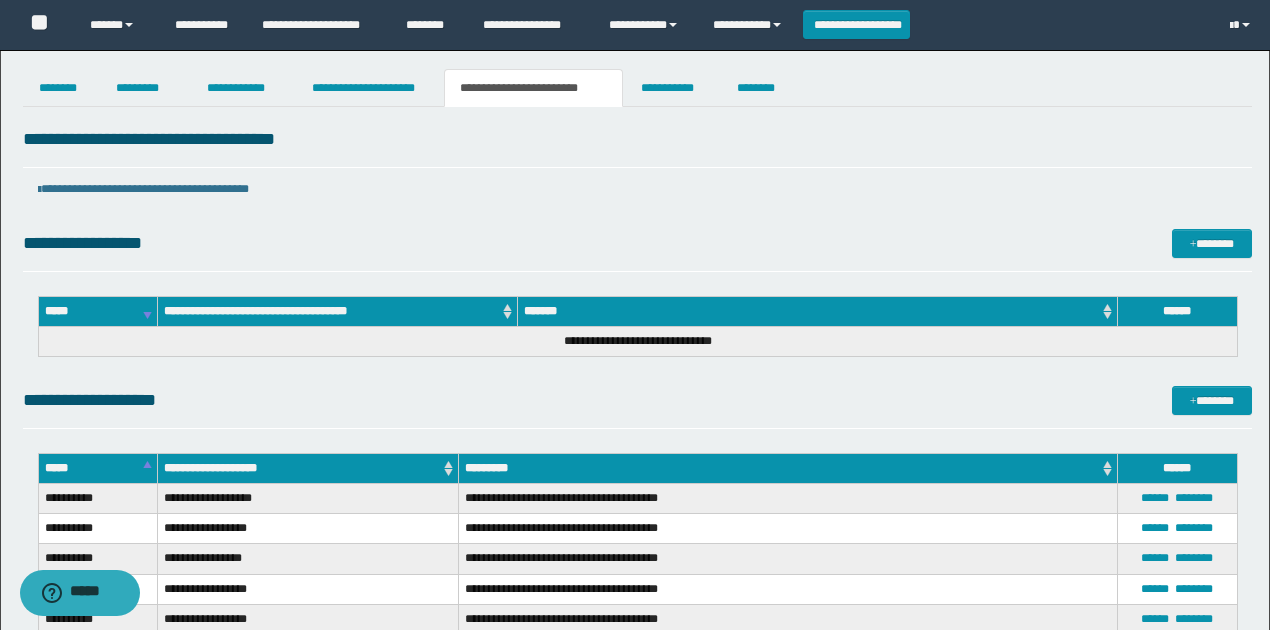 click on "**********" at bounding box center (637, 581) 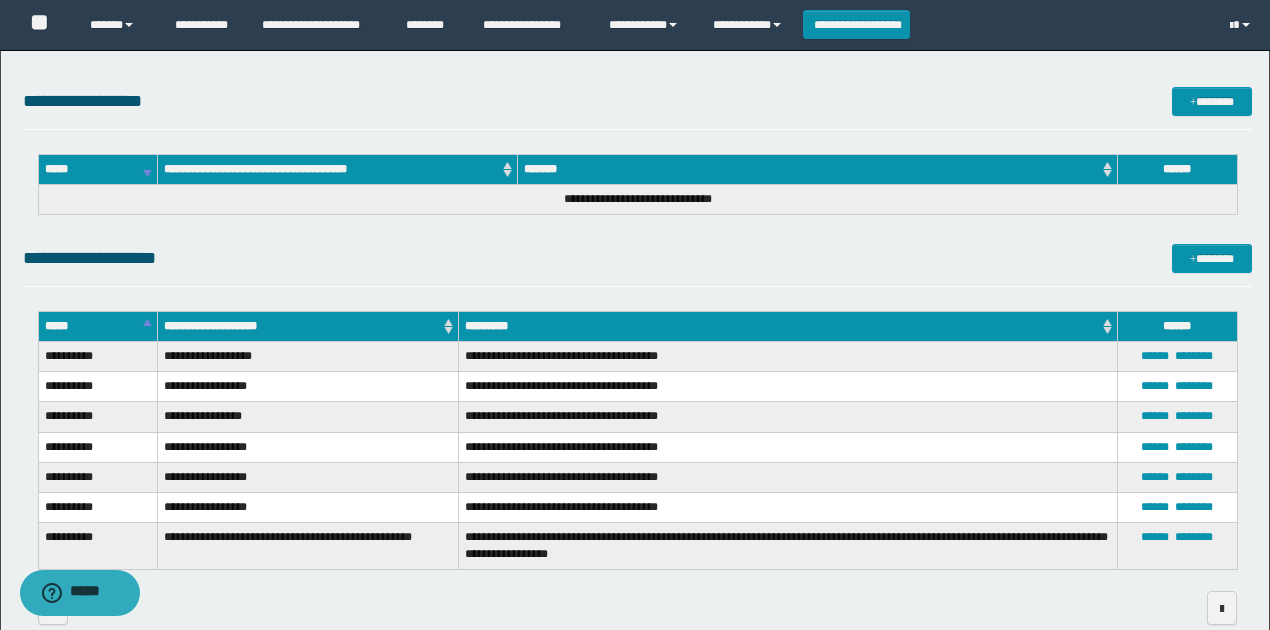 scroll, scrollTop: 0, scrollLeft: 0, axis: both 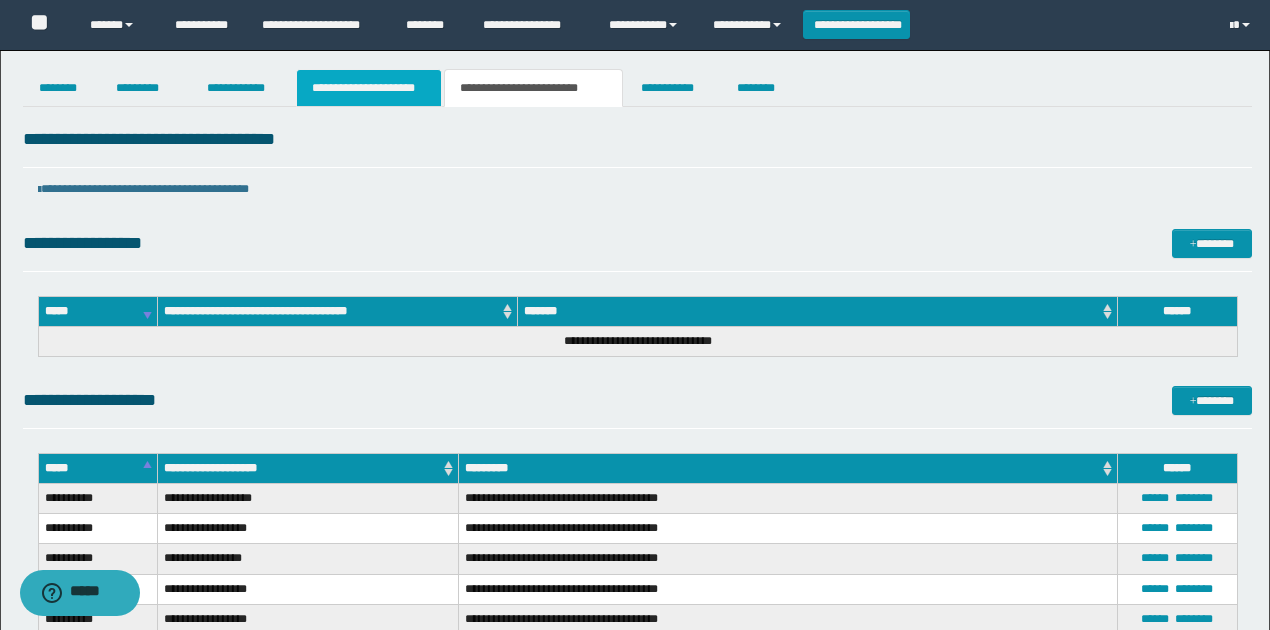 drag, startPoint x: 363, startPoint y: 58, endPoint x: 360, endPoint y: 80, distance: 22.203604 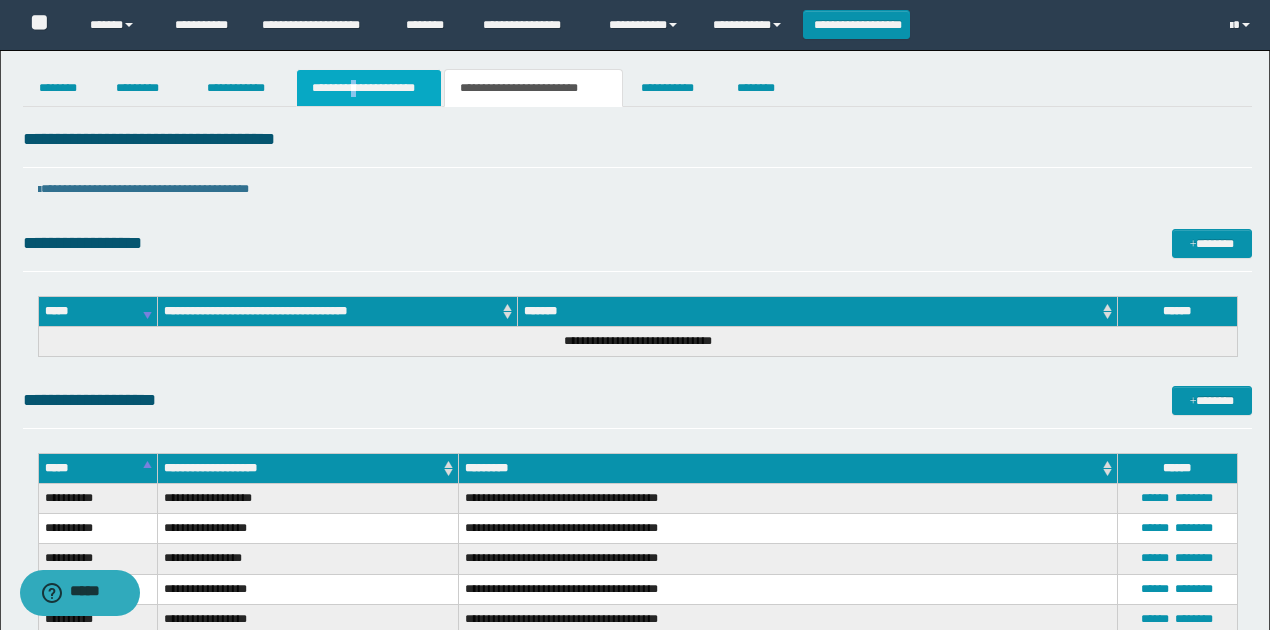 click on "**********" at bounding box center (369, 88) 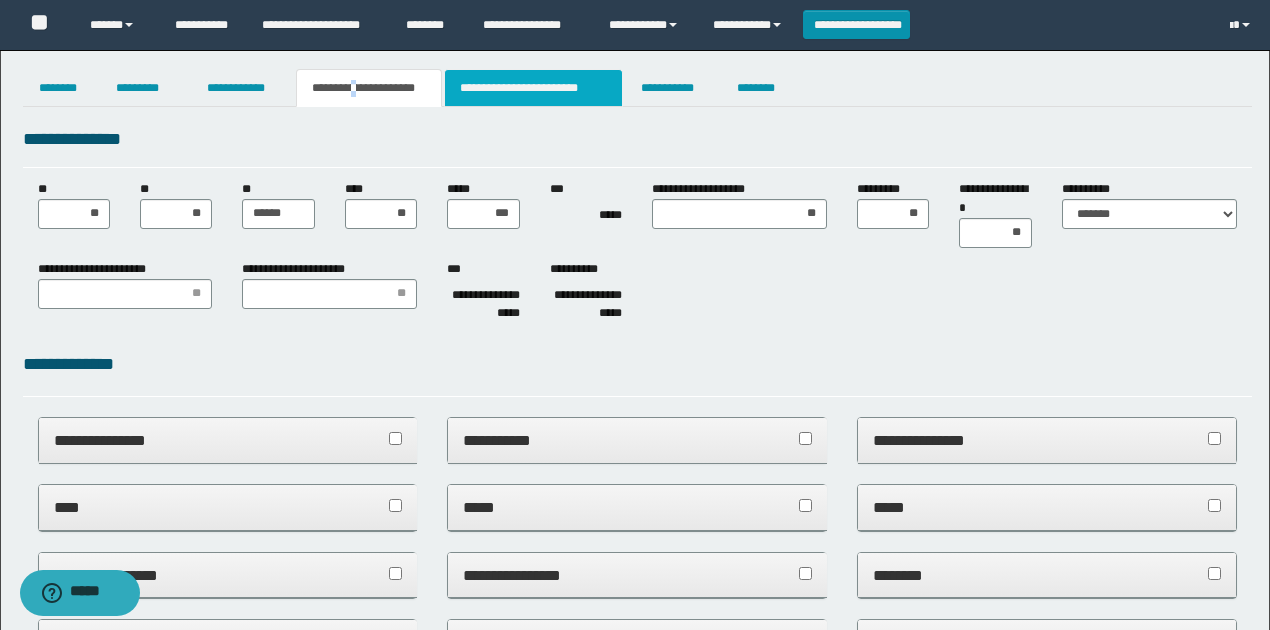 click on "**********" at bounding box center (533, 88) 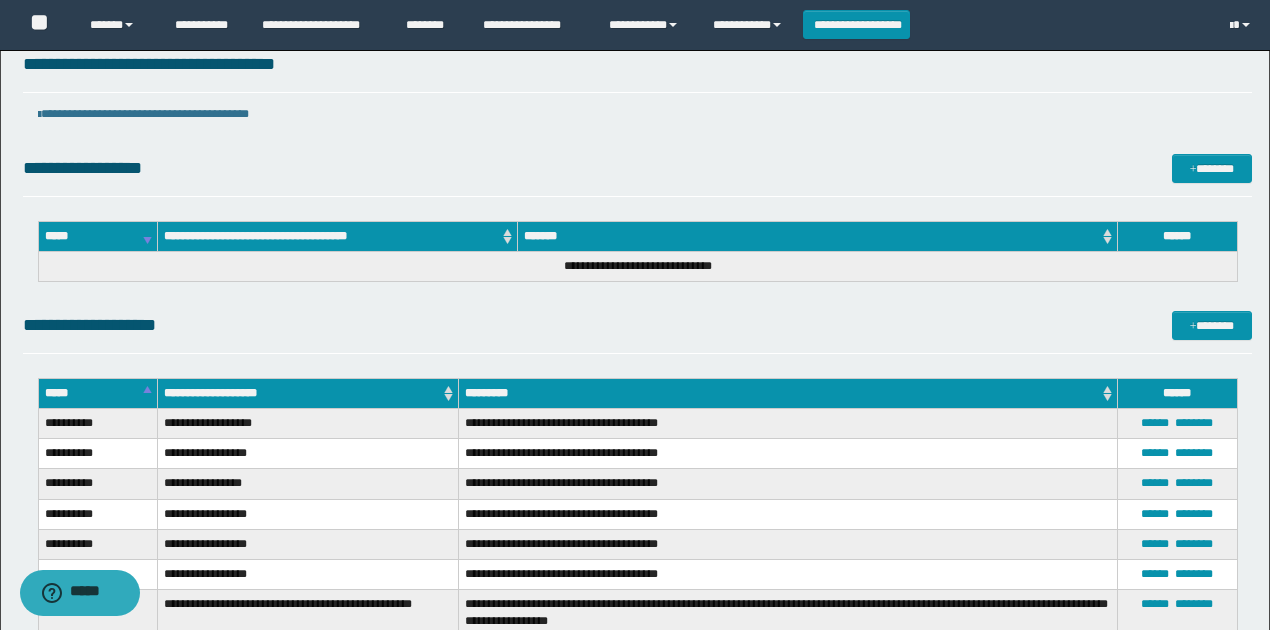 scroll, scrollTop: 0, scrollLeft: 0, axis: both 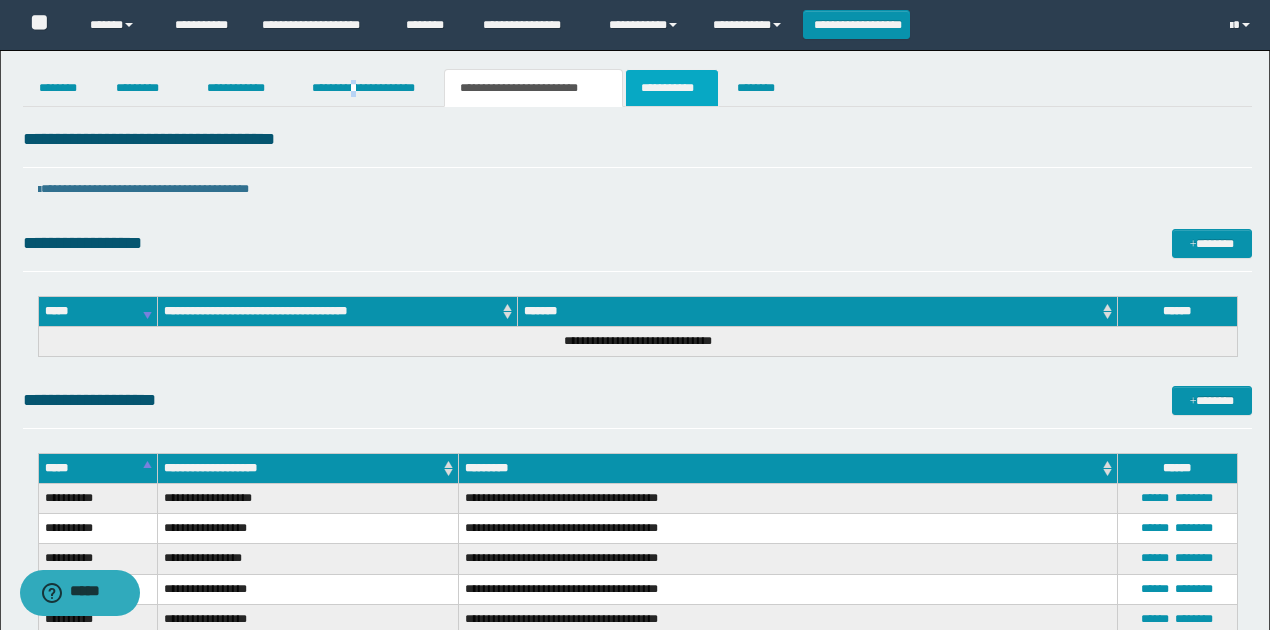 click on "**********" at bounding box center [672, 88] 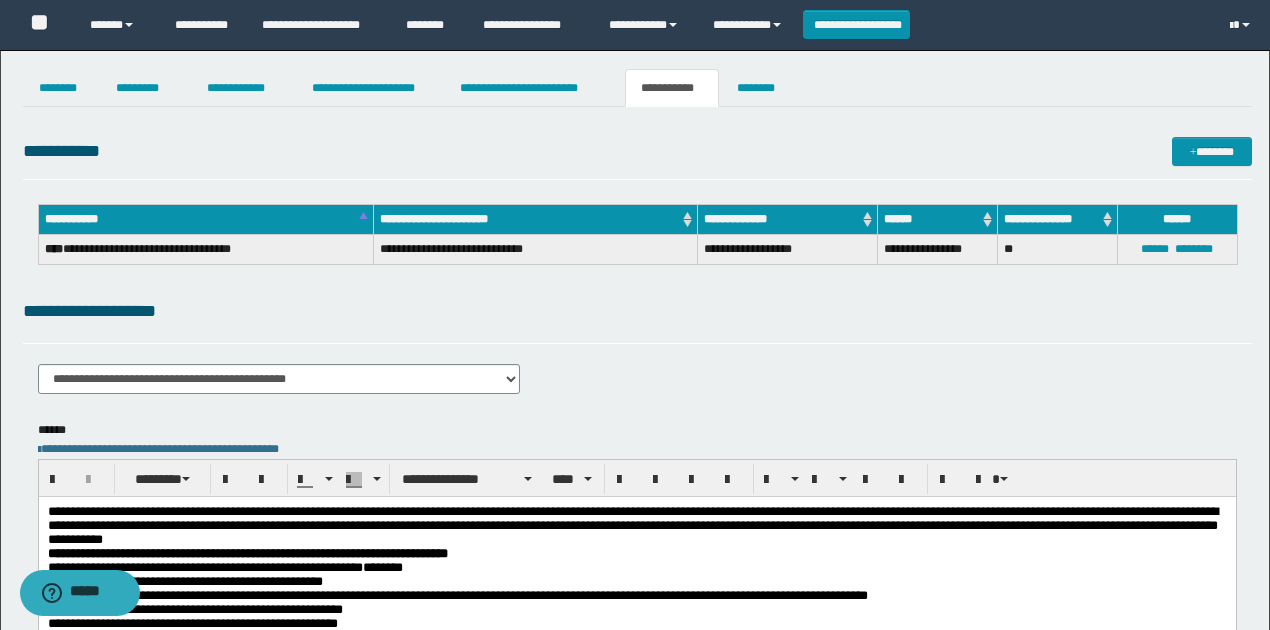 drag, startPoint x: 628, startPoint y: 142, endPoint x: 644, endPoint y: 231, distance: 90.426765 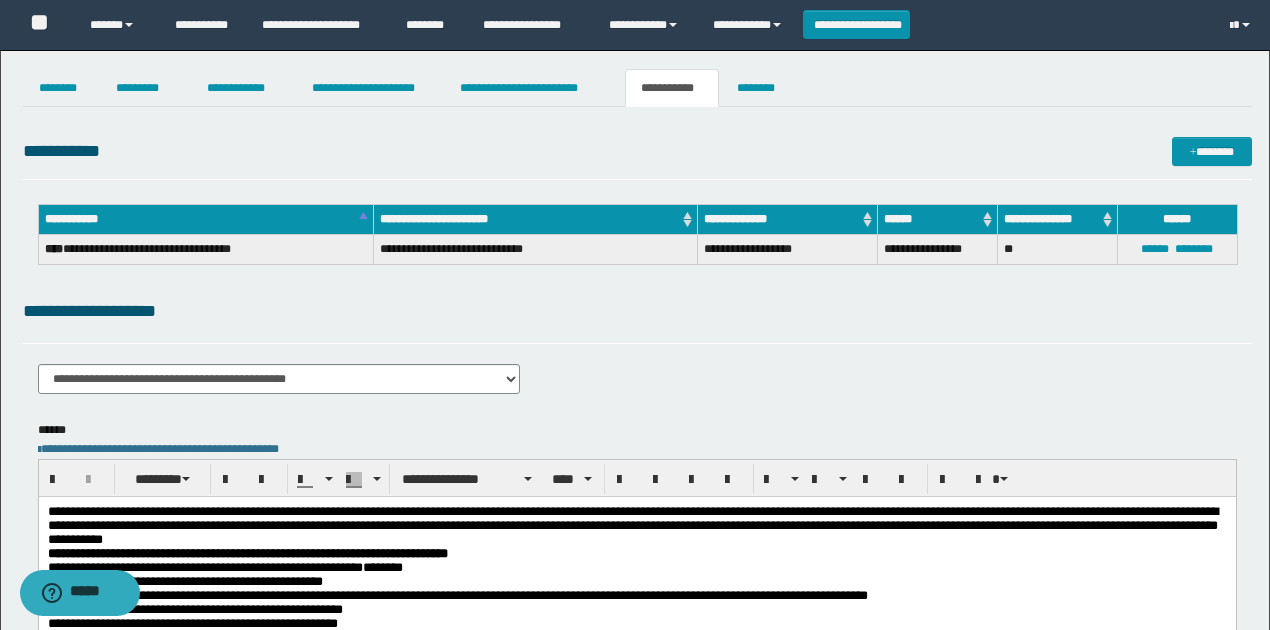 click on "**********" at bounding box center (637, 353) 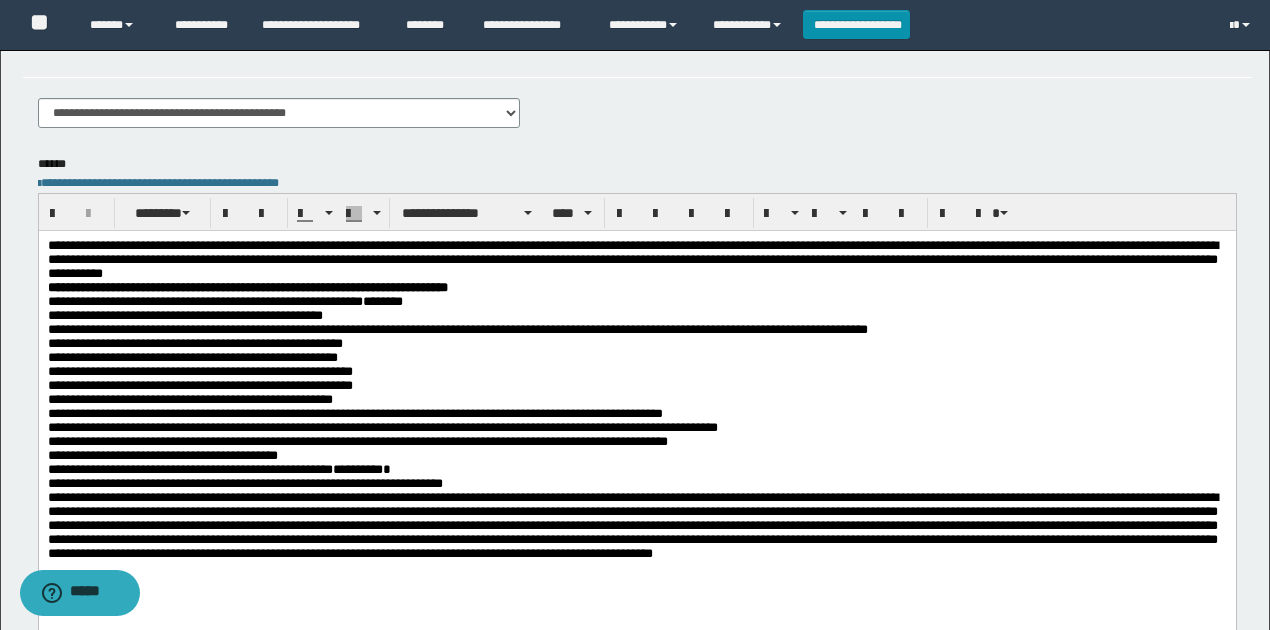 click on "**********" at bounding box center (192, 356) 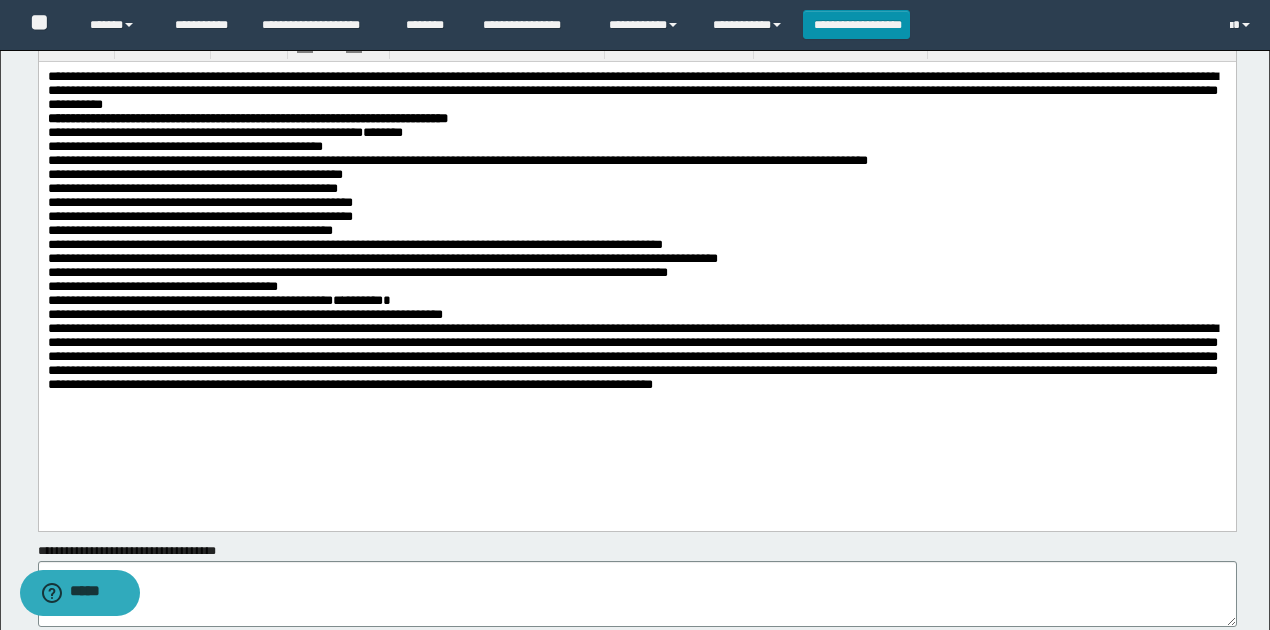 scroll, scrollTop: 533, scrollLeft: 0, axis: vertical 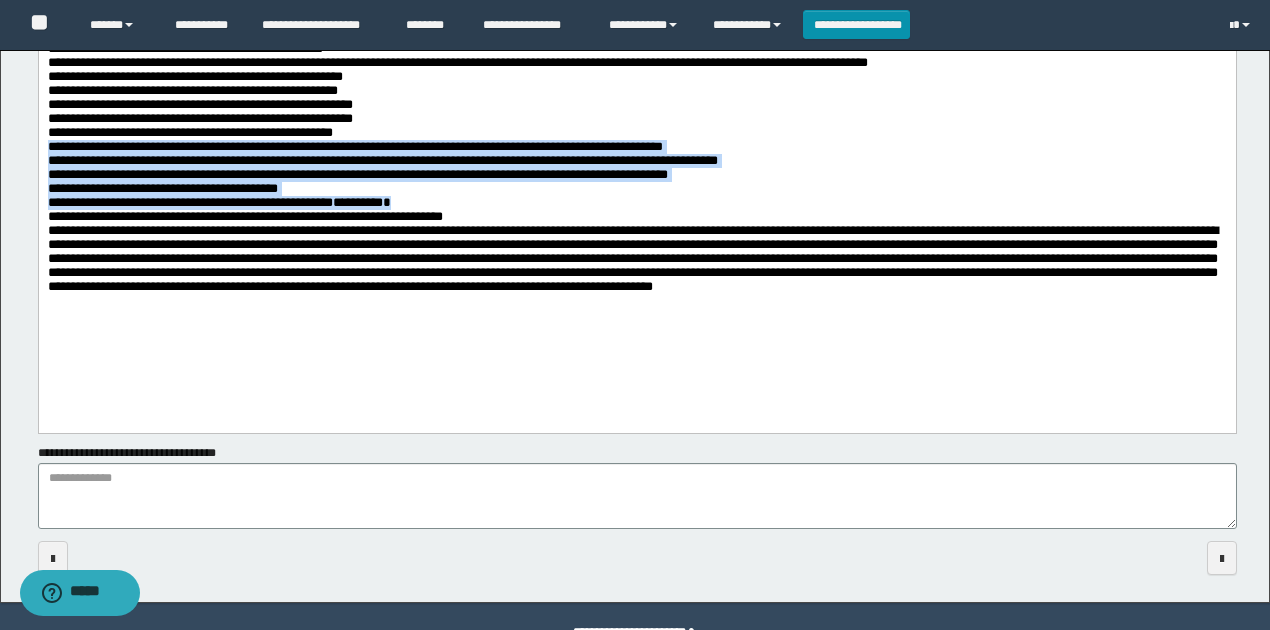 drag, startPoint x: 48, startPoint y: 160, endPoint x: 476, endPoint y: 221, distance: 432.3251 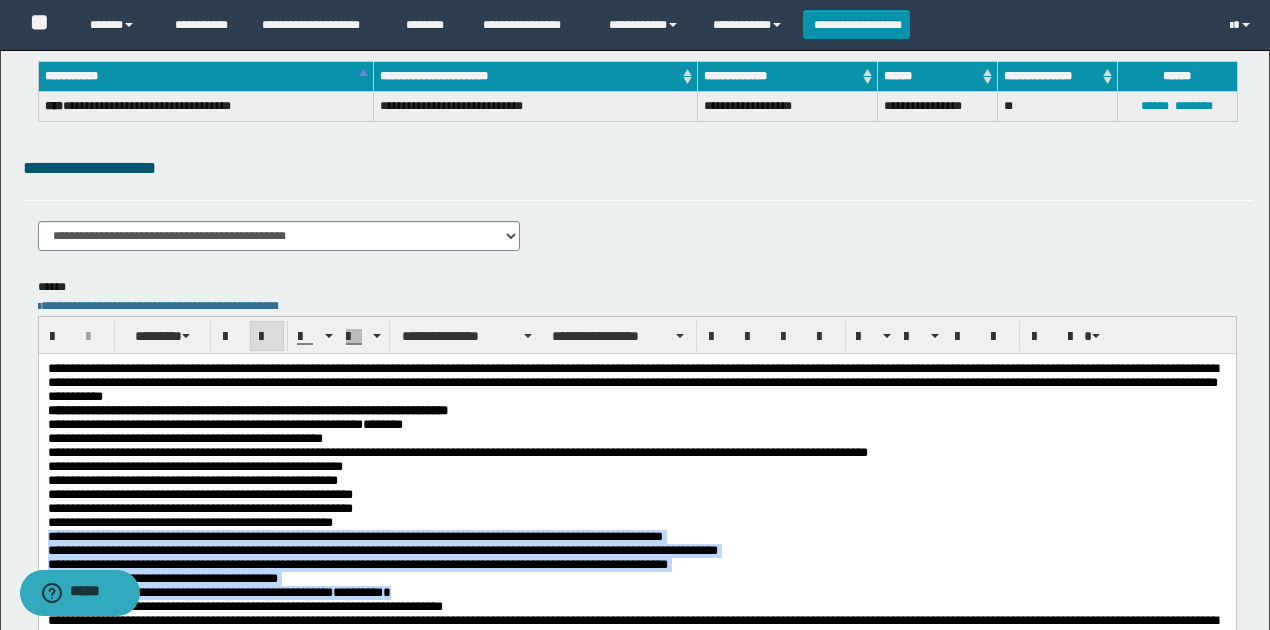 scroll, scrollTop: 0, scrollLeft: 0, axis: both 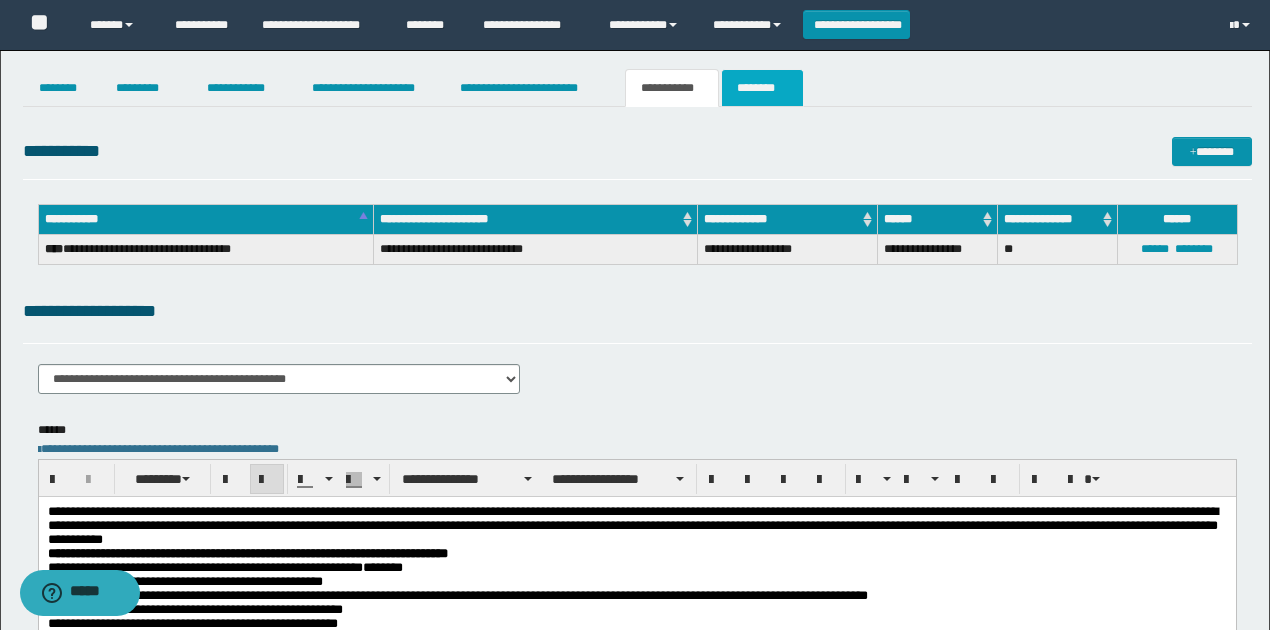 click on "********" at bounding box center (762, 88) 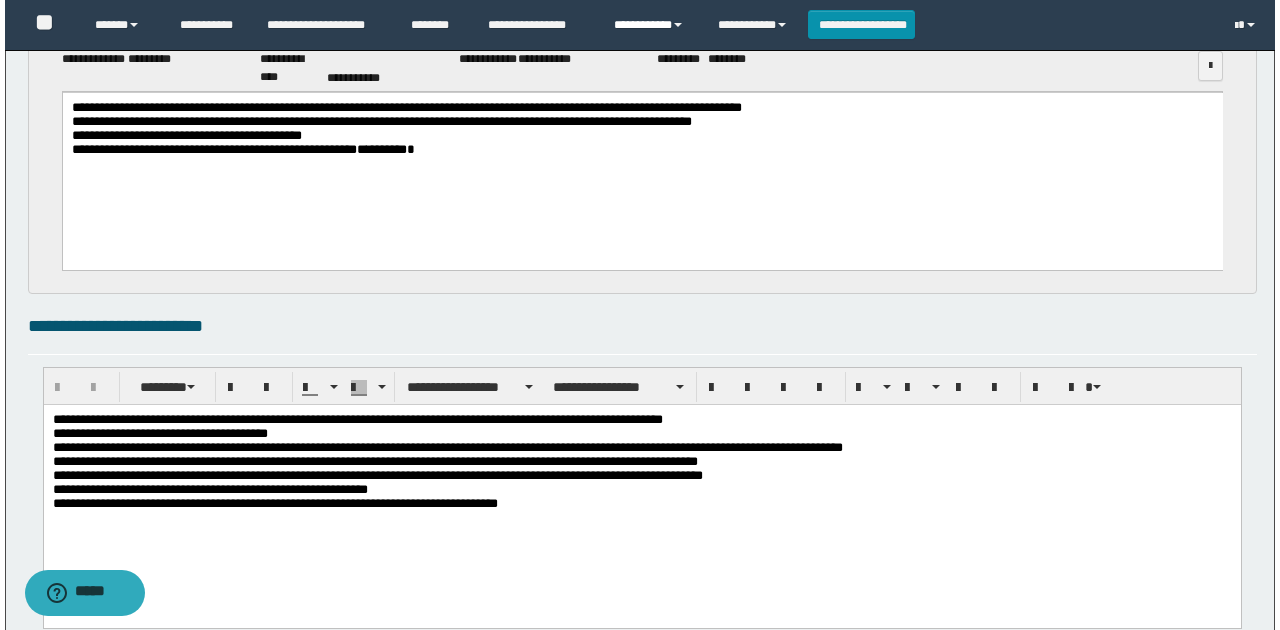 scroll, scrollTop: 66, scrollLeft: 0, axis: vertical 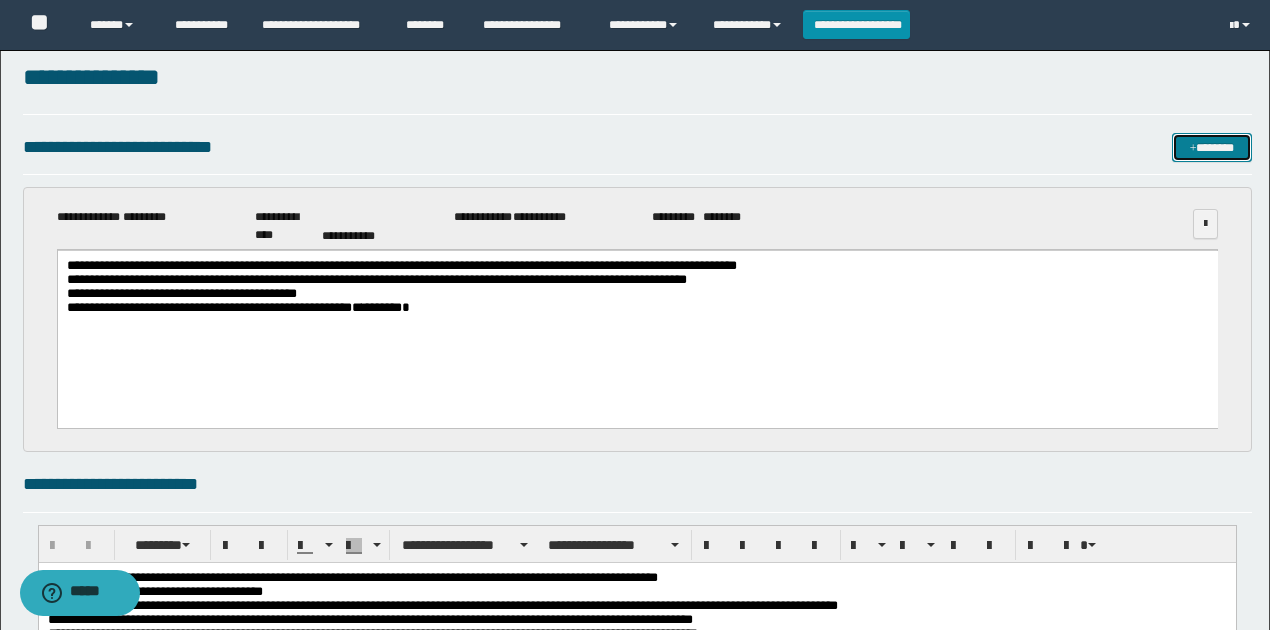 click at bounding box center [1193, 149] 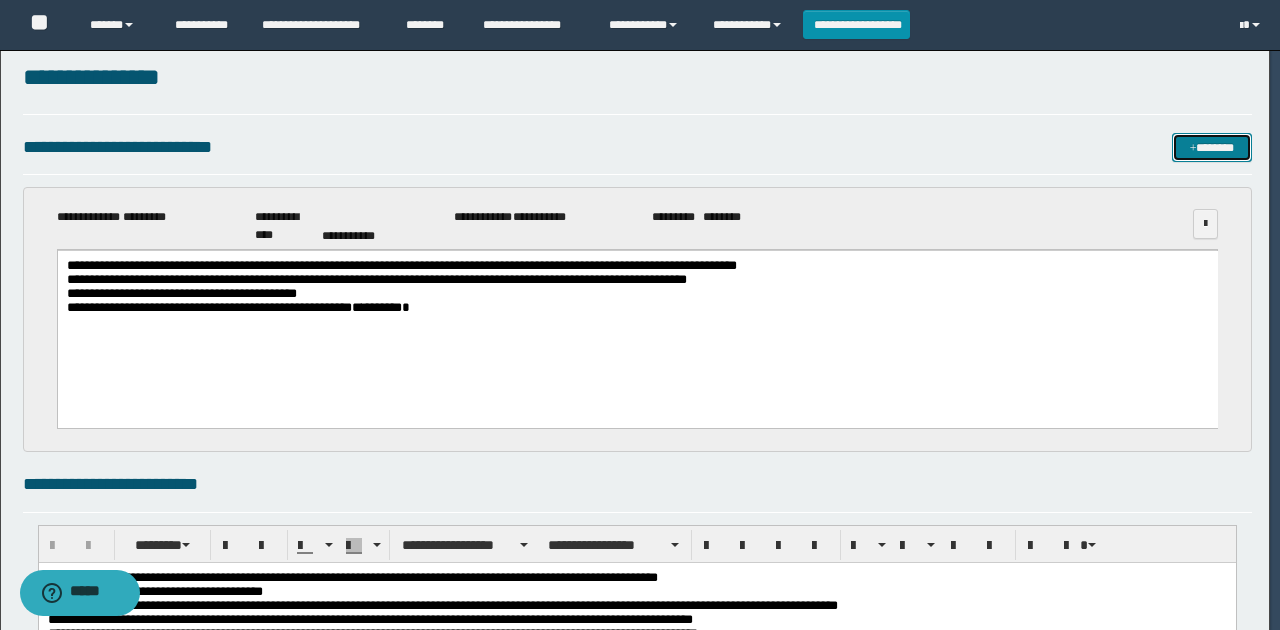 type 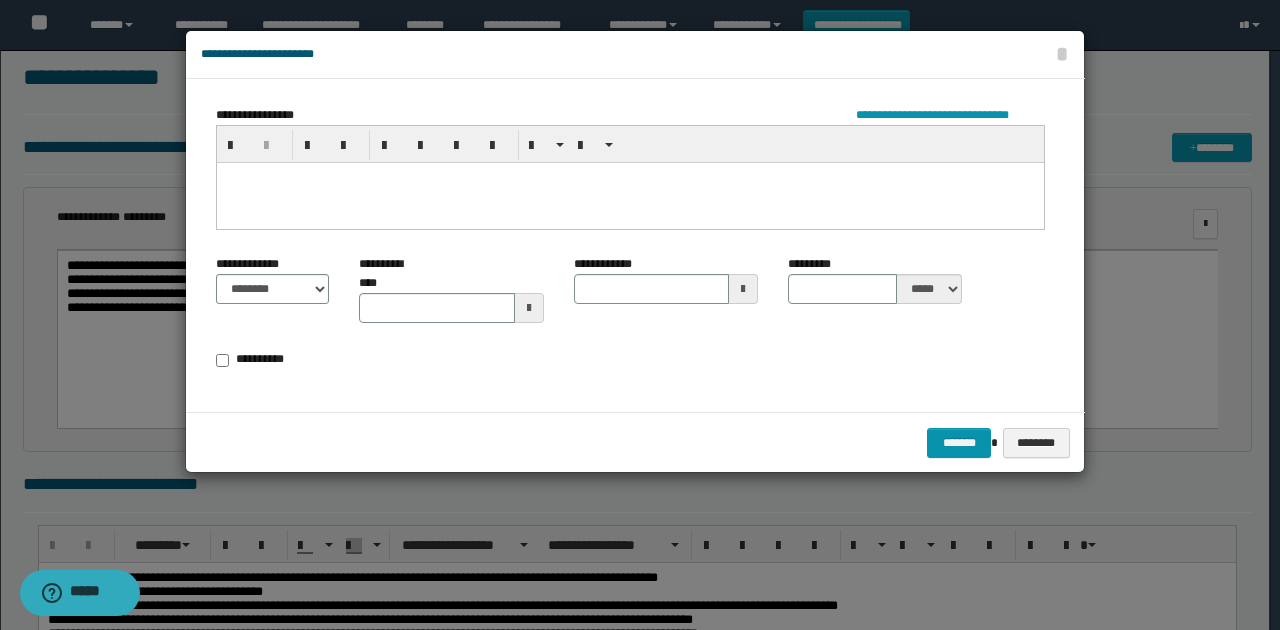 click at bounding box center [630, 202] 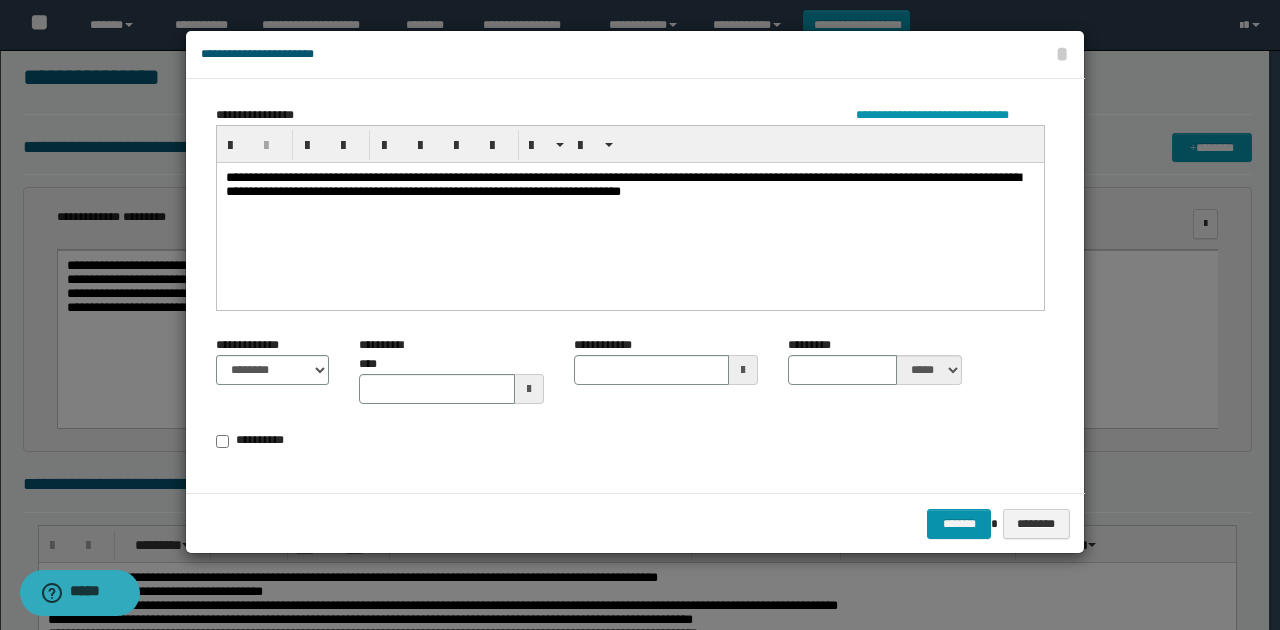 click on "**********" at bounding box center (630, 185) 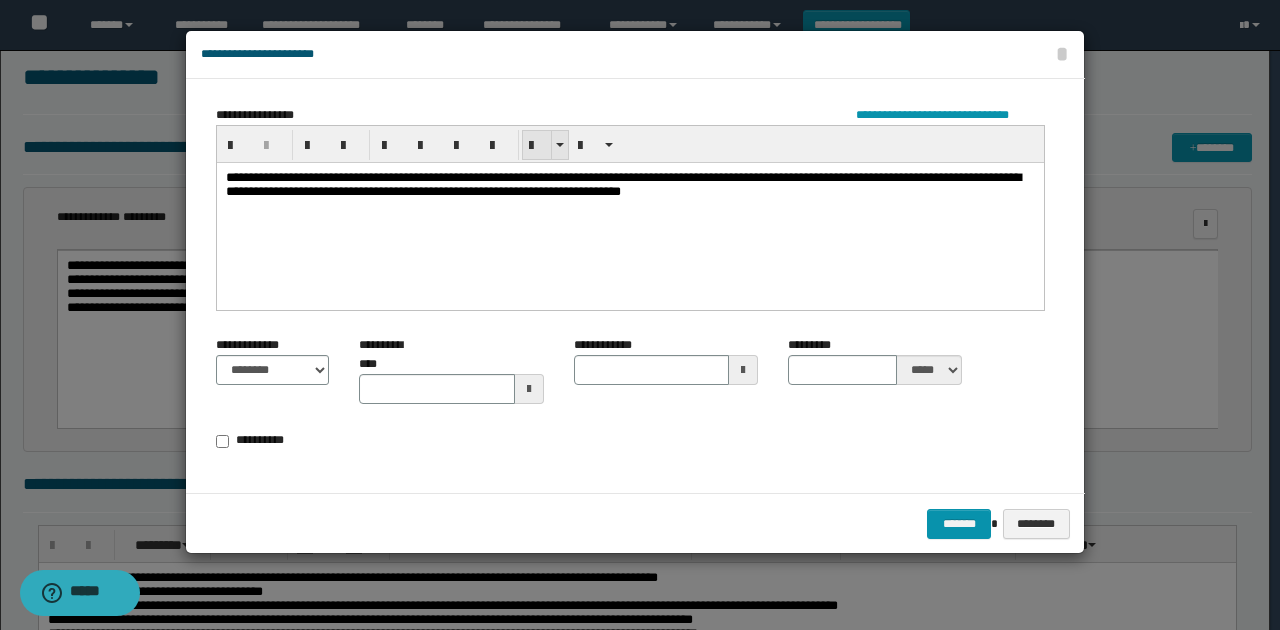 click at bounding box center (537, 146) 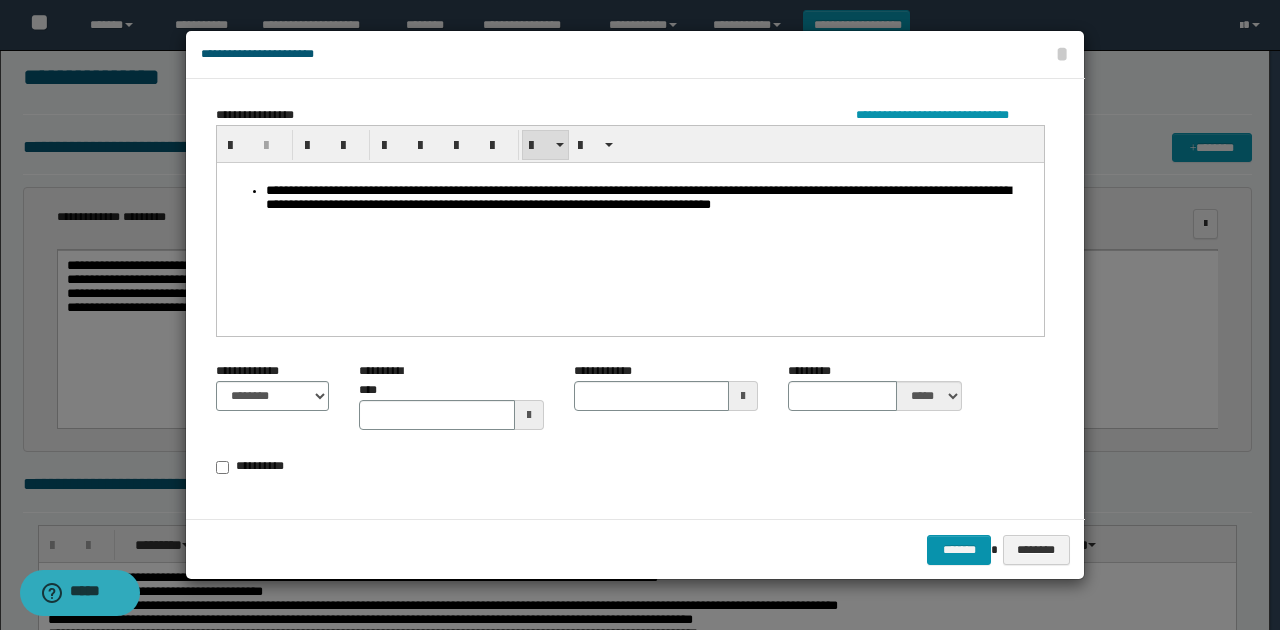 click on "**********" at bounding box center (650, 198) 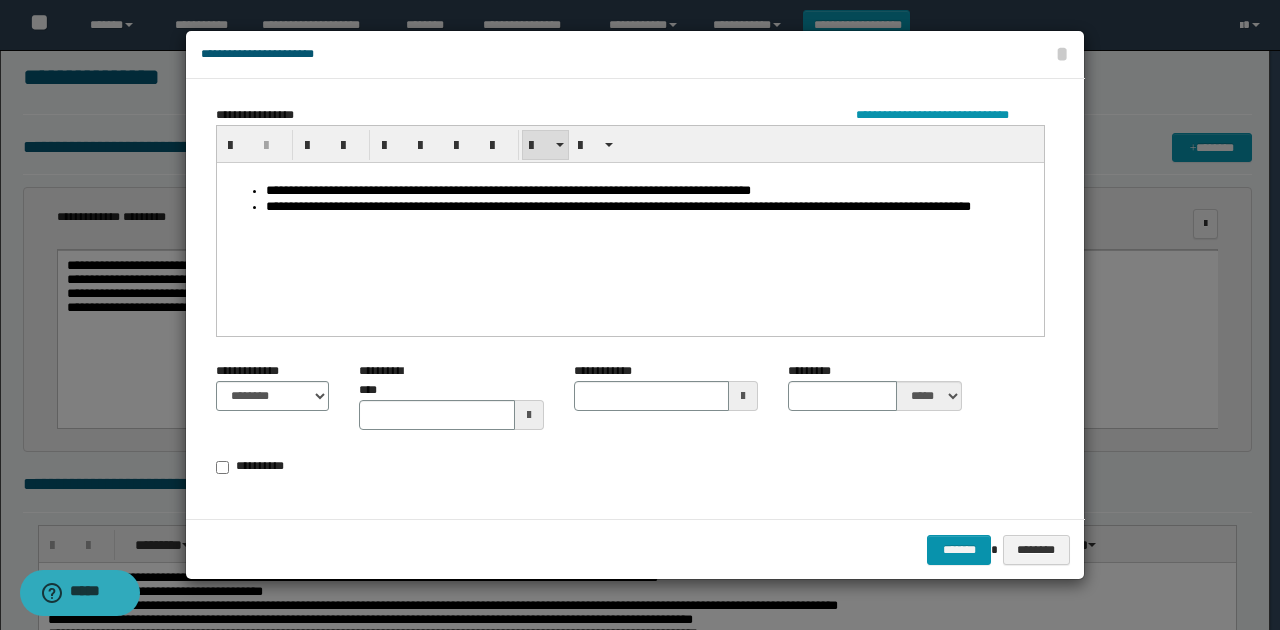 click on "**********" at bounding box center [650, 206] 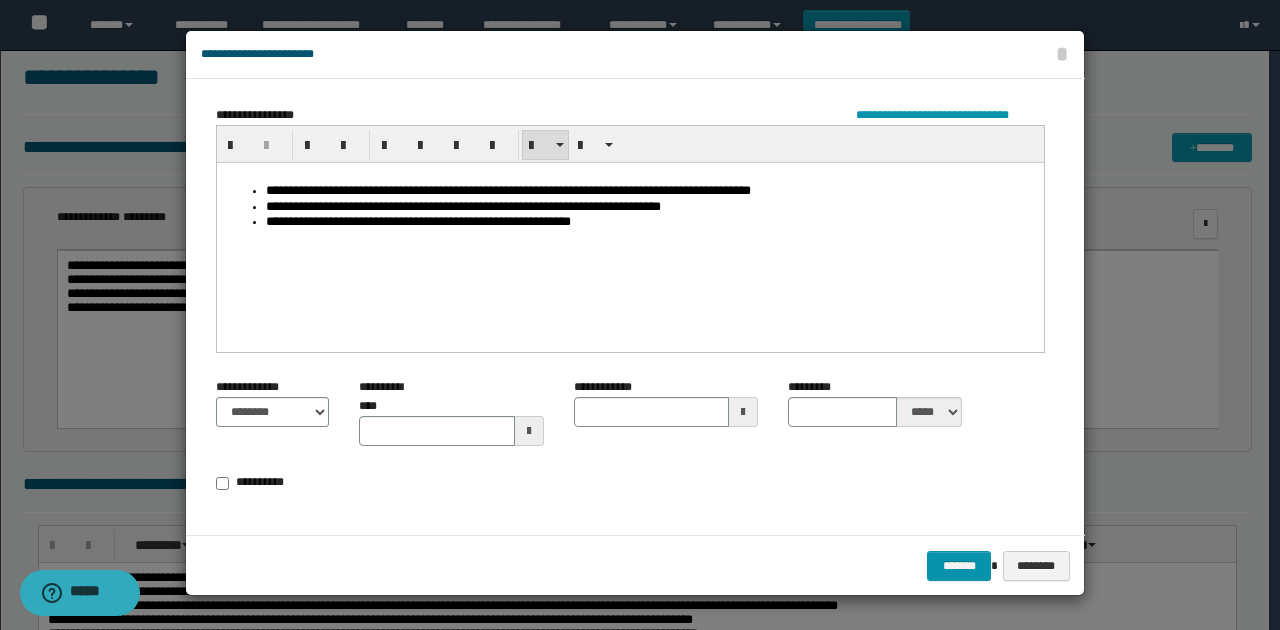 type 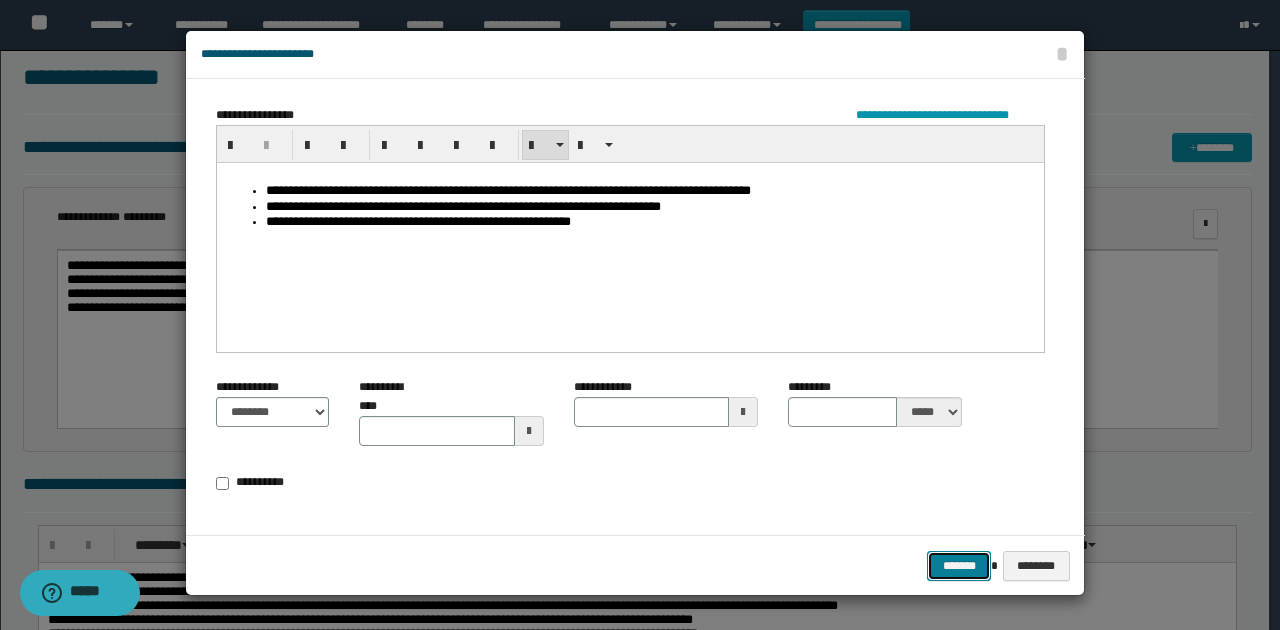 click on "*******" at bounding box center (959, 565) 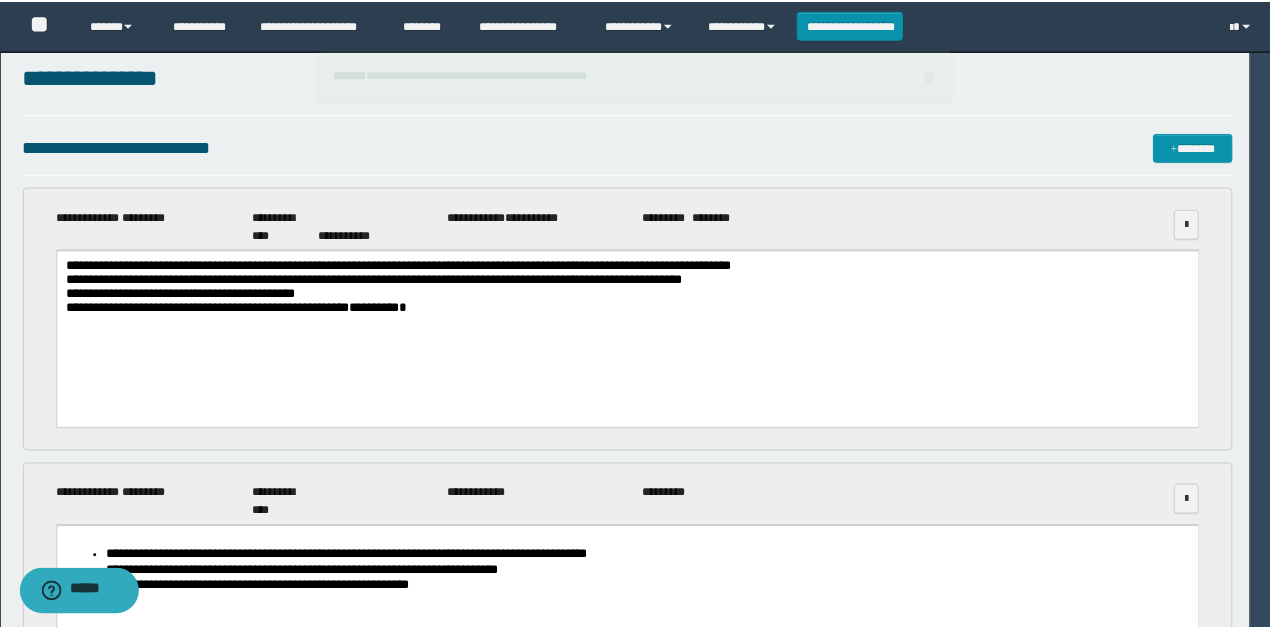 scroll, scrollTop: 0, scrollLeft: 0, axis: both 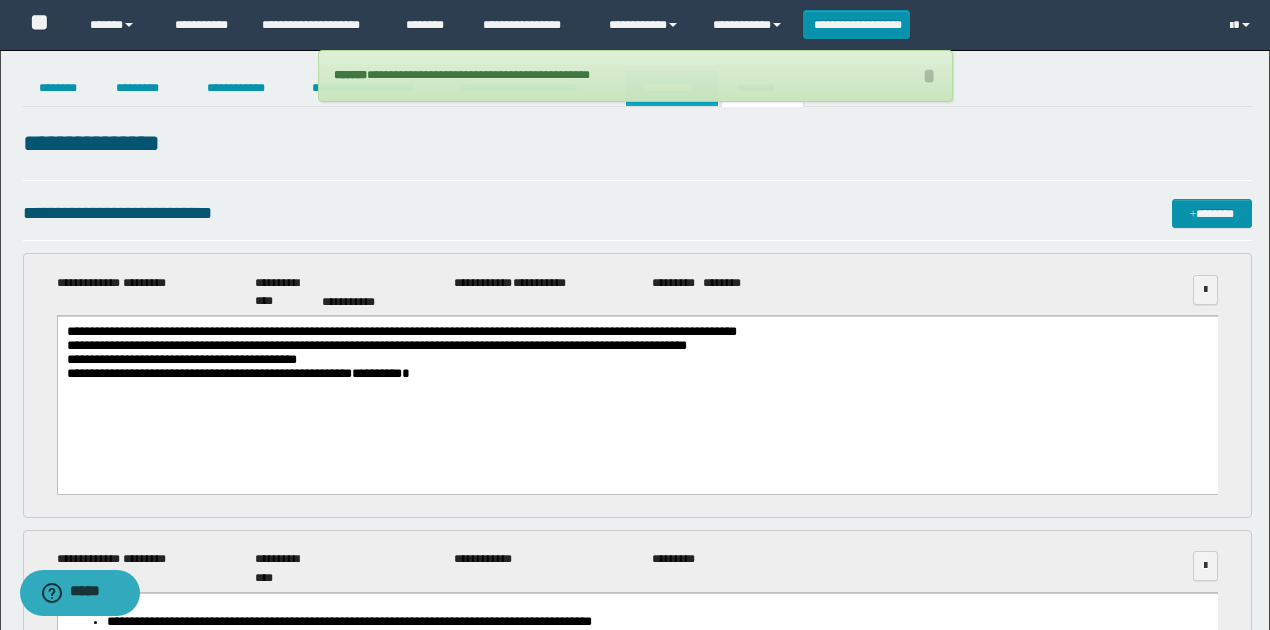 click on "**********" at bounding box center [672, 88] 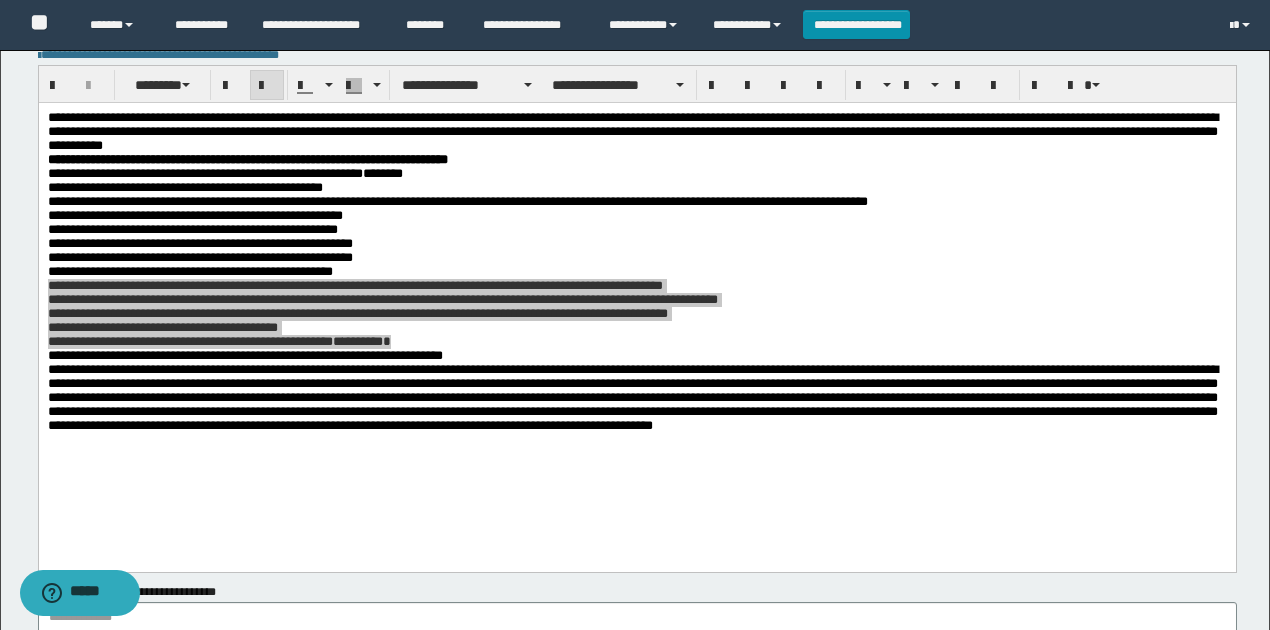 scroll, scrollTop: 466, scrollLeft: 0, axis: vertical 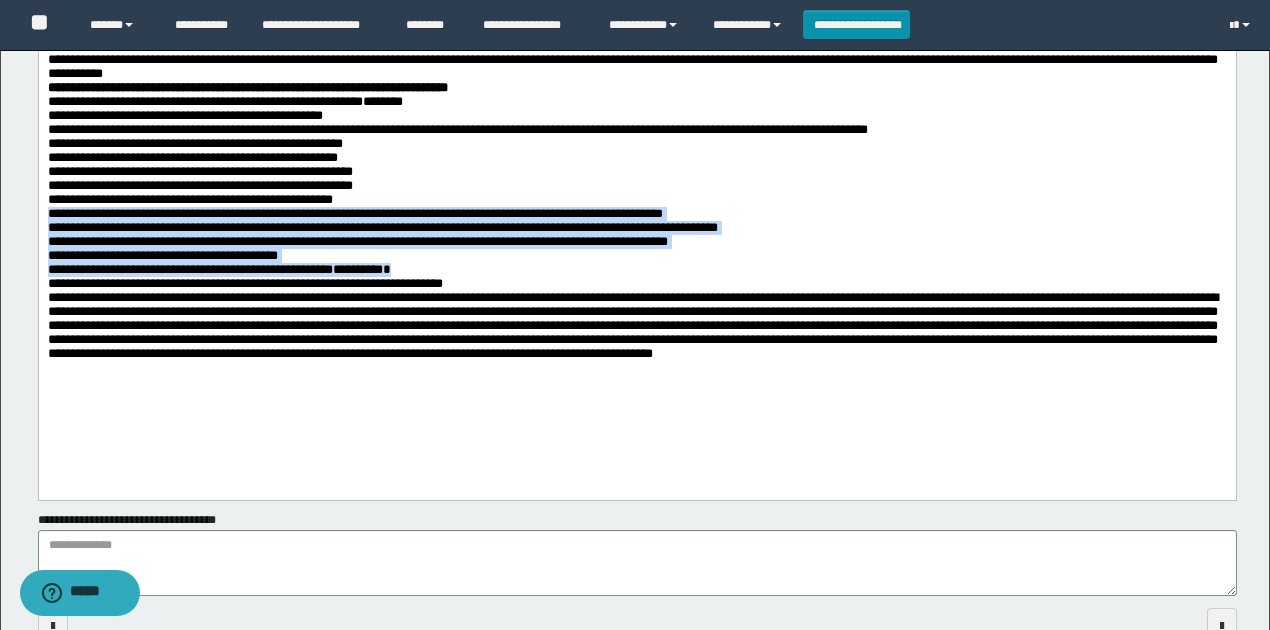 click on "**********" at bounding box center (636, 224) 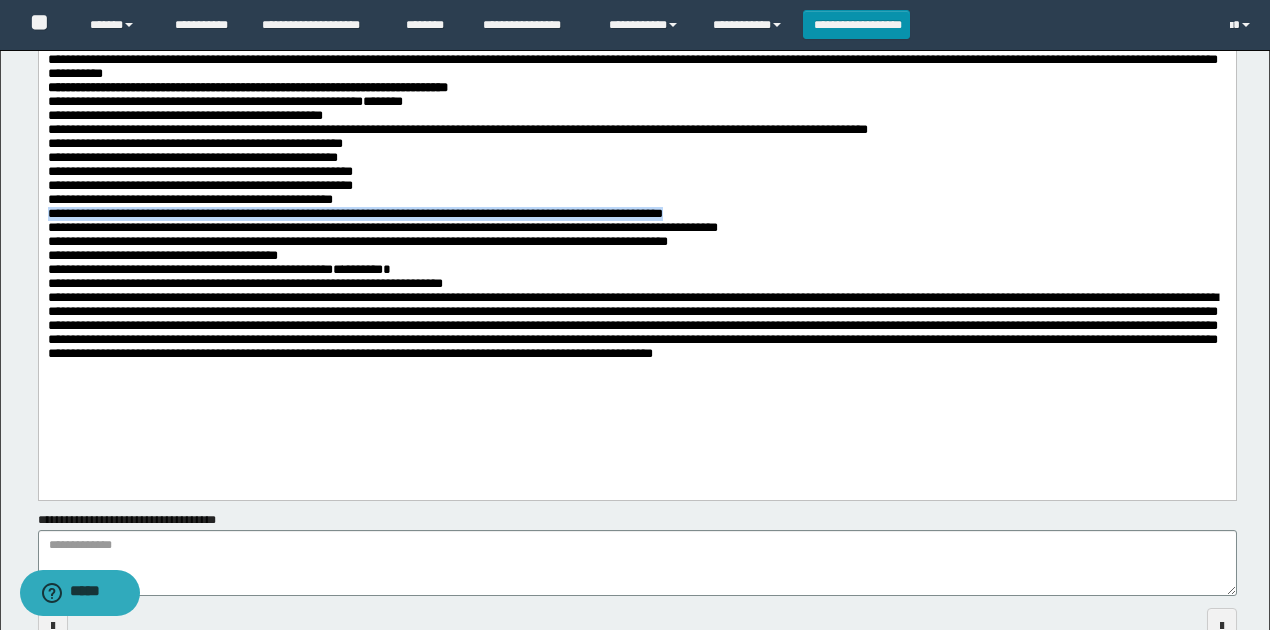 drag, startPoint x: 704, startPoint y: 228, endPoint x: 41, endPoint y: 226, distance: 663.003 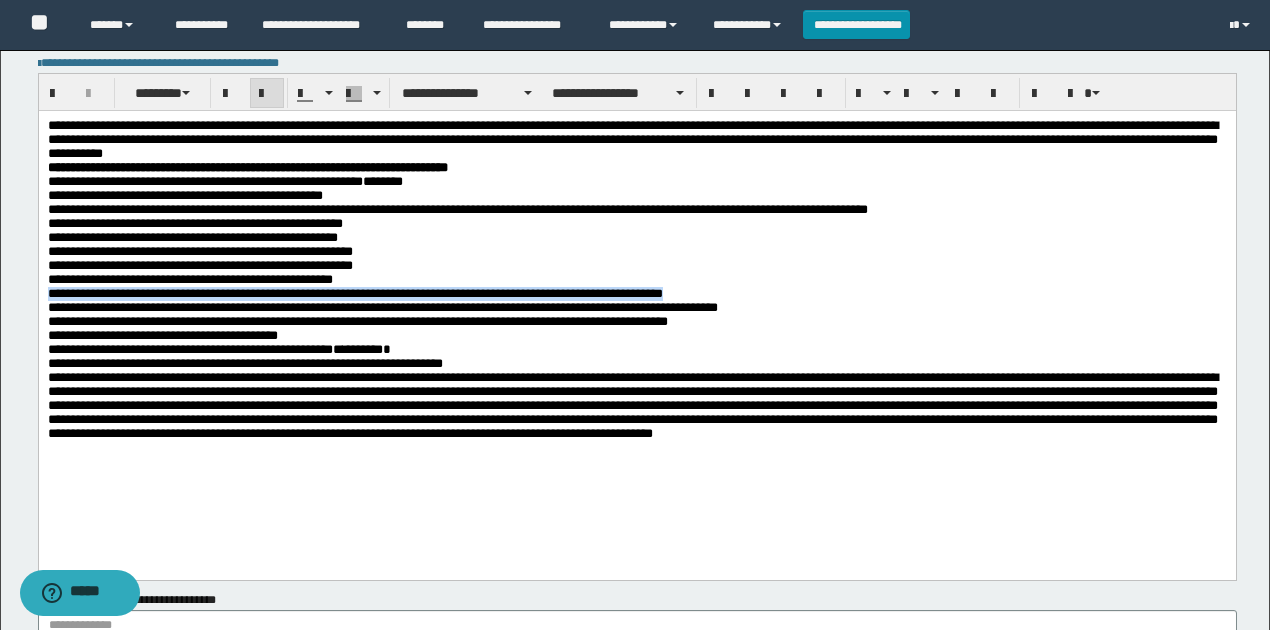 scroll, scrollTop: 266, scrollLeft: 0, axis: vertical 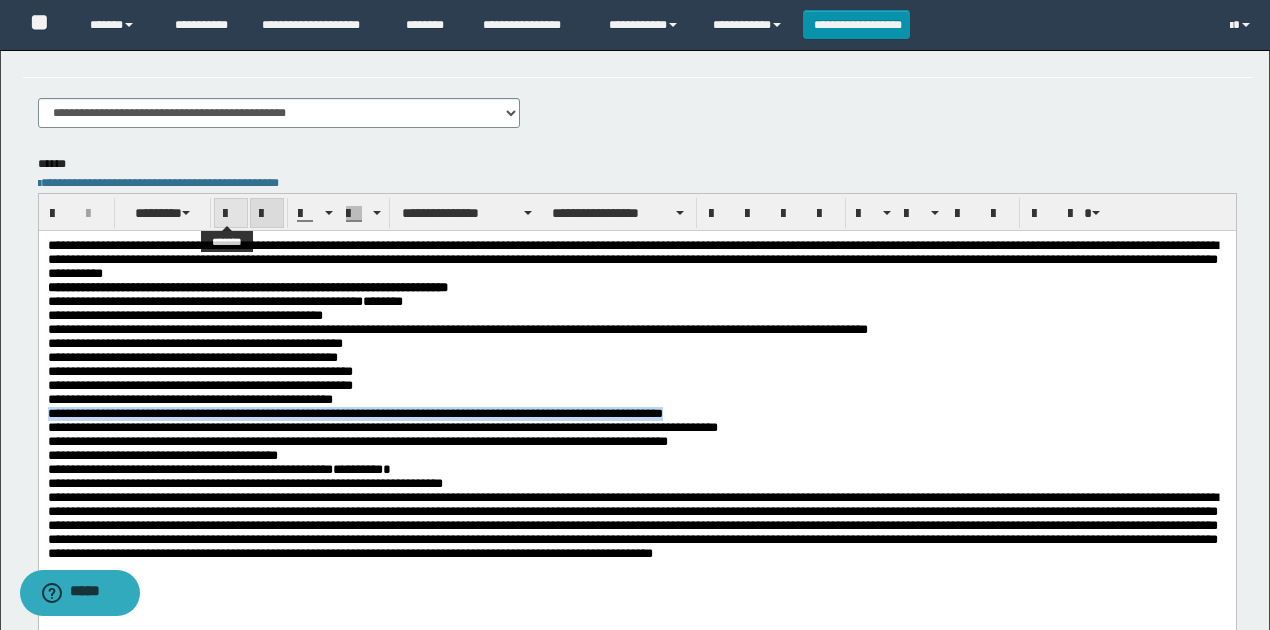 click at bounding box center (231, 214) 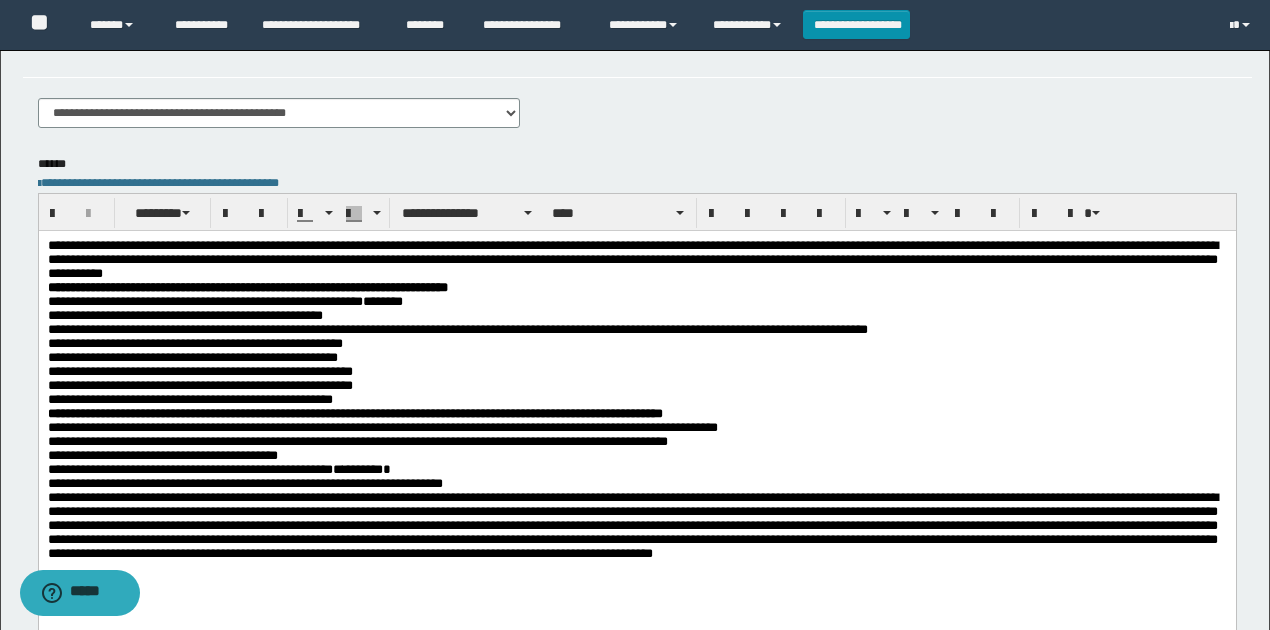 click on "**********" at bounding box center [457, 321] 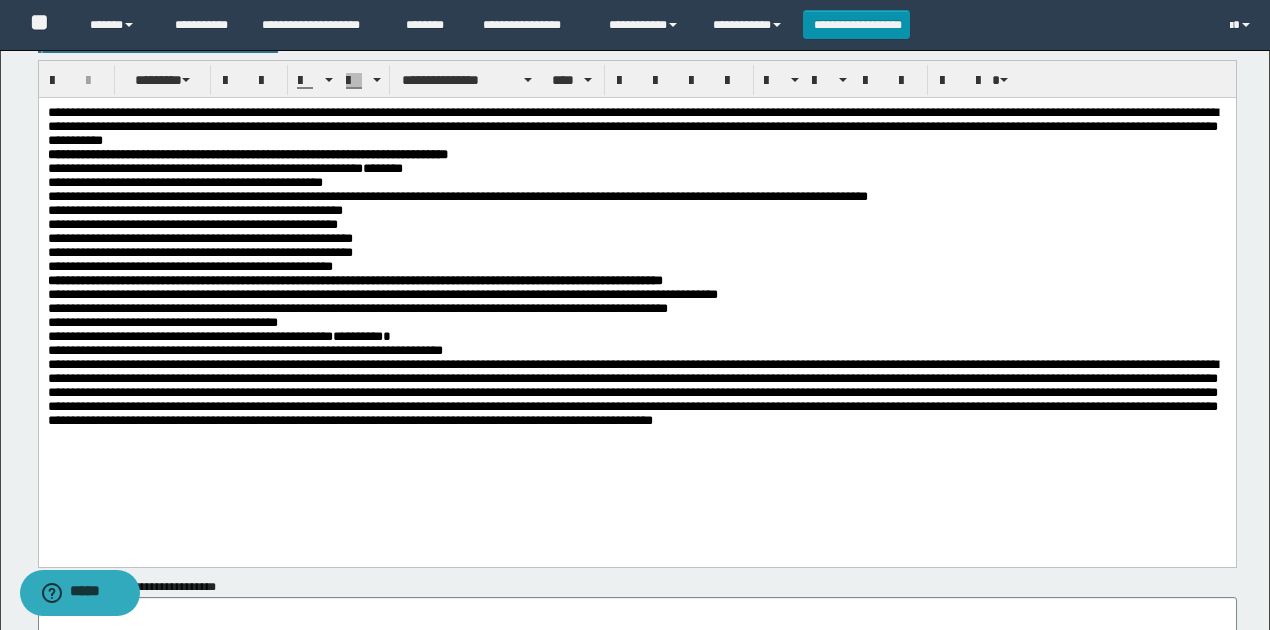 scroll, scrollTop: 400, scrollLeft: 0, axis: vertical 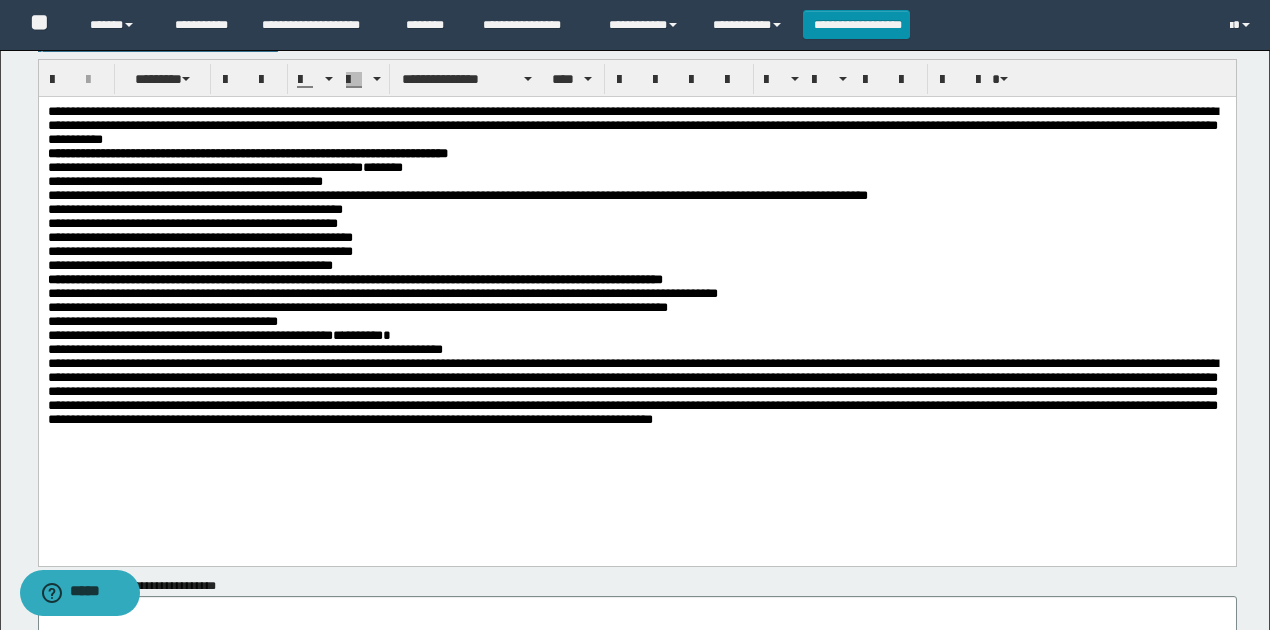 click on "**********" at bounding box center [636, 377] 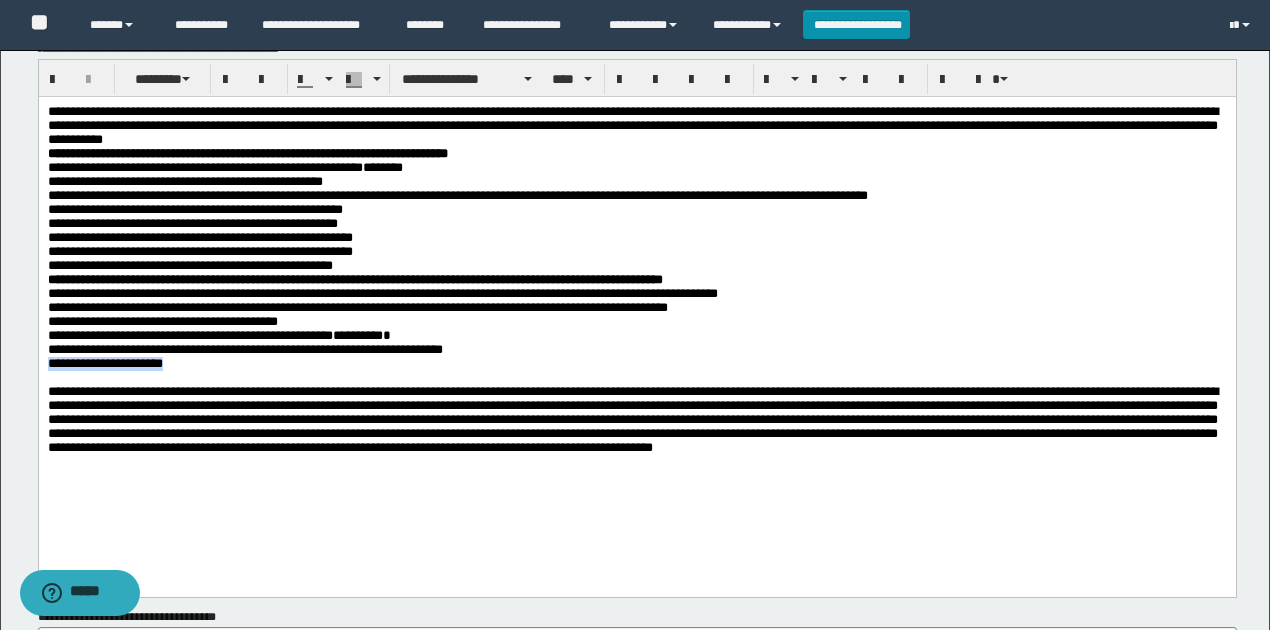 drag, startPoint x: 180, startPoint y: 390, endPoint x: 40, endPoint y: 395, distance: 140.08926 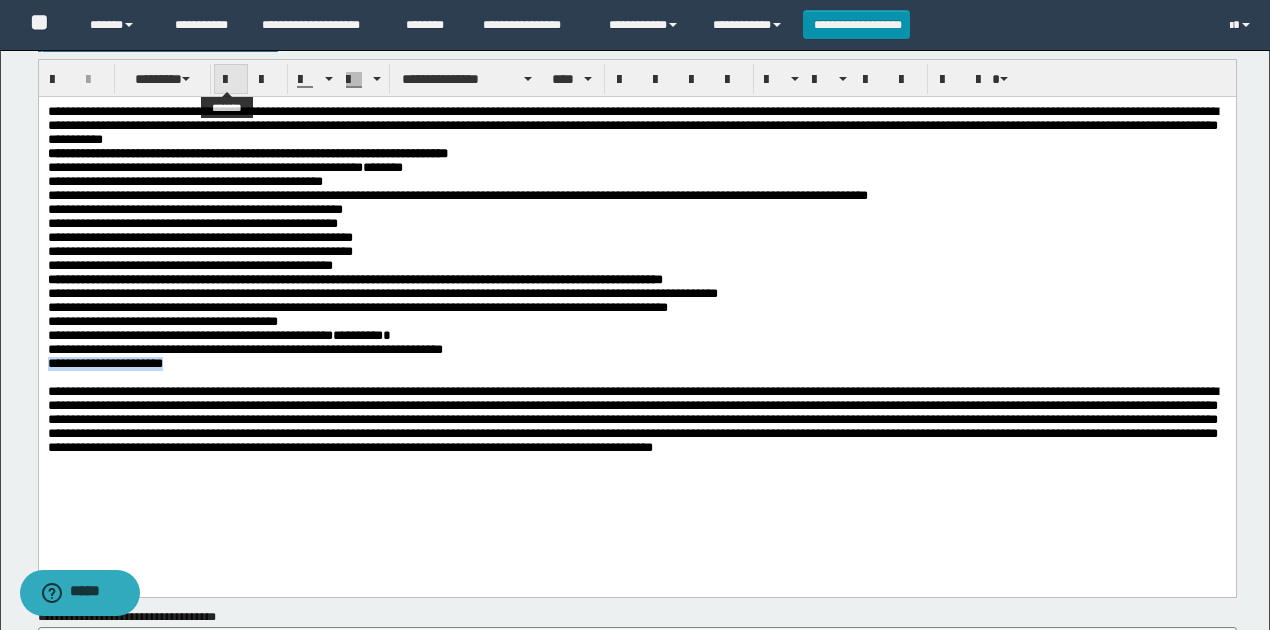 drag, startPoint x: 230, startPoint y: 73, endPoint x: 225, endPoint y: 84, distance: 12.083046 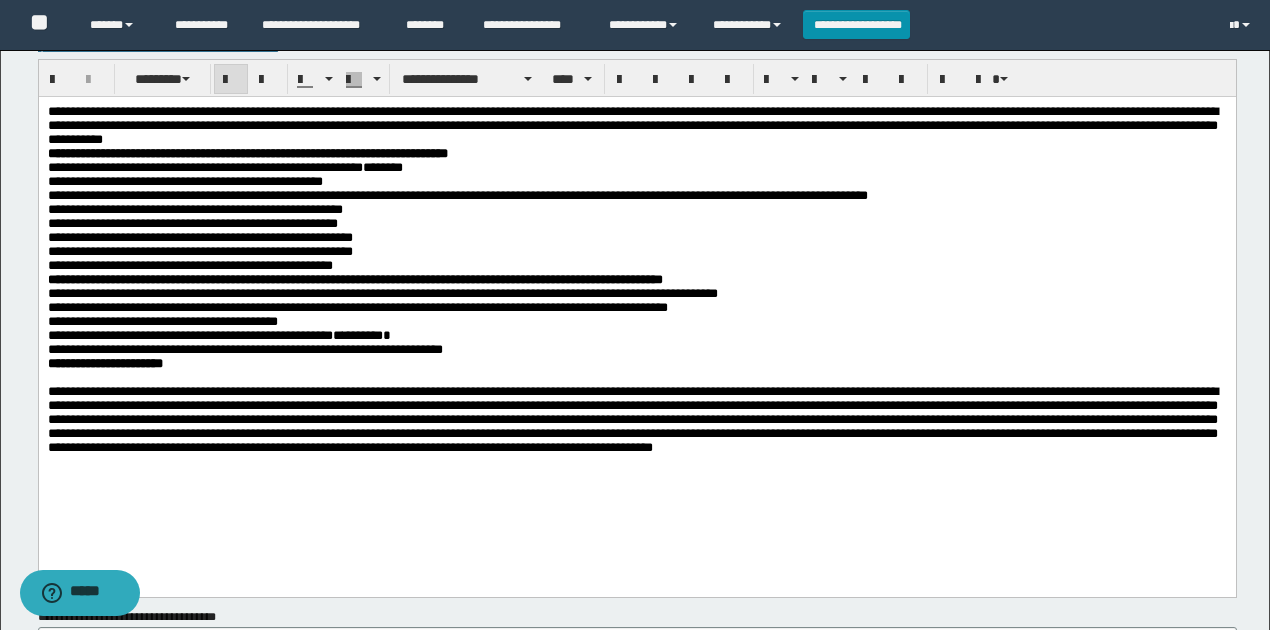 click at bounding box center [636, 412] 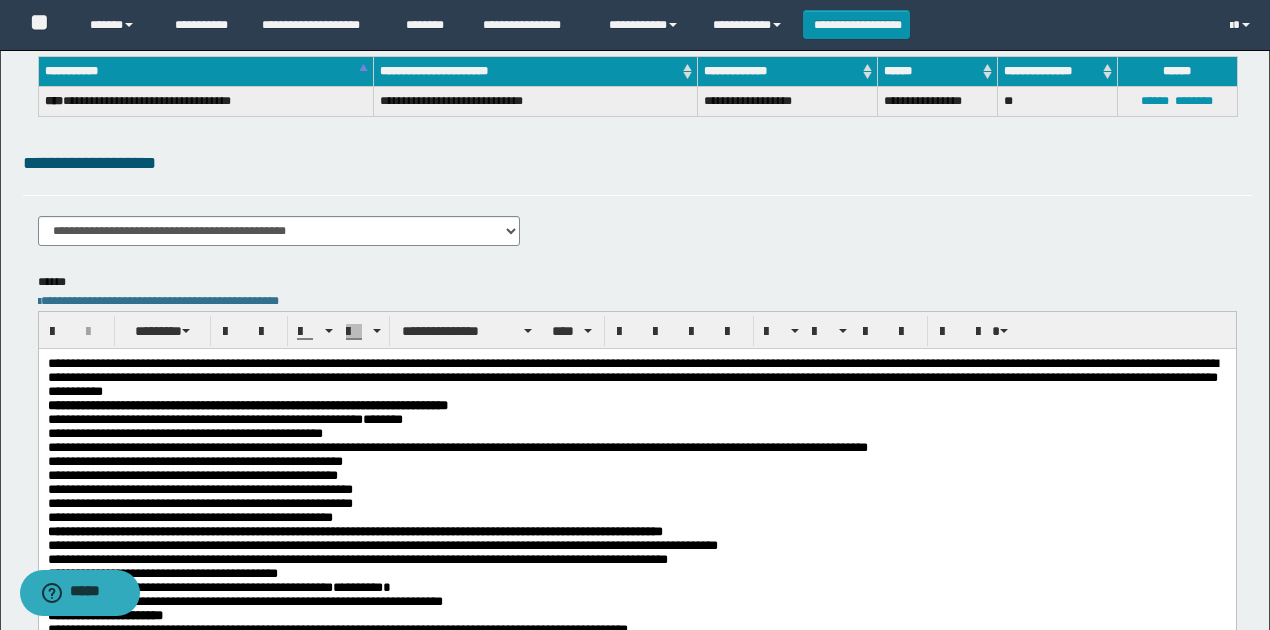 scroll, scrollTop: 0, scrollLeft: 0, axis: both 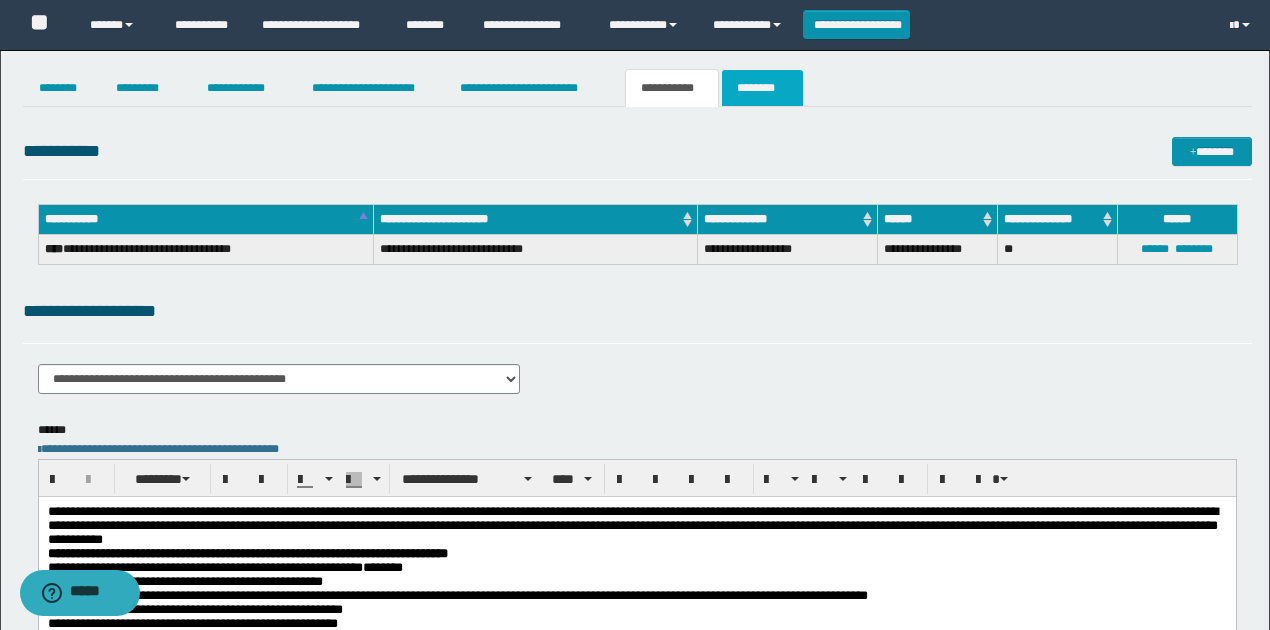 click on "********" at bounding box center [762, 88] 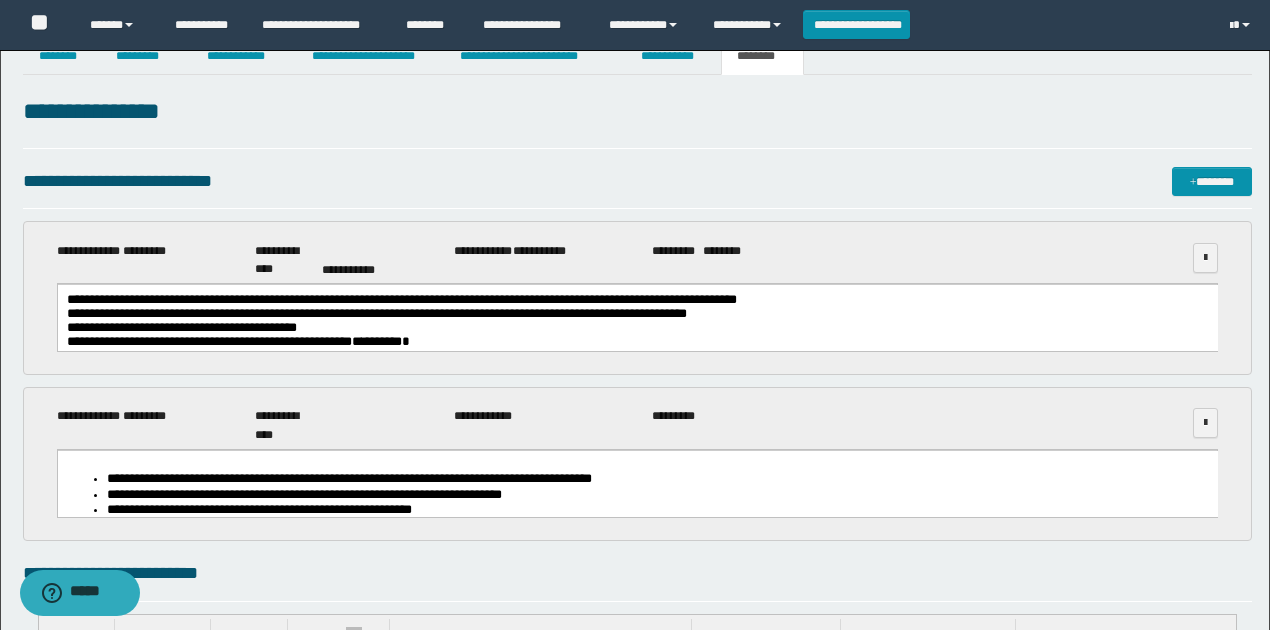 scroll, scrollTop: 0, scrollLeft: 0, axis: both 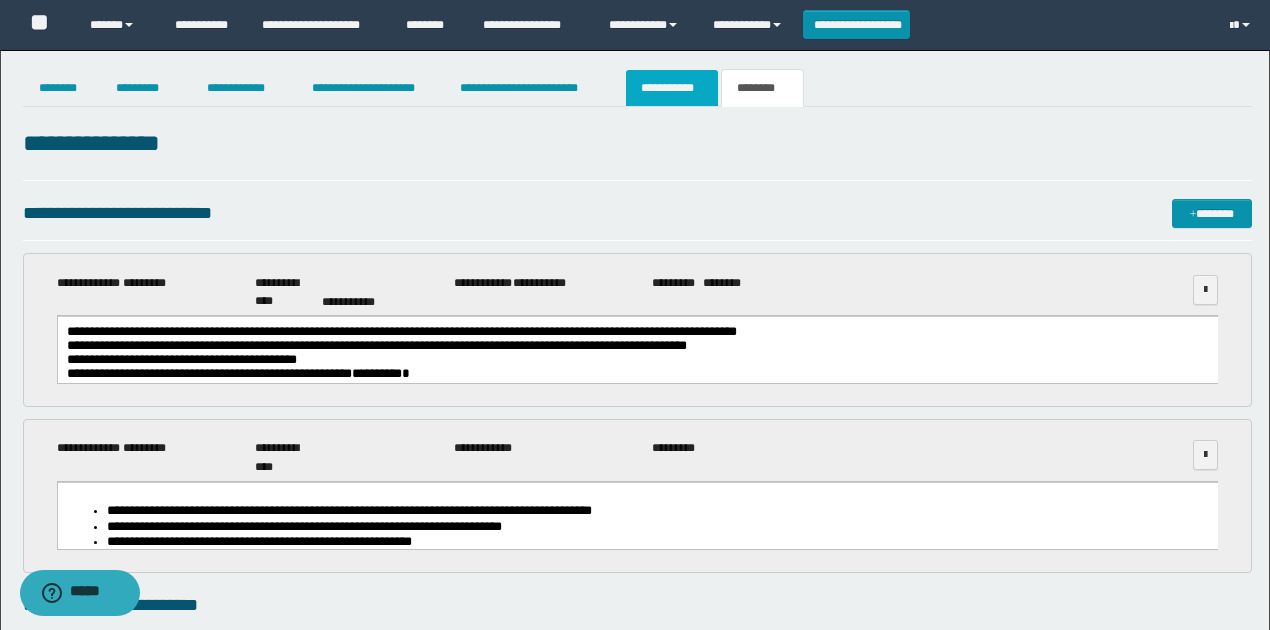 click on "**********" at bounding box center (672, 88) 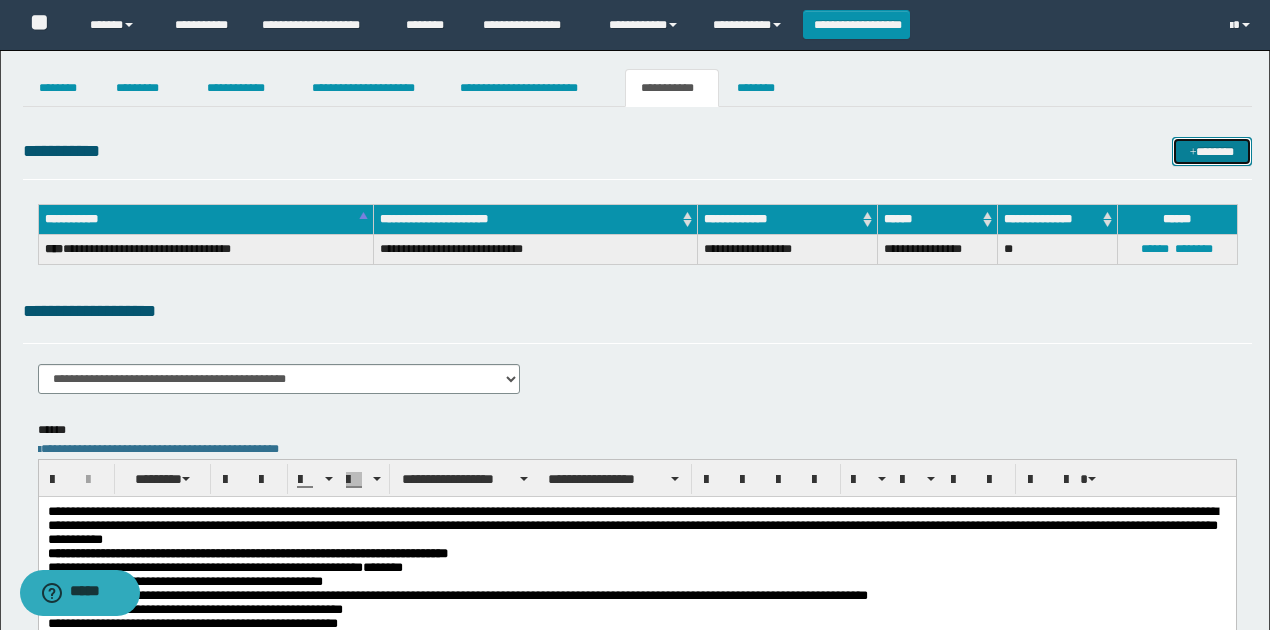 drag, startPoint x: 1199, startPoint y: 151, endPoint x: 1130, endPoint y: 145, distance: 69.260376 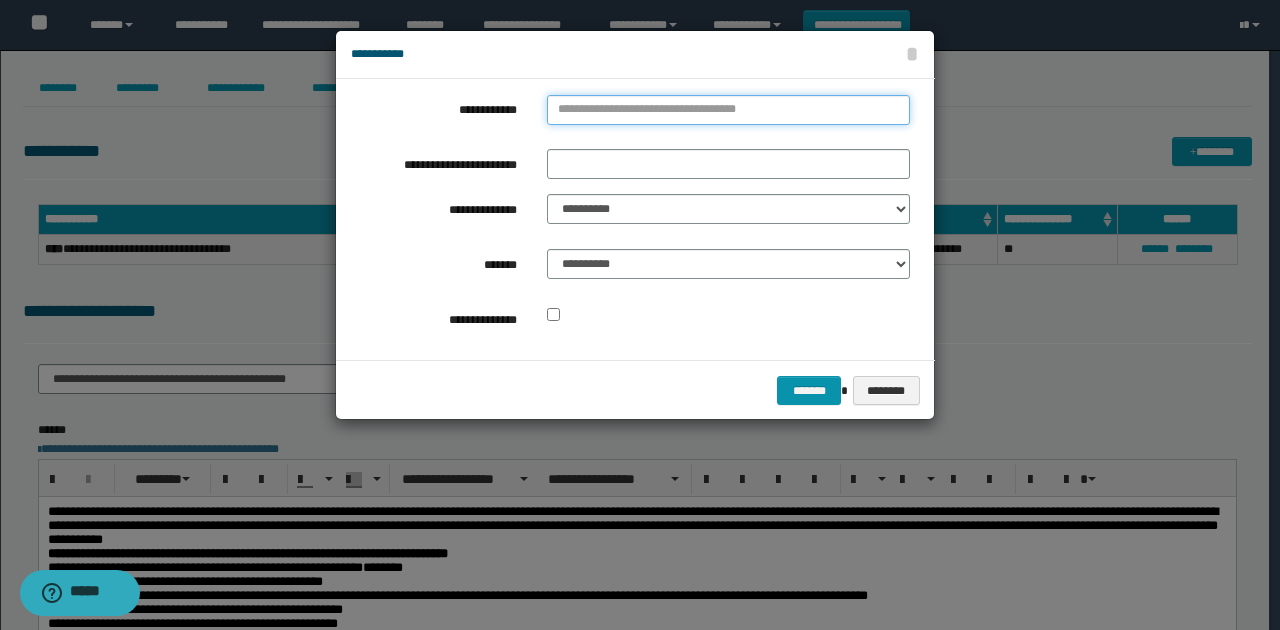 type on "**********" 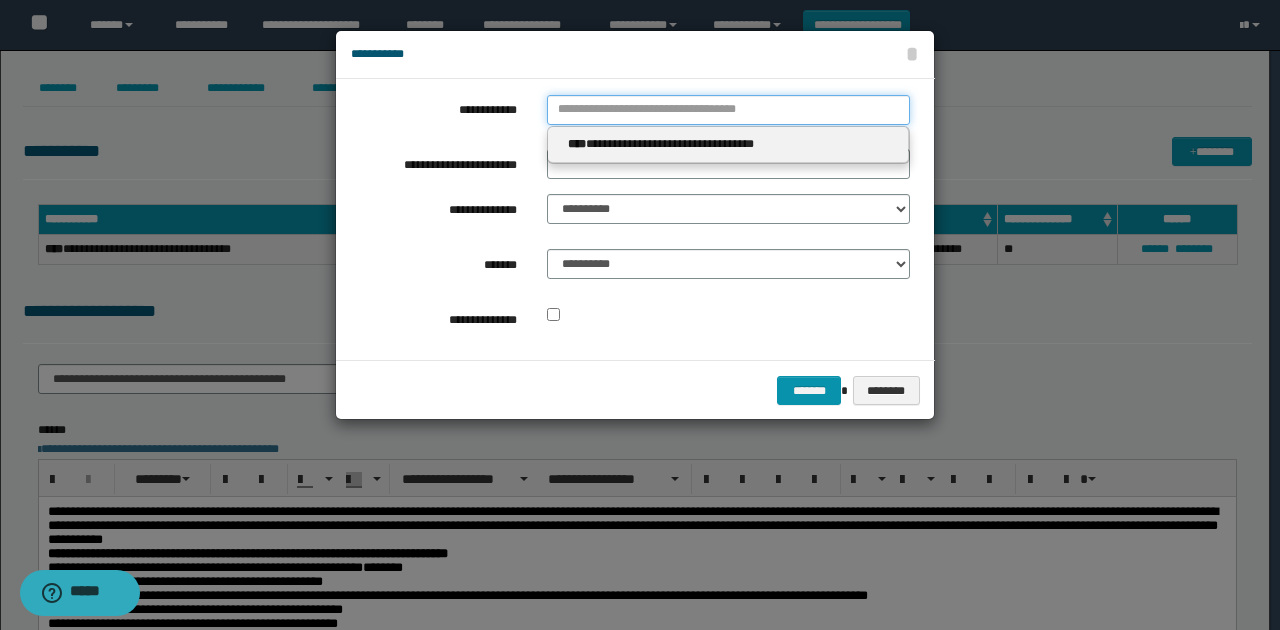 drag, startPoint x: 572, startPoint y: 102, endPoint x: 569, endPoint y: 118, distance: 16.27882 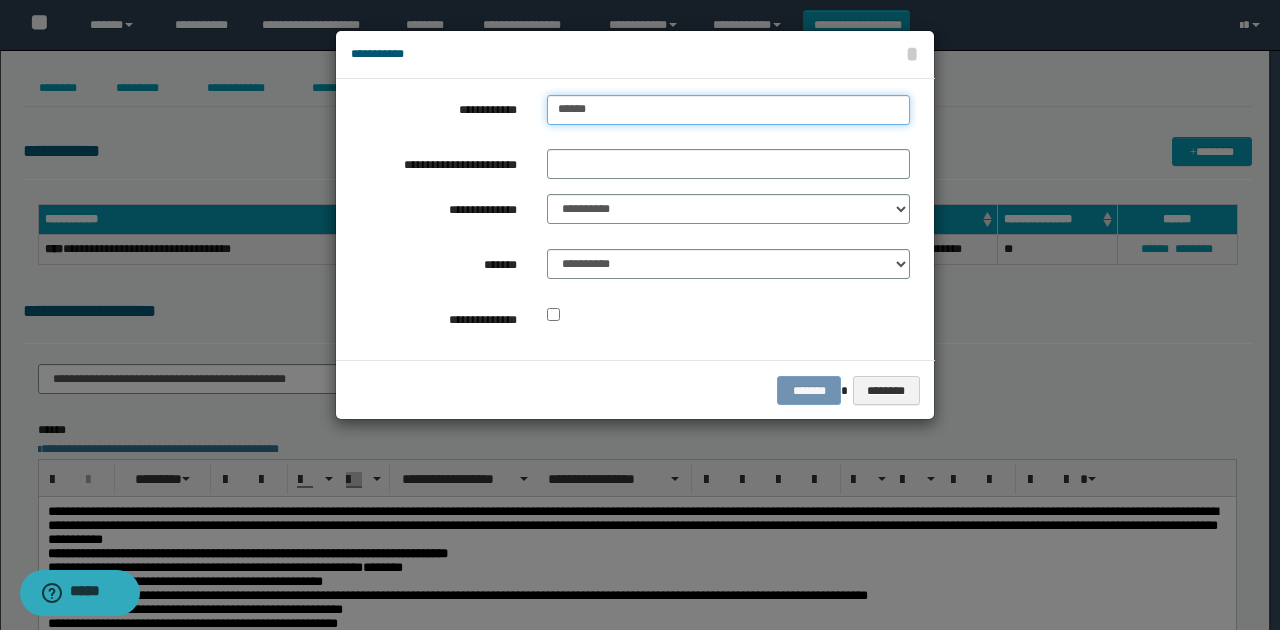type on "*******" 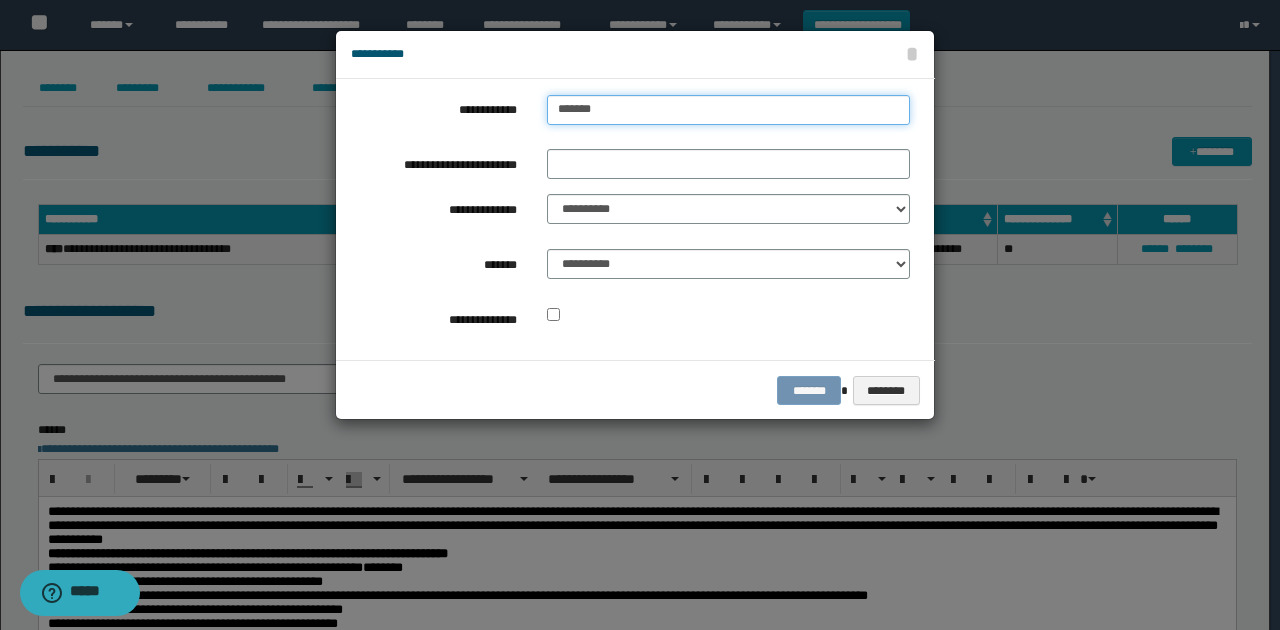 type on "*******" 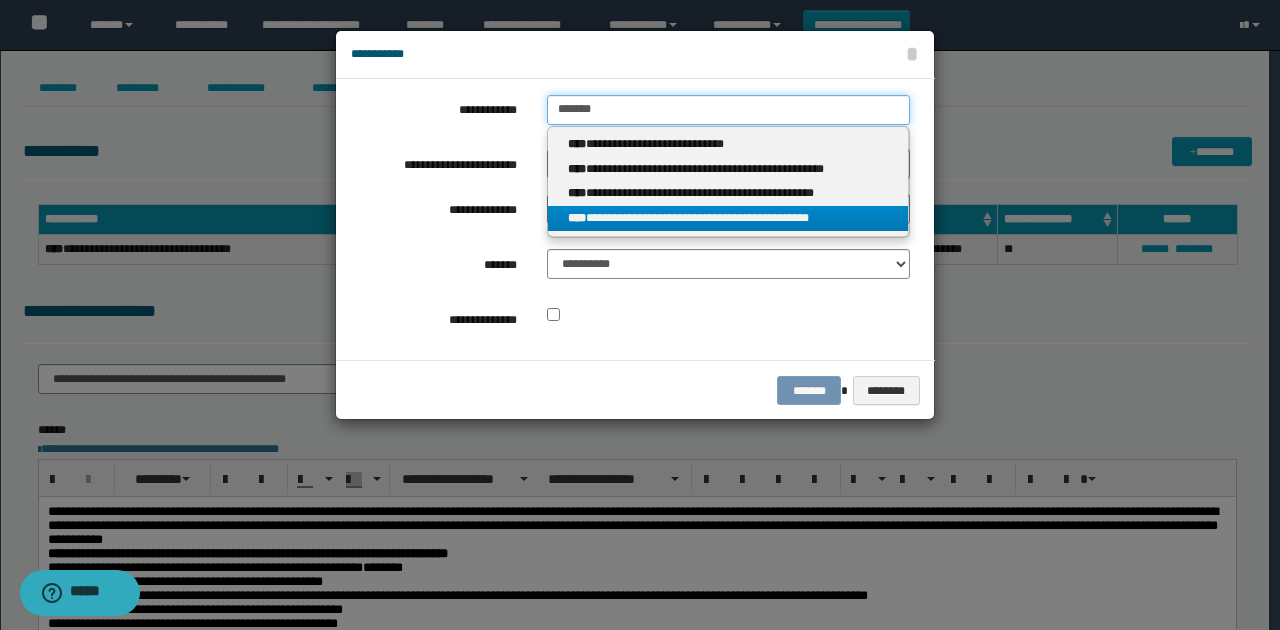type on "*******" 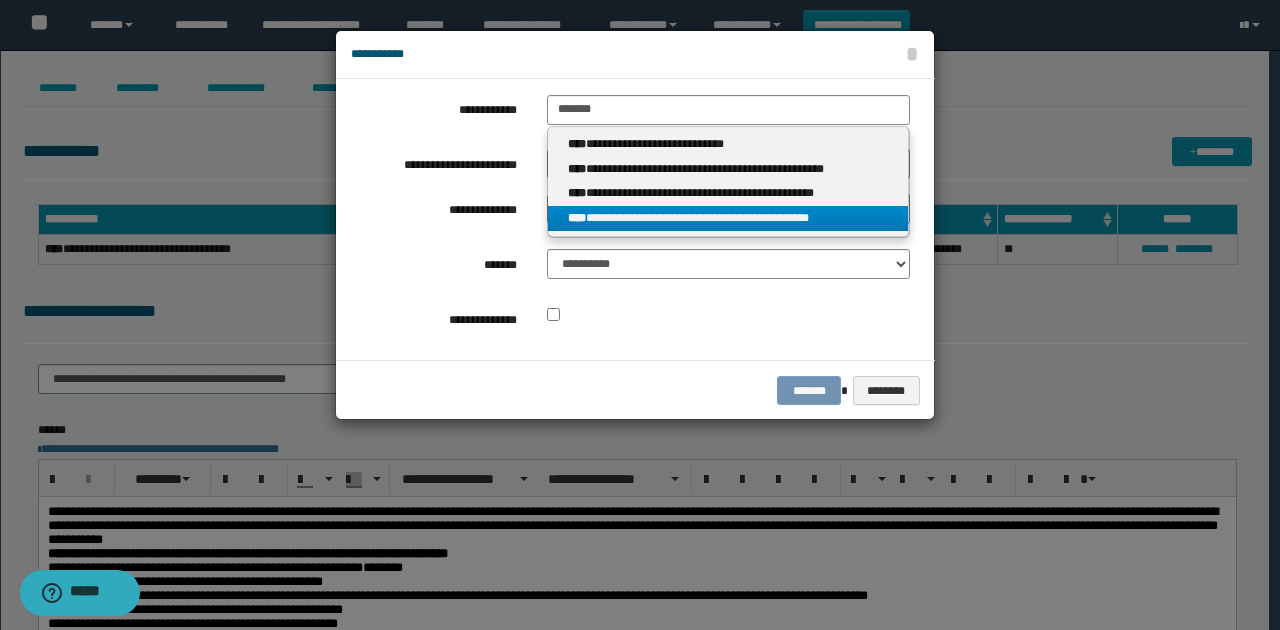 click on "**********" at bounding box center [728, 218] 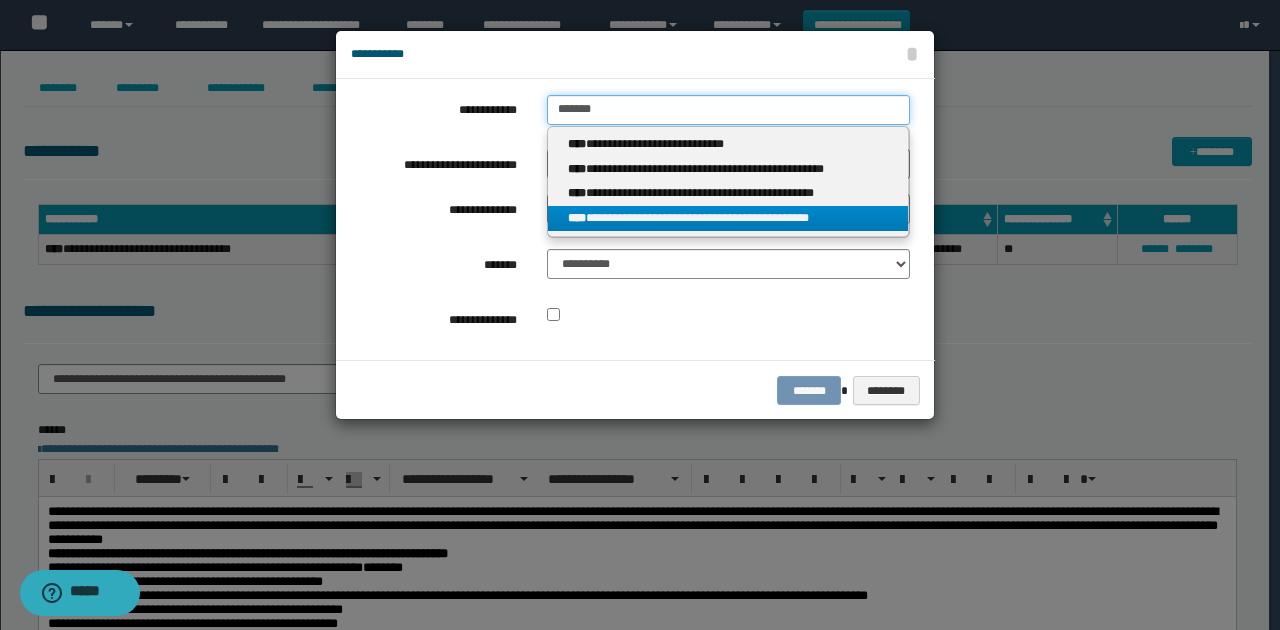 type 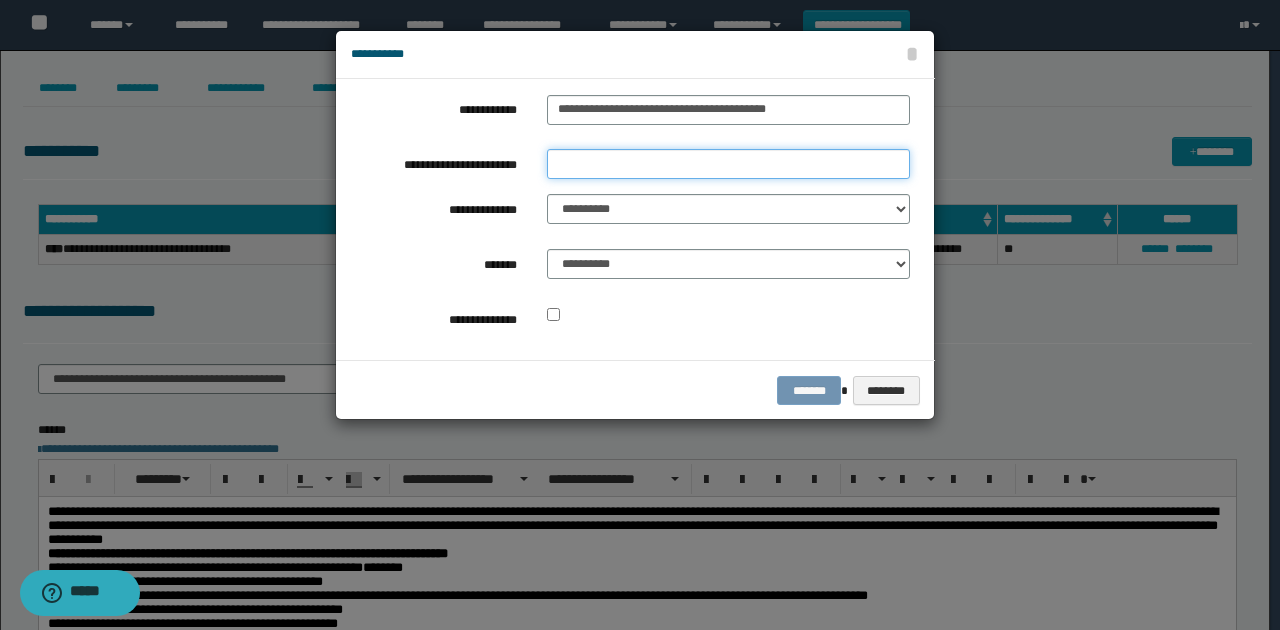click on "**********" at bounding box center (728, 164) 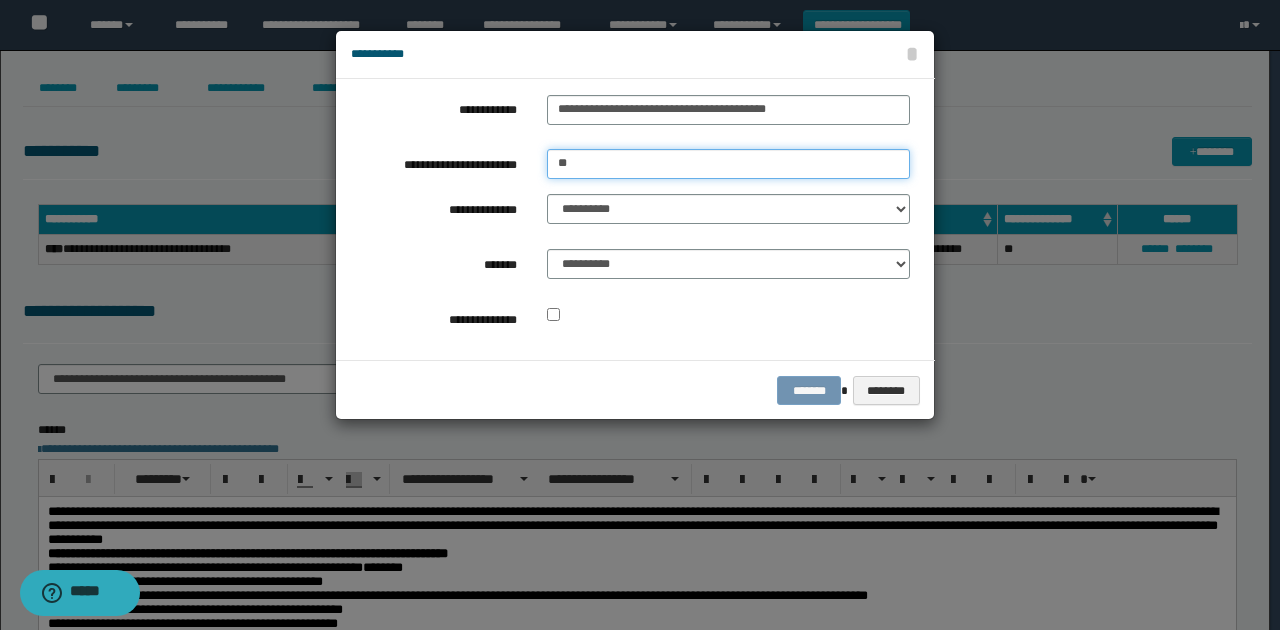 type on "*" 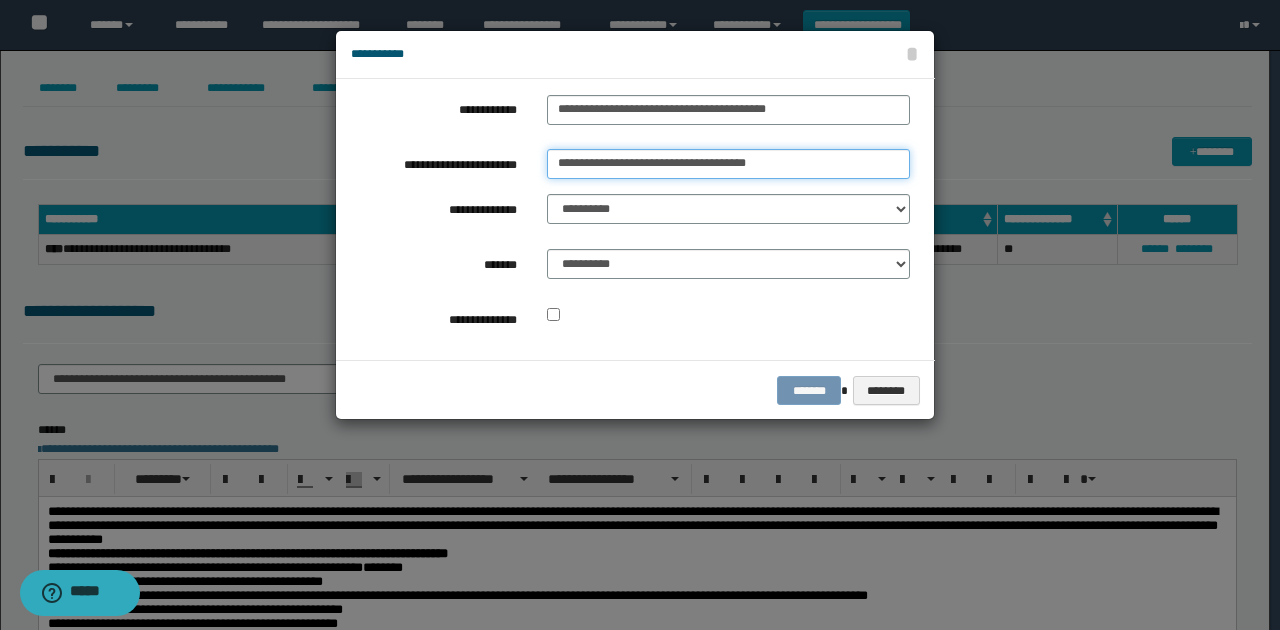 type on "**********" 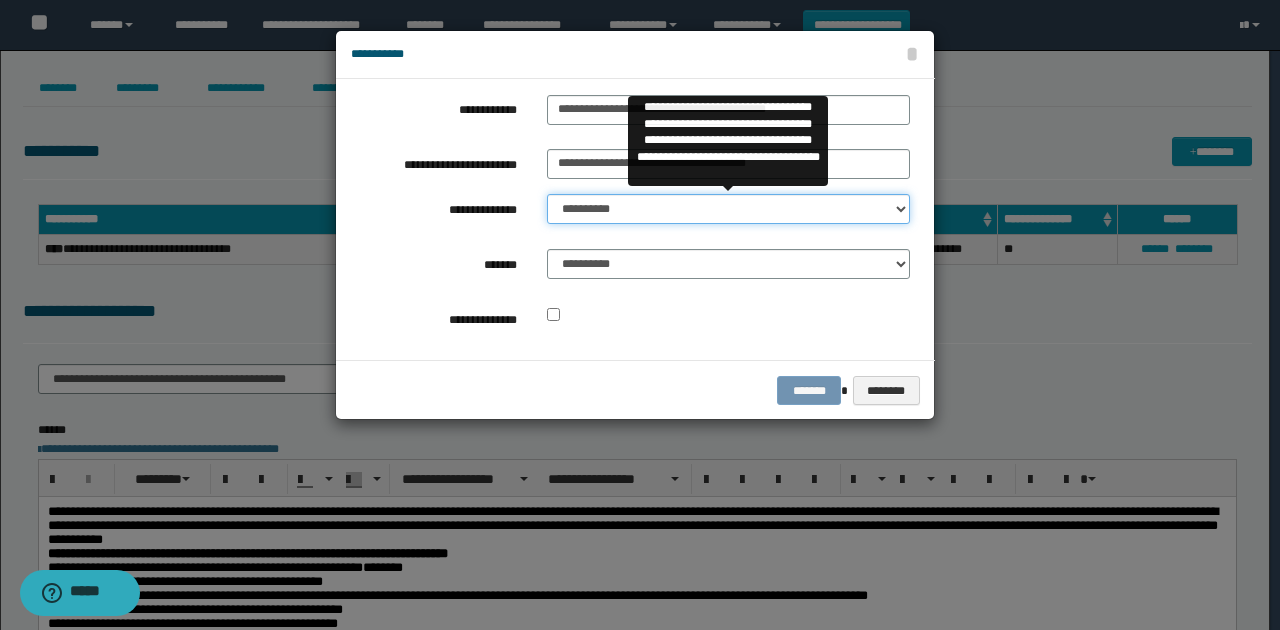 click on "**********" at bounding box center (728, 209) 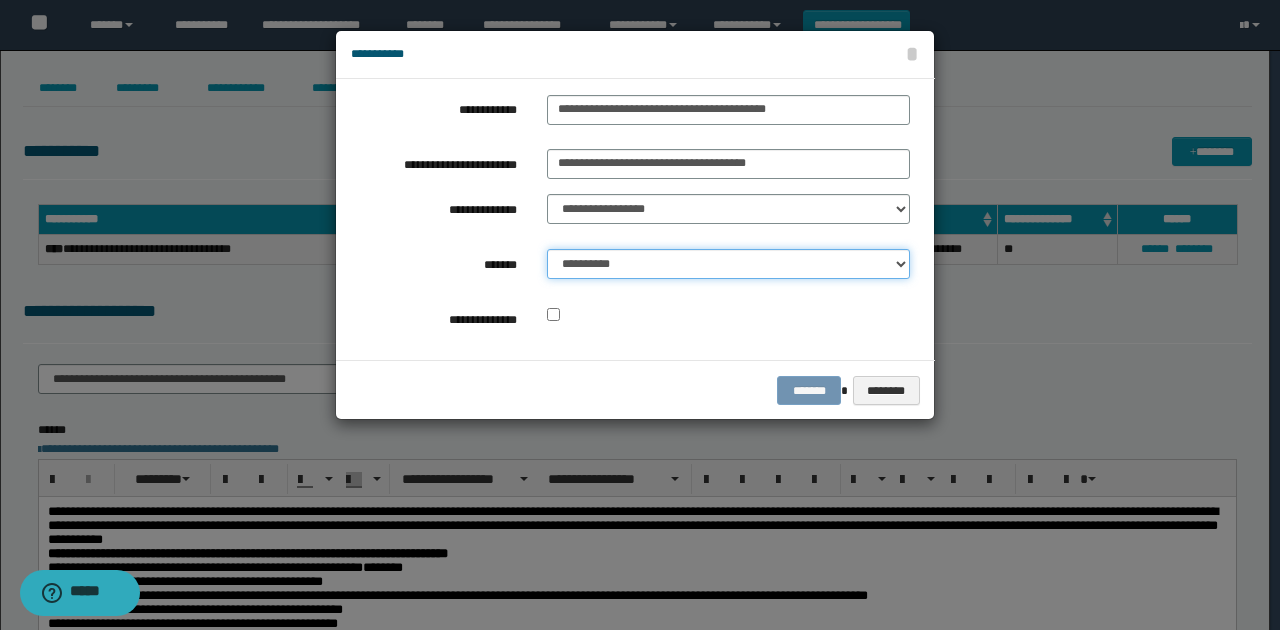 click on "**********" at bounding box center (728, 264) 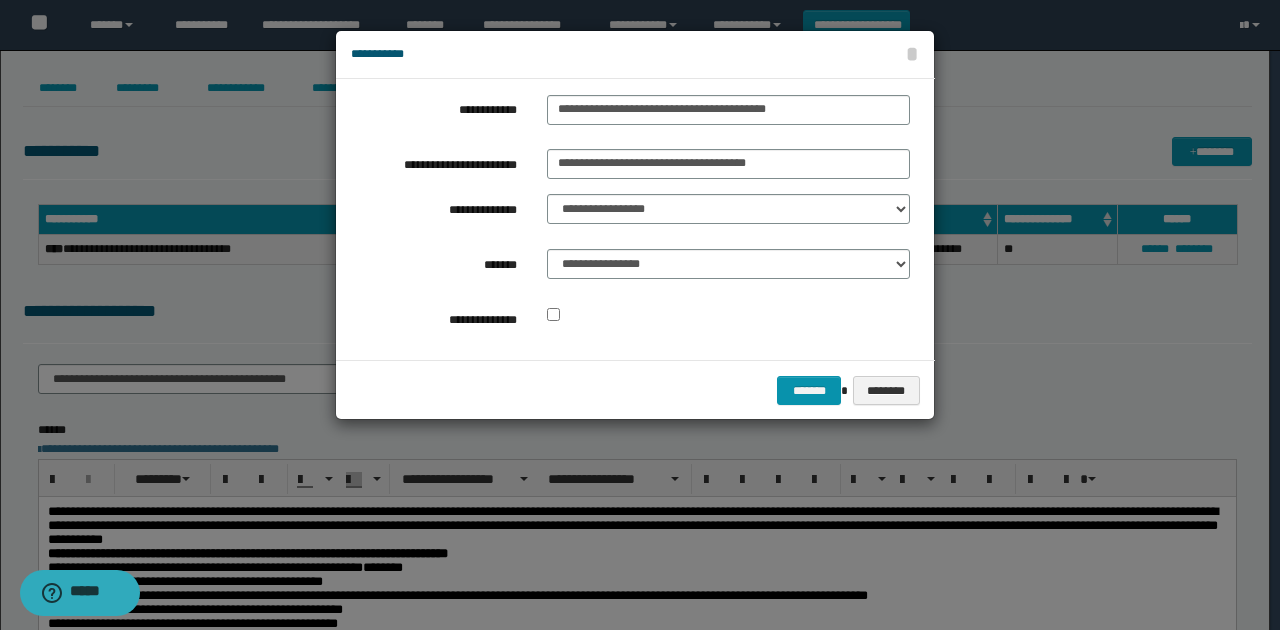 click on "**********" at bounding box center [635, 219] 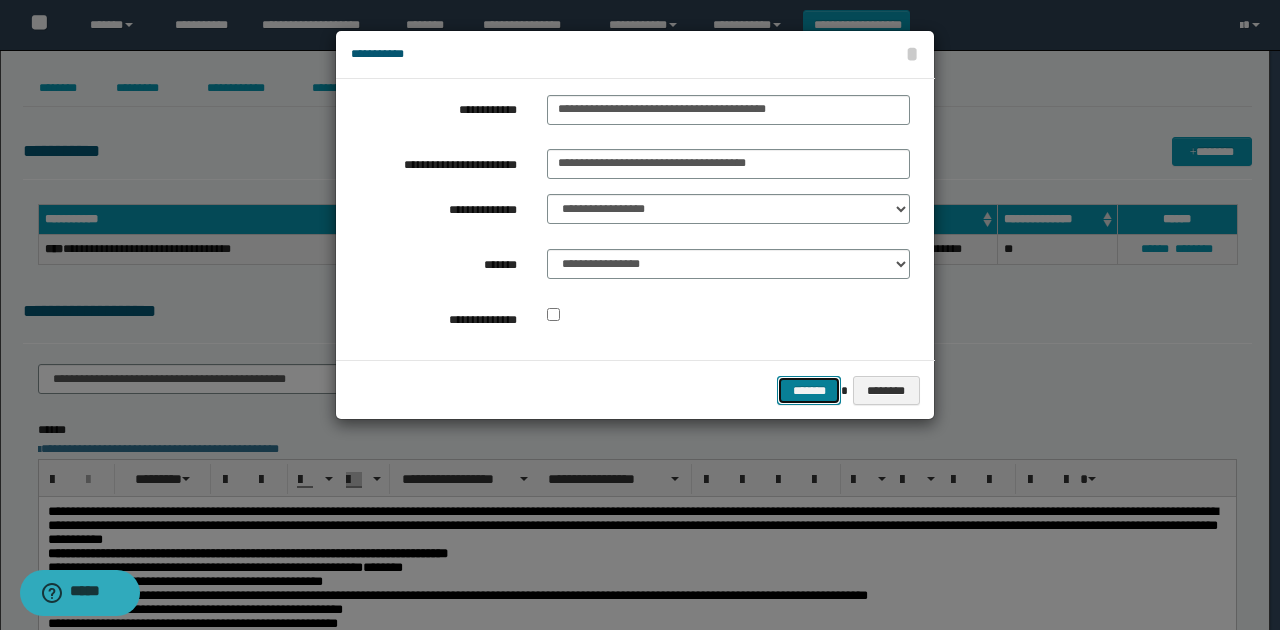 click on "*******" at bounding box center (809, 390) 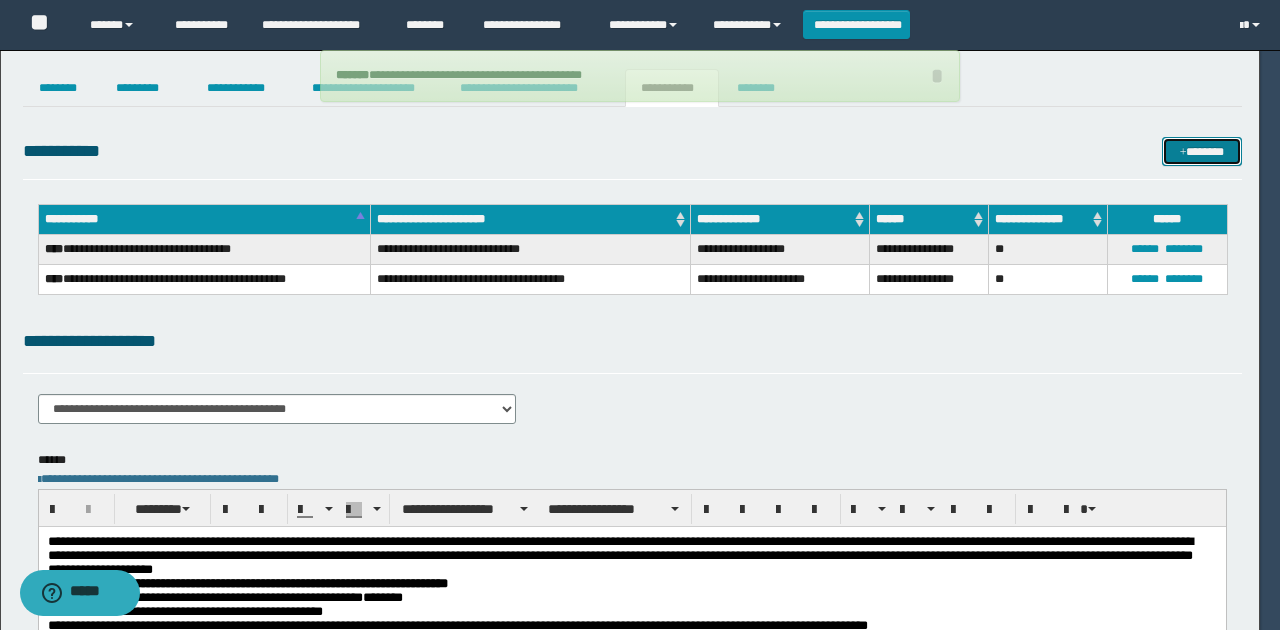 type 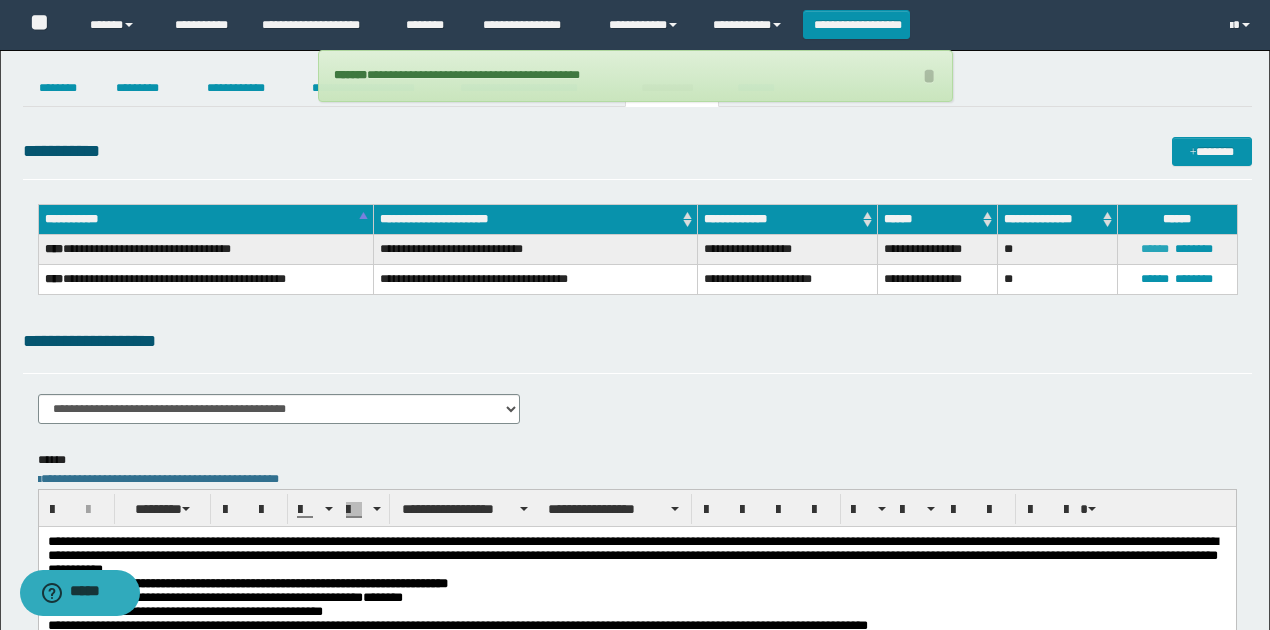 click on "******" at bounding box center [1155, 249] 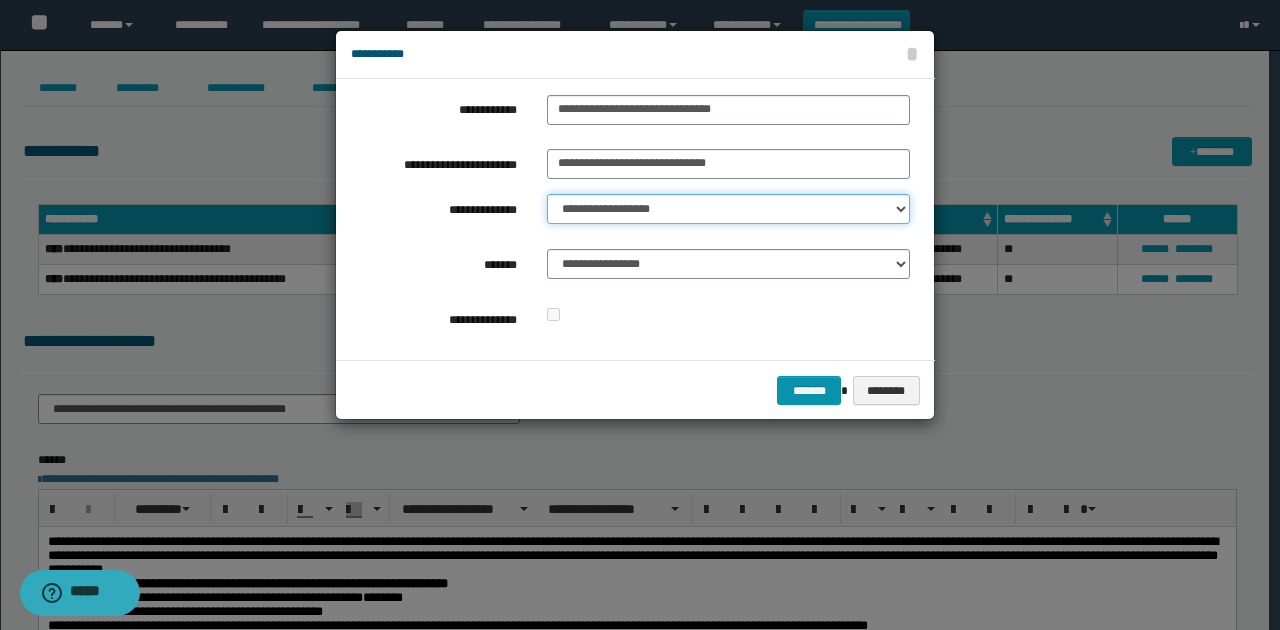 click on "**********" at bounding box center (728, 209) 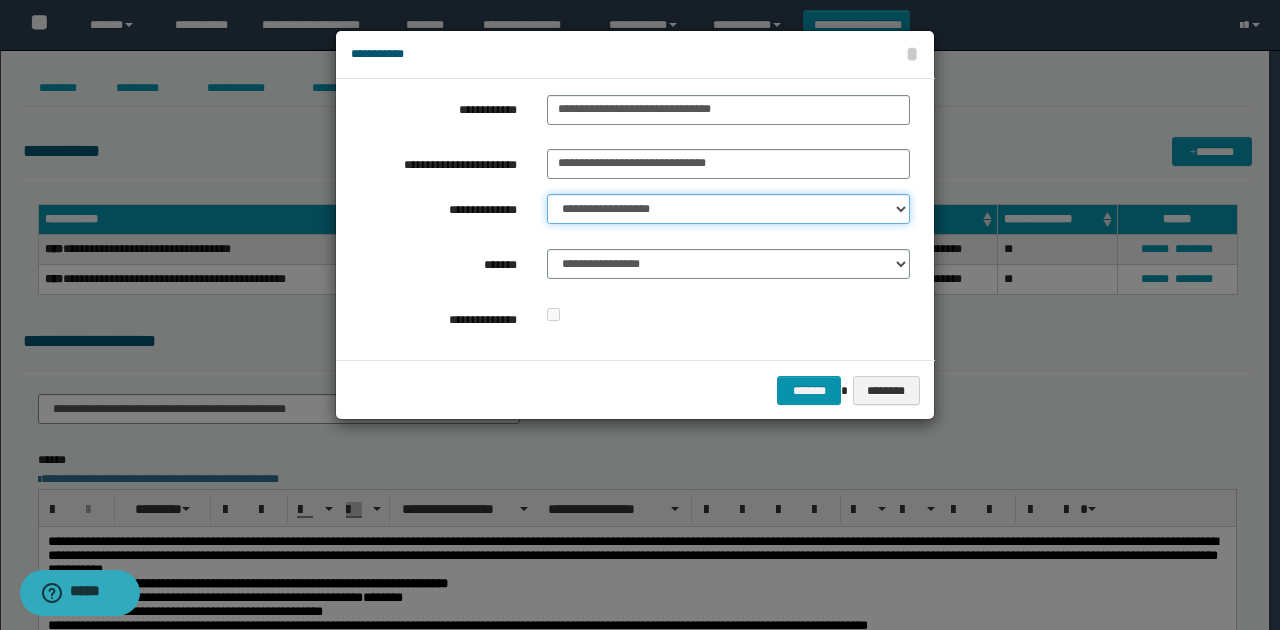 select on "*" 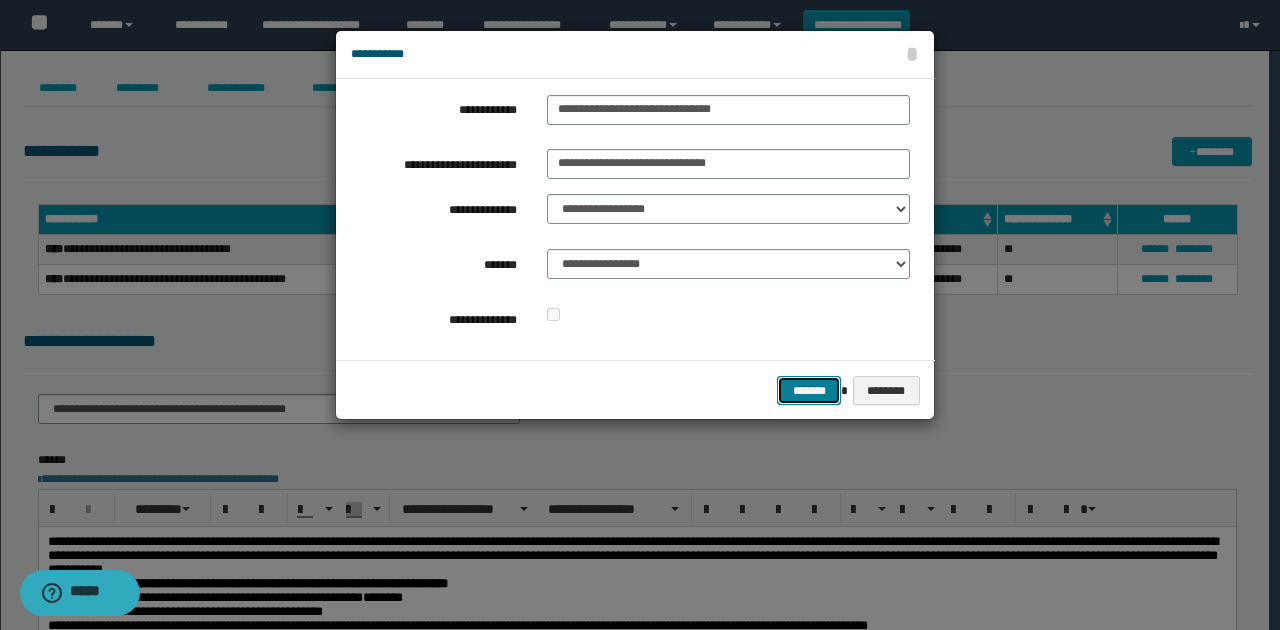 click on "*******" at bounding box center [809, 390] 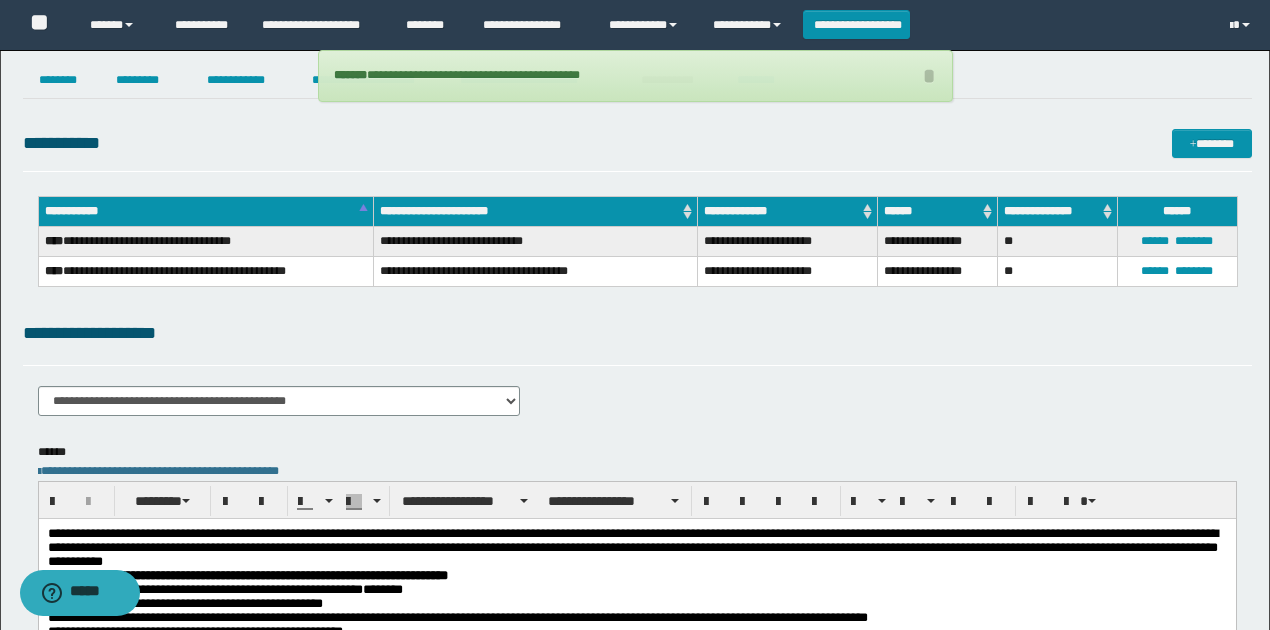 scroll, scrollTop: 0, scrollLeft: 0, axis: both 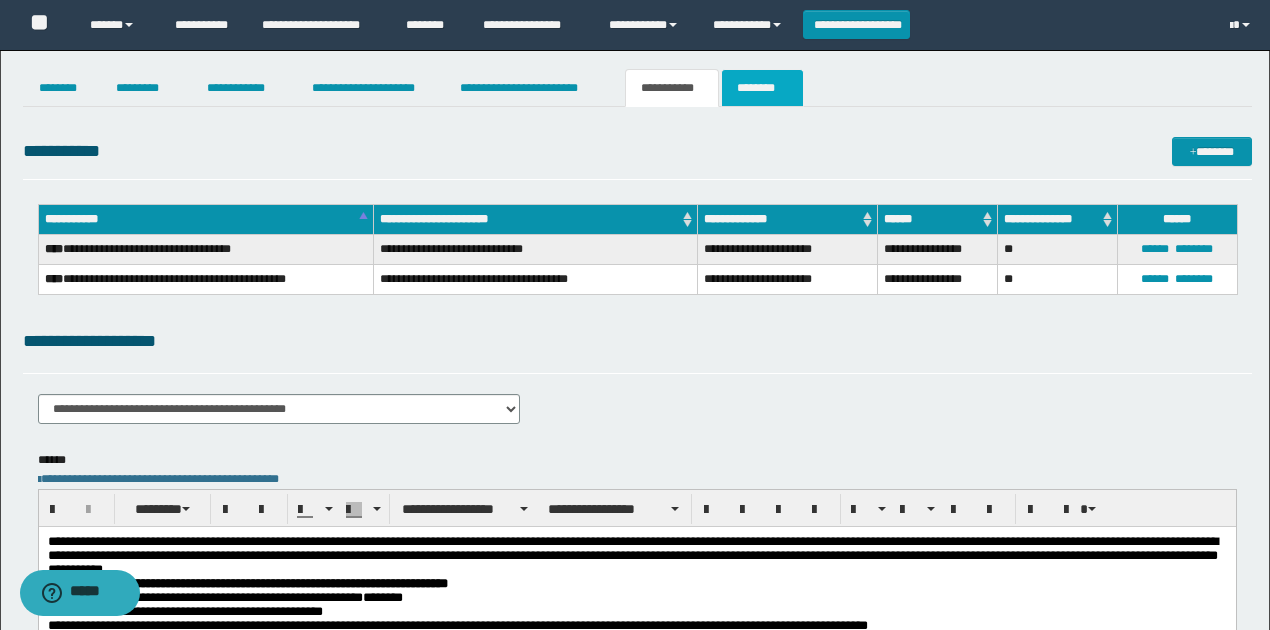 click on "********" at bounding box center [762, 88] 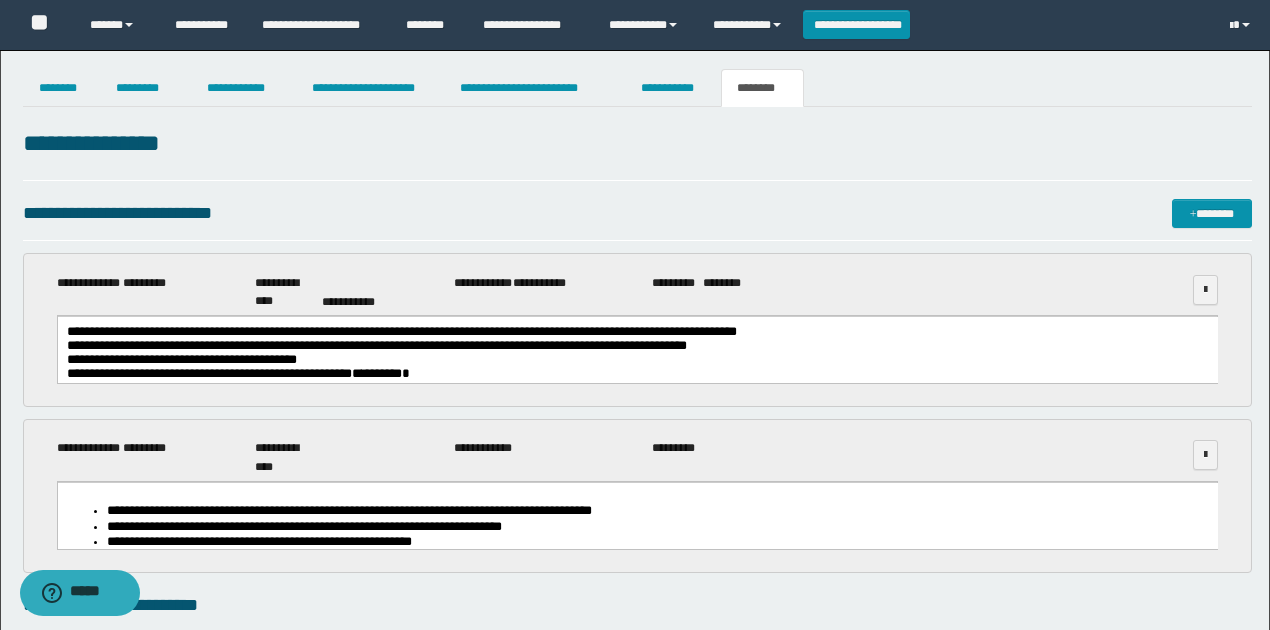 click on "**********" at bounding box center [637, 373] 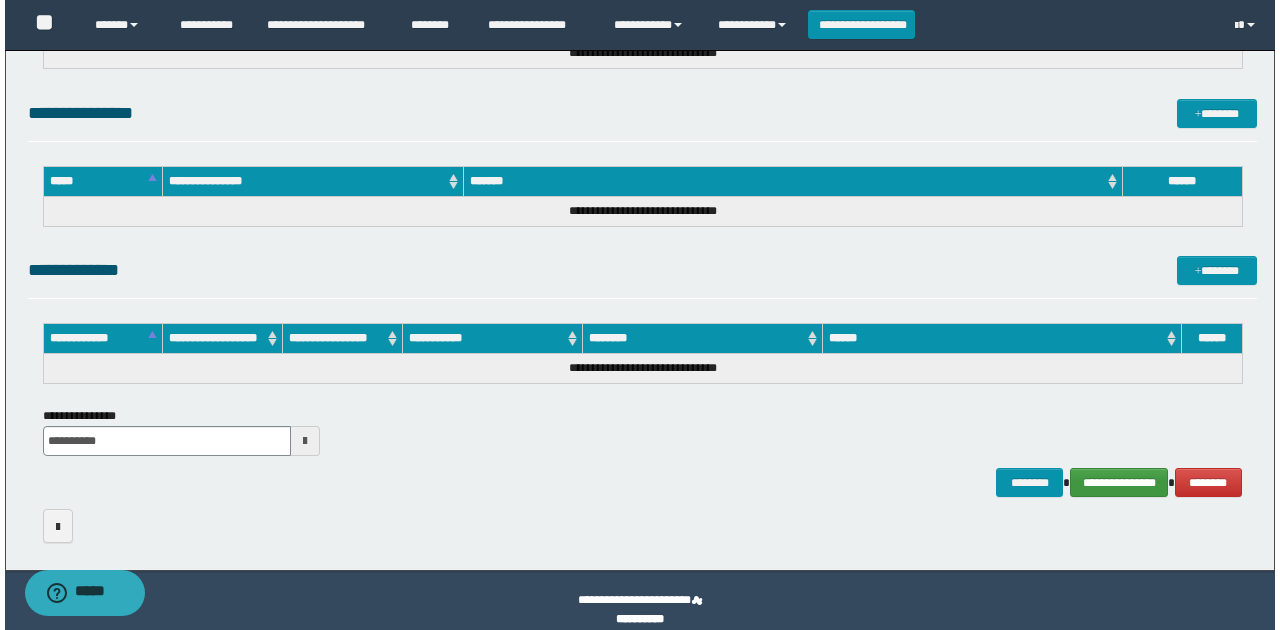 scroll, scrollTop: 1684, scrollLeft: 0, axis: vertical 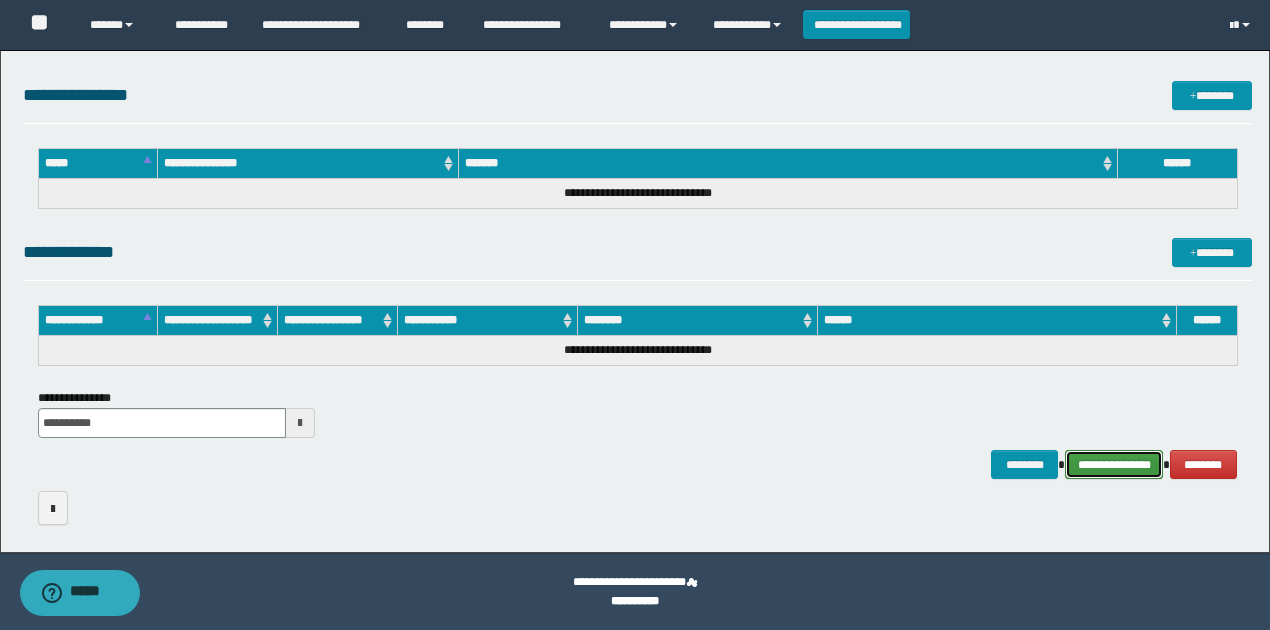 click on "**********" at bounding box center (1114, 464) 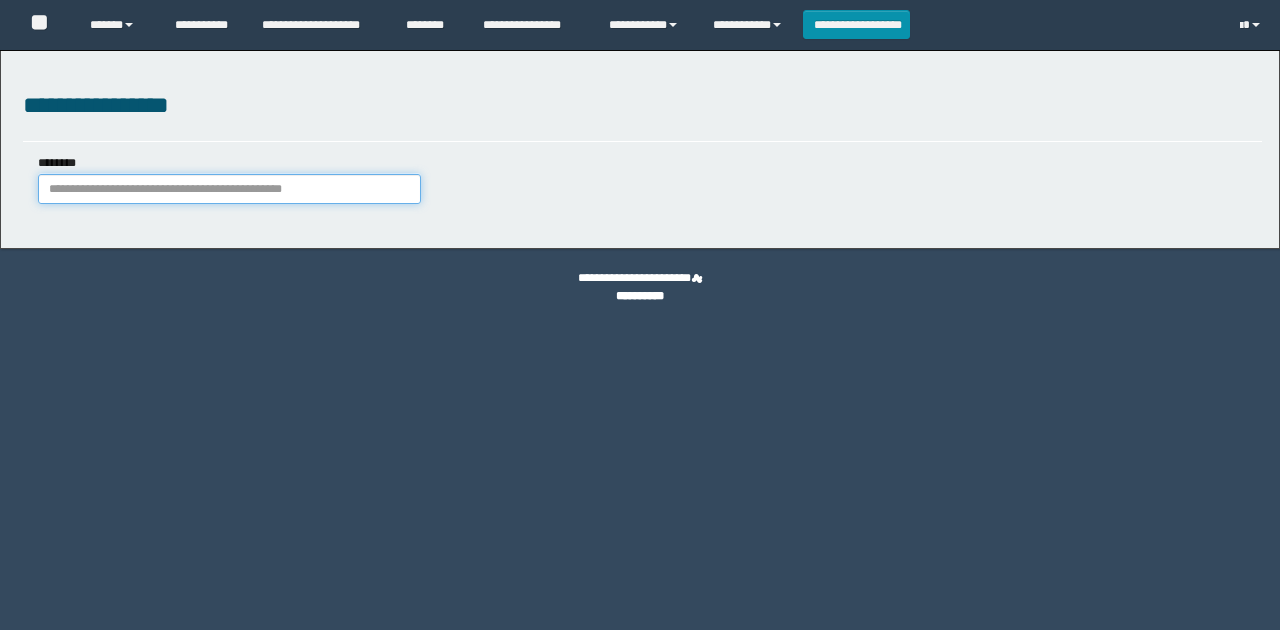 scroll, scrollTop: 0, scrollLeft: 0, axis: both 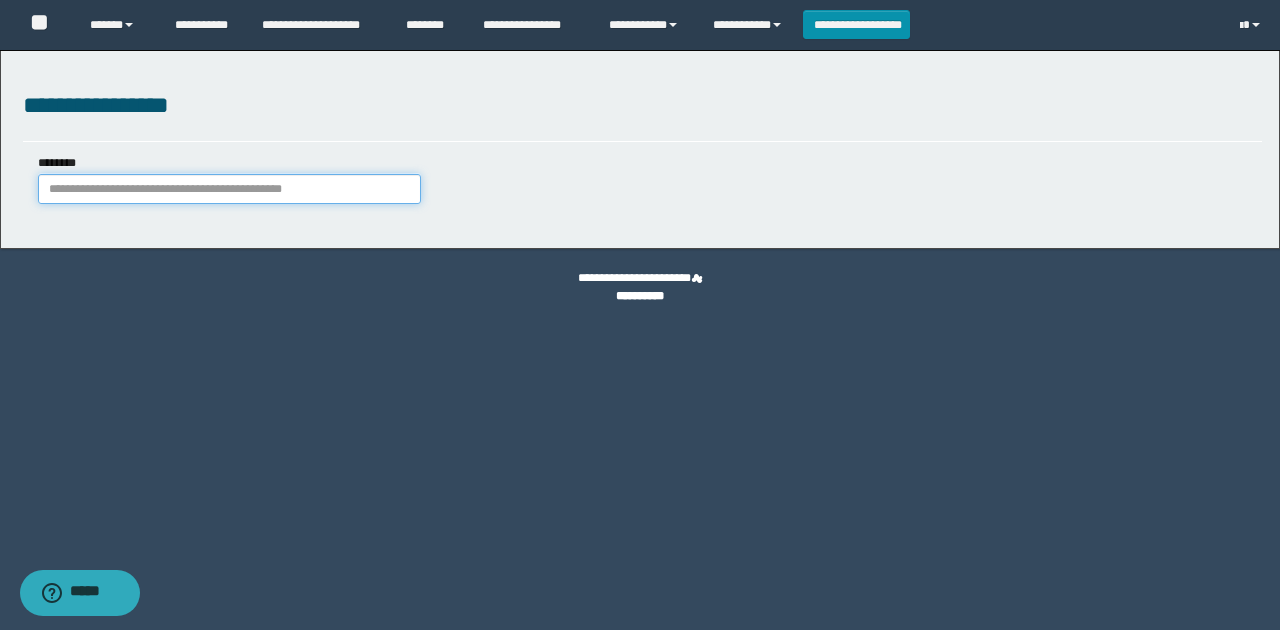 paste on "********" 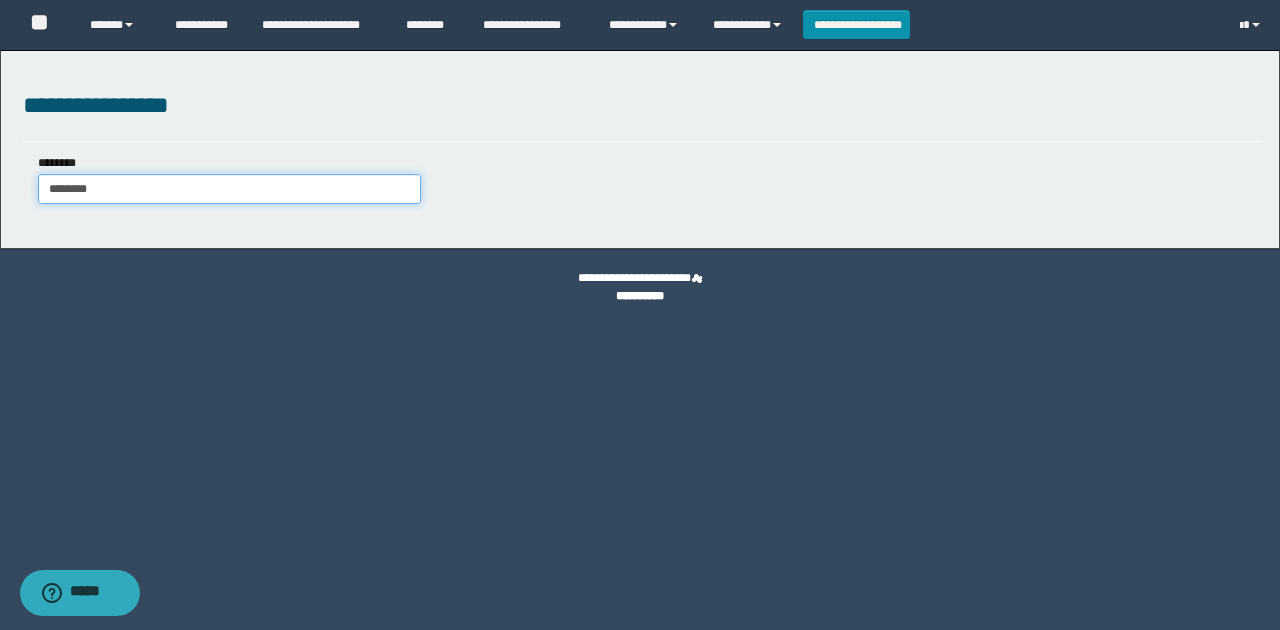 type on "********" 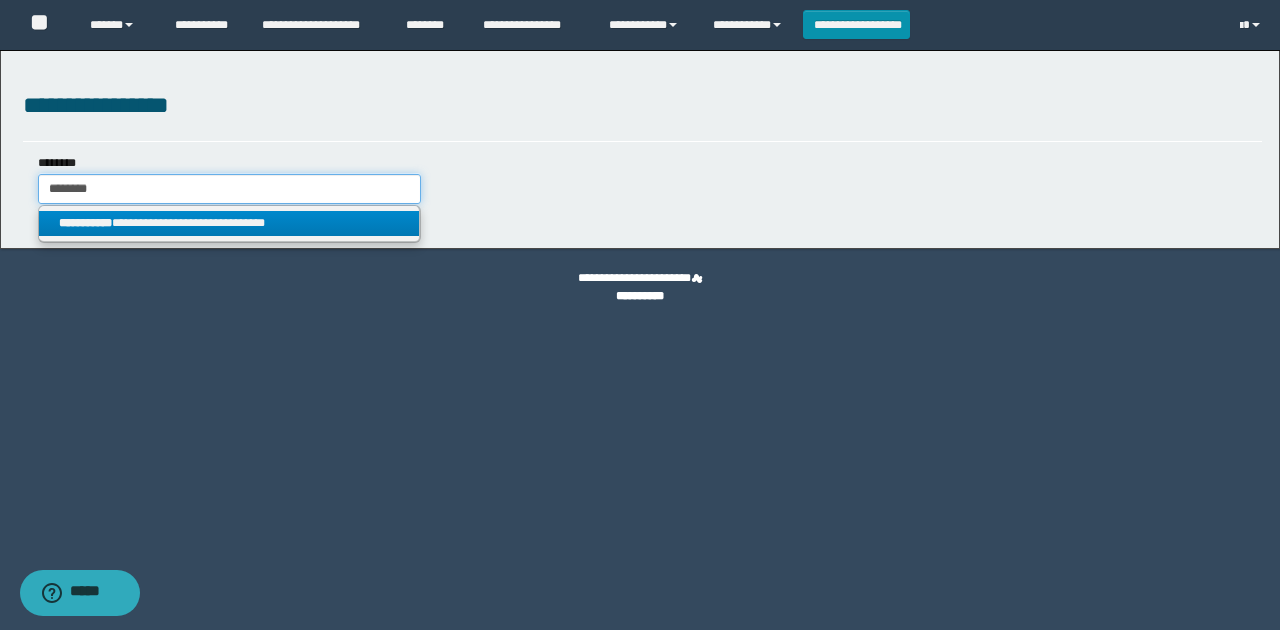 type on "********" 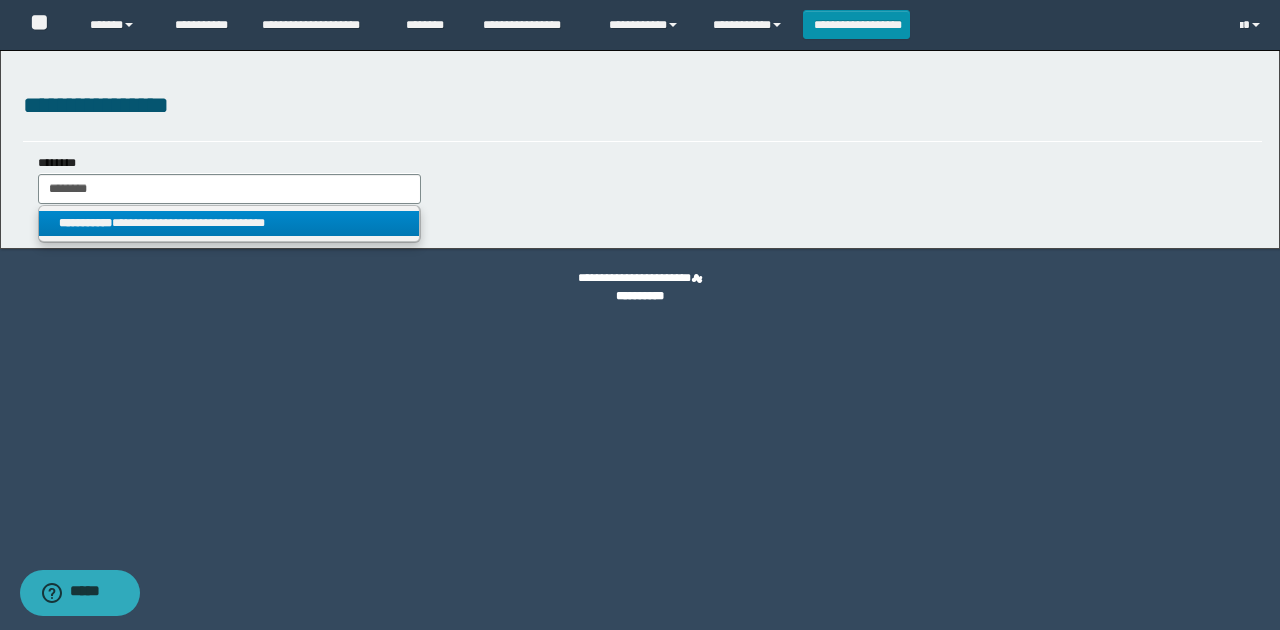 click on "**********" at bounding box center (229, 223) 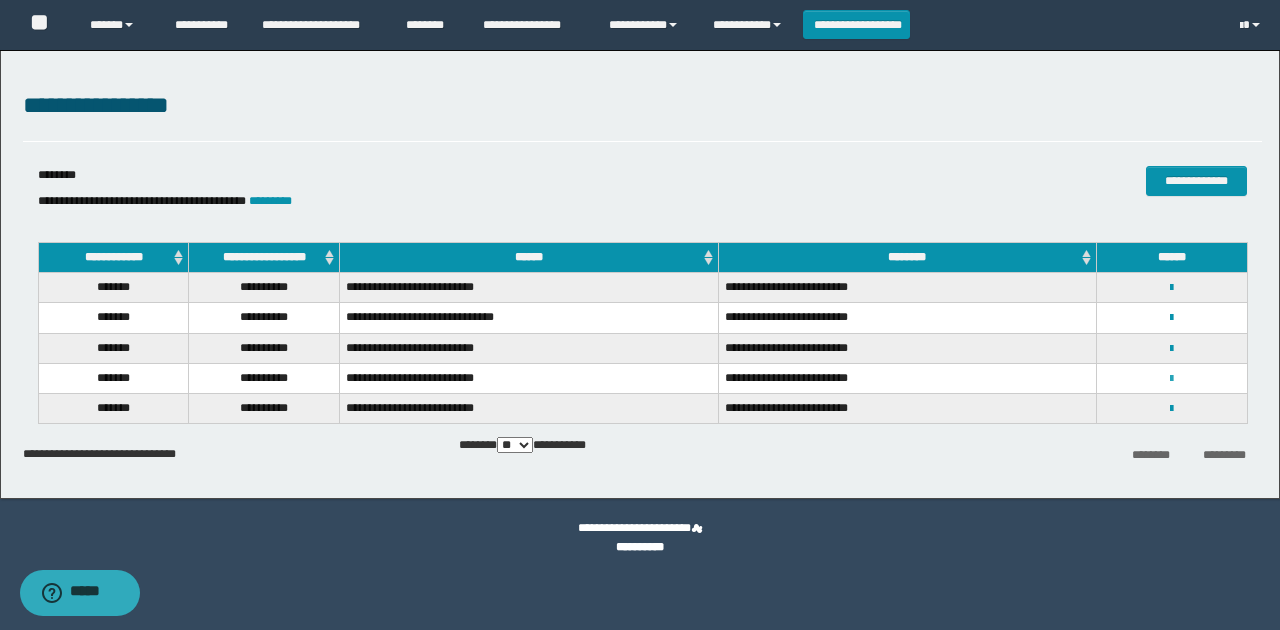 click at bounding box center [1171, 379] 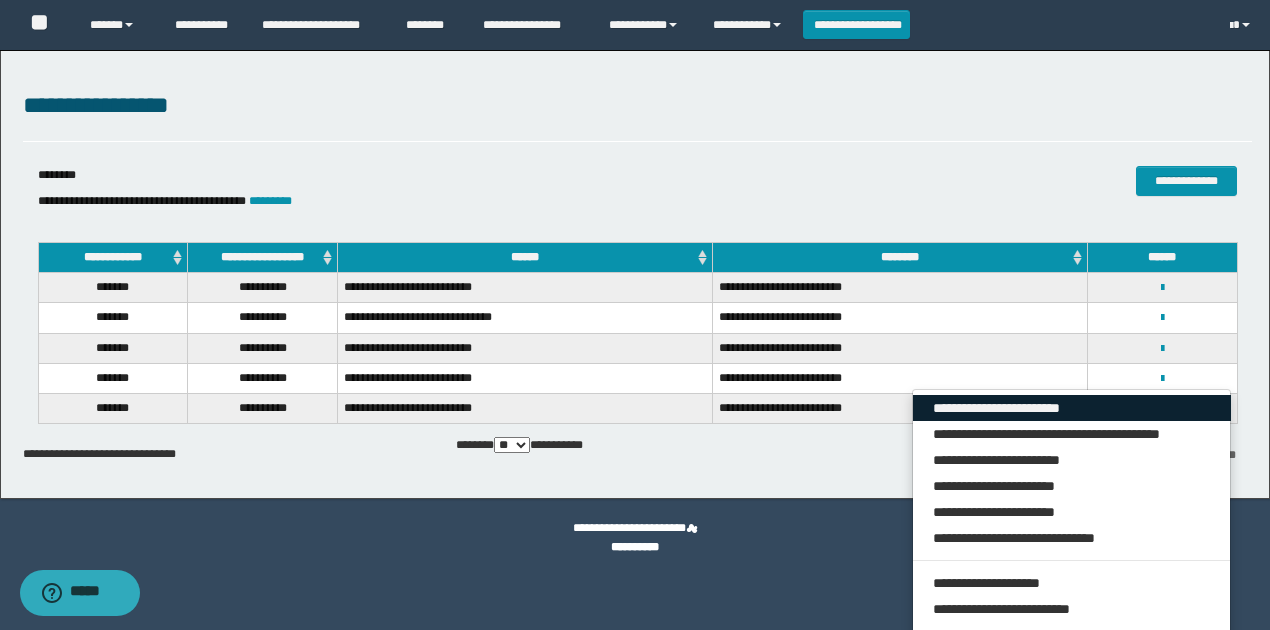 click on "**********" at bounding box center [1072, 408] 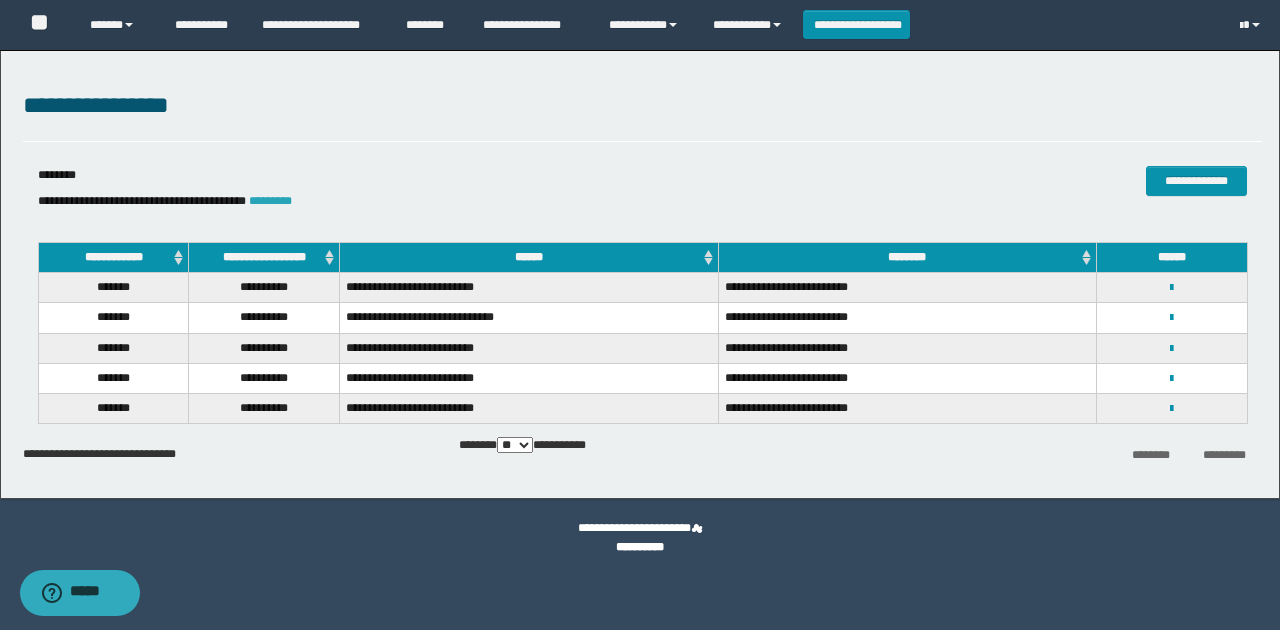 click on "*********" at bounding box center (270, 201) 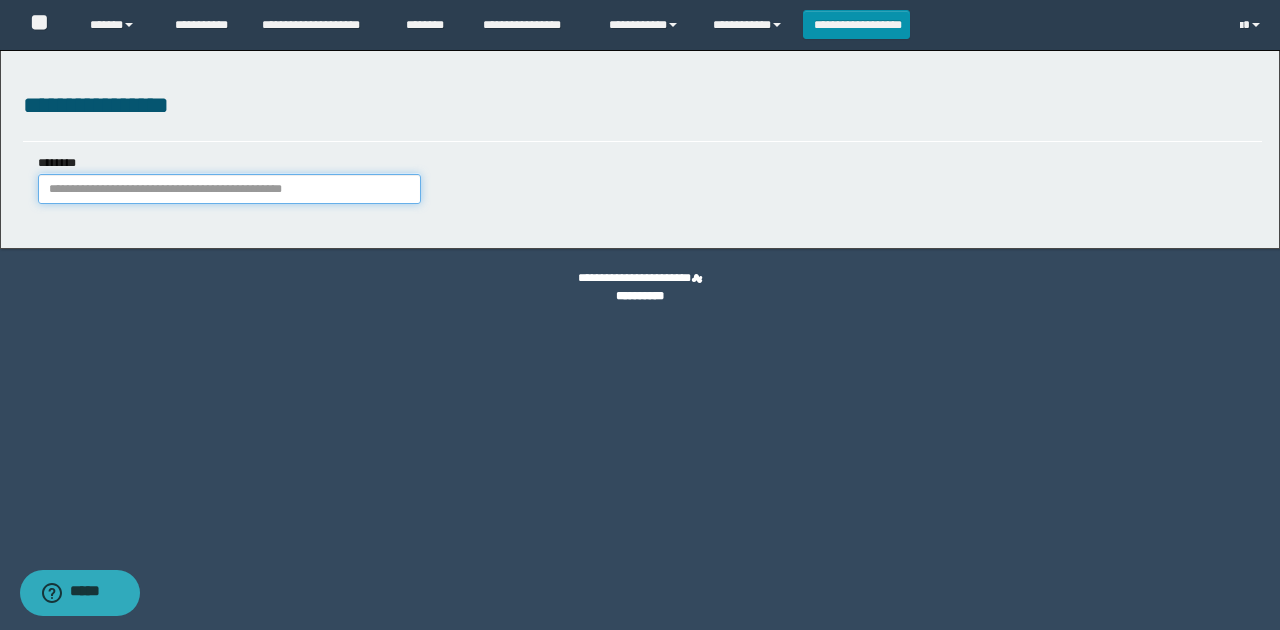 click on "********" at bounding box center [229, 189] 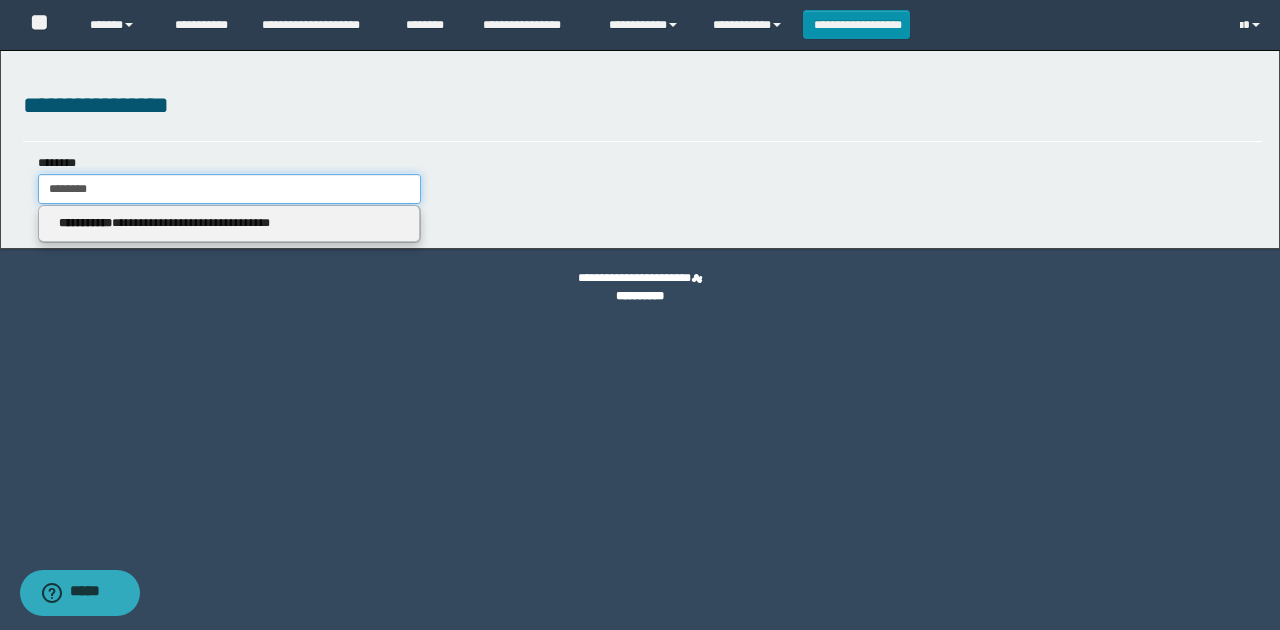 type on "********" 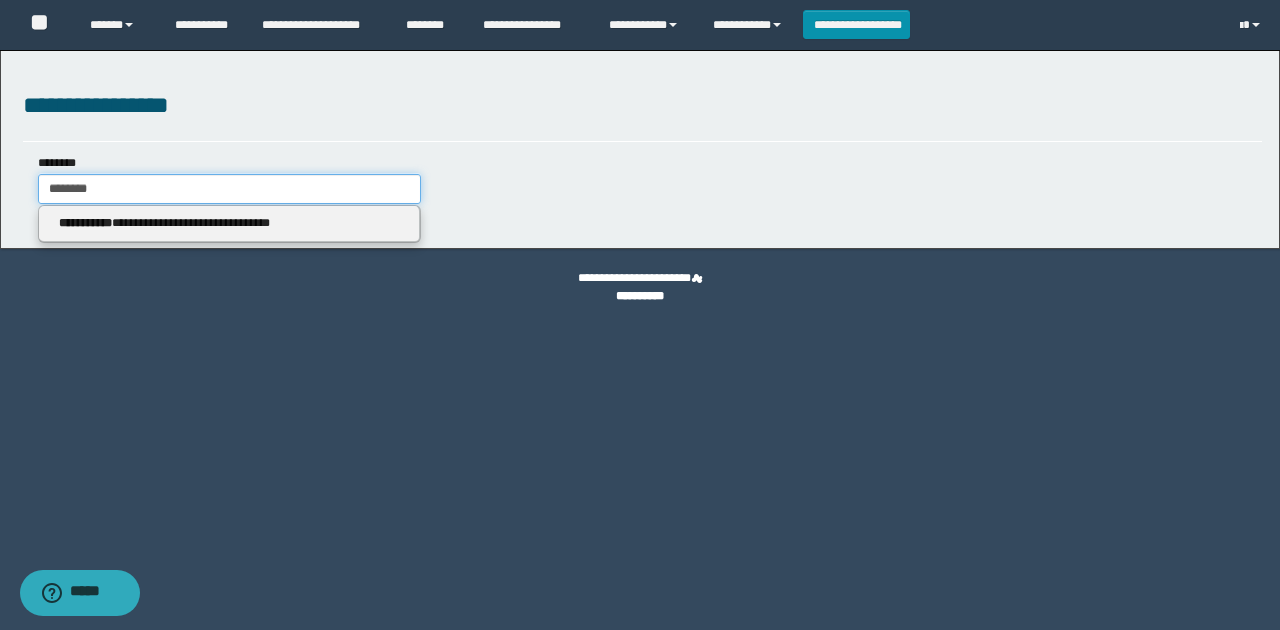 type on "********" 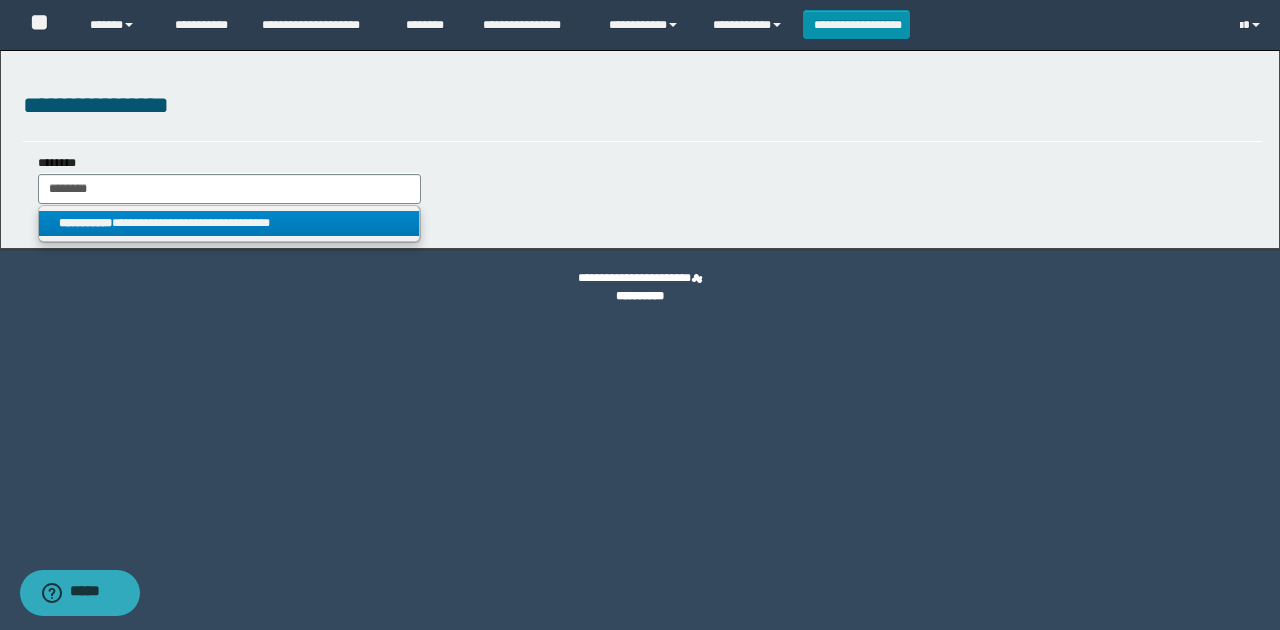 click on "**********" at bounding box center [229, 223] 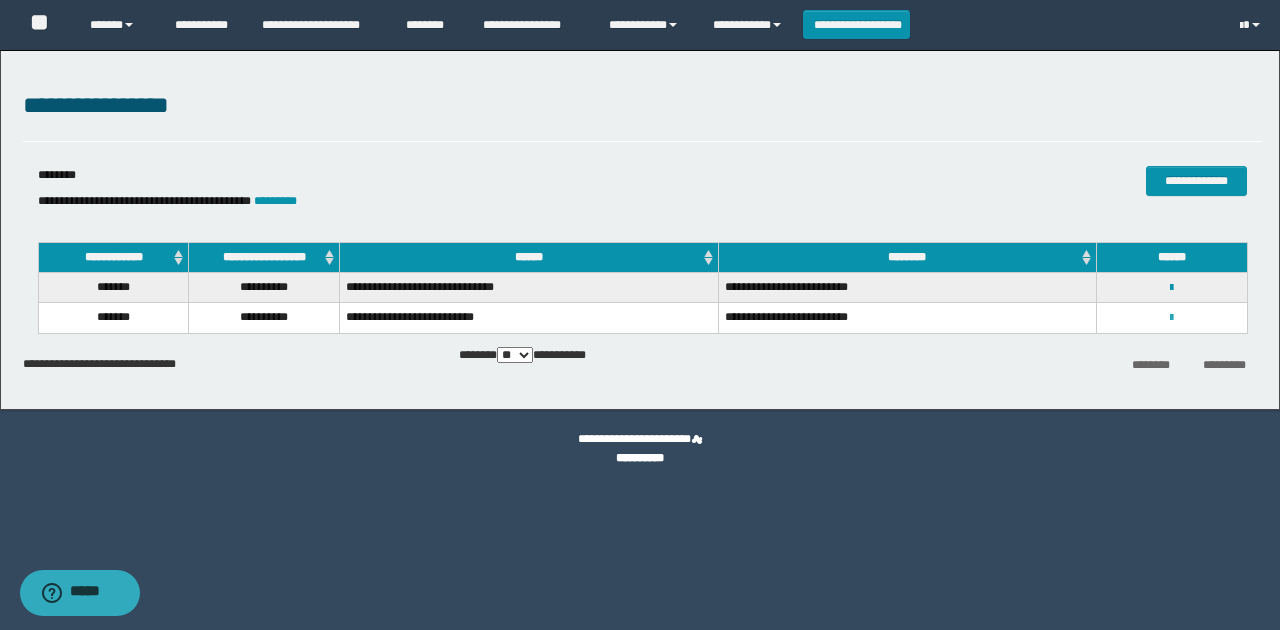 click at bounding box center [1171, 318] 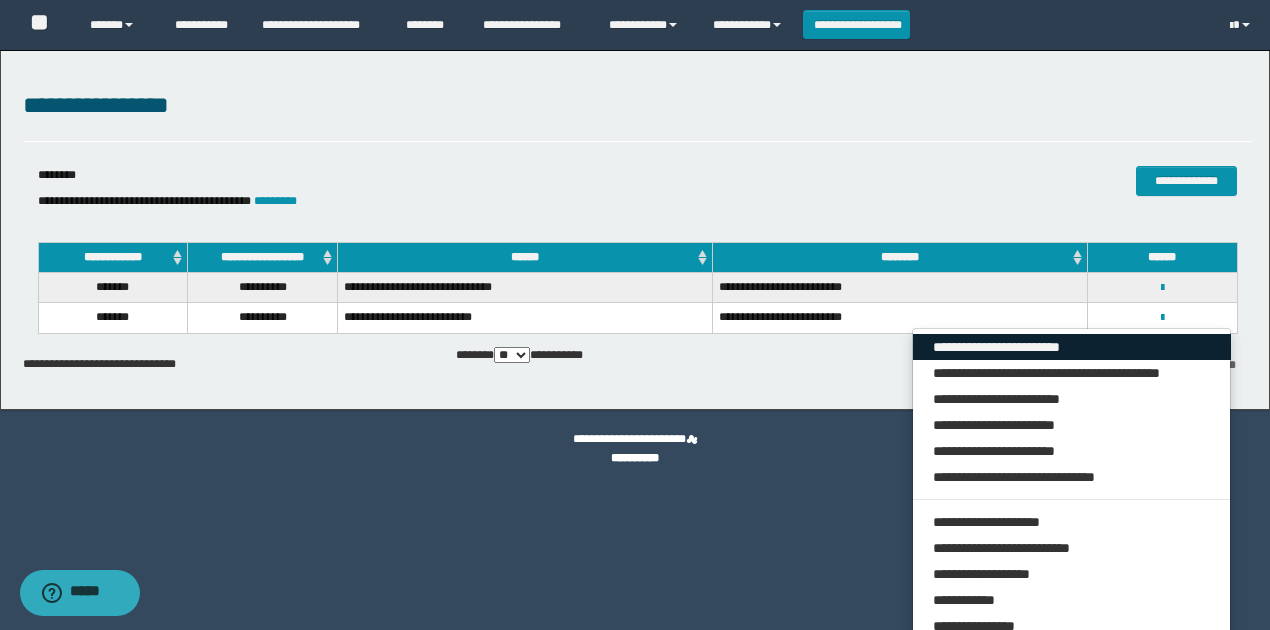 click on "**********" at bounding box center (1072, 347) 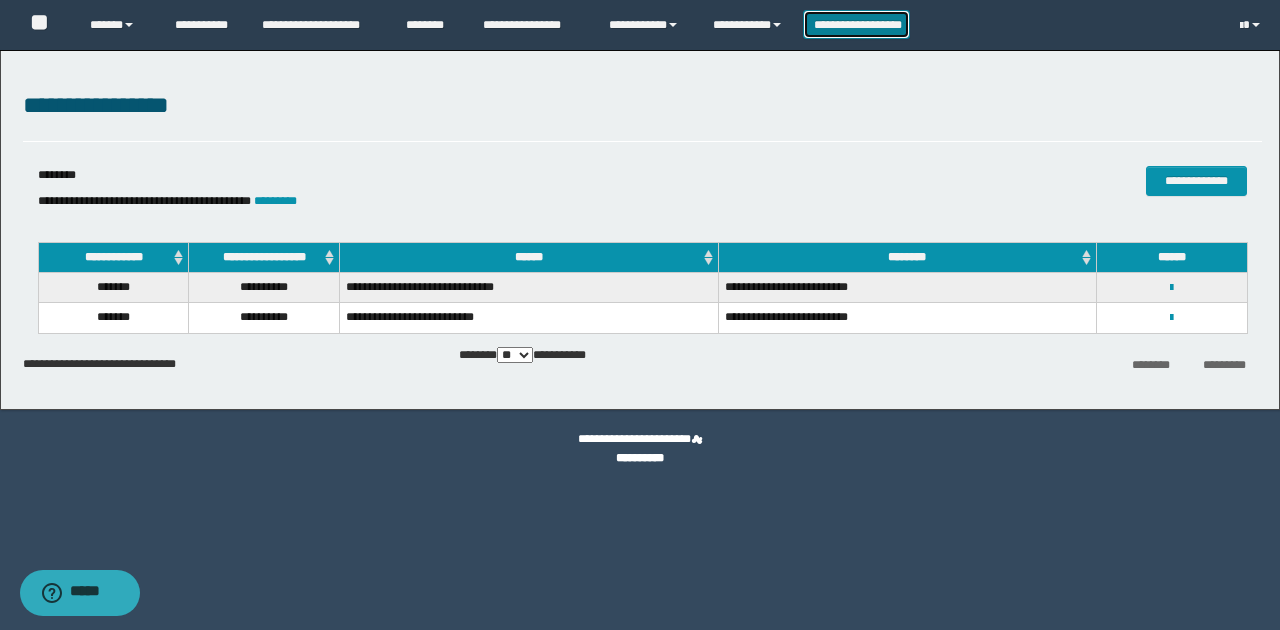 click on "**********" at bounding box center [857, 24] 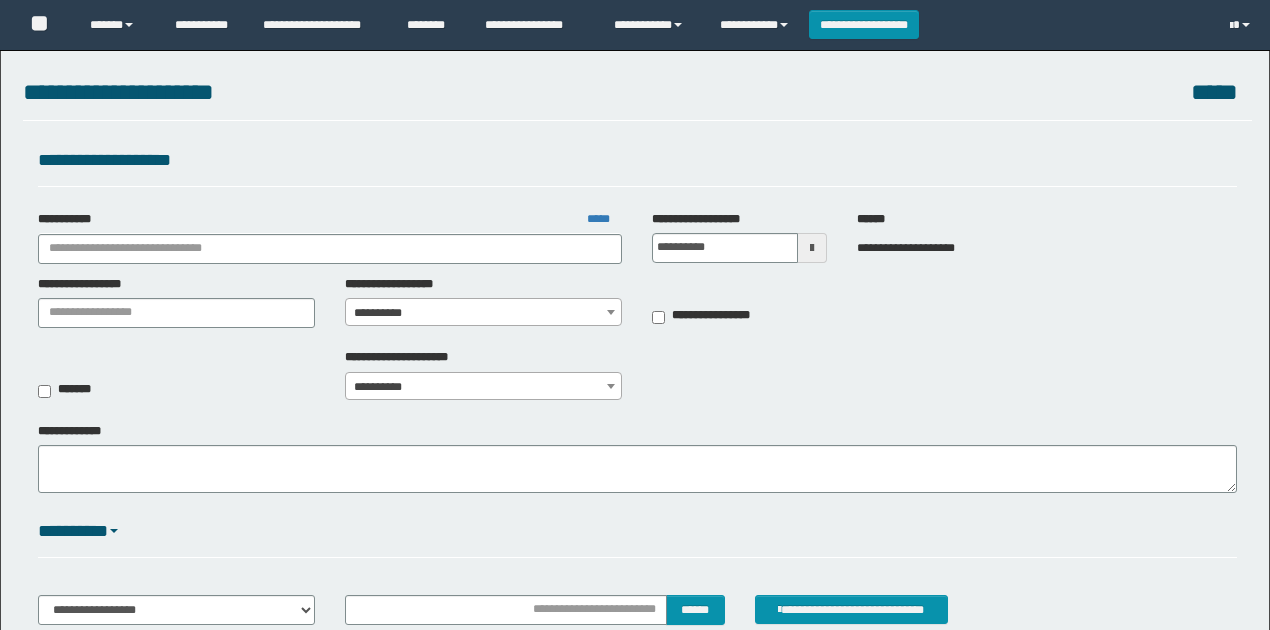 scroll, scrollTop: 0, scrollLeft: 0, axis: both 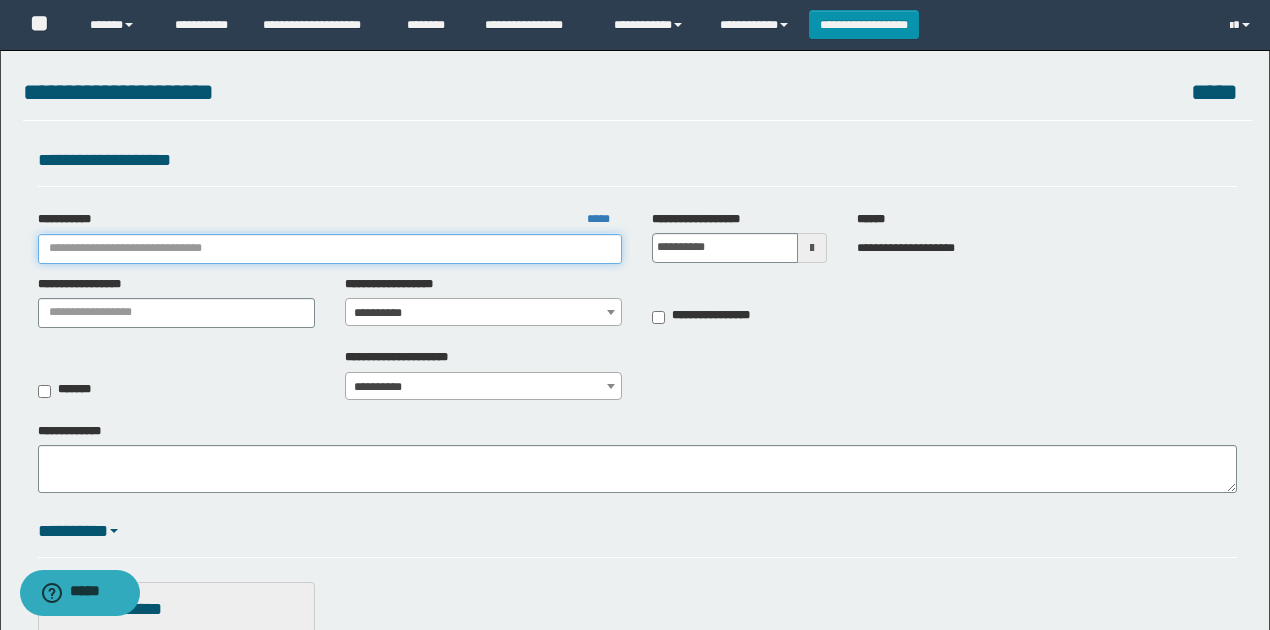 drag, startPoint x: 311, startPoint y: 246, endPoint x: 326, endPoint y: 252, distance: 16.155495 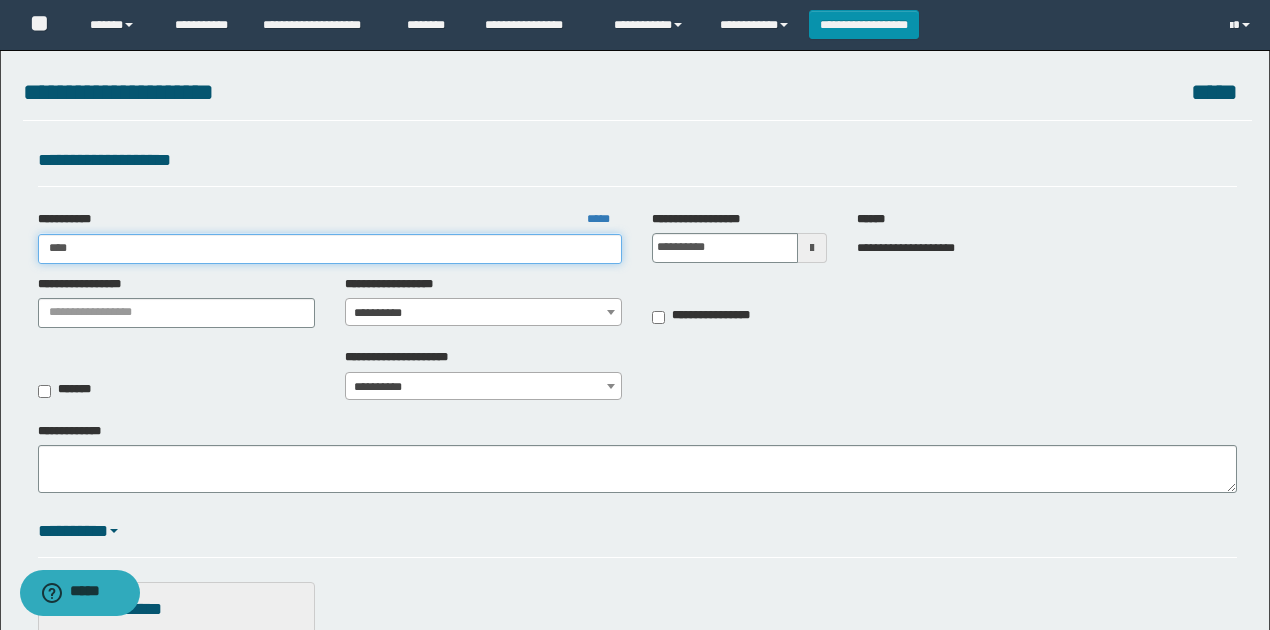 type on "*****" 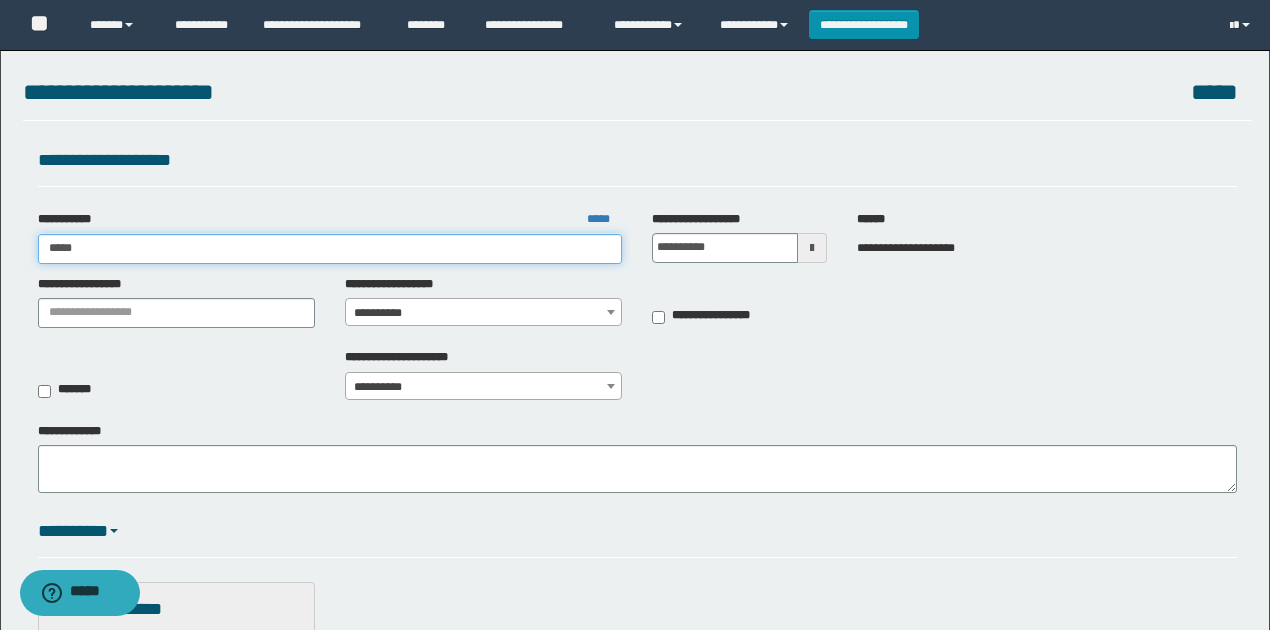 type on "*****" 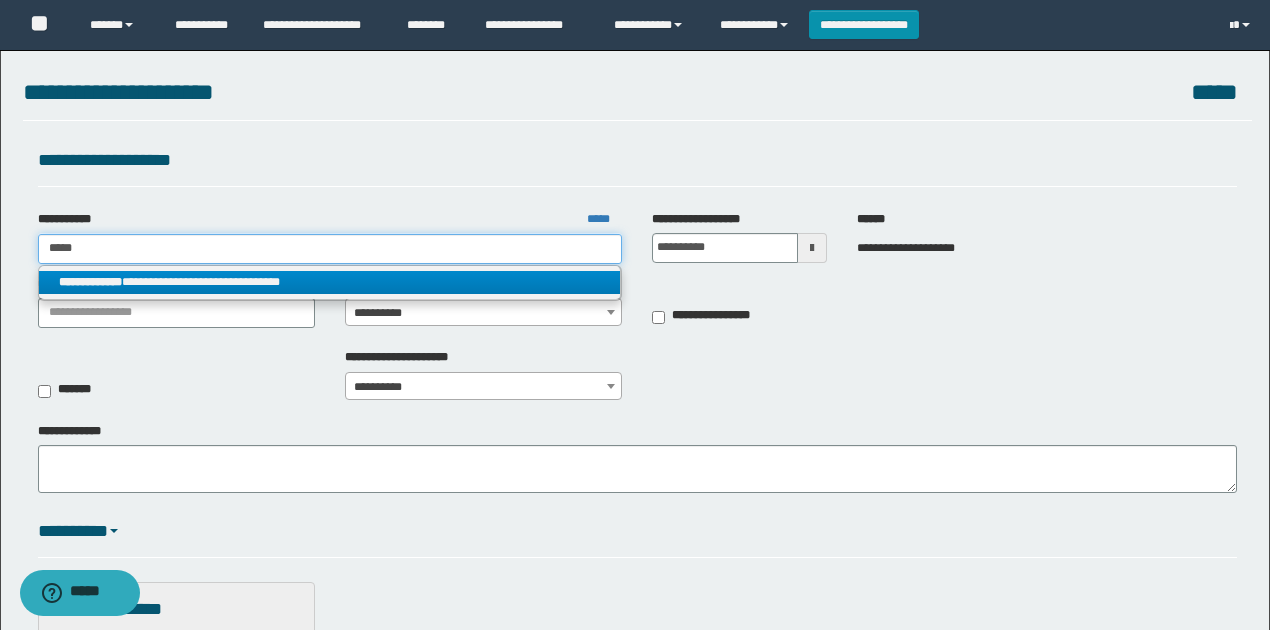 type on "*****" 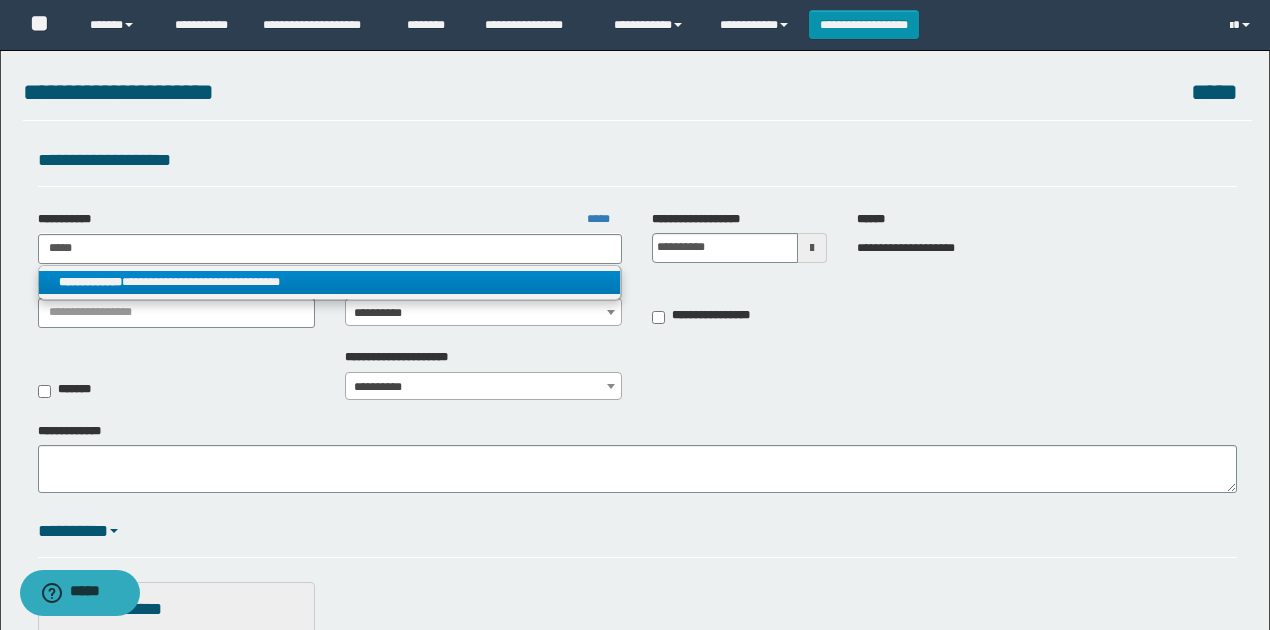 click on "**********" at bounding box center [330, 282] 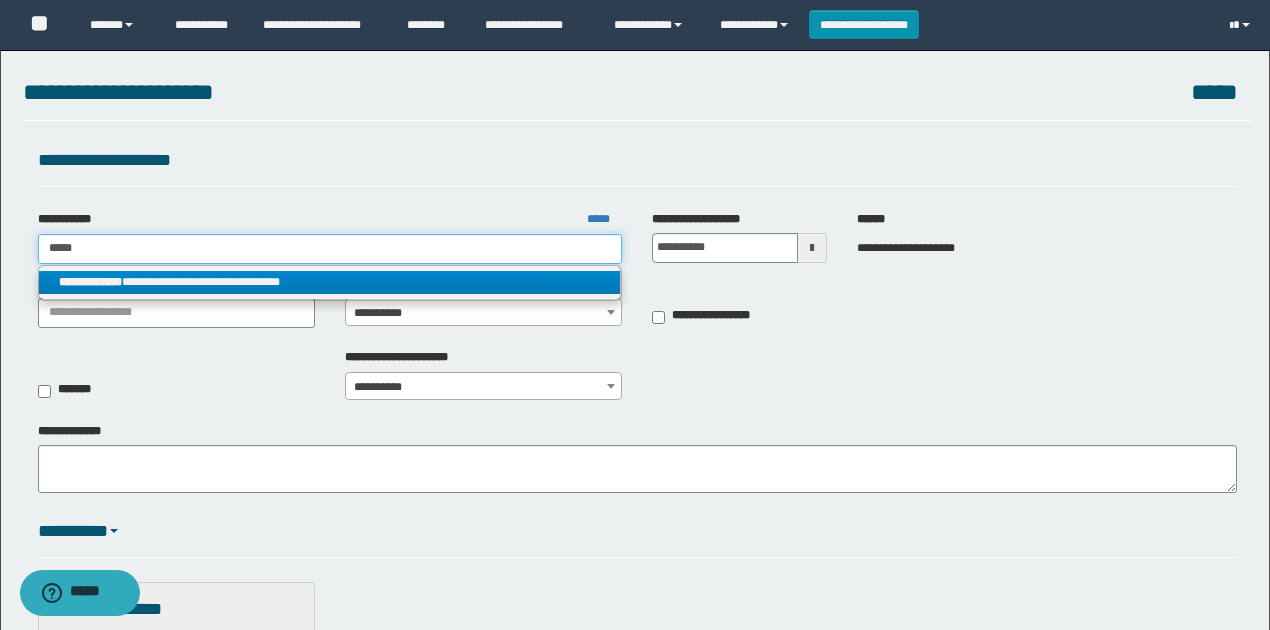 type 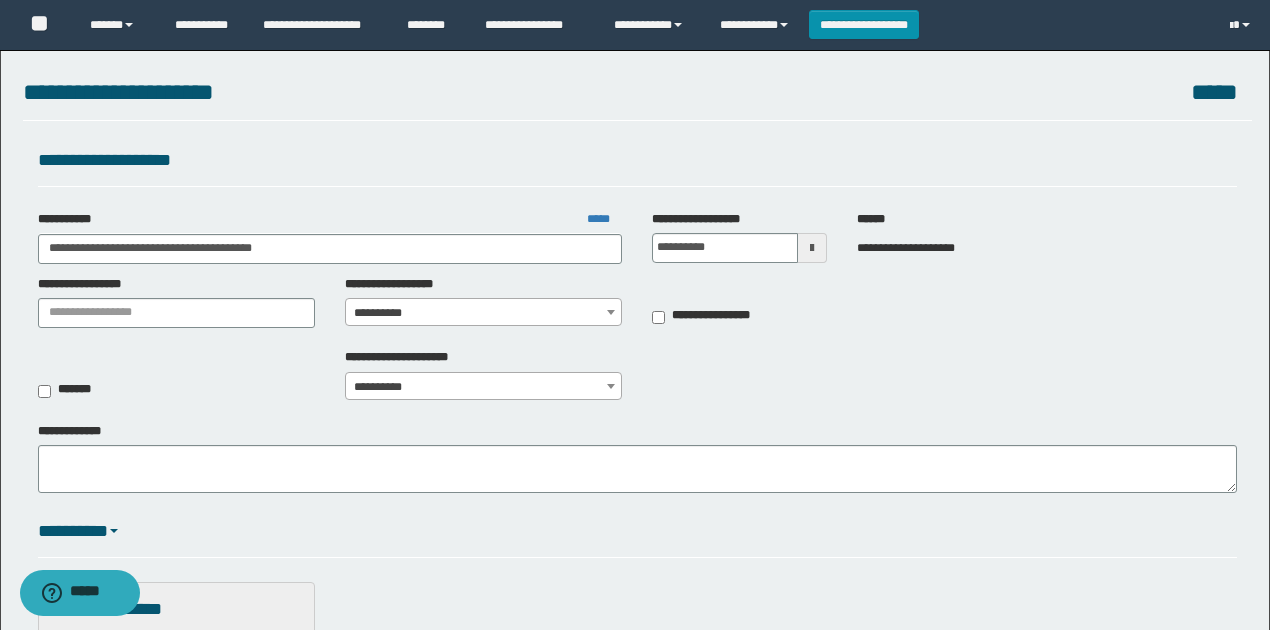 click on "**********" at bounding box center (484, 313) 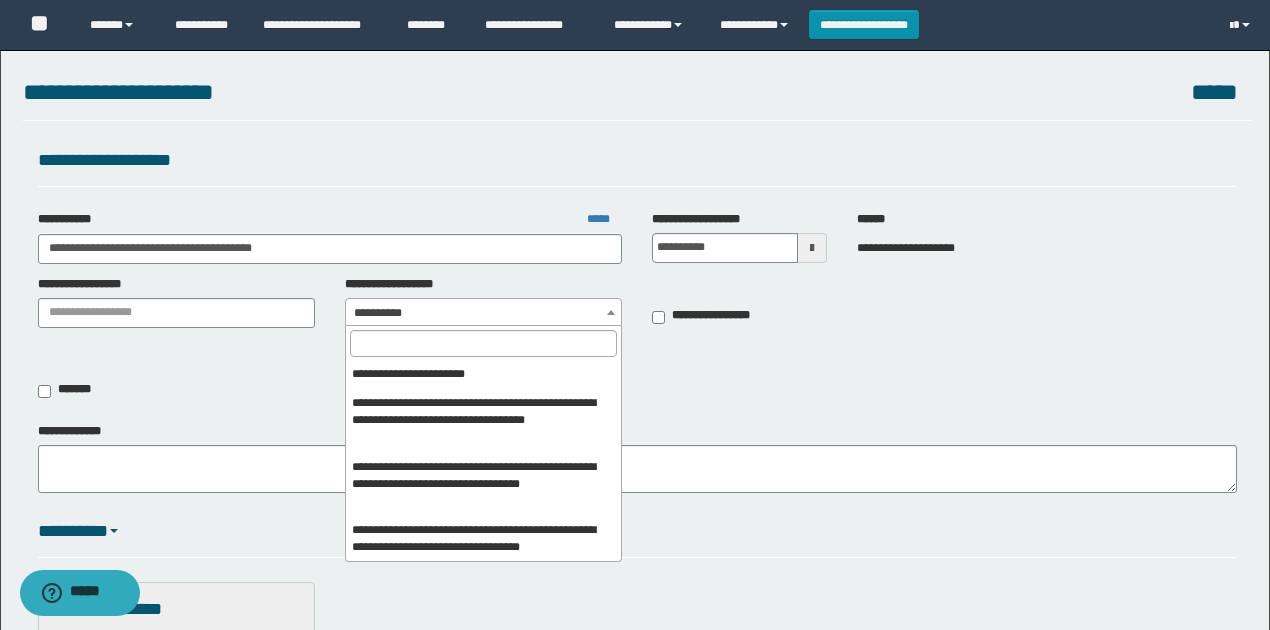 scroll, scrollTop: 603, scrollLeft: 0, axis: vertical 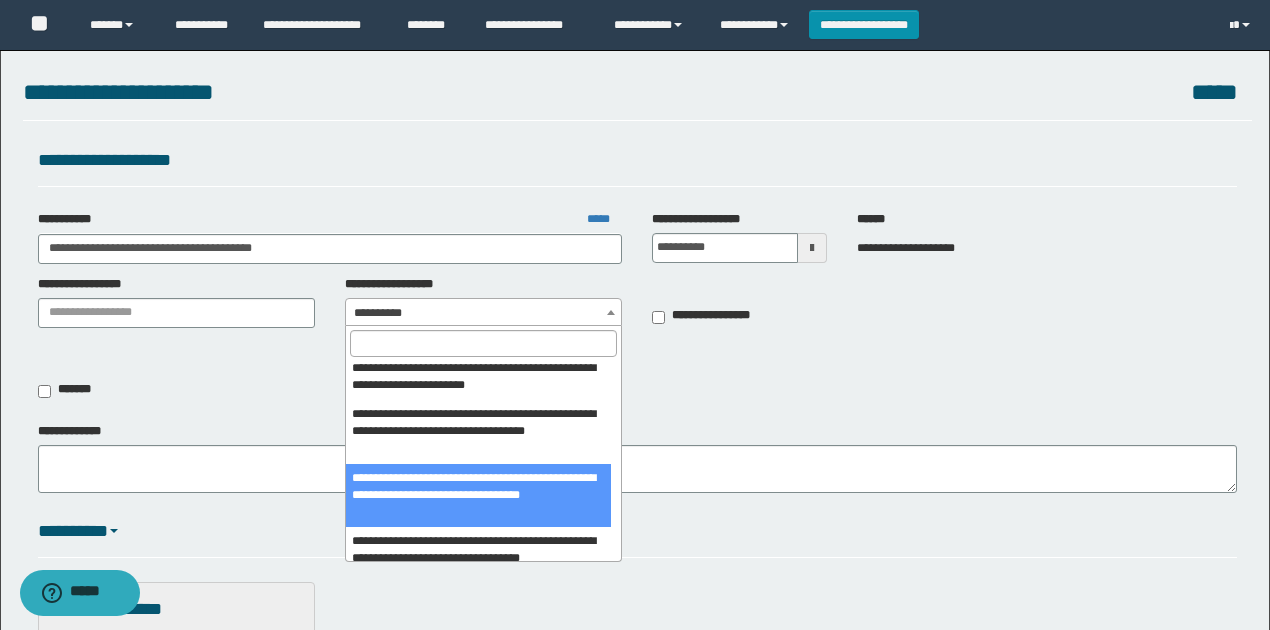 select on "****" 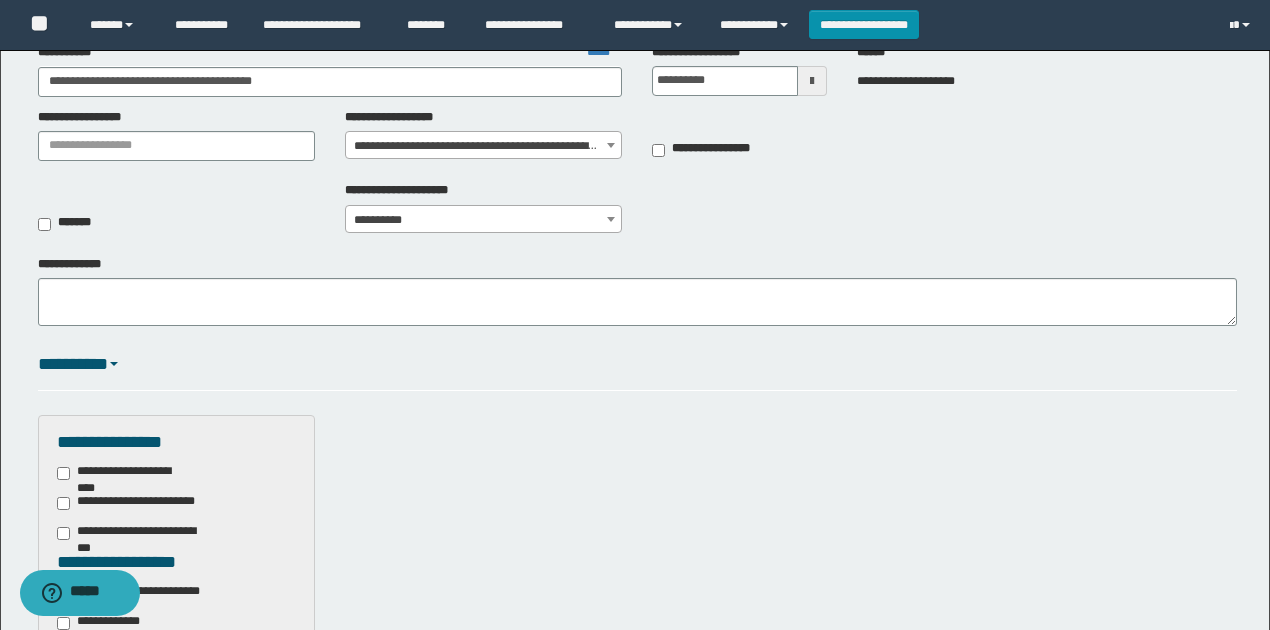 scroll, scrollTop: 266, scrollLeft: 0, axis: vertical 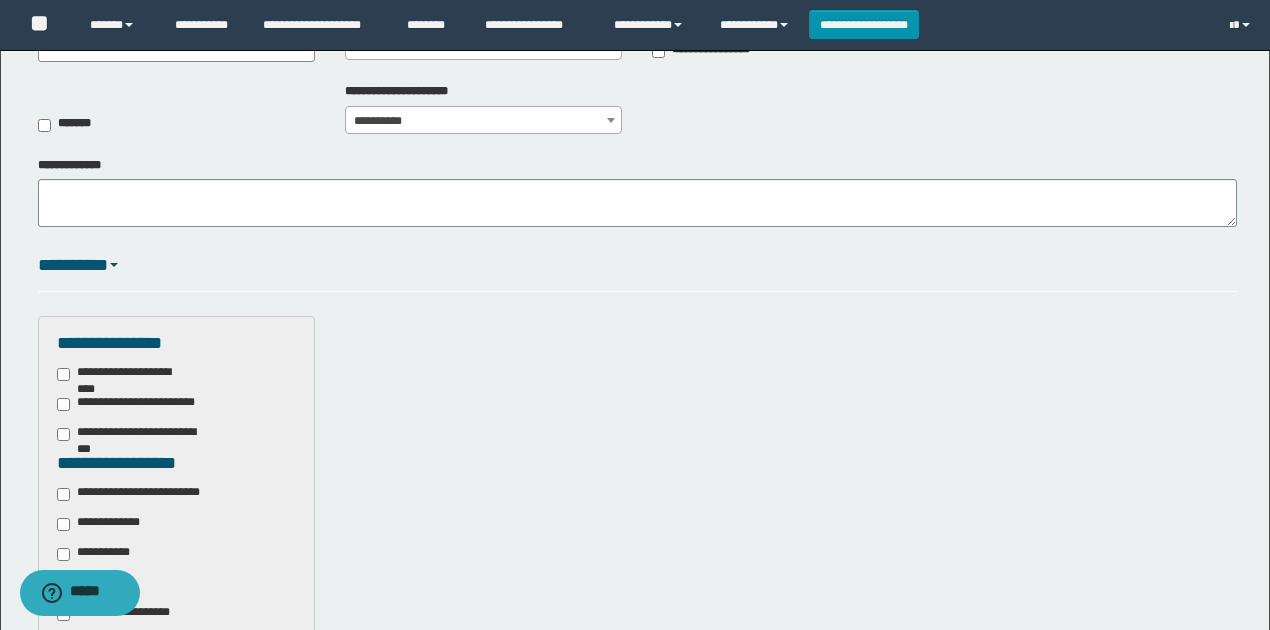 click on "**********" at bounding box center [143, 494] 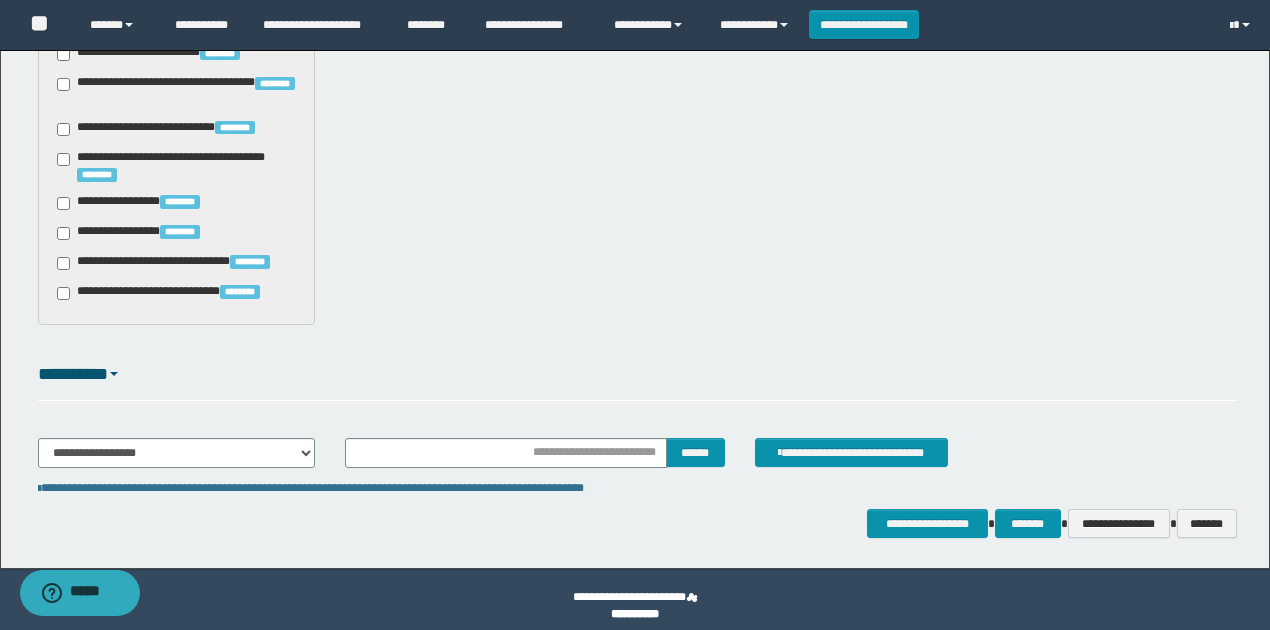 scroll, scrollTop: 1720, scrollLeft: 0, axis: vertical 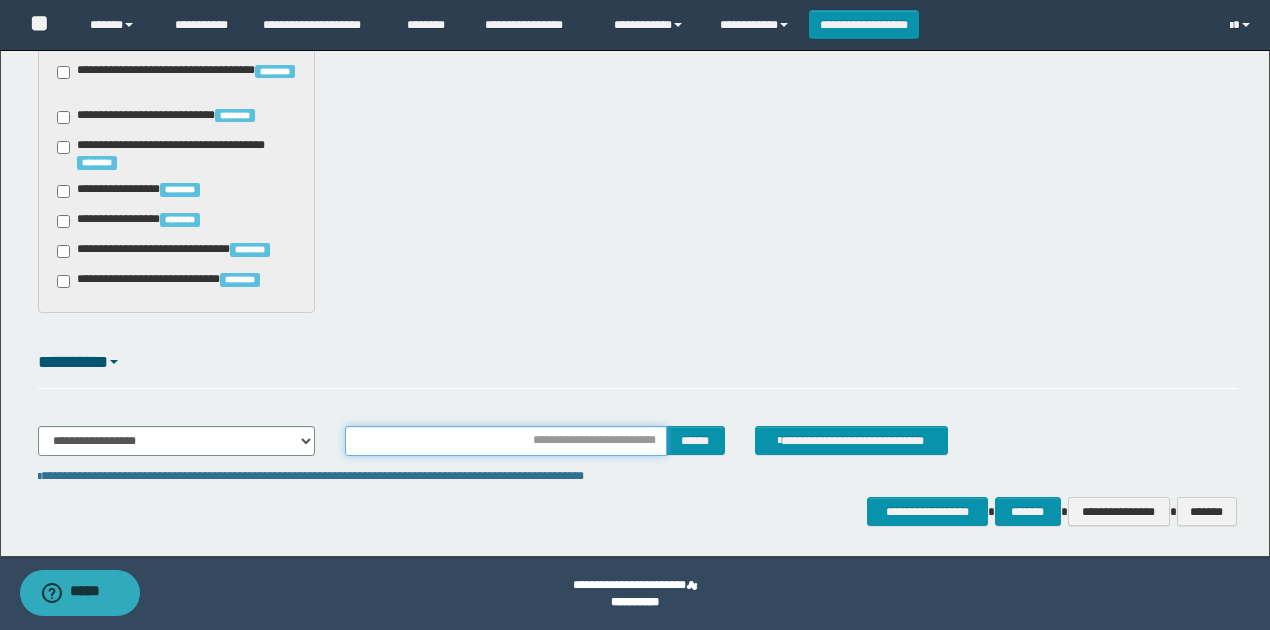 click at bounding box center (506, 441) 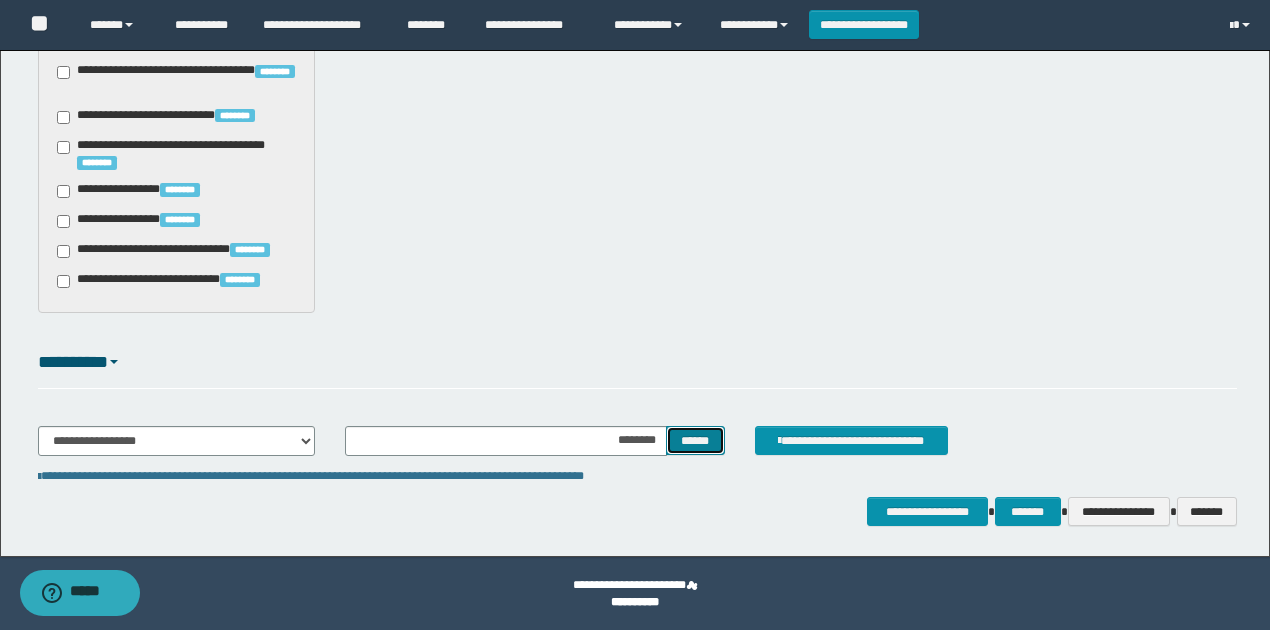 click on "******" at bounding box center [695, 440] 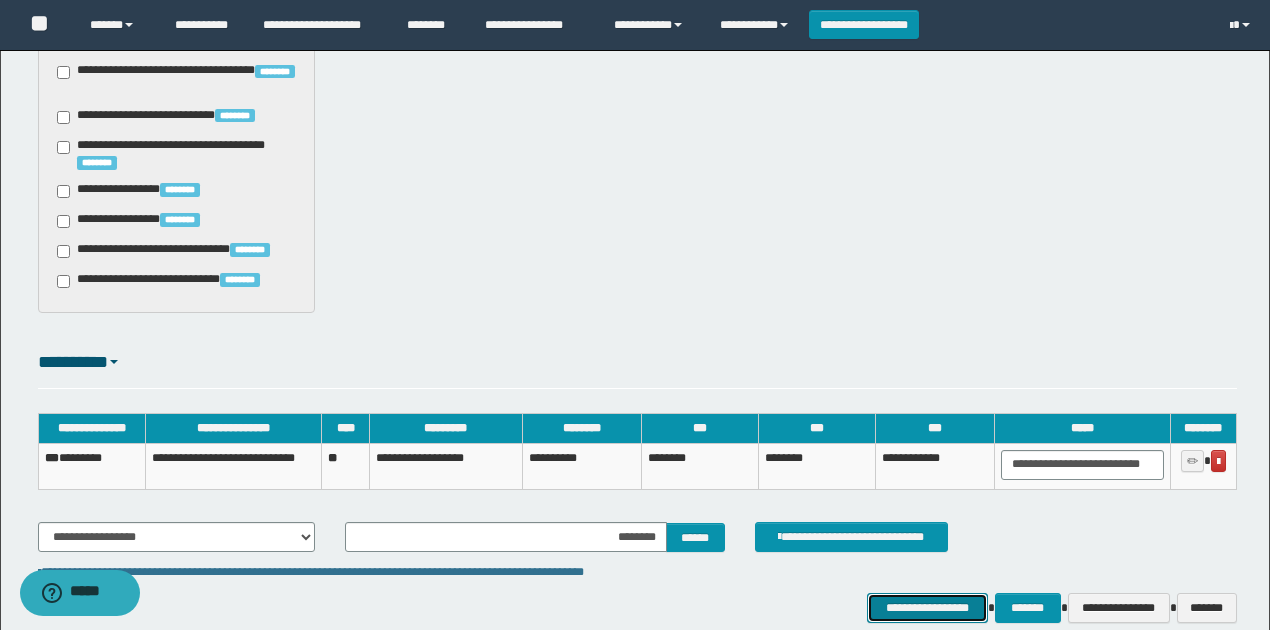 click on "**********" at bounding box center (927, 607) 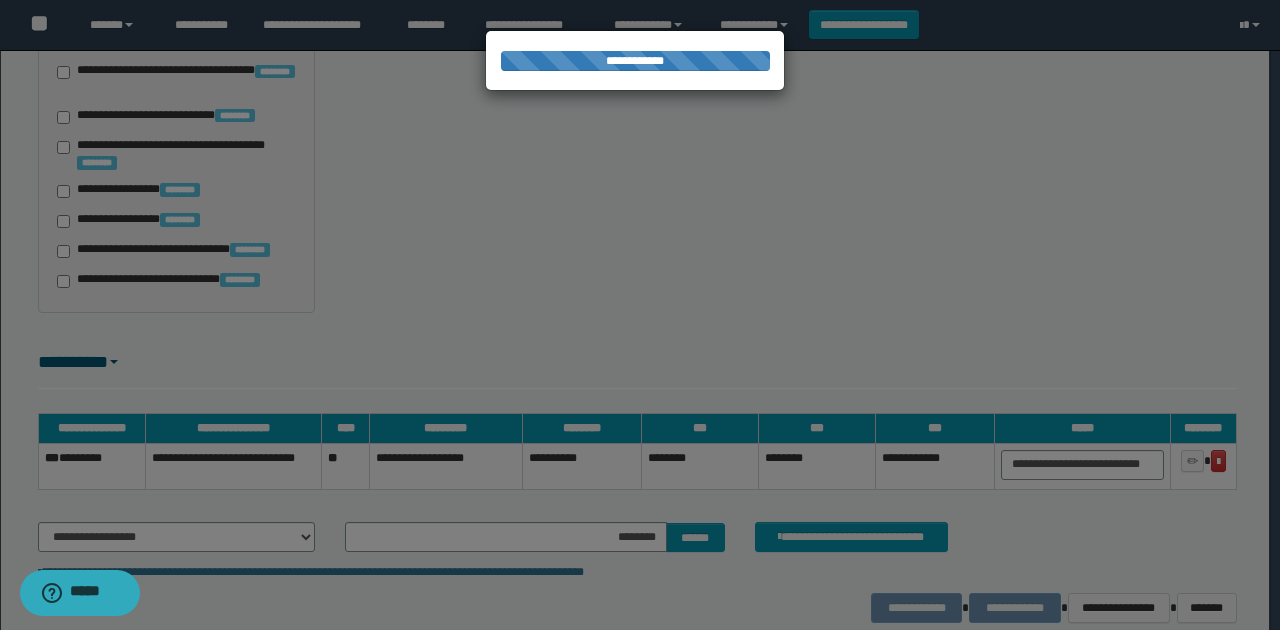 click at bounding box center (640, 315) 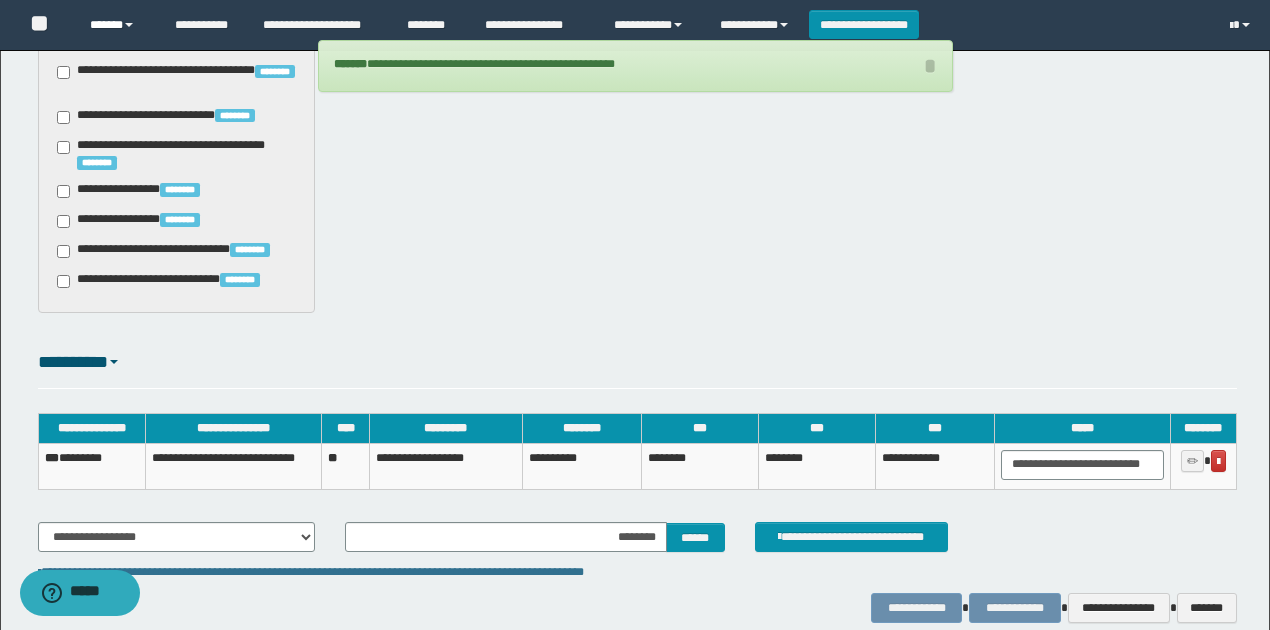 click on "******" at bounding box center [117, 25] 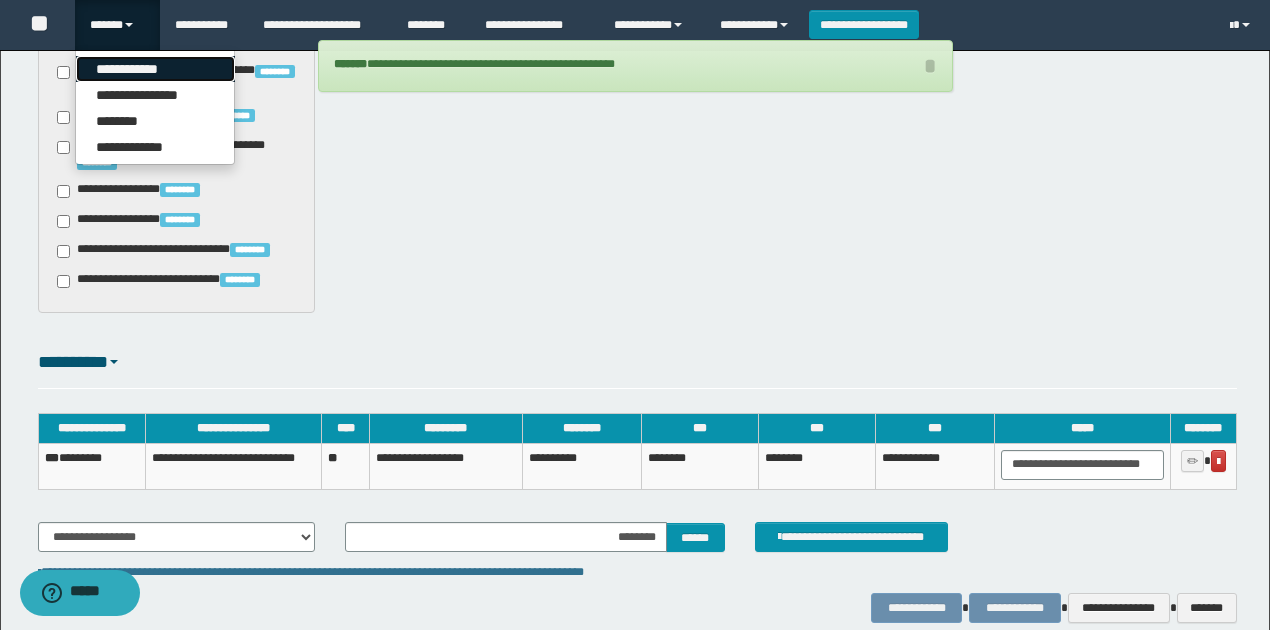 click on "**********" at bounding box center (155, 69) 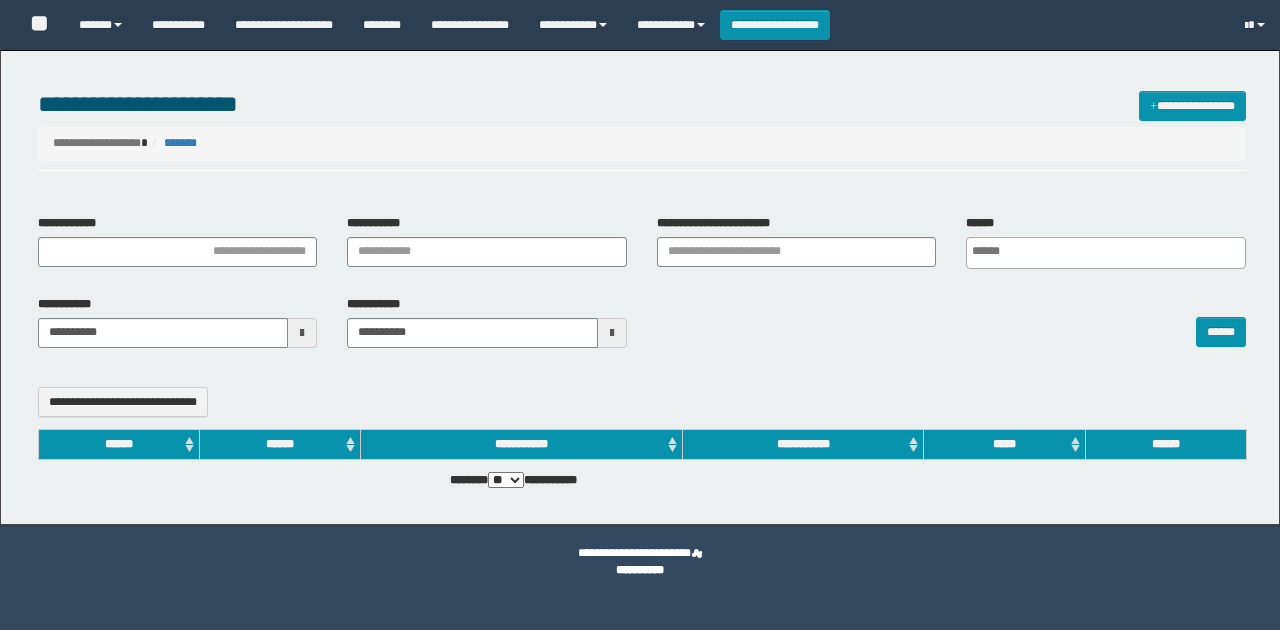 select 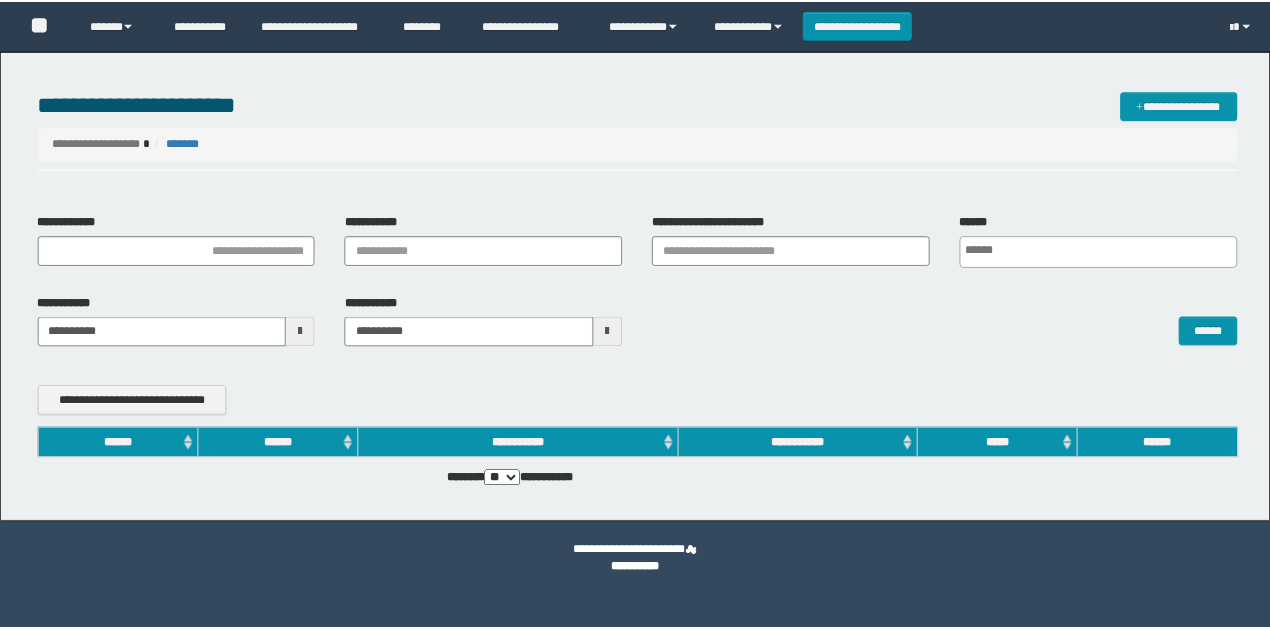 scroll, scrollTop: 0, scrollLeft: 0, axis: both 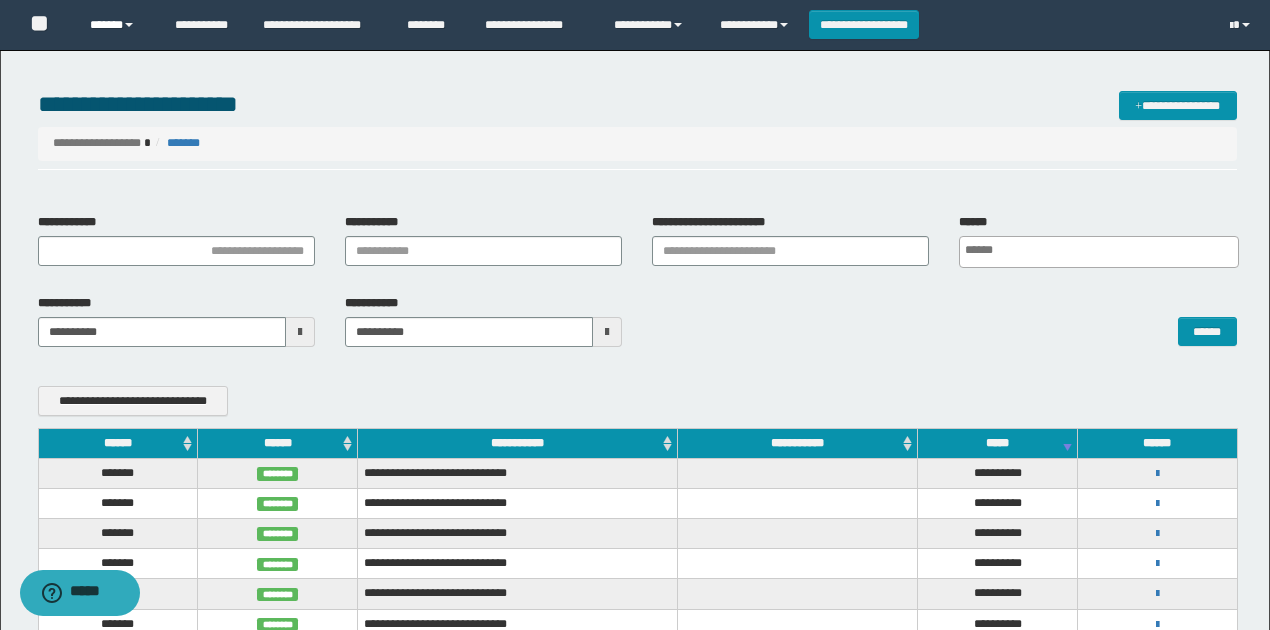 click on "******" at bounding box center [117, 25] 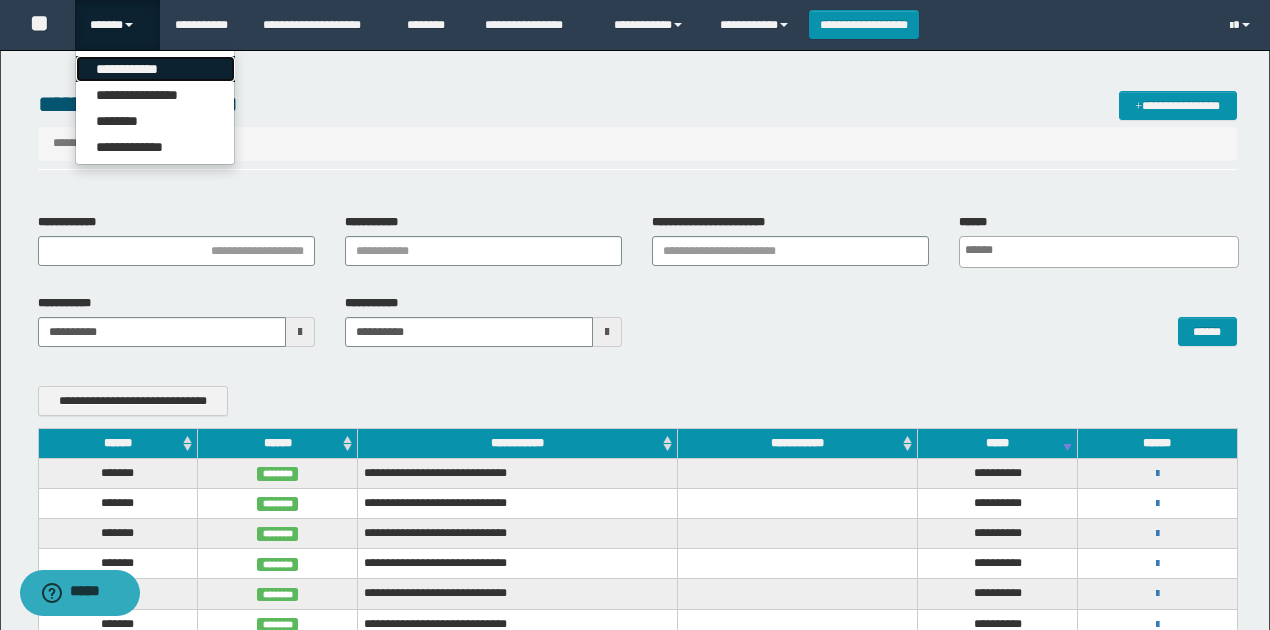 click on "**********" at bounding box center [155, 69] 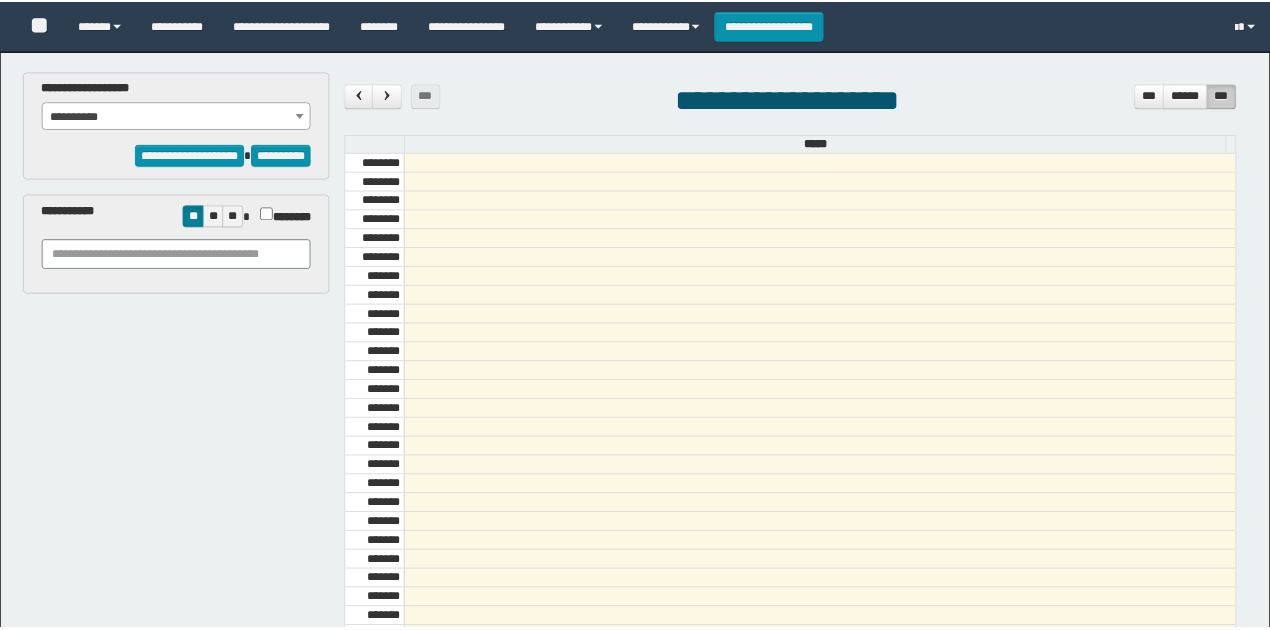 scroll, scrollTop: 0, scrollLeft: 0, axis: both 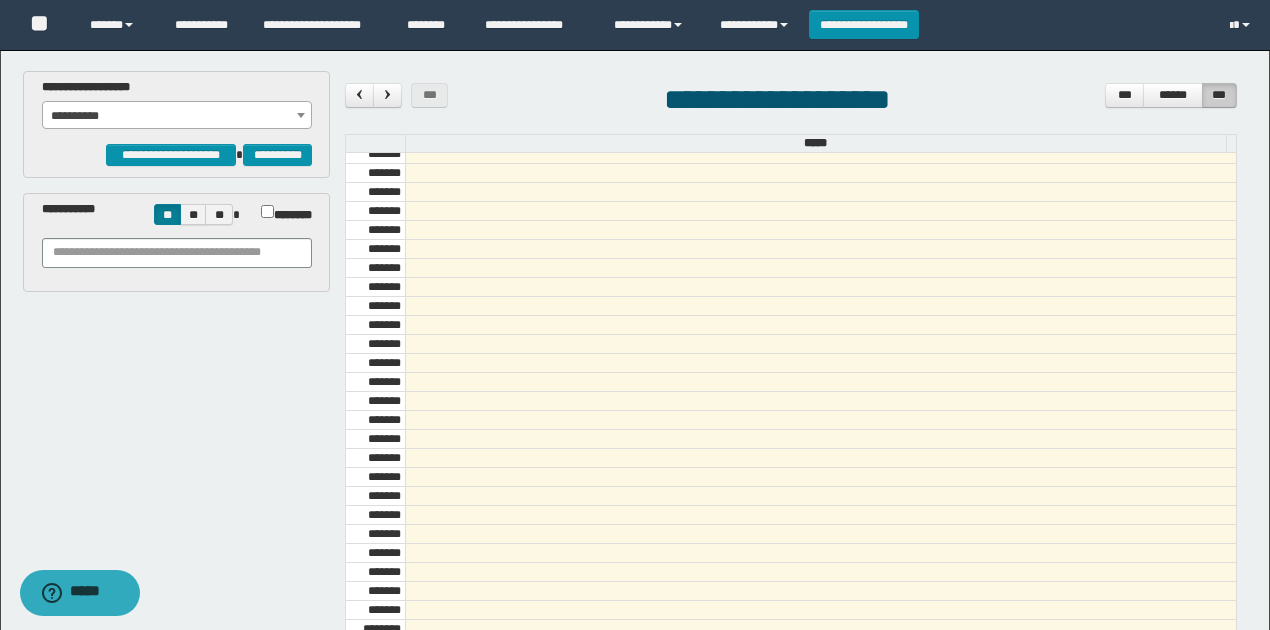 click on "**********" at bounding box center (177, 116) 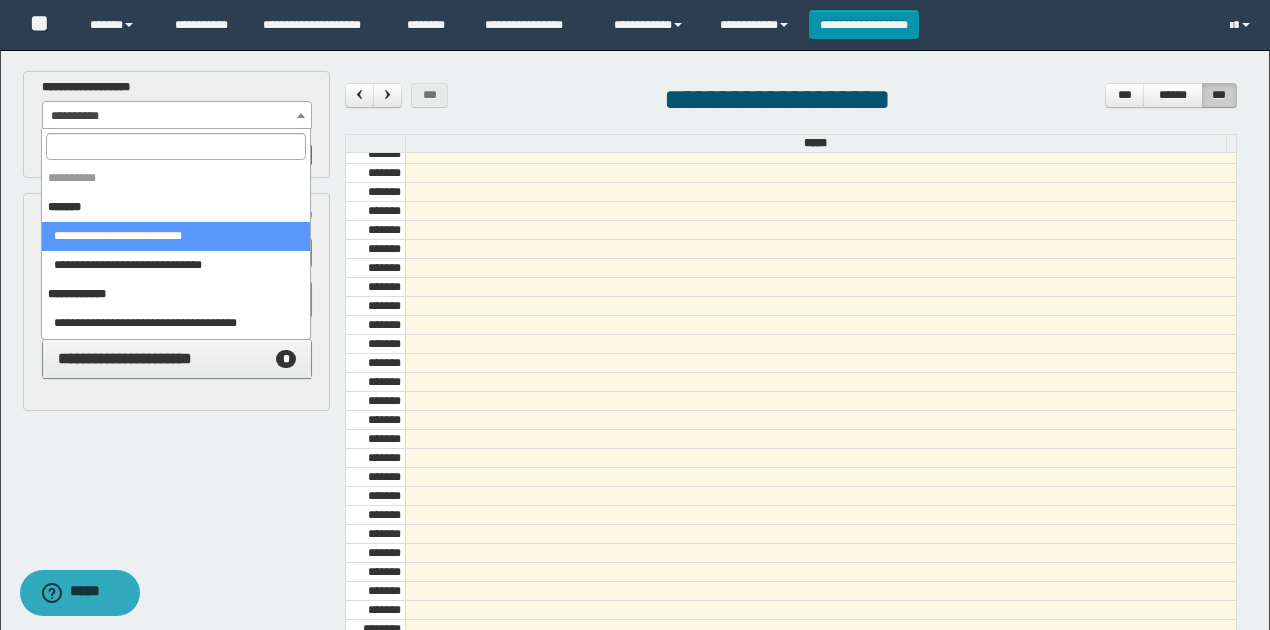 select on "******" 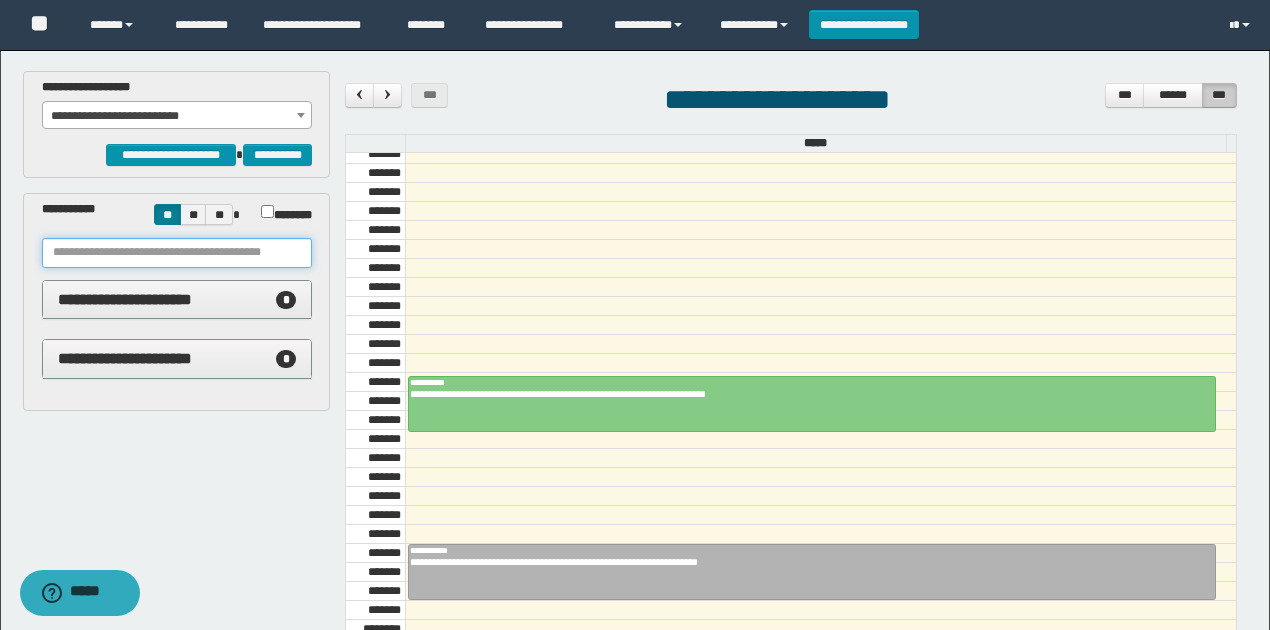 click at bounding box center [177, 253] 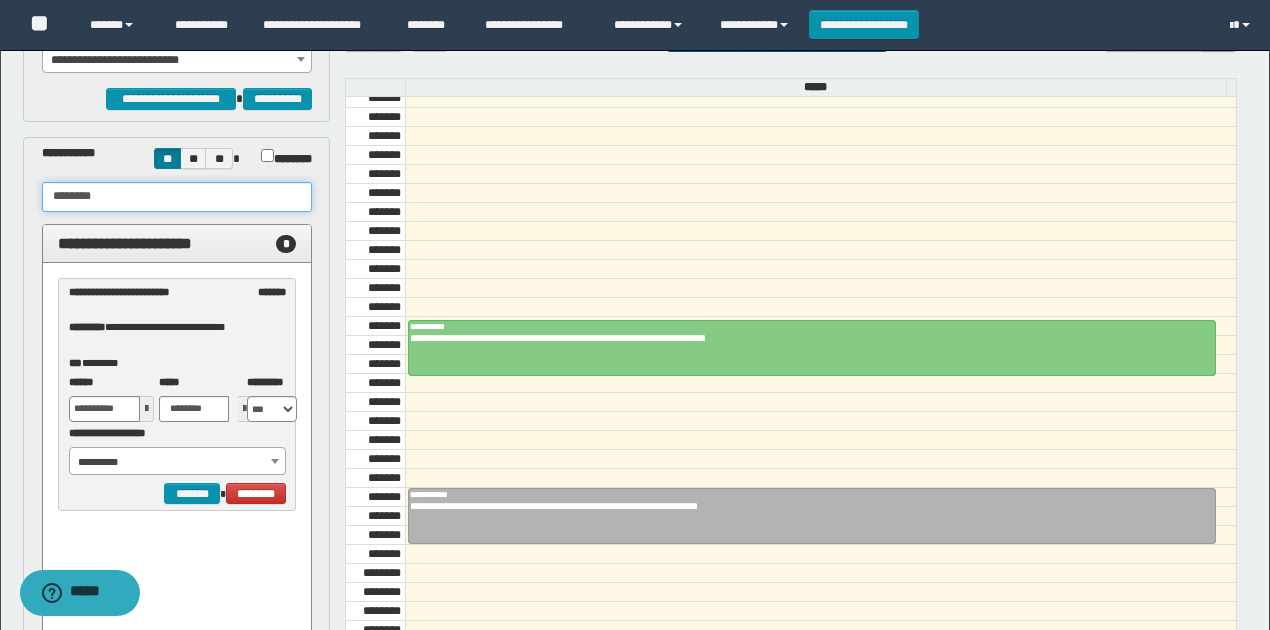 scroll, scrollTop: 133, scrollLeft: 0, axis: vertical 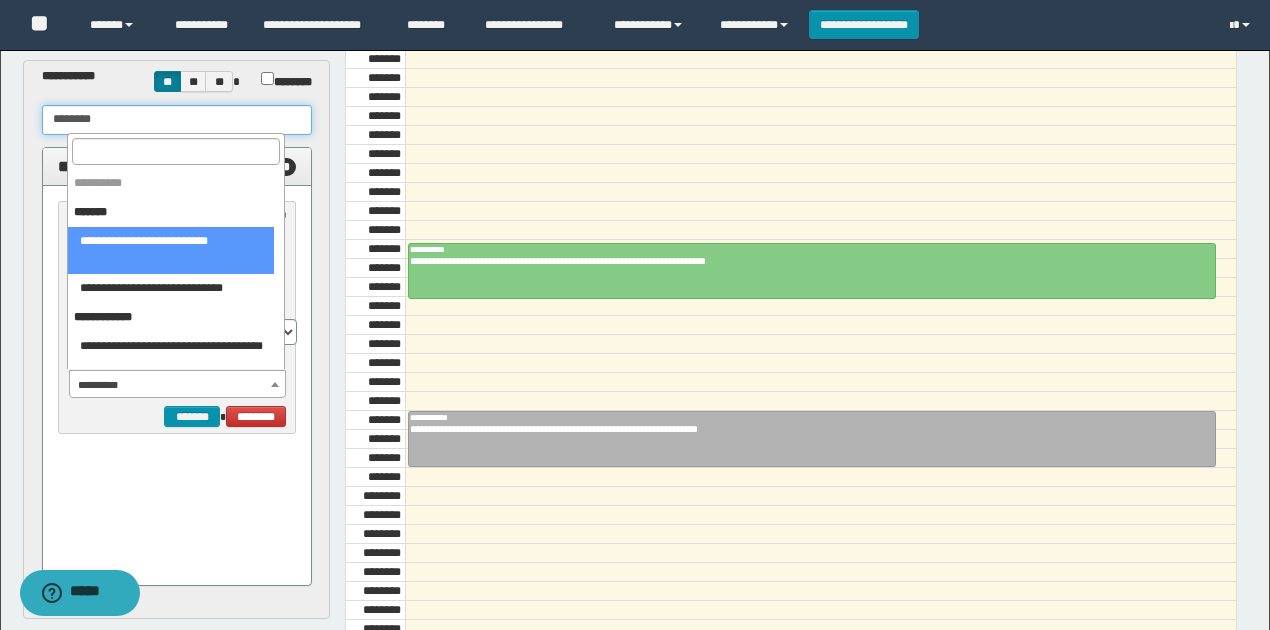 type on "********" 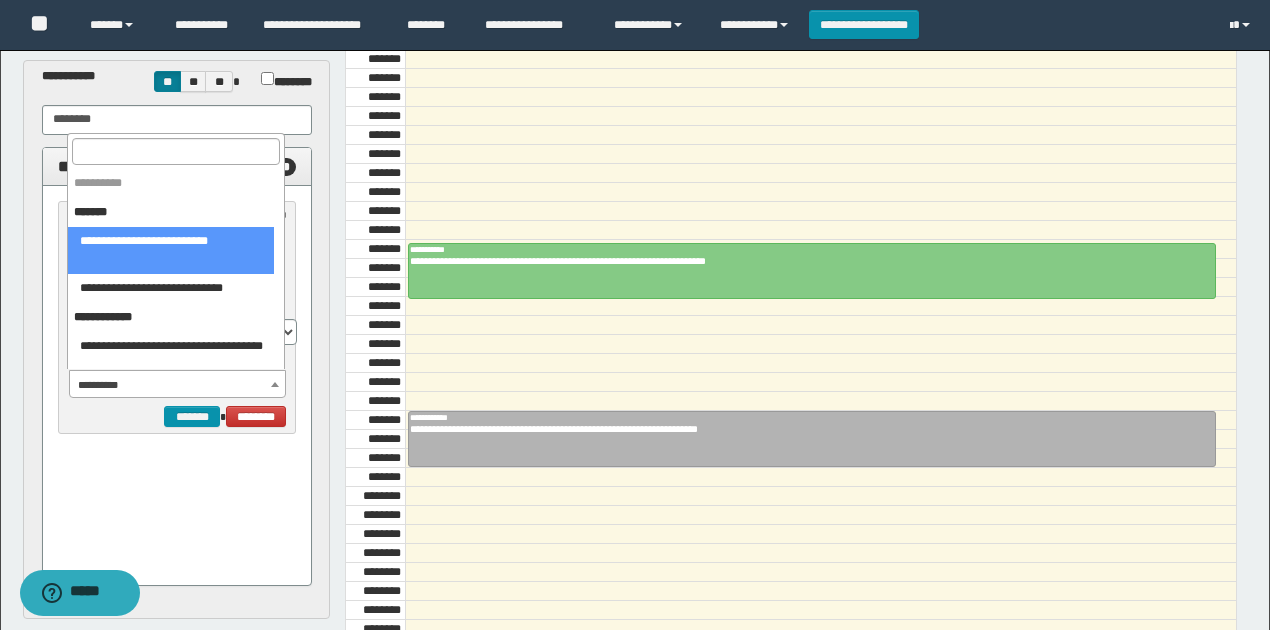 select on "******" 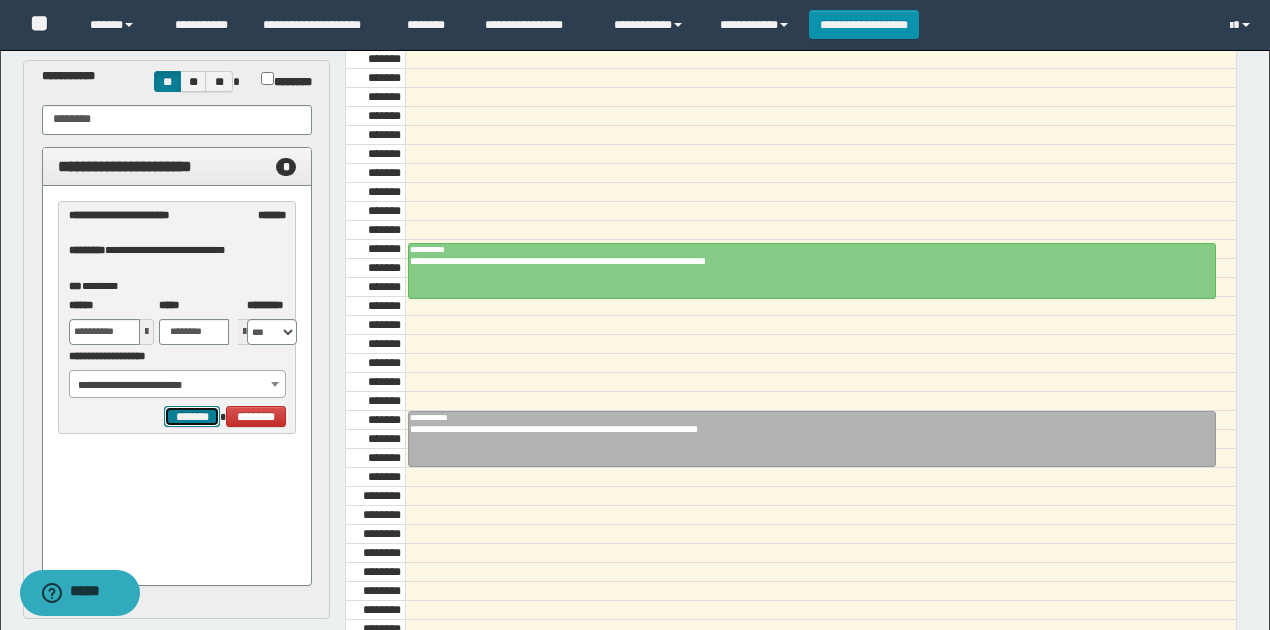 click on "*******" at bounding box center (192, 416) 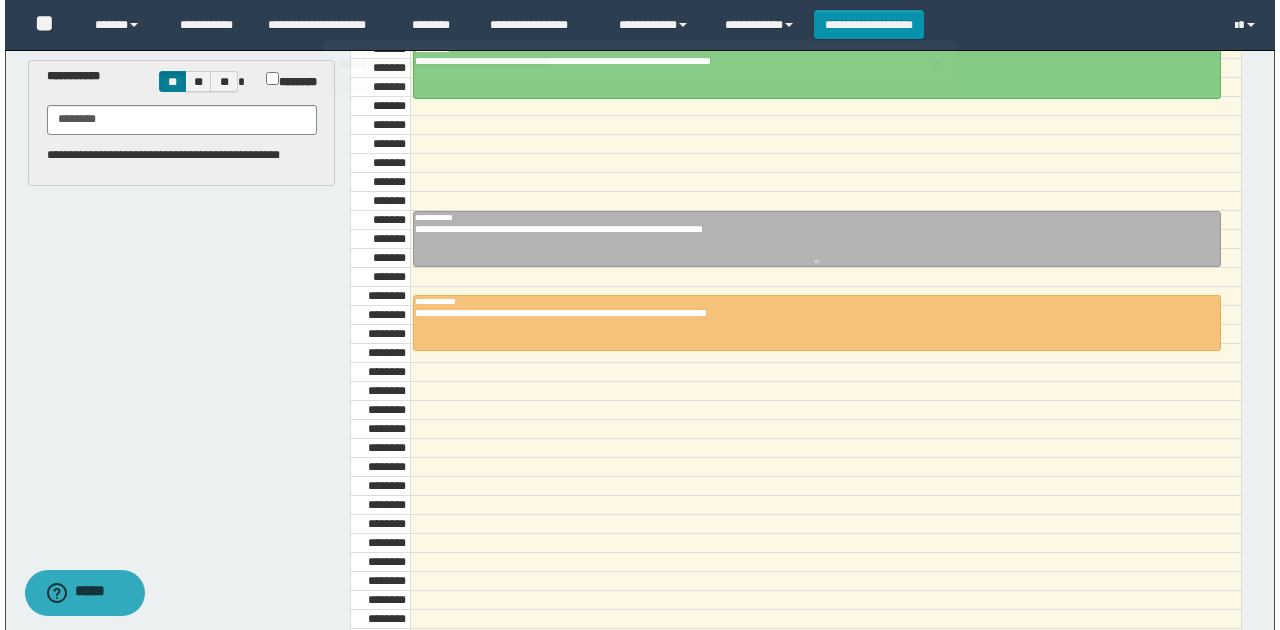 scroll, scrollTop: 1006, scrollLeft: 0, axis: vertical 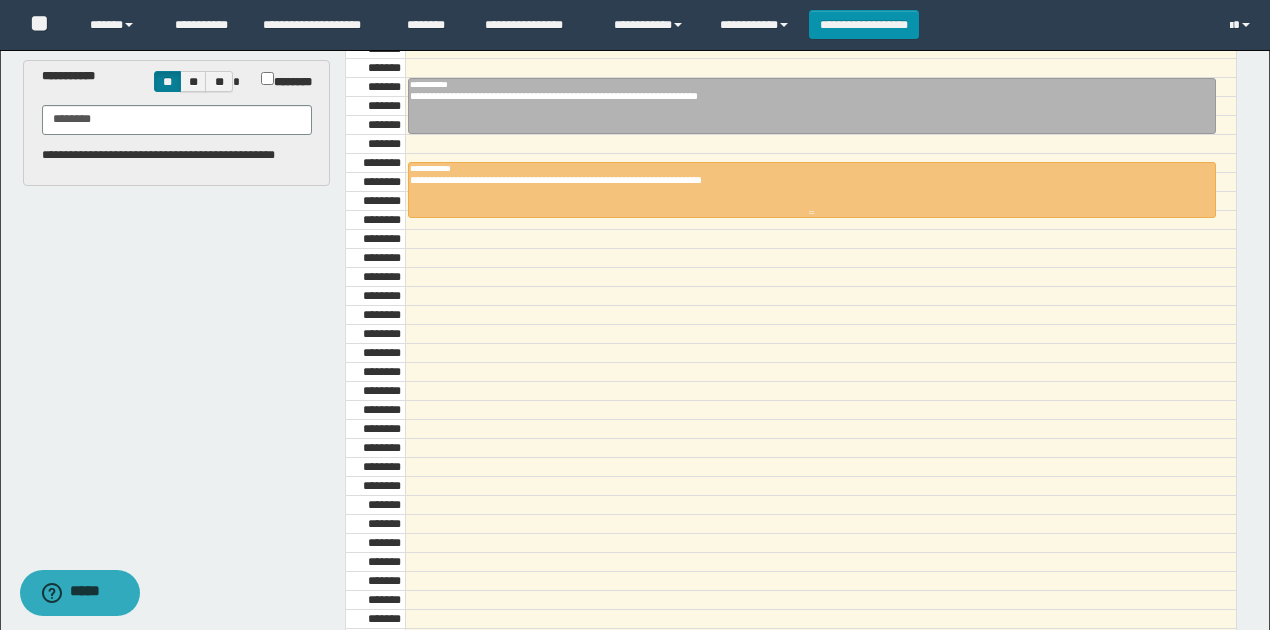 click on "**********" at bounding box center (807, 180) 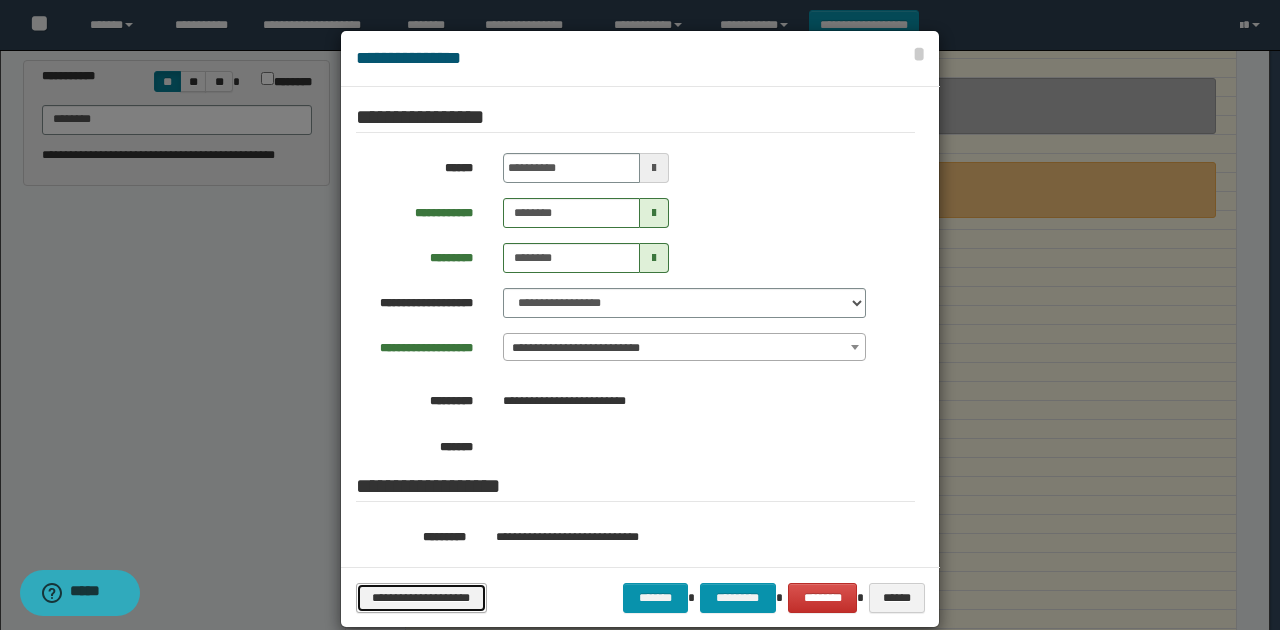 click on "**********" at bounding box center [421, 597] 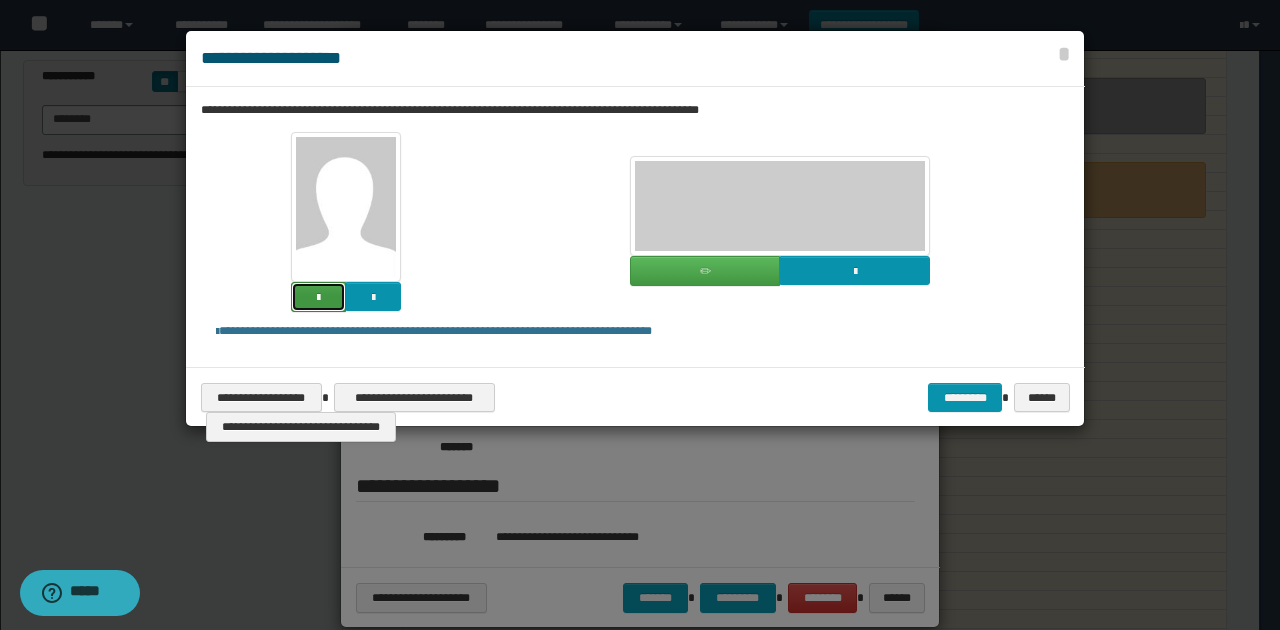 click at bounding box center (318, 297) 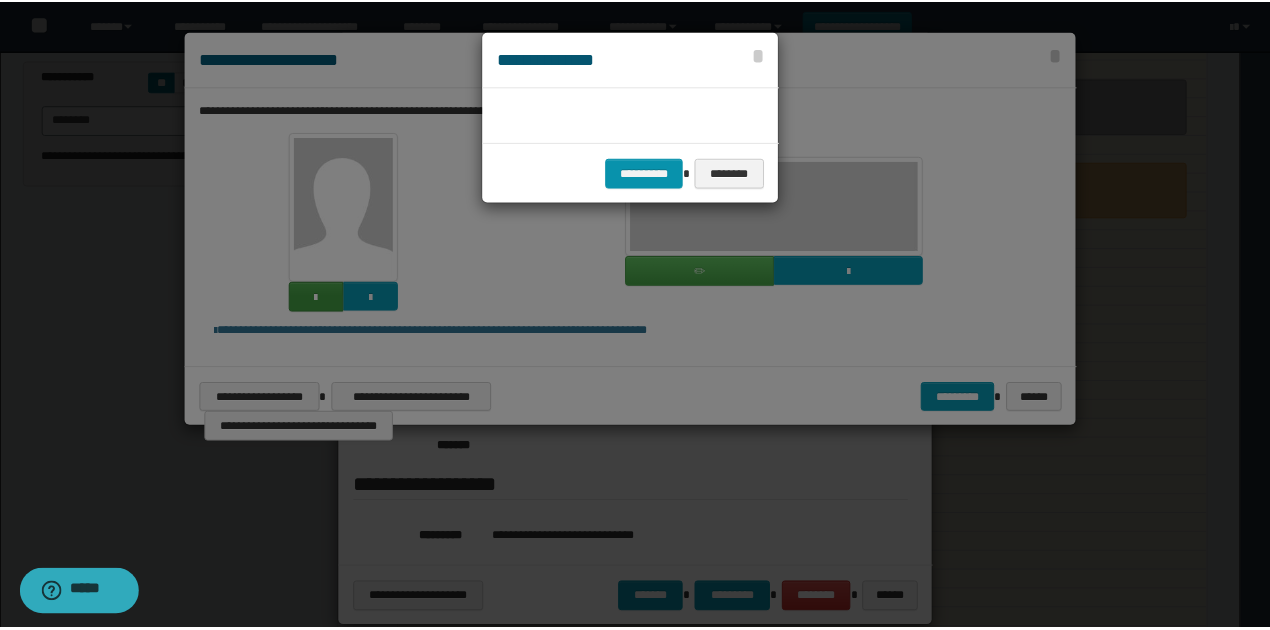 scroll, scrollTop: 45, scrollLeft: 105, axis: both 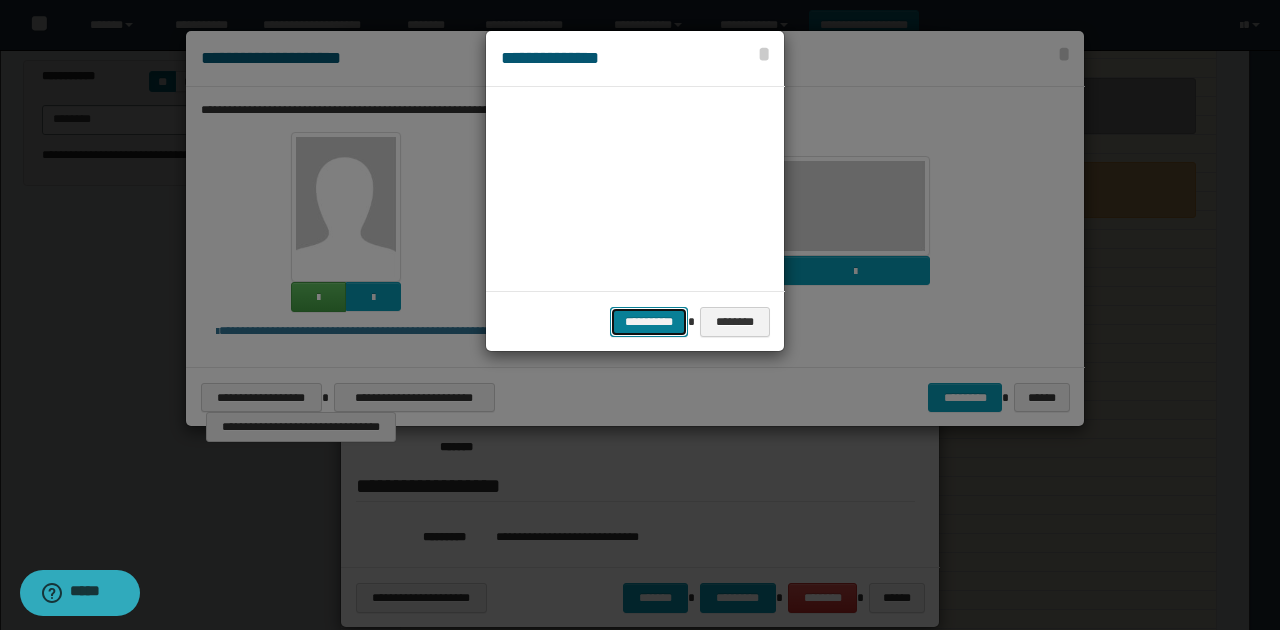 click on "**********" at bounding box center (649, 321) 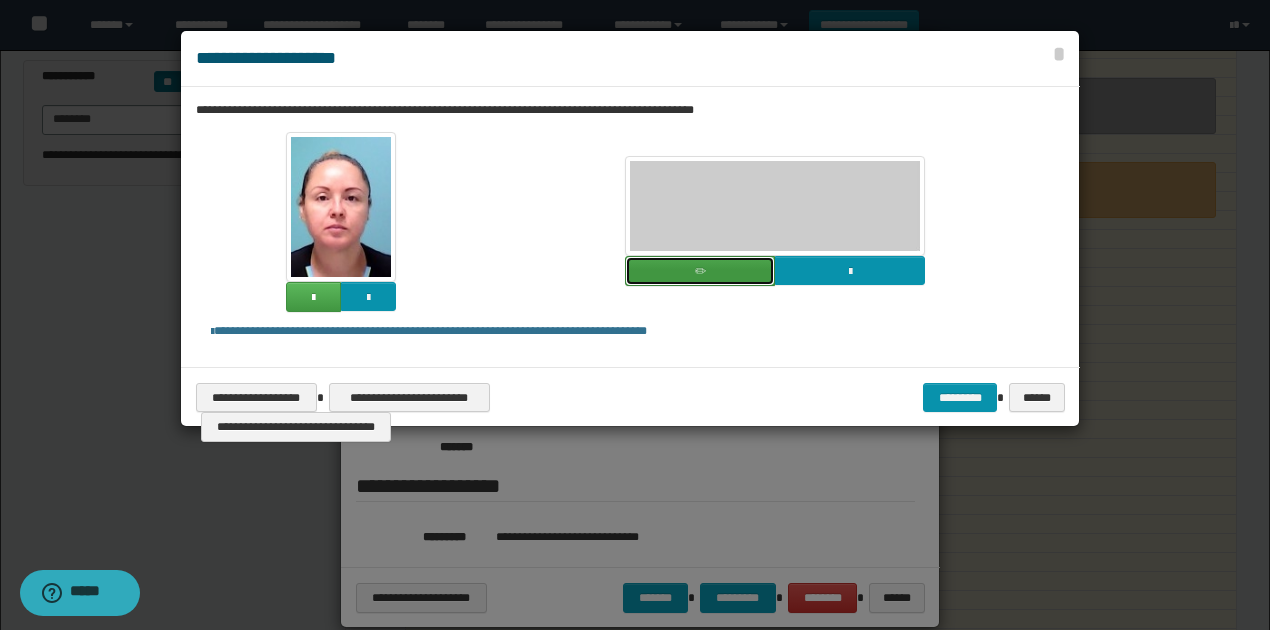 click at bounding box center (700, 271) 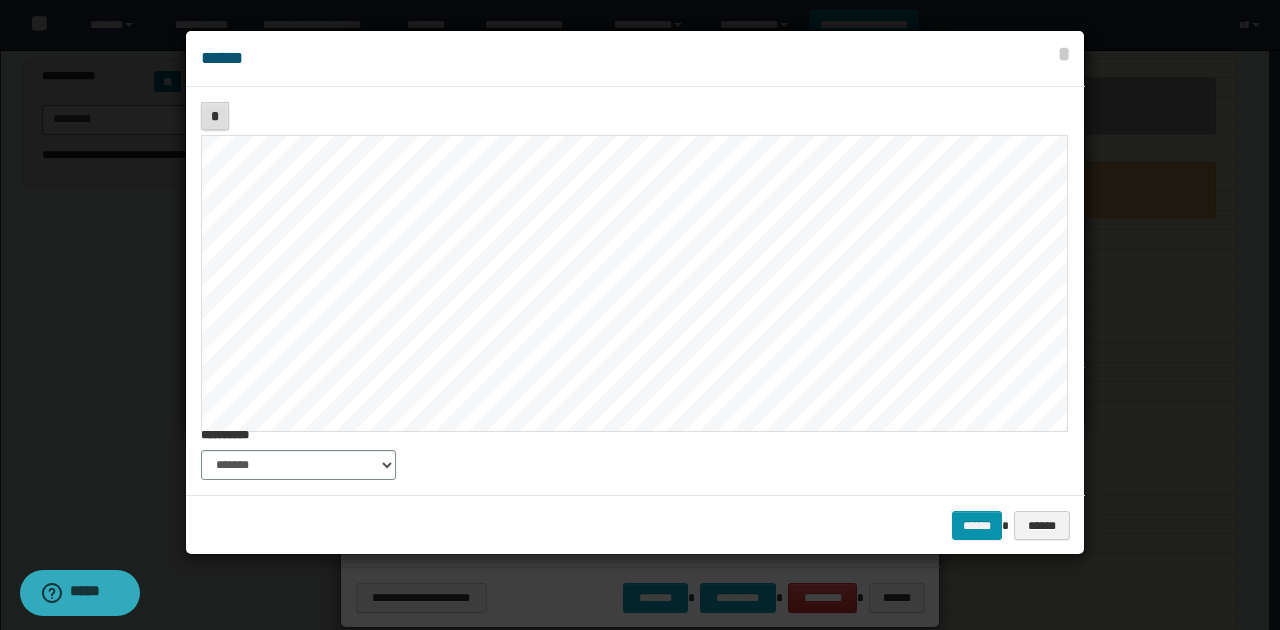 drag, startPoint x: 212, startPoint y: 118, endPoint x: 204, endPoint y: 130, distance: 14.422205 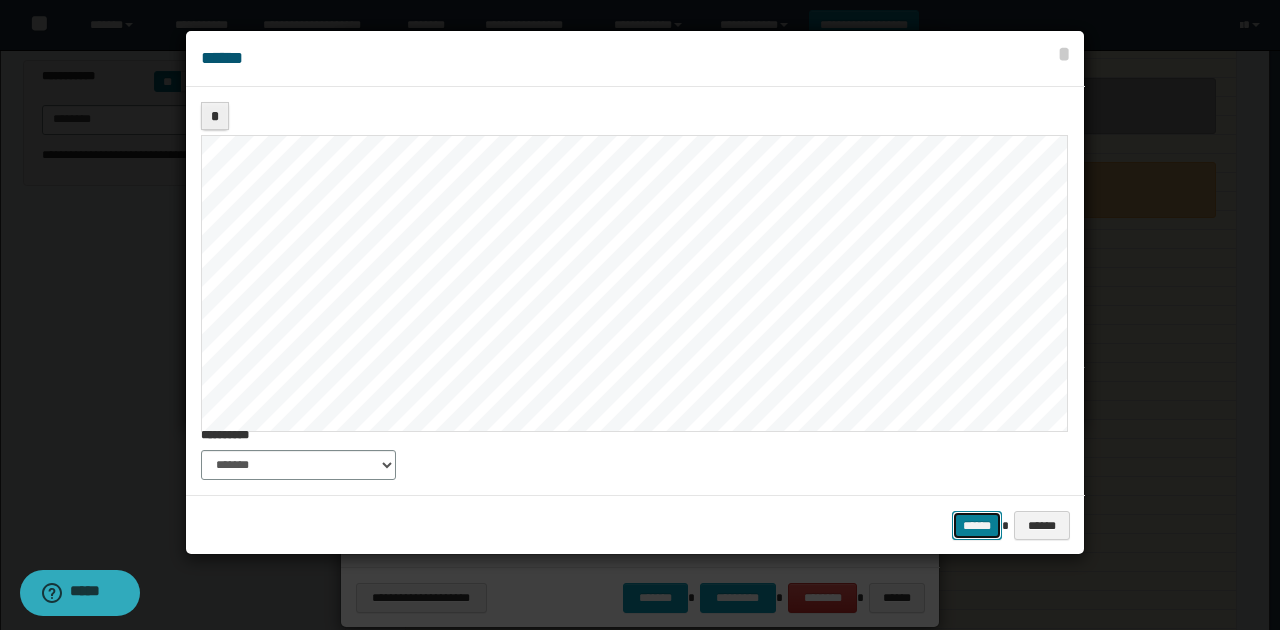 click on "******" at bounding box center (977, 525) 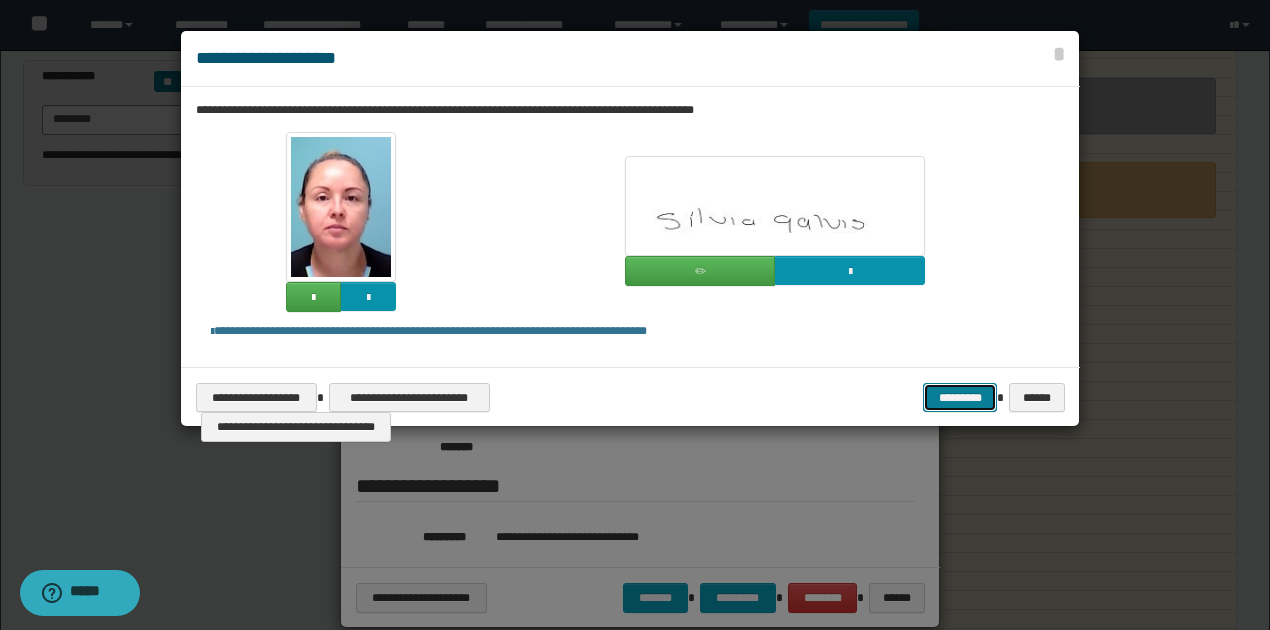 click on "*********" at bounding box center [960, 397] 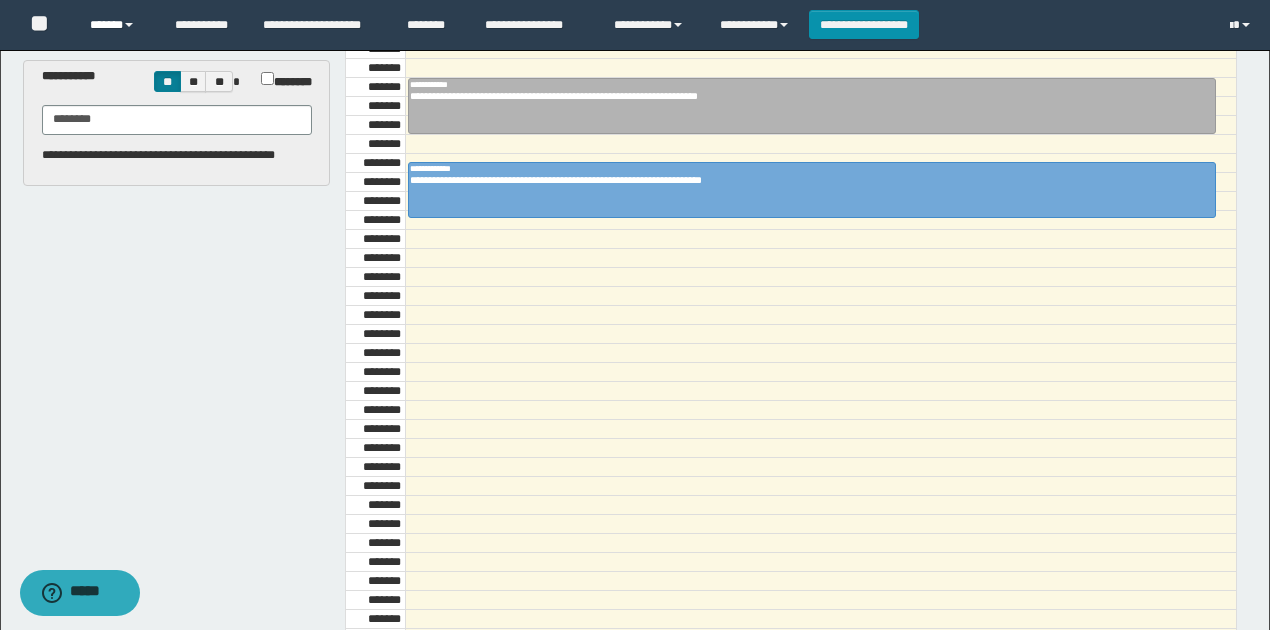 click on "******" at bounding box center [117, 25] 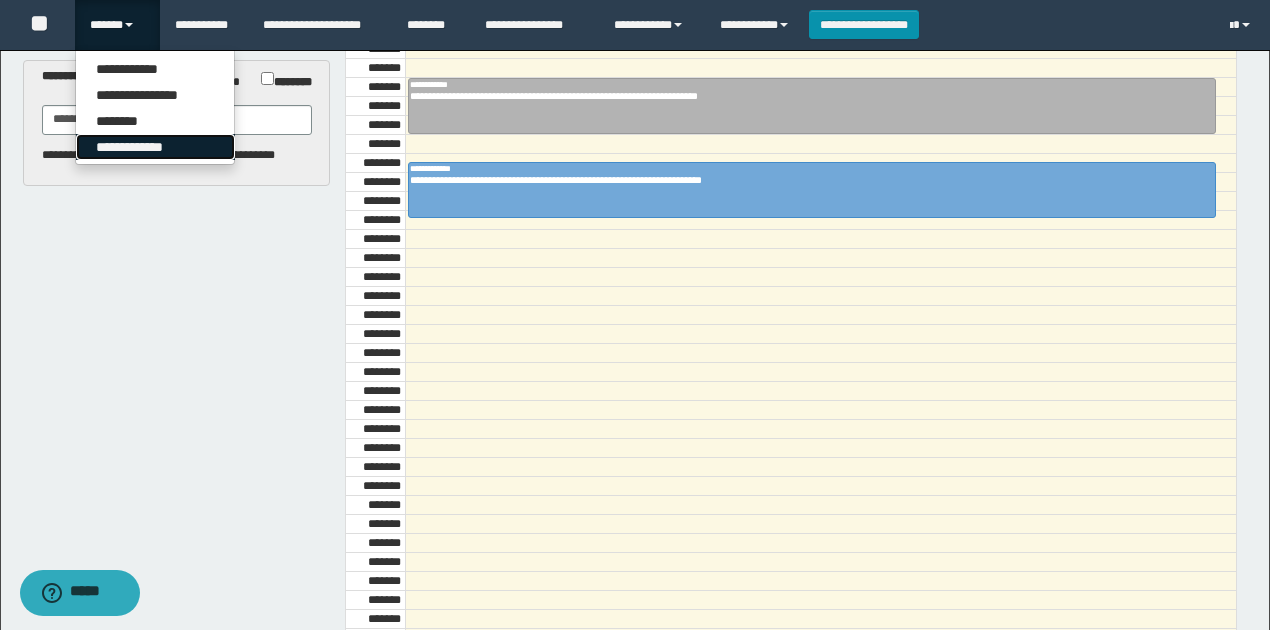 click on "**********" at bounding box center [155, 147] 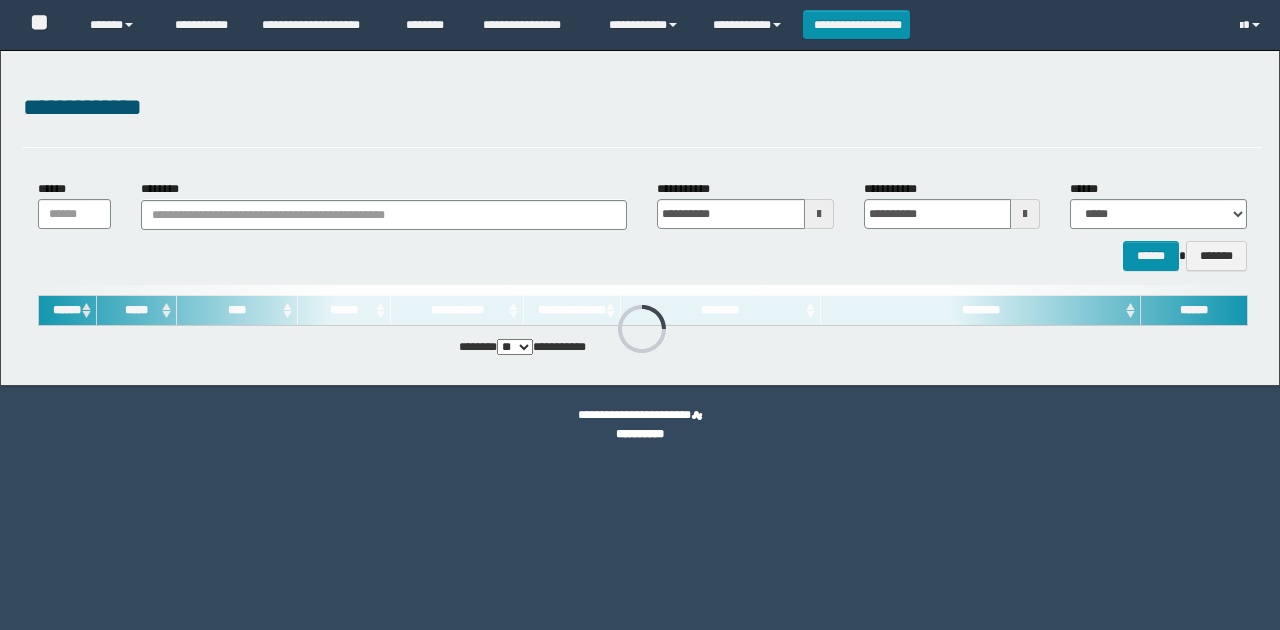 scroll, scrollTop: 0, scrollLeft: 0, axis: both 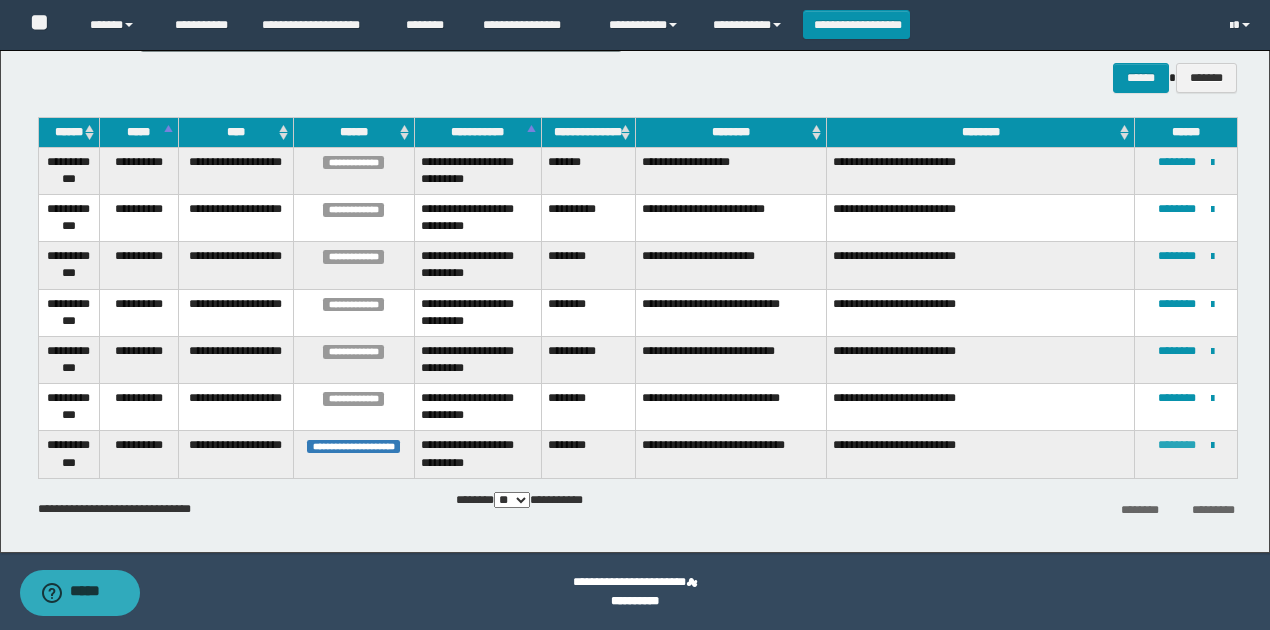 click on "********" at bounding box center (1177, 445) 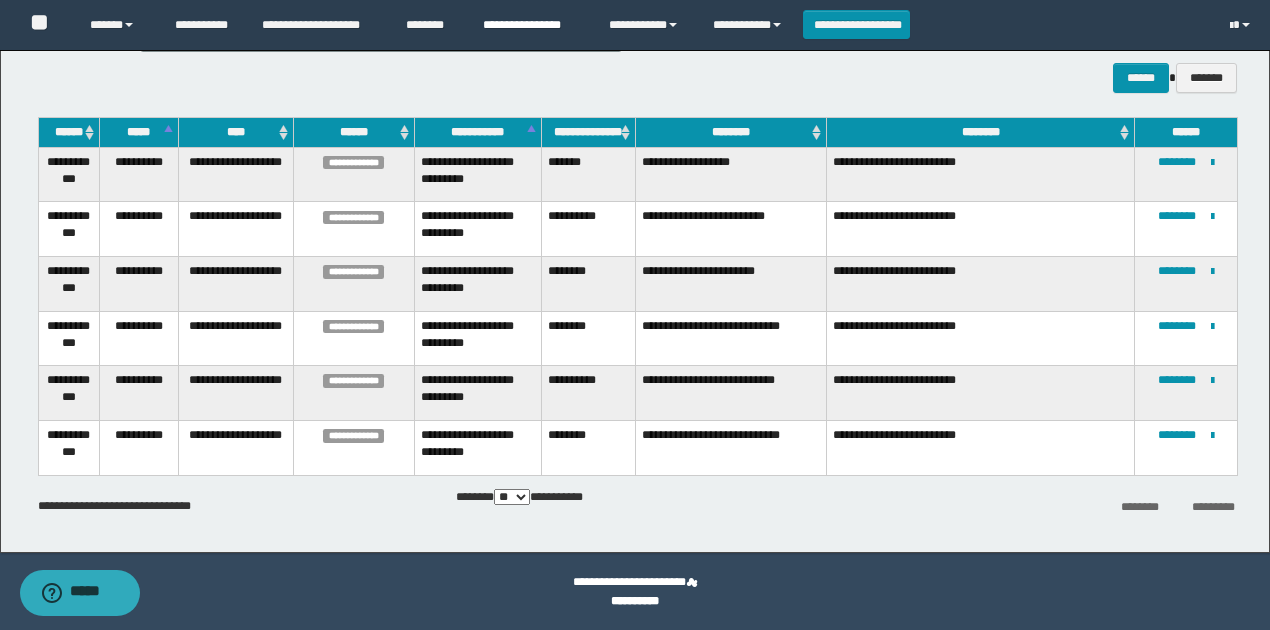 scroll, scrollTop: 0, scrollLeft: 0, axis: both 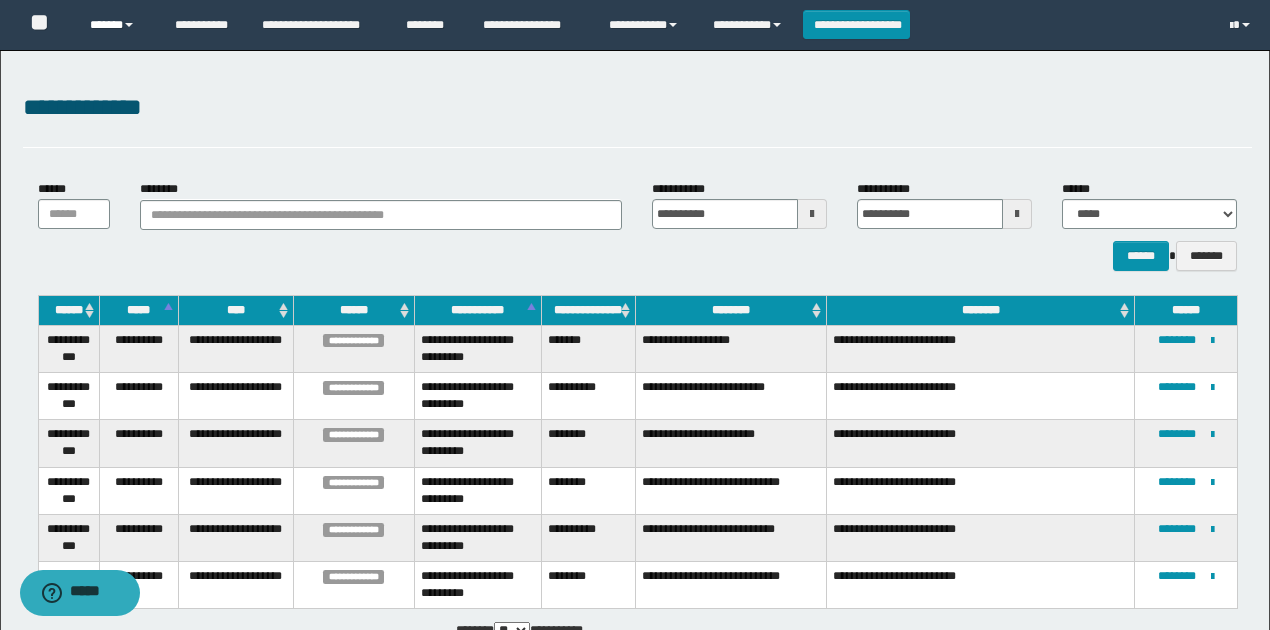 click on "******" at bounding box center [117, 25] 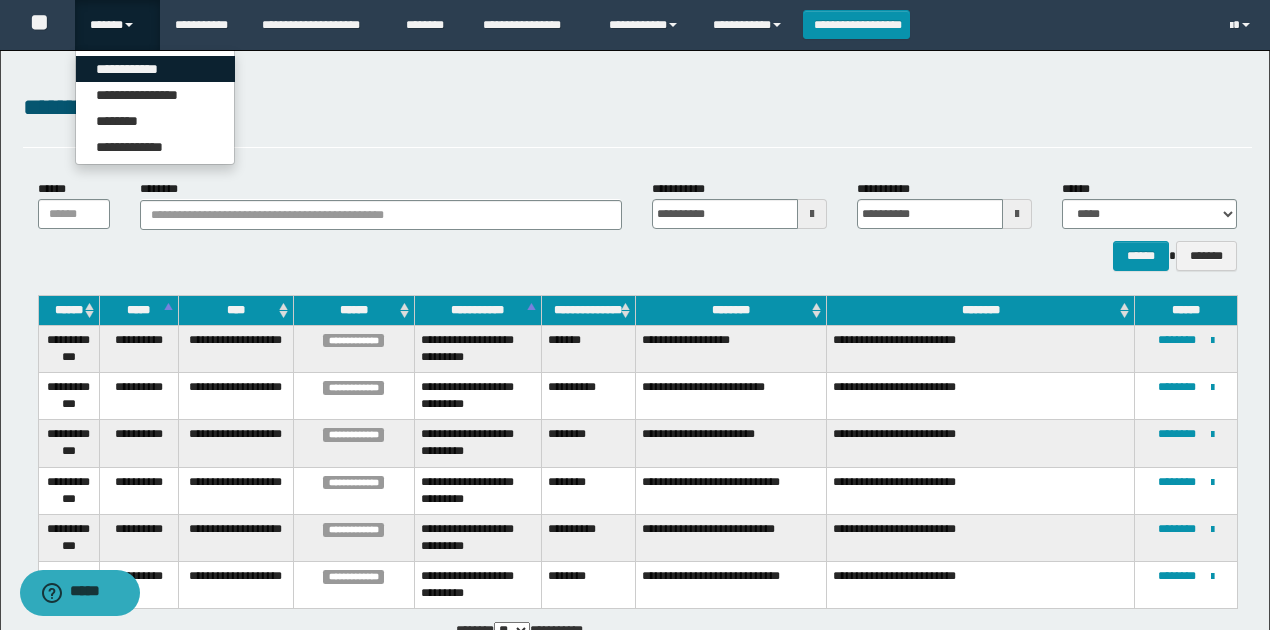 click on "**********" at bounding box center (155, 69) 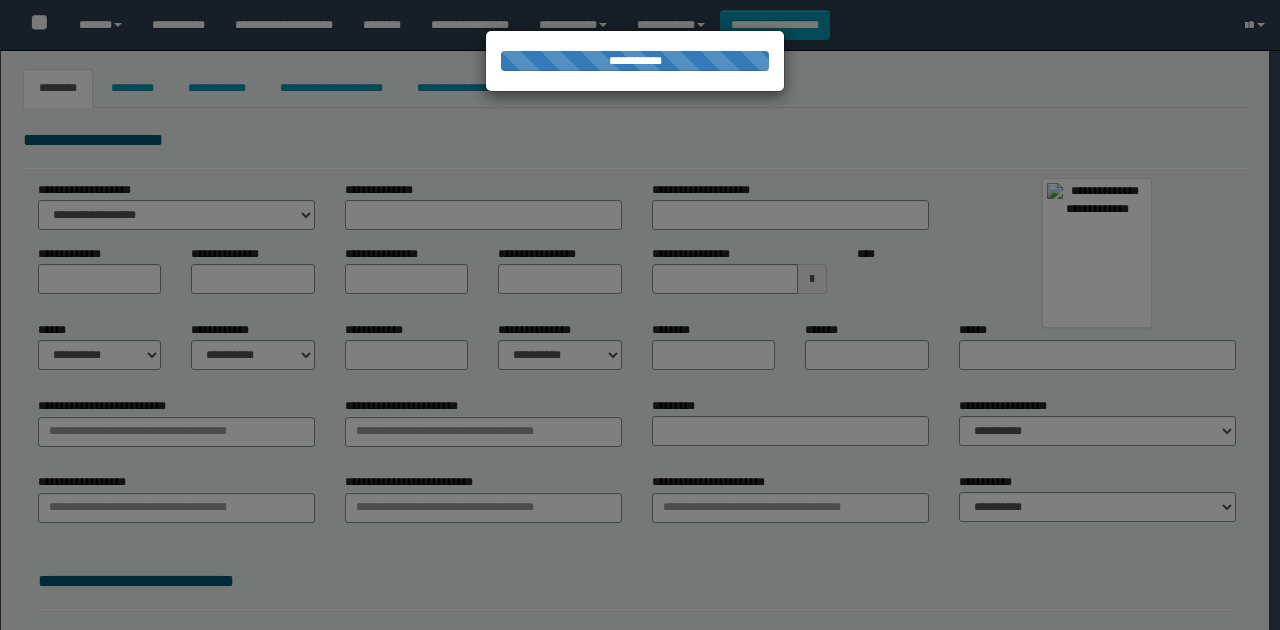 type on "********" 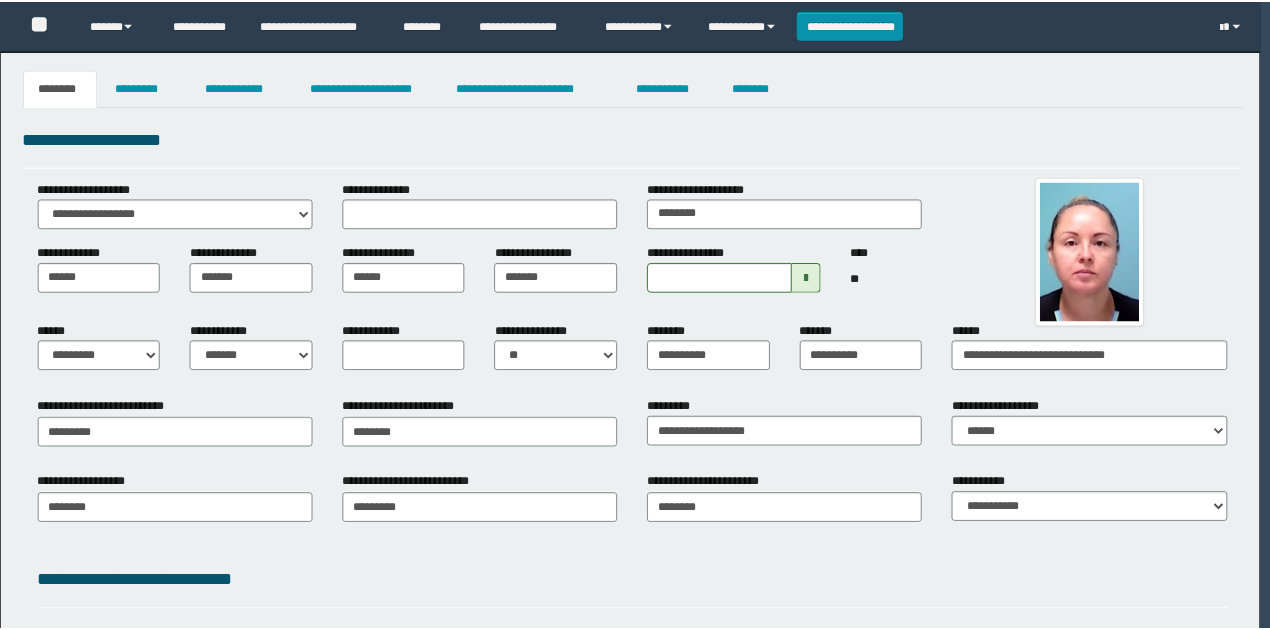 scroll, scrollTop: 0, scrollLeft: 0, axis: both 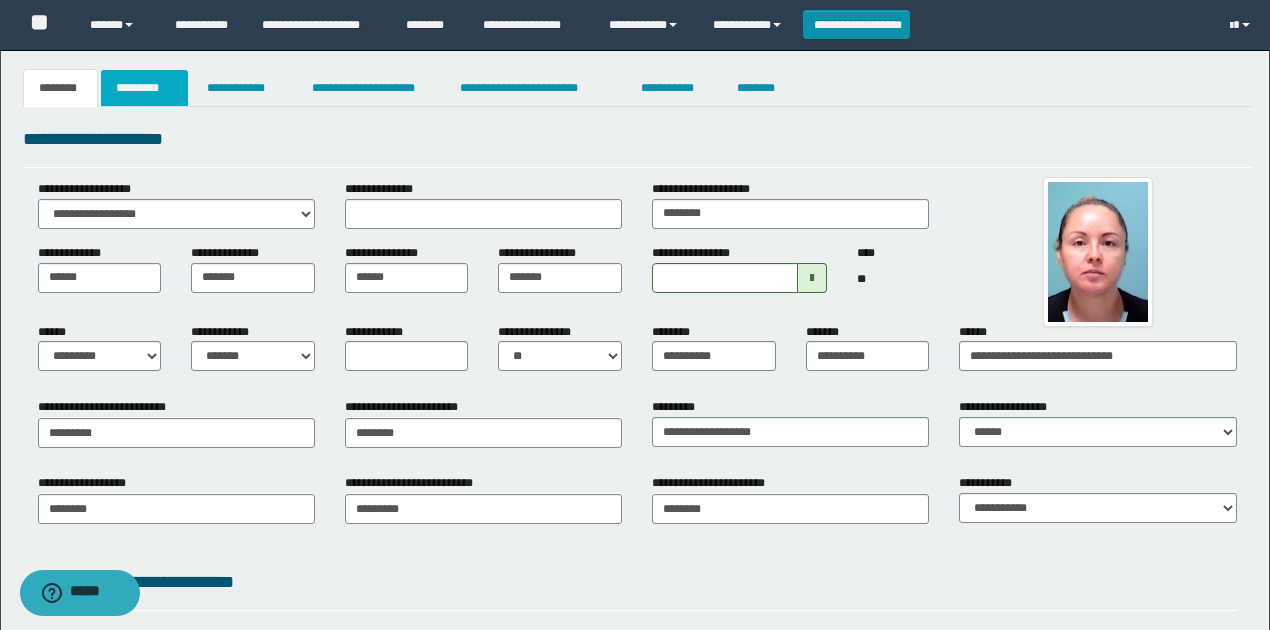 click on "*********" at bounding box center [144, 88] 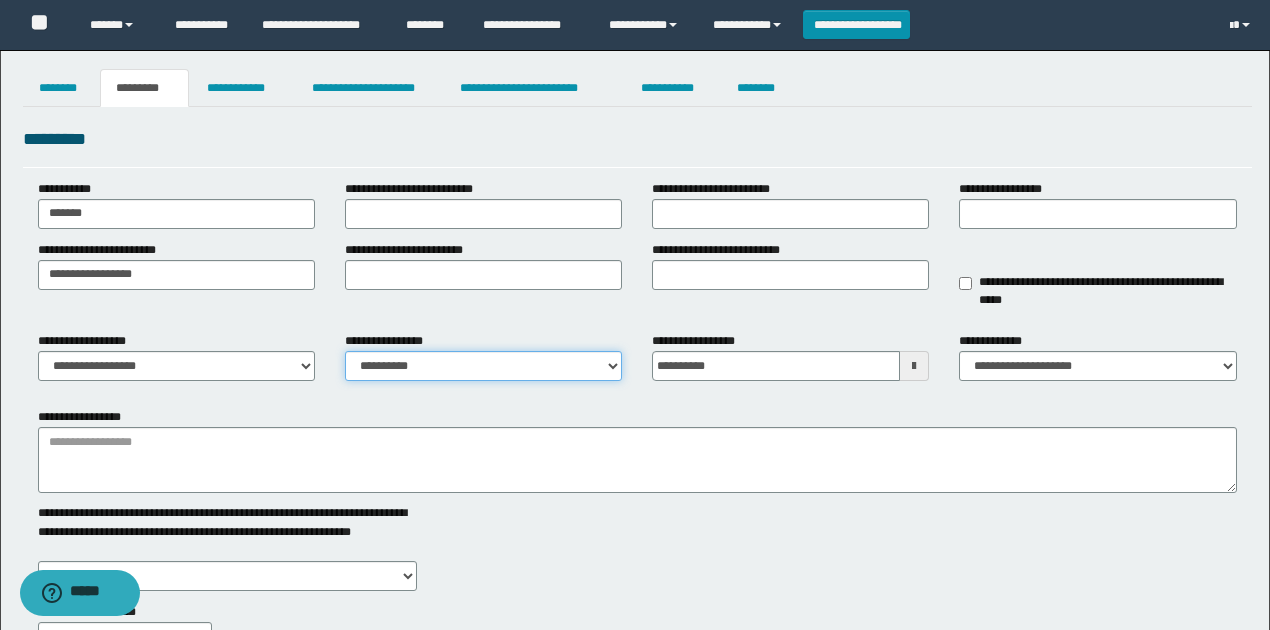 drag, startPoint x: 414, startPoint y: 353, endPoint x: 420, endPoint y: 379, distance: 26.683329 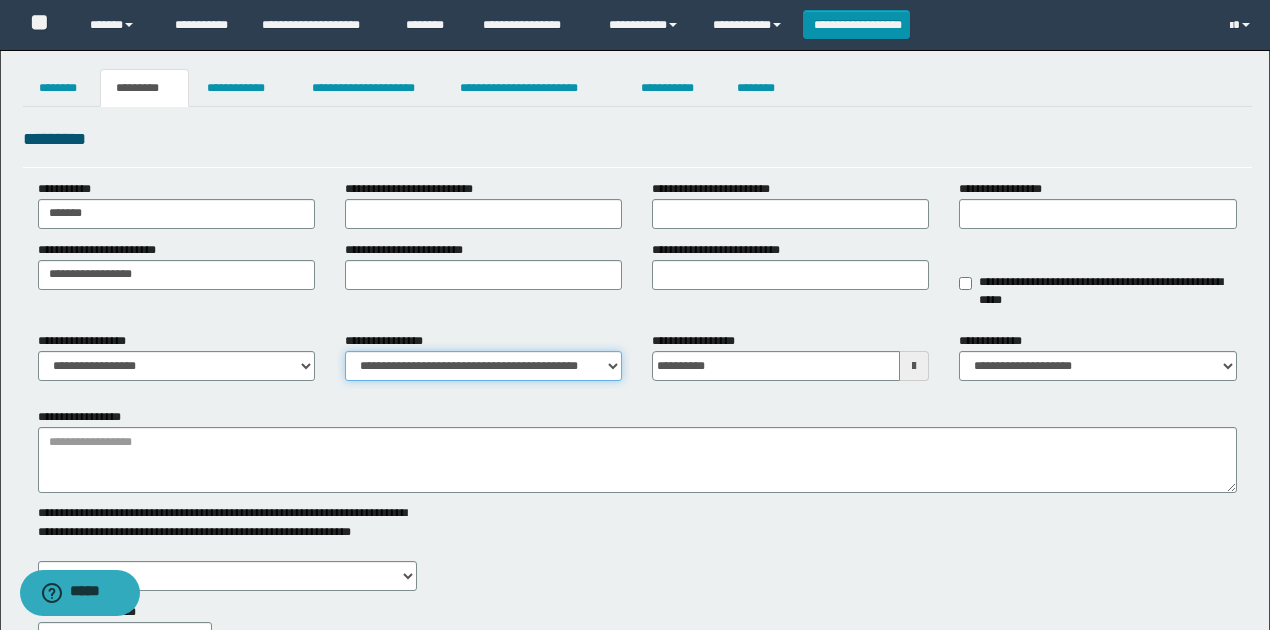 click on "**********" at bounding box center (483, 366) 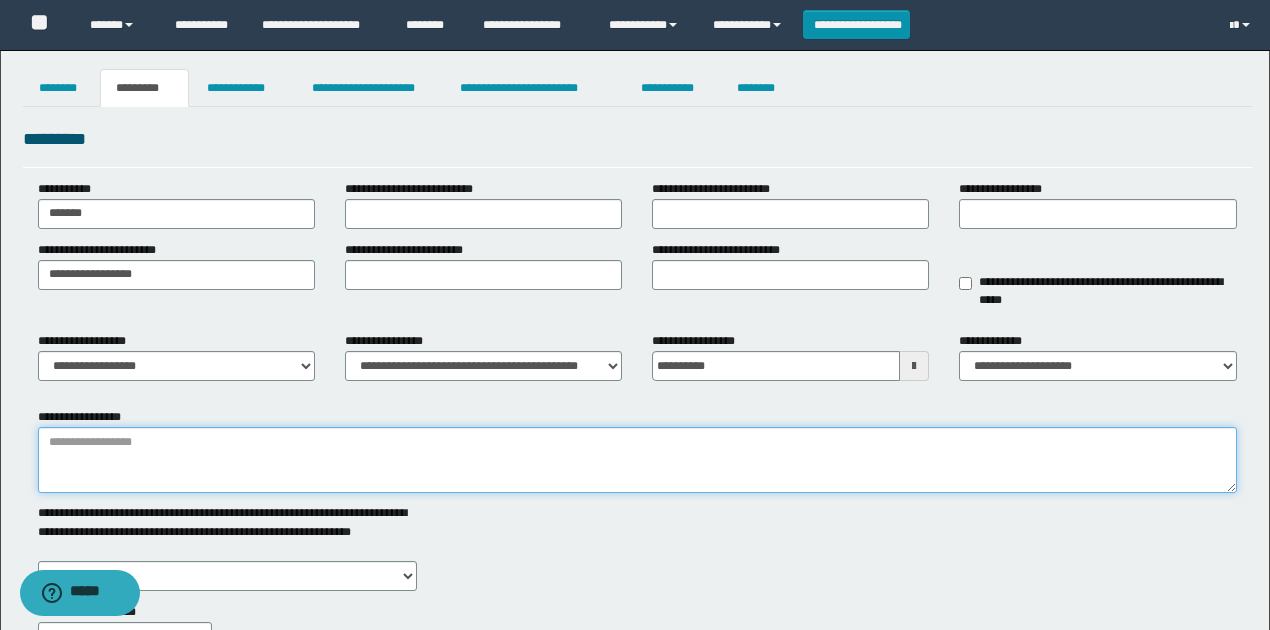 click on "**********" at bounding box center (637, 460) 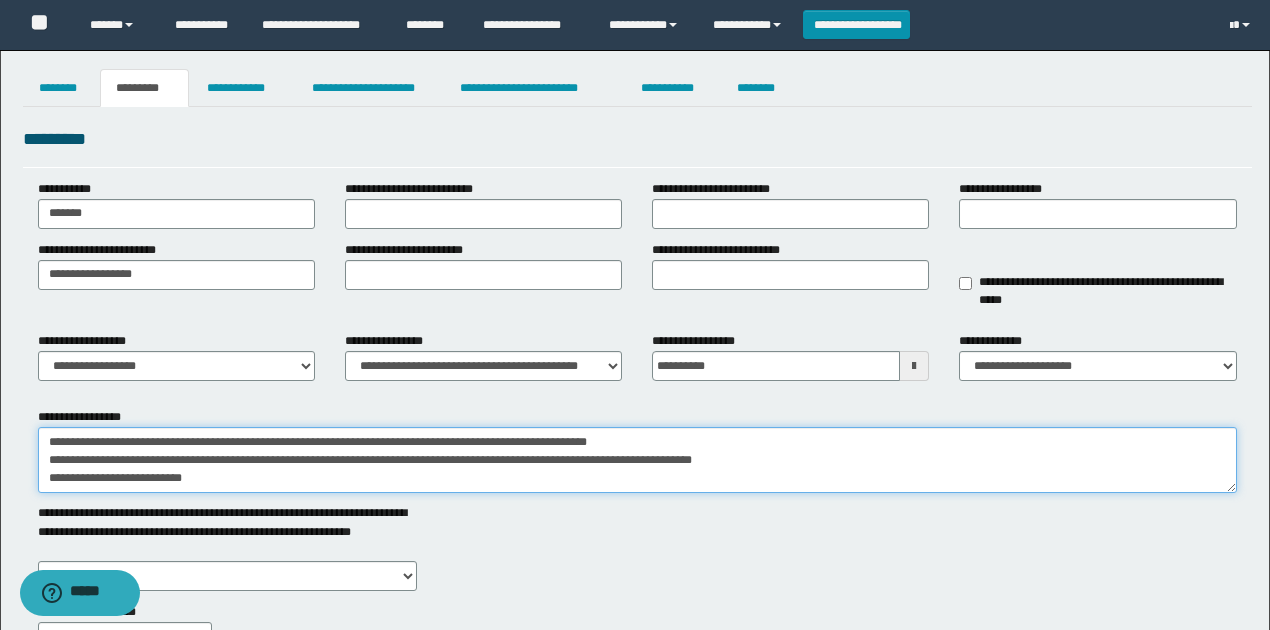 drag, startPoint x: 209, startPoint y: 476, endPoint x: 514, endPoint y: 461, distance: 305.36862 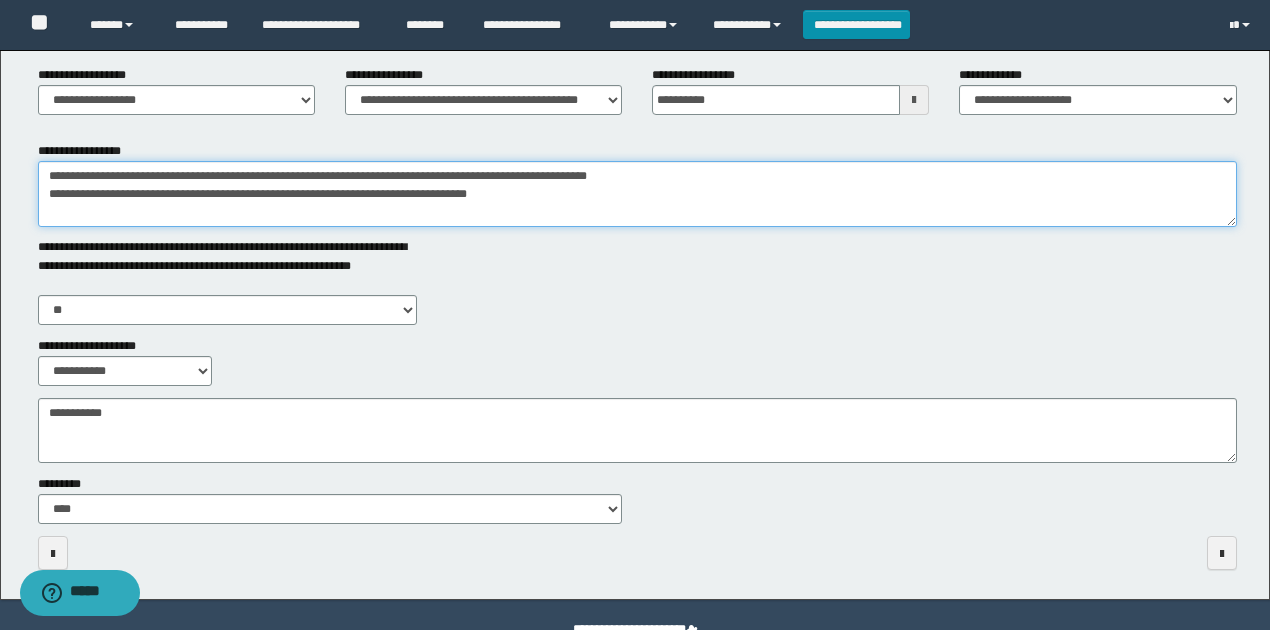 type on "**********" 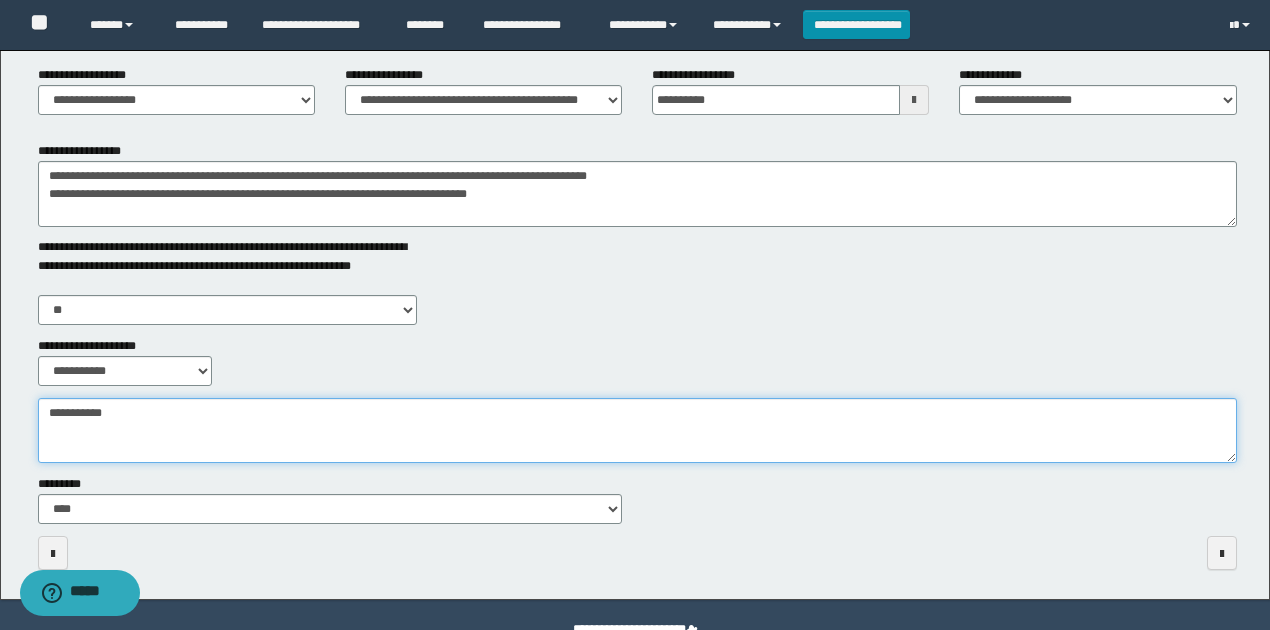 click on "**********" at bounding box center (637, 430) 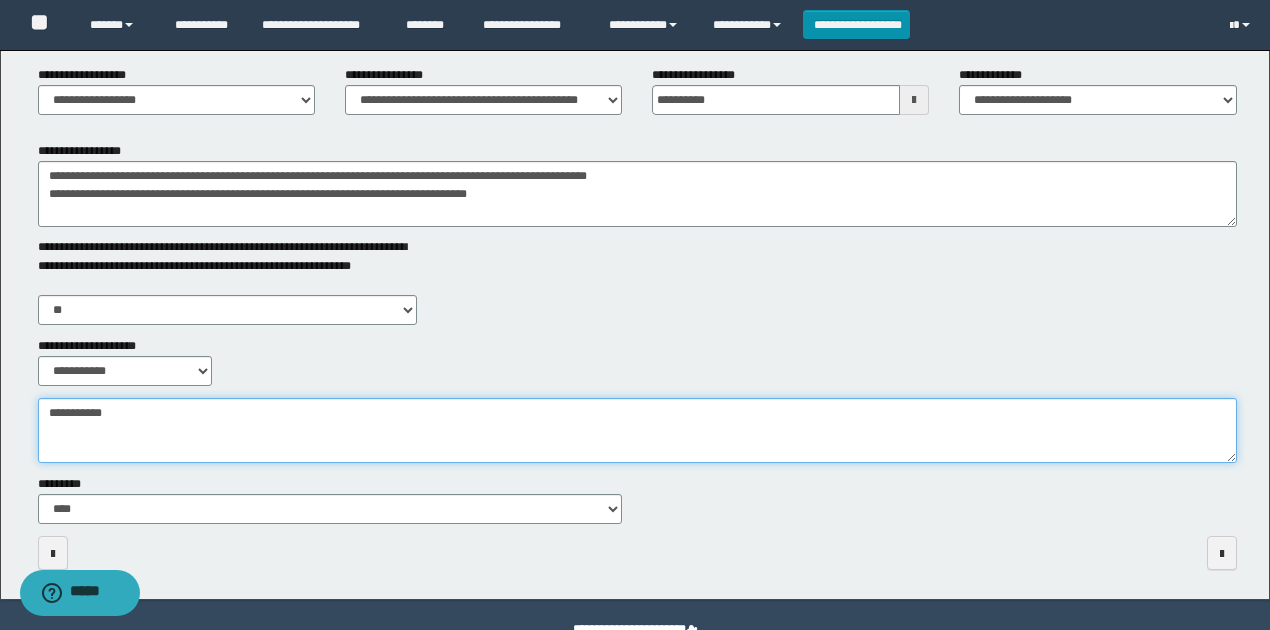 paste on "**********" 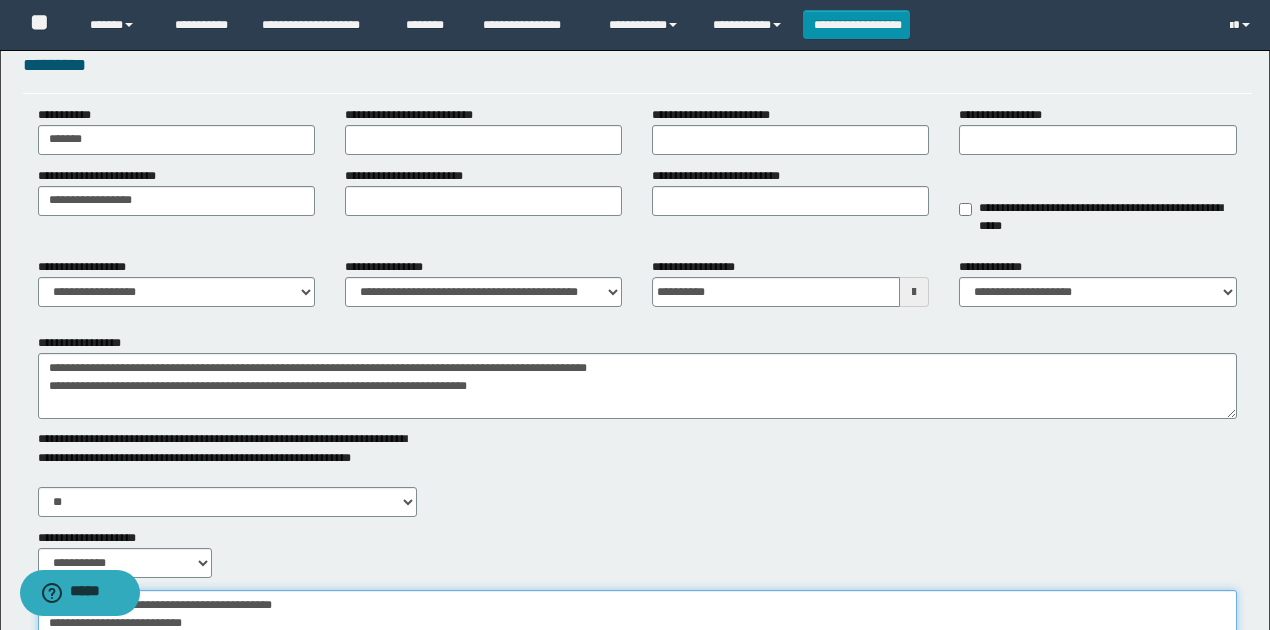scroll, scrollTop: 0, scrollLeft: 0, axis: both 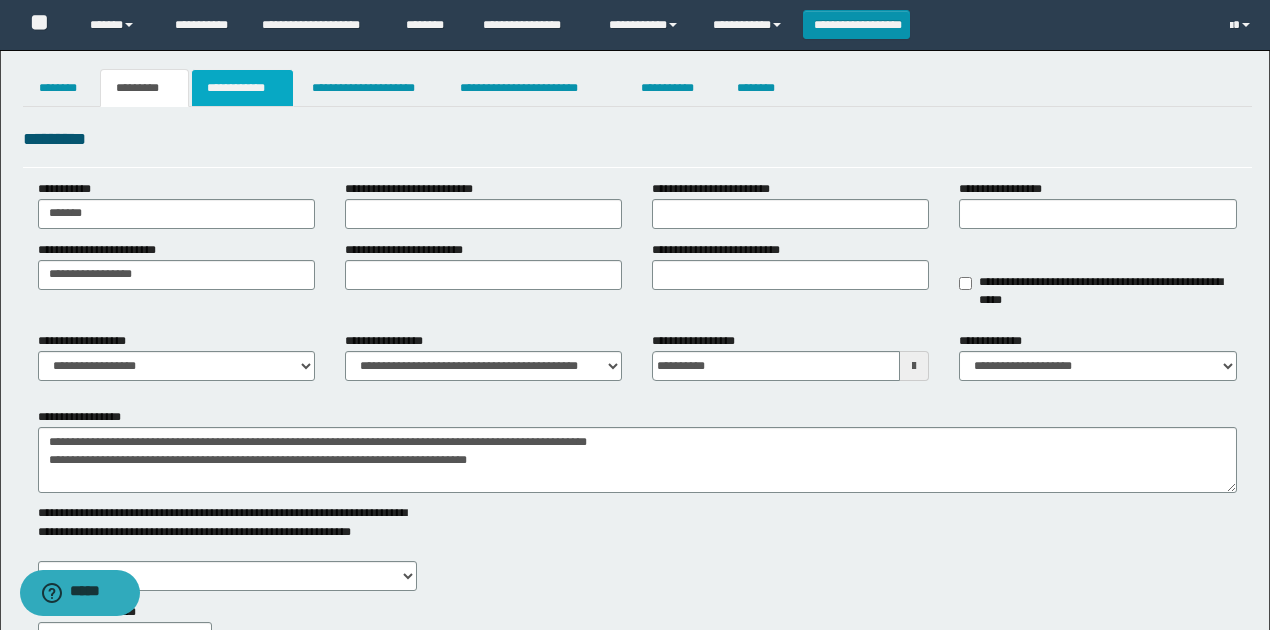 type on "**********" 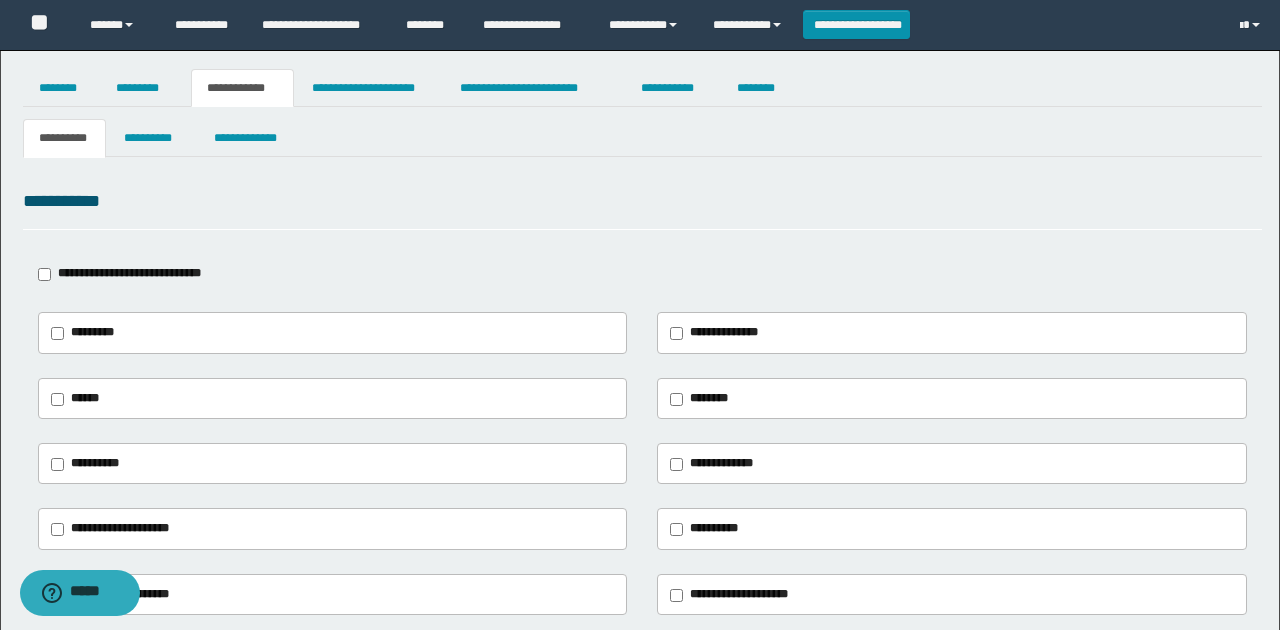 type on "**********" 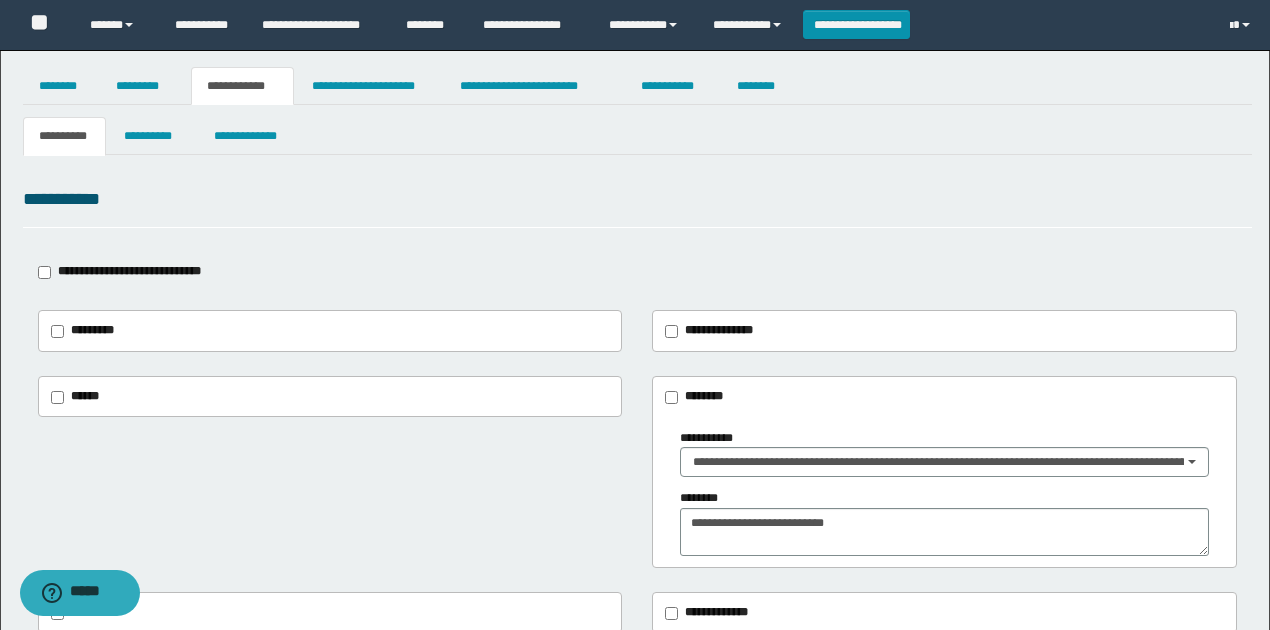 scroll, scrollTop: 0, scrollLeft: 0, axis: both 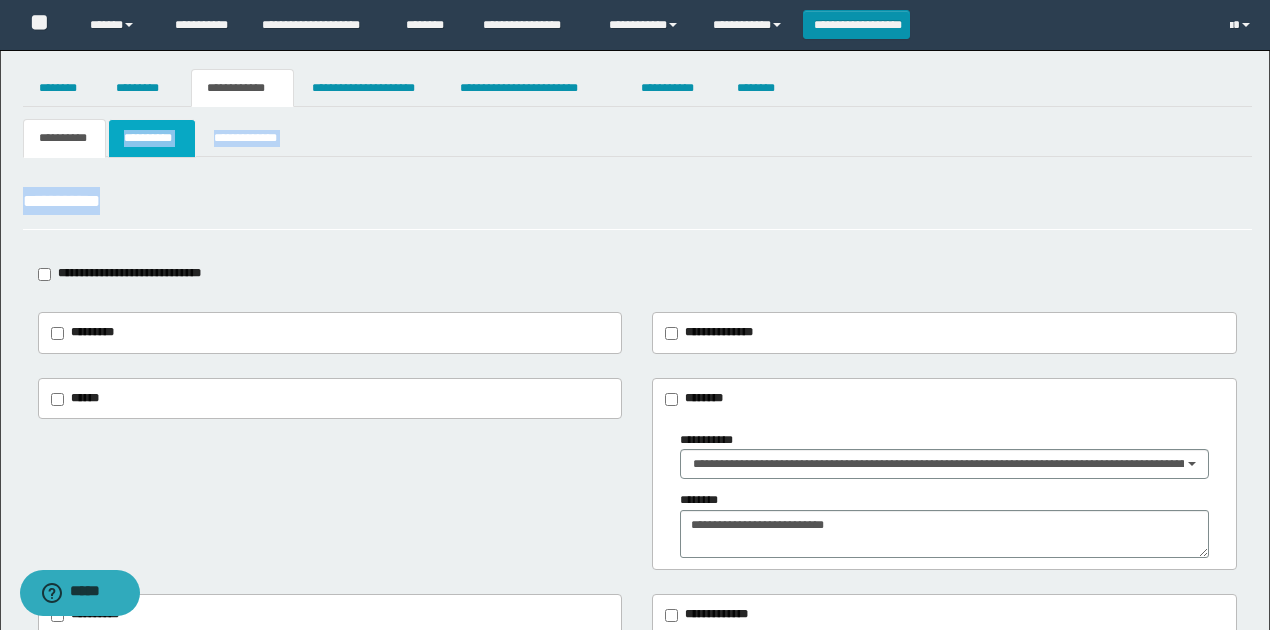 click on "**********" at bounding box center [637, 572] 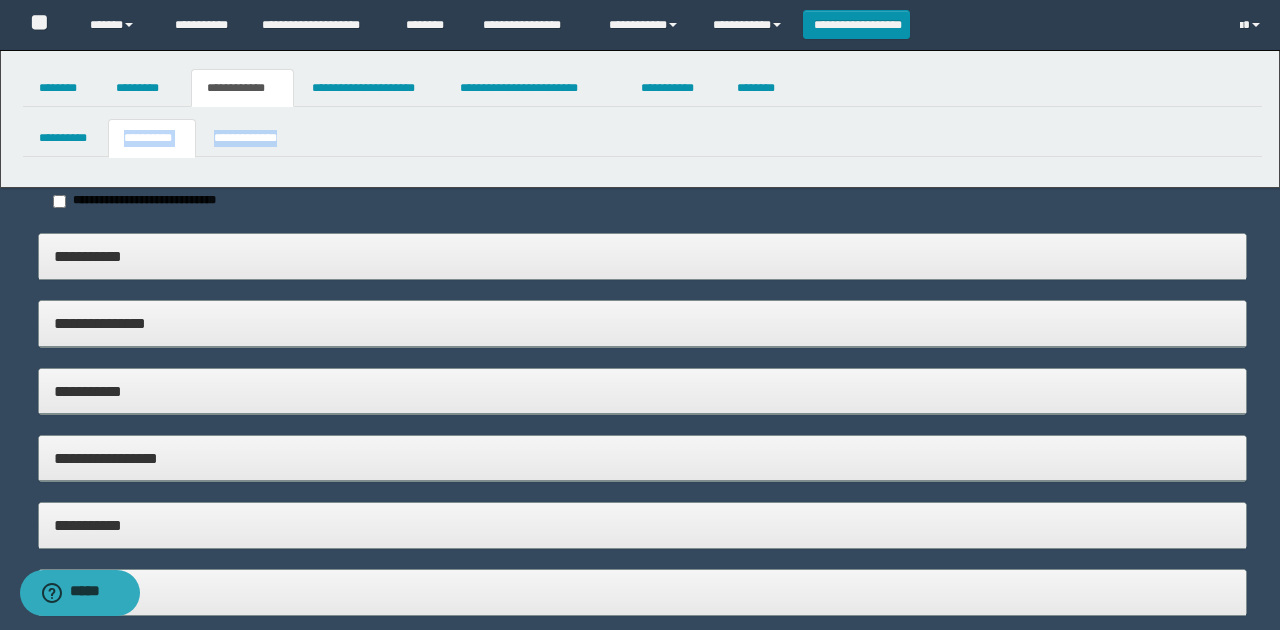 type on "*****" 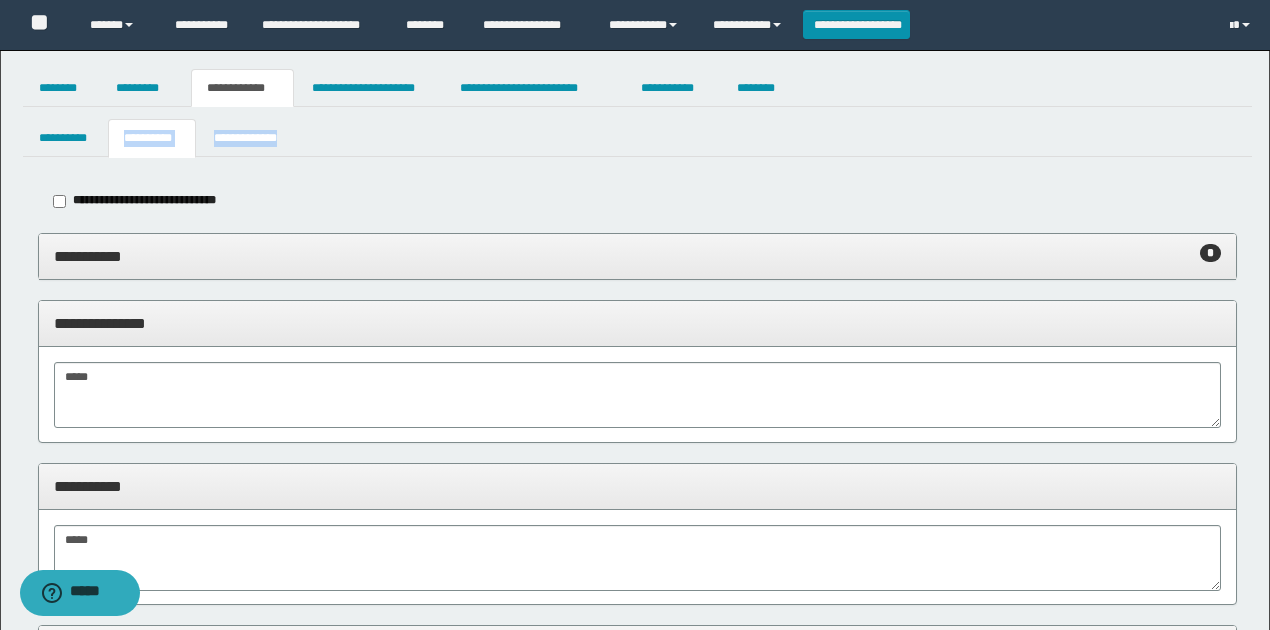 click on "**********" at bounding box center [637, 629] 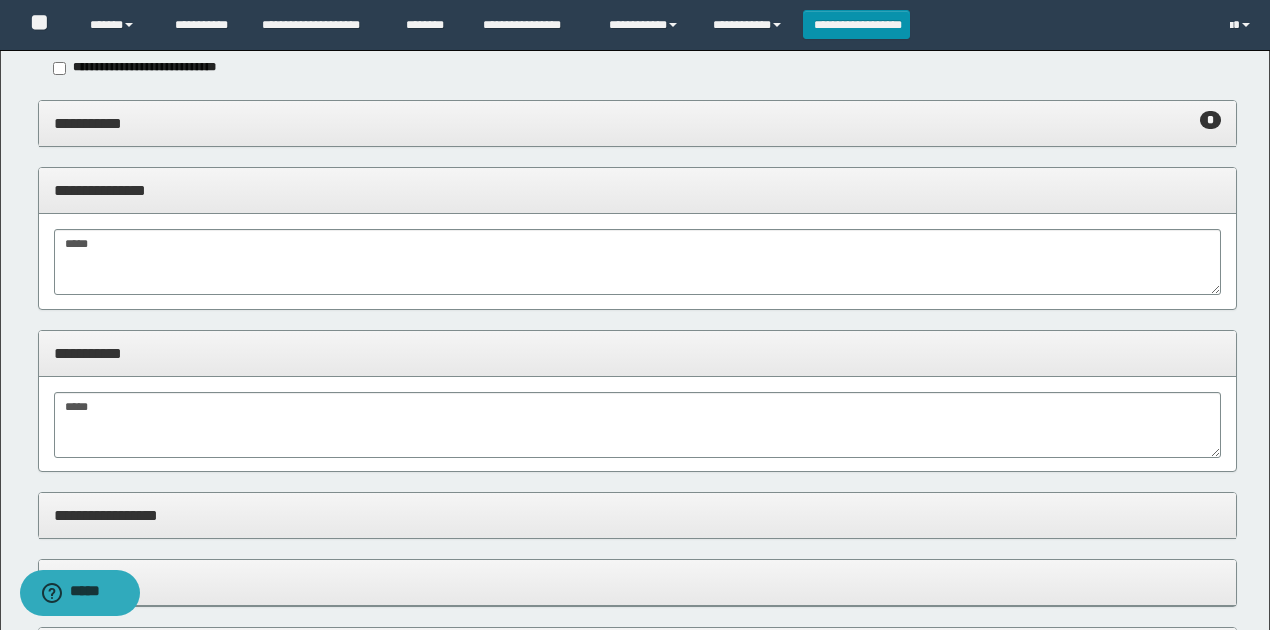click on "**********" at bounding box center (638, 123) 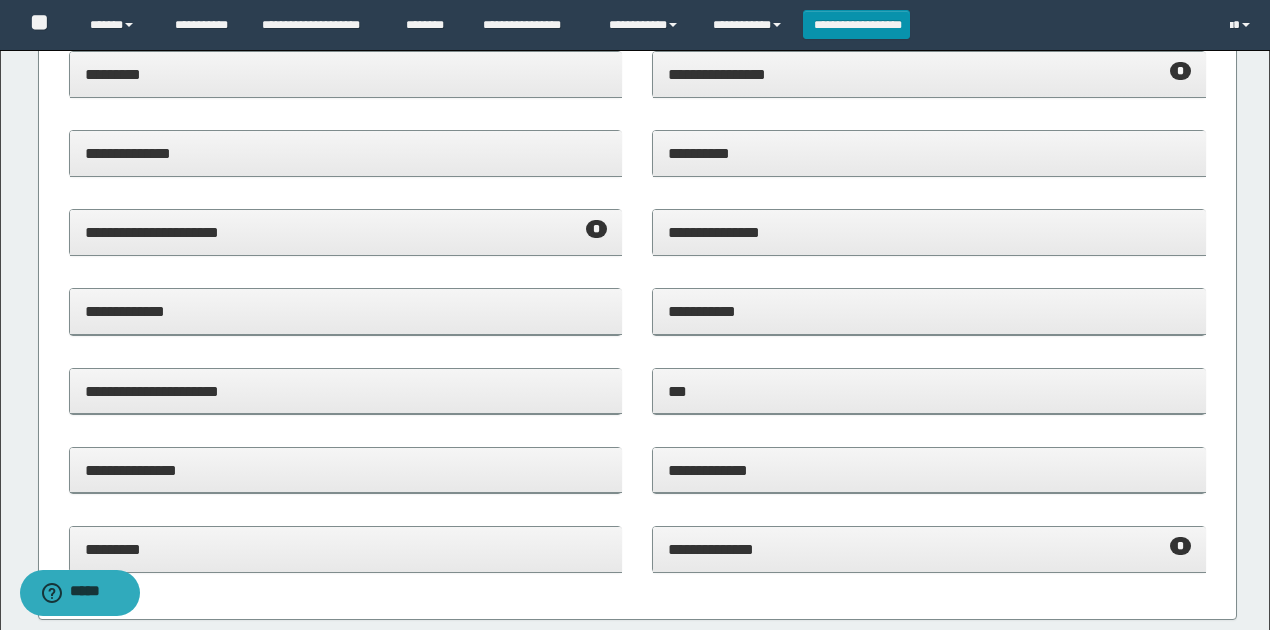 scroll, scrollTop: 266, scrollLeft: 0, axis: vertical 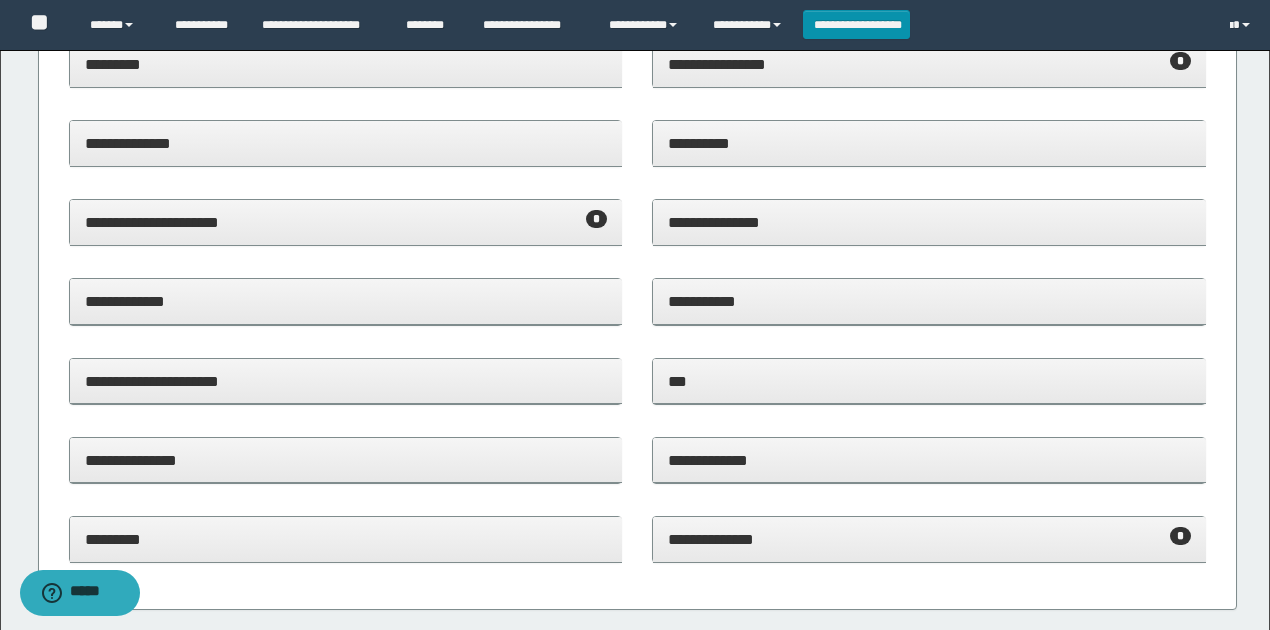 click on "**********" at bounding box center [346, 223] 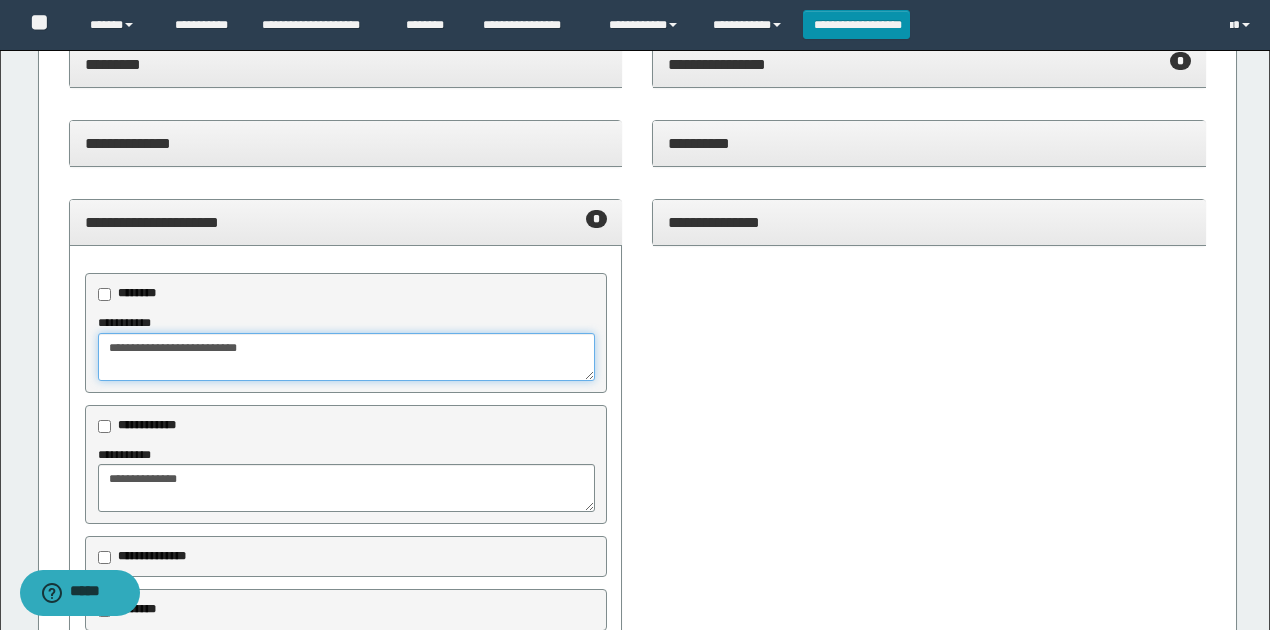 click on "**********" at bounding box center [346, 357] 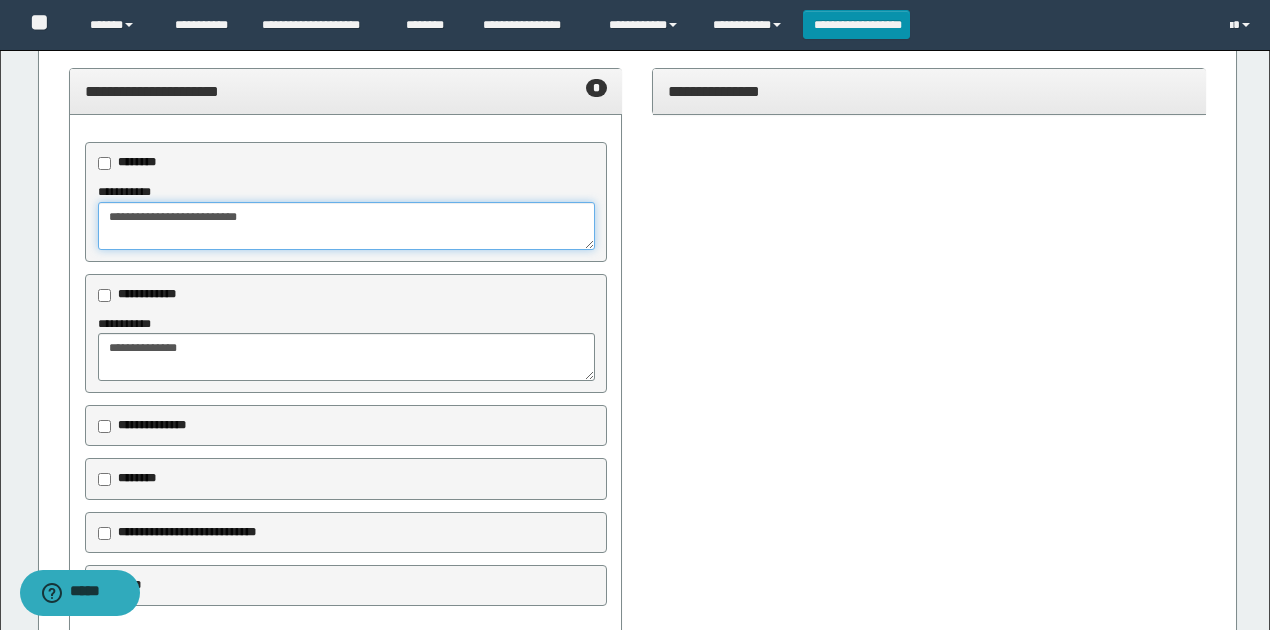 scroll, scrollTop: 400, scrollLeft: 0, axis: vertical 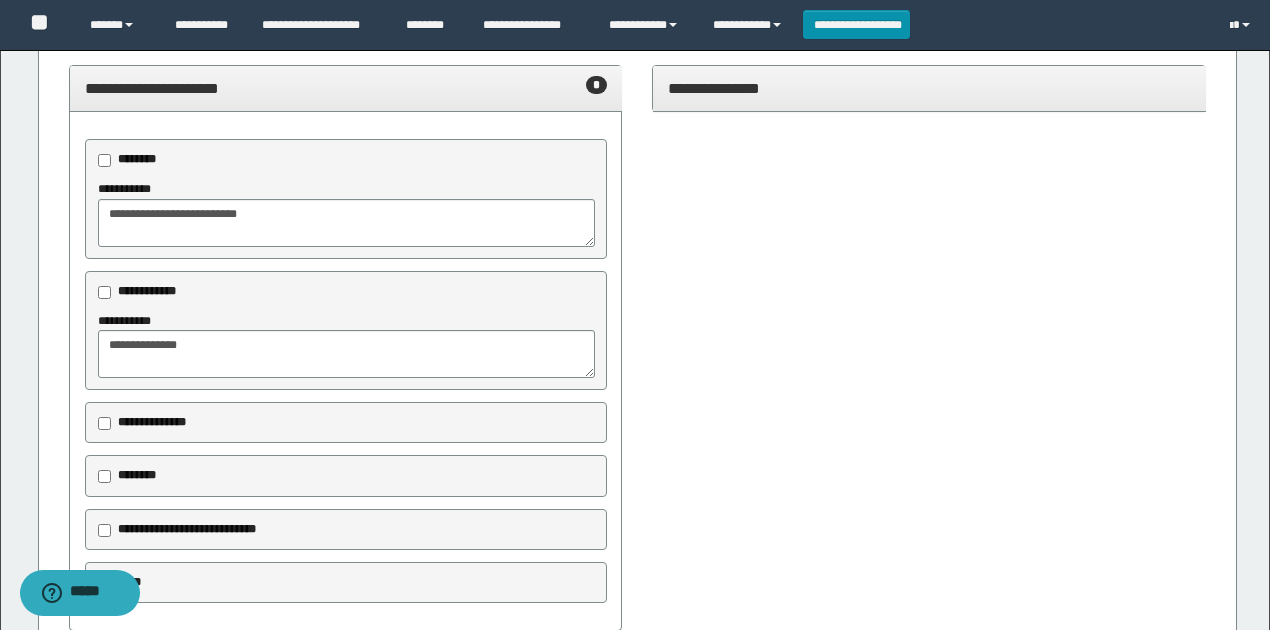 click on "**********" at bounding box center (346, 345) 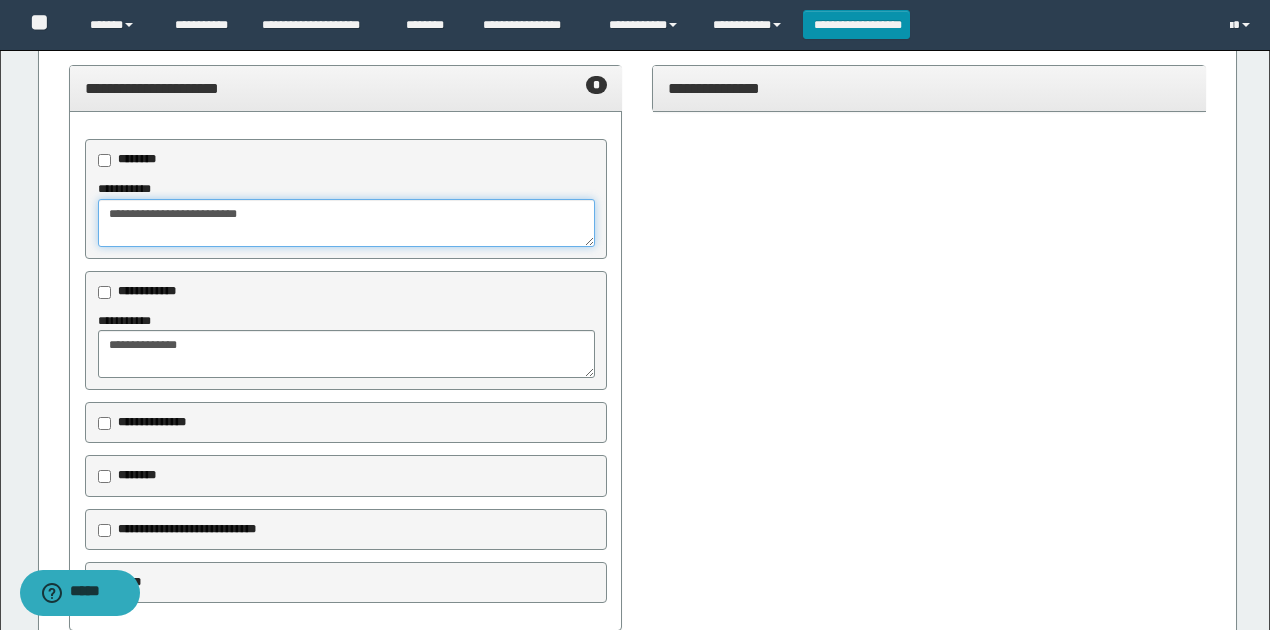 click on "**********" at bounding box center (346, 223) 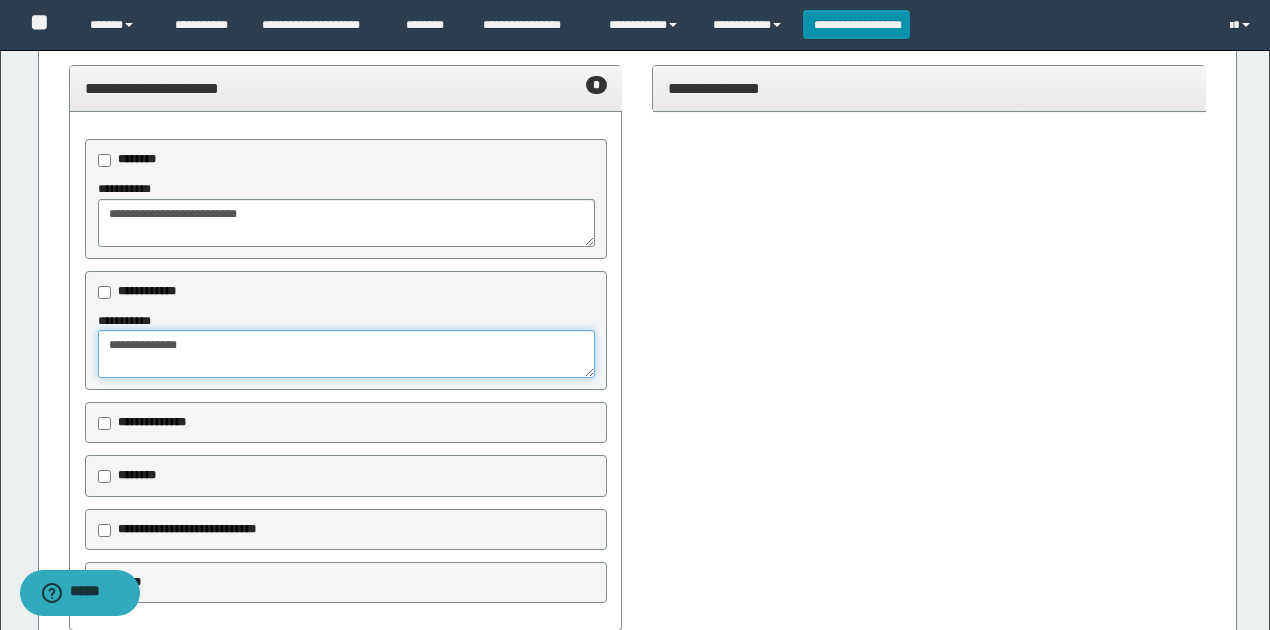 click on "**********" at bounding box center (346, 354) 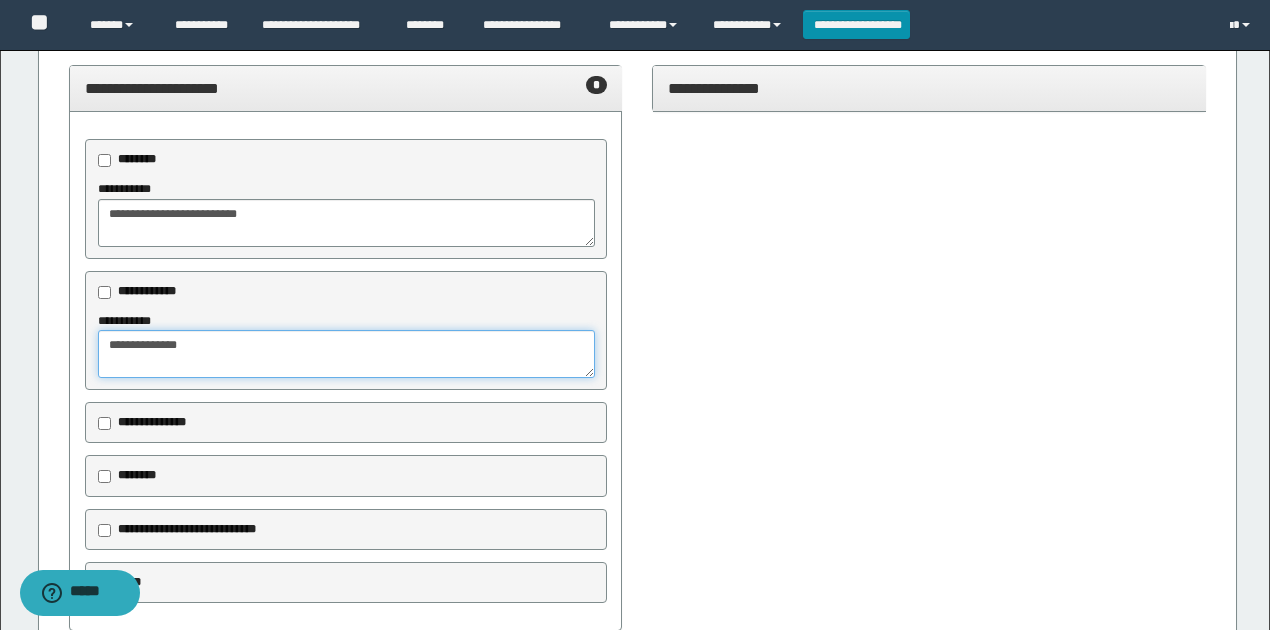 click on "**********" at bounding box center (346, 354) 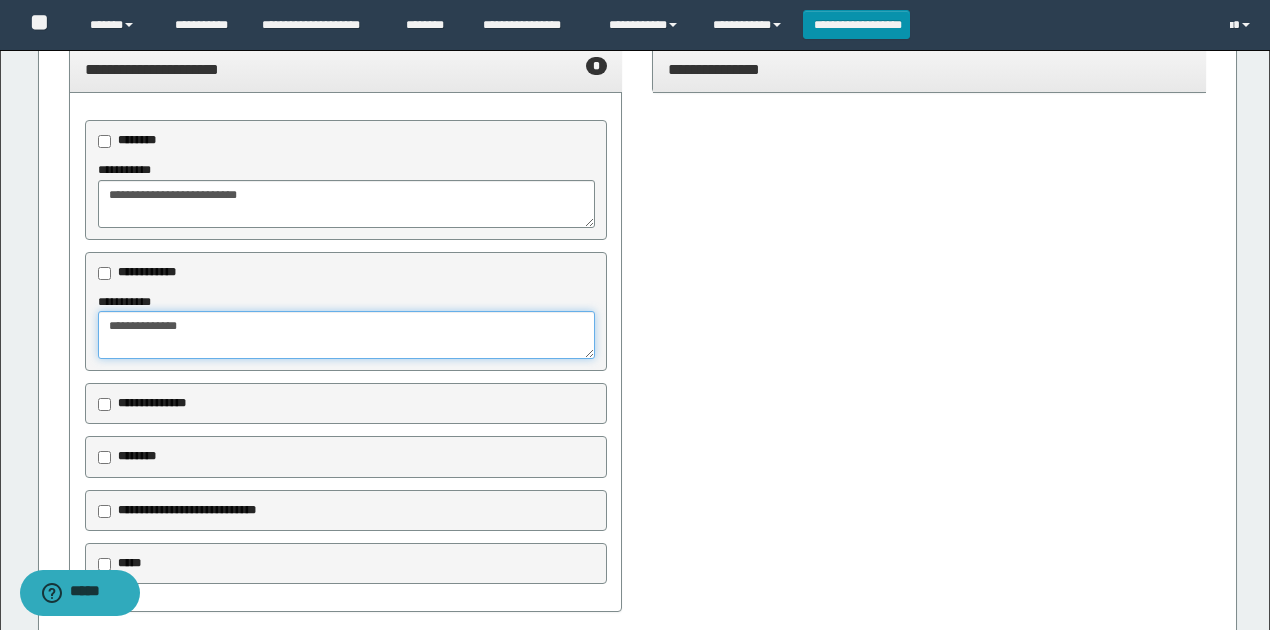 scroll, scrollTop: 400, scrollLeft: 0, axis: vertical 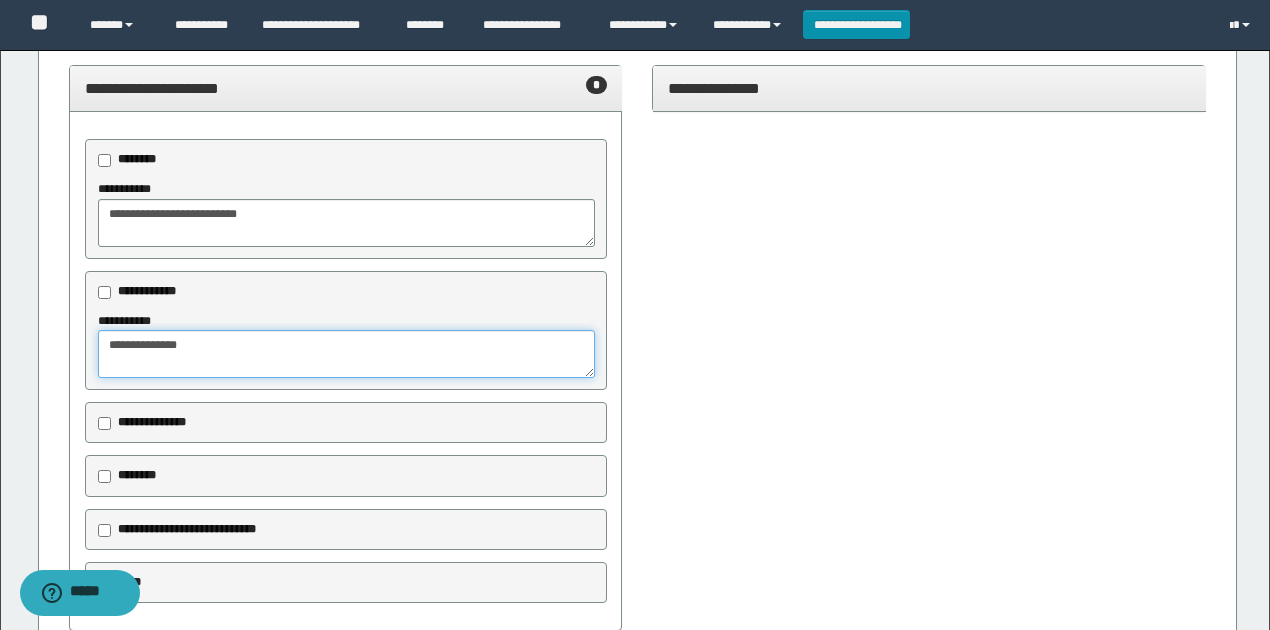 click on "**********" at bounding box center [346, 354] 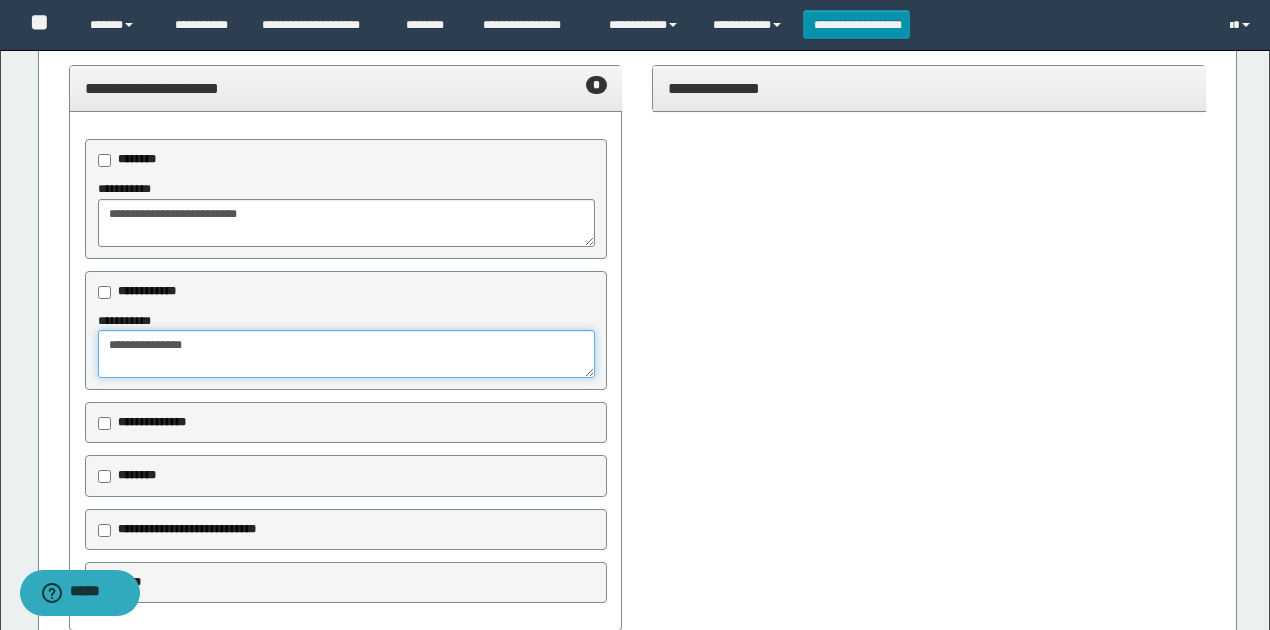 type on "**********" 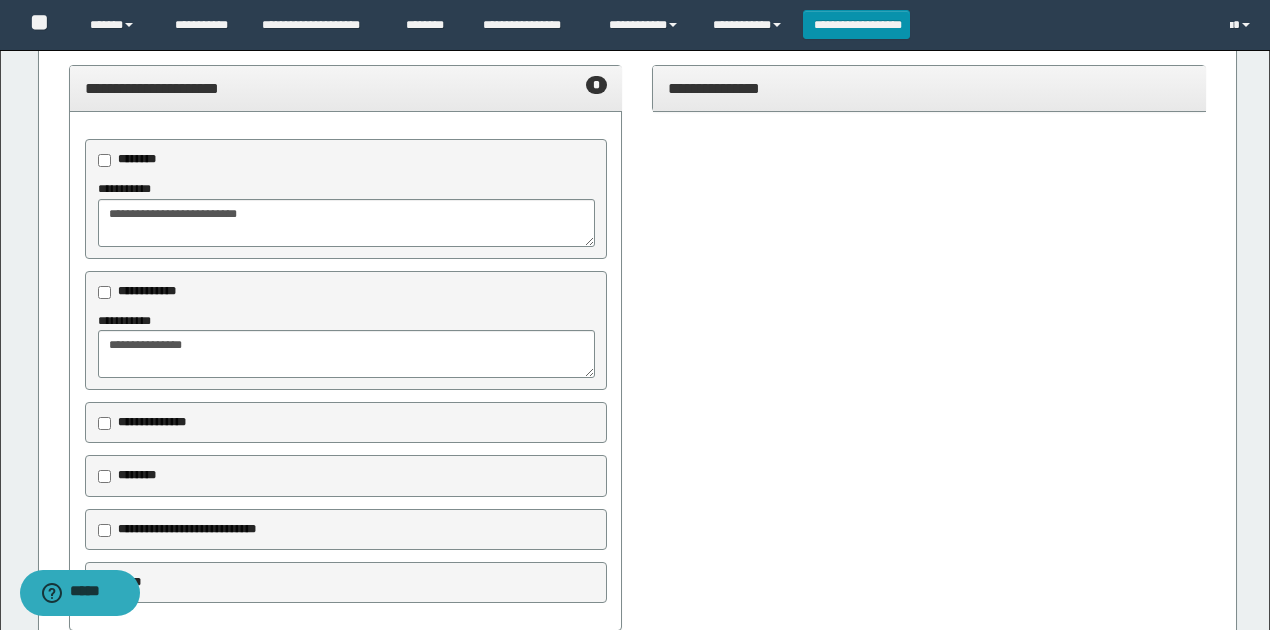 drag, startPoint x: 406, startPoint y: 90, endPoint x: 488, endPoint y: 110, distance: 84.40379 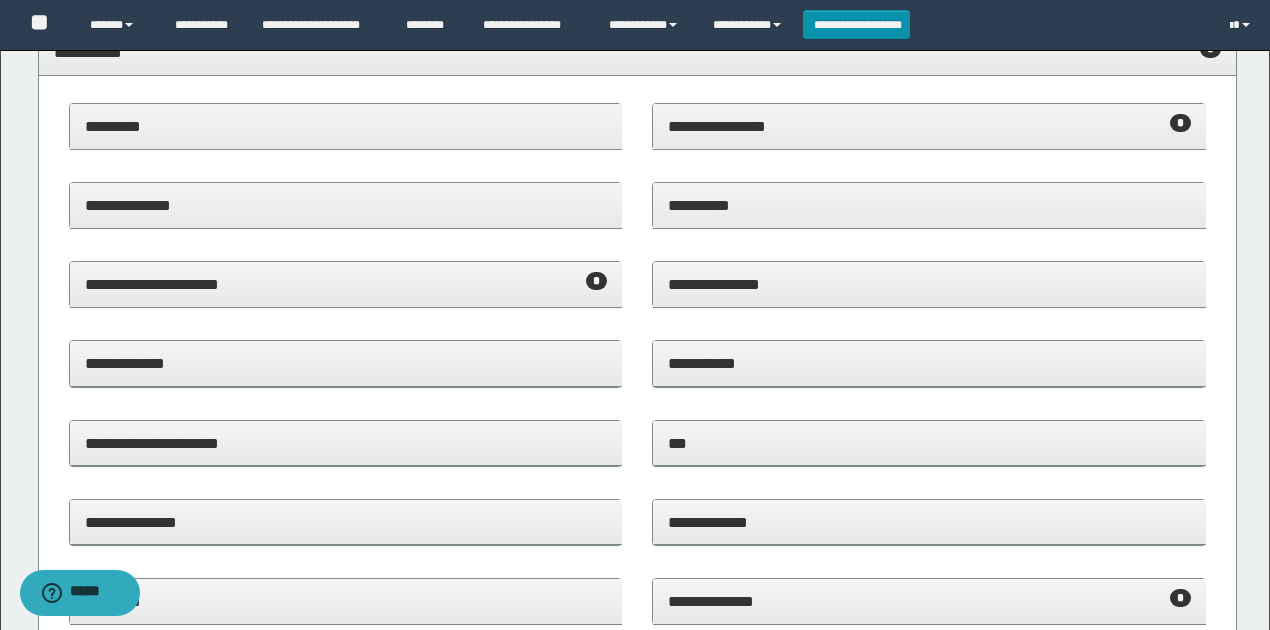 scroll, scrollTop: 200, scrollLeft: 0, axis: vertical 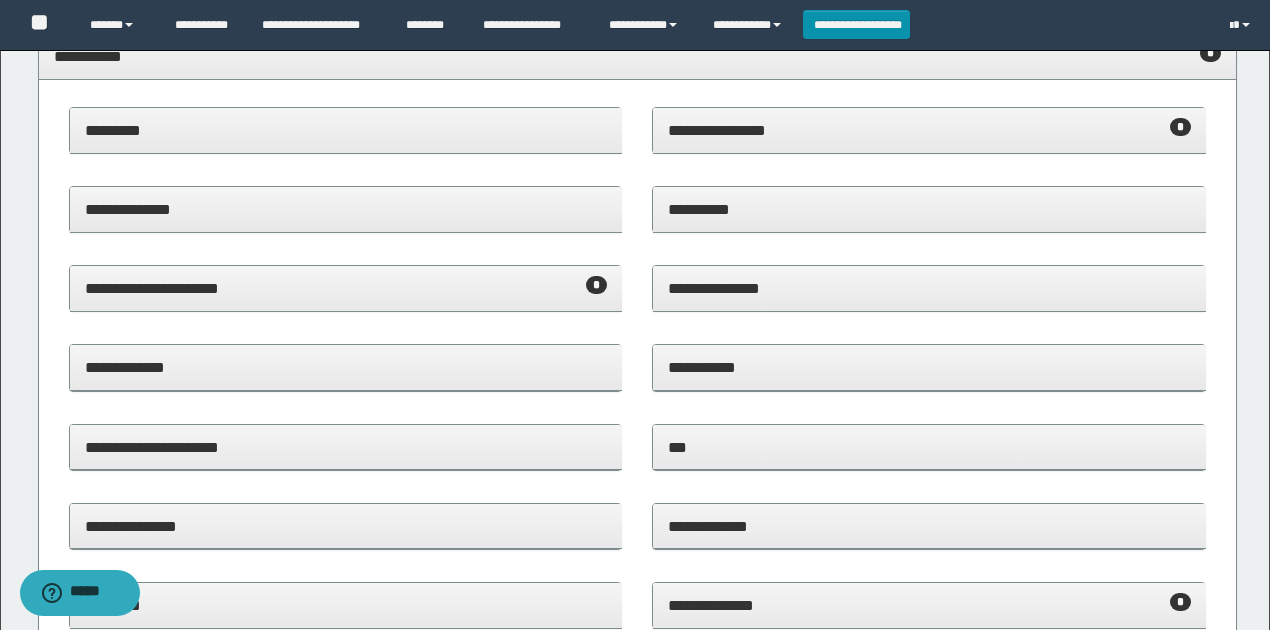 click on "**********" at bounding box center [929, 130] 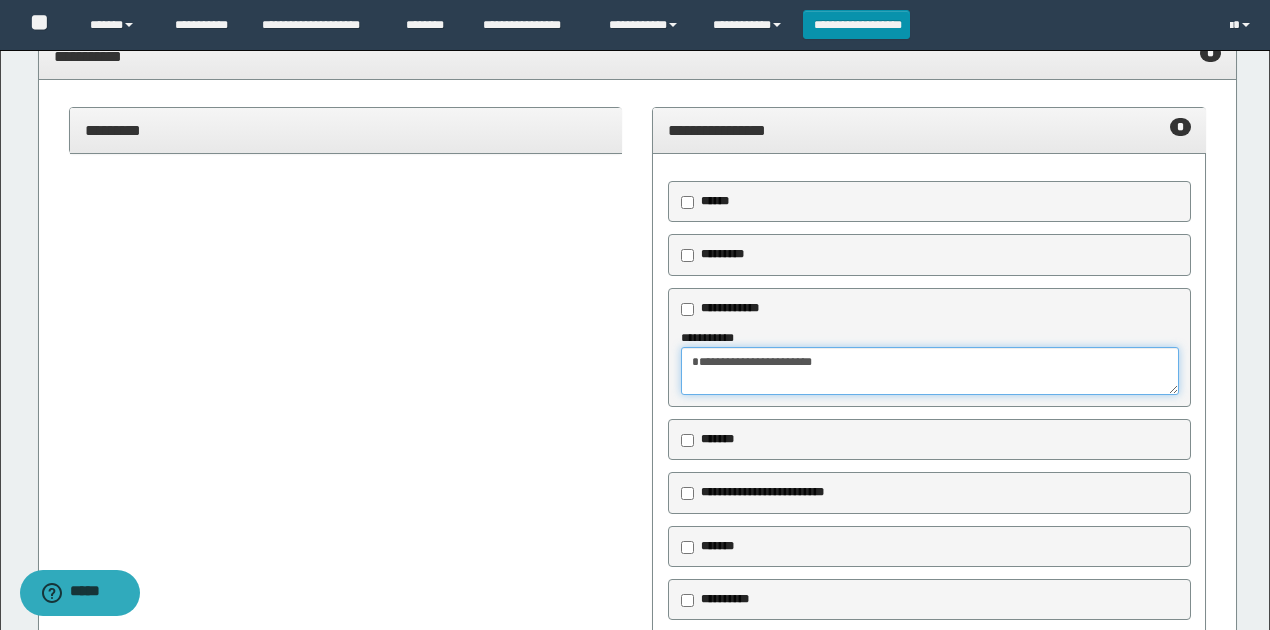 click on "**********" at bounding box center (929, 371) 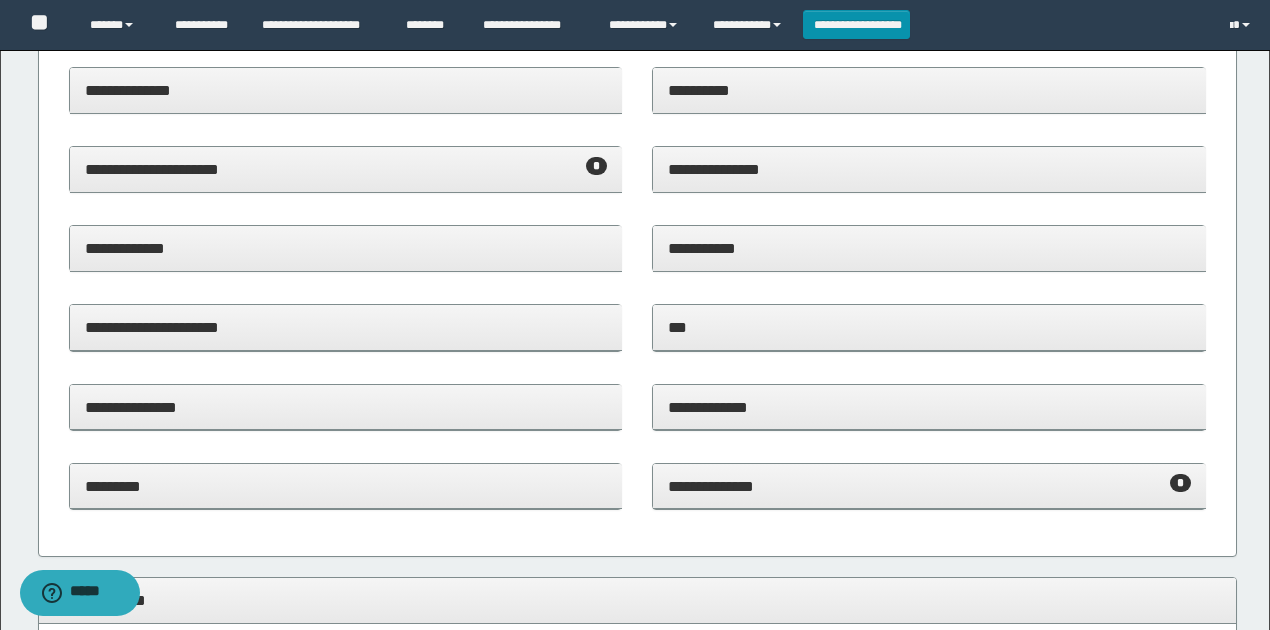 click on "**********" at bounding box center (929, 486) 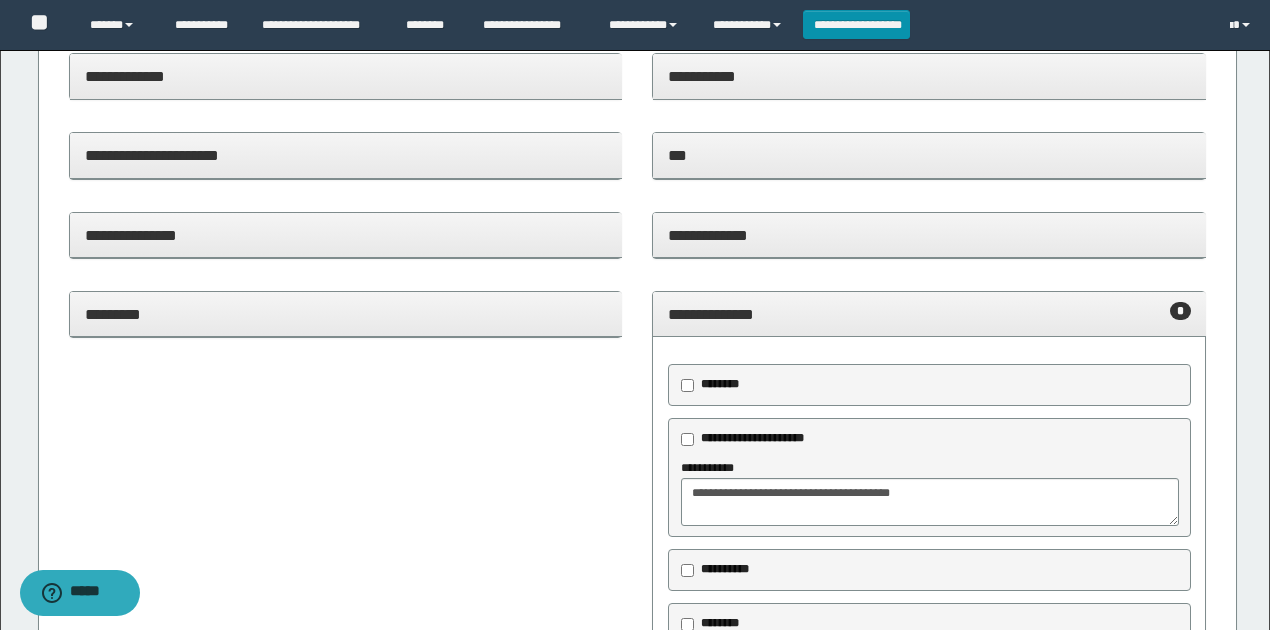 scroll, scrollTop: 1200, scrollLeft: 0, axis: vertical 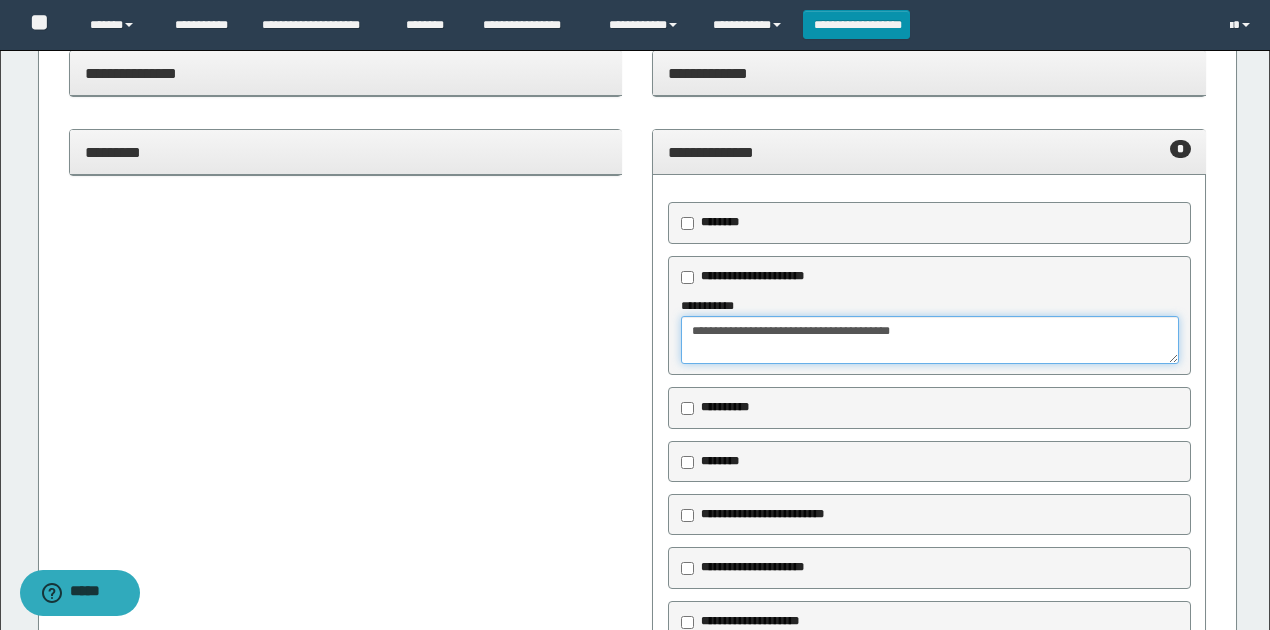 click on "**********" at bounding box center [929, 340] 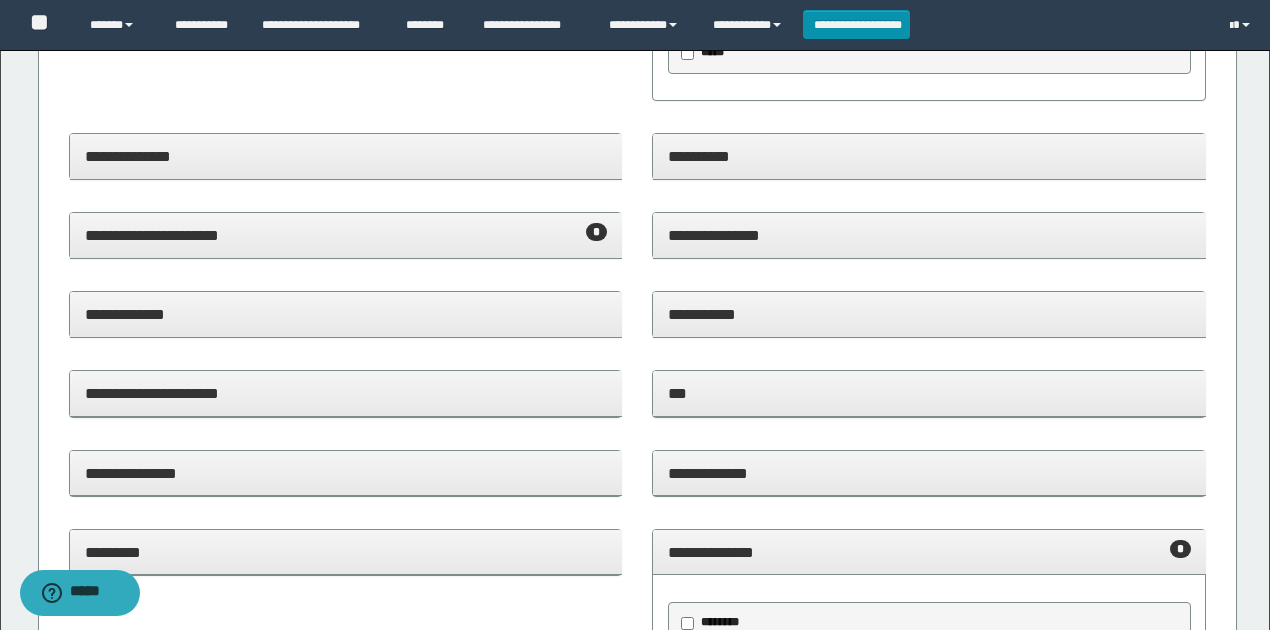 scroll, scrollTop: 866, scrollLeft: 0, axis: vertical 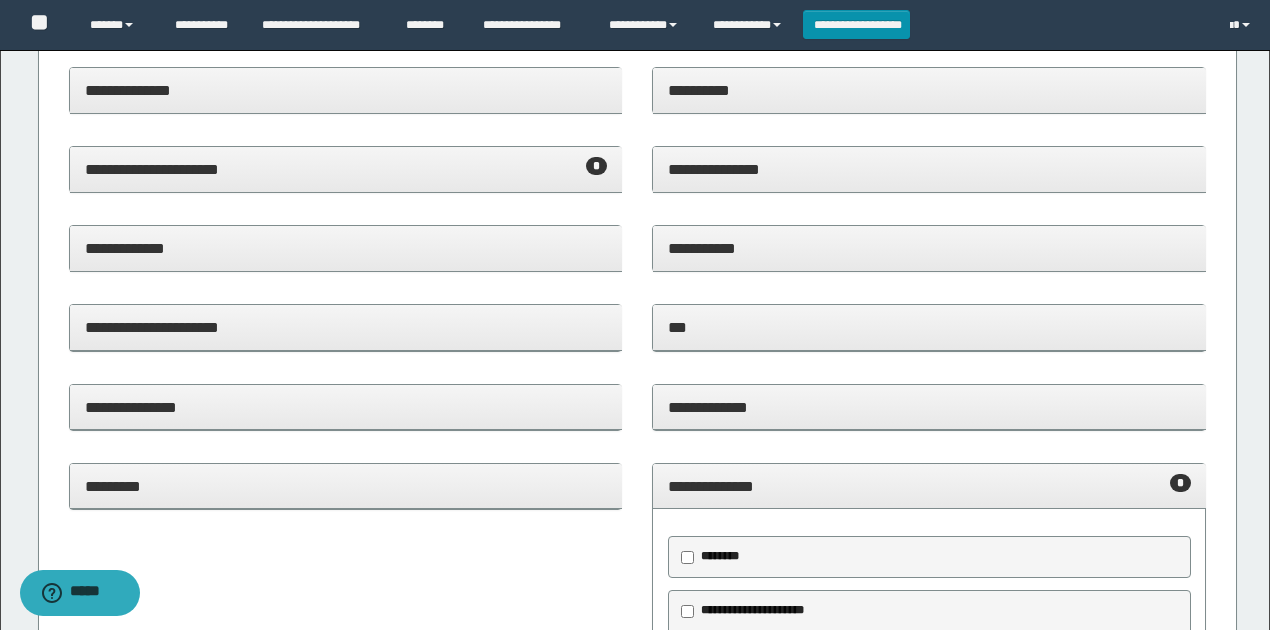 click on "**********" at bounding box center [929, 487] 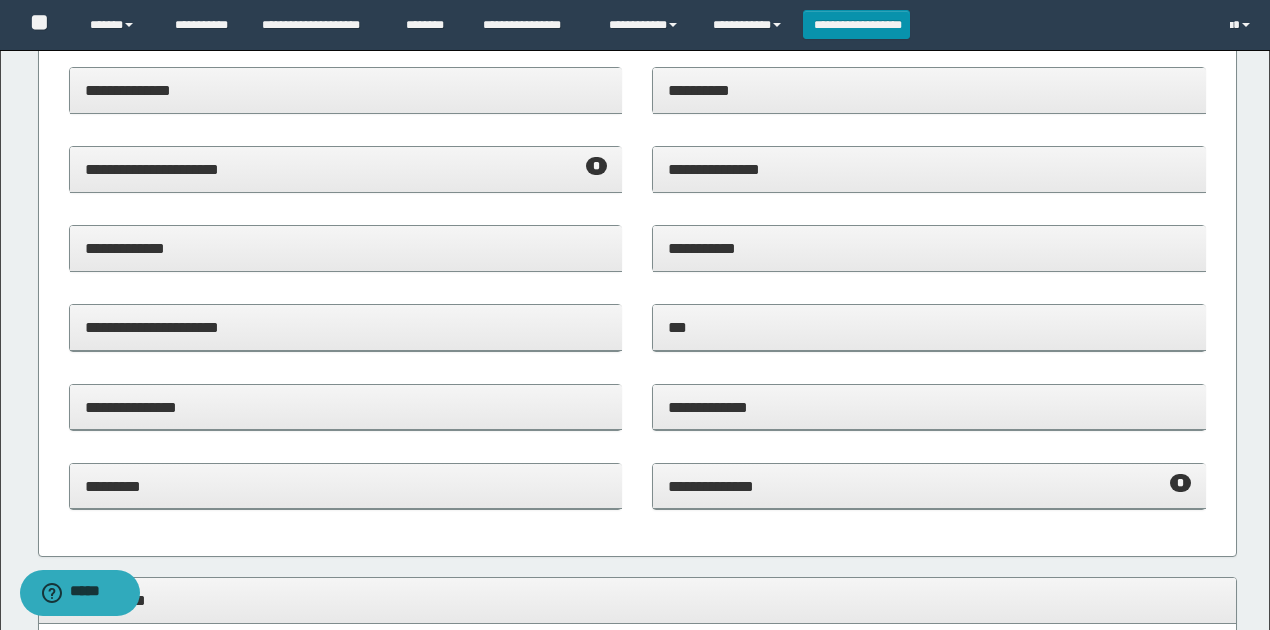 drag, startPoint x: 186, startPoint y: 180, endPoint x: 269, endPoint y: 210, distance: 88.25531 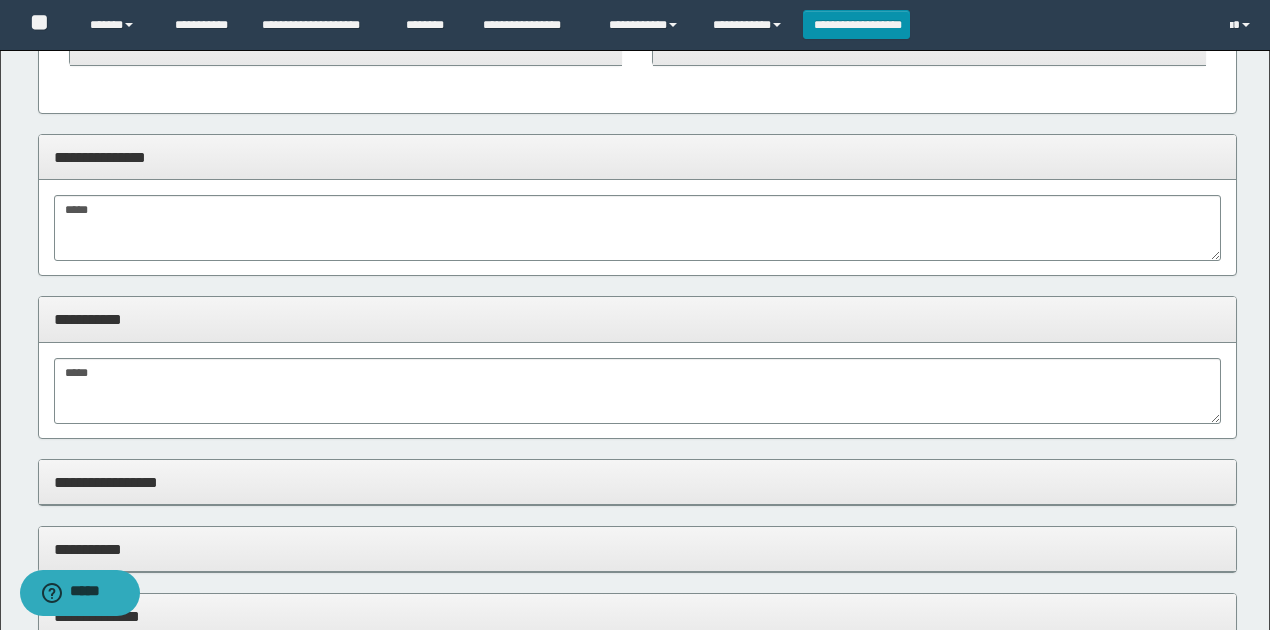 scroll, scrollTop: 1866, scrollLeft: 0, axis: vertical 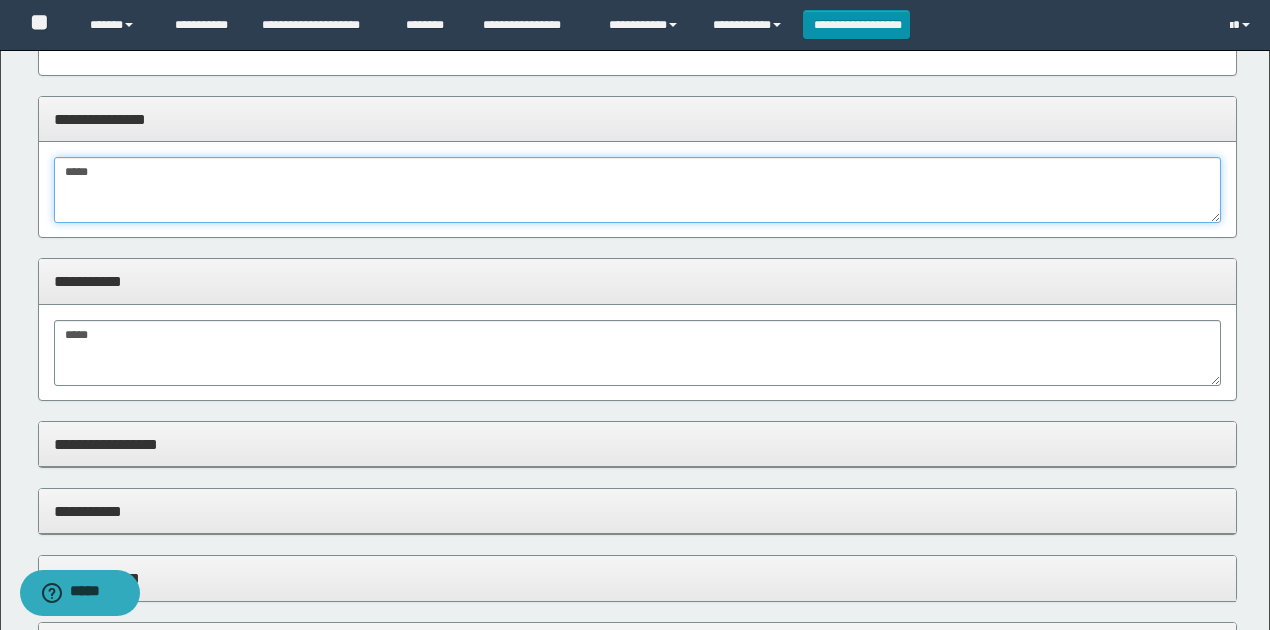 click on "*****" at bounding box center [638, 190] 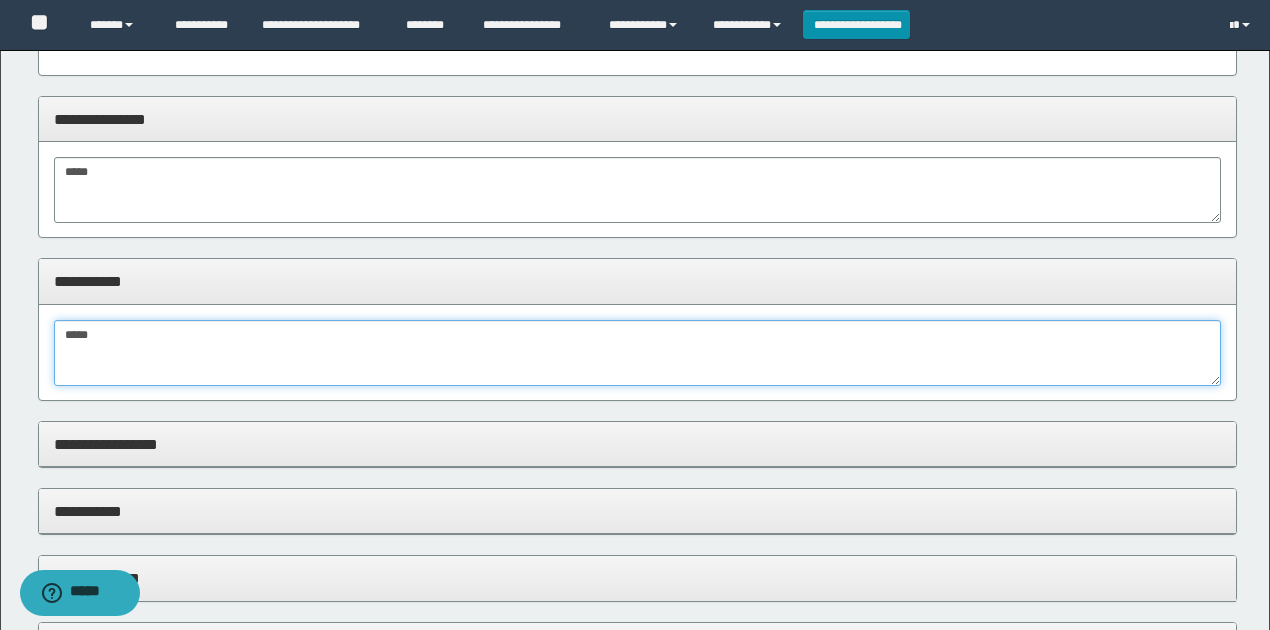 click on "*****" at bounding box center [638, 353] 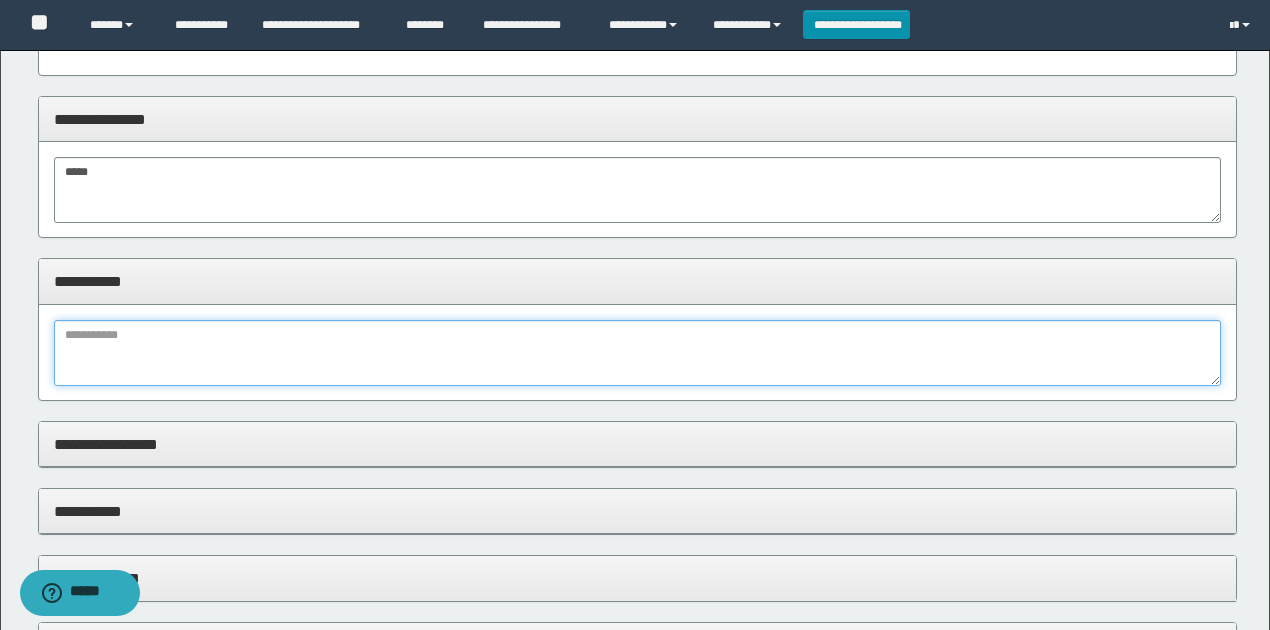 type on "*****" 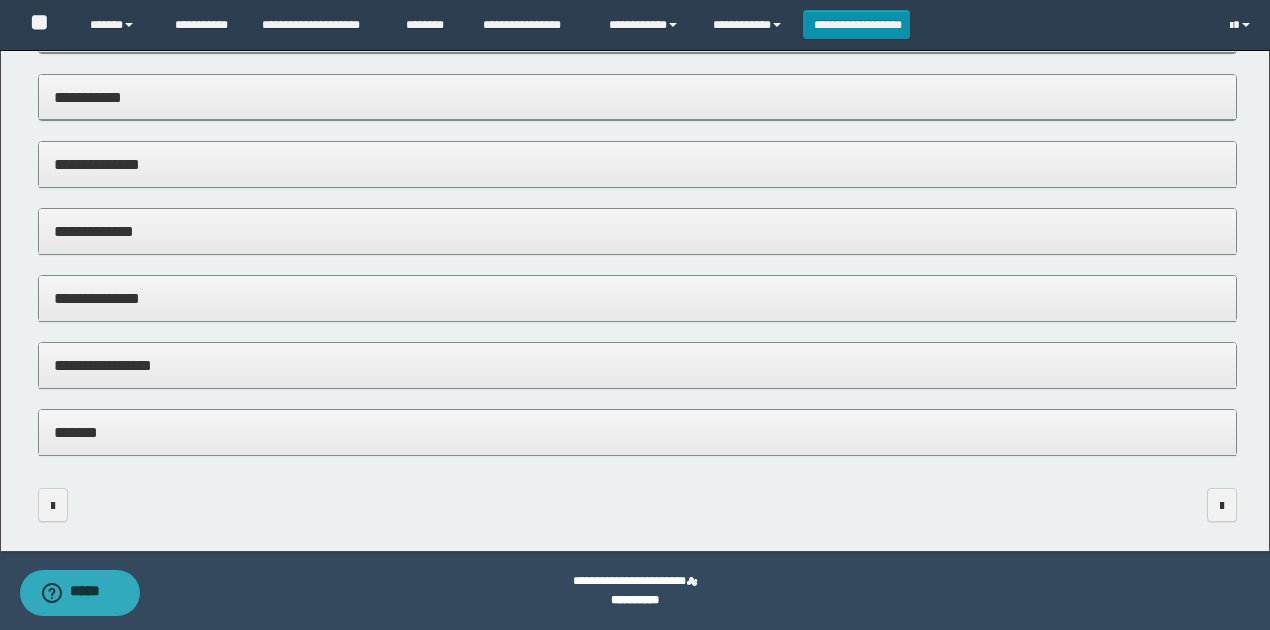click on "**********" at bounding box center (638, 366) 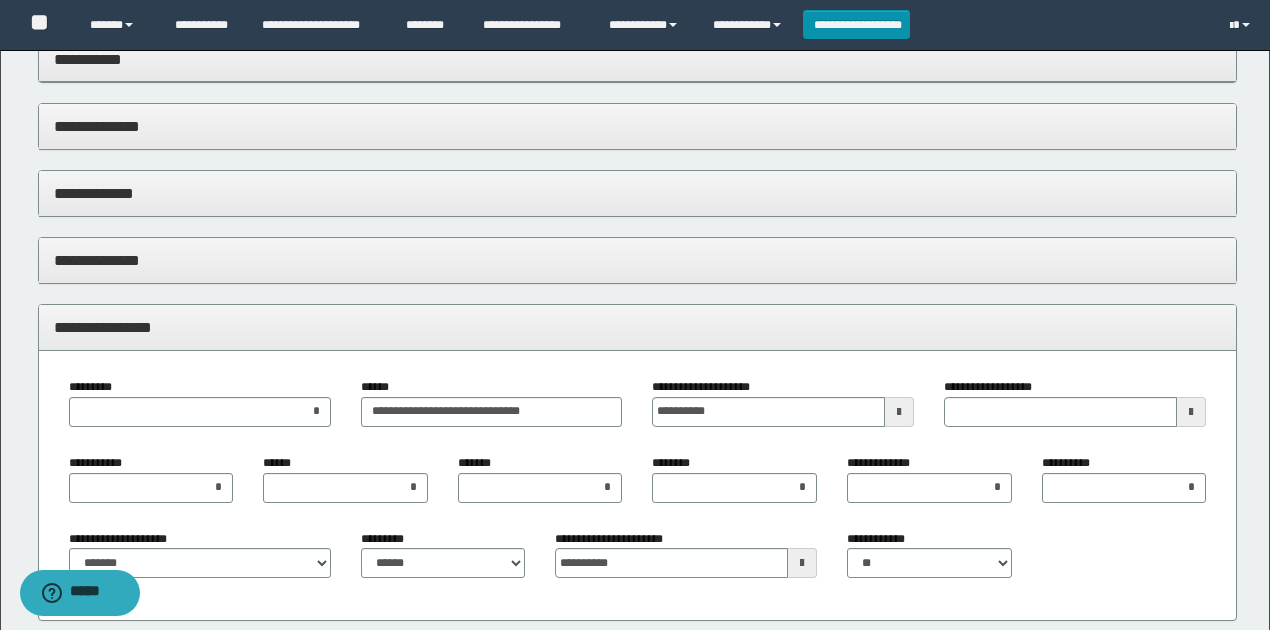 scroll, scrollTop: 2546, scrollLeft: 0, axis: vertical 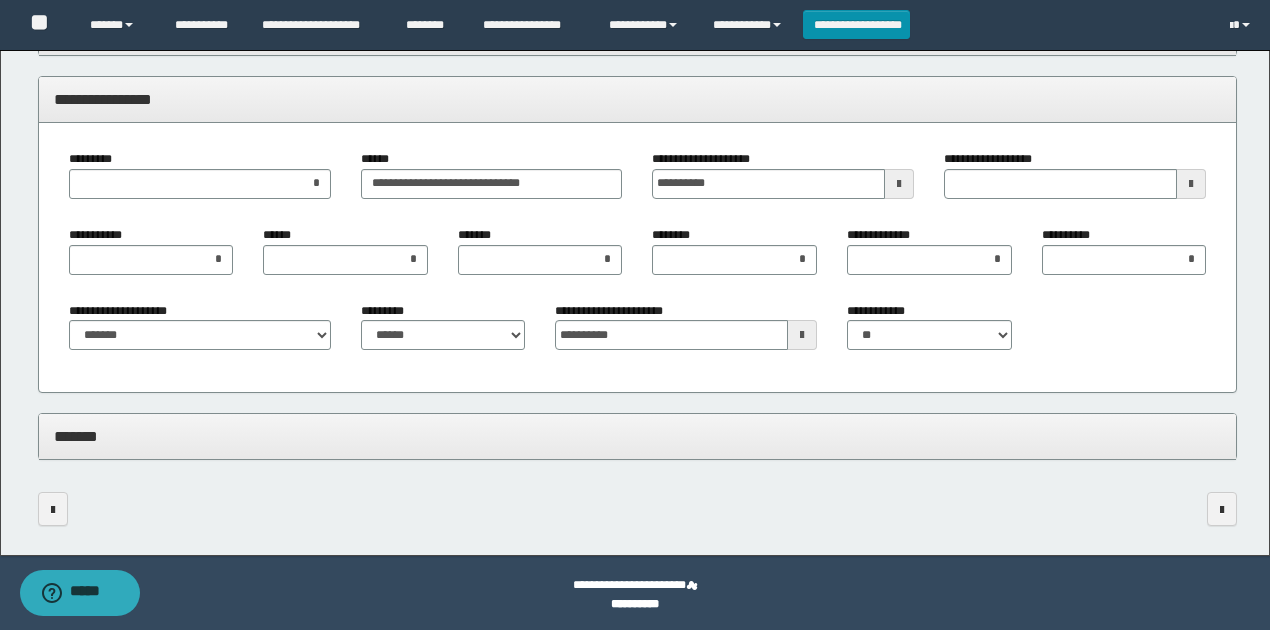 click on "**********" at bounding box center [638, 258] 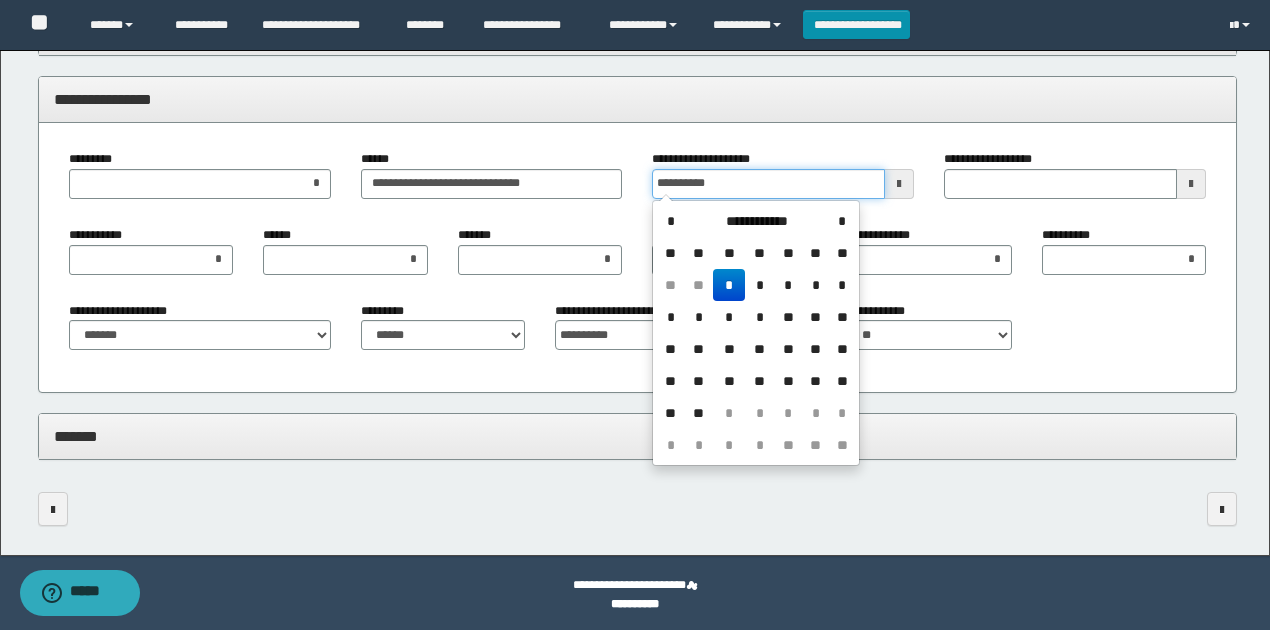 click on "**********" at bounding box center (768, 184) 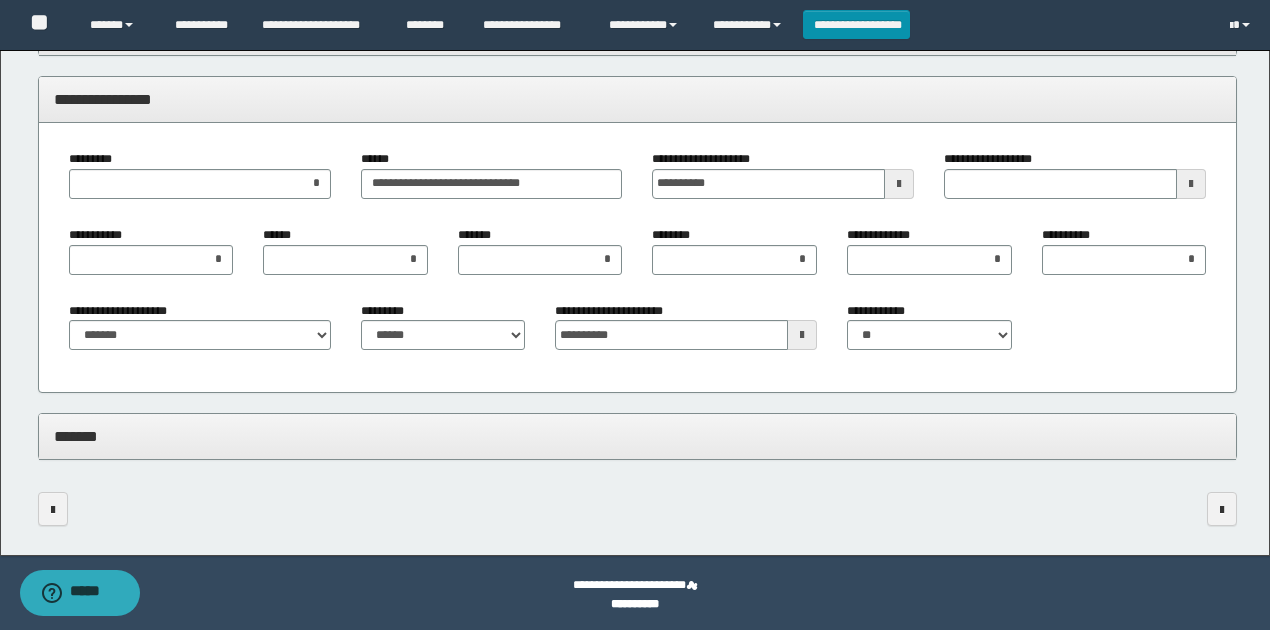 type on "**********" 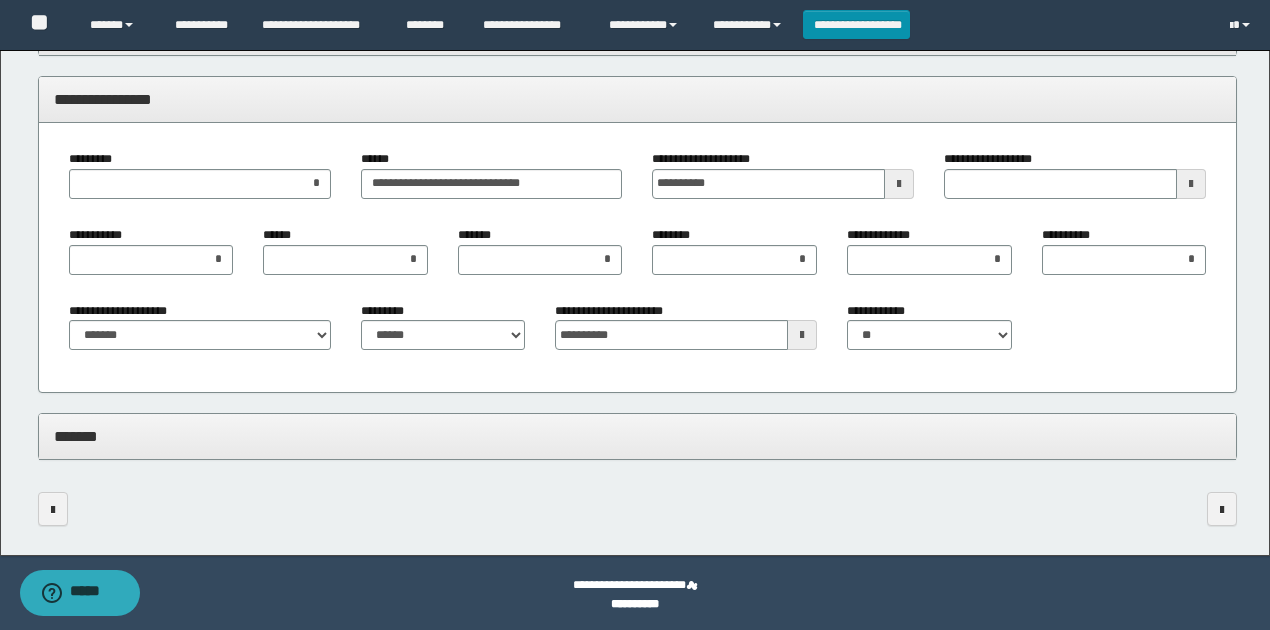 drag, startPoint x: 751, startPoint y: 286, endPoint x: 558, endPoint y: 286, distance: 193 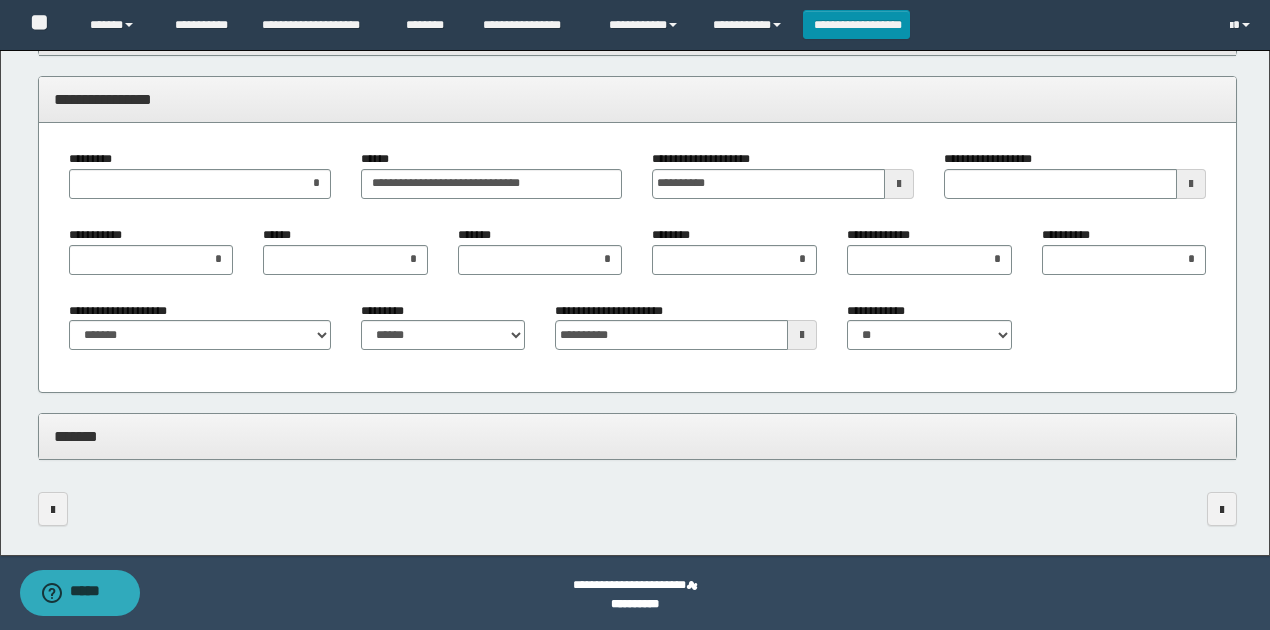 scroll, scrollTop: 2549, scrollLeft: 0, axis: vertical 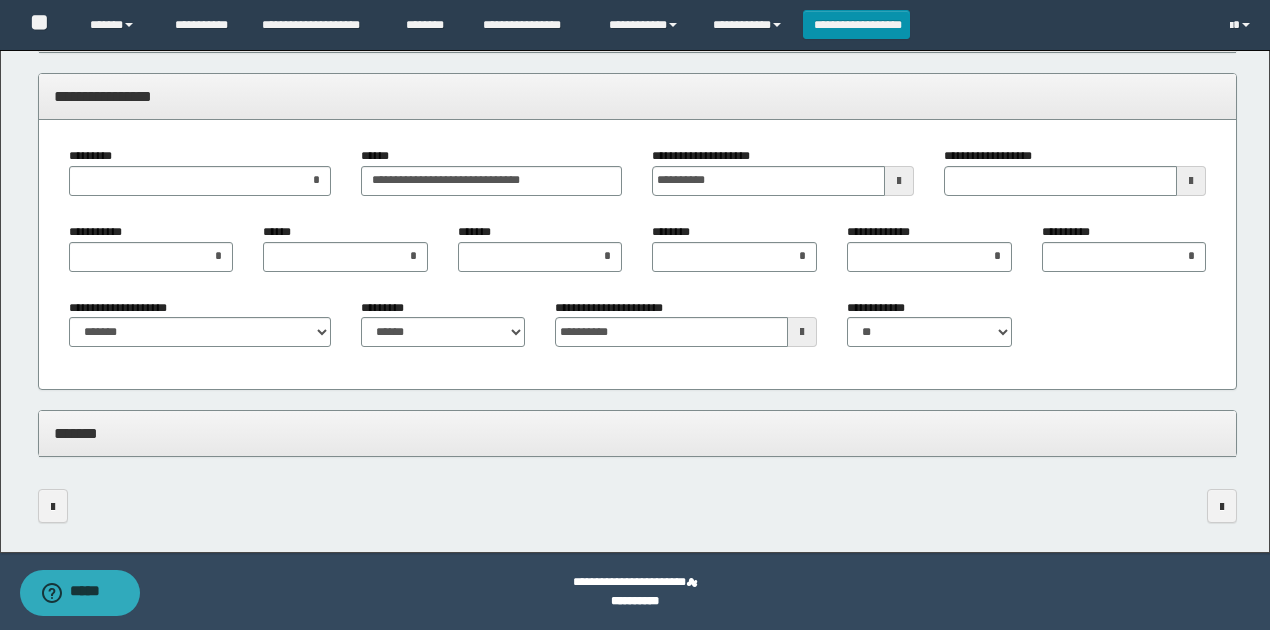 click on "**********" at bounding box center (638, 255) 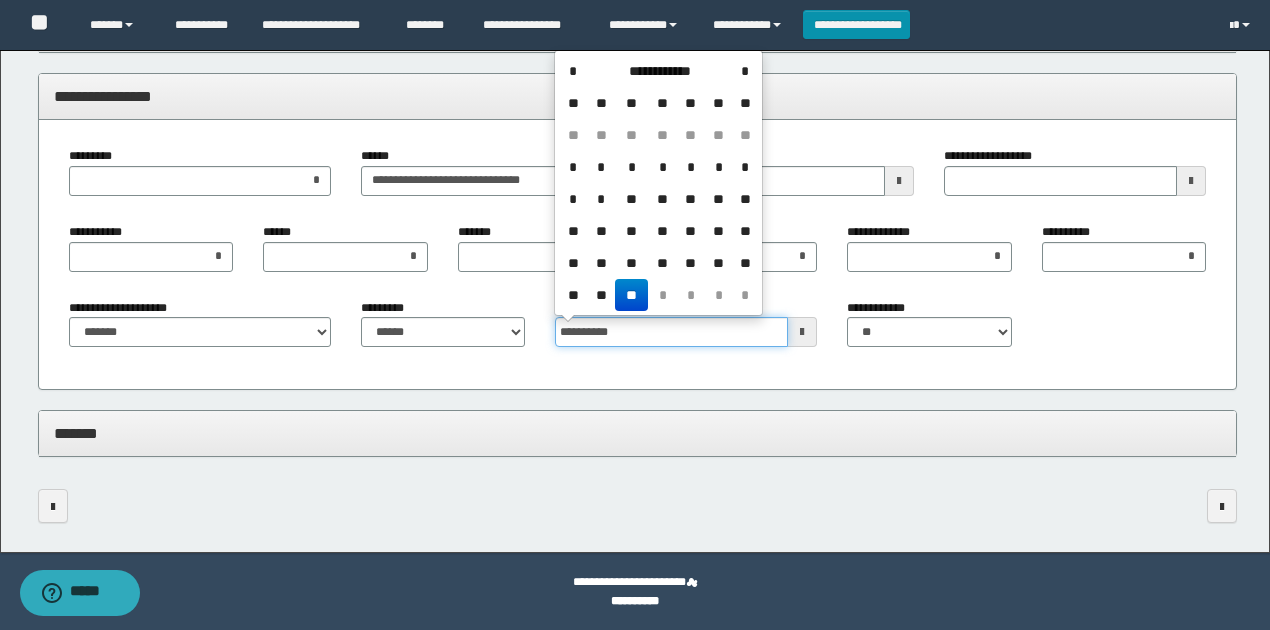 drag, startPoint x: 647, startPoint y: 334, endPoint x: 507, endPoint y: 314, distance: 141.42136 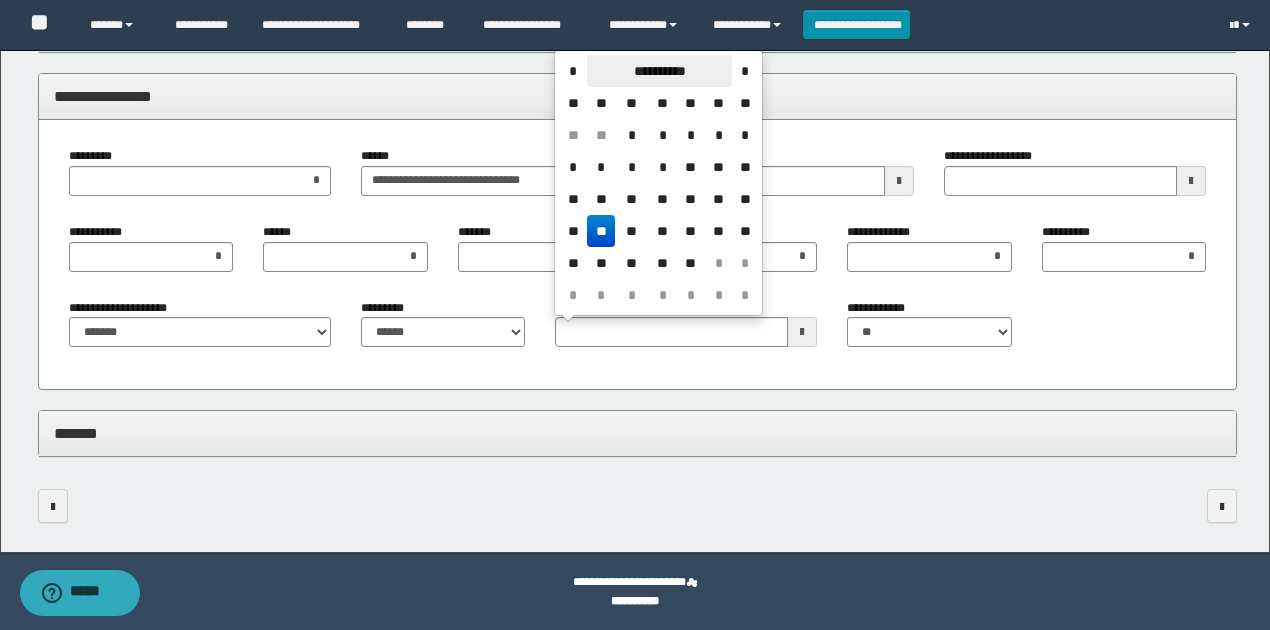 click on "**********" at bounding box center [659, 71] 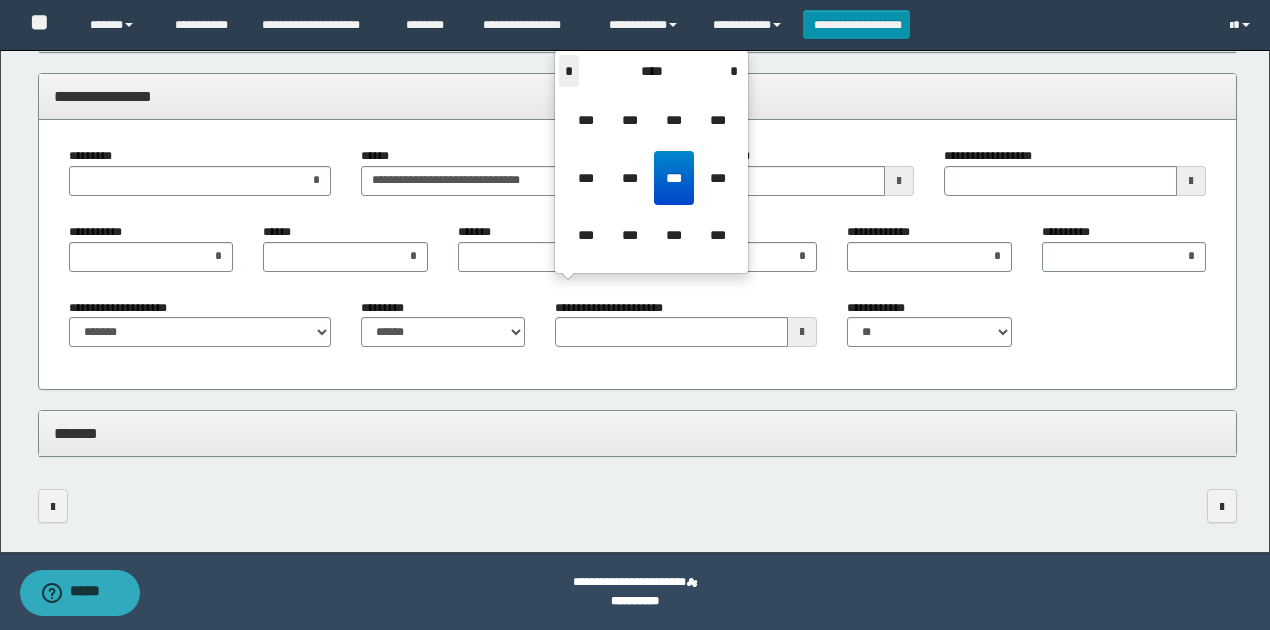 click on "*" at bounding box center (569, 71) 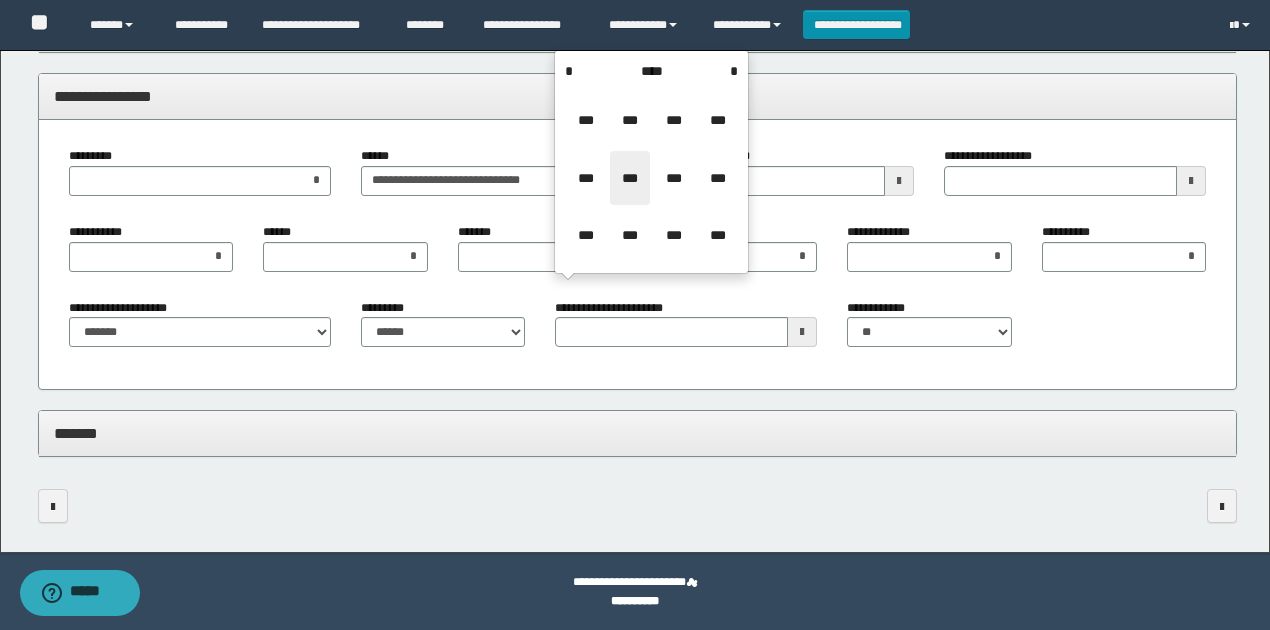 click on "***" at bounding box center [630, 178] 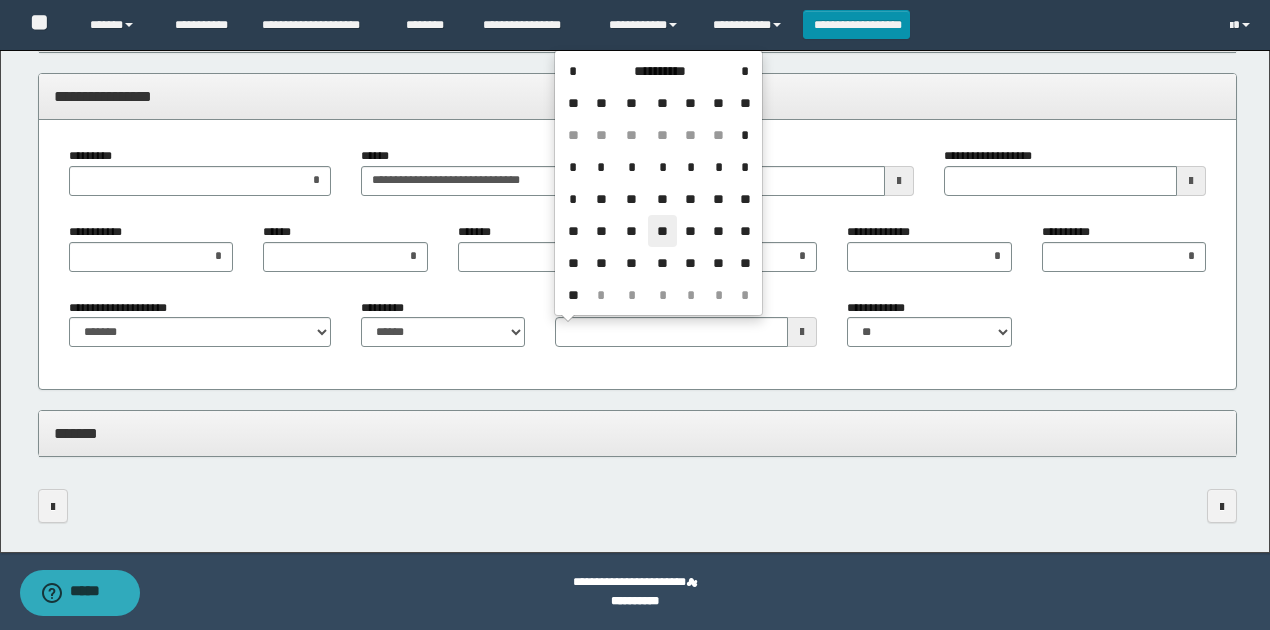 click on "**" at bounding box center (662, 231) 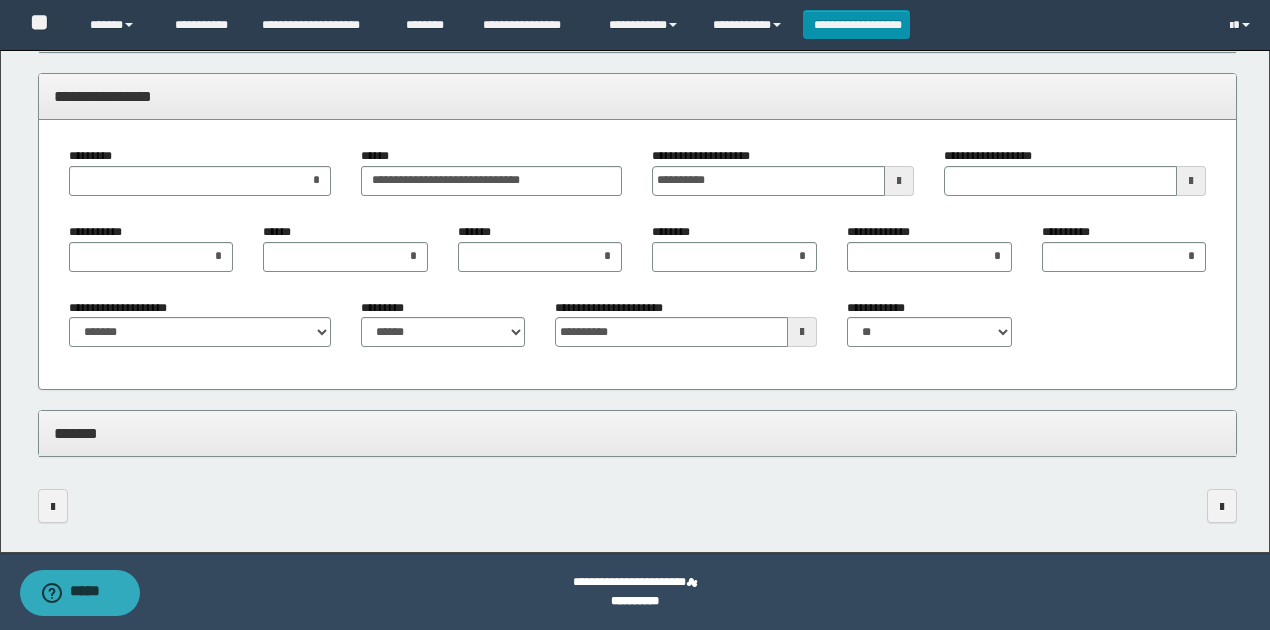 drag, startPoint x: 588, startPoint y: 364, endPoint x: 688, endPoint y: 358, distance: 100.17984 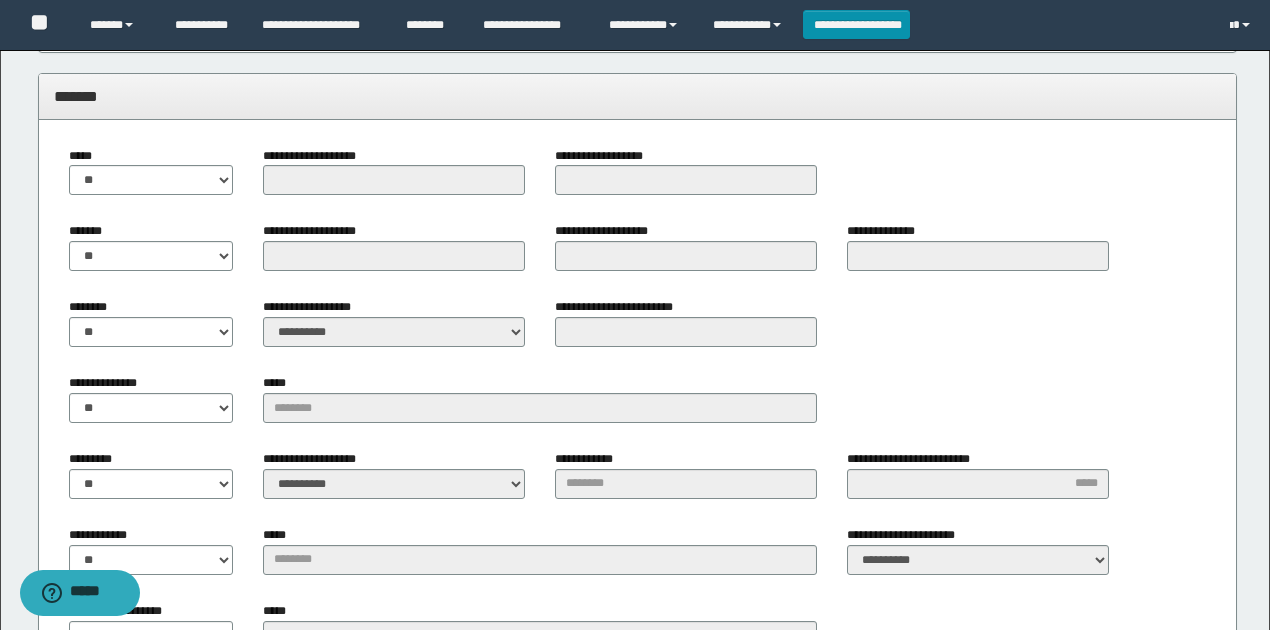 scroll, scrollTop: 2949, scrollLeft: 0, axis: vertical 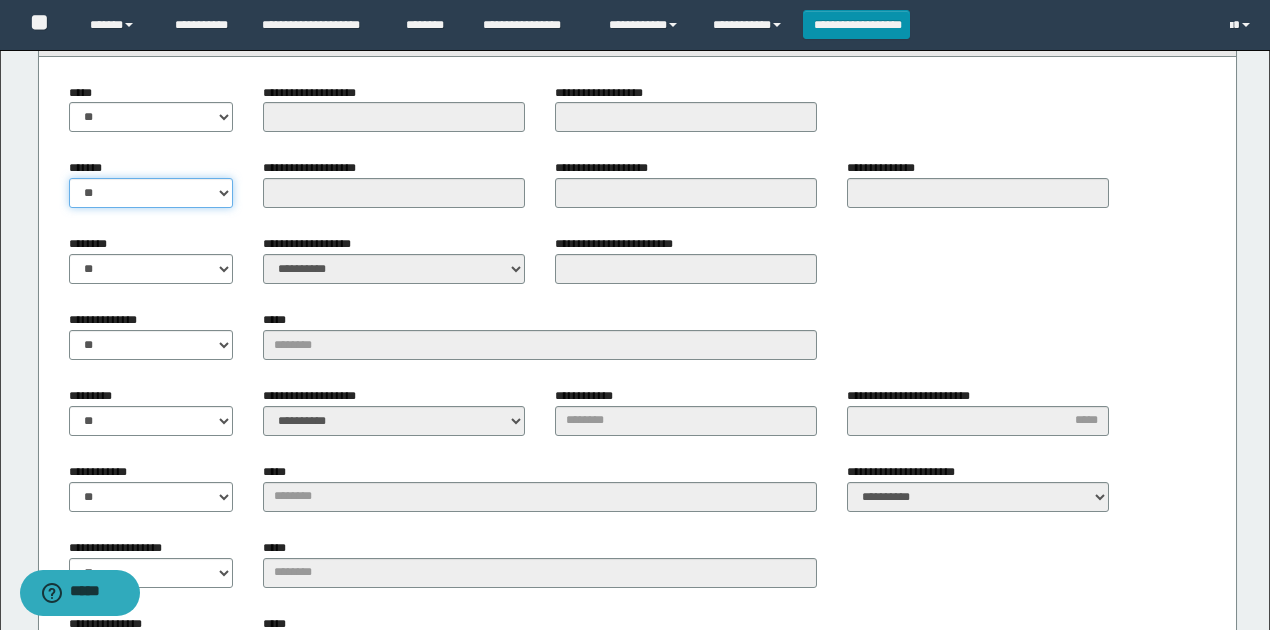 click on "**
**" at bounding box center [151, 193] 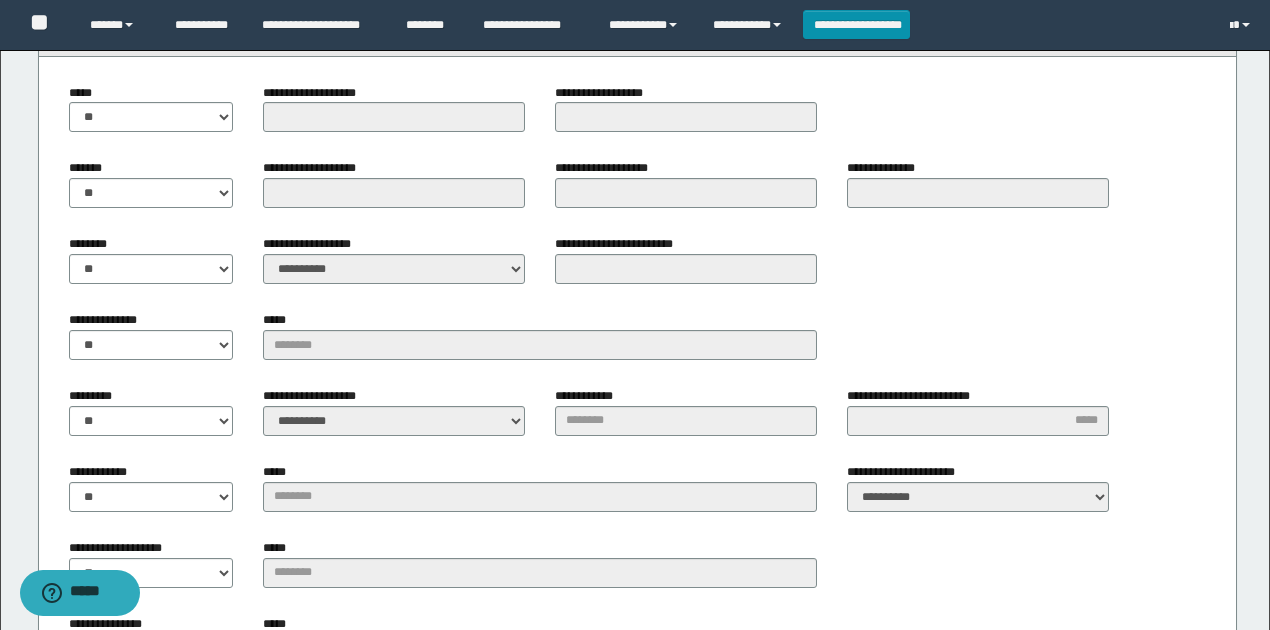 click on "**********" at bounding box center [638, 381] 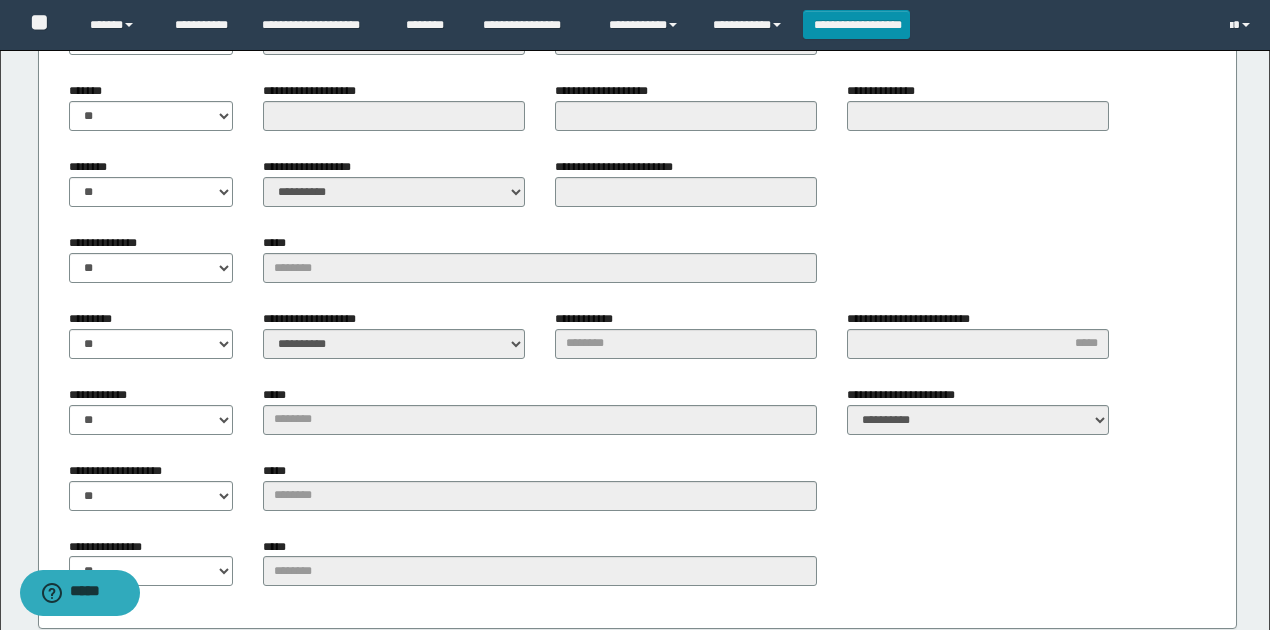 scroll, scrollTop: 3149, scrollLeft: 0, axis: vertical 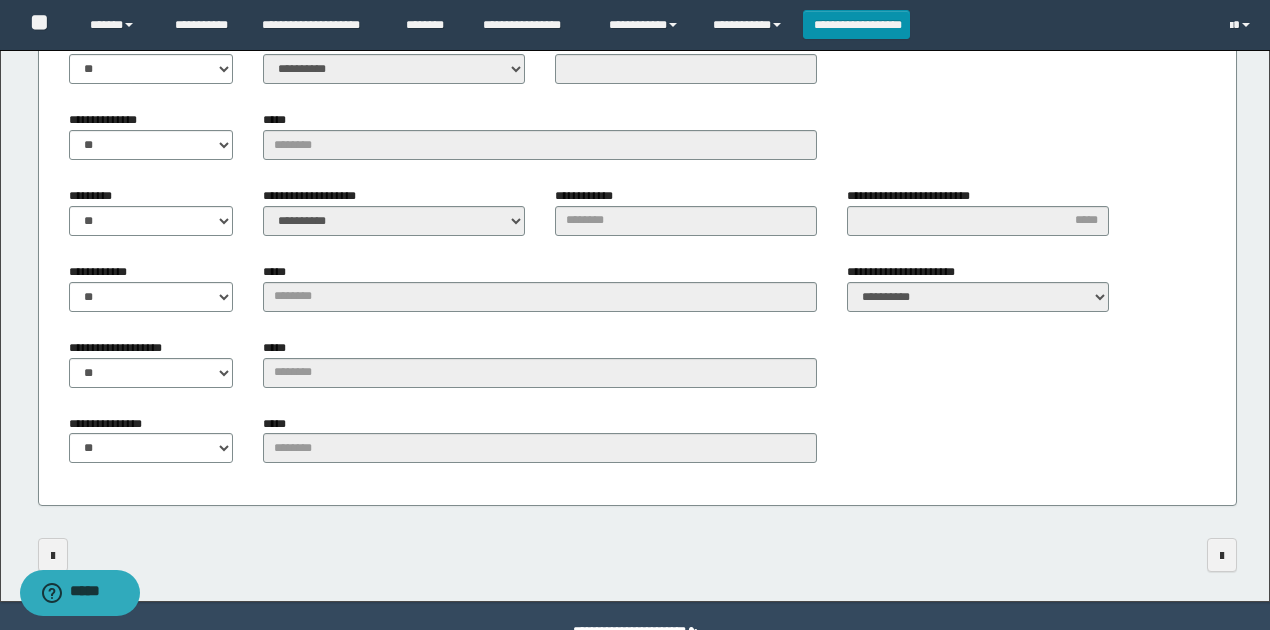click on "**********" at bounding box center (638, 181) 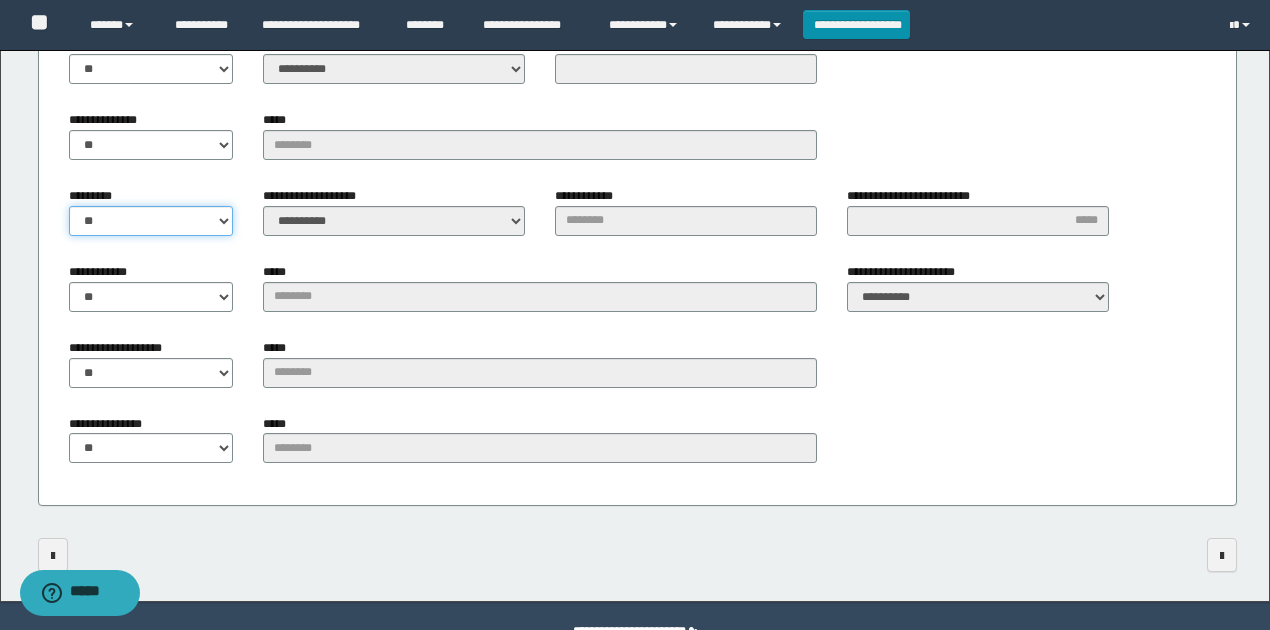 click on "**
**" at bounding box center [151, 221] 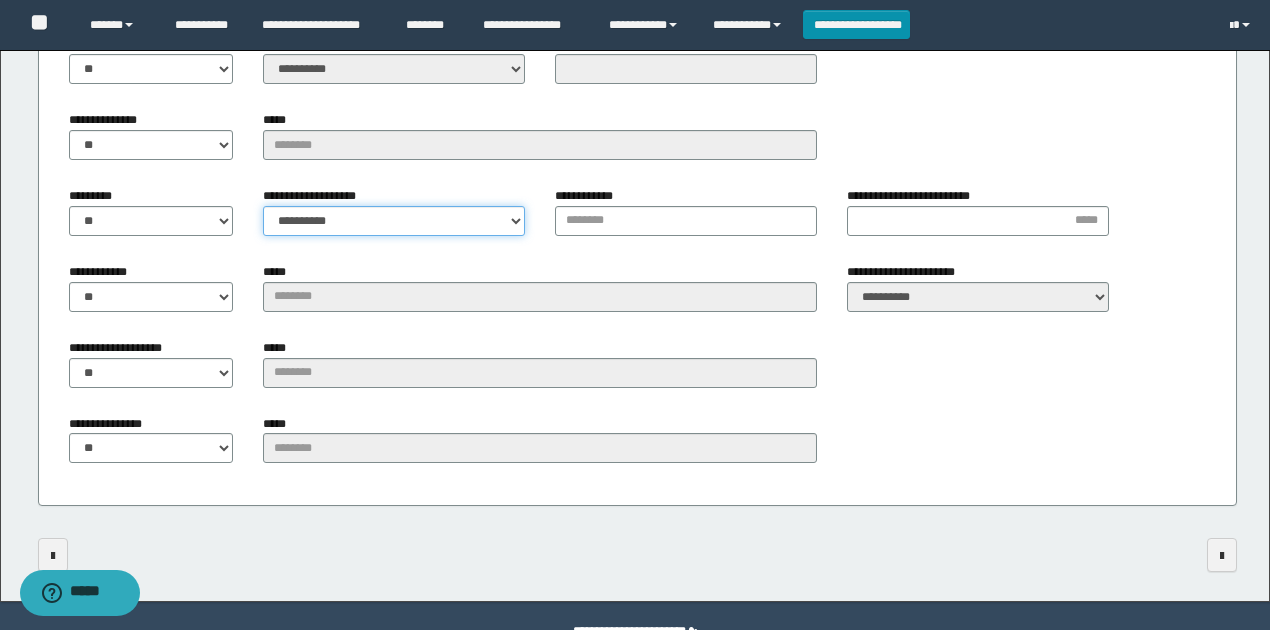 click on "**********" at bounding box center [394, 221] 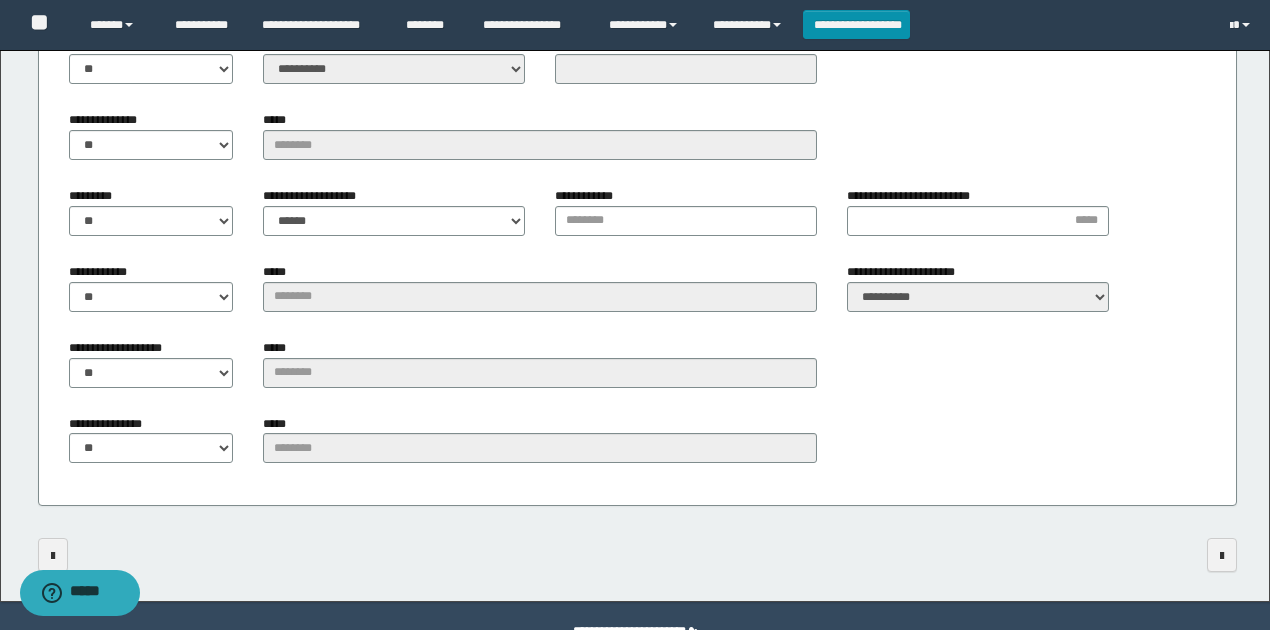 click on "**********" at bounding box center (686, 211) 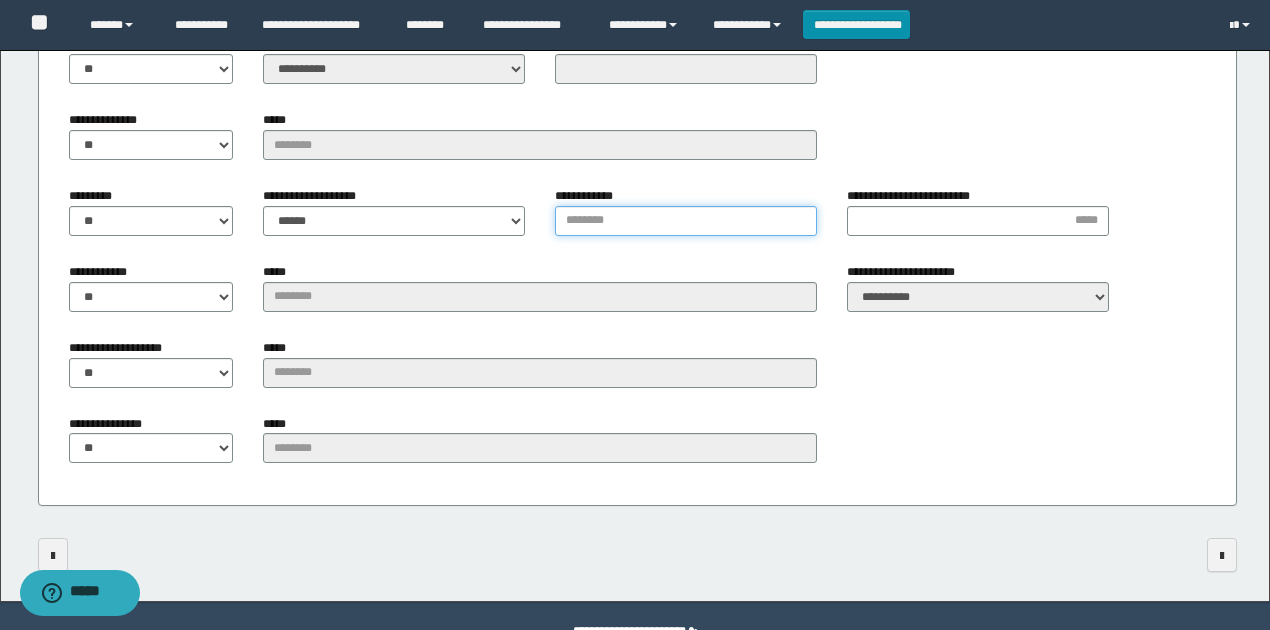 click on "**********" at bounding box center (686, 221) 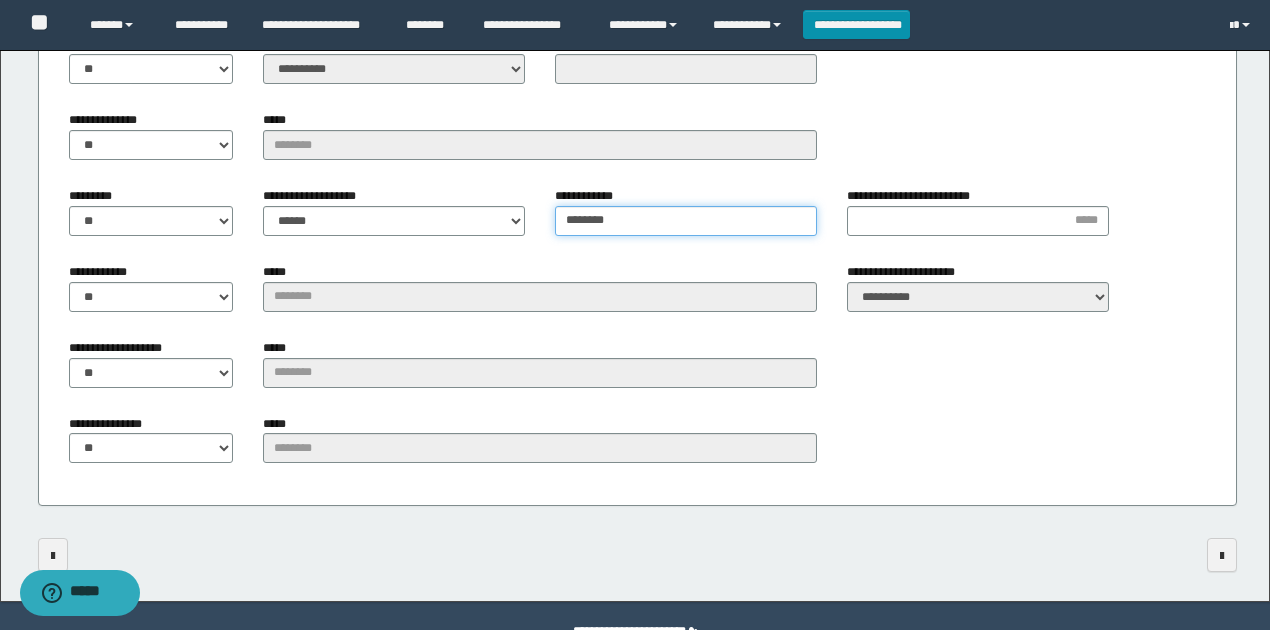 type on "********" 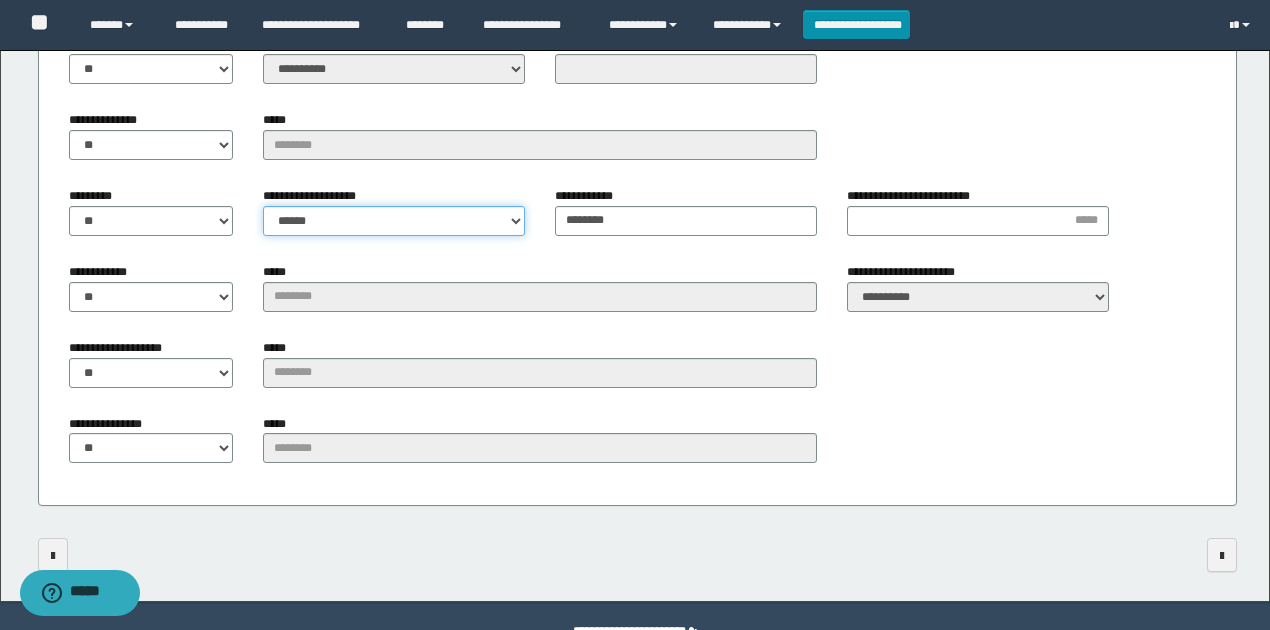 click on "**********" at bounding box center [394, 221] 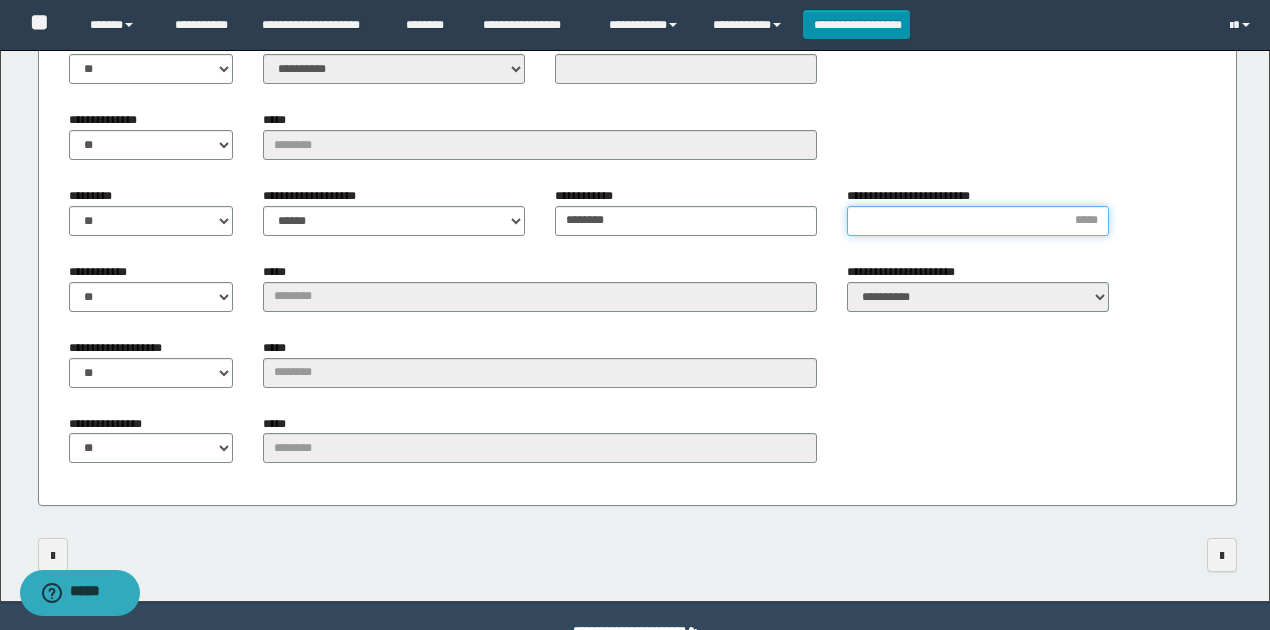 click on "**********" at bounding box center (978, 221) 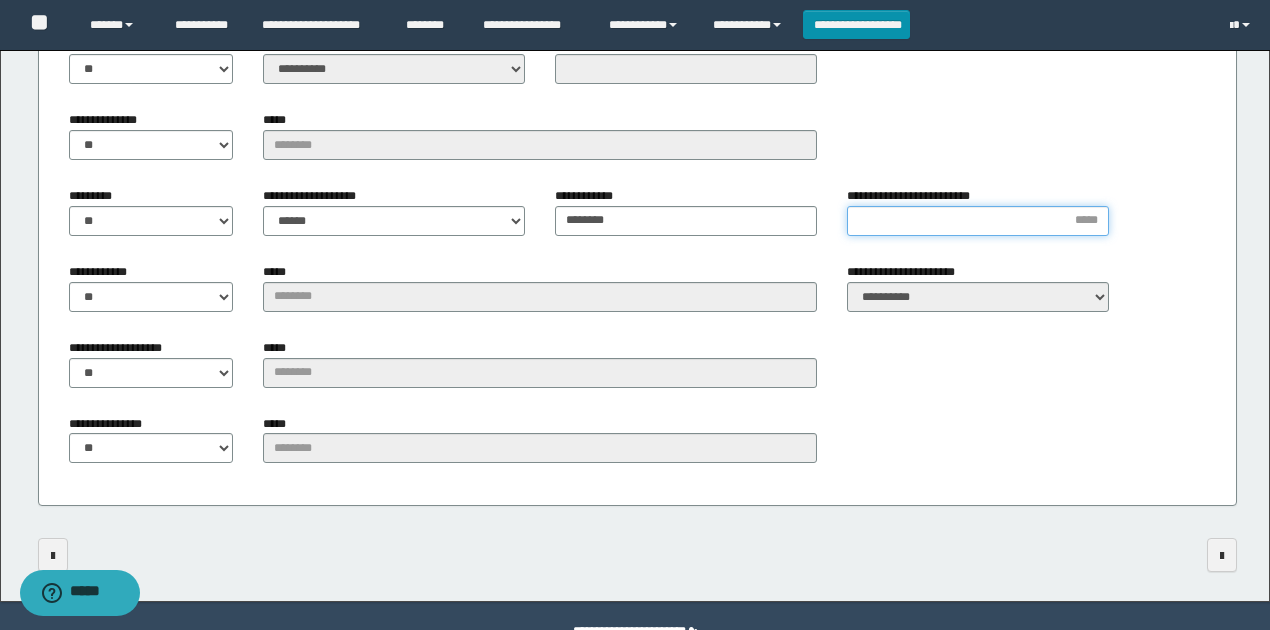 type on "*" 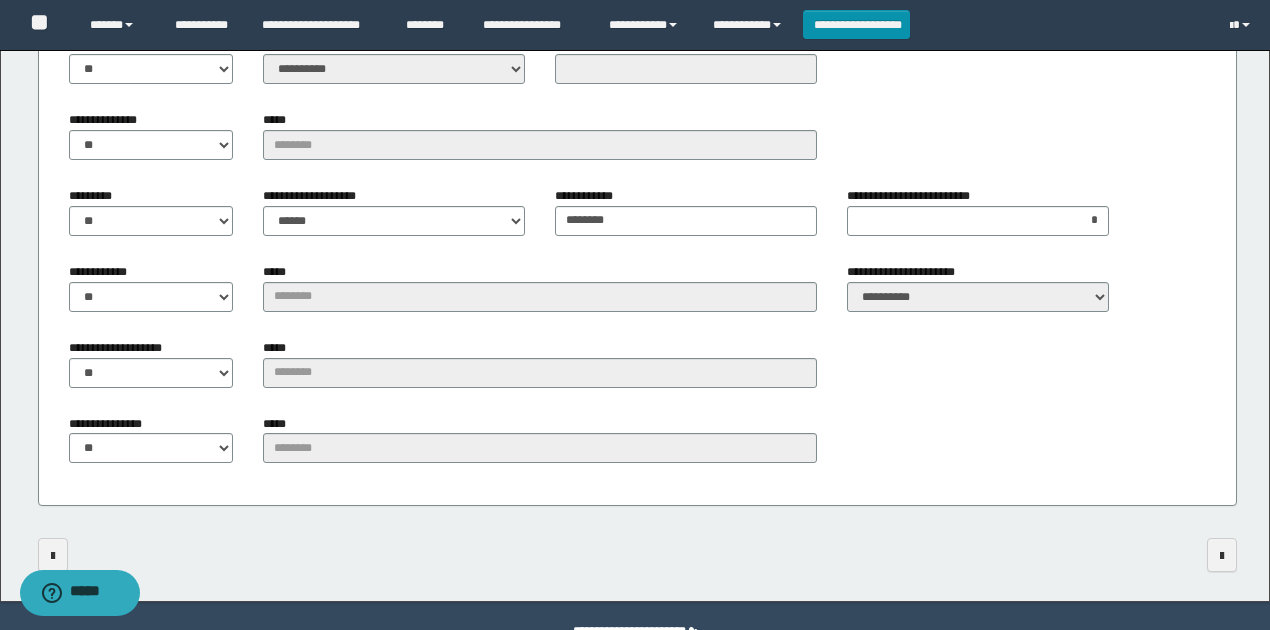drag, startPoint x: 1030, startPoint y: 108, endPoint x: 1036, endPoint y: 124, distance: 17.088007 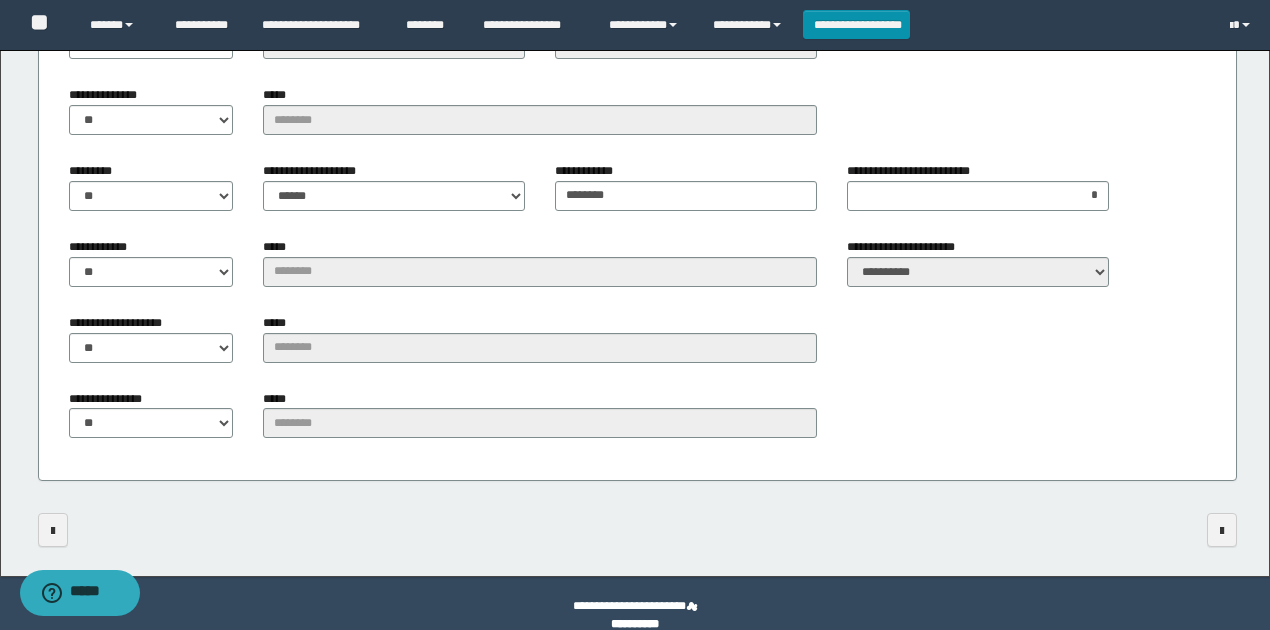 scroll, scrollTop: 3198, scrollLeft: 0, axis: vertical 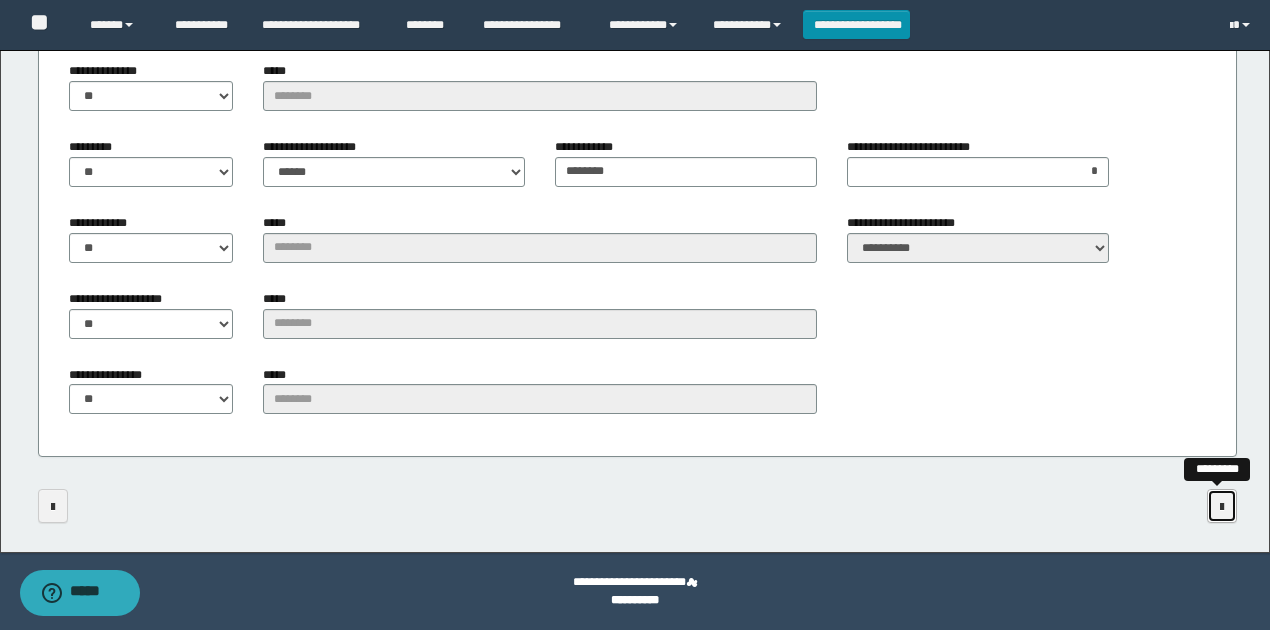 click at bounding box center [1222, 507] 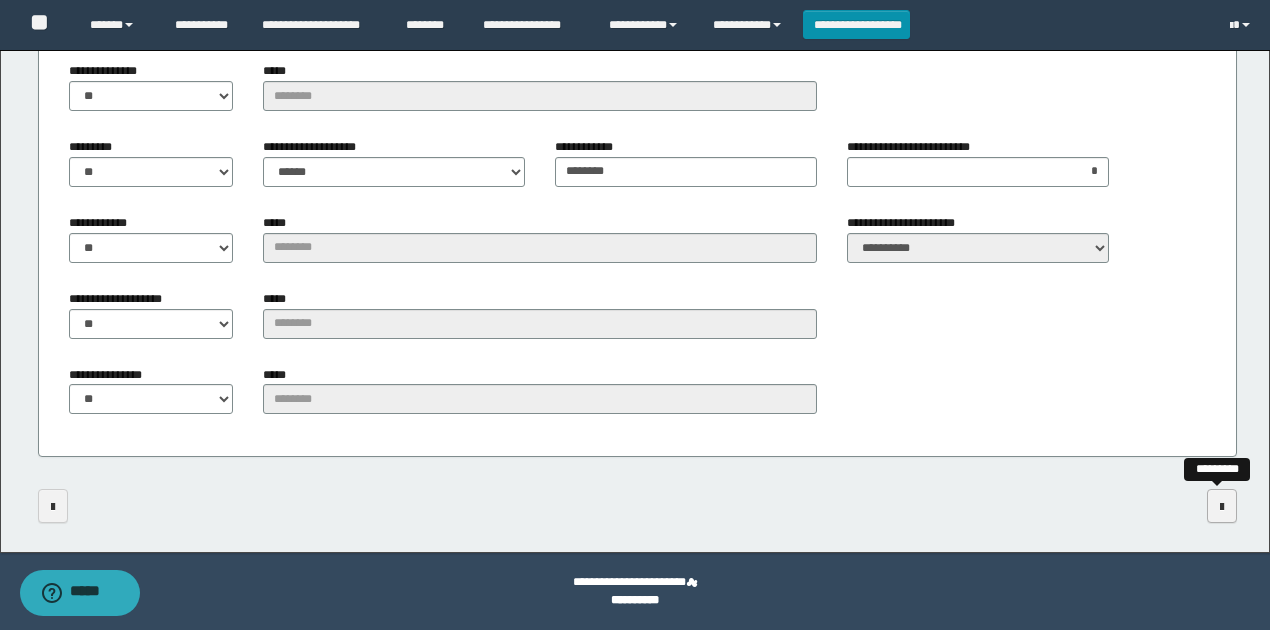 scroll, scrollTop: 0, scrollLeft: 0, axis: both 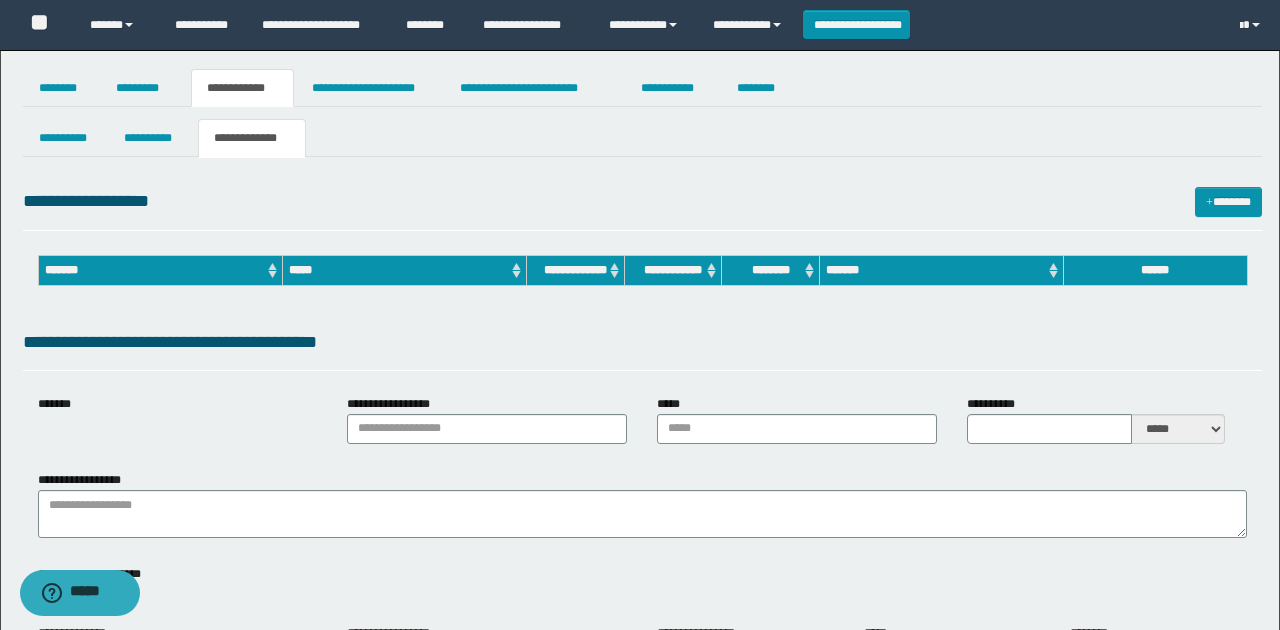 type on "**********" 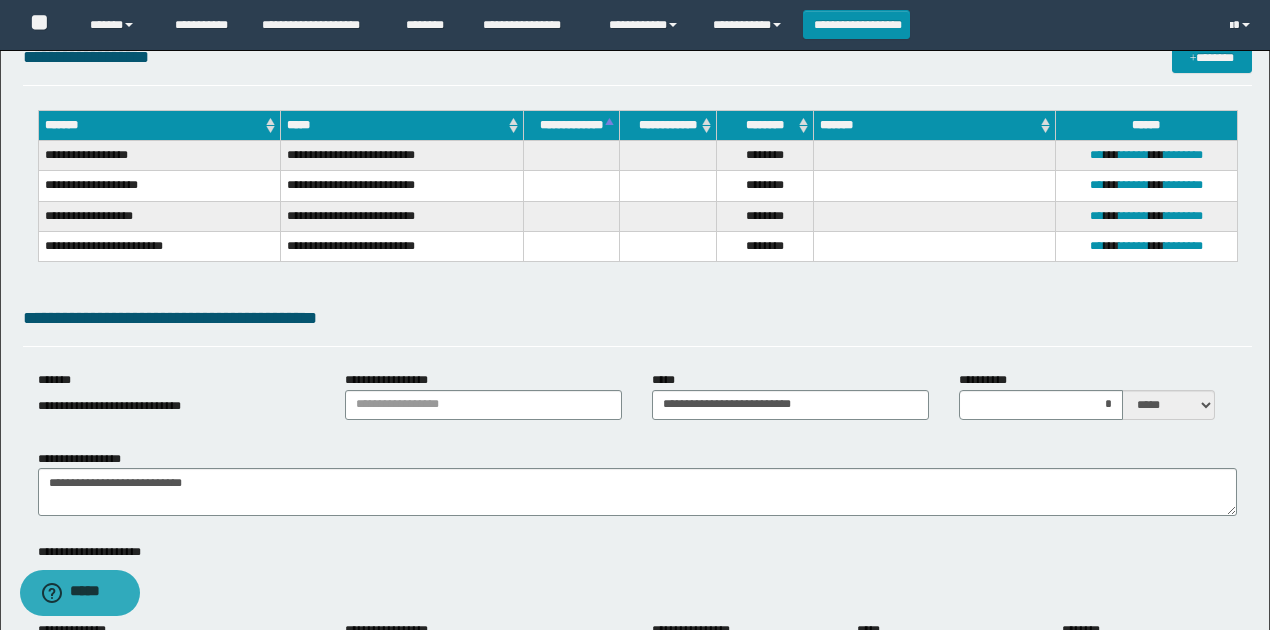 scroll, scrollTop: 266, scrollLeft: 0, axis: vertical 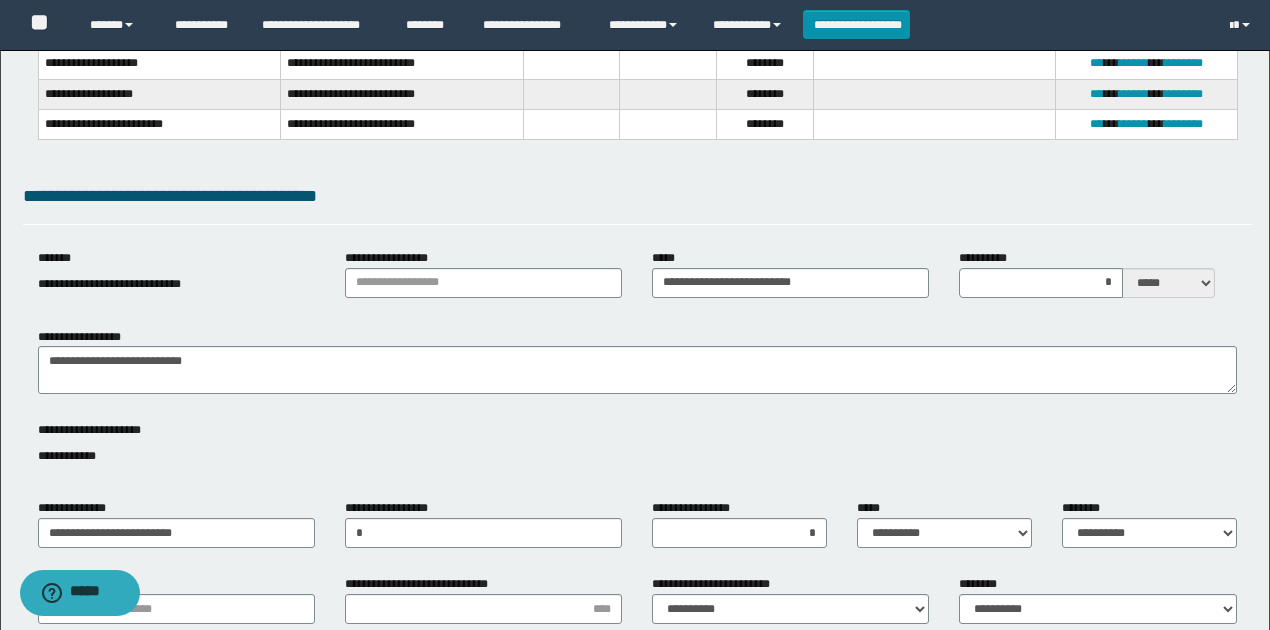 drag, startPoint x: 382, startPoint y: 137, endPoint x: 735, endPoint y: 298, distance: 387.98196 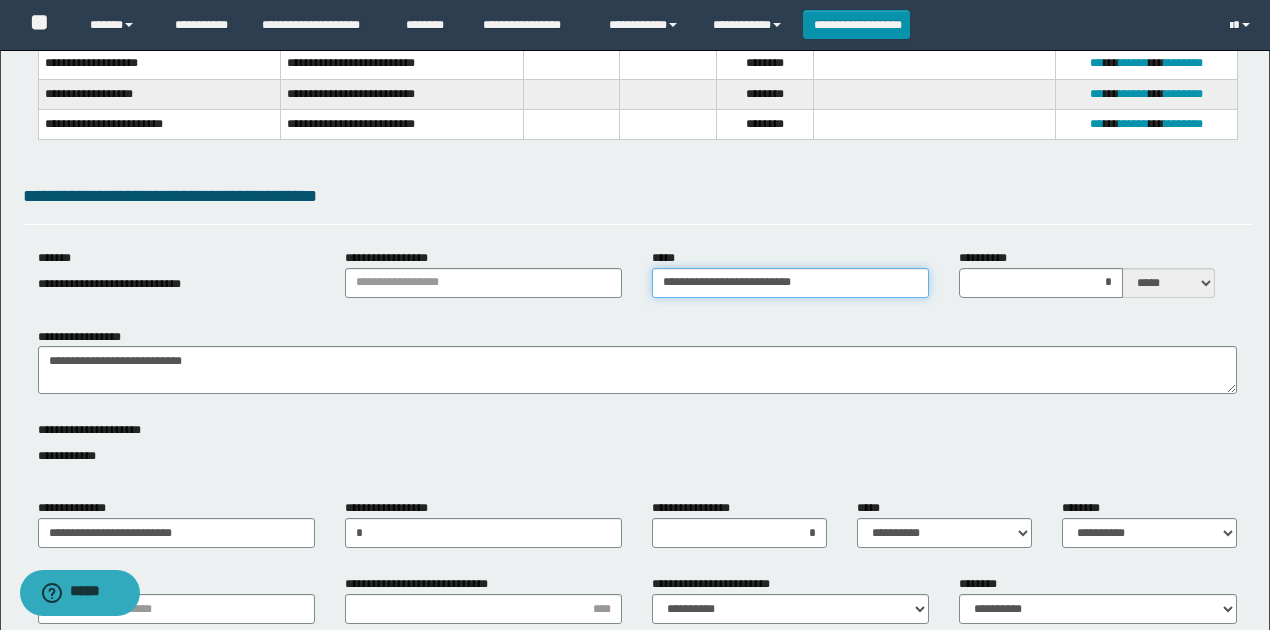 drag, startPoint x: 834, startPoint y: 288, endPoint x: 504, endPoint y: 274, distance: 330.29684 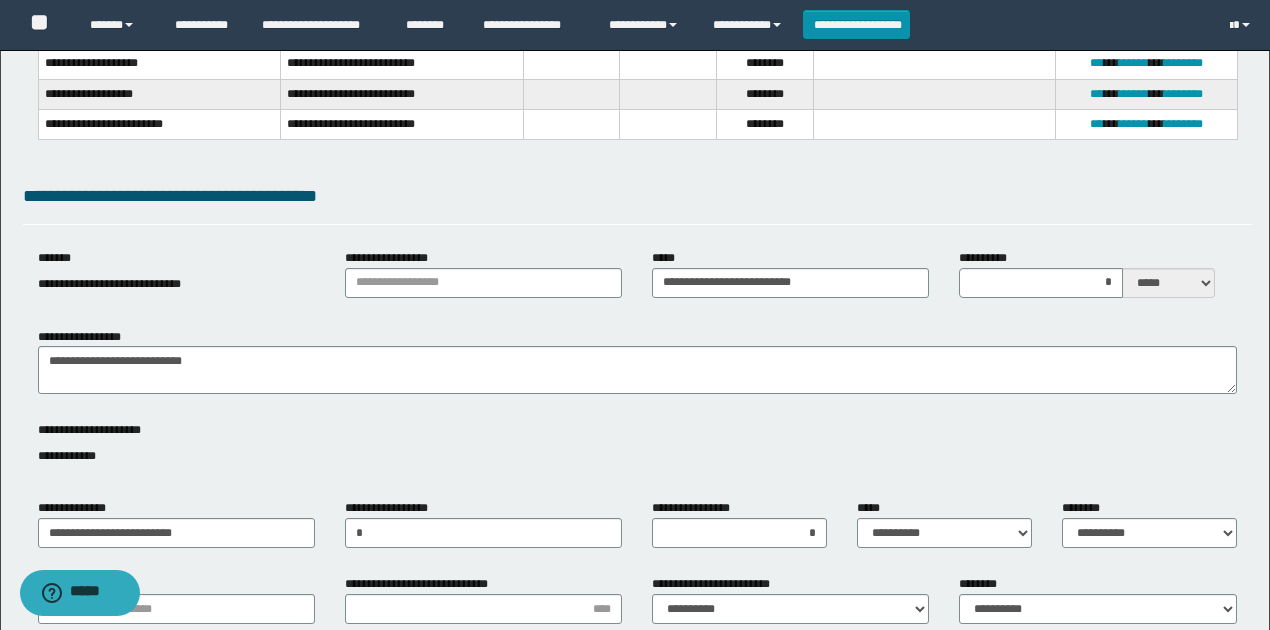 click on "**********" at bounding box center [637, 709] 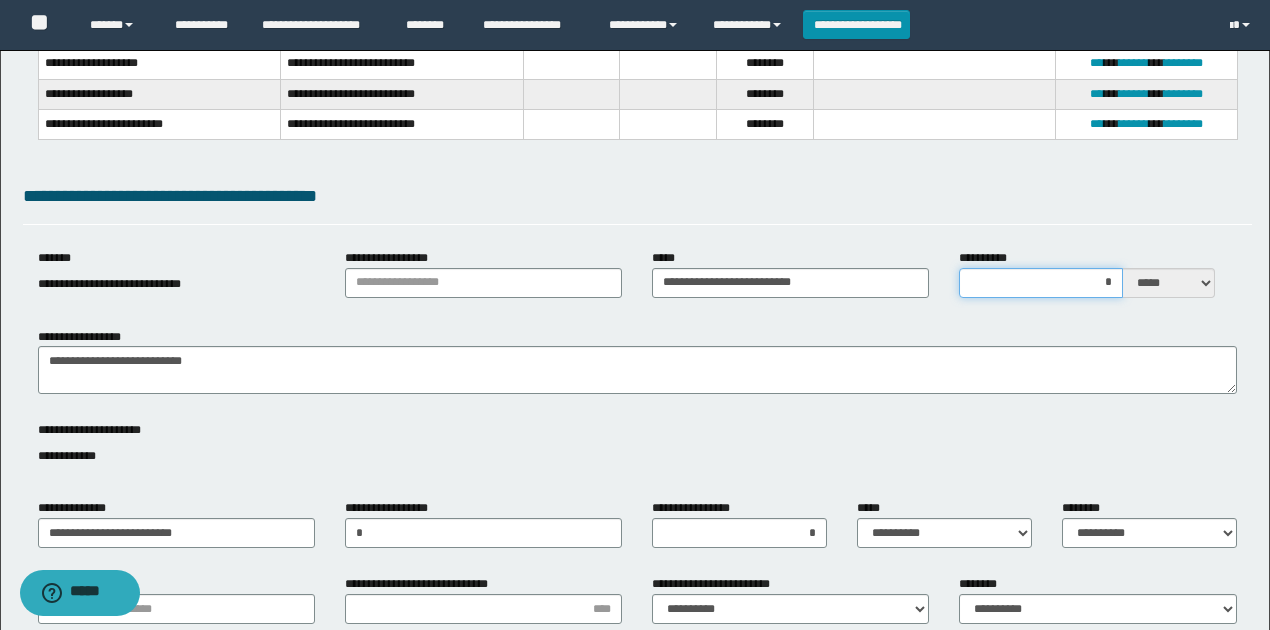 click on "*" at bounding box center [1041, 283] 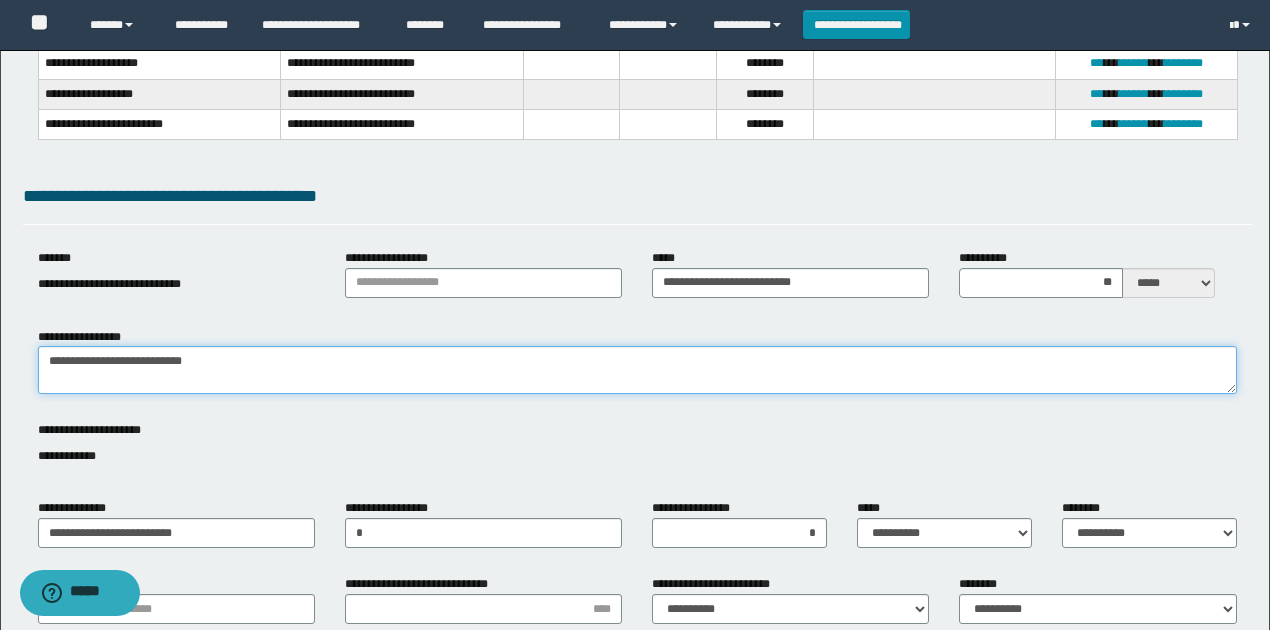 click on "**********" at bounding box center (637, 370) 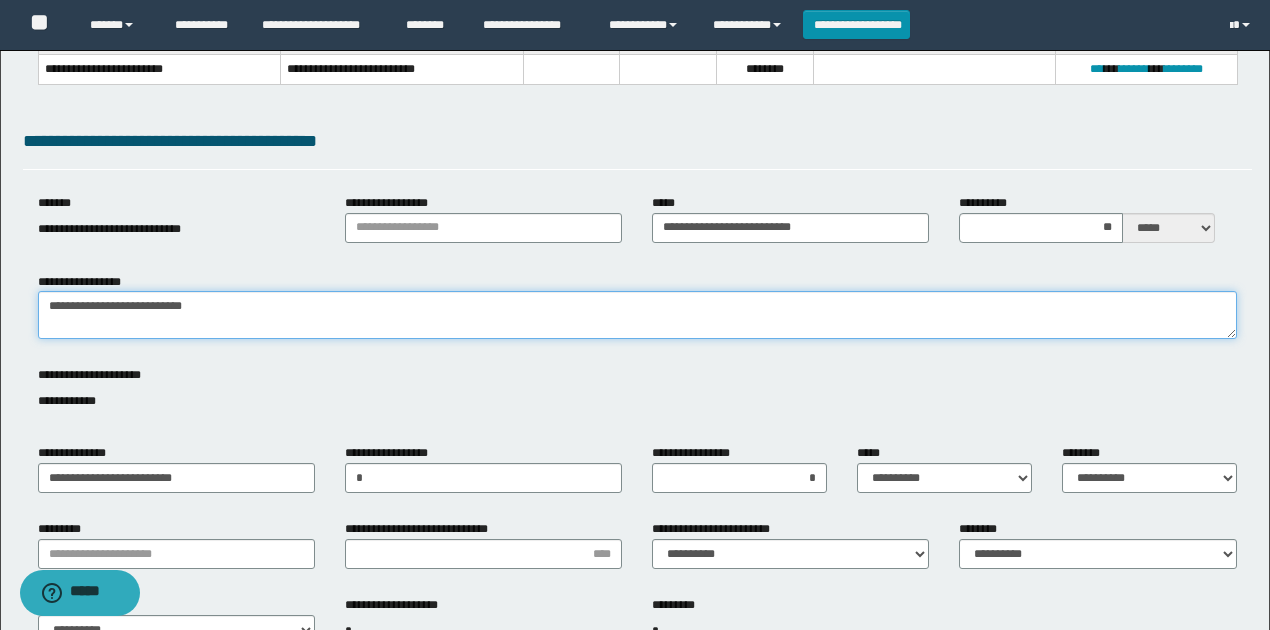 scroll, scrollTop: 400, scrollLeft: 0, axis: vertical 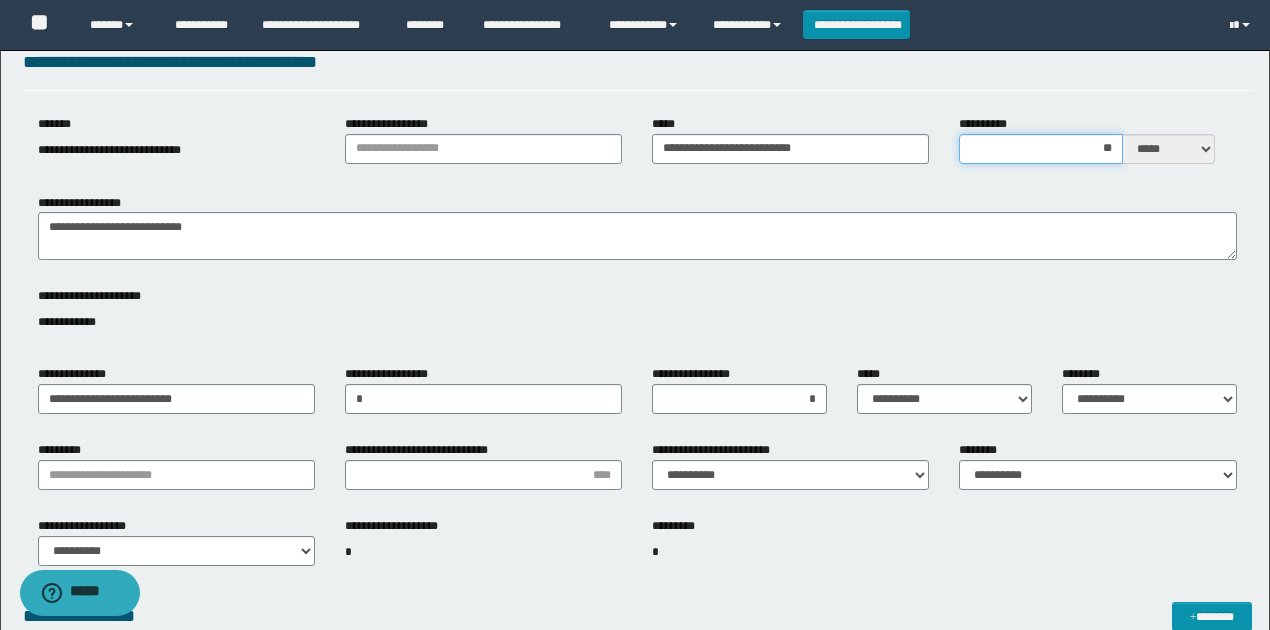 drag, startPoint x: 1115, startPoint y: 142, endPoint x: 1079, endPoint y: 142, distance: 36 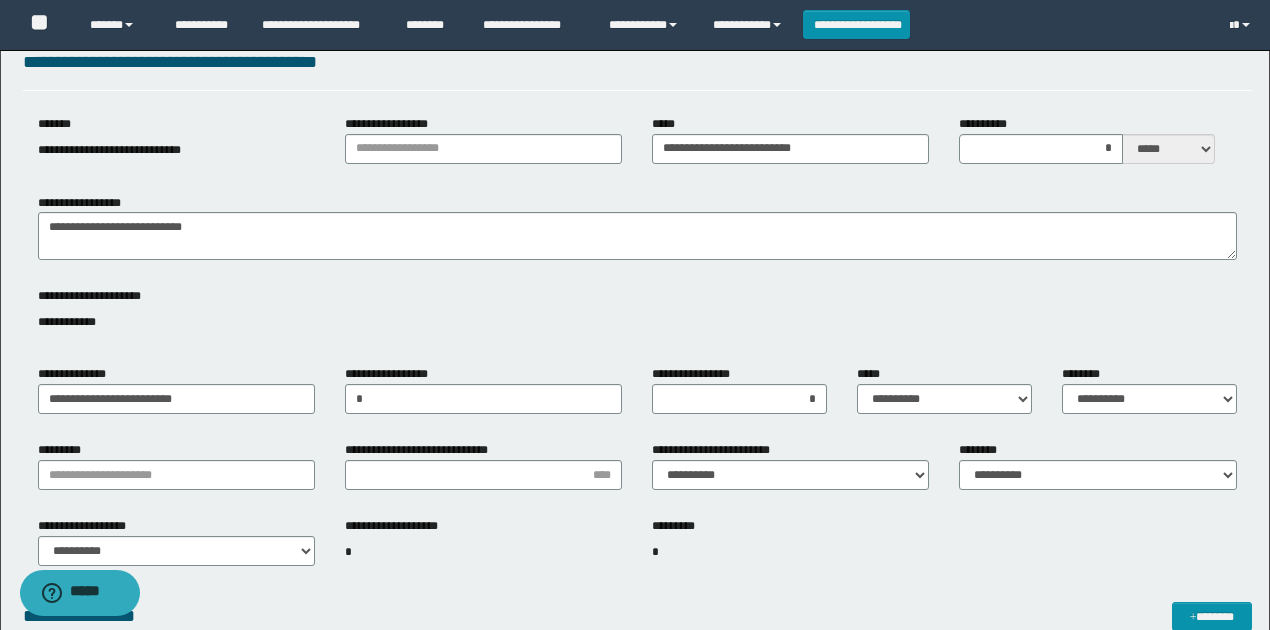 click on "**********" at bounding box center (637, 313) 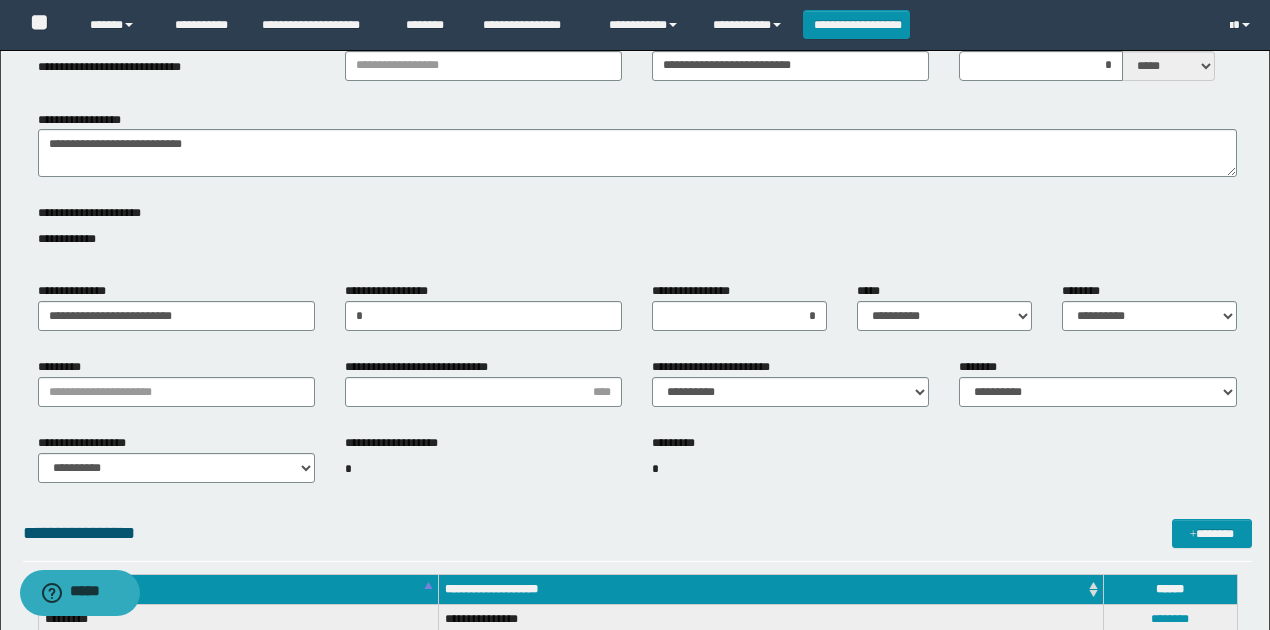scroll, scrollTop: 600, scrollLeft: 0, axis: vertical 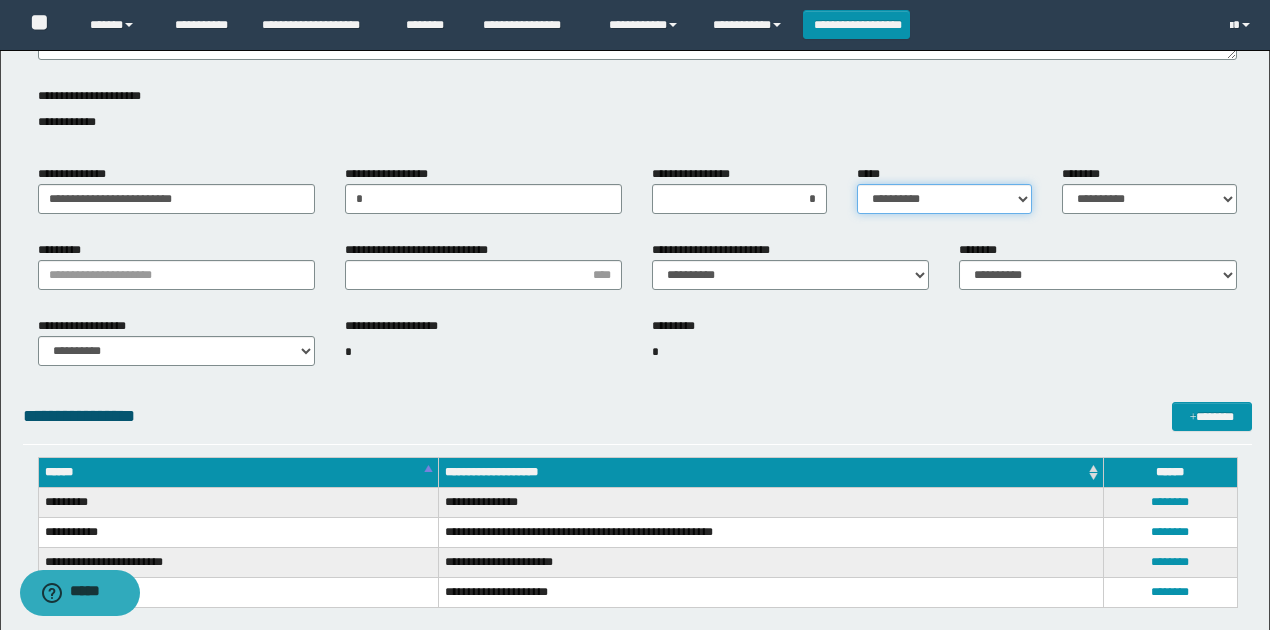 click on "**********" at bounding box center (944, 199) 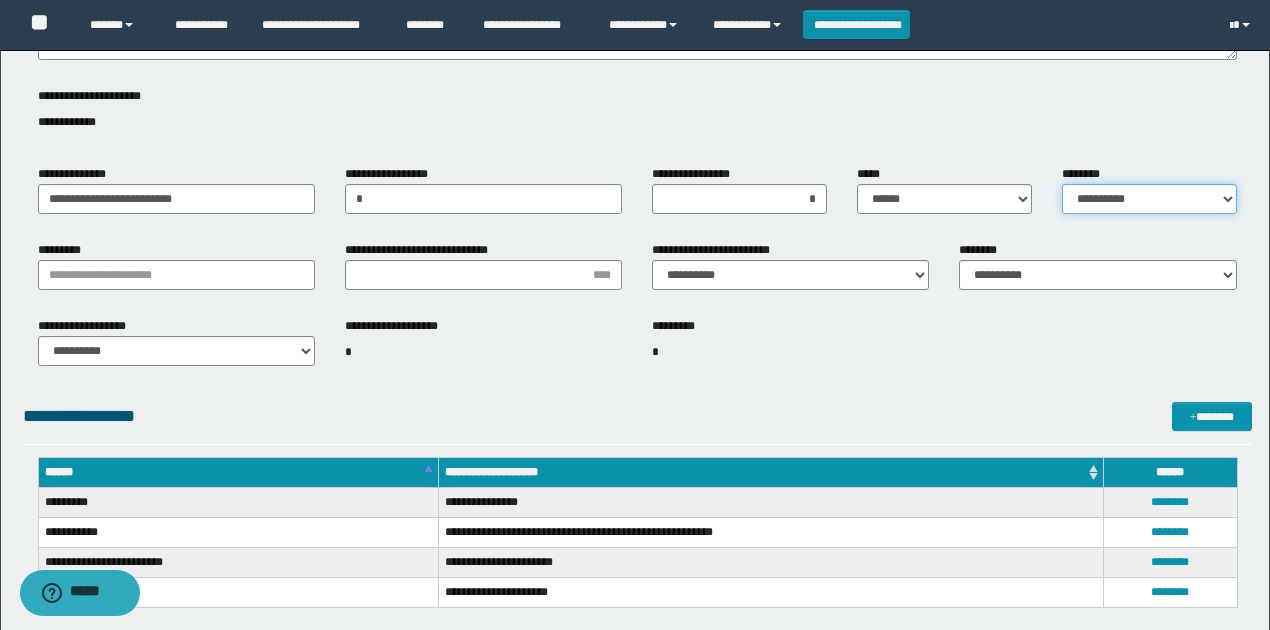 click on "**********" at bounding box center [1149, 199] 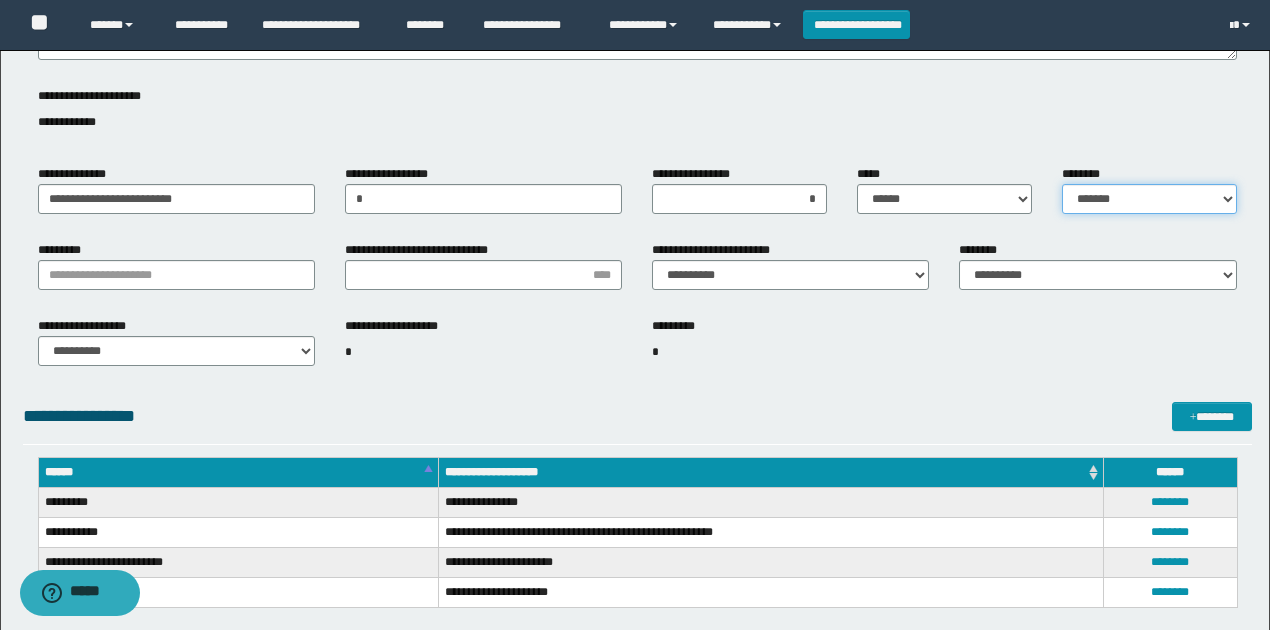 click on "**********" at bounding box center [1149, 199] 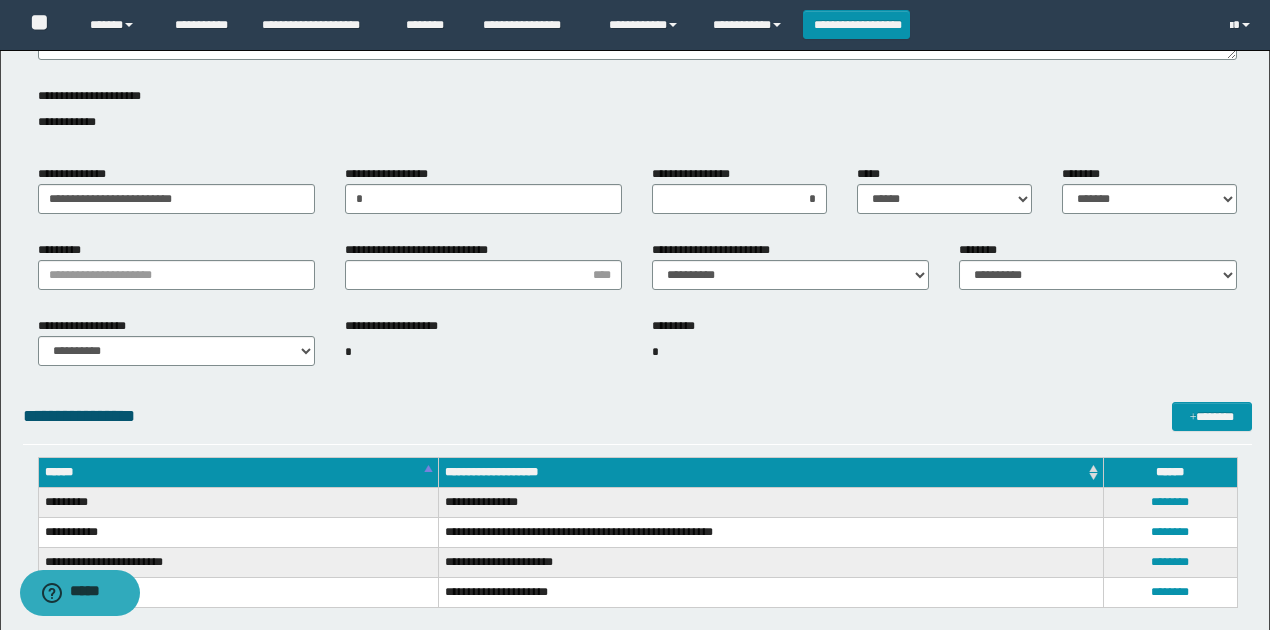 click on "**********" at bounding box center (637, 375) 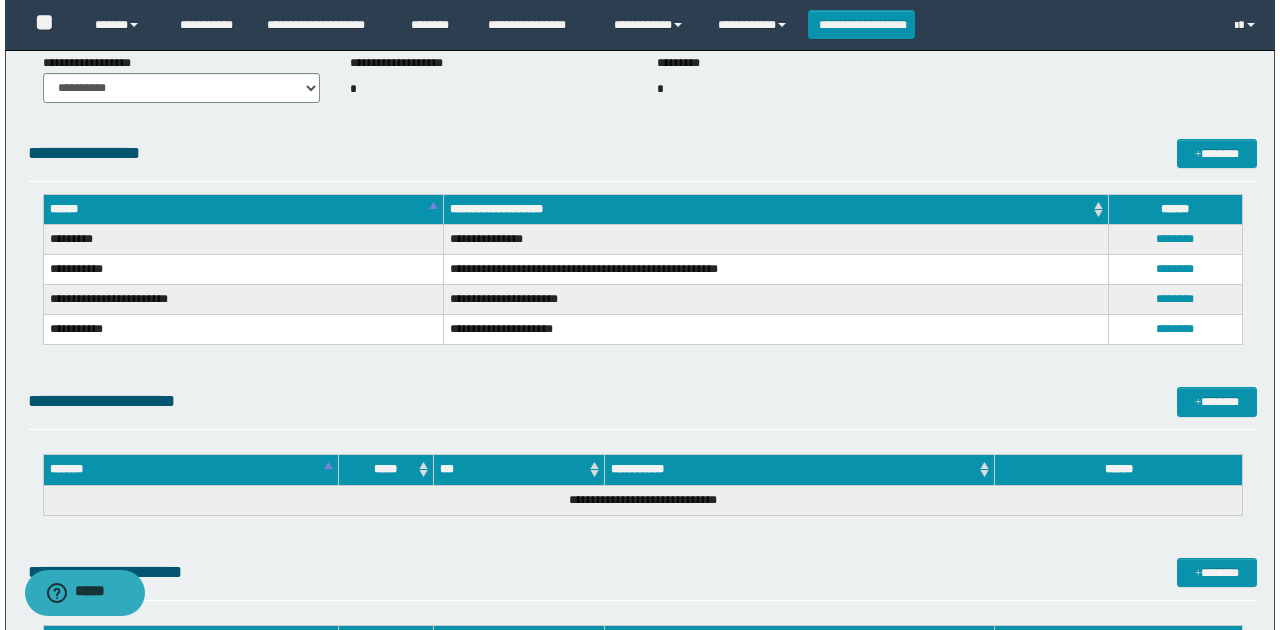 scroll, scrollTop: 866, scrollLeft: 0, axis: vertical 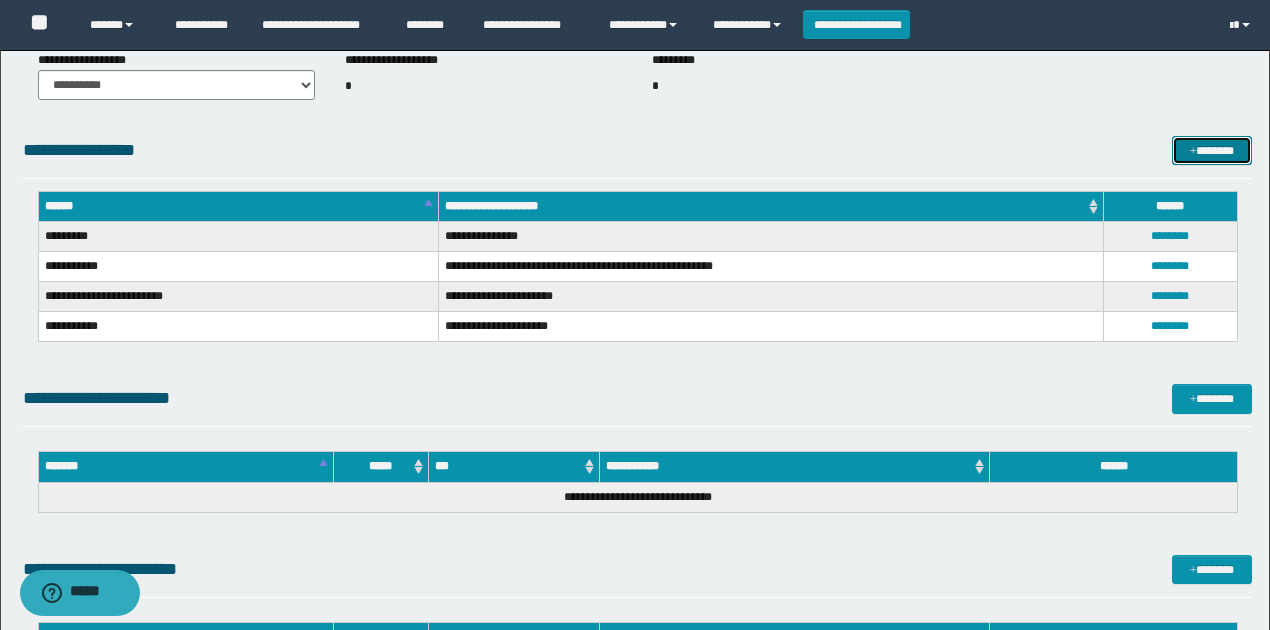 click on "*******" at bounding box center [1211, 150] 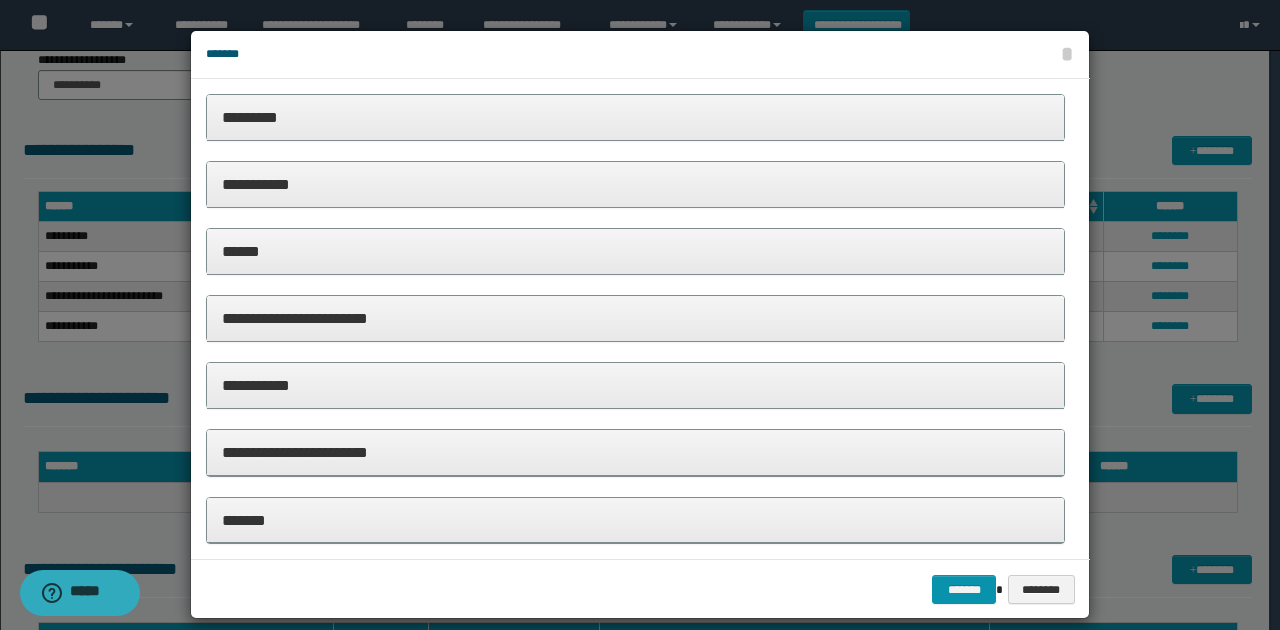 click on "*********" at bounding box center (635, 117) 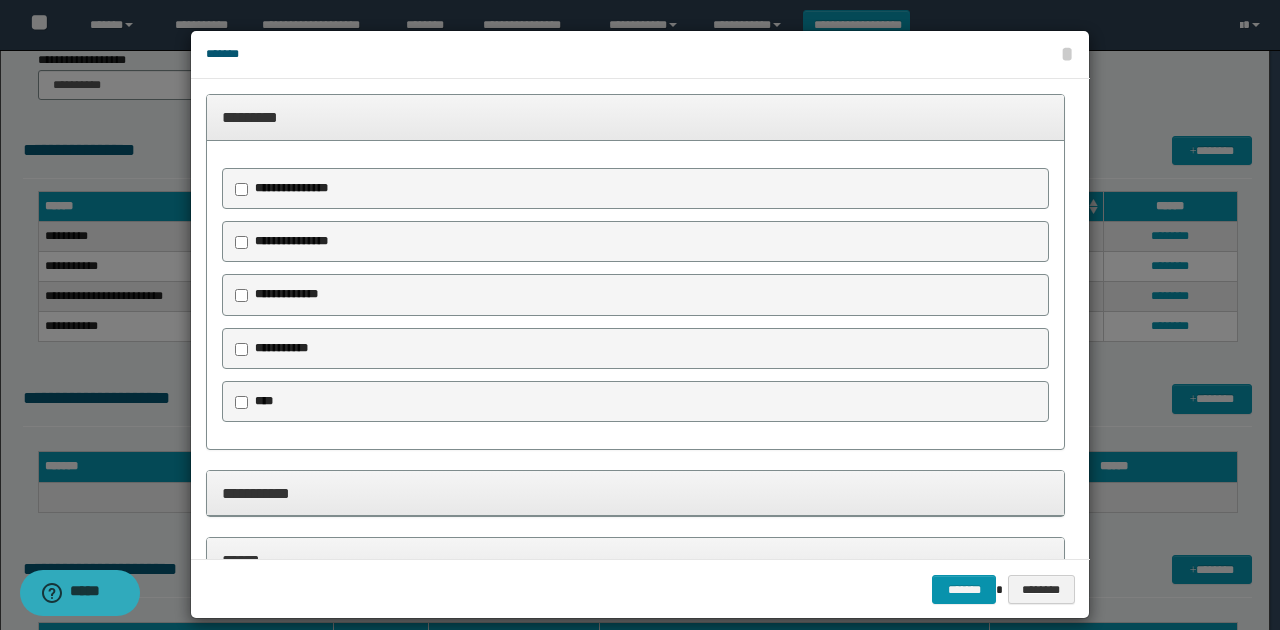 click on "**********" at bounding box center [294, 242] 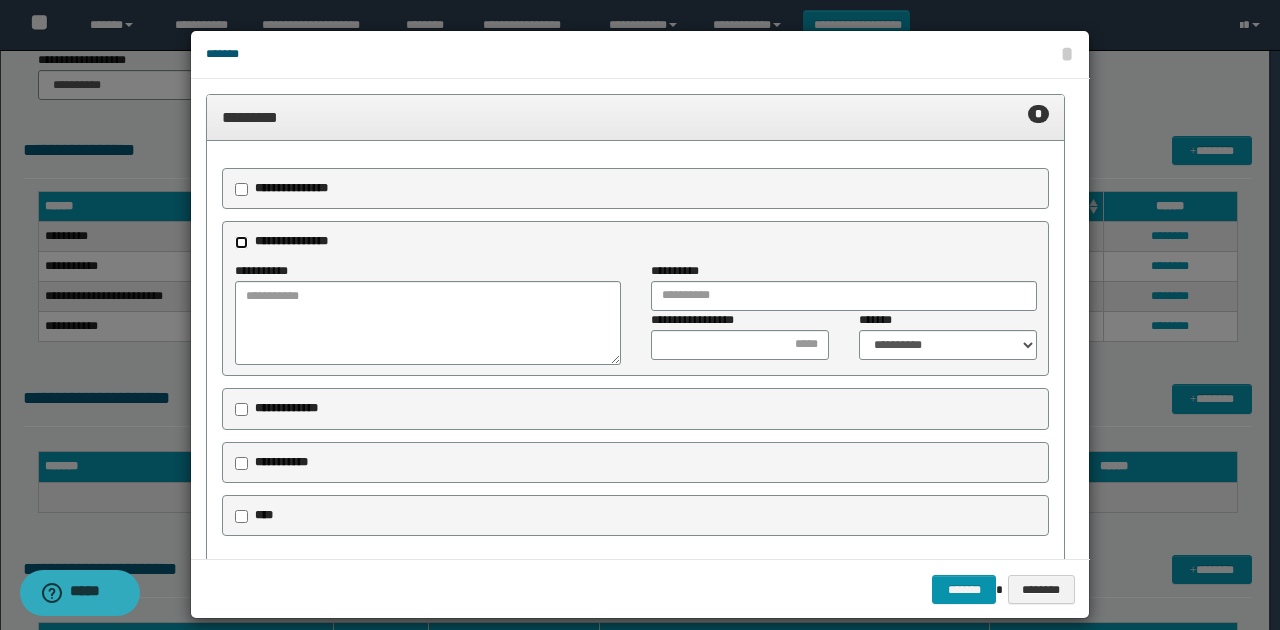 scroll, scrollTop: 133, scrollLeft: 0, axis: vertical 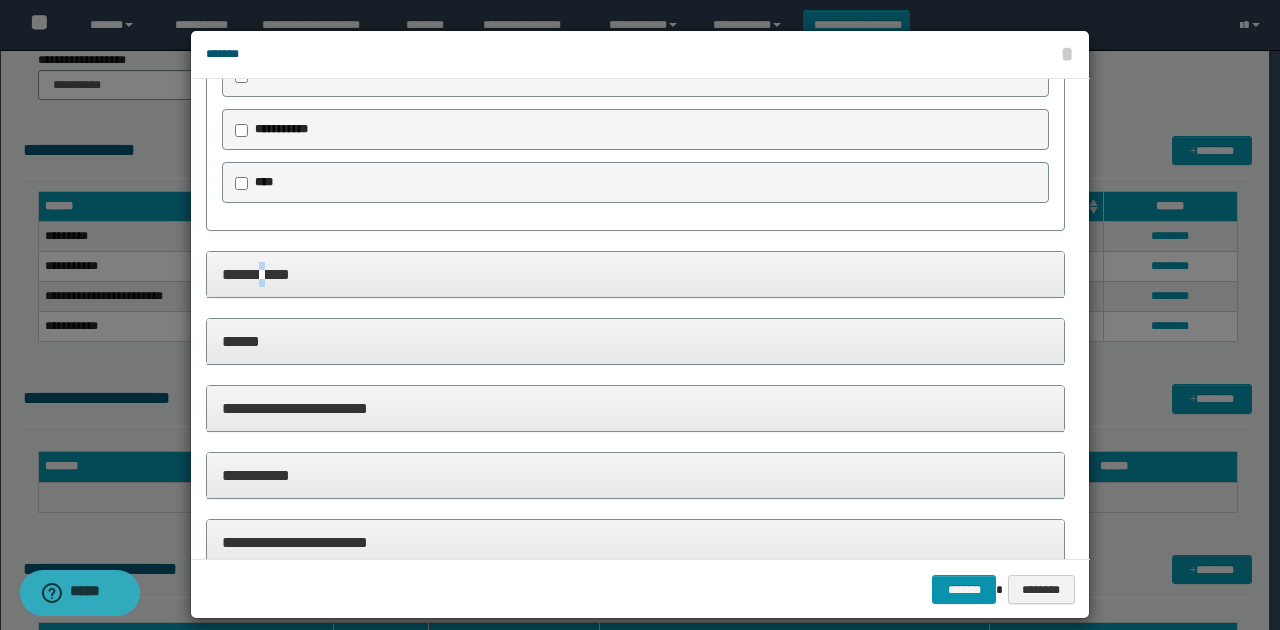 click on "**********" at bounding box center [635, 274] 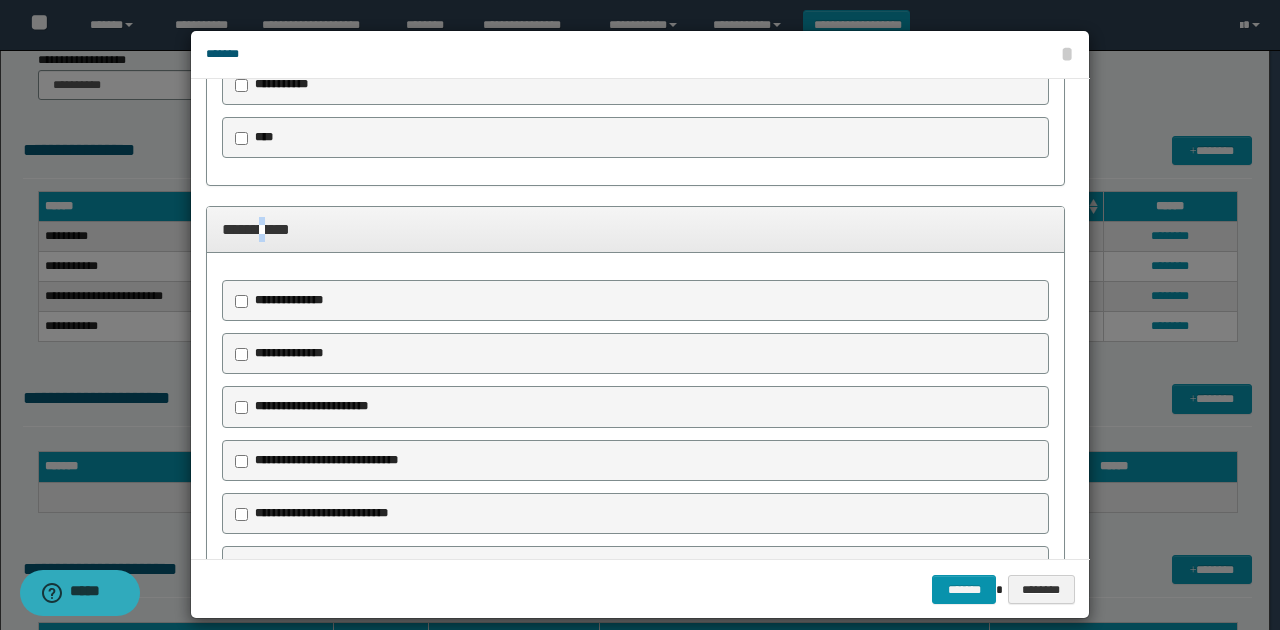 scroll, scrollTop: 466, scrollLeft: 0, axis: vertical 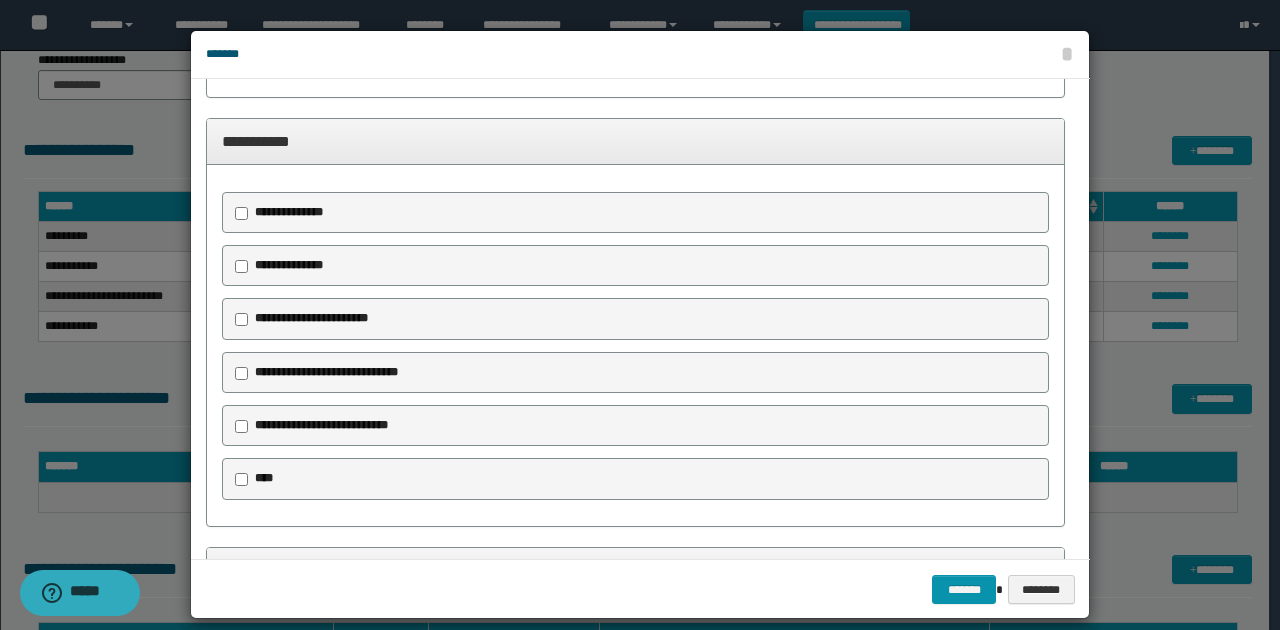 click on "**********" at bounding box center [326, 372] 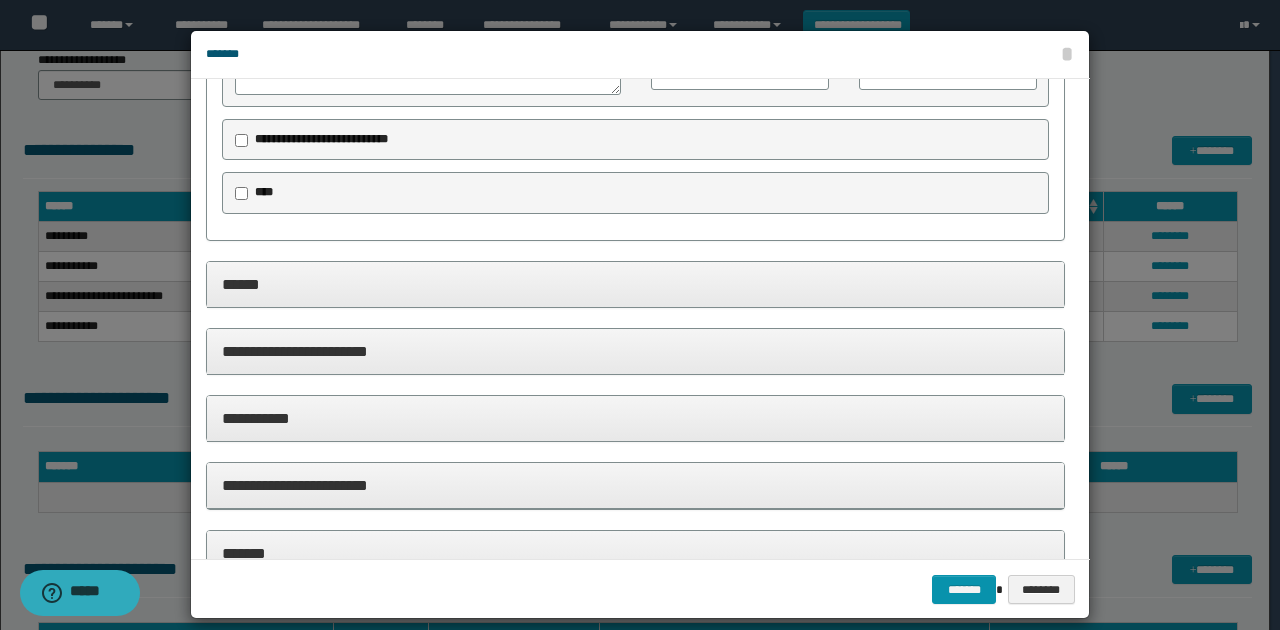 scroll, scrollTop: 918, scrollLeft: 0, axis: vertical 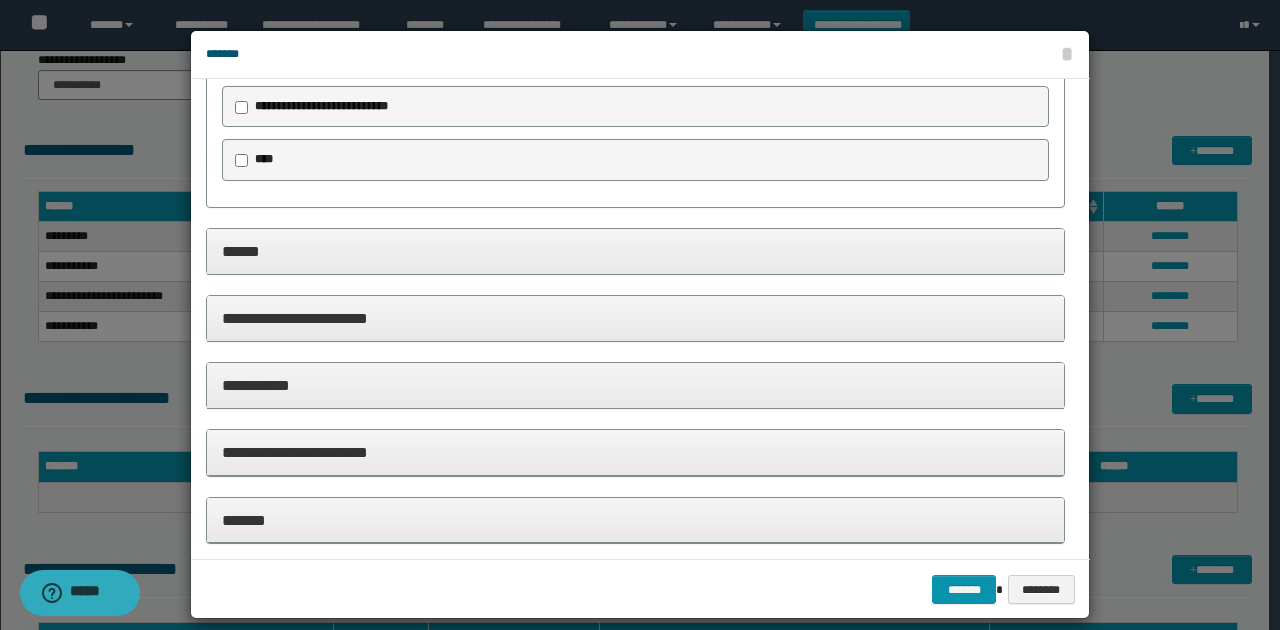 click on "**********" at bounding box center [635, 318] 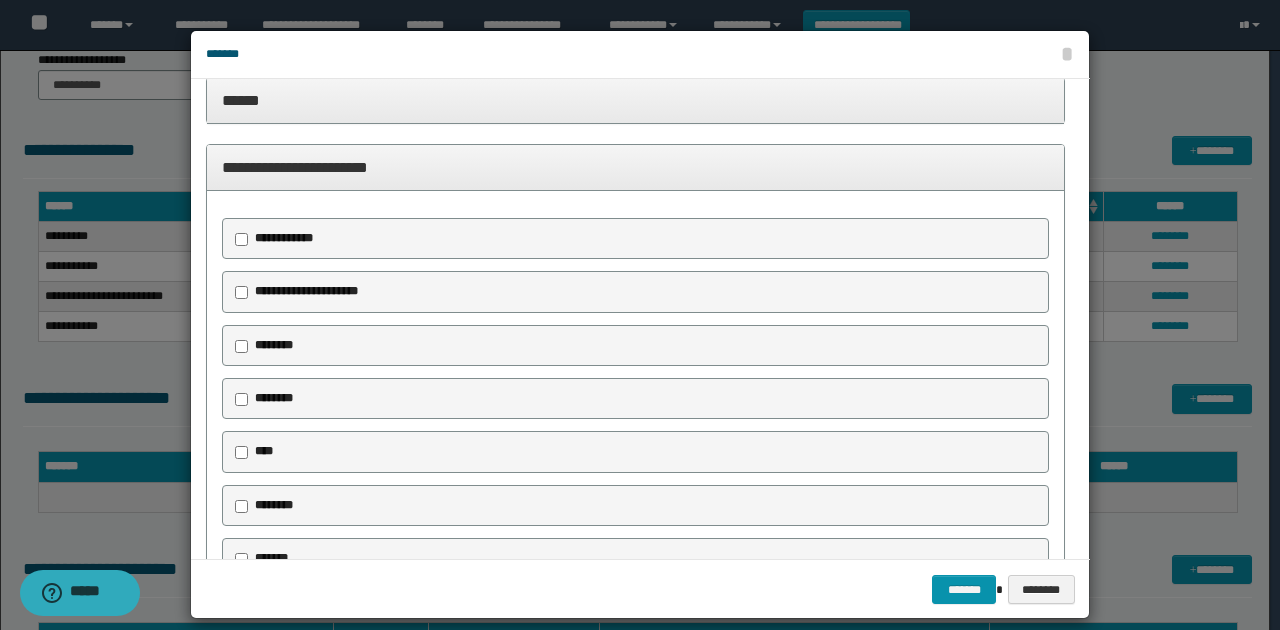 scroll, scrollTop: 1052, scrollLeft: 0, axis: vertical 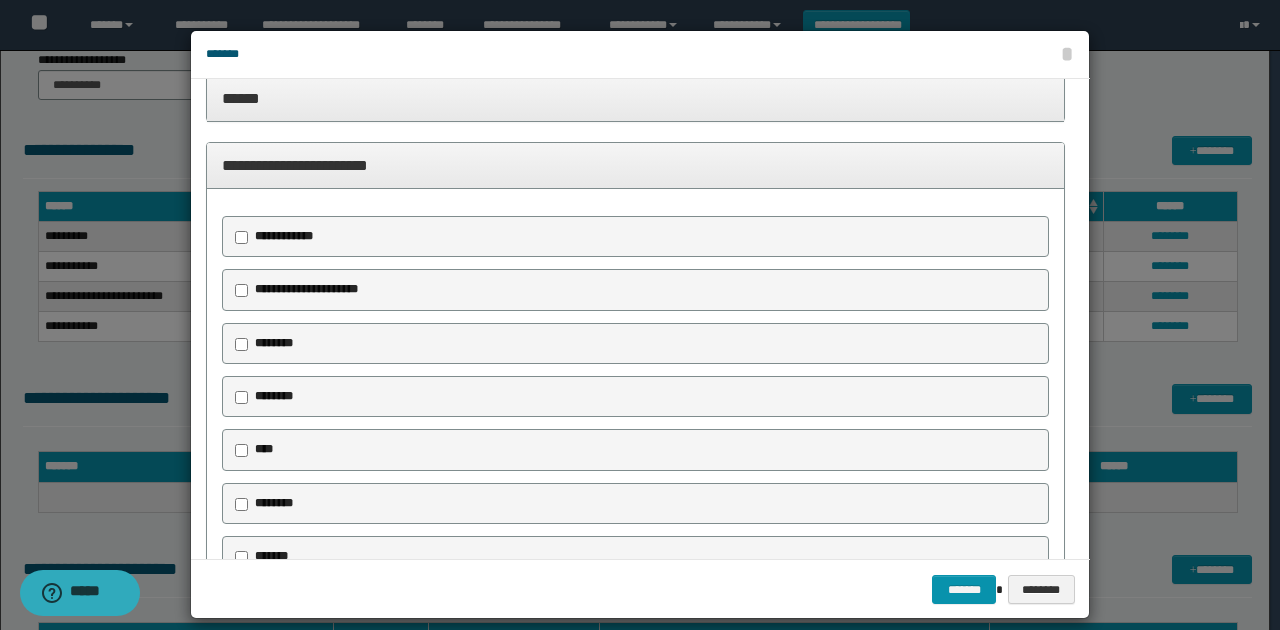 click on "********" at bounding box center (274, 343) 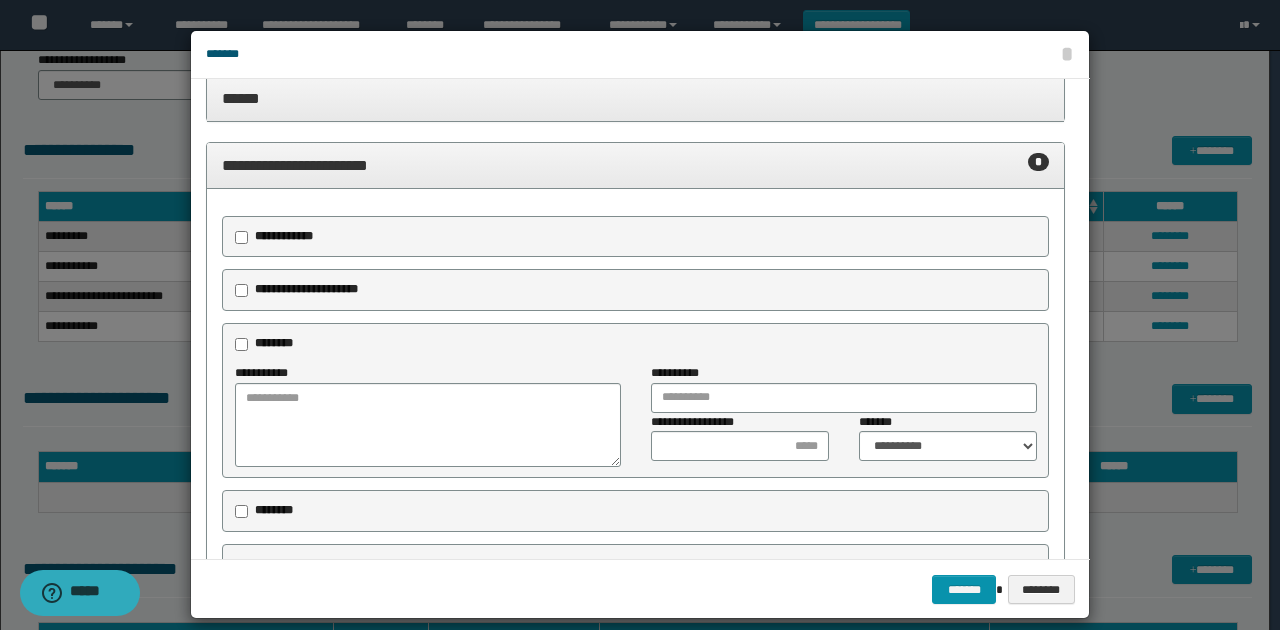 click on "********" at bounding box center (274, 510) 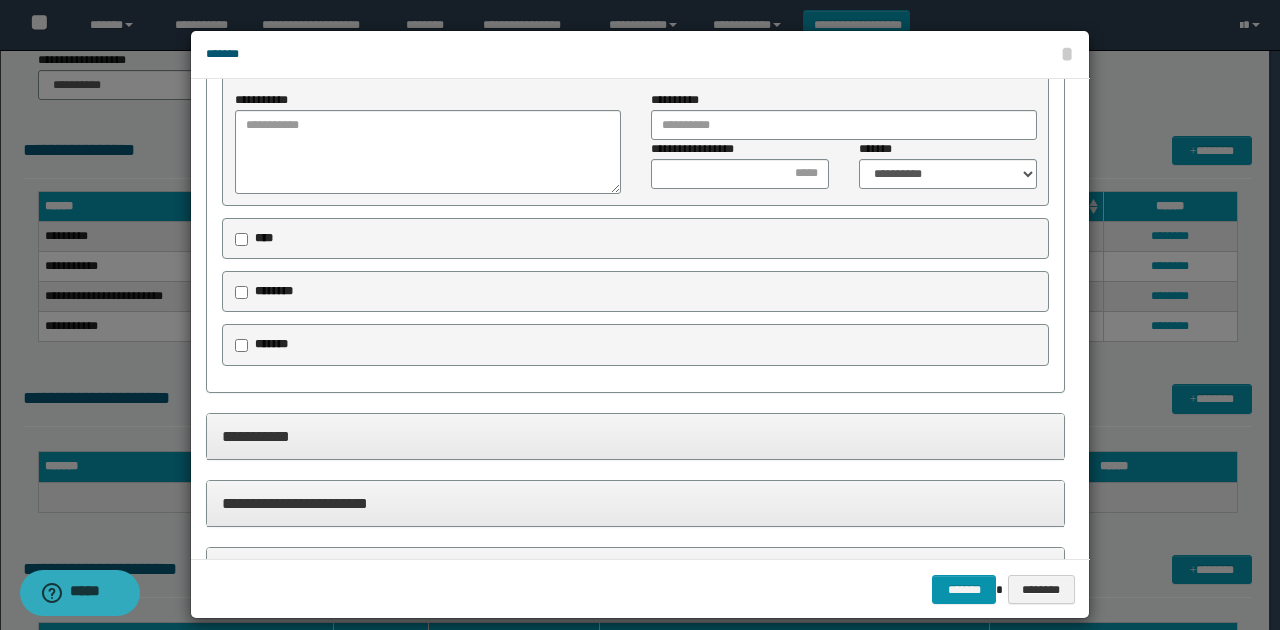 scroll, scrollTop: 1562, scrollLeft: 0, axis: vertical 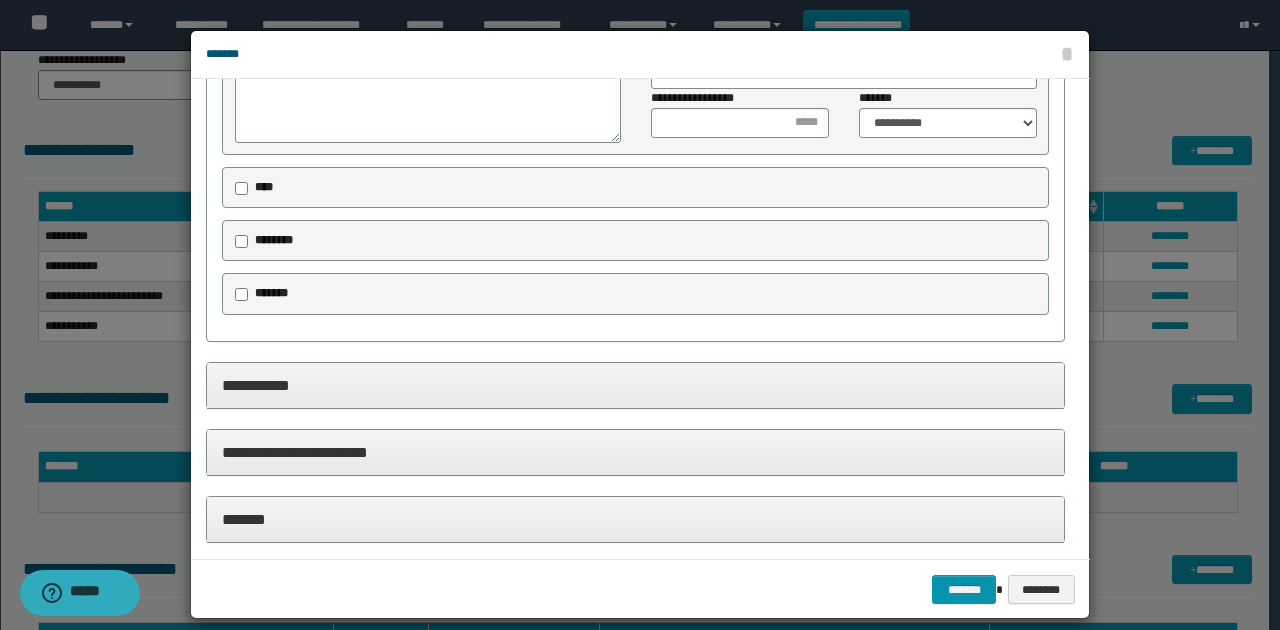 click on "**********" at bounding box center (635, 385) 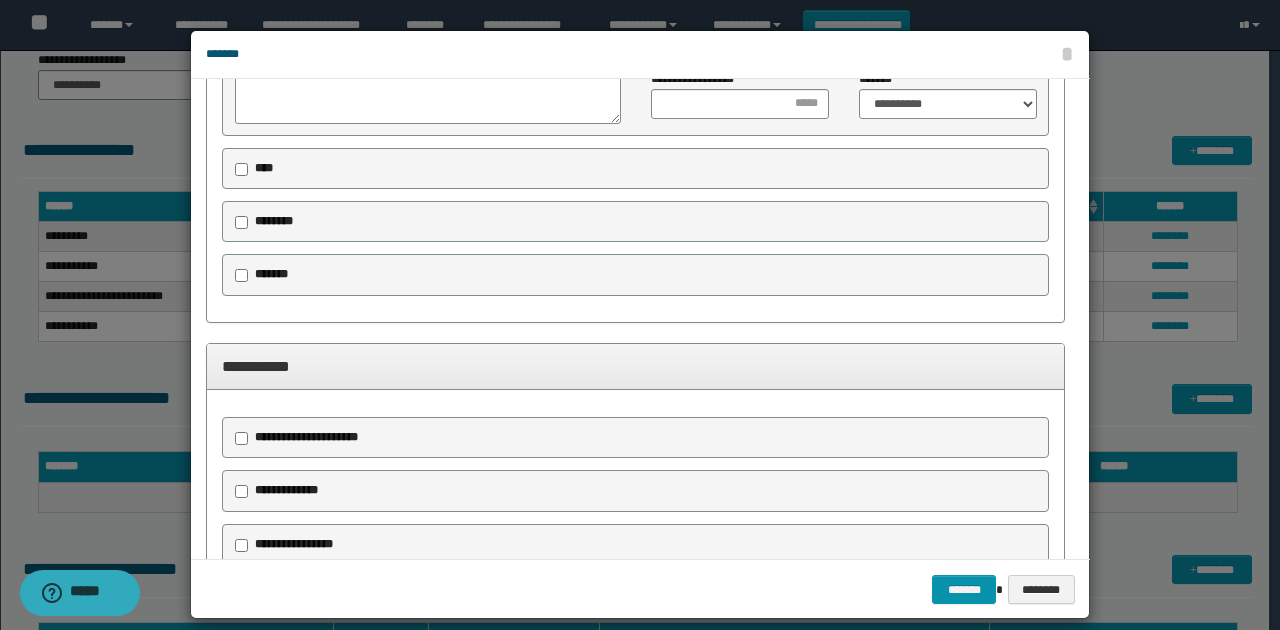 click on "**********" at bounding box center (635, 366) 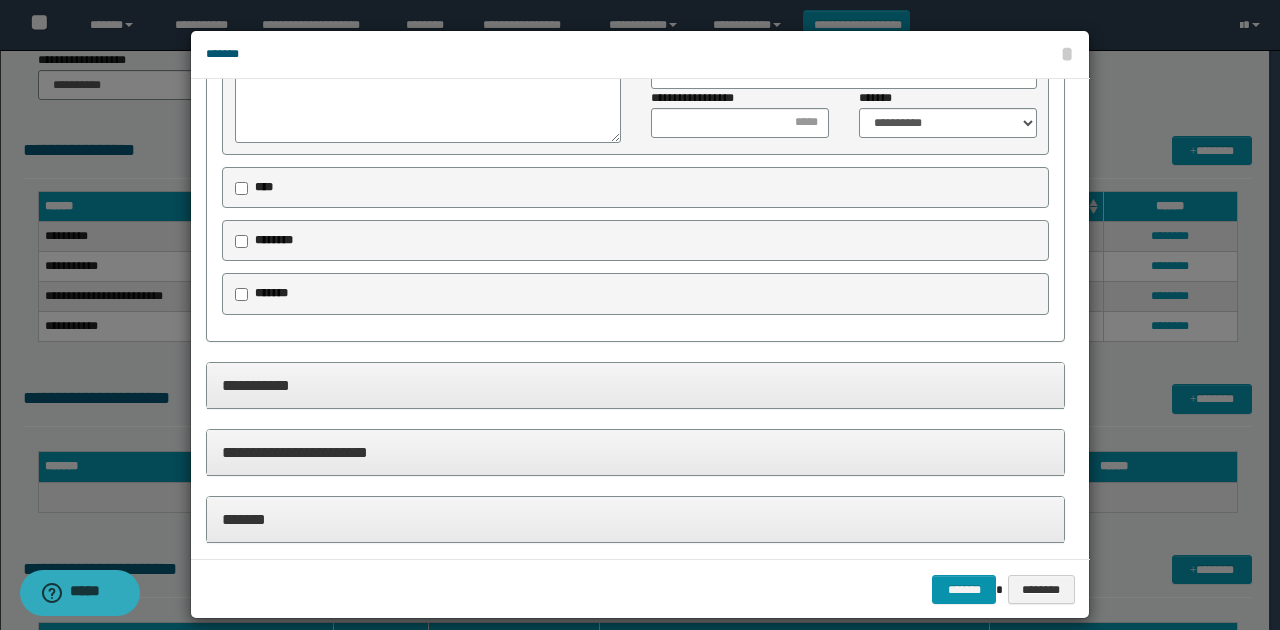 scroll, scrollTop: 19, scrollLeft: 0, axis: vertical 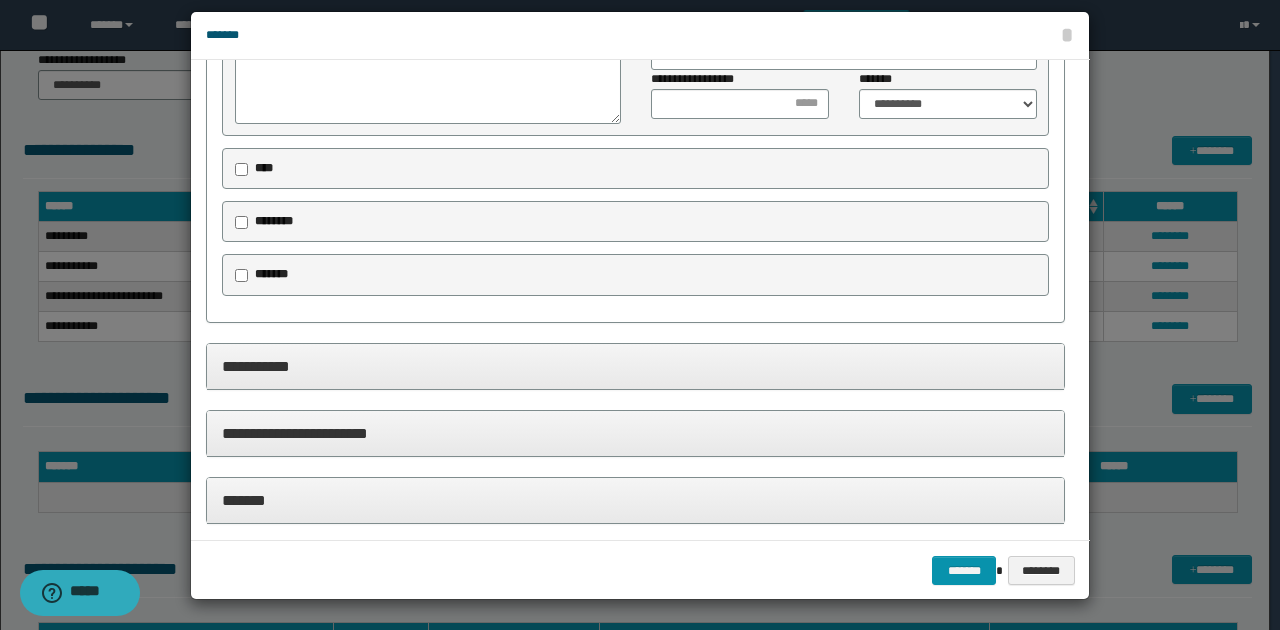 click on "*******" at bounding box center [635, 501] 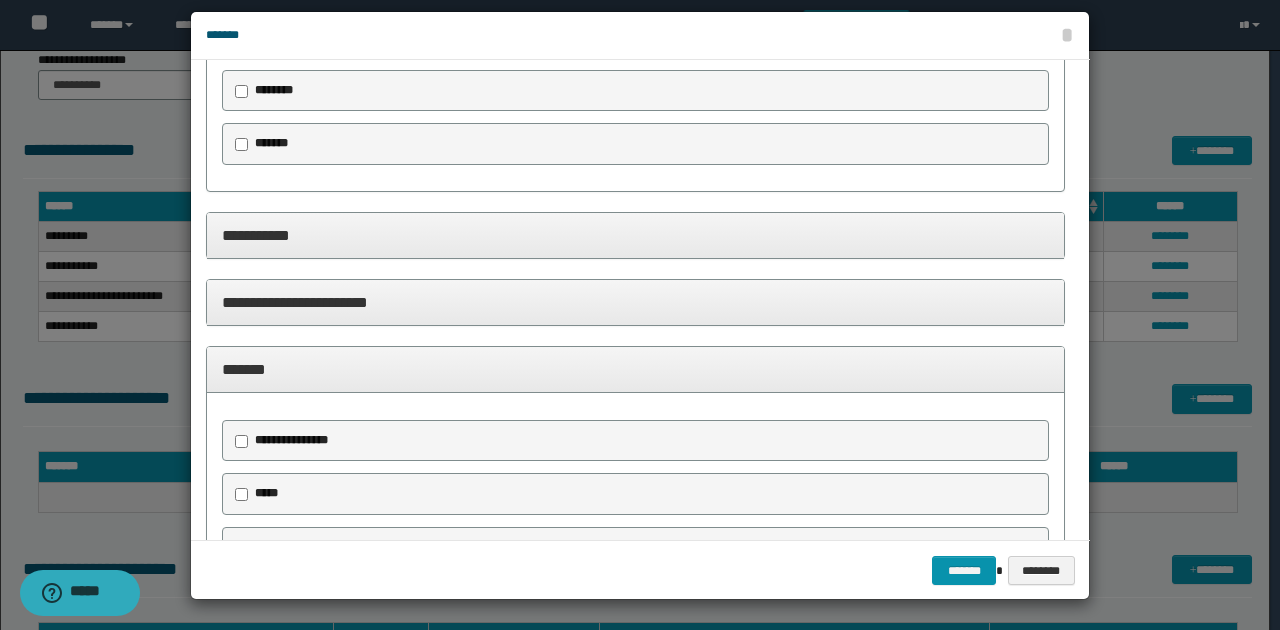 scroll, scrollTop: 1871, scrollLeft: 0, axis: vertical 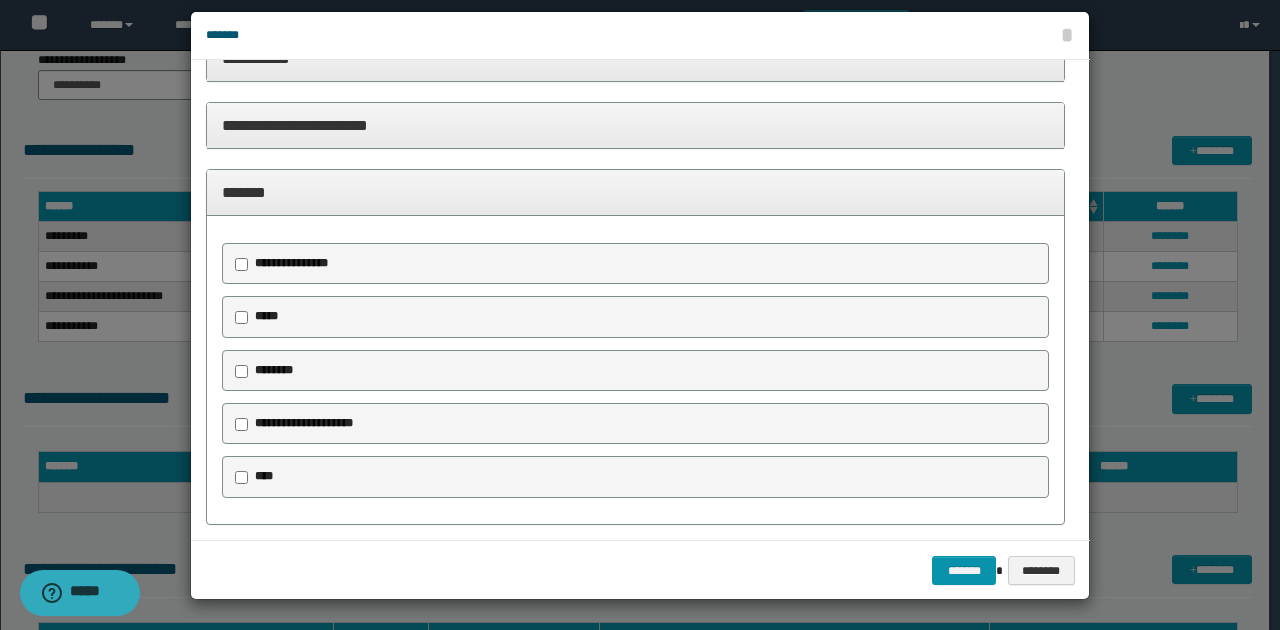 click on "********" at bounding box center [274, 370] 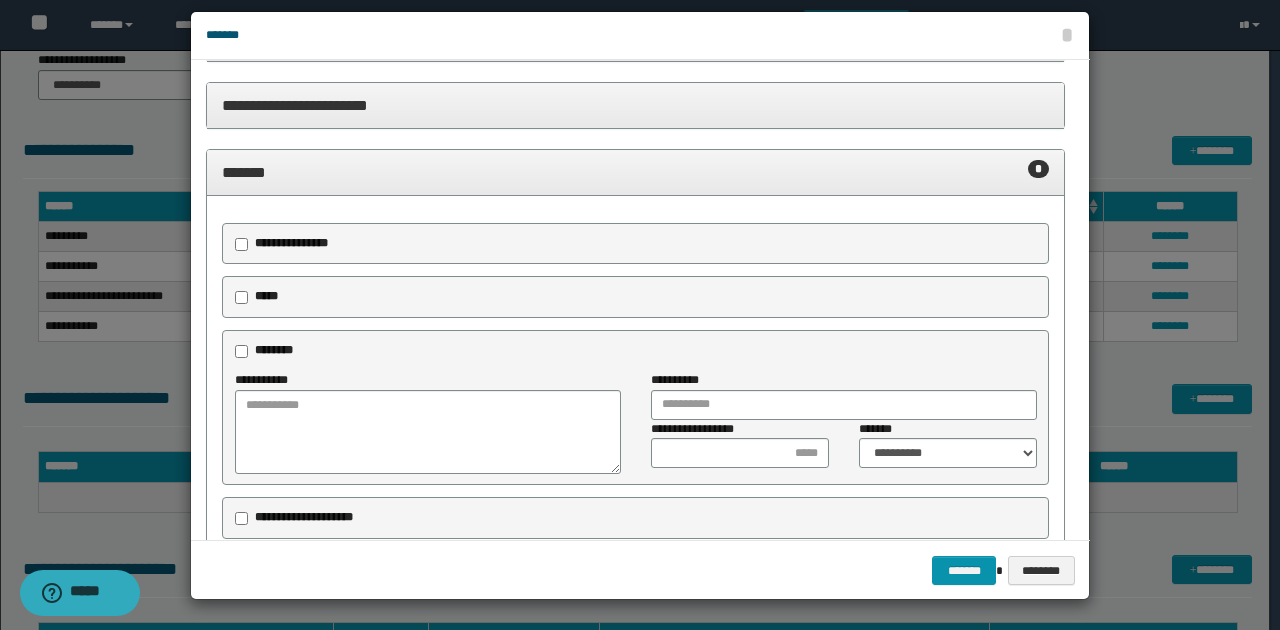 click on "**********" at bounding box center (291, 243) 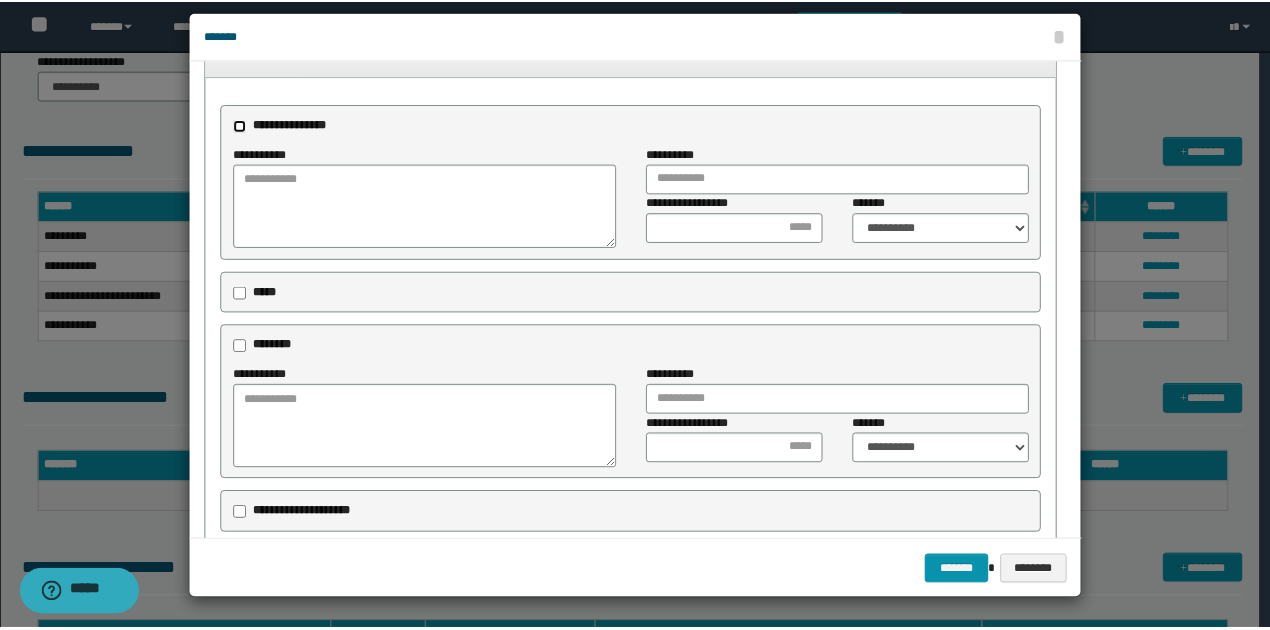 scroll, scrollTop: 2099, scrollLeft: 0, axis: vertical 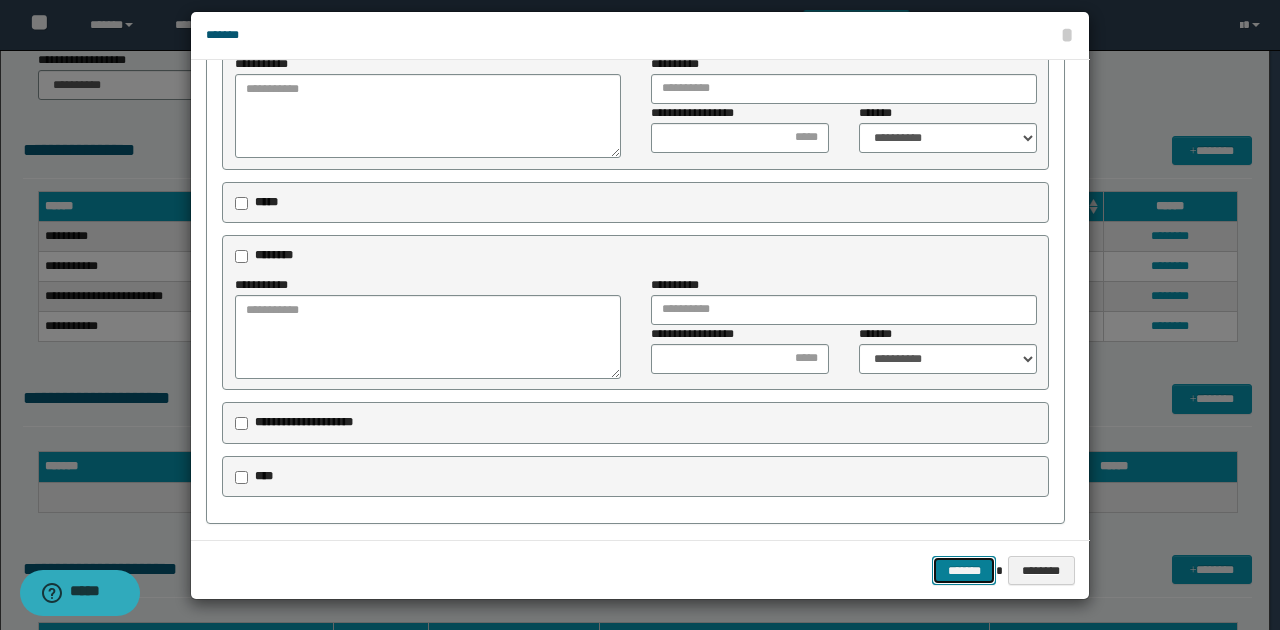 click on "*******" at bounding box center [964, 570] 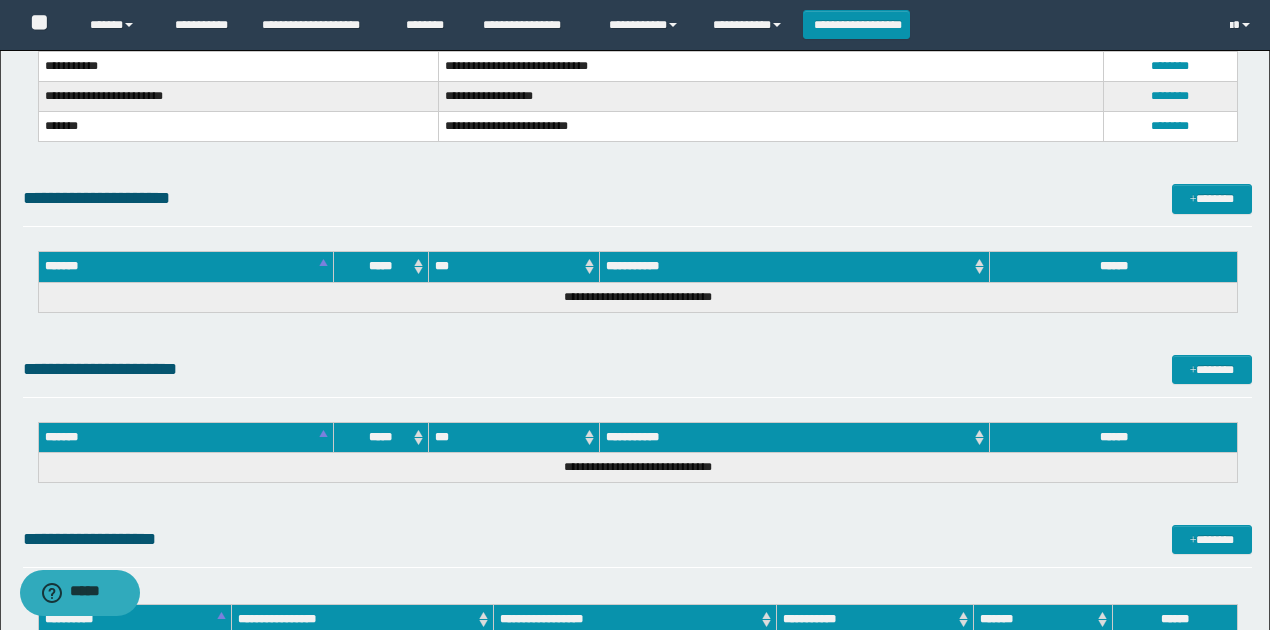 click on "**********" at bounding box center [637, 198] 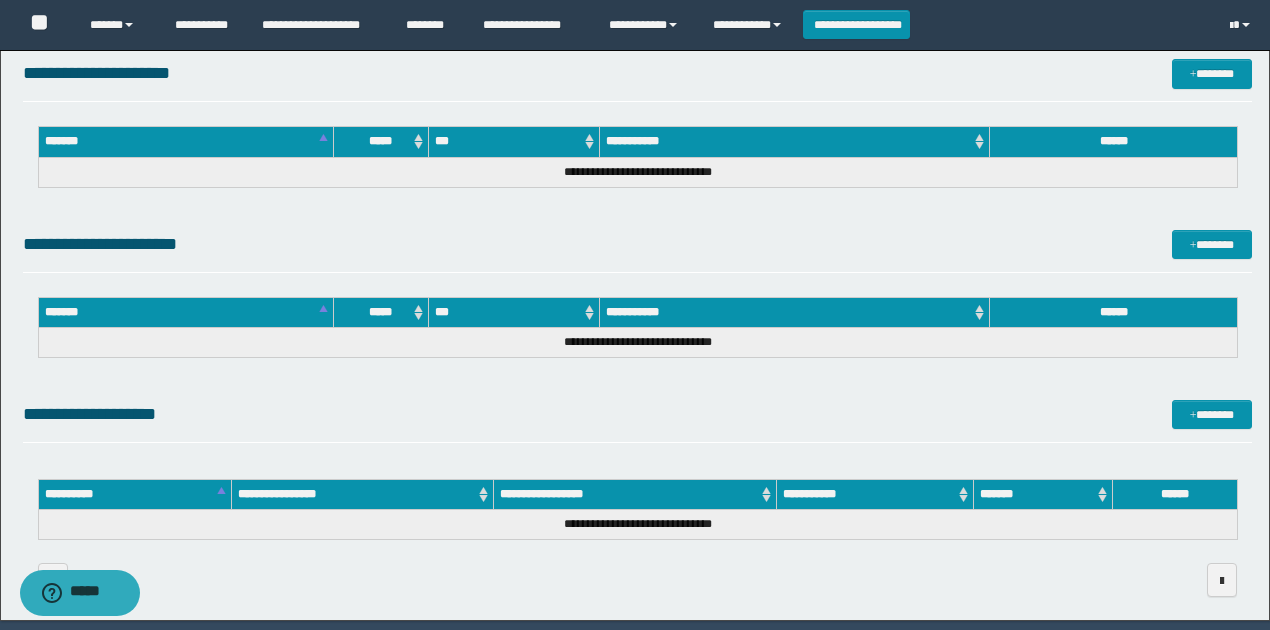 scroll, scrollTop: 1259, scrollLeft: 0, axis: vertical 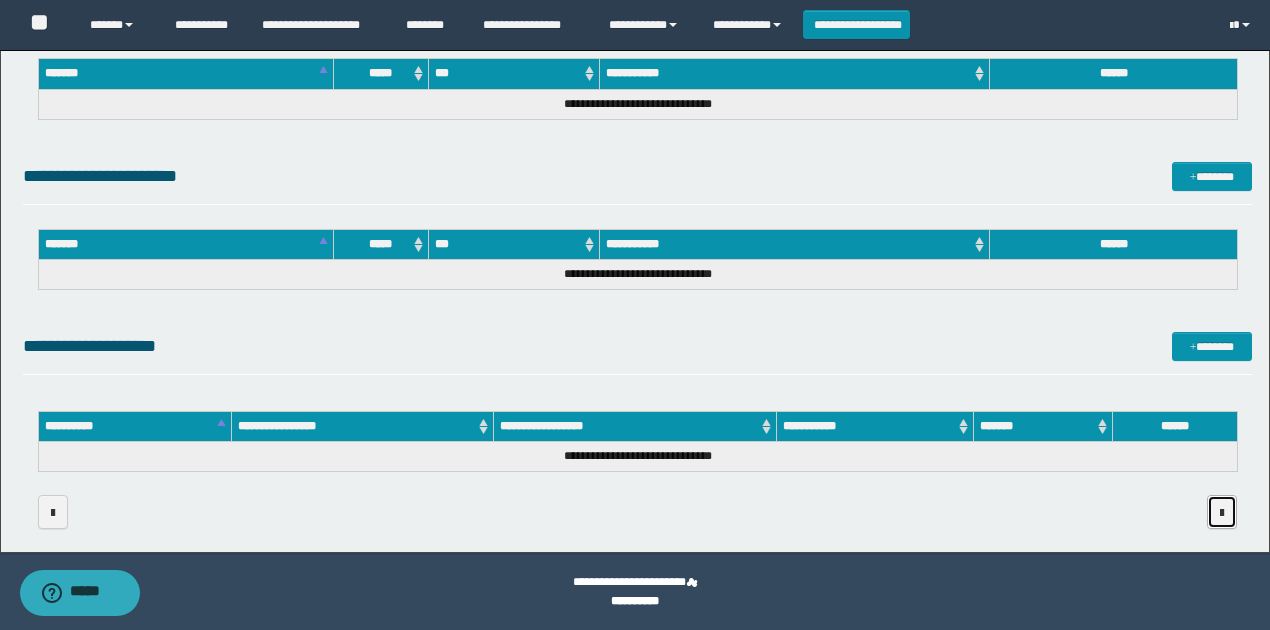 click at bounding box center [1222, 512] 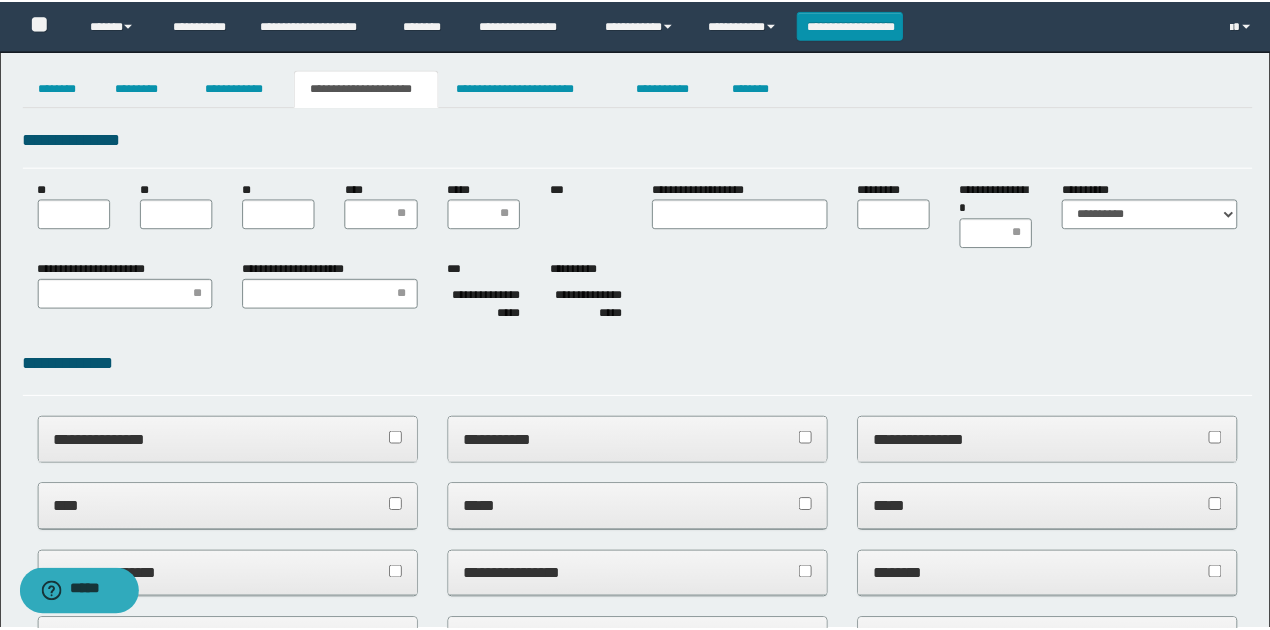 scroll, scrollTop: 0, scrollLeft: 0, axis: both 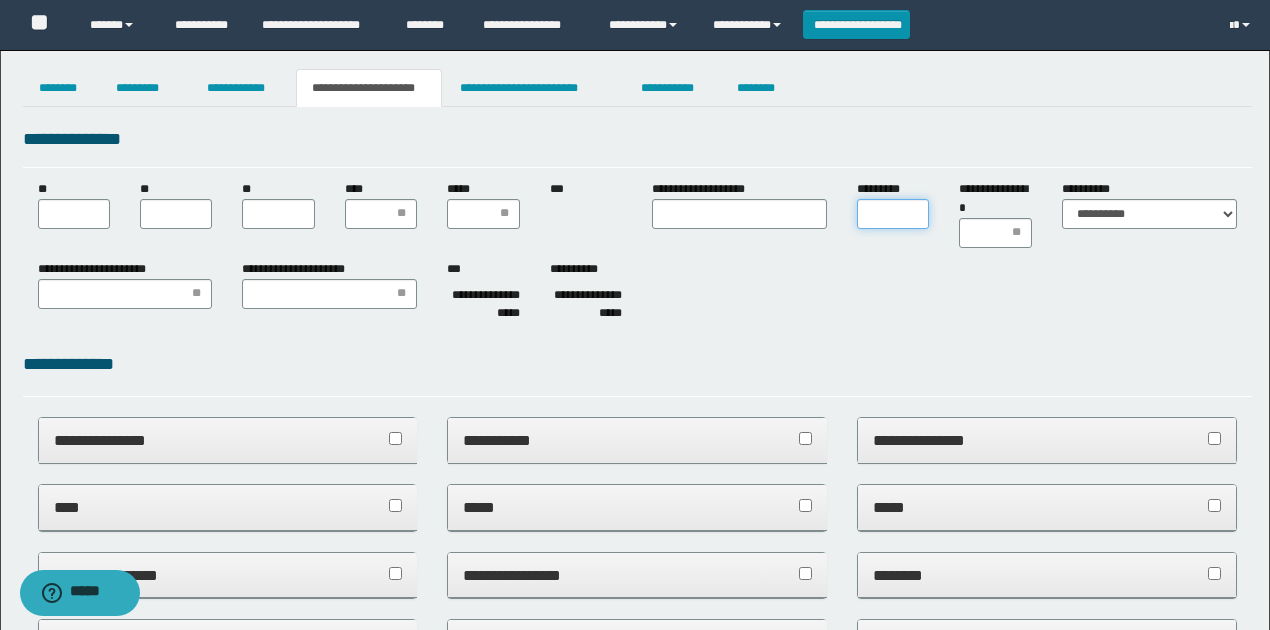click on "*********" at bounding box center [893, 214] 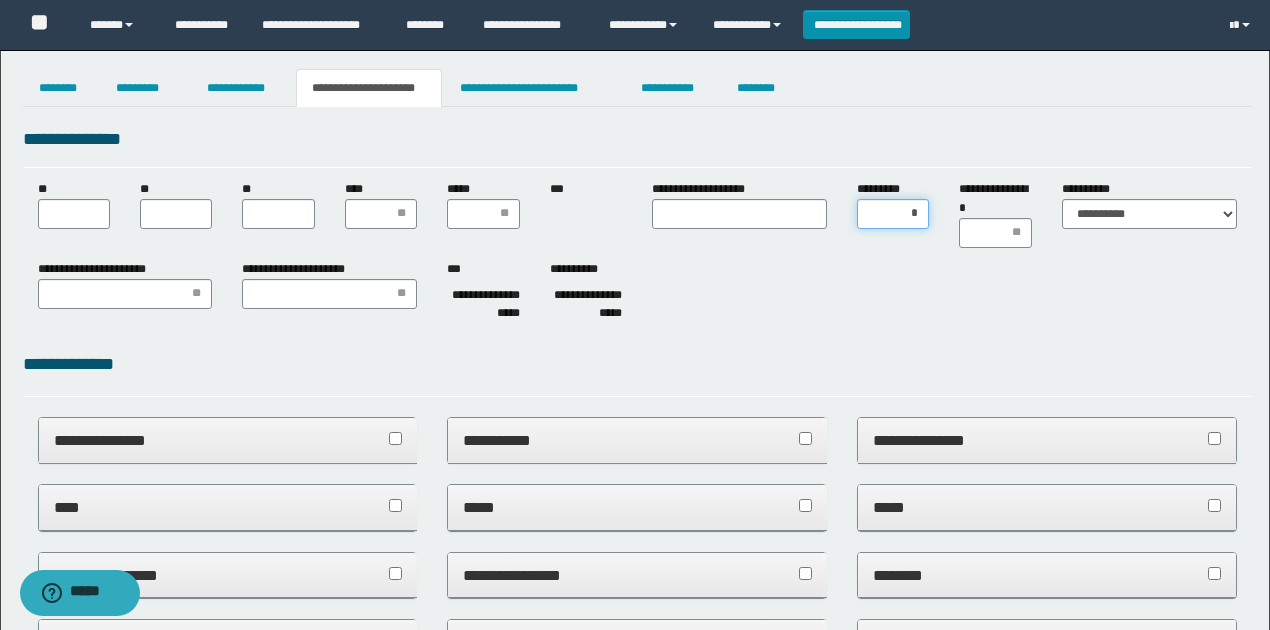 type on "**" 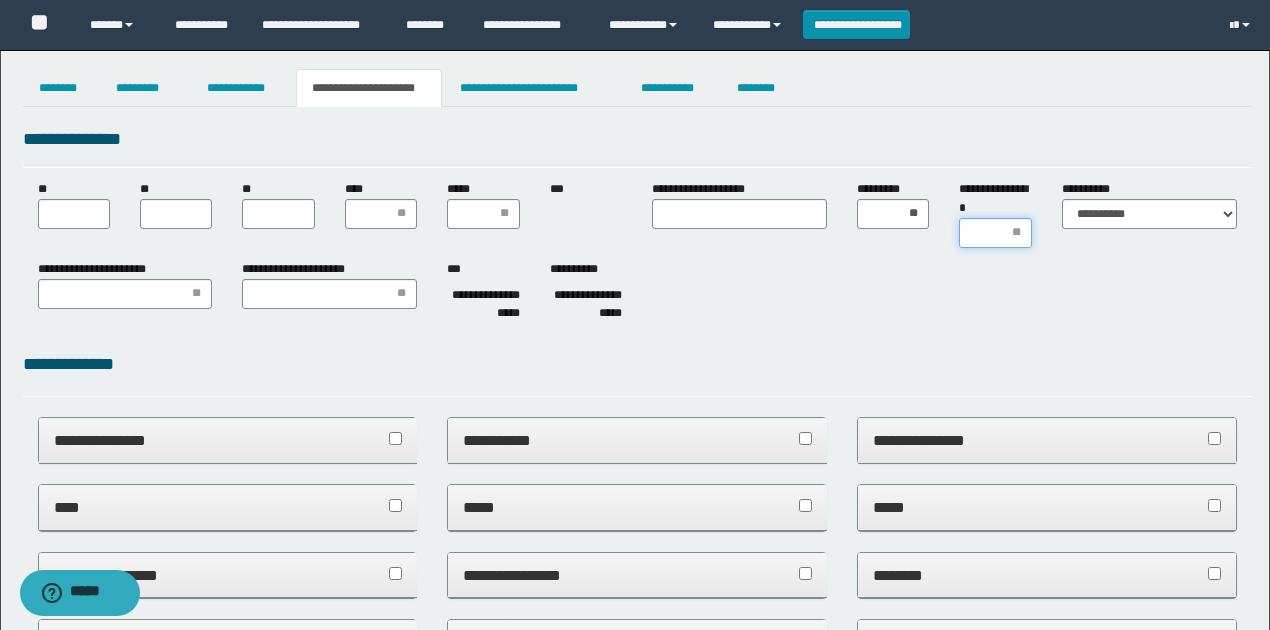 click on "**********" at bounding box center [995, 233] 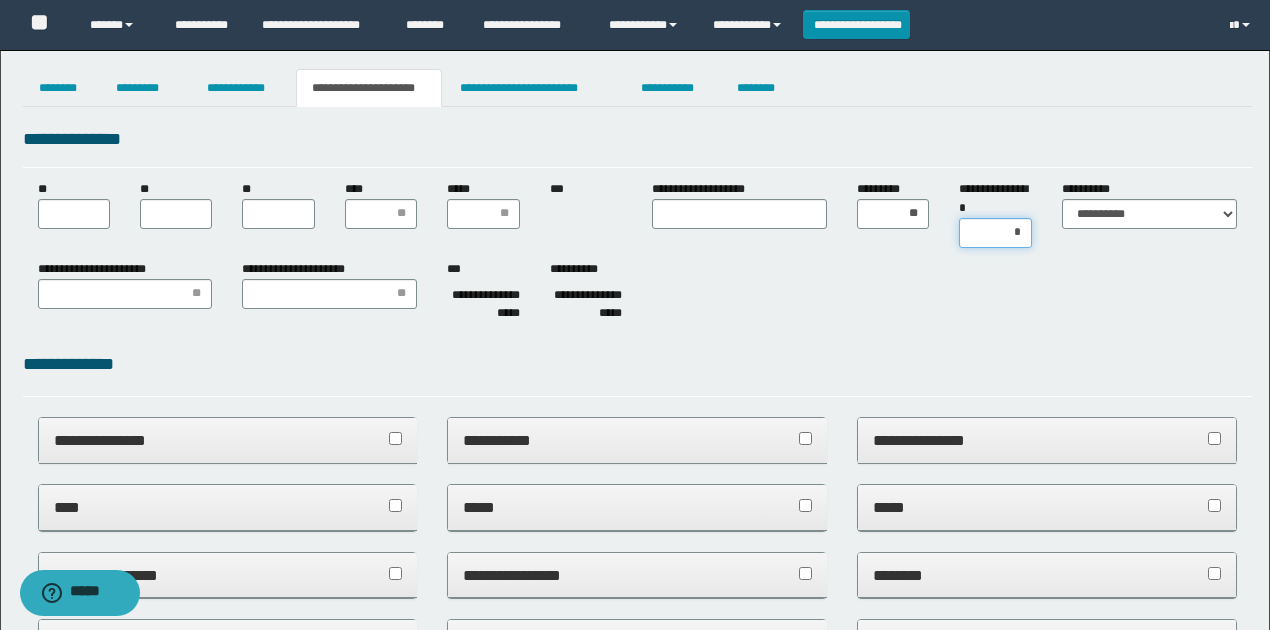 type on "**" 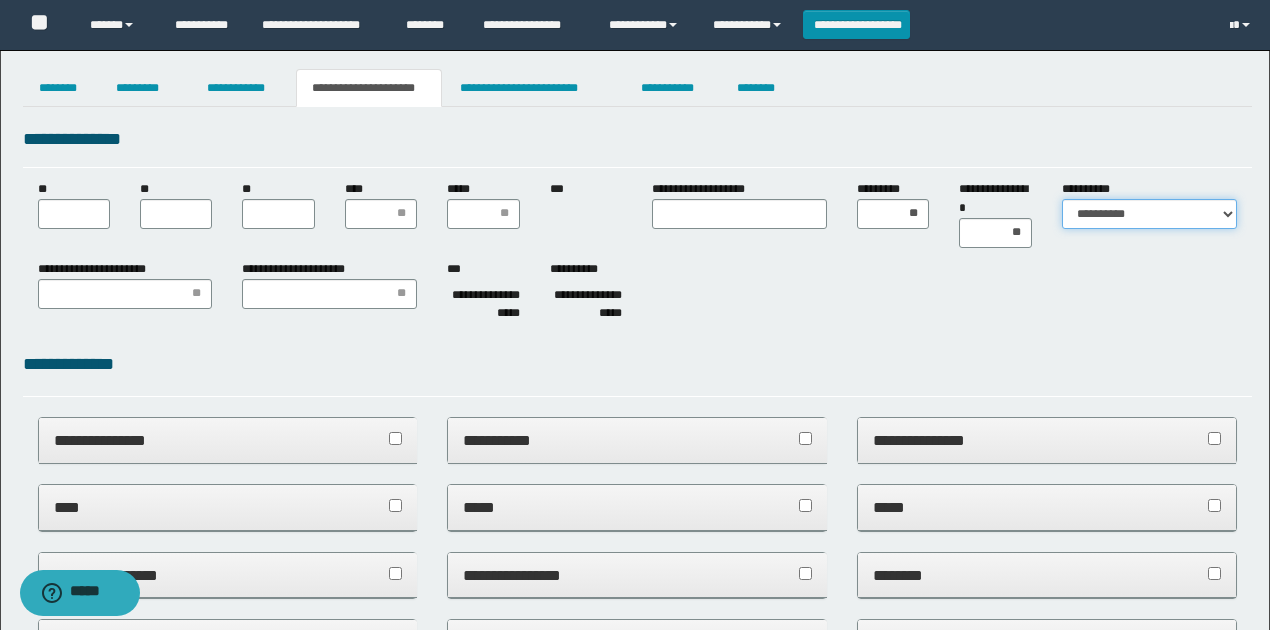 drag, startPoint x: 1113, startPoint y: 206, endPoint x: 1113, endPoint y: 220, distance: 14 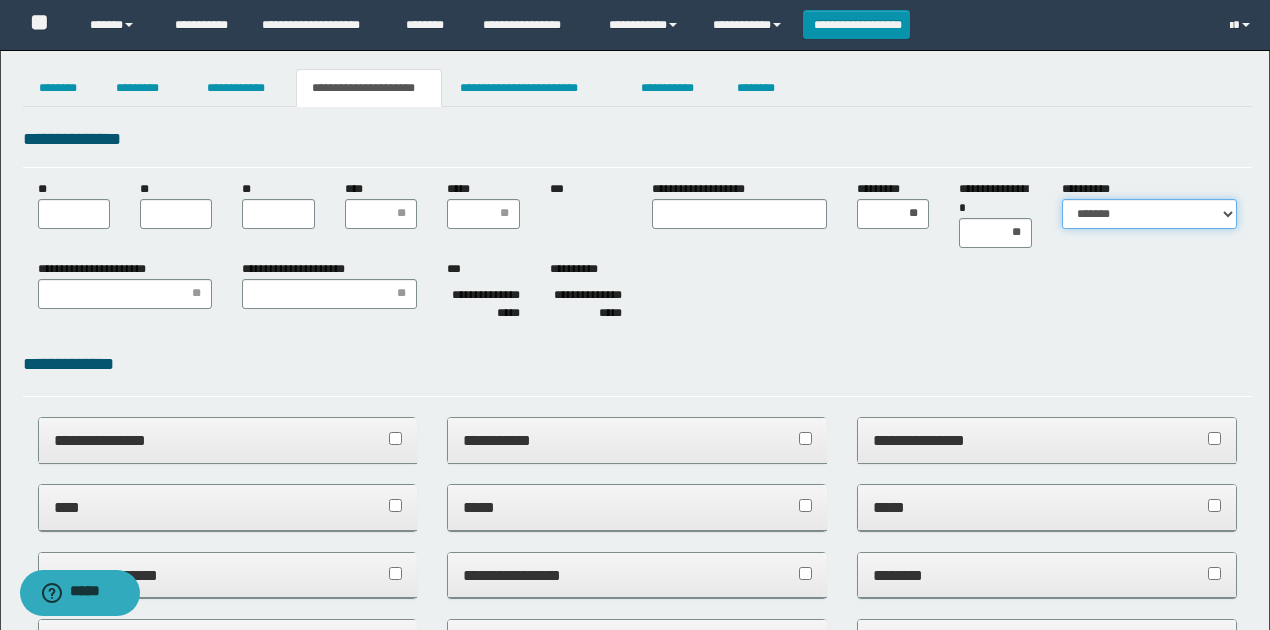 type 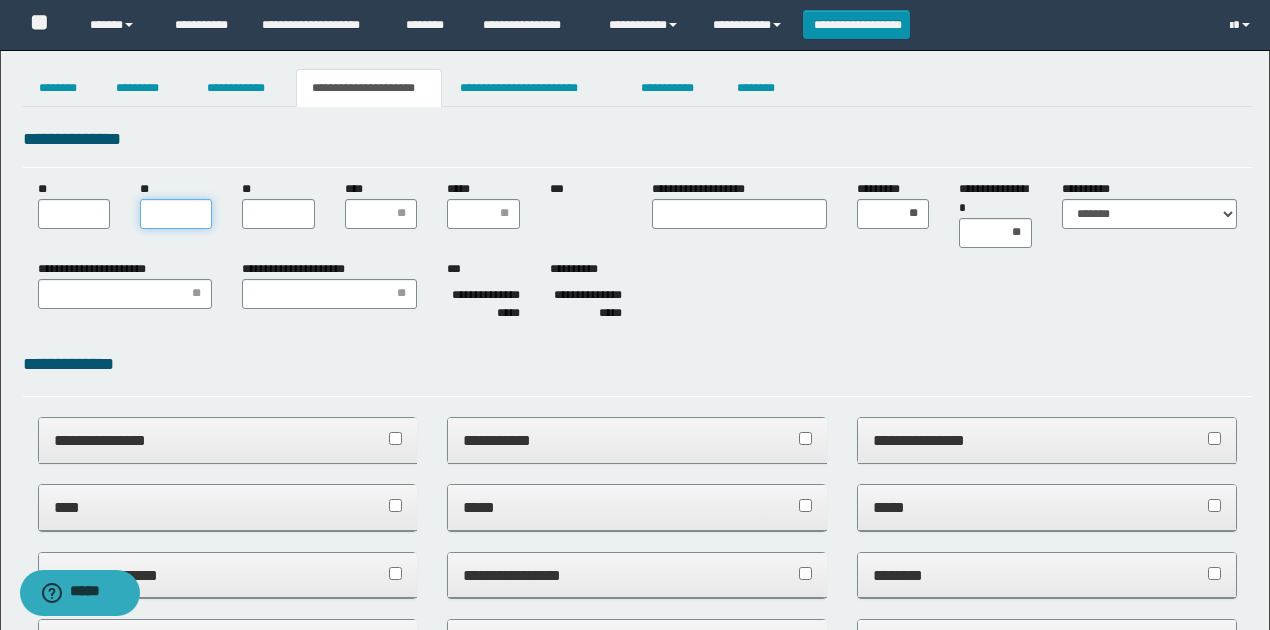 click on "**" at bounding box center (176, 214) 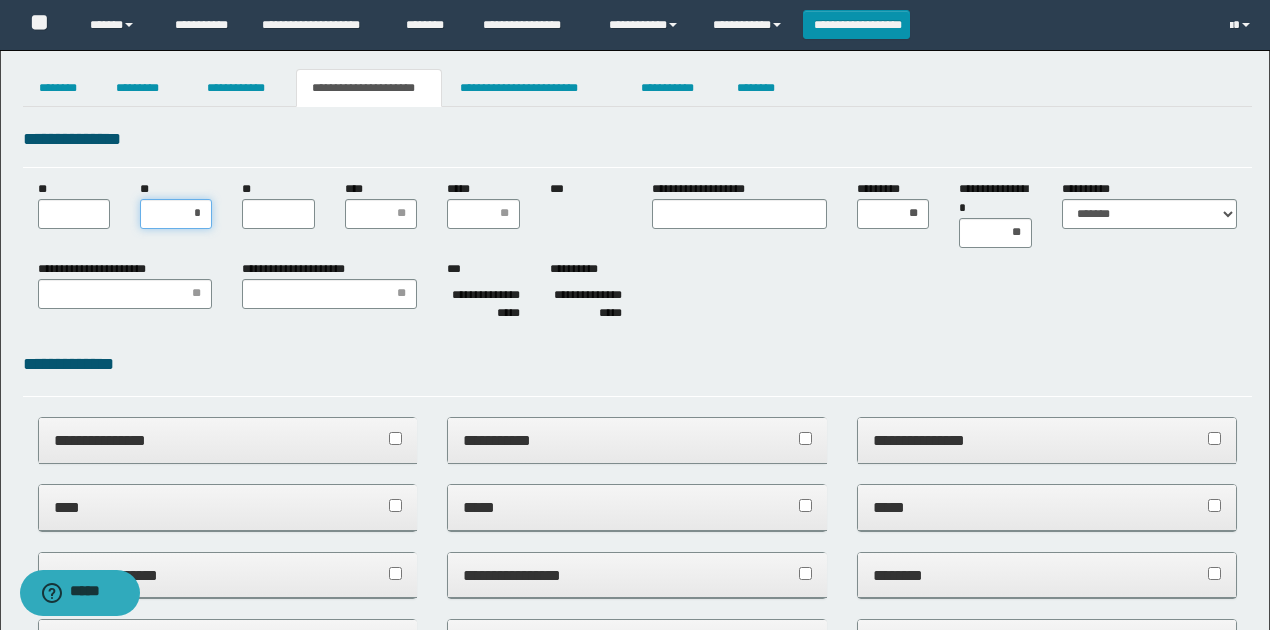 type on "**" 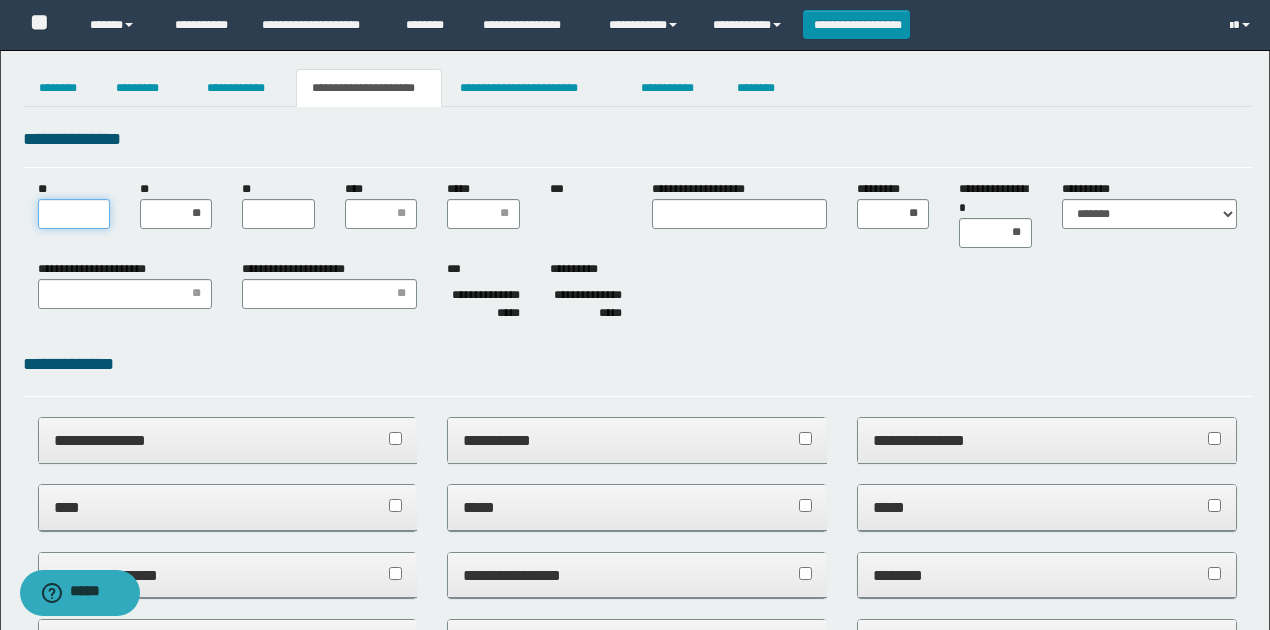click on "**" at bounding box center [74, 214] 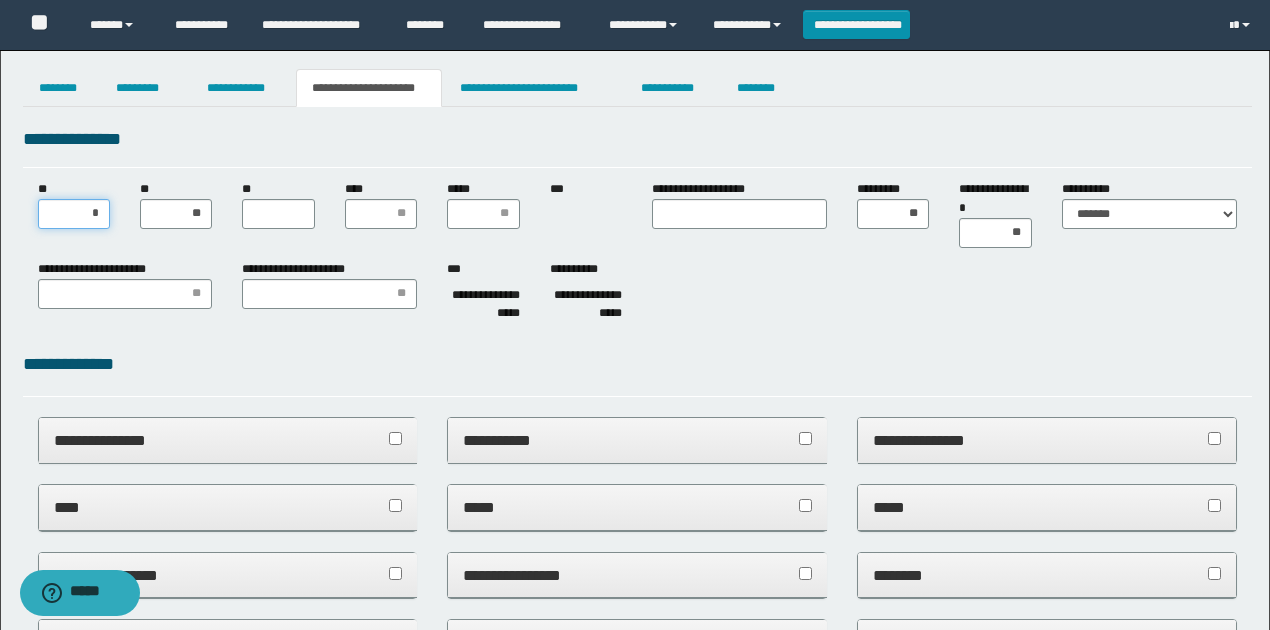 type on "**" 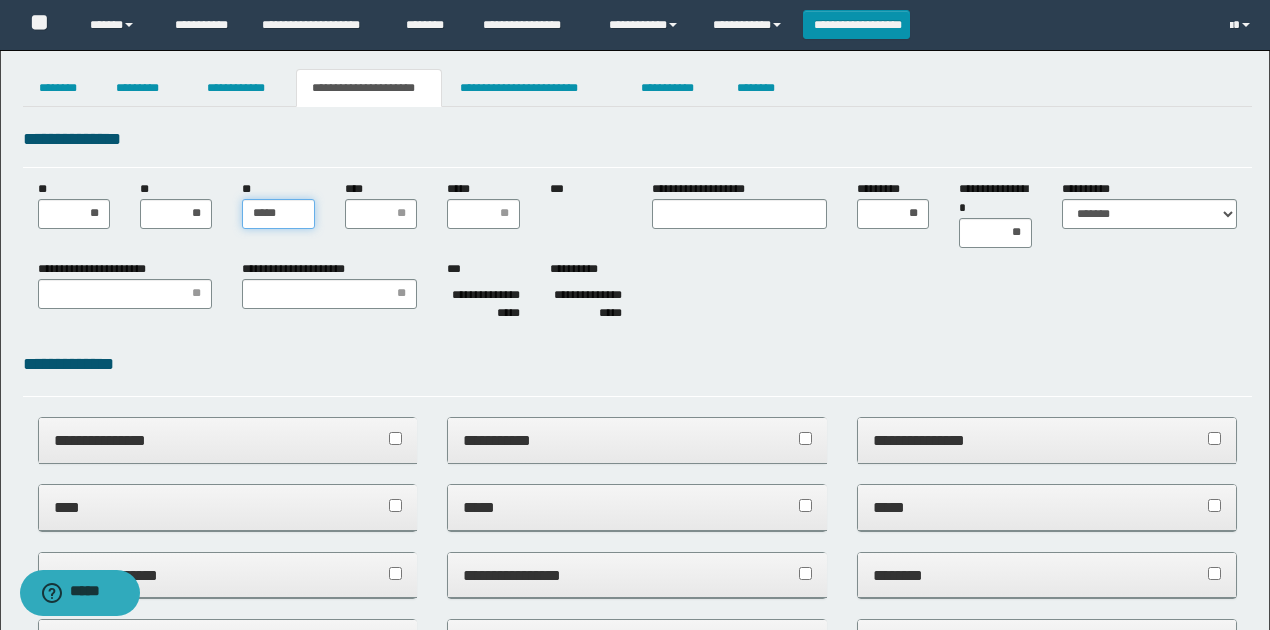 type on "******" 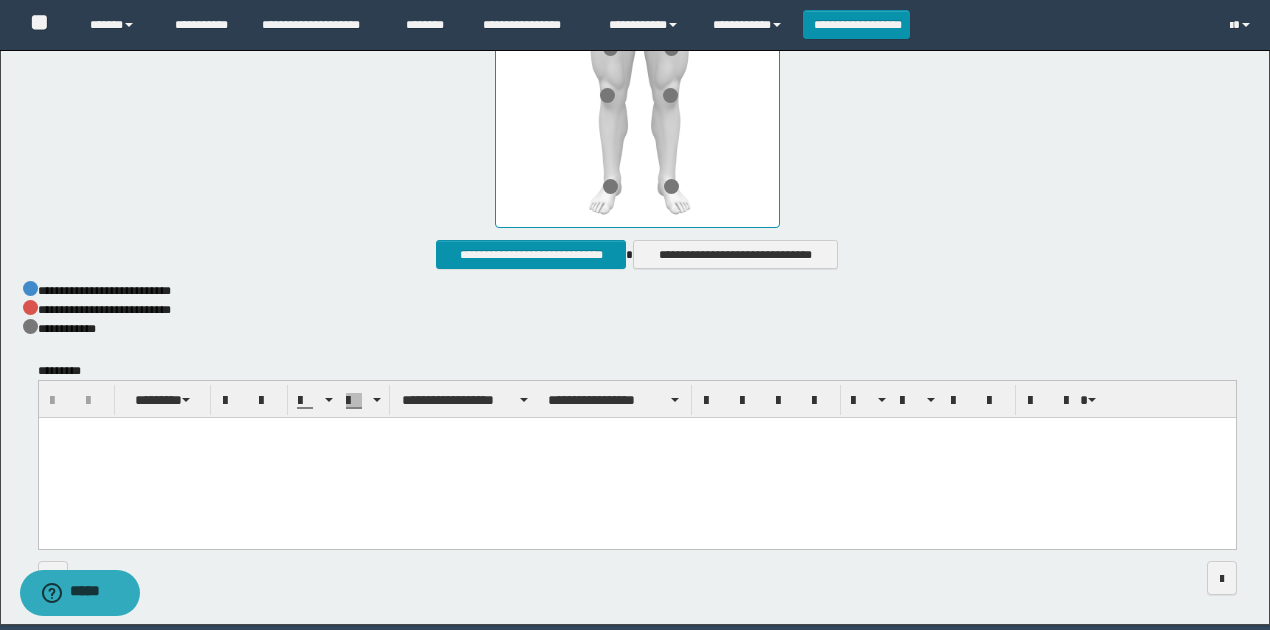 scroll, scrollTop: 1136, scrollLeft: 0, axis: vertical 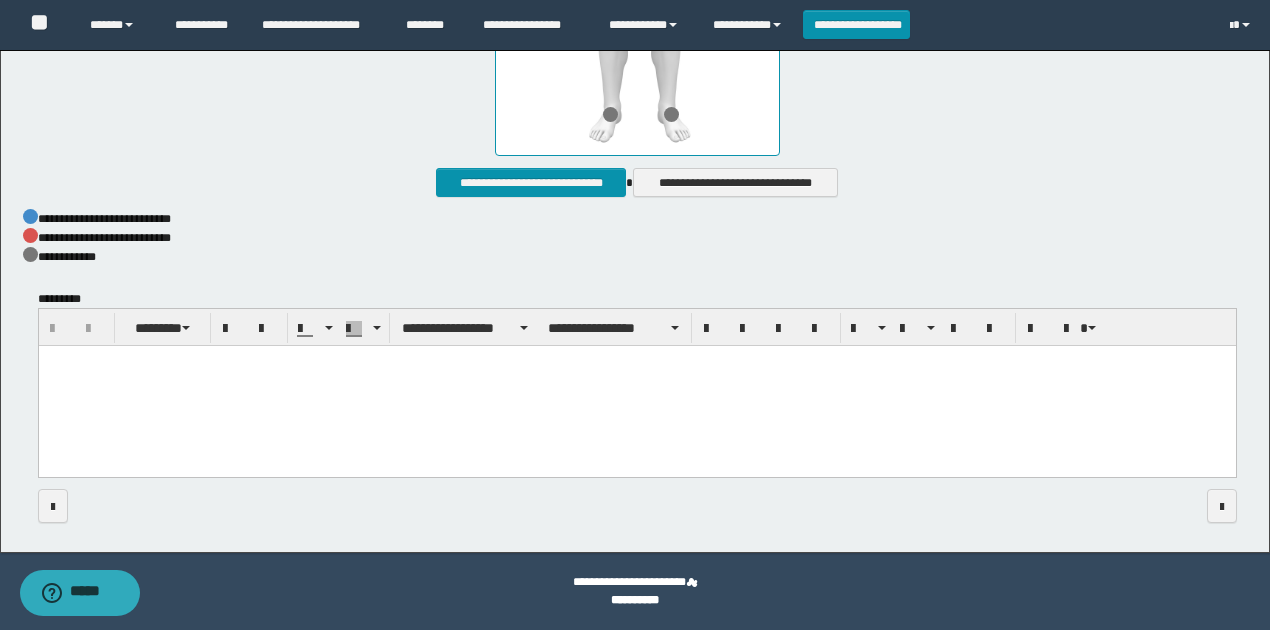 click at bounding box center [636, 387] 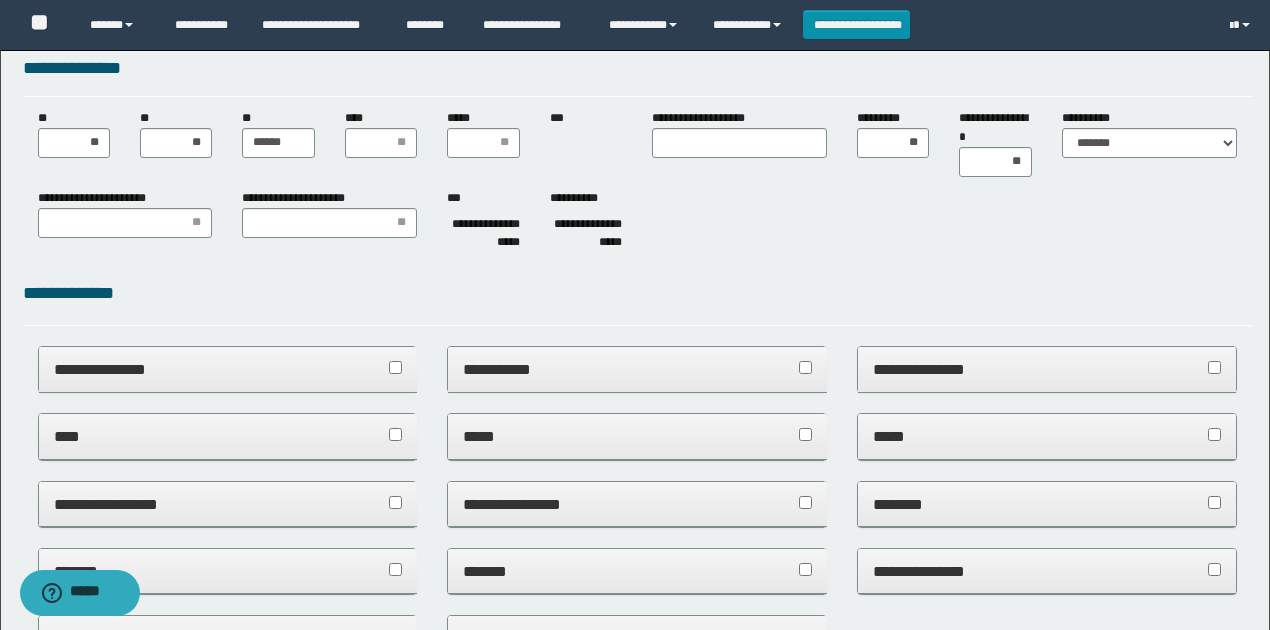 scroll, scrollTop: 0, scrollLeft: 0, axis: both 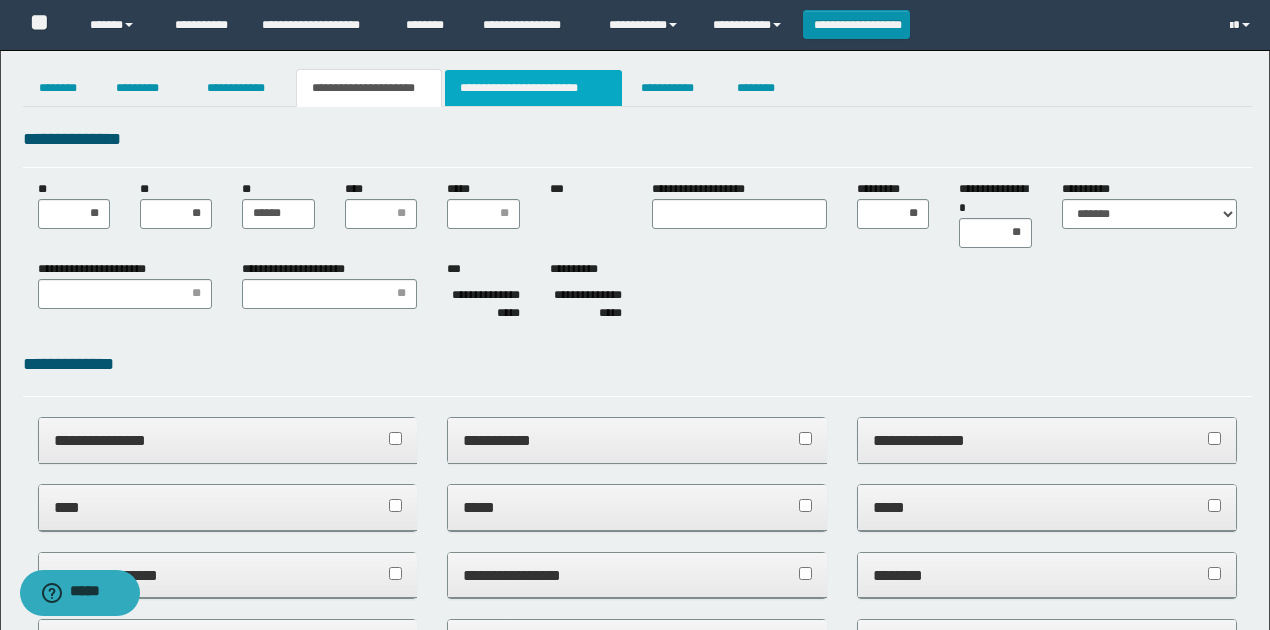 click on "**********" at bounding box center [533, 88] 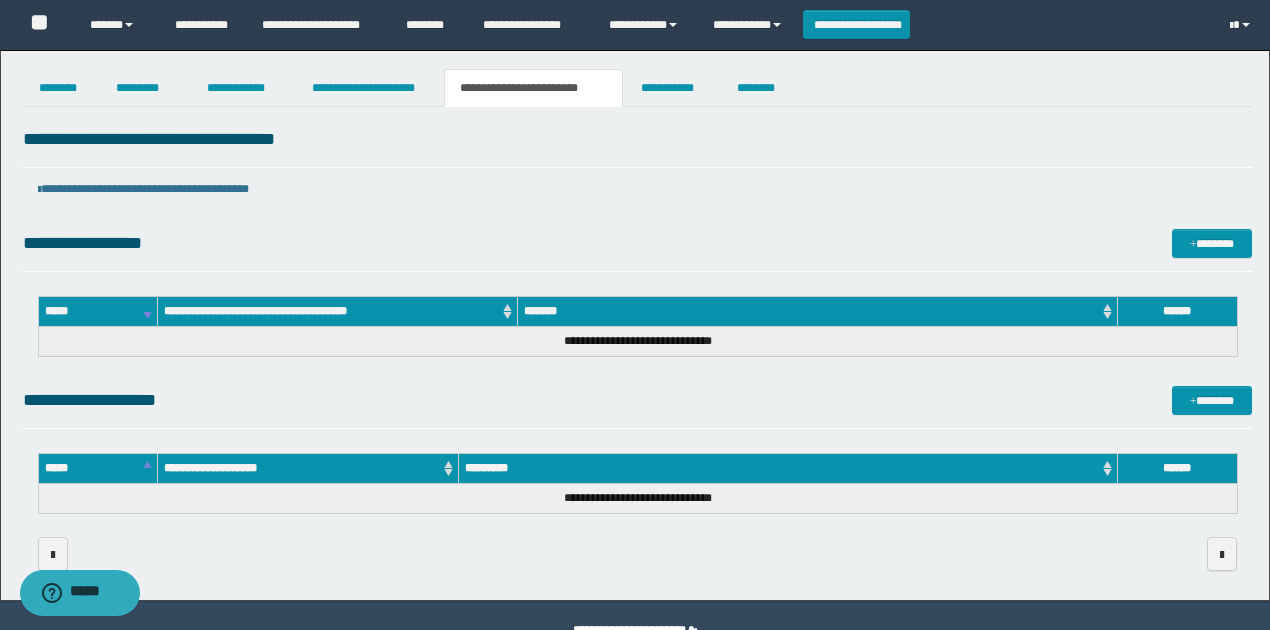 click at bounding box center [637, 553] 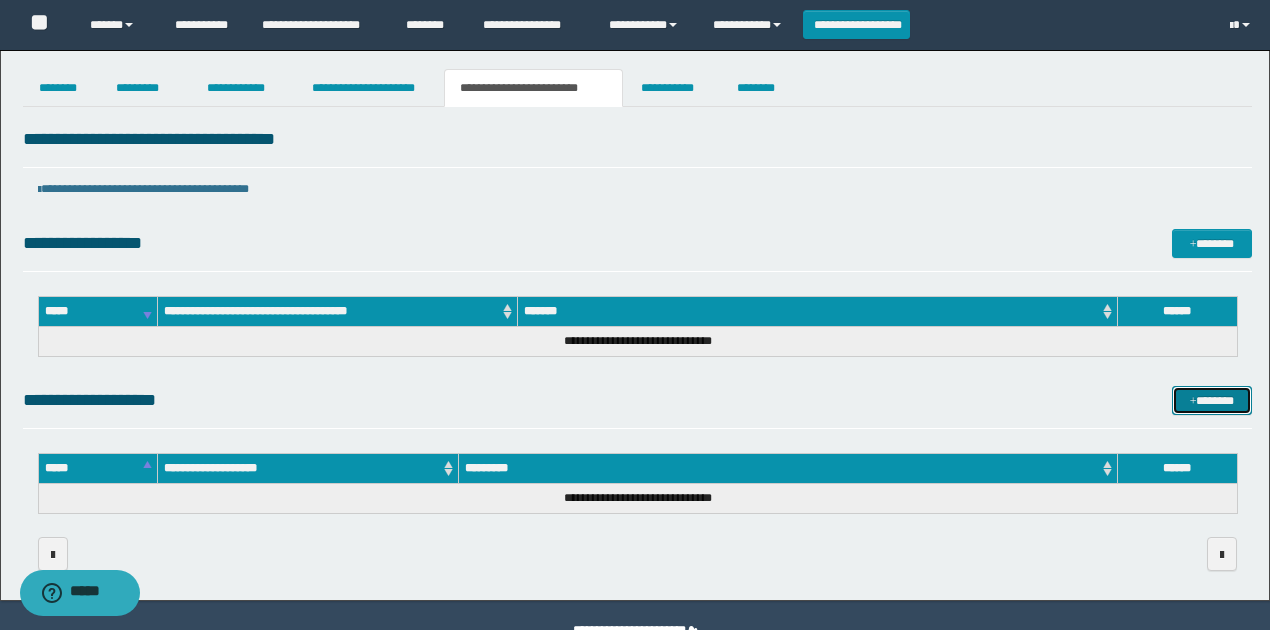 drag, startPoint x: 1198, startPoint y: 404, endPoint x: 1128, endPoint y: 381, distance: 73.68175 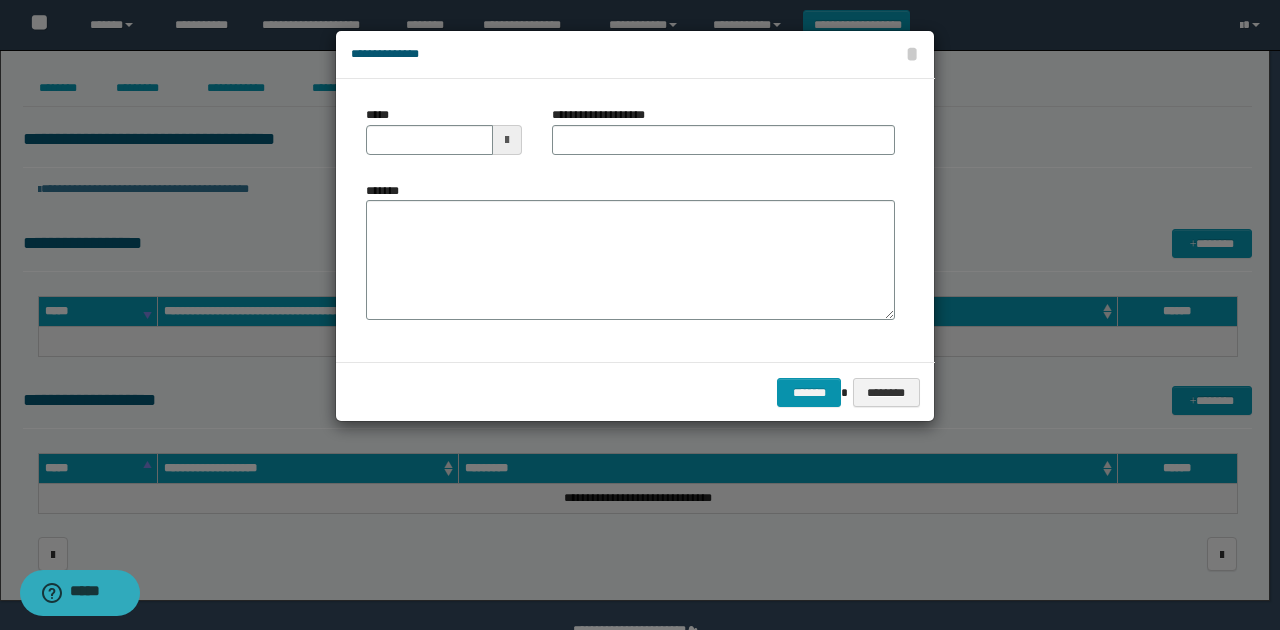 click at bounding box center (507, 140) 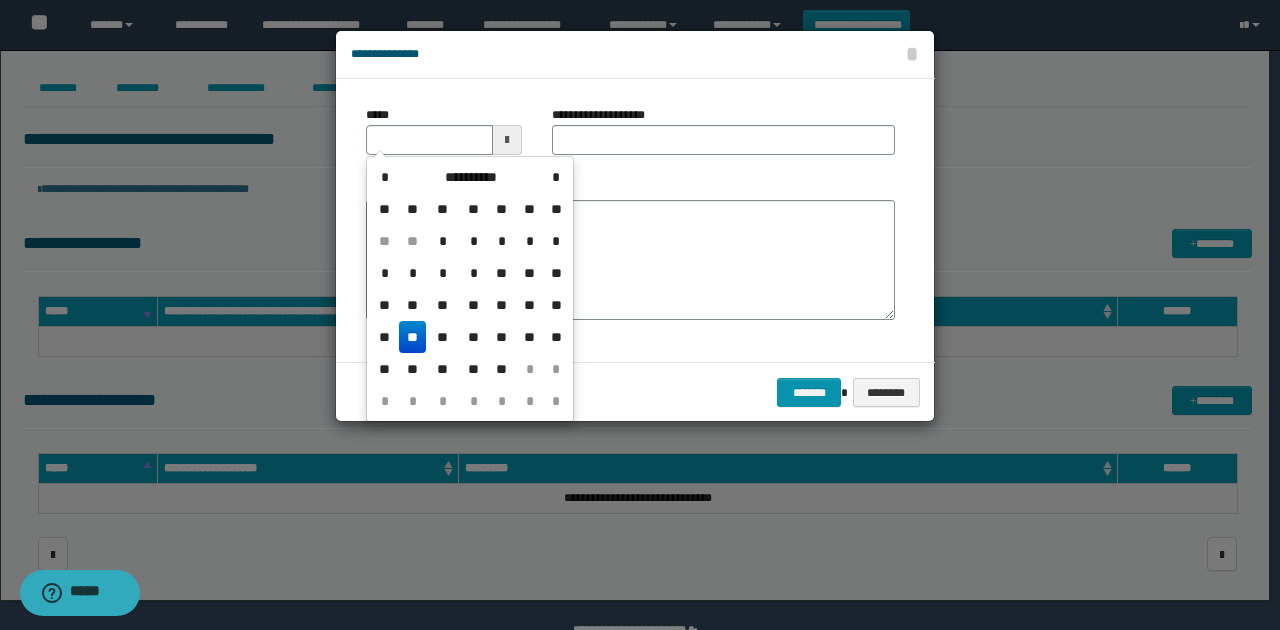 click on "**" at bounding box center [413, 337] 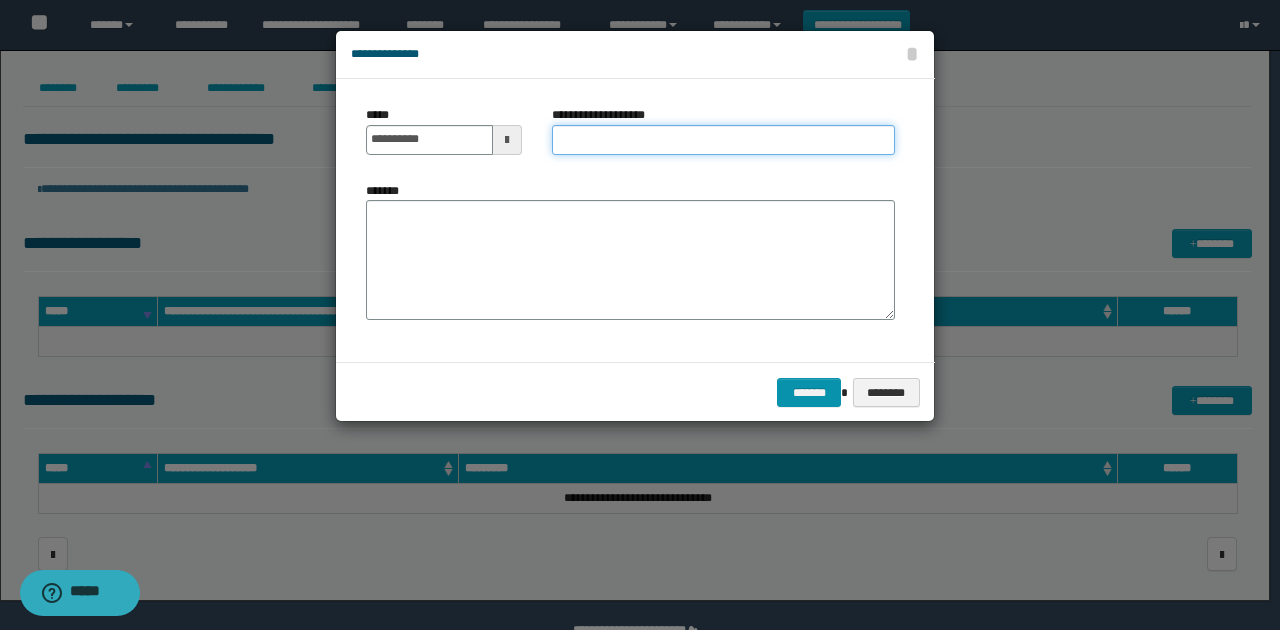 click on "**********" at bounding box center (723, 140) 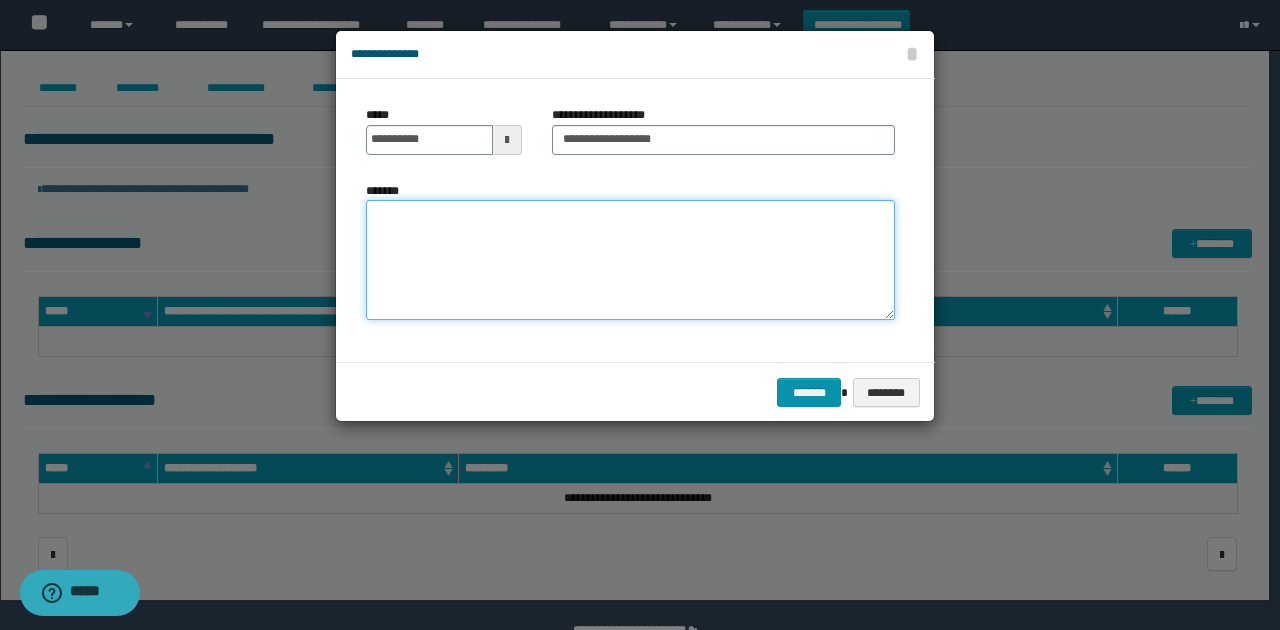 click on "*******" at bounding box center [630, 260] 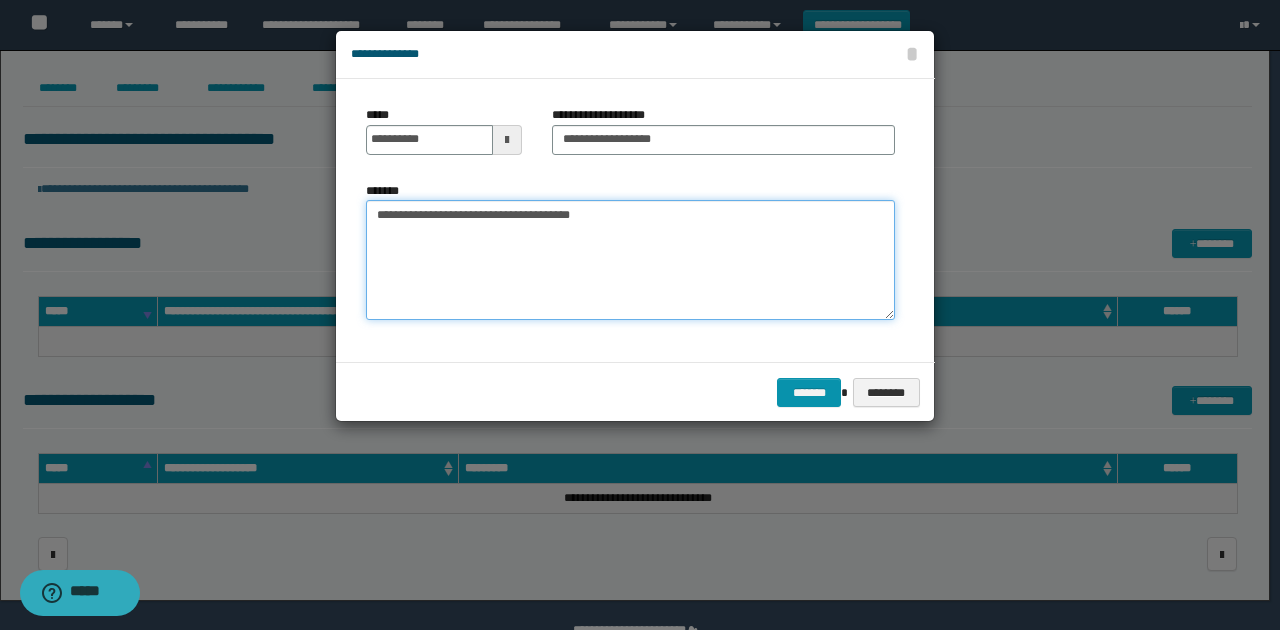 type on "**********" 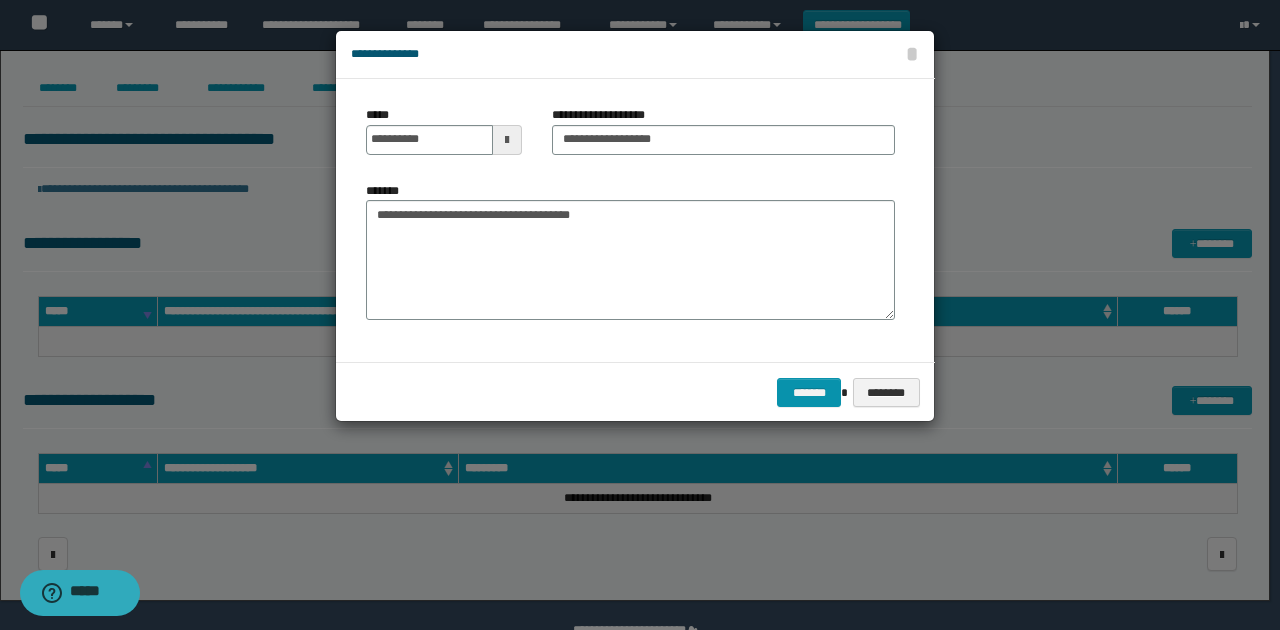 click on "*******
********" at bounding box center [635, 392] 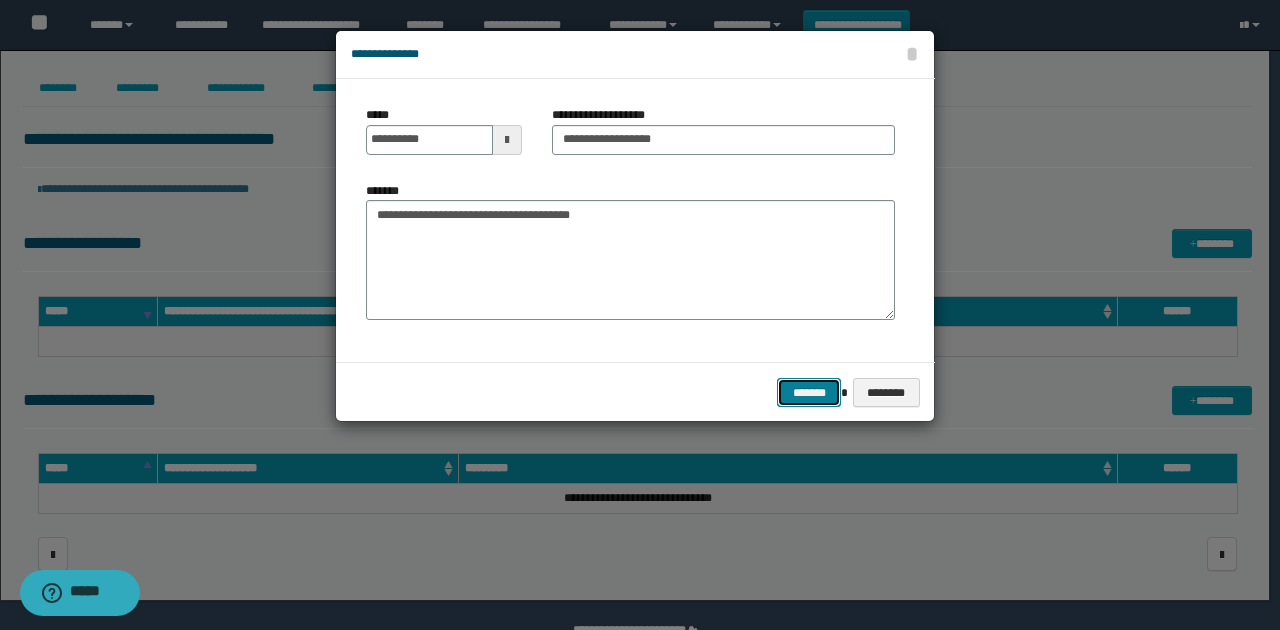 click on "*******" at bounding box center (809, 392) 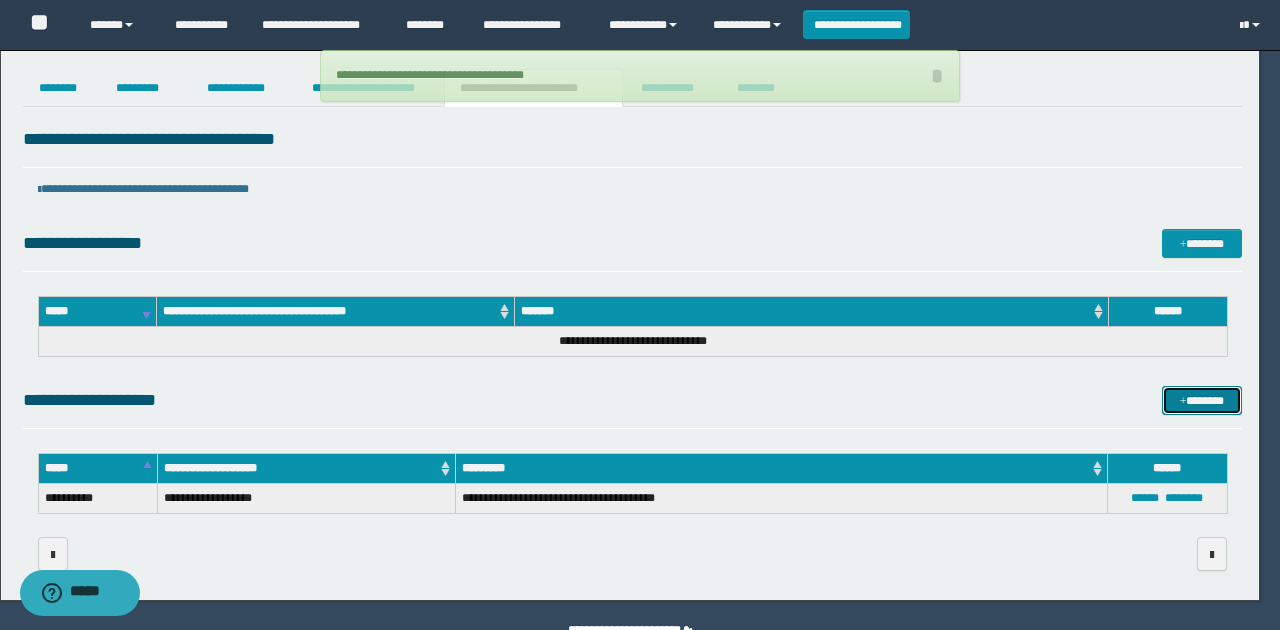 type 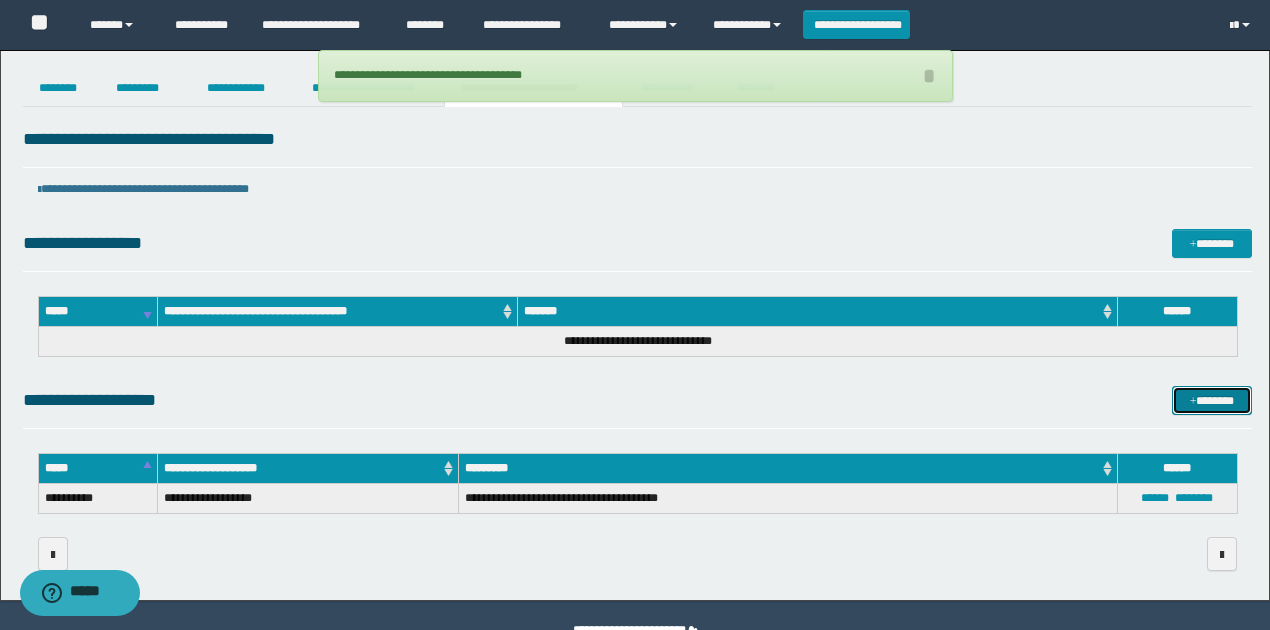 click on "*******" at bounding box center [1211, 400] 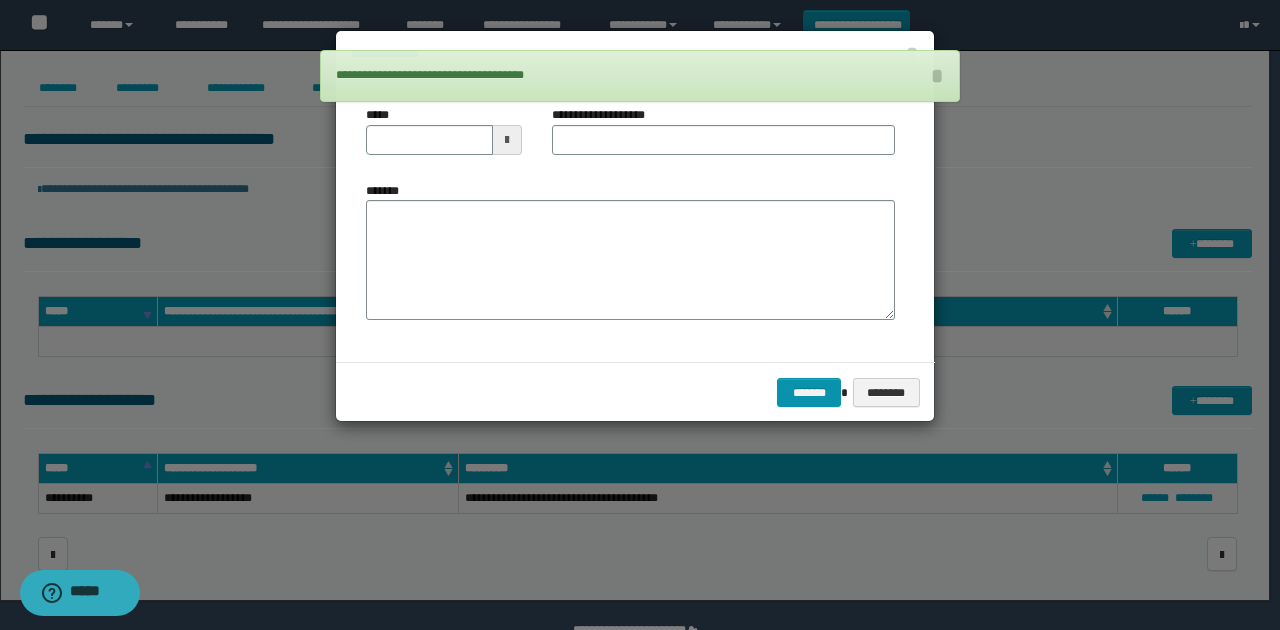 click at bounding box center (507, 140) 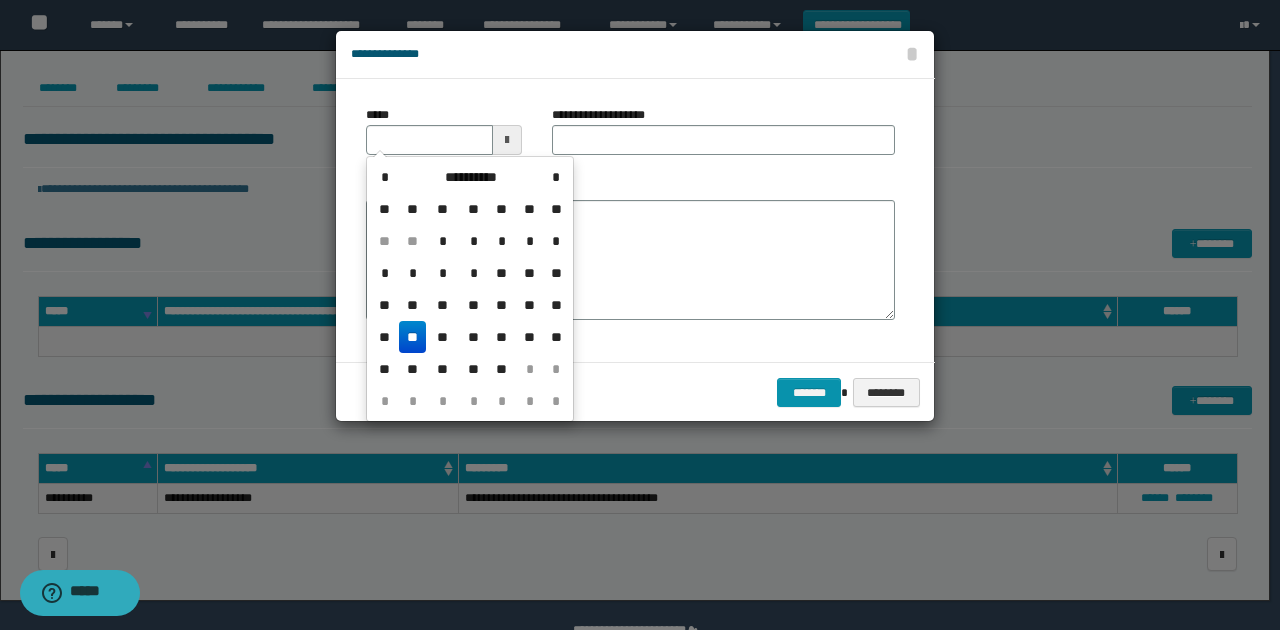 click on "**" at bounding box center [413, 337] 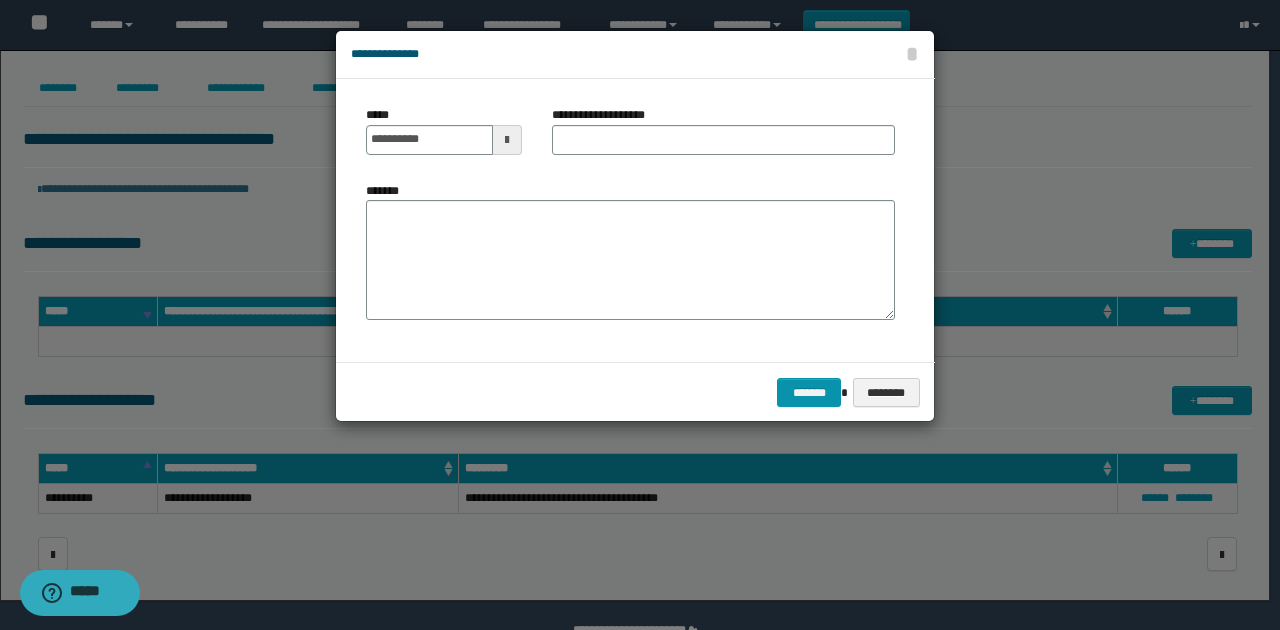 click on "**********" at bounding box center [609, 115] 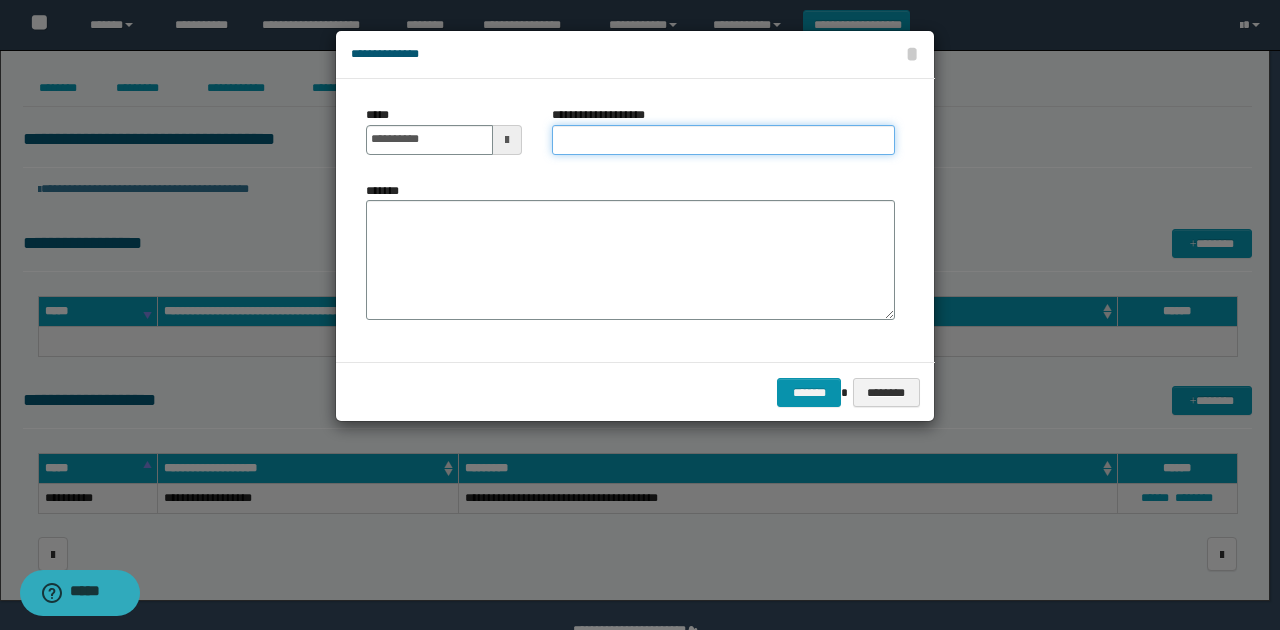 click on "**********" at bounding box center [723, 140] 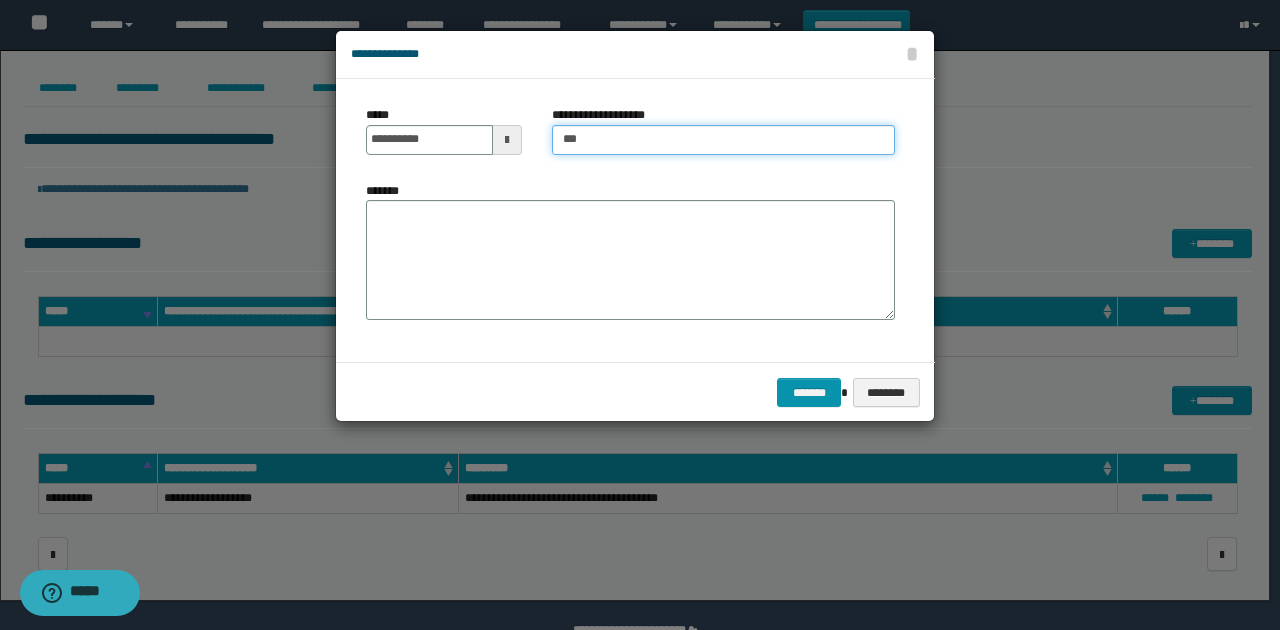type on "**********" 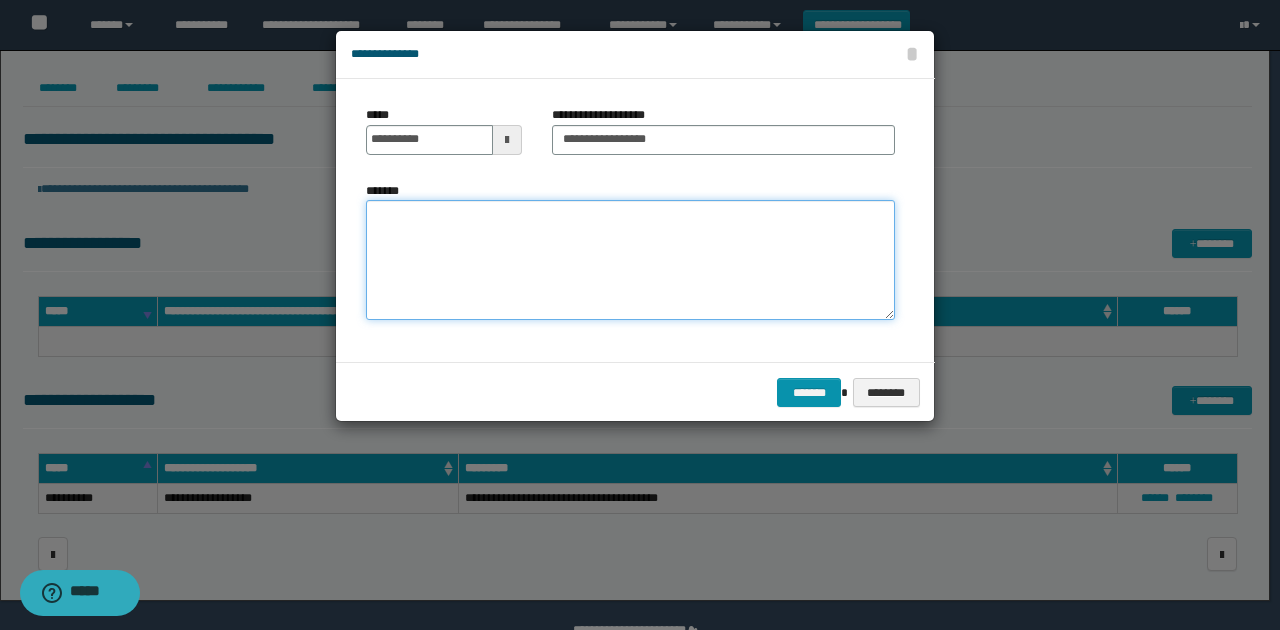 click on "*******" at bounding box center (630, 260) 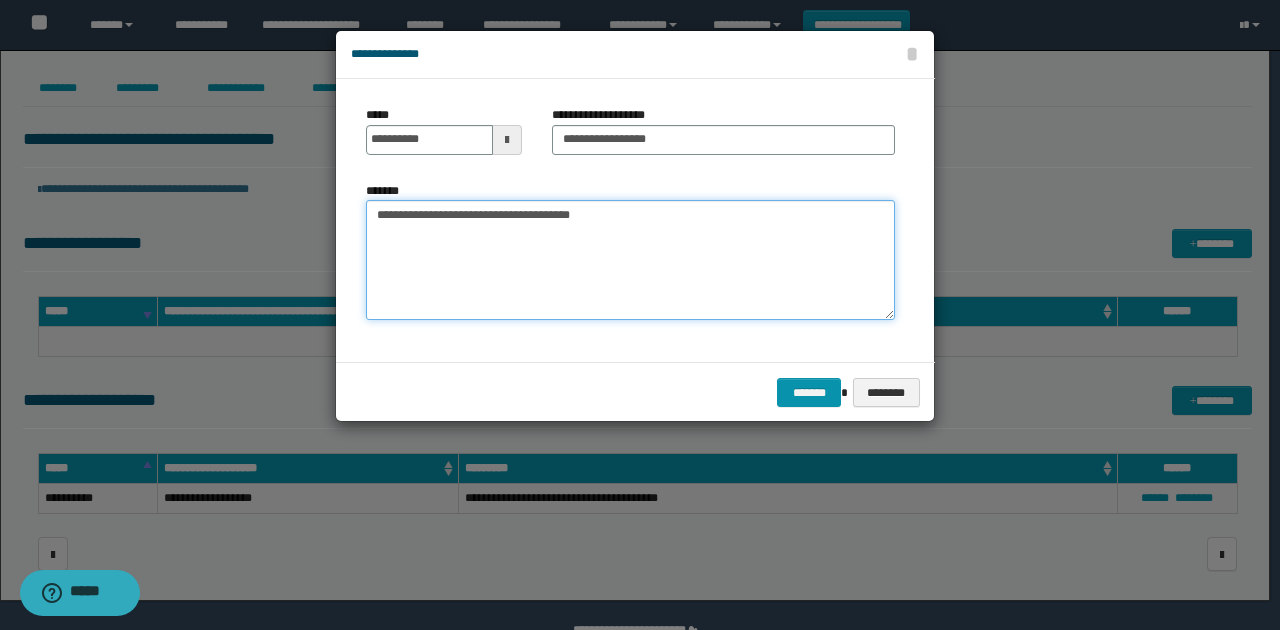 type on "**********" 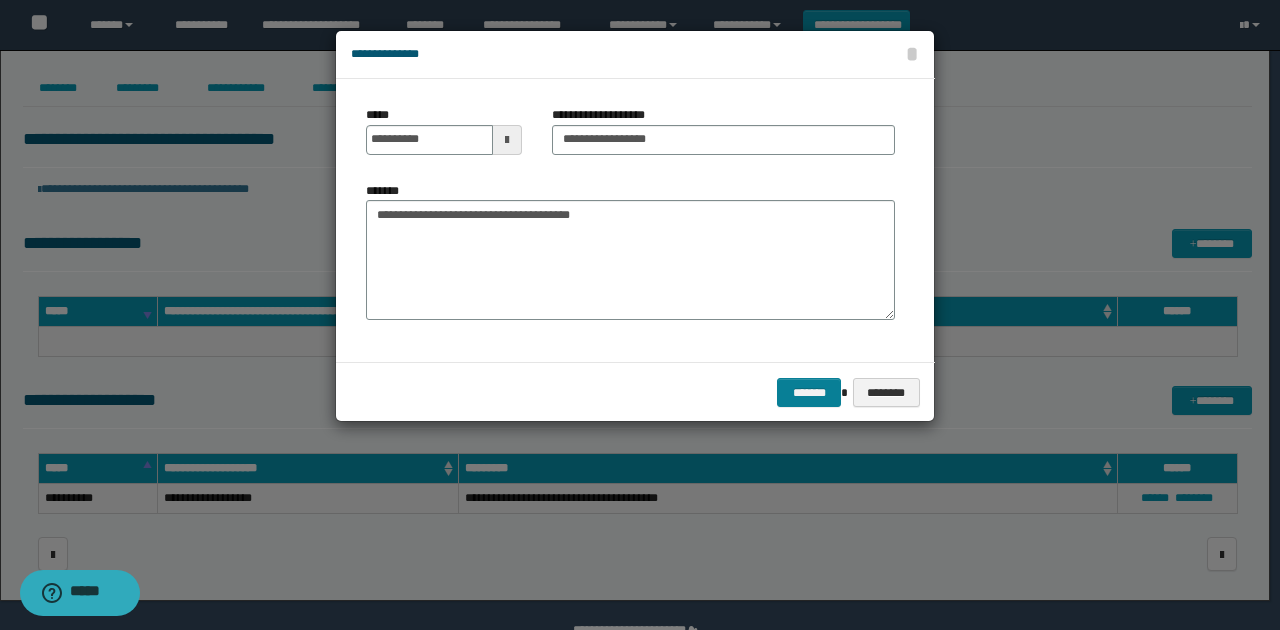 drag, startPoint x: 582, startPoint y: 370, endPoint x: 823, endPoint y: 398, distance: 242.62111 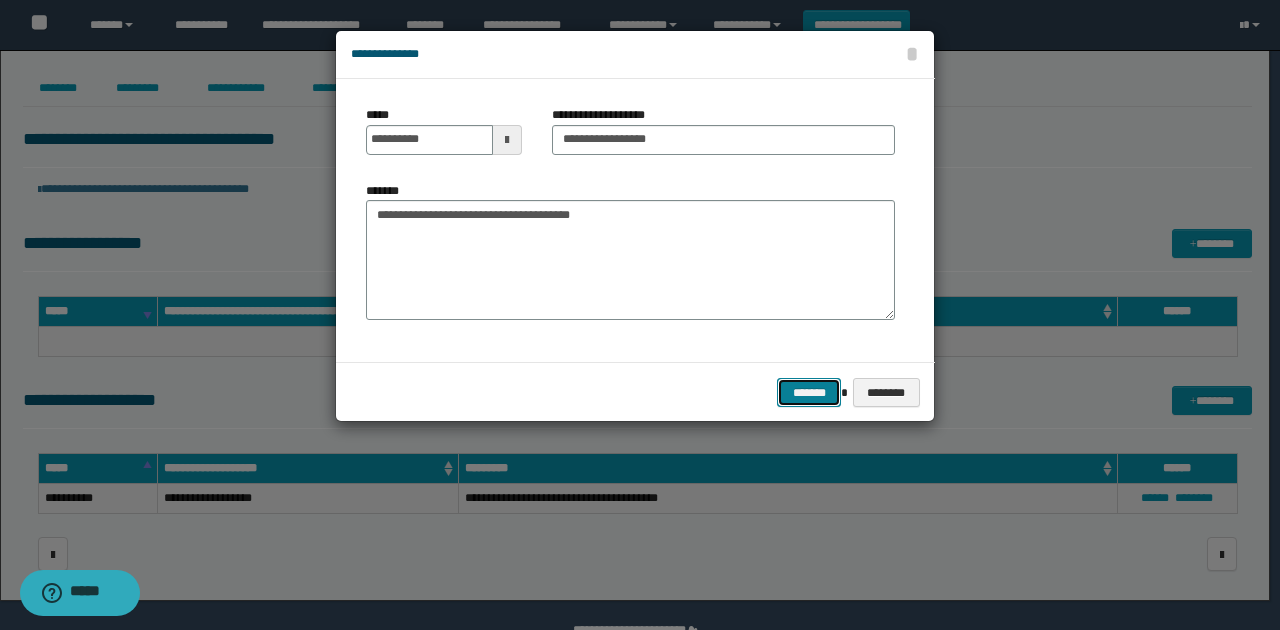 click on "*******" at bounding box center (809, 392) 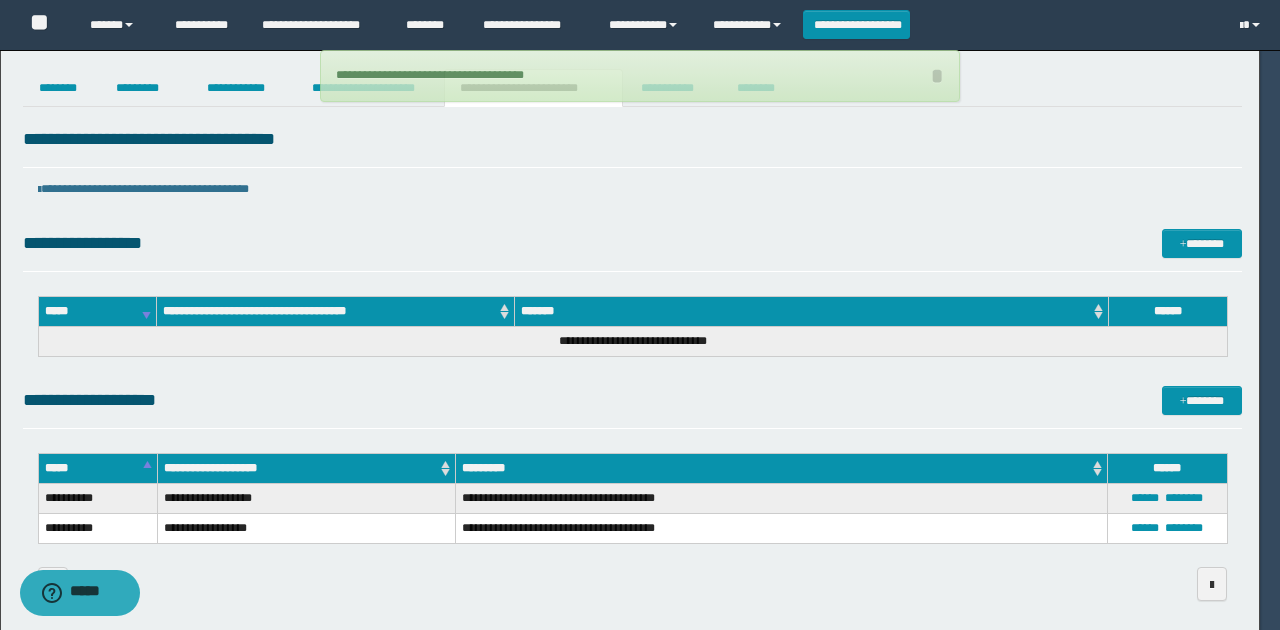 type 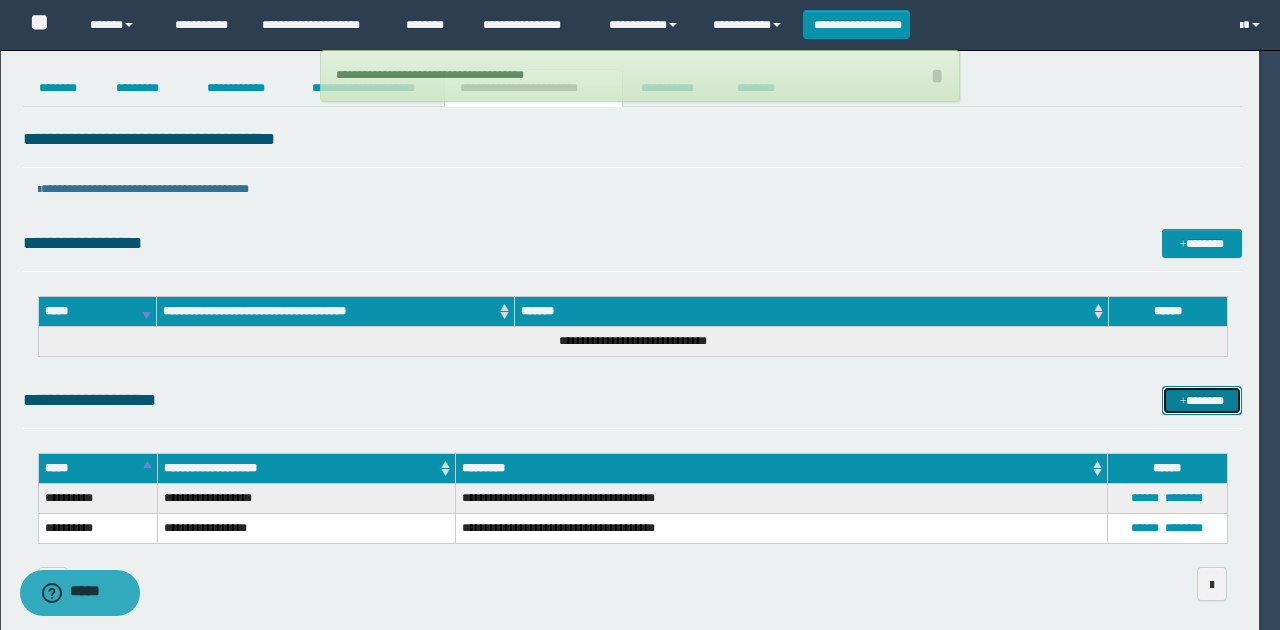 type 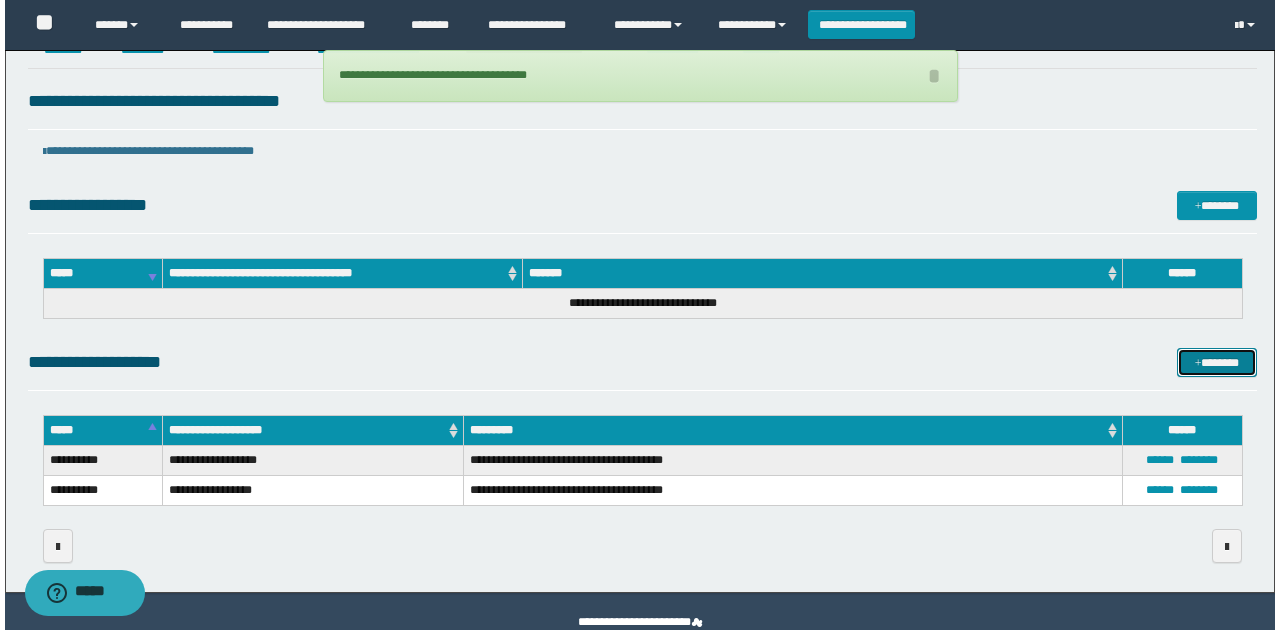scroll, scrollTop: 78, scrollLeft: 0, axis: vertical 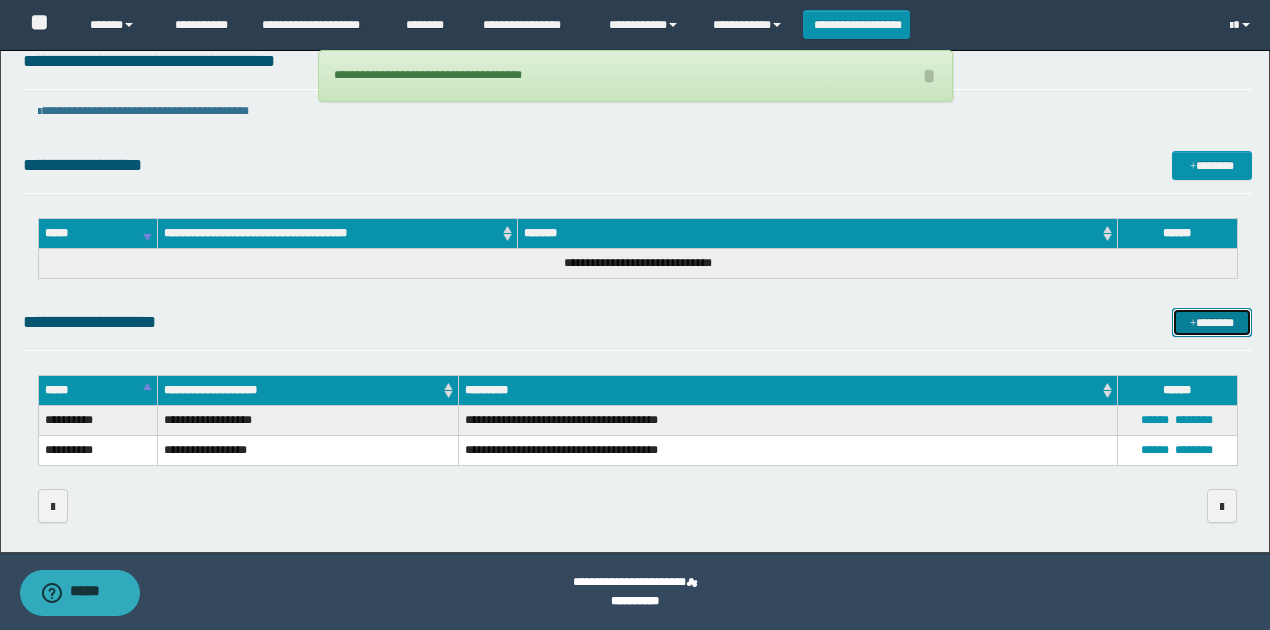 click on "*******" at bounding box center [1211, 322] 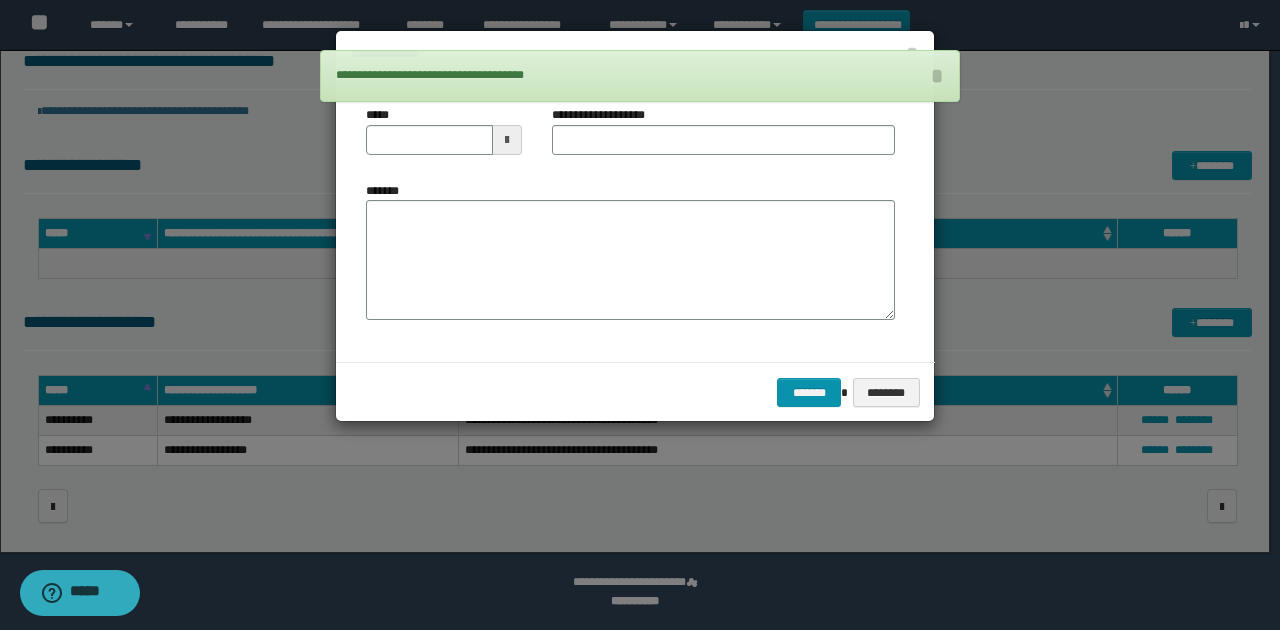 click at bounding box center [507, 140] 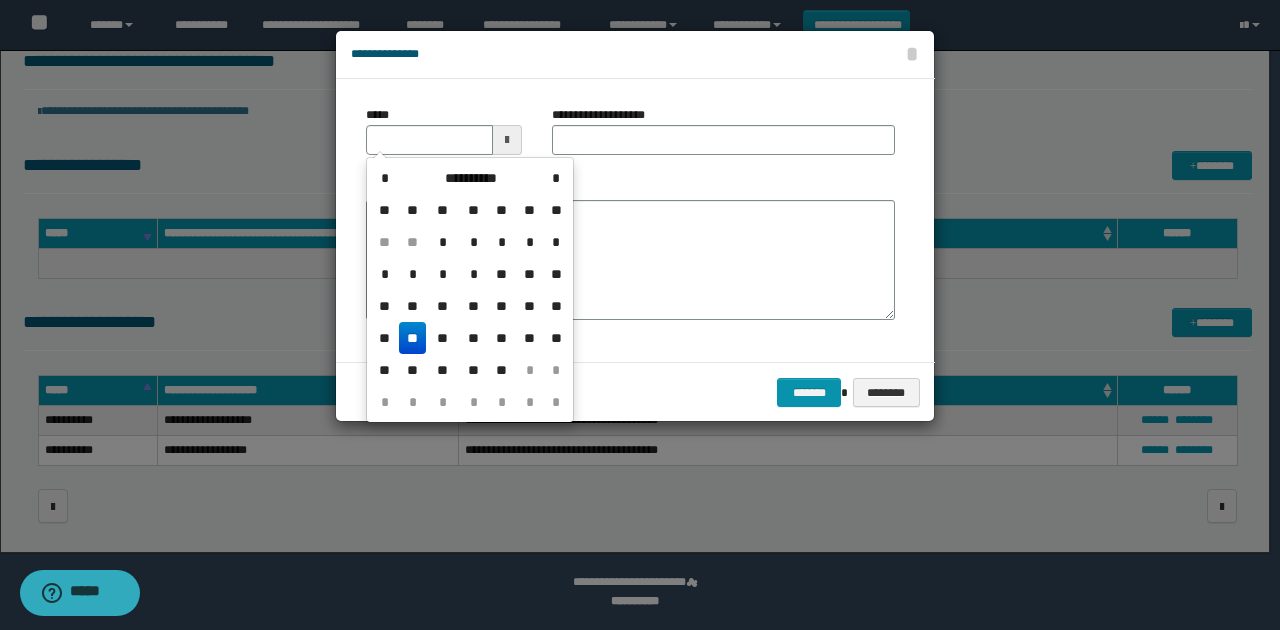 click on "**" at bounding box center [413, 338] 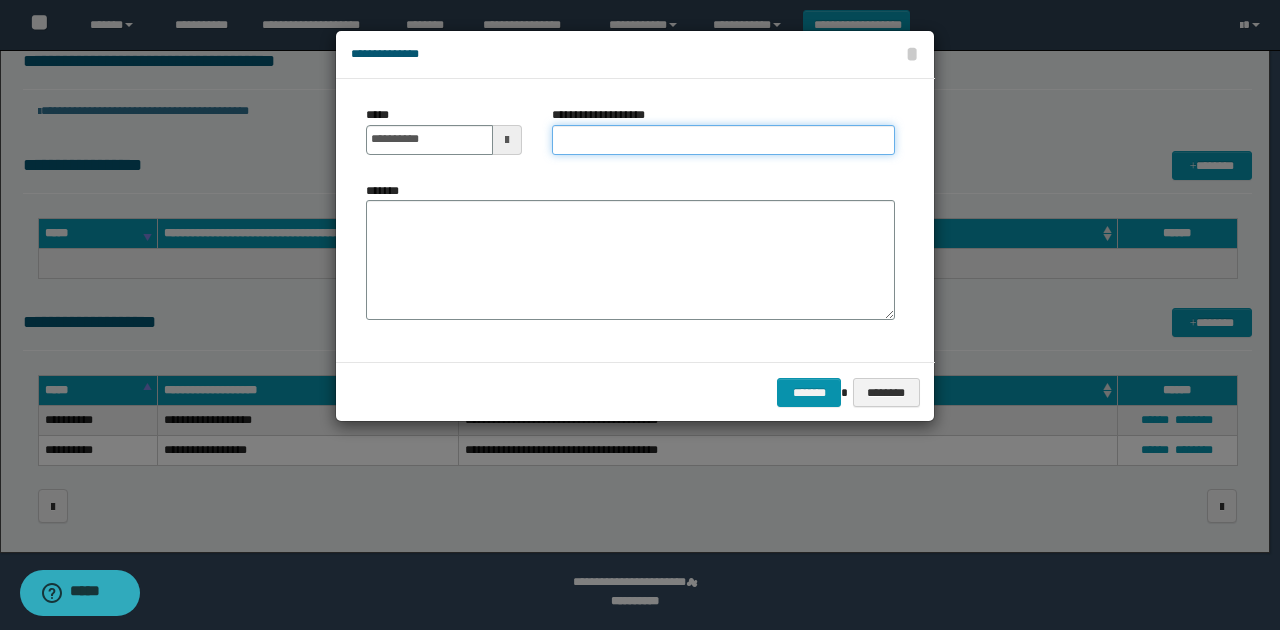 click on "**********" at bounding box center [723, 140] 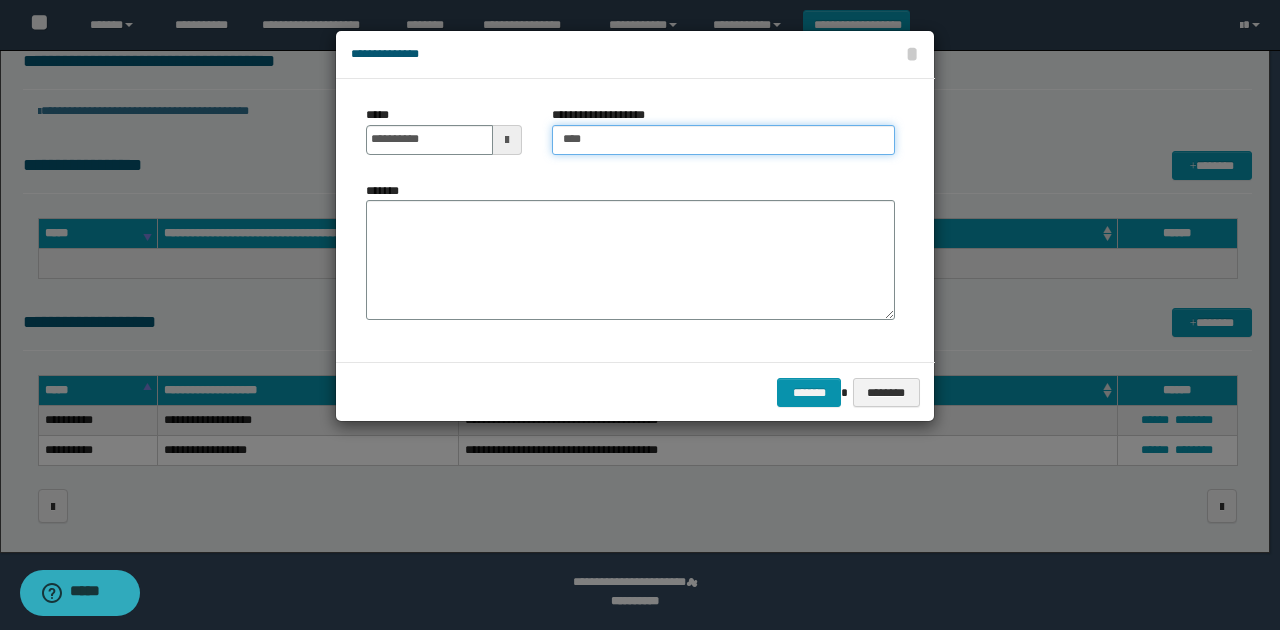 type on "**********" 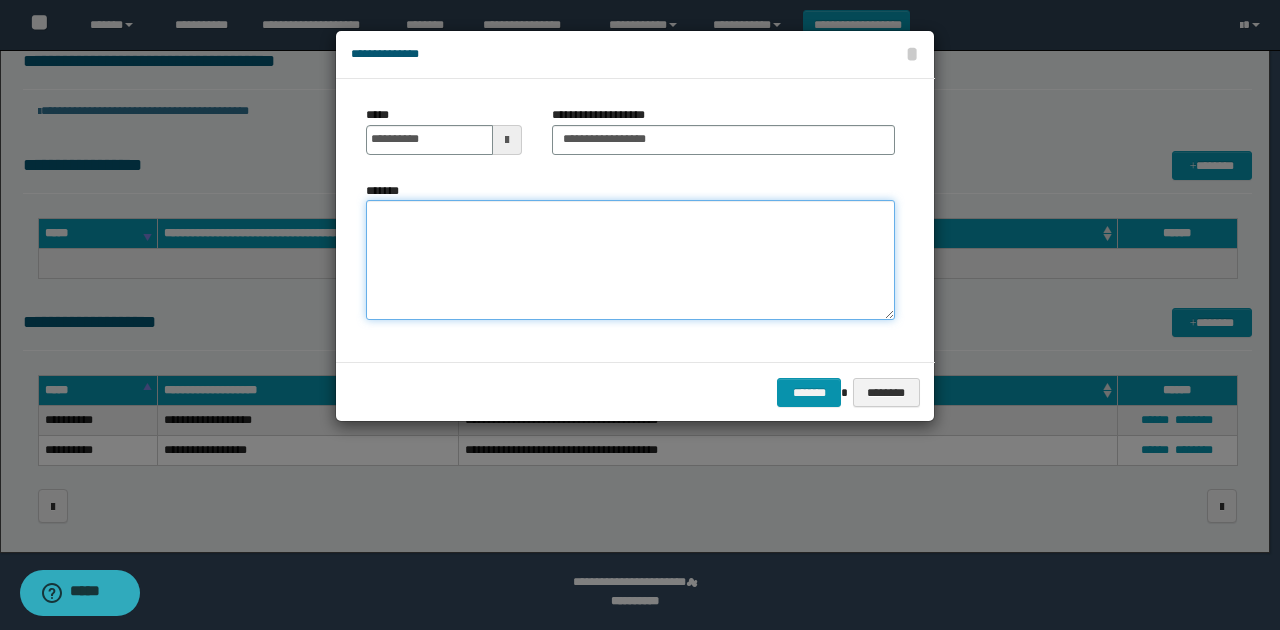 drag, startPoint x: 630, startPoint y: 224, endPoint x: 645, endPoint y: 228, distance: 15.524175 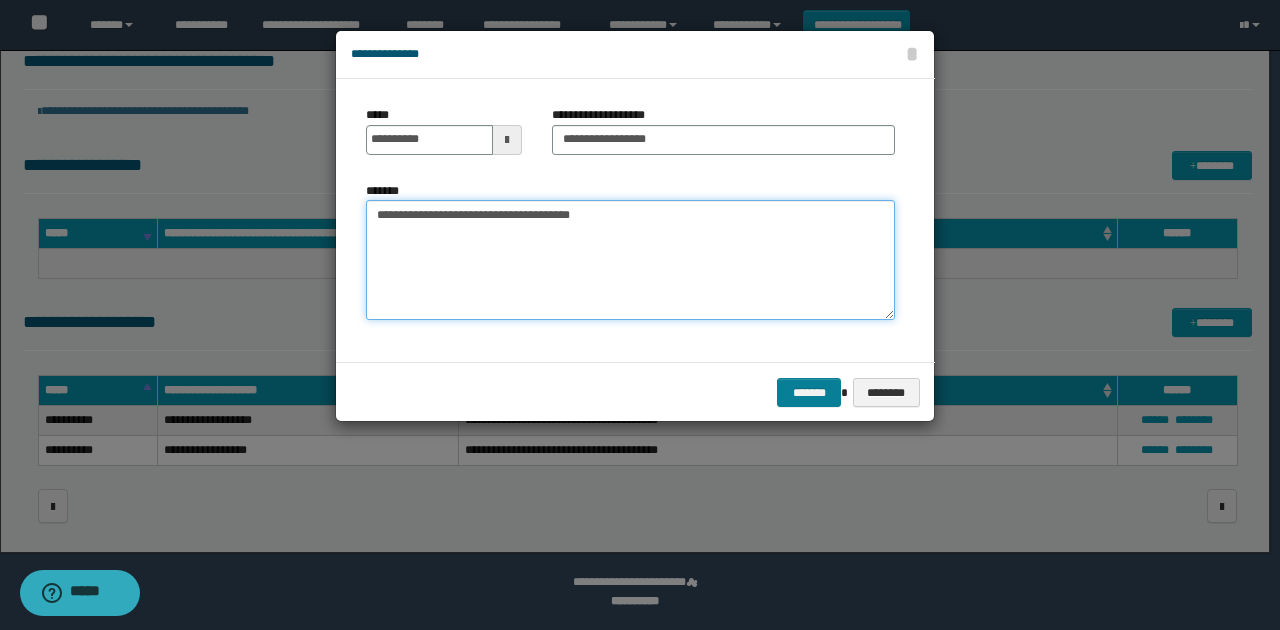 type on "**********" 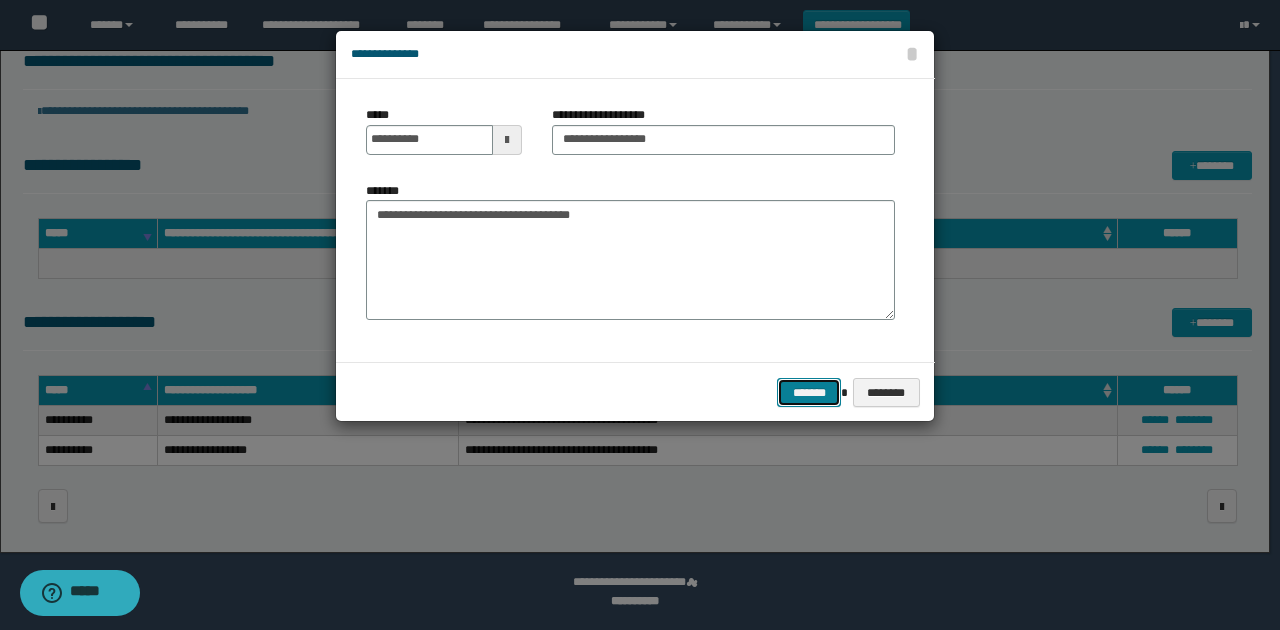 click on "*******" at bounding box center [809, 392] 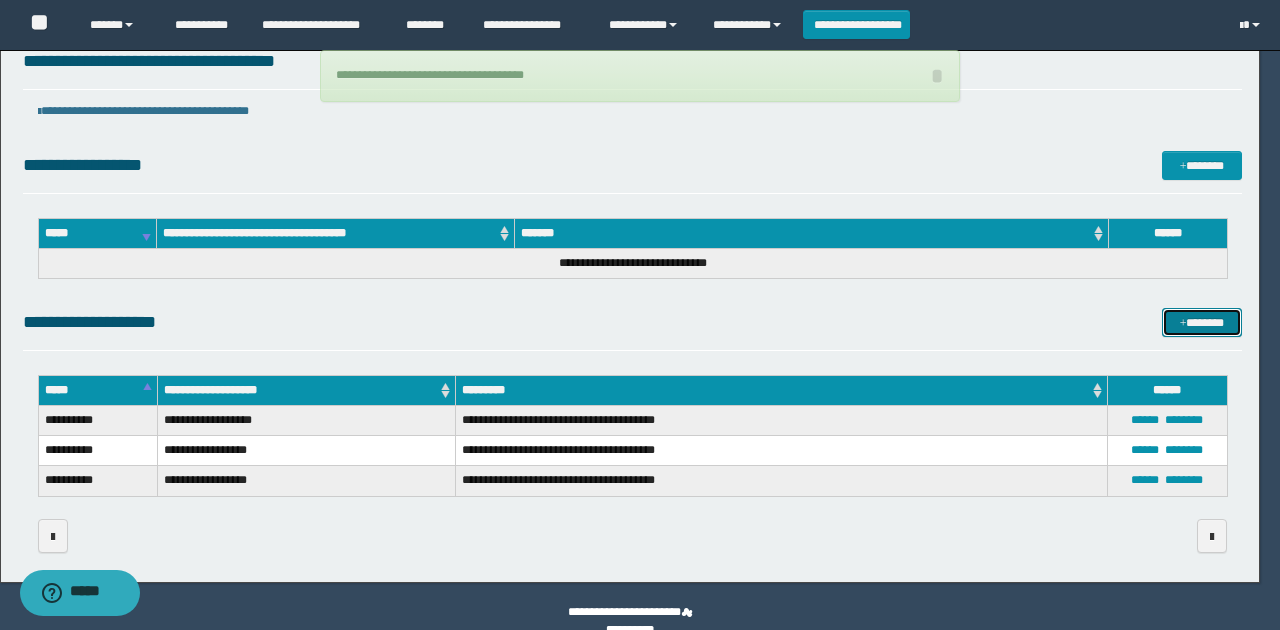type 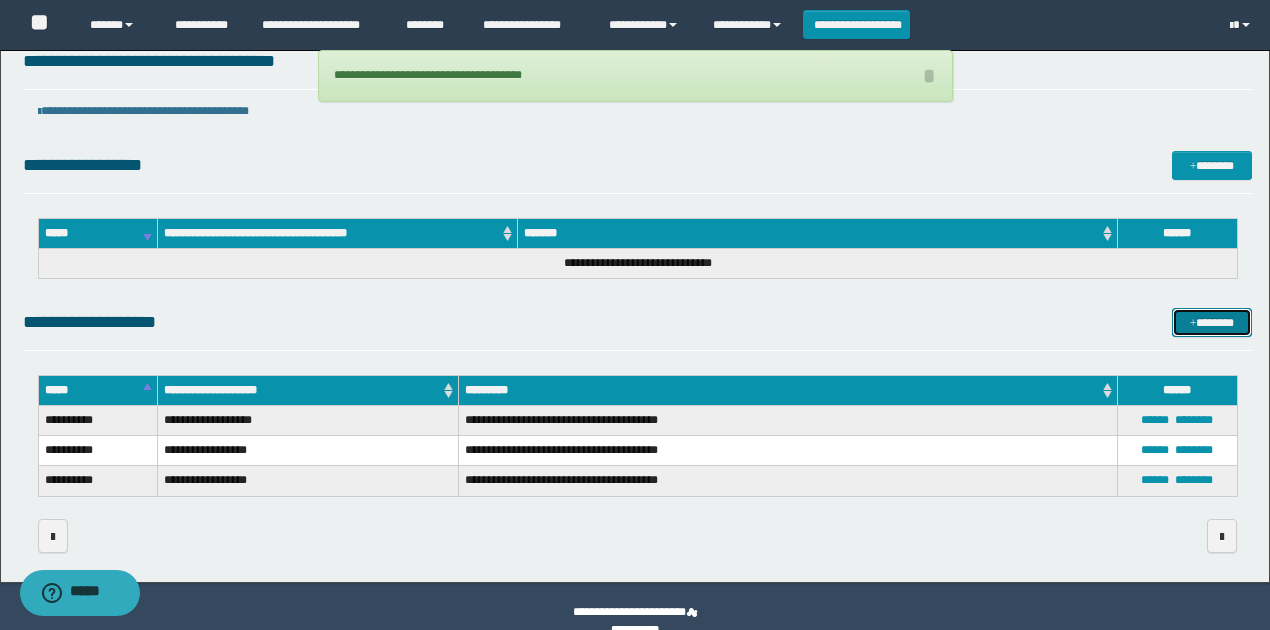 click on "*******" at bounding box center (1211, 322) 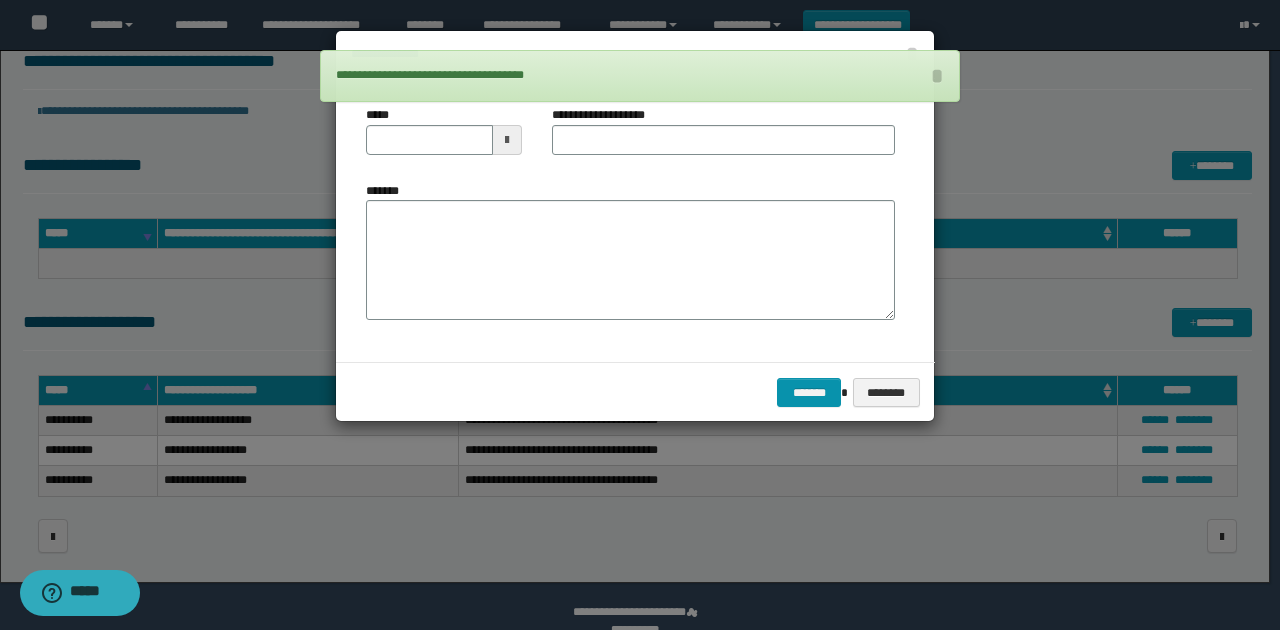 click at bounding box center [507, 140] 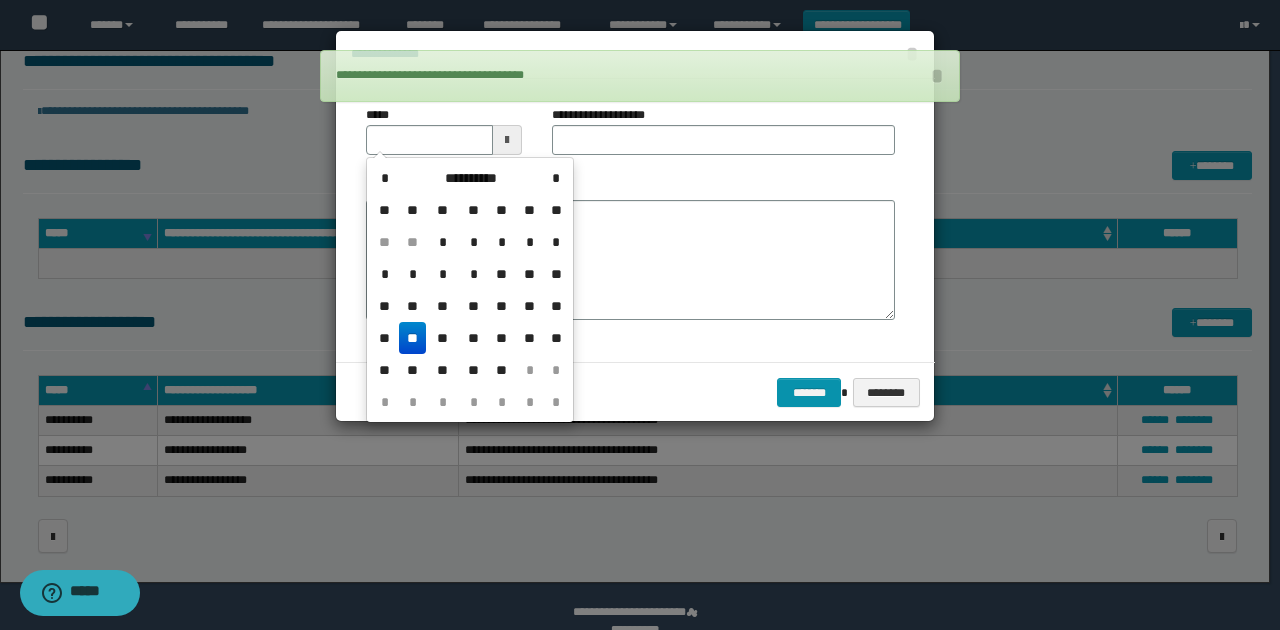 click on "**" at bounding box center [413, 338] 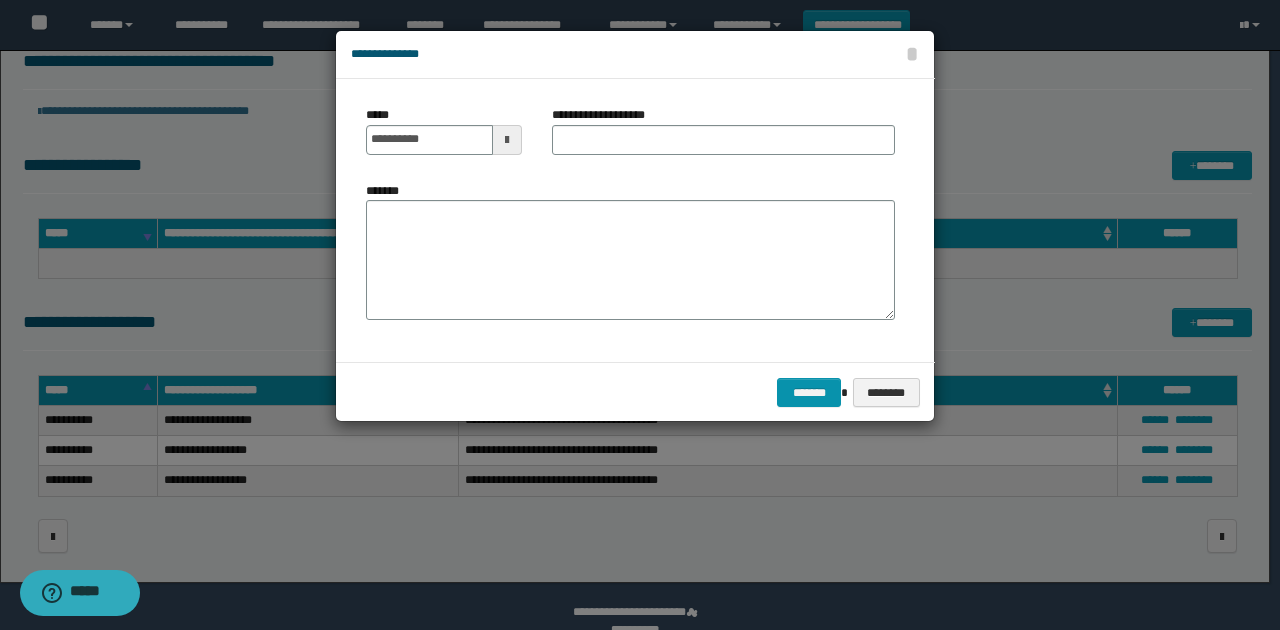click on "**********" at bounding box center (723, 138) 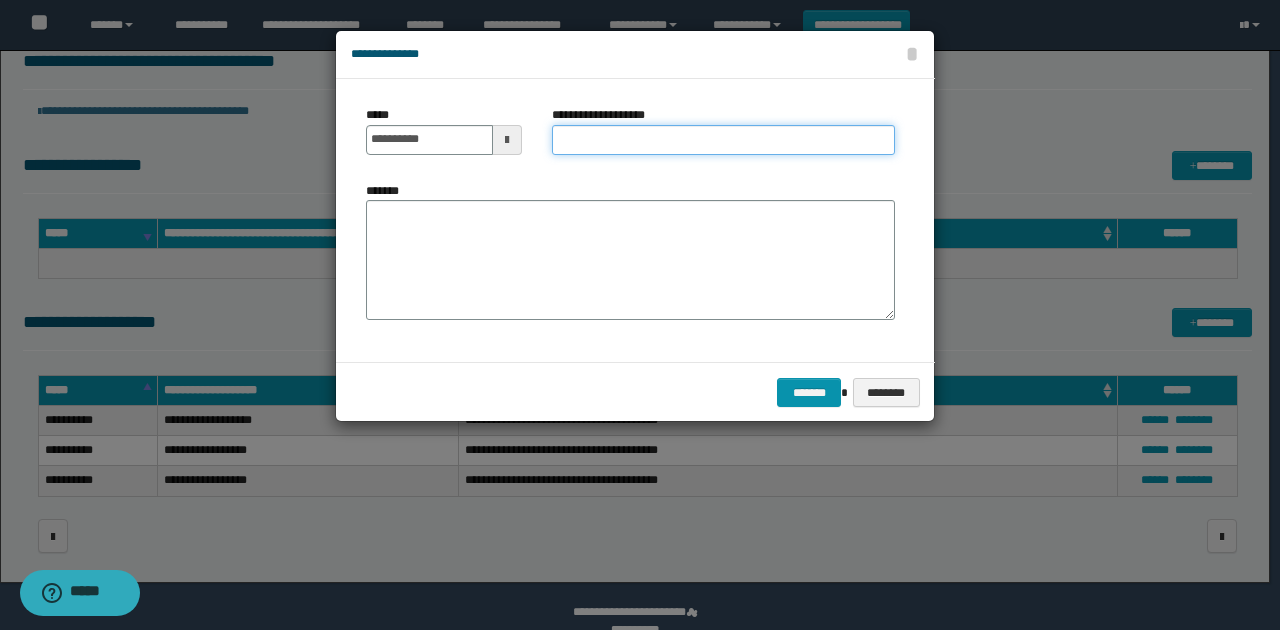 drag, startPoint x: 562, startPoint y: 144, endPoint x: 544, endPoint y: 151, distance: 19.313208 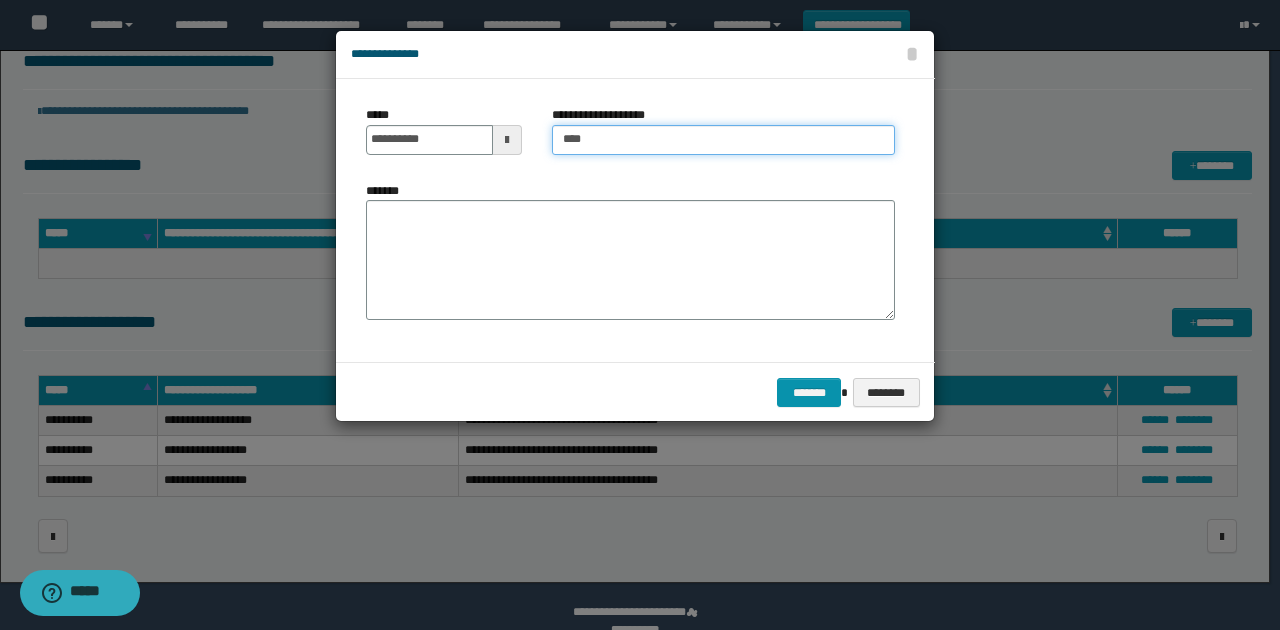 type on "**********" 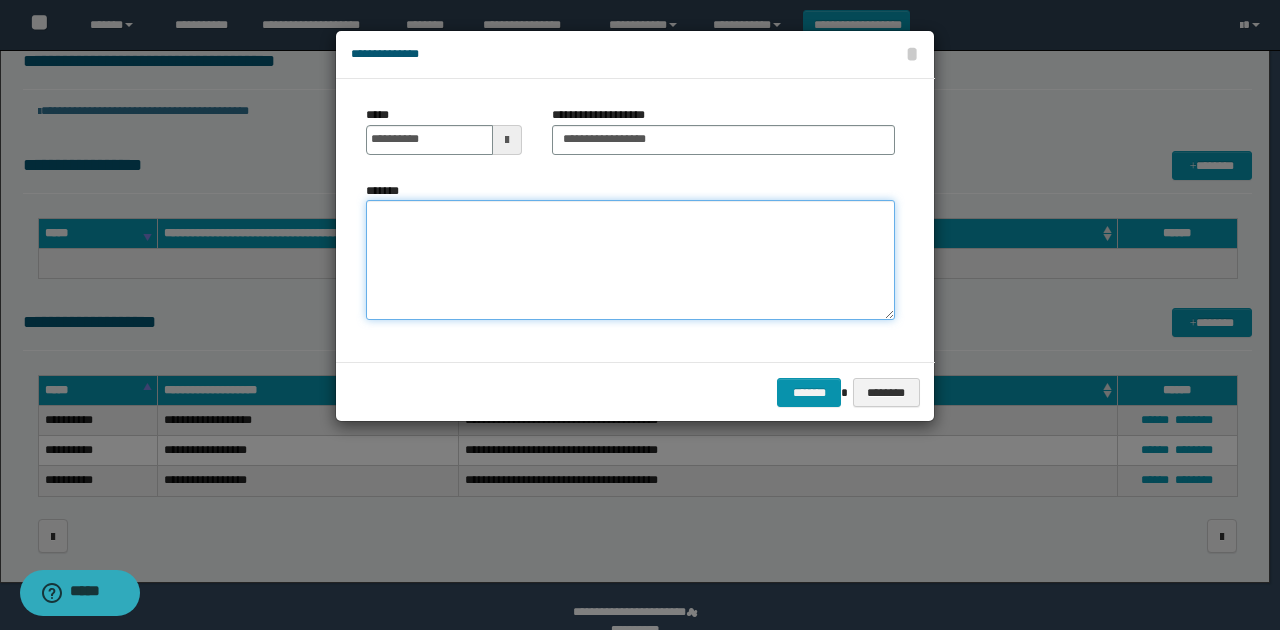 click on "*******" at bounding box center [630, 260] 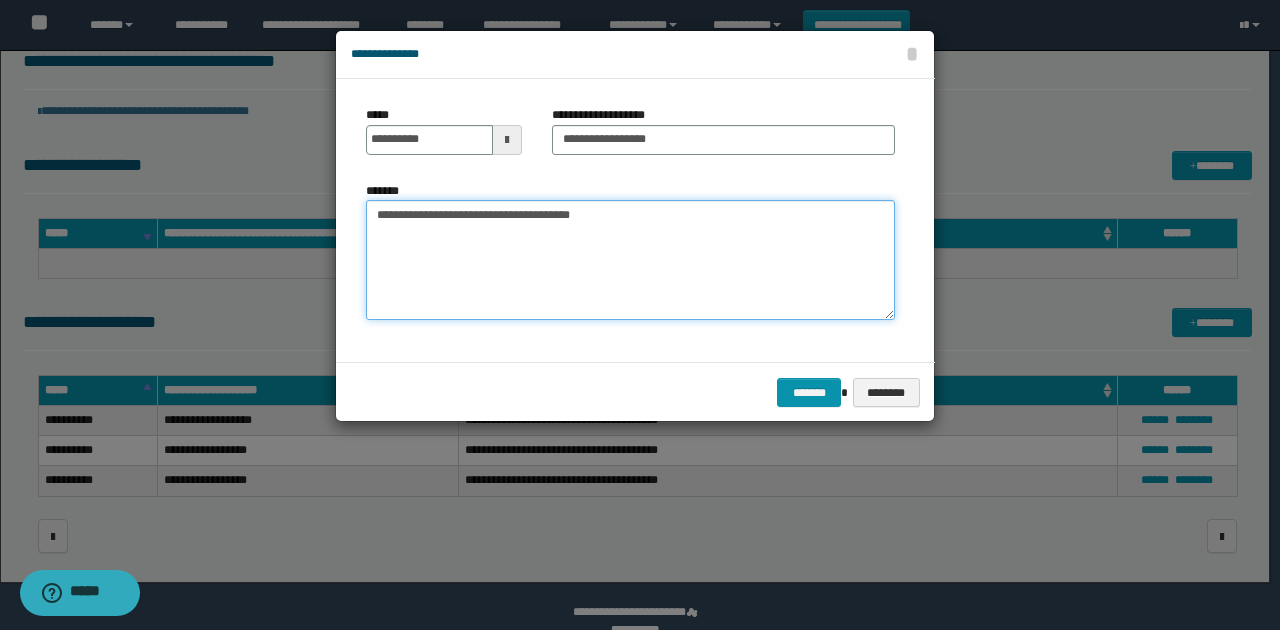 type on "**********" 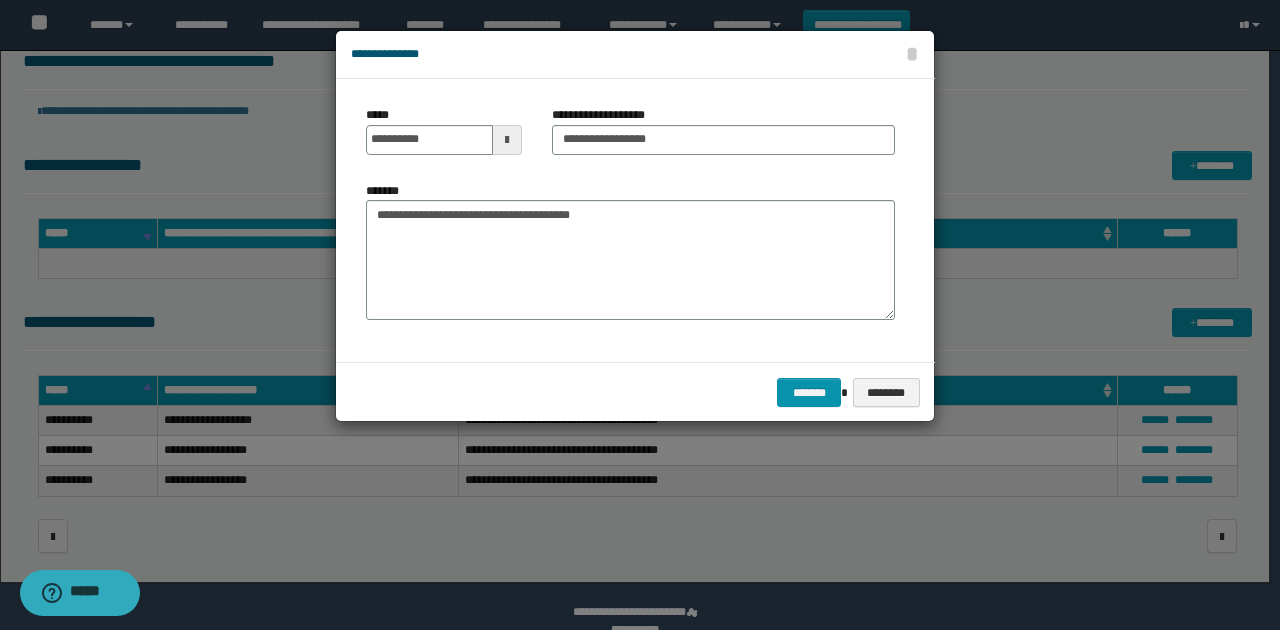 drag, startPoint x: 606, startPoint y: 346, endPoint x: 688, endPoint y: 377, distance: 87.66413 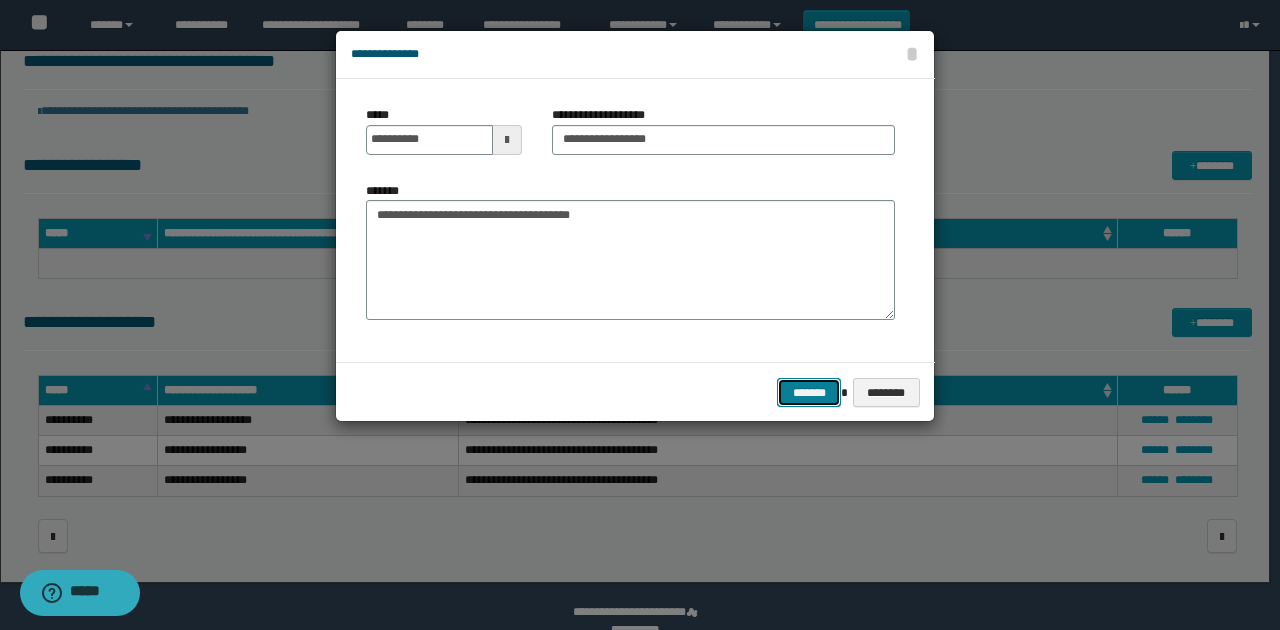 click on "*******" at bounding box center (809, 392) 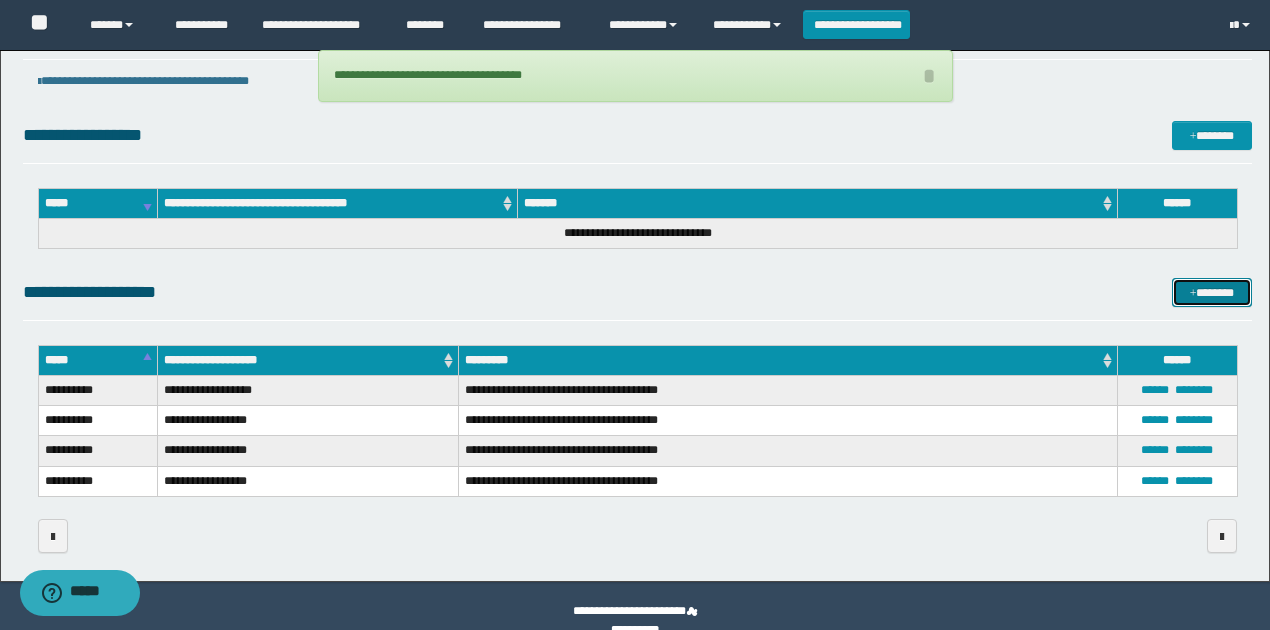 scroll, scrollTop: 138, scrollLeft: 0, axis: vertical 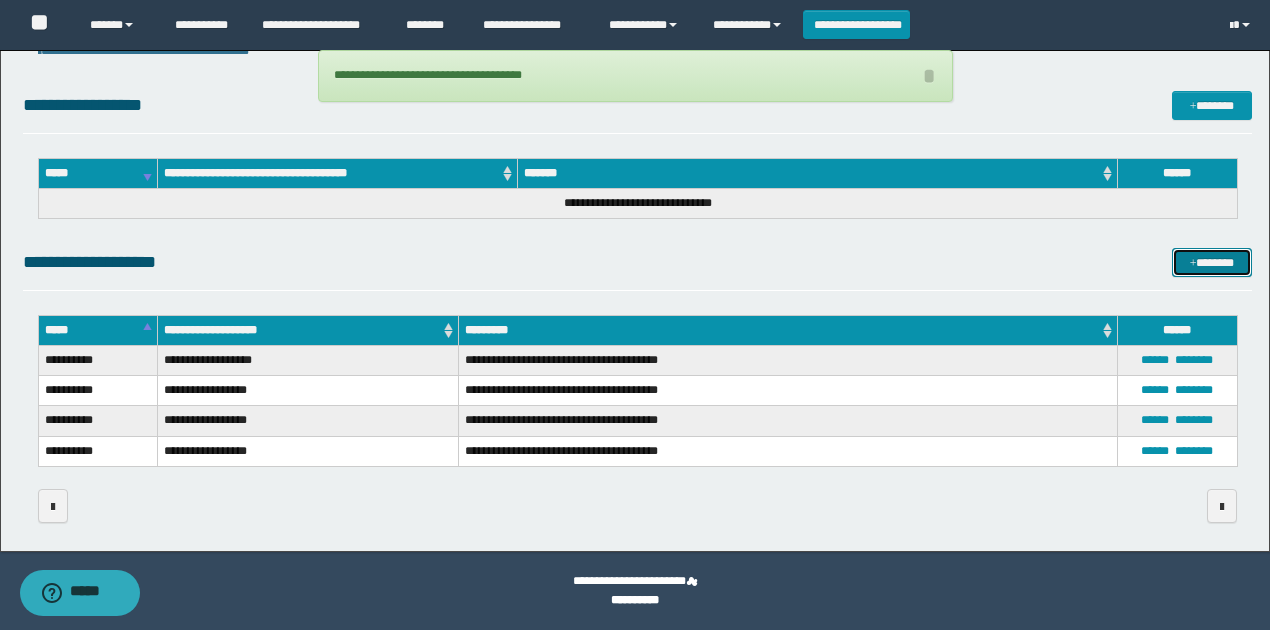 click on "*******" at bounding box center [1211, 262] 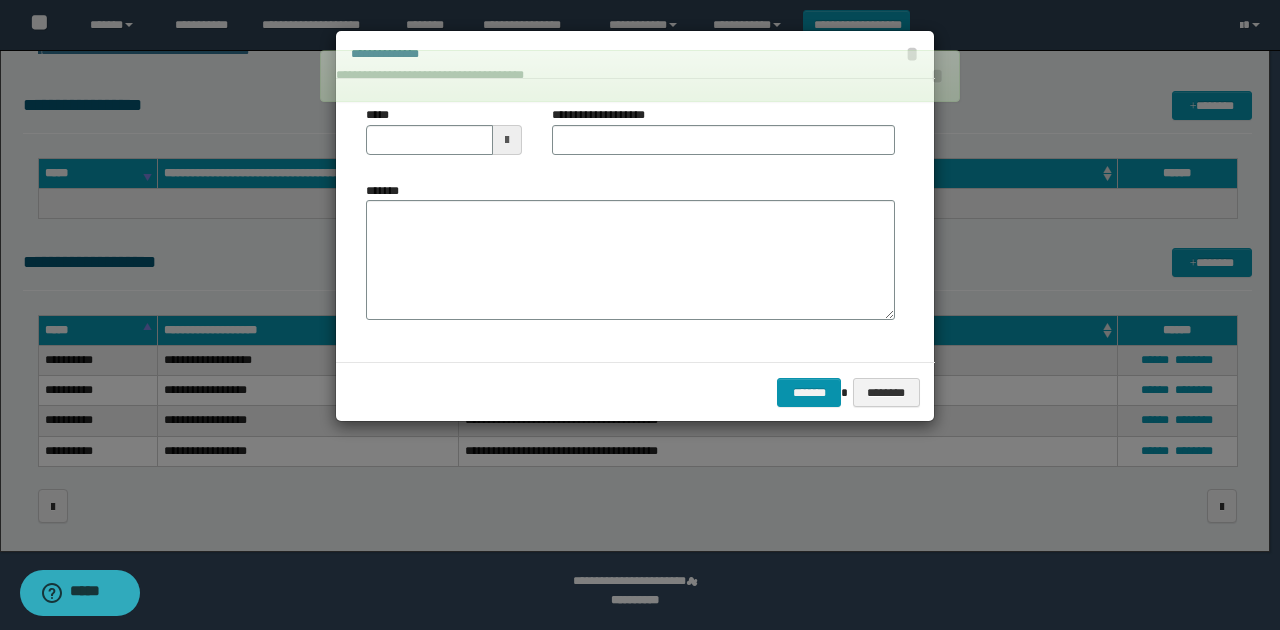 click at bounding box center [507, 140] 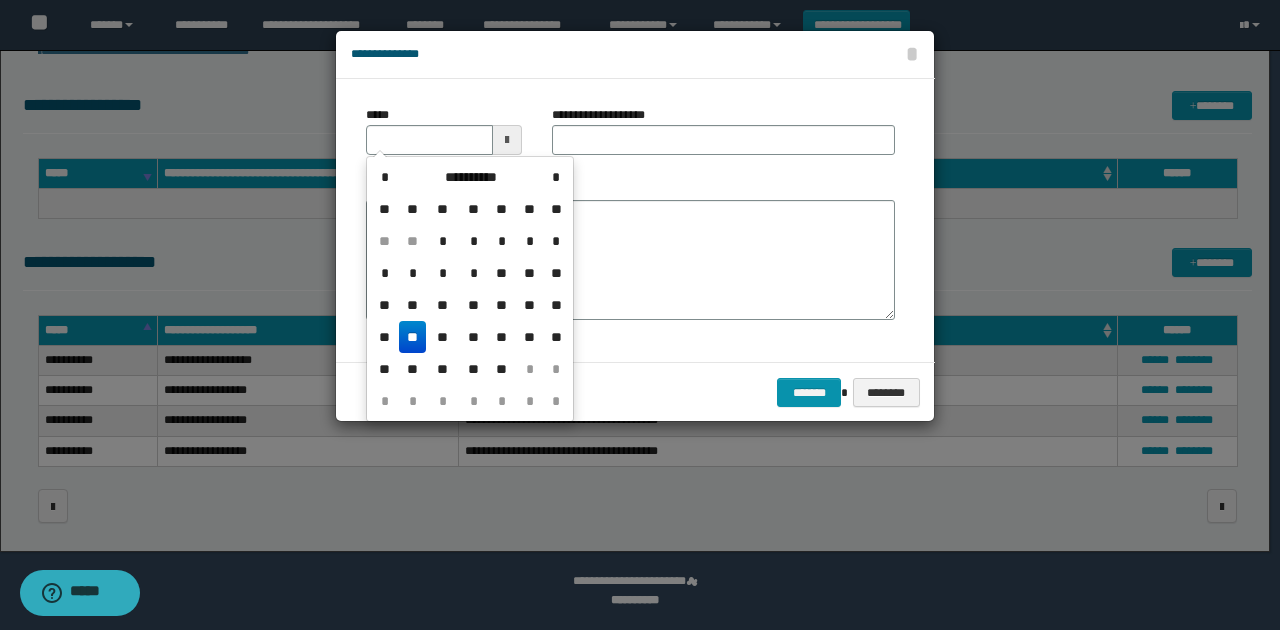 click on "**" at bounding box center (413, 337) 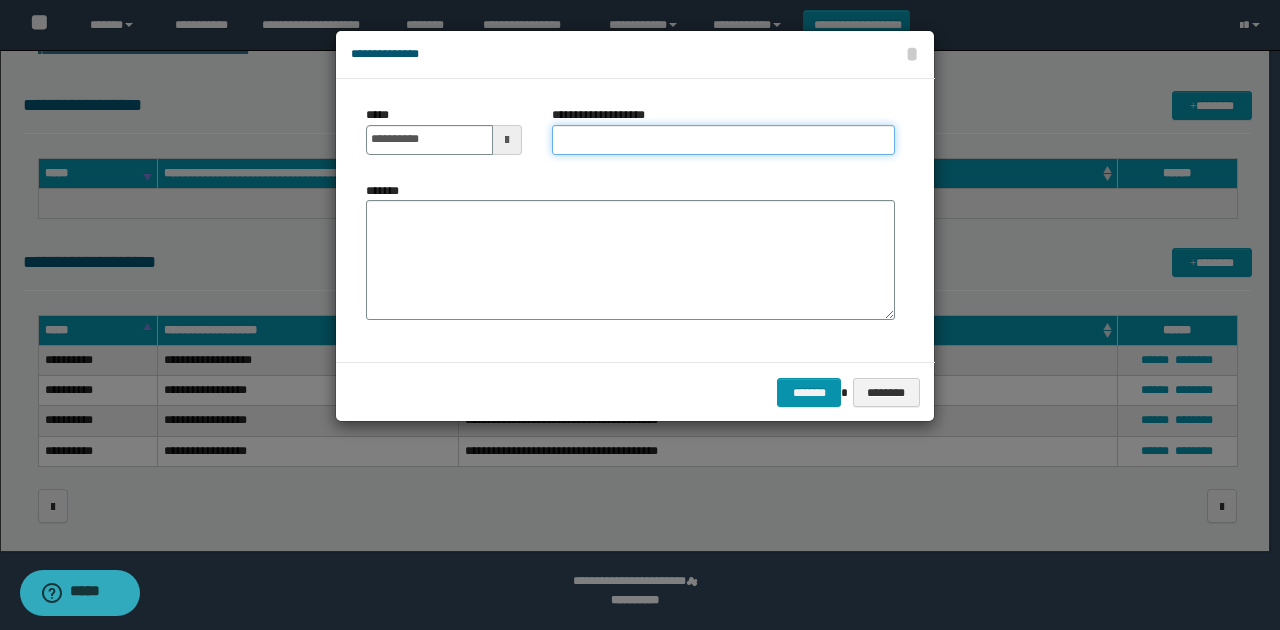 click on "**********" at bounding box center [723, 140] 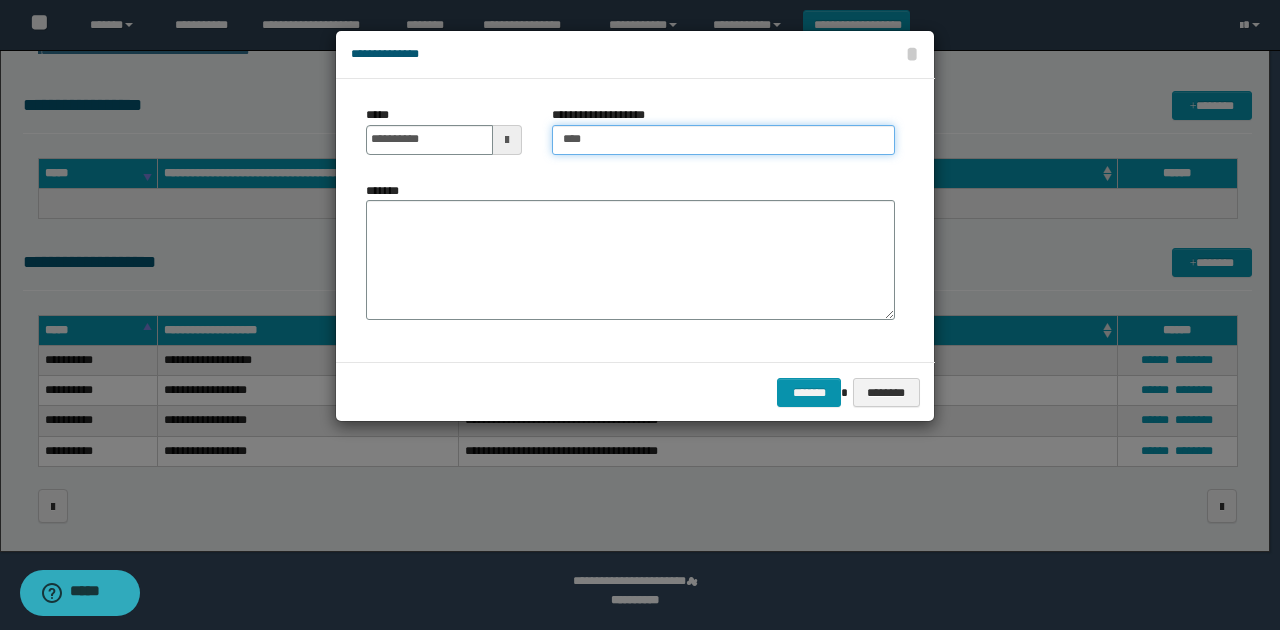 type on "**********" 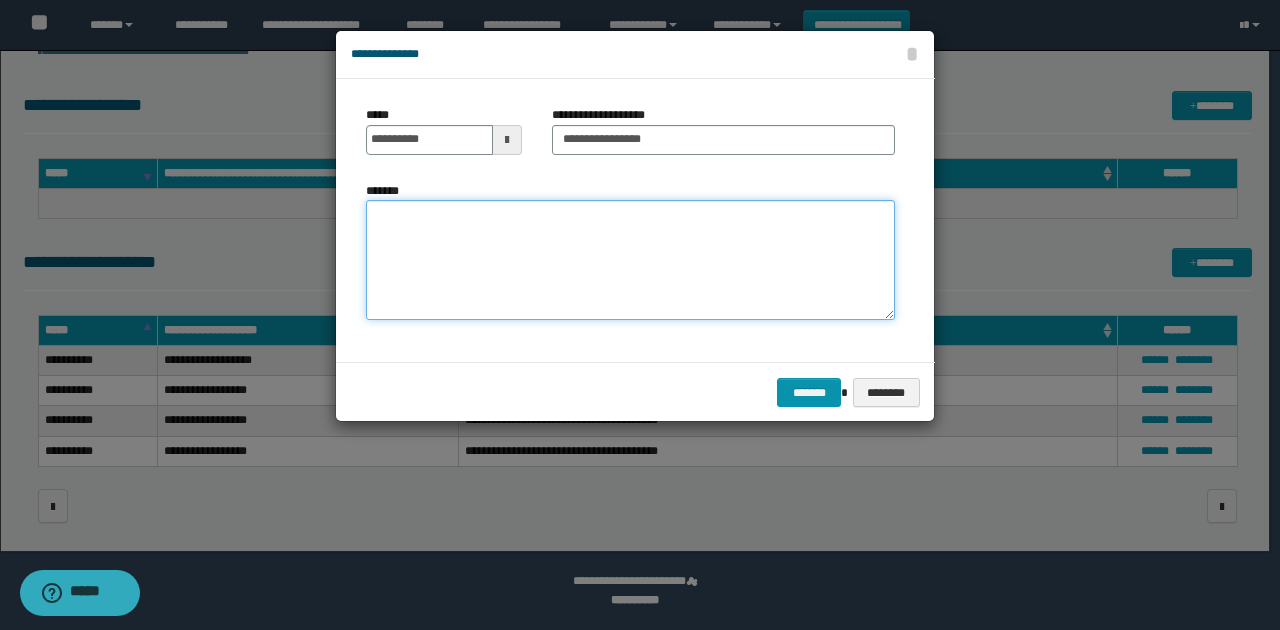click on "*******" at bounding box center [630, 260] 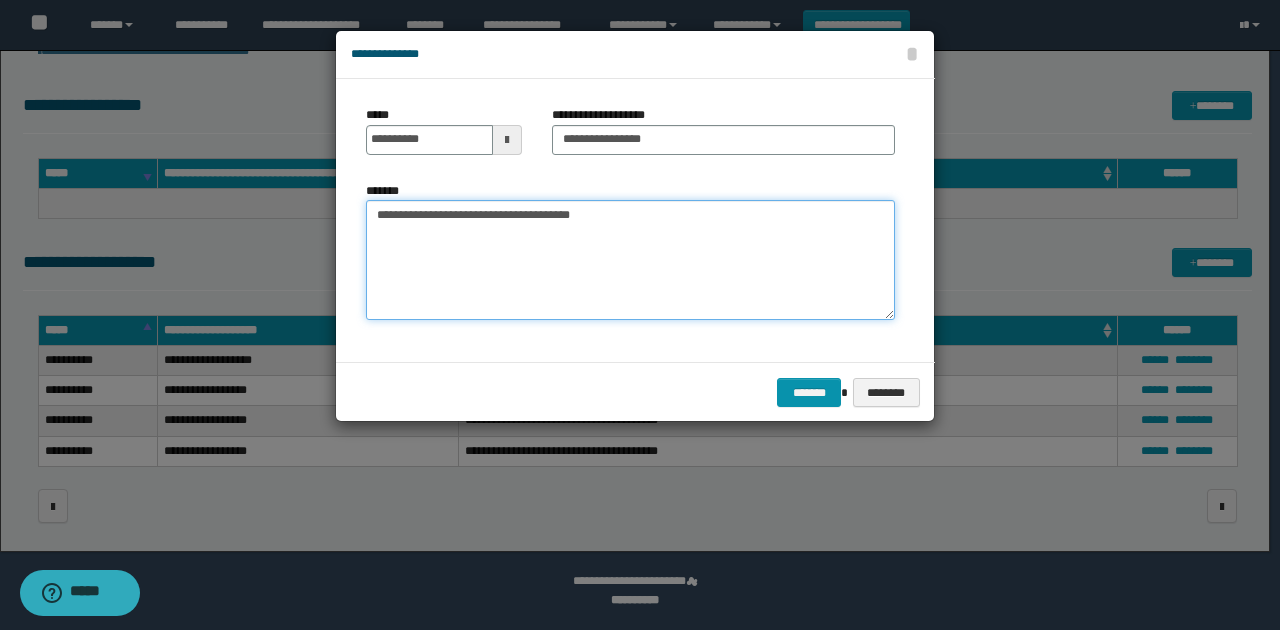 type on "**********" 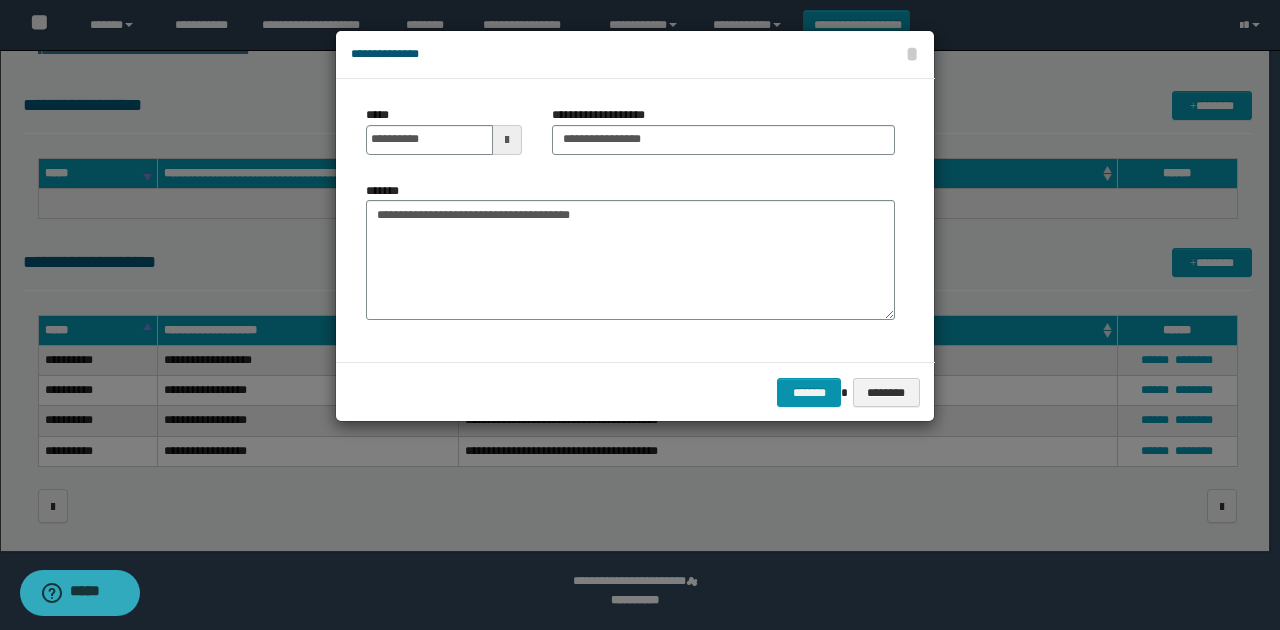 drag, startPoint x: 586, startPoint y: 348, endPoint x: 850, endPoint y: 394, distance: 267.9776 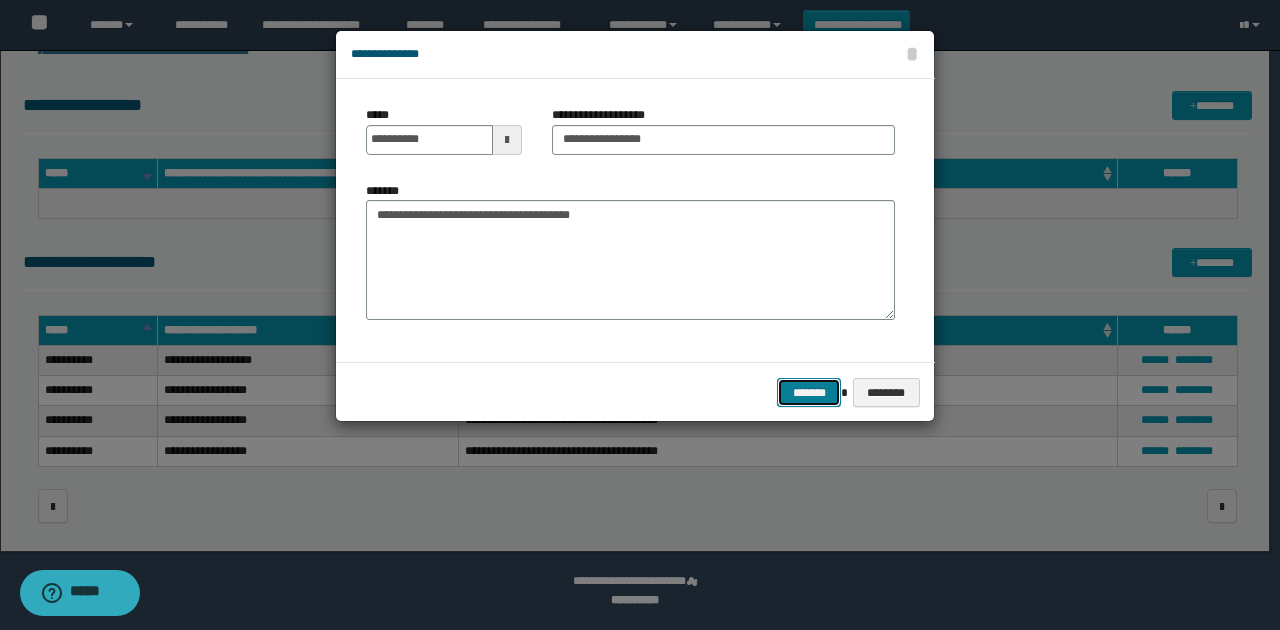 click on "*******" at bounding box center [809, 392] 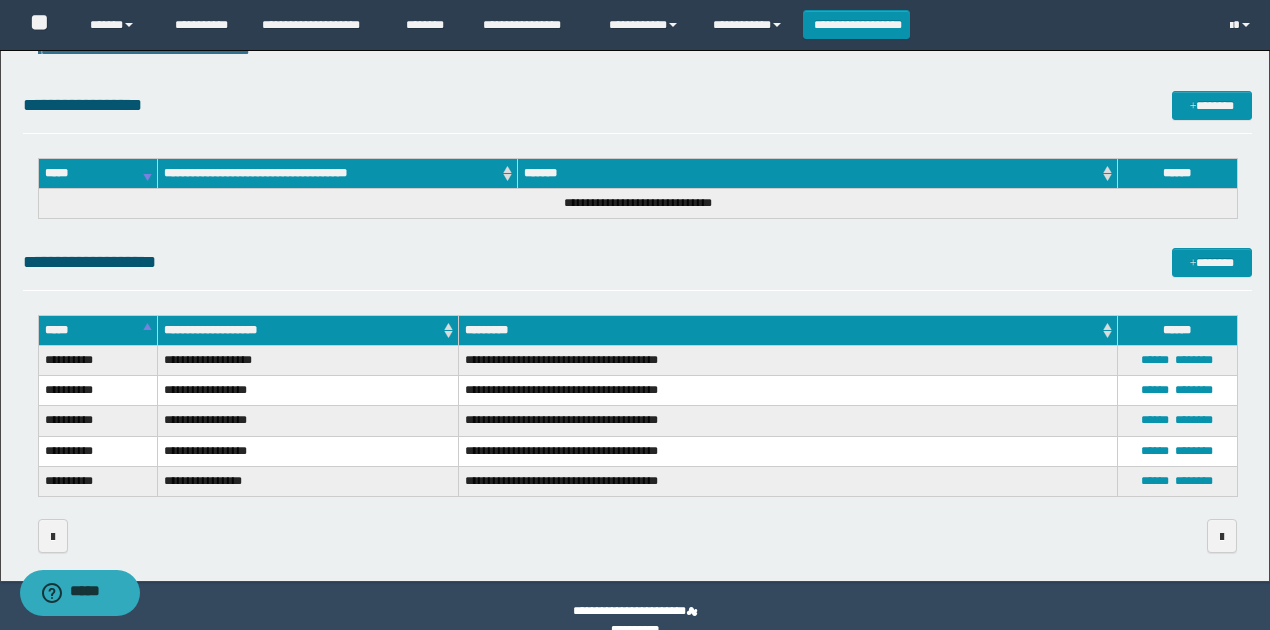 click on "**********" at bounding box center (637, 269) 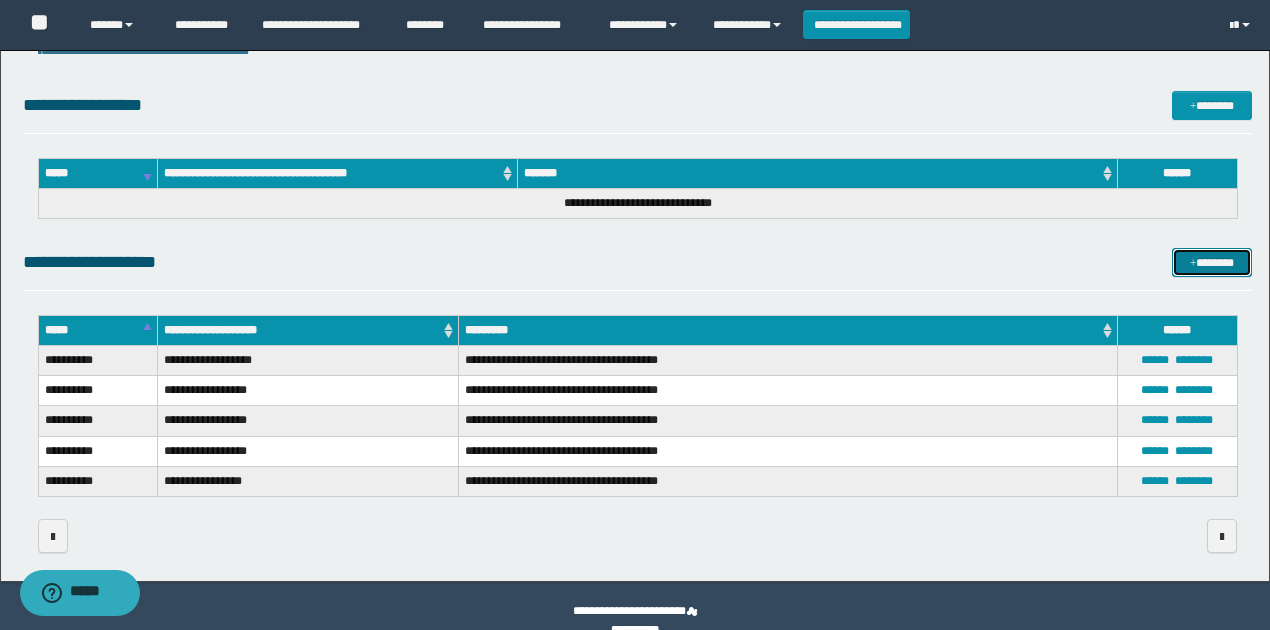 click on "*******" at bounding box center [1211, 262] 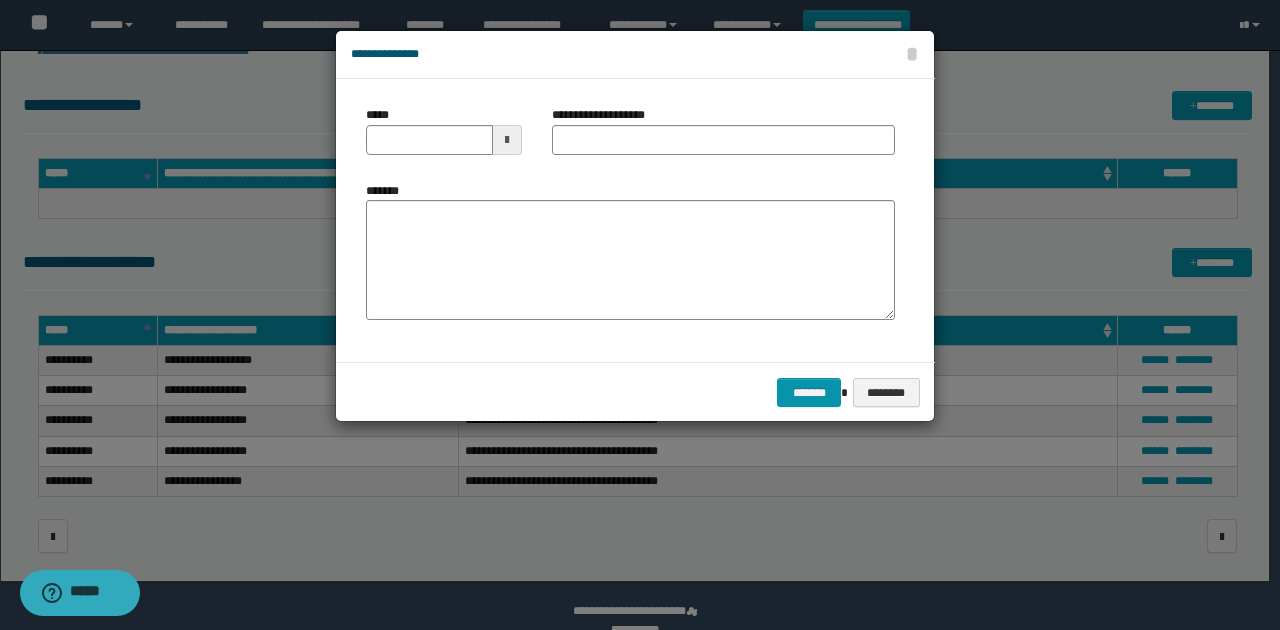 click at bounding box center [507, 140] 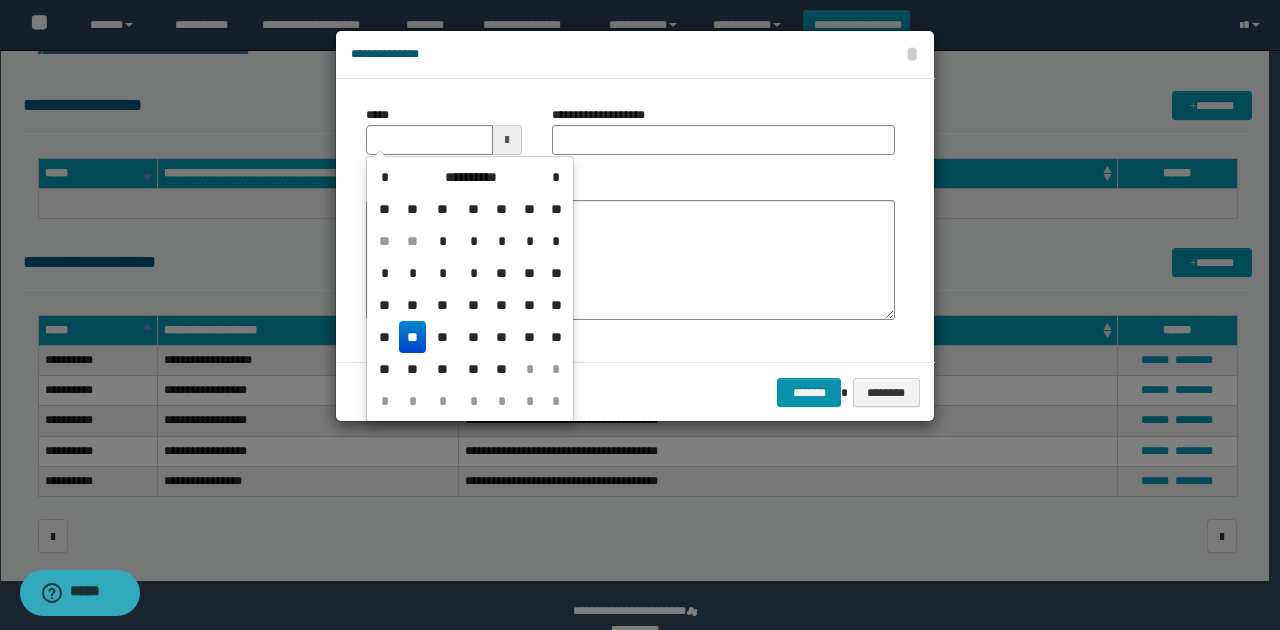drag, startPoint x: 409, startPoint y: 338, endPoint x: 551, endPoint y: 198, distance: 199.40913 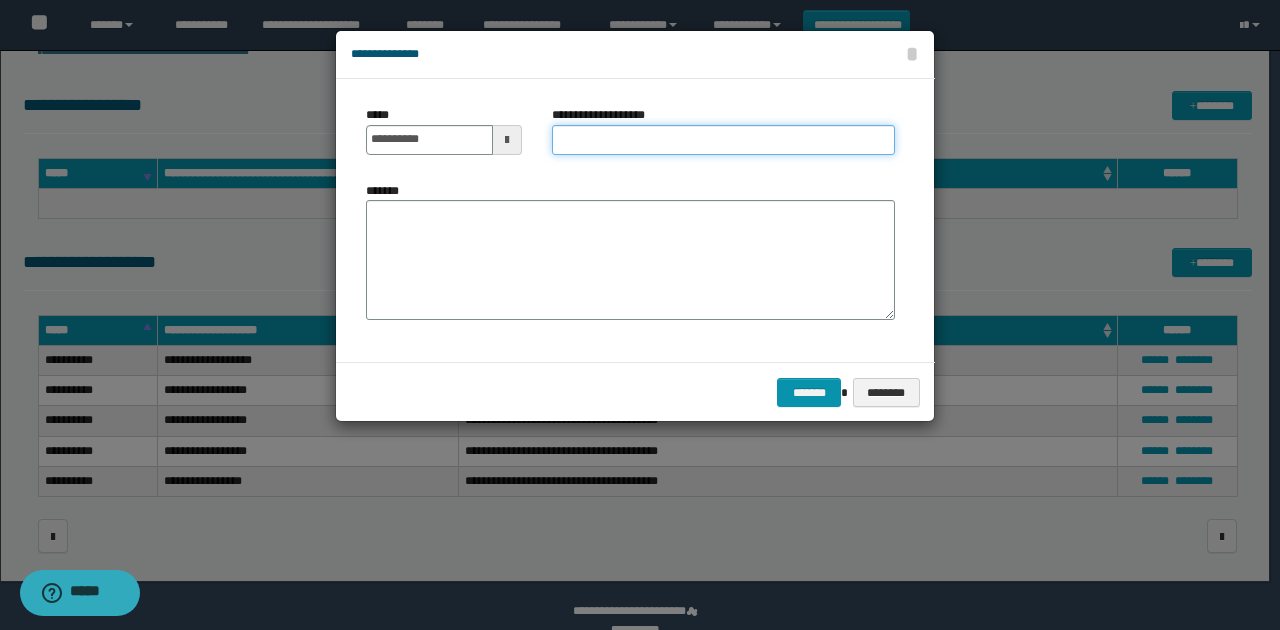 click on "**********" at bounding box center [723, 140] 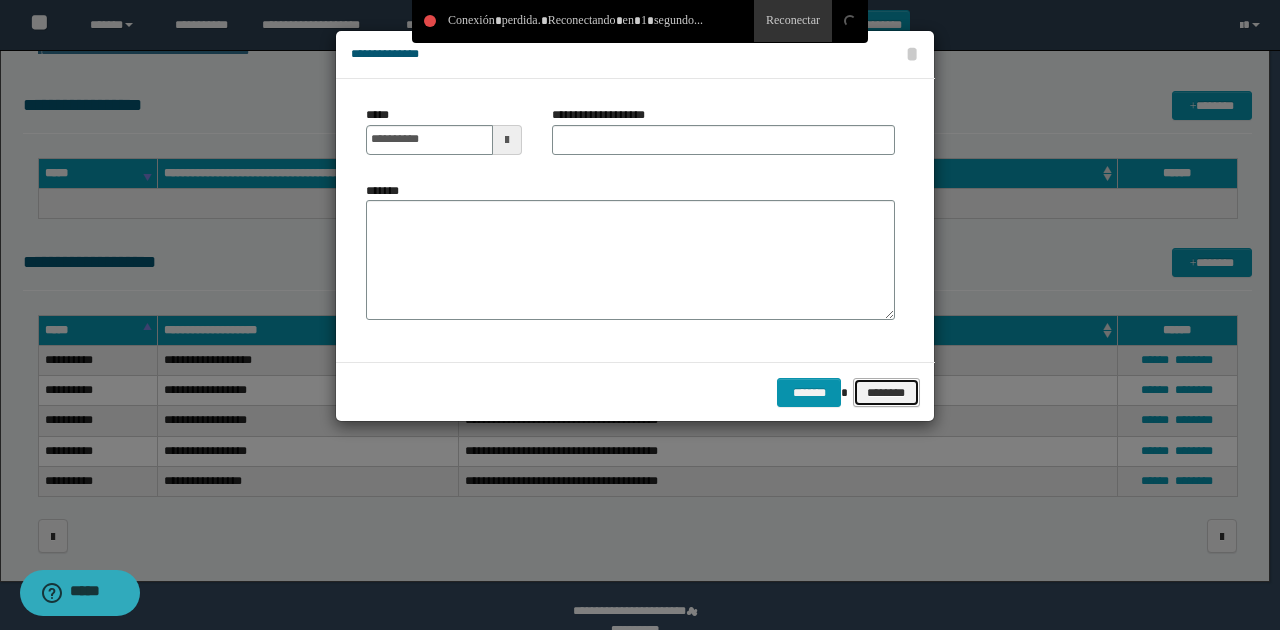 click on "********" at bounding box center [886, 392] 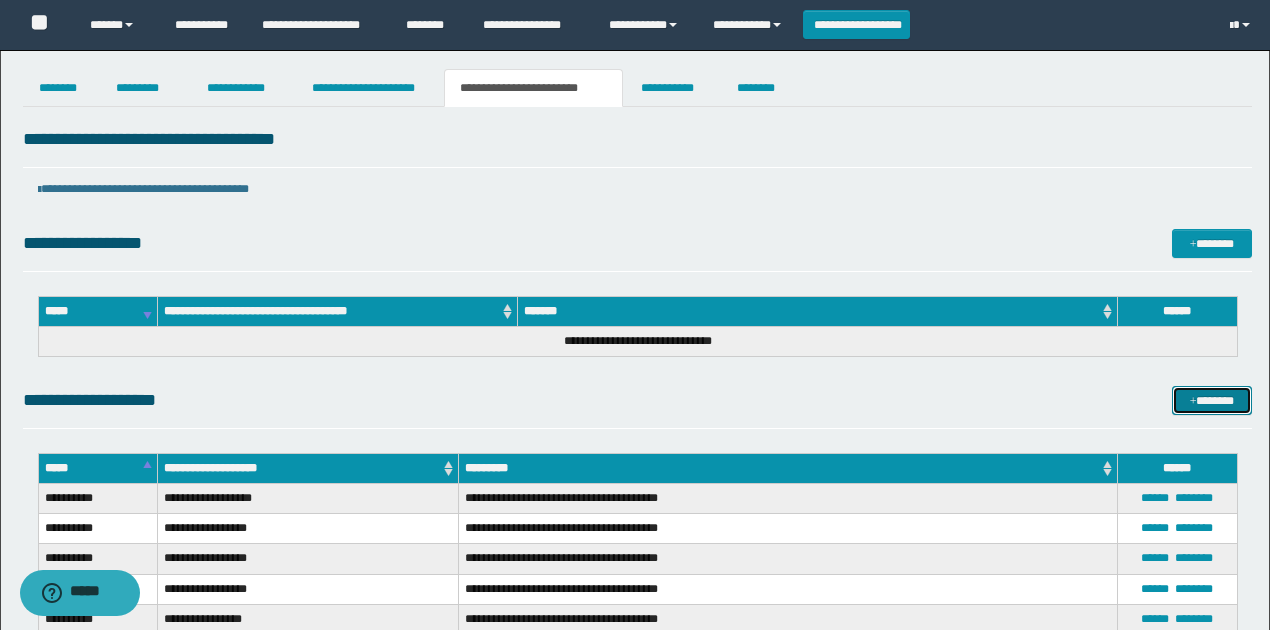 scroll, scrollTop: 0, scrollLeft: 0, axis: both 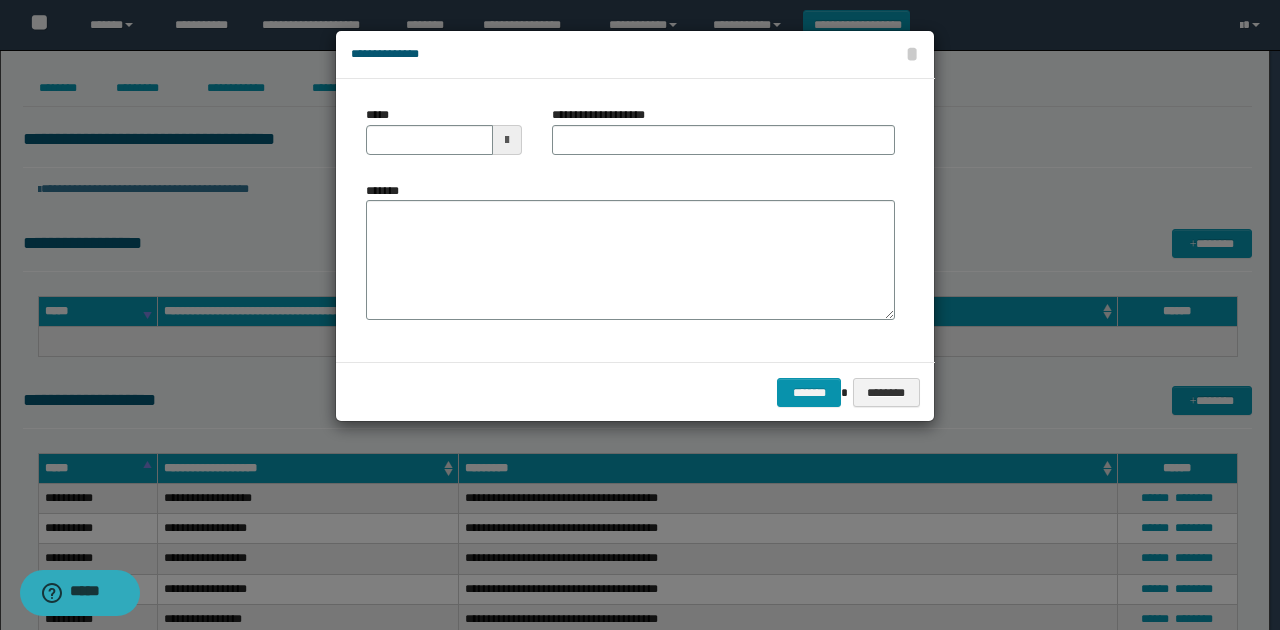 click at bounding box center [507, 140] 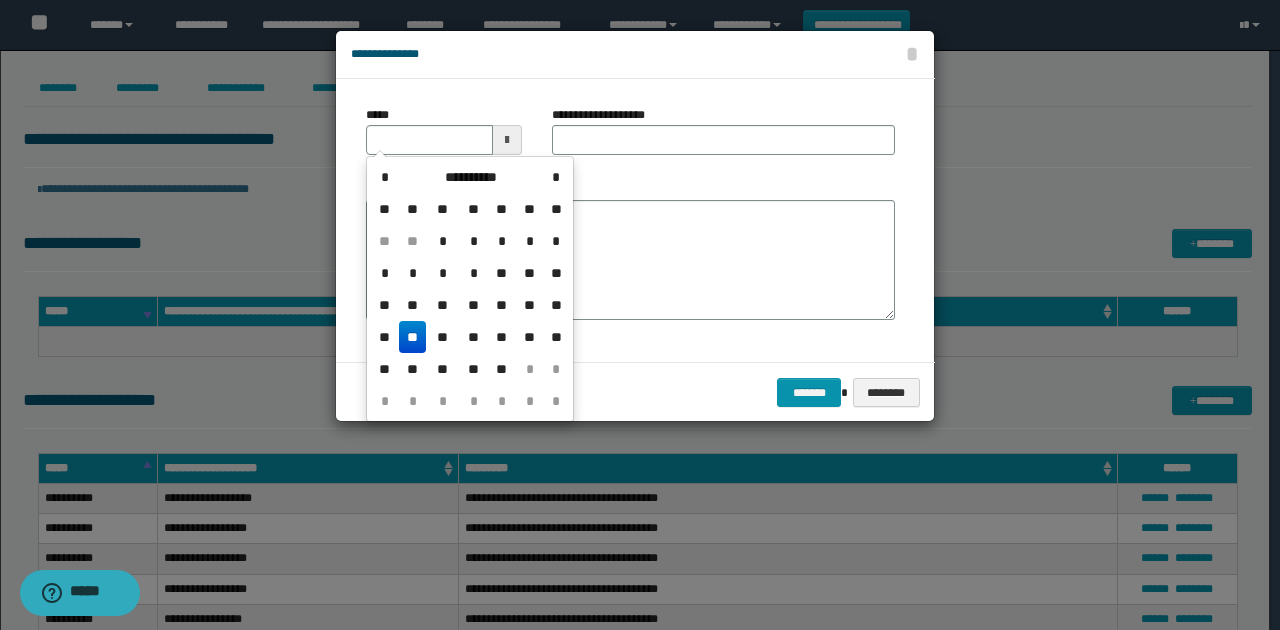 drag, startPoint x: 412, startPoint y: 339, endPoint x: 417, endPoint y: 329, distance: 11.18034 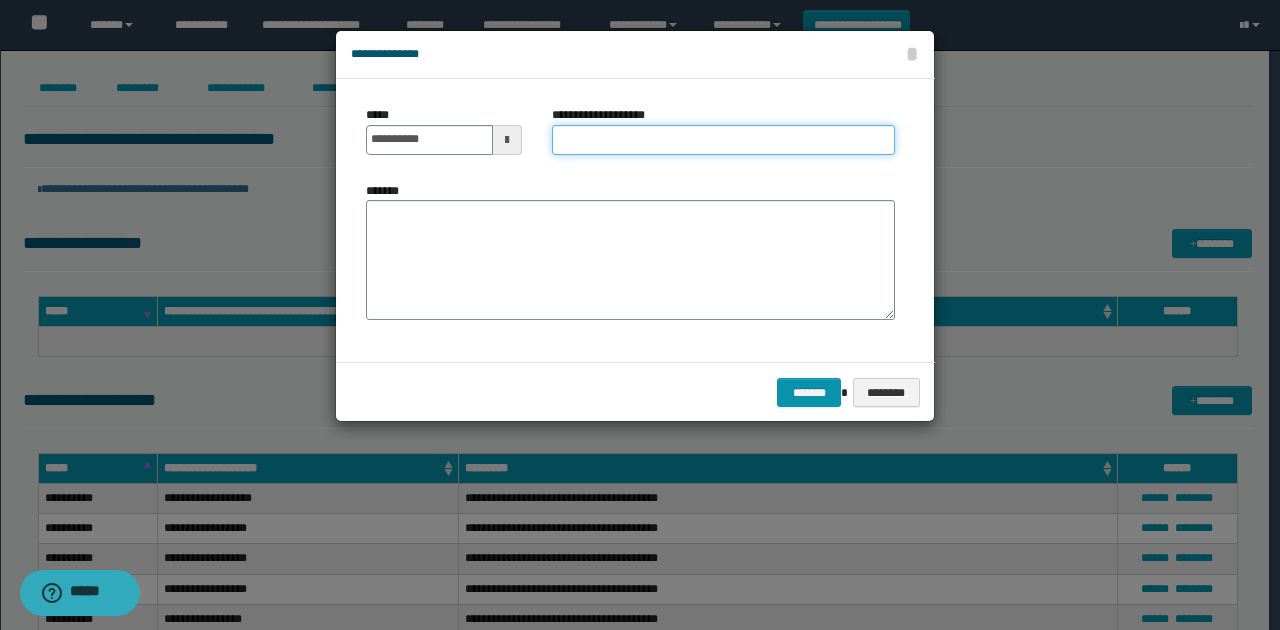 click on "**********" at bounding box center [723, 140] 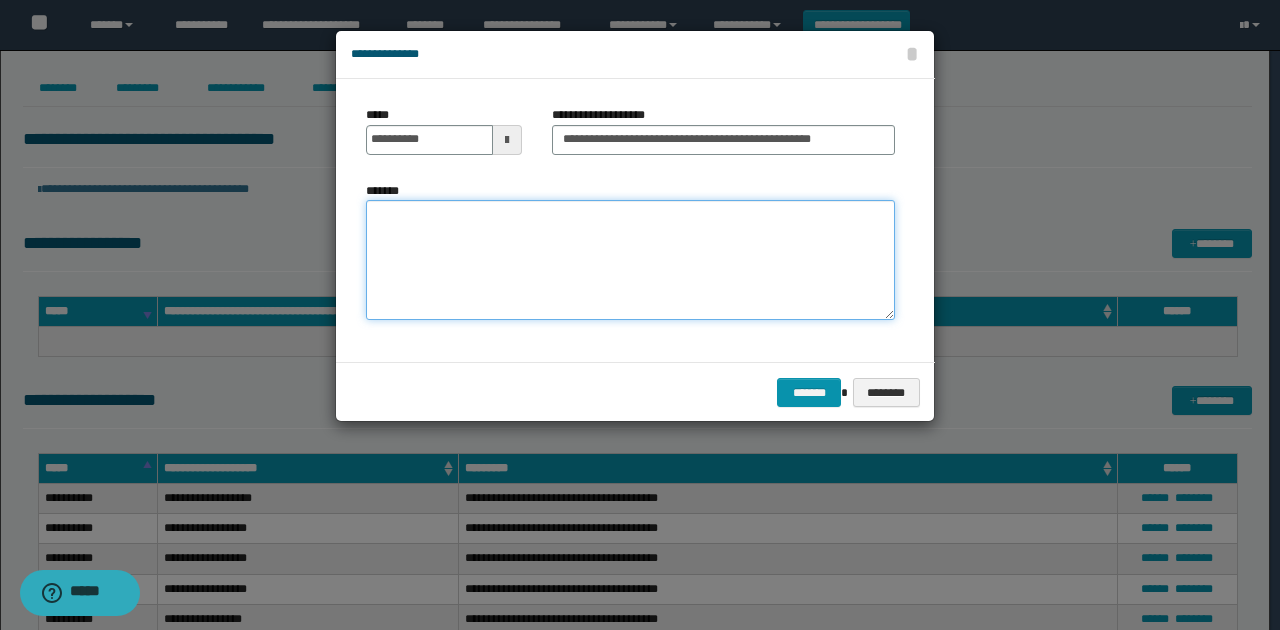 click on "*******" at bounding box center [630, 260] 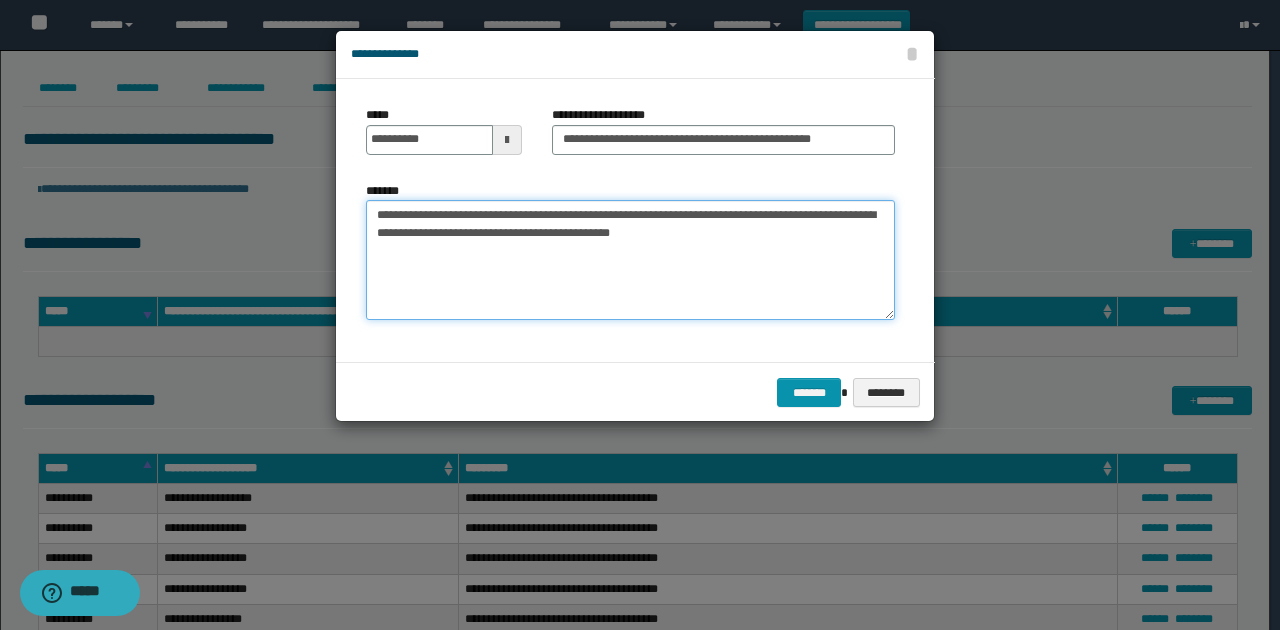 type on "**********" 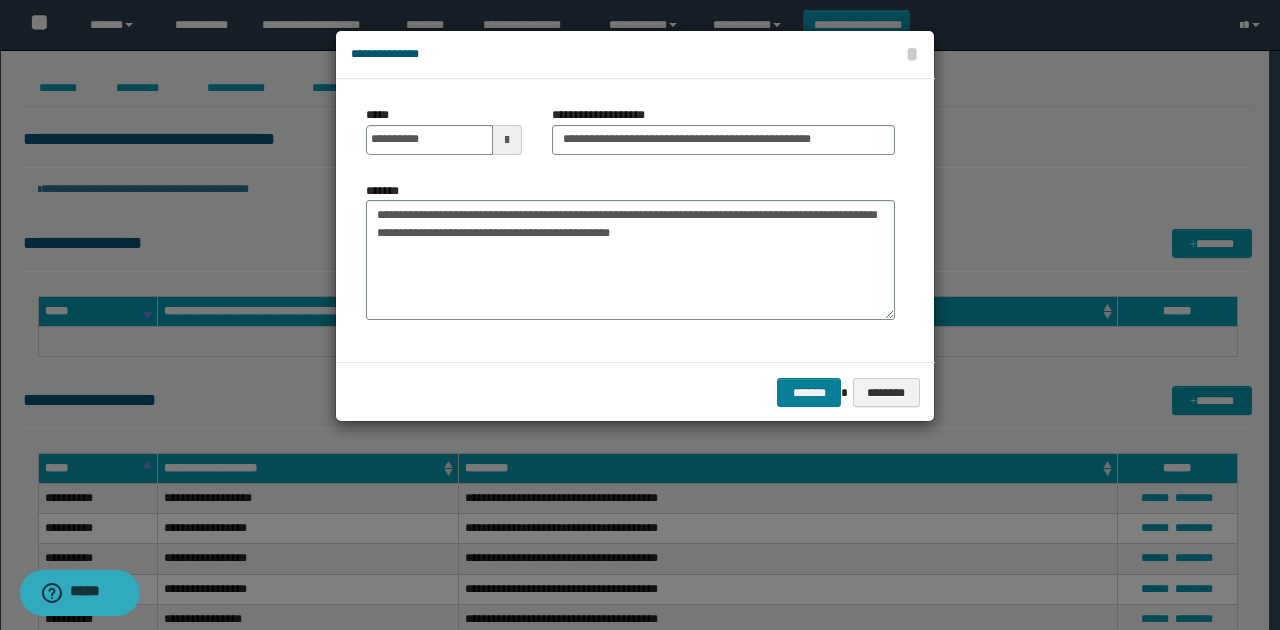 drag, startPoint x: 649, startPoint y: 358, endPoint x: 816, endPoint y: 381, distance: 168.57639 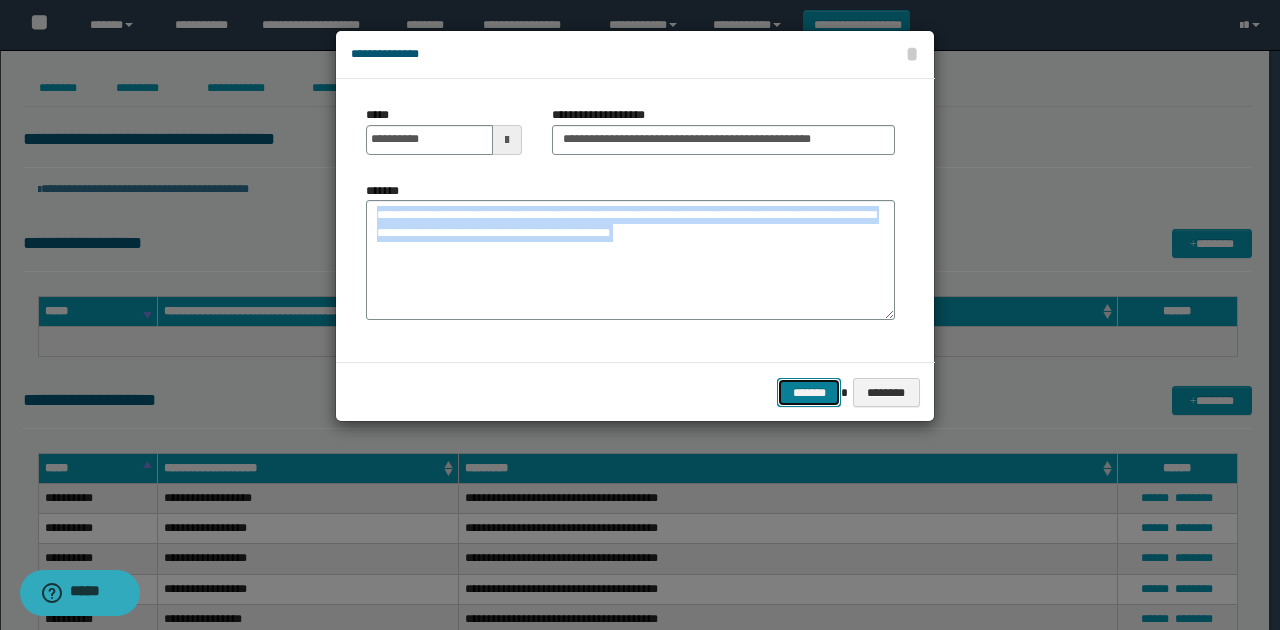 click on "*******" at bounding box center (809, 392) 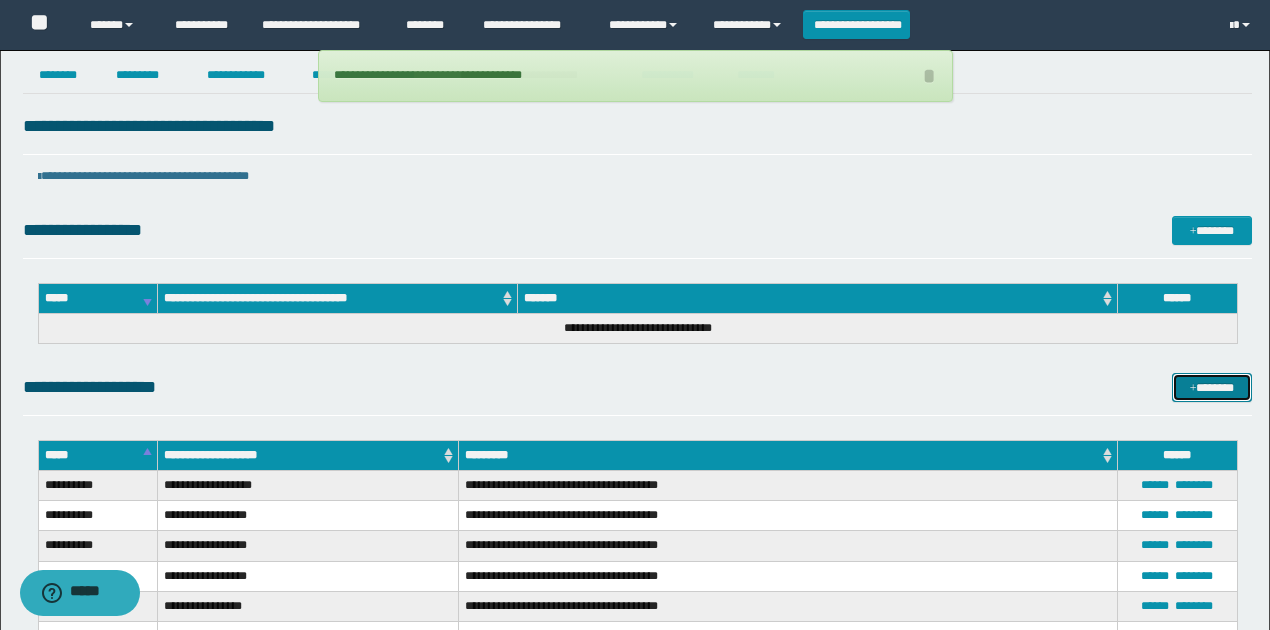 scroll, scrollTop: 0, scrollLeft: 0, axis: both 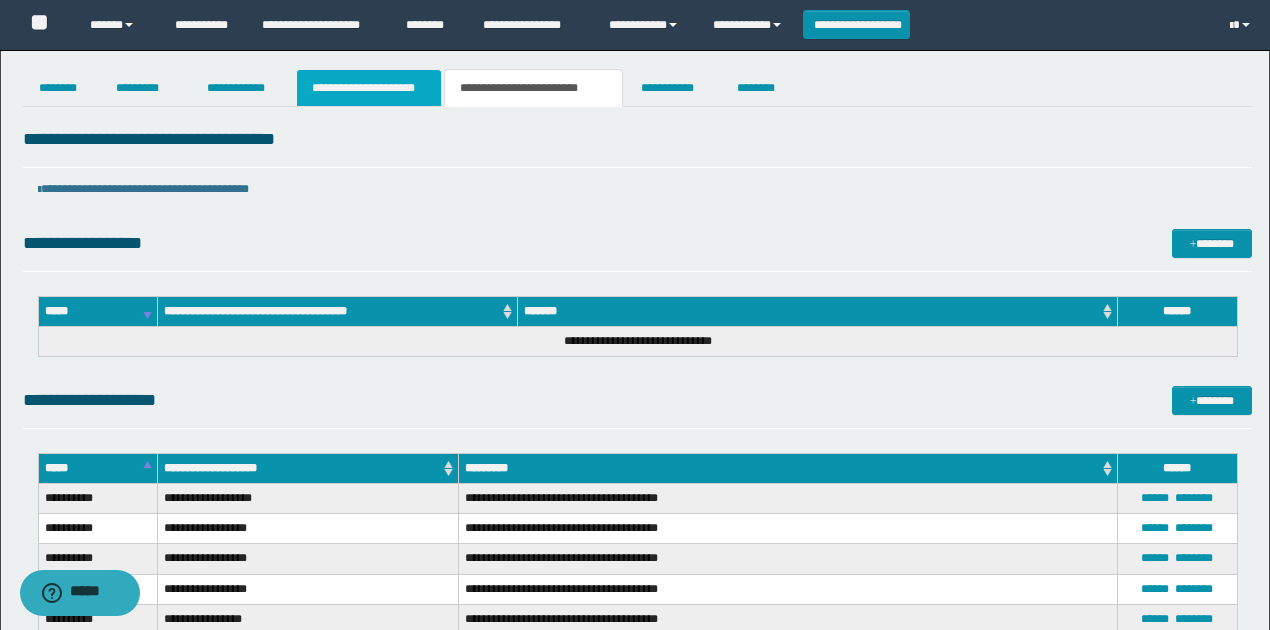 click on "**********" at bounding box center (369, 88) 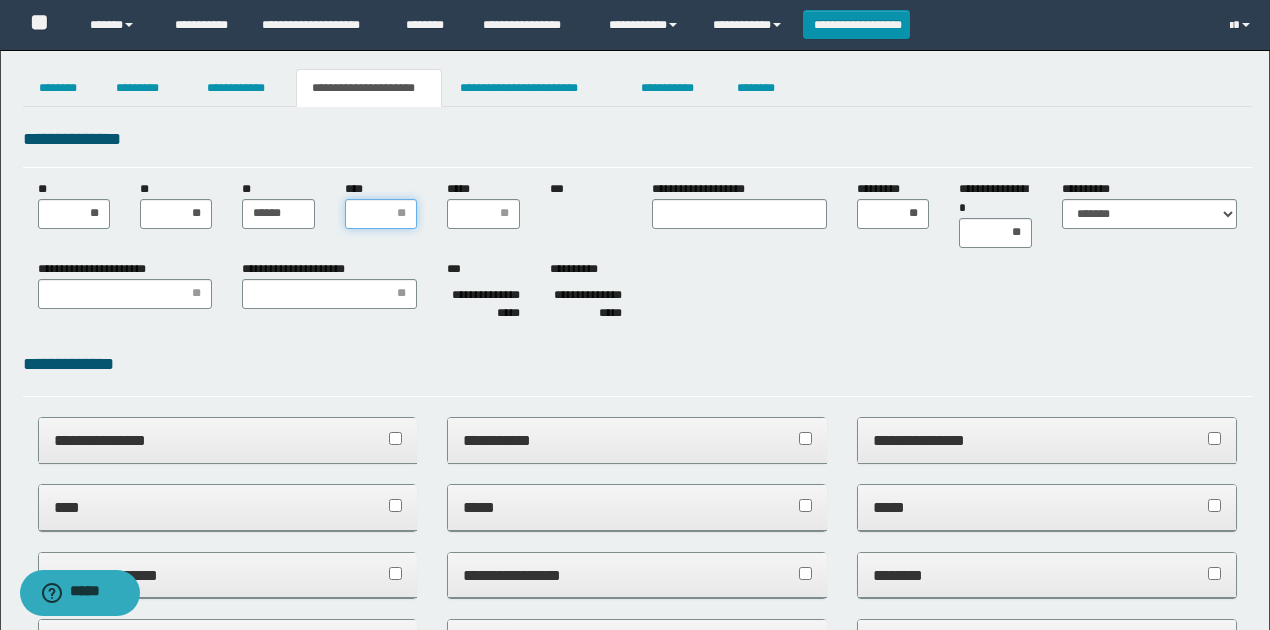 click on "****" at bounding box center (381, 214) 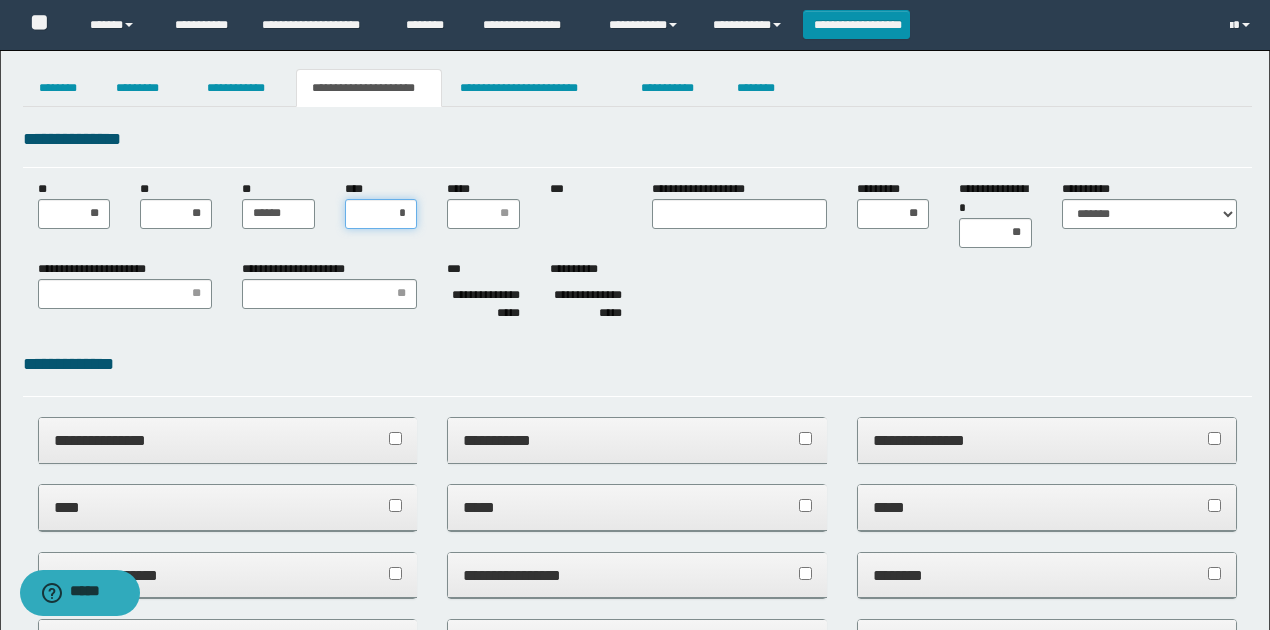 type on "**" 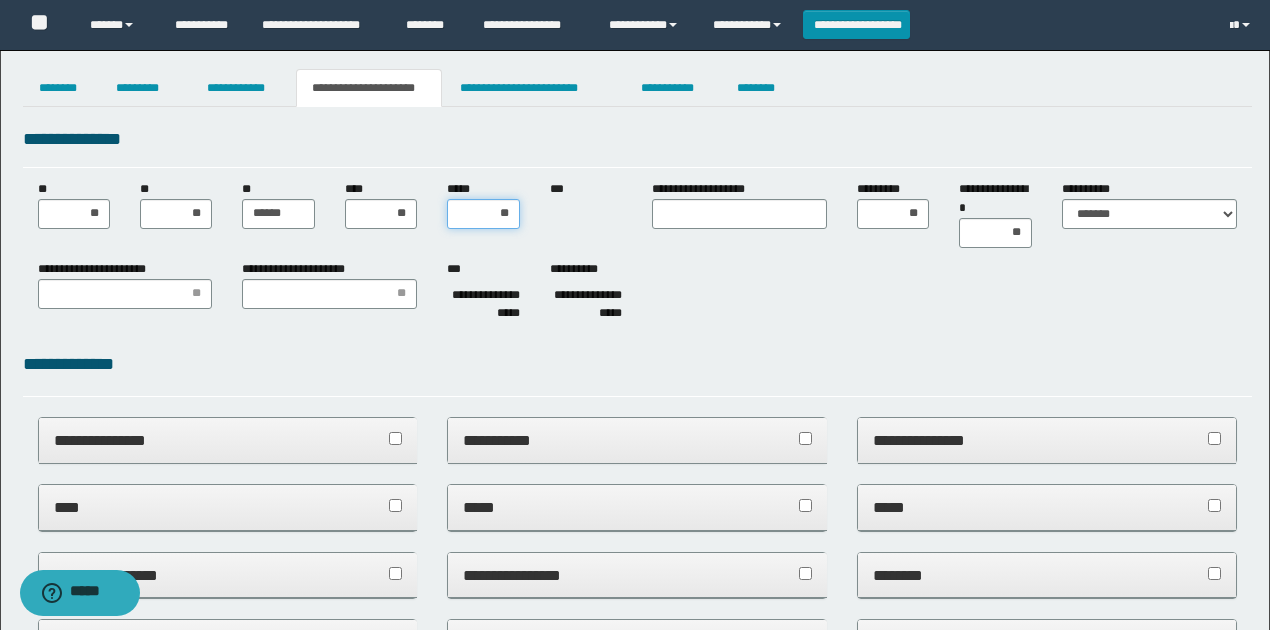 type on "***" 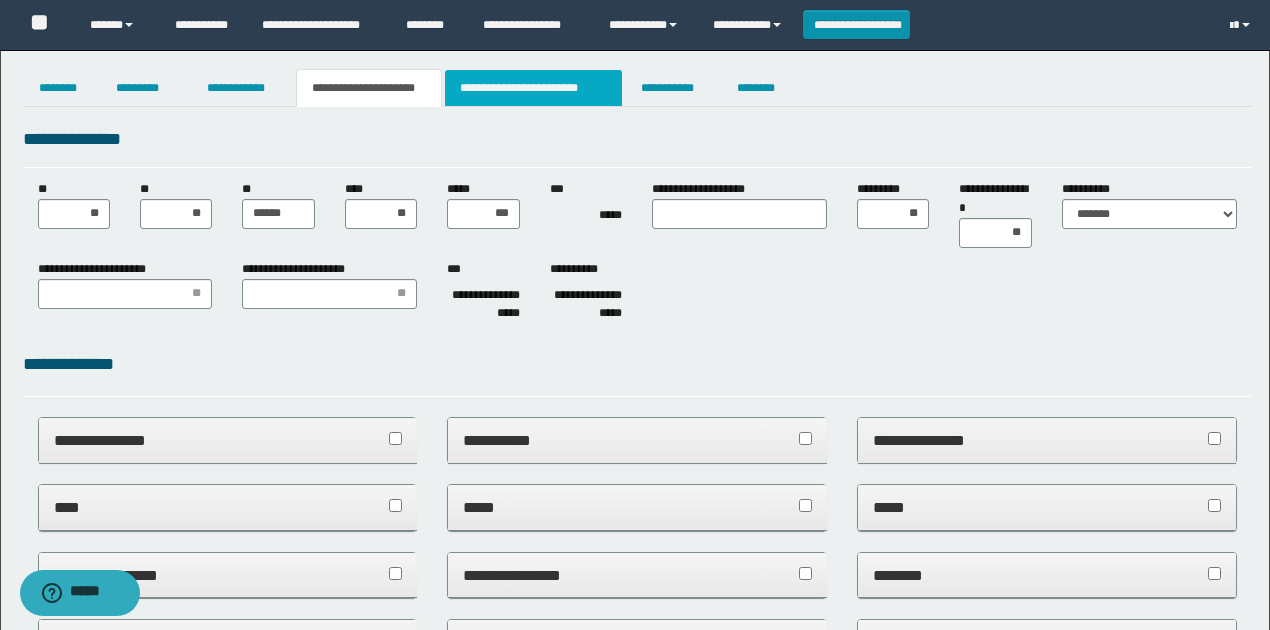 click on "**********" at bounding box center (533, 88) 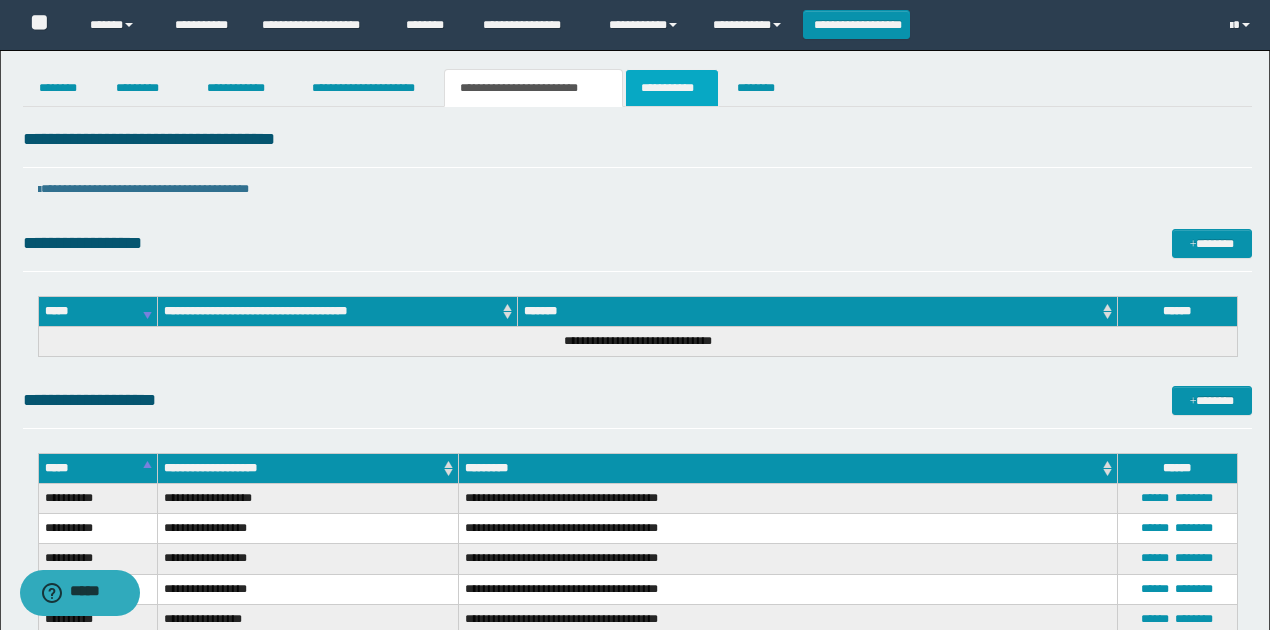 click on "**********" at bounding box center (672, 88) 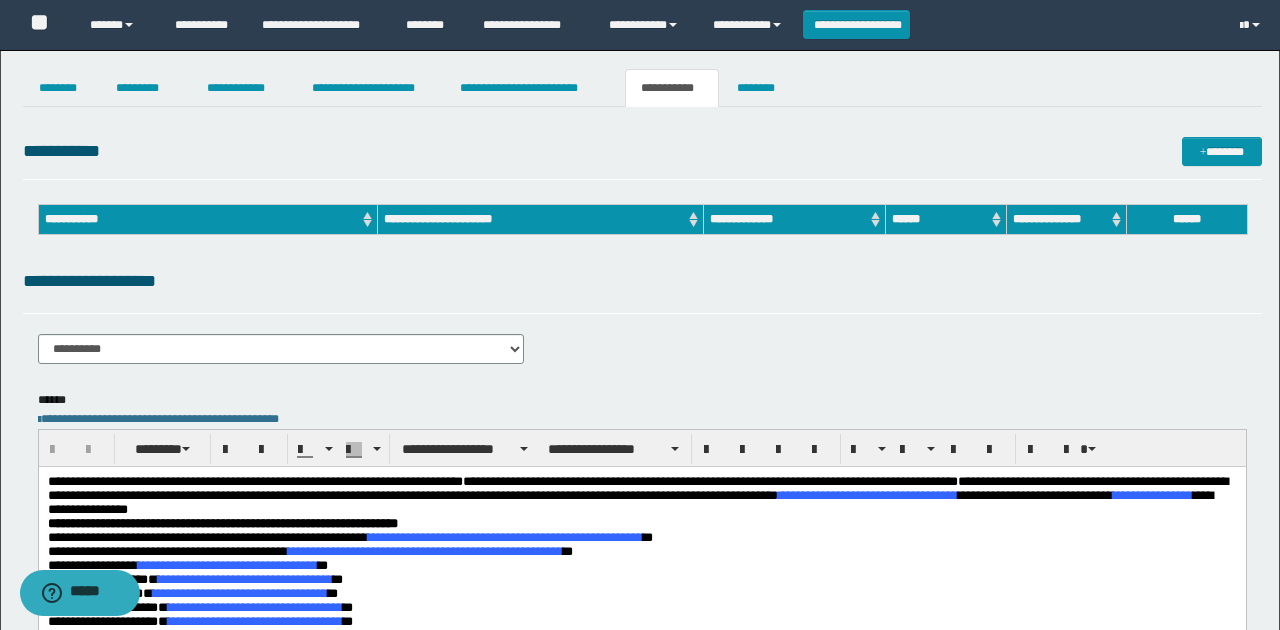 scroll, scrollTop: 0, scrollLeft: 0, axis: both 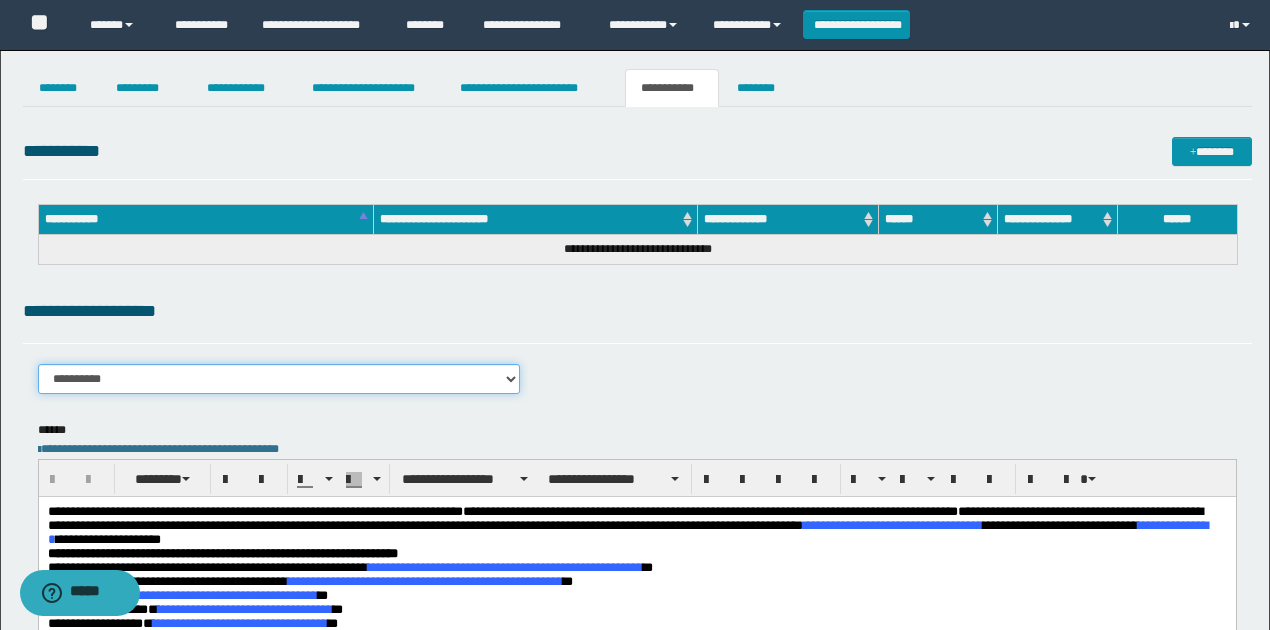 click on "**********" at bounding box center (279, 379) 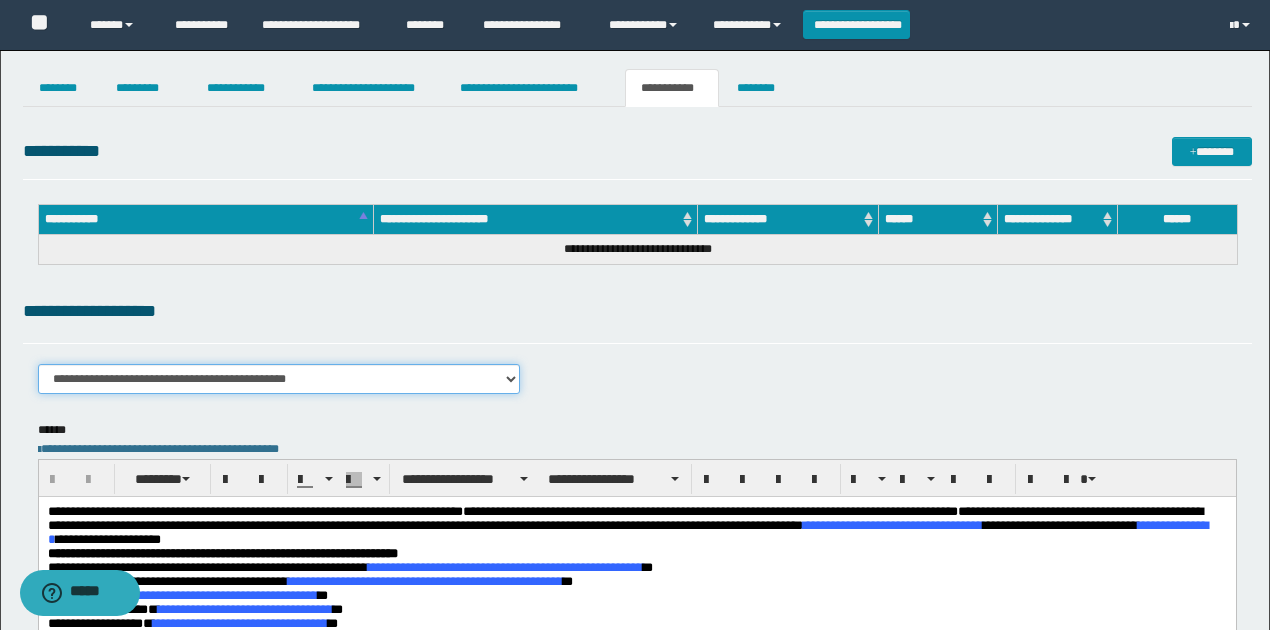 click on "**********" at bounding box center (279, 379) 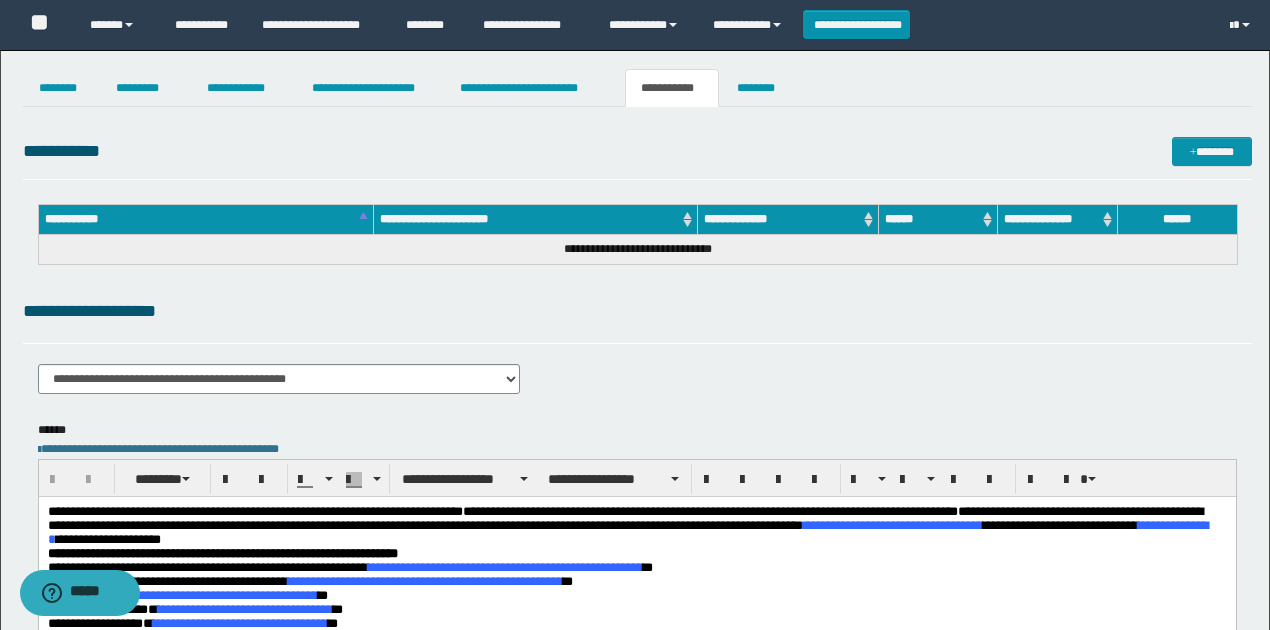 click on "**********" at bounding box center [637, 311] 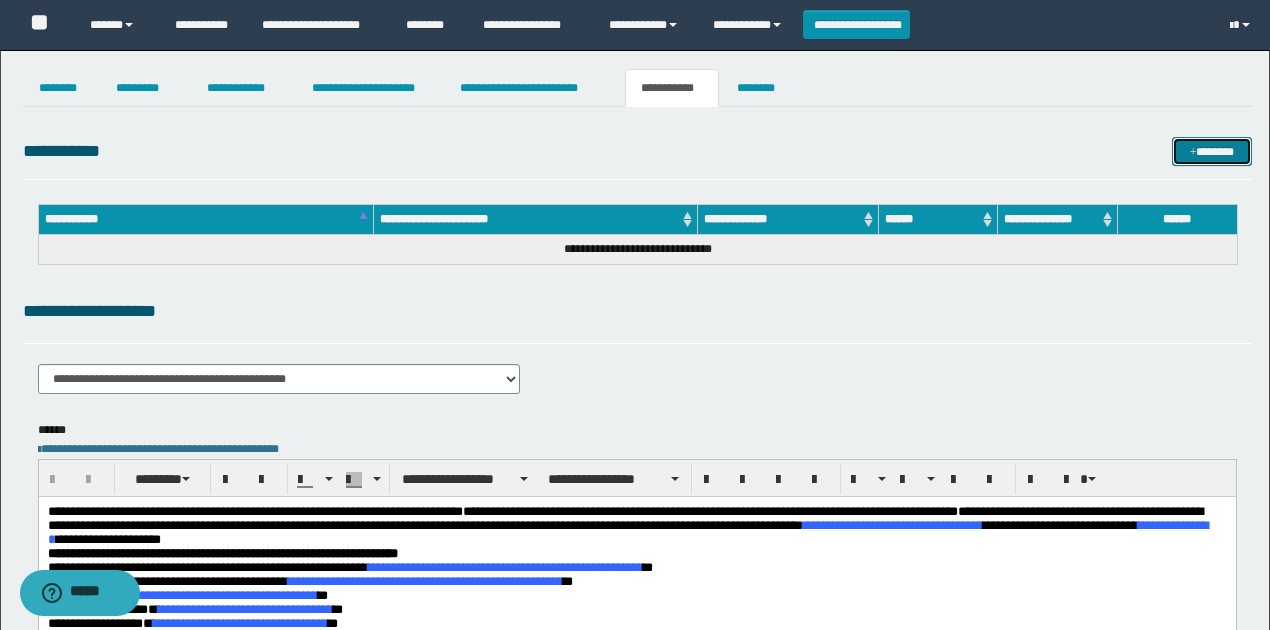 click on "*******" at bounding box center (1211, 151) 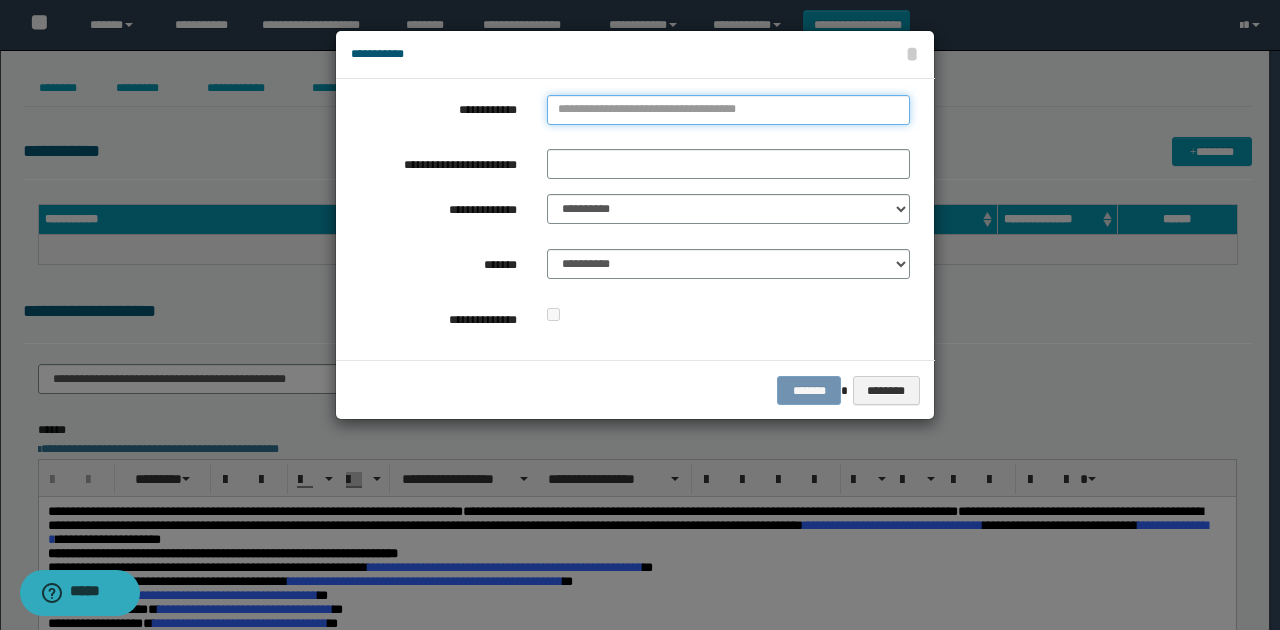 click on "**********" at bounding box center (728, 110) 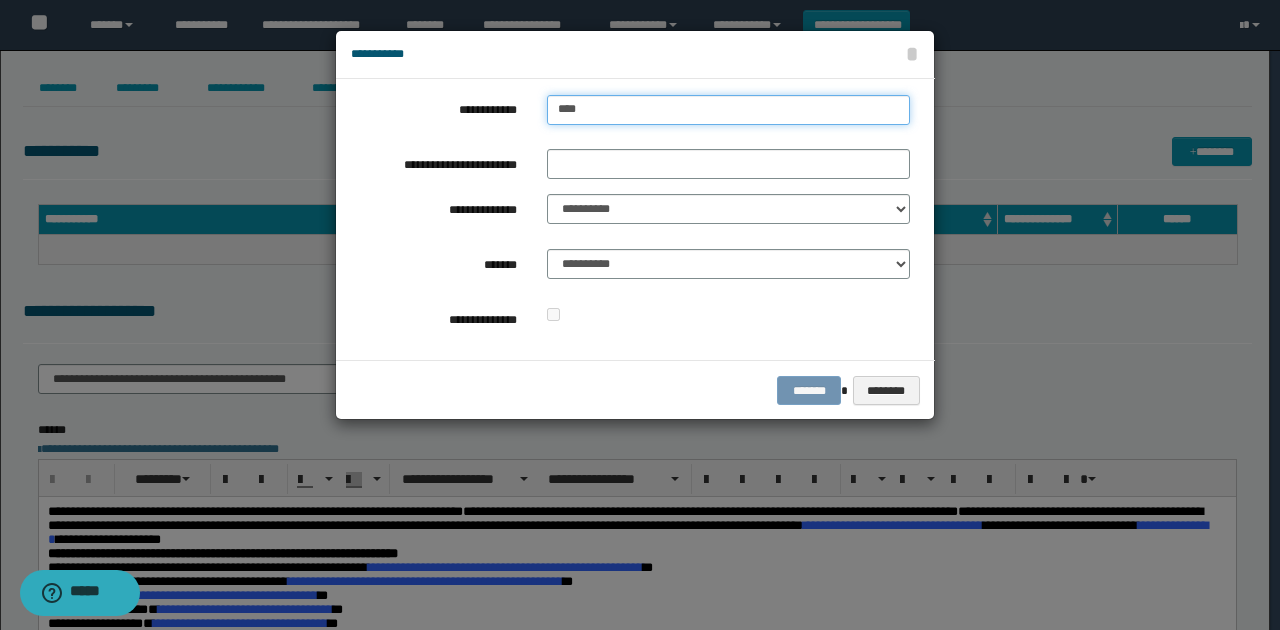 type on "****" 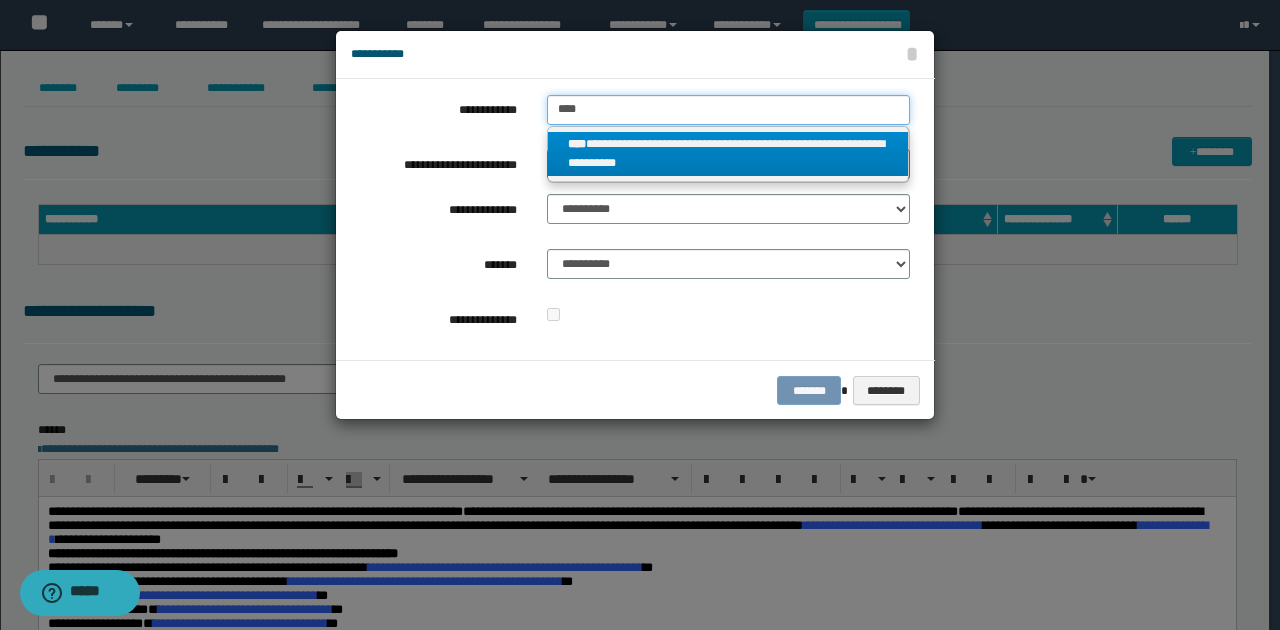 type on "****" 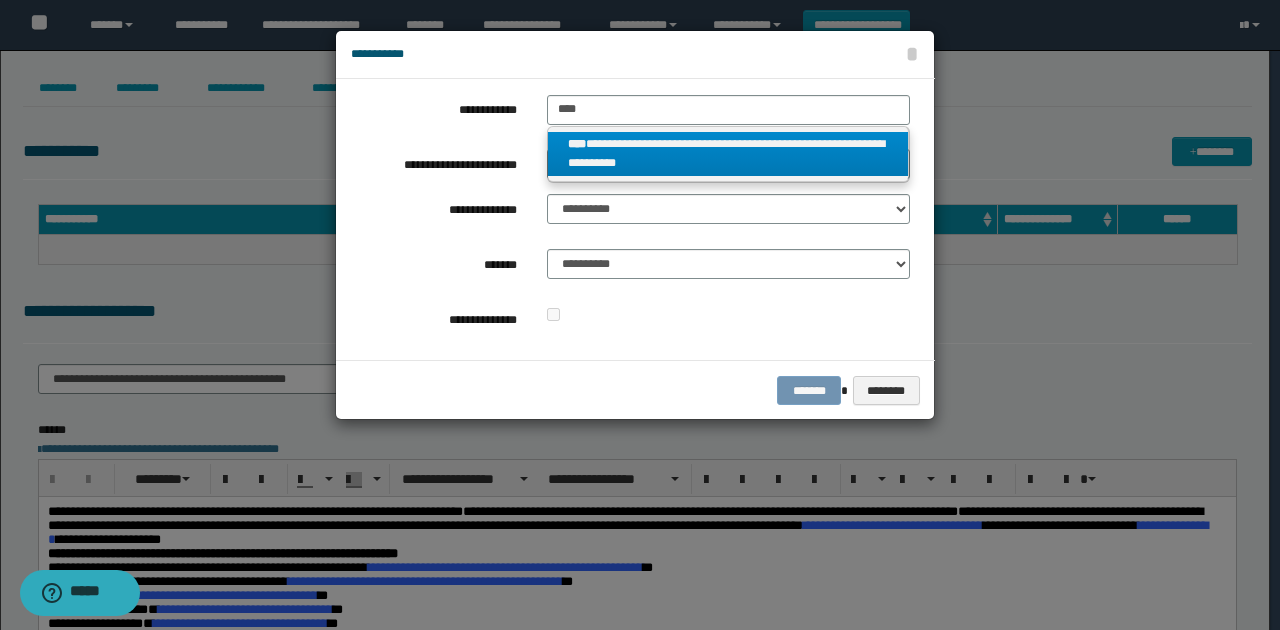 click on "**********" at bounding box center (728, 154) 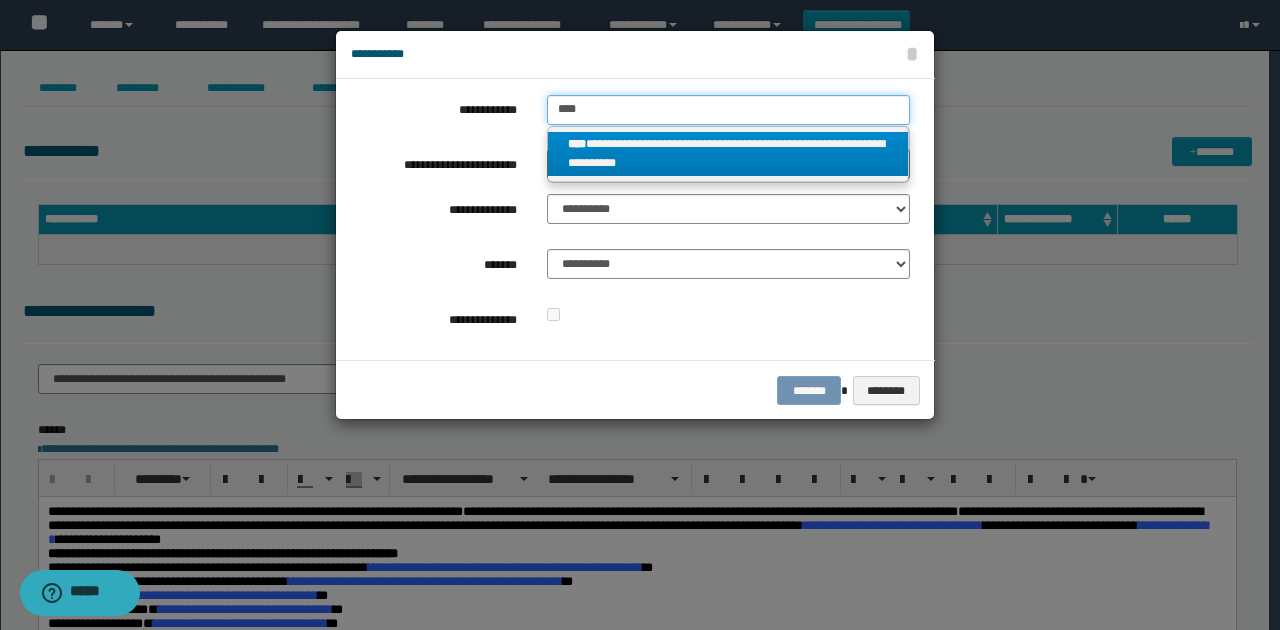 type 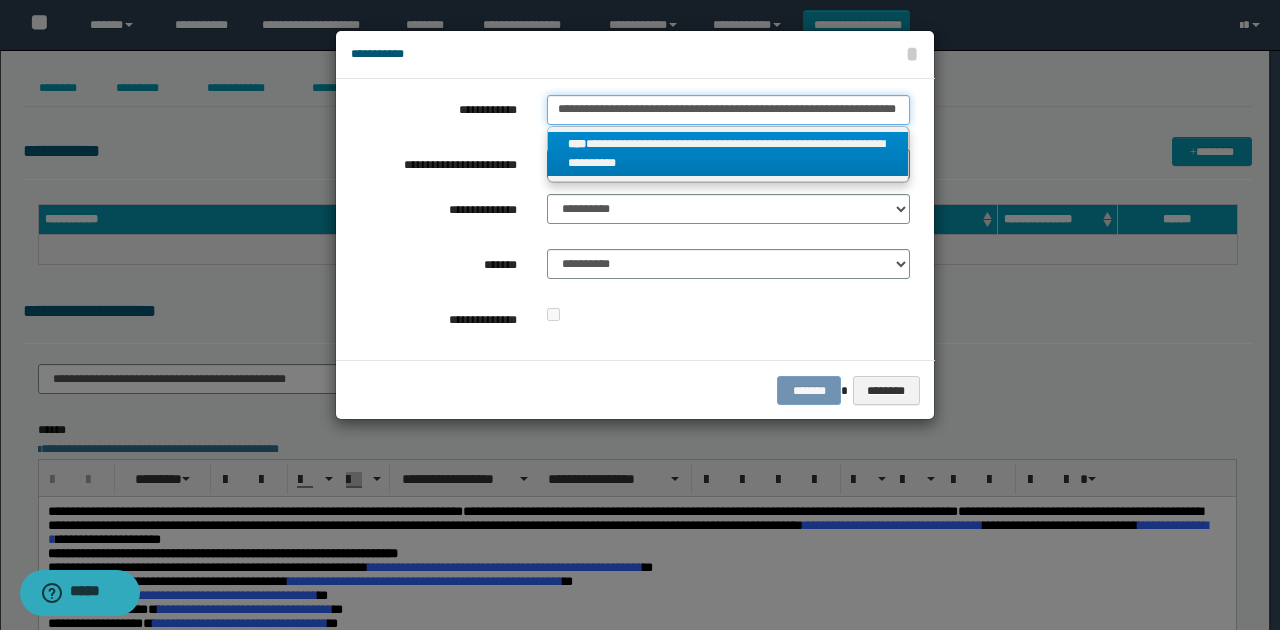 scroll, scrollTop: 0, scrollLeft: 34, axis: horizontal 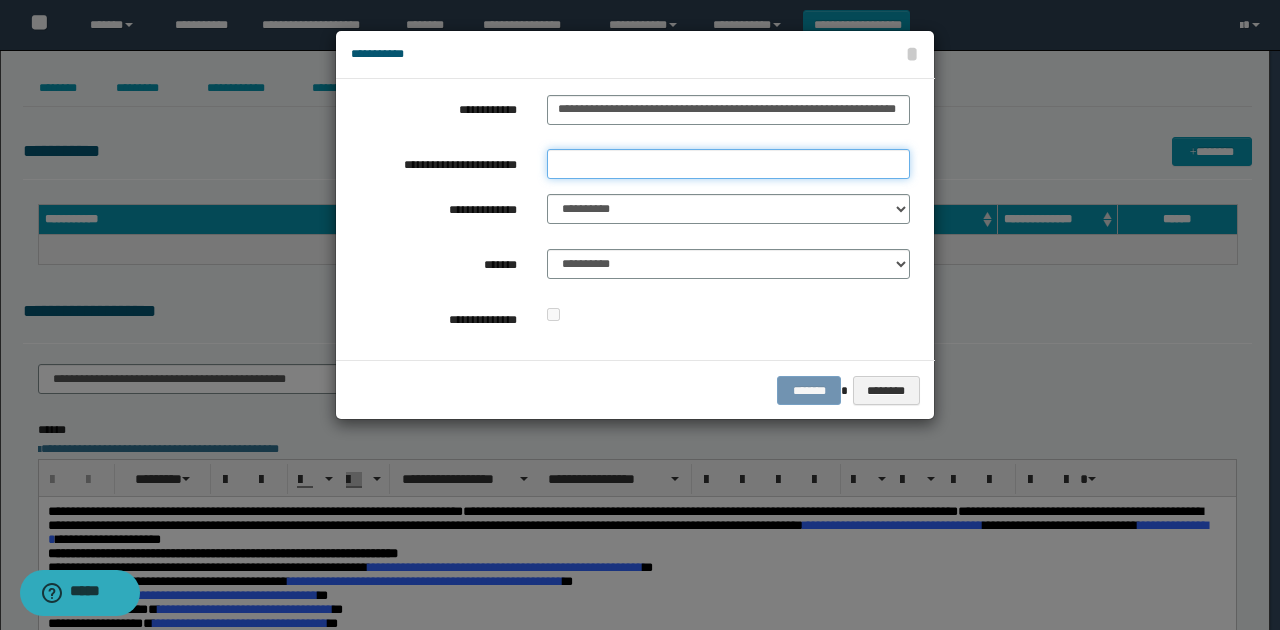 click on "**********" at bounding box center (728, 164) 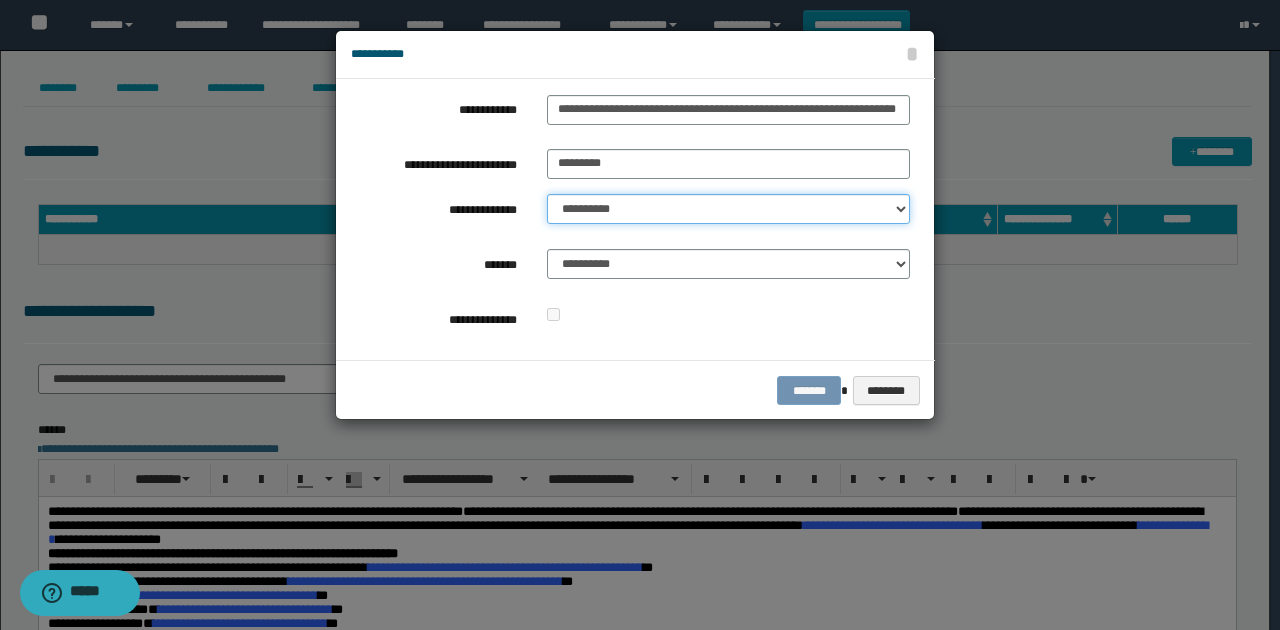 click on "**********" at bounding box center (728, 209) 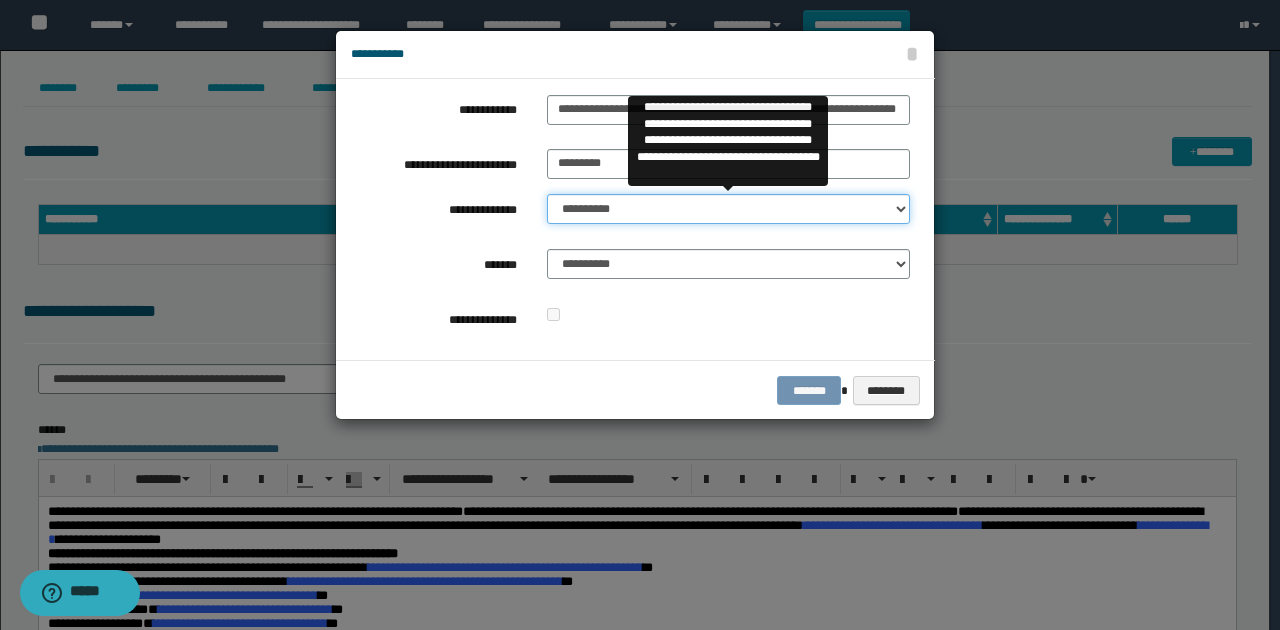select on "**" 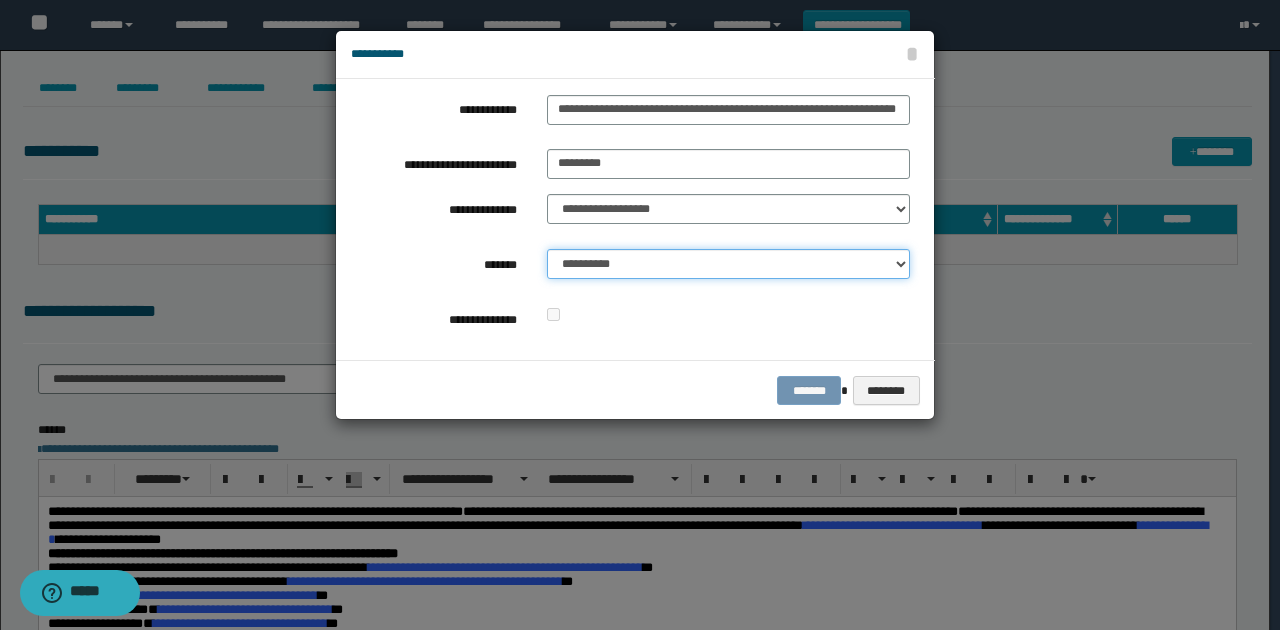drag, startPoint x: 634, startPoint y: 256, endPoint x: 634, endPoint y: 276, distance: 20 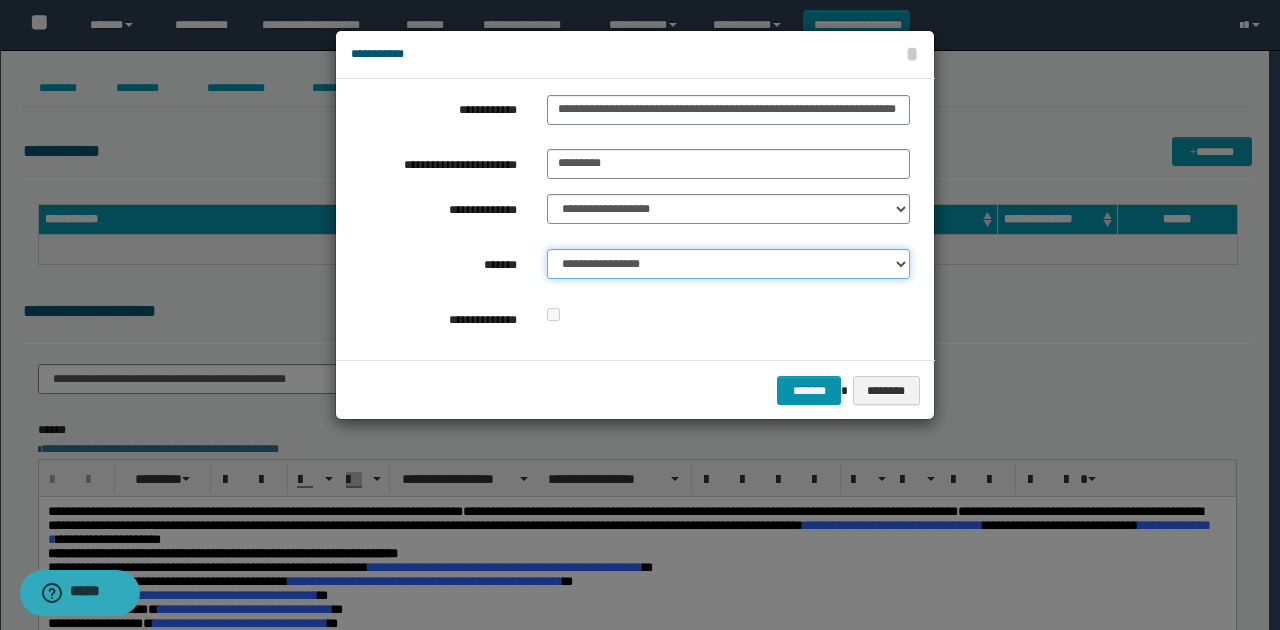 click on "**********" at bounding box center [728, 264] 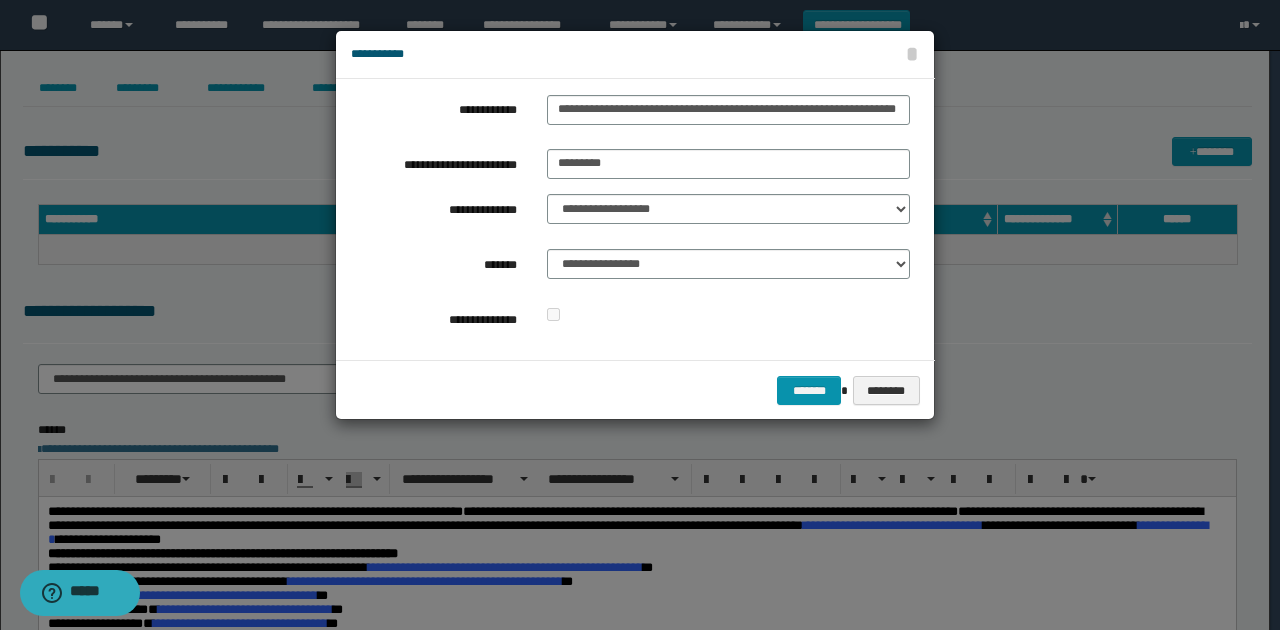 drag, startPoint x: 682, startPoint y: 337, endPoint x: 779, endPoint y: 376, distance: 104.54664 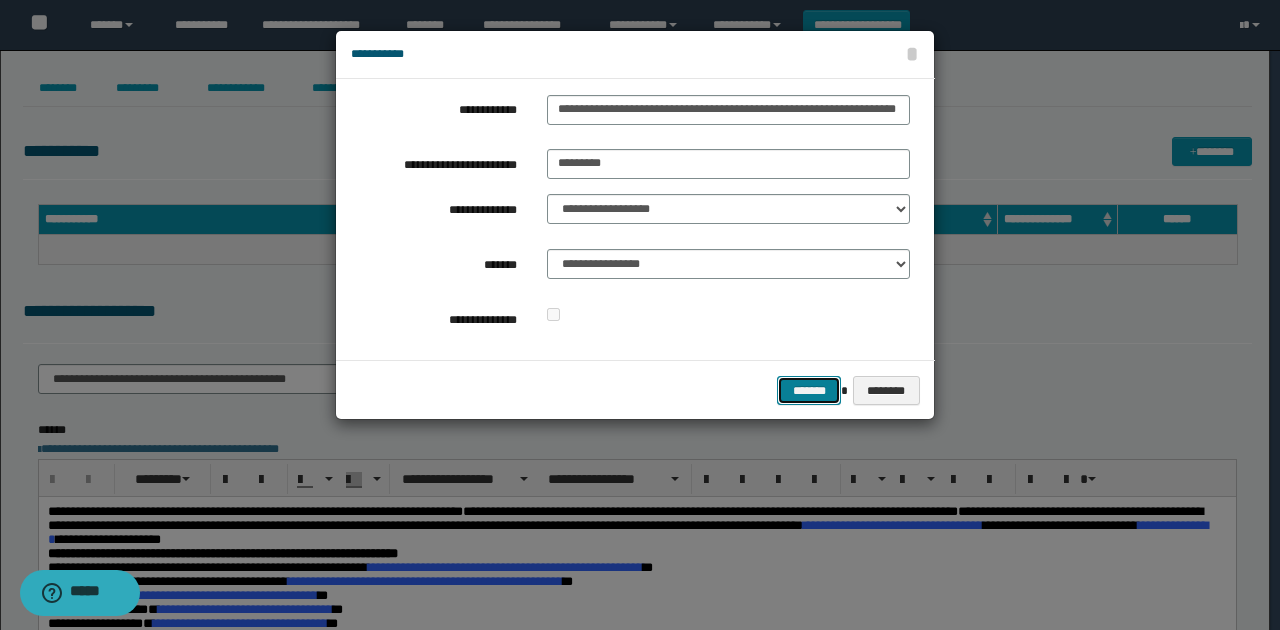 click on "*******" at bounding box center (809, 390) 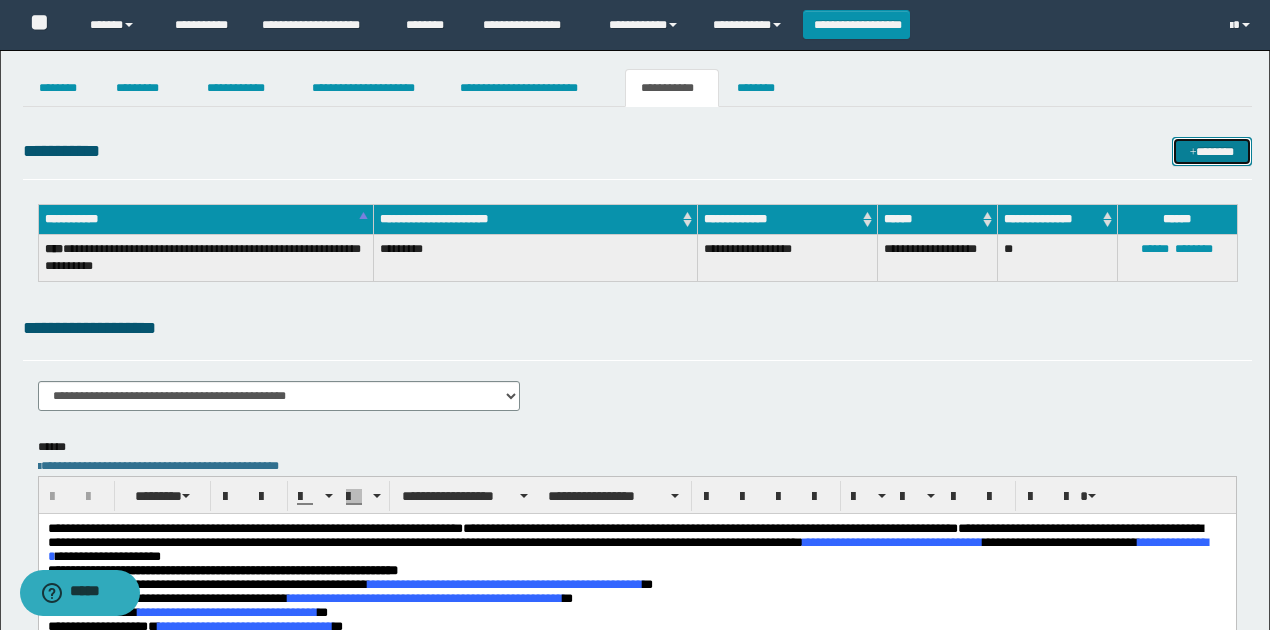 click on "*******" at bounding box center [1211, 151] 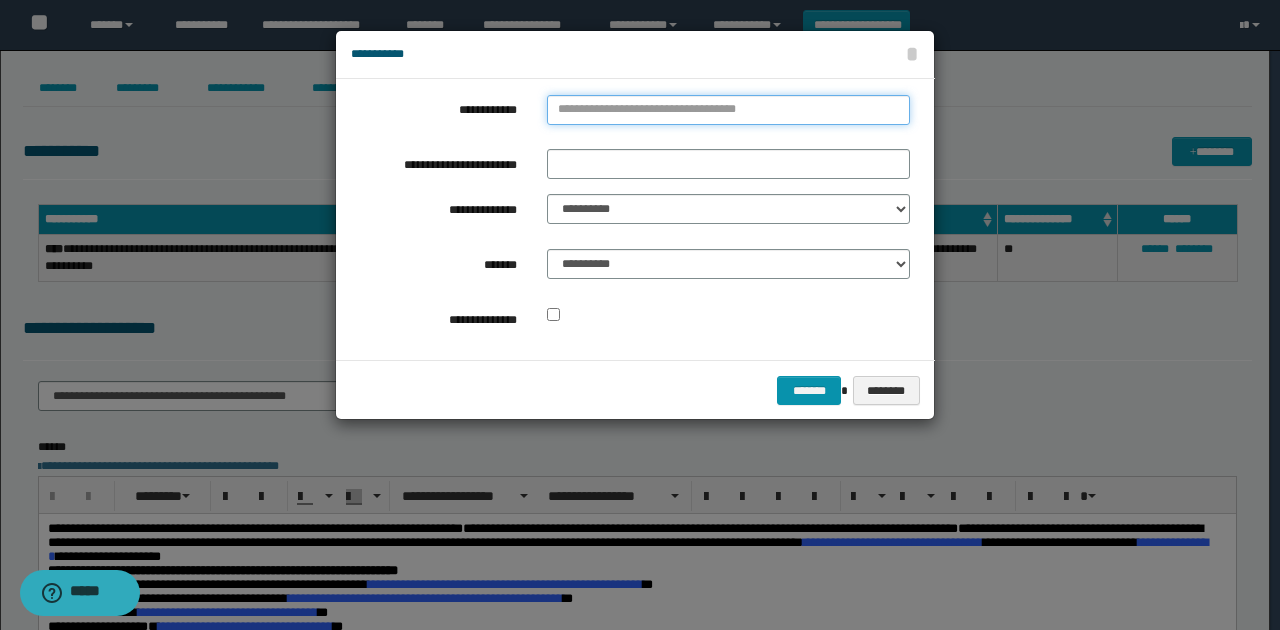 type on "**********" 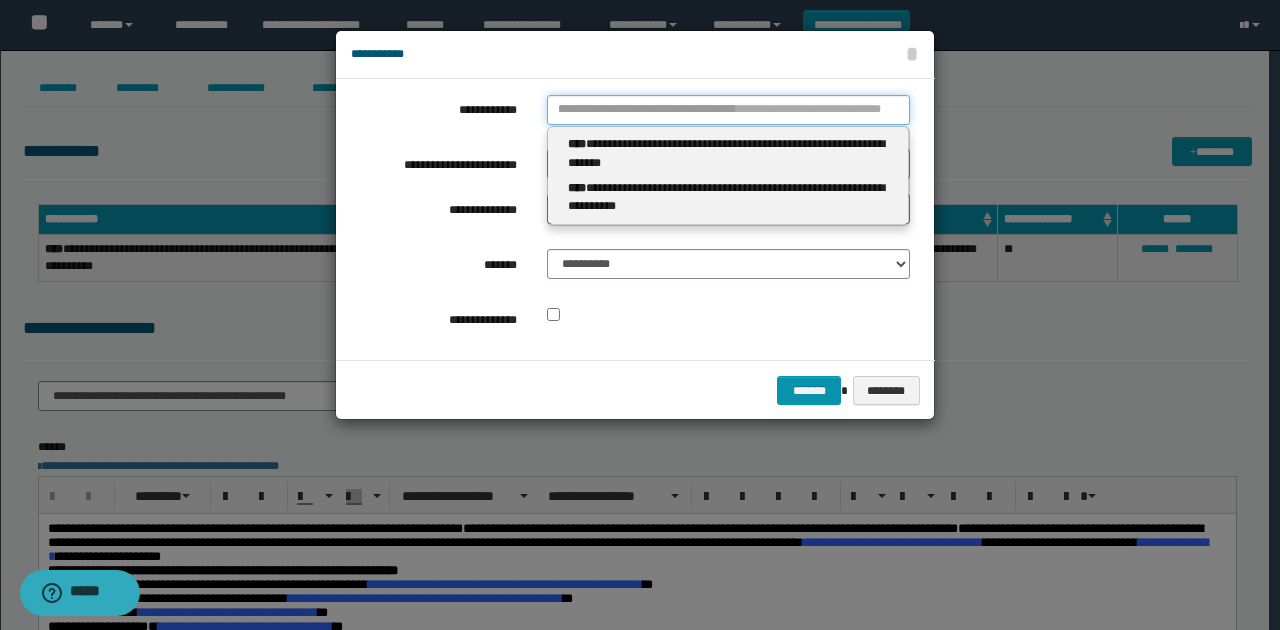 click on "**********" at bounding box center (728, 110) 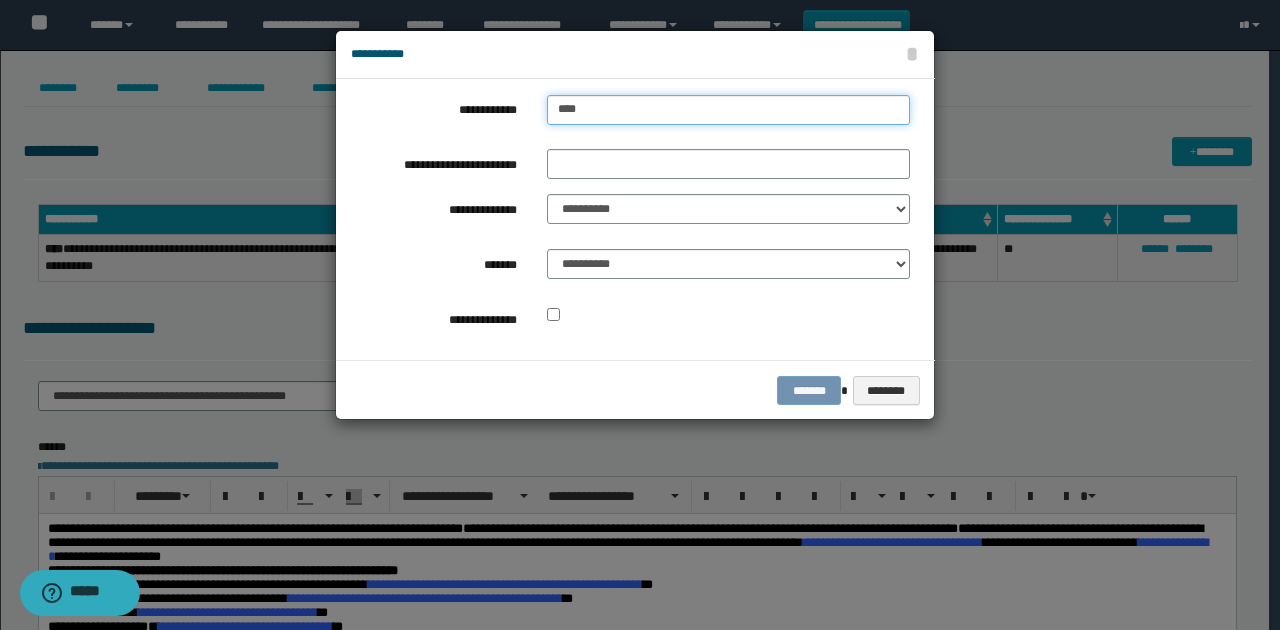 type on "****" 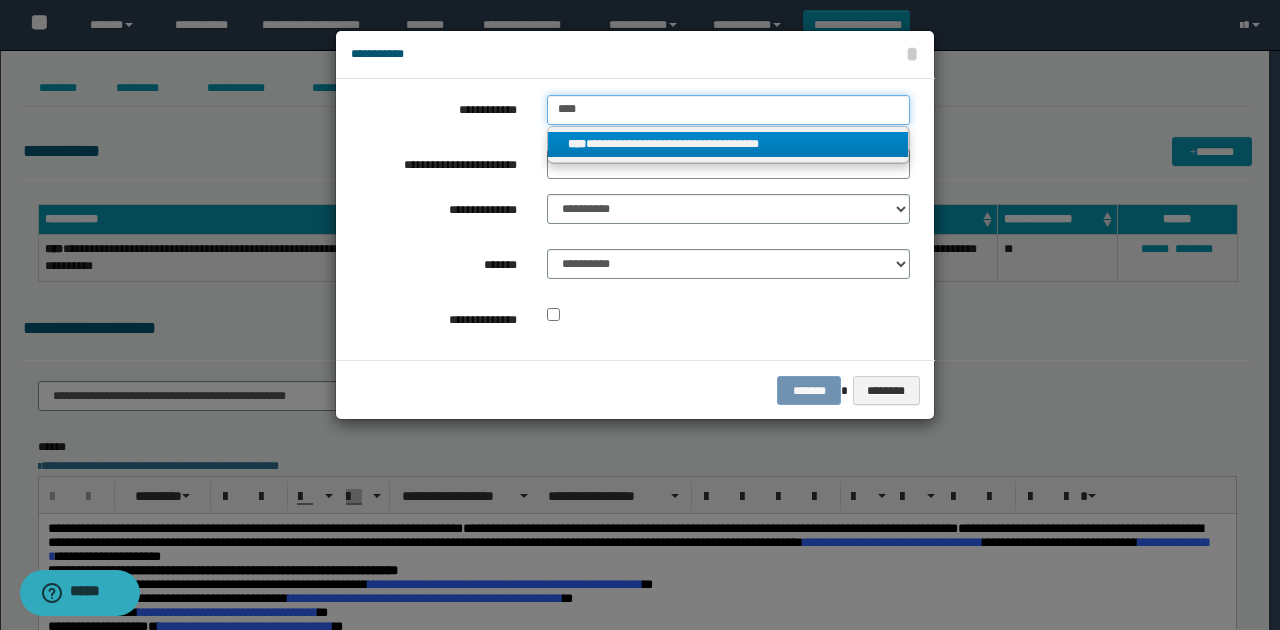 type on "****" 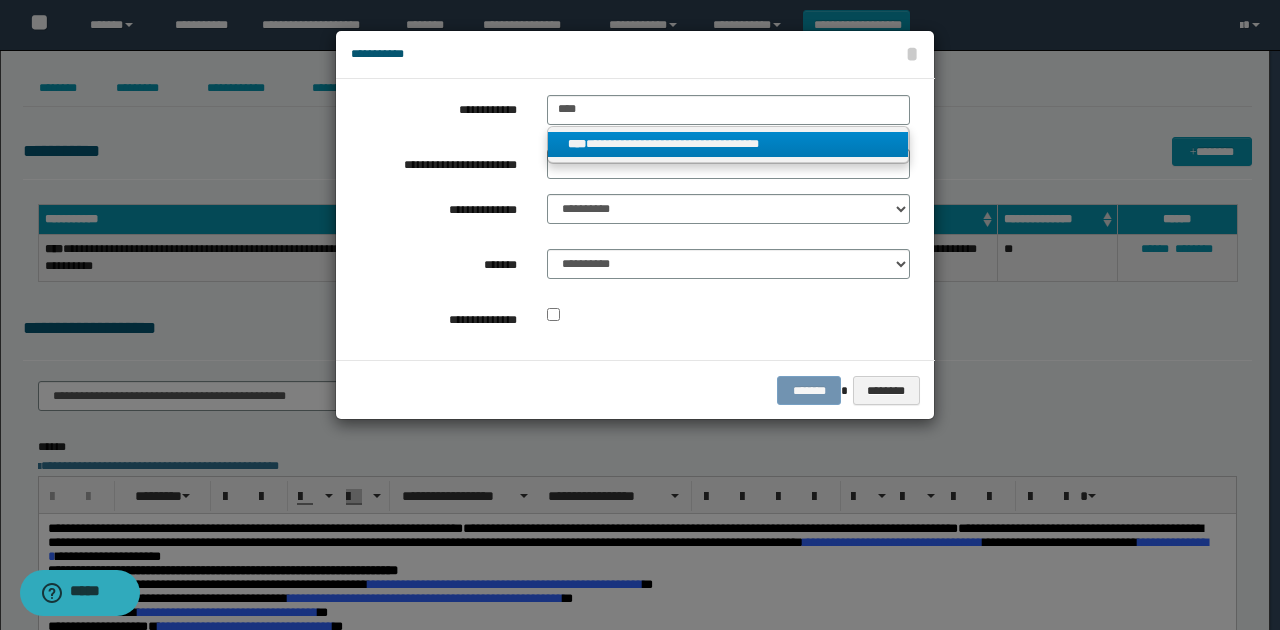 click on "**********" at bounding box center (728, 144) 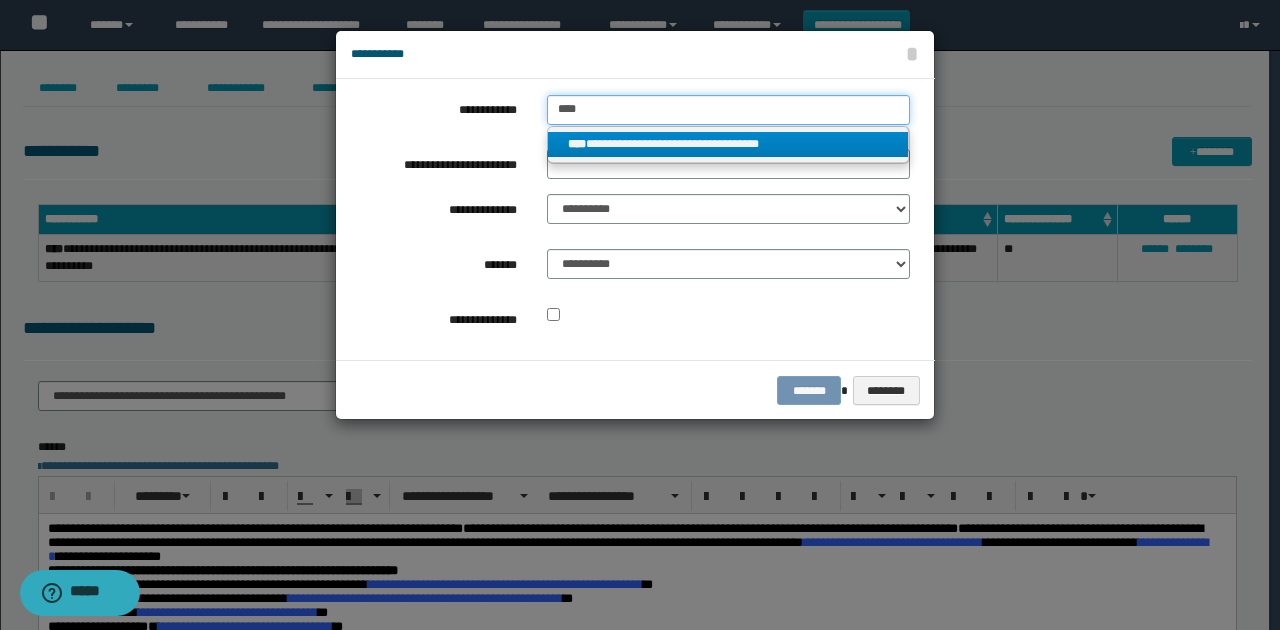type 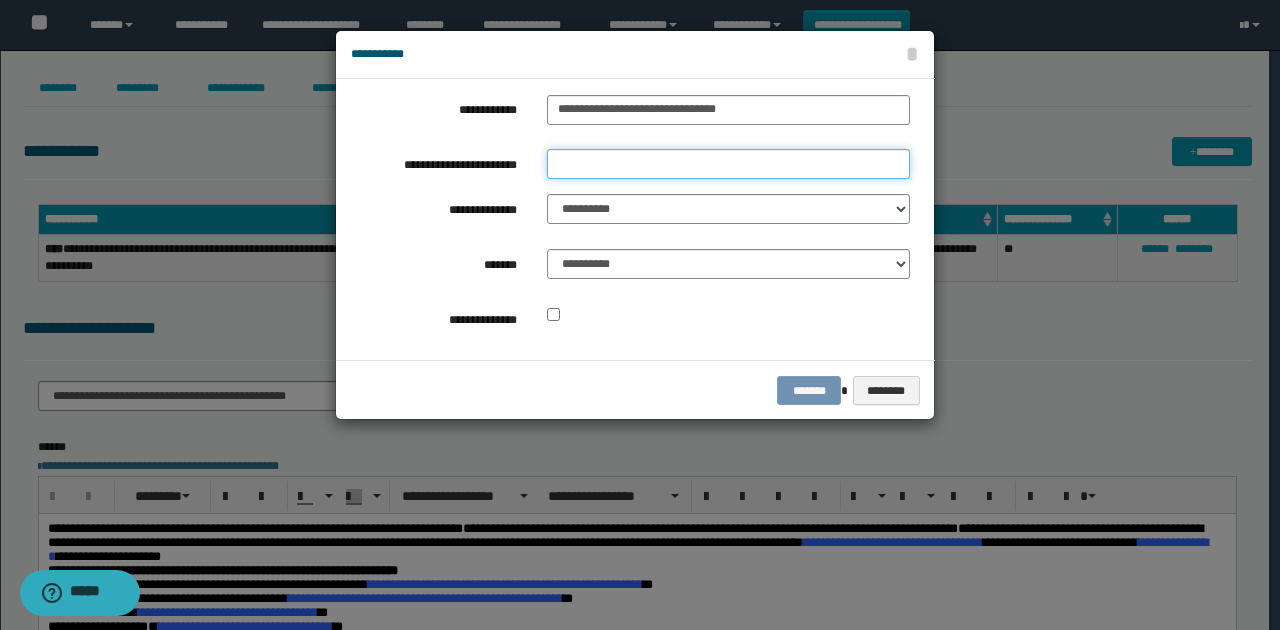 click on "**********" at bounding box center [728, 164] 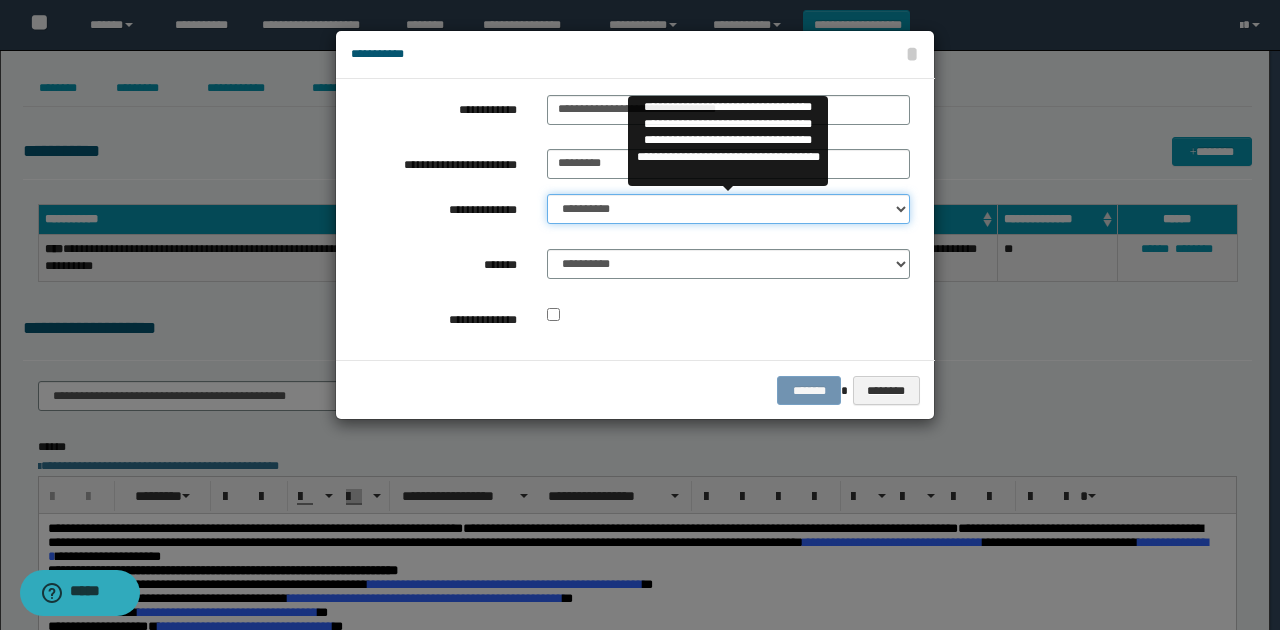 drag, startPoint x: 640, startPoint y: 210, endPoint x: 642, endPoint y: 222, distance: 12.165525 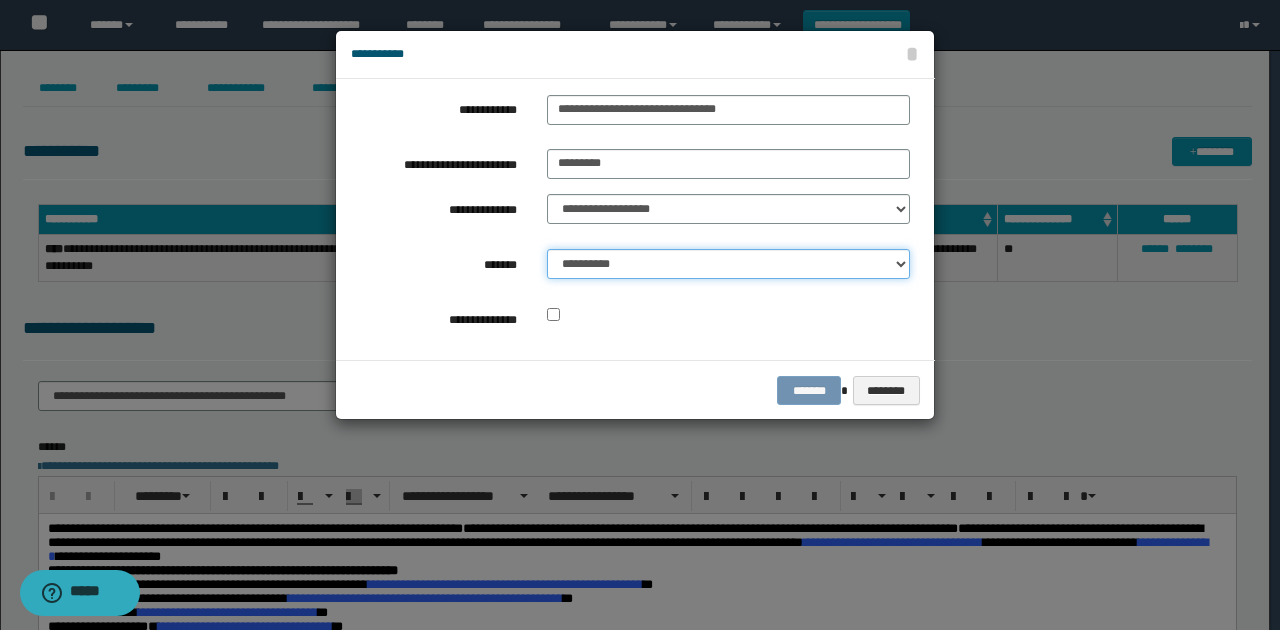 click on "**********" at bounding box center (728, 264) 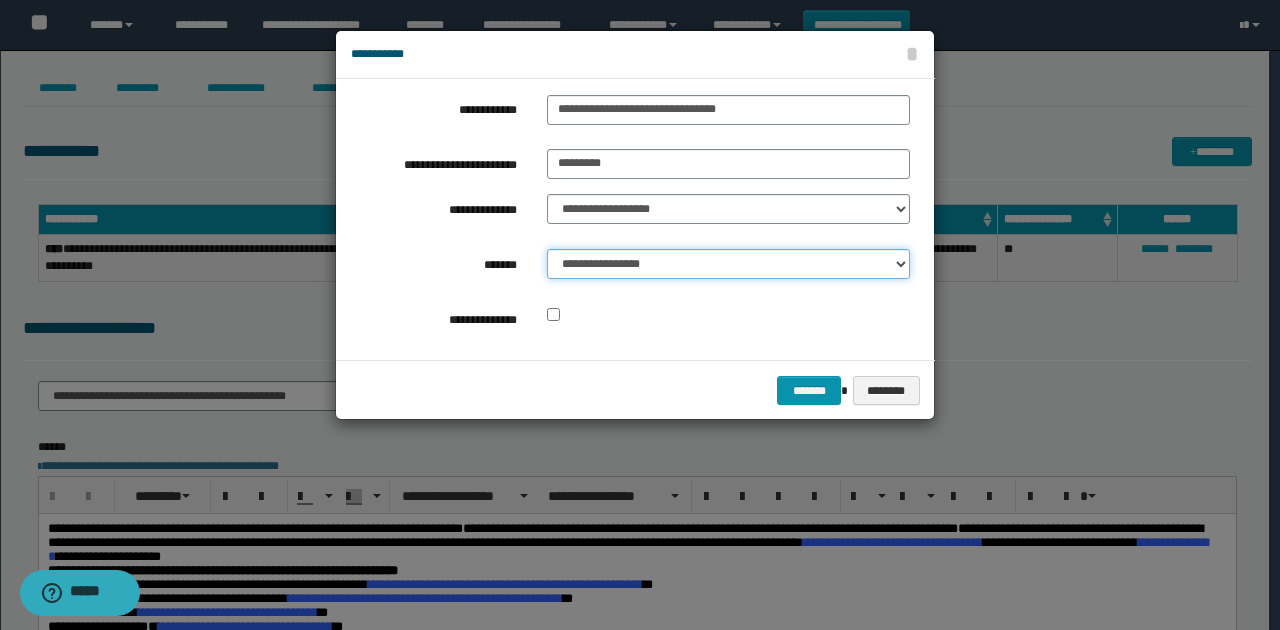 drag, startPoint x: 666, startPoint y: 250, endPoint x: 665, endPoint y: 271, distance: 21.023796 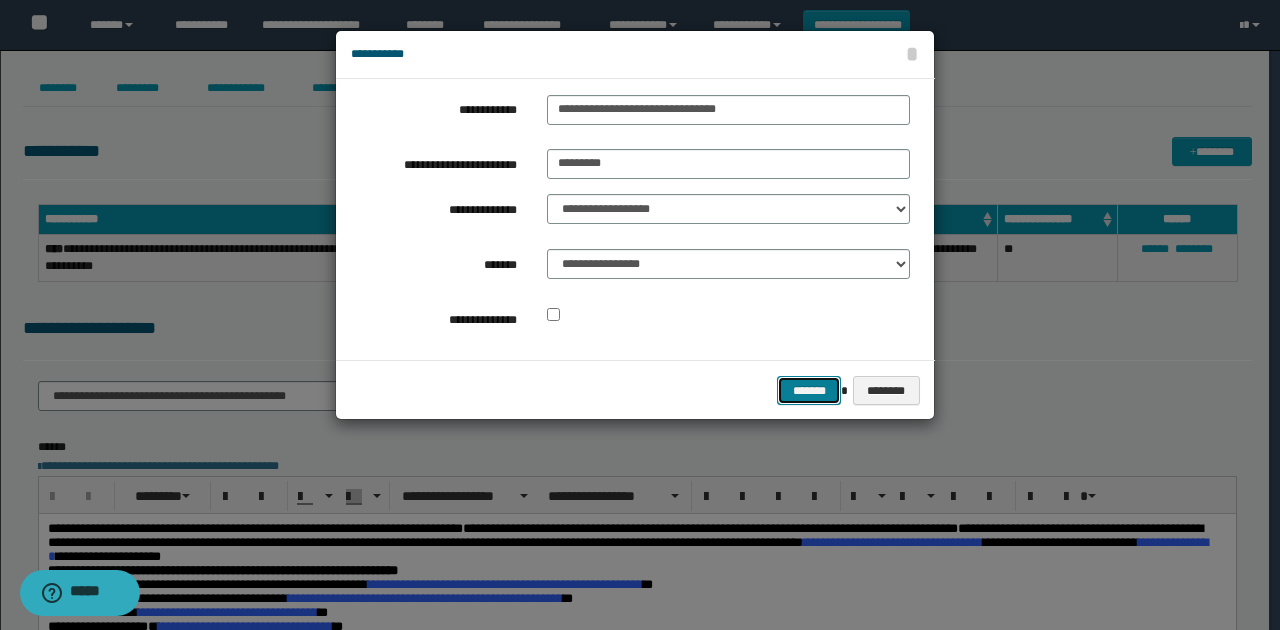 click on "*******" at bounding box center [809, 390] 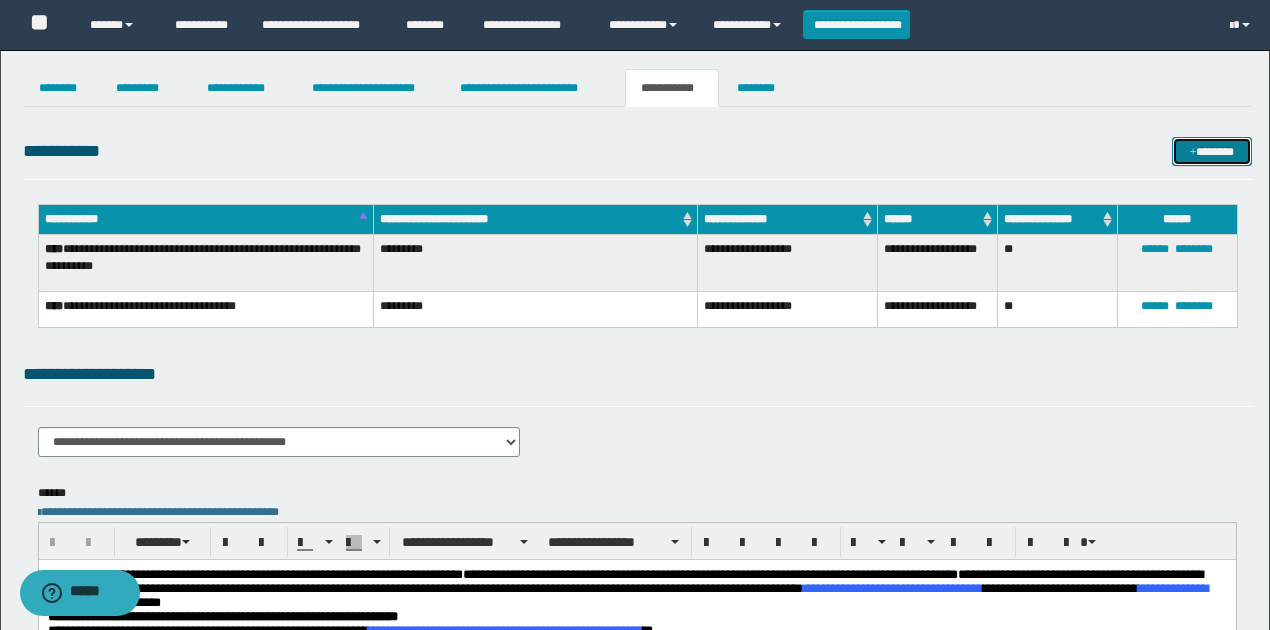 click on "*******" at bounding box center [1211, 151] 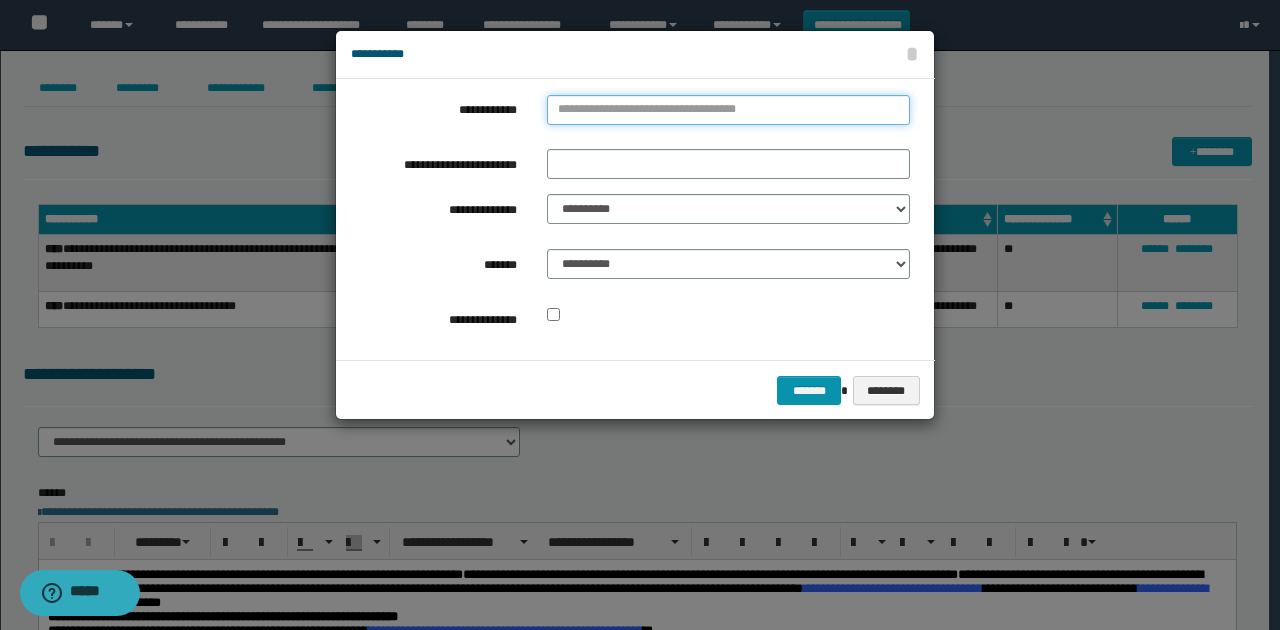 type on "**********" 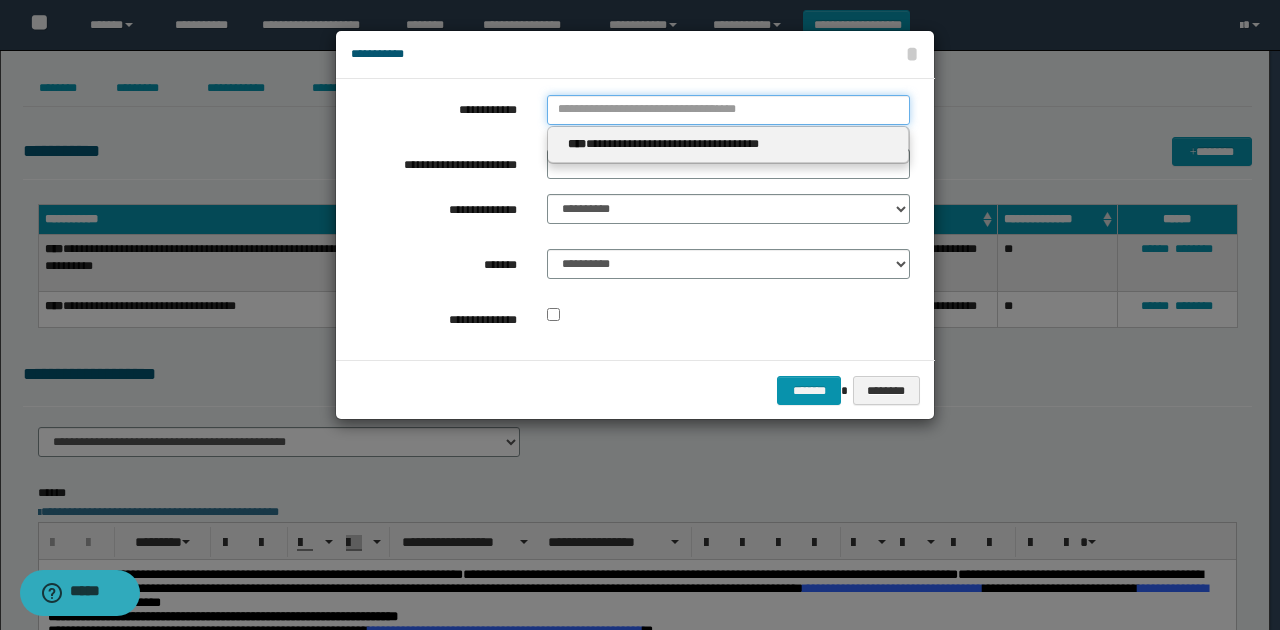 click on "**********" at bounding box center [728, 110] 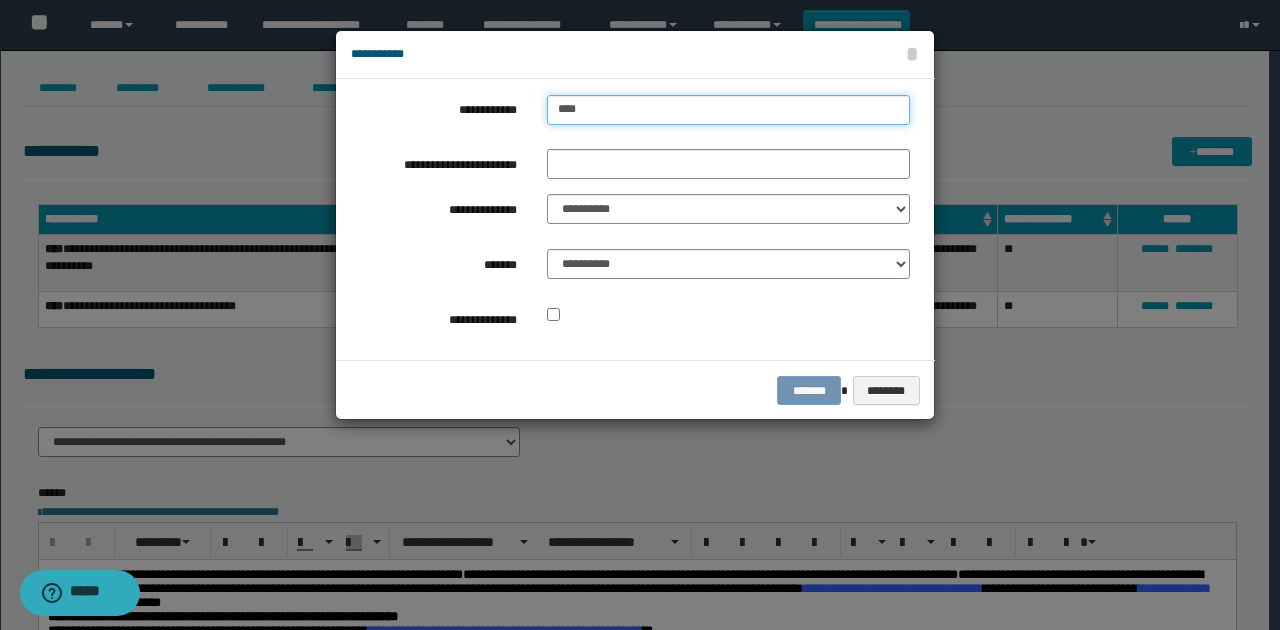 type on "****" 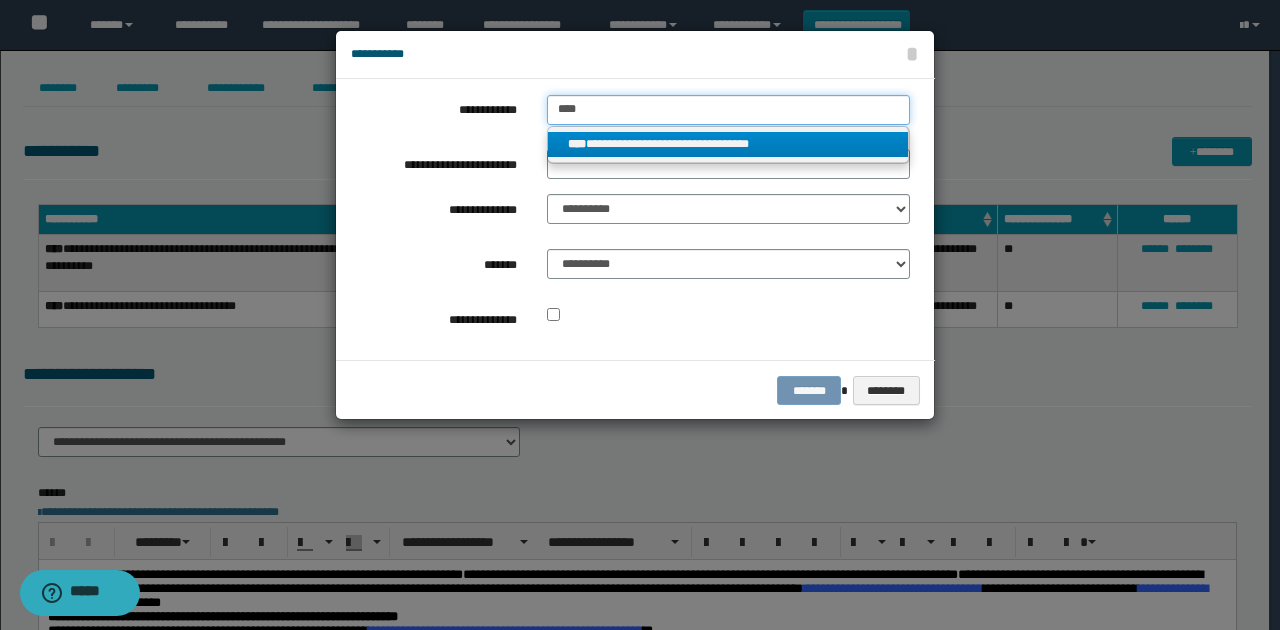 type on "****" 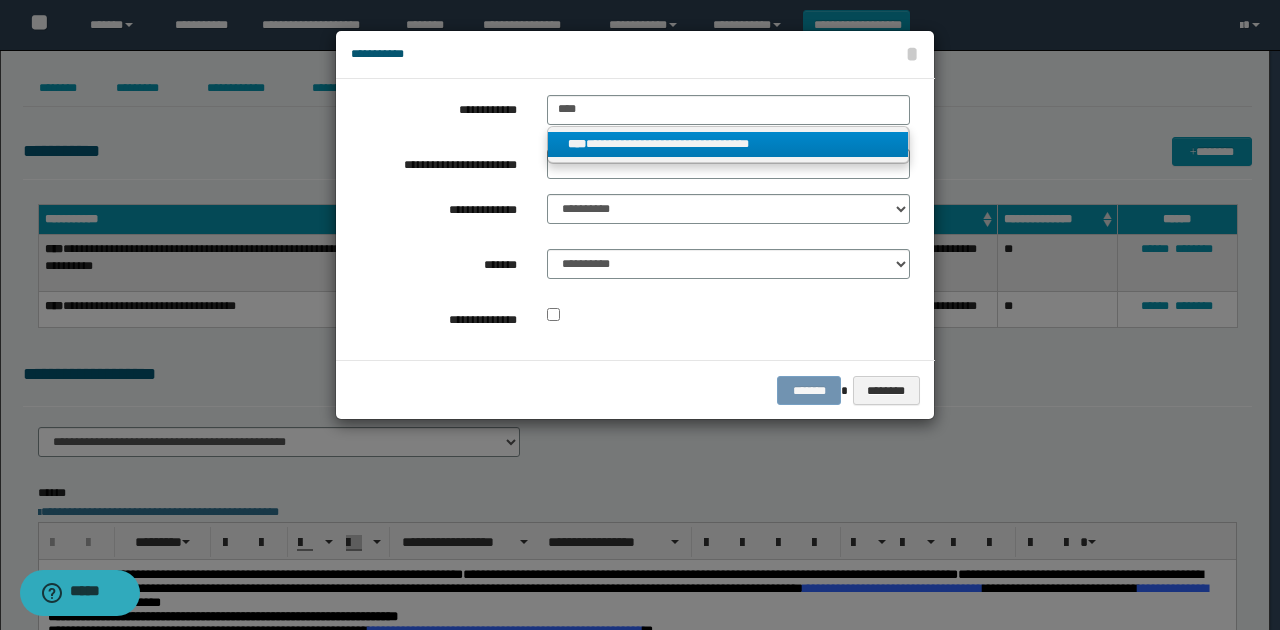 click on "**********" at bounding box center [727, 144] 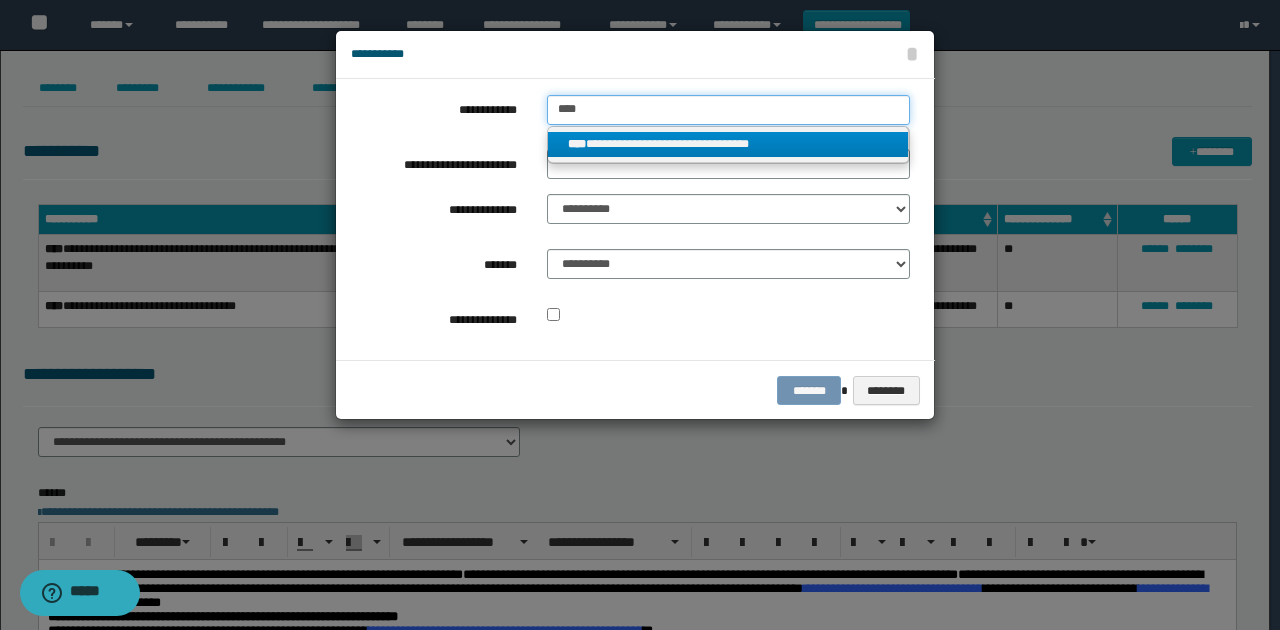 type 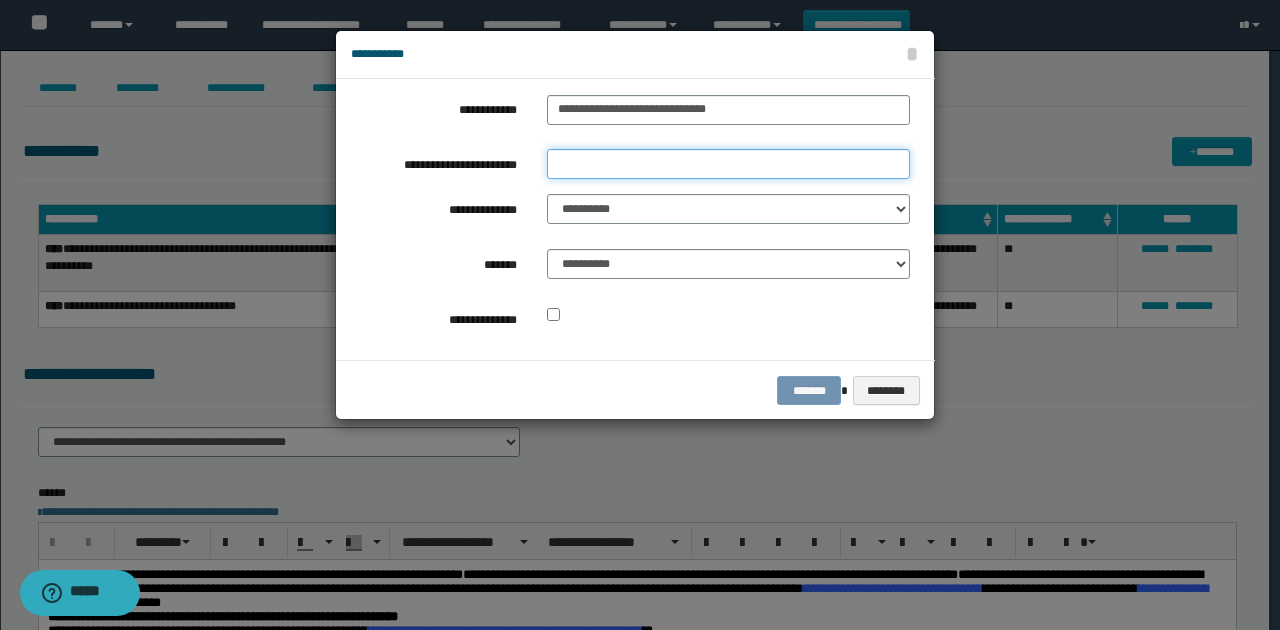 click on "**********" at bounding box center (728, 164) 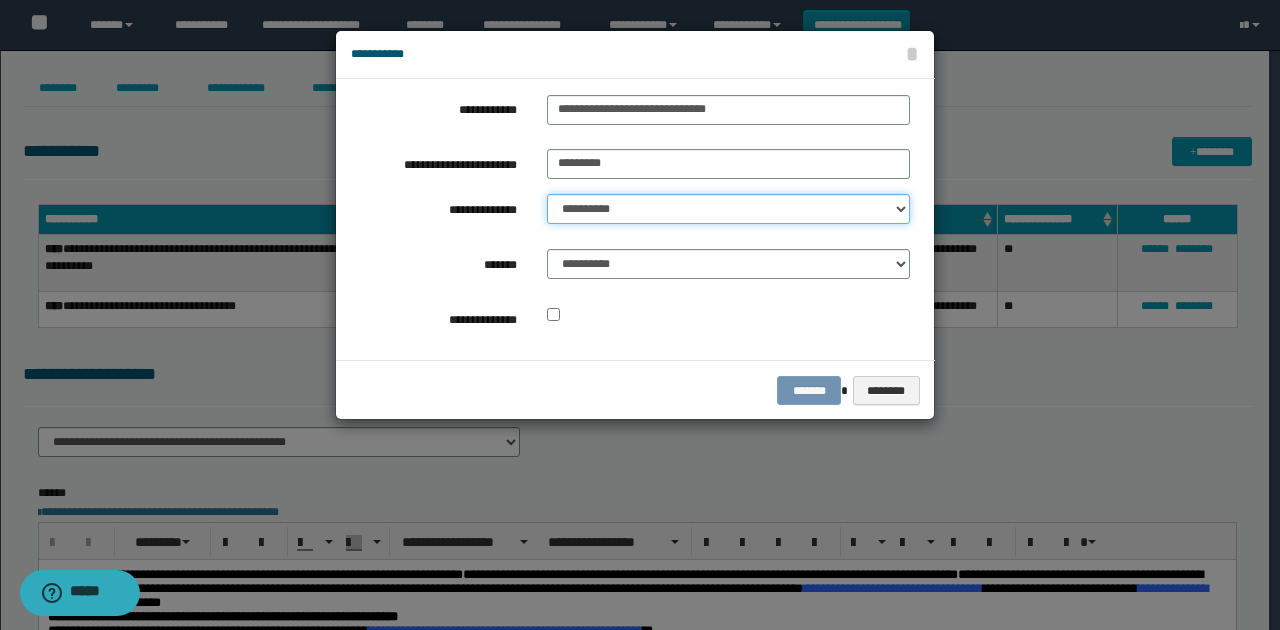 drag, startPoint x: 626, startPoint y: 198, endPoint x: 631, endPoint y: 214, distance: 16.763054 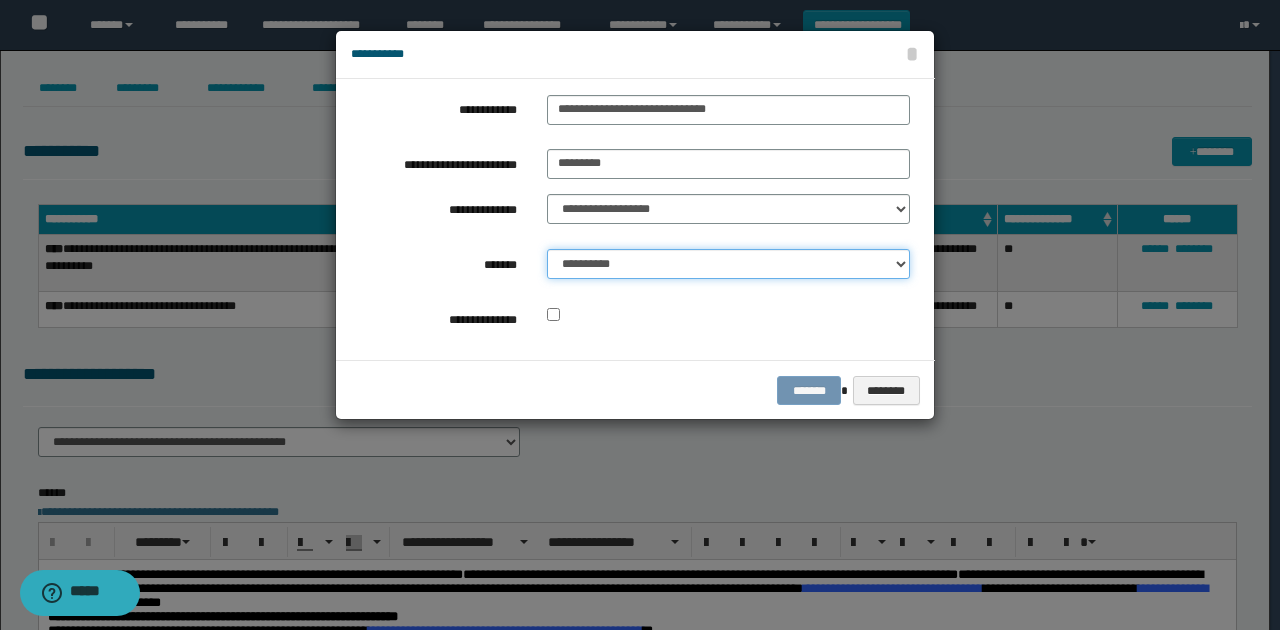 click on "**********" at bounding box center [728, 264] 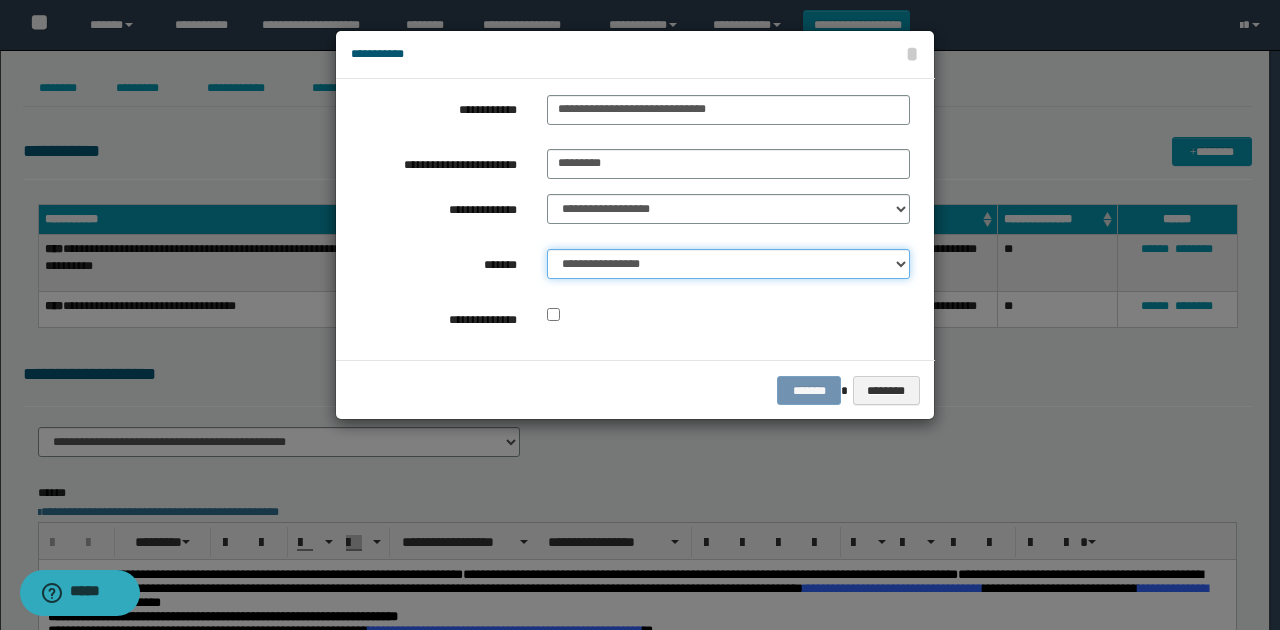 click on "**********" at bounding box center [728, 264] 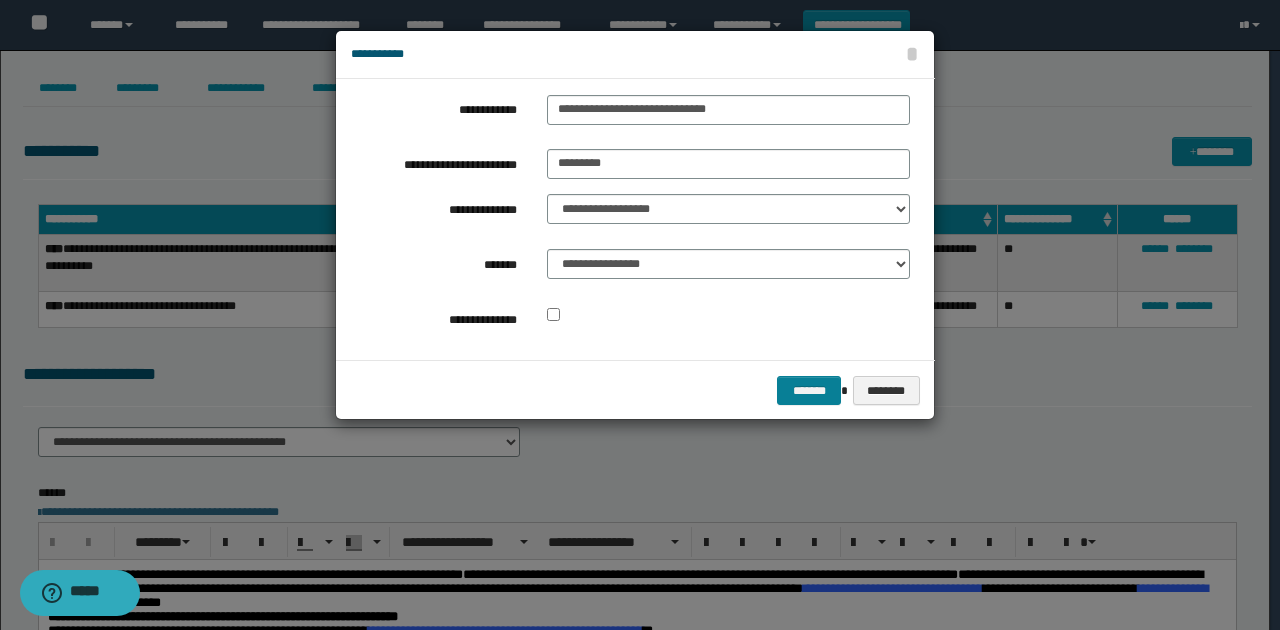 drag, startPoint x: 732, startPoint y: 340, endPoint x: 821, endPoint y: 391, distance: 102.5768 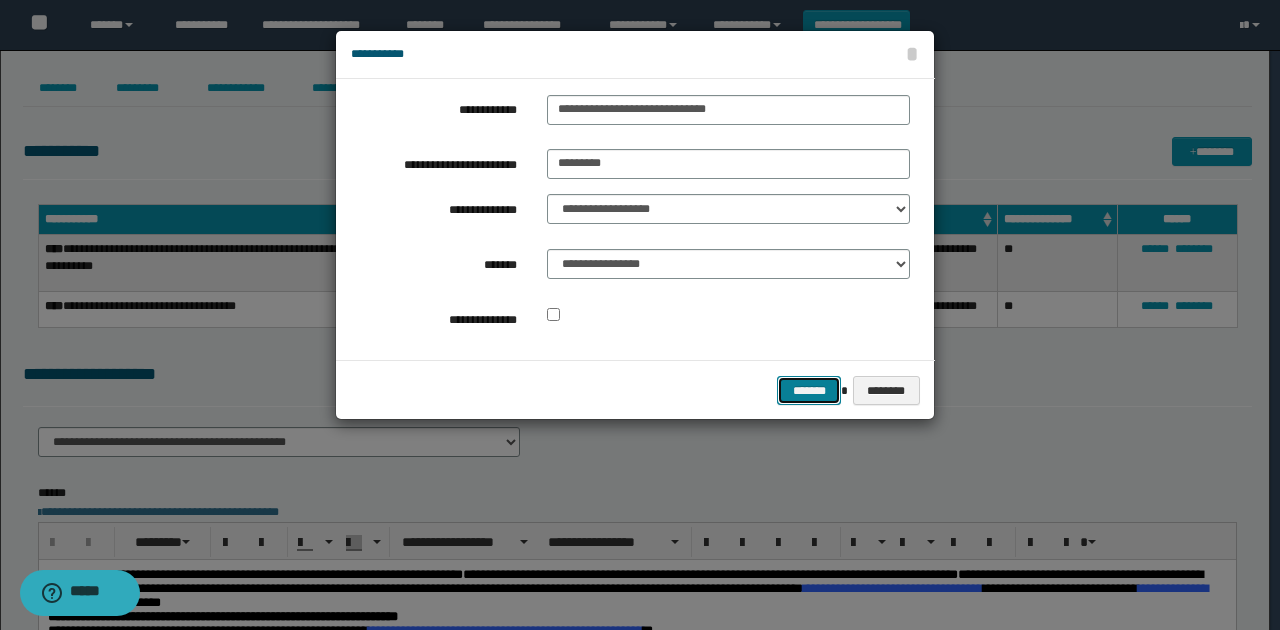 click on "*******" at bounding box center (809, 390) 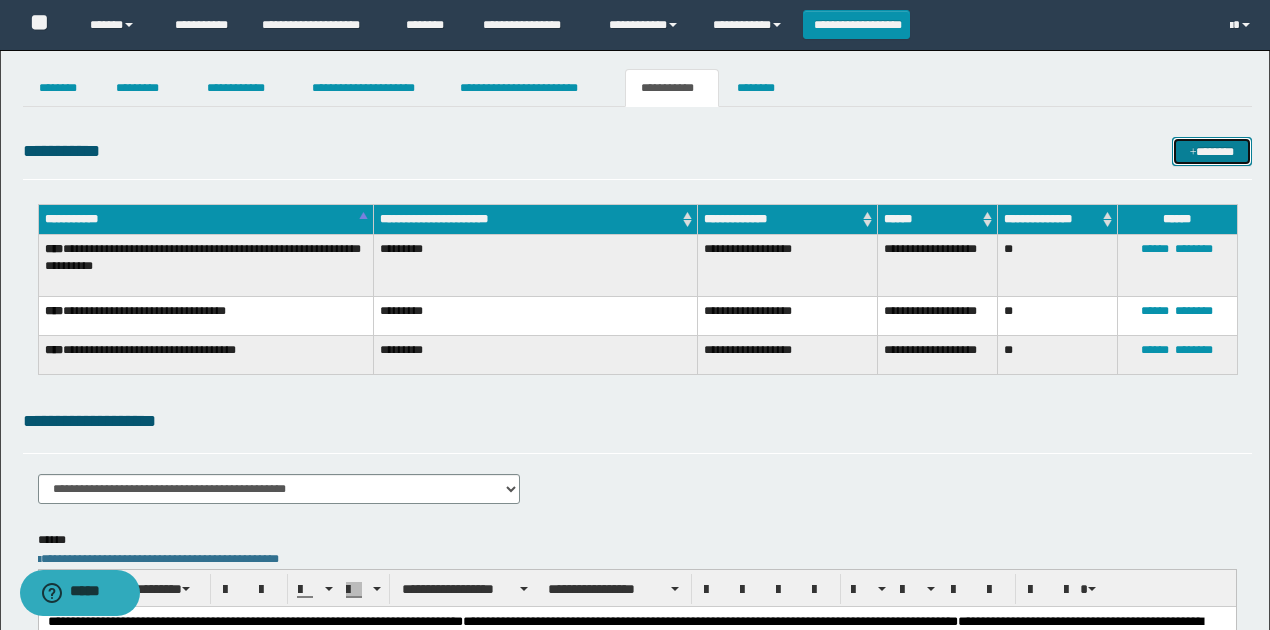 drag, startPoint x: 1234, startPoint y: 146, endPoint x: 870, endPoint y: 94, distance: 367.69553 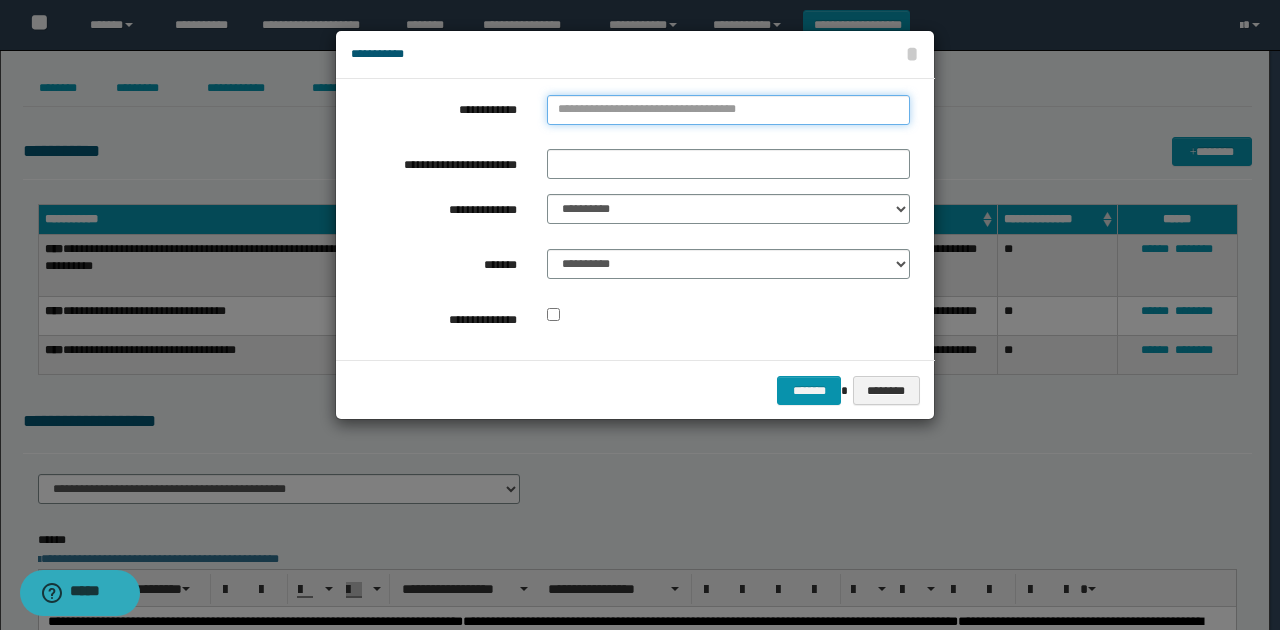 type on "**********" 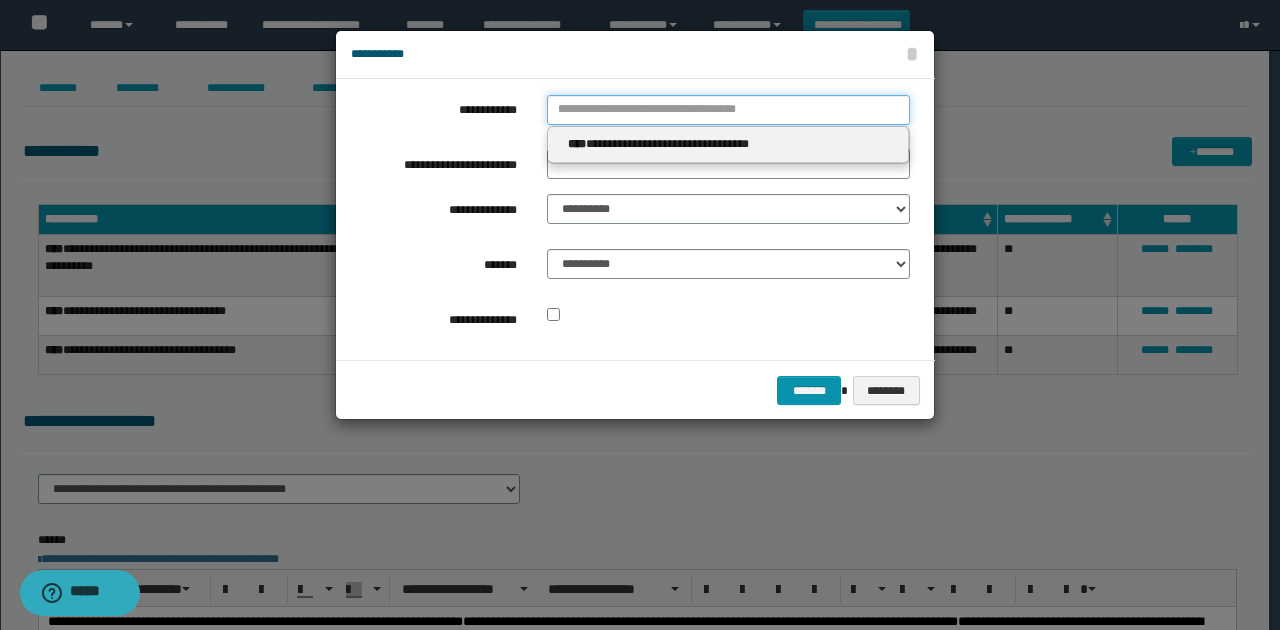 click on "**********" at bounding box center (728, 110) 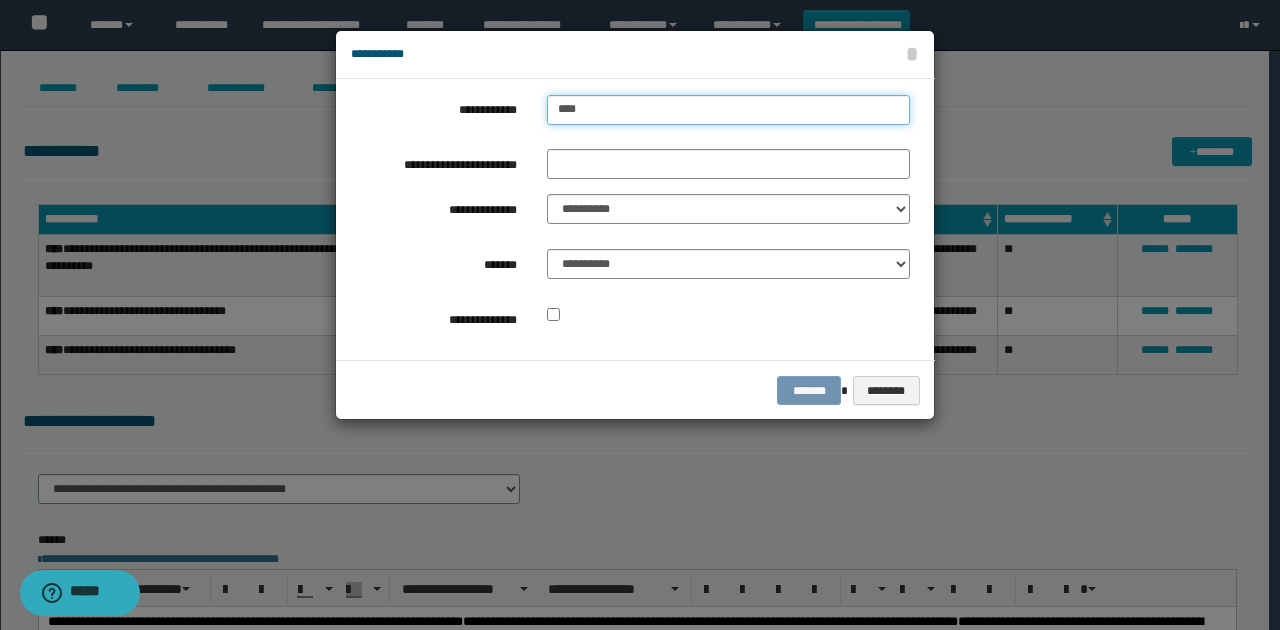 type on "****" 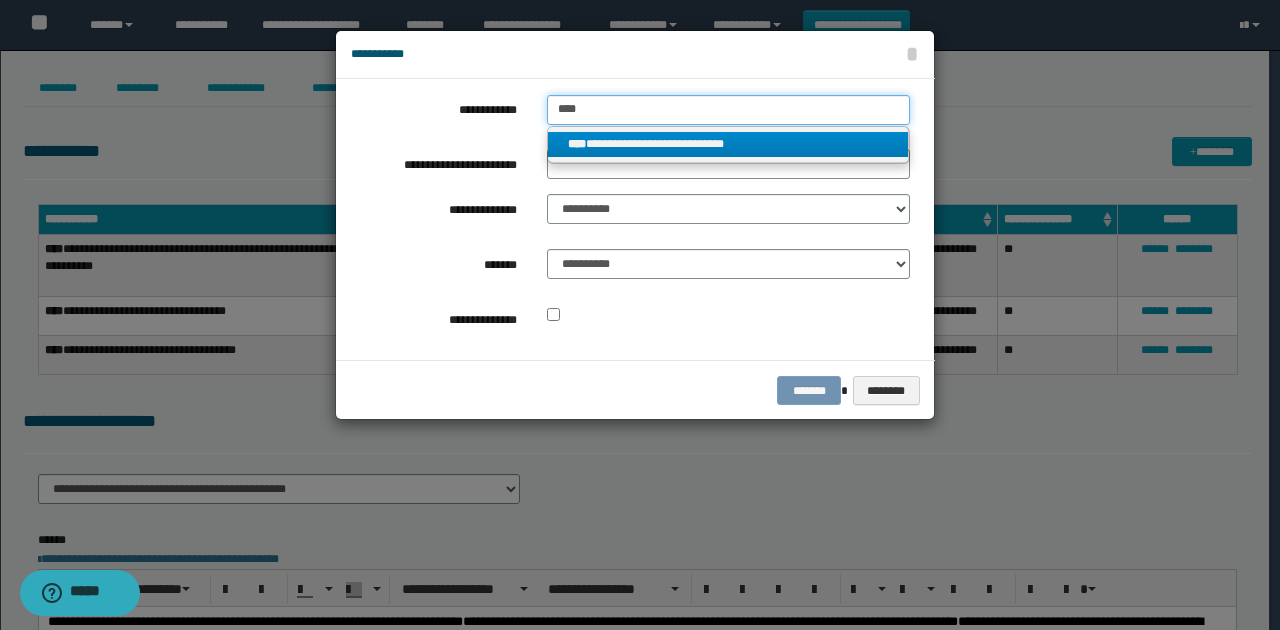 type on "****" 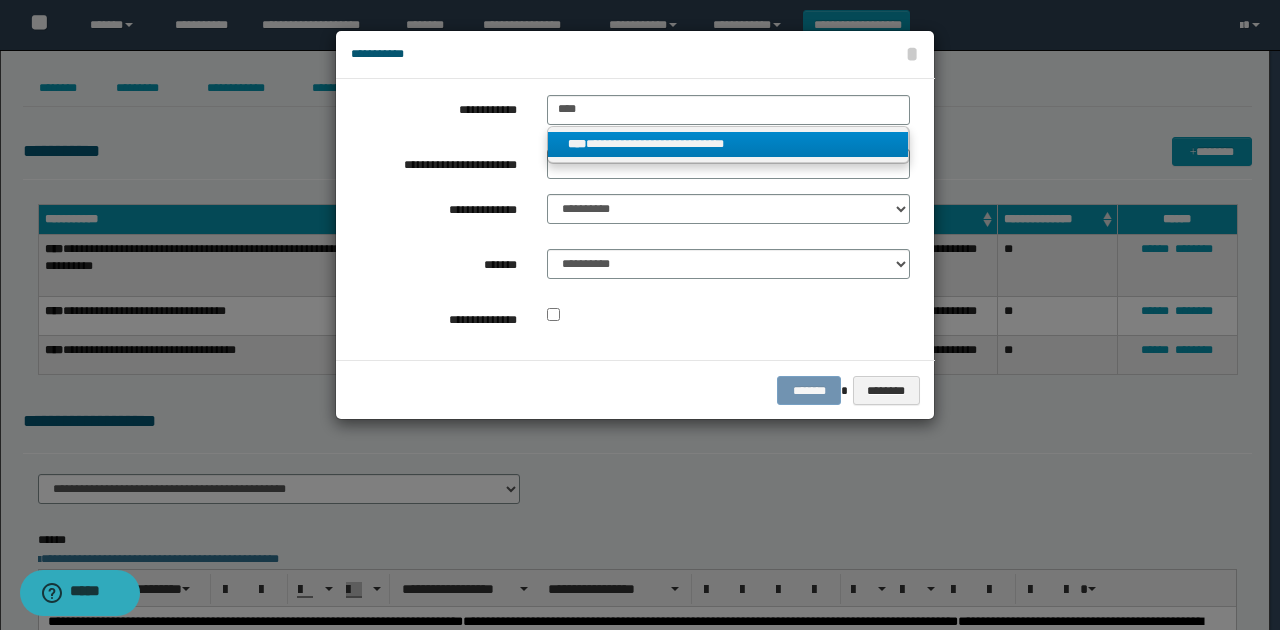 click on "**********" at bounding box center (728, 144) 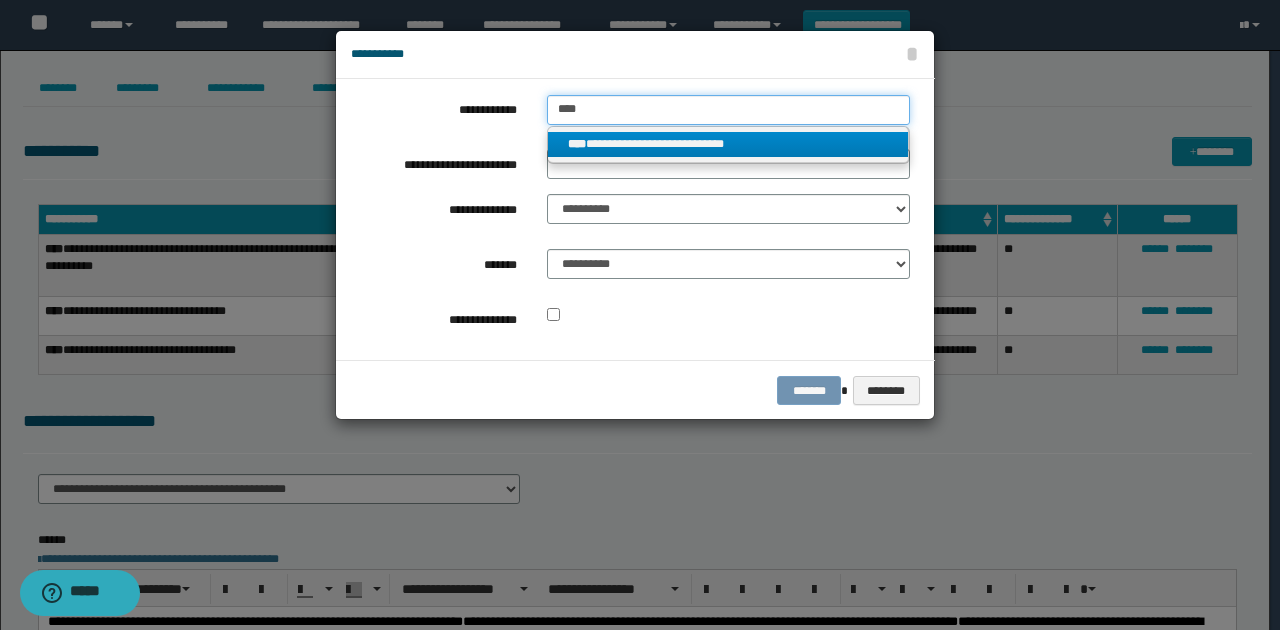 type 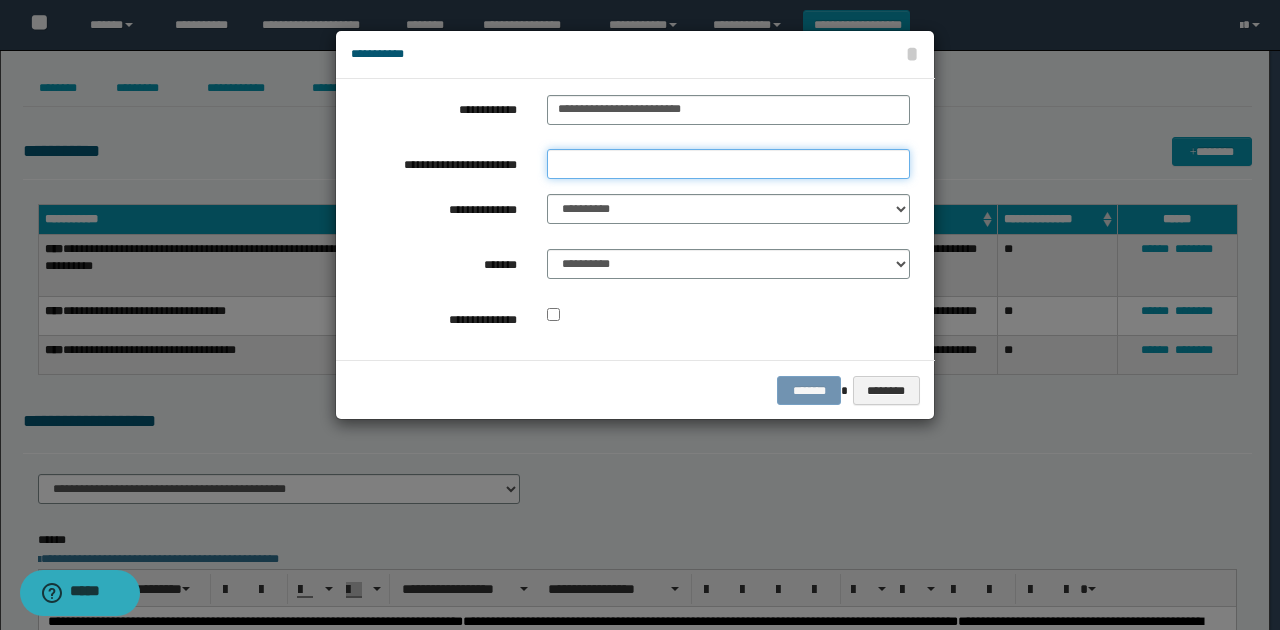 drag, startPoint x: 608, startPoint y: 169, endPoint x: 619, endPoint y: 175, distance: 12.529964 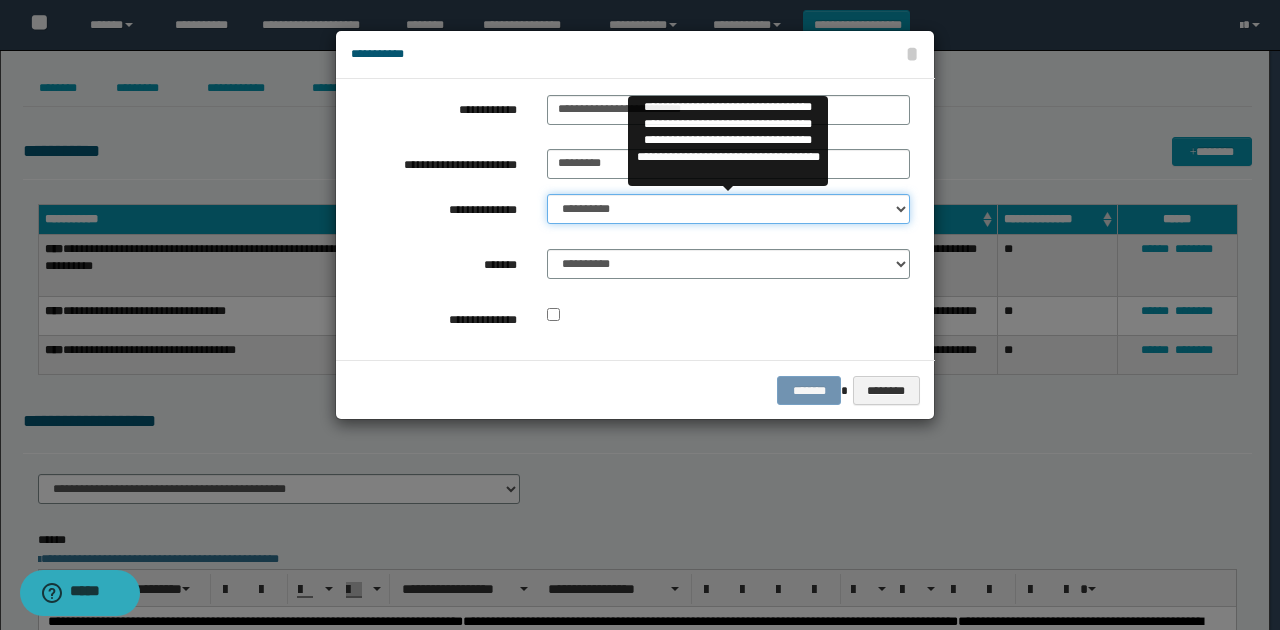 click on "**********" at bounding box center (728, 209) 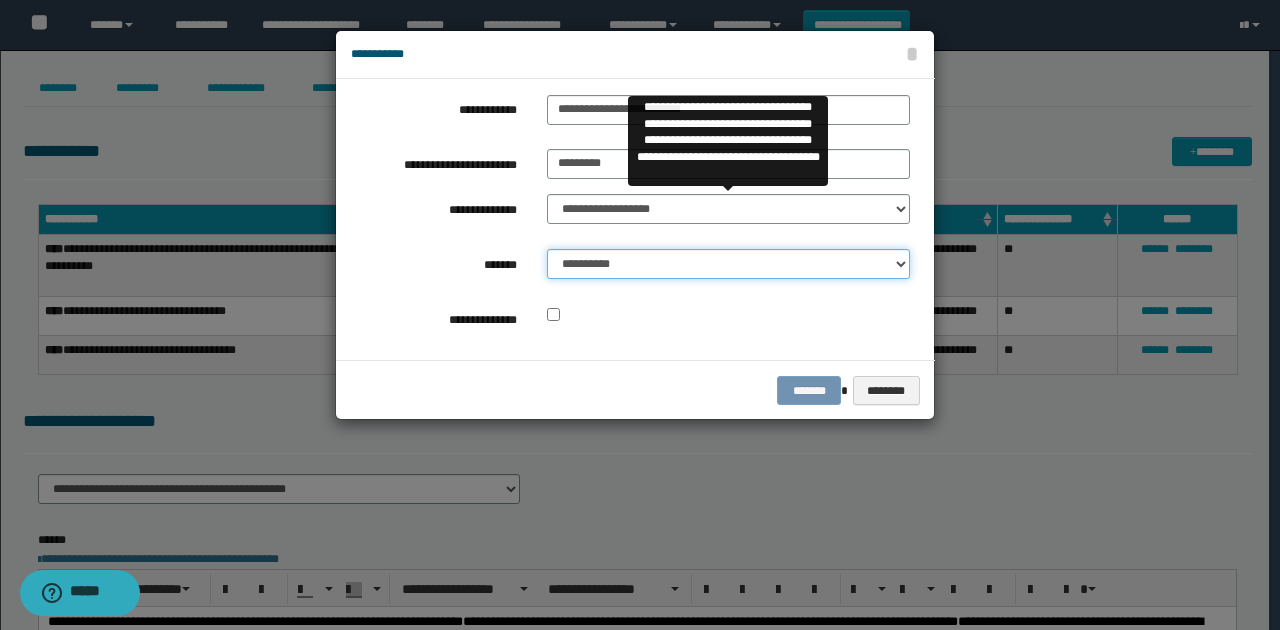 click on "**********" at bounding box center (728, 264) 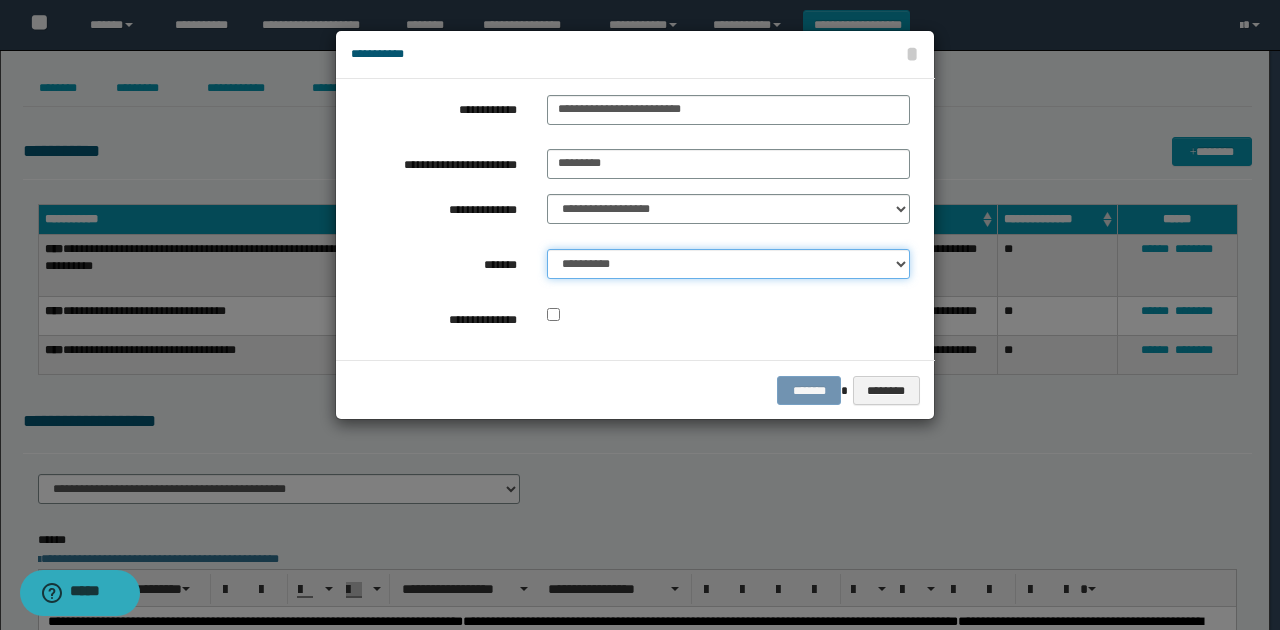 select on "*" 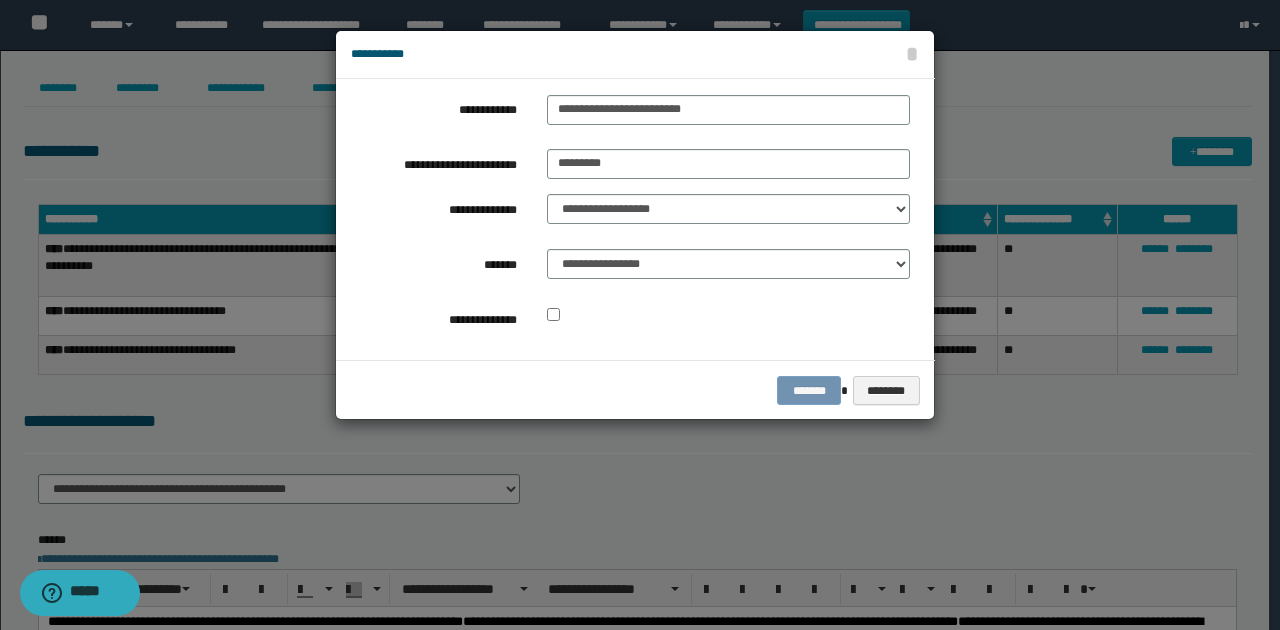 click on "**********" at bounding box center (630, 219) 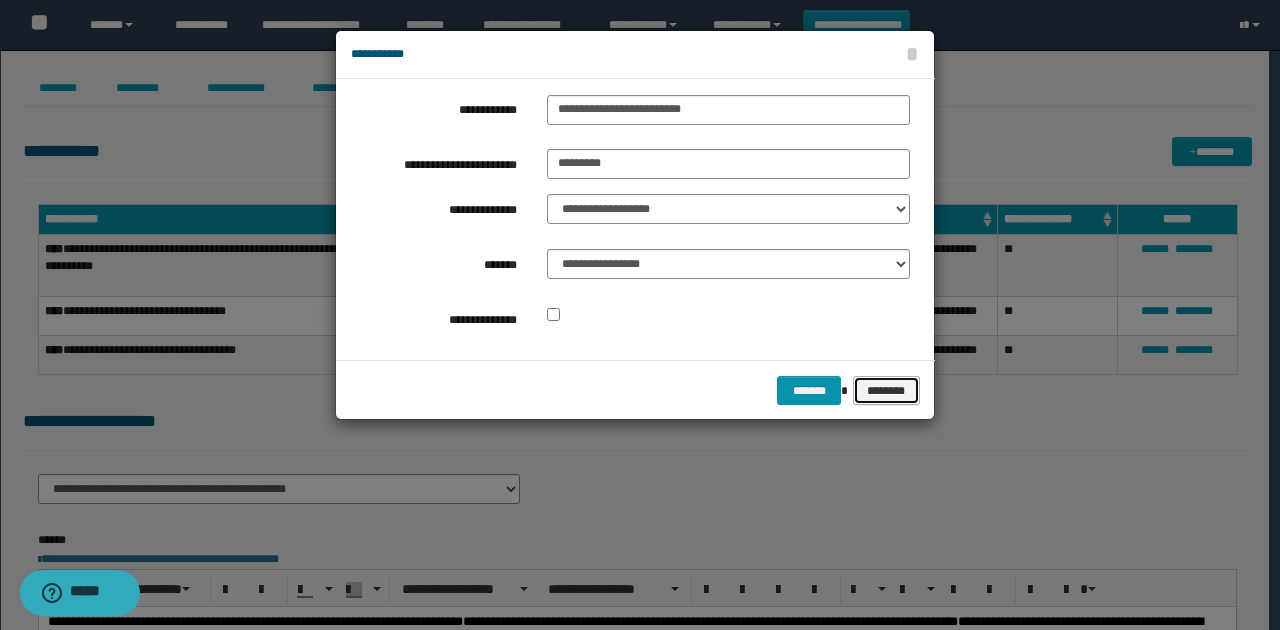 click on "********" at bounding box center [886, 390] 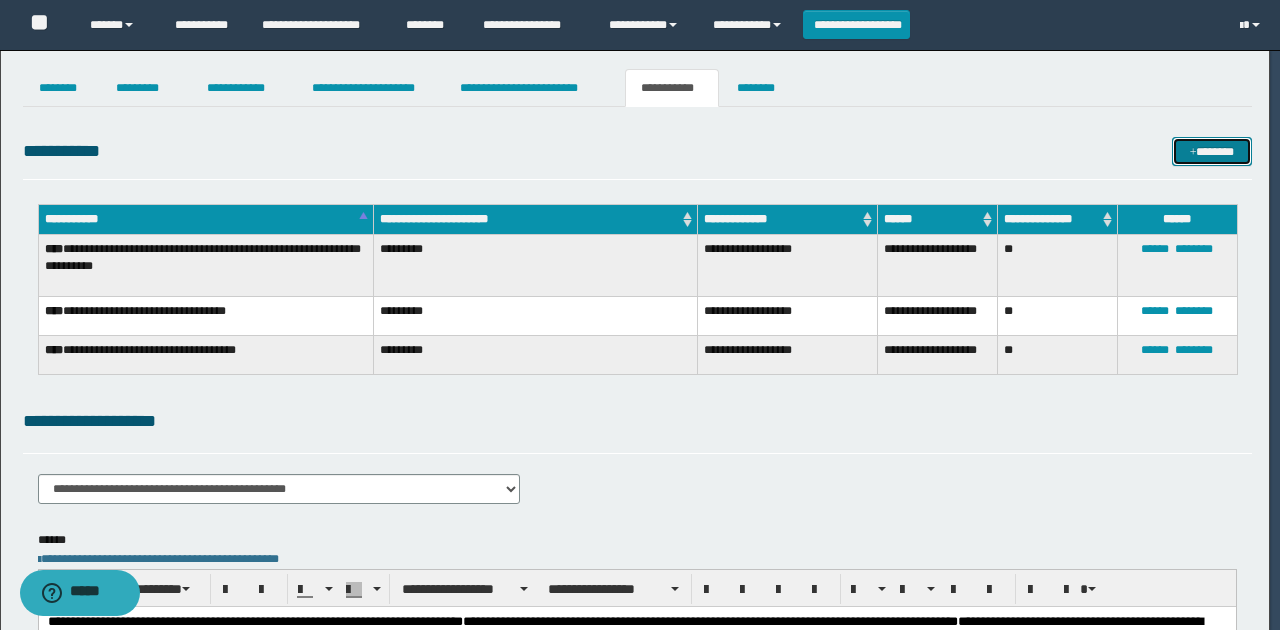 type 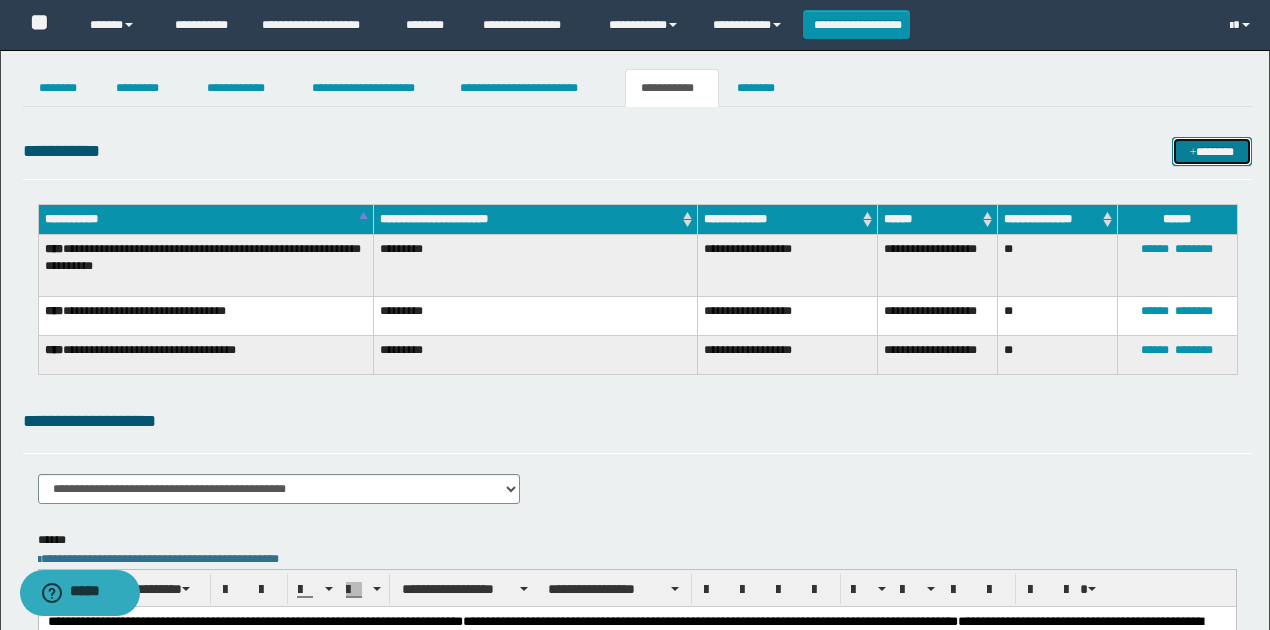 click on "*******" at bounding box center [1211, 151] 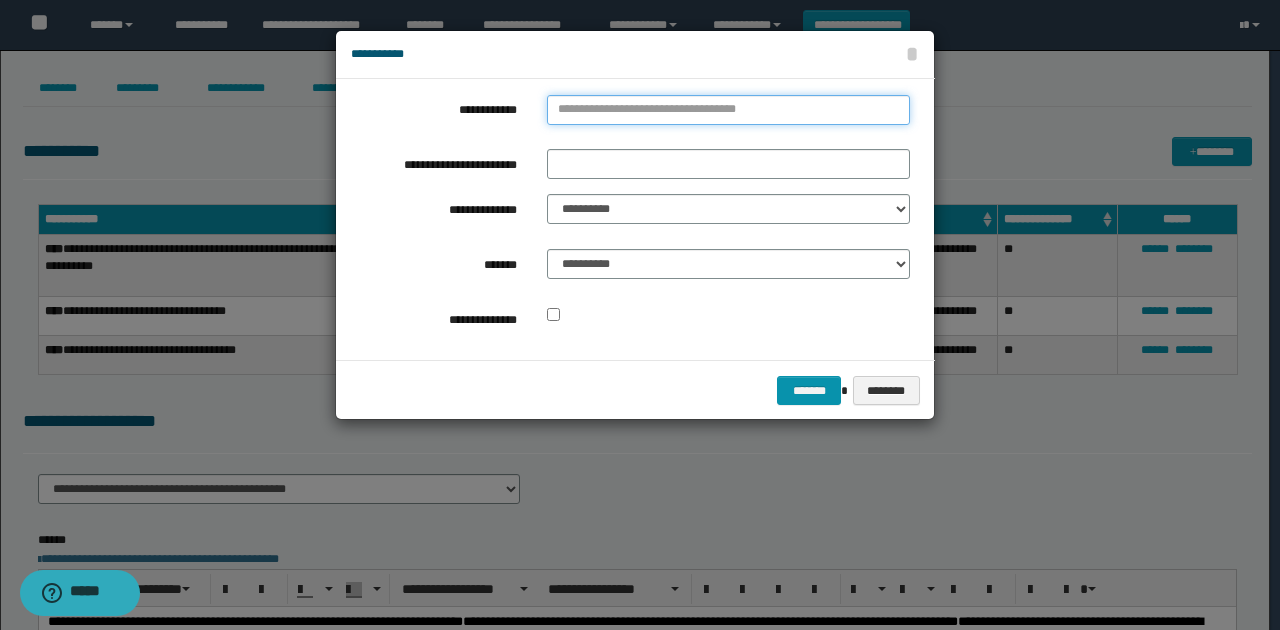 type on "**********" 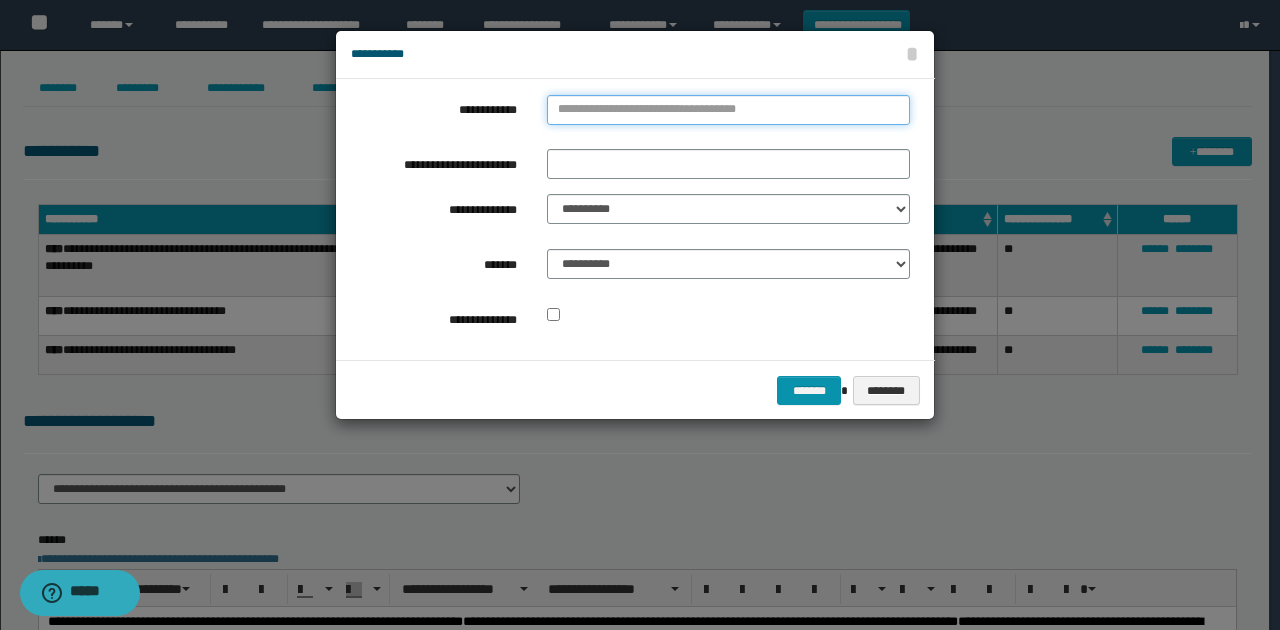 click on "**********" at bounding box center (728, 110) 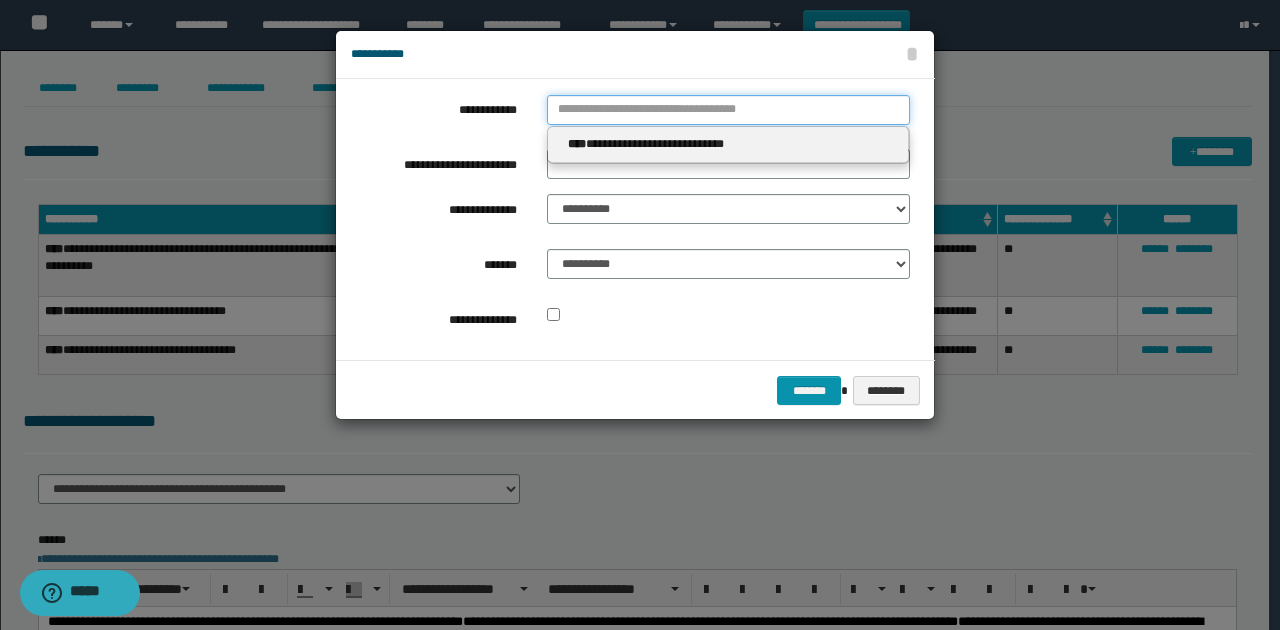 paste on "****" 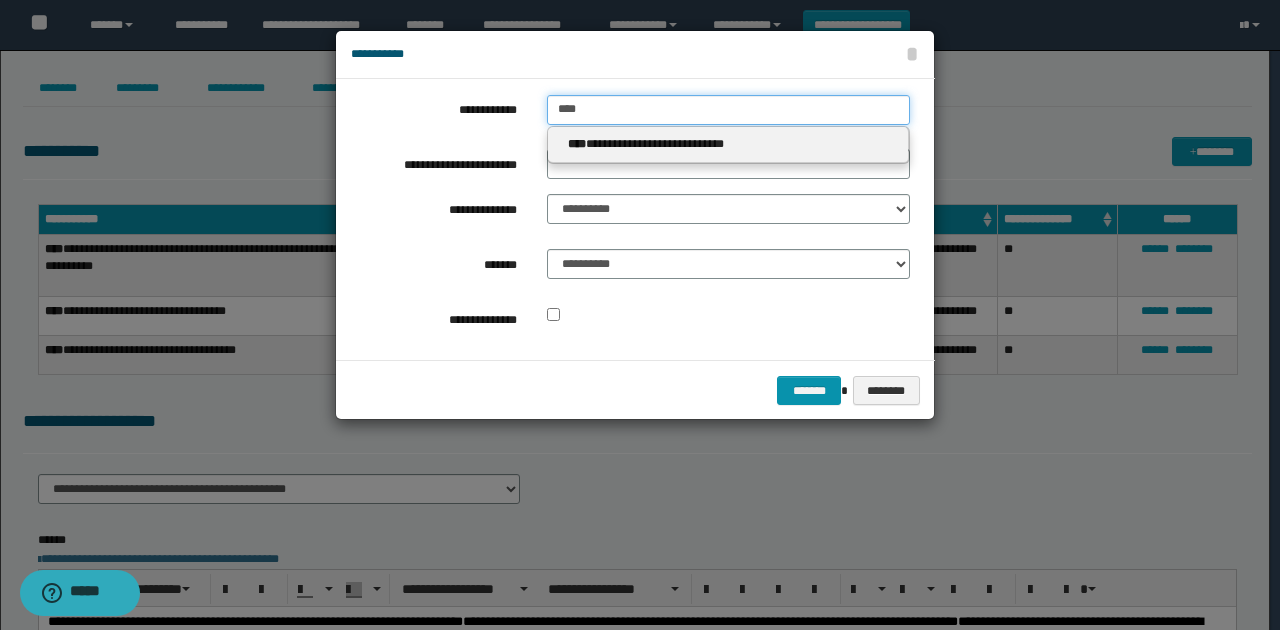 type on "****" 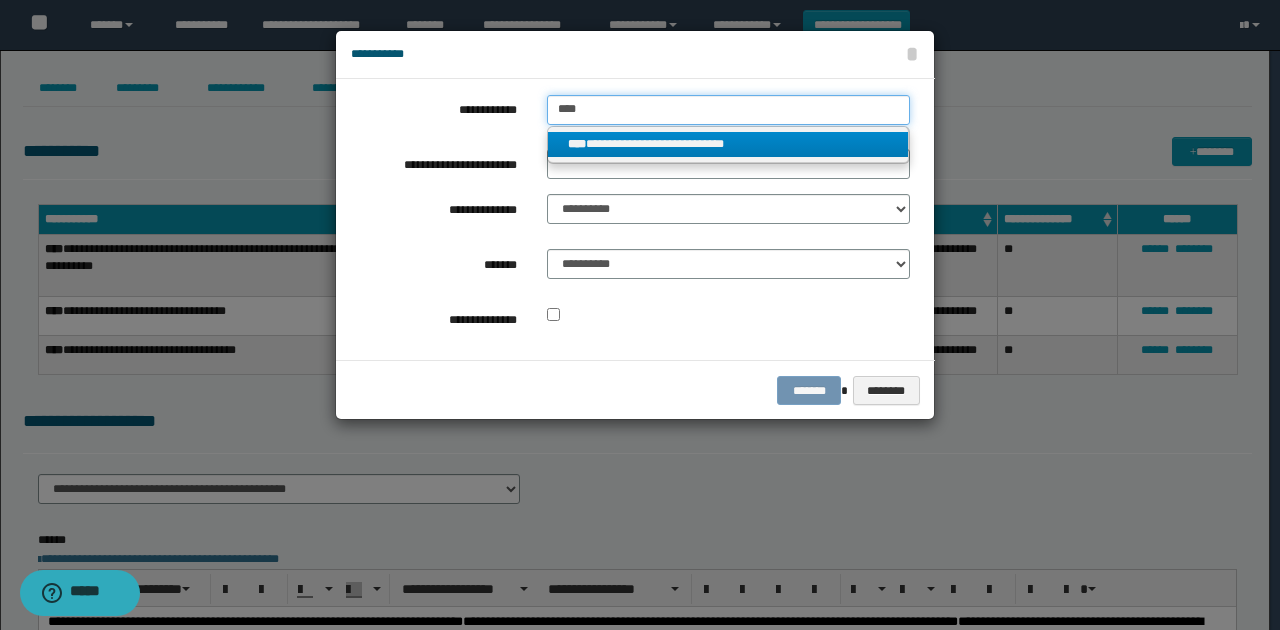 type on "****" 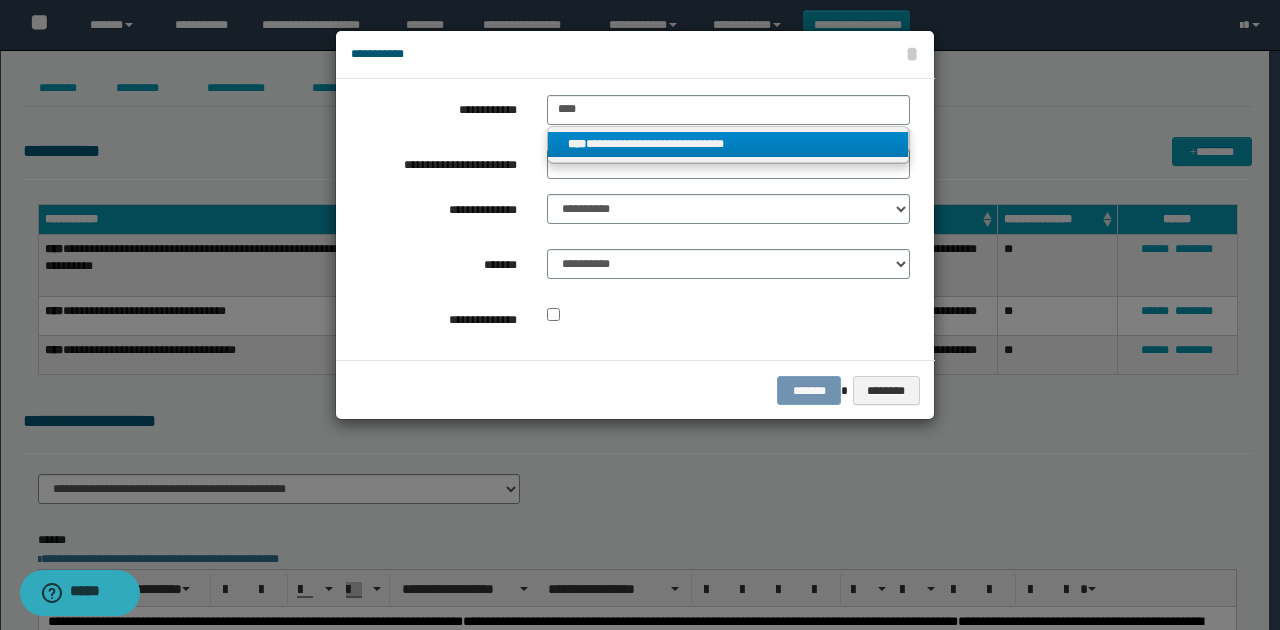 click on "**********" at bounding box center (728, 144) 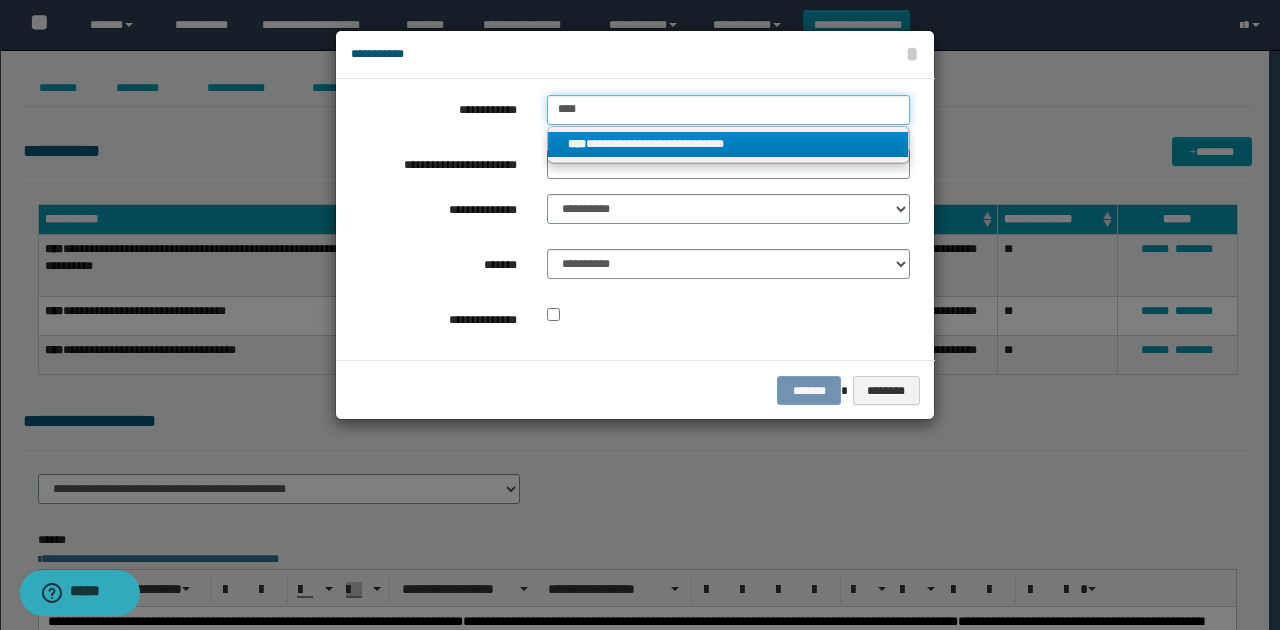 type 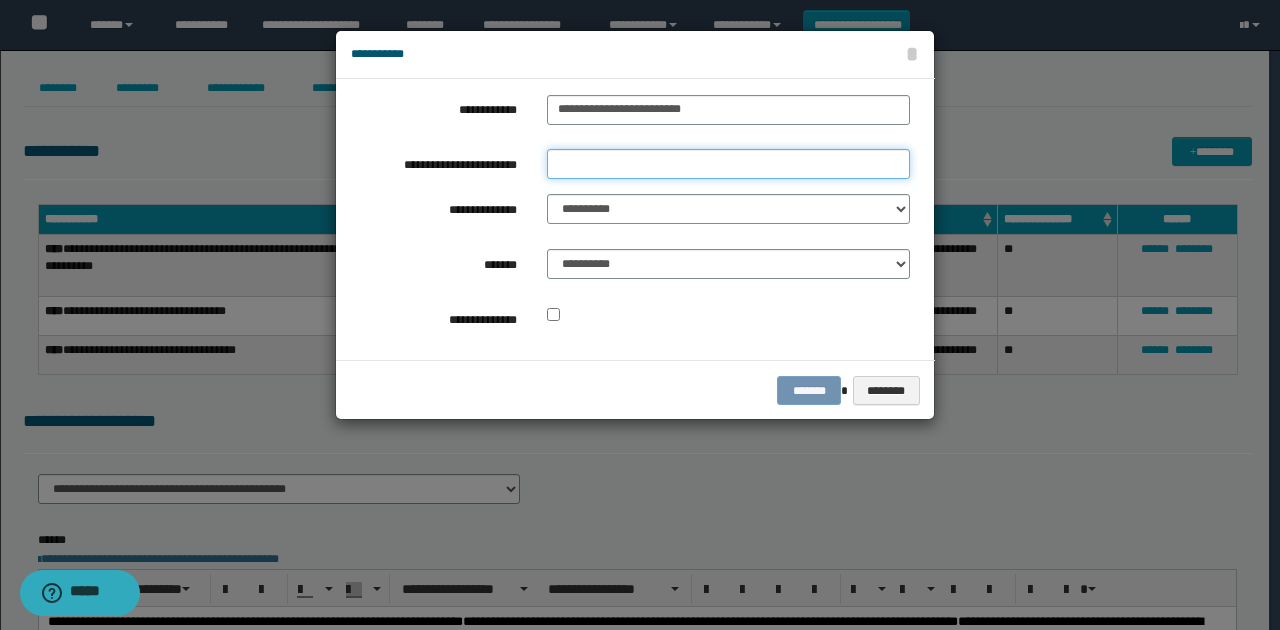 click on "**********" at bounding box center (728, 164) 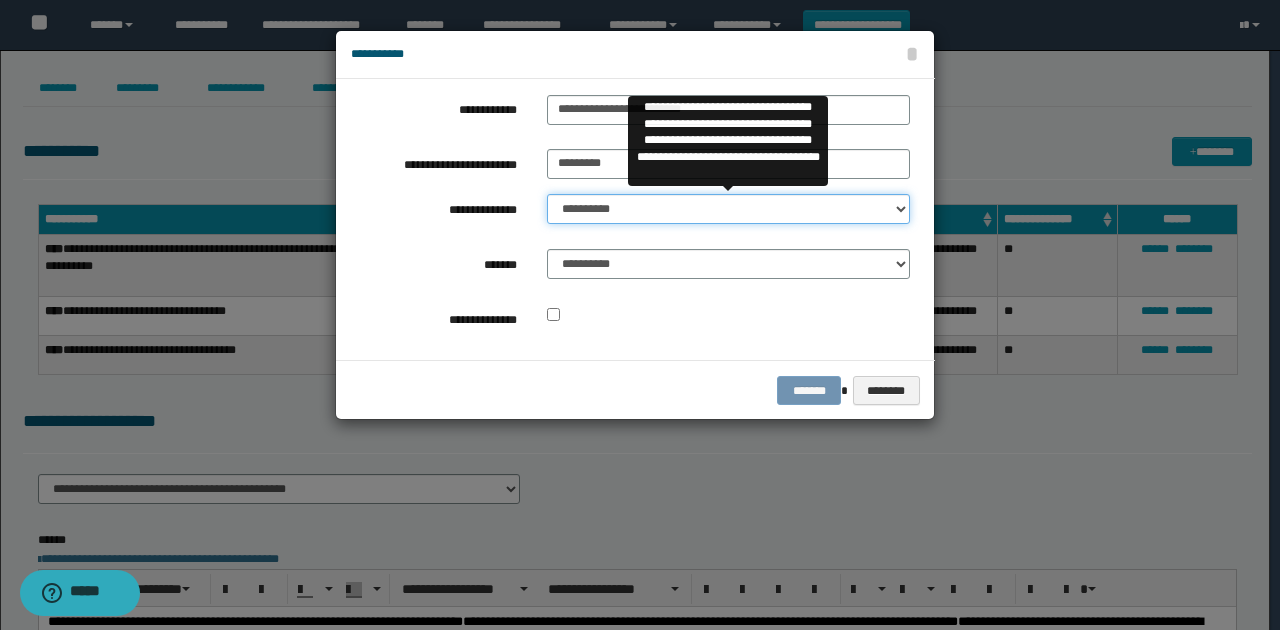 click on "**********" at bounding box center [728, 209] 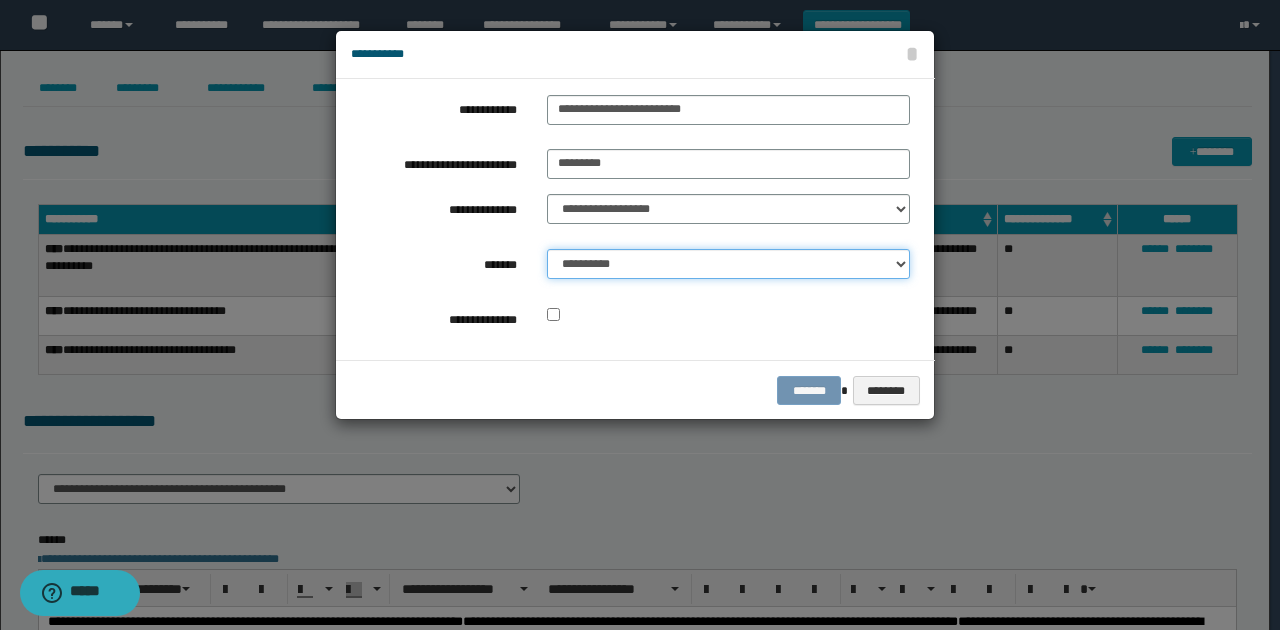 click on "**********" at bounding box center (728, 264) 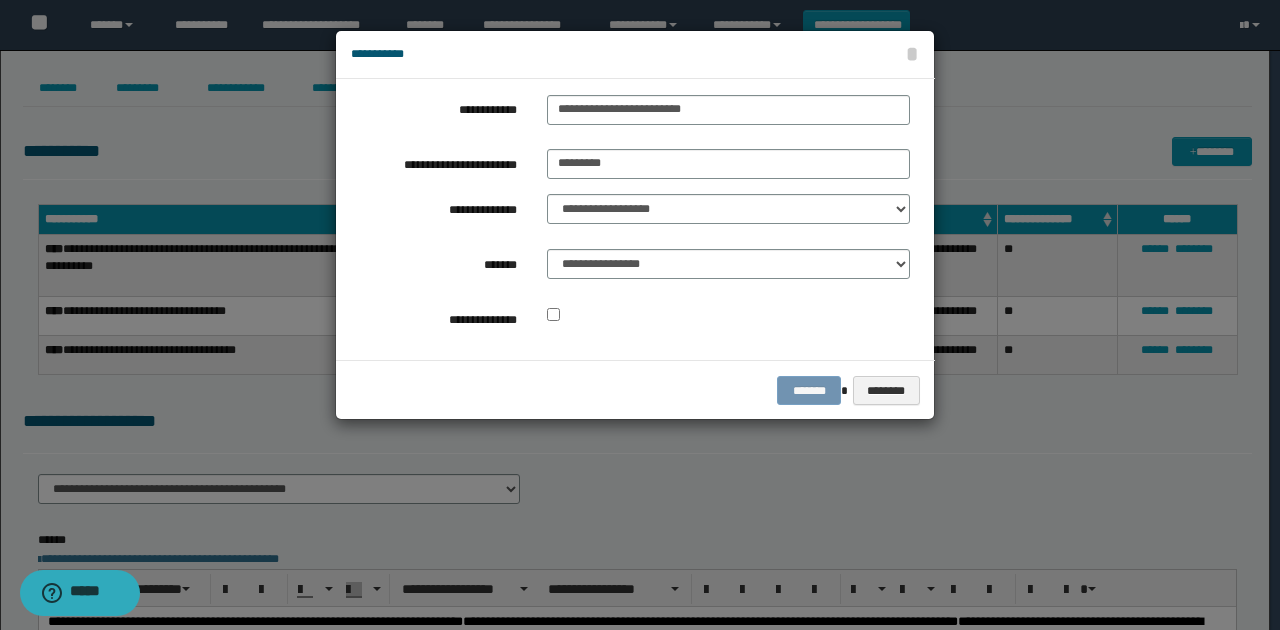 click on "**********" at bounding box center [630, 317] 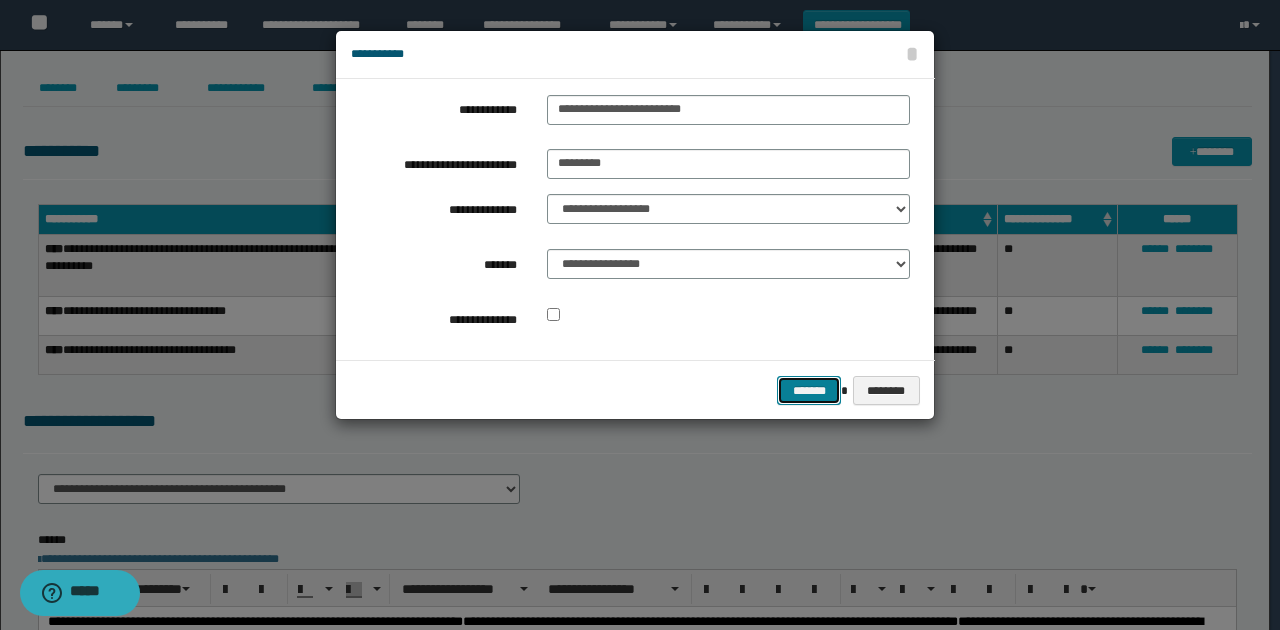 click on "*******" at bounding box center (809, 390) 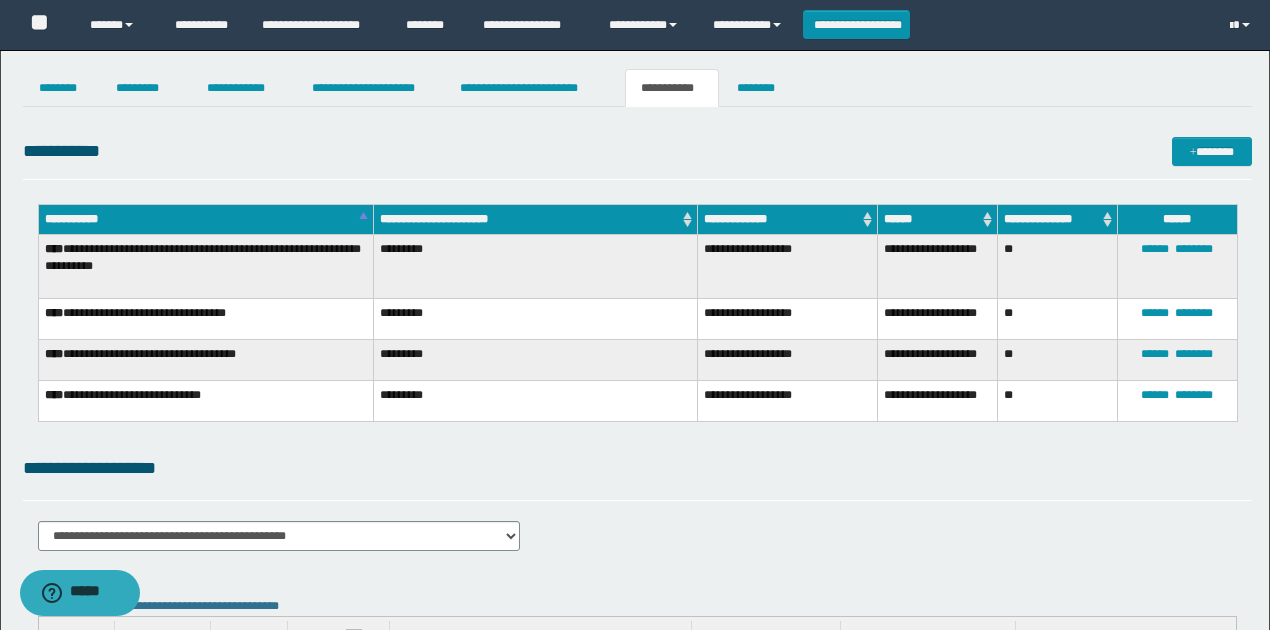 drag, startPoint x: 808, startPoint y: 138, endPoint x: 1005, endPoint y: 150, distance: 197.36514 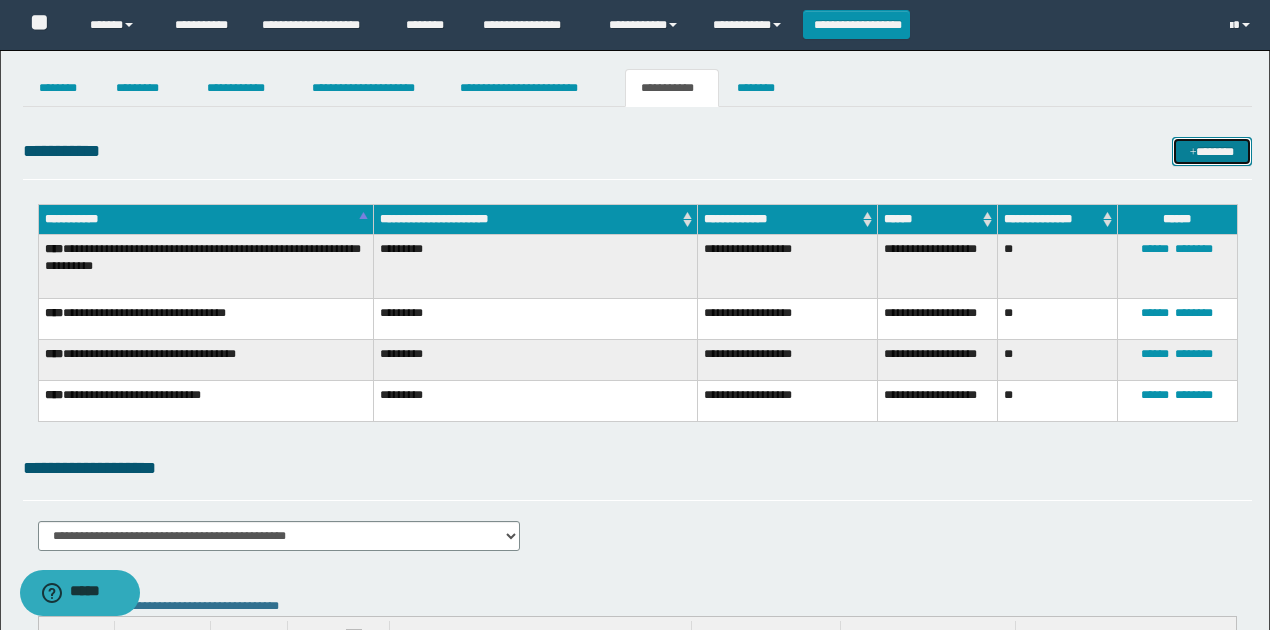 click on "*******" at bounding box center [1211, 151] 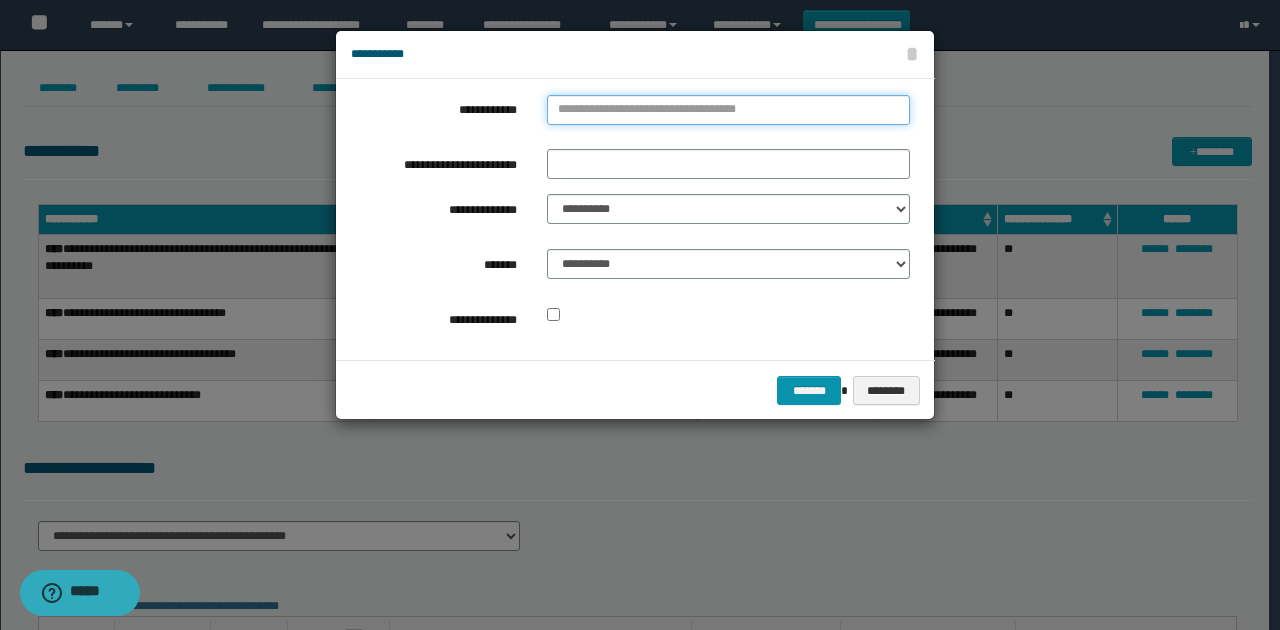 type on "**********" 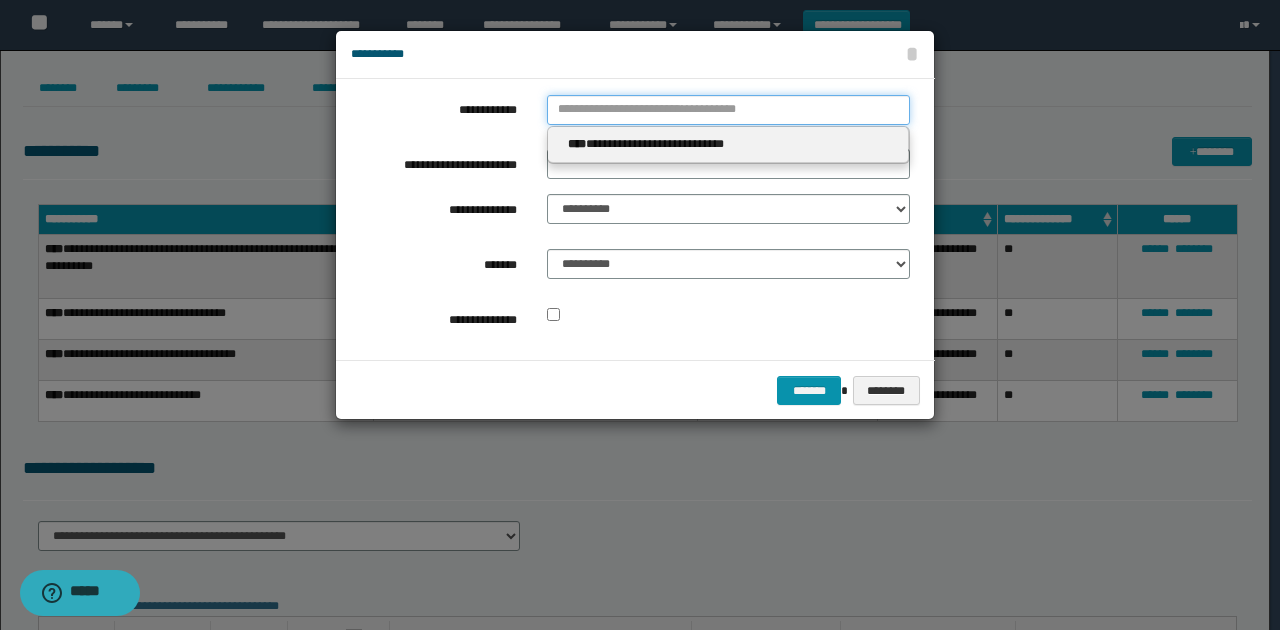 click on "**********" at bounding box center (728, 110) 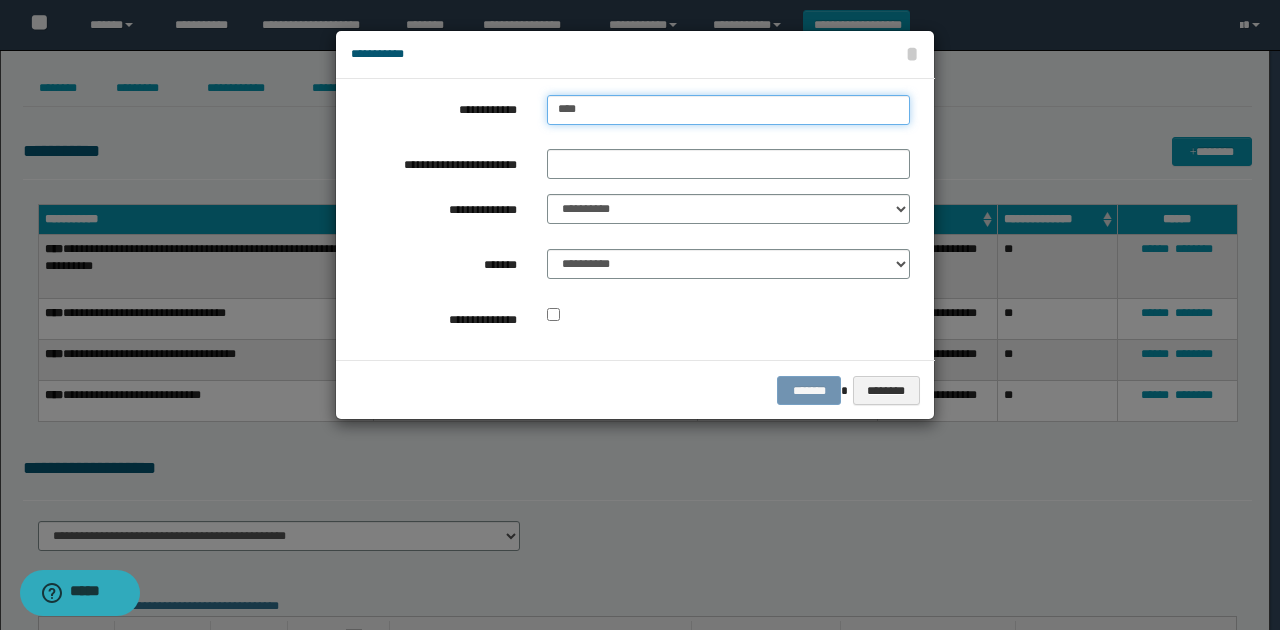 type on "****" 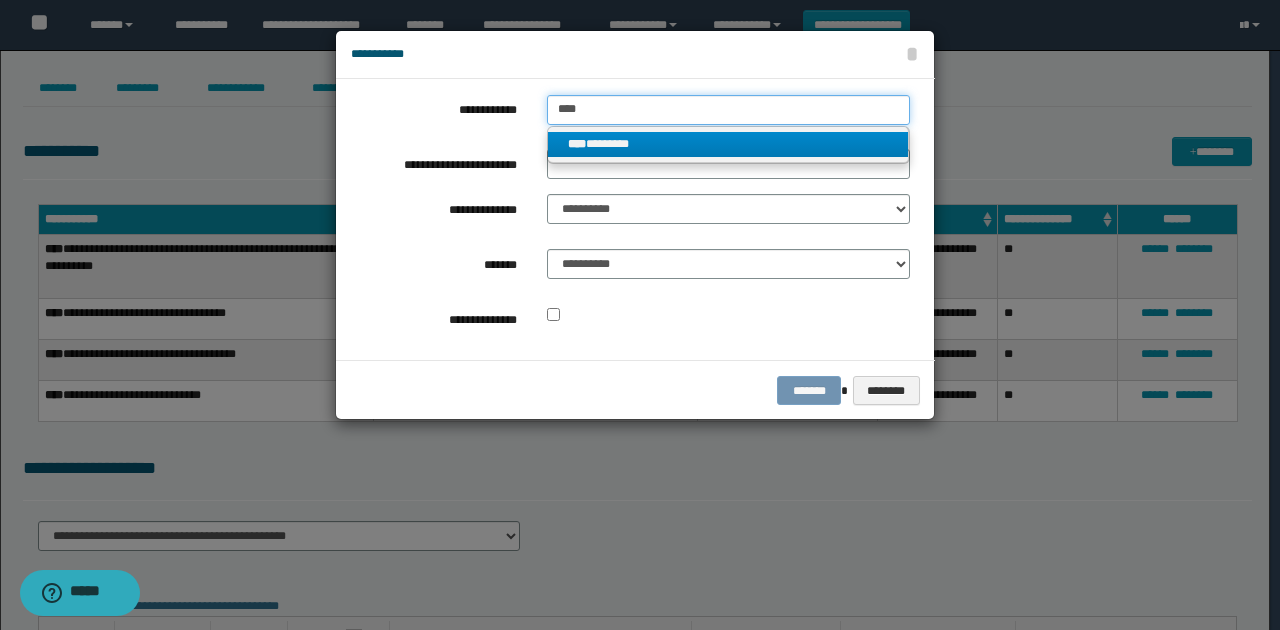 type on "****" 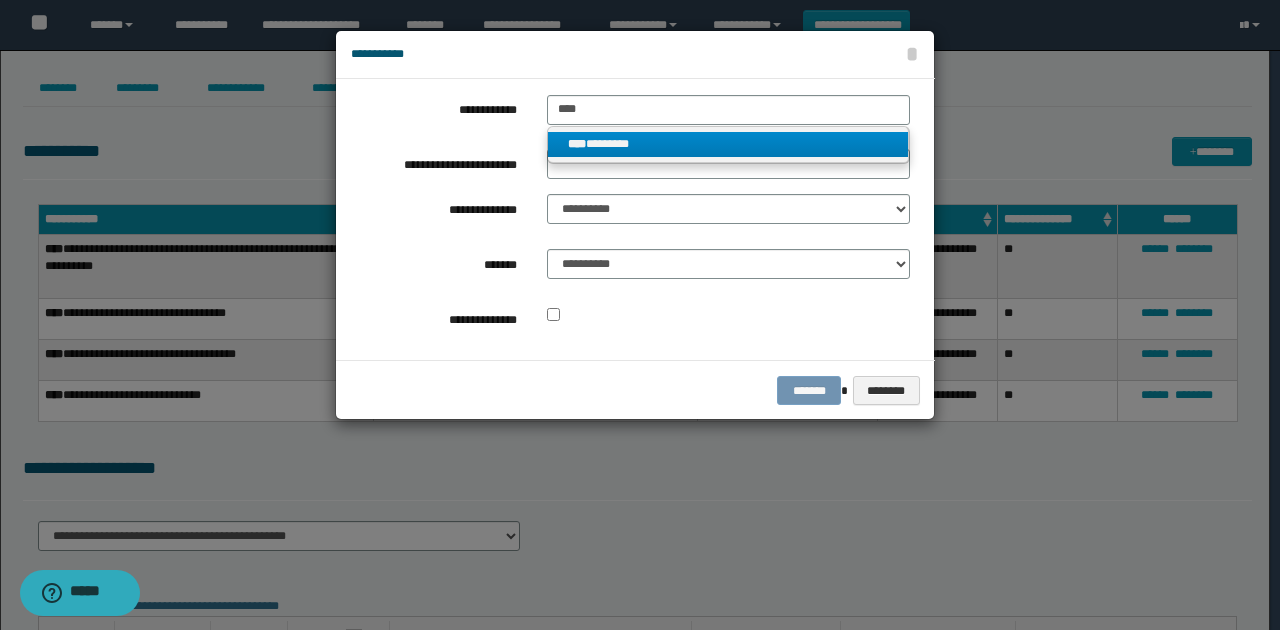 click on "**** ********" at bounding box center (728, 144) 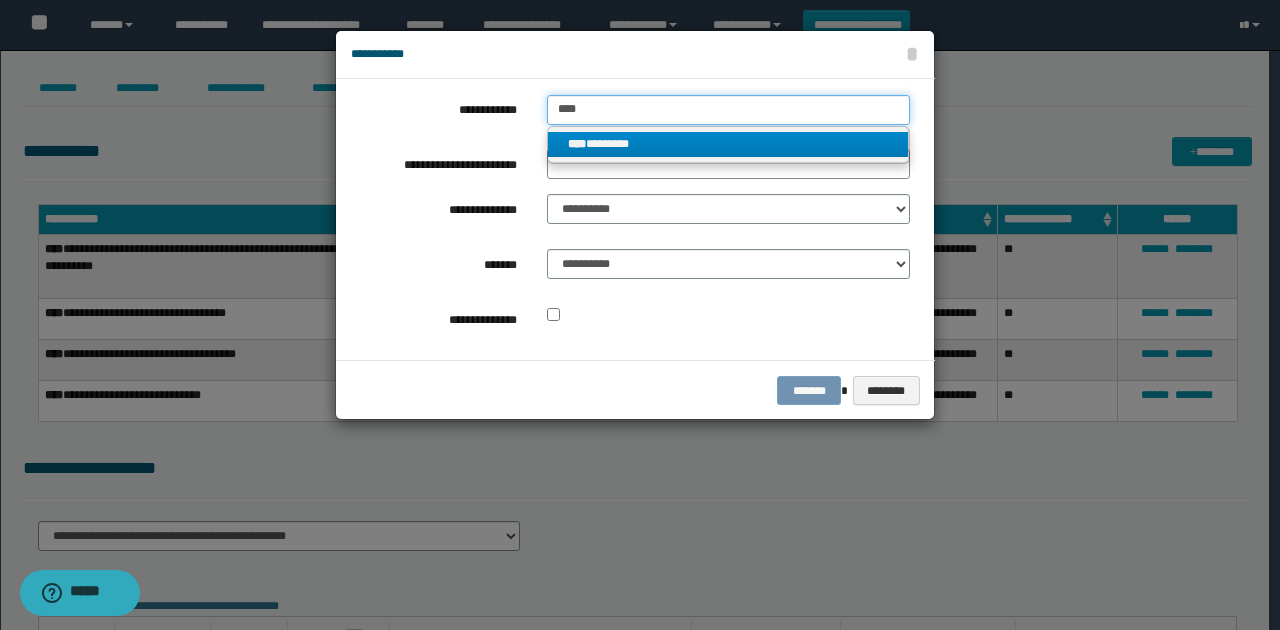 type 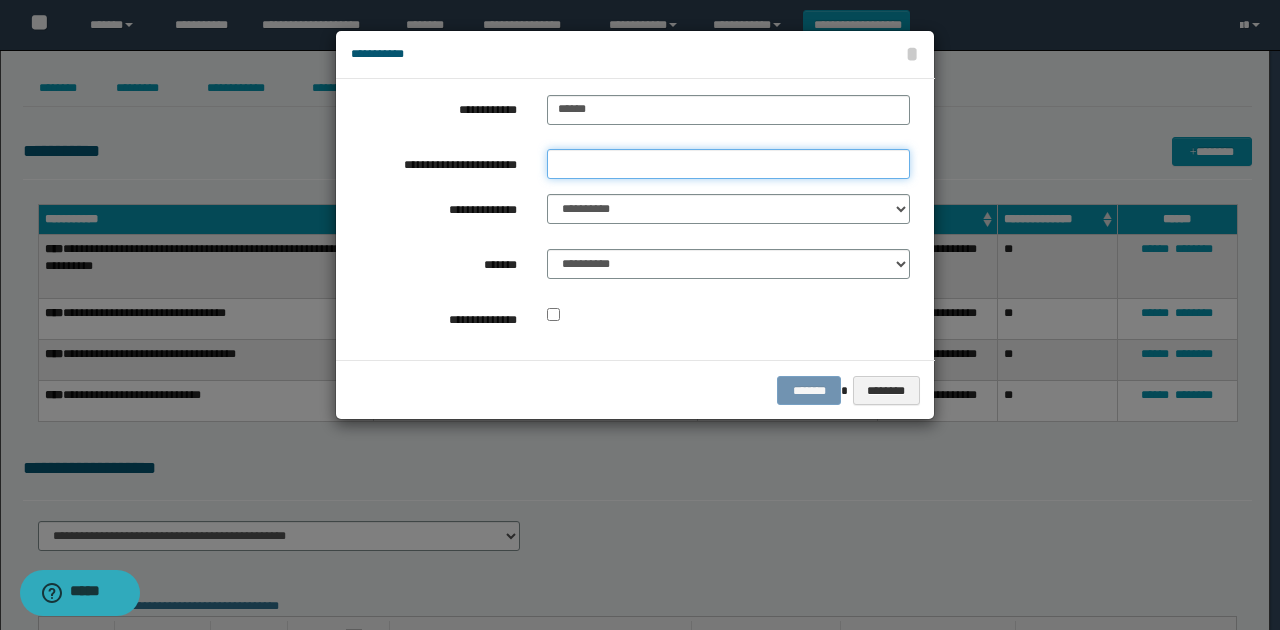 click on "**********" at bounding box center [728, 164] 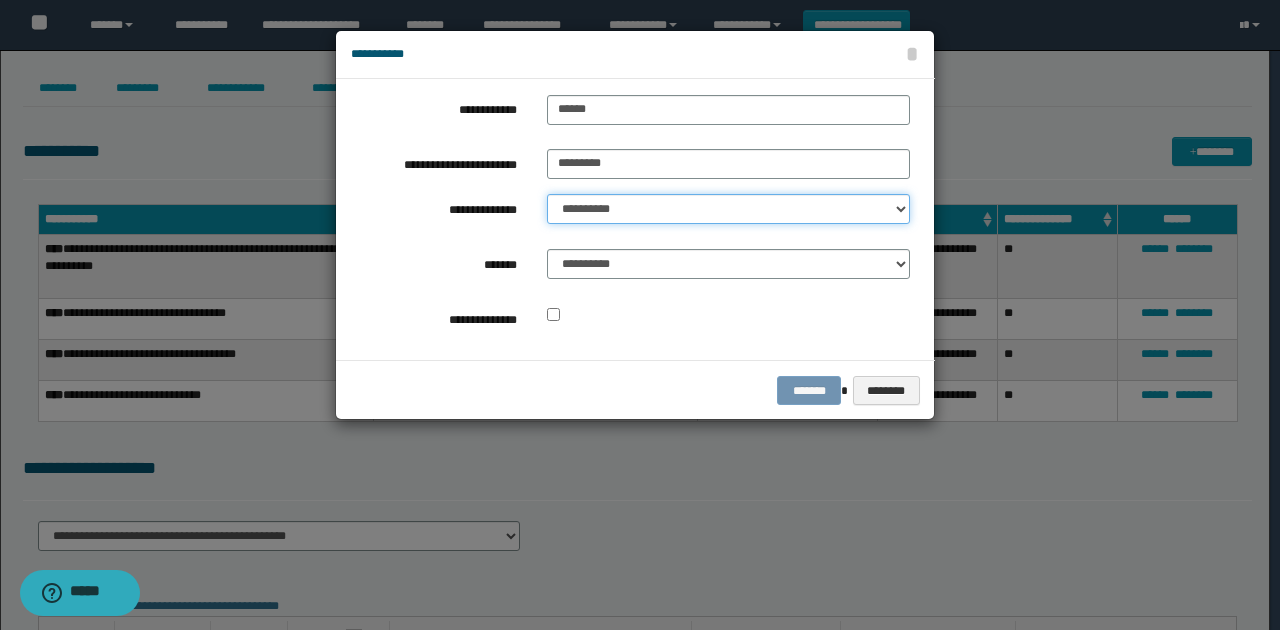 click on "**********" at bounding box center (728, 209) 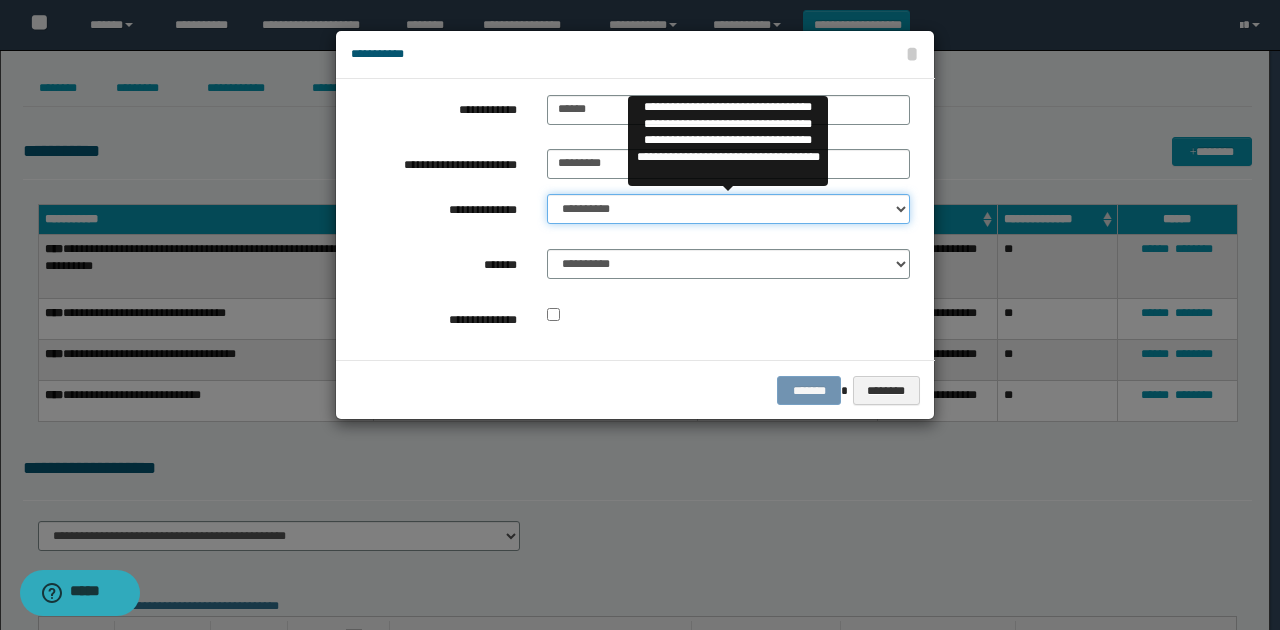 select on "**" 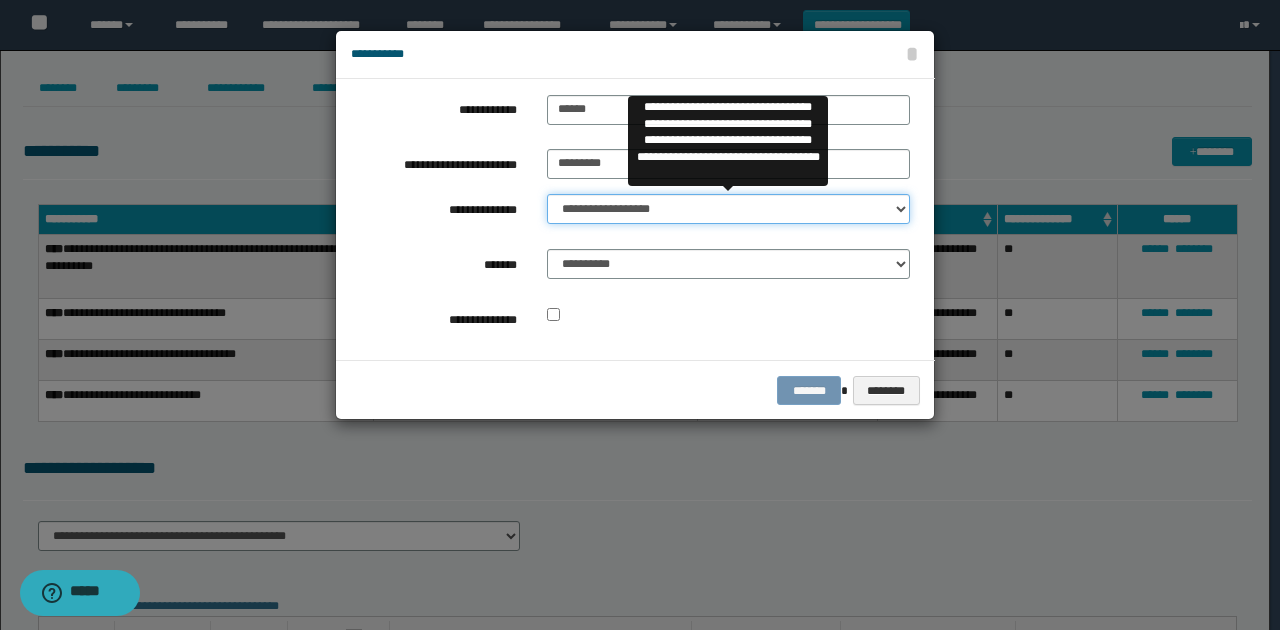click on "**********" at bounding box center (728, 209) 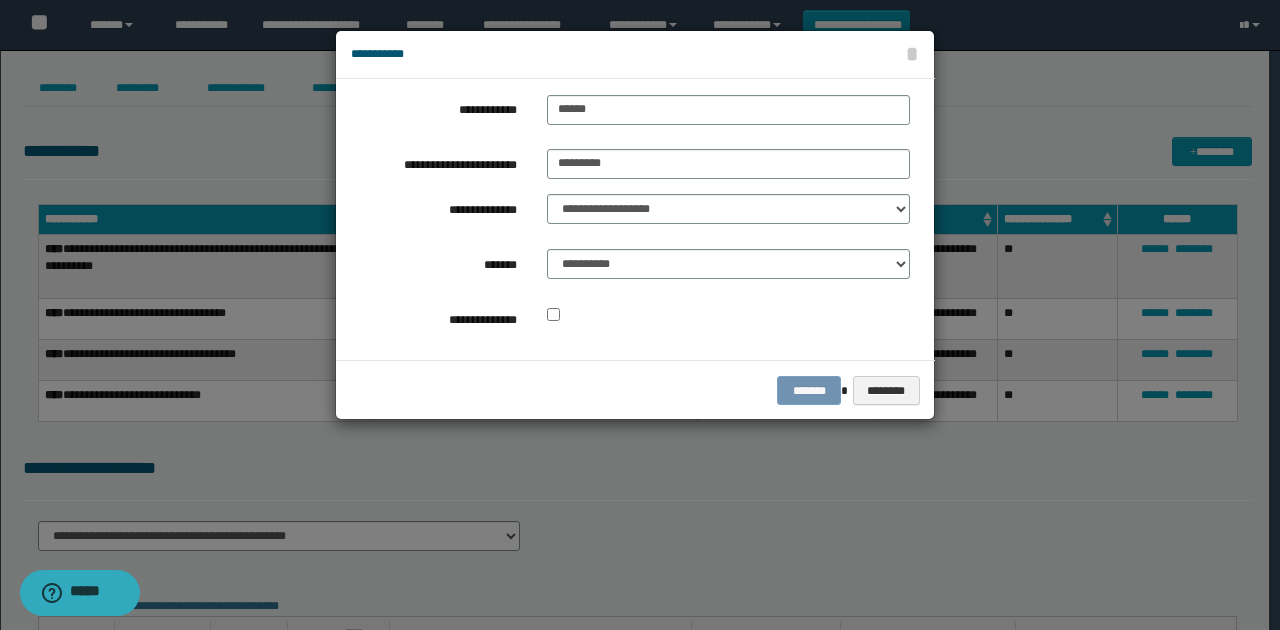 click on "**********" at bounding box center (630, 219) 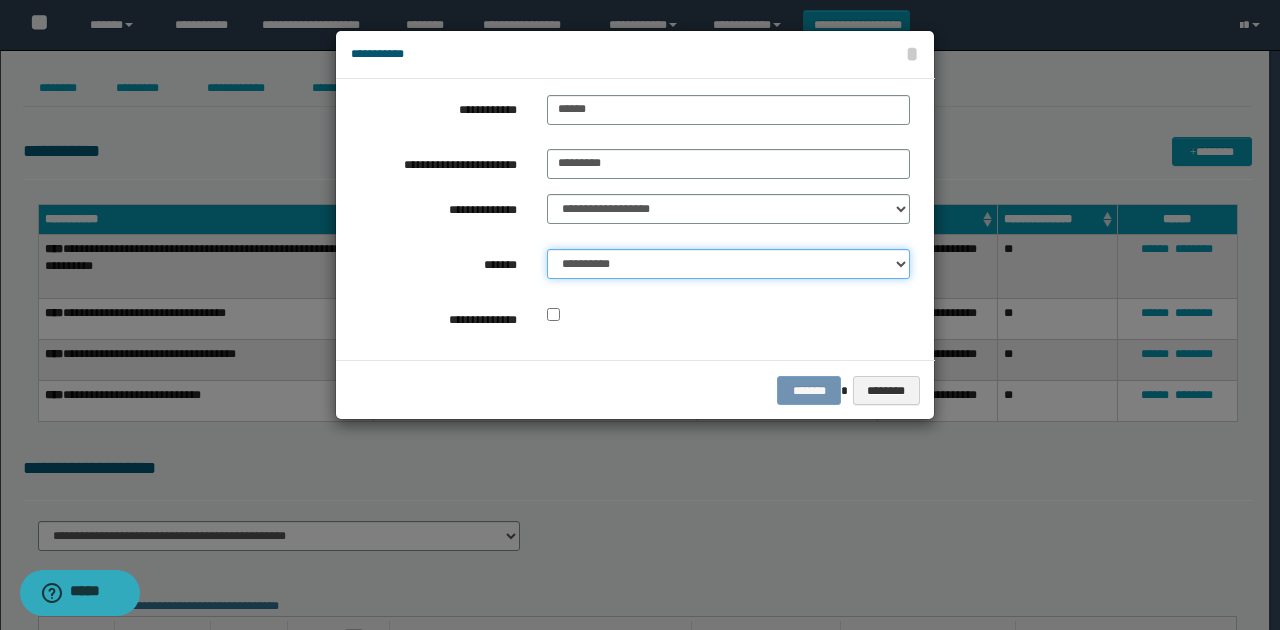 drag, startPoint x: 646, startPoint y: 270, endPoint x: 652, endPoint y: 260, distance: 11.661903 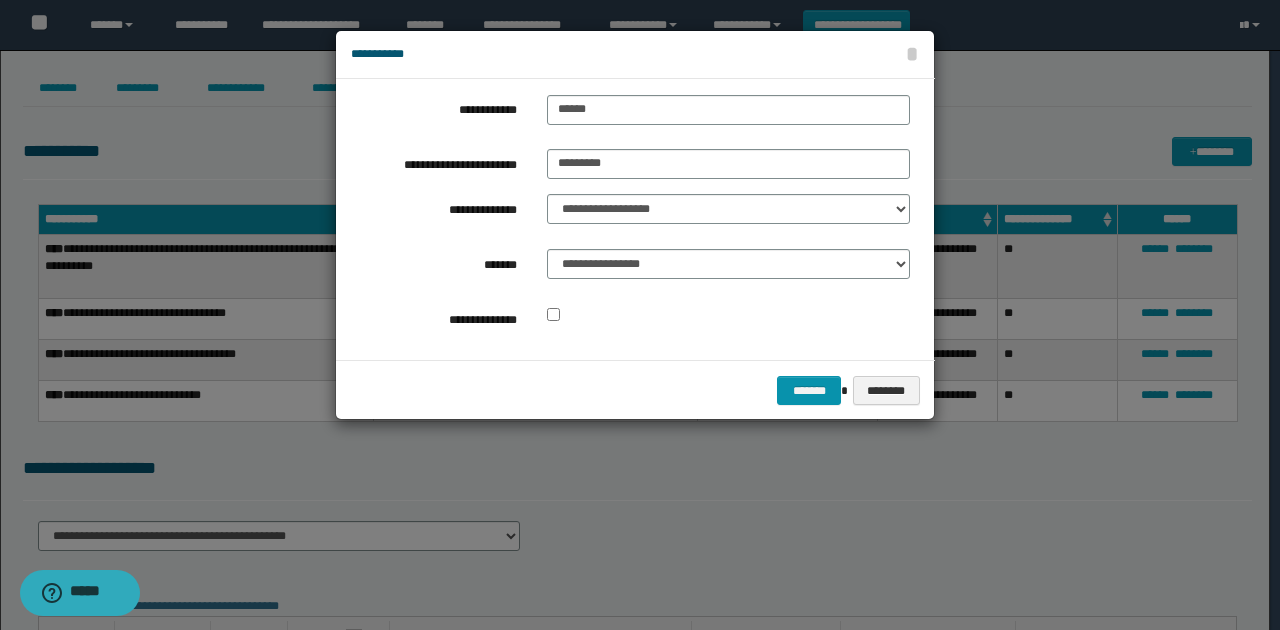 click on "**********" at bounding box center [630, 219] 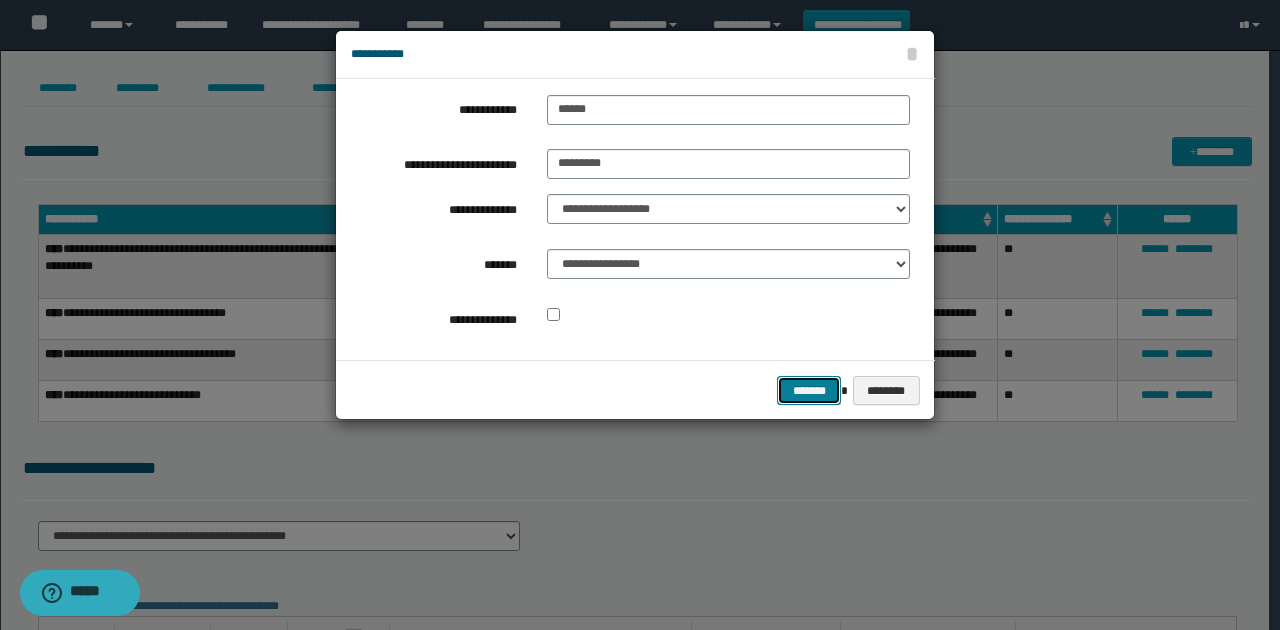 click on "*******" at bounding box center (809, 390) 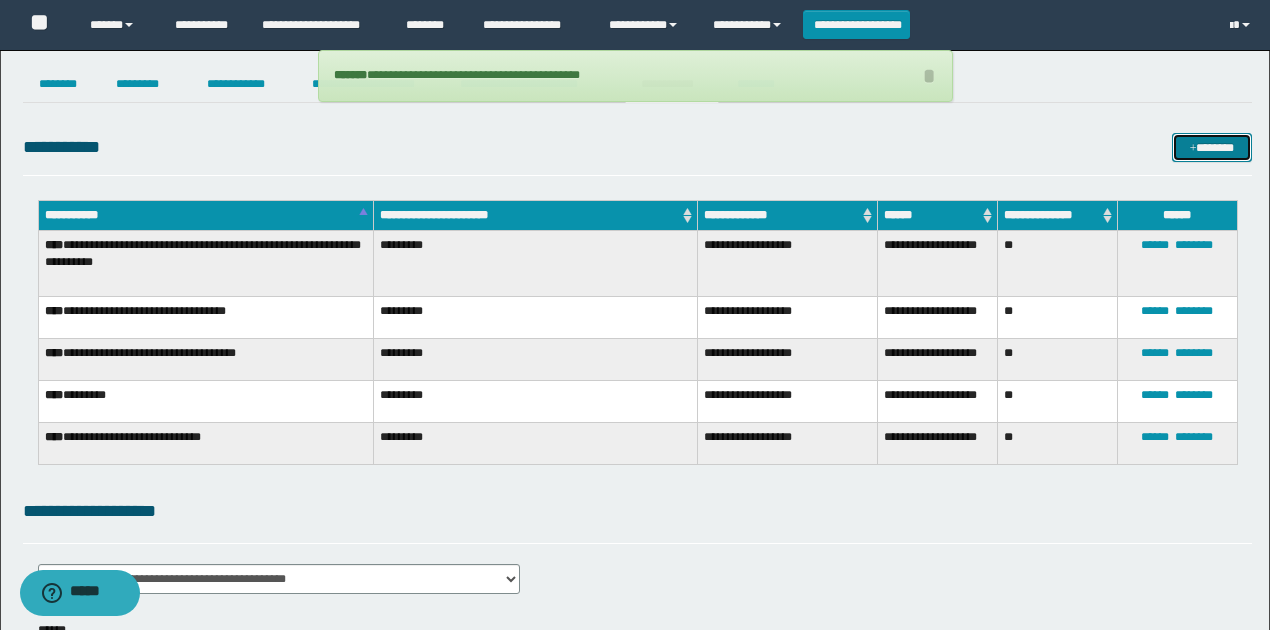 scroll, scrollTop: 0, scrollLeft: 0, axis: both 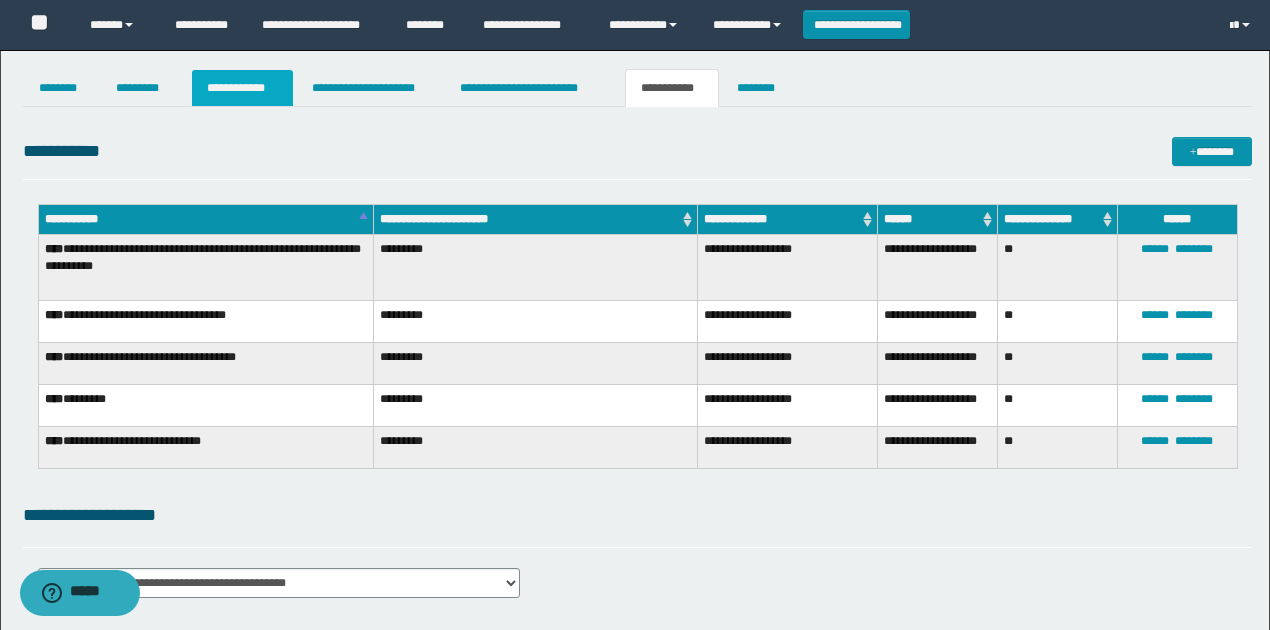 click on "**********" at bounding box center [243, 88] 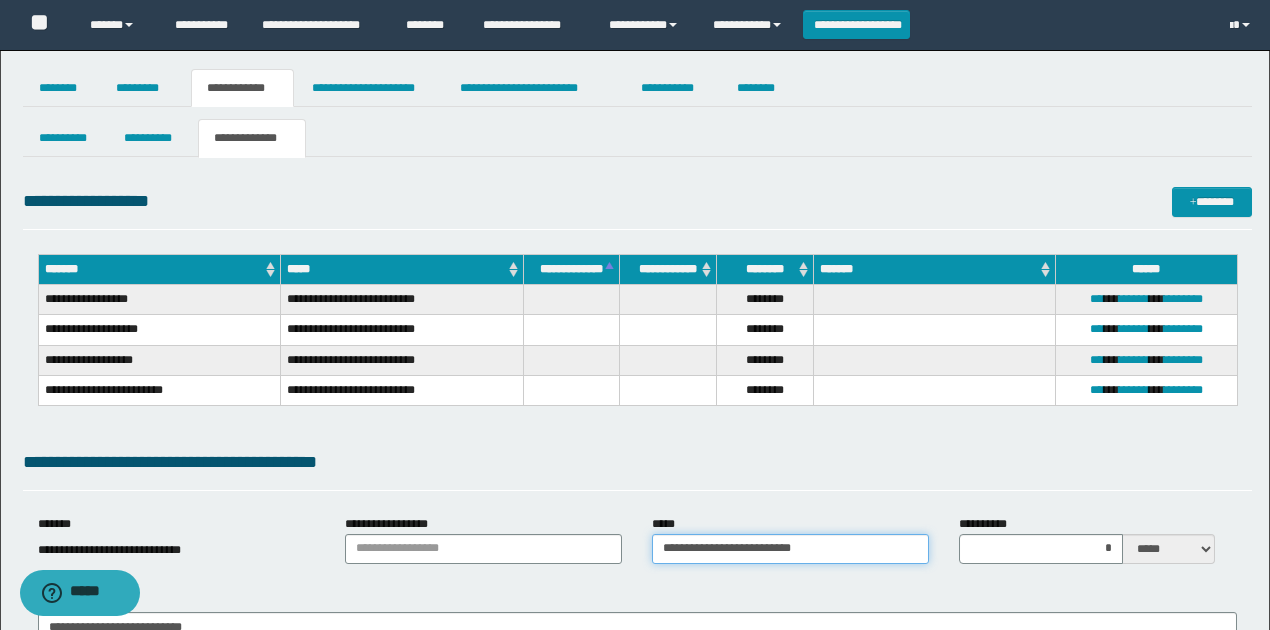drag, startPoint x: 832, startPoint y: 548, endPoint x: 644, endPoint y: 537, distance: 188.32153 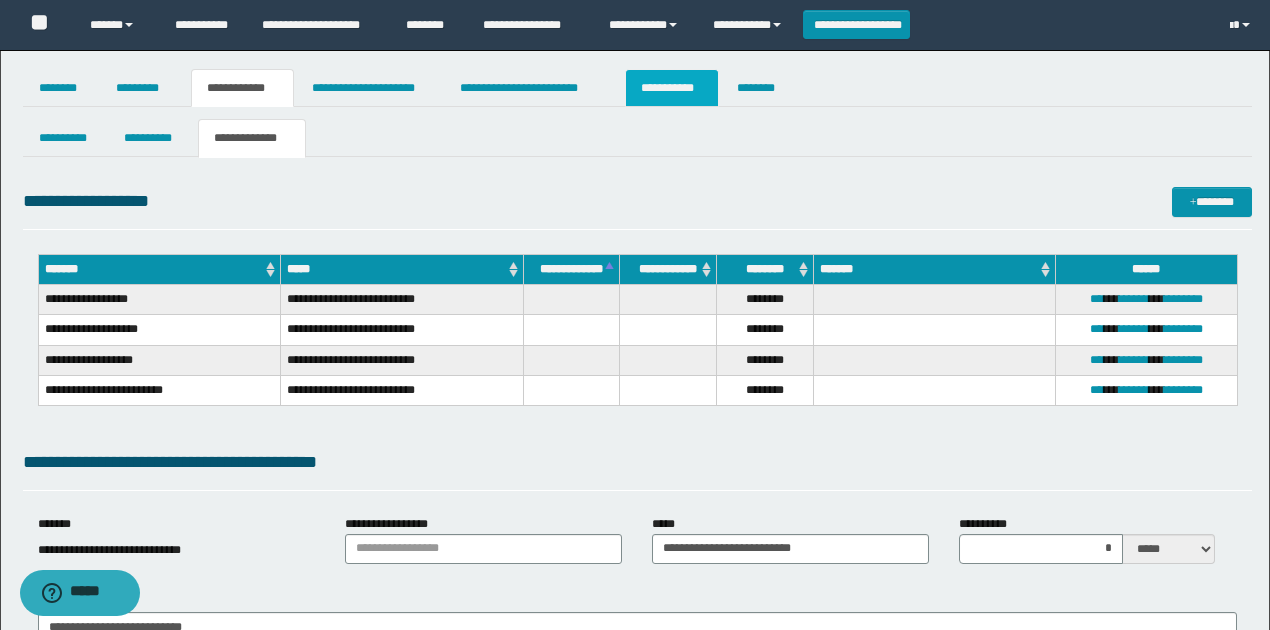 click on "**********" at bounding box center (672, 88) 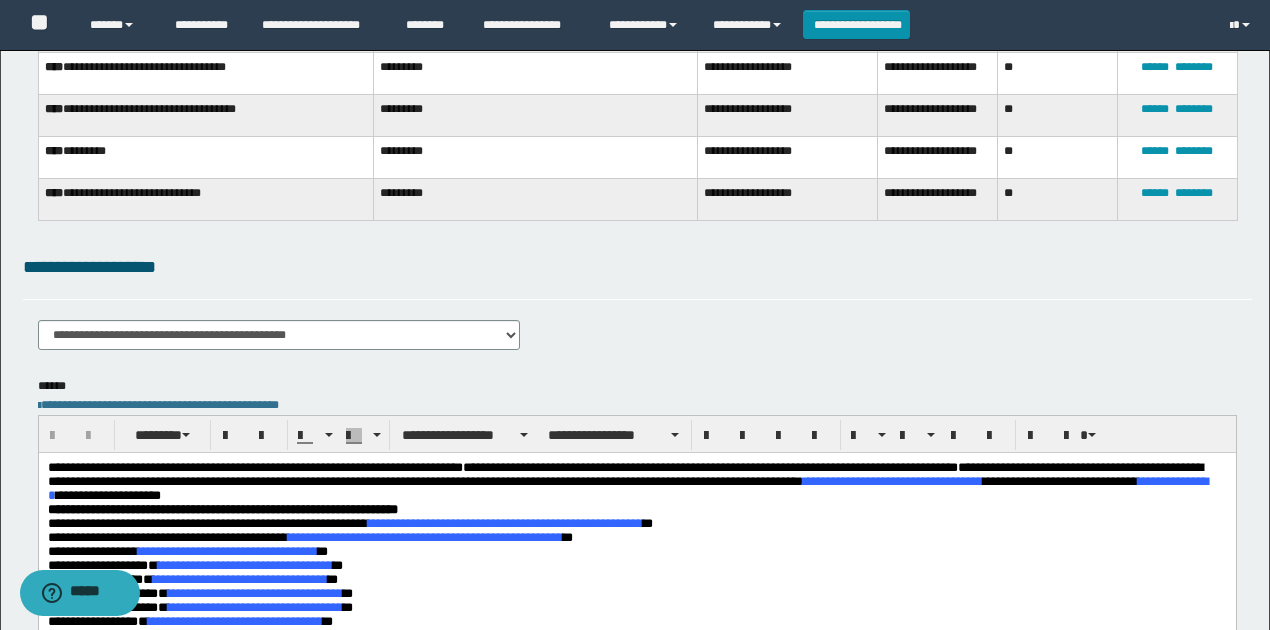 scroll, scrollTop: 400, scrollLeft: 0, axis: vertical 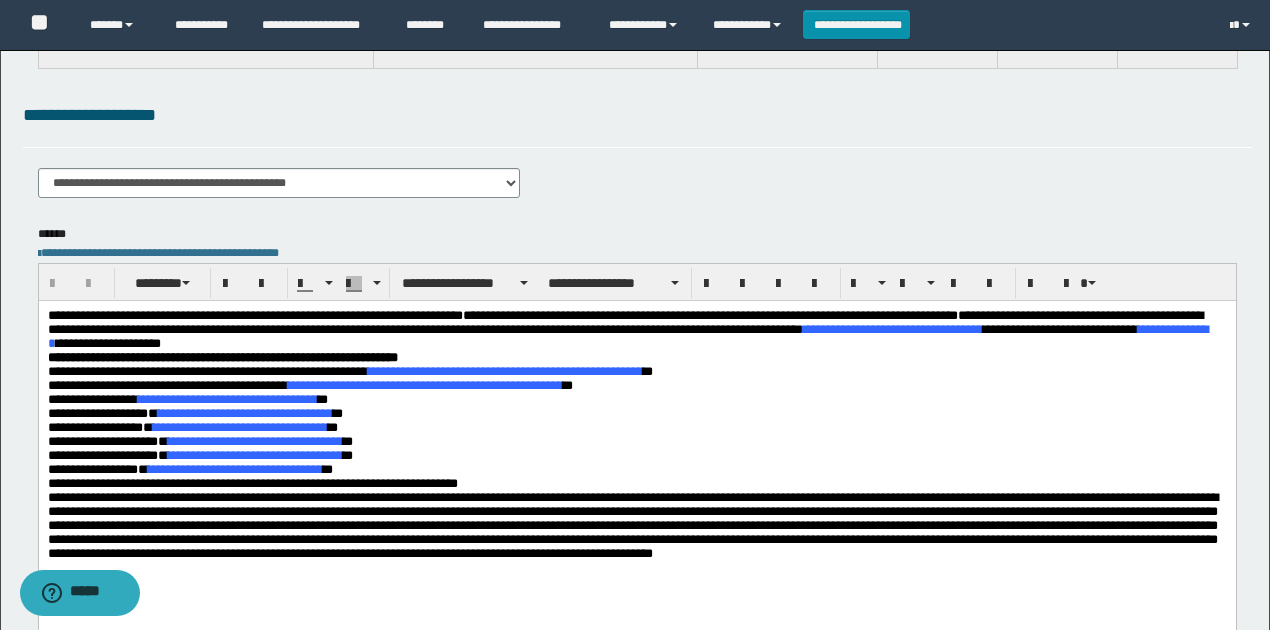 click on "**********" at bounding box center (709, 314) 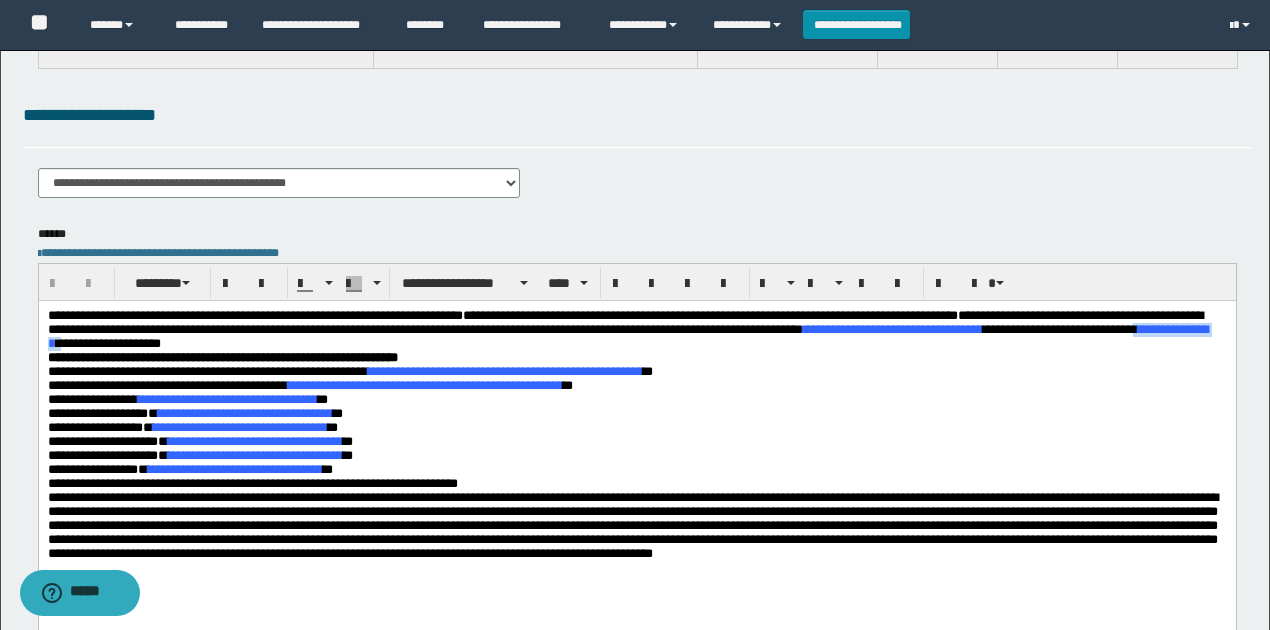 drag, startPoint x: 307, startPoint y: 345, endPoint x: 201, endPoint y: 342, distance: 106.04244 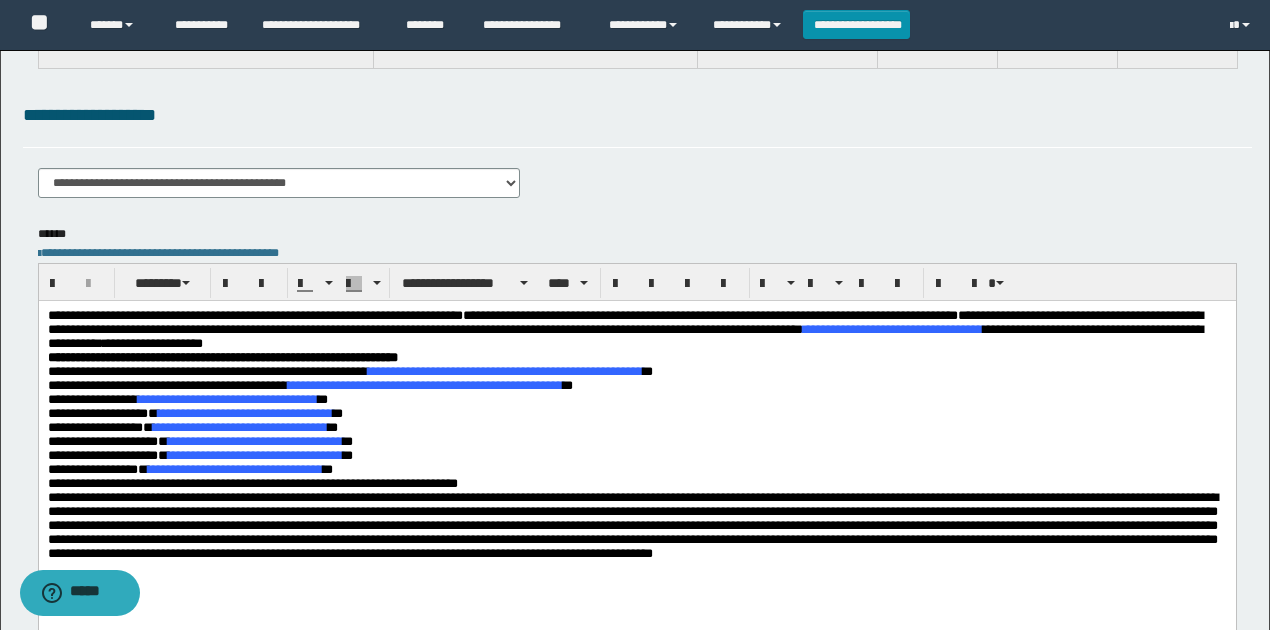 click on "**********" at bounding box center (636, 343) 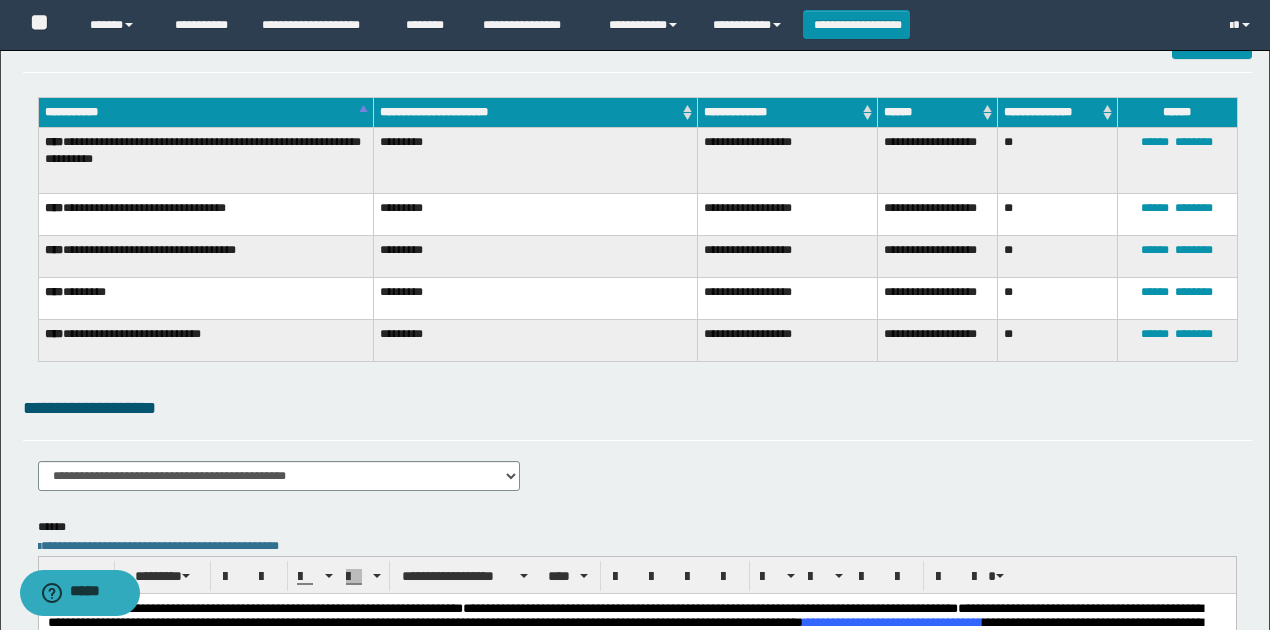 scroll, scrollTop: 0, scrollLeft: 0, axis: both 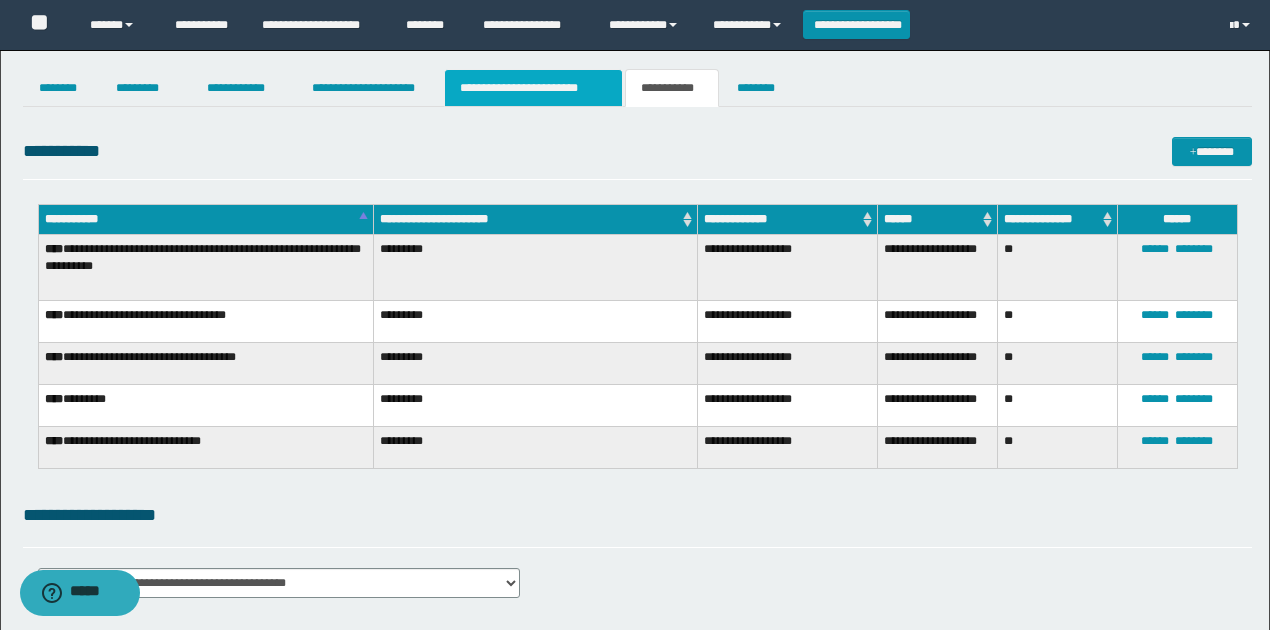 click on "**********" at bounding box center [533, 88] 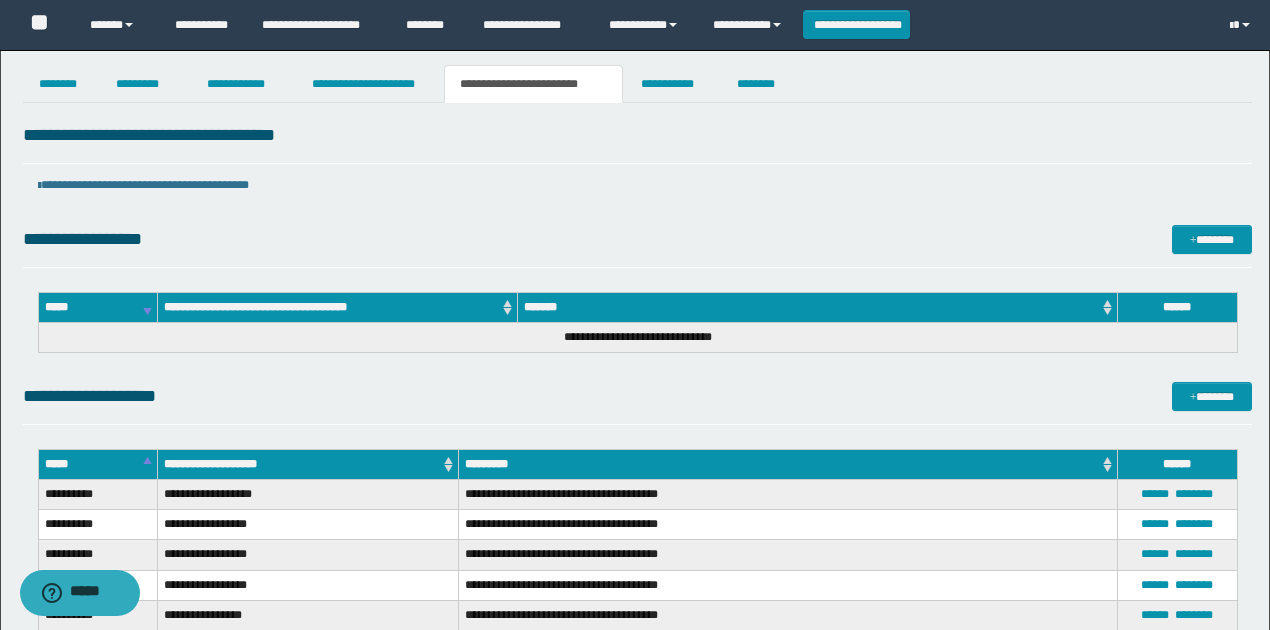 scroll, scrollTop: 0, scrollLeft: 0, axis: both 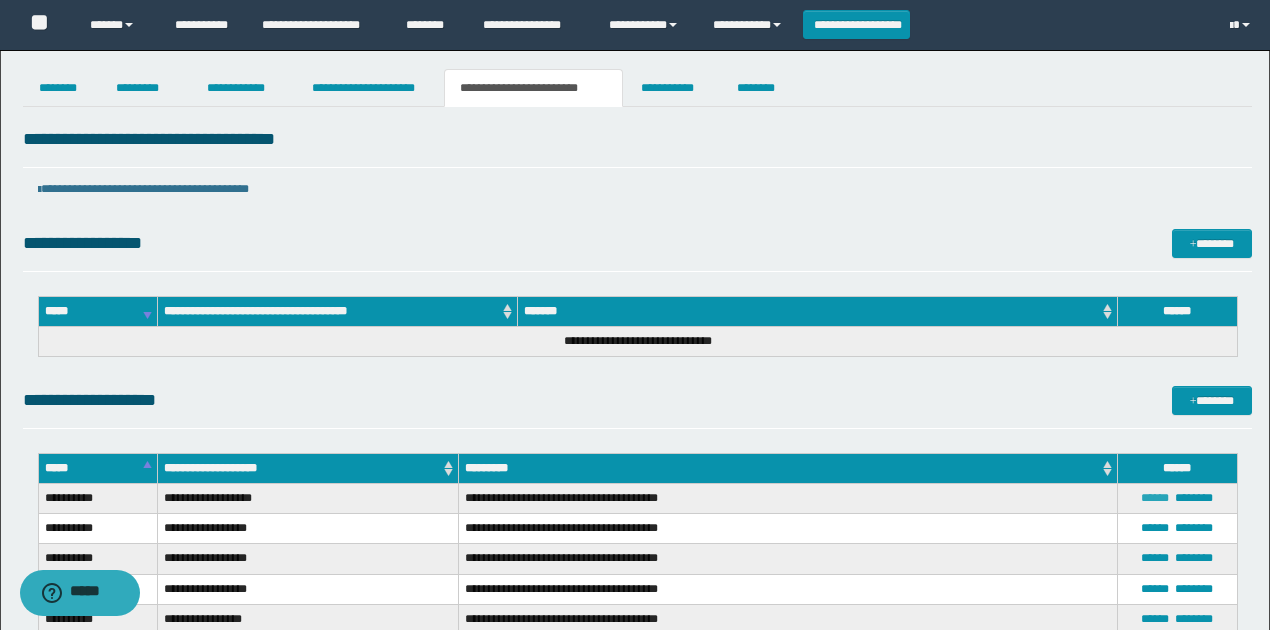 click on "******" at bounding box center (1155, 498) 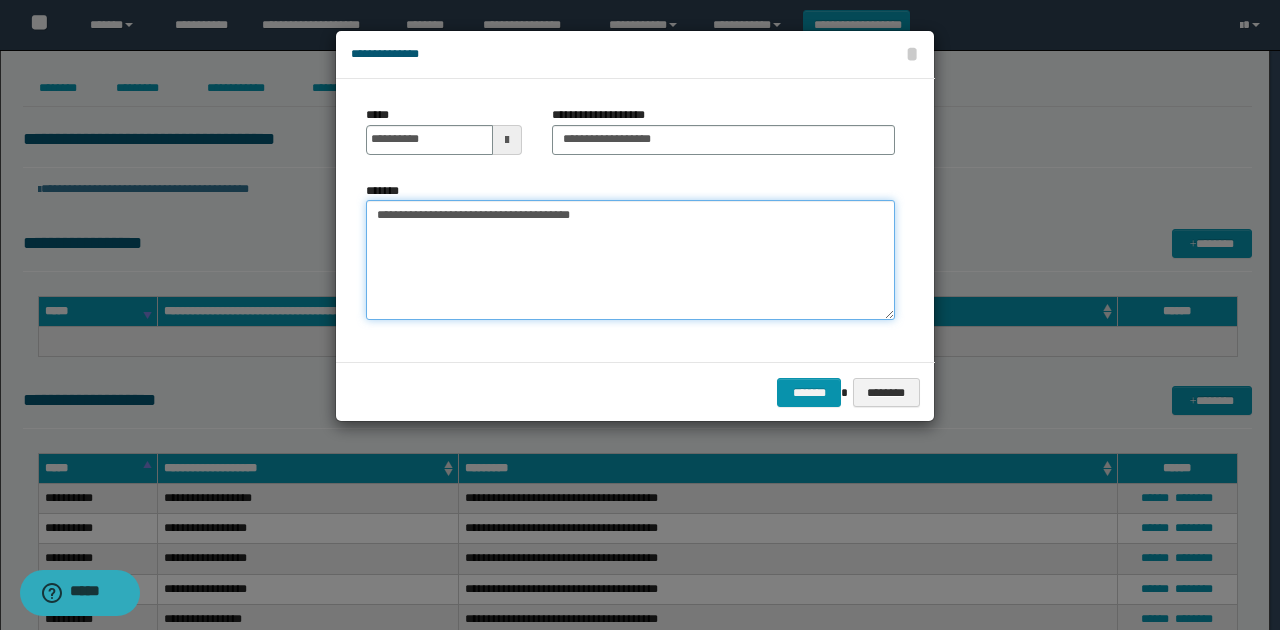 drag, startPoint x: 604, startPoint y: 221, endPoint x: 304, endPoint y: 220, distance: 300.00168 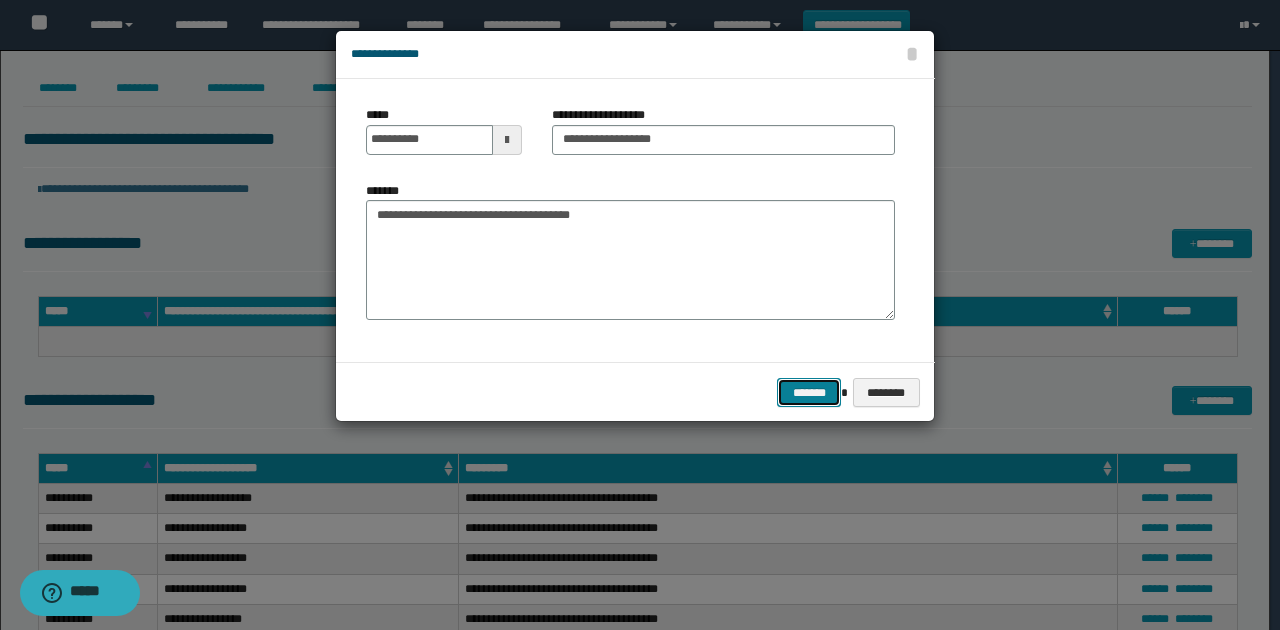 click on "*******" at bounding box center (809, 392) 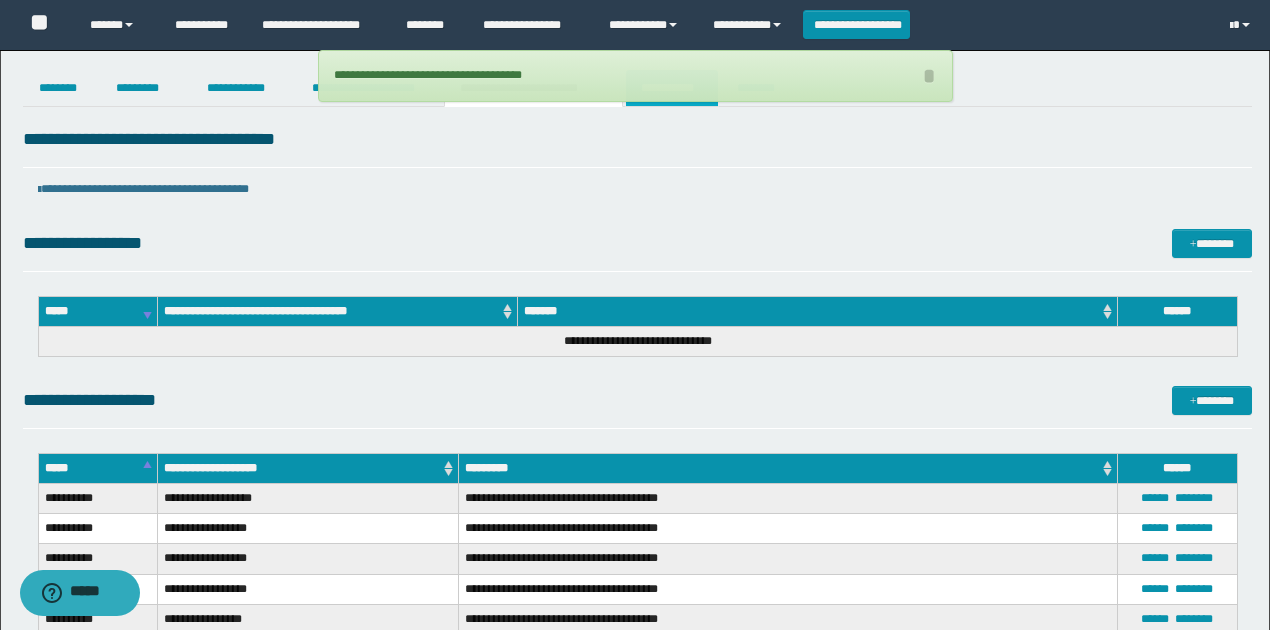 click on "**********" at bounding box center (672, 88) 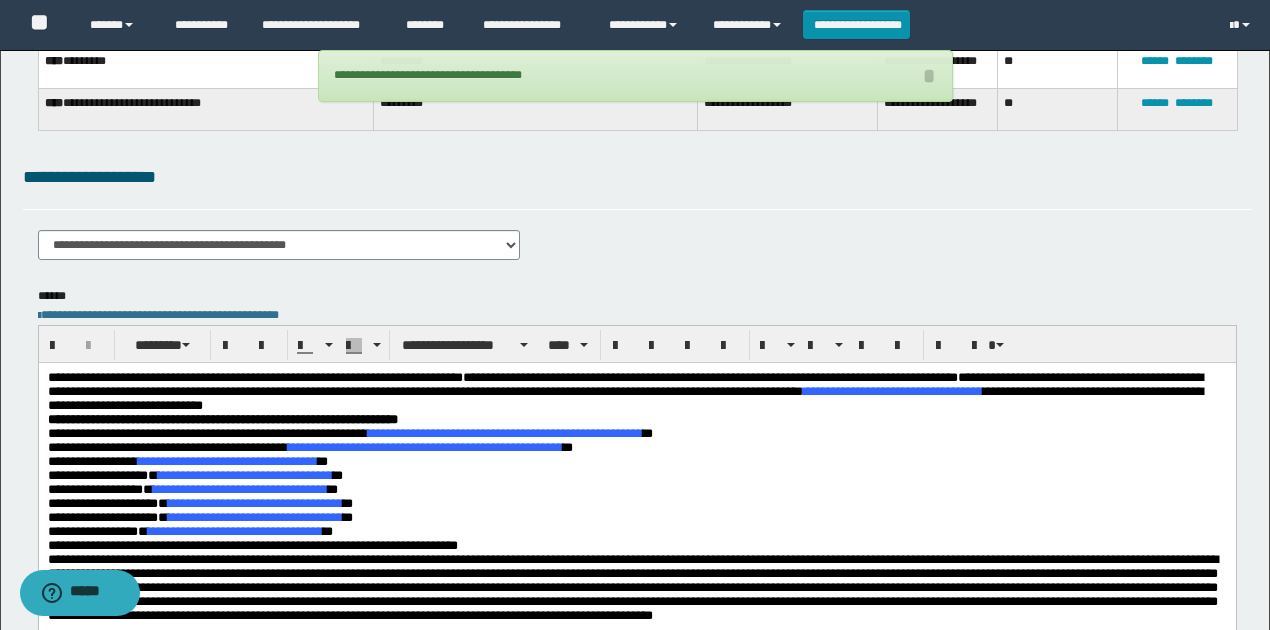 scroll, scrollTop: 466, scrollLeft: 0, axis: vertical 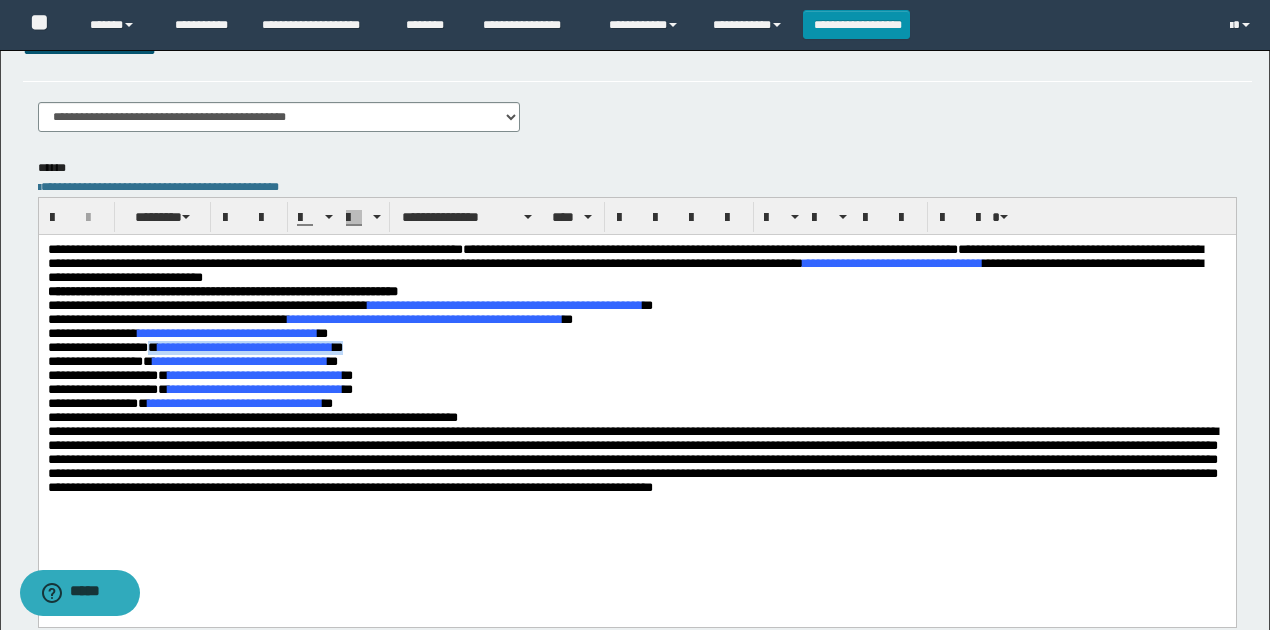 drag, startPoint x: 173, startPoint y: 358, endPoint x: 404, endPoint y: 356, distance: 231.00865 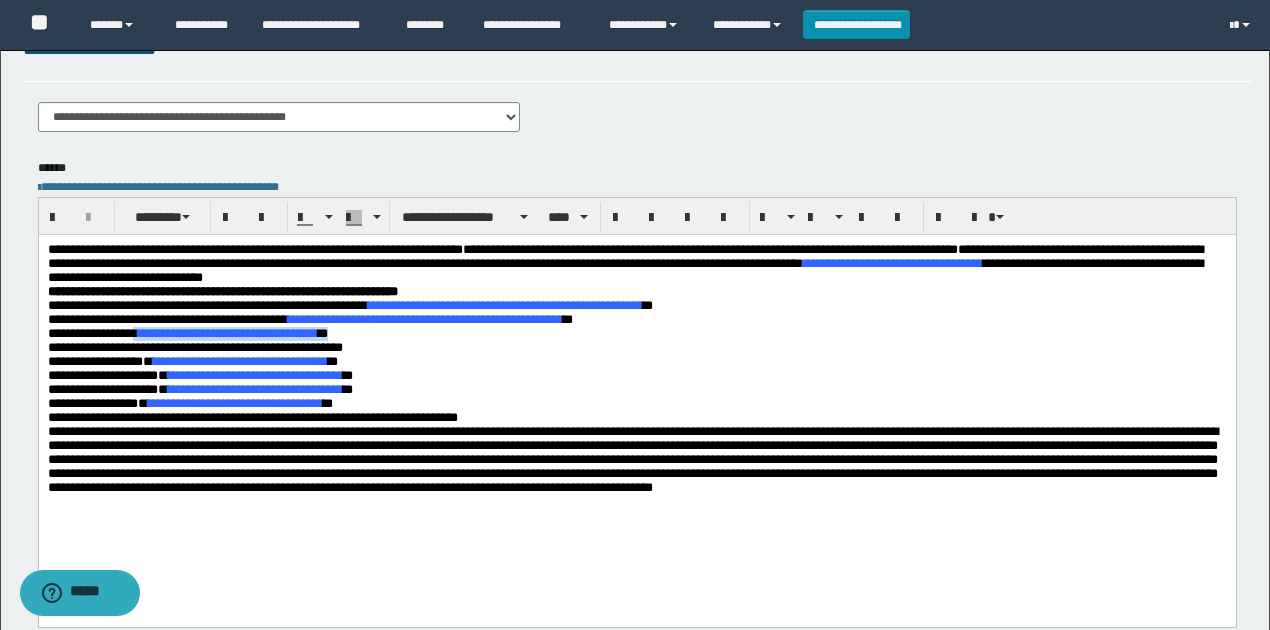 drag, startPoint x: 350, startPoint y: 338, endPoint x: 138, endPoint y: 338, distance: 212 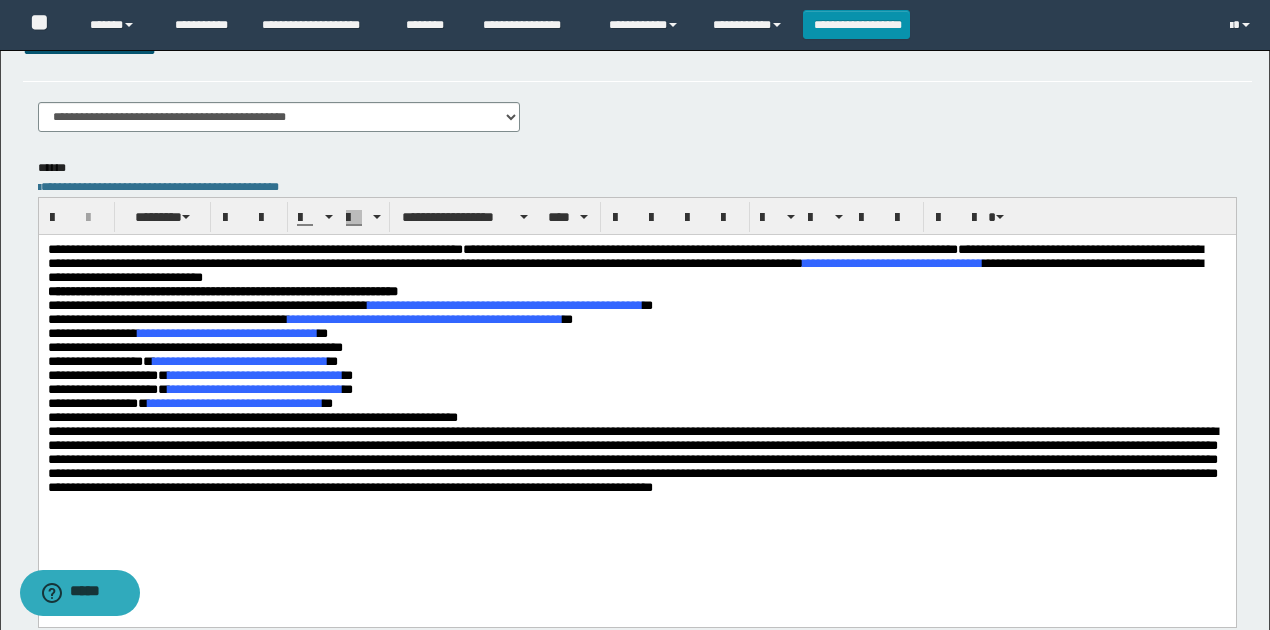 click on "**********" at bounding box center (194, 346) 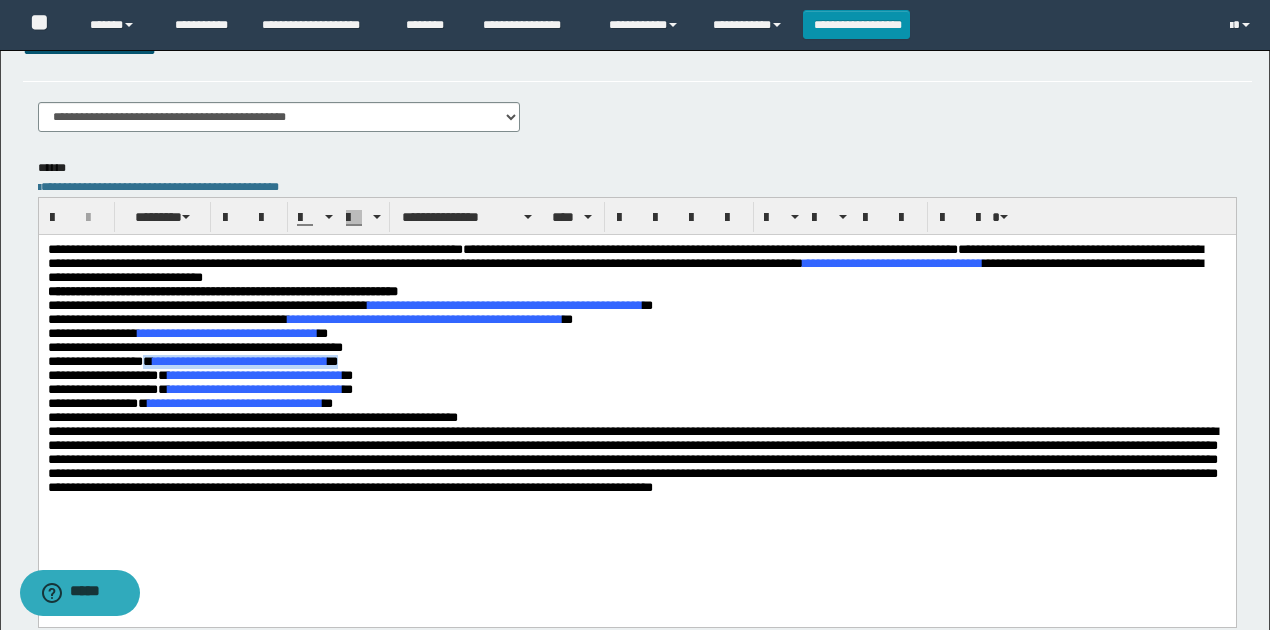 drag, startPoint x: 145, startPoint y: 369, endPoint x: 351, endPoint y: 378, distance: 206.1965 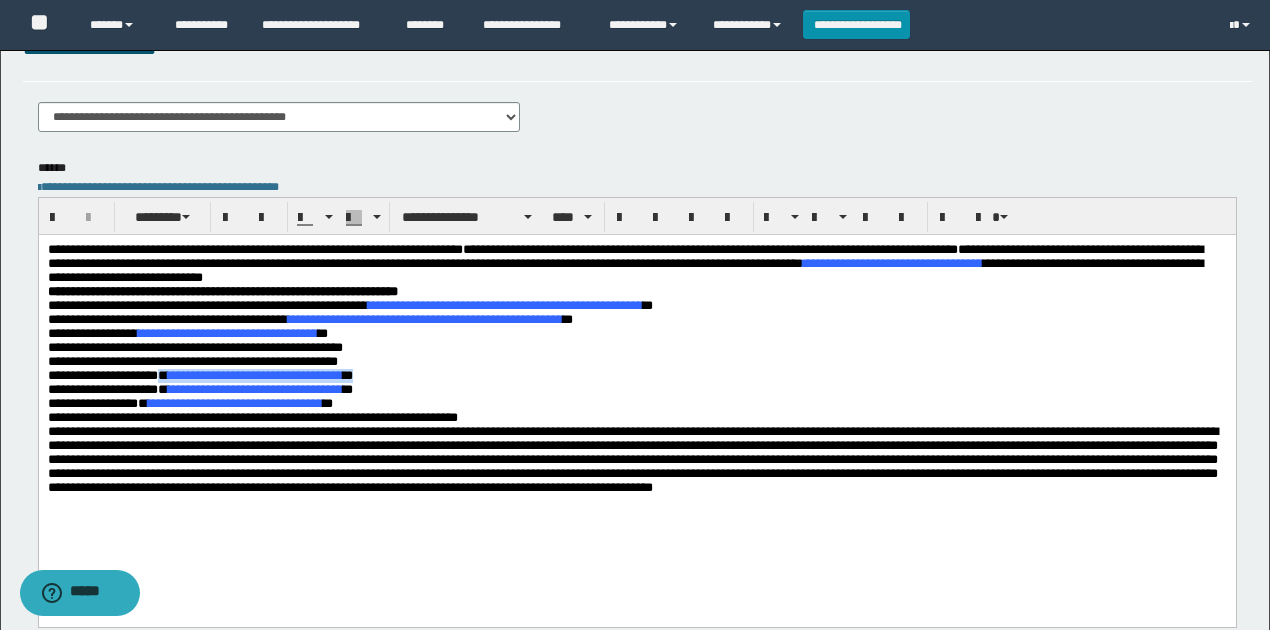 drag, startPoint x: 407, startPoint y: 389, endPoint x: 189, endPoint y: 383, distance: 218.08255 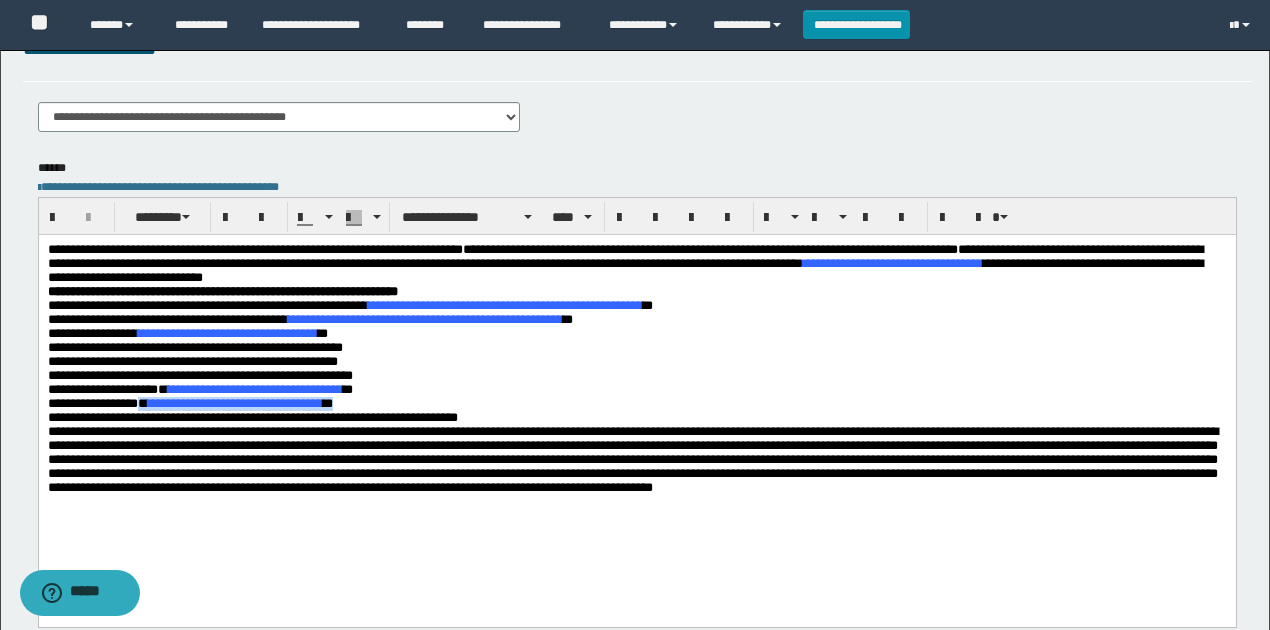drag, startPoint x: 404, startPoint y: 410, endPoint x: 141, endPoint y: 414, distance: 263.03043 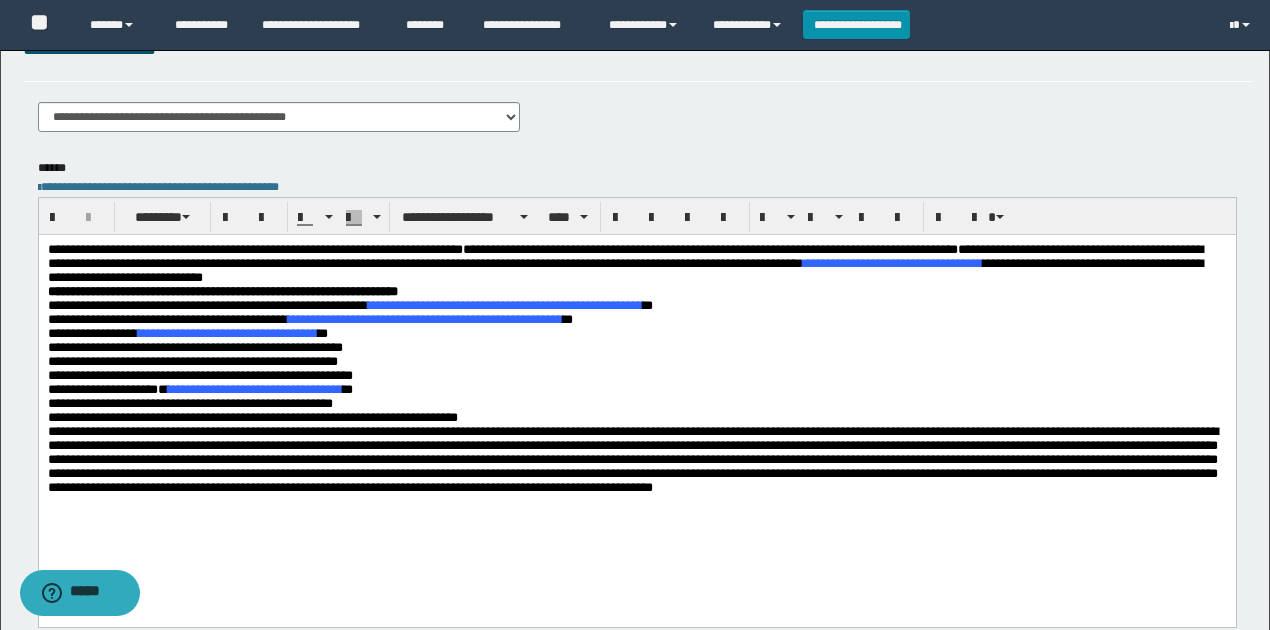 drag, startPoint x: 181, startPoint y: 404, endPoint x: 361, endPoint y: 430, distance: 181.86809 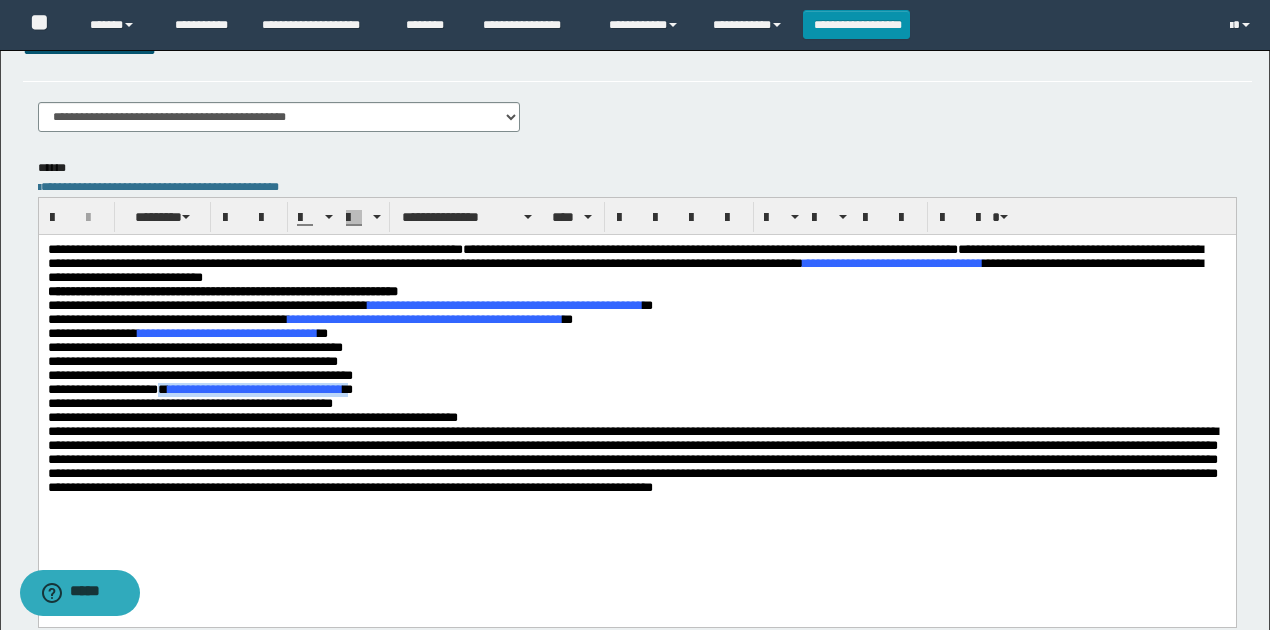 drag, startPoint x: 390, startPoint y: 406, endPoint x: 184, endPoint y: 406, distance: 206 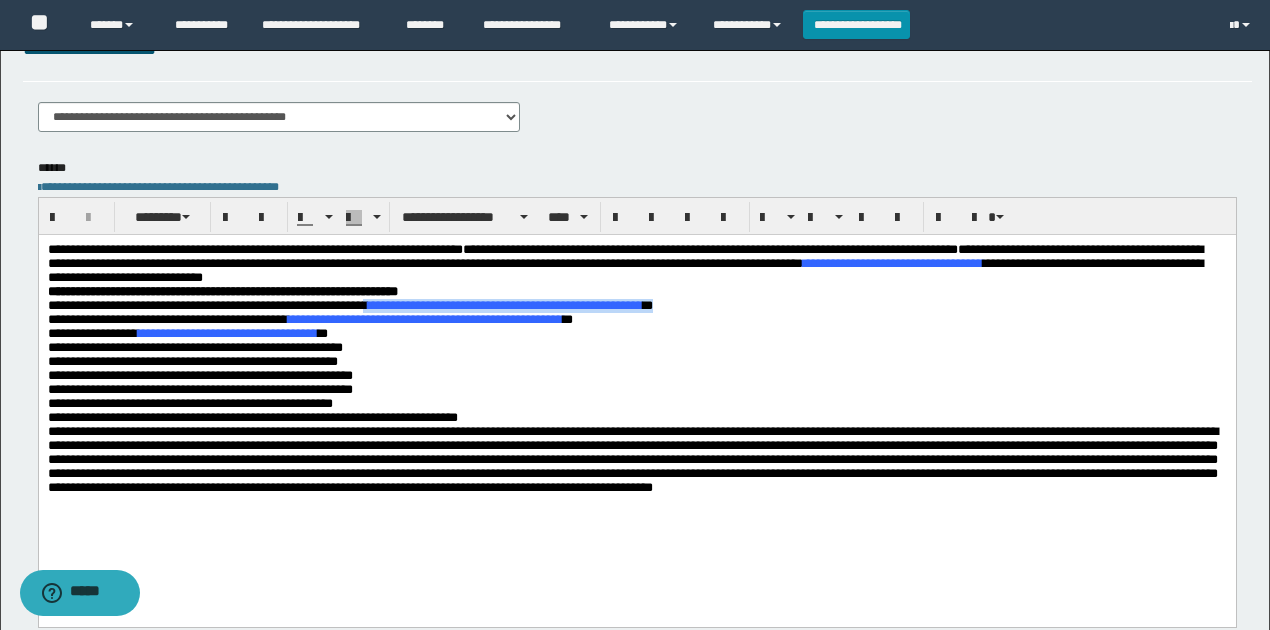 drag, startPoint x: 397, startPoint y: 307, endPoint x: 744, endPoint y: 309, distance: 347.00577 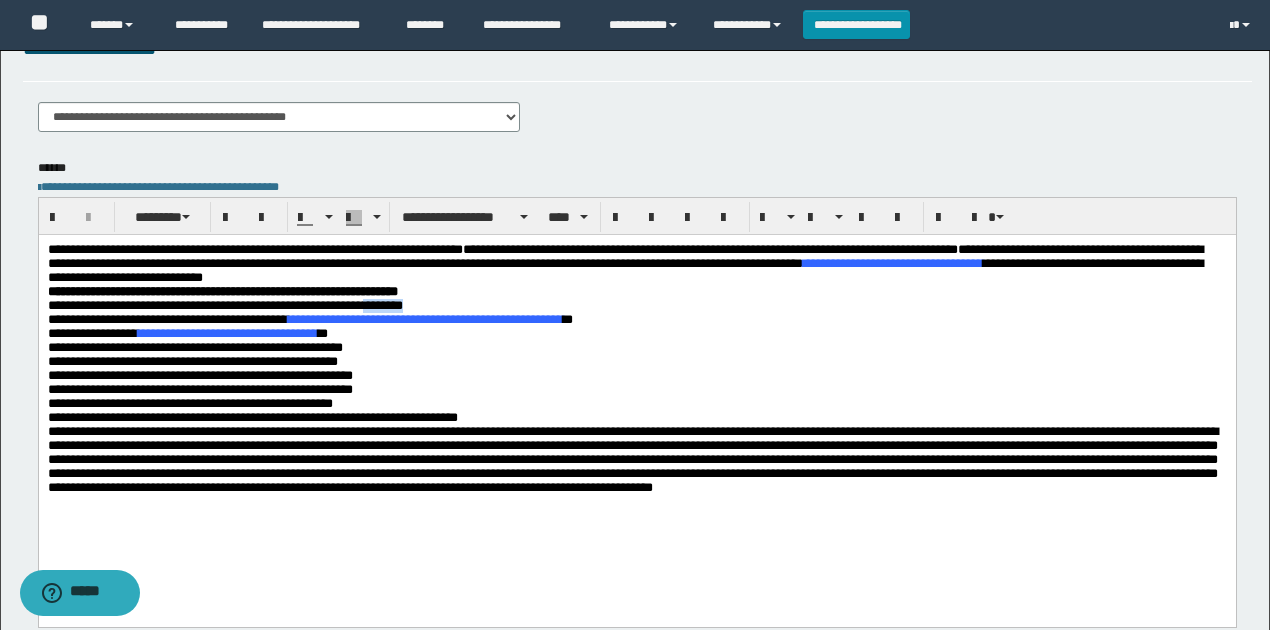 drag, startPoint x: 448, startPoint y: 310, endPoint x: 397, endPoint y: 308, distance: 51.0392 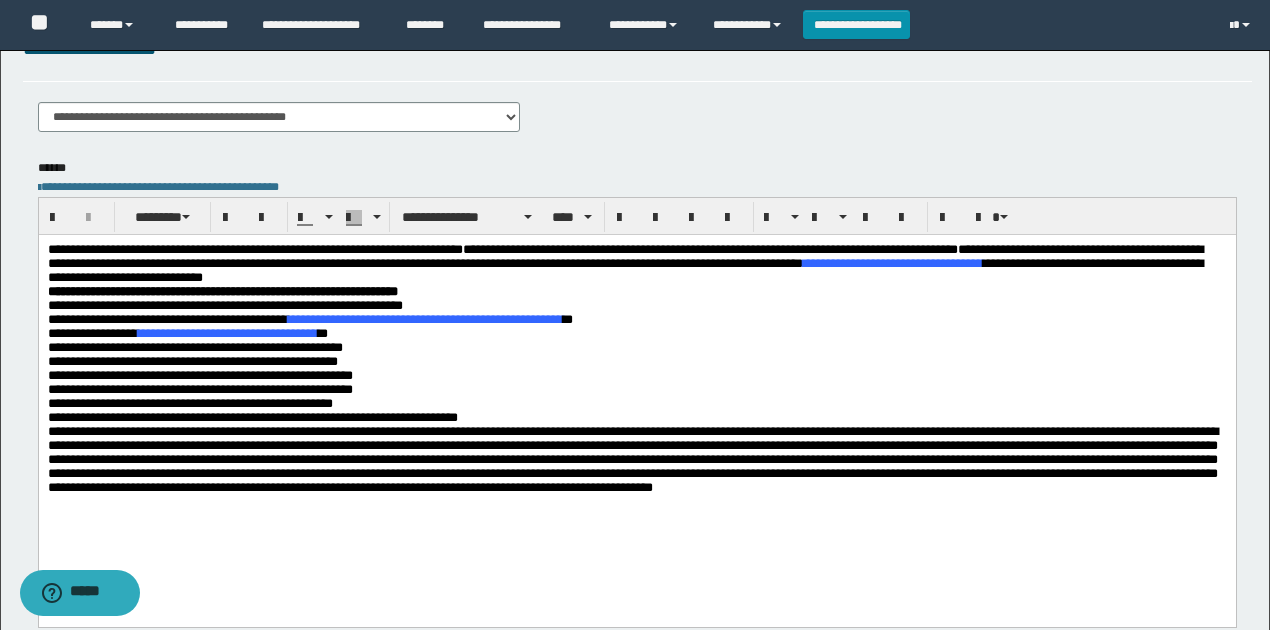 click on "**********" at bounding box center (424, 318) 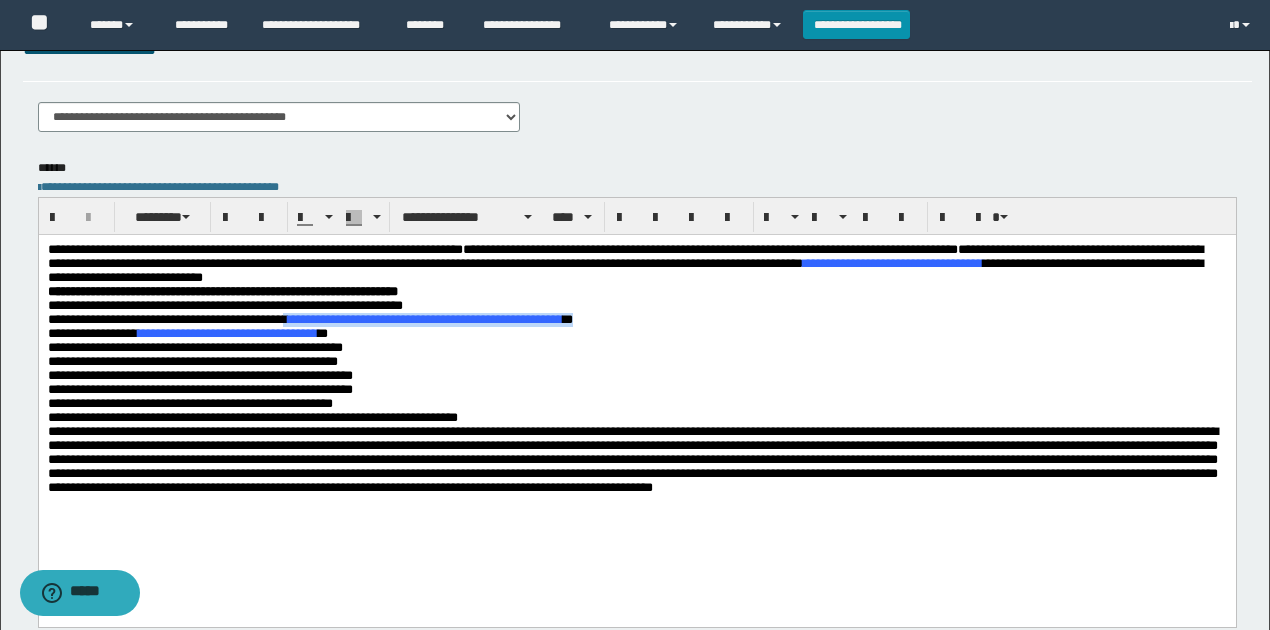 drag, startPoint x: 618, startPoint y: 331, endPoint x: 302, endPoint y: 324, distance: 316.0775 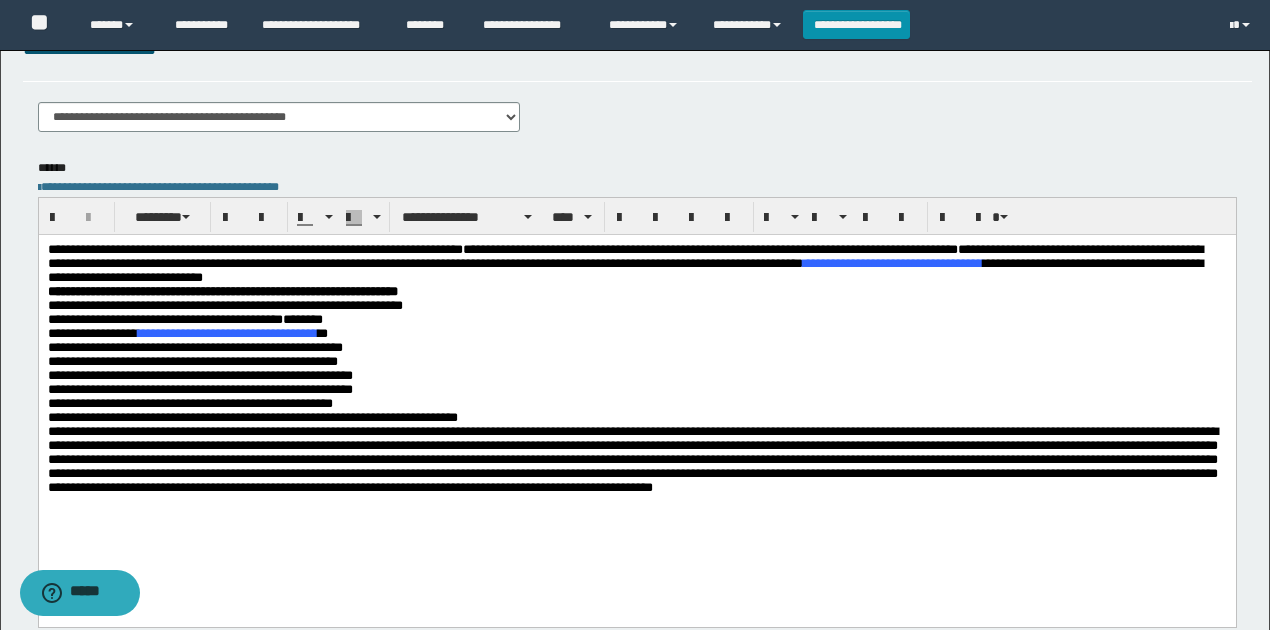 click on "**********" at bounding box center [636, 326] 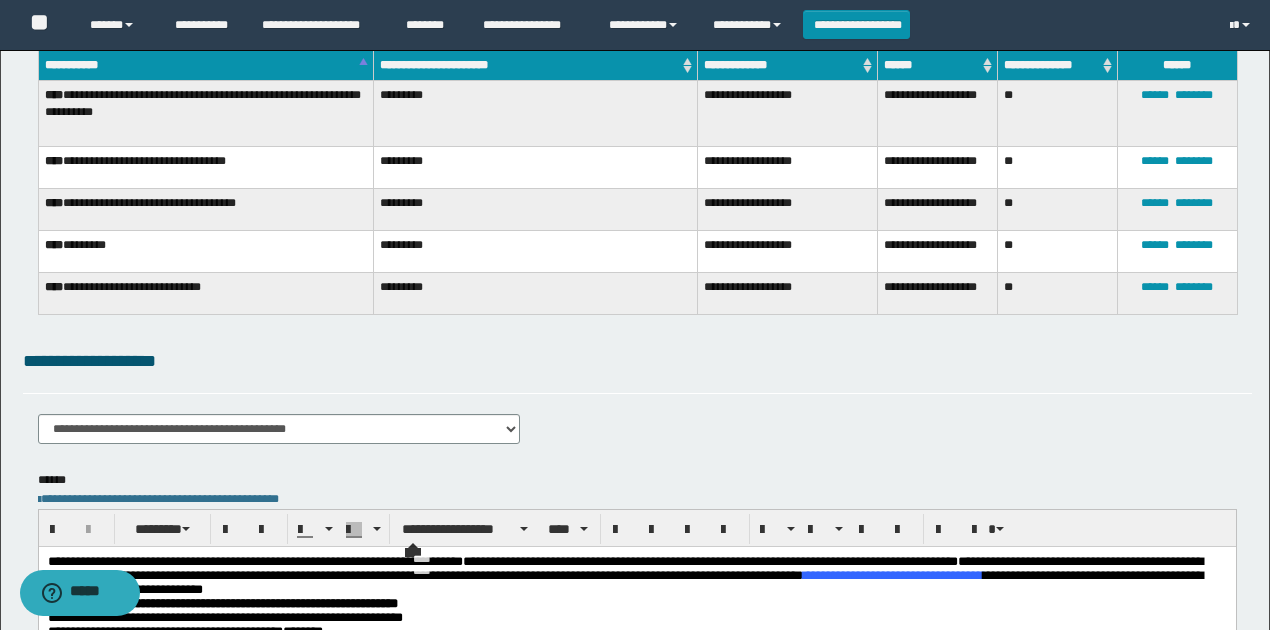 scroll, scrollTop: 333, scrollLeft: 0, axis: vertical 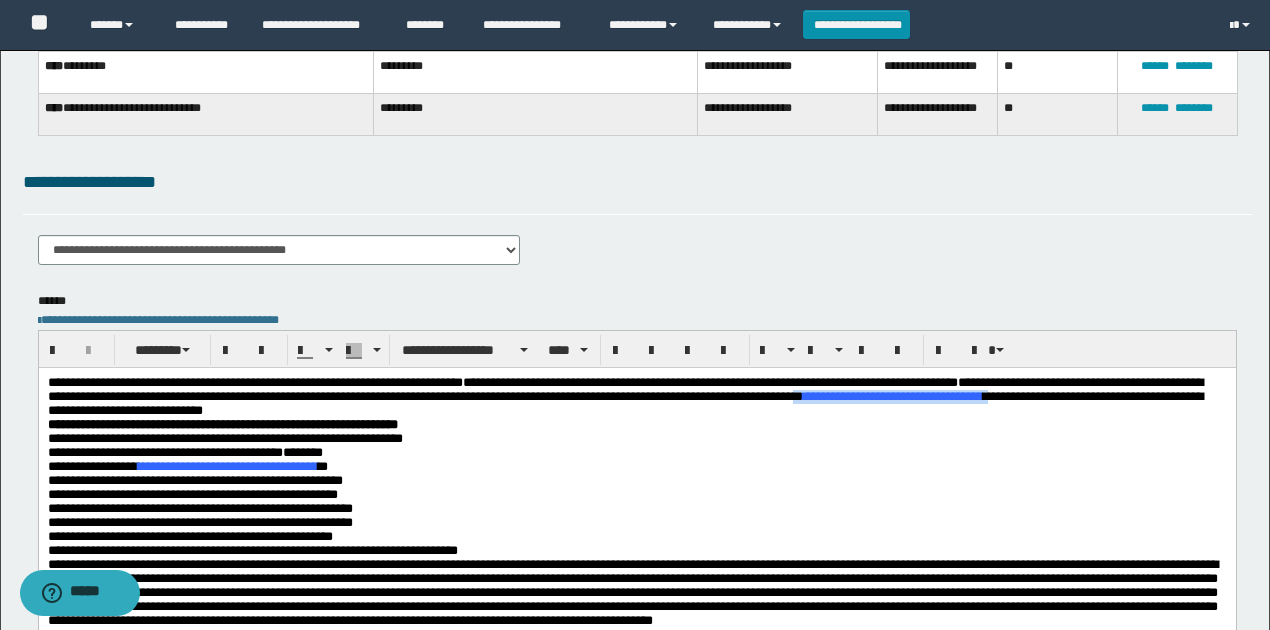 drag, startPoint x: 996, startPoint y: 394, endPoint x: 1208, endPoint y: 397, distance: 212.02122 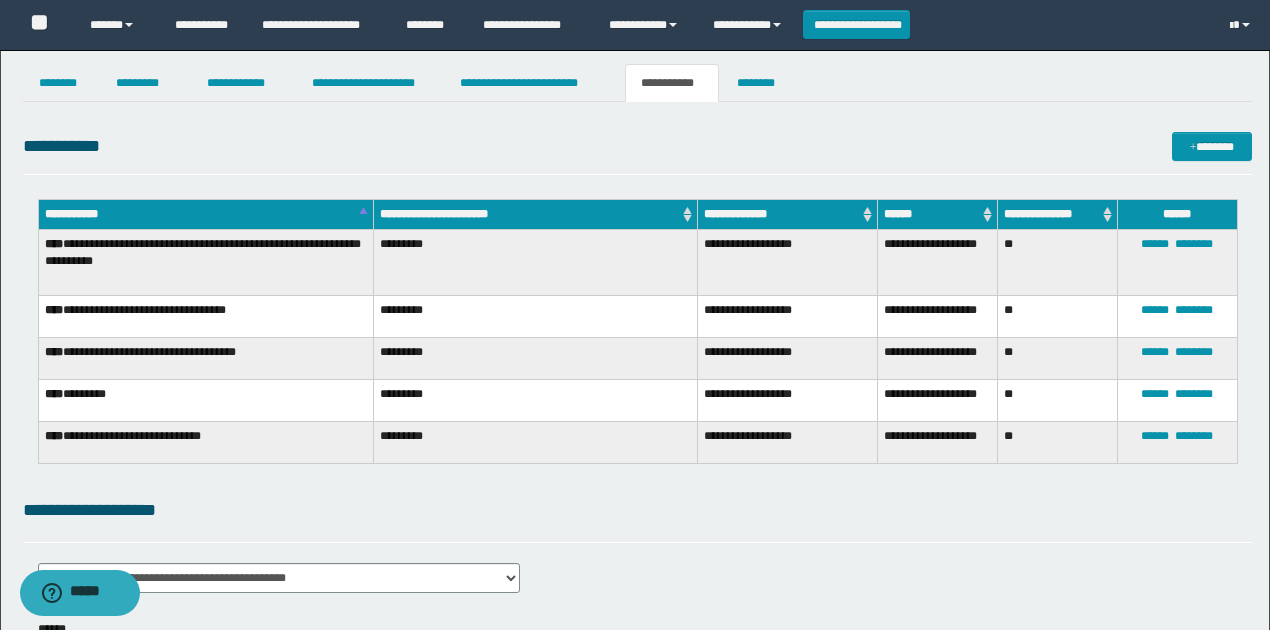 scroll, scrollTop: 0, scrollLeft: 0, axis: both 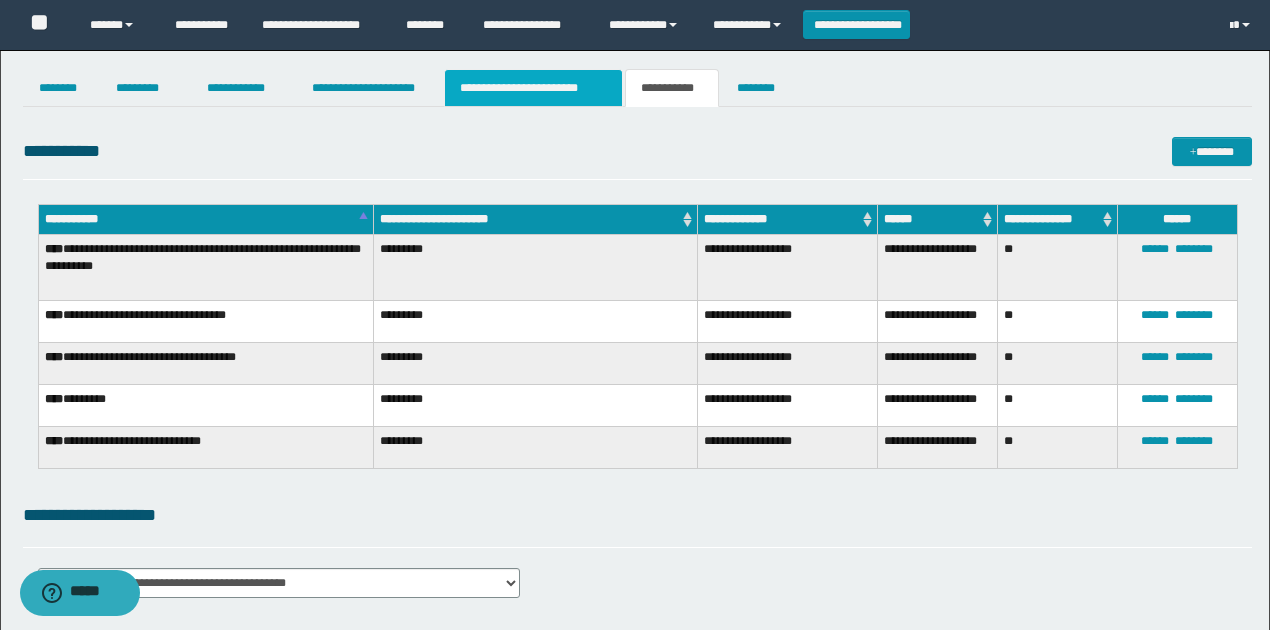 click on "**********" at bounding box center [533, 88] 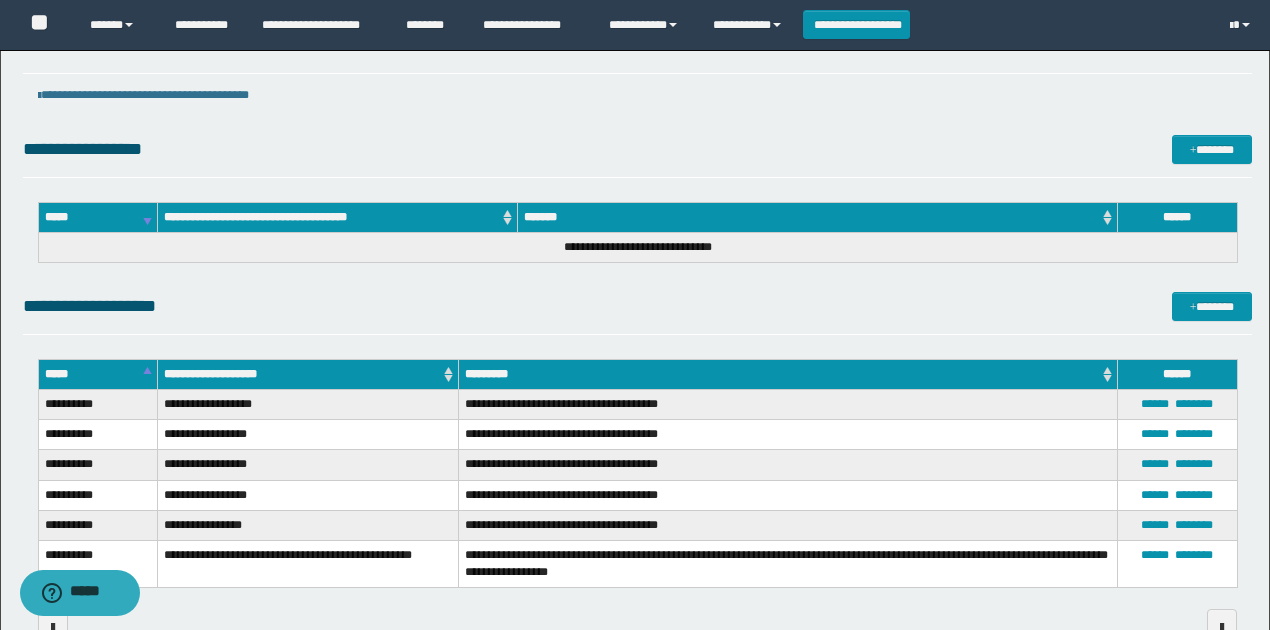 scroll, scrollTop: 200, scrollLeft: 0, axis: vertical 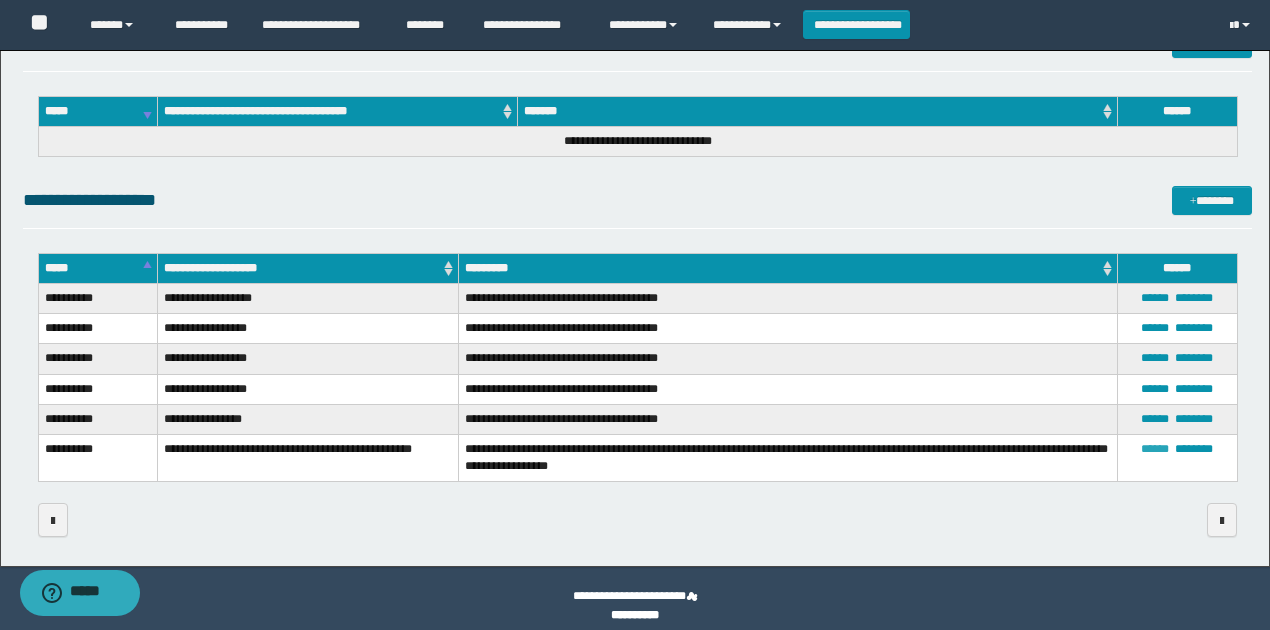 click on "******" at bounding box center (1155, 449) 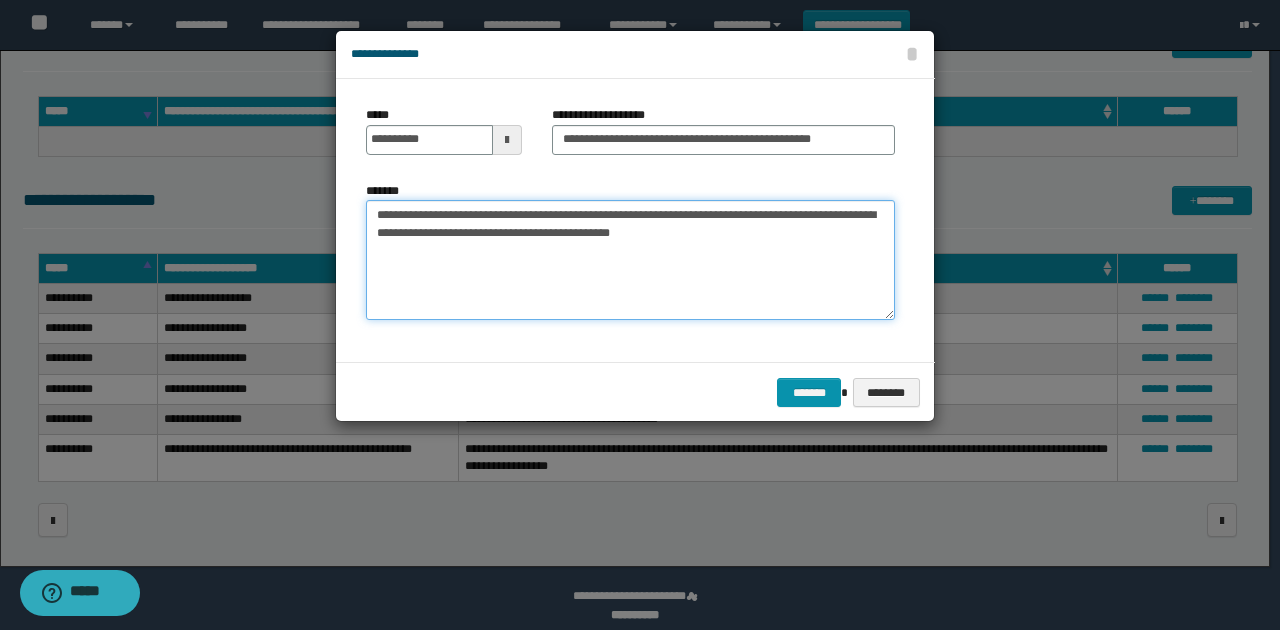 click on "**********" at bounding box center (630, 260) 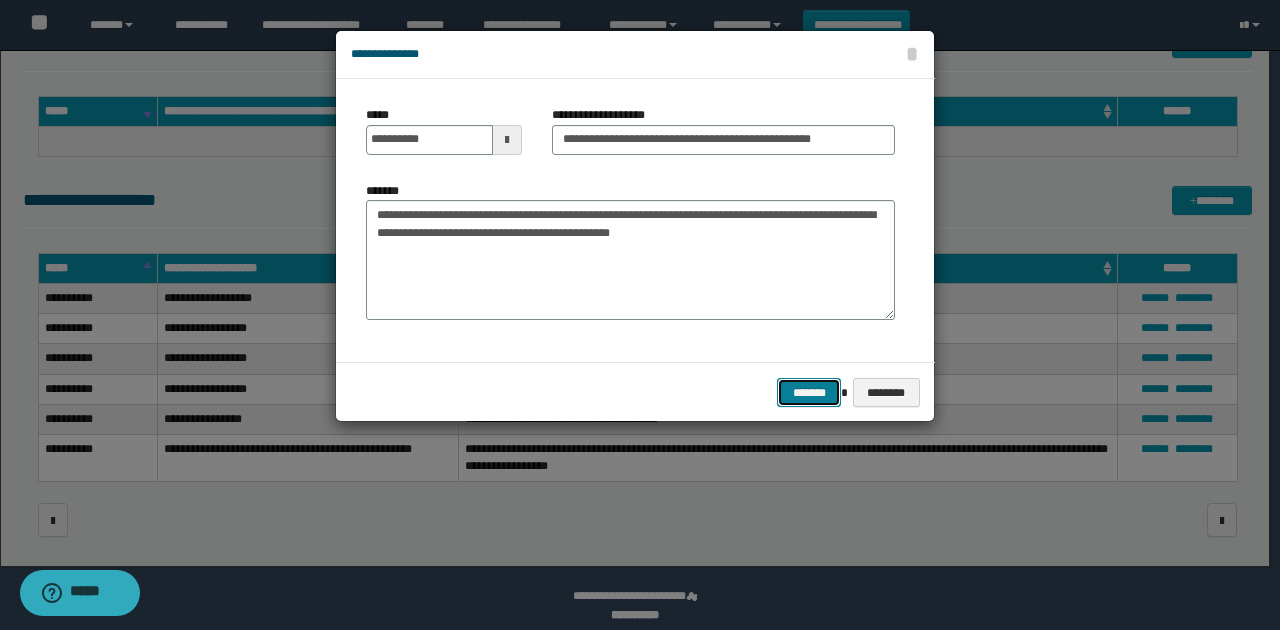 click on "*******" at bounding box center [809, 392] 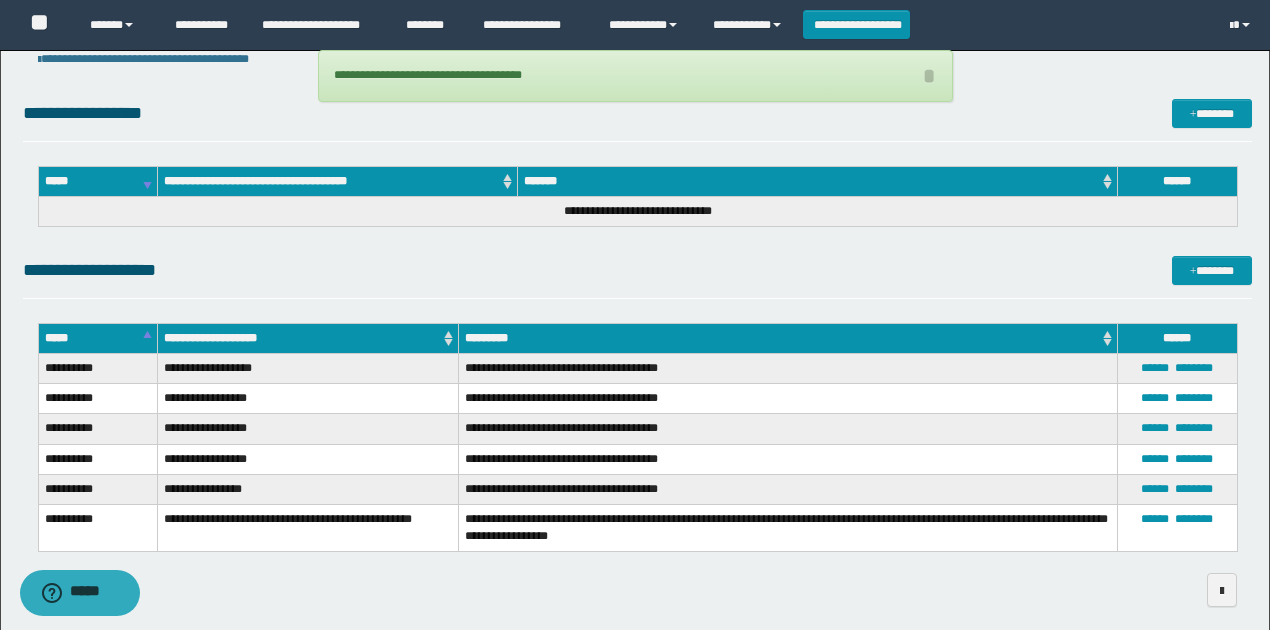 scroll, scrollTop: 0, scrollLeft: 0, axis: both 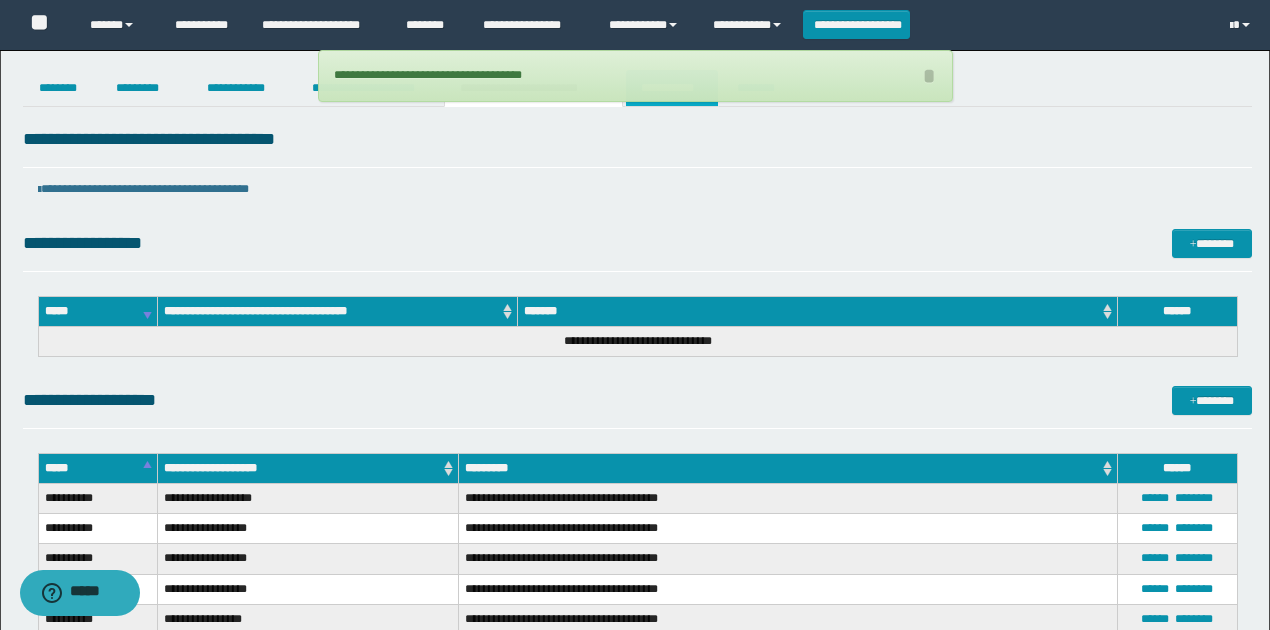 click on "**********" at bounding box center (672, 88) 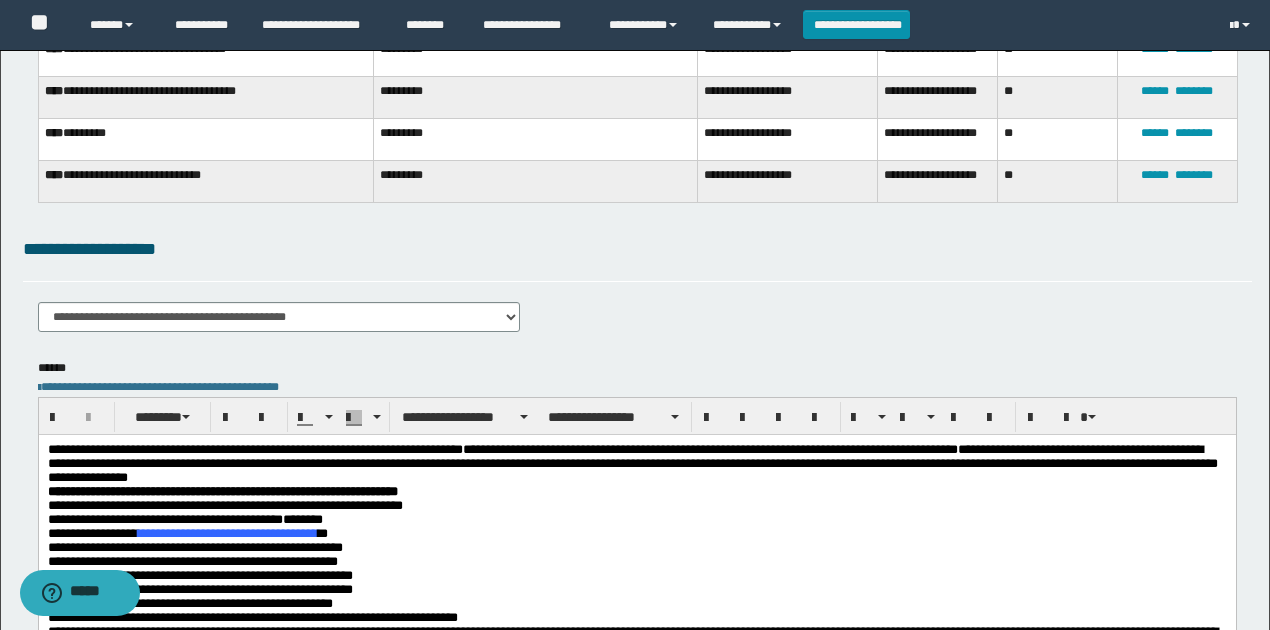scroll, scrollTop: 466, scrollLeft: 0, axis: vertical 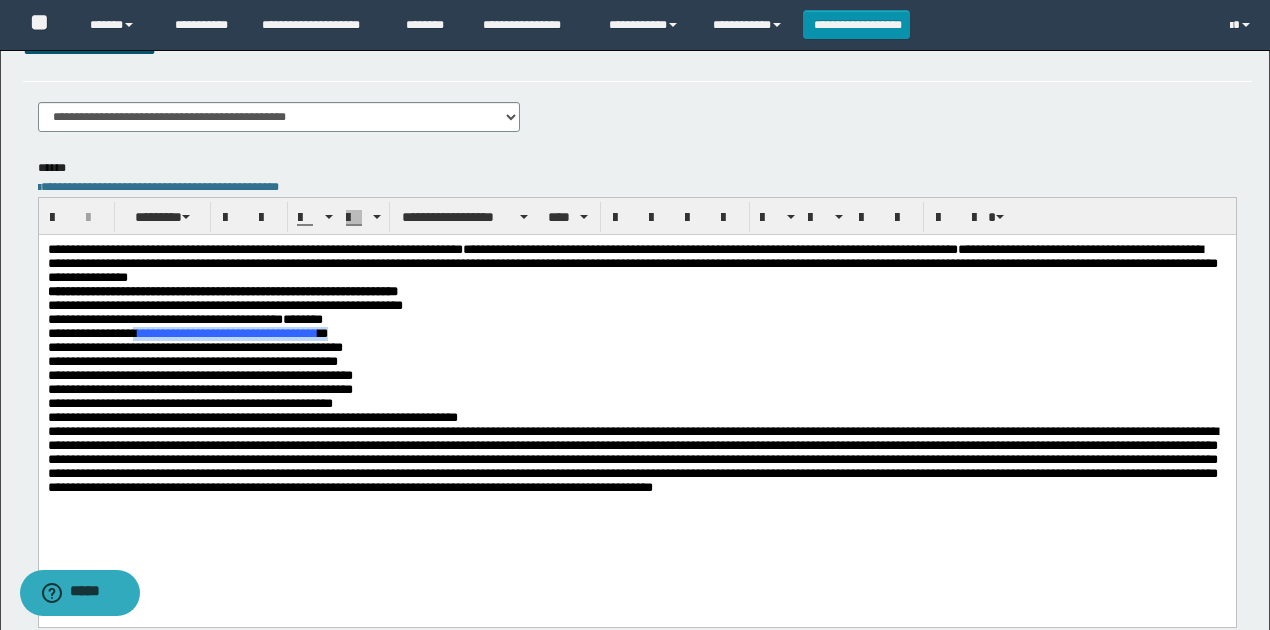 drag, startPoint x: 139, startPoint y: 339, endPoint x: 374, endPoint y: 341, distance: 235.00851 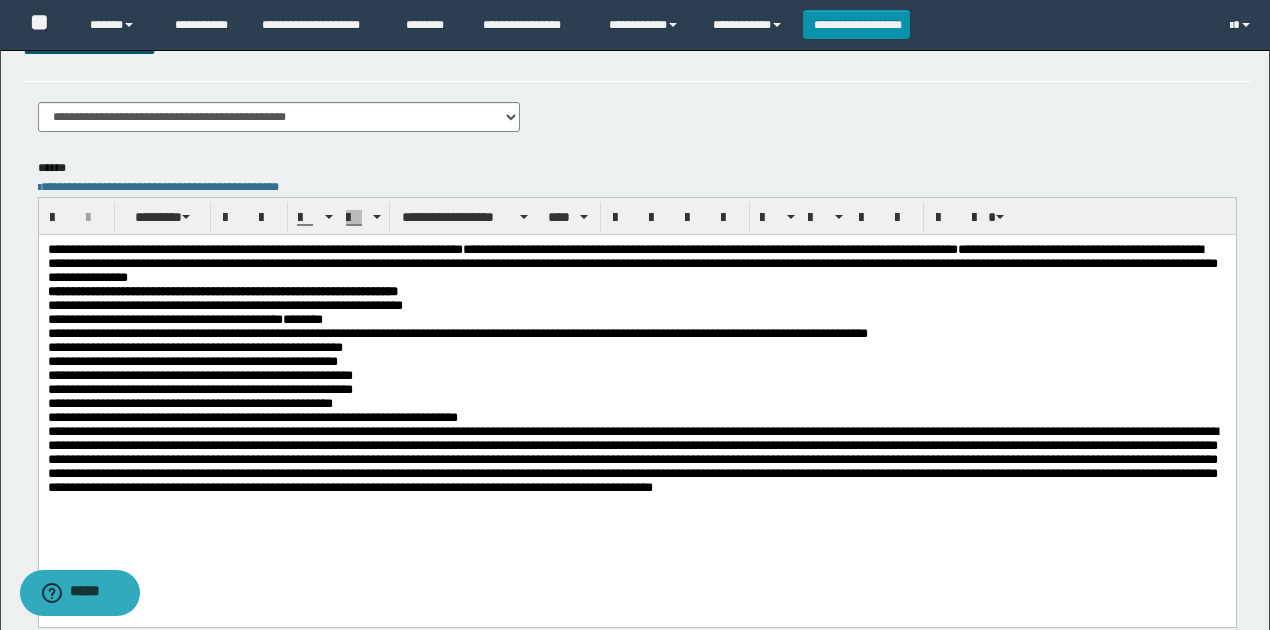 click on "**********" at bounding box center [457, 332] 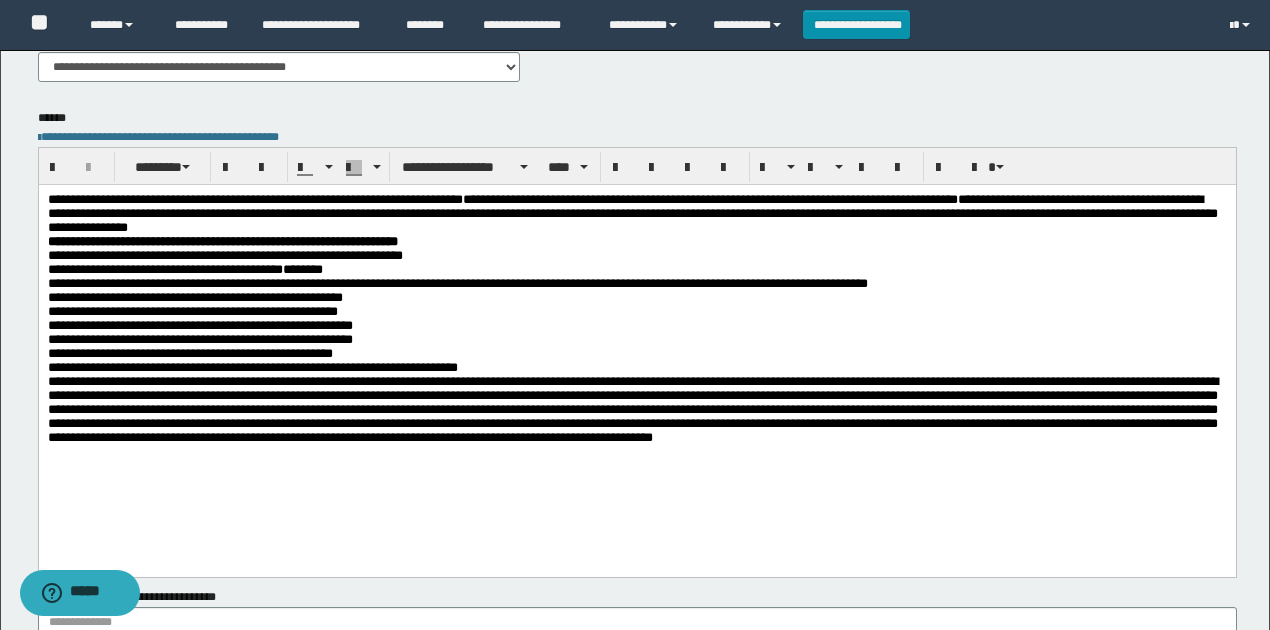 scroll, scrollTop: 600, scrollLeft: 0, axis: vertical 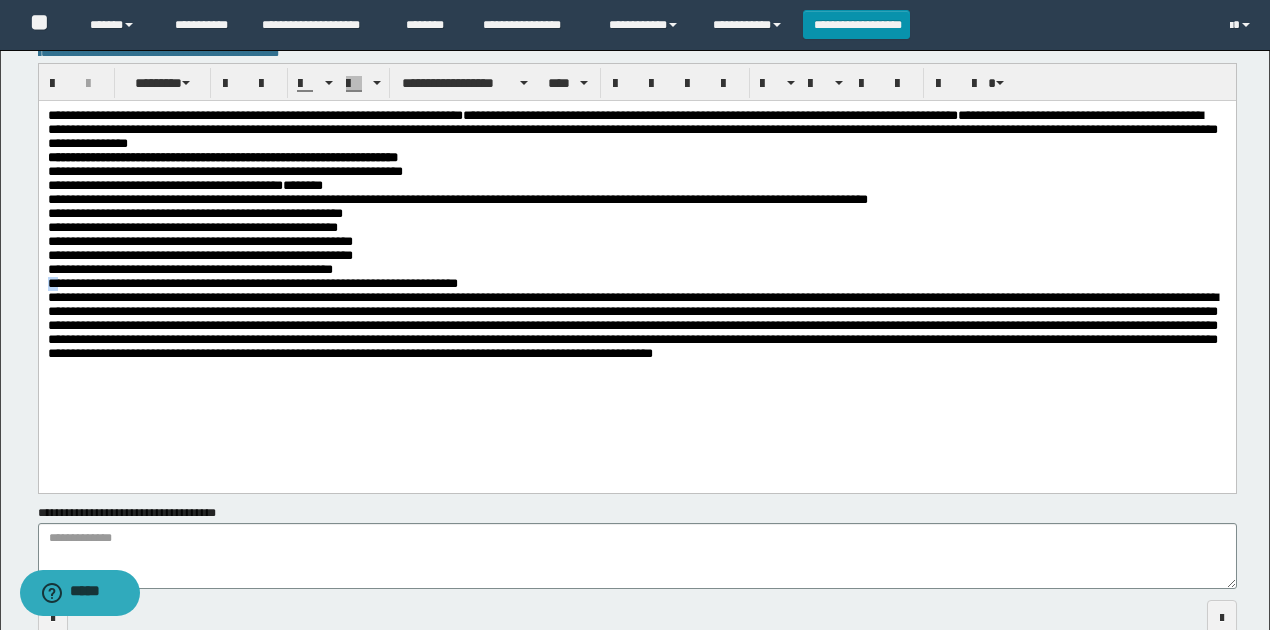 drag, startPoint x: 60, startPoint y: 296, endPoint x: 21, endPoint y: 292, distance: 39.20459 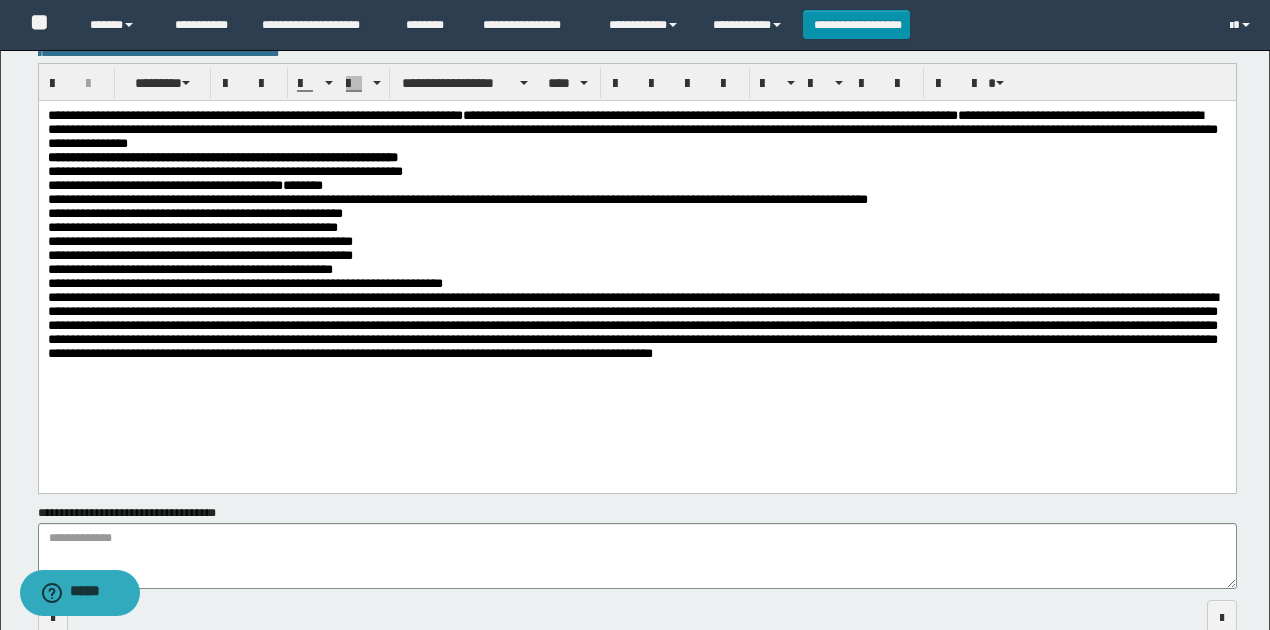 drag, startPoint x: 44, startPoint y: 113, endPoint x: 320, endPoint y: 210, distance: 292.54913 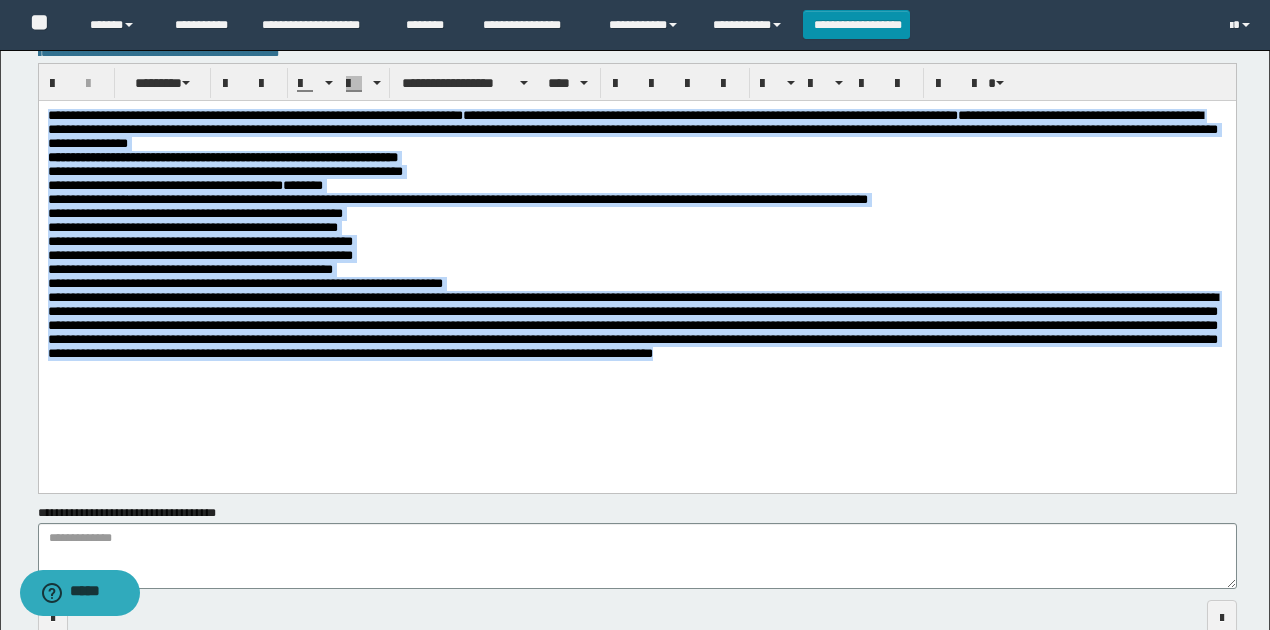 drag, startPoint x: 47, startPoint y: 110, endPoint x: 1103, endPoint y: 341, distance: 1080.9703 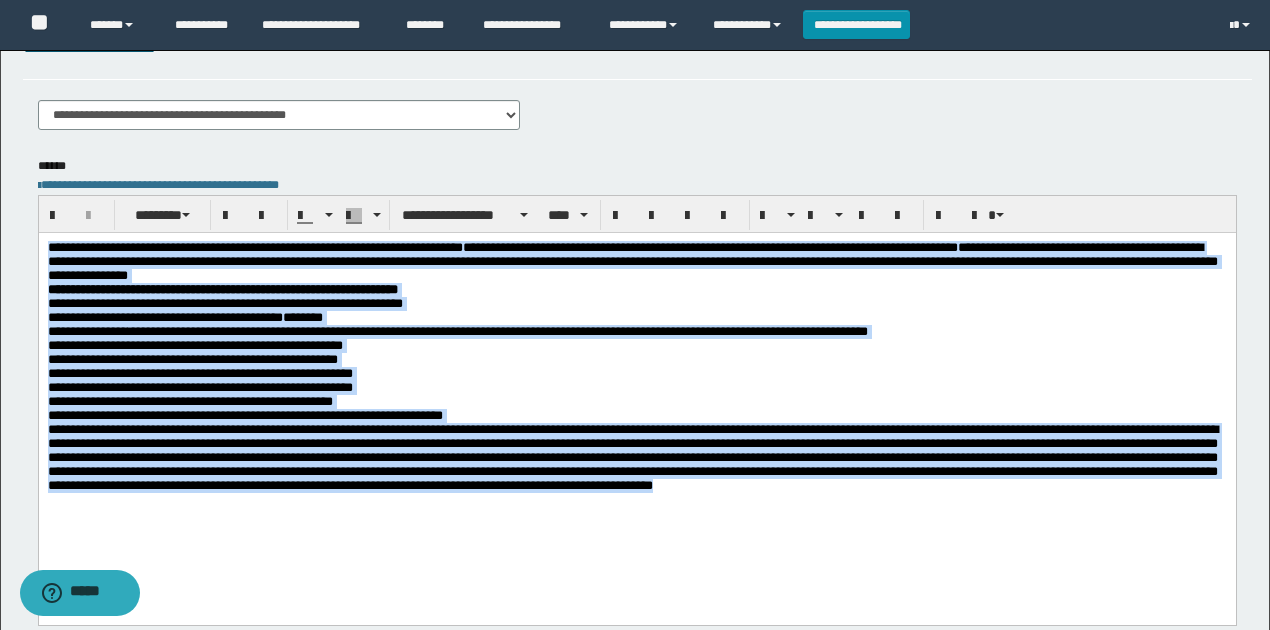 scroll, scrollTop: 466, scrollLeft: 0, axis: vertical 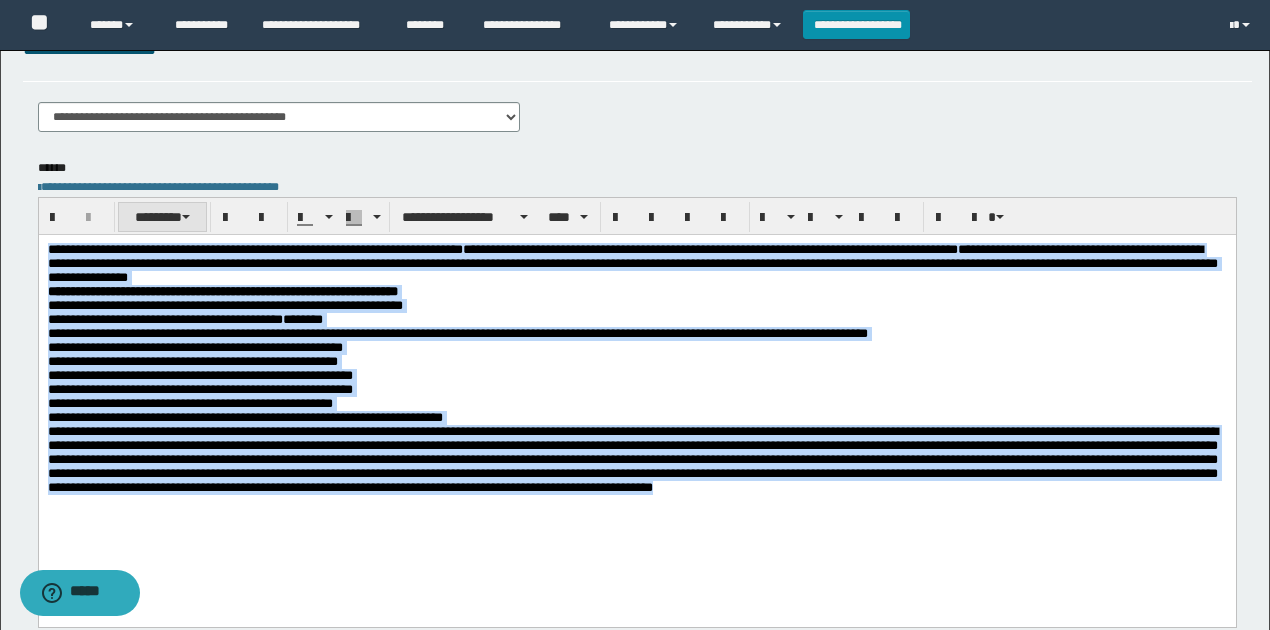 click on "********" at bounding box center [162, 217] 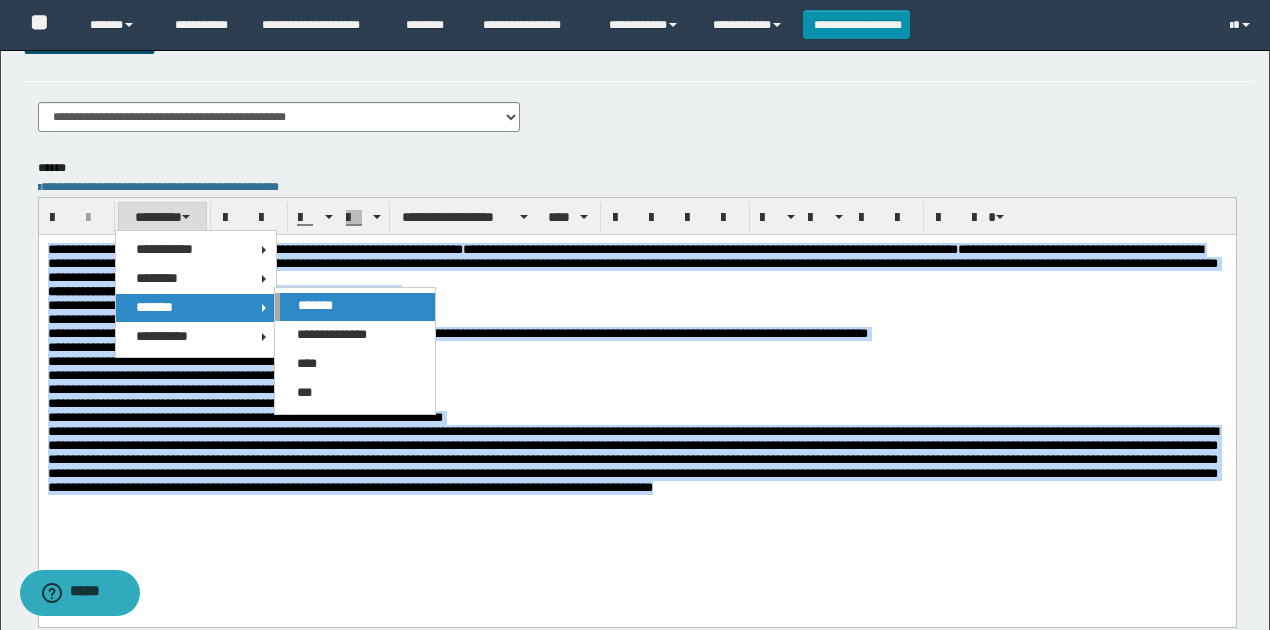 click on "*******" at bounding box center (315, 305) 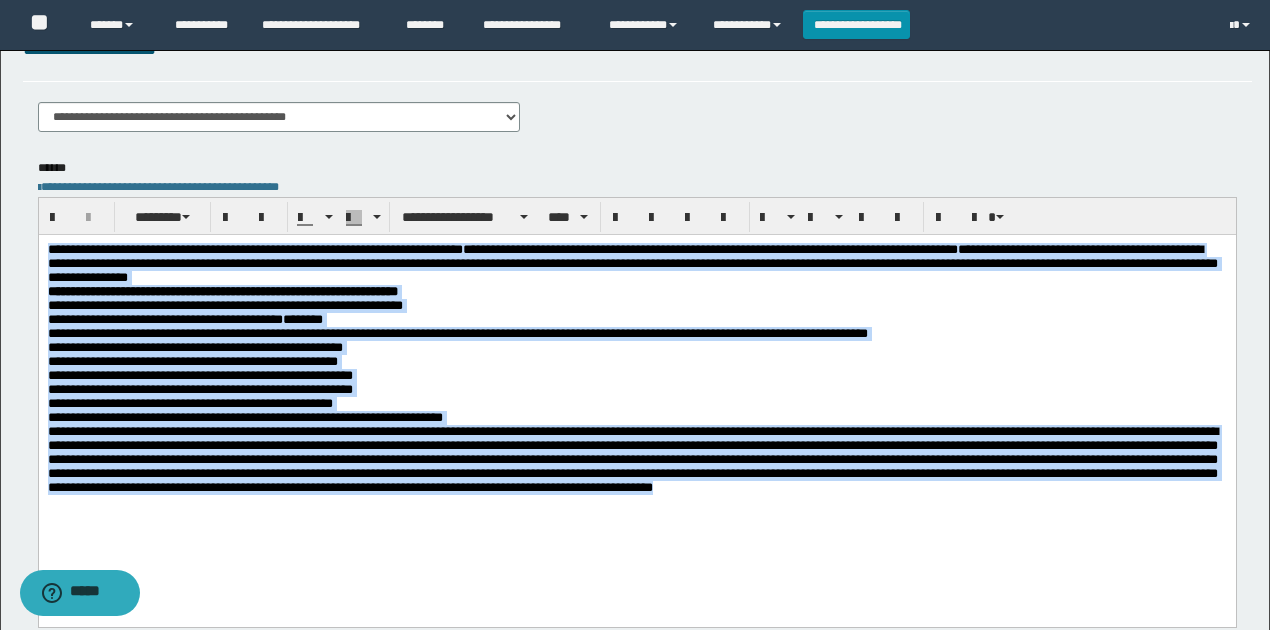 click on "**********" at bounding box center [636, 326] 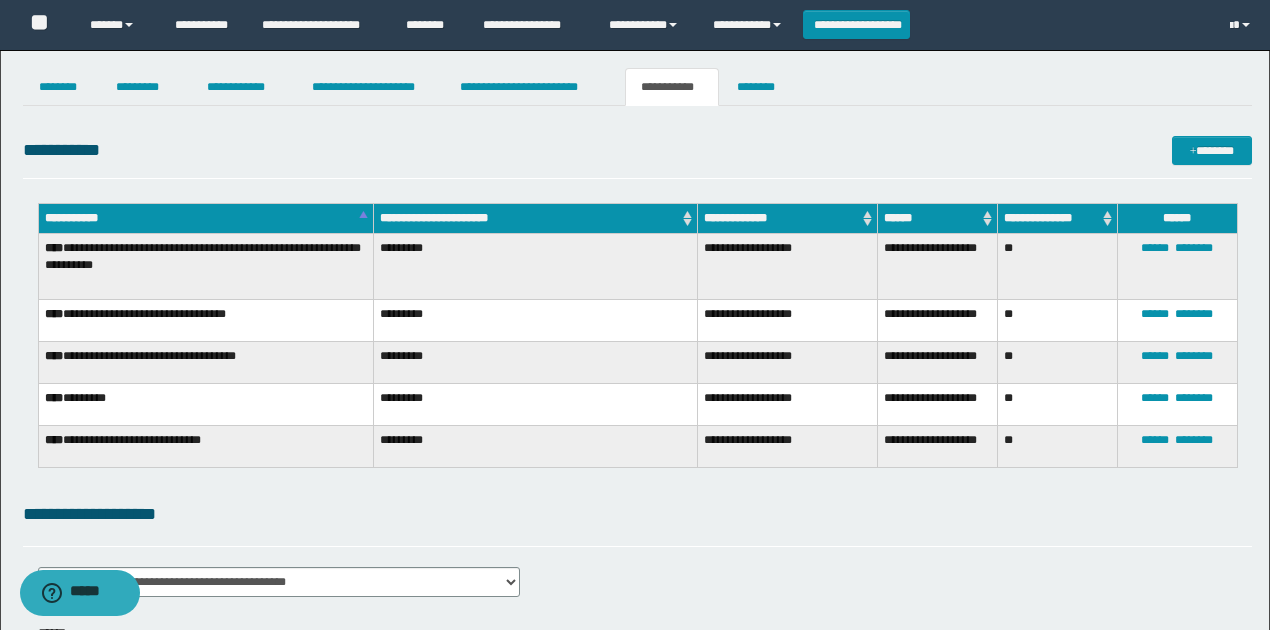 scroll, scrollTop: 0, scrollLeft: 0, axis: both 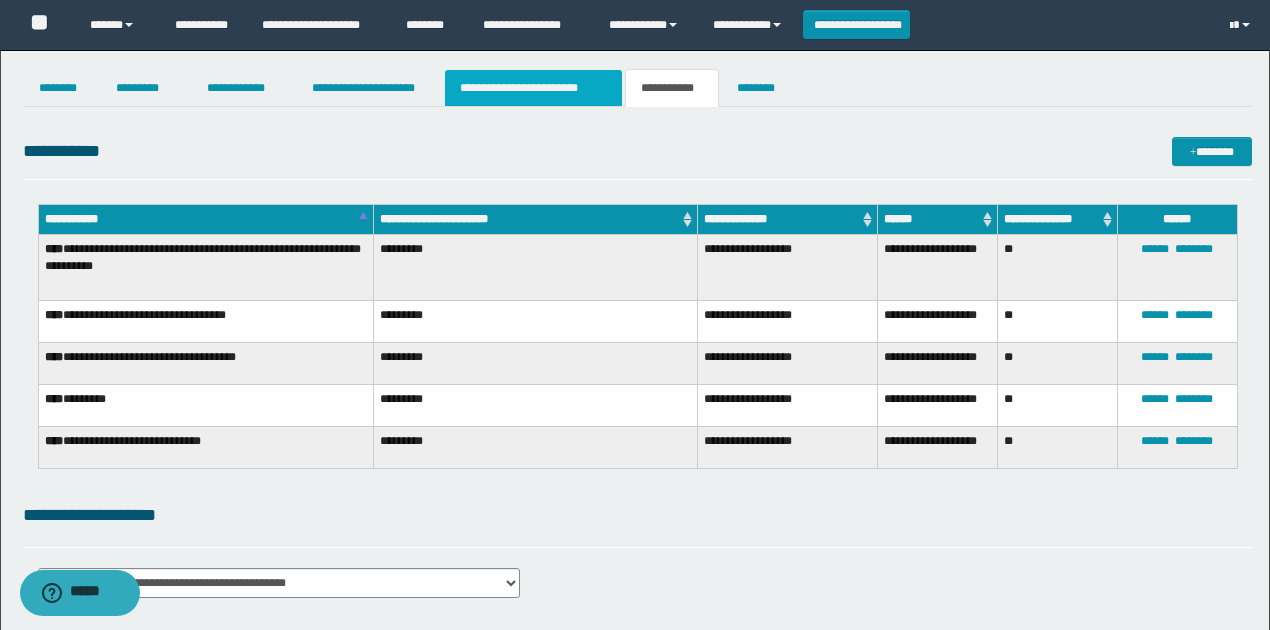 click on "**********" at bounding box center [533, 88] 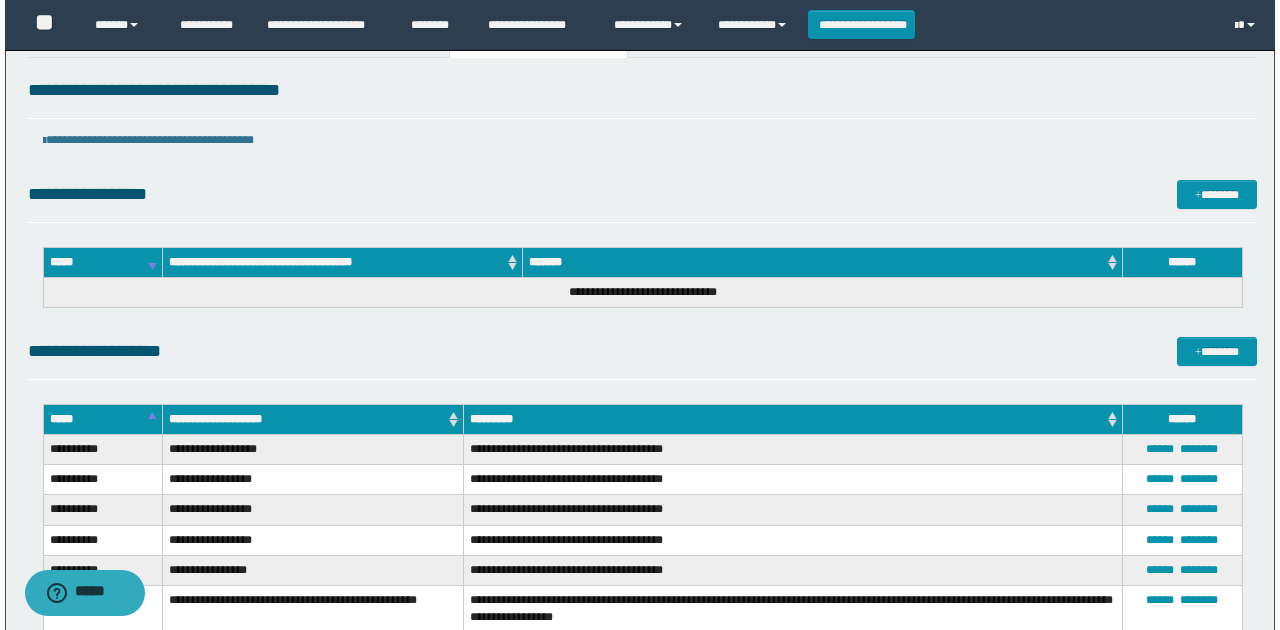 scroll, scrollTop: 0, scrollLeft: 0, axis: both 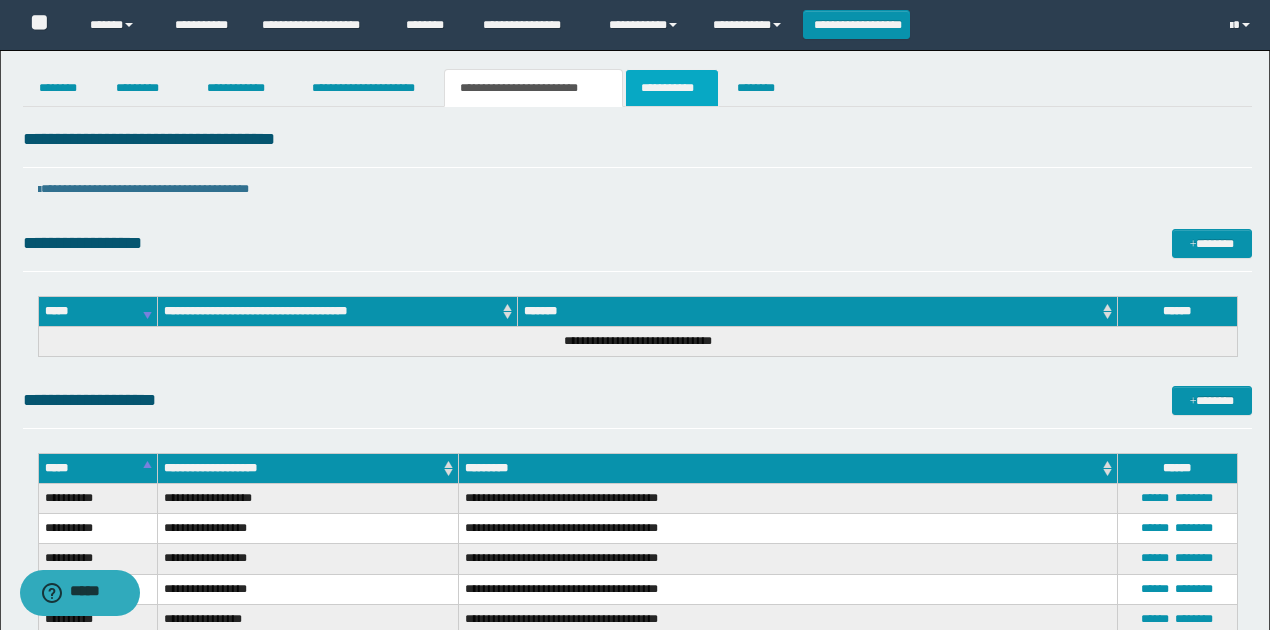 click on "**********" at bounding box center [672, 88] 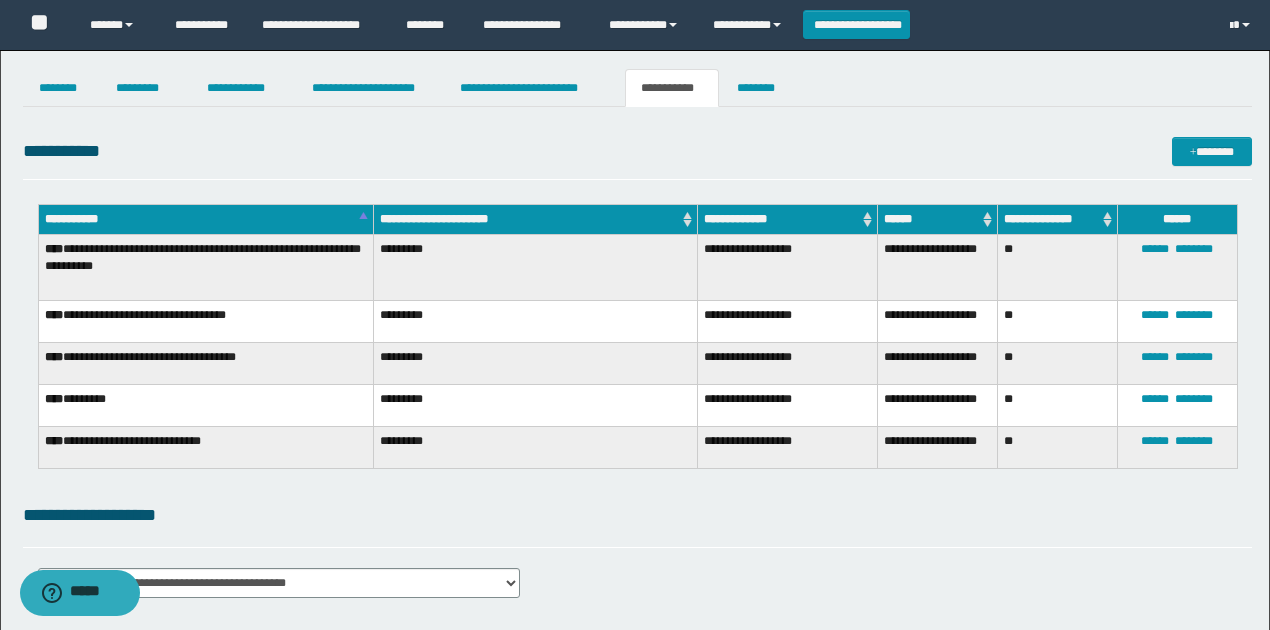 drag, startPoint x: 566, startPoint y: 122, endPoint x: 590, endPoint y: 112, distance: 26 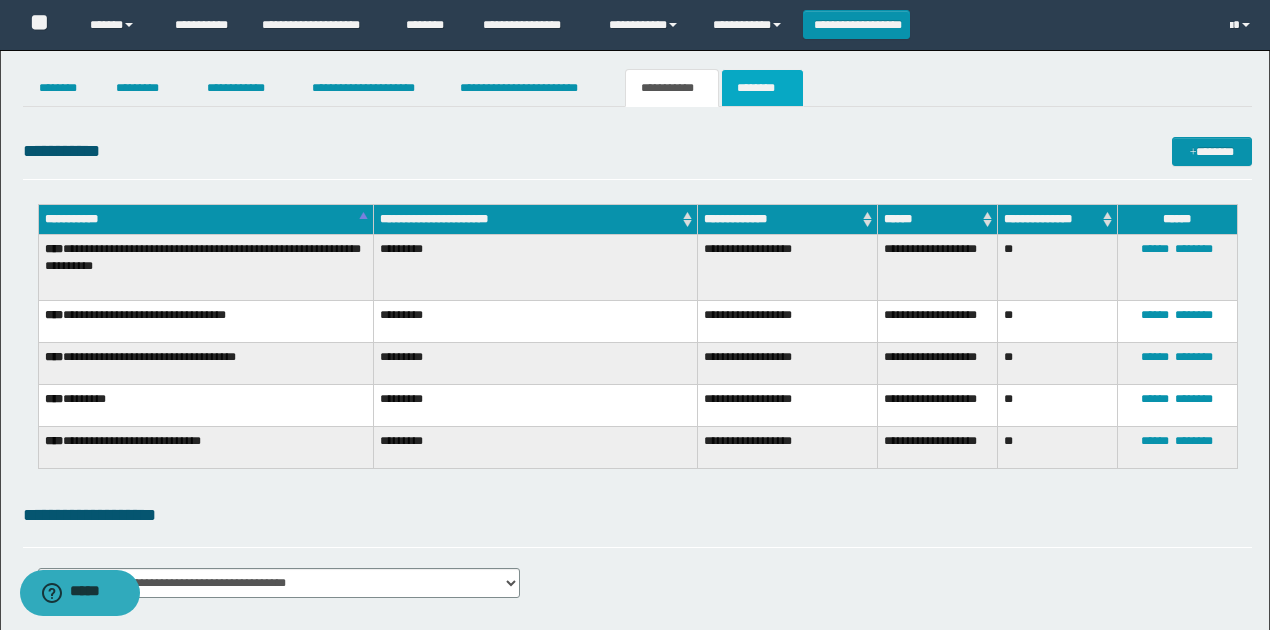 click on "********" at bounding box center [762, 88] 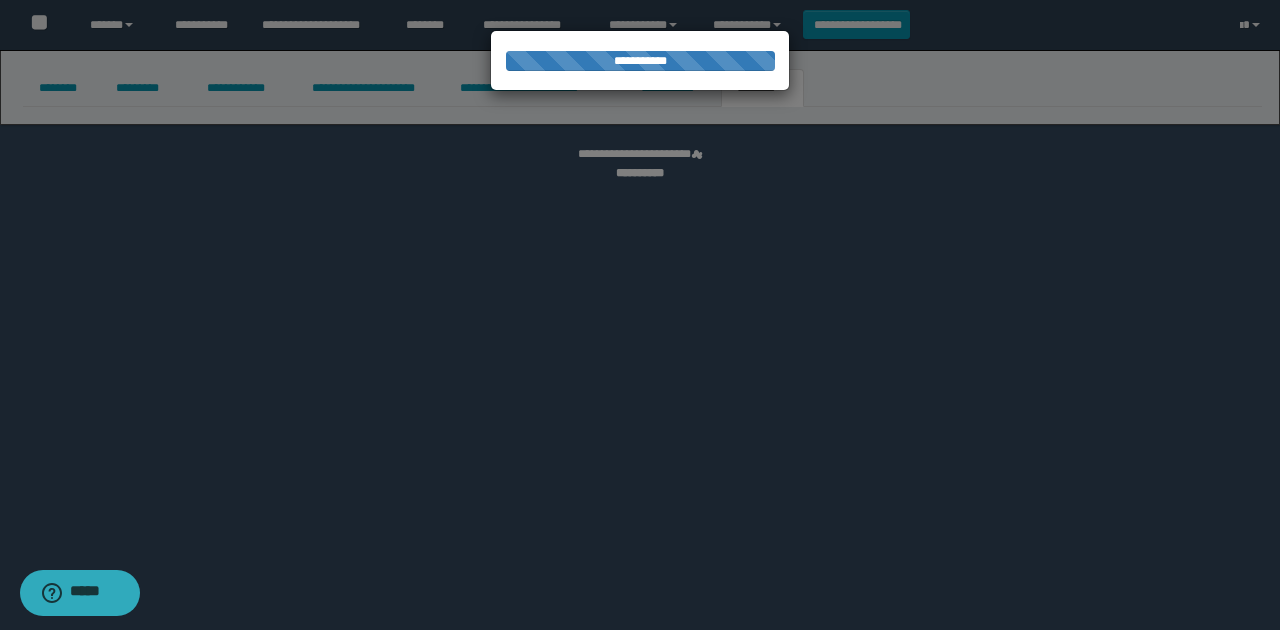 select 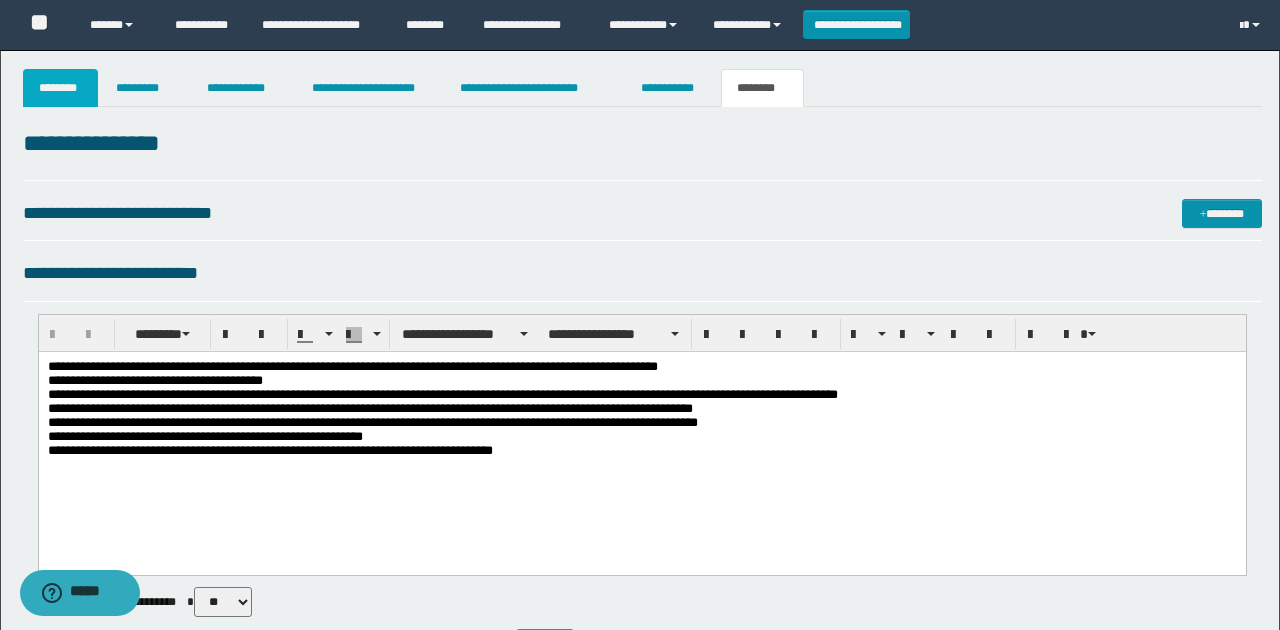 scroll, scrollTop: 0, scrollLeft: 0, axis: both 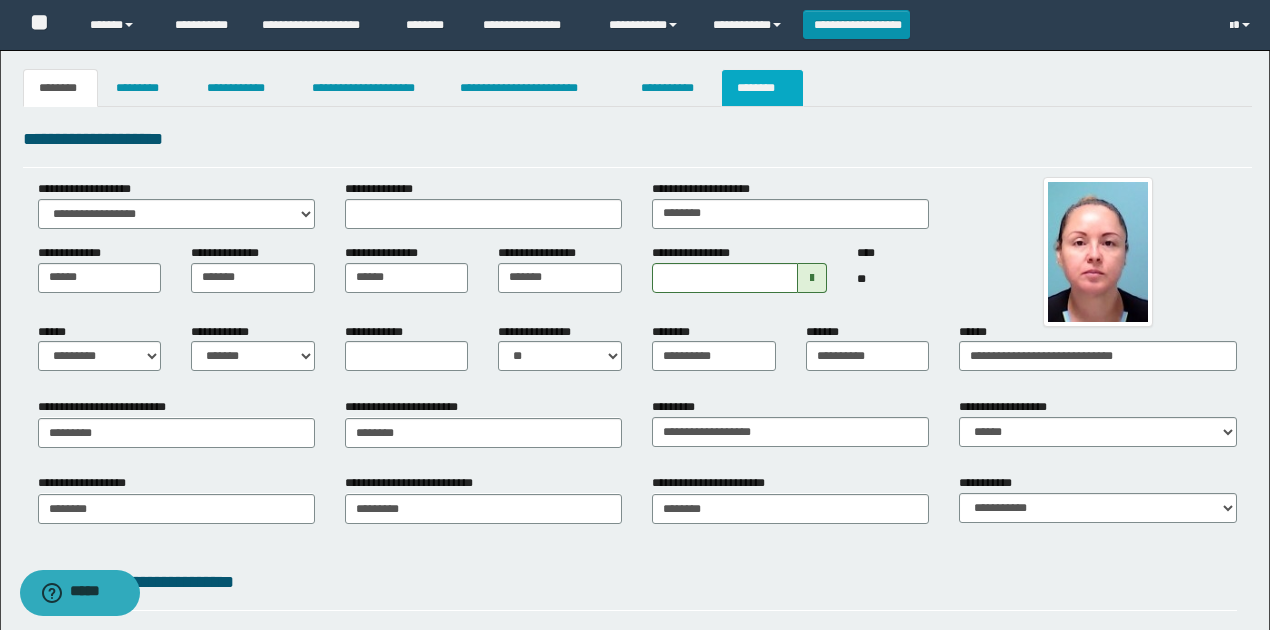 click on "********" at bounding box center (762, 88) 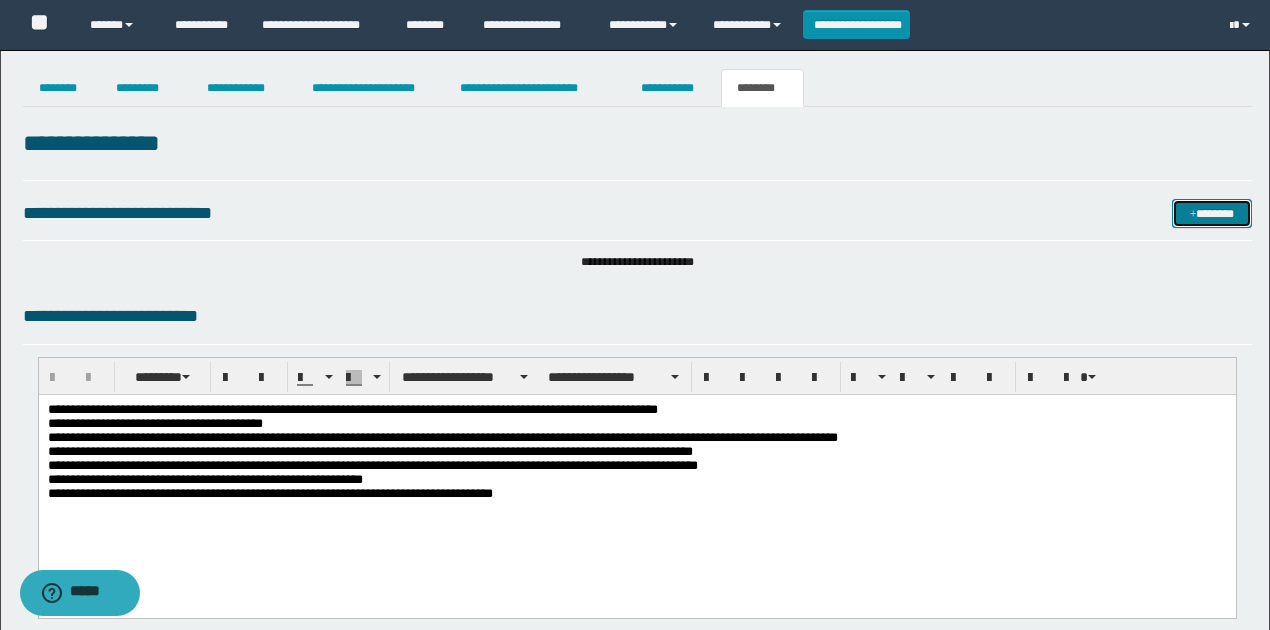 drag, startPoint x: 1193, startPoint y: 209, endPoint x: 574, endPoint y: 211, distance: 619.00323 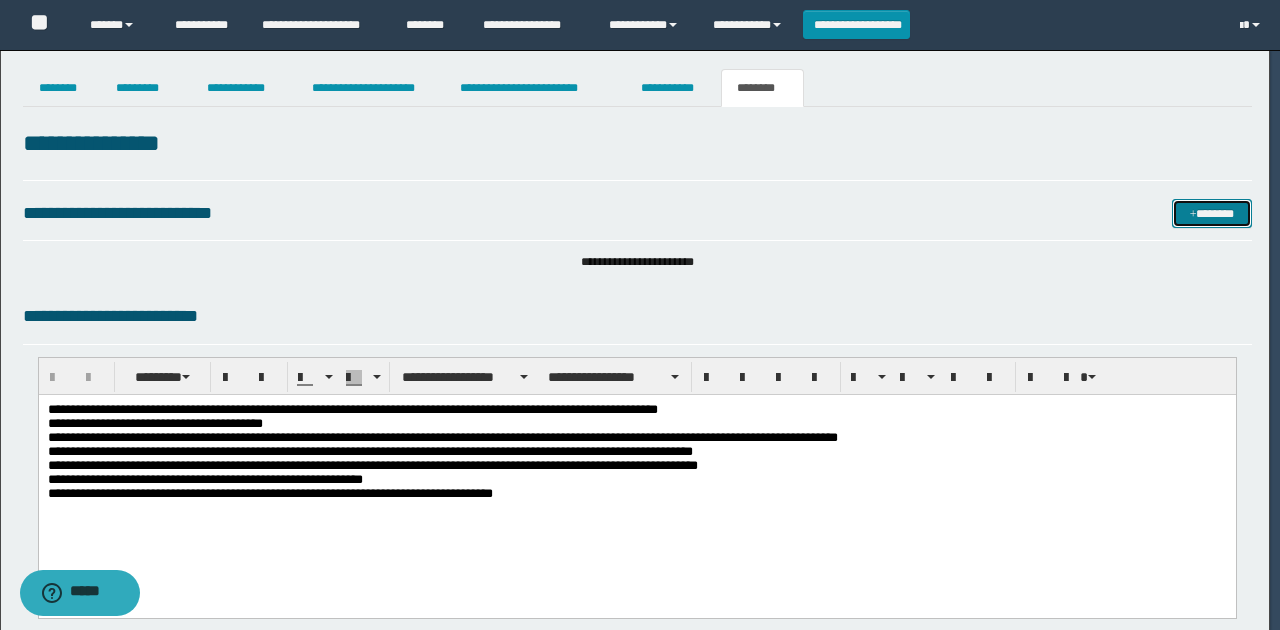 type 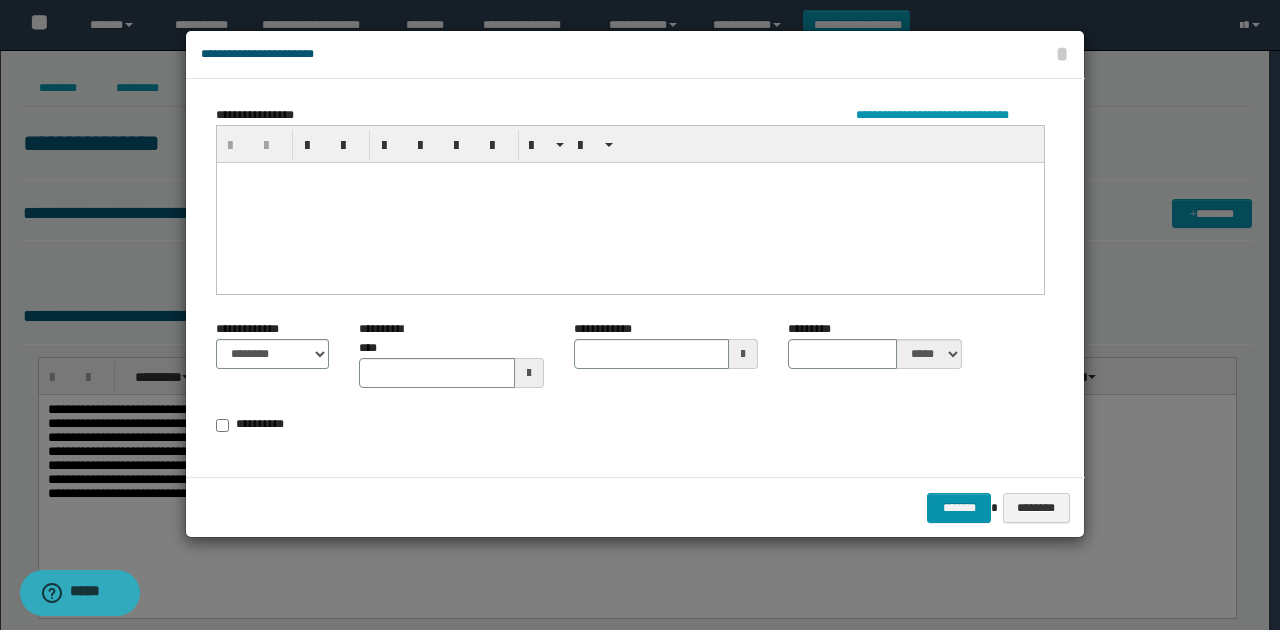 click at bounding box center (630, 177) 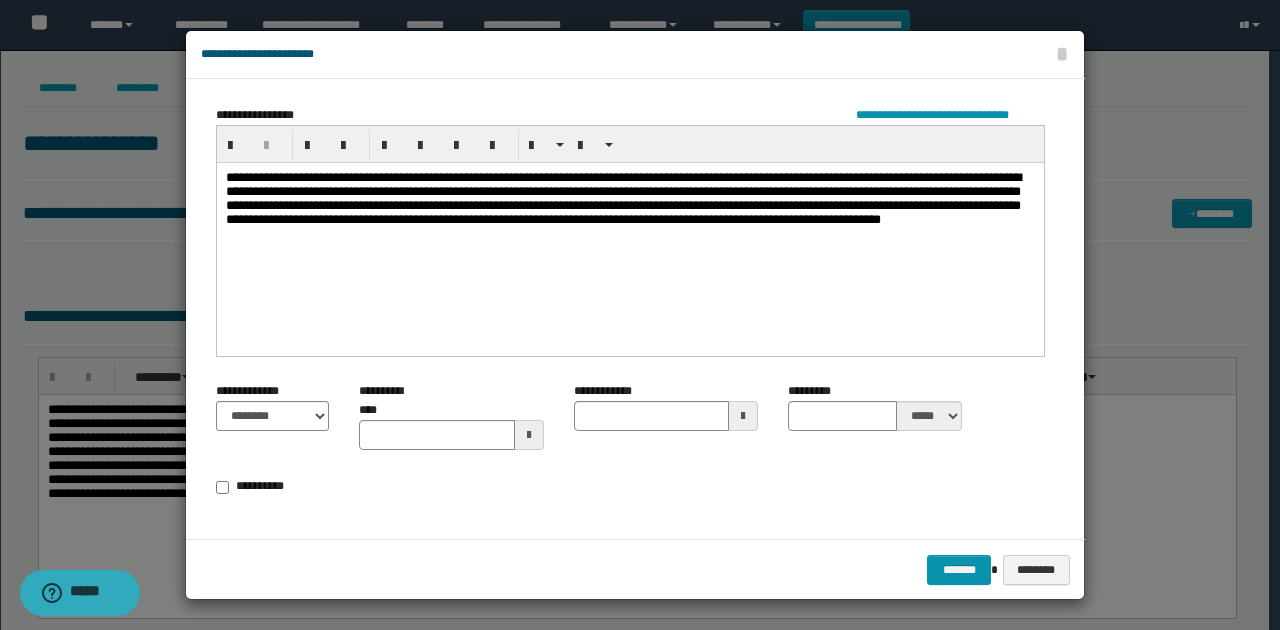 click on "**********" at bounding box center (630, 208) 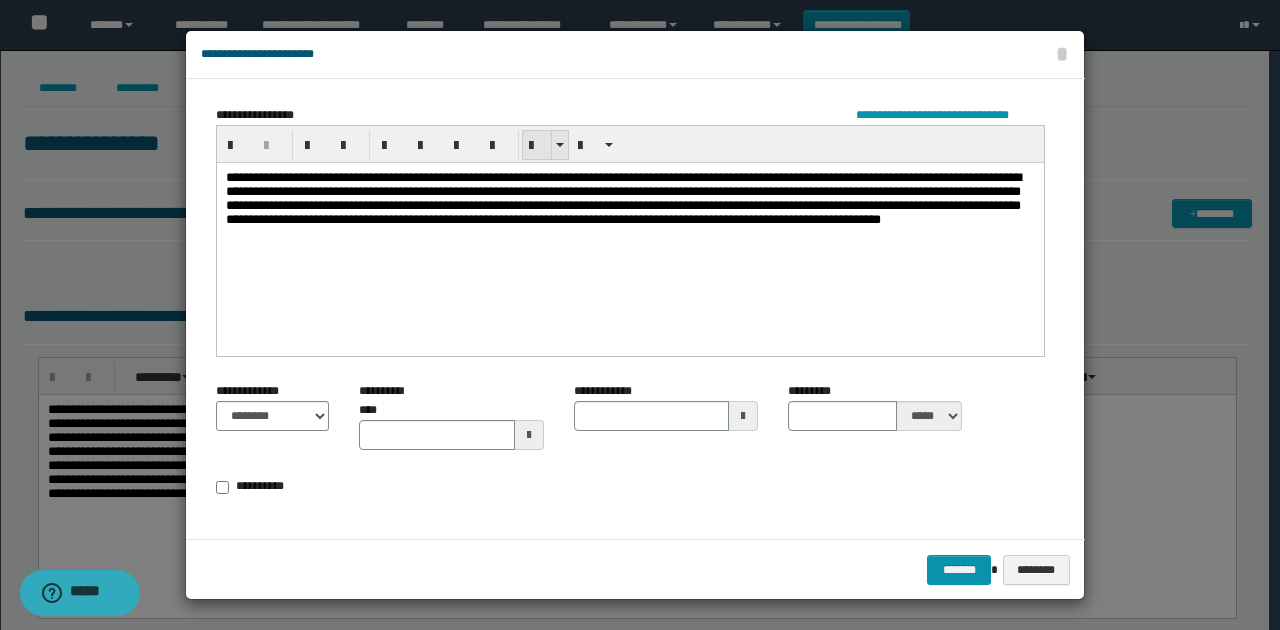 click at bounding box center (537, 146) 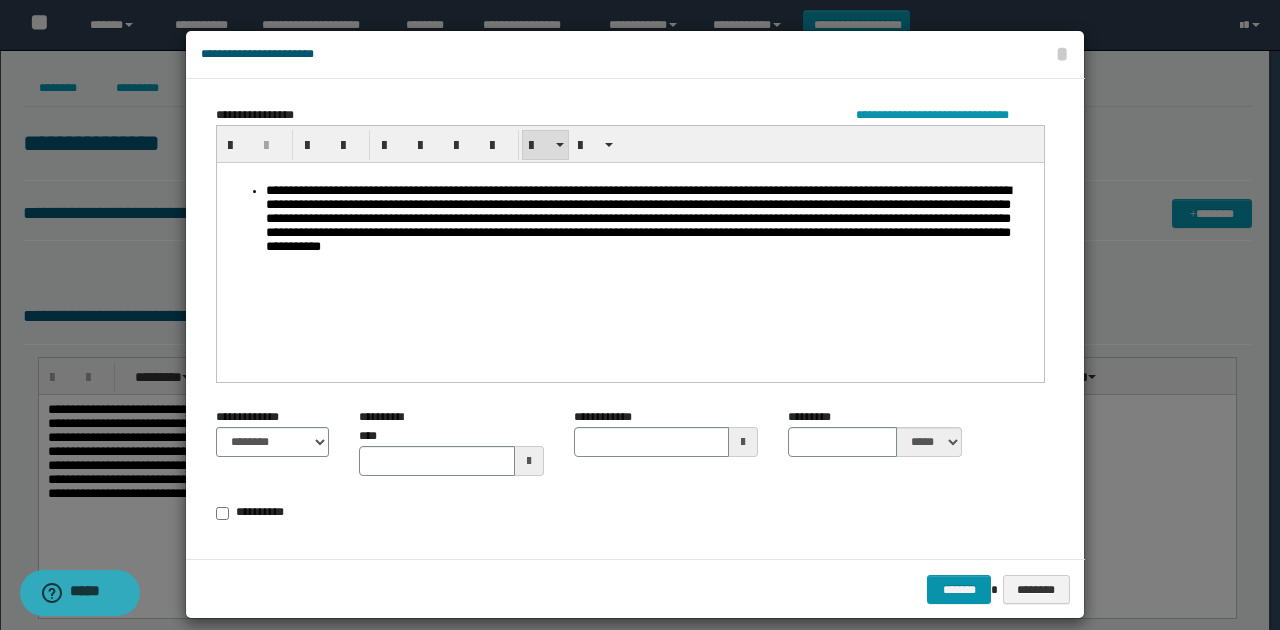 click on "**********" at bounding box center (650, 221) 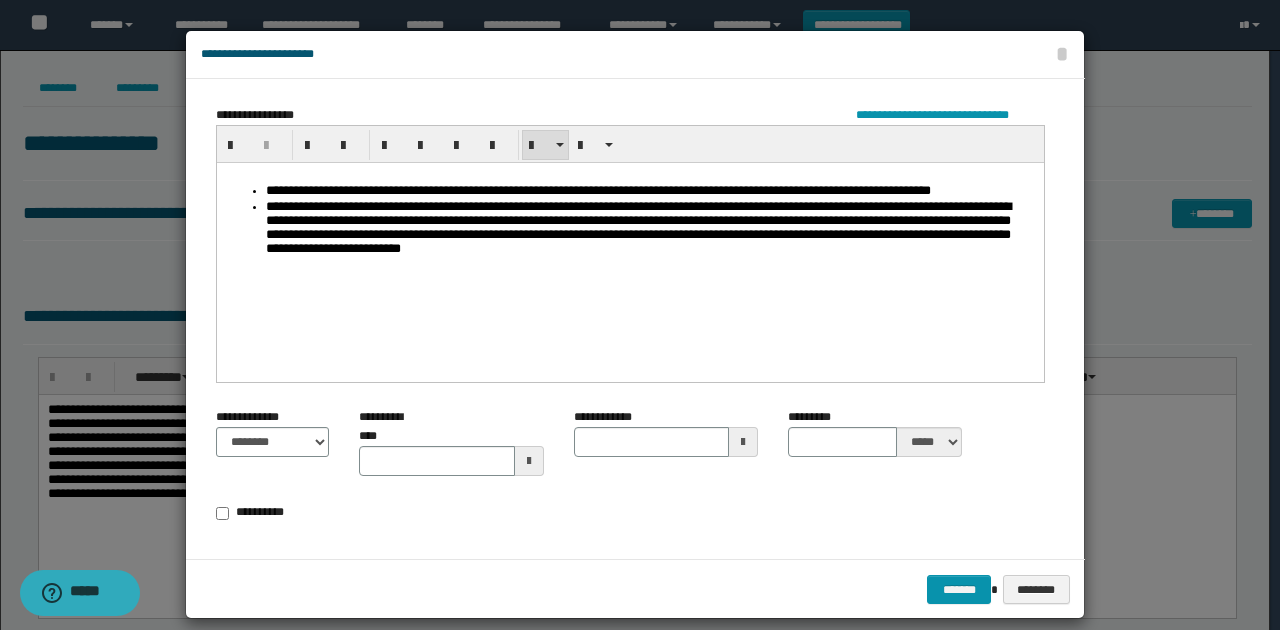 click on "**********" at bounding box center (650, 229) 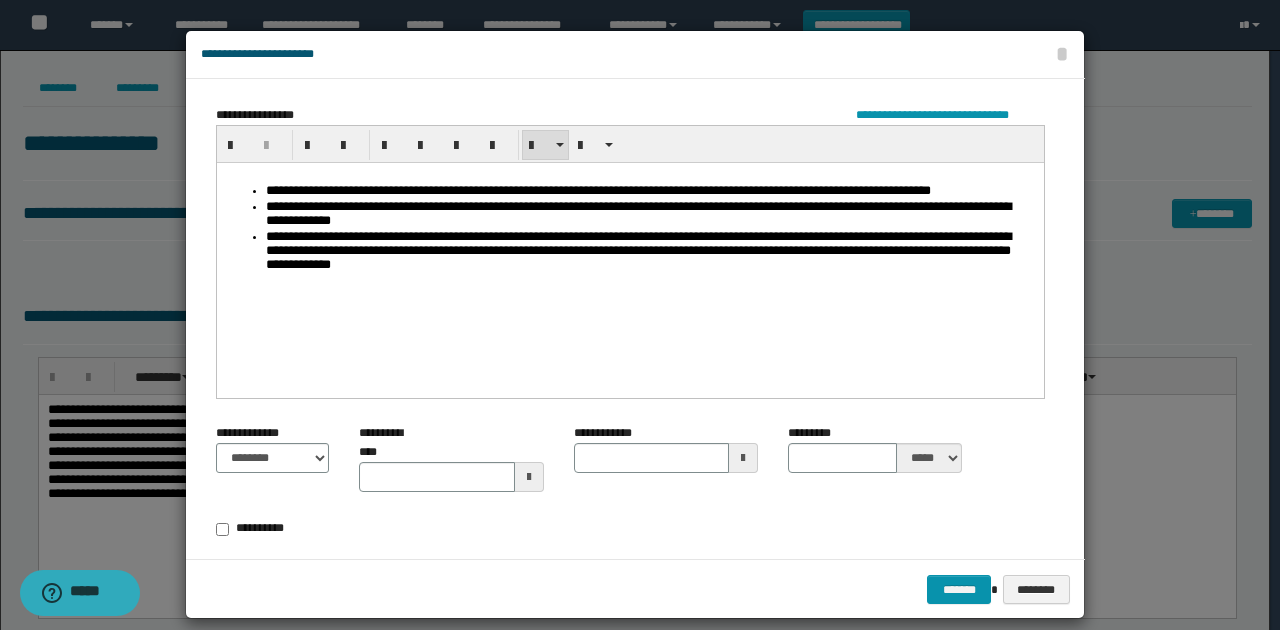 click on "**********" at bounding box center [650, 252] 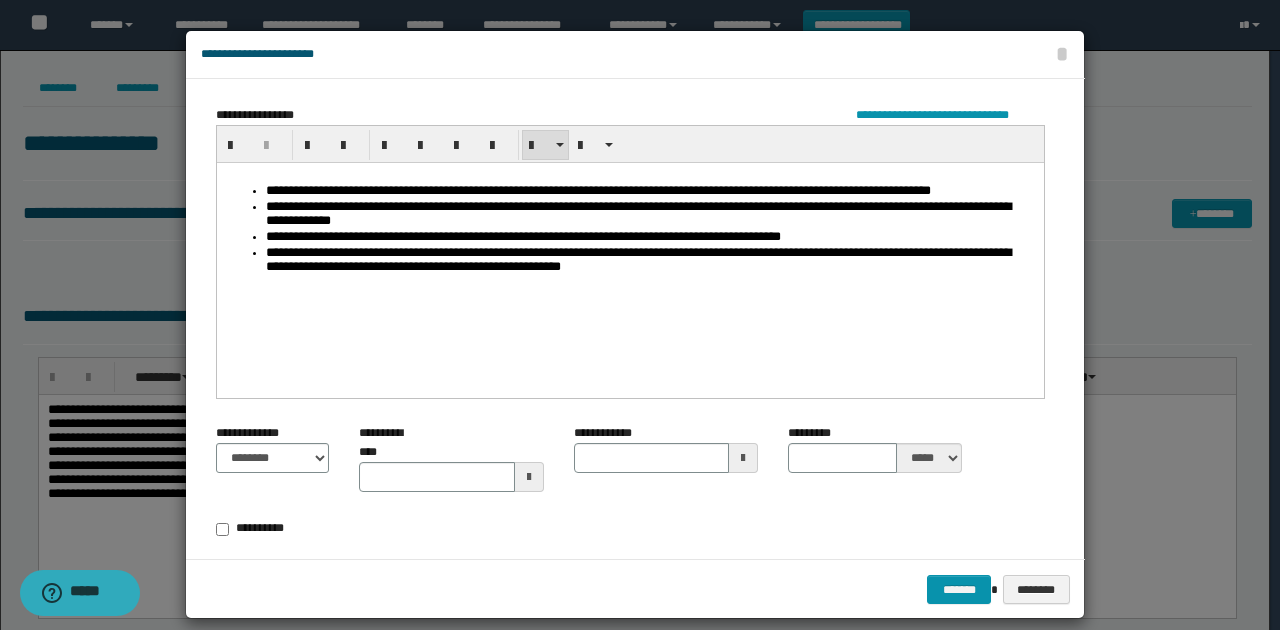 click on "**********" at bounding box center (650, 260) 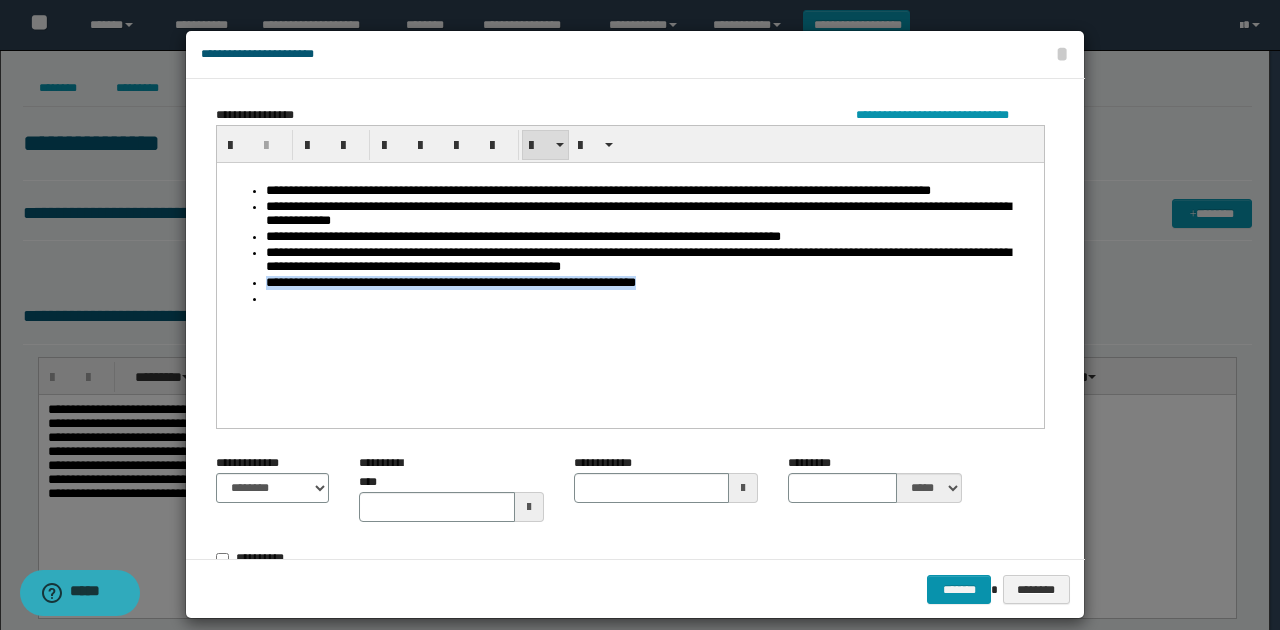 drag, startPoint x: 667, startPoint y: 289, endPoint x: 265, endPoint y: 283, distance: 402.04477 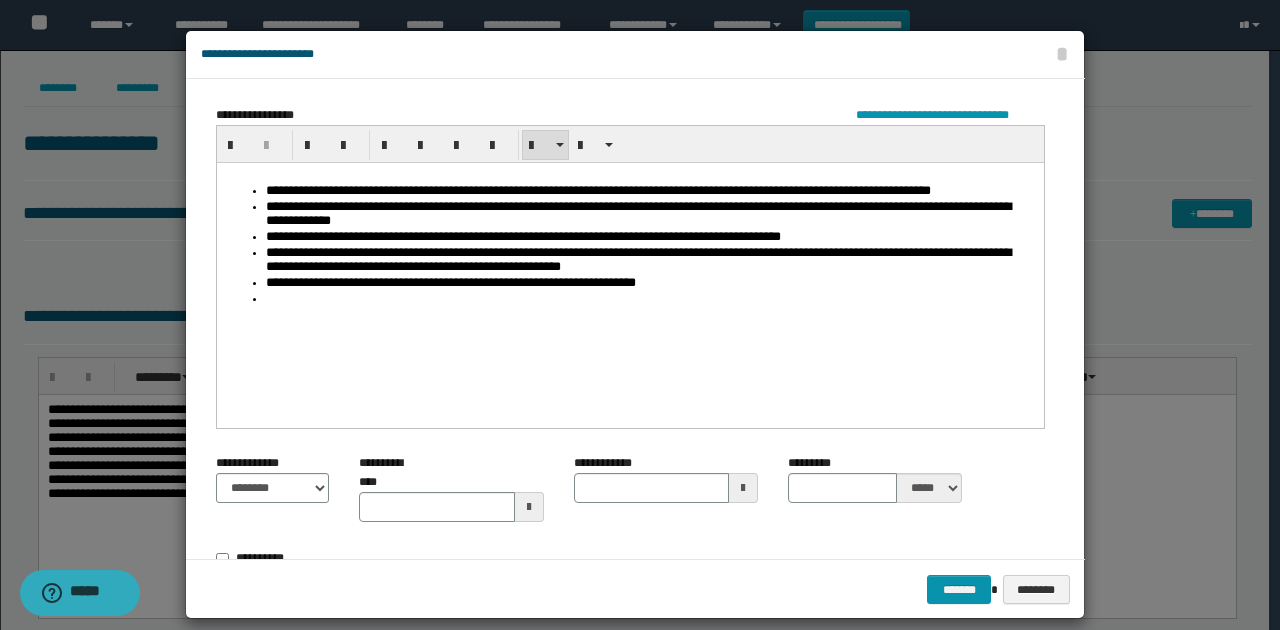 click at bounding box center (650, 298) 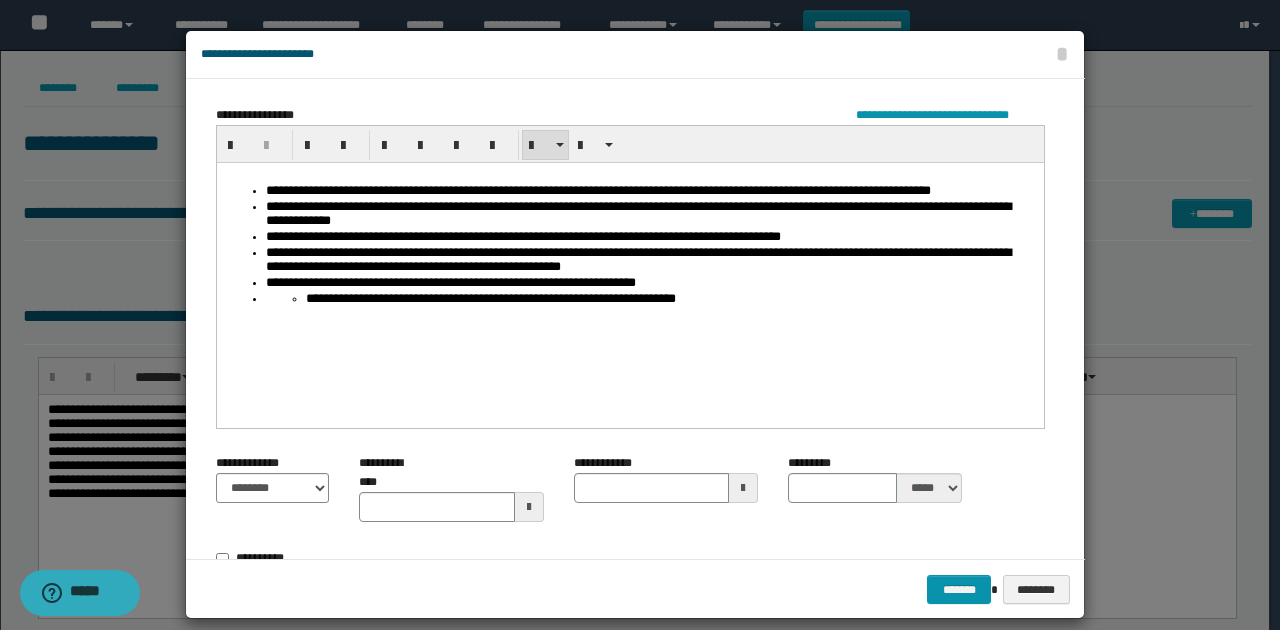 click on "**********" at bounding box center [650, 298] 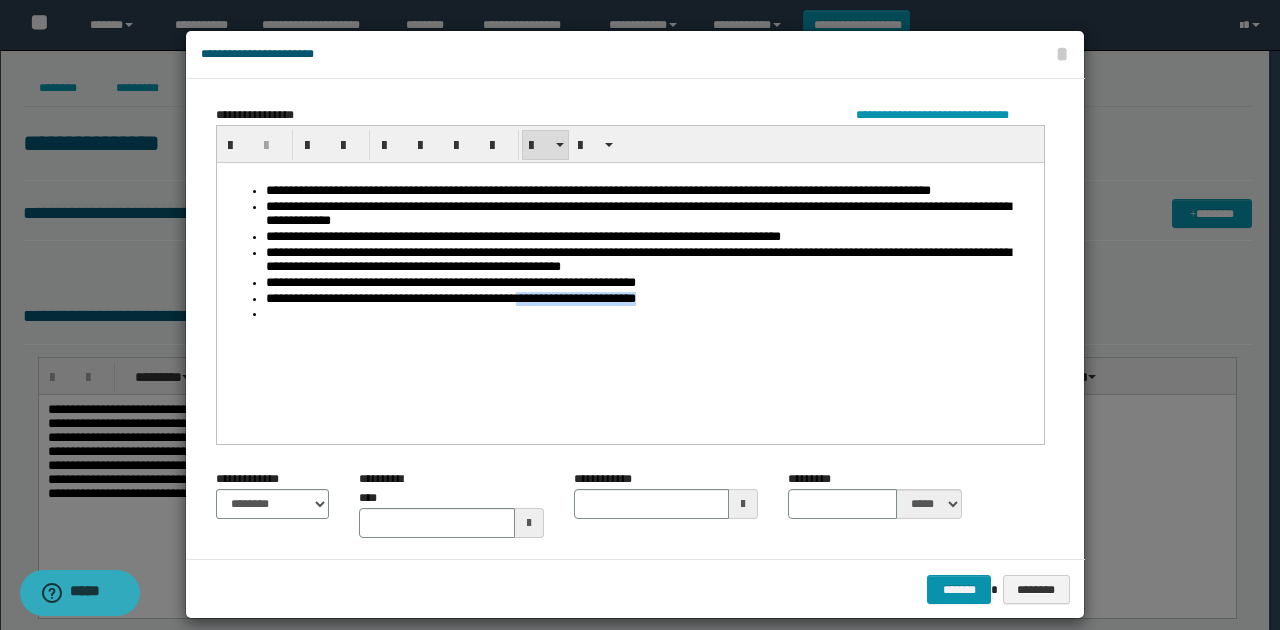 drag, startPoint x: 675, startPoint y: 297, endPoint x: 541, endPoint y: 299, distance: 134.01492 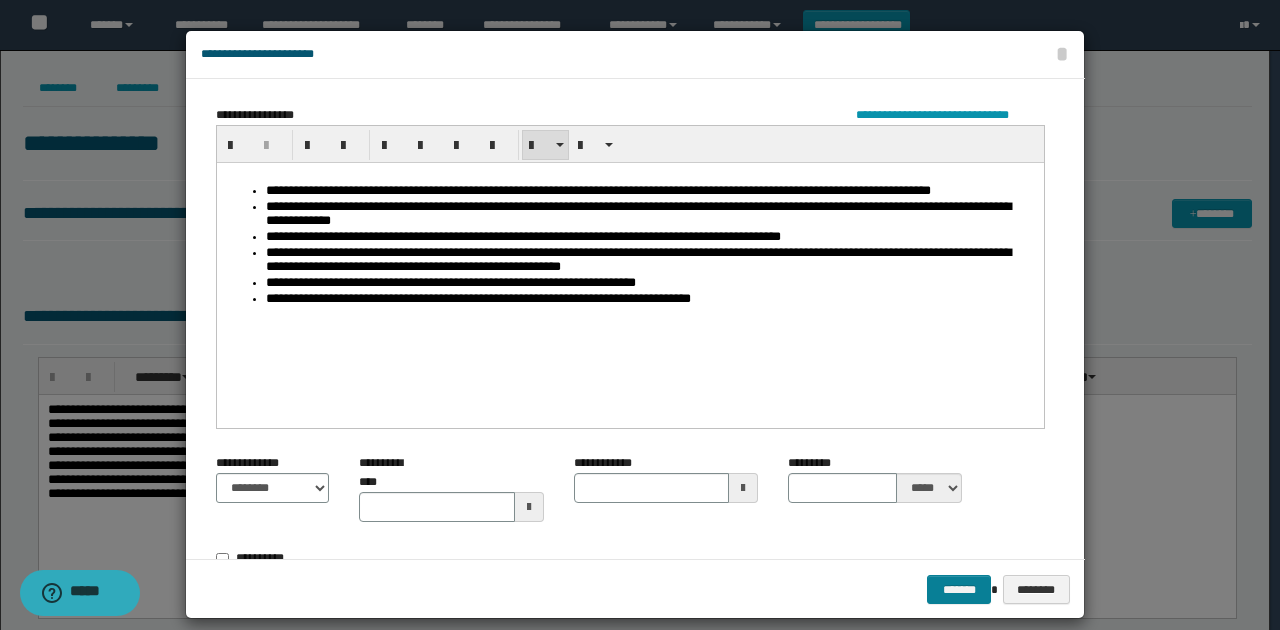 click on "*******" at bounding box center [959, 589] 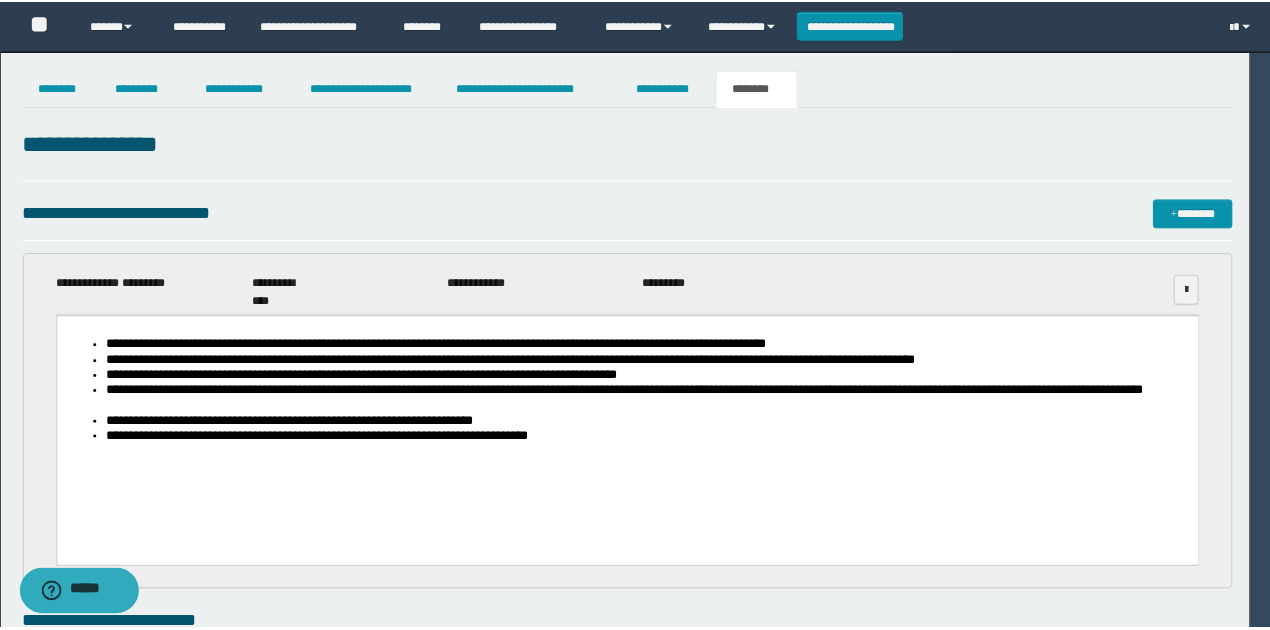 scroll, scrollTop: 0, scrollLeft: 0, axis: both 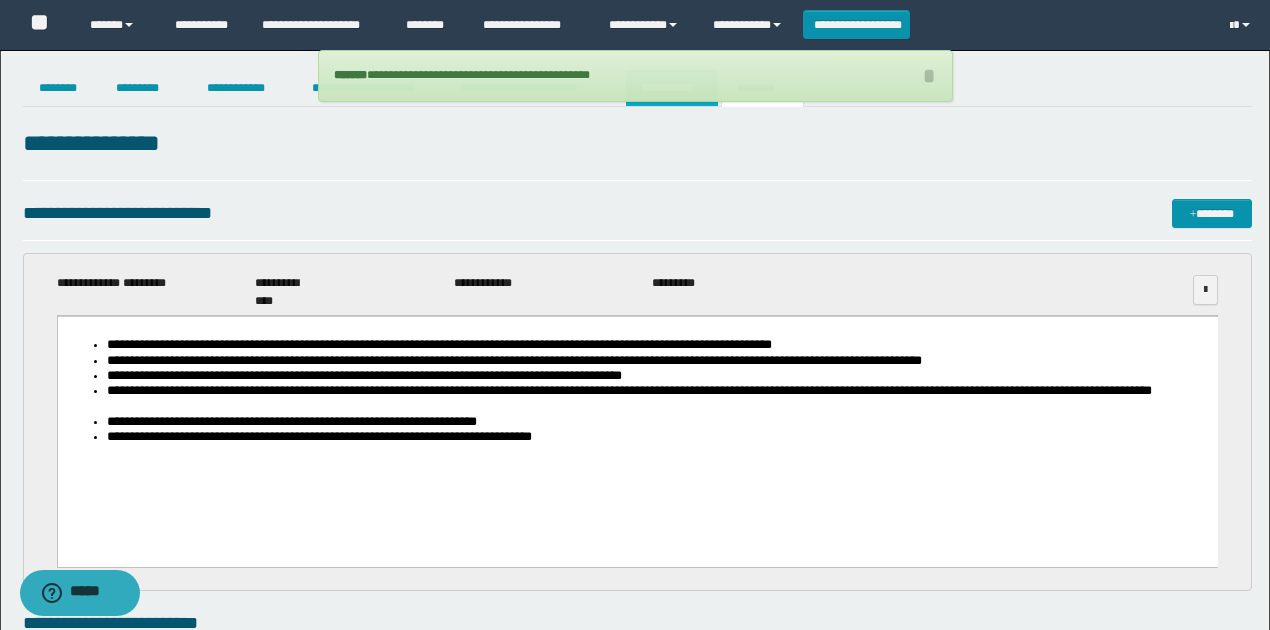 click on "**********" at bounding box center [672, 88] 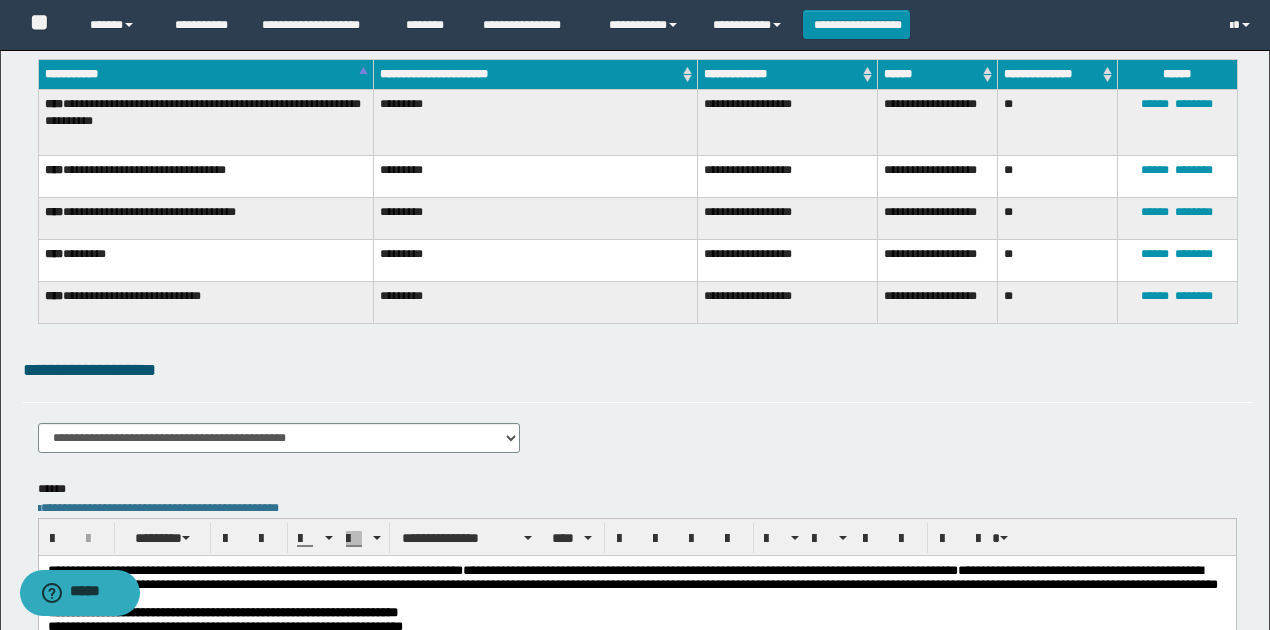 scroll, scrollTop: 0, scrollLeft: 0, axis: both 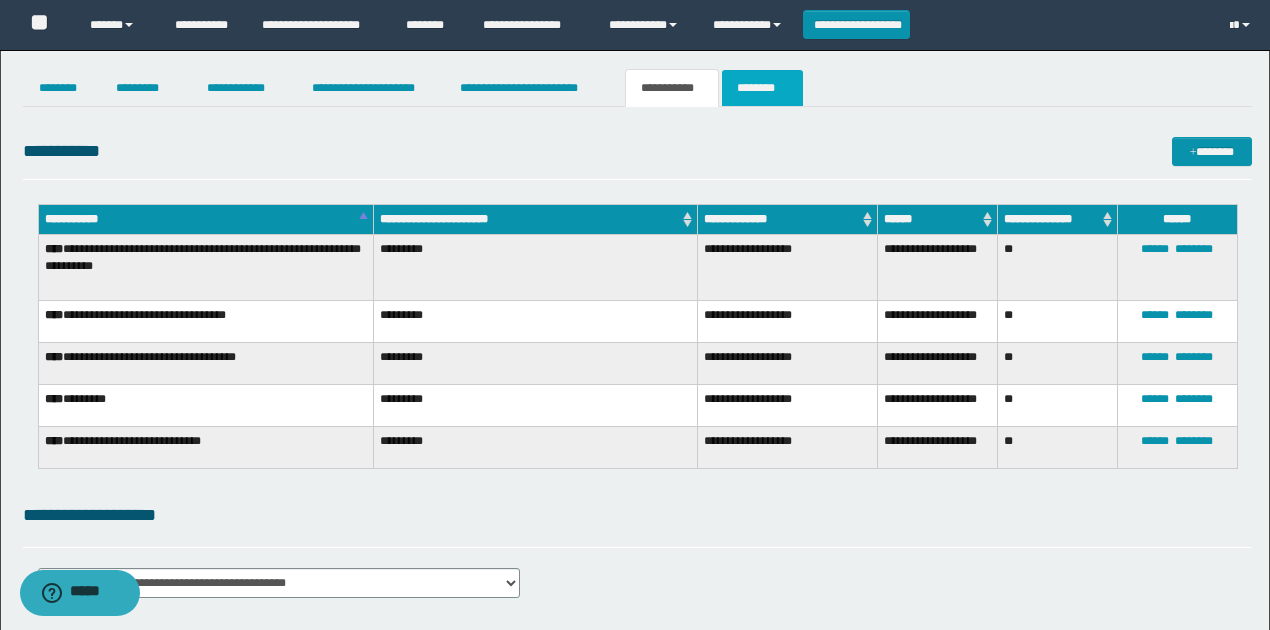 click on "********" at bounding box center [762, 88] 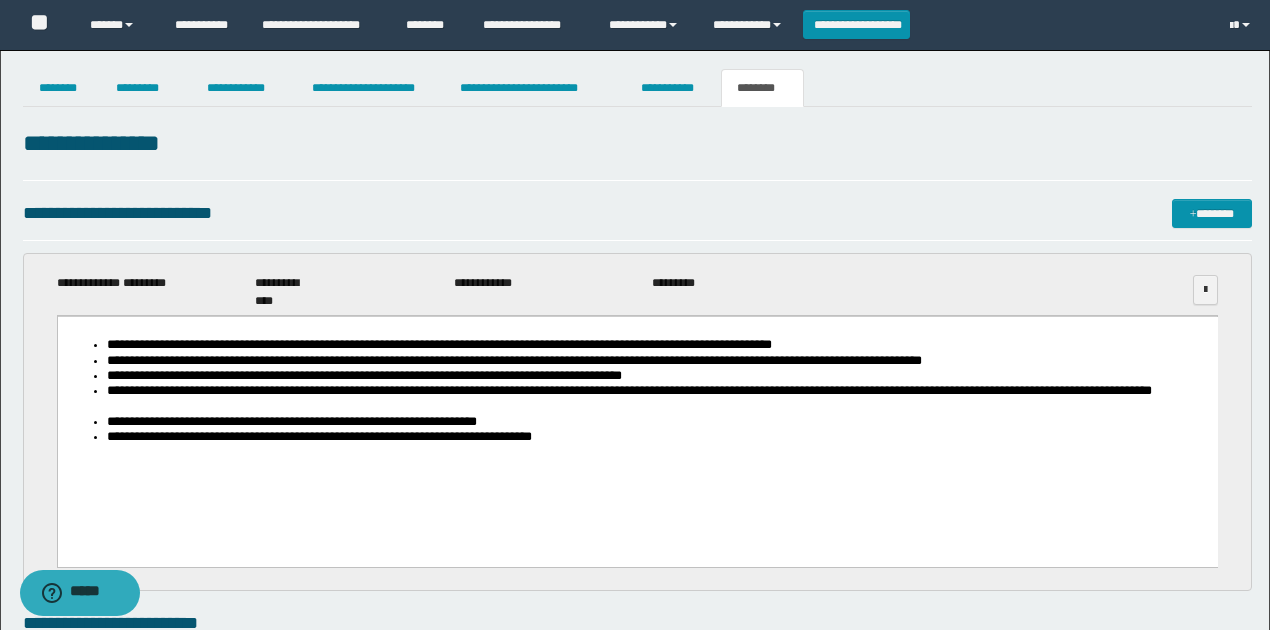 click on "**********" at bounding box center [637, 152] 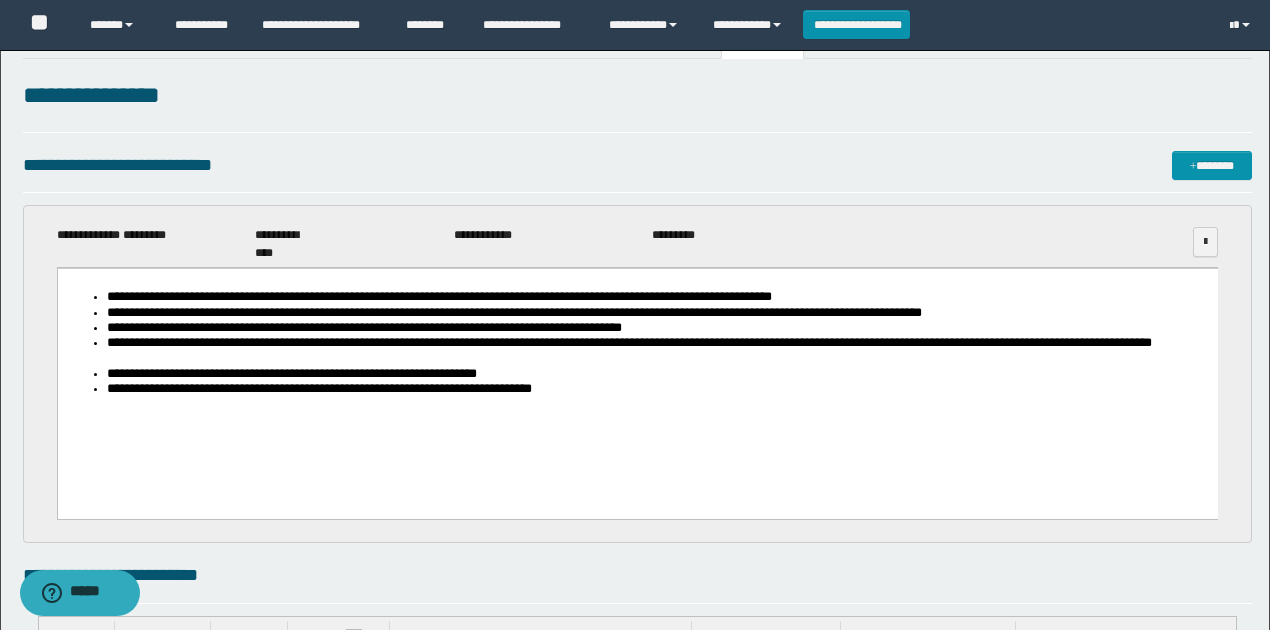 scroll, scrollTop: 0, scrollLeft: 0, axis: both 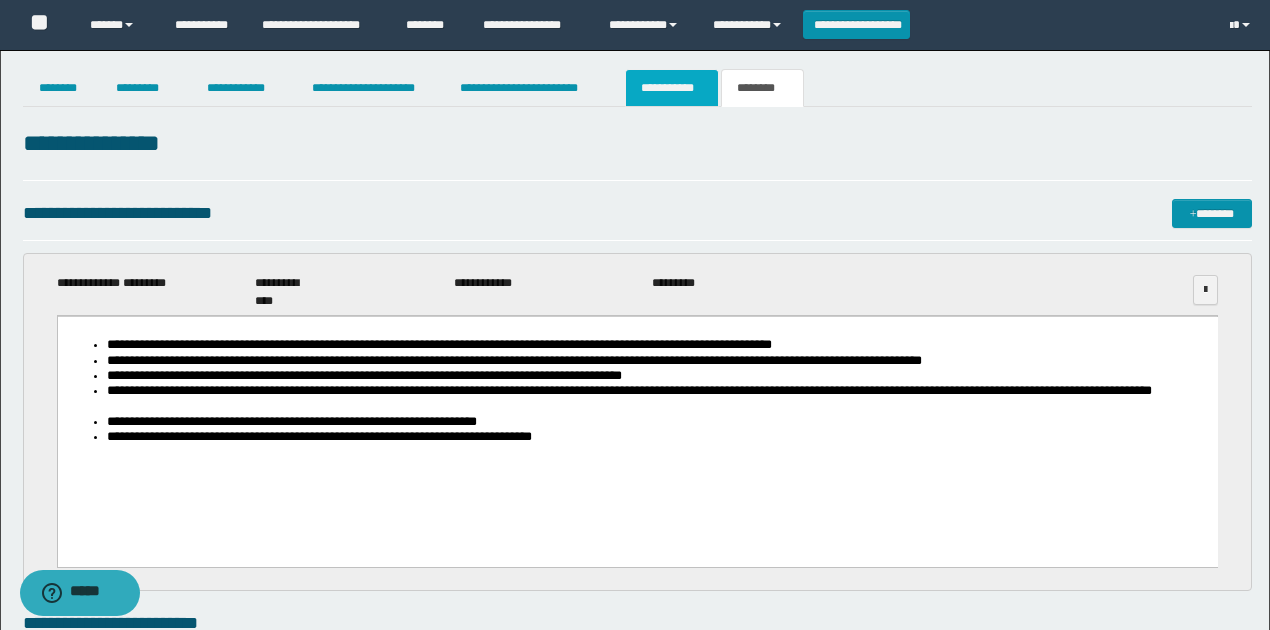 click on "**********" at bounding box center [672, 88] 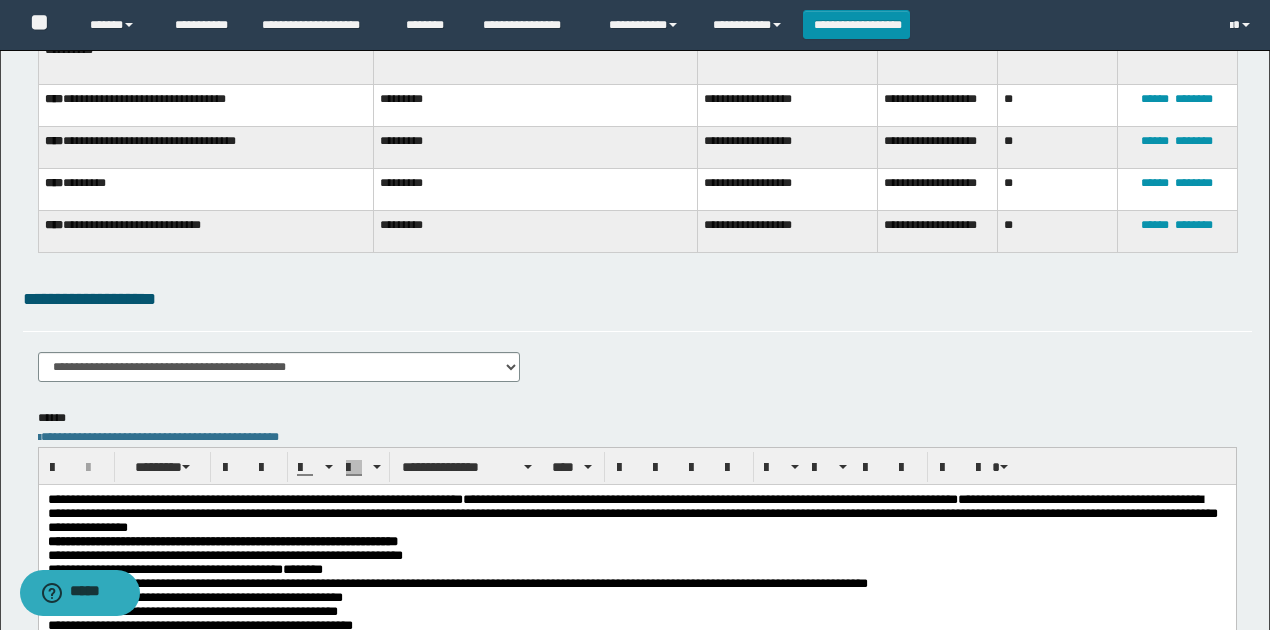 scroll, scrollTop: 266, scrollLeft: 0, axis: vertical 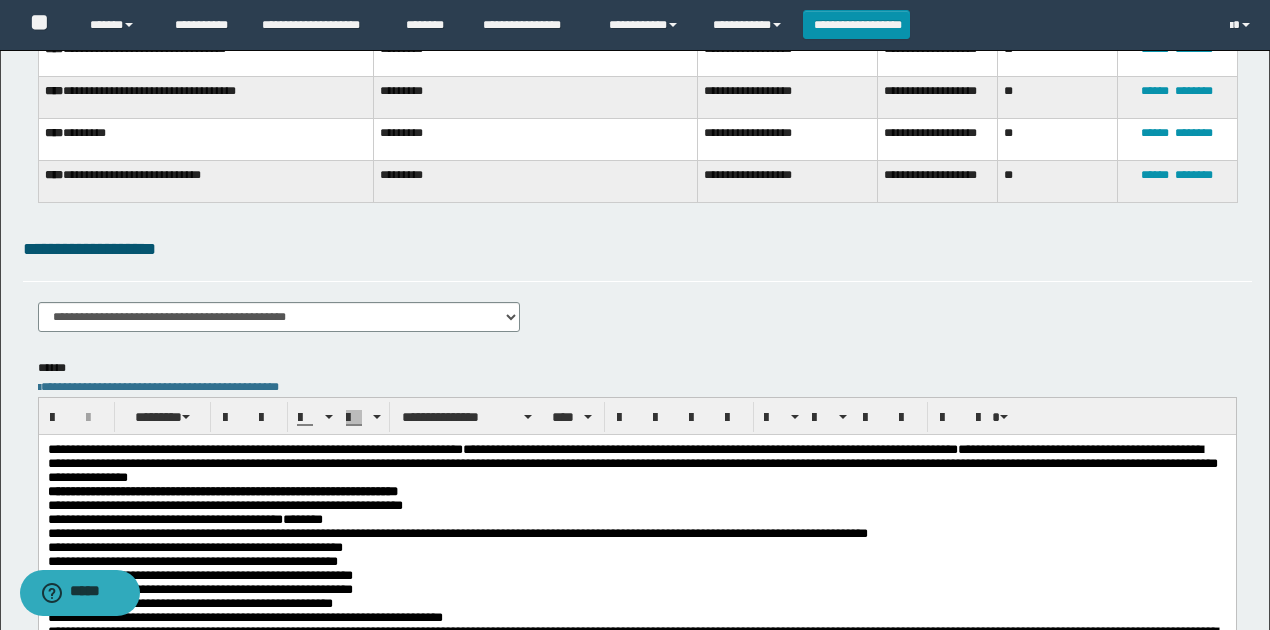 click on "**********" at bounding box center [636, 526] 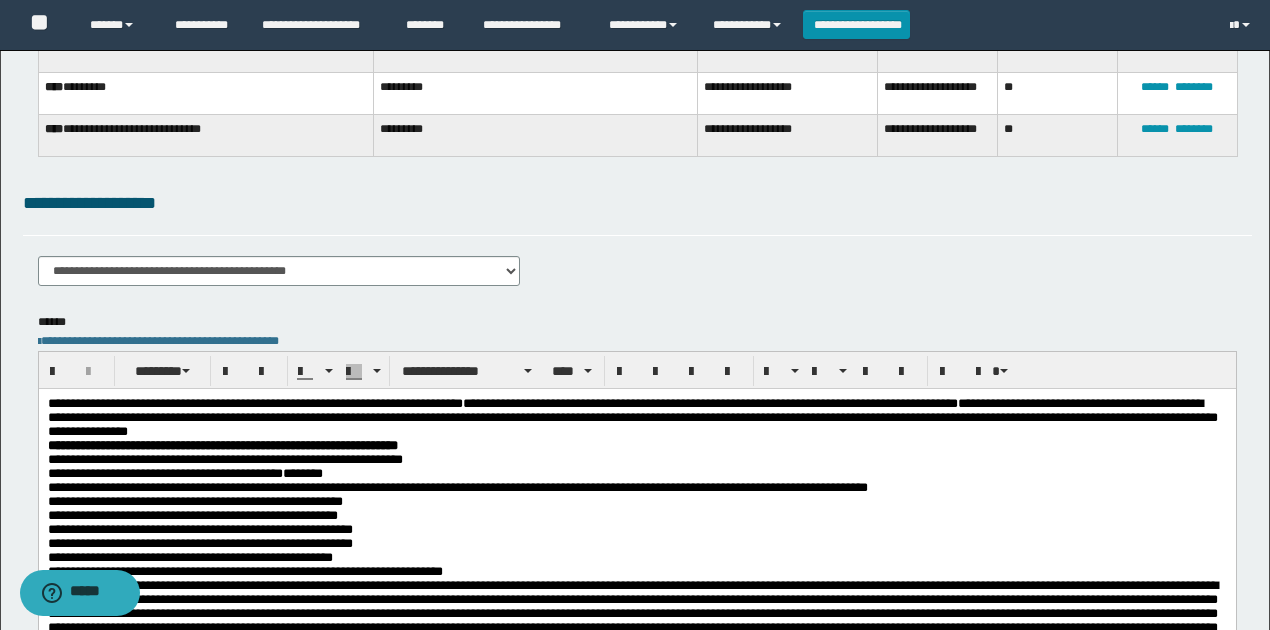 drag, startPoint x: 672, startPoint y: 781, endPoint x: 630, endPoint y: 360, distance: 423.0898 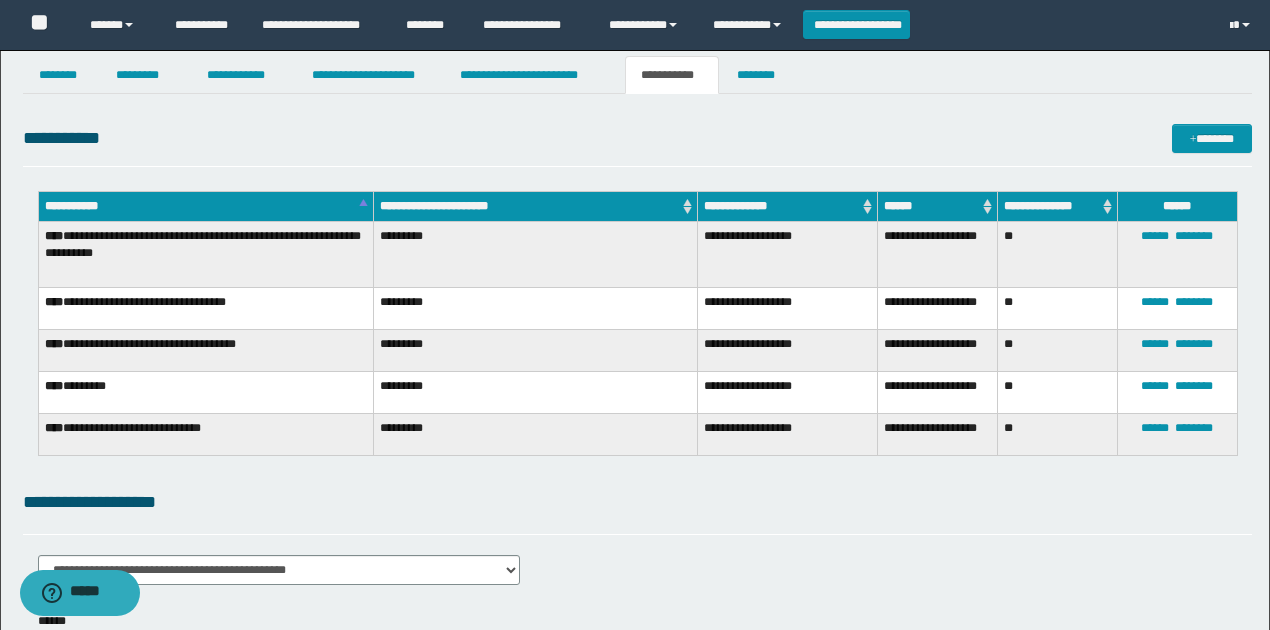 scroll, scrollTop: 0, scrollLeft: 0, axis: both 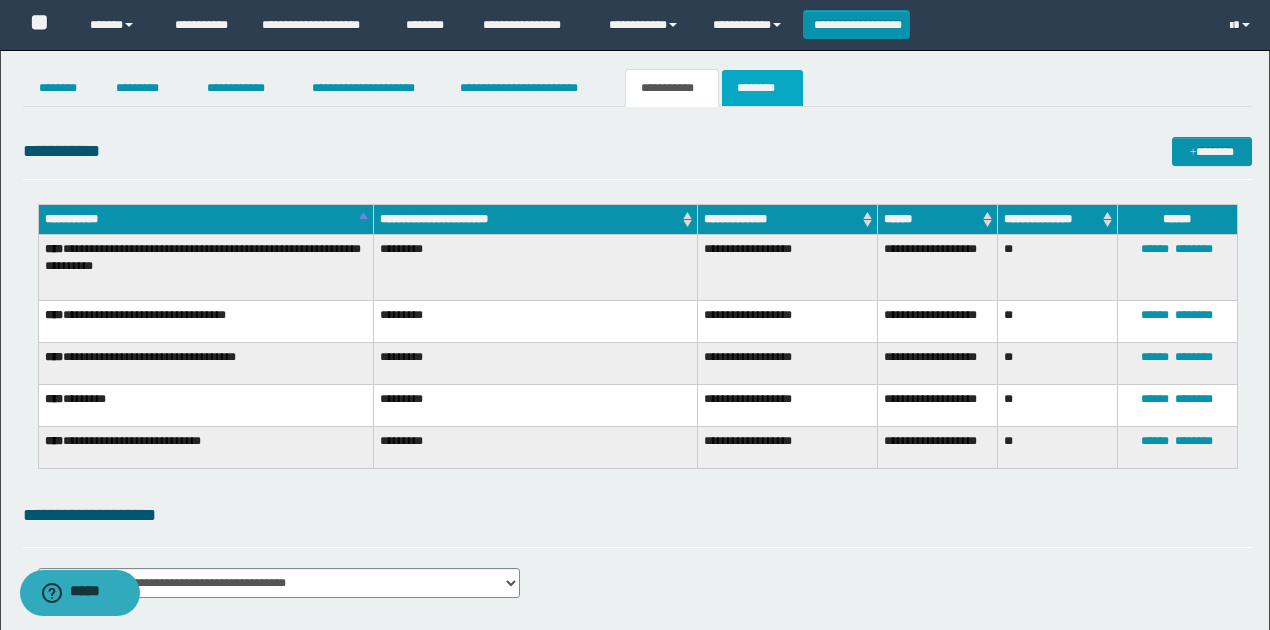 click on "********" at bounding box center [762, 88] 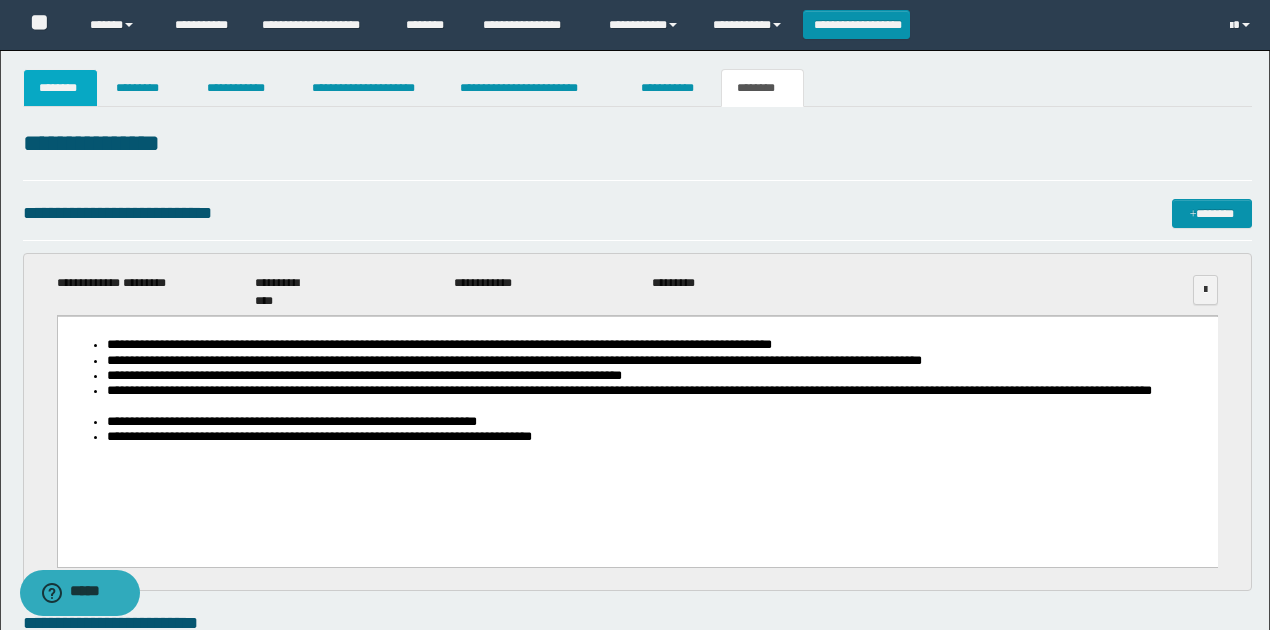 click on "********" at bounding box center (61, 88) 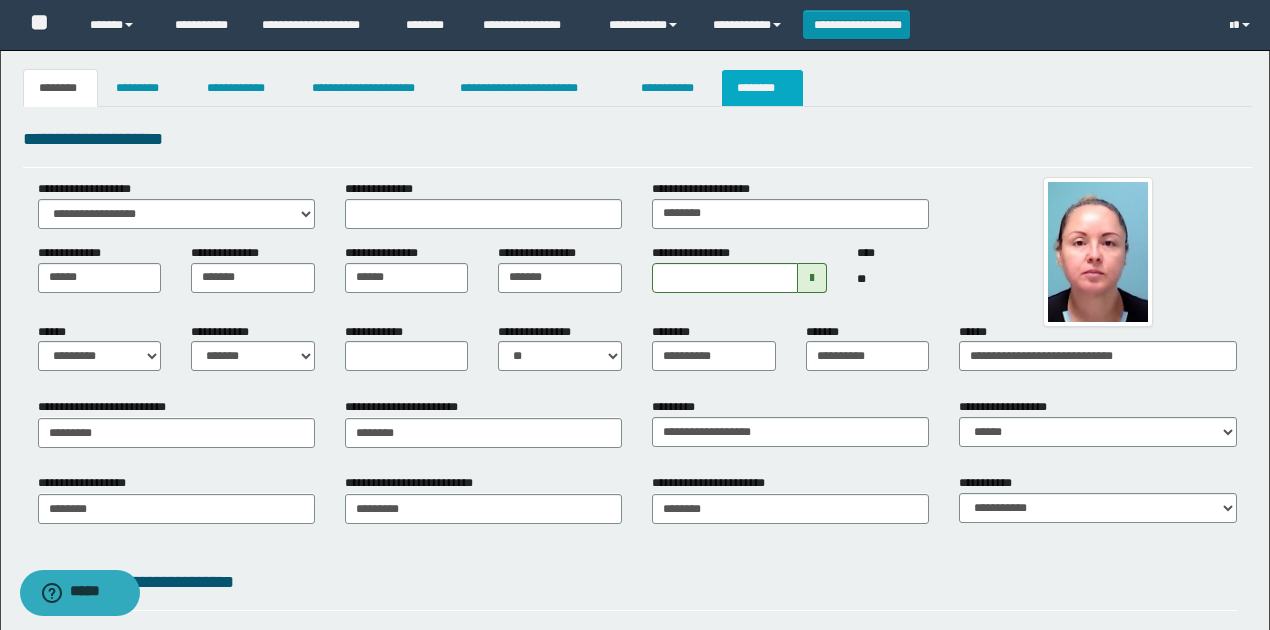 click on "********" at bounding box center (762, 88) 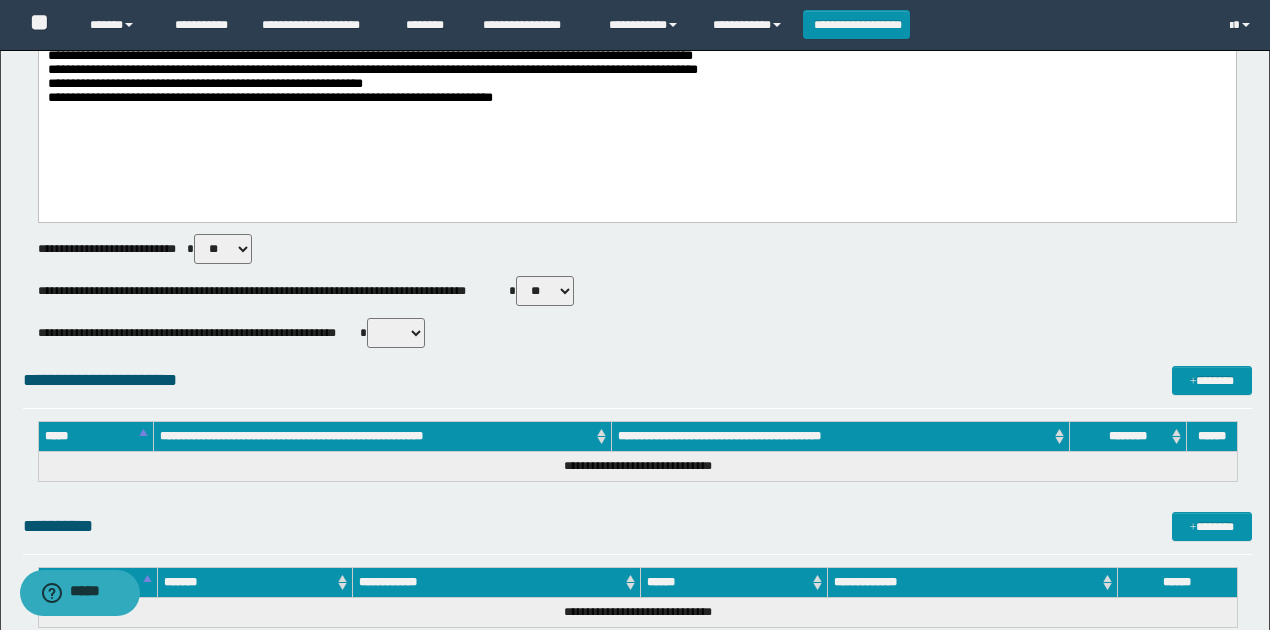 scroll, scrollTop: 866, scrollLeft: 0, axis: vertical 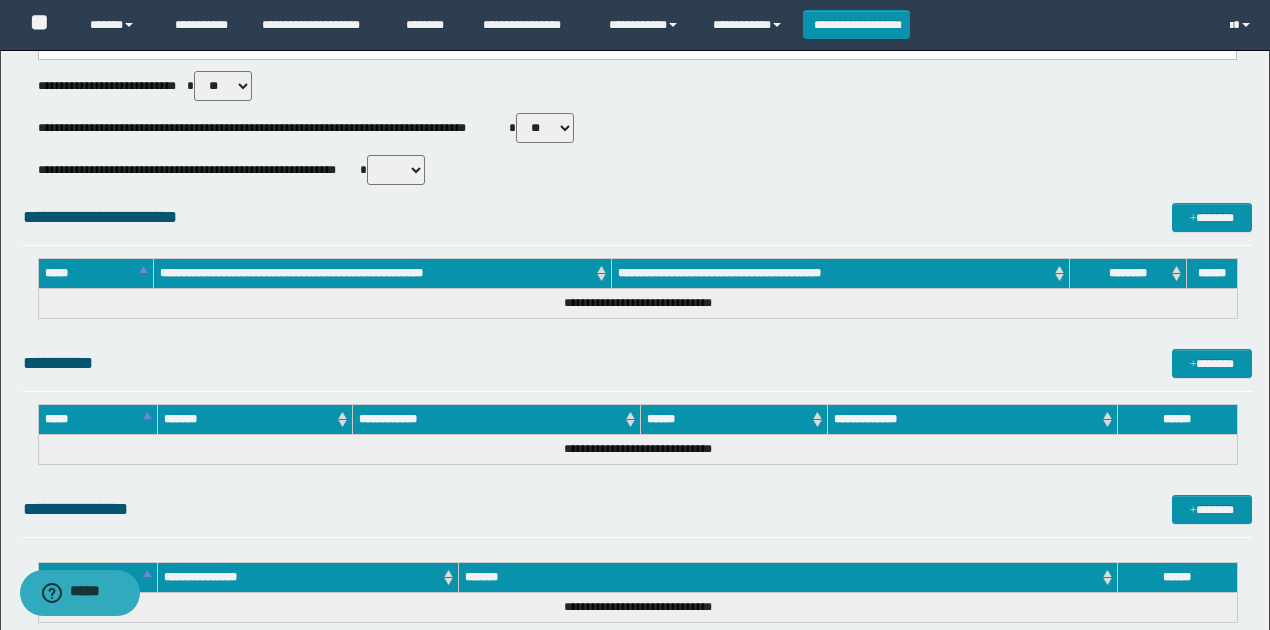 click on "**
**" at bounding box center [396, 170] 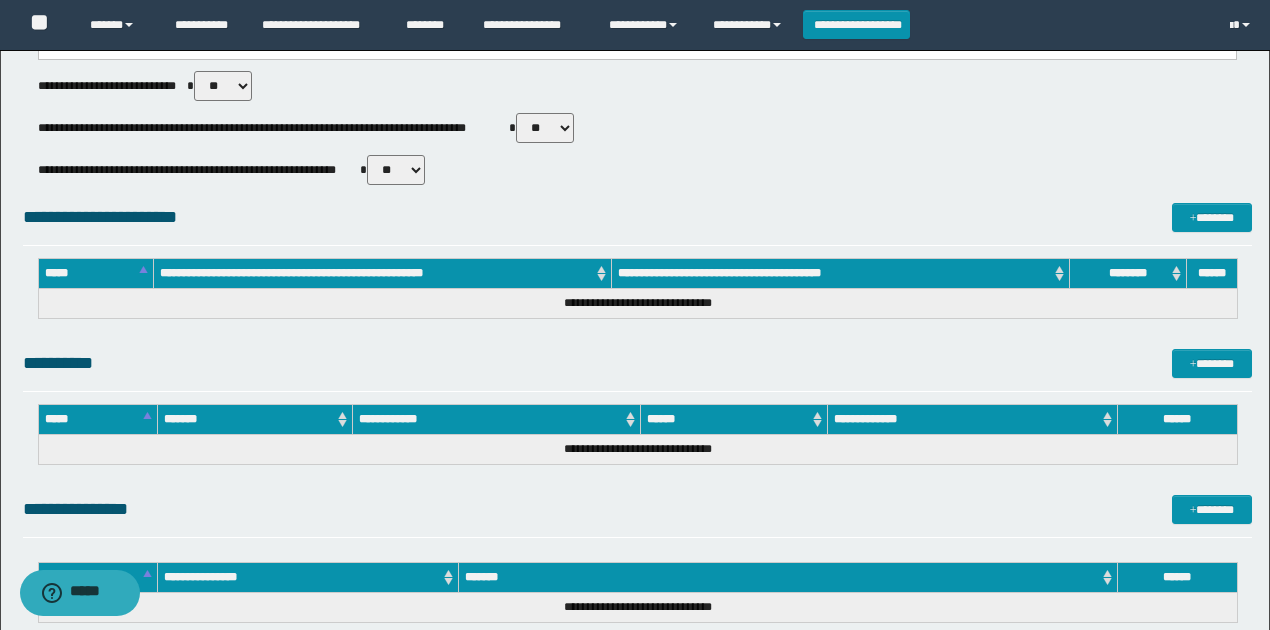 click on "**
**" at bounding box center [396, 170] 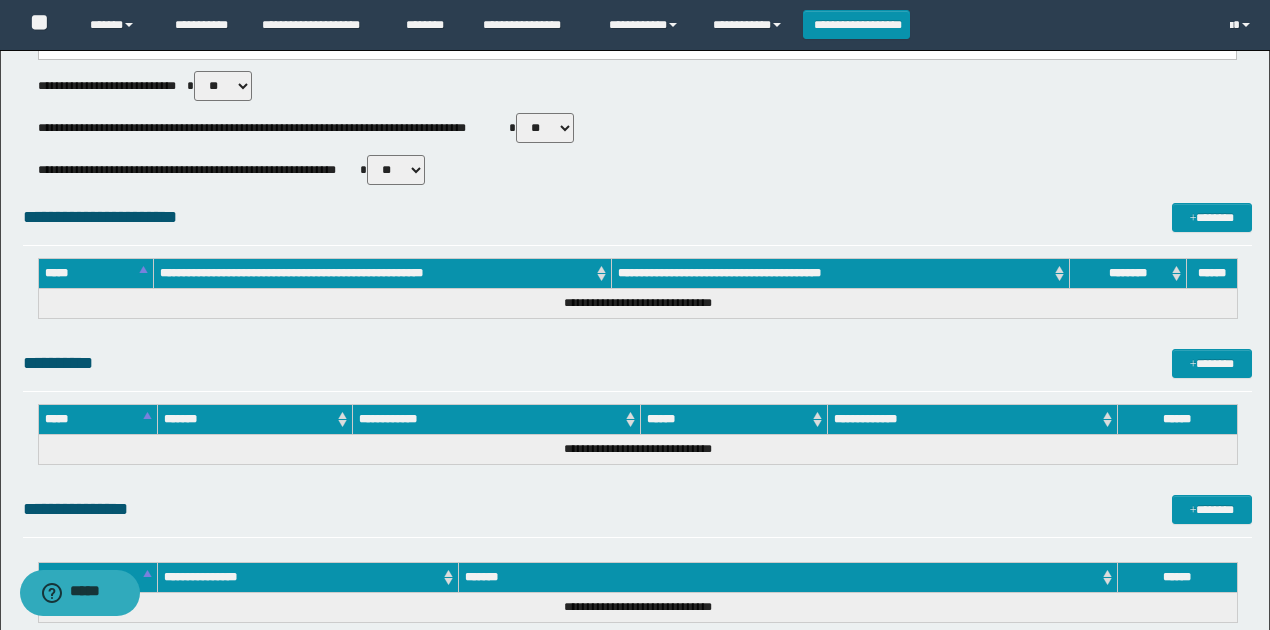 drag, startPoint x: 540, startPoint y: 128, endPoint x: 544, endPoint y: 138, distance: 10.770329 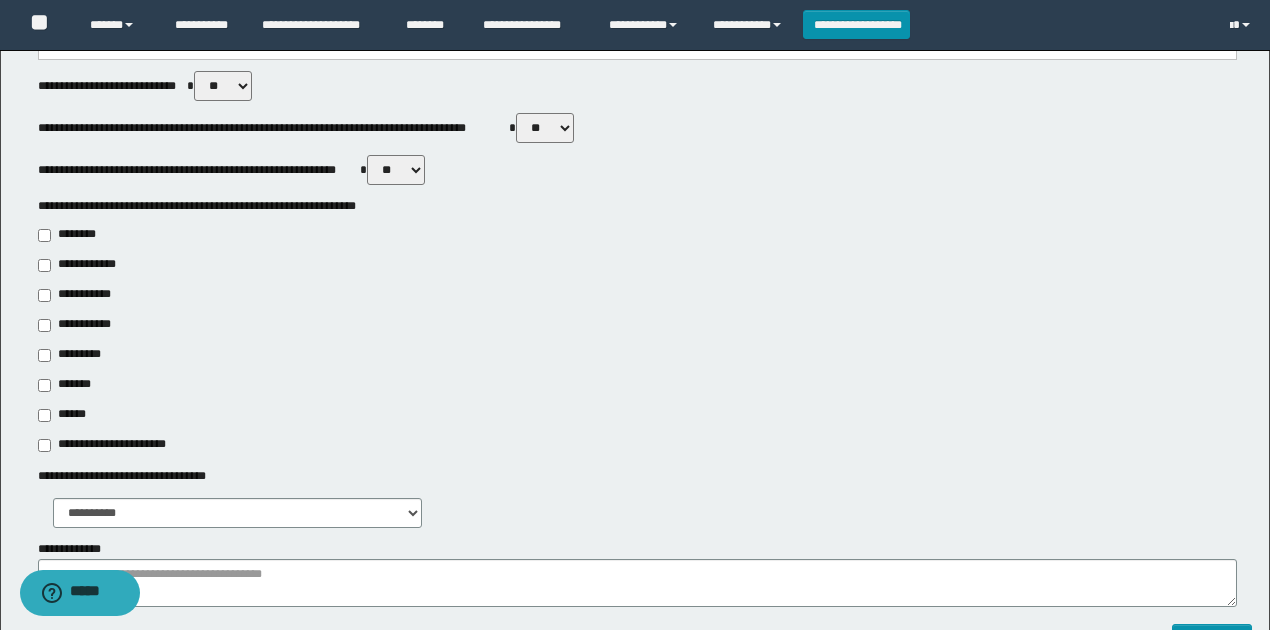 click on "**********" at bounding box center [81, 295] 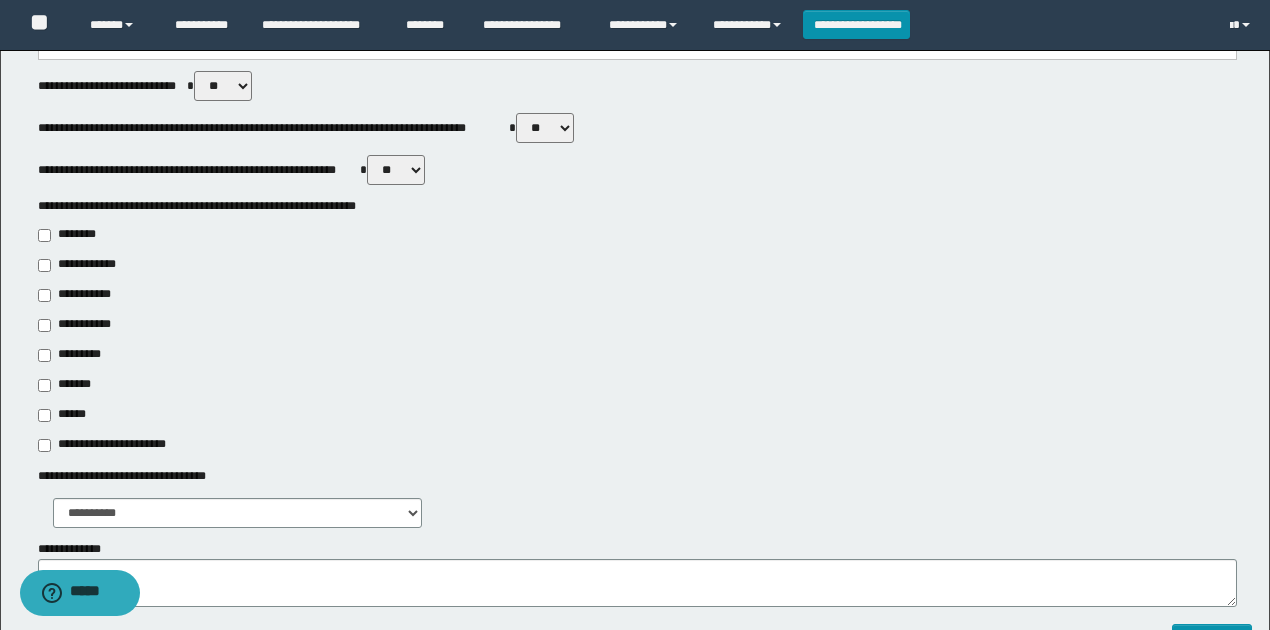 click on "*******" at bounding box center (70, 385) 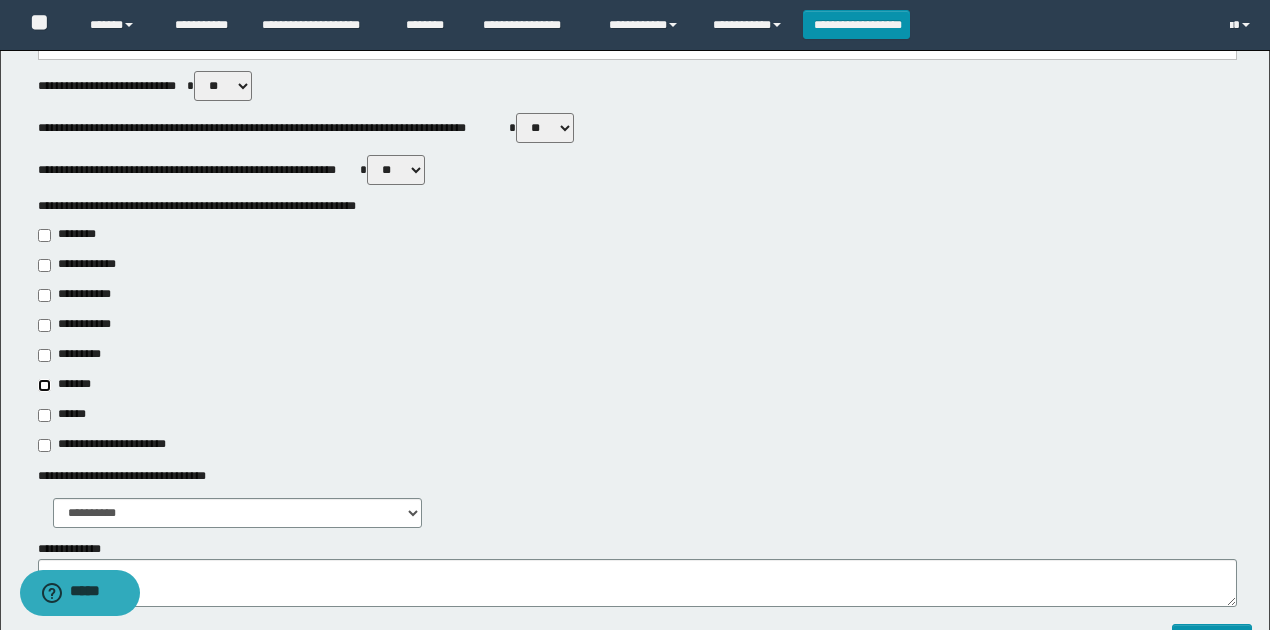 type on "**********" 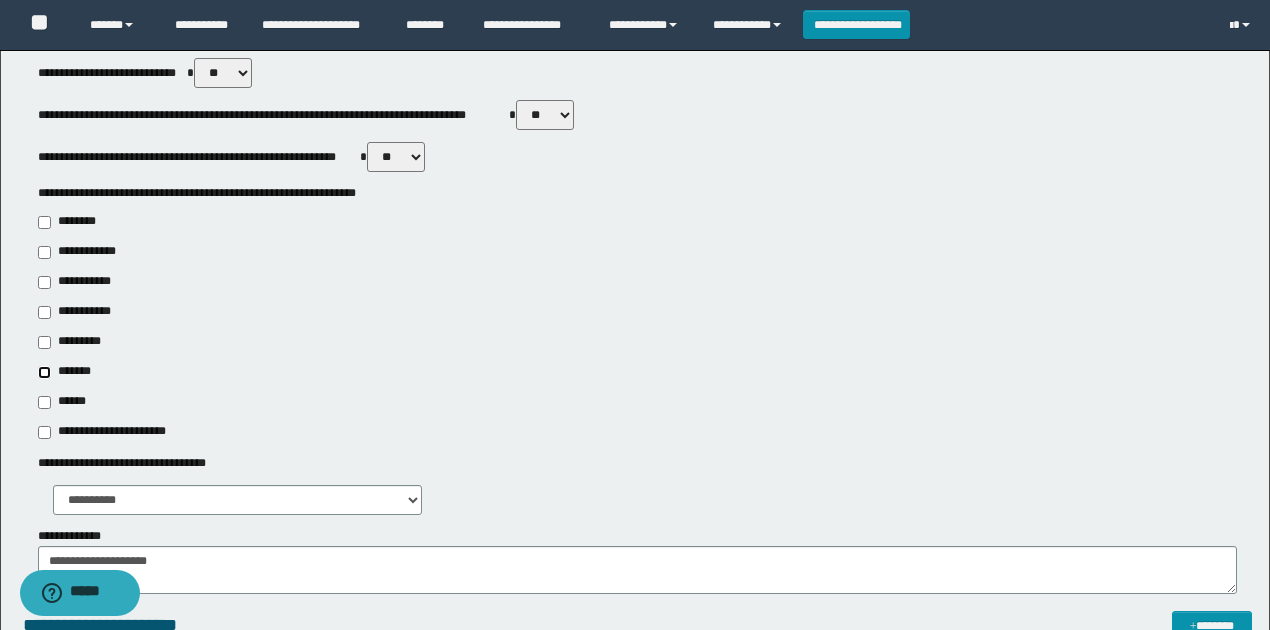 scroll, scrollTop: 1000, scrollLeft: 0, axis: vertical 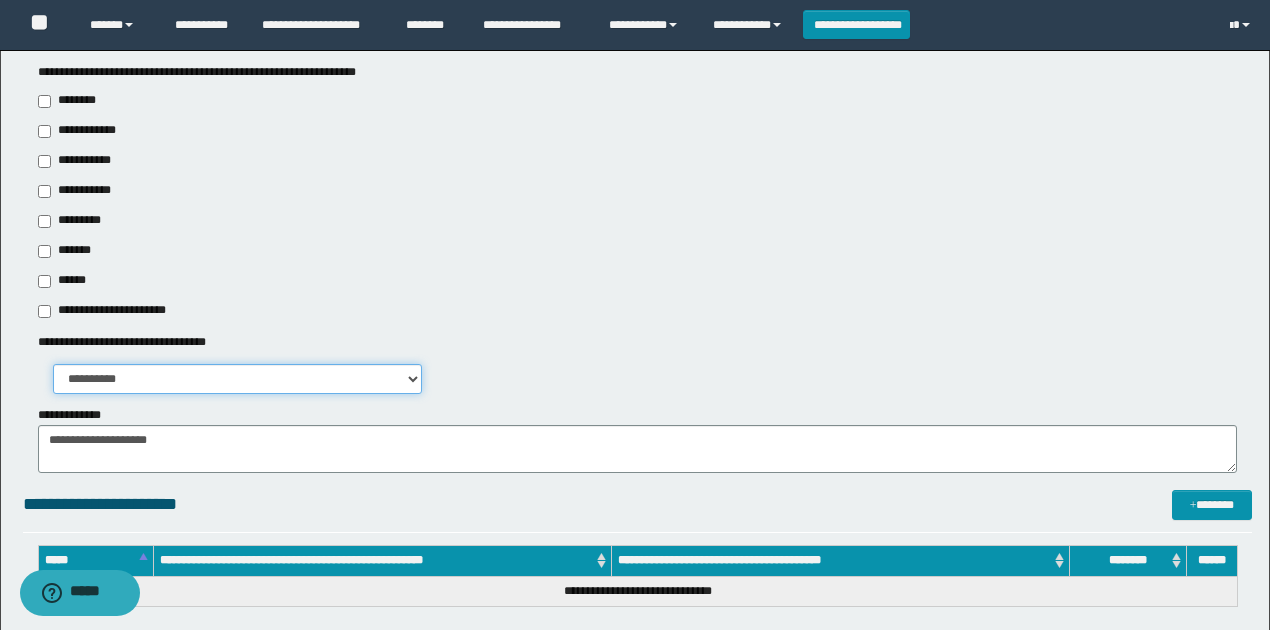 drag, startPoint x: 256, startPoint y: 378, endPoint x: 233, endPoint y: 419, distance: 47.010635 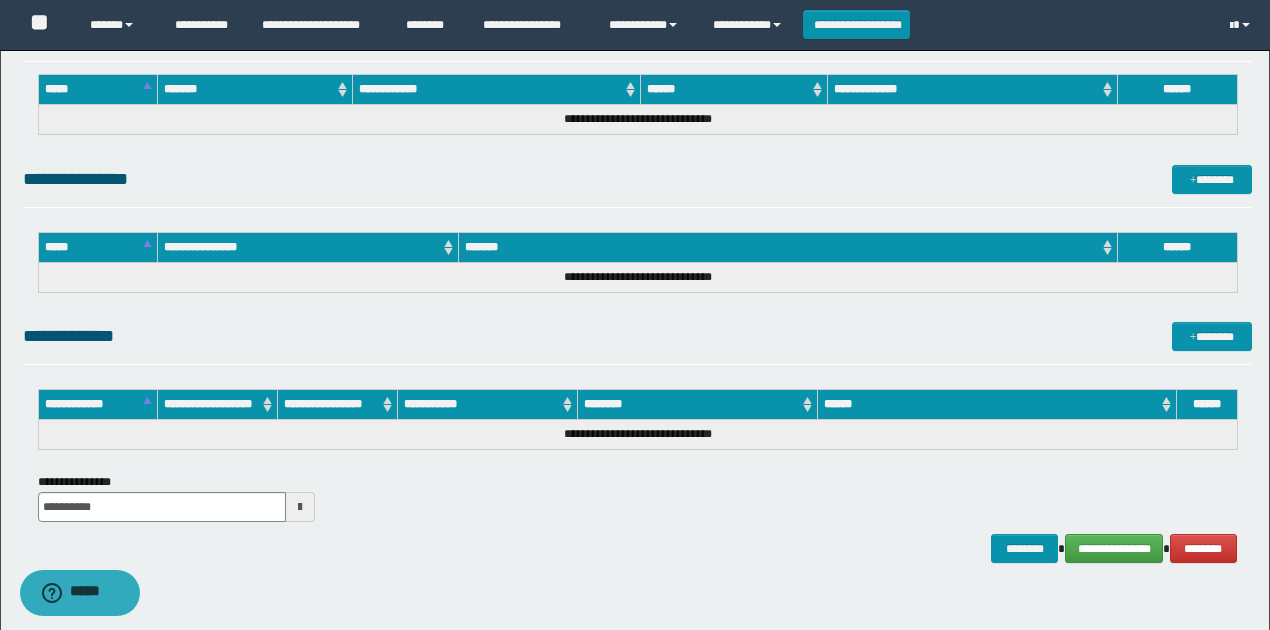 scroll, scrollTop: 1702, scrollLeft: 0, axis: vertical 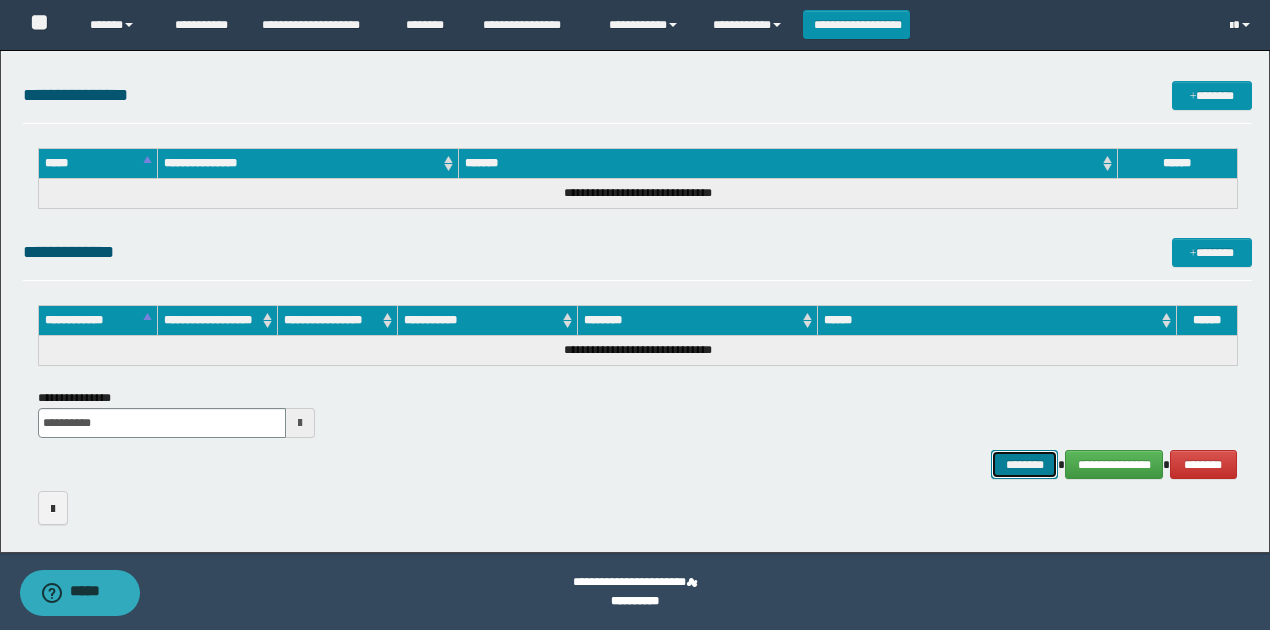 click on "********" at bounding box center (1024, 464) 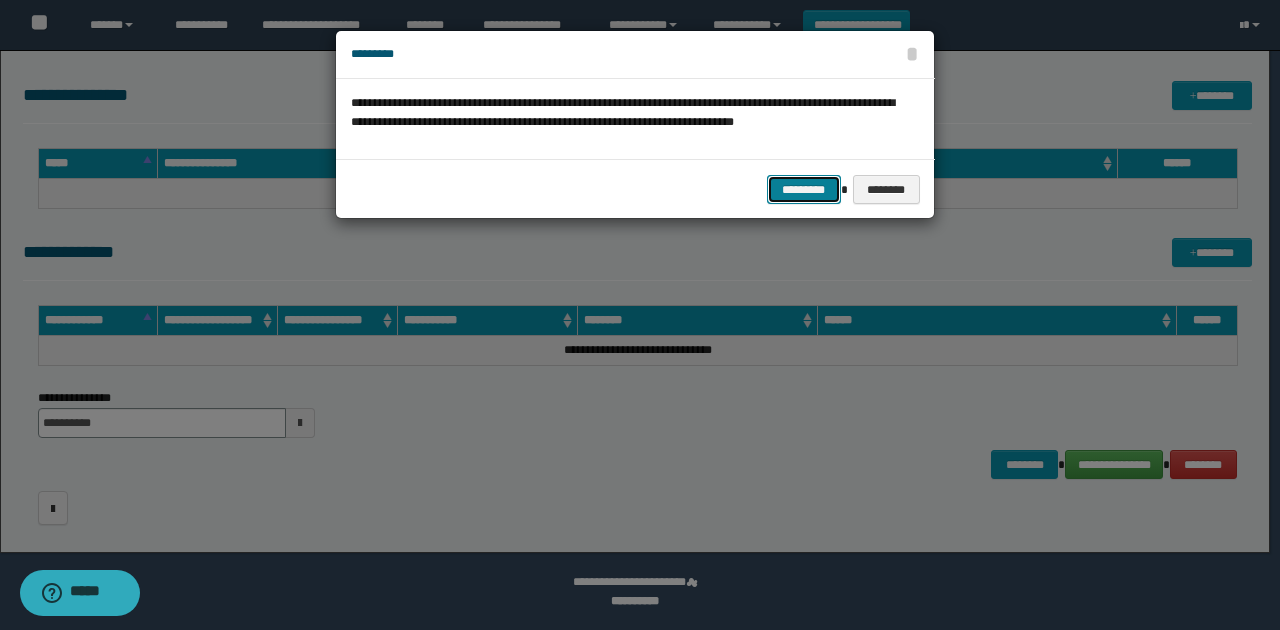click on "*********" at bounding box center [804, 189] 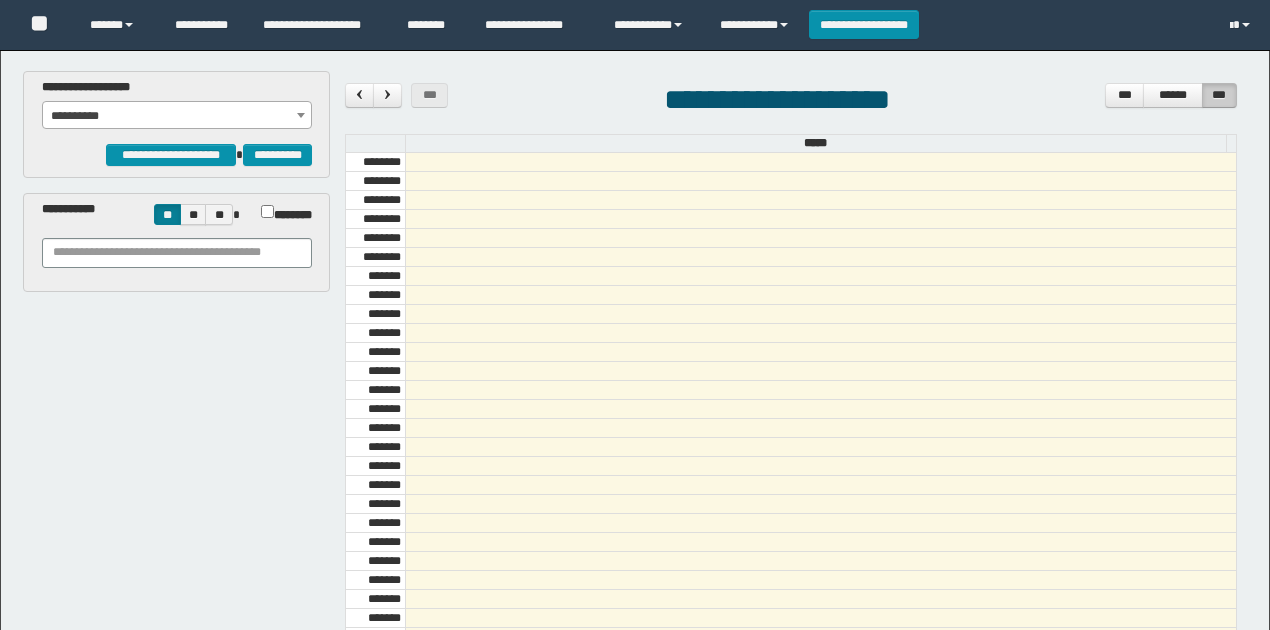 scroll, scrollTop: 0, scrollLeft: 0, axis: both 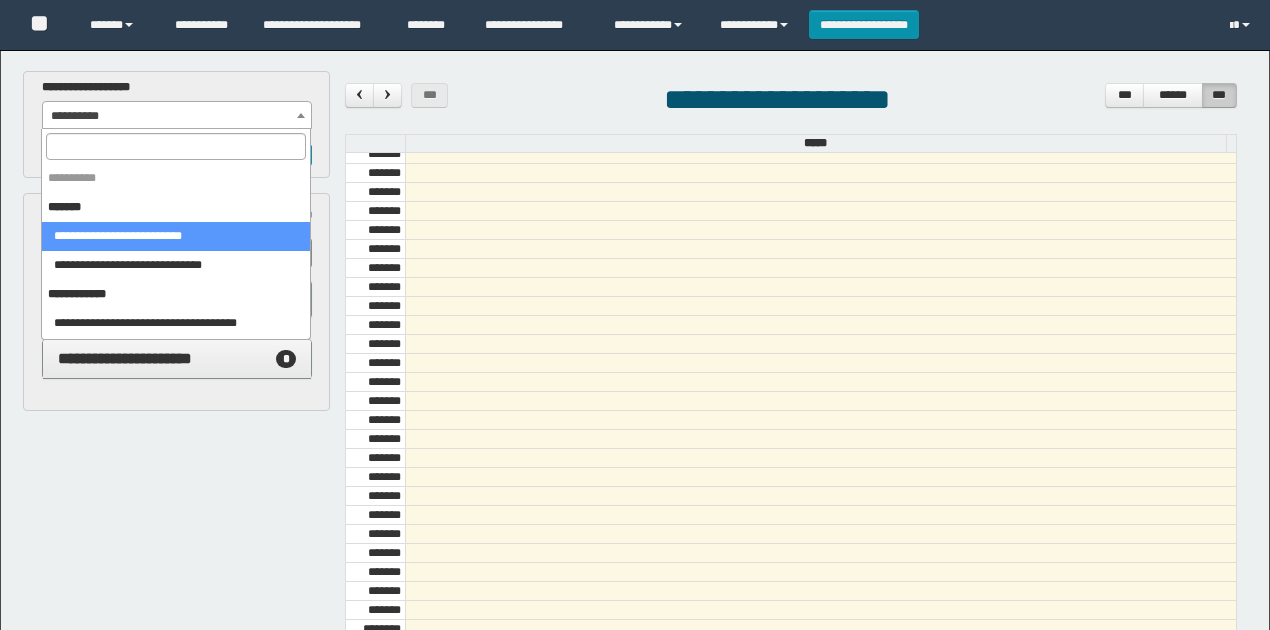 select on "******" 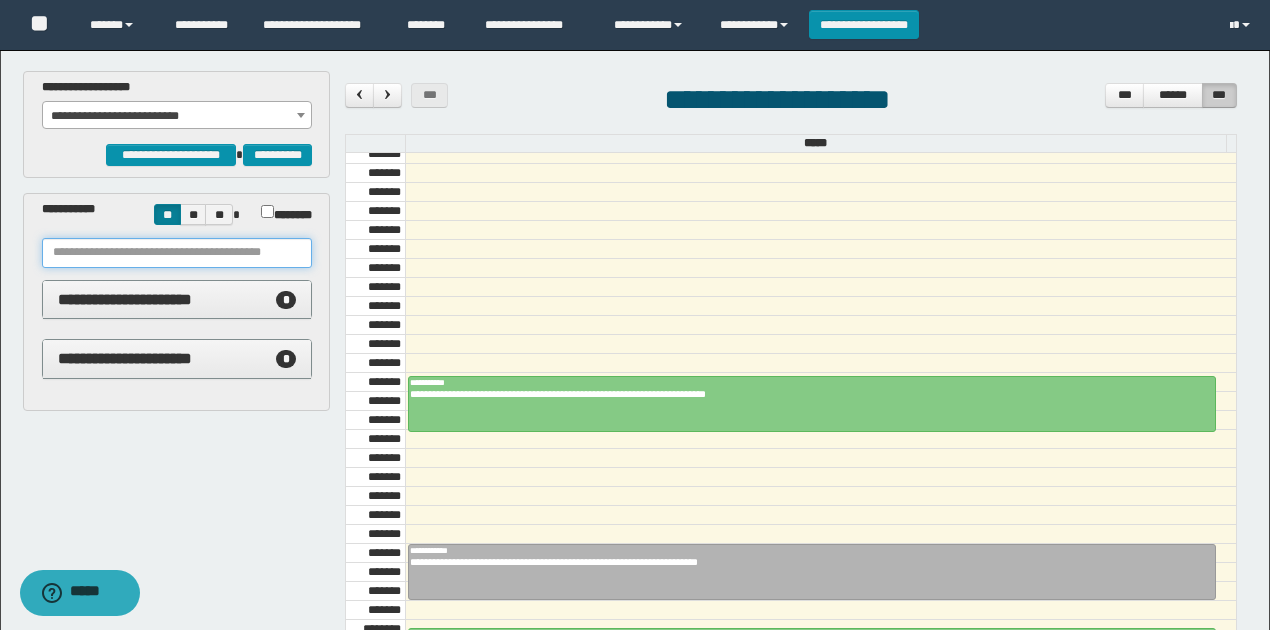 click at bounding box center (177, 253) 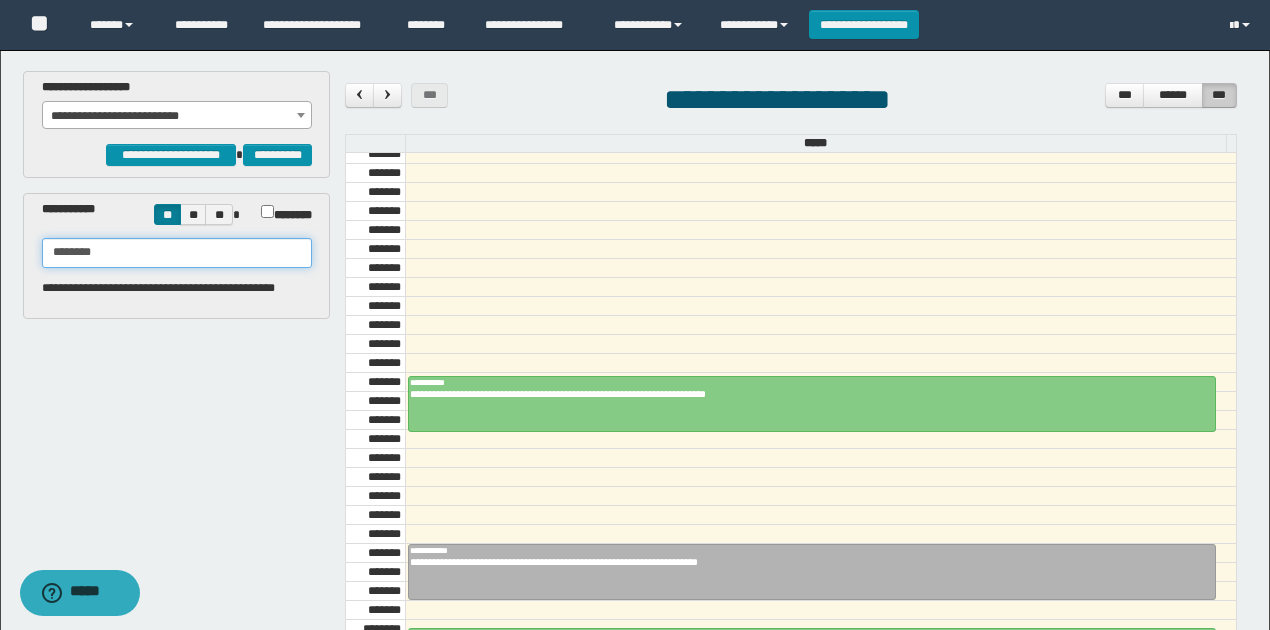 drag, startPoint x: 136, startPoint y: 252, endPoint x: 0, endPoint y: 252, distance: 136 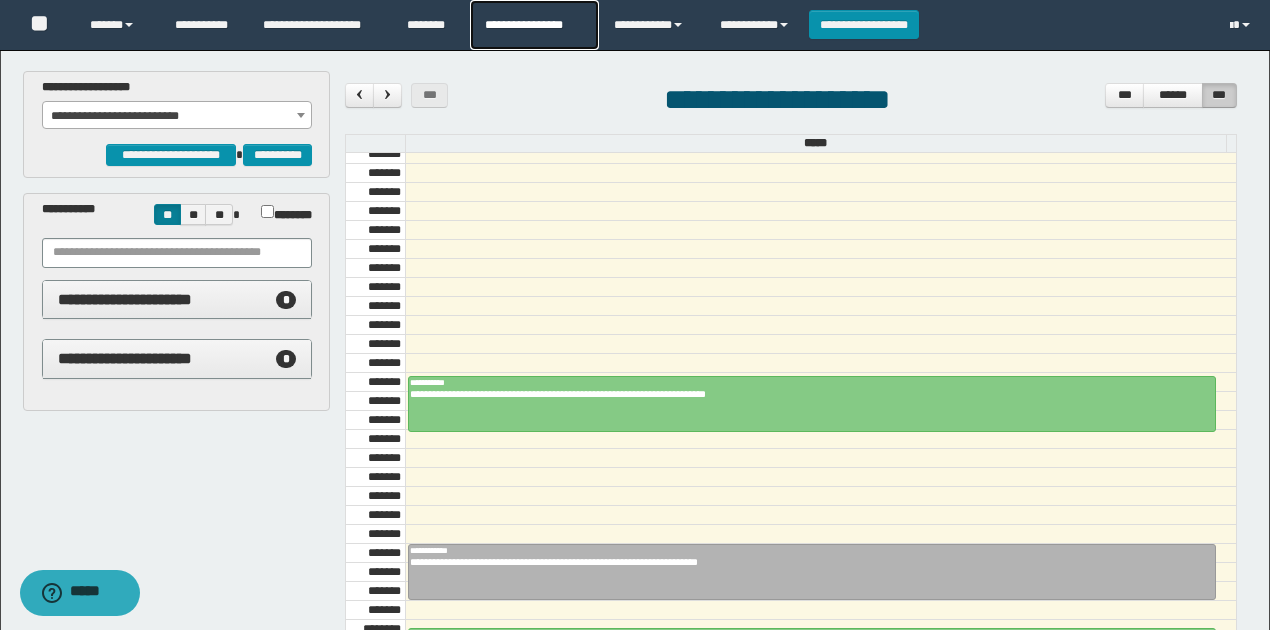 click on "**********" at bounding box center [534, 25] 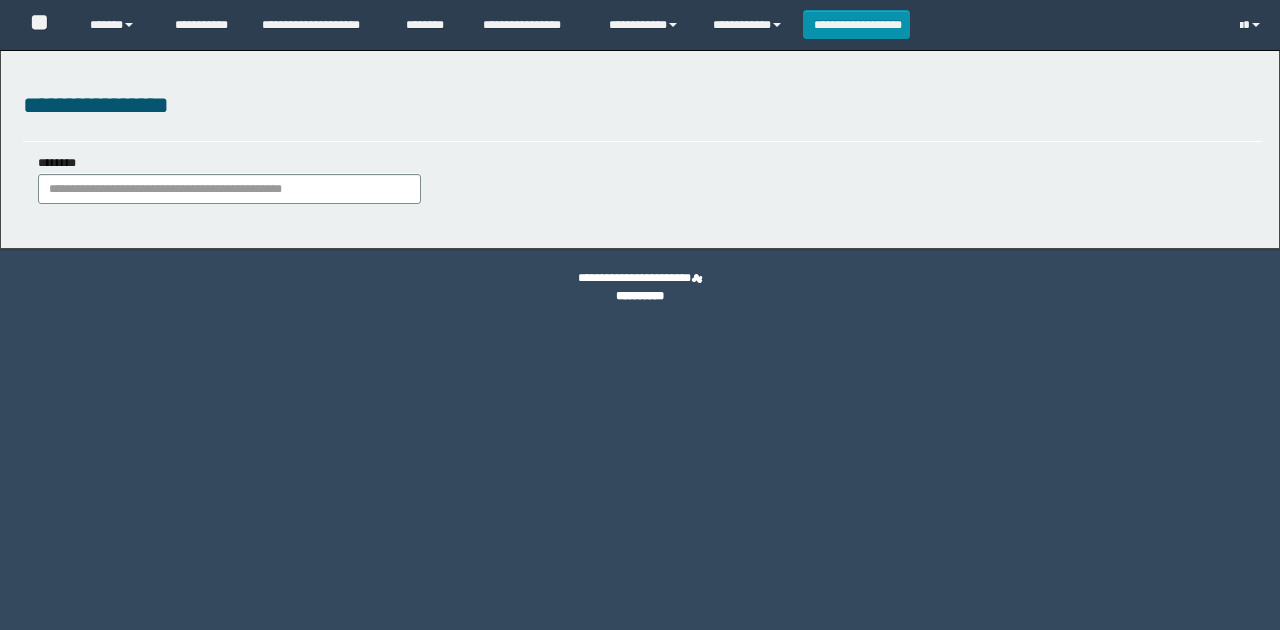 scroll, scrollTop: 0, scrollLeft: 0, axis: both 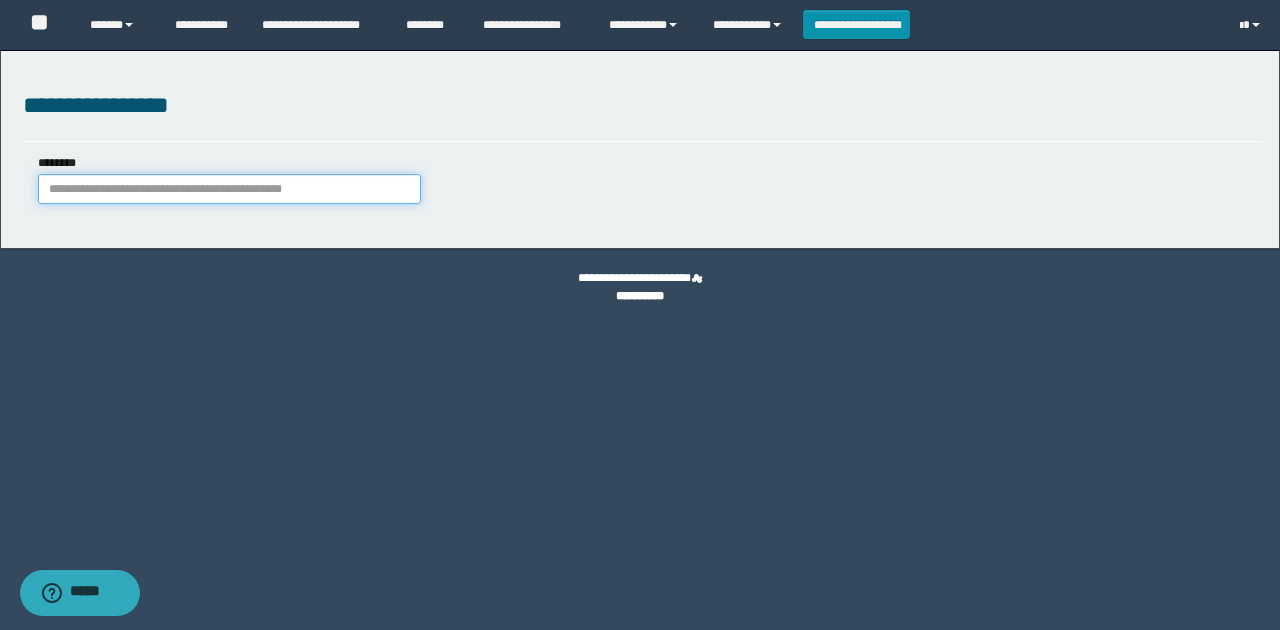 click on "********" at bounding box center [229, 189] 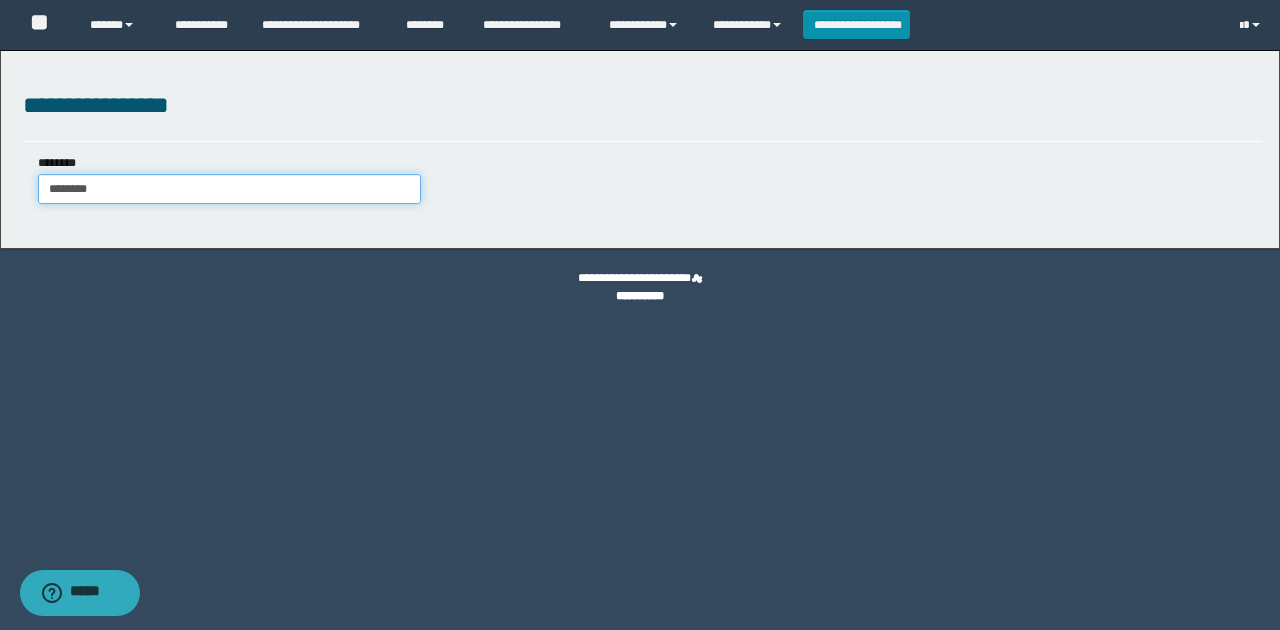 type on "********" 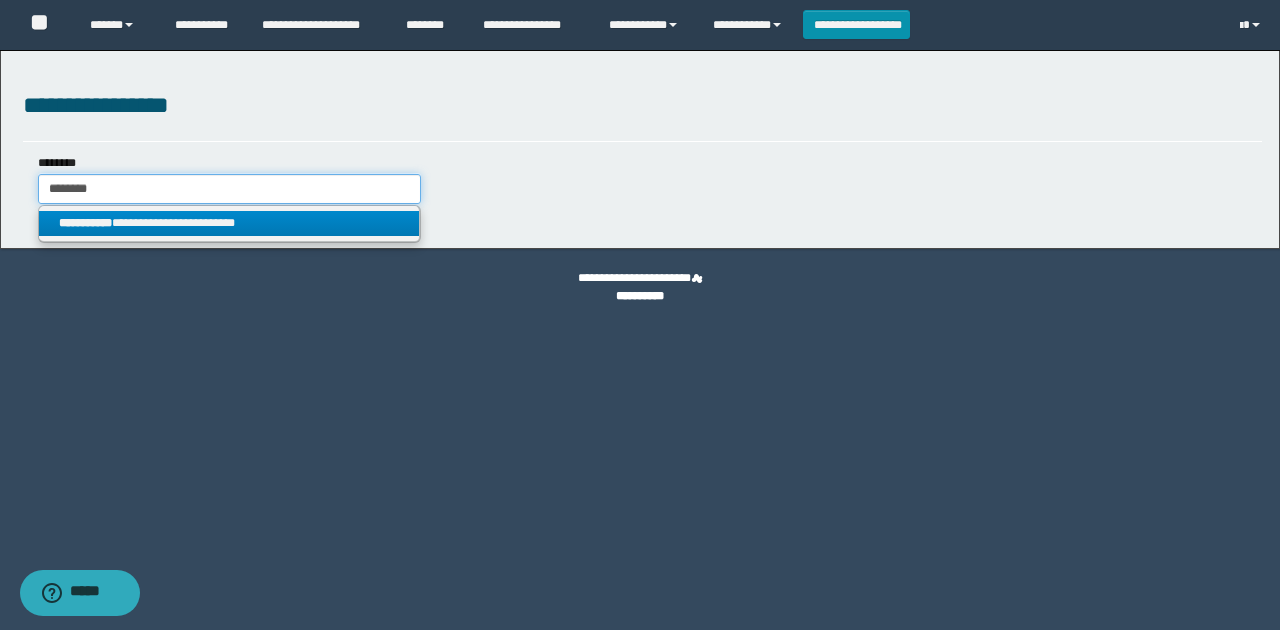 type on "********" 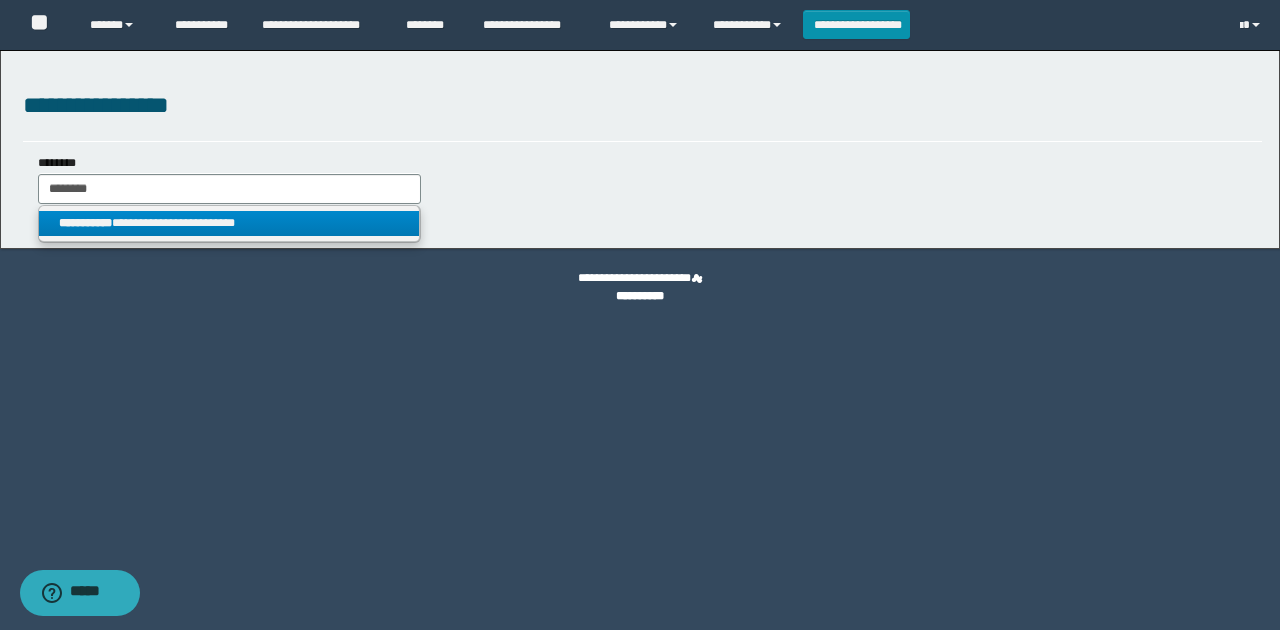 click on "**********" at bounding box center [229, 223] 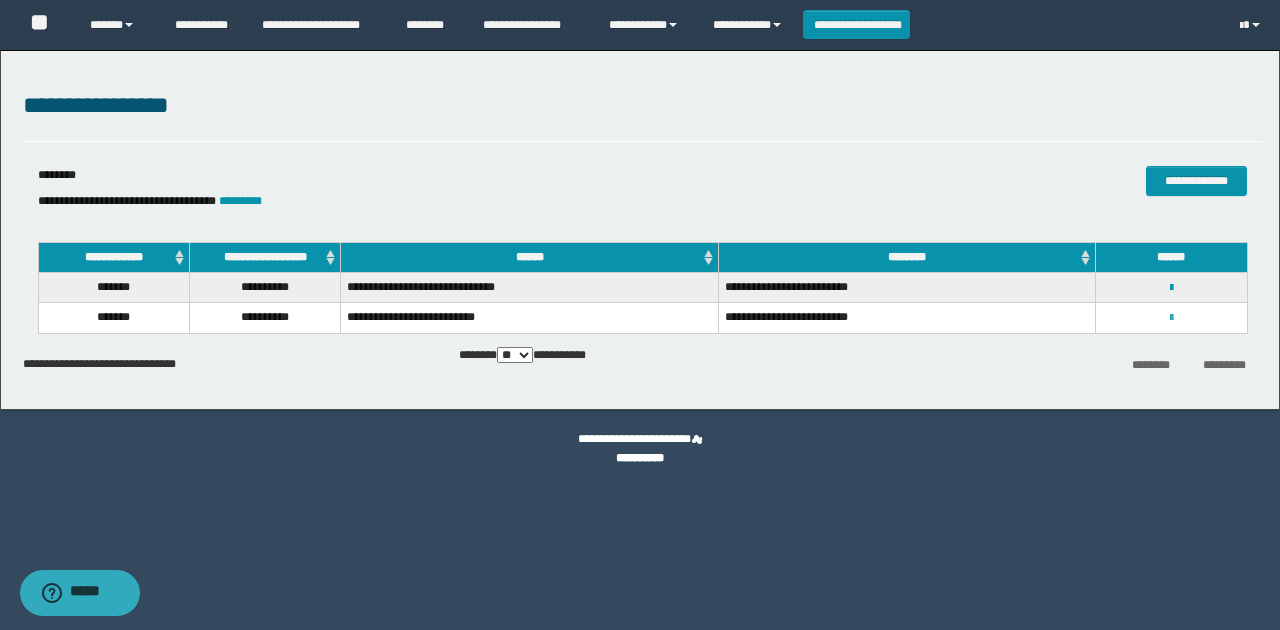 click at bounding box center [1171, 318] 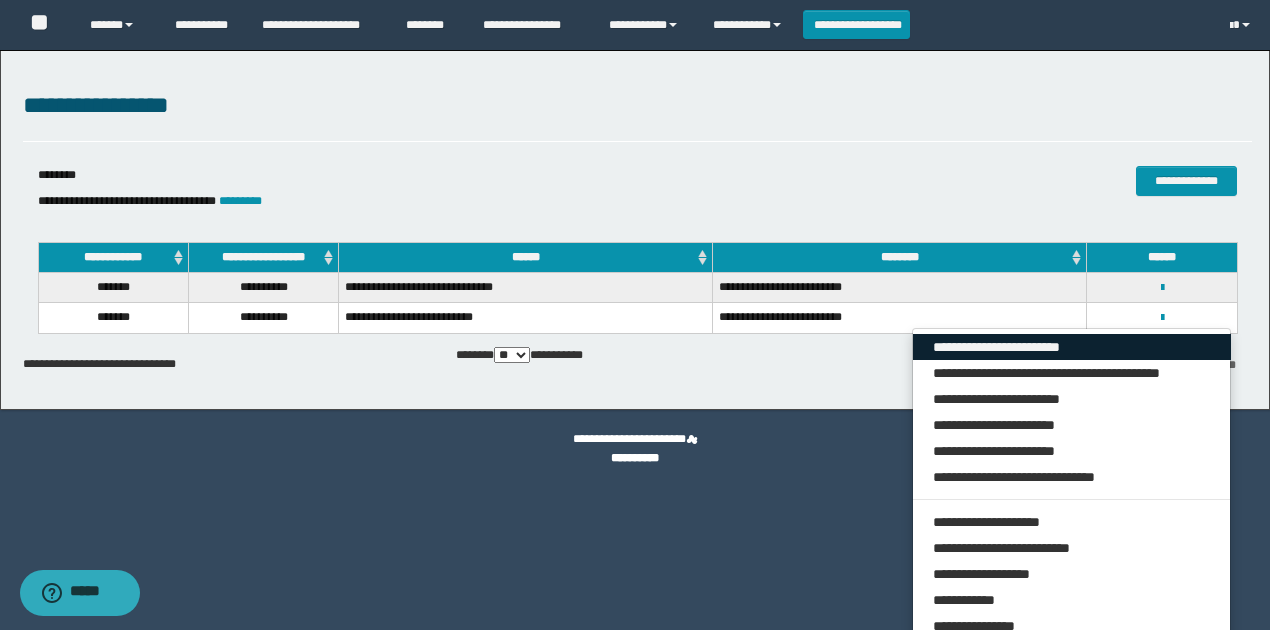 click on "**********" at bounding box center [1072, 347] 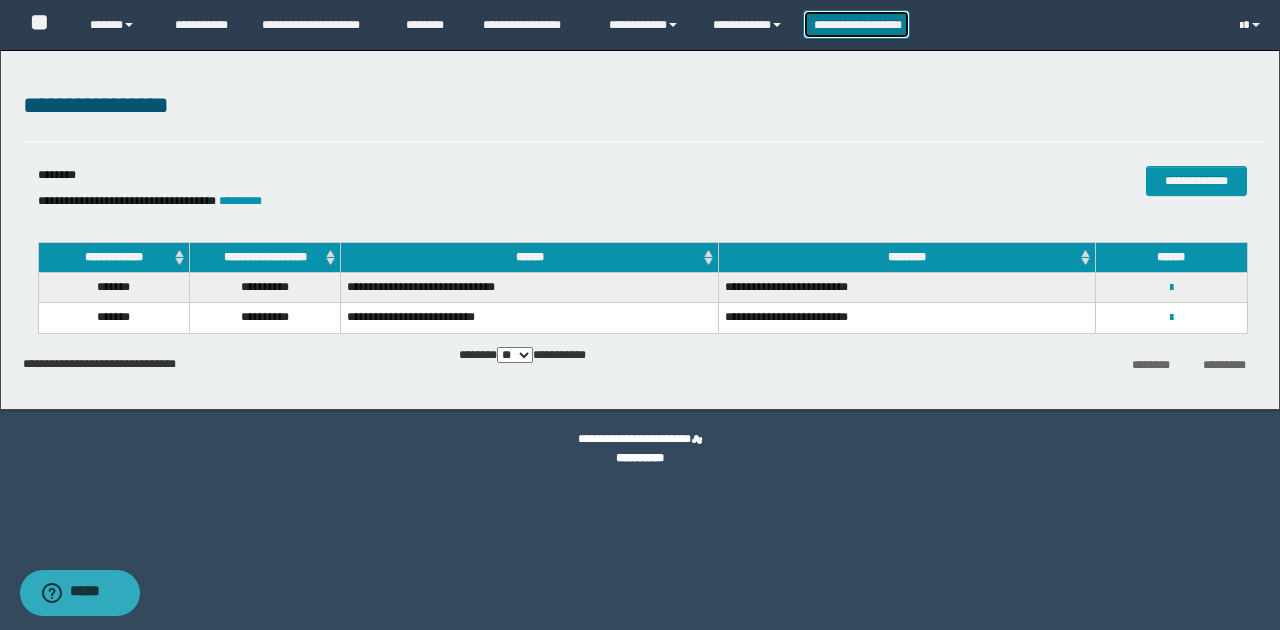 click on "**********" at bounding box center (857, 24) 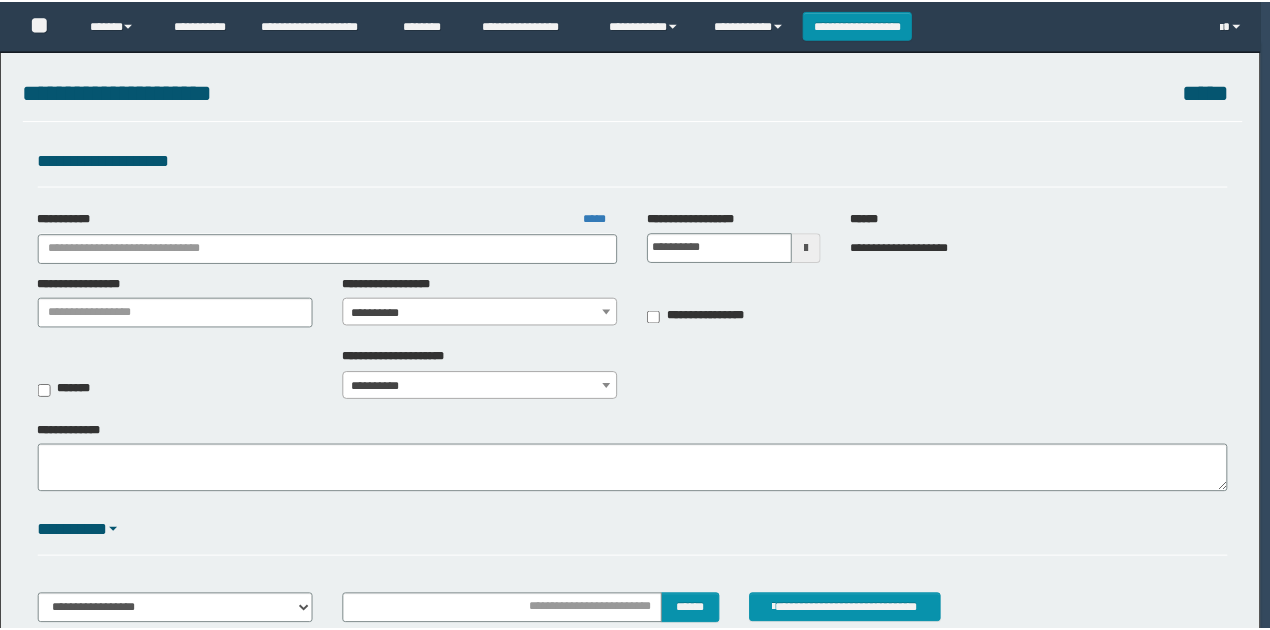 scroll, scrollTop: 0, scrollLeft: 0, axis: both 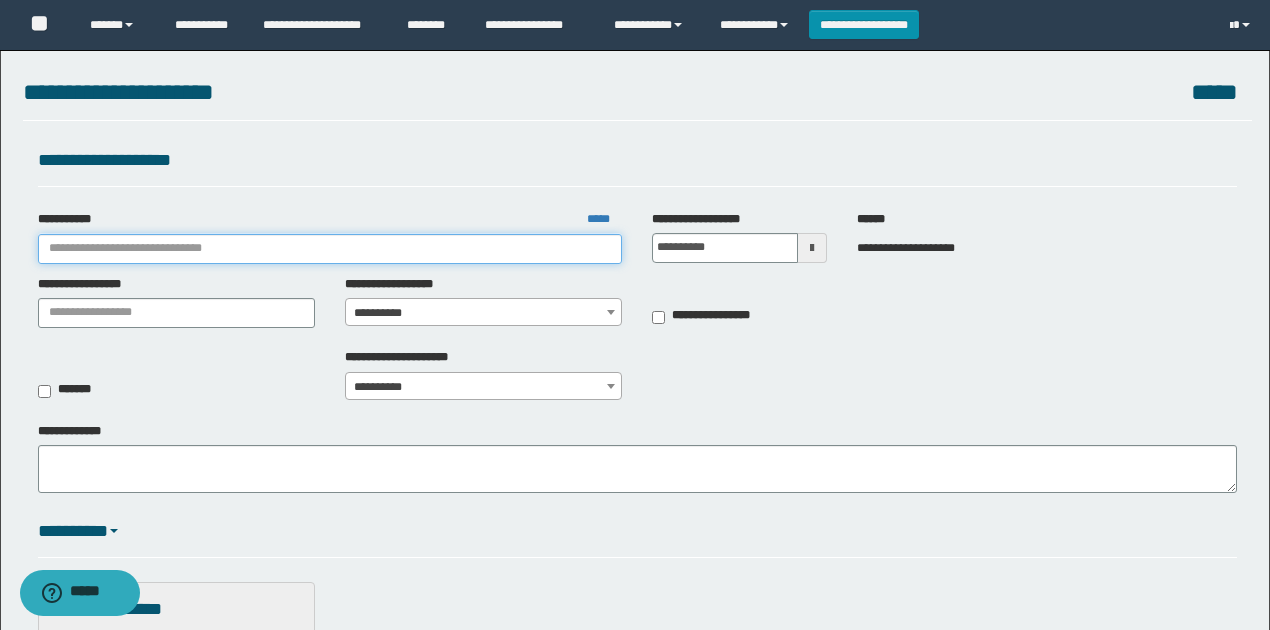 click on "**********" at bounding box center [330, 249] 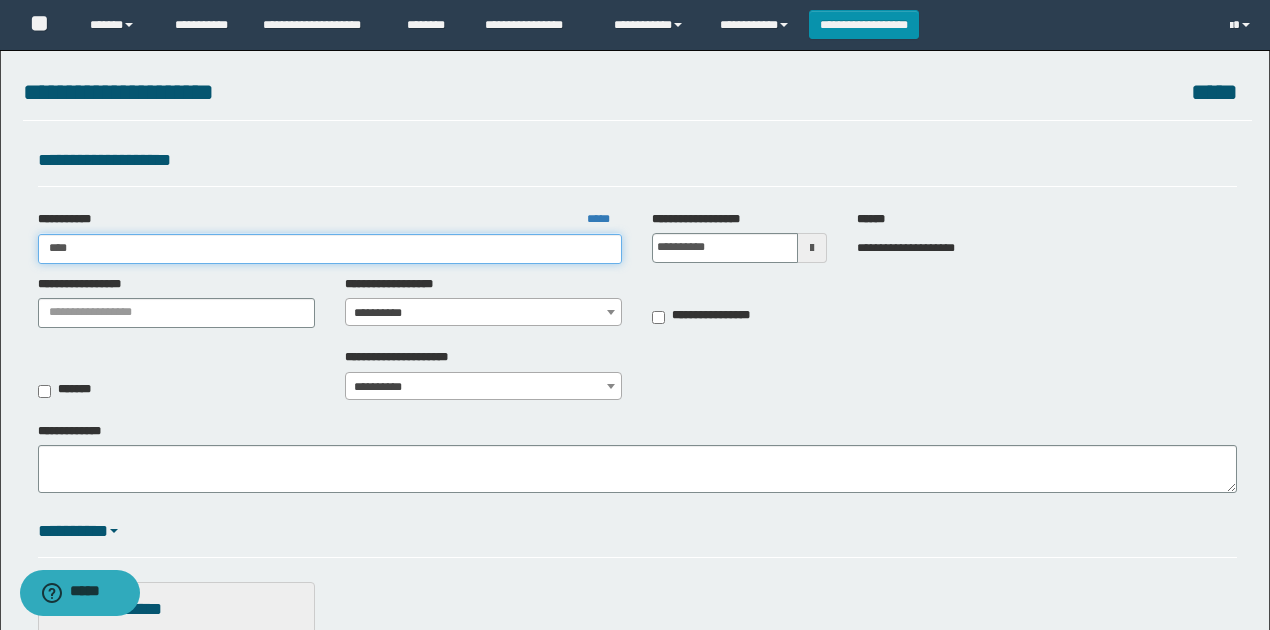 type on "*****" 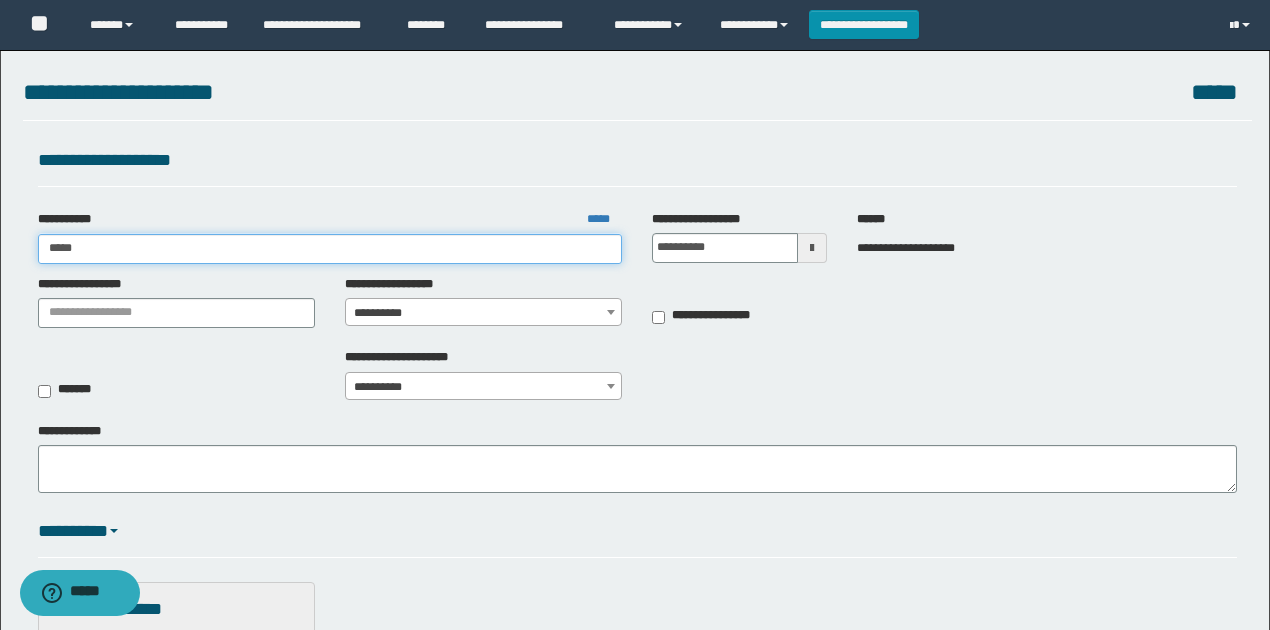 type on "*****" 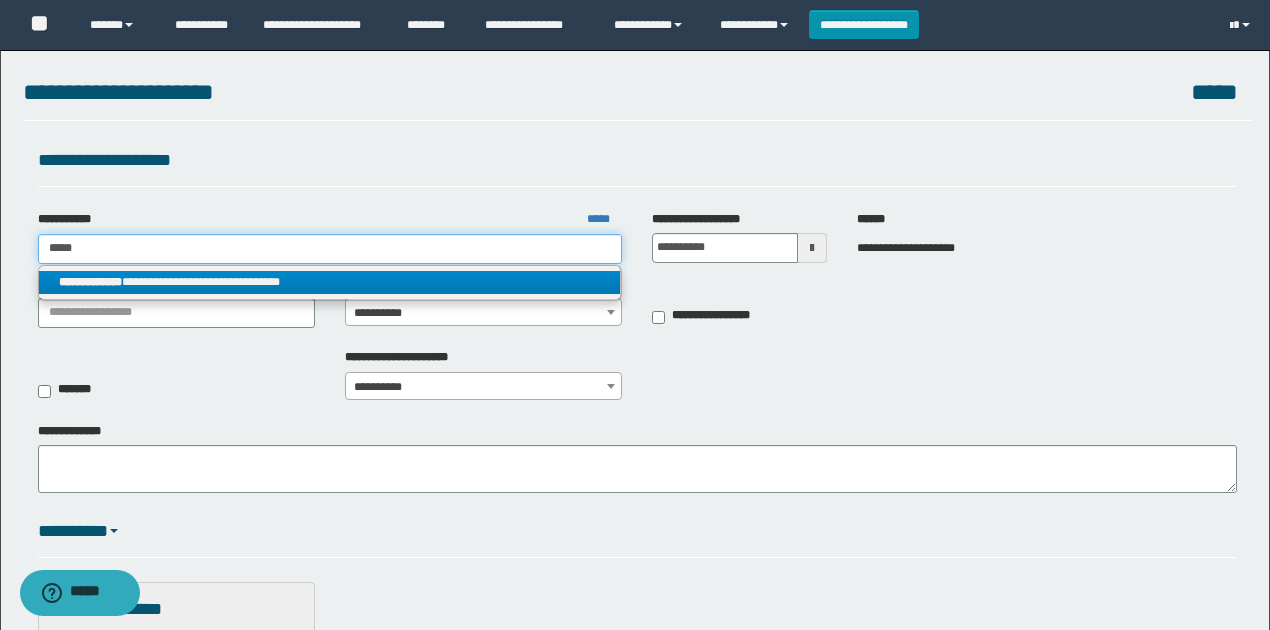 type on "*****" 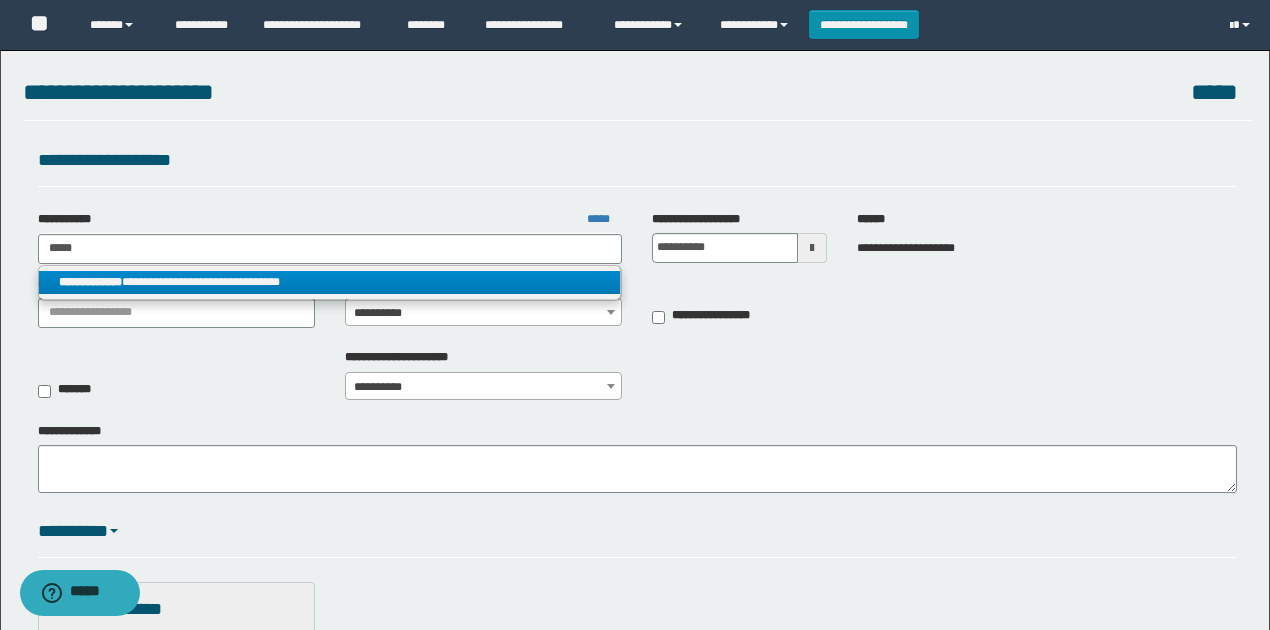 click on "**********" at bounding box center [330, 282] 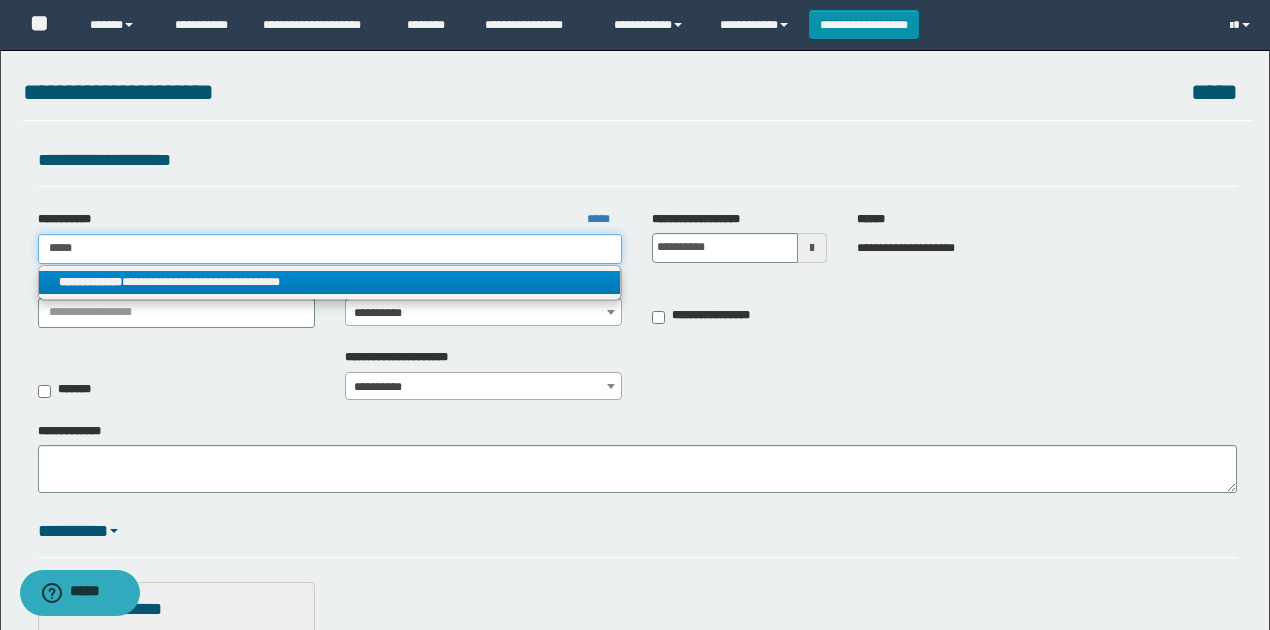 type 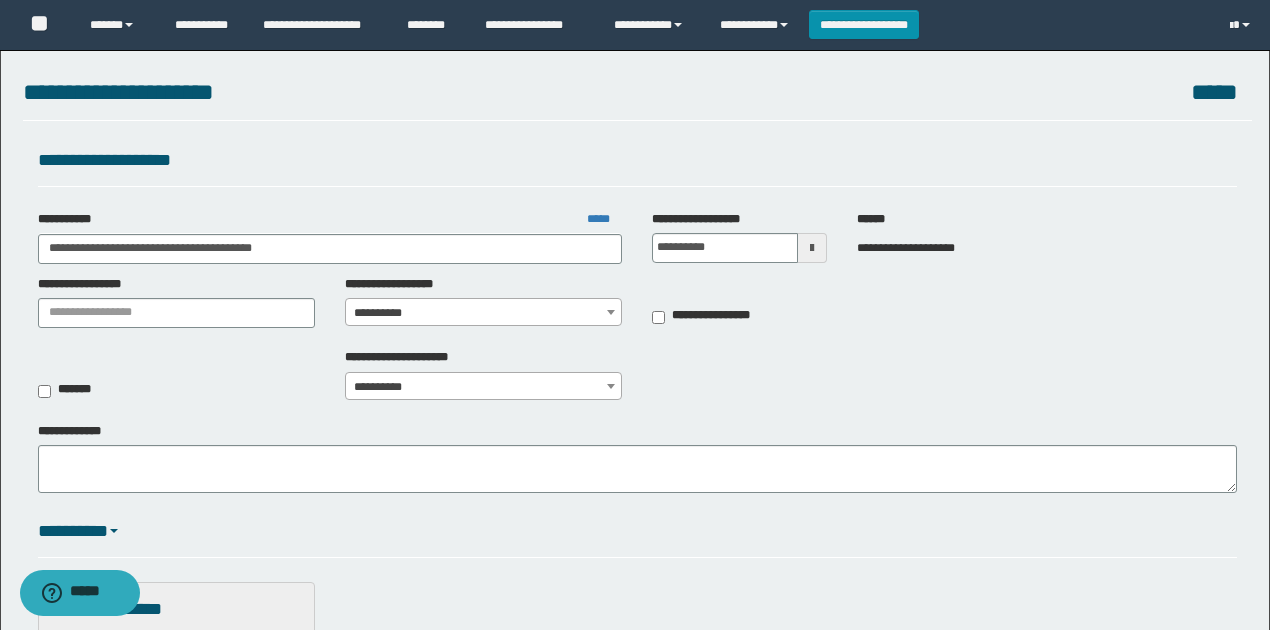 click on "**********" at bounding box center (484, 313) 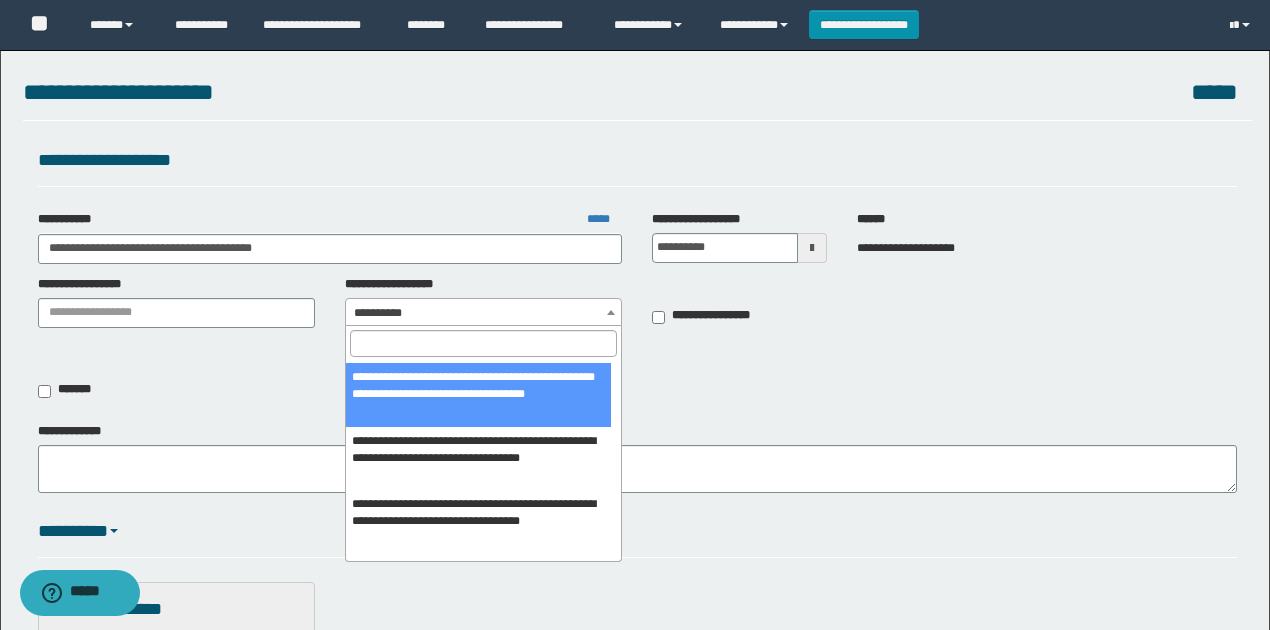 scroll, scrollTop: 800, scrollLeft: 0, axis: vertical 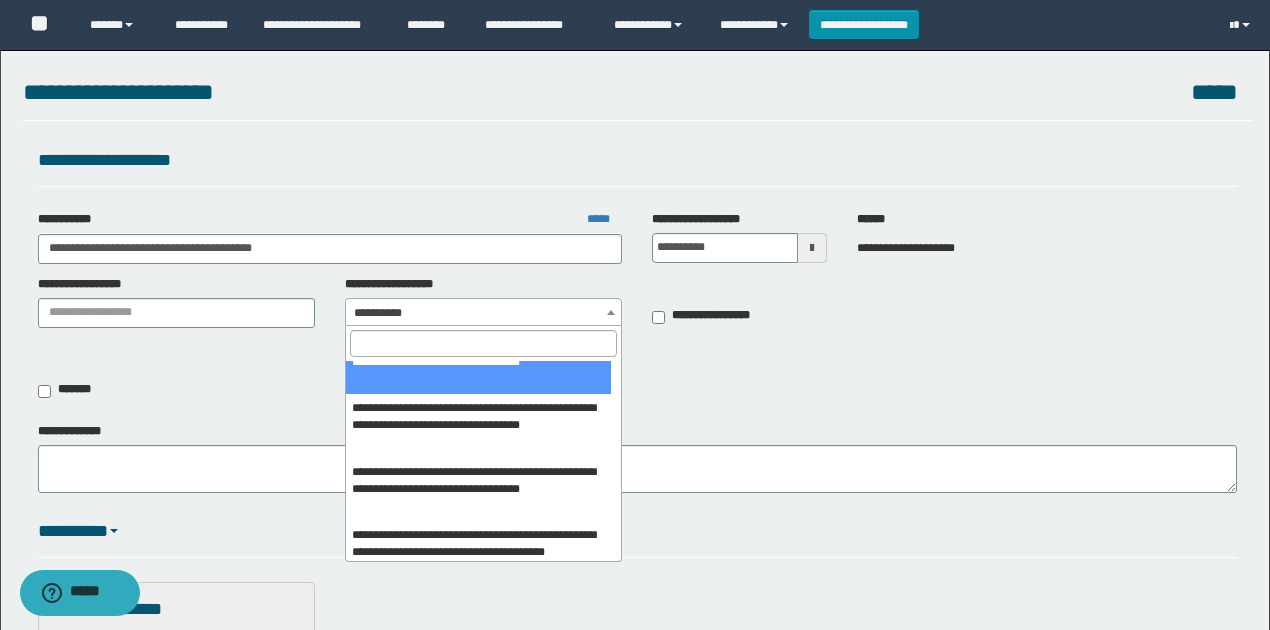 select on "****" 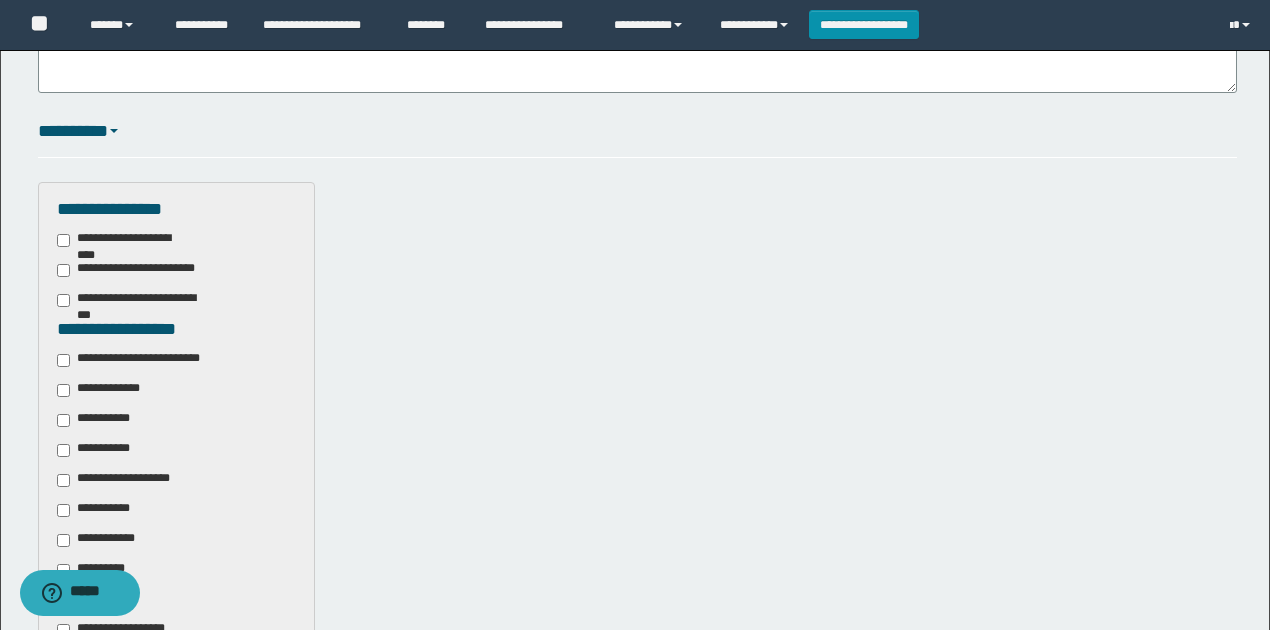 click on "**********" at bounding box center (143, 360) 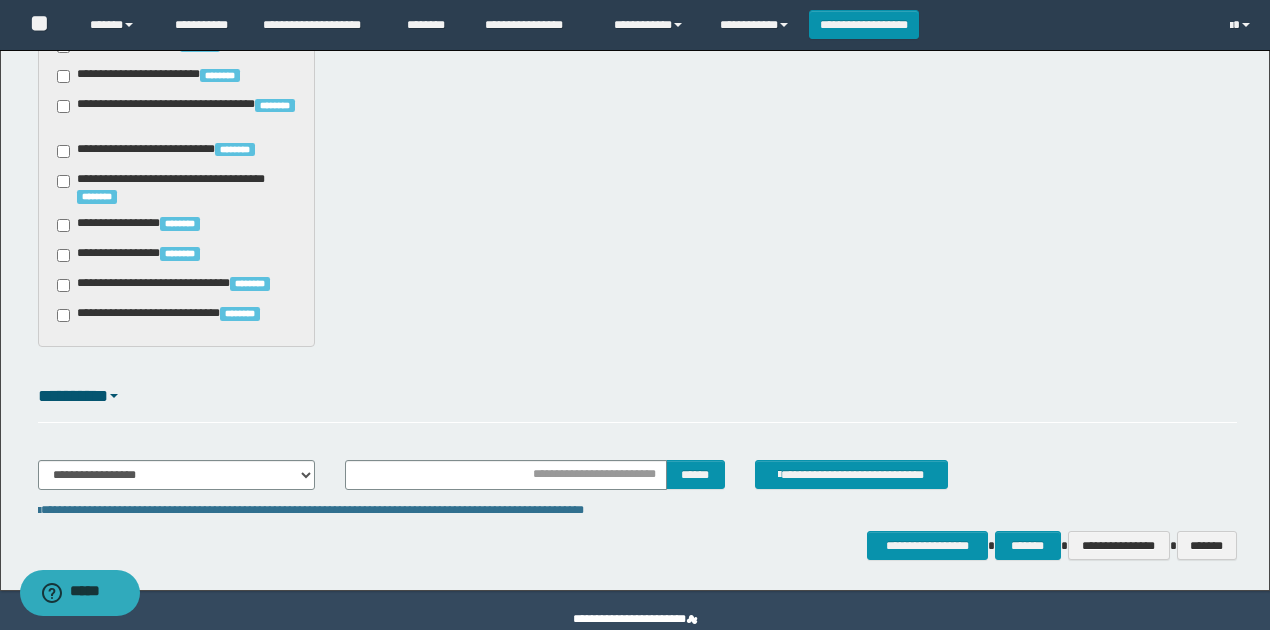 scroll, scrollTop: 1720, scrollLeft: 0, axis: vertical 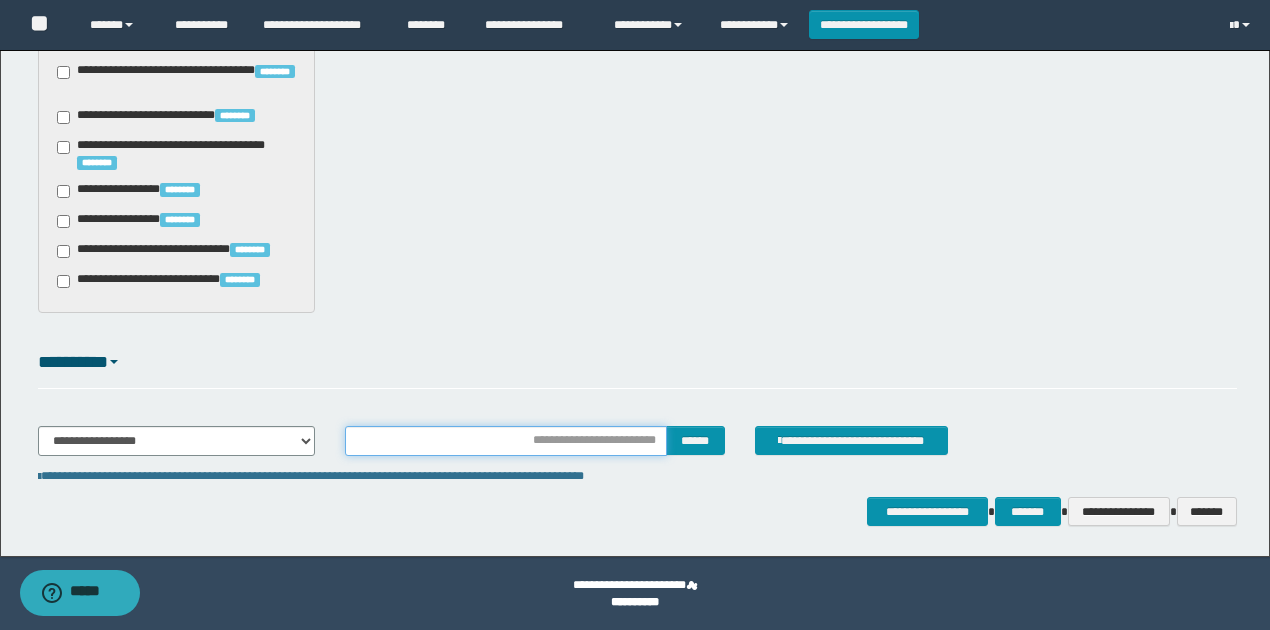 click at bounding box center [506, 441] 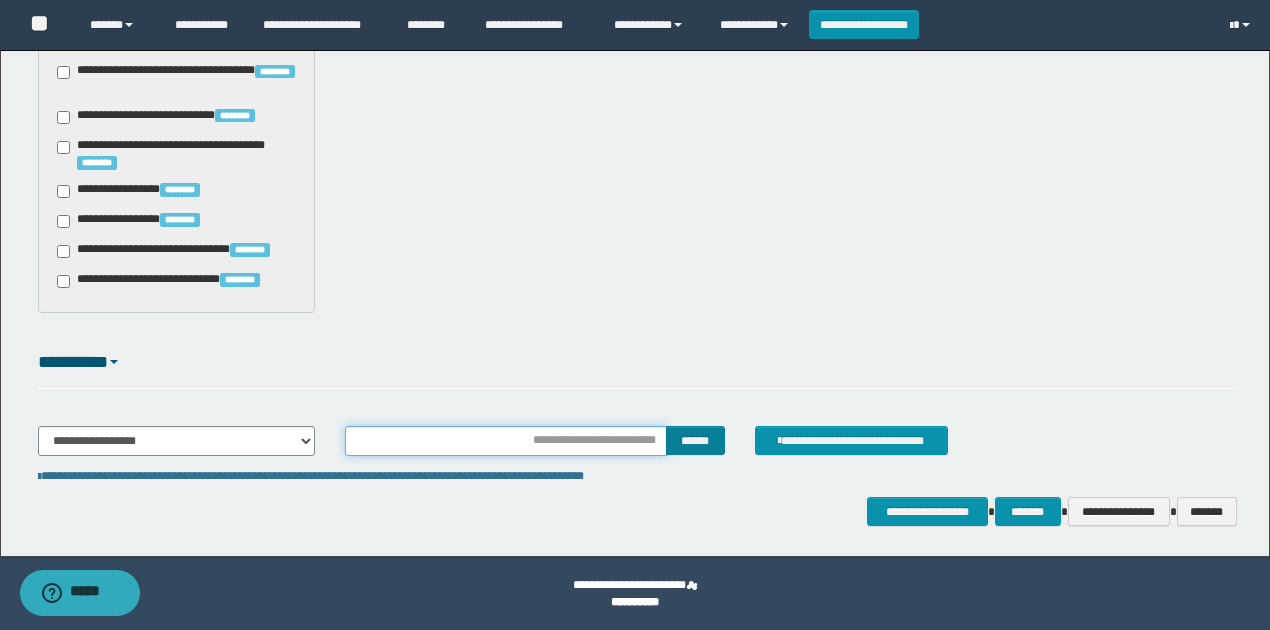 type on "********" 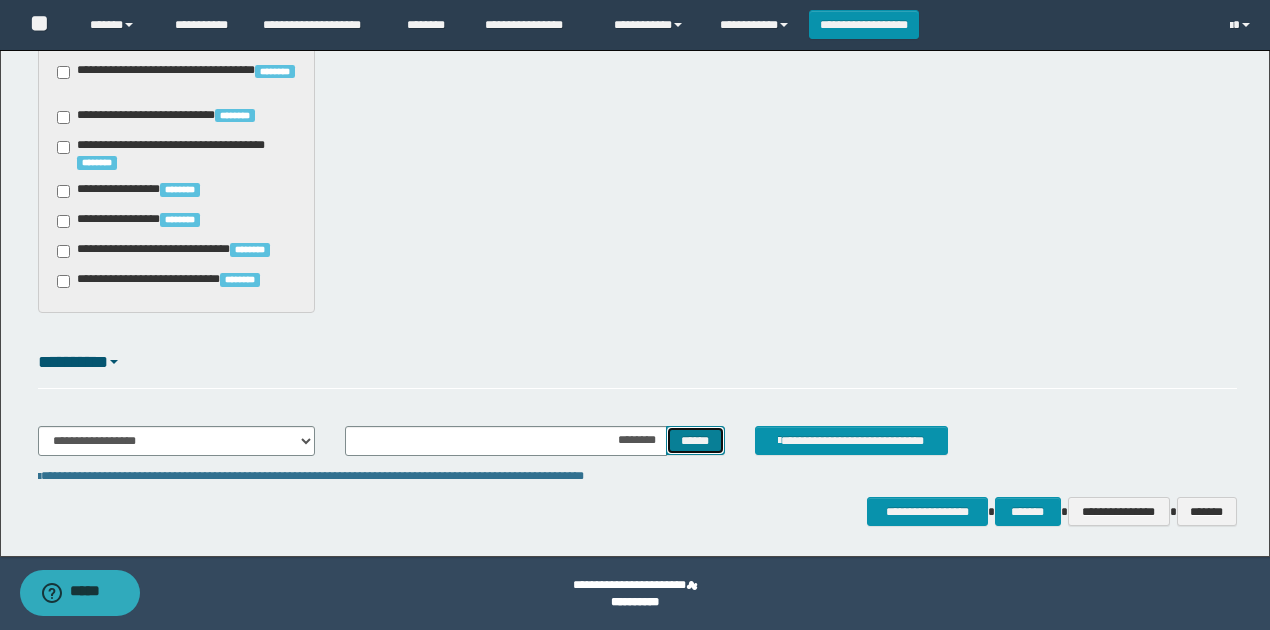 click on "******" at bounding box center (695, 440) 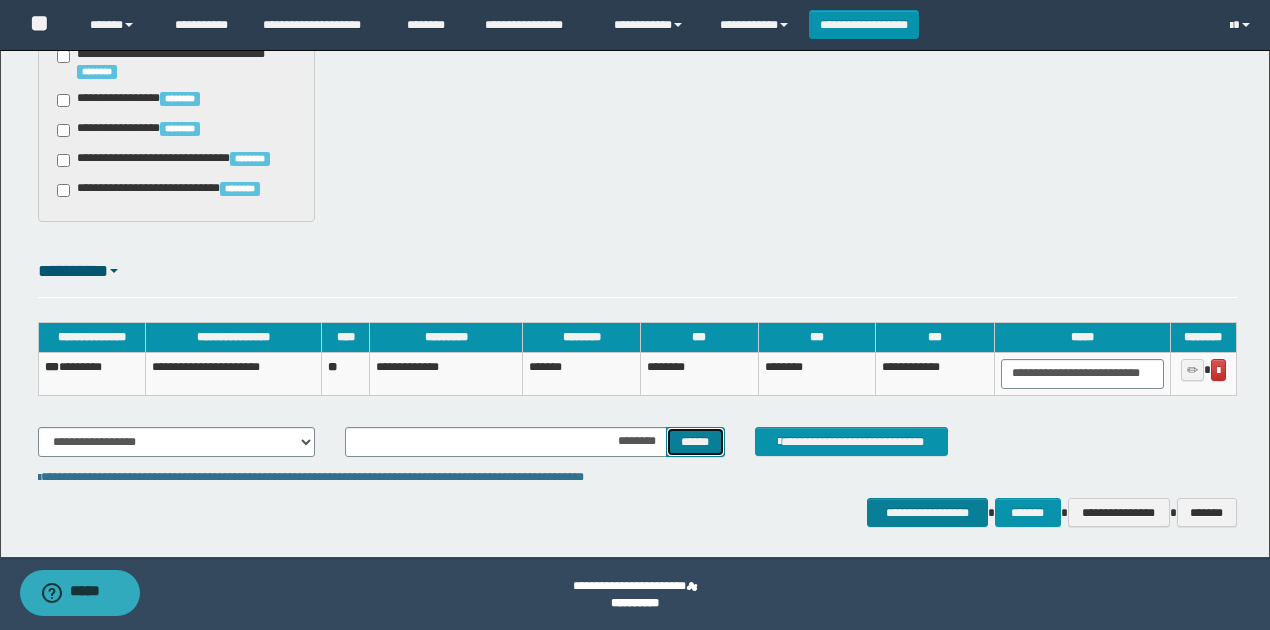 scroll, scrollTop: 1813, scrollLeft: 0, axis: vertical 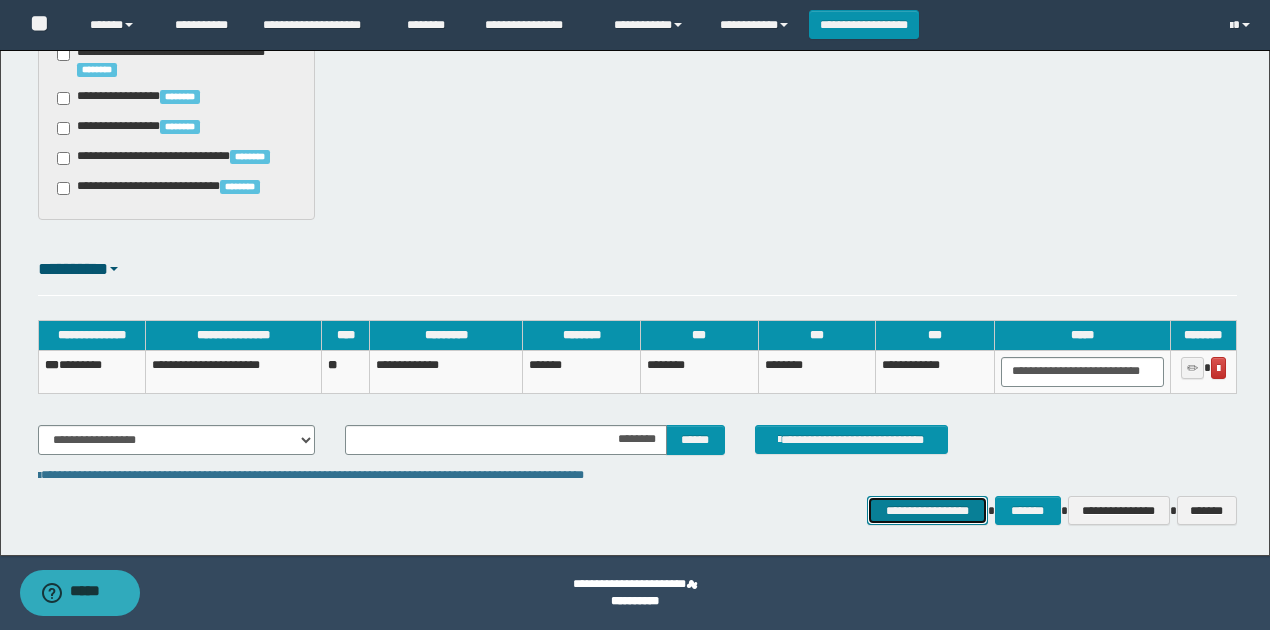 click on "**********" at bounding box center [927, 510] 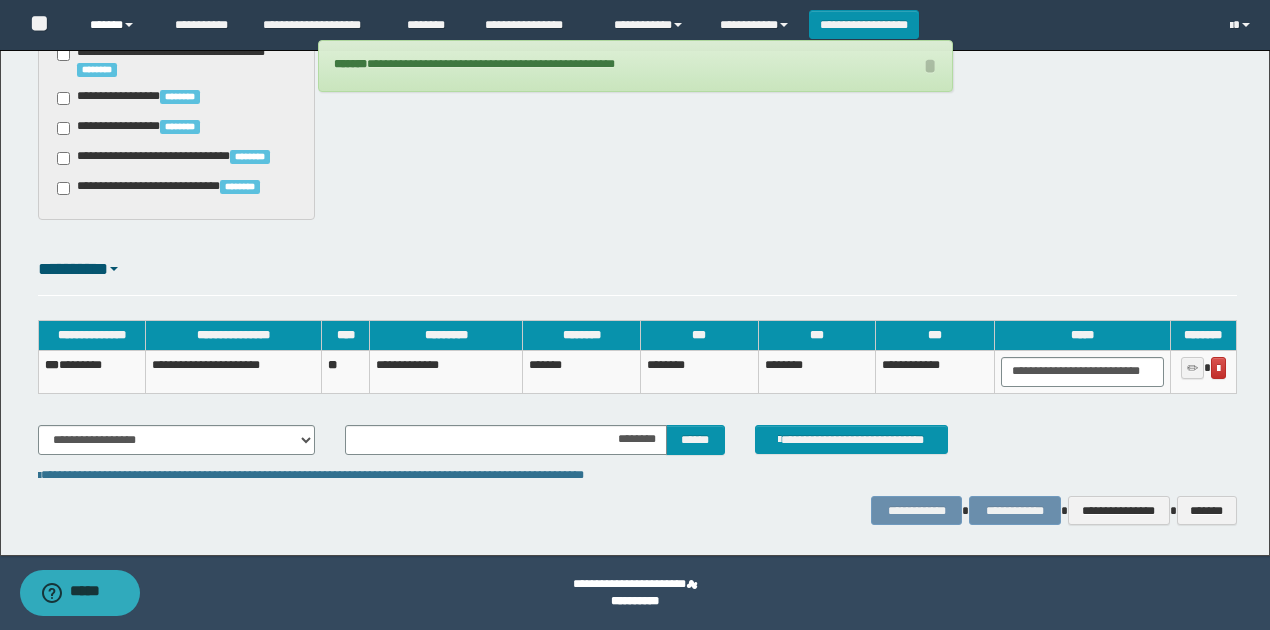 click on "******" at bounding box center (117, 25) 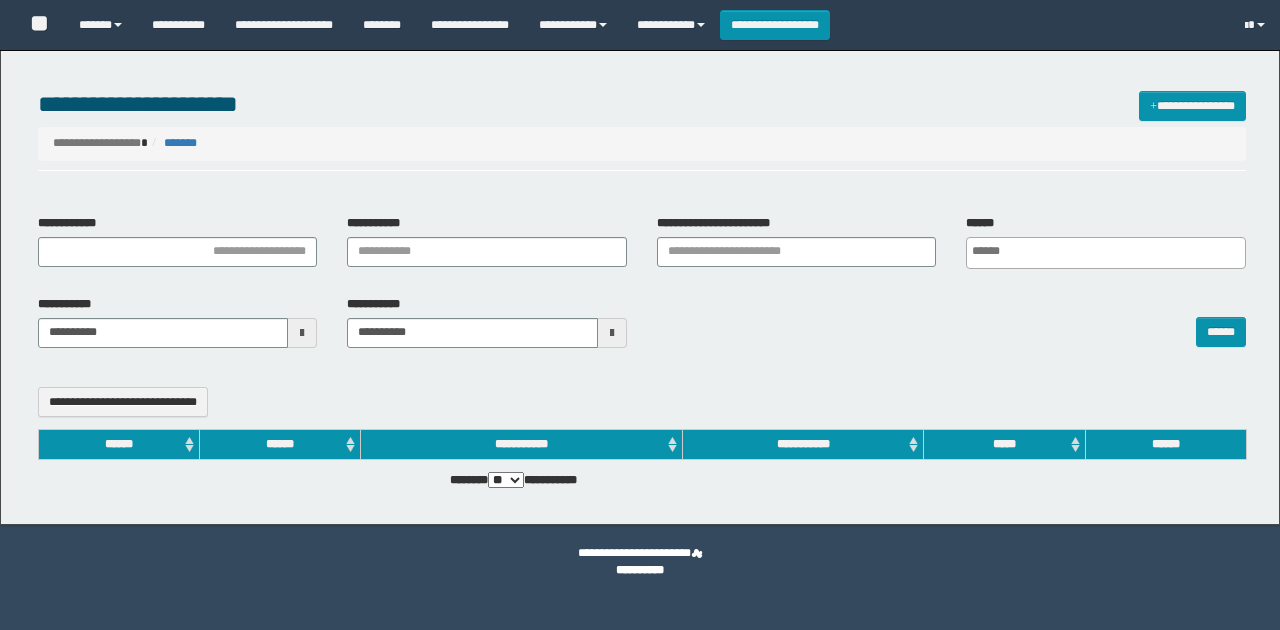 select 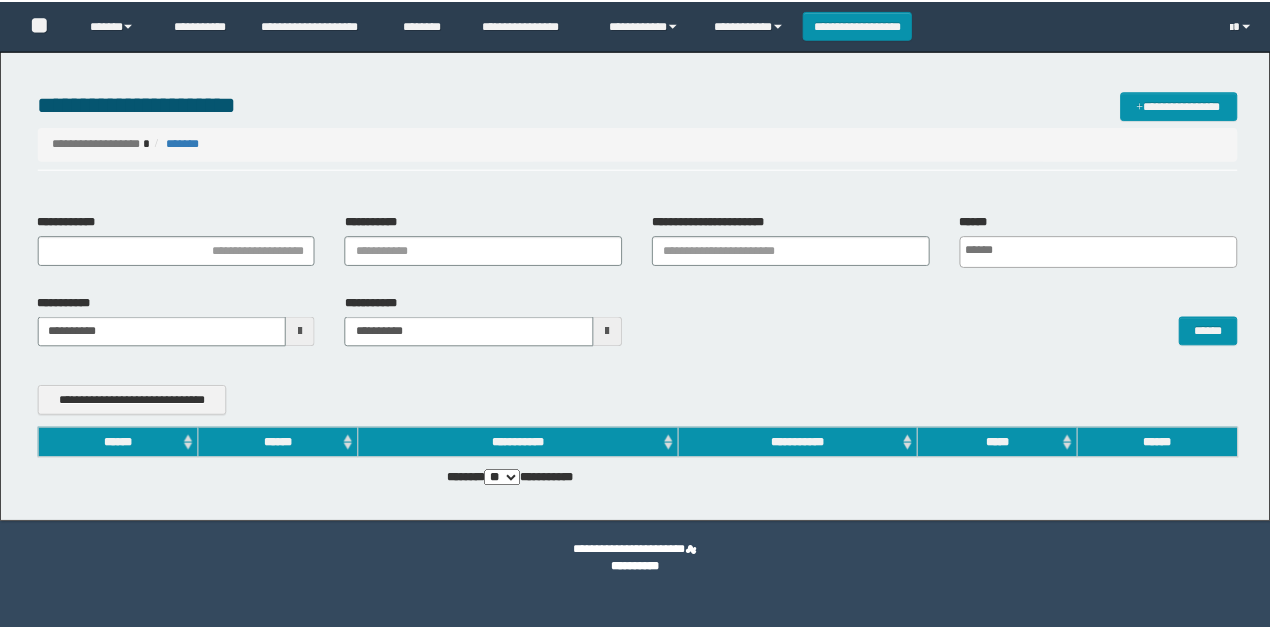 scroll, scrollTop: 0, scrollLeft: 0, axis: both 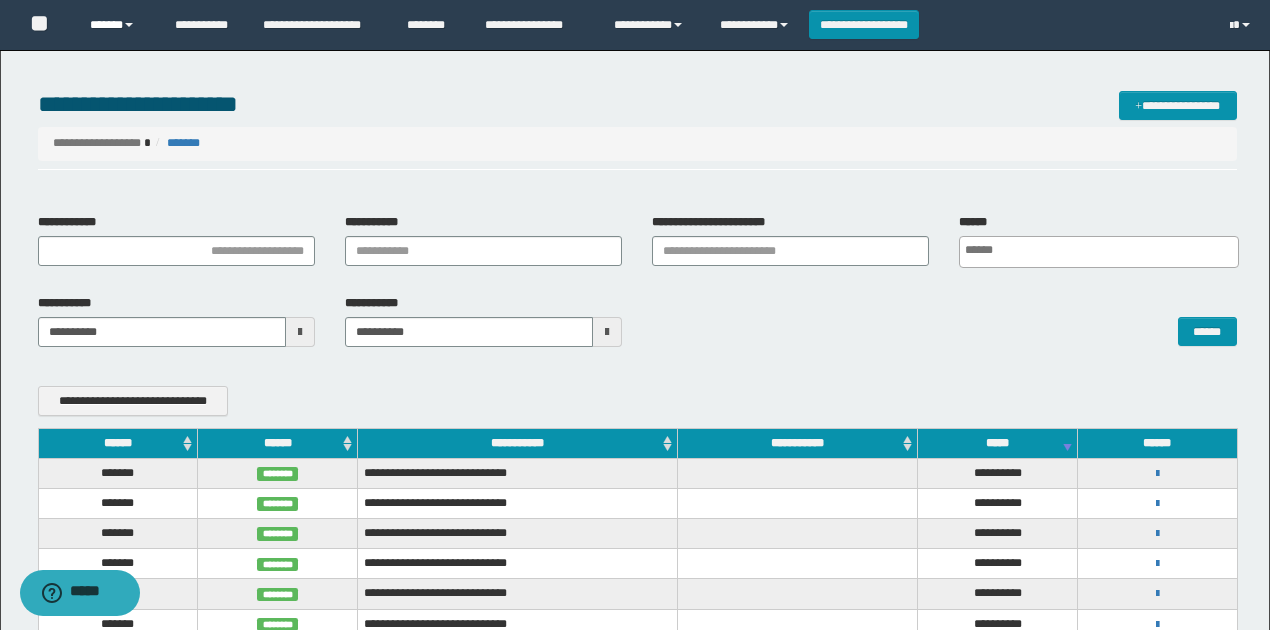 click on "******" at bounding box center [117, 25] 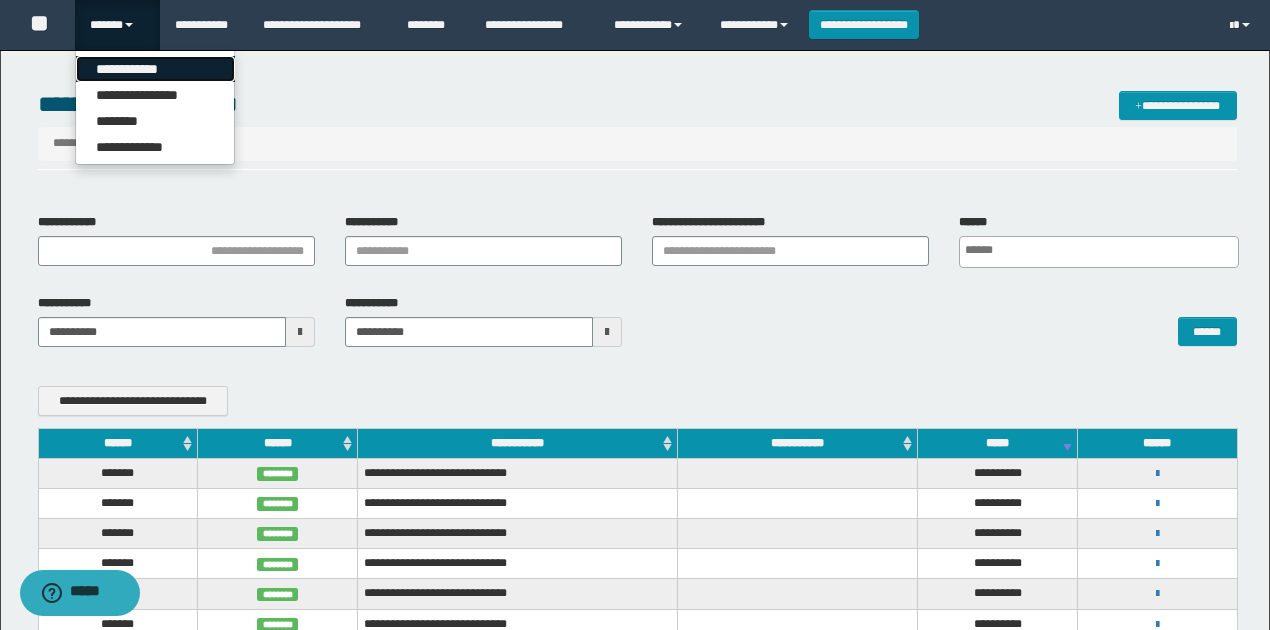 click on "**********" at bounding box center [155, 69] 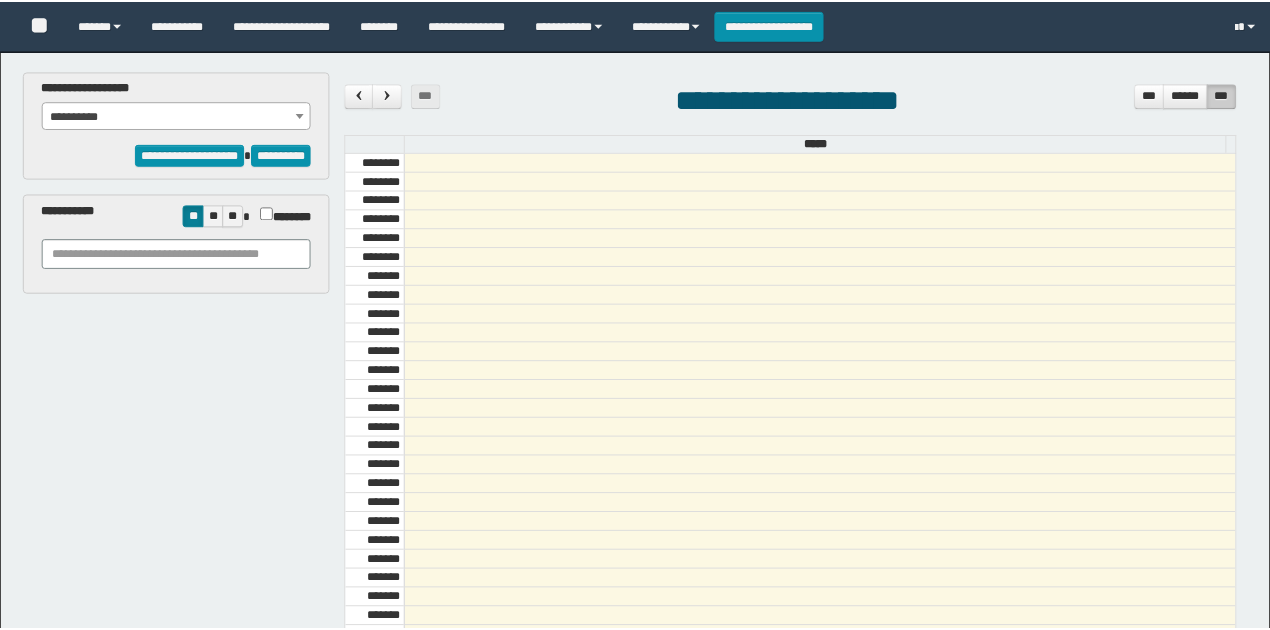 scroll, scrollTop: 0, scrollLeft: 0, axis: both 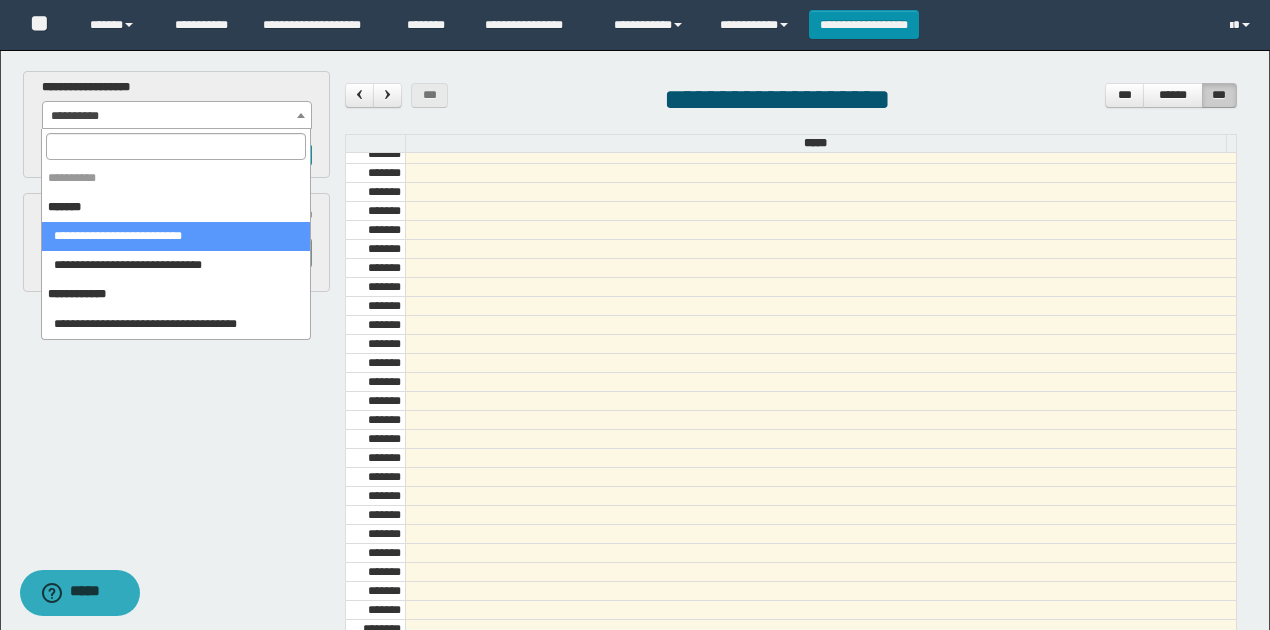click on "**********" at bounding box center (177, 116) 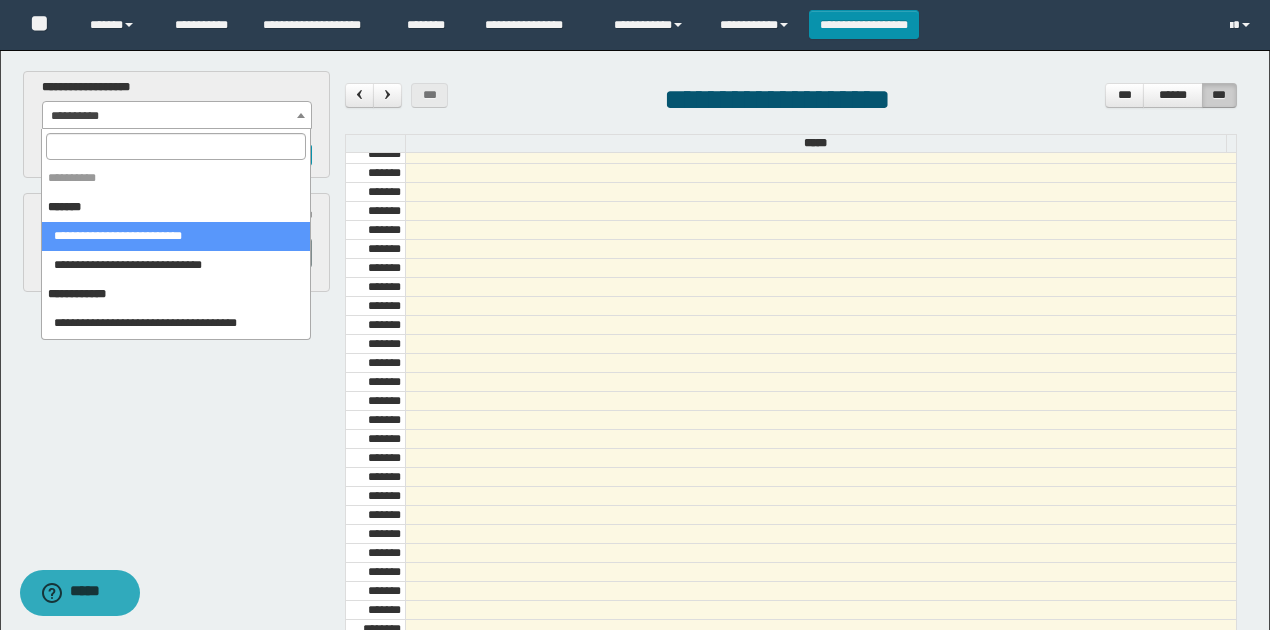 select on "******" 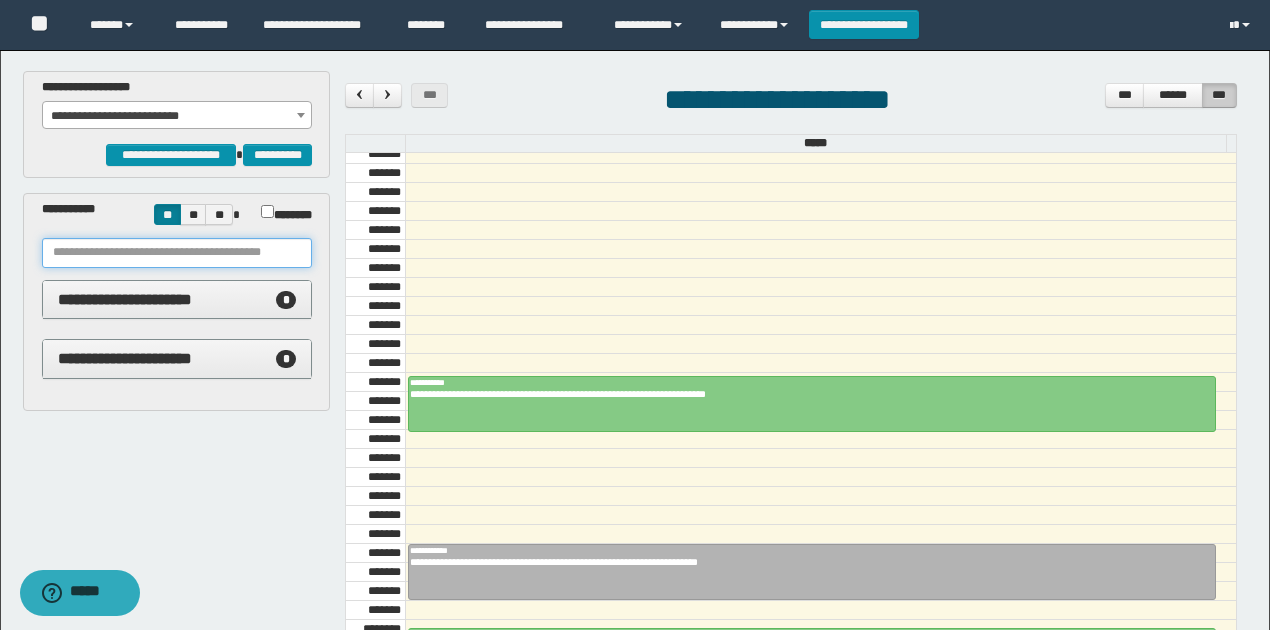 click at bounding box center (177, 253) 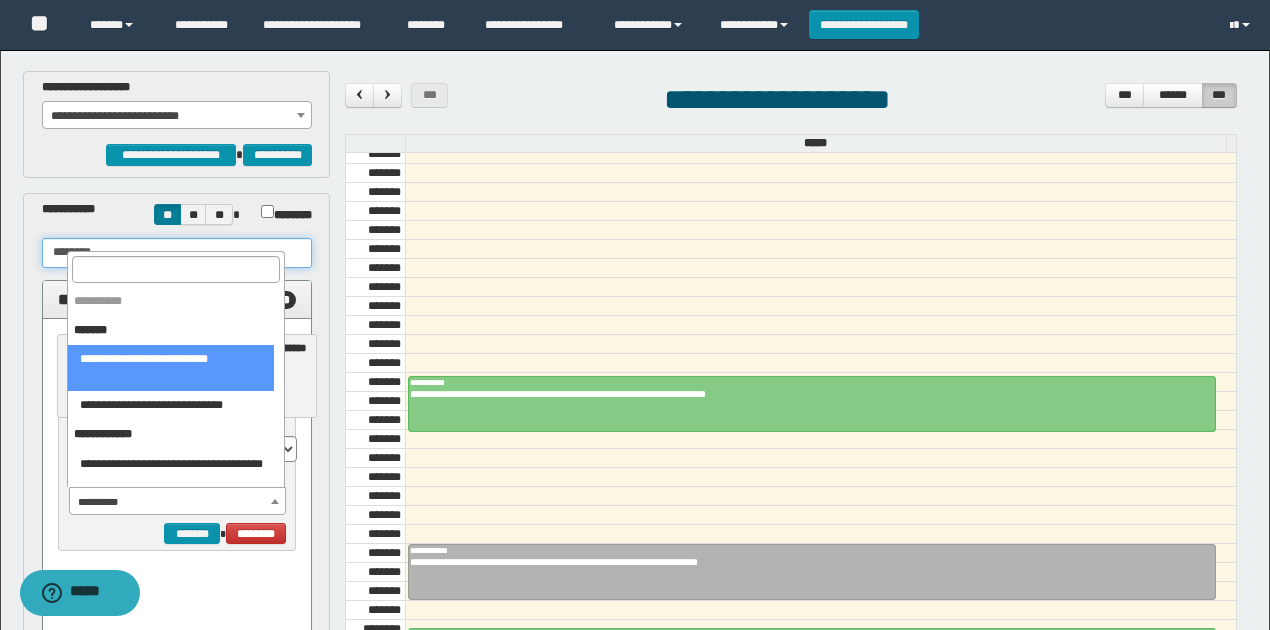 click on "**********" at bounding box center (178, 502) 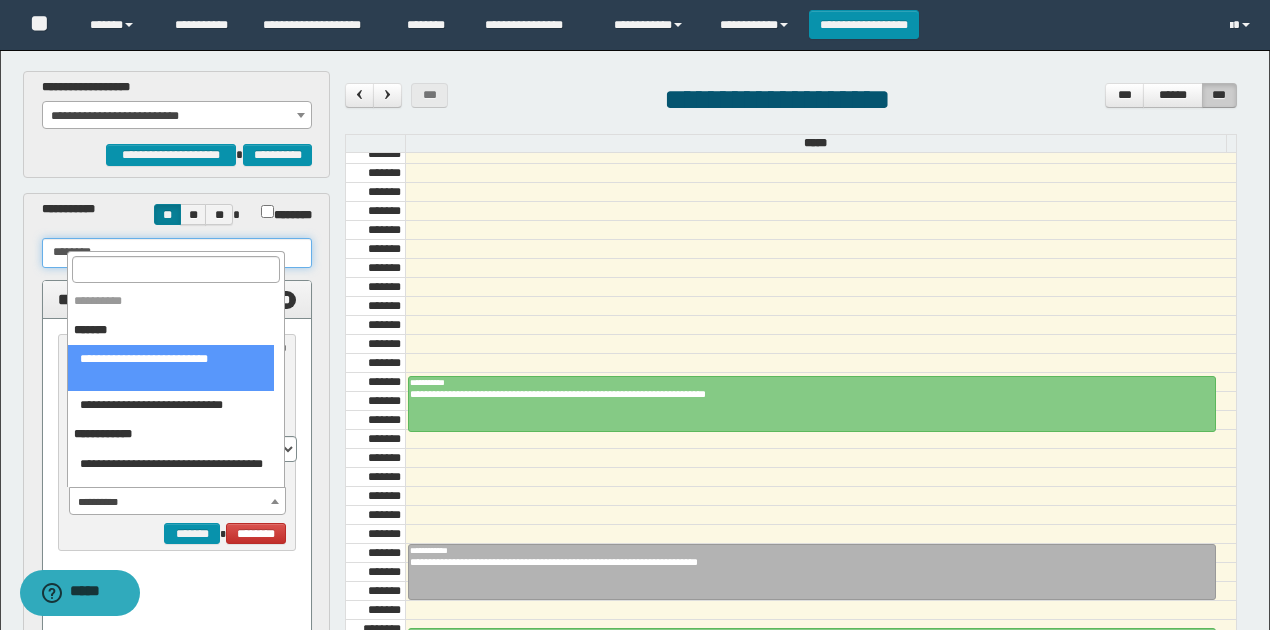 type on "********" 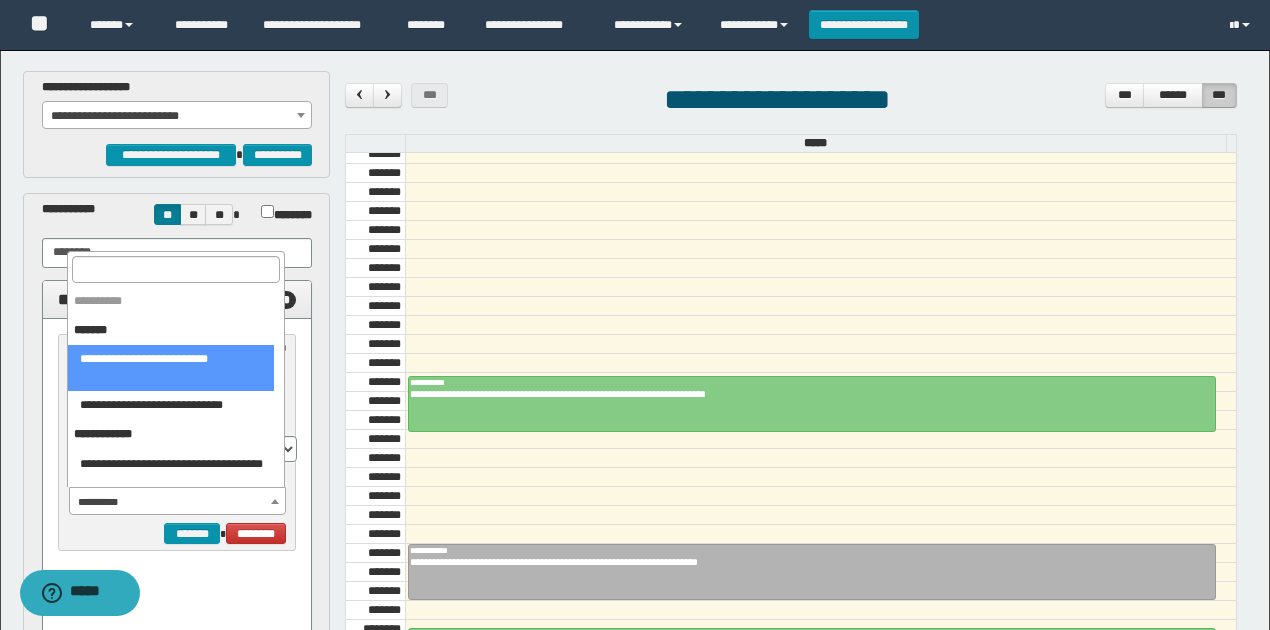 select on "******" 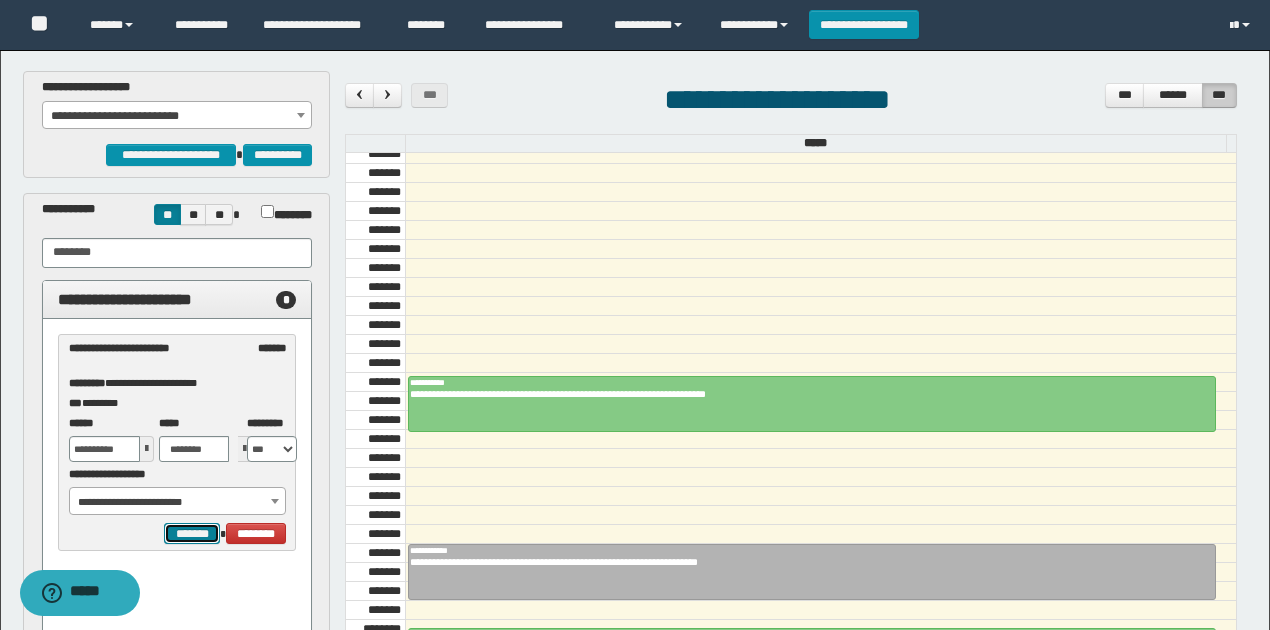 click on "*******" at bounding box center [192, 533] 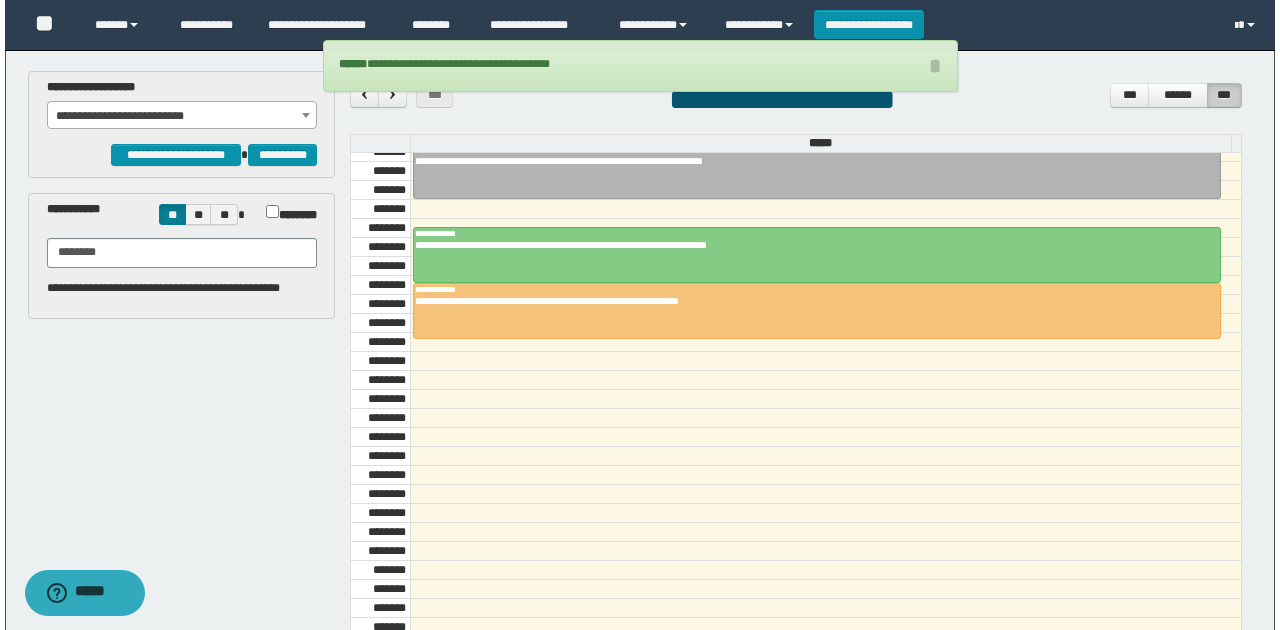 scroll, scrollTop: 1073, scrollLeft: 0, axis: vertical 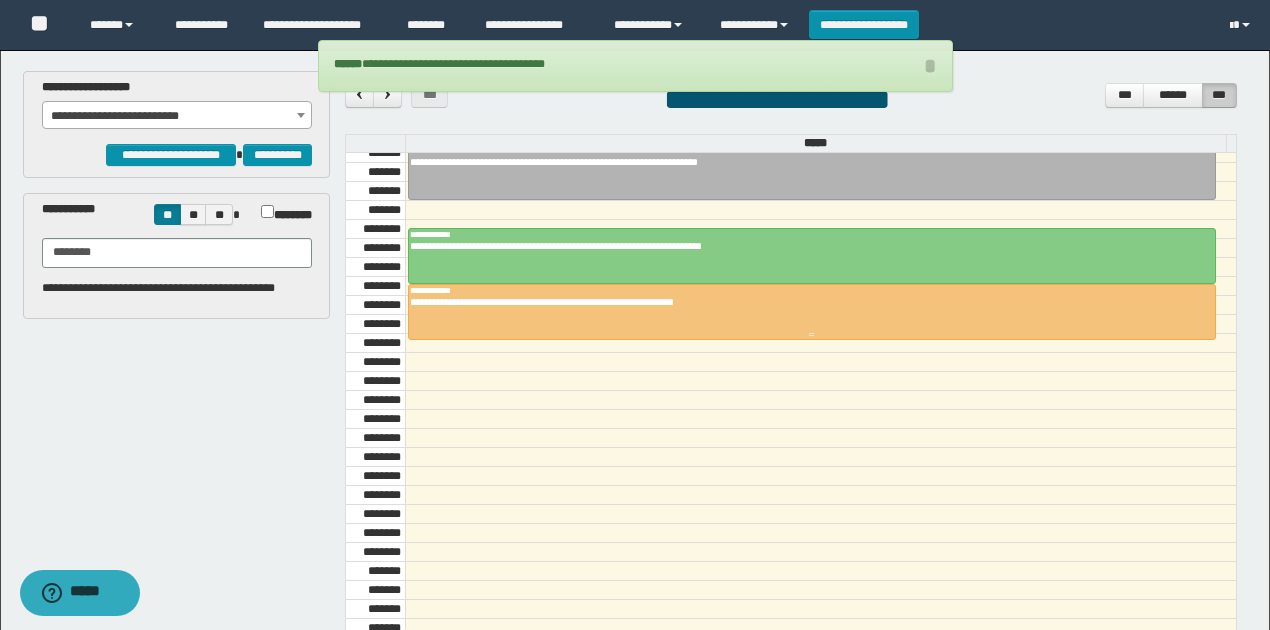 click at bounding box center [812, 335] 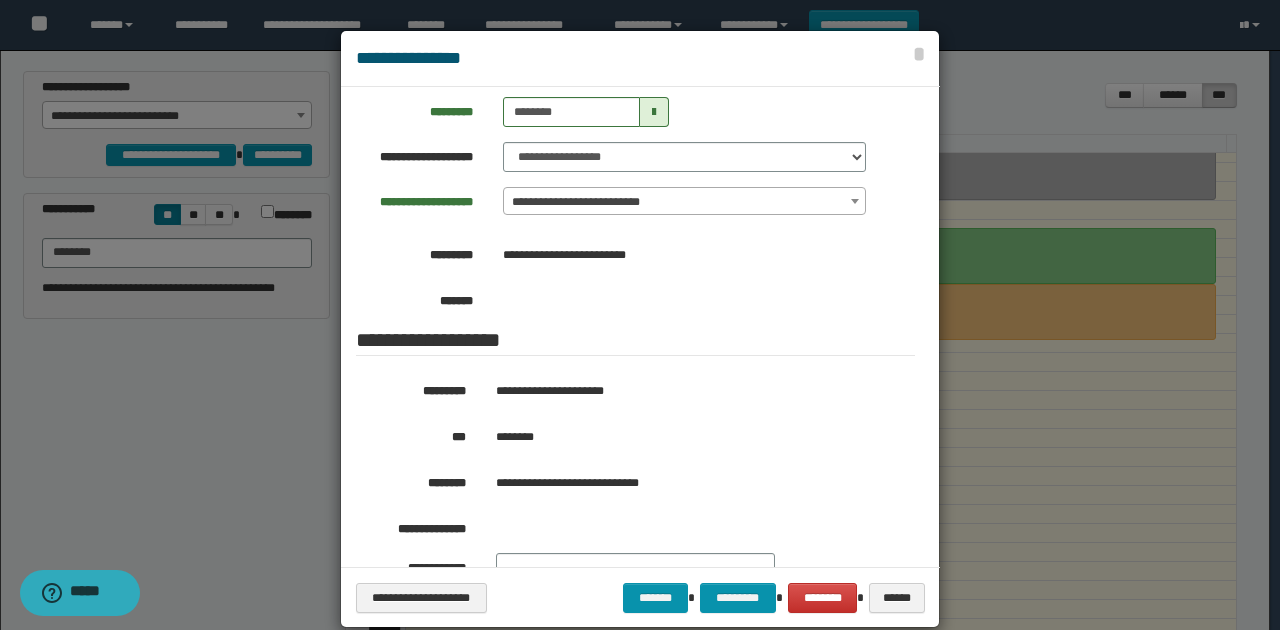 scroll, scrollTop: 333, scrollLeft: 0, axis: vertical 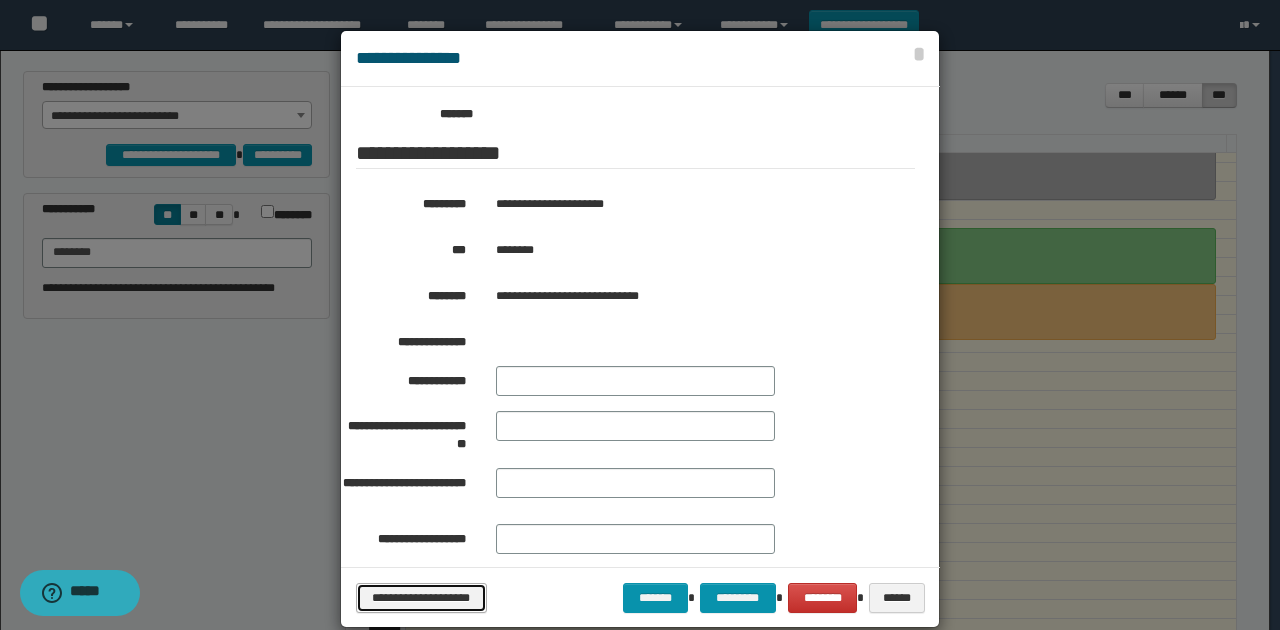 click on "**********" at bounding box center [421, 597] 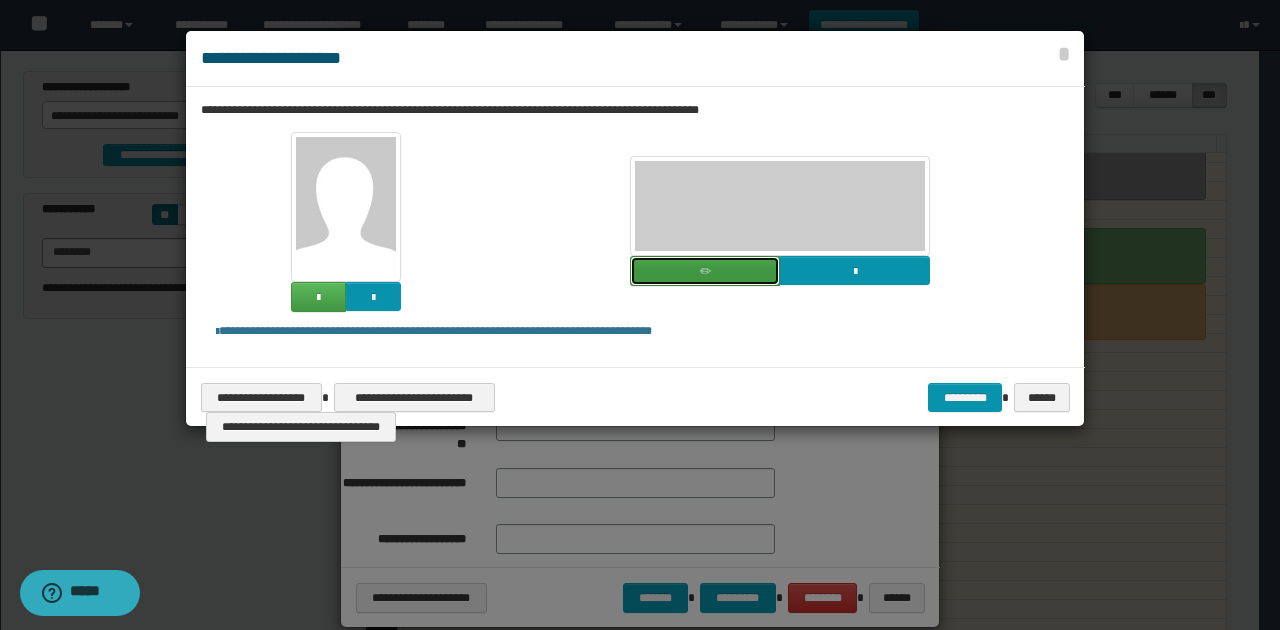 click at bounding box center (705, 271) 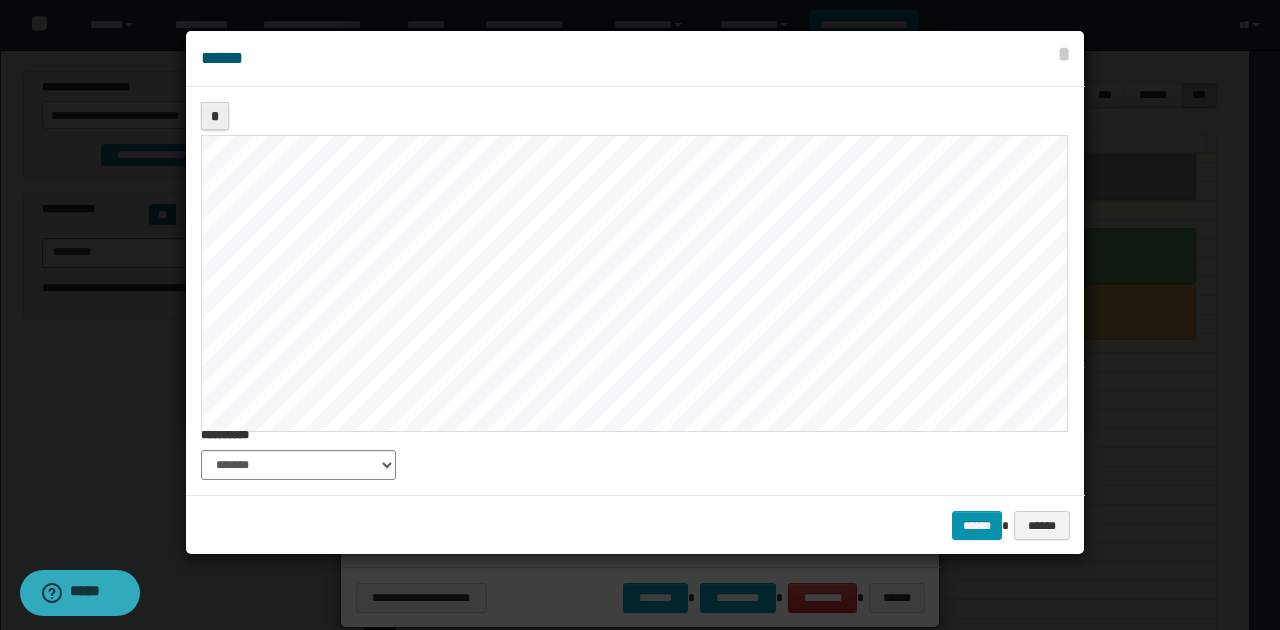 click on "**********" at bounding box center [640, 315] 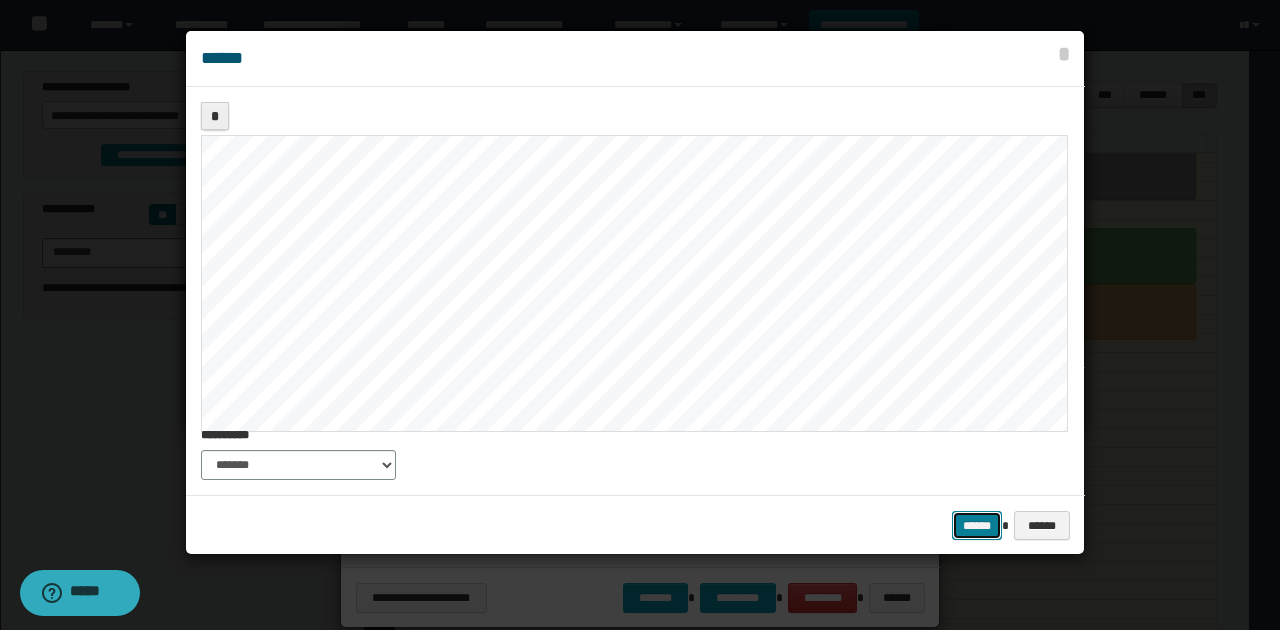 click on "******" at bounding box center (977, 525) 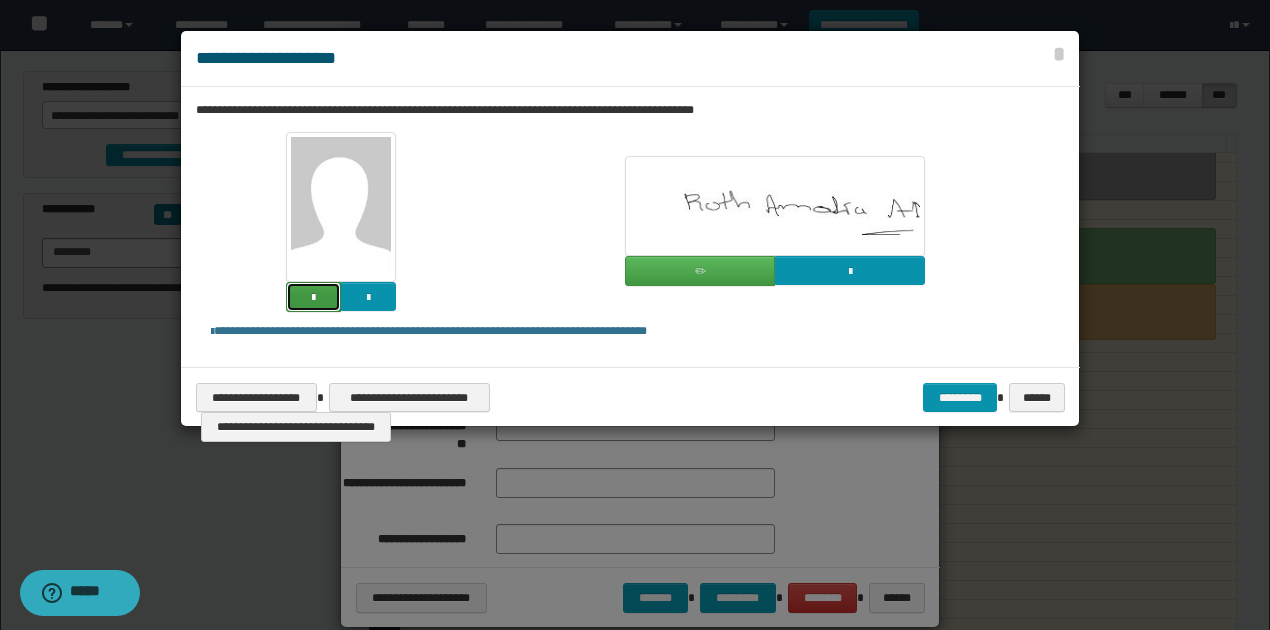 click at bounding box center (313, 297) 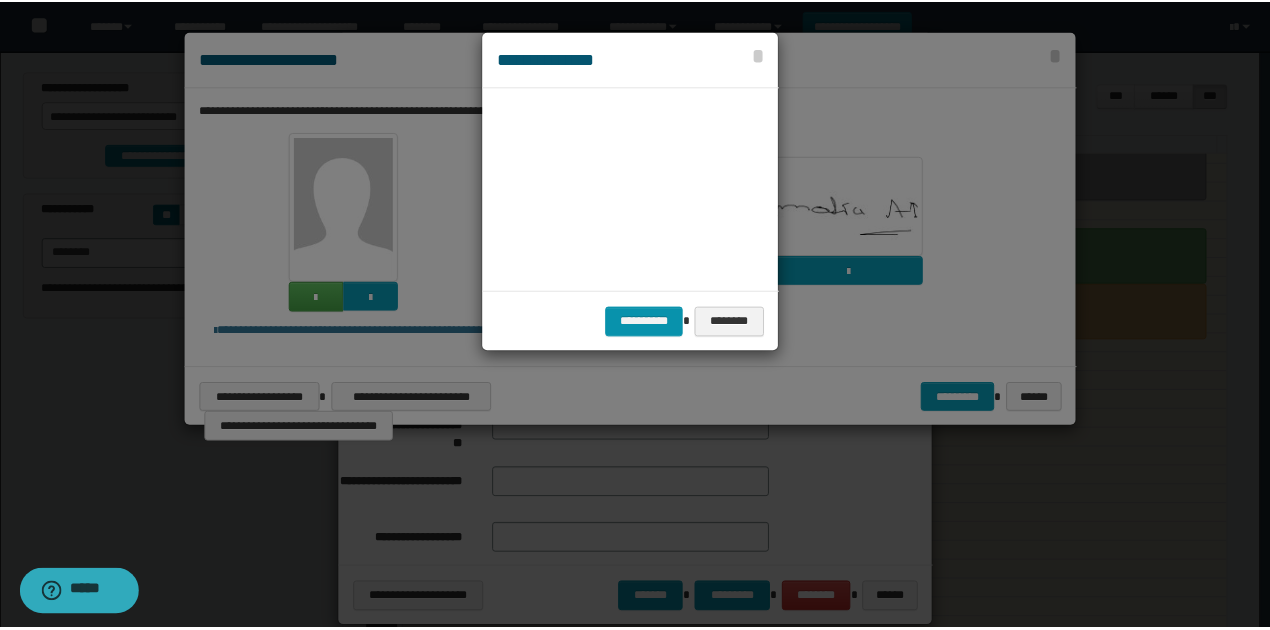 scroll, scrollTop: 45, scrollLeft: 105, axis: both 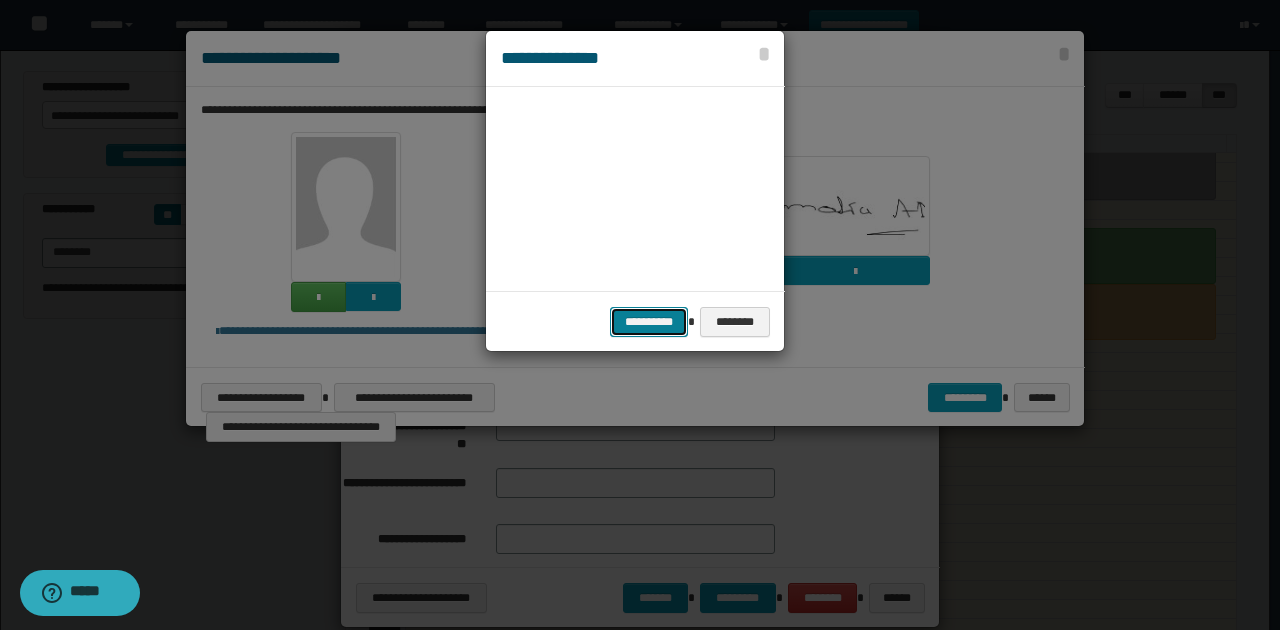 click on "**********" at bounding box center [649, 321] 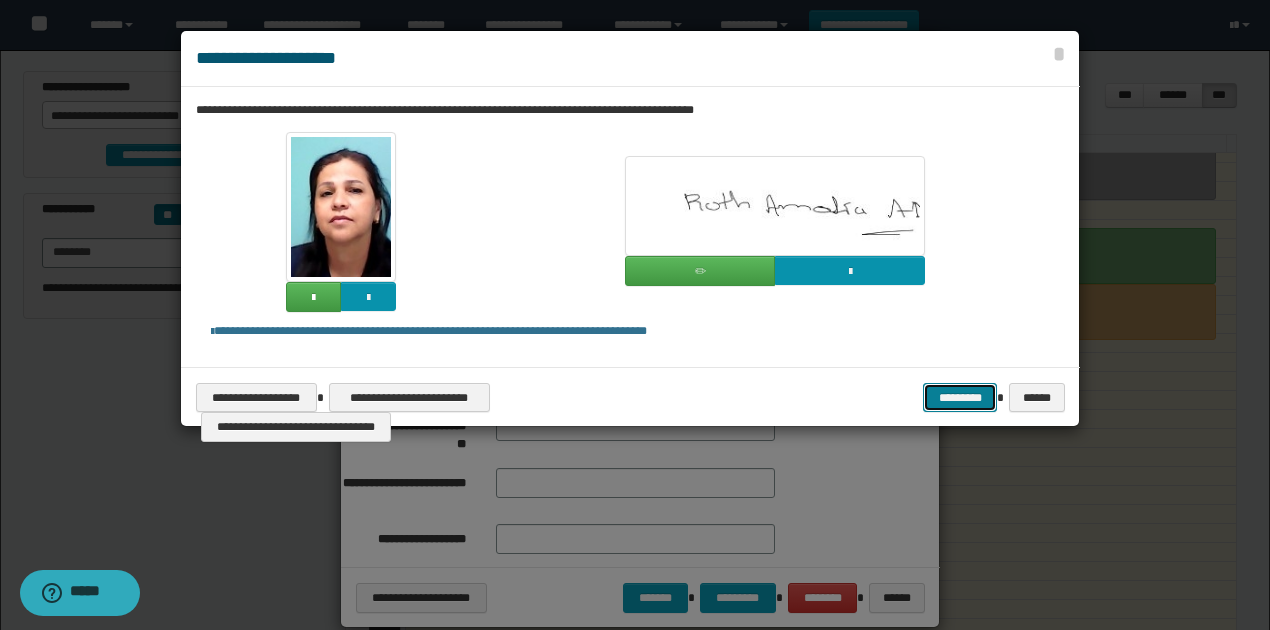 click on "*********" at bounding box center (960, 397) 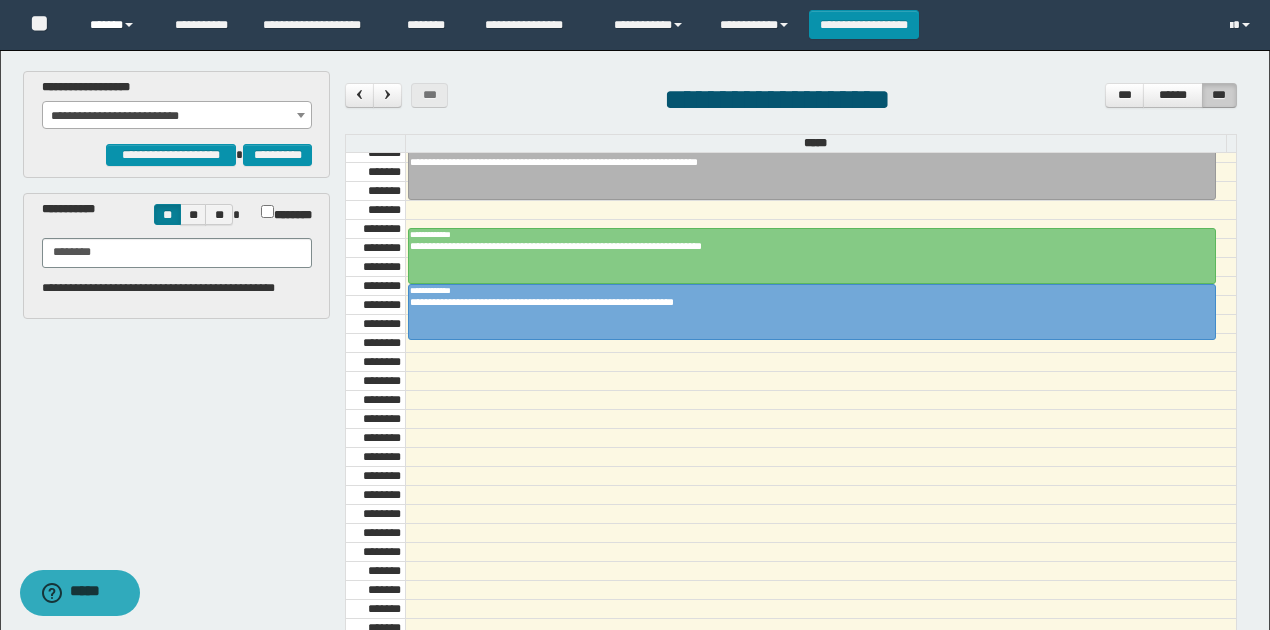 click on "******" at bounding box center [117, 25] 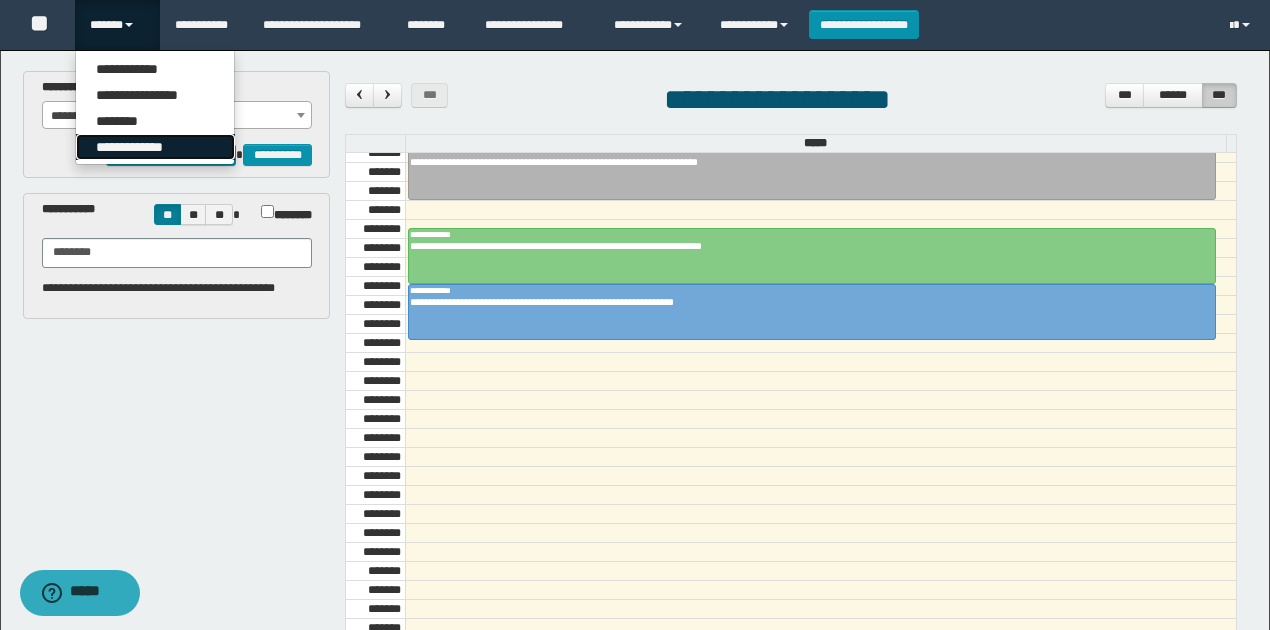 click on "**********" at bounding box center [155, 147] 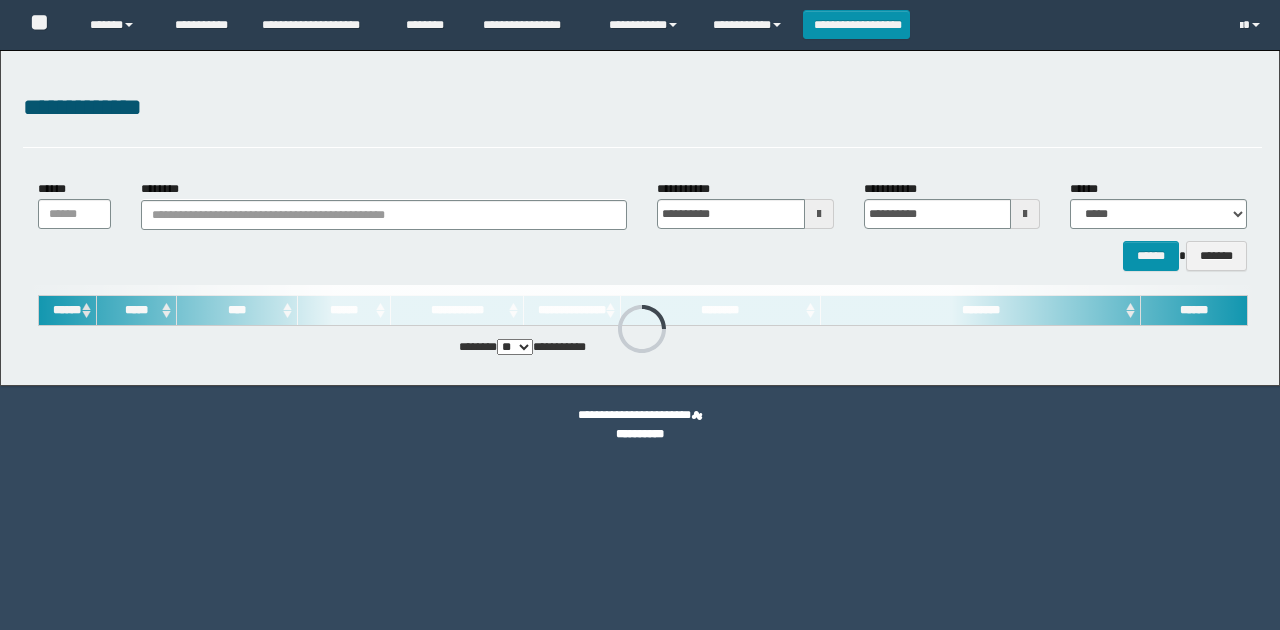 scroll, scrollTop: 0, scrollLeft: 0, axis: both 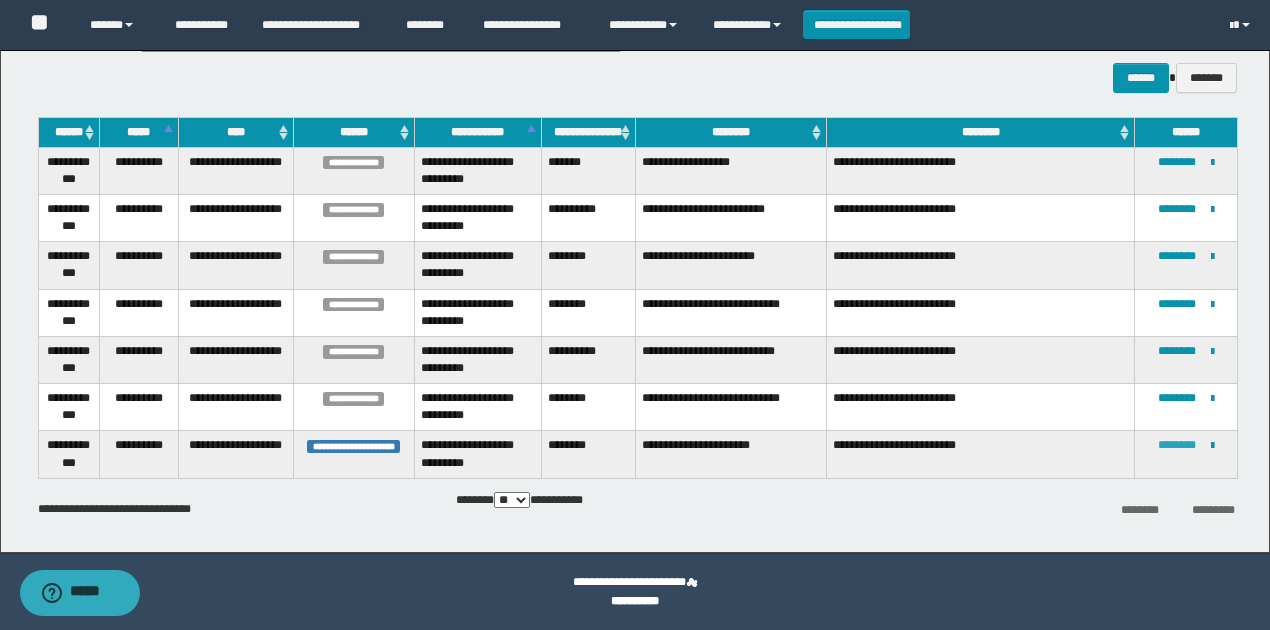 click on "********" at bounding box center (1177, 445) 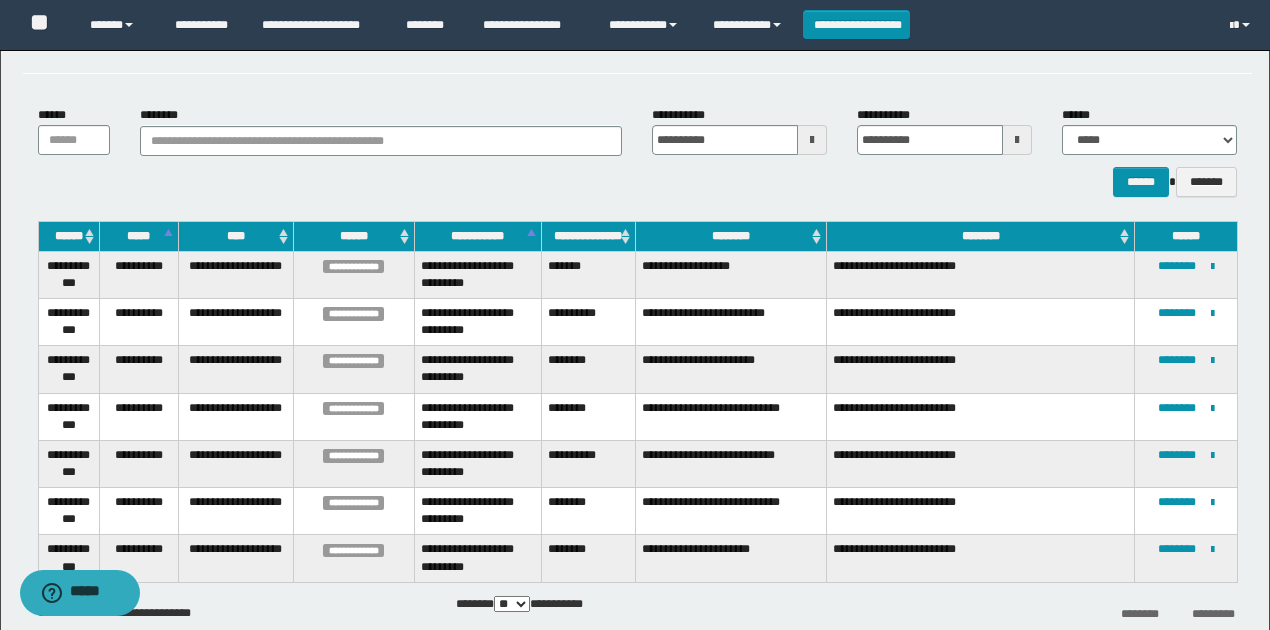 scroll, scrollTop: 178, scrollLeft: 0, axis: vertical 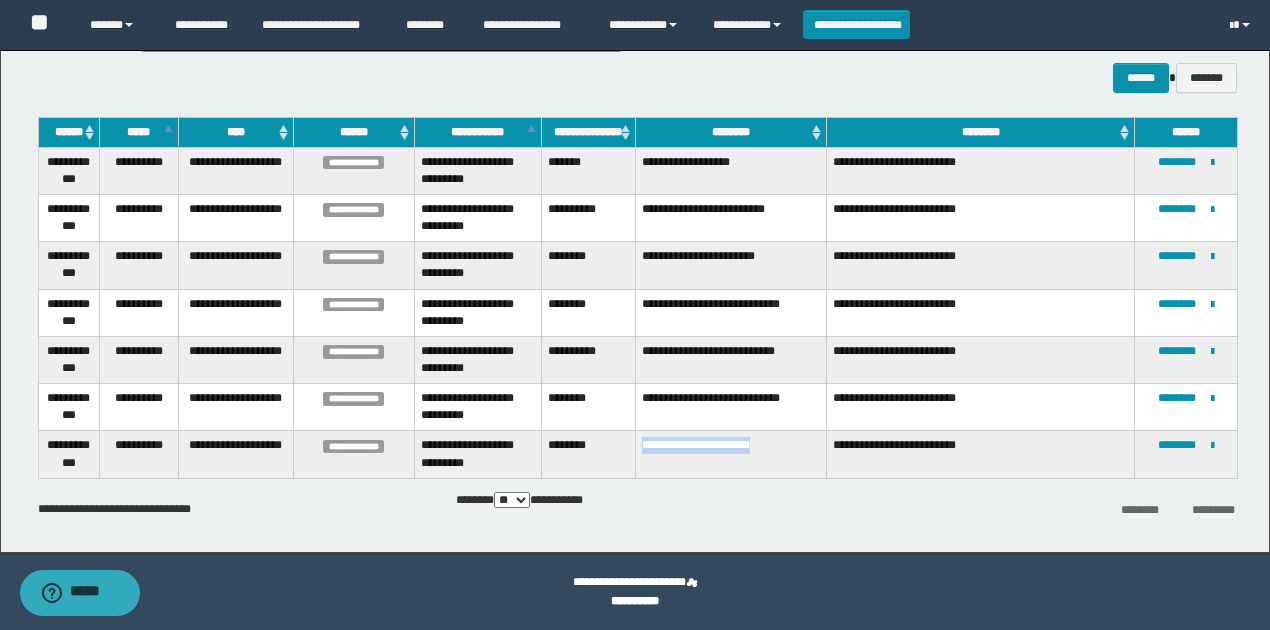 drag, startPoint x: 642, startPoint y: 441, endPoint x: 802, endPoint y: 446, distance: 160.07811 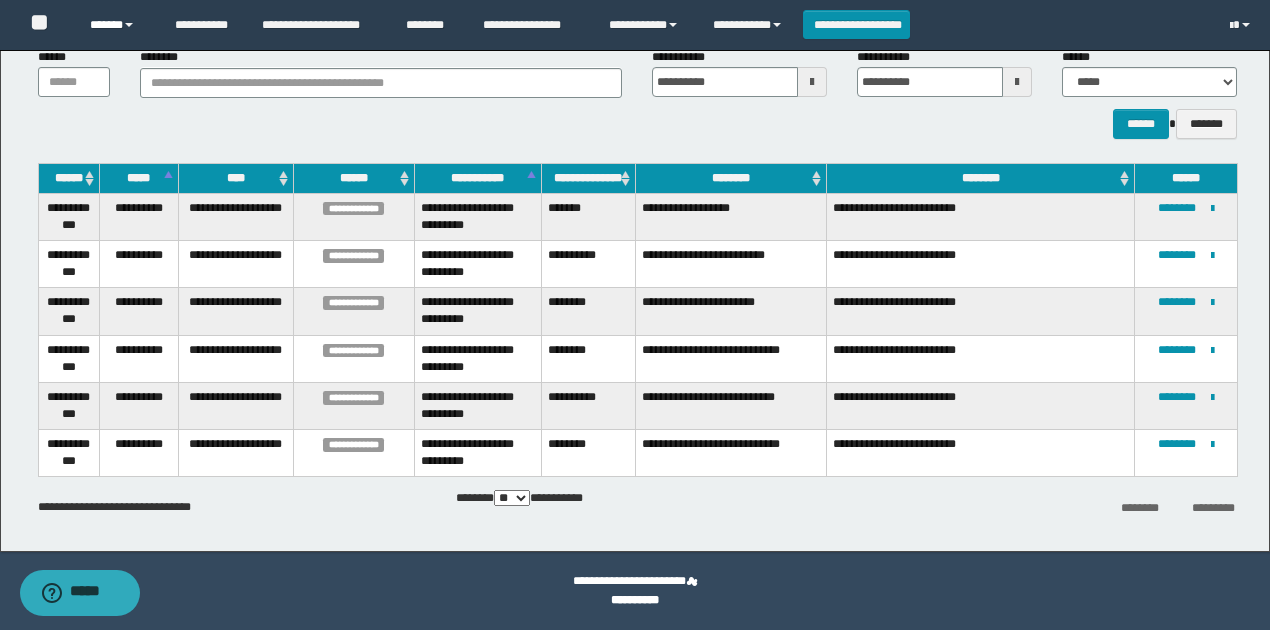 scroll, scrollTop: 132, scrollLeft: 0, axis: vertical 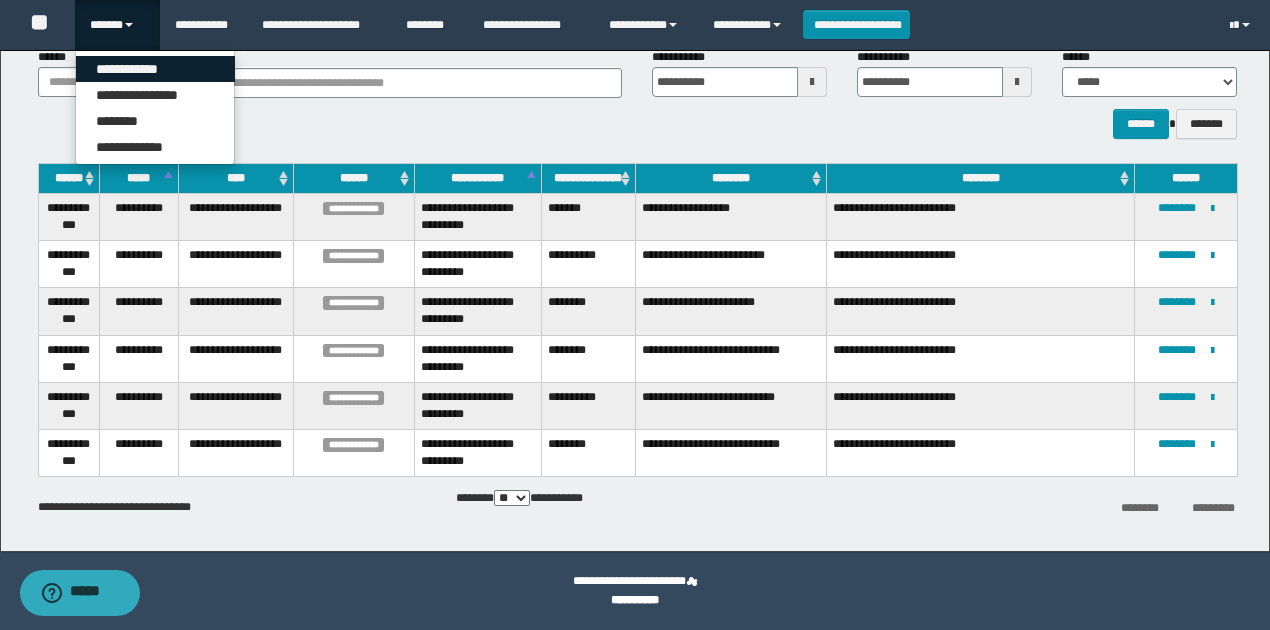 click on "**********" at bounding box center [155, 69] 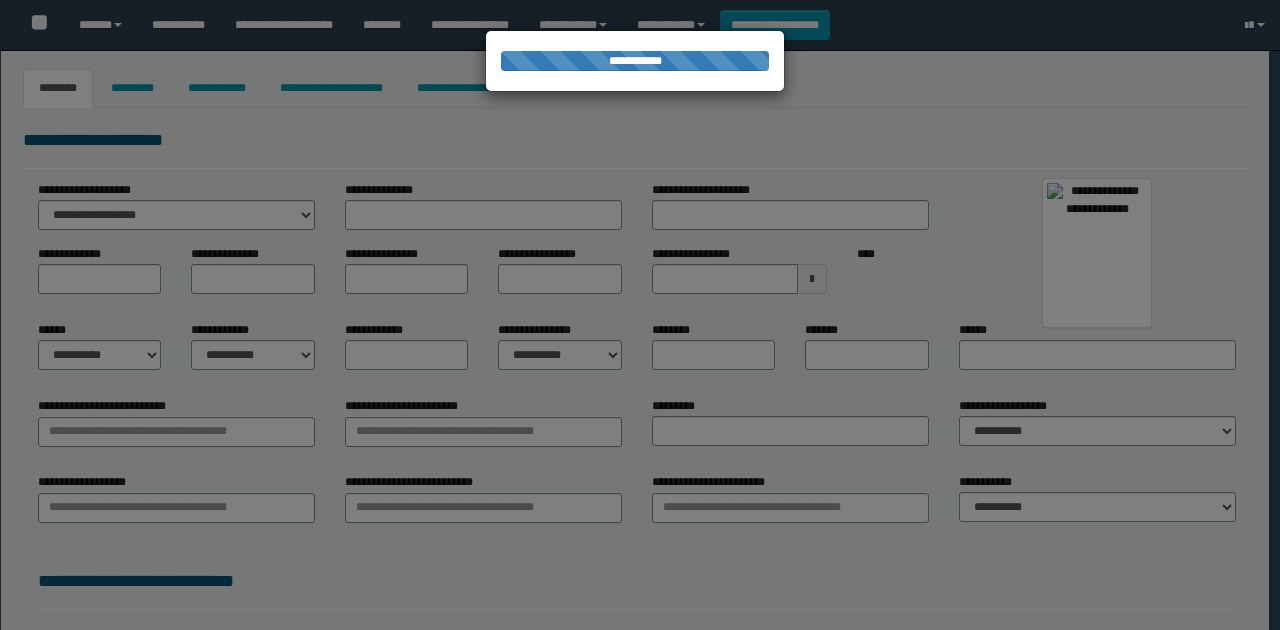 scroll, scrollTop: 0, scrollLeft: 0, axis: both 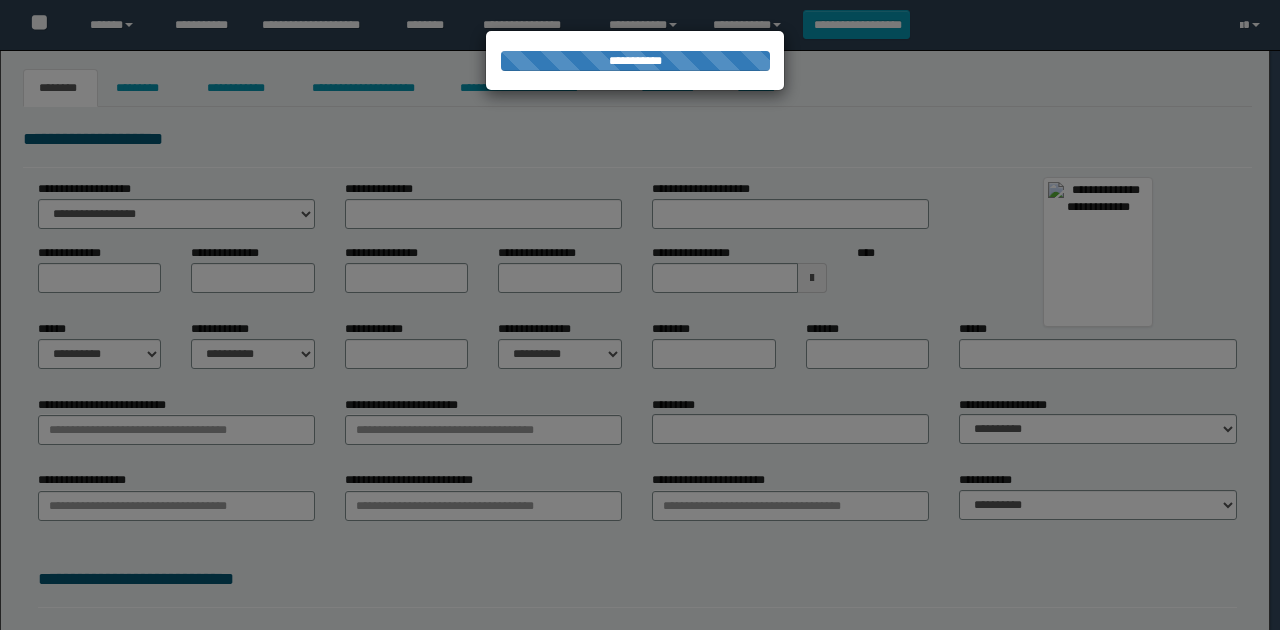 type on "********" 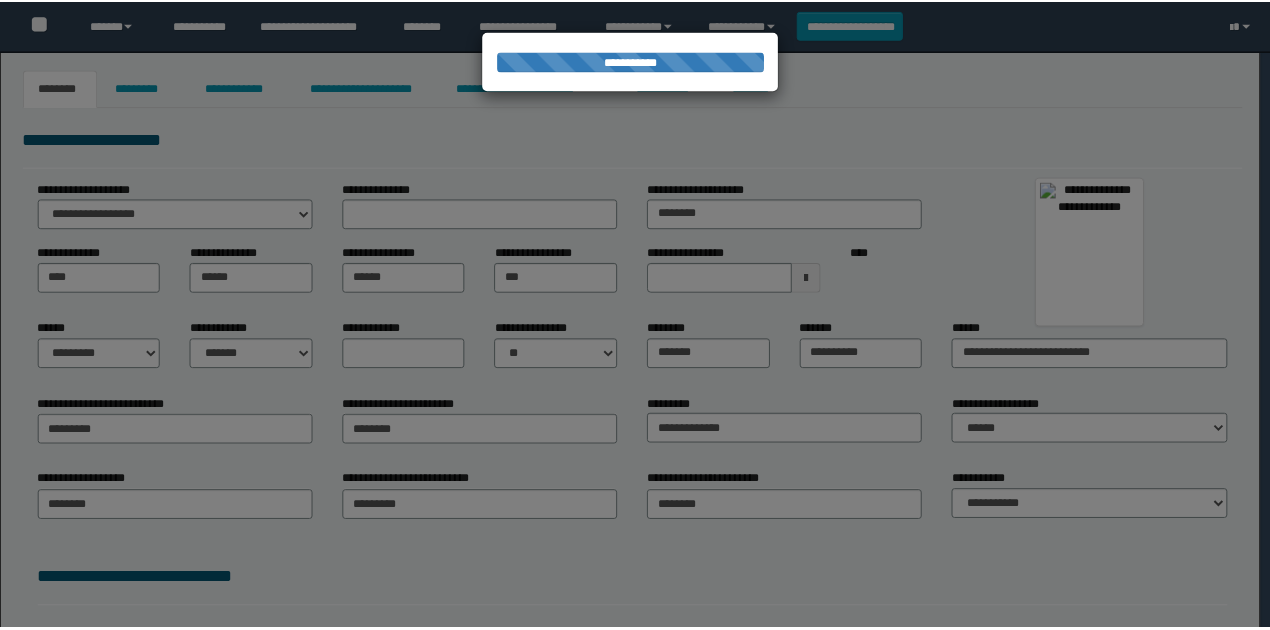 scroll, scrollTop: 0, scrollLeft: 0, axis: both 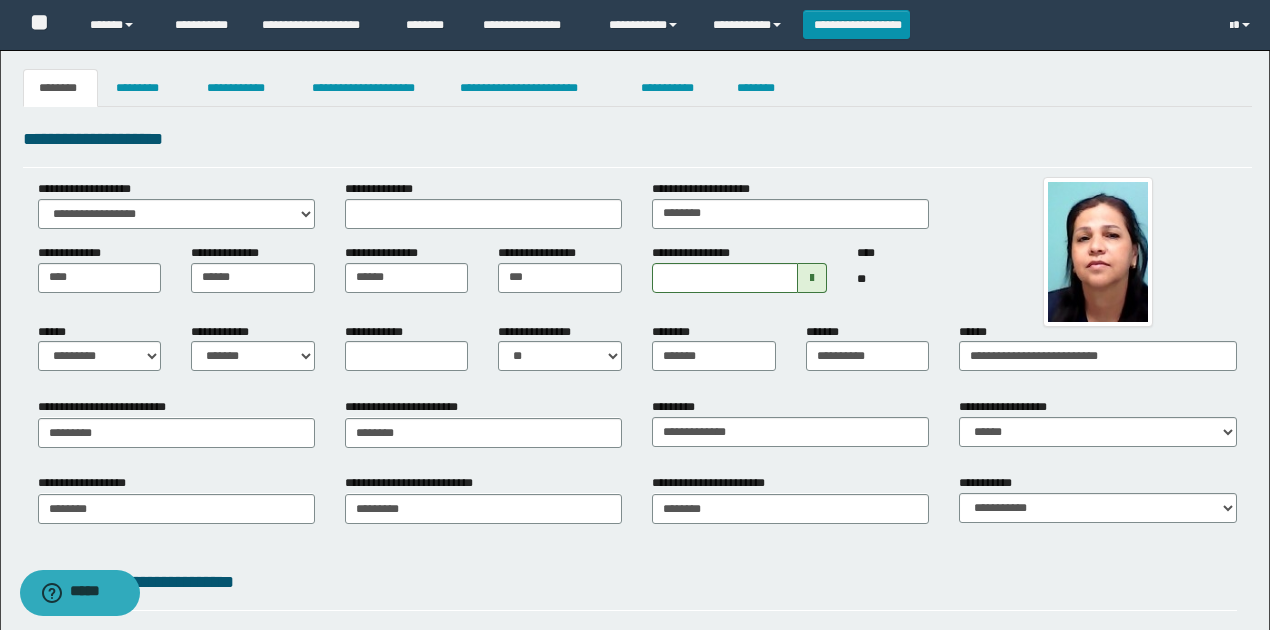 click on "****
**" at bounding box center [893, 277] 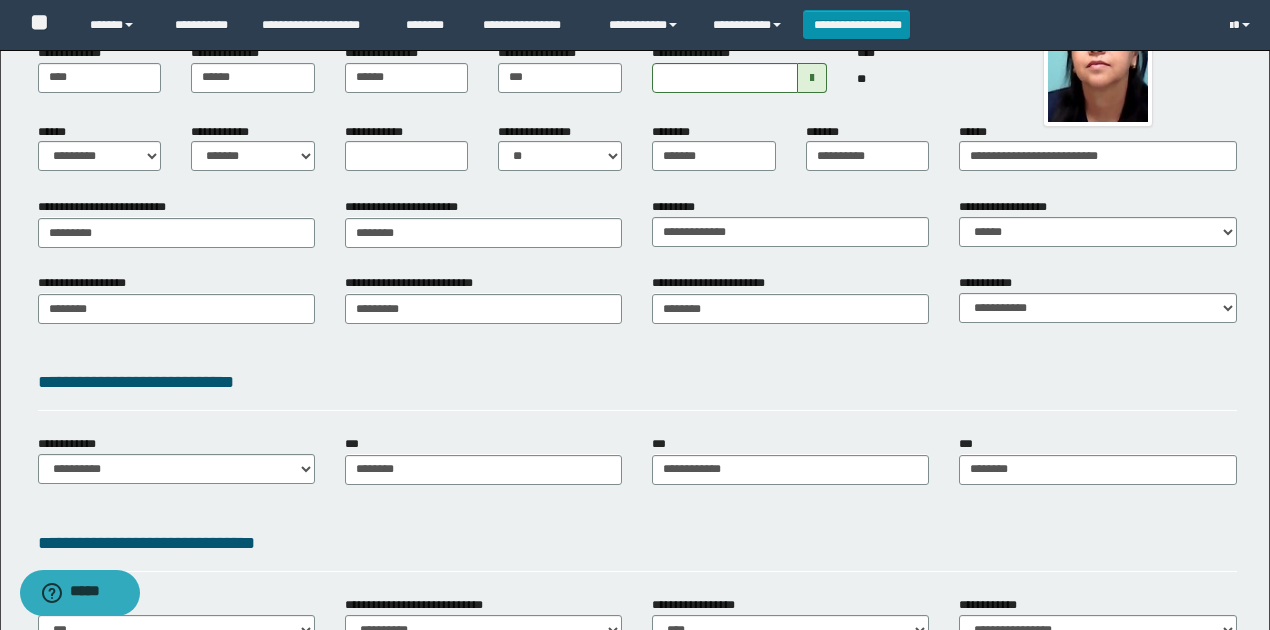 click on "**********" at bounding box center [637, 382] 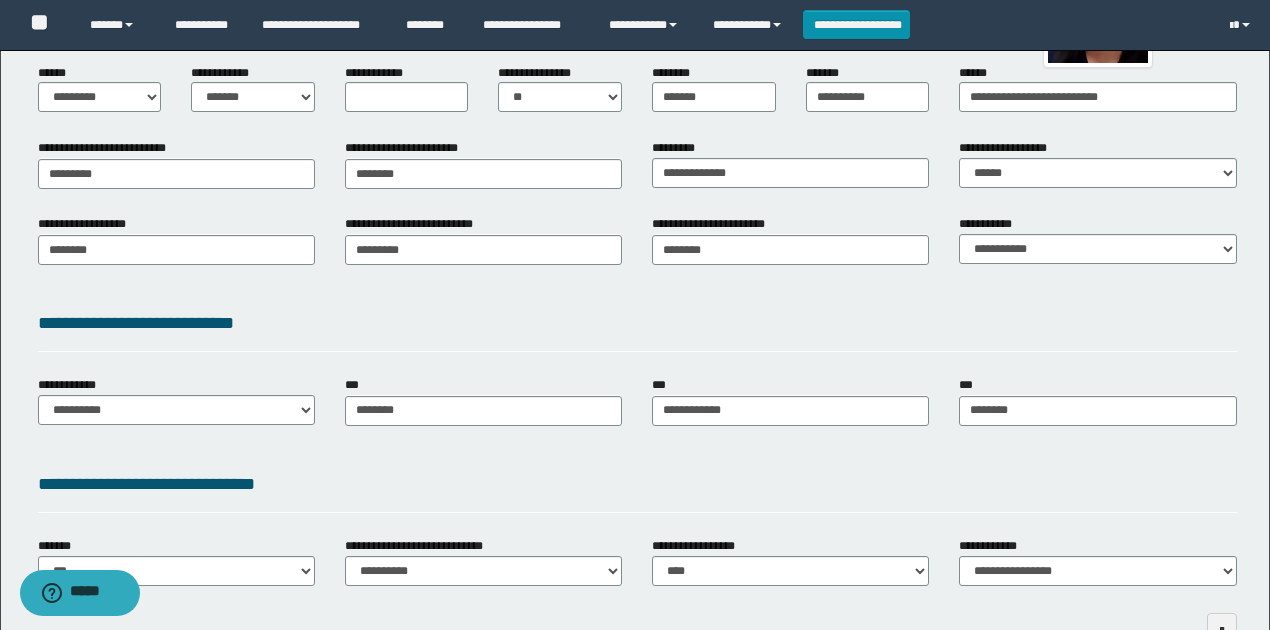 scroll, scrollTop: 383, scrollLeft: 0, axis: vertical 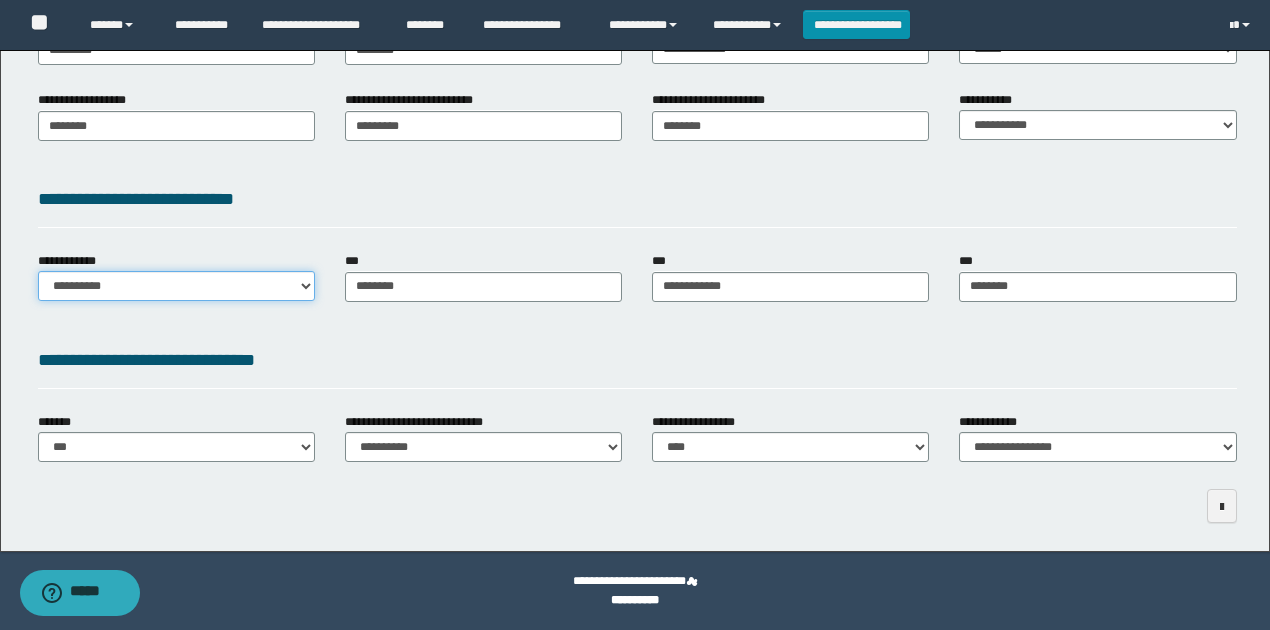 click on "**********" at bounding box center [176, 286] 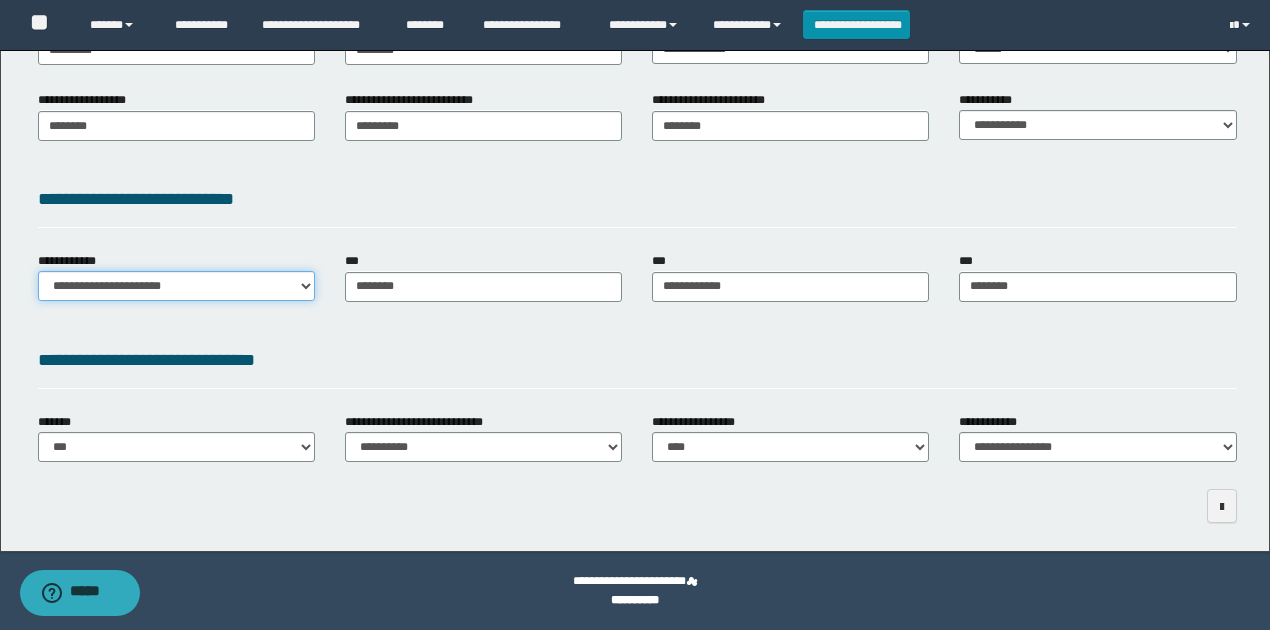 click on "**********" at bounding box center [176, 286] 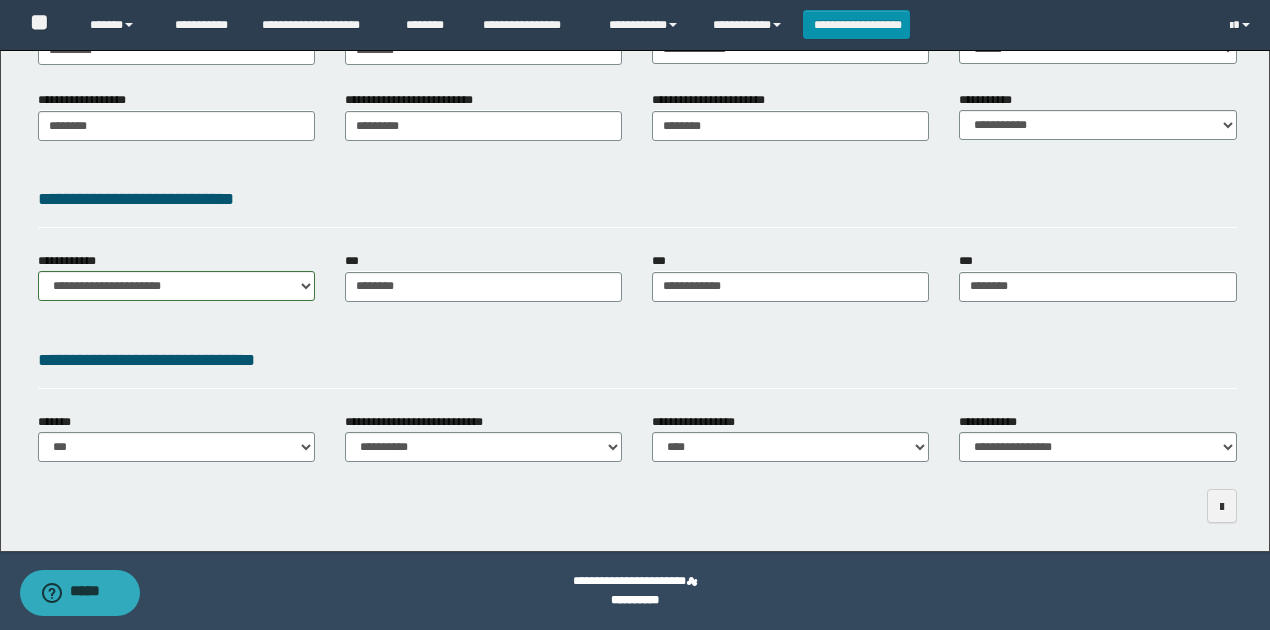 click on "**********" at bounding box center (637, 206) 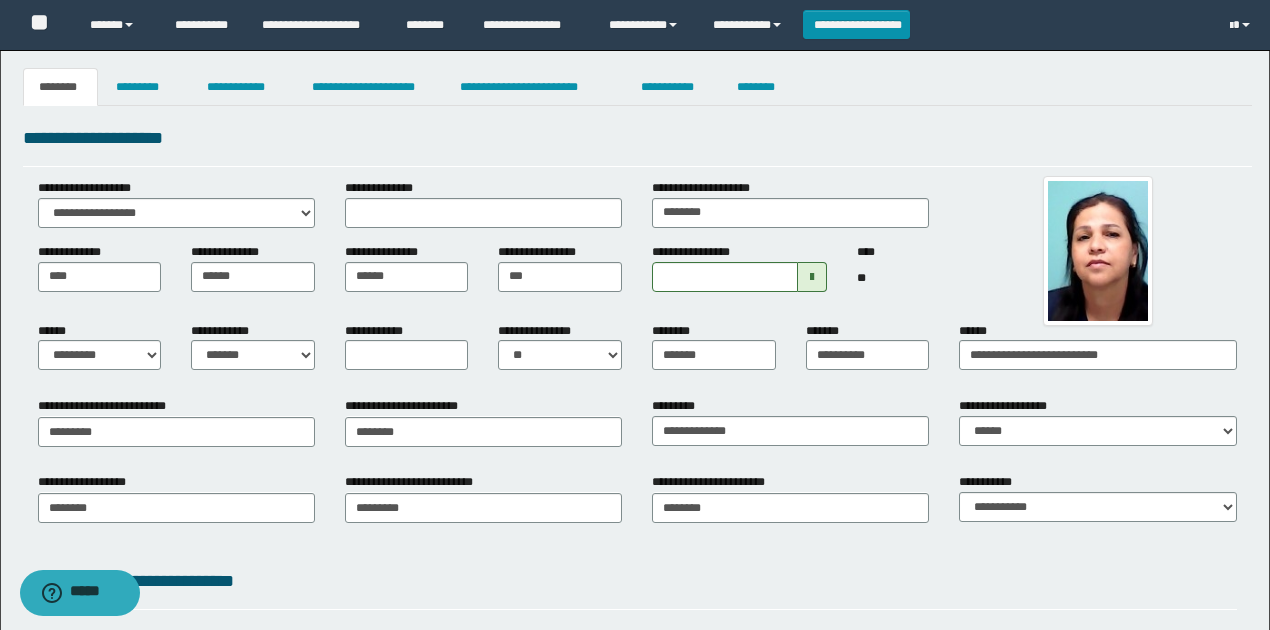 scroll, scrollTop: 0, scrollLeft: 0, axis: both 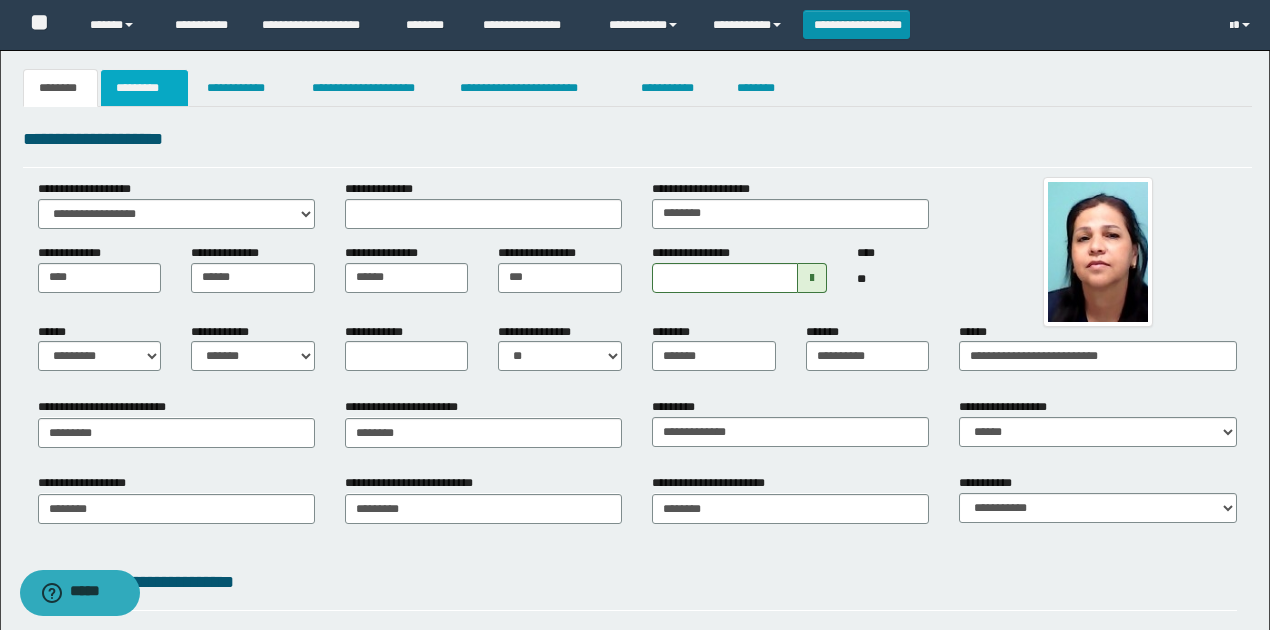 click on "*********" at bounding box center [144, 88] 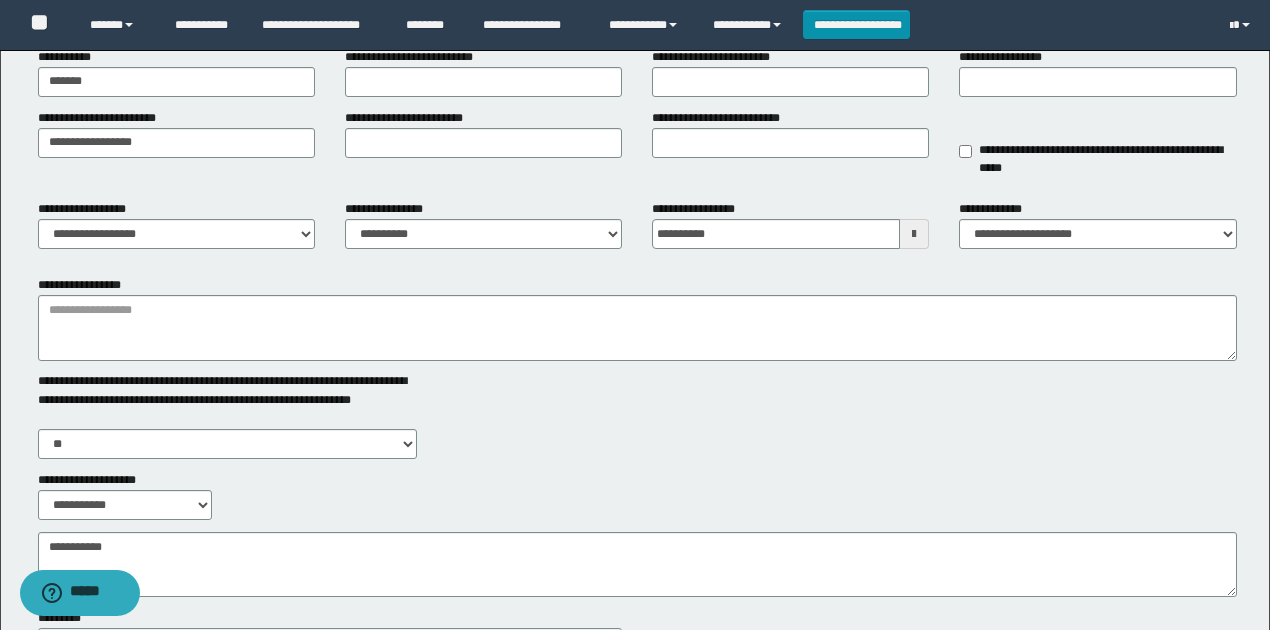 scroll, scrollTop: 200, scrollLeft: 0, axis: vertical 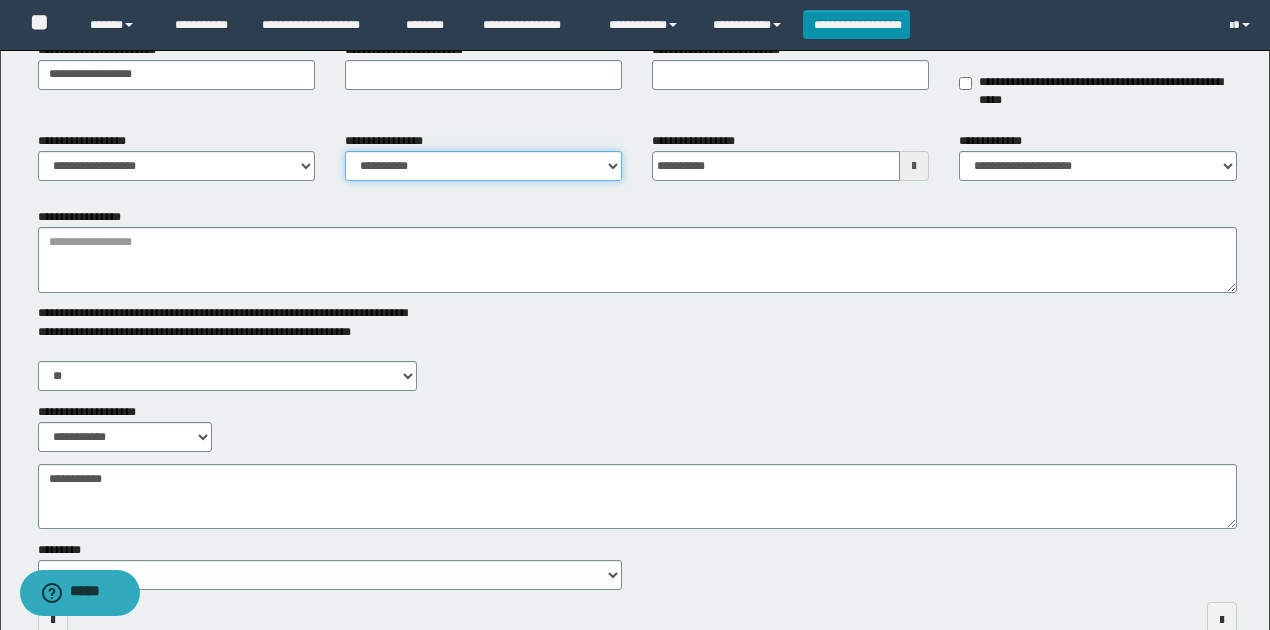 click on "**********" at bounding box center [483, 166] 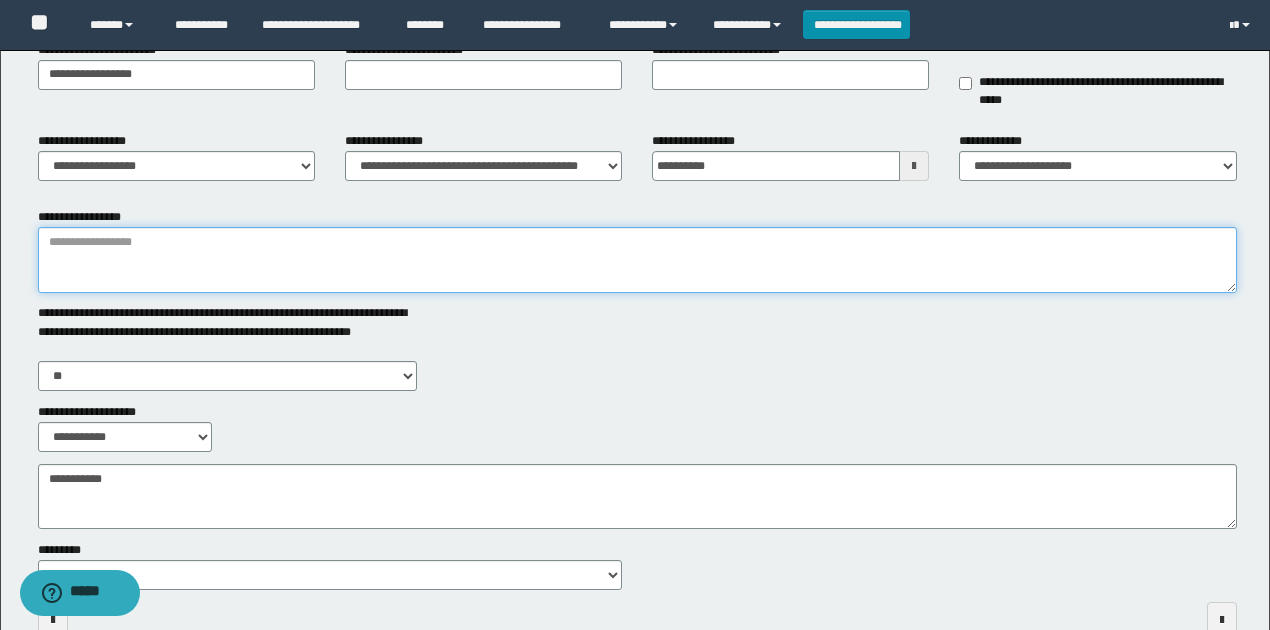 drag, startPoint x: 470, startPoint y: 263, endPoint x: 453, endPoint y: 262, distance: 17.029387 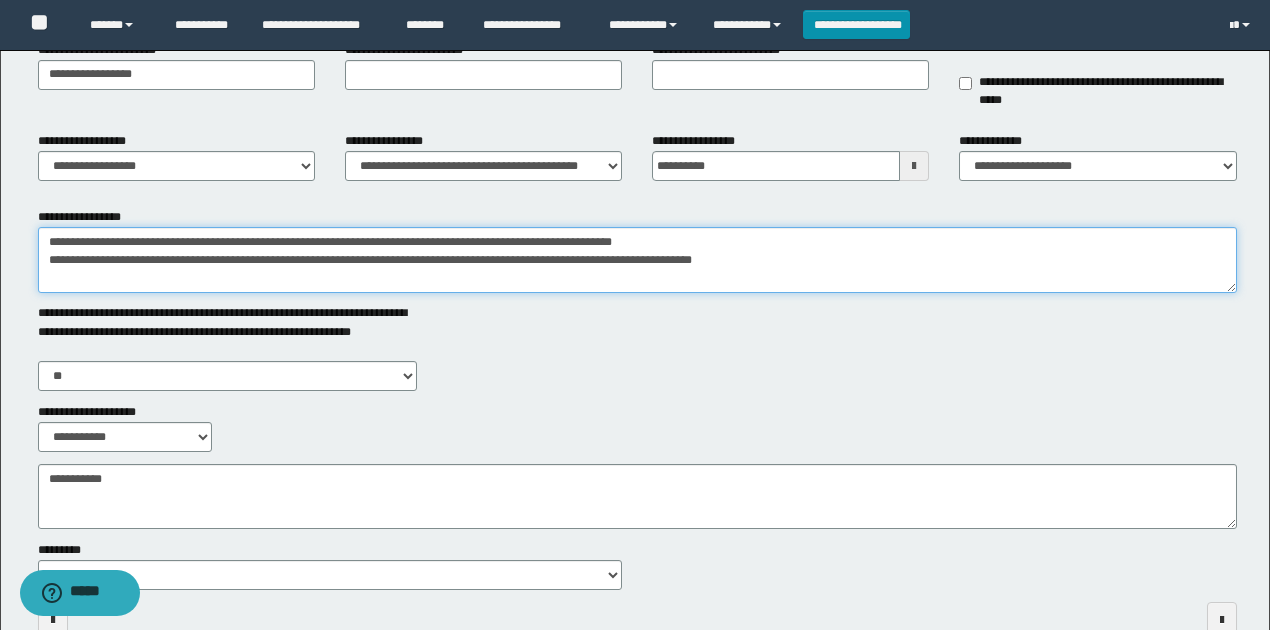 click on "**********" at bounding box center [637, 260] 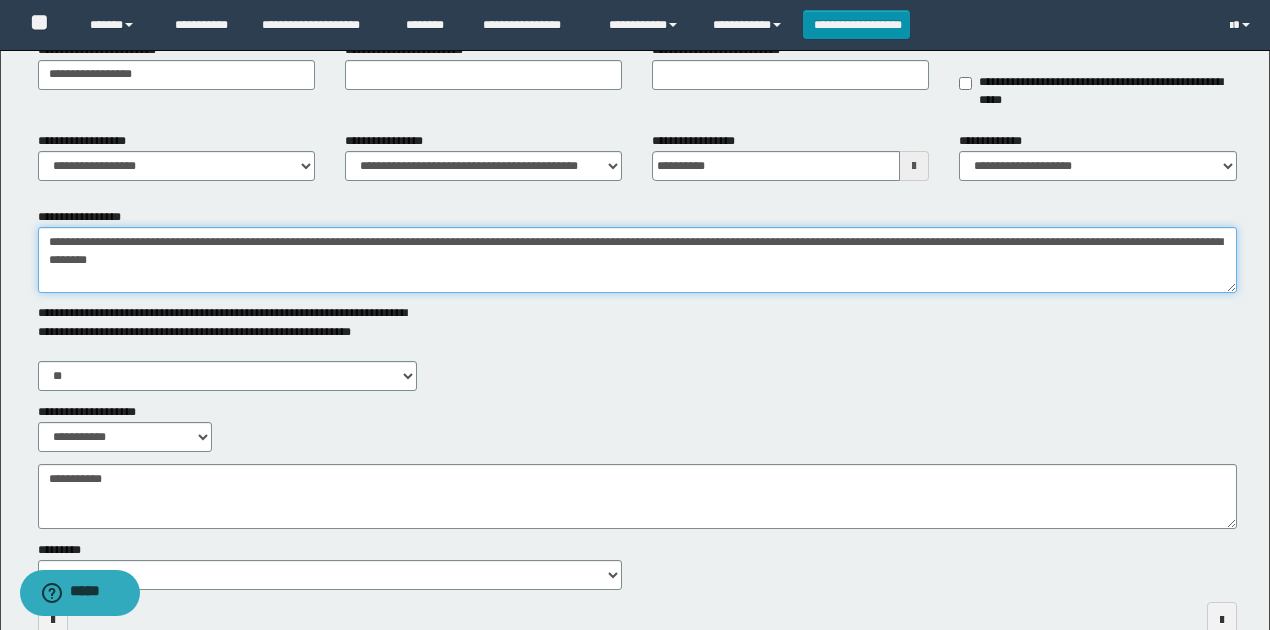 drag, startPoint x: 85, startPoint y: 241, endPoint x: 172, endPoint y: 244, distance: 87.05171 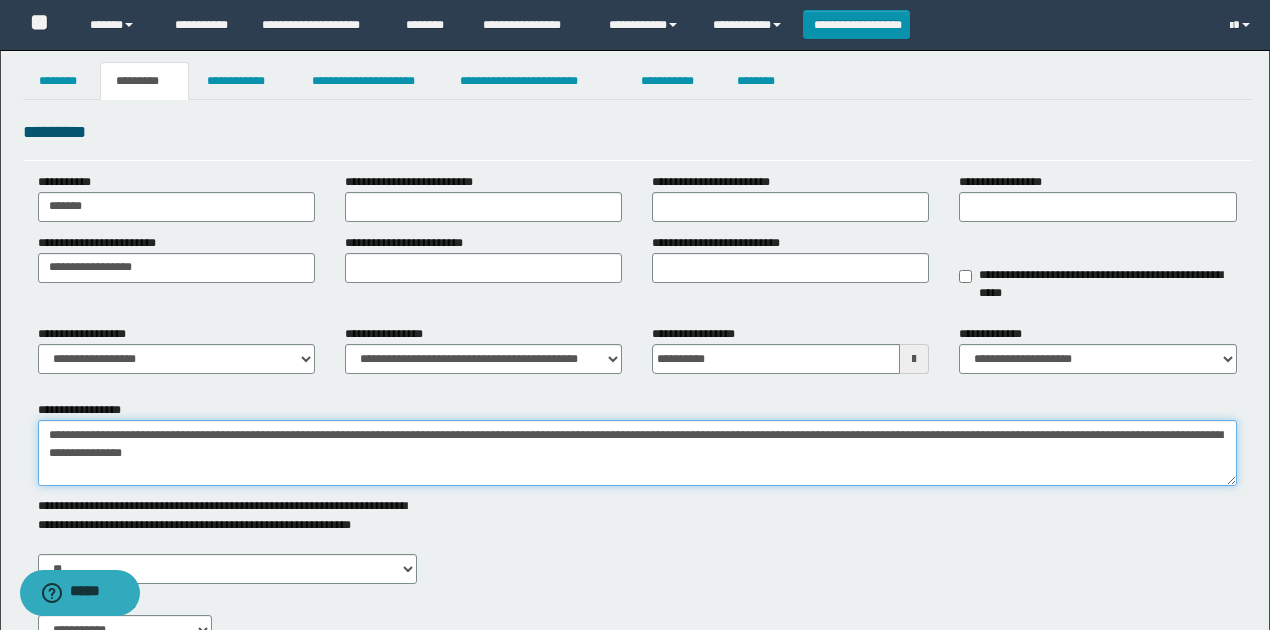 scroll, scrollTop: 0, scrollLeft: 0, axis: both 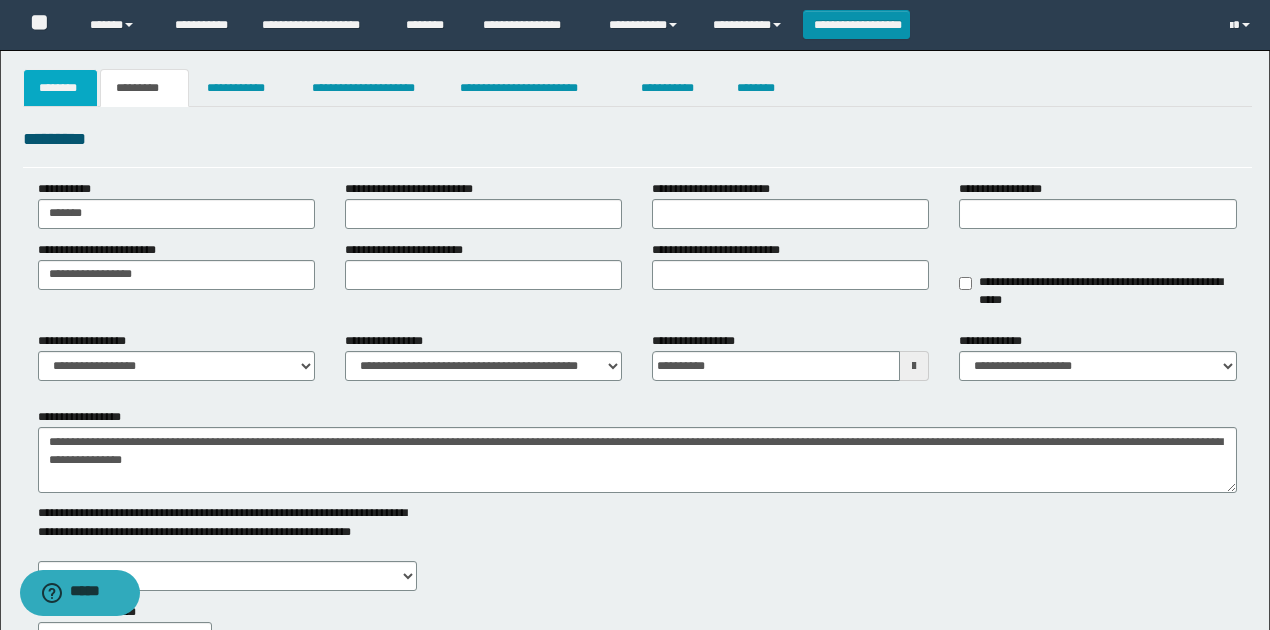 click on "********" at bounding box center [61, 88] 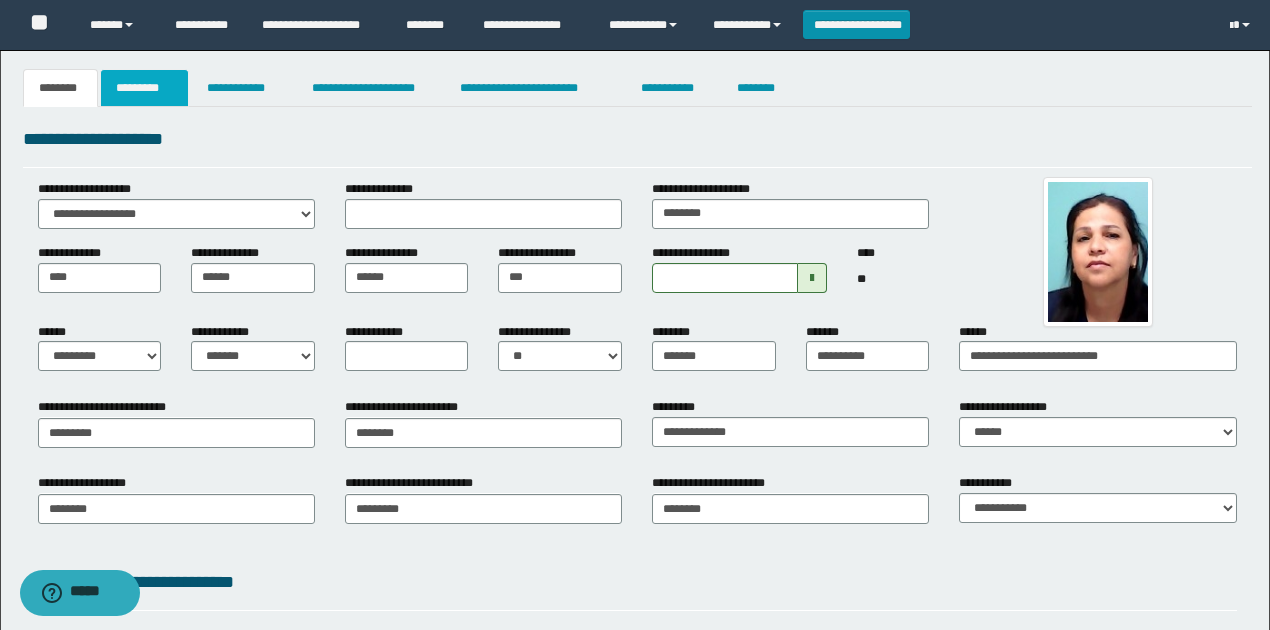 click on "*********" at bounding box center (144, 88) 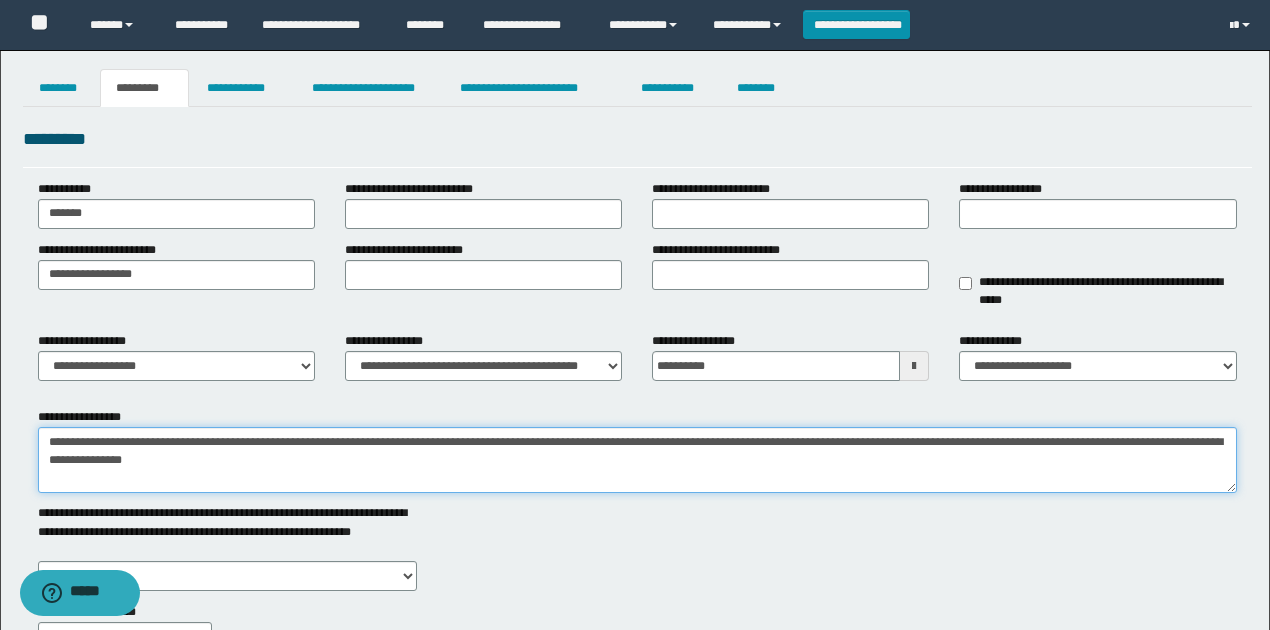 click on "**********" at bounding box center [637, 460] 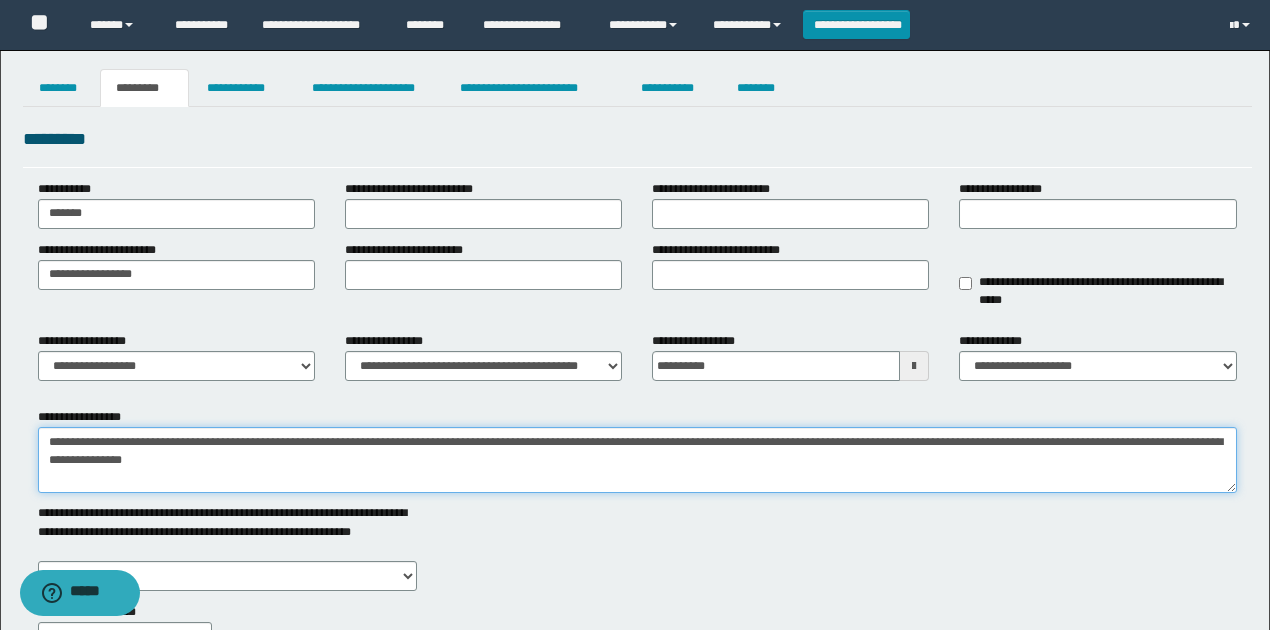 click on "**********" at bounding box center (637, 460) 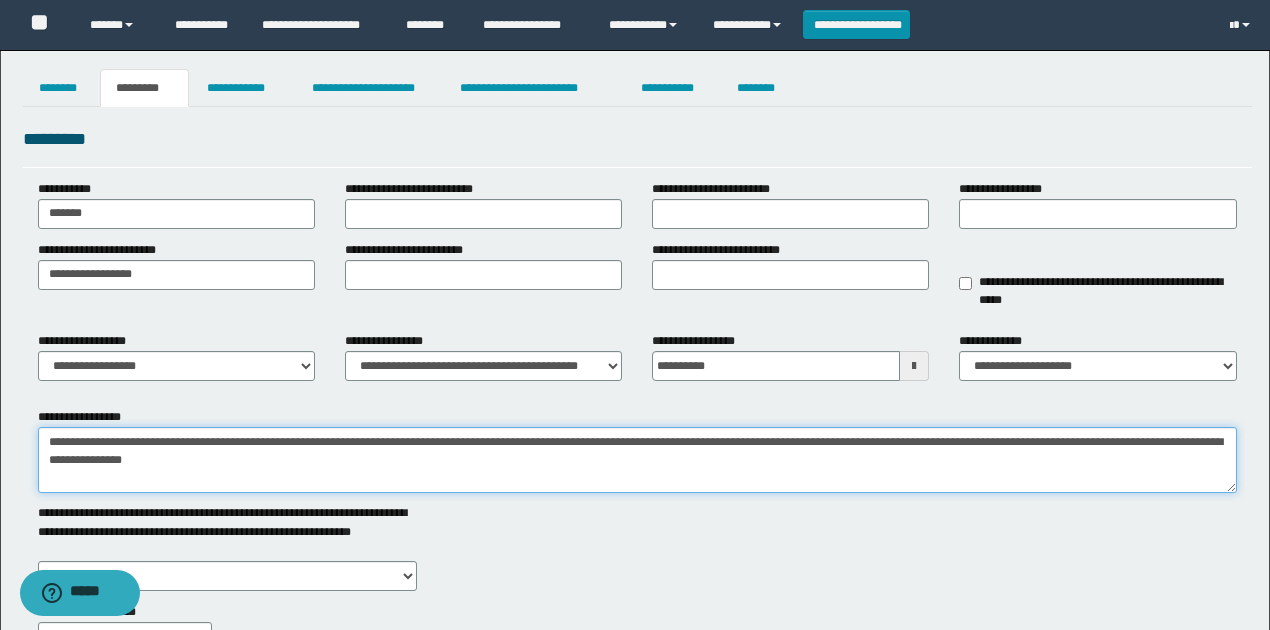 click on "**********" at bounding box center (637, 460) 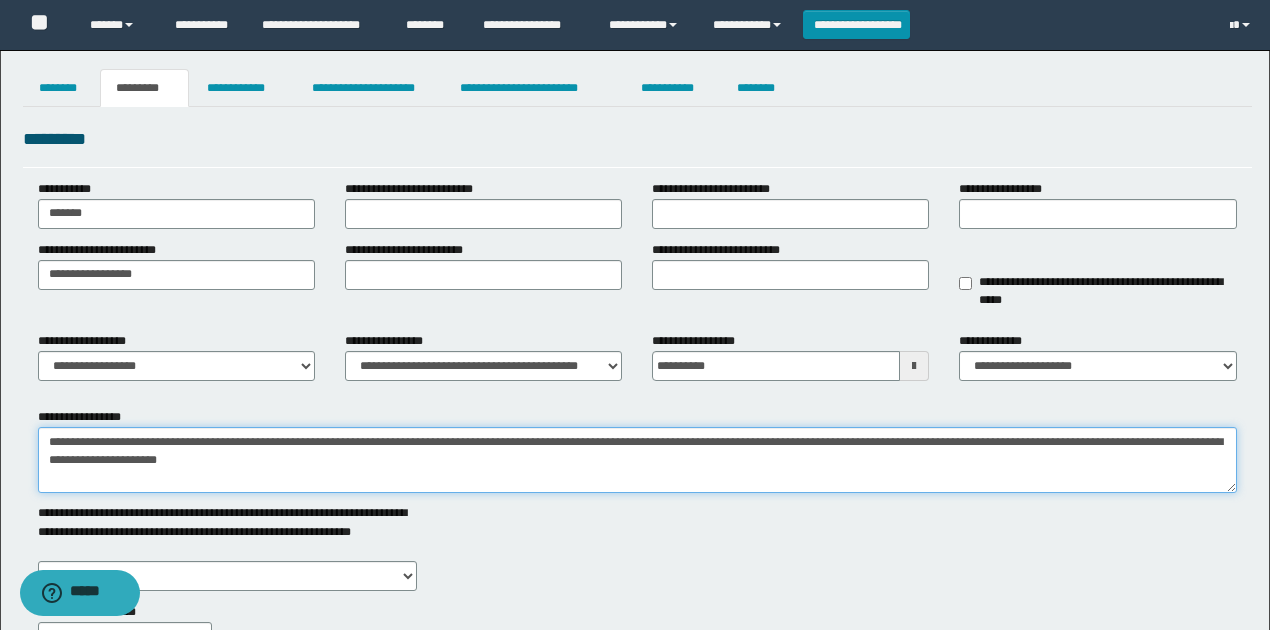 click on "**********" at bounding box center [637, 460] 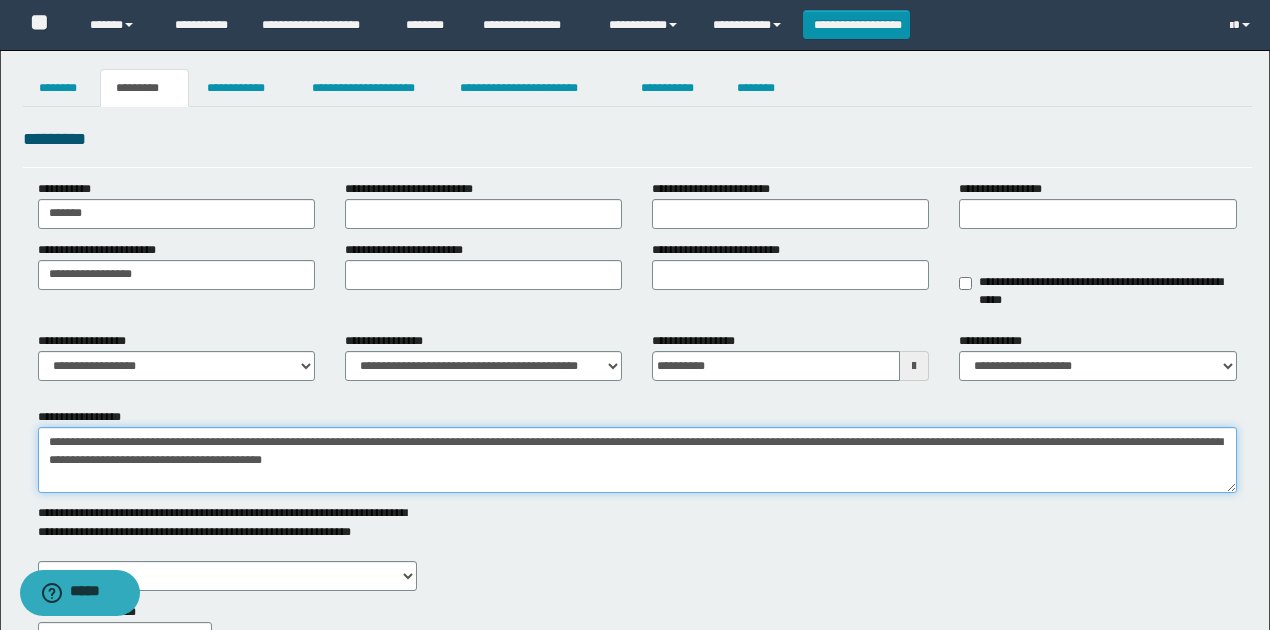 click on "**********" at bounding box center [637, 460] 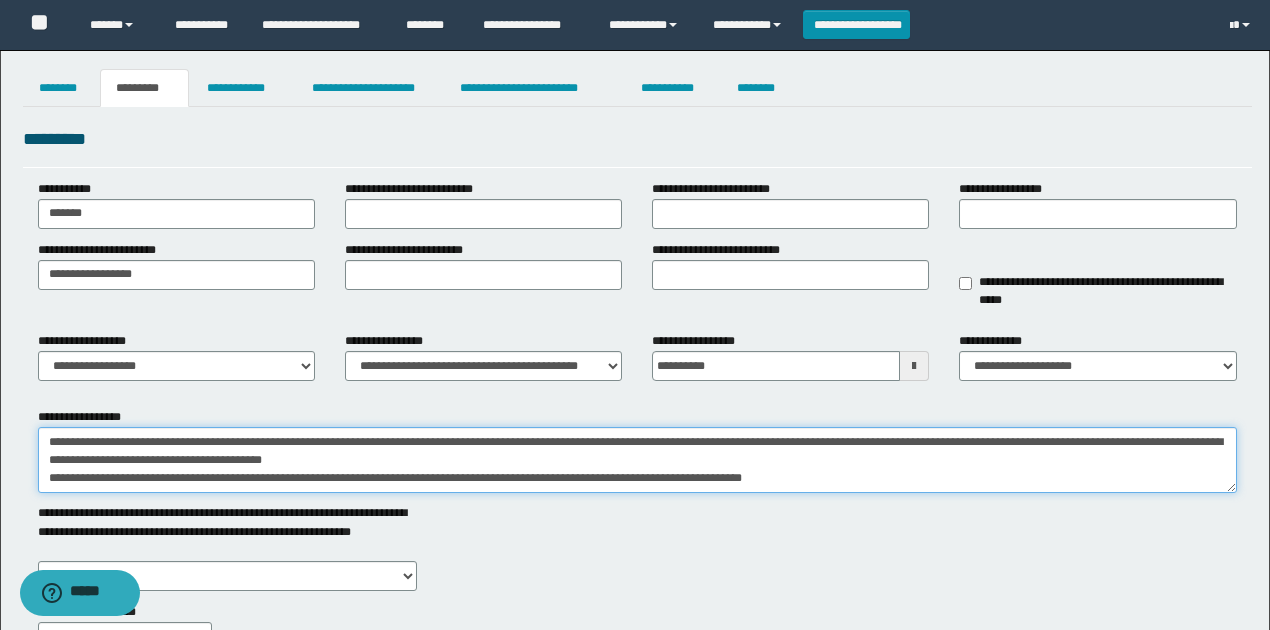scroll, scrollTop: 313, scrollLeft: 0, axis: vertical 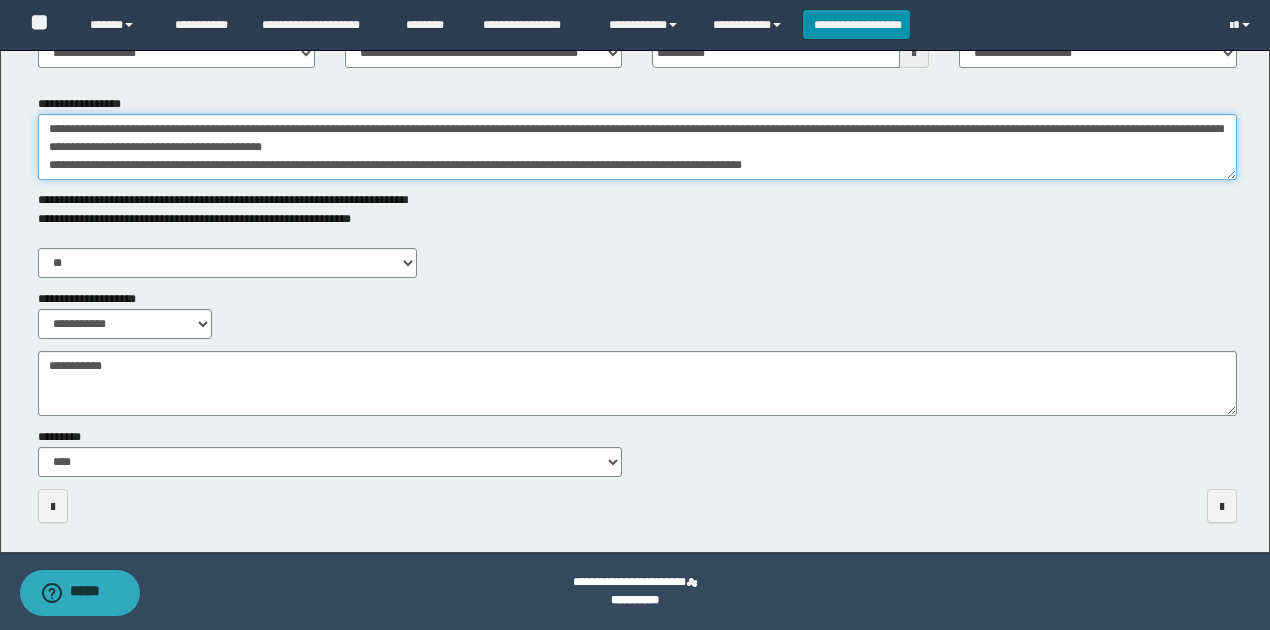 type on "**********" 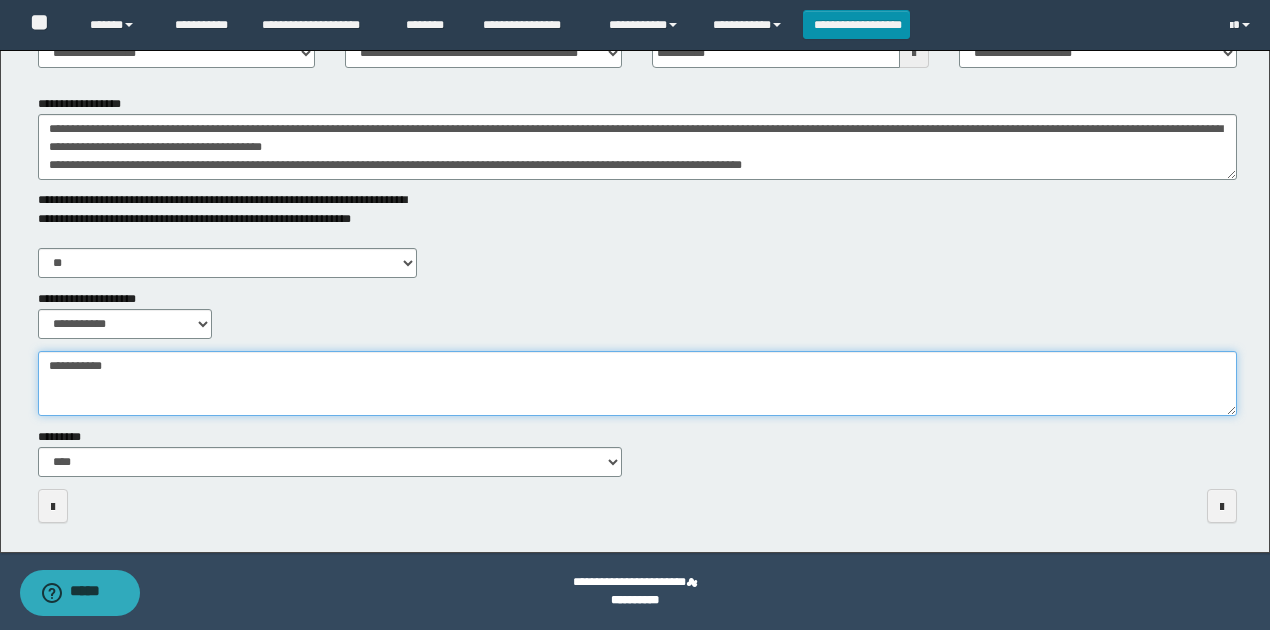 click on "**********" at bounding box center (637, 383) 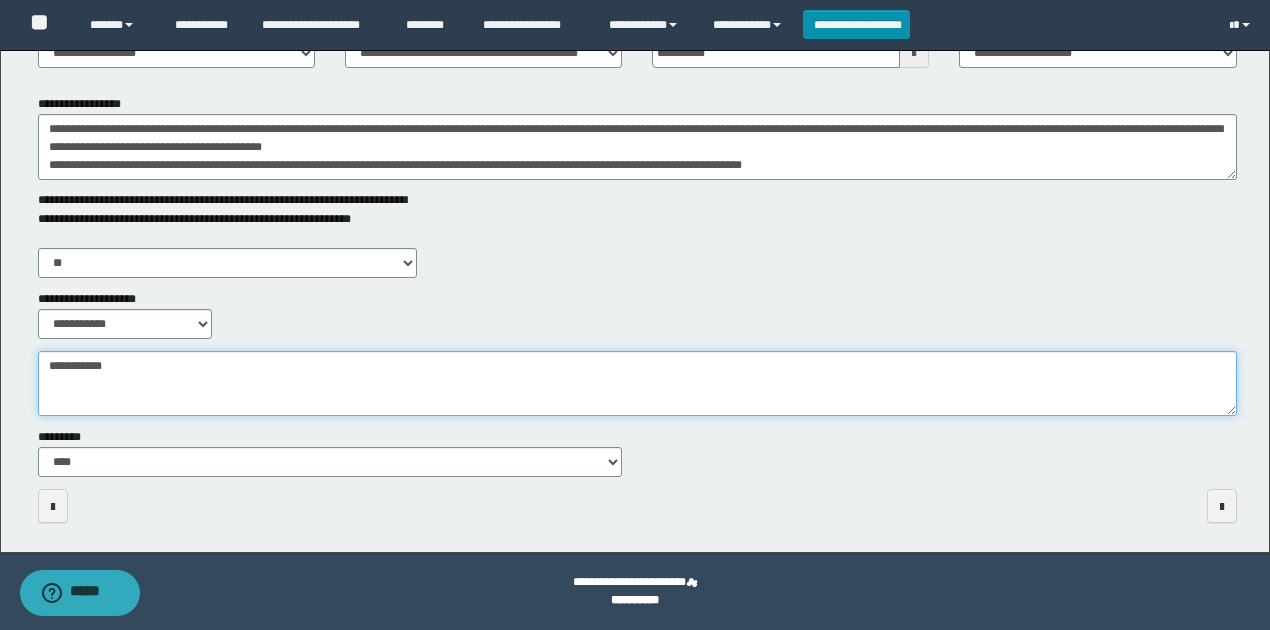 click on "**********" at bounding box center [637, 383] 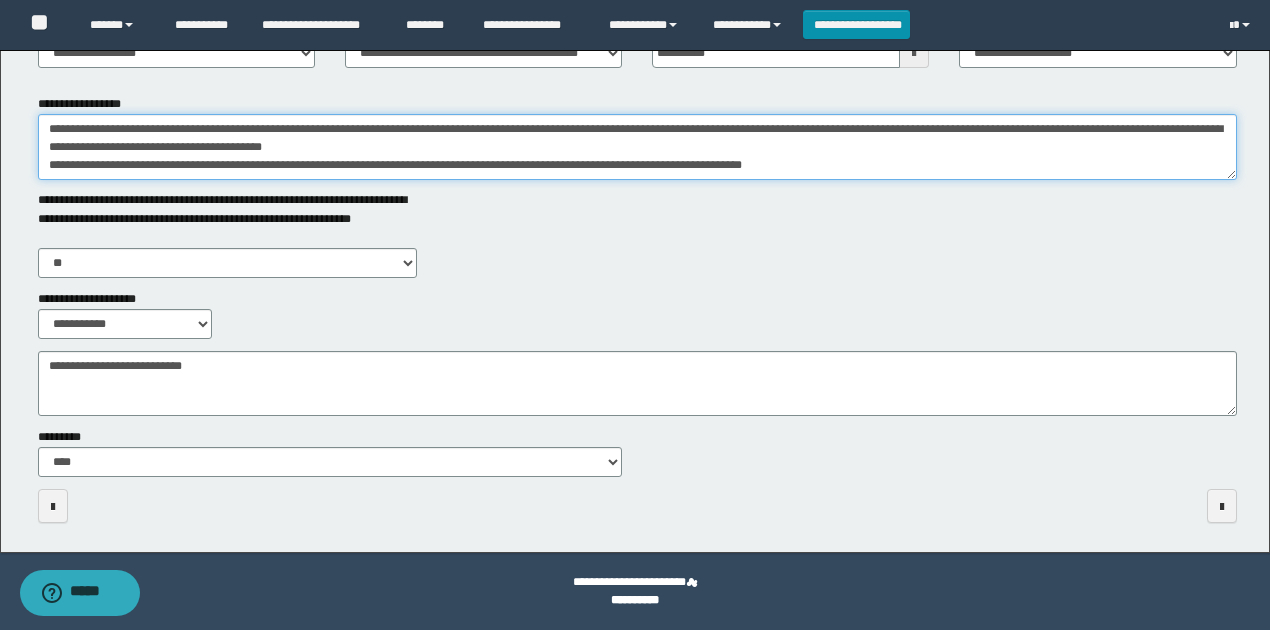 click on "**********" at bounding box center [637, 147] 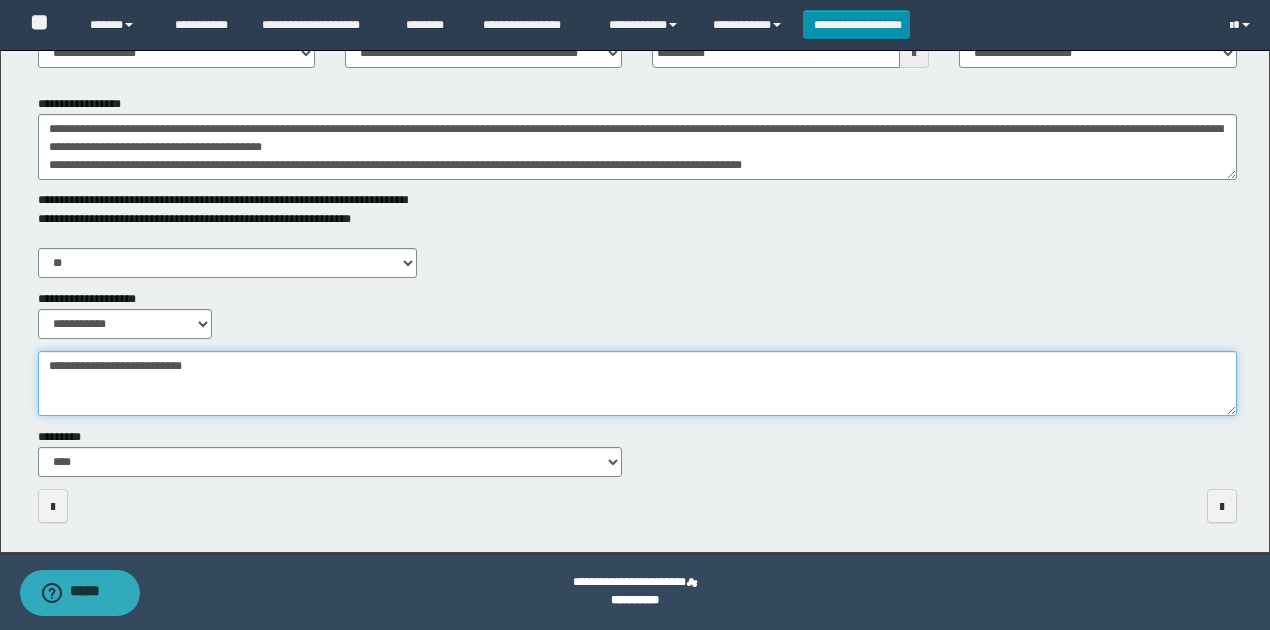 click on "**********" at bounding box center (637, 383) 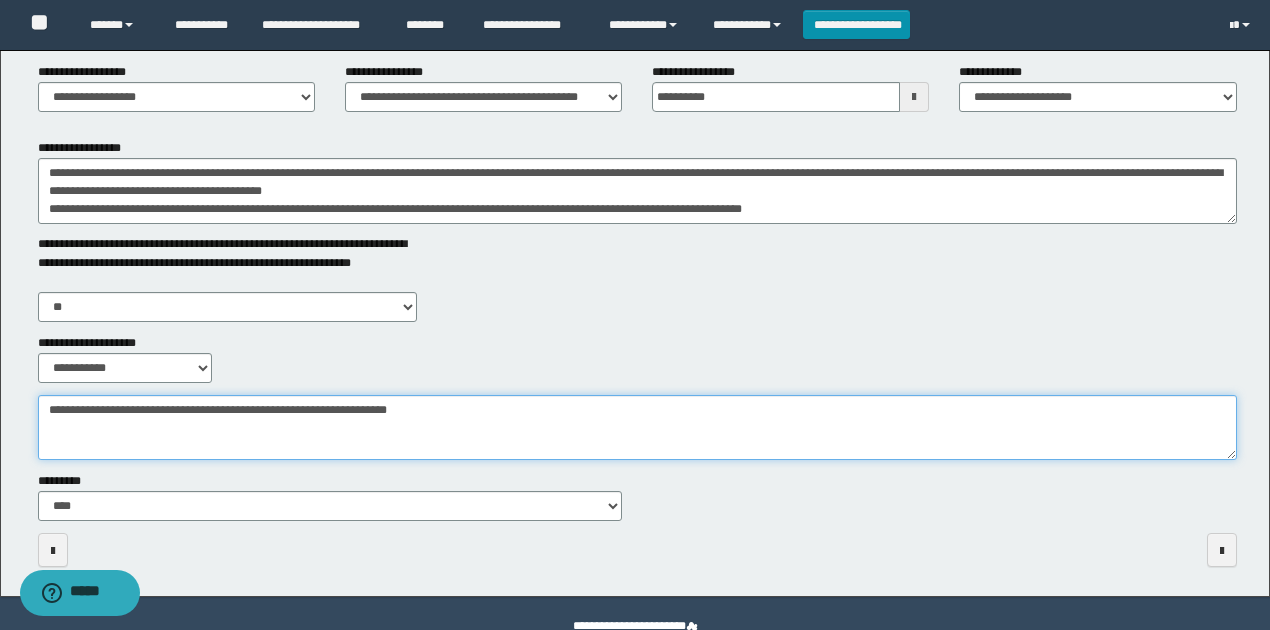 scroll, scrollTop: 180, scrollLeft: 0, axis: vertical 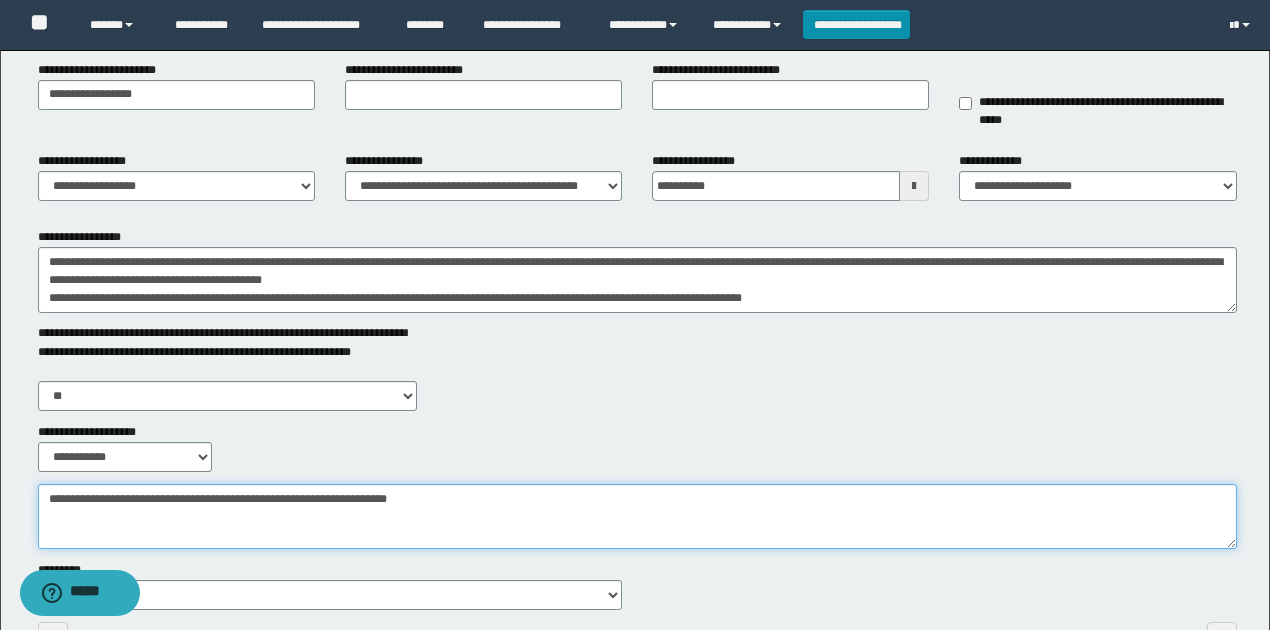 type on "**********" 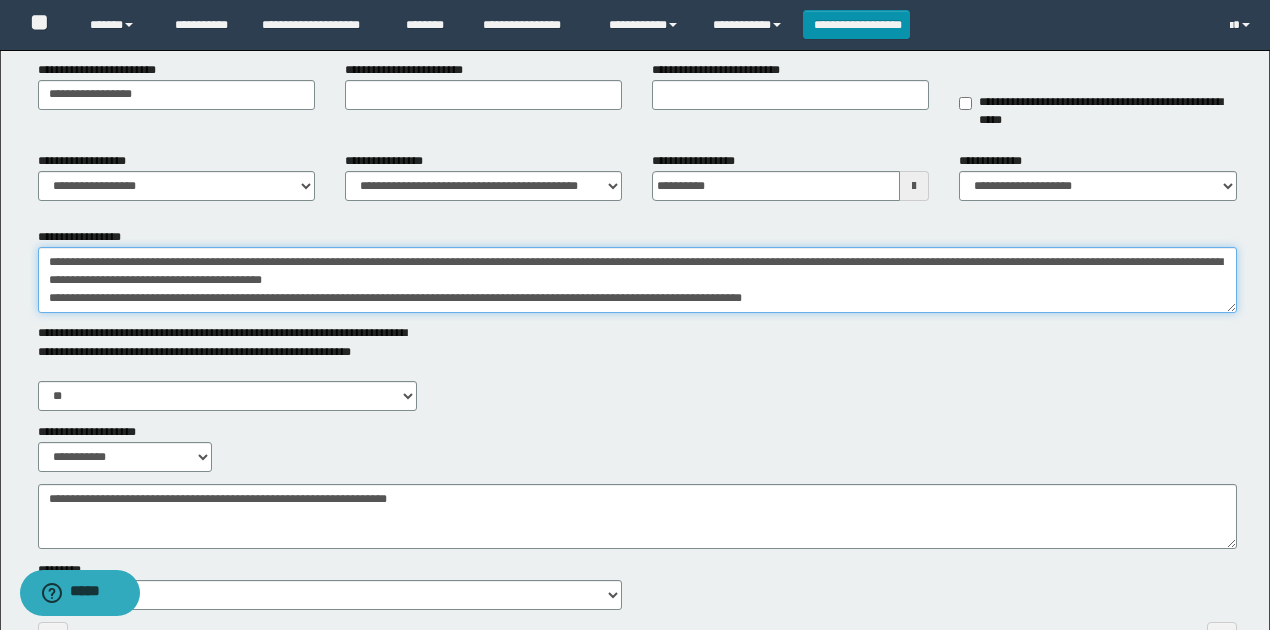 click on "**********" at bounding box center [637, 280] 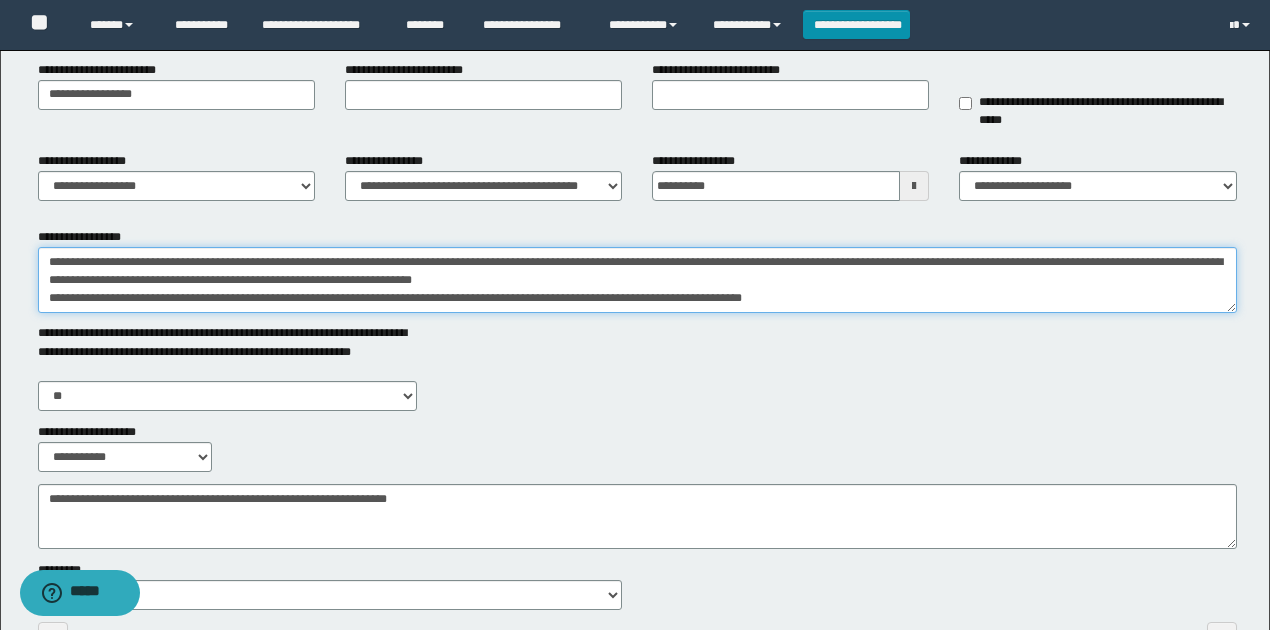 click on "**********" at bounding box center [637, 280] 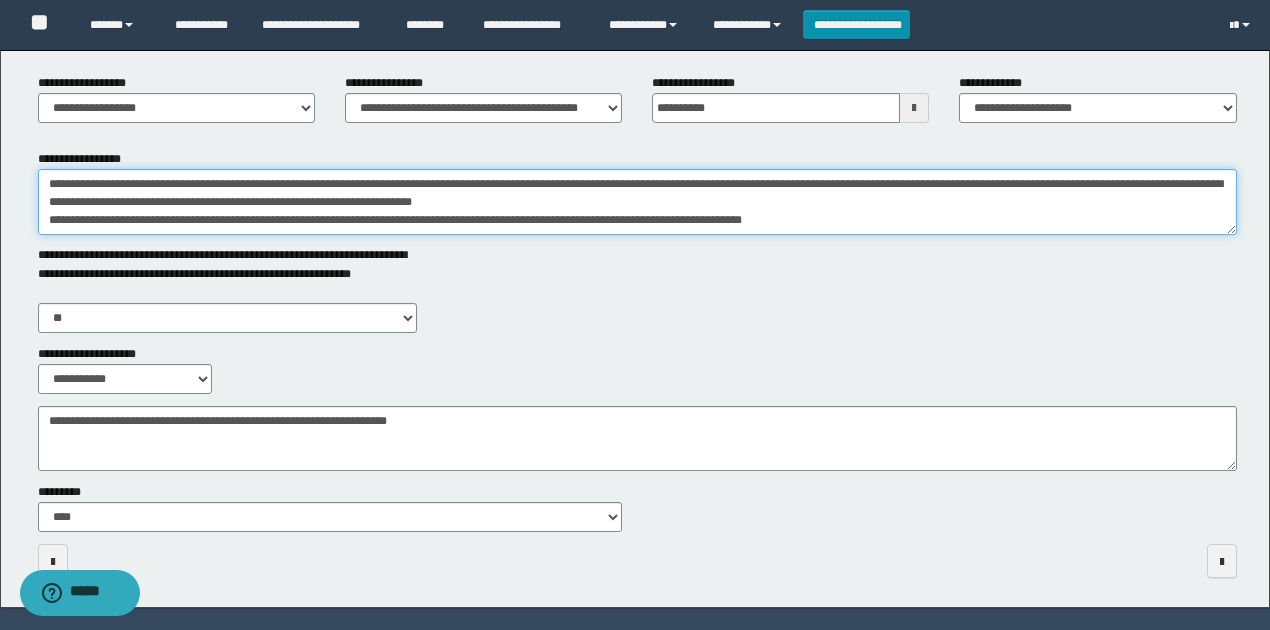 scroll, scrollTop: 313, scrollLeft: 0, axis: vertical 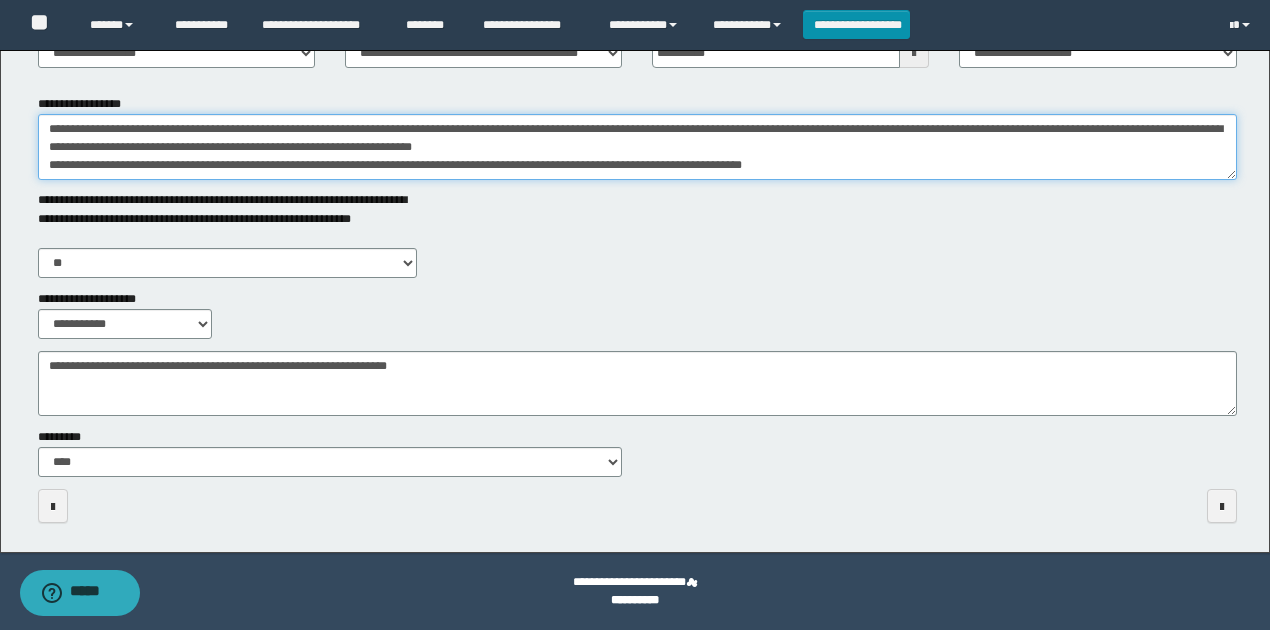 type on "**********" 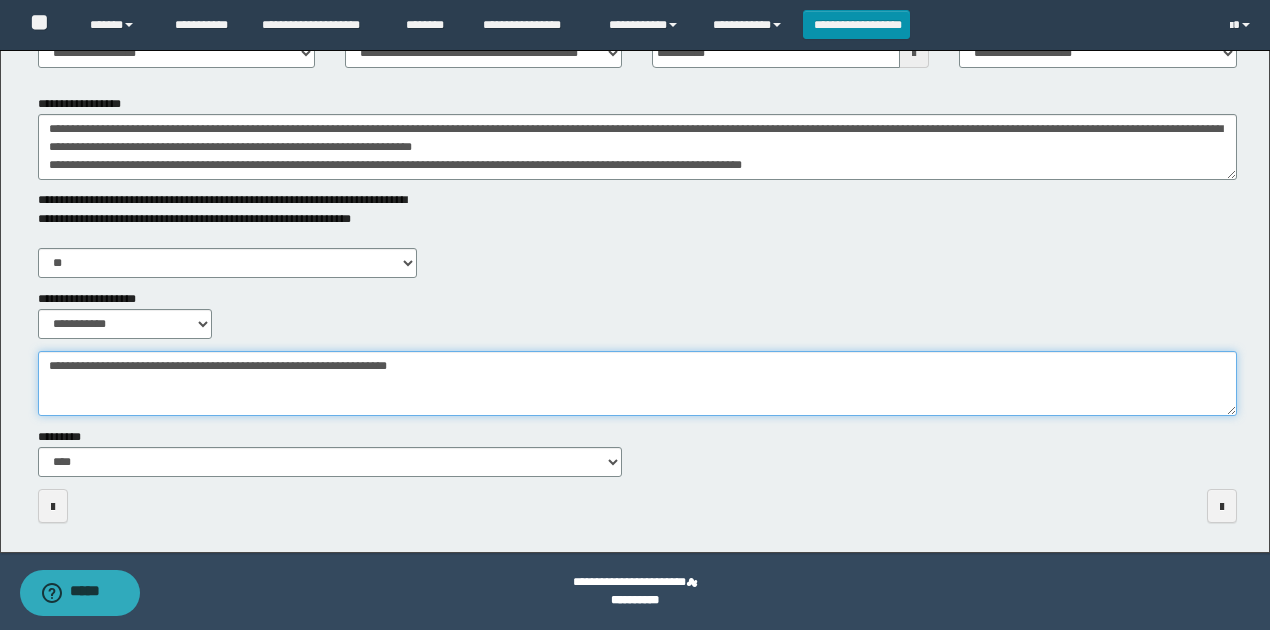 click on "**********" at bounding box center (637, 383) 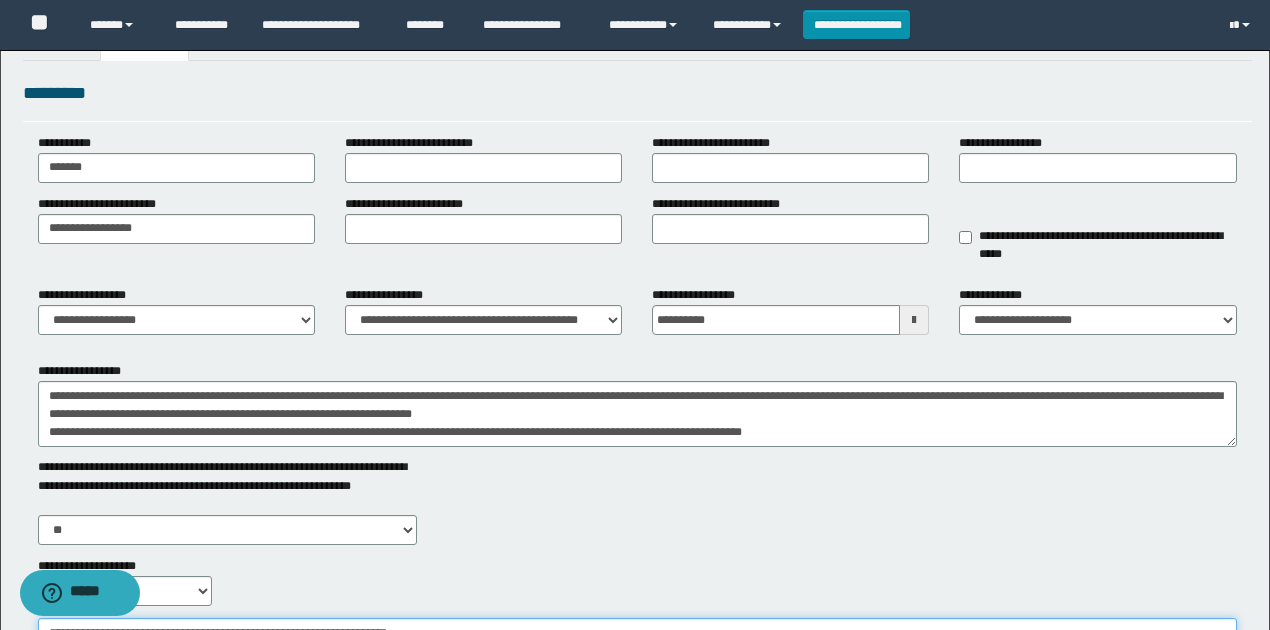 scroll, scrollTop: 0, scrollLeft: 0, axis: both 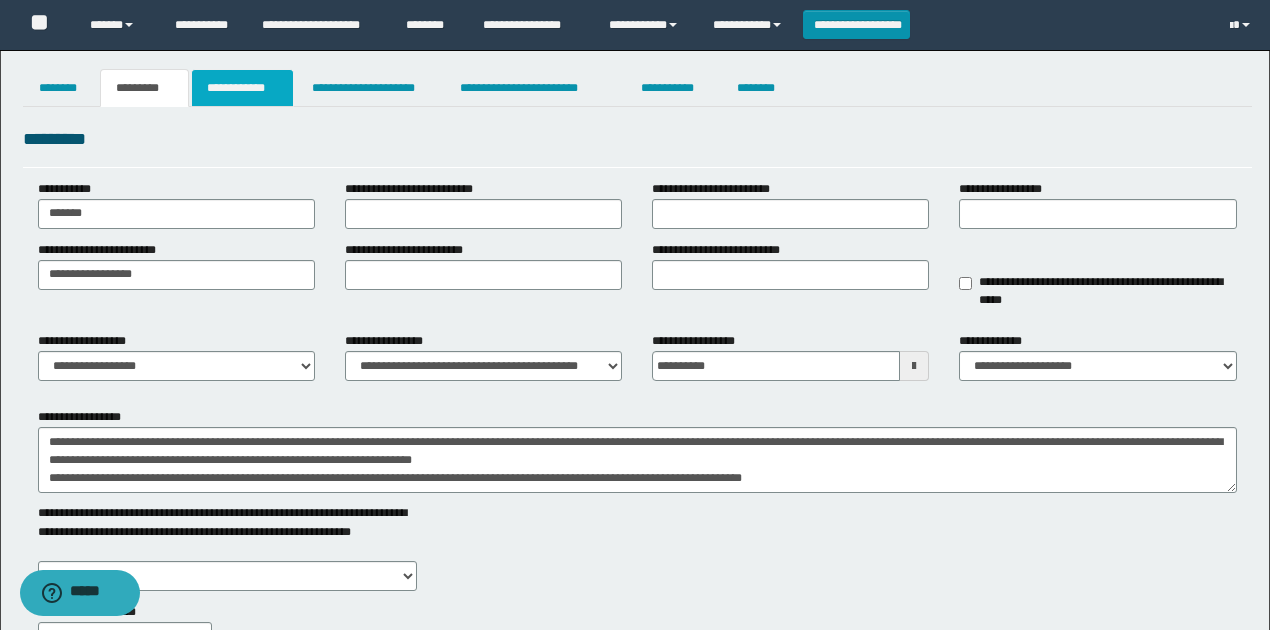 click on "**********" at bounding box center [243, 88] 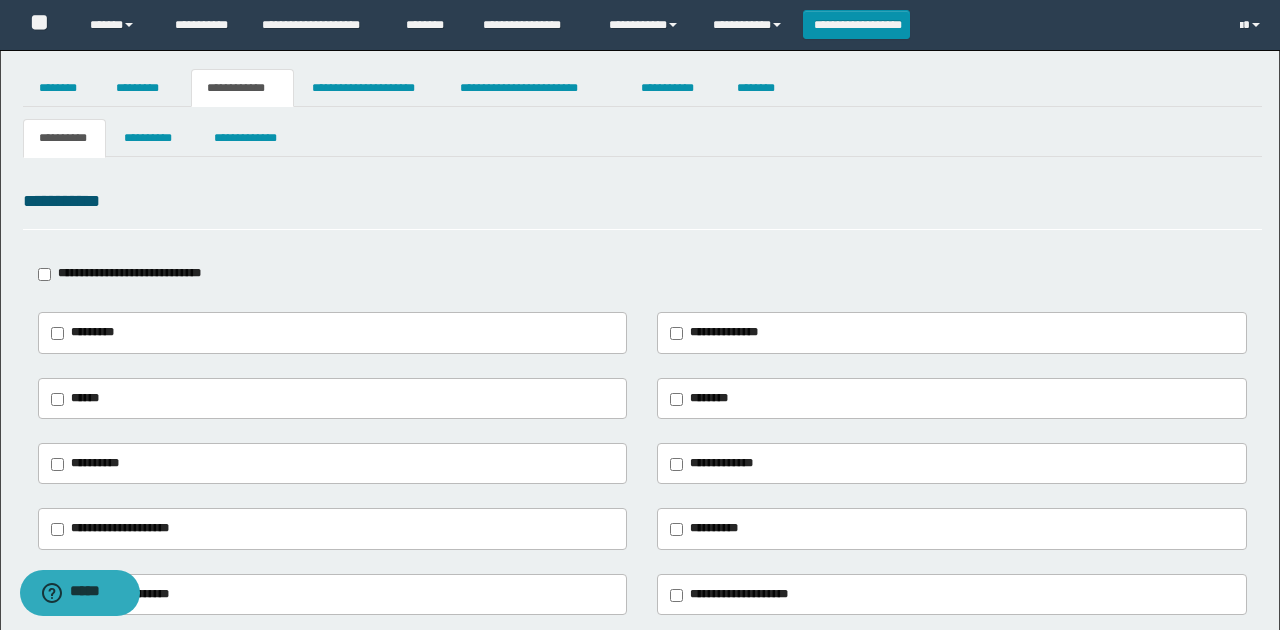 type on "**********" 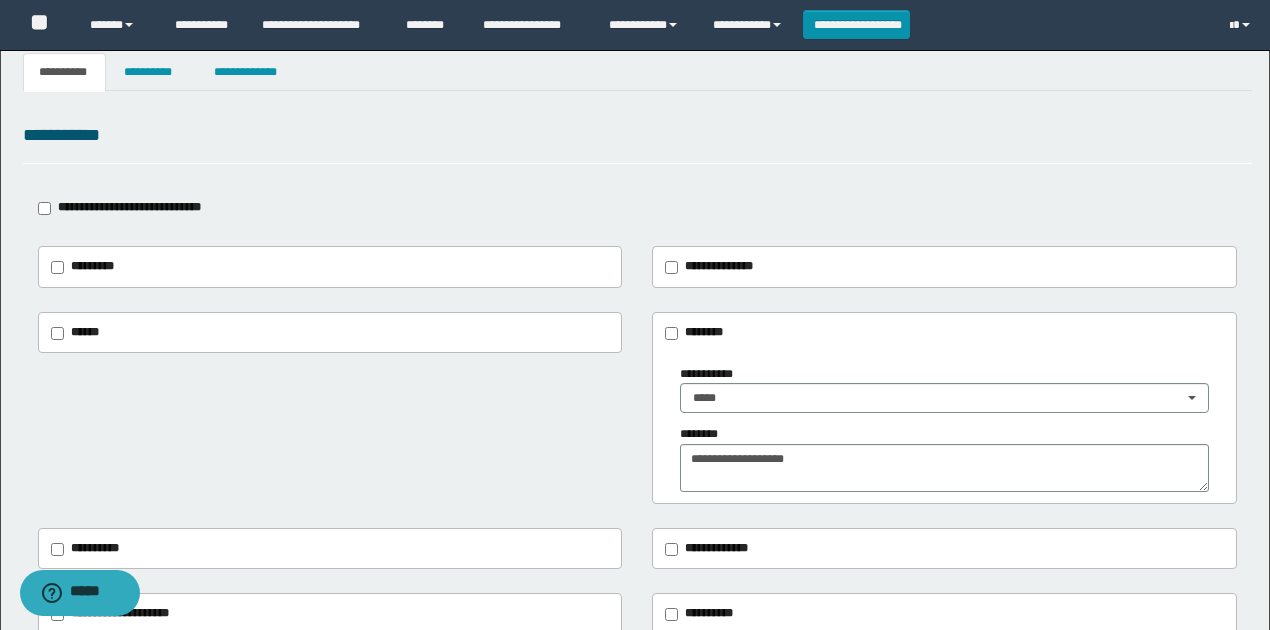 scroll, scrollTop: 66, scrollLeft: 0, axis: vertical 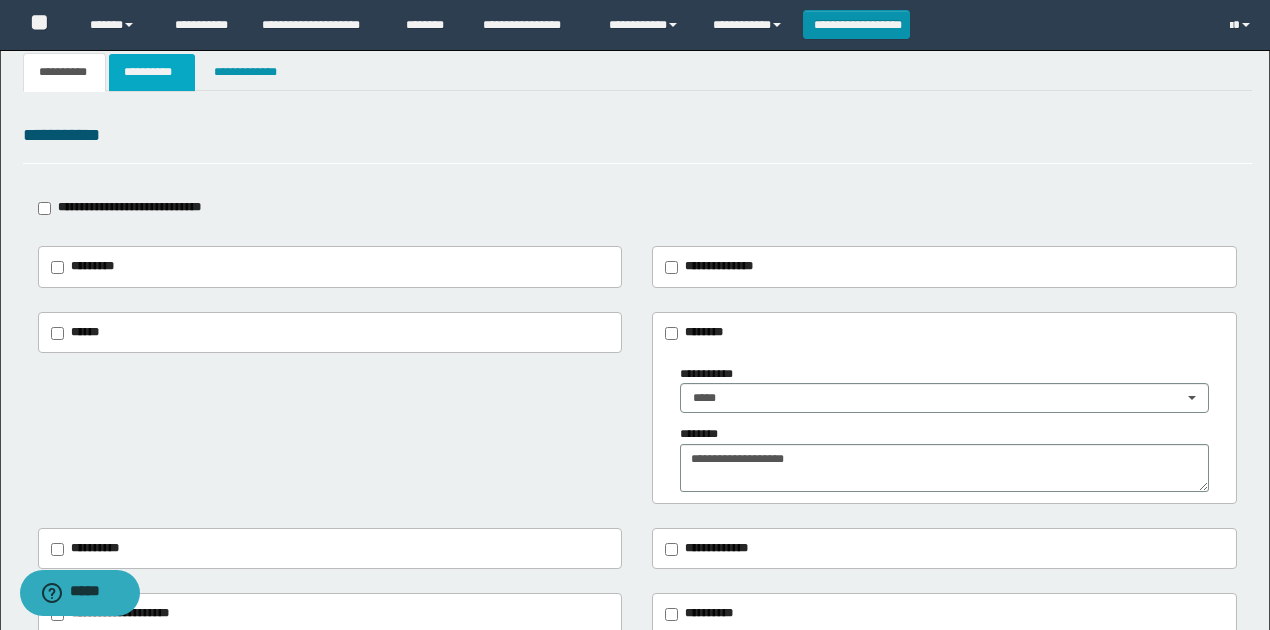 click on "**********" at bounding box center (151, 72) 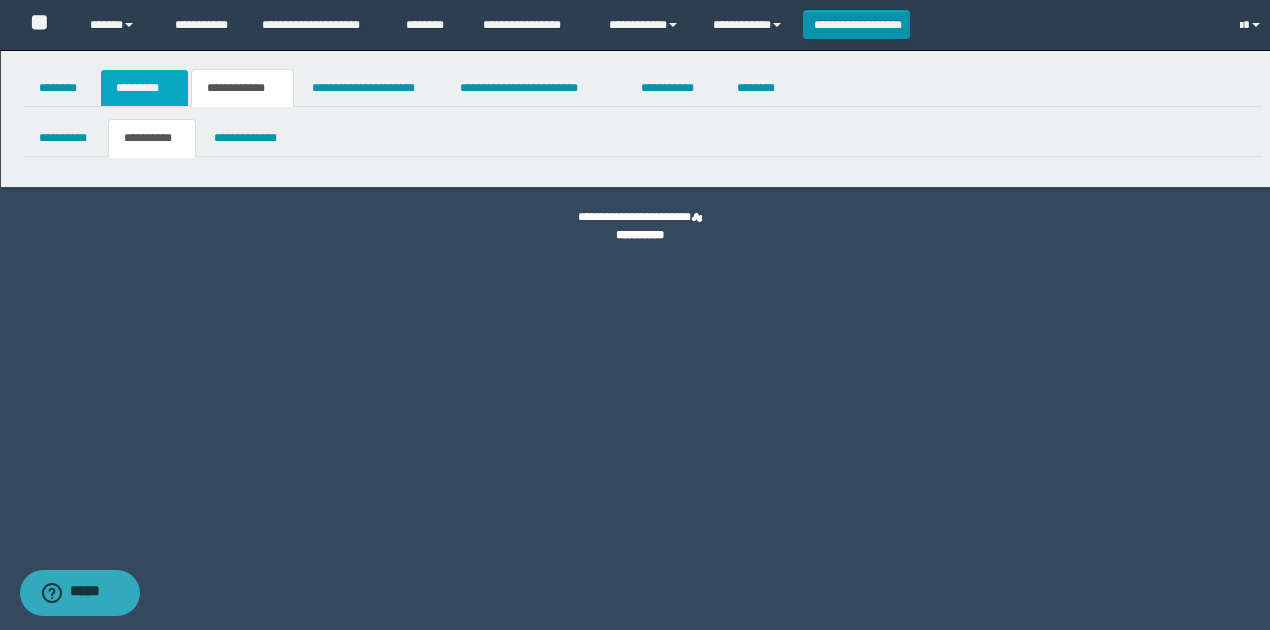 scroll, scrollTop: 0, scrollLeft: 0, axis: both 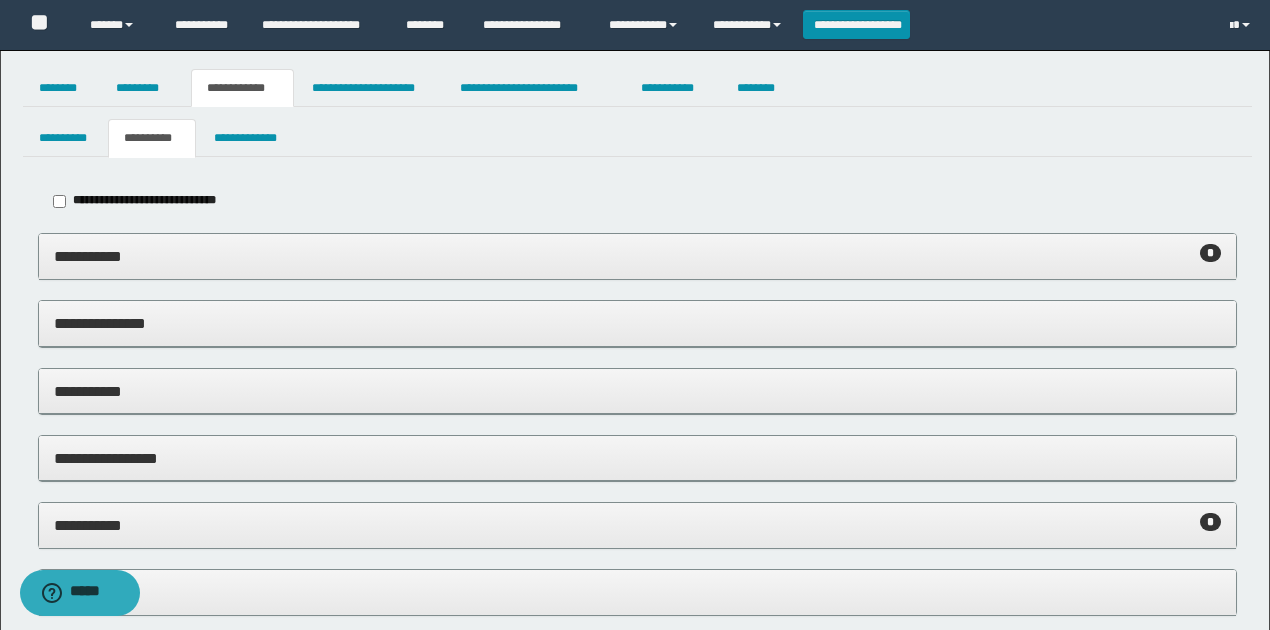 click on "**********" at bounding box center (638, 256) 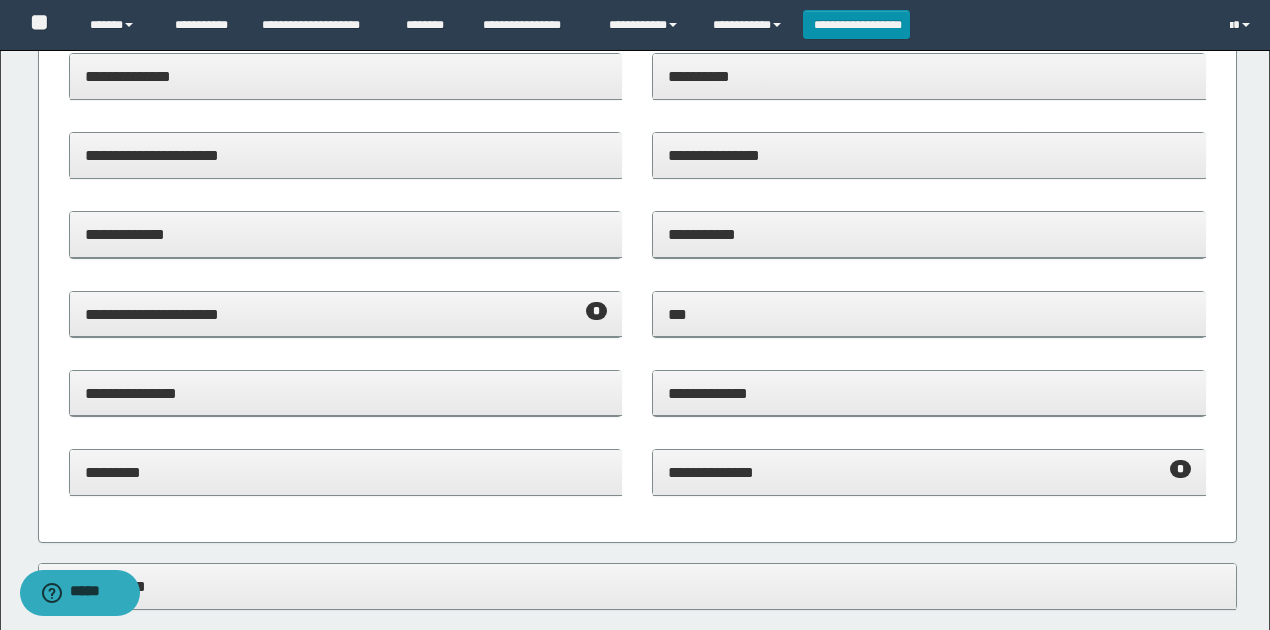click on "**********" at bounding box center (346, 314) 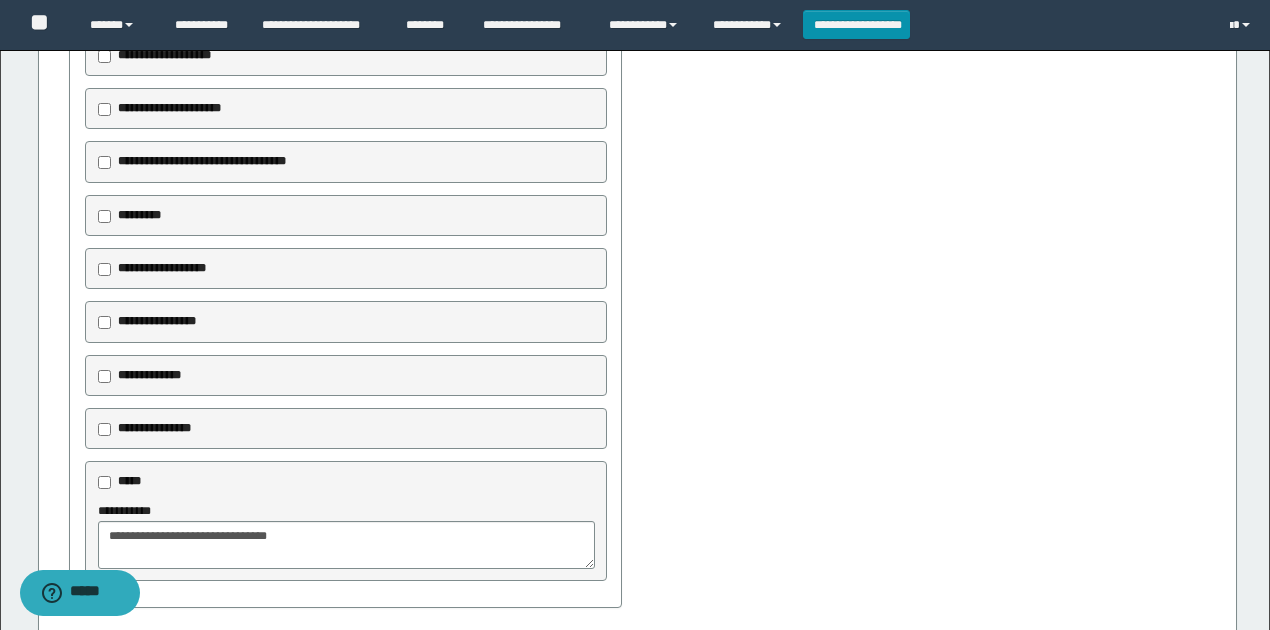 scroll, scrollTop: 800, scrollLeft: 0, axis: vertical 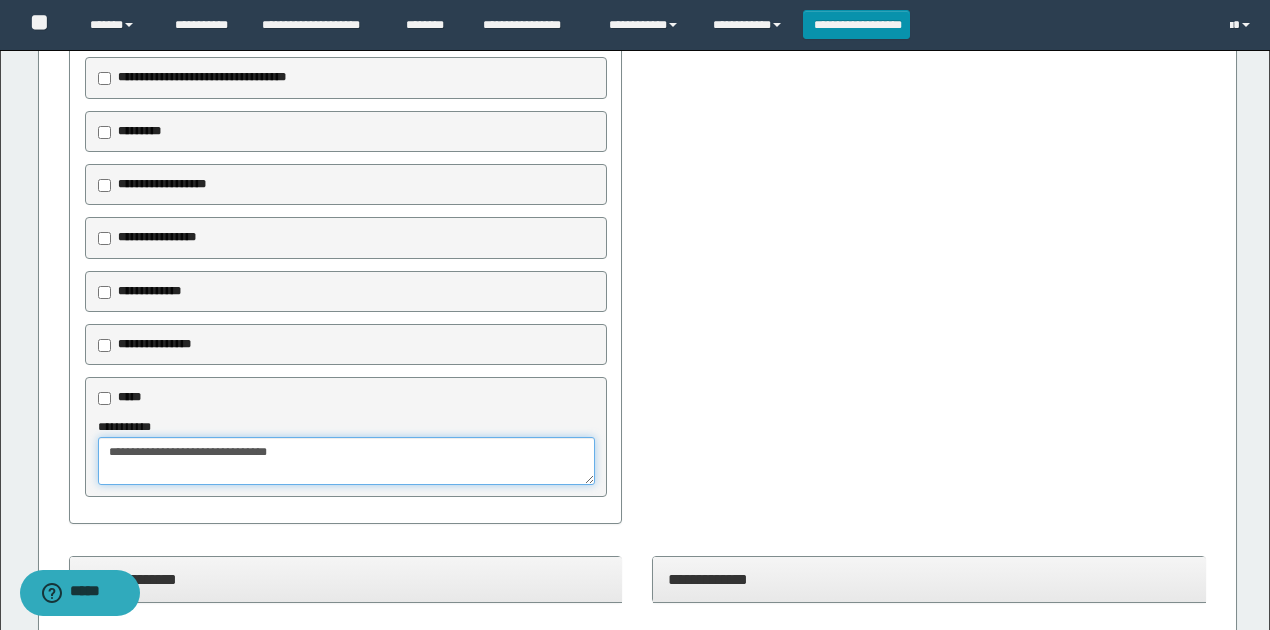 click on "**********" at bounding box center (346, 461) 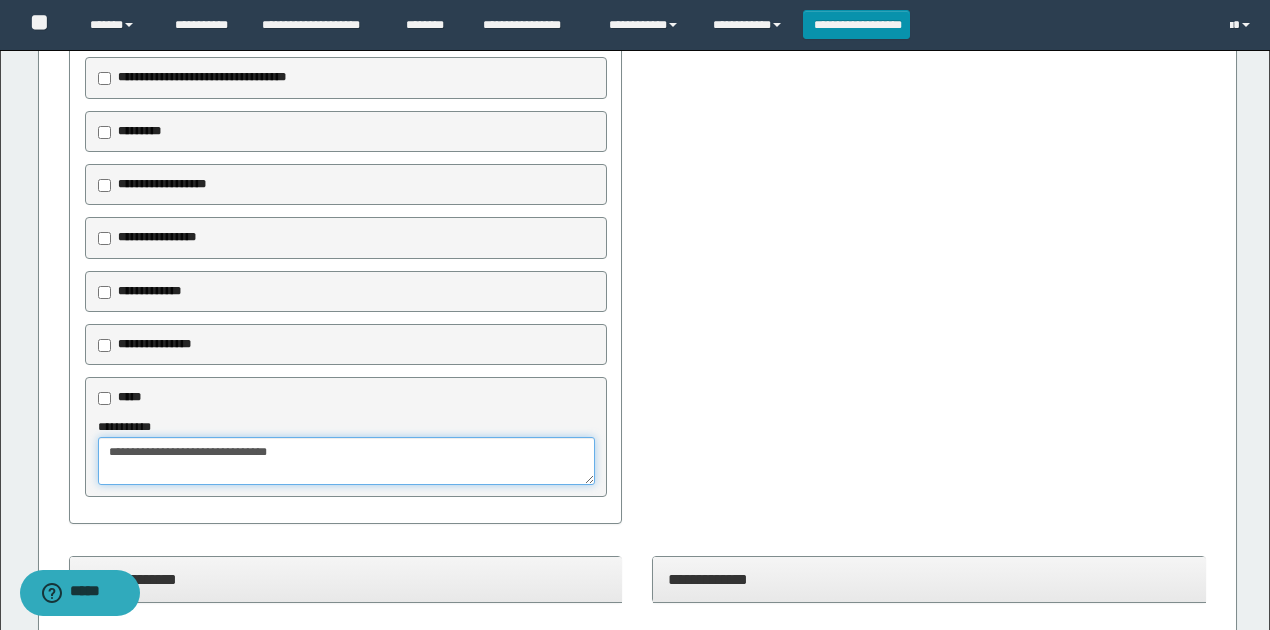 drag, startPoint x: 336, startPoint y: 449, endPoint x: 246, endPoint y: 448, distance: 90.005554 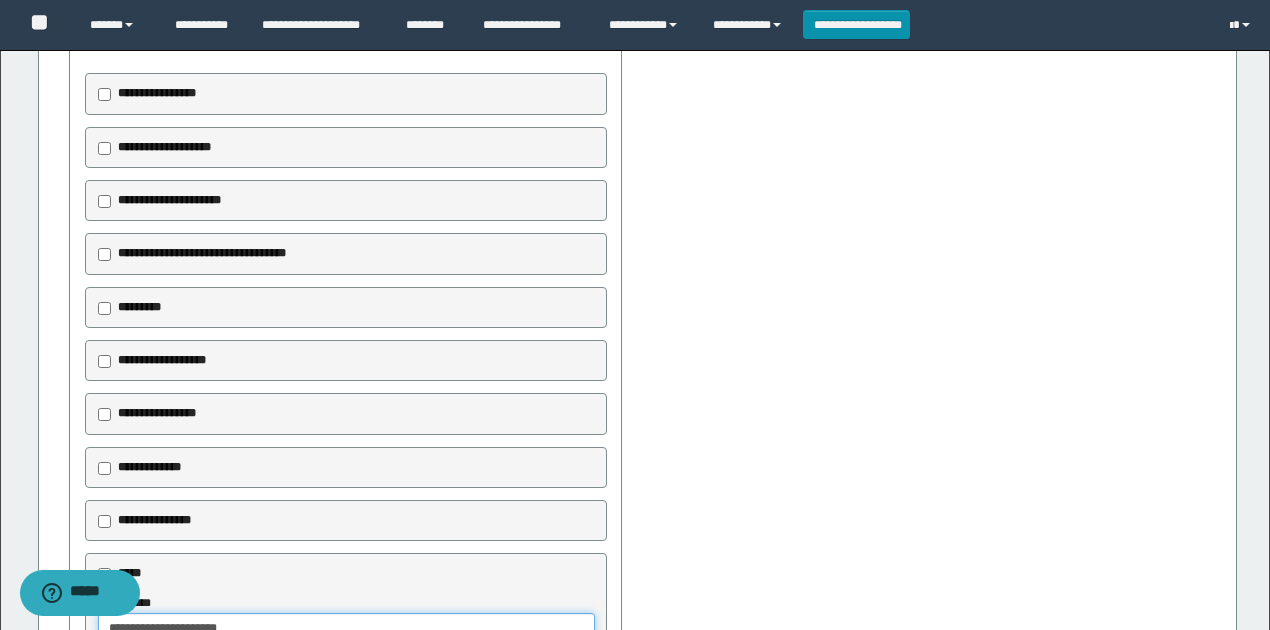 scroll, scrollTop: 533, scrollLeft: 0, axis: vertical 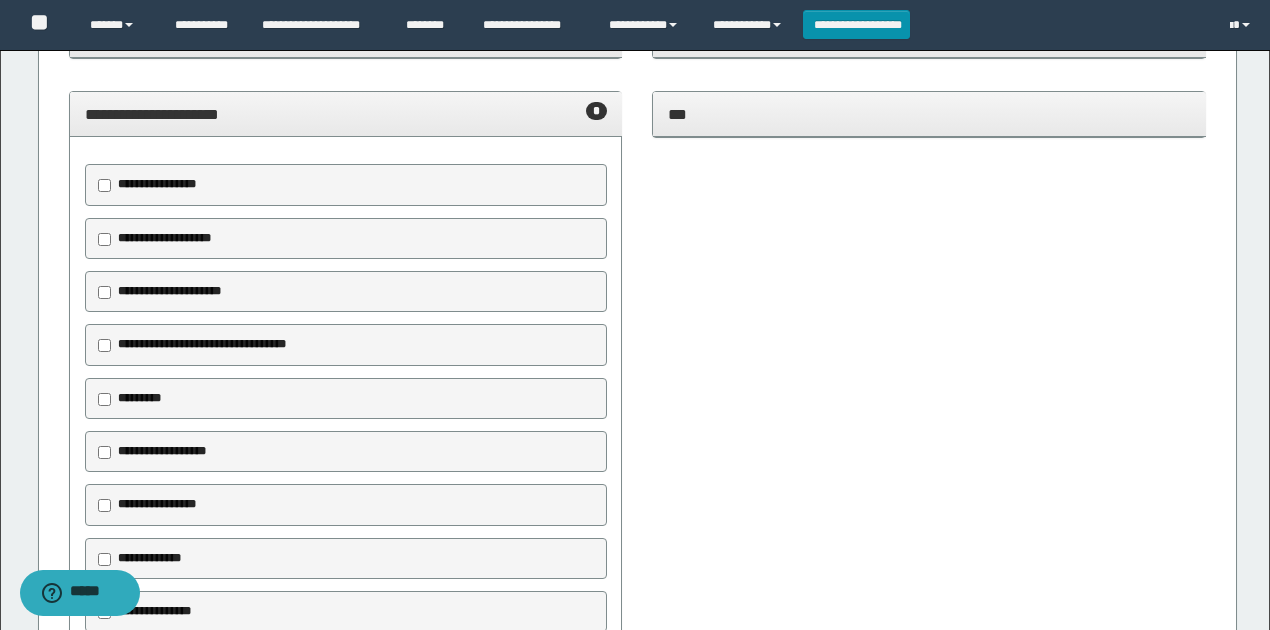 type on "**********" 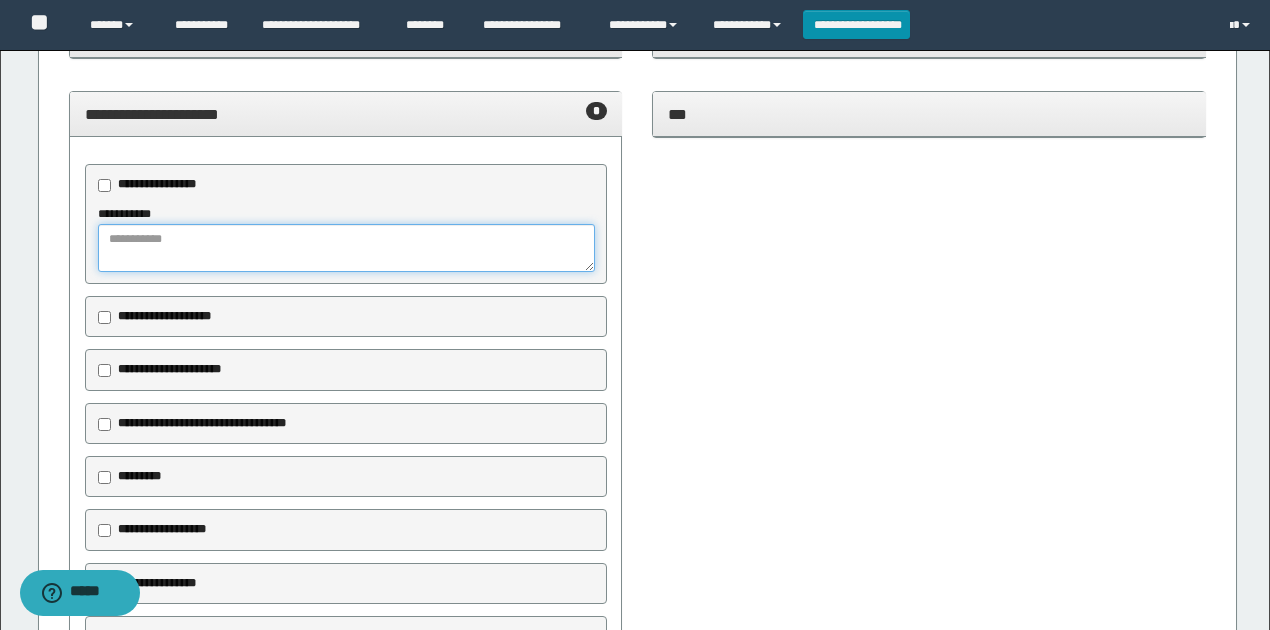 click at bounding box center [346, 248] 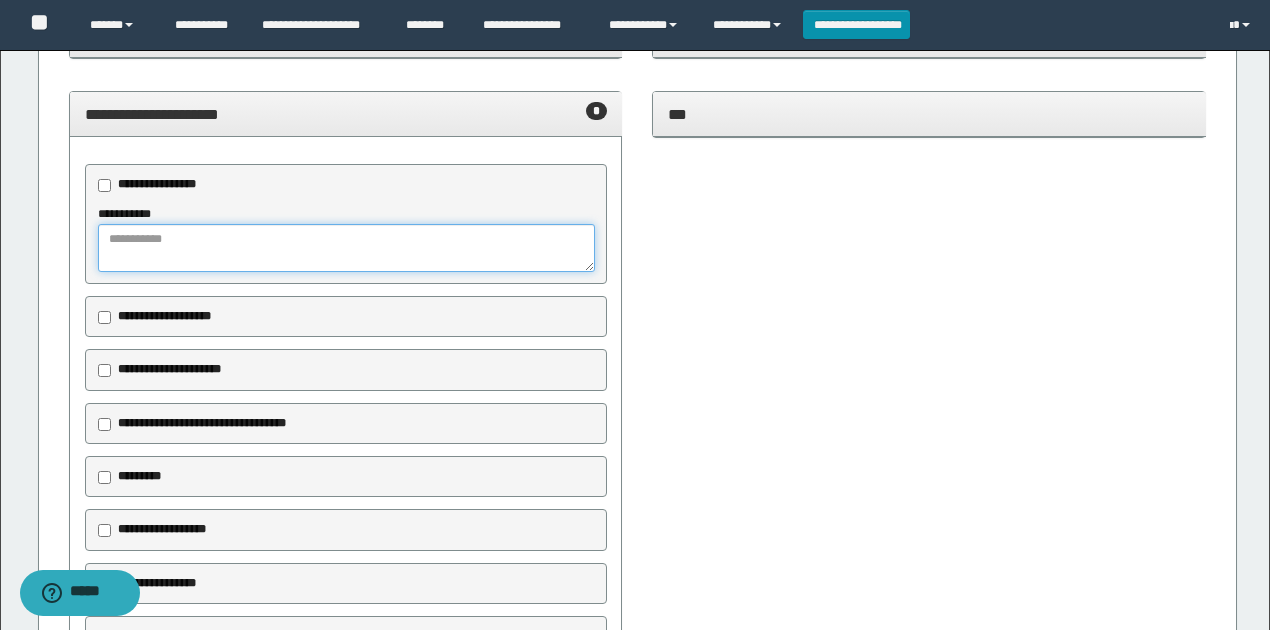 type on "*" 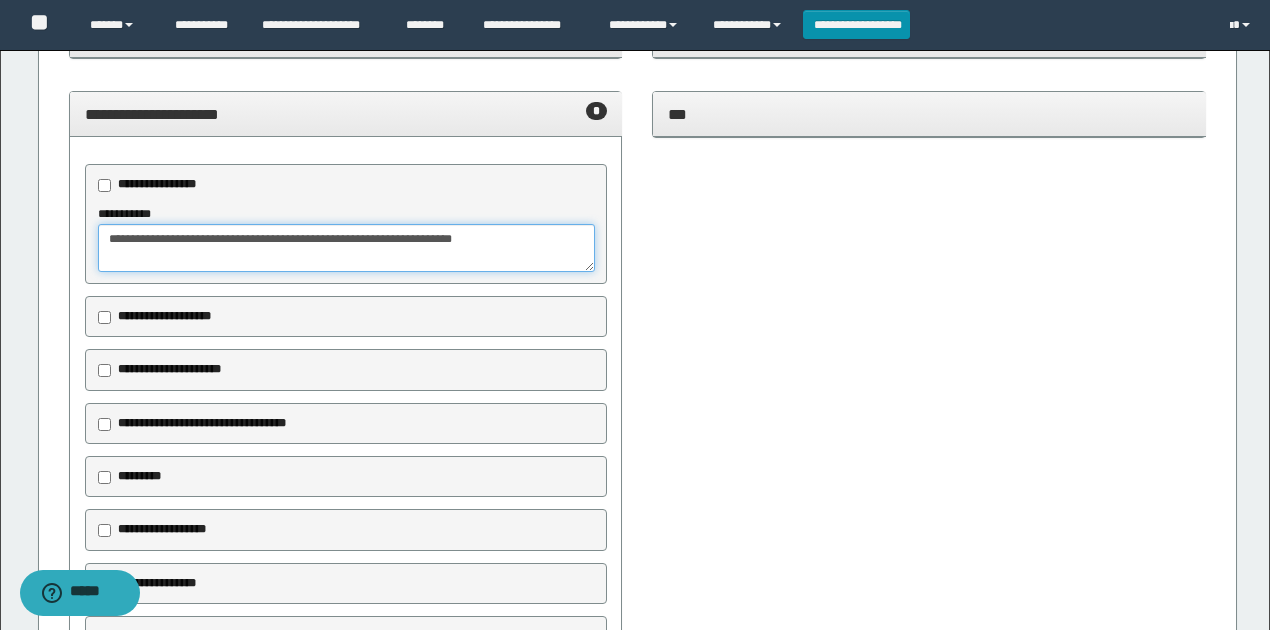 type on "**********" 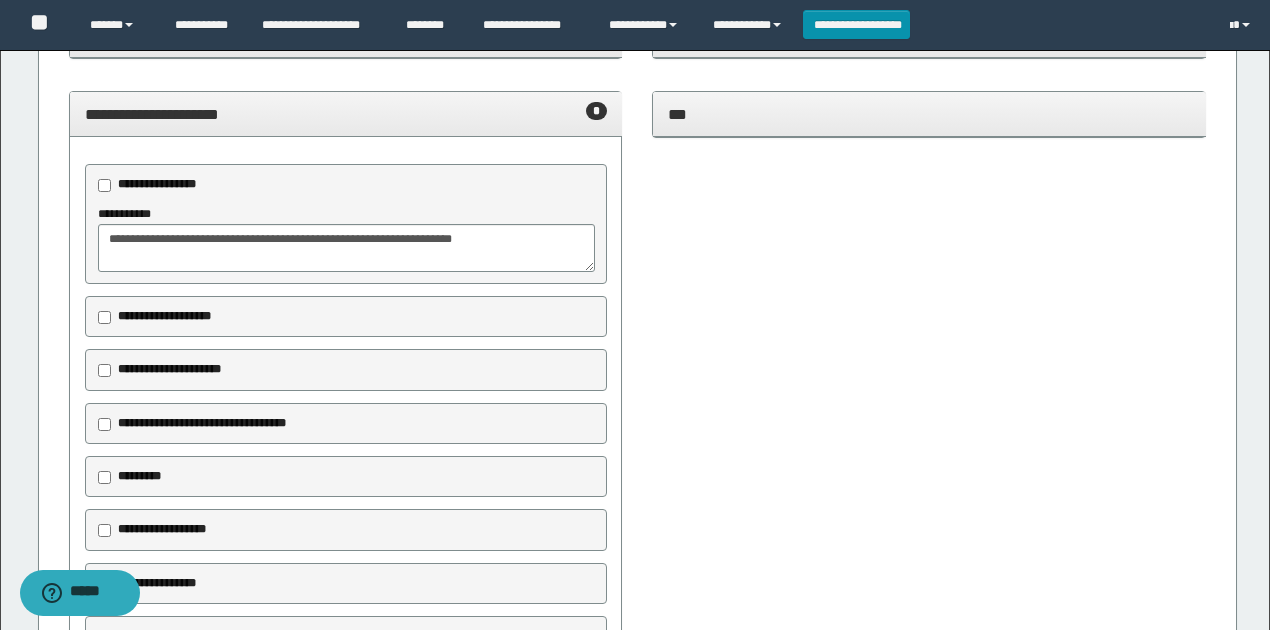 click on "**********" at bounding box center [346, 115] 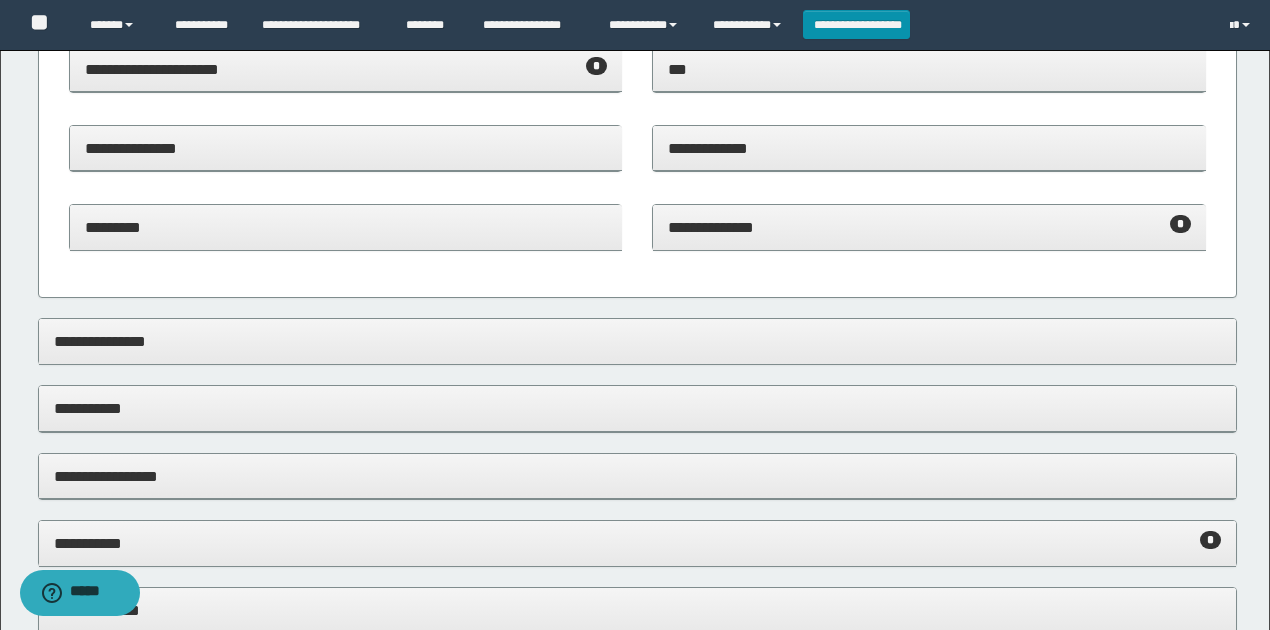 scroll, scrollTop: 666, scrollLeft: 0, axis: vertical 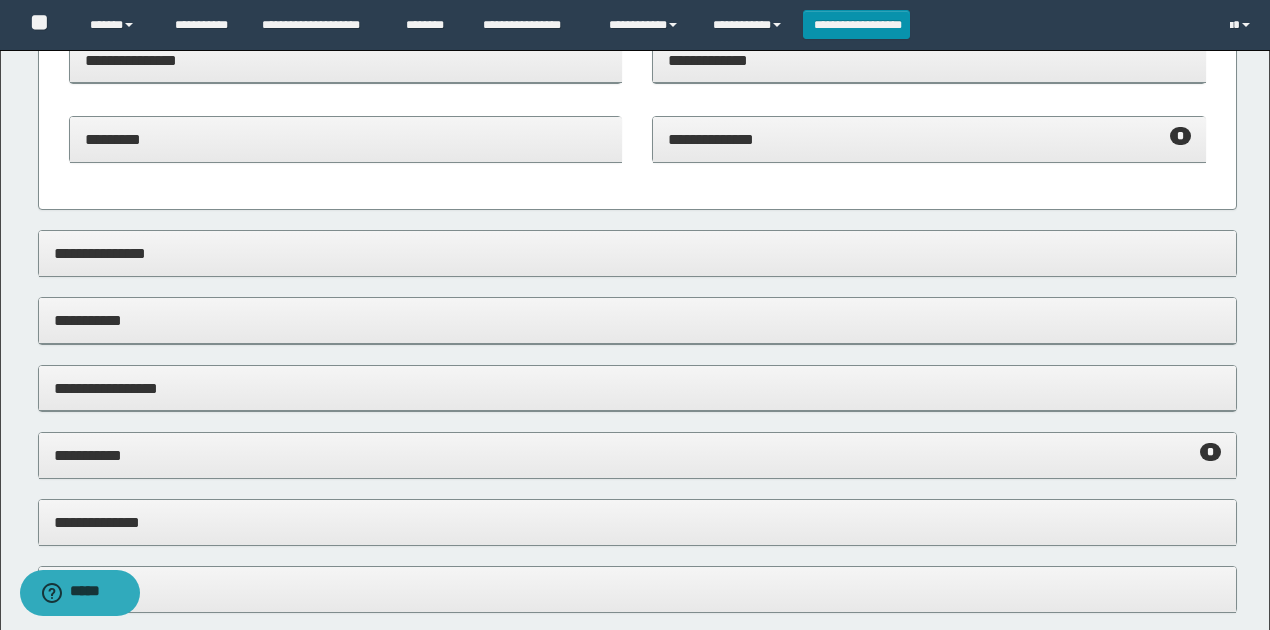 click on "**********" at bounding box center [929, 140] 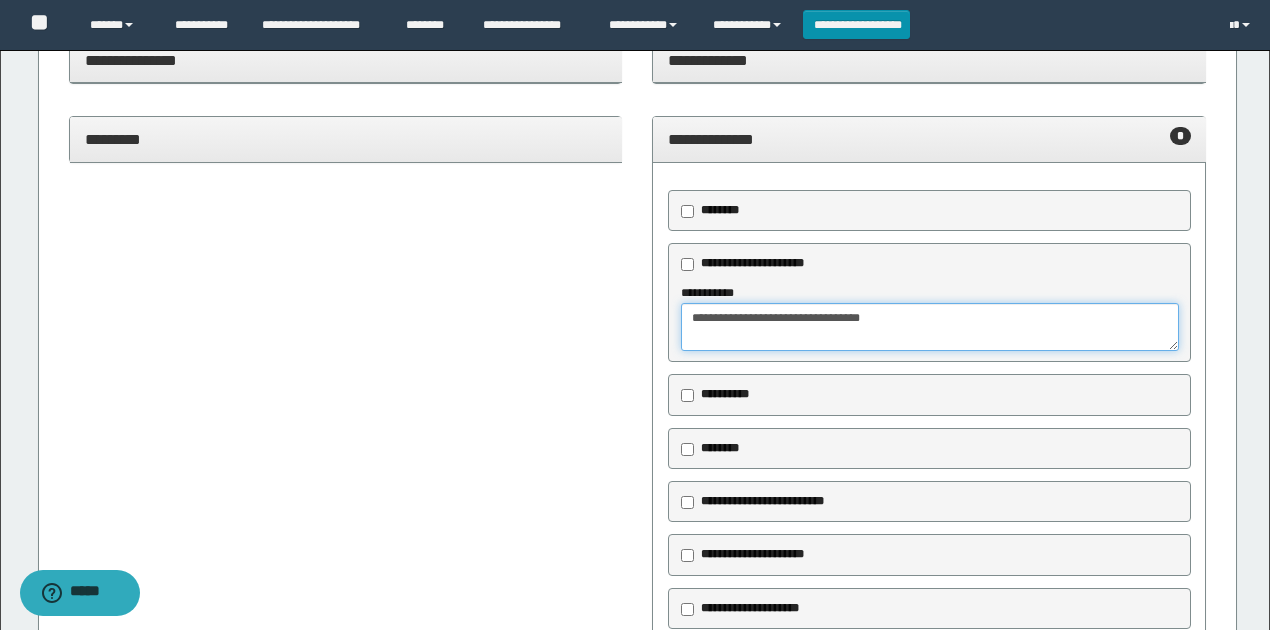 click on "**********" at bounding box center (929, 327) 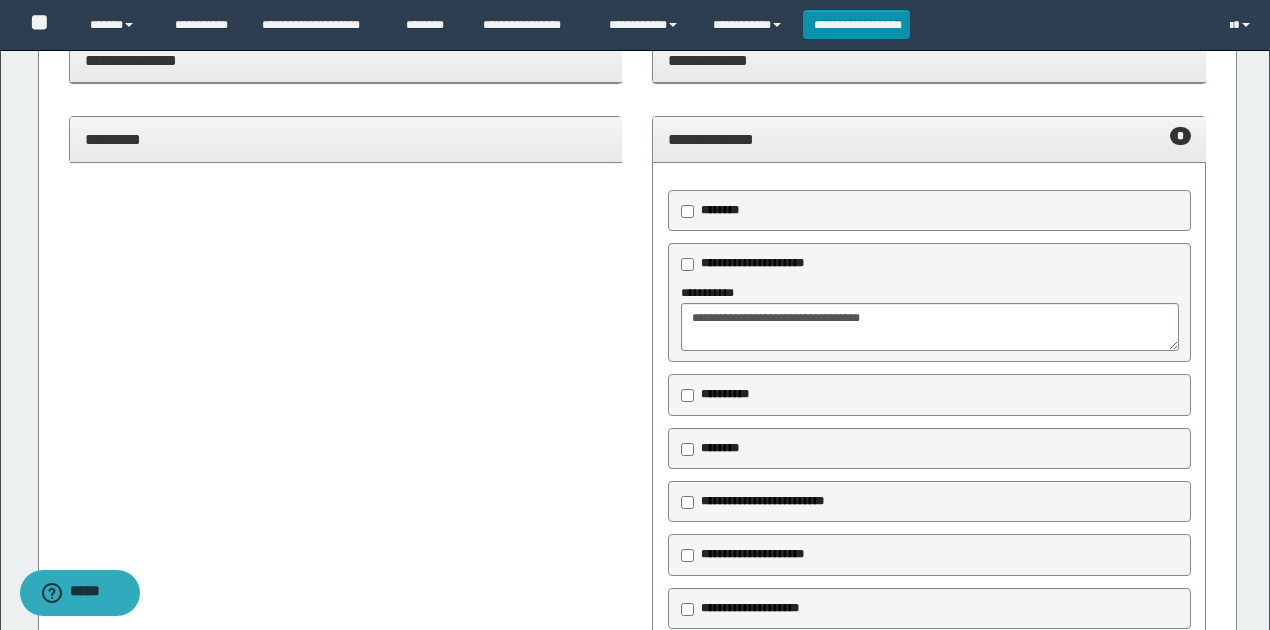 click on "**********" at bounding box center [929, 139] 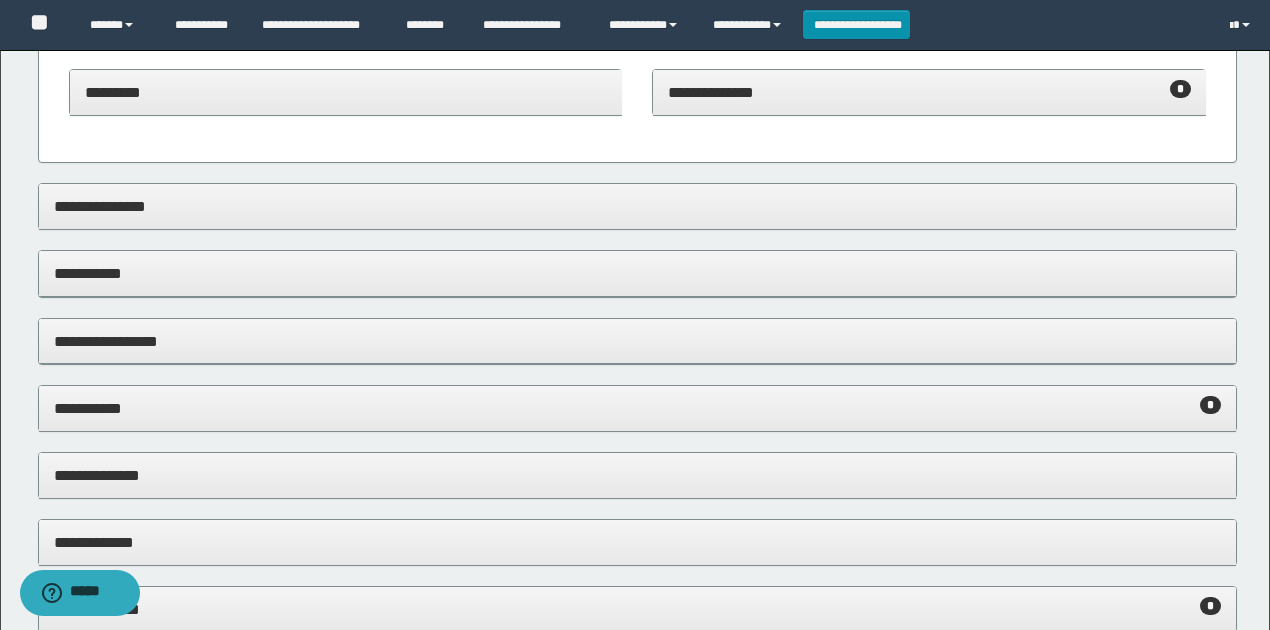 scroll, scrollTop: 800, scrollLeft: 0, axis: vertical 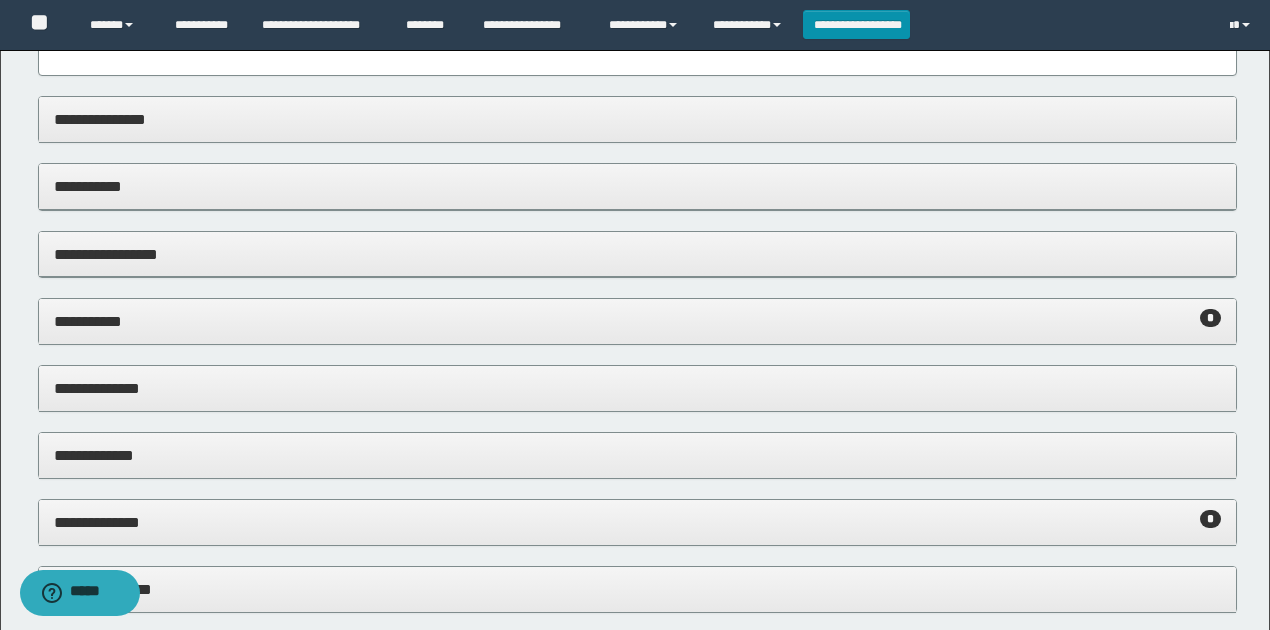 click on "**********" at bounding box center (638, 186) 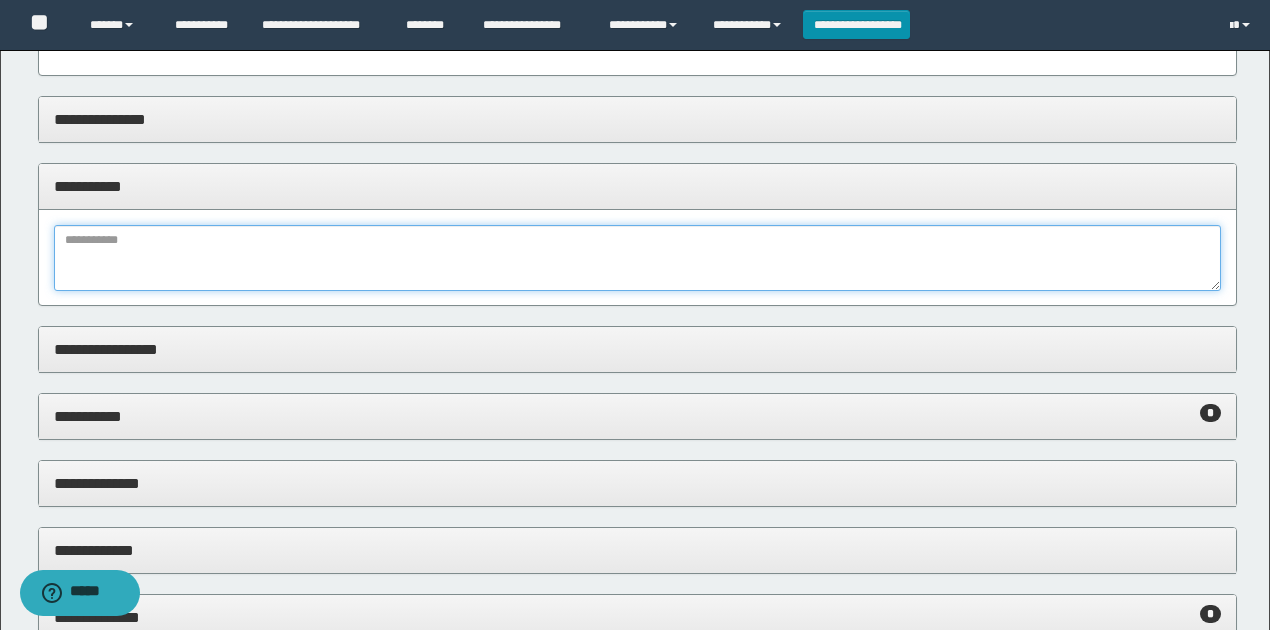 click at bounding box center [638, 258] 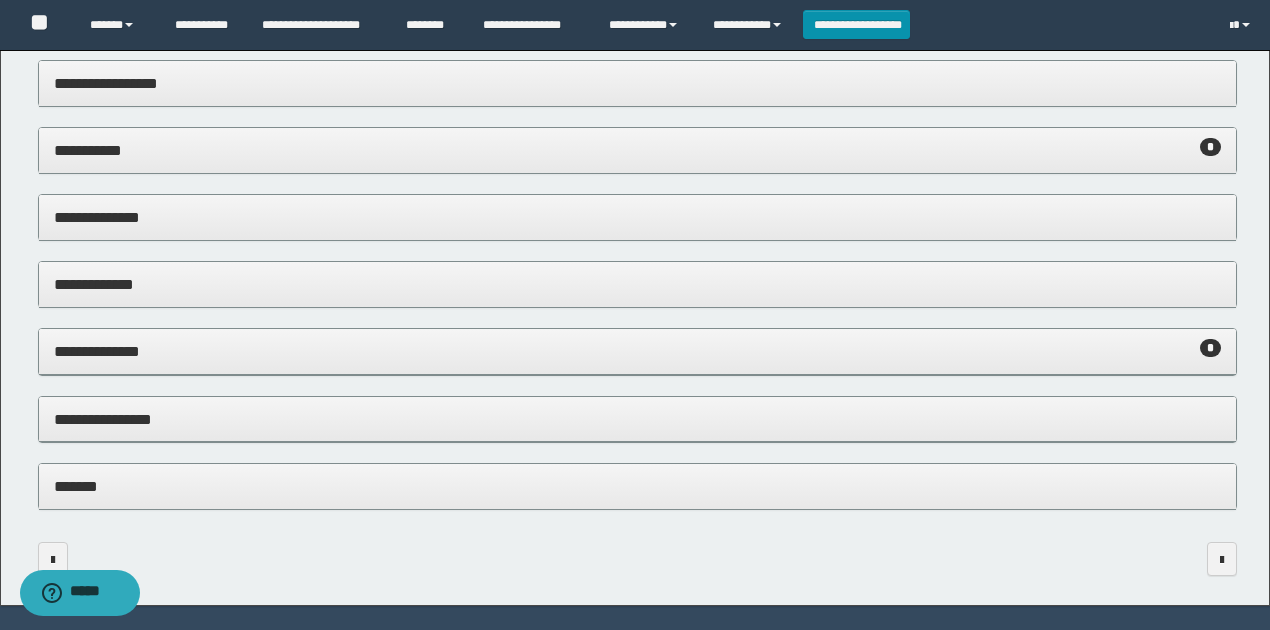 type on "**********" 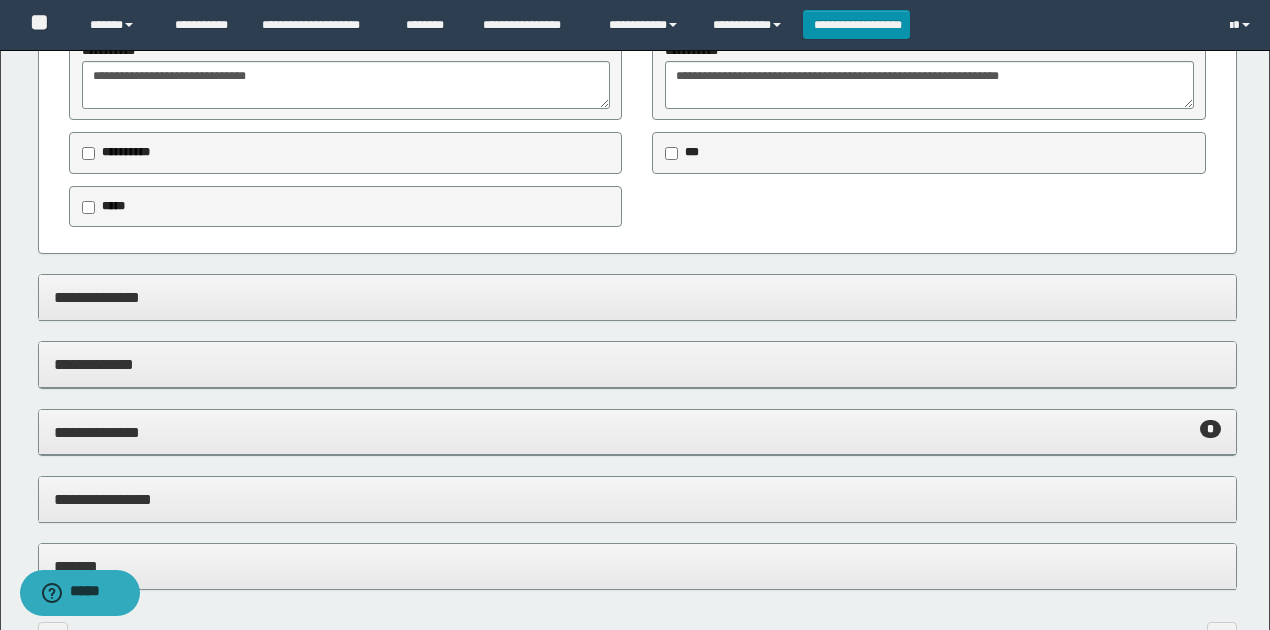click on "**********" at bounding box center [638, 206] 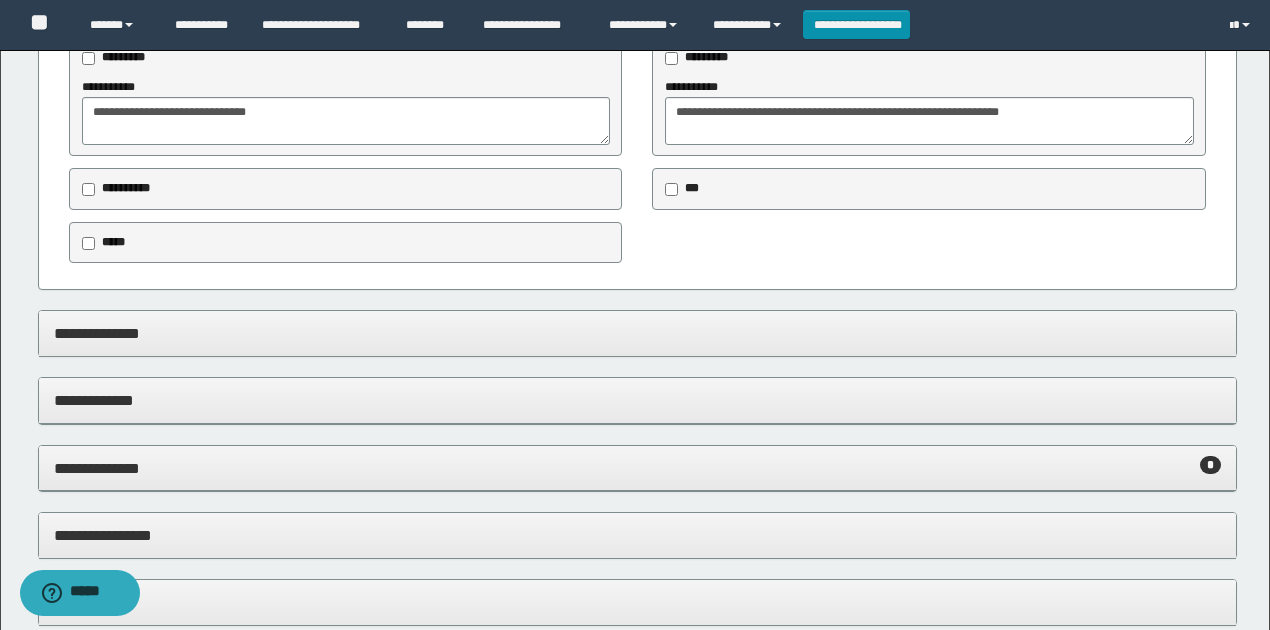 scroll, scrollTop: 1200, scrollLeft: 0, axis: vertical 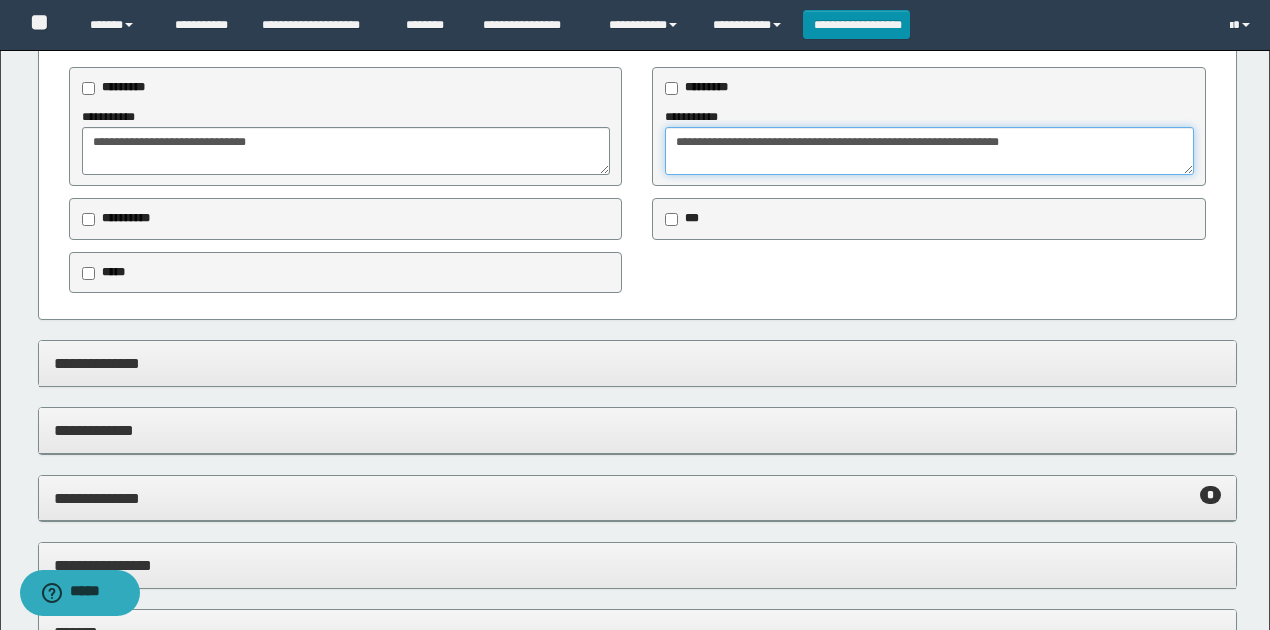 click on "**********" at bounding box center [929, 151] 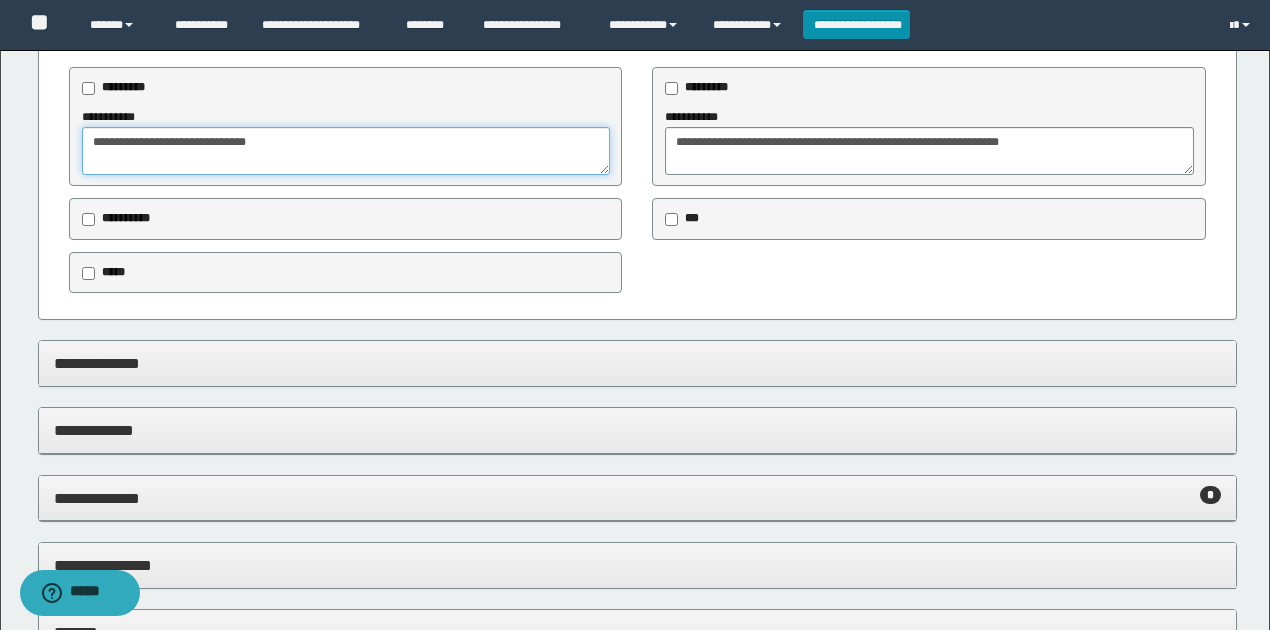 click on "**********" at bounding box center [346, 151] 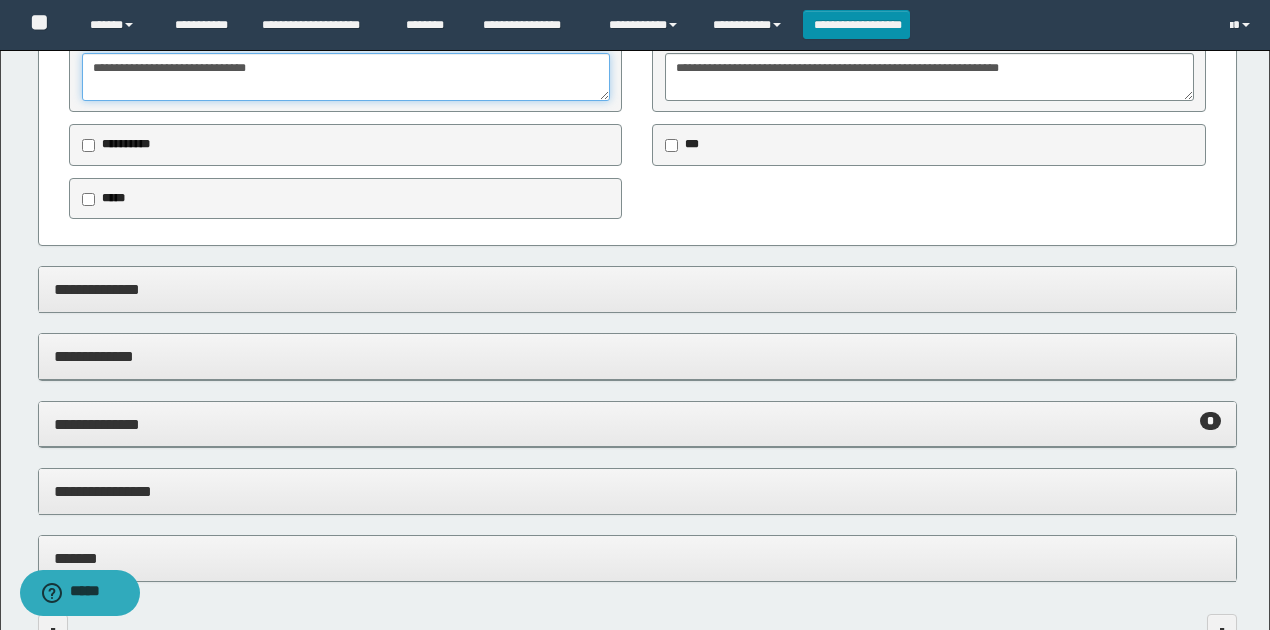 scroll, scrollTop: 1399, scrollLeft: 0, axis: vertical 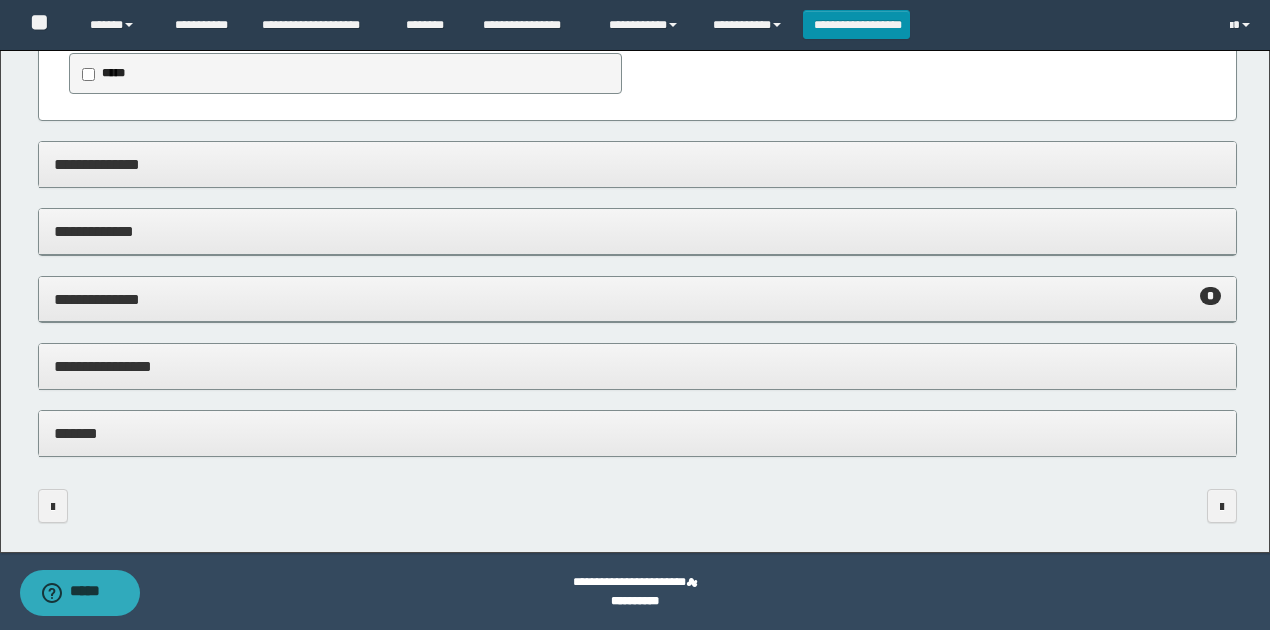 click on "**********" at bounding box center [638, 300] 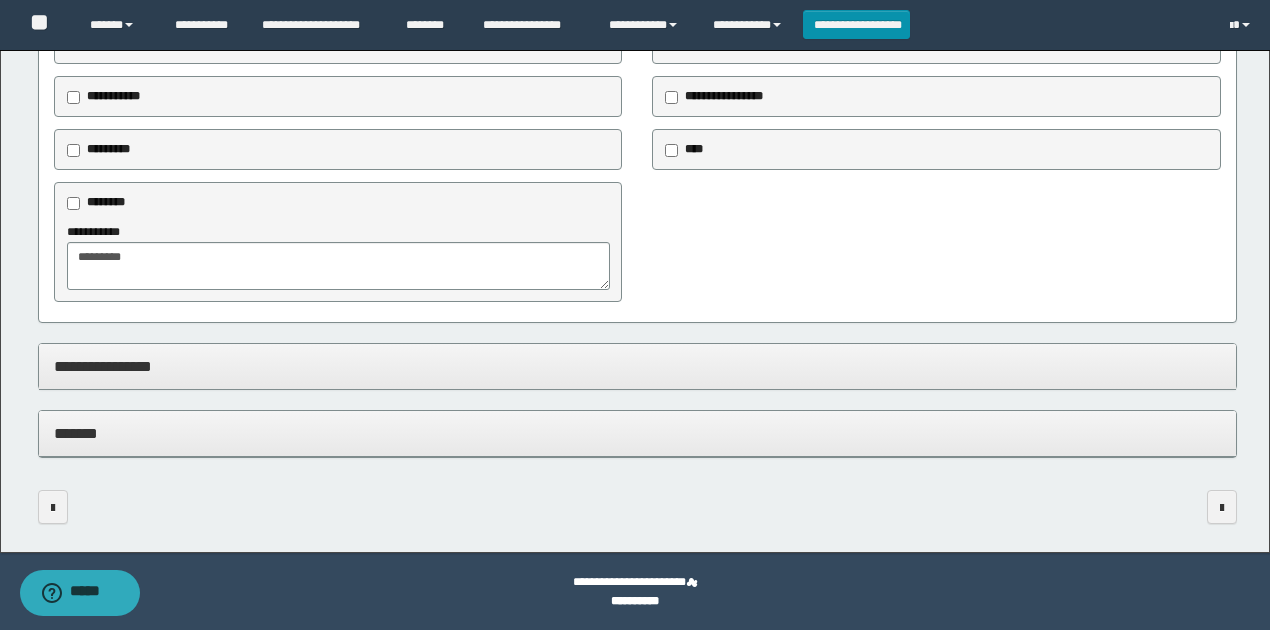 drag, startPoint x: 214, startPoint y: 372, endPoint x: 365, endPoint y: 370, distance: 151.01324 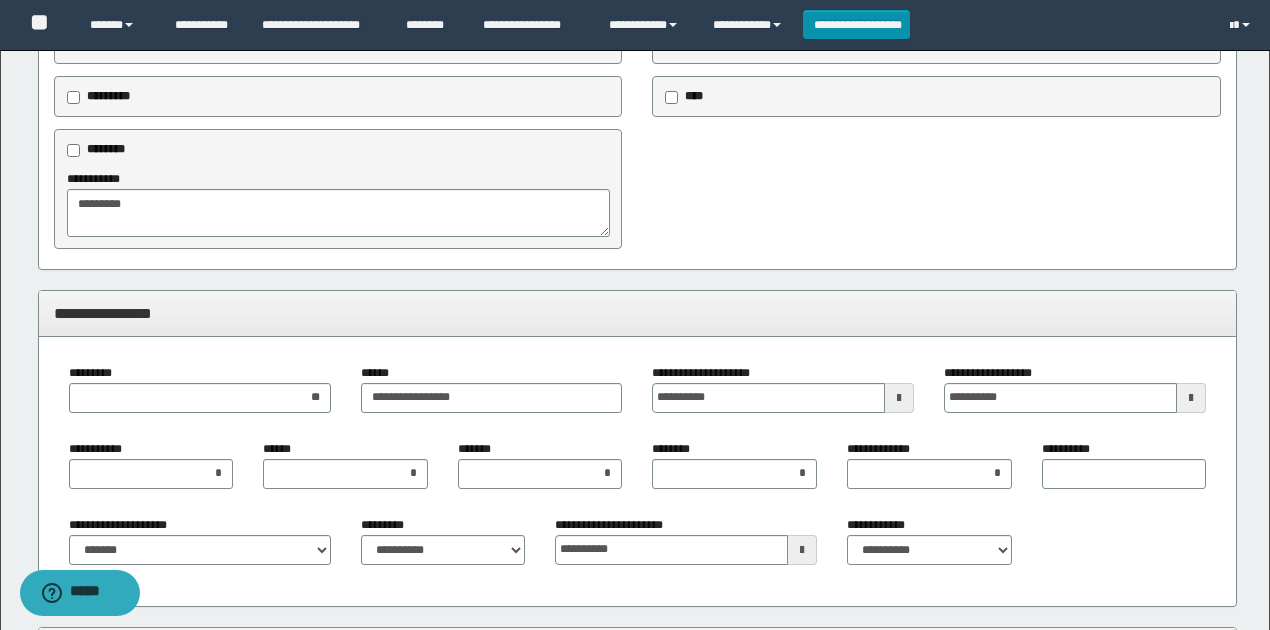 scroll, scrollTop: 1854, scrollLeft: 0, axis: vertical 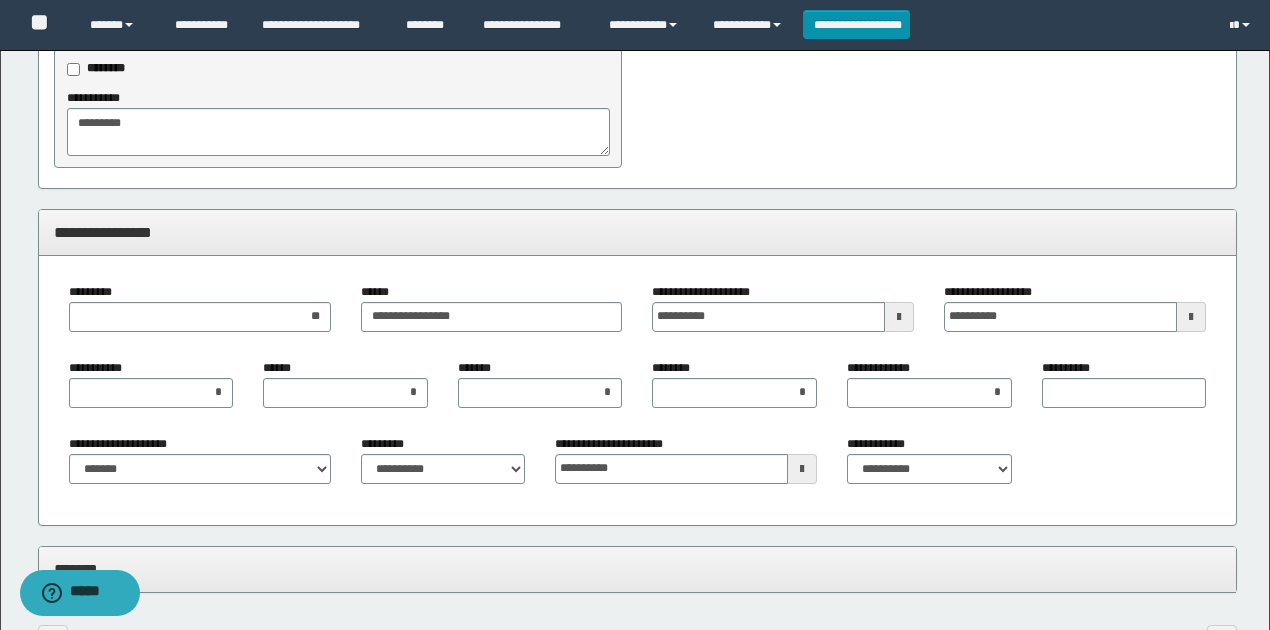 click on "**********" at bounding box center (783, 315) 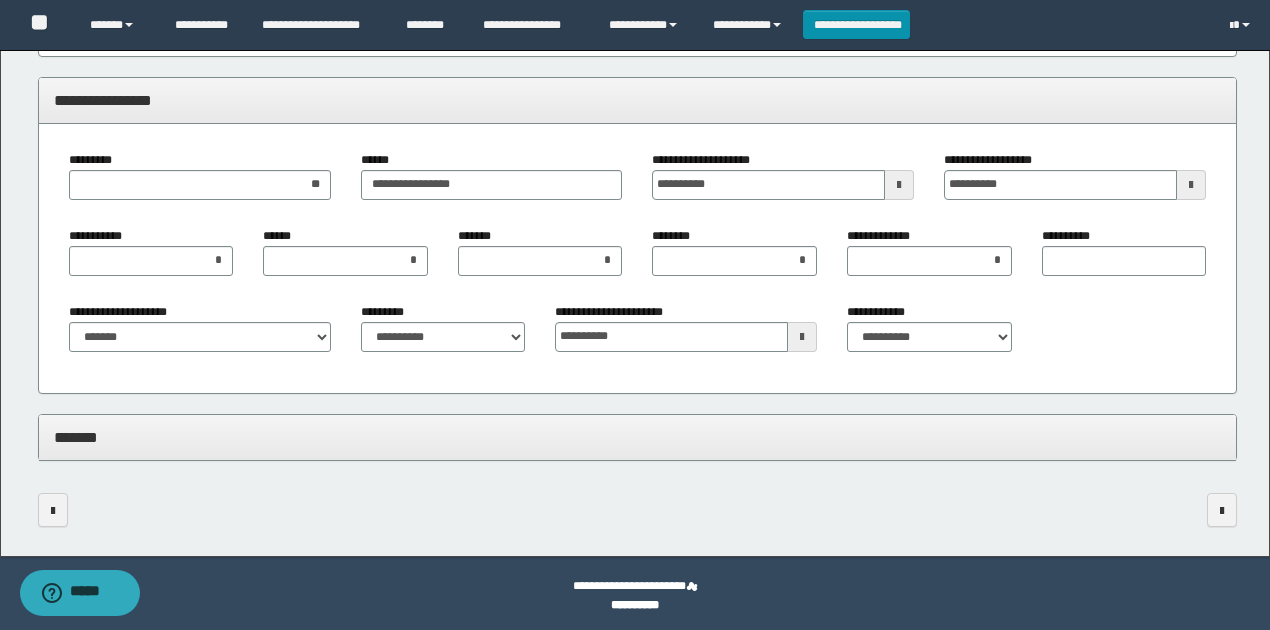 scroll, scrollTop: 1990, scrollLeft: 0, axis: vertical 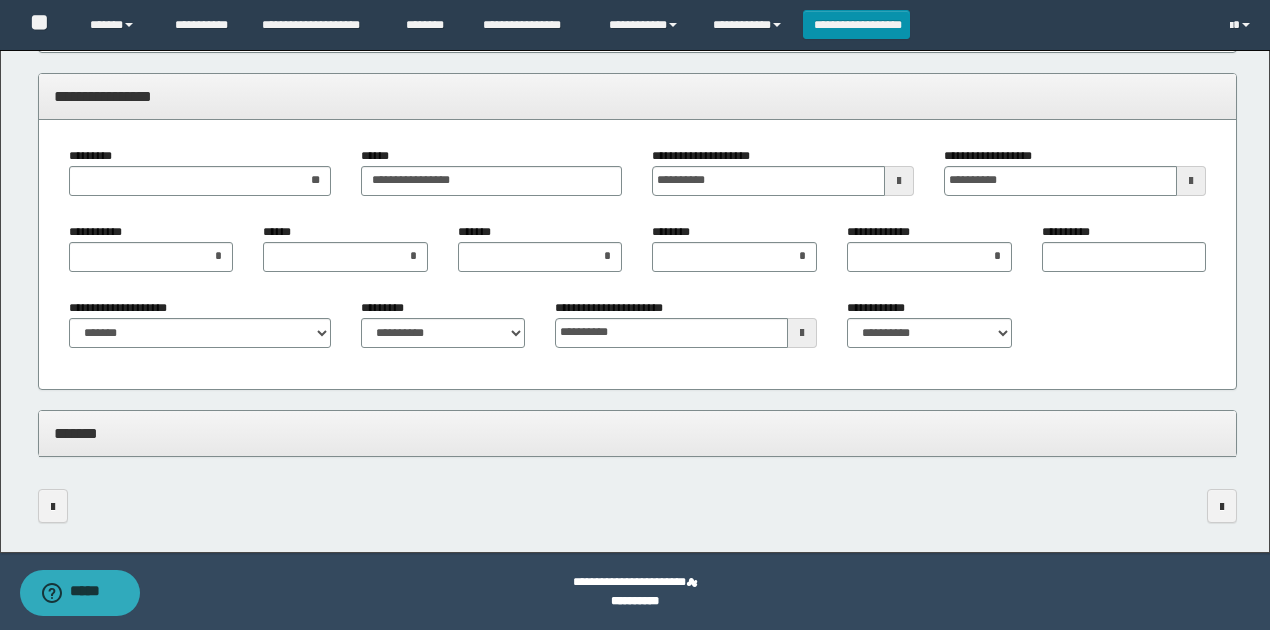 click on "**********" at bounding box center (686, 331) 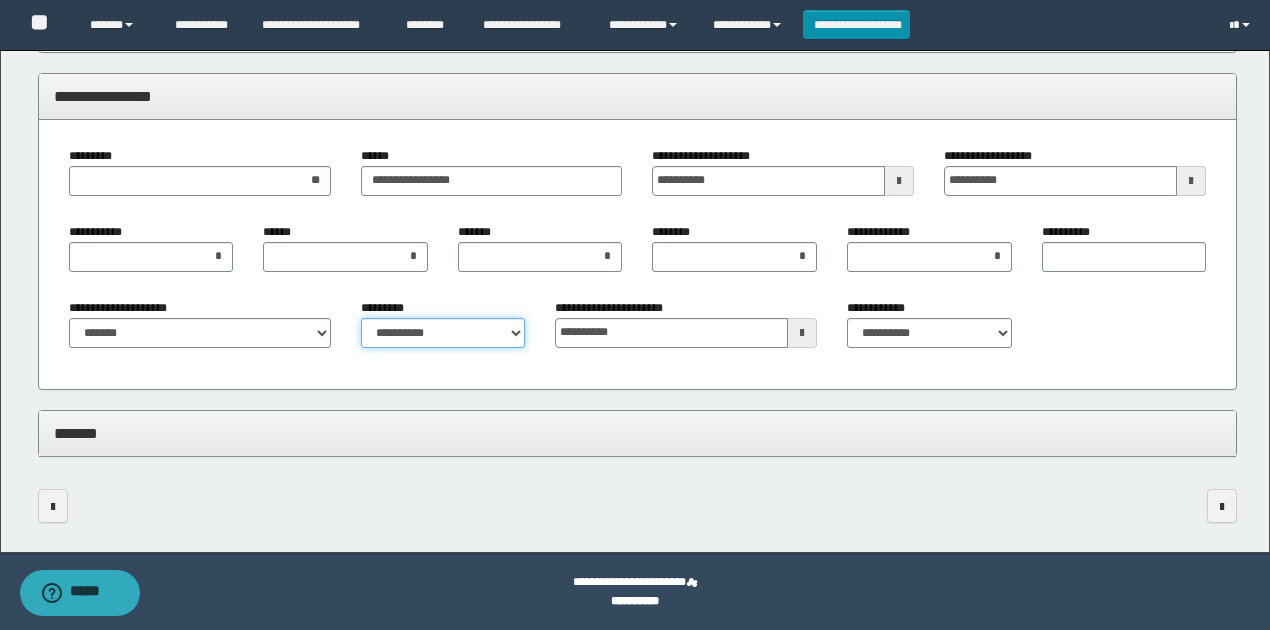click on "**********" at bounding box center [443, 333] 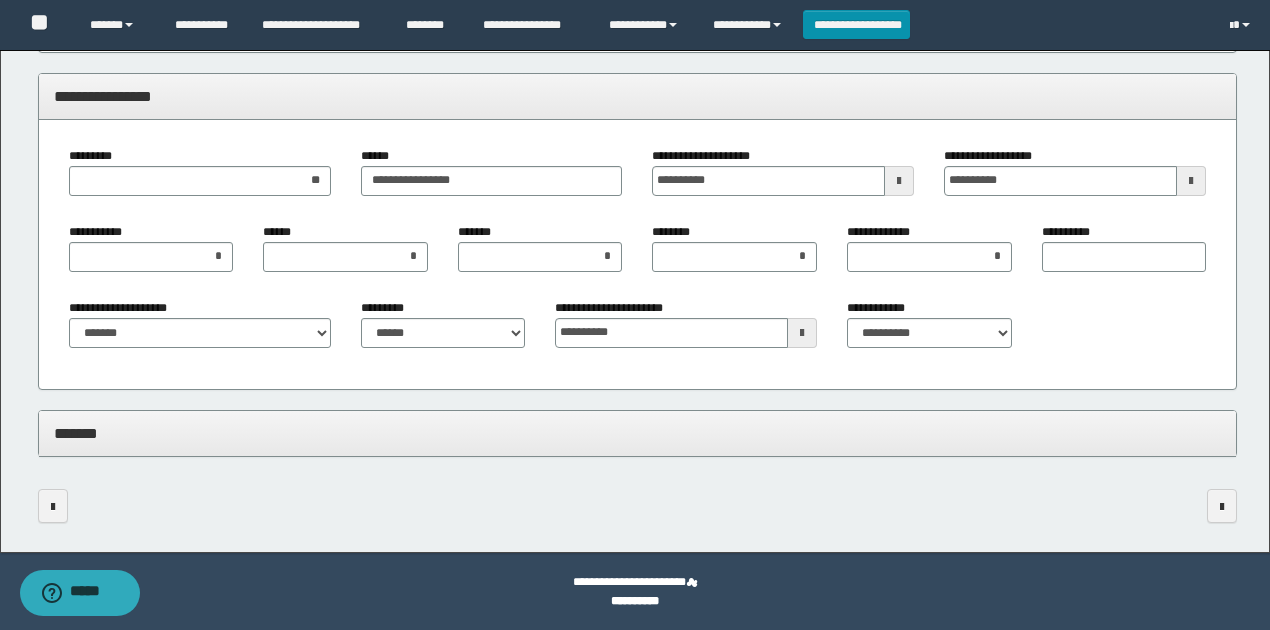 click on "**********" at bounding box center [638, 255] 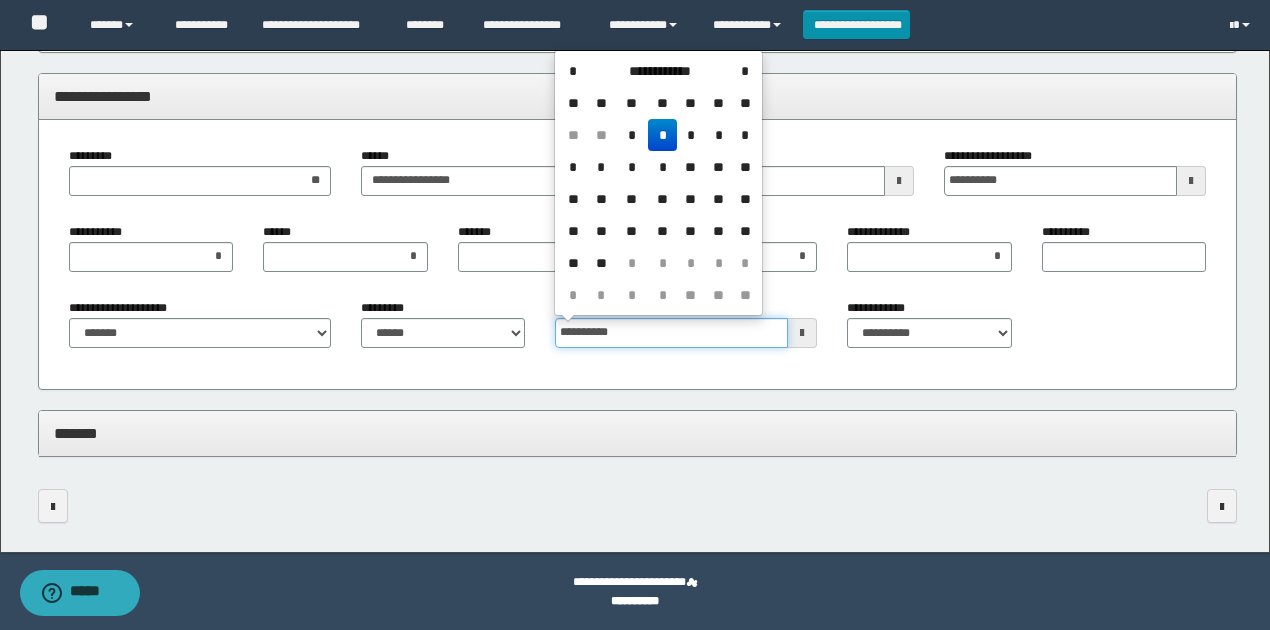 drag, startPoint x: 652, startPoint y: 319, endPoint x: 534, endPoint y: 318, distance: 118.004234 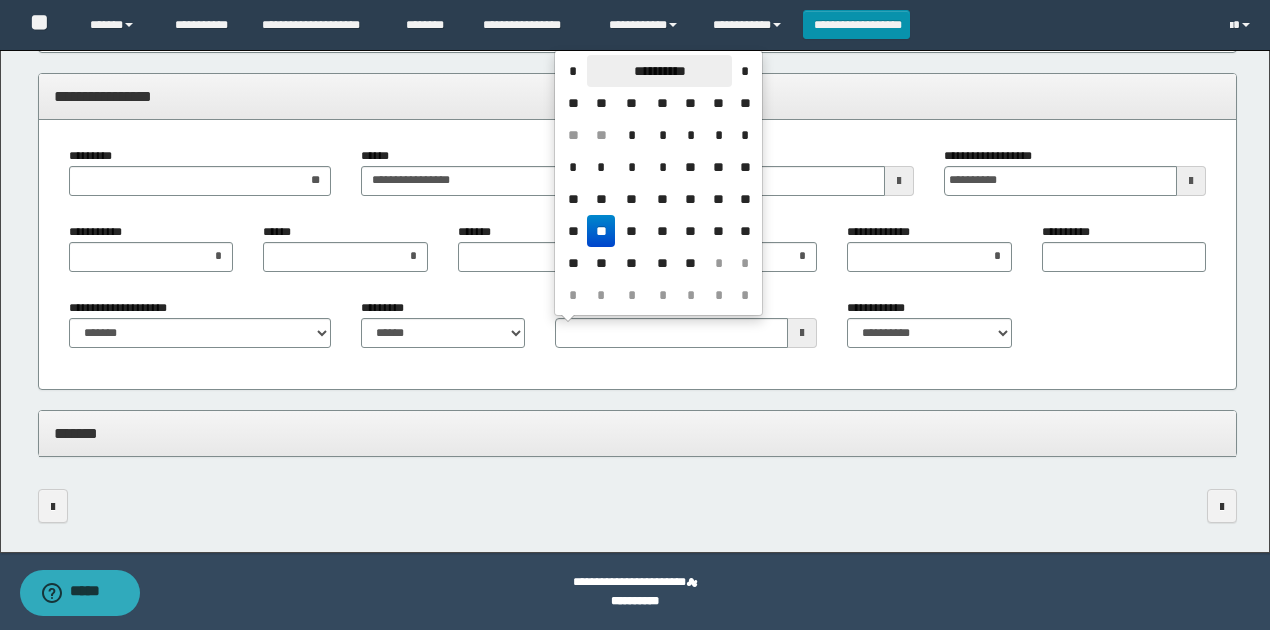 click on "**********" at bounding box center (659, 71) 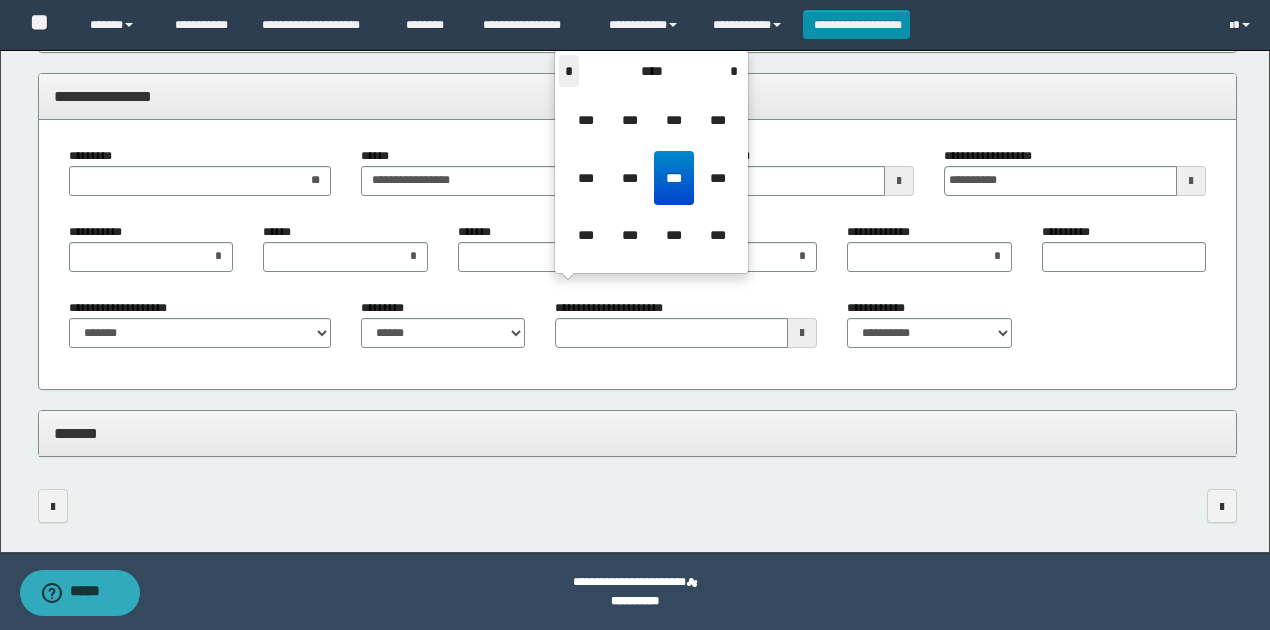 click on "*" at bounding box center (569, 71) 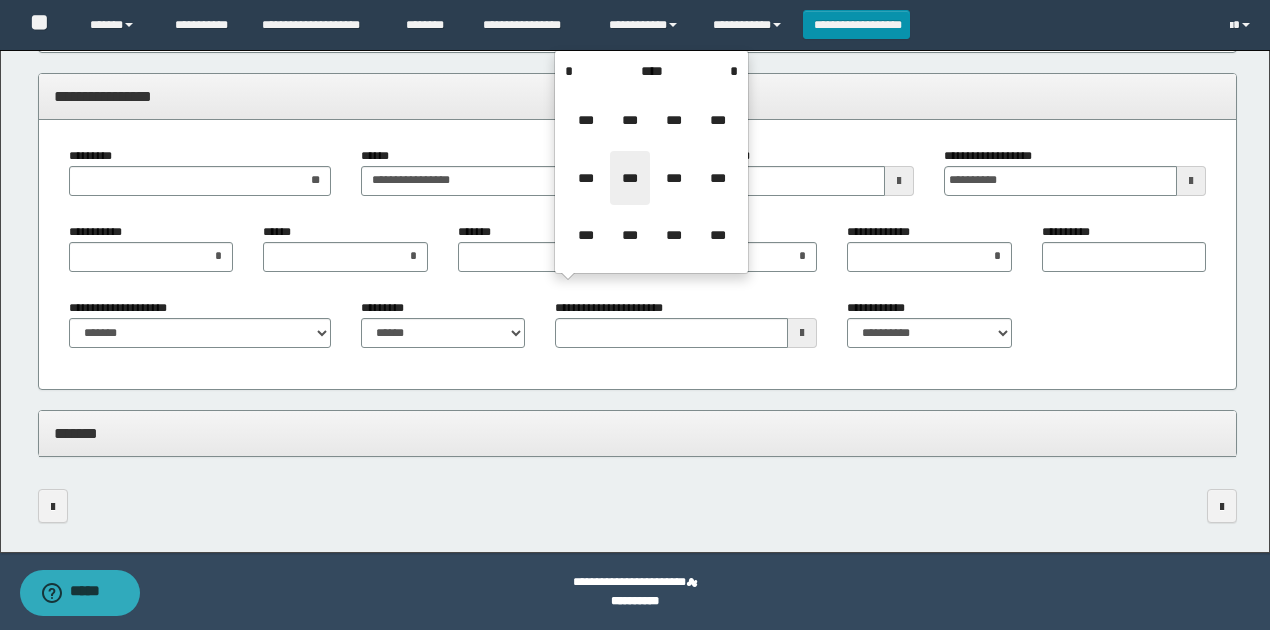 click on "***" at bounding box center [630, 178] 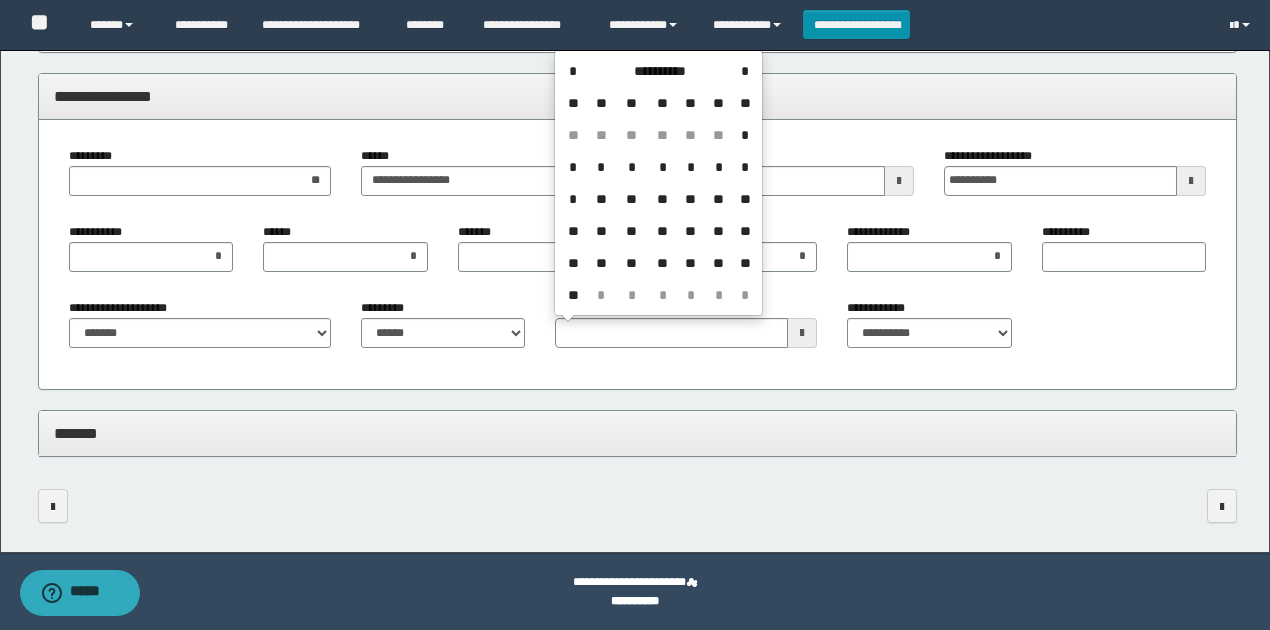 drag, startPoint x: 631, startPoint y: 178, endPoint x: 644, endPoint y: 198, distance: 23.853722 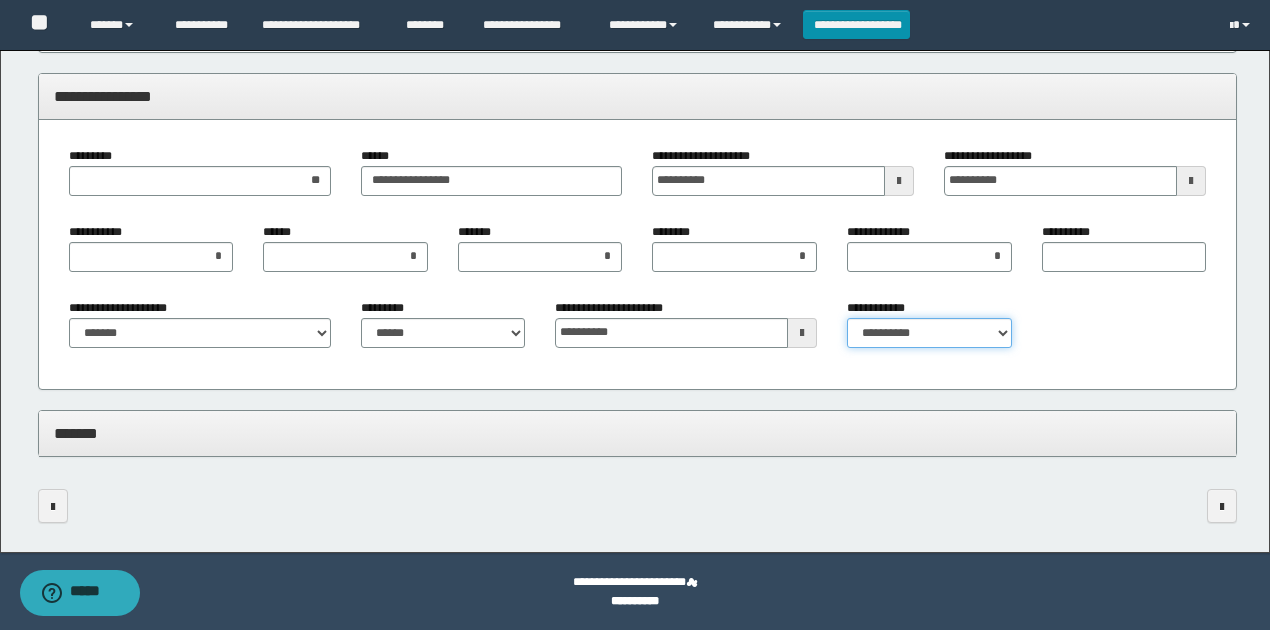 click on "**********" at bounding box center [929, 333] 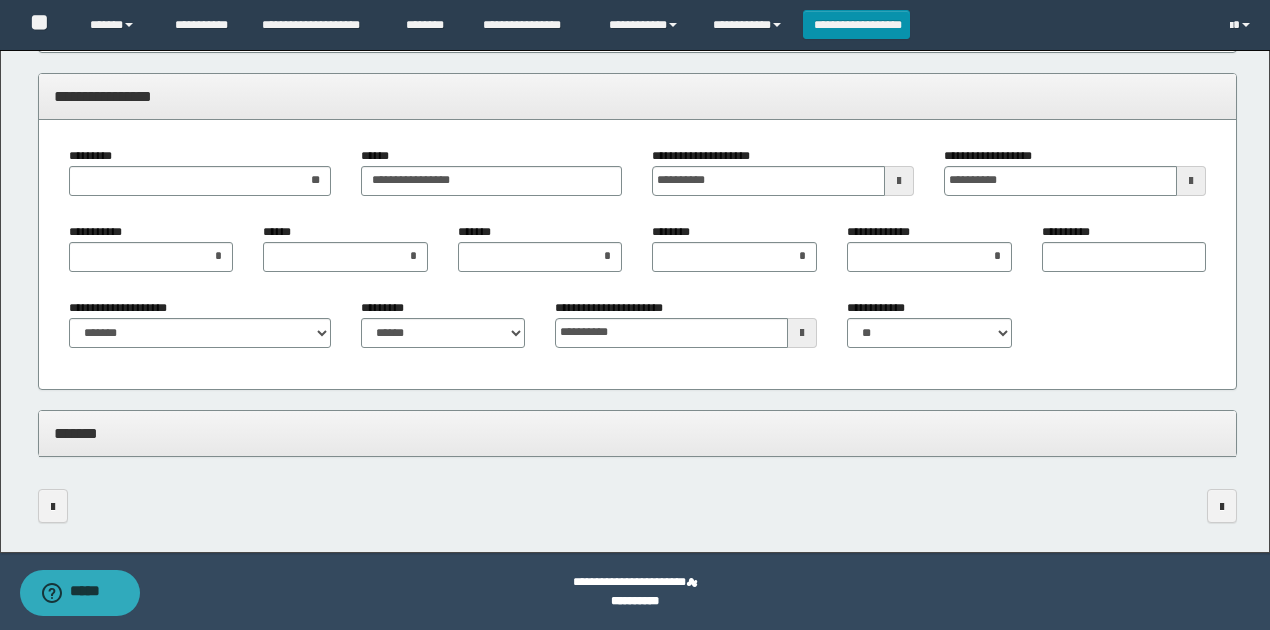 click on "*******" at bounding box center [638, 433] 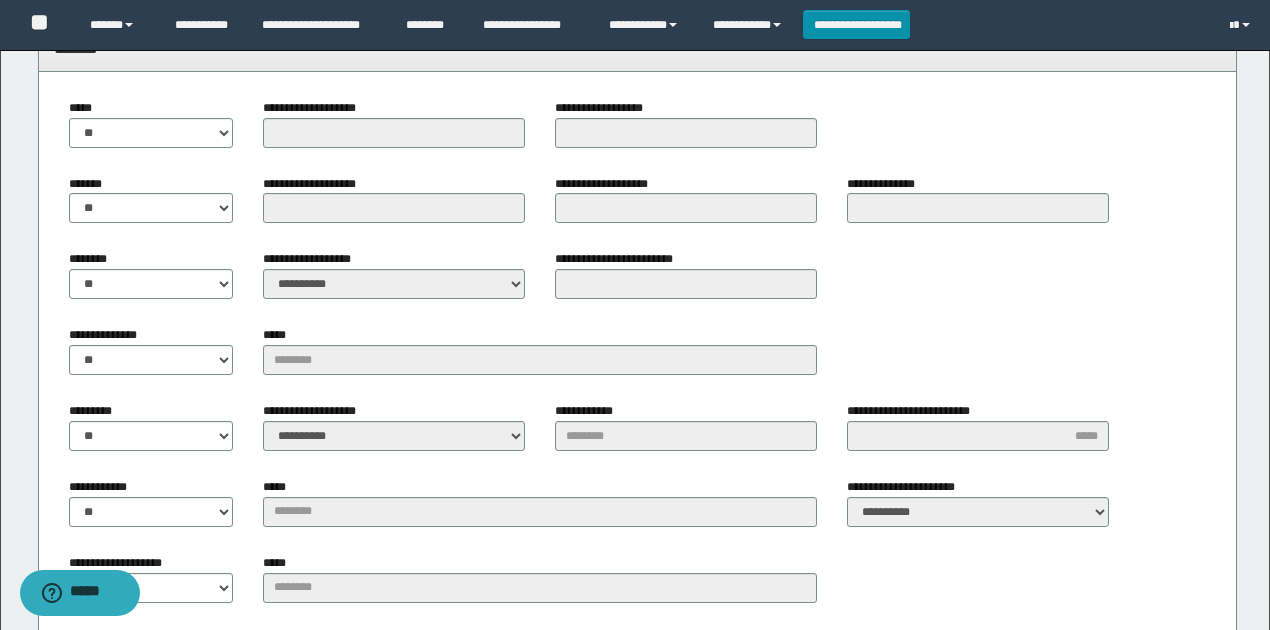 scroll, scrollTop: 2524, scrollLeft: 0, axis: vertical 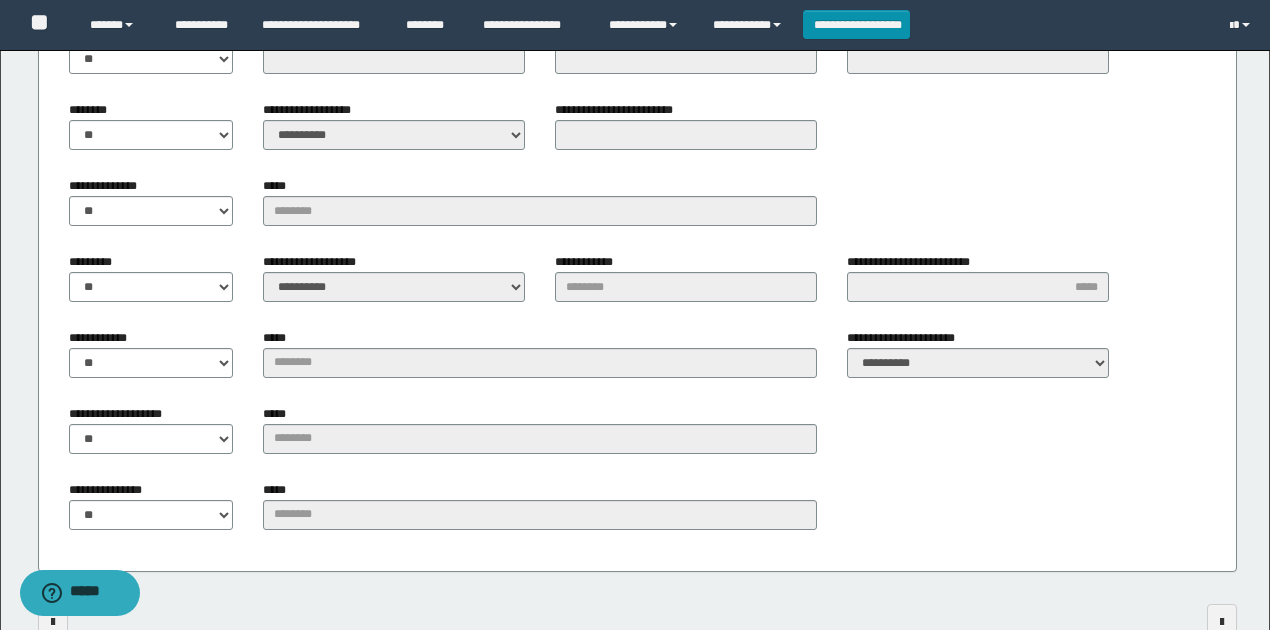 drag, startPoint x: 220, startPoint y: 270, endPoint x: 229, endPoint y: 308, distance: 39.051247 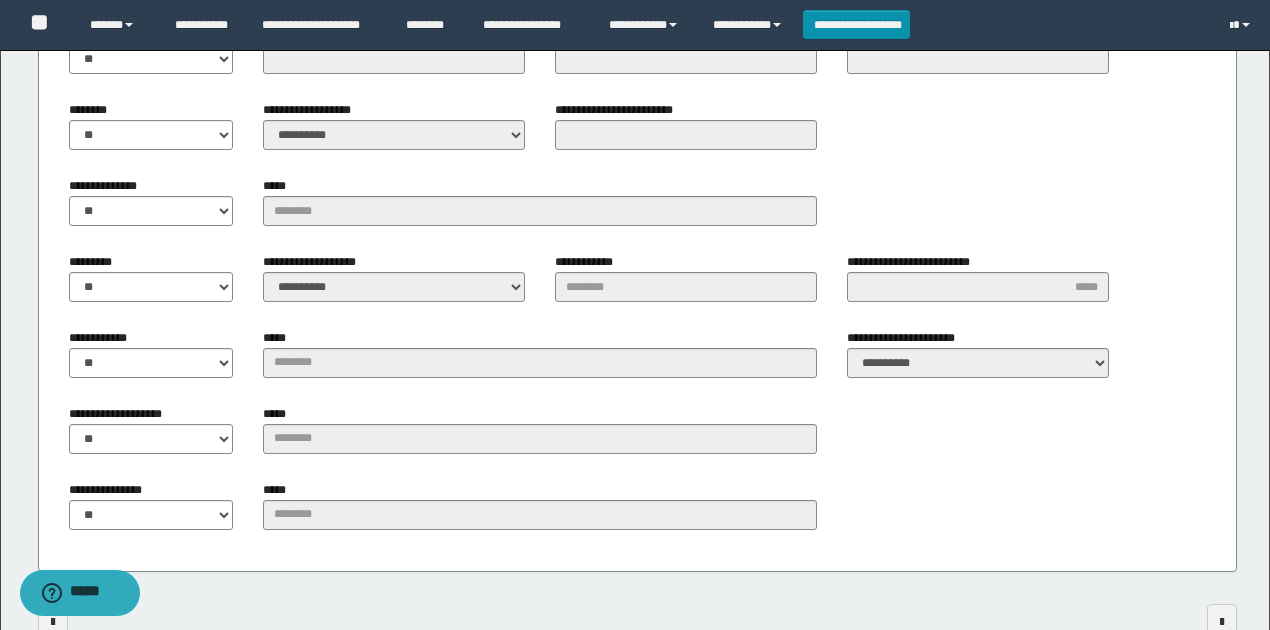 click on "**********" at bounding box center [151, 353] 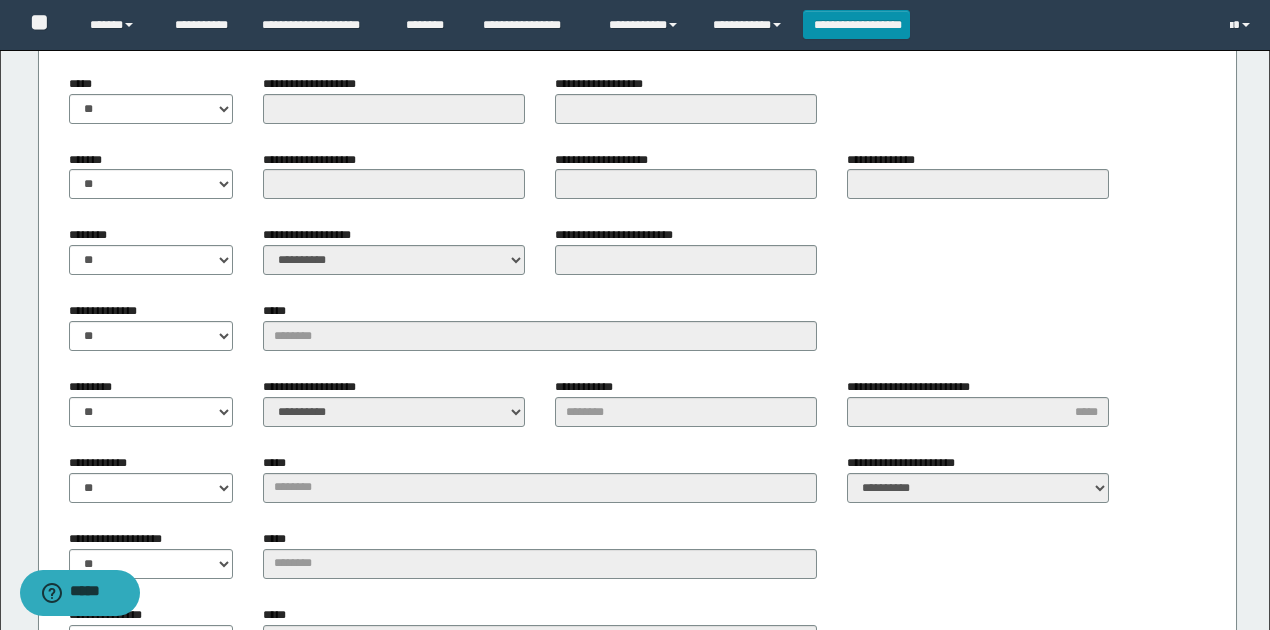 scroll, scrollTop: 2390, scrollLeft: 0, axis: vertical 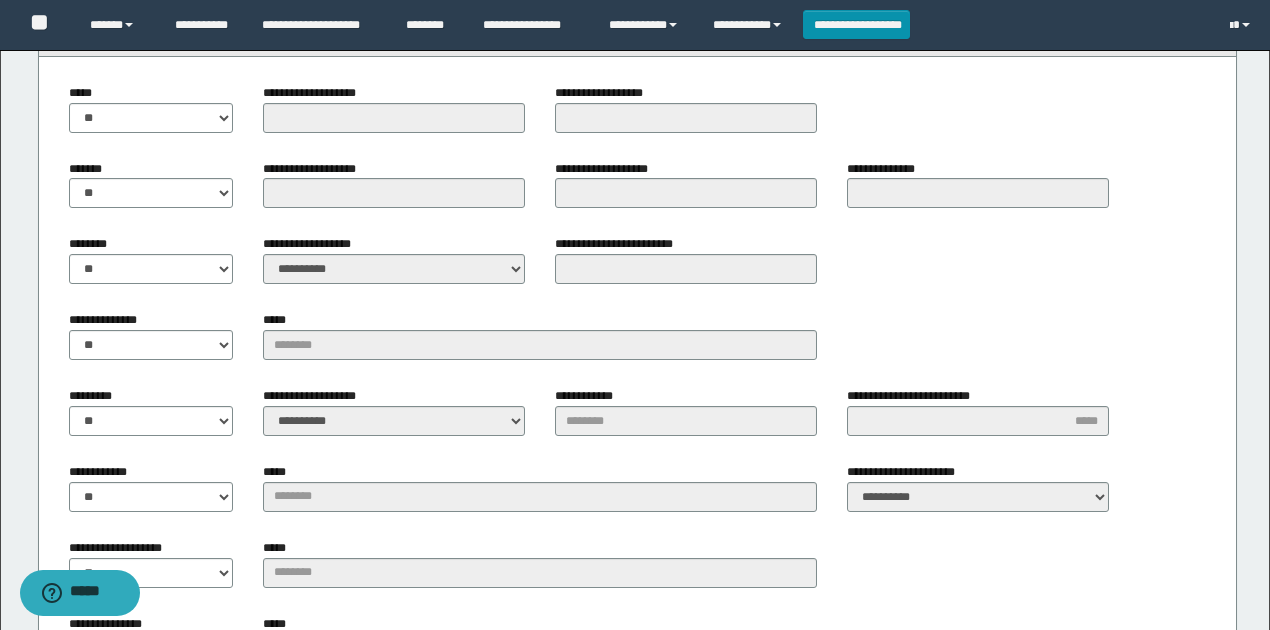 click on "**********" at bounding box center [394, 267] 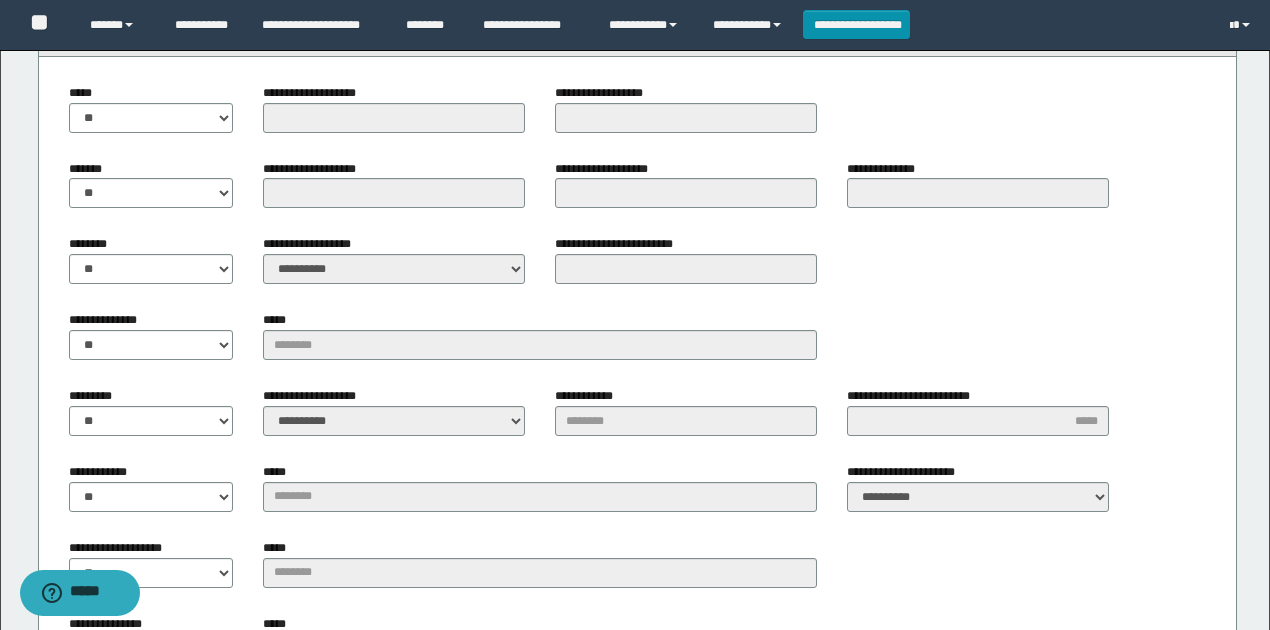 click on "**********" at bounding box center (638, 381) 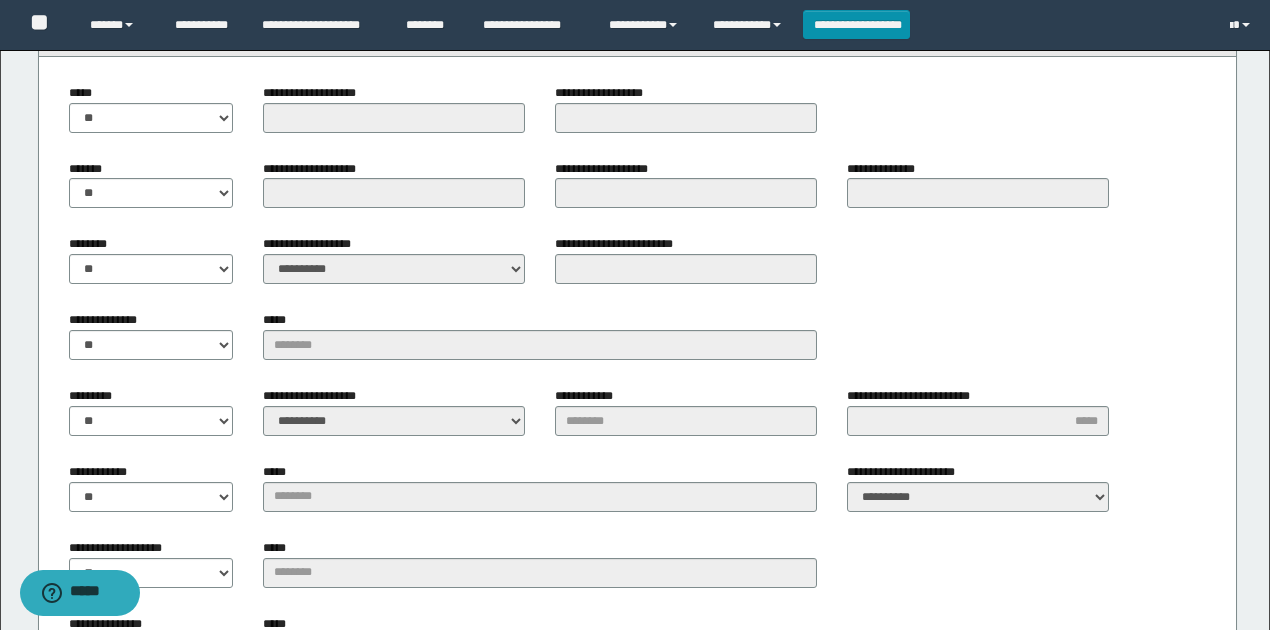scroll, scrollTop: 2524, scrollLeft: 0, axis: vertical 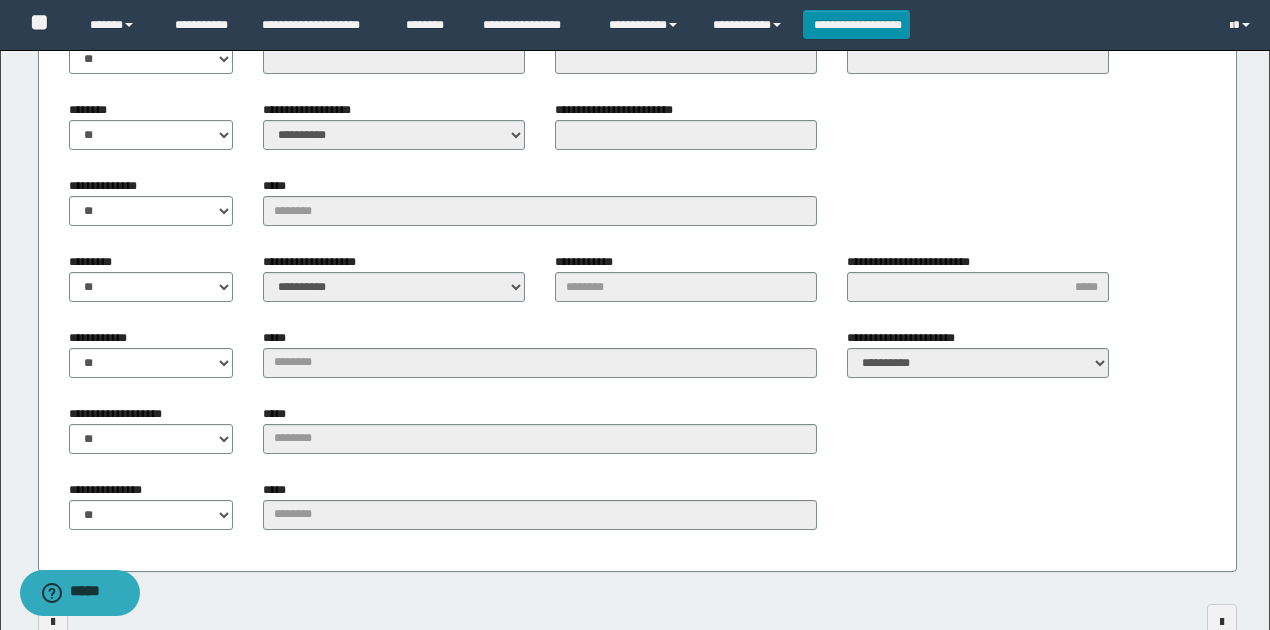 click on "**********" at bounding box center [394, 285] 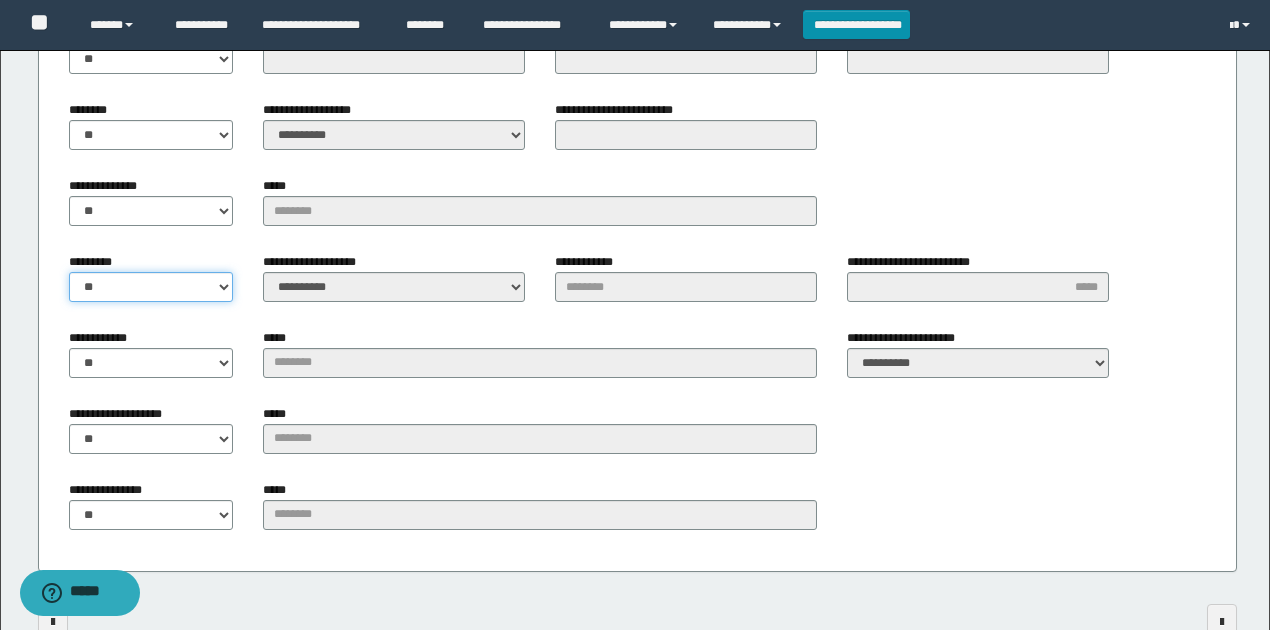 click on "**
**" at bounding box center [151, 287] 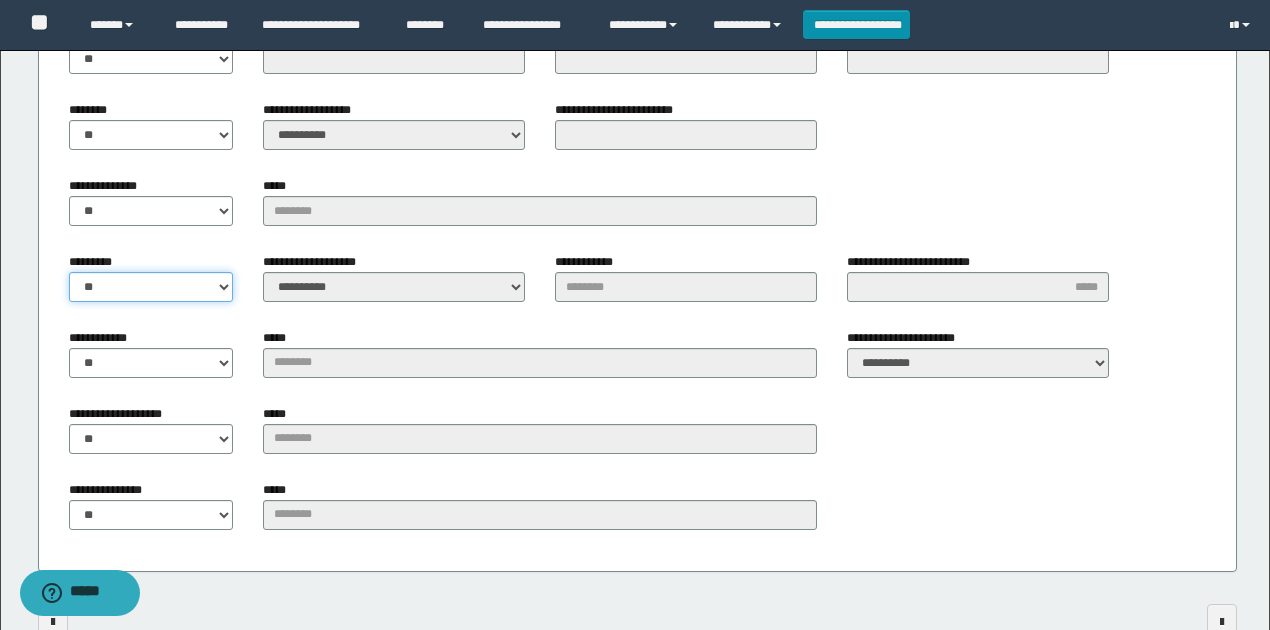 click on "**
**" at bounding box center [151, 287] 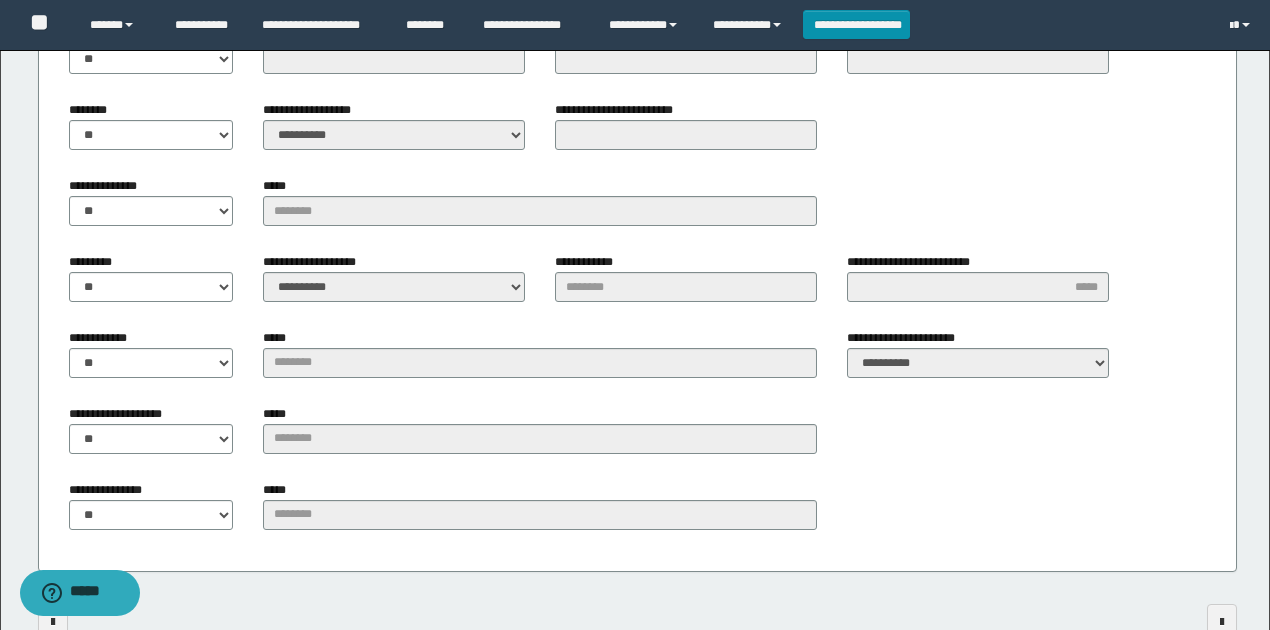 click on "**********" at bounding box center (638, 247) 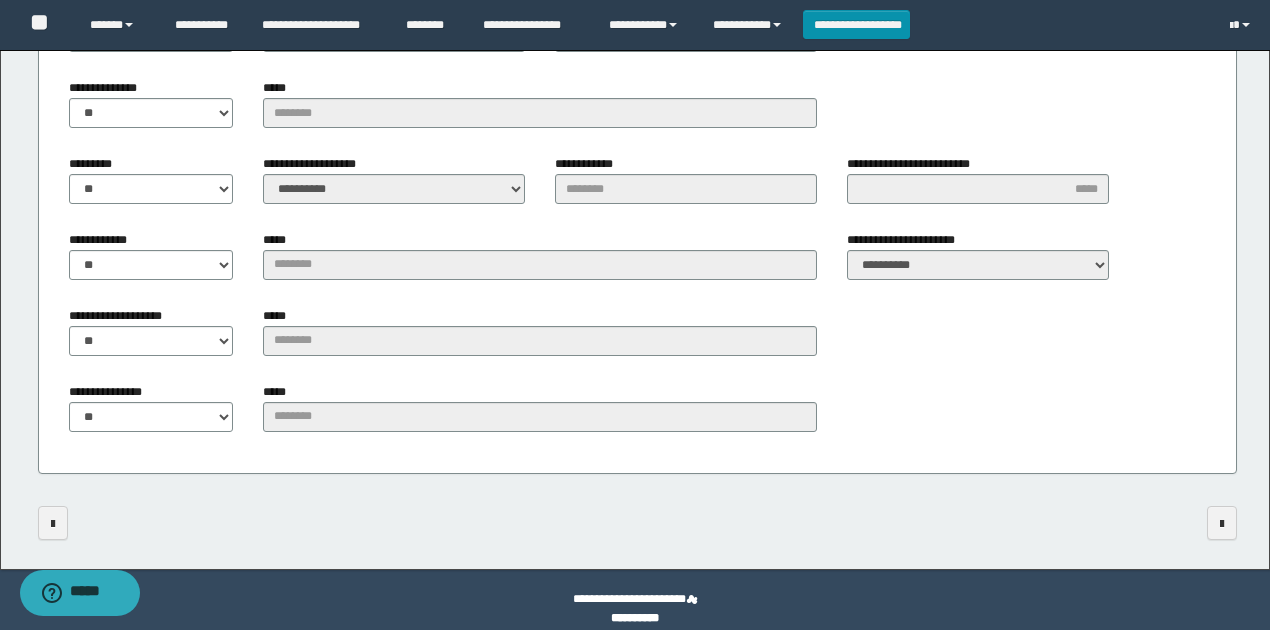 scroll, scrollTop: 2639, scrollLeft: 0, axis: vertical 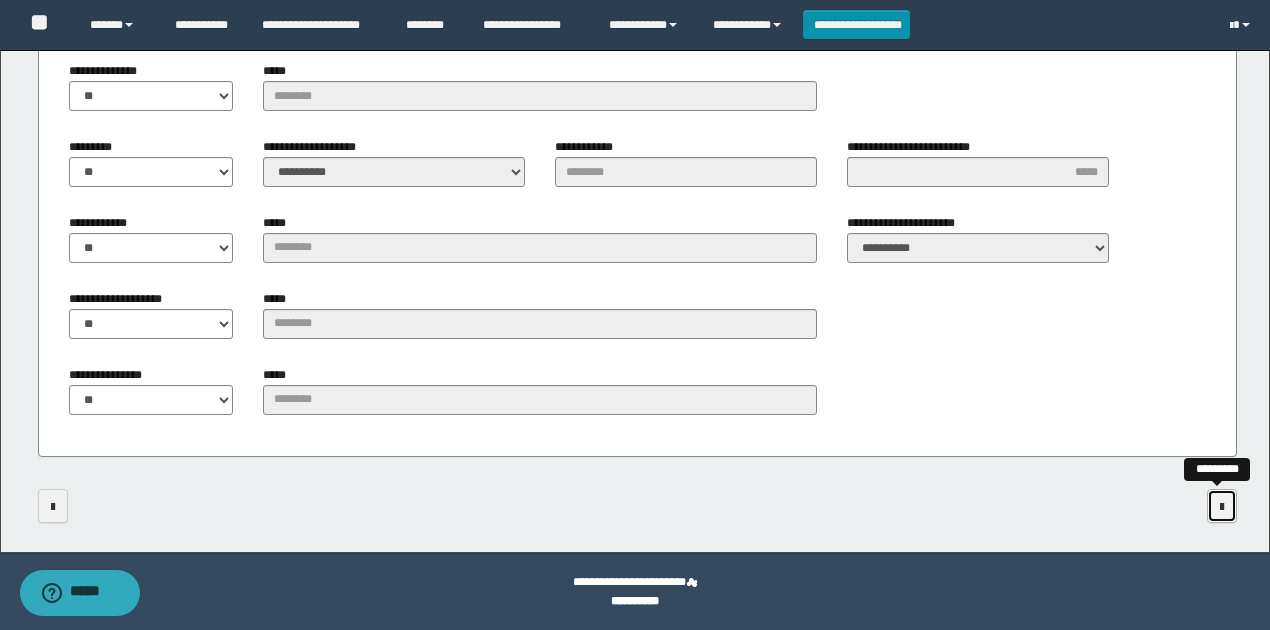 click at bounding box center (1222, 507) 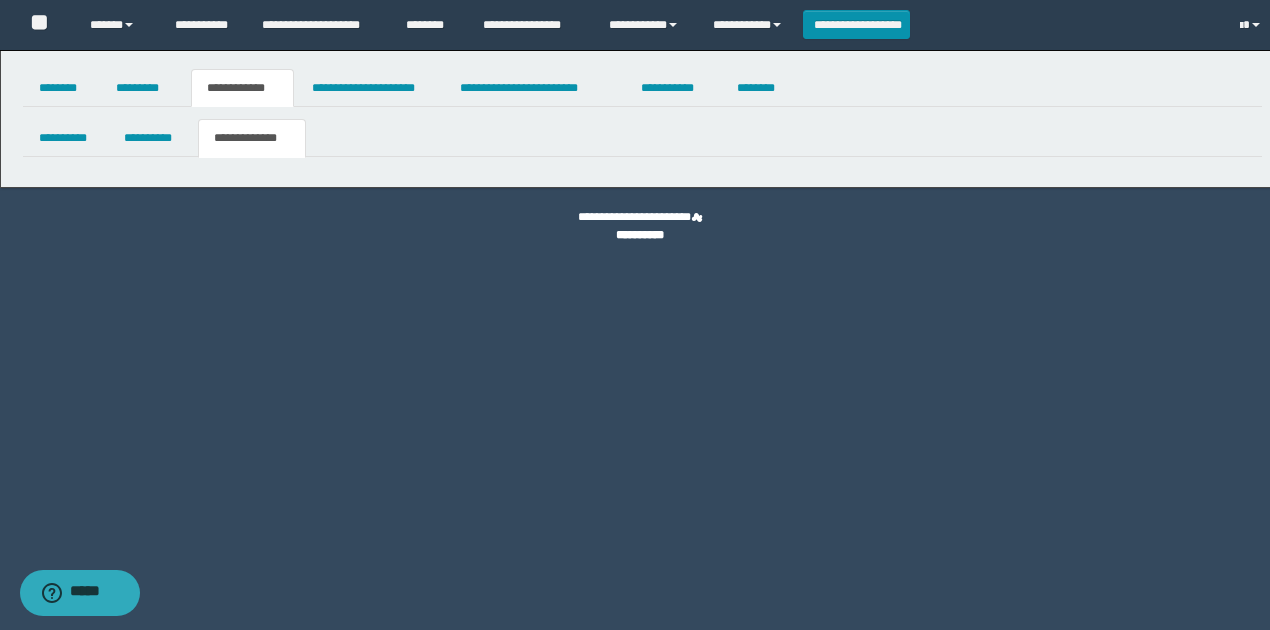 scroll, scrollTop: 0, scrollLeft: 0, axis: both 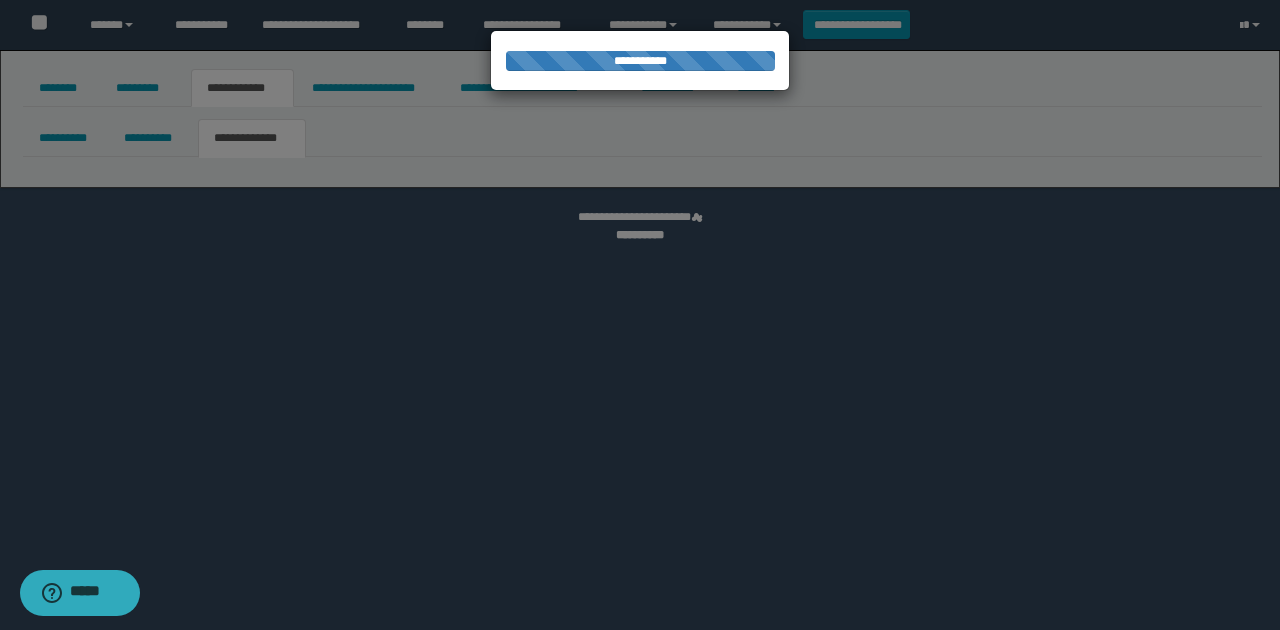 select on "*" 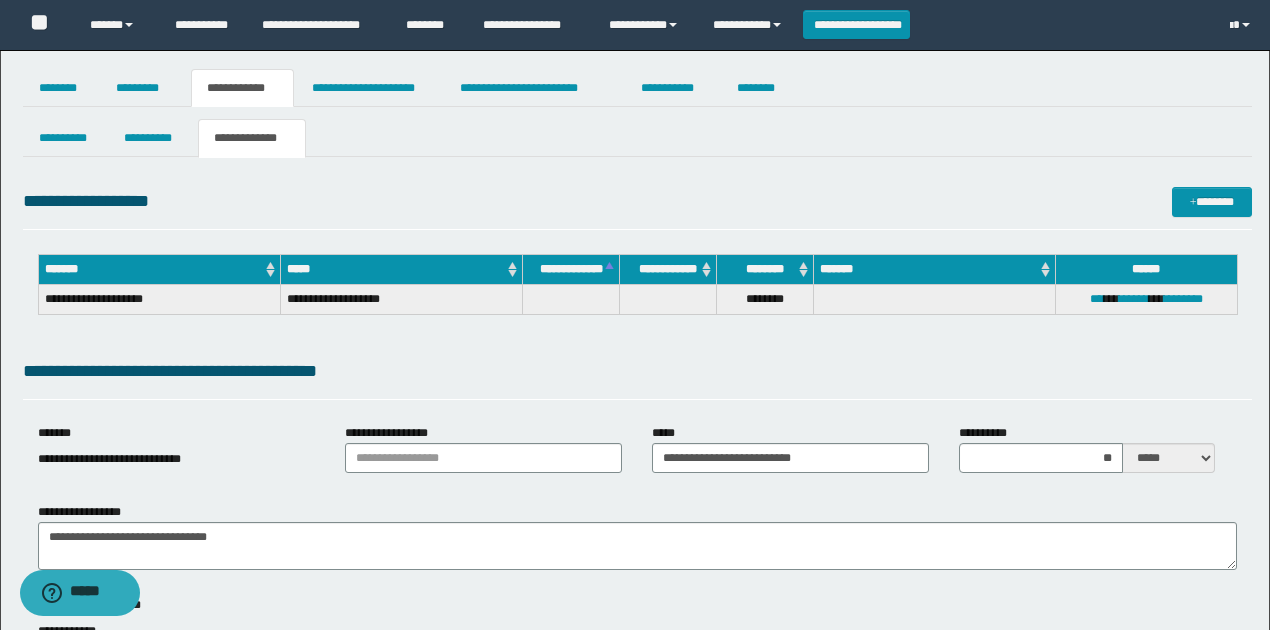drag, startPoint x: 676, startPoint y: 404, endPoint x: 701, endPoint y: 403, distance: 25.019993 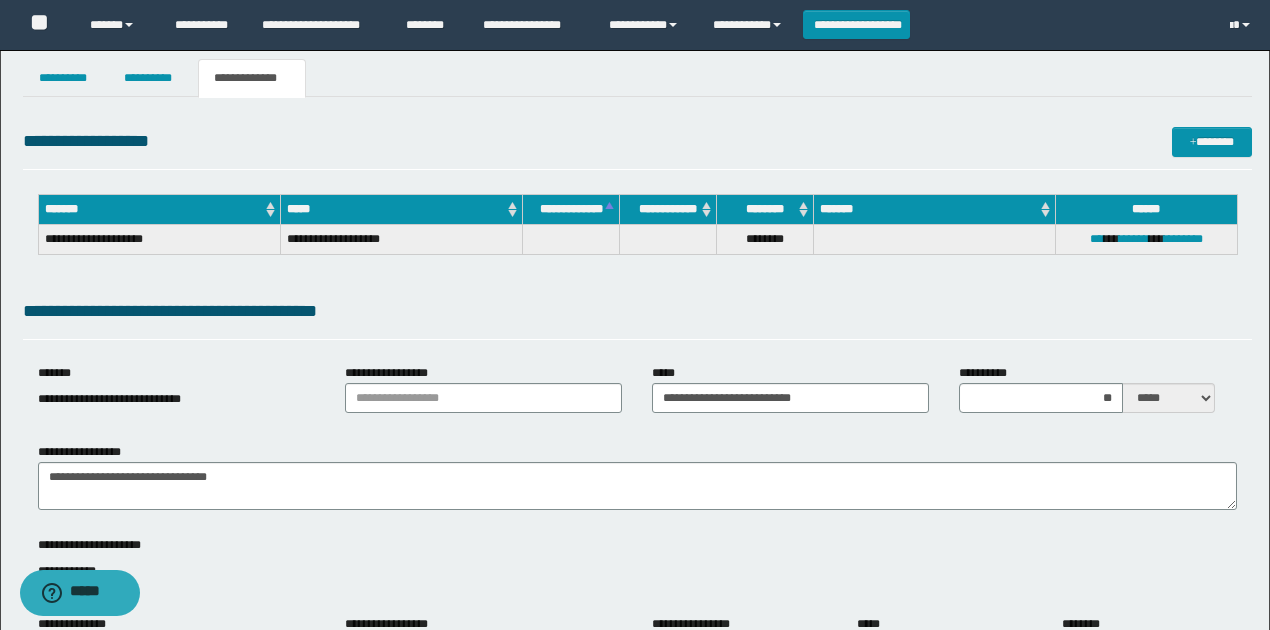 scroll, scrollTop: 133, scrollLeft: 0, axis: vertical 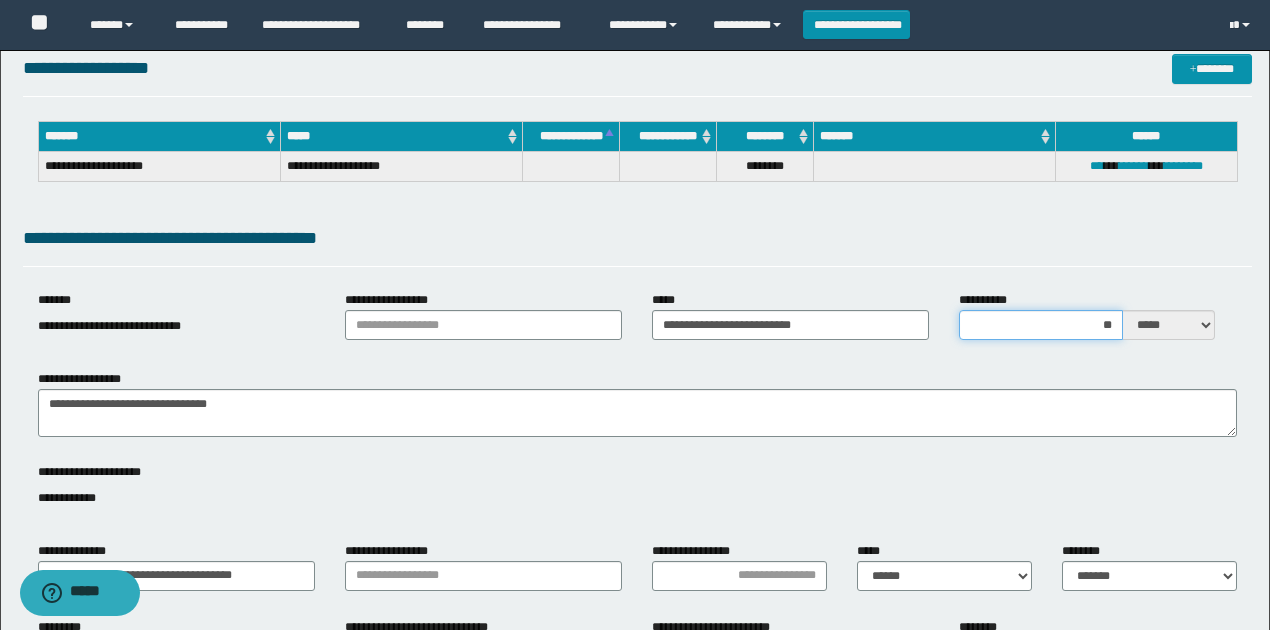 drag, startPoint x: 1114, startPoint y: 321, endPoint x: 1080, endPoint y: 318, distance: 34.132095 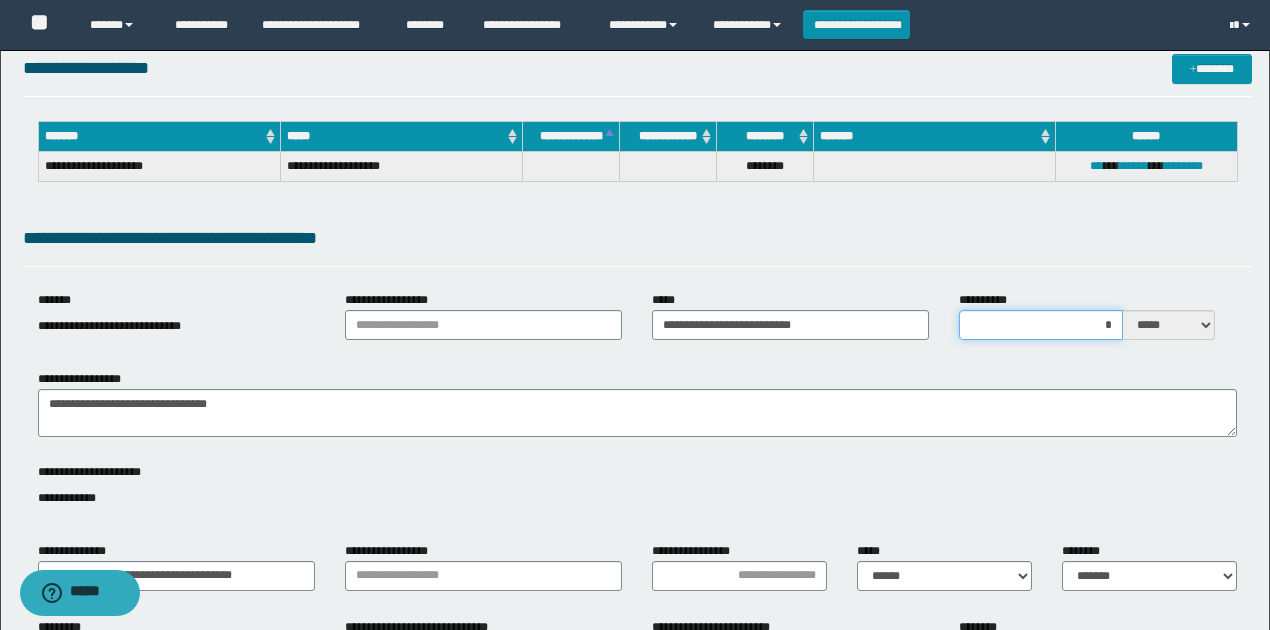 type on "**" 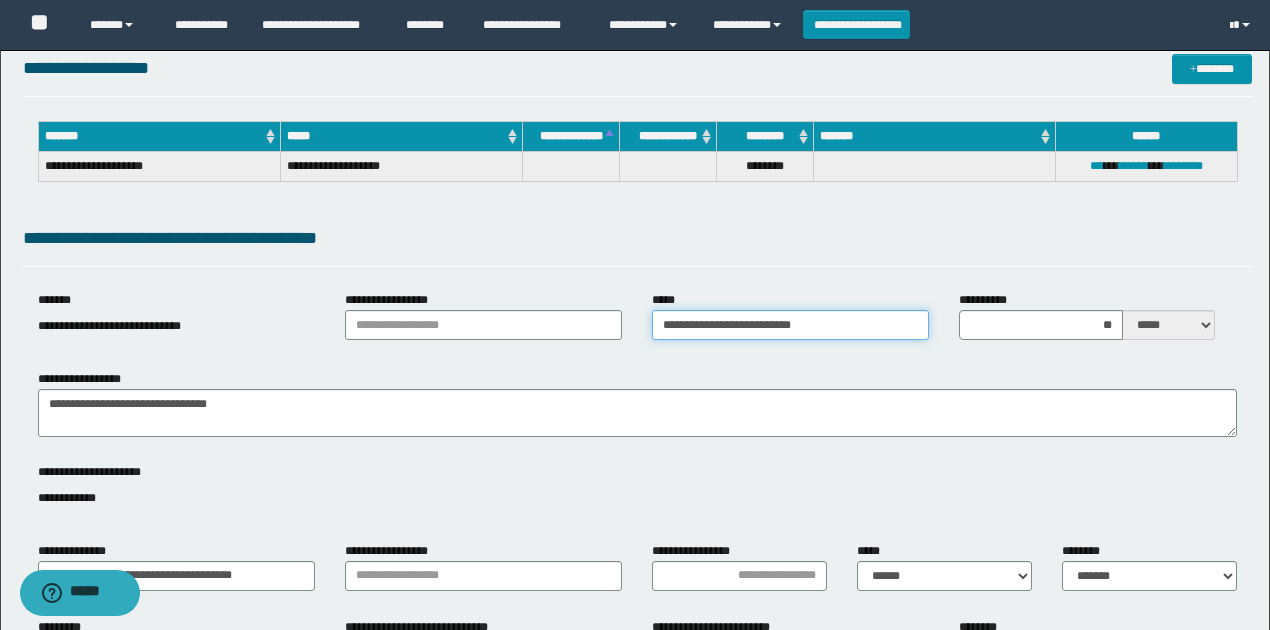 click on "**********" at bounding box center [790, 325] 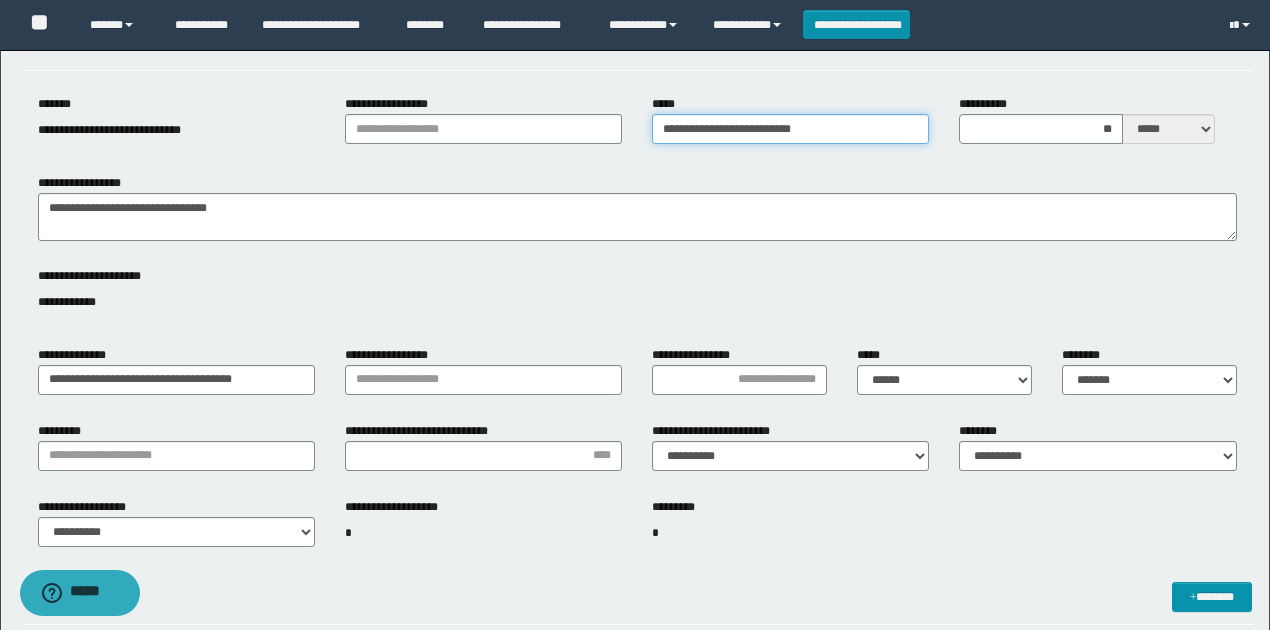 scroll, scrollTop: 333, scrollLeft: 0, axis: vertical 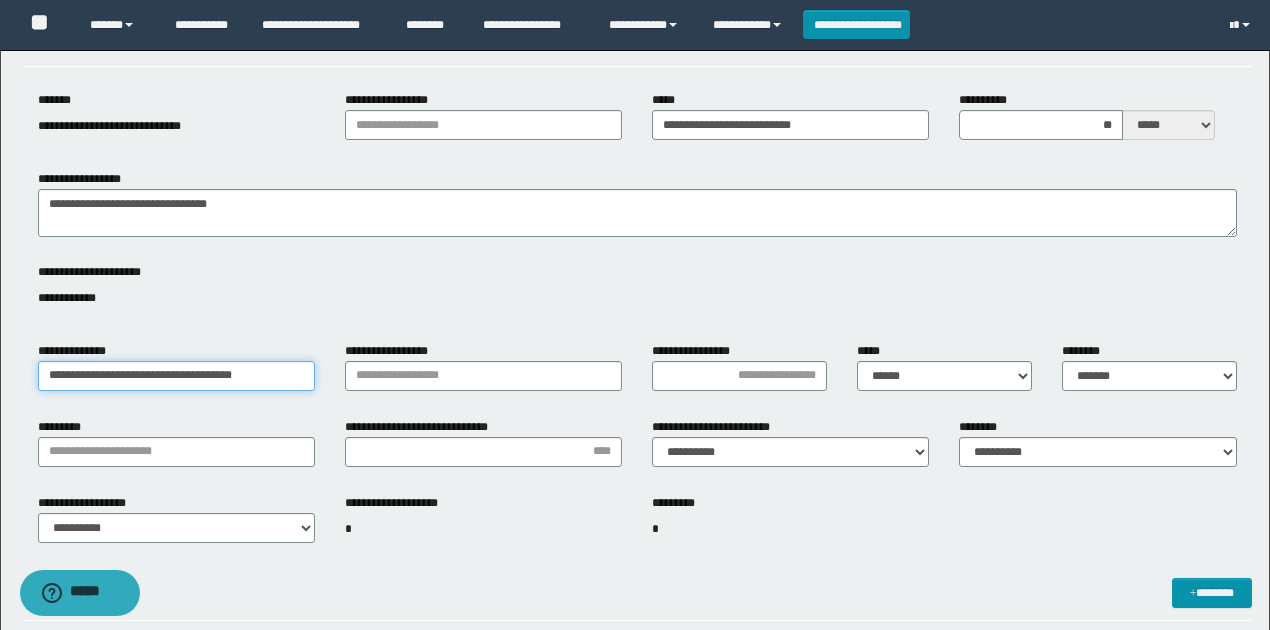 click on "**********" at bounding box center (176, 376) 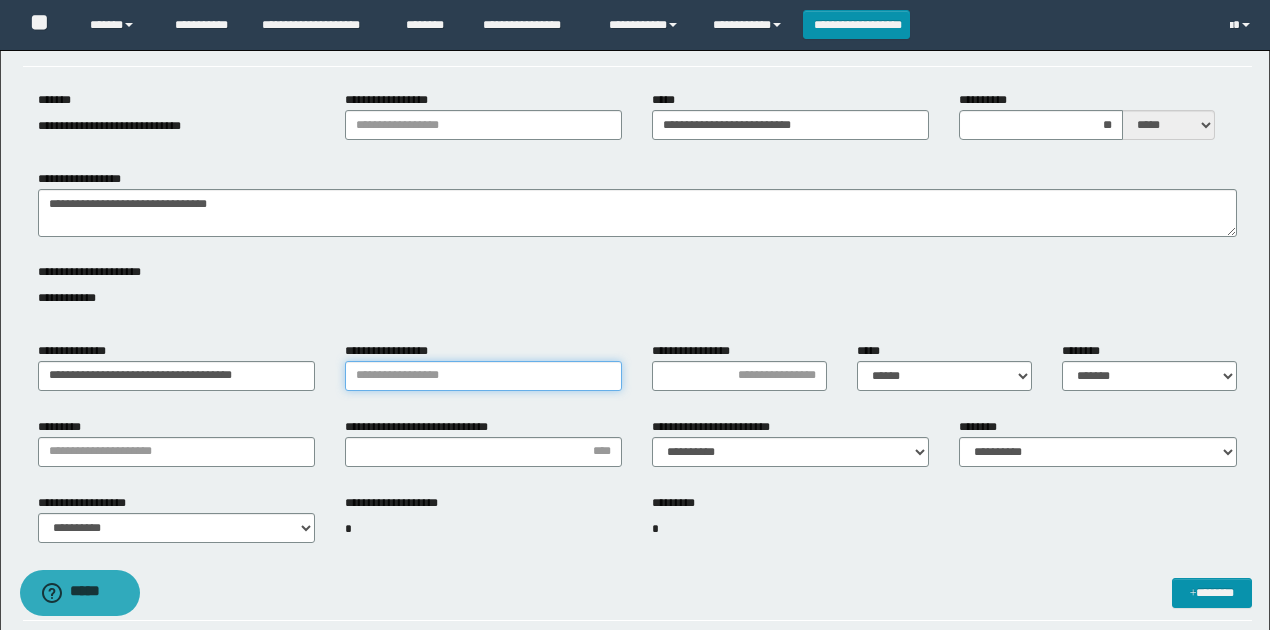click on "**********" at bounding box center (483, 376) 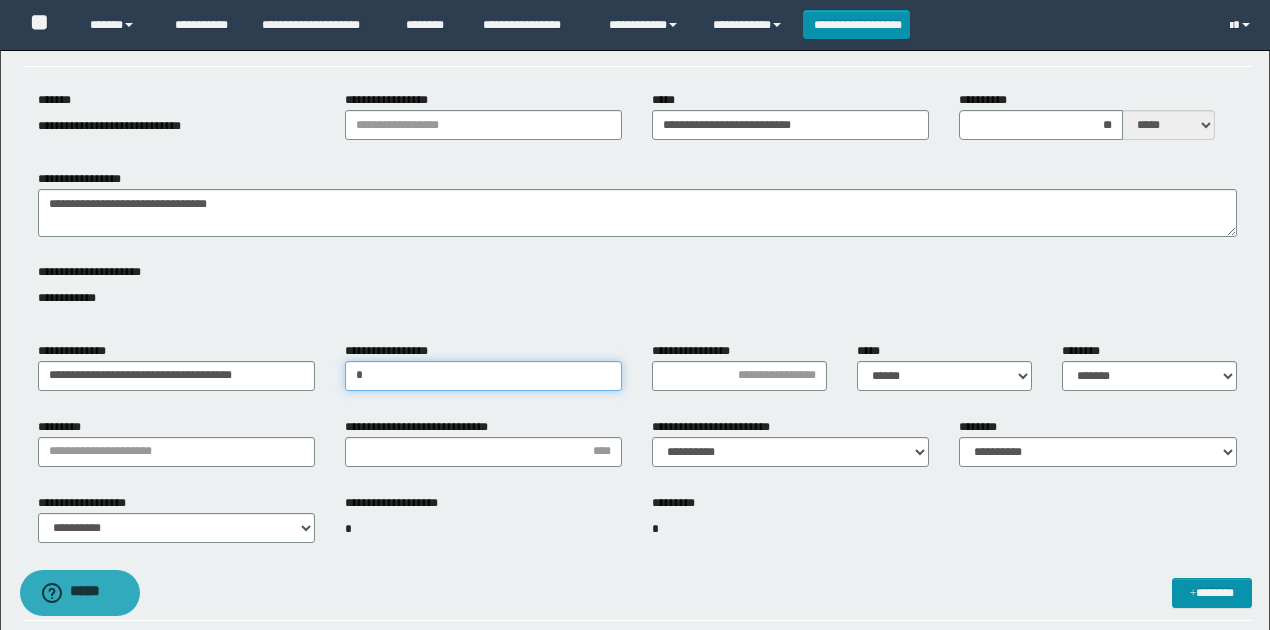 type on "*" 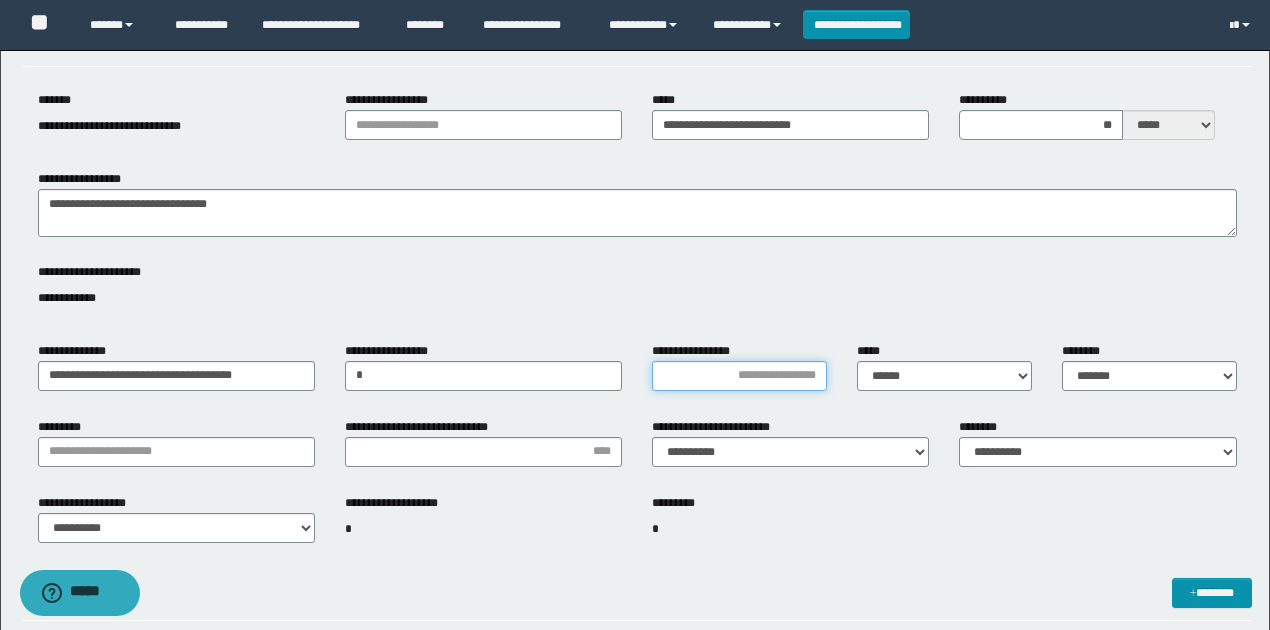 type on "*" 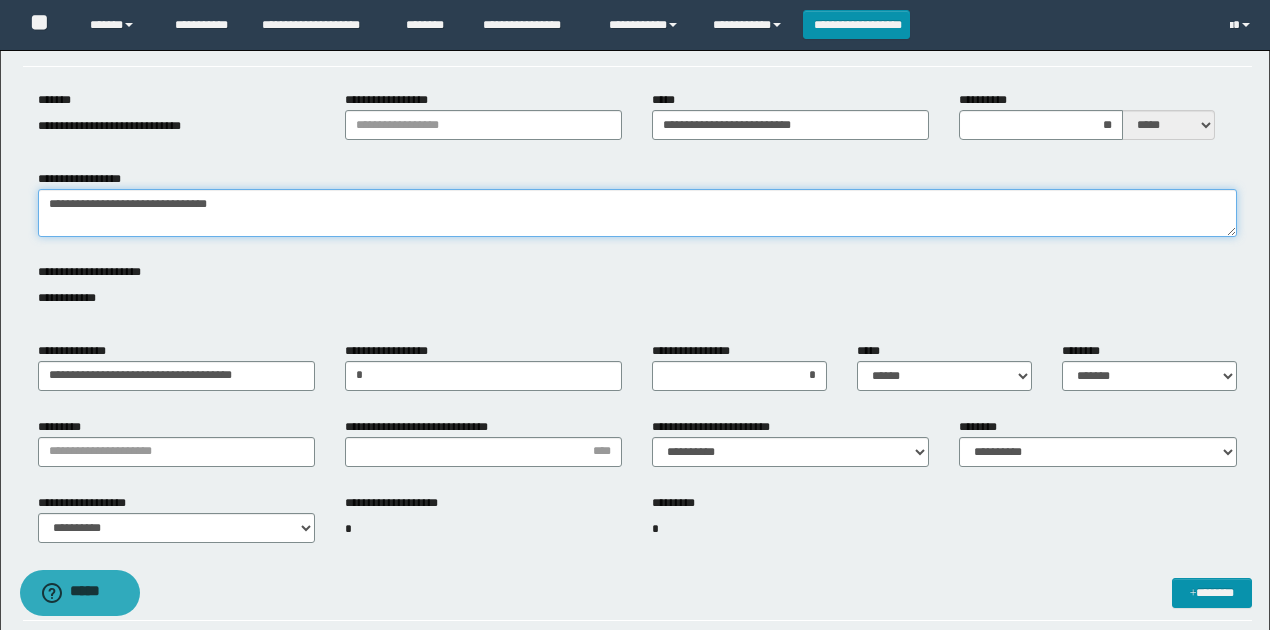 click on "**********" at bounding box center [637, 213] 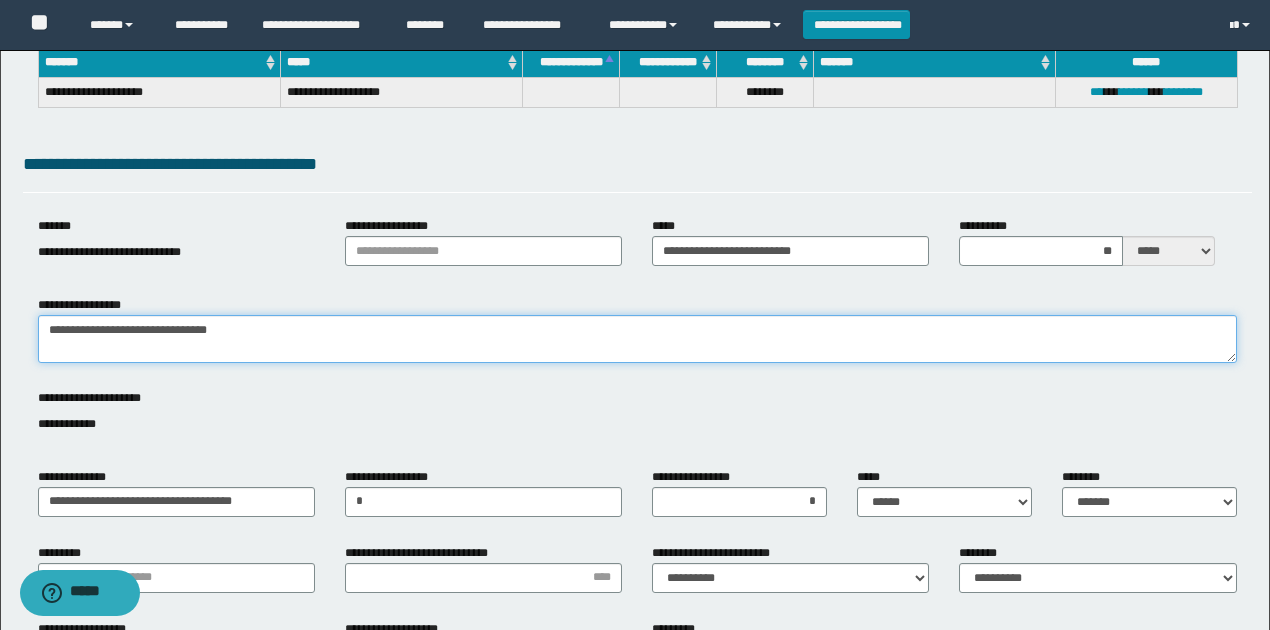scroll, scrollTop: 200, scrollLeft: 0, axis: vertical 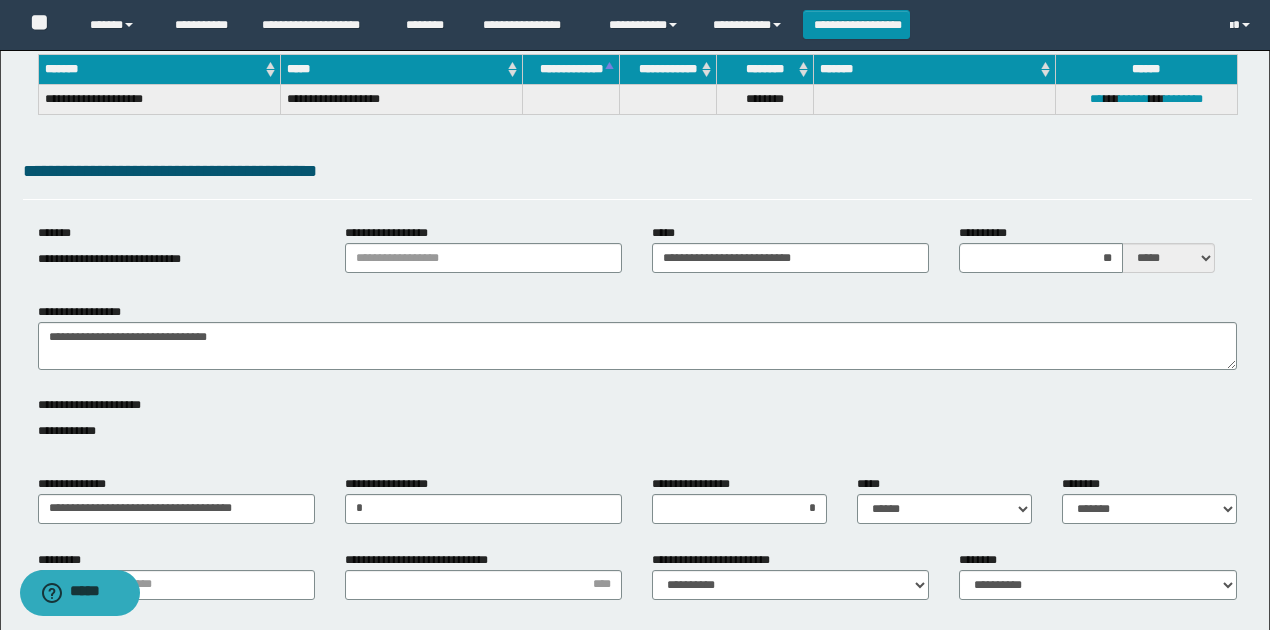 click on "**********" at bounding box center [637, 257] 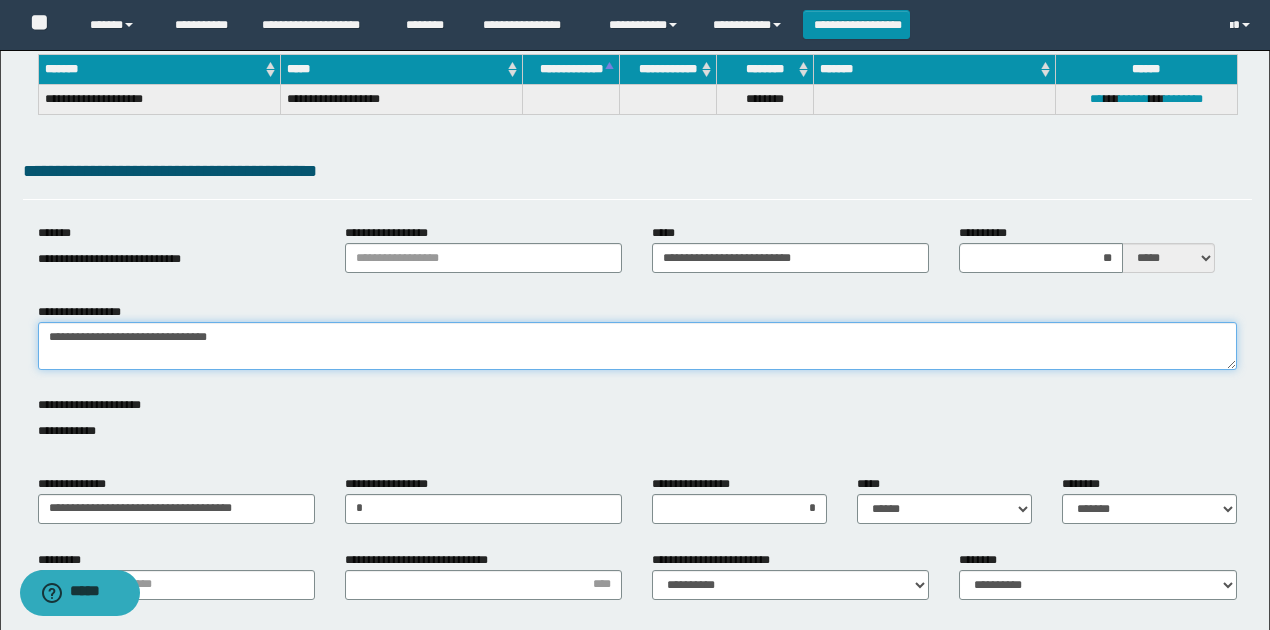 click on "**********" at bounding box center [637, 346] 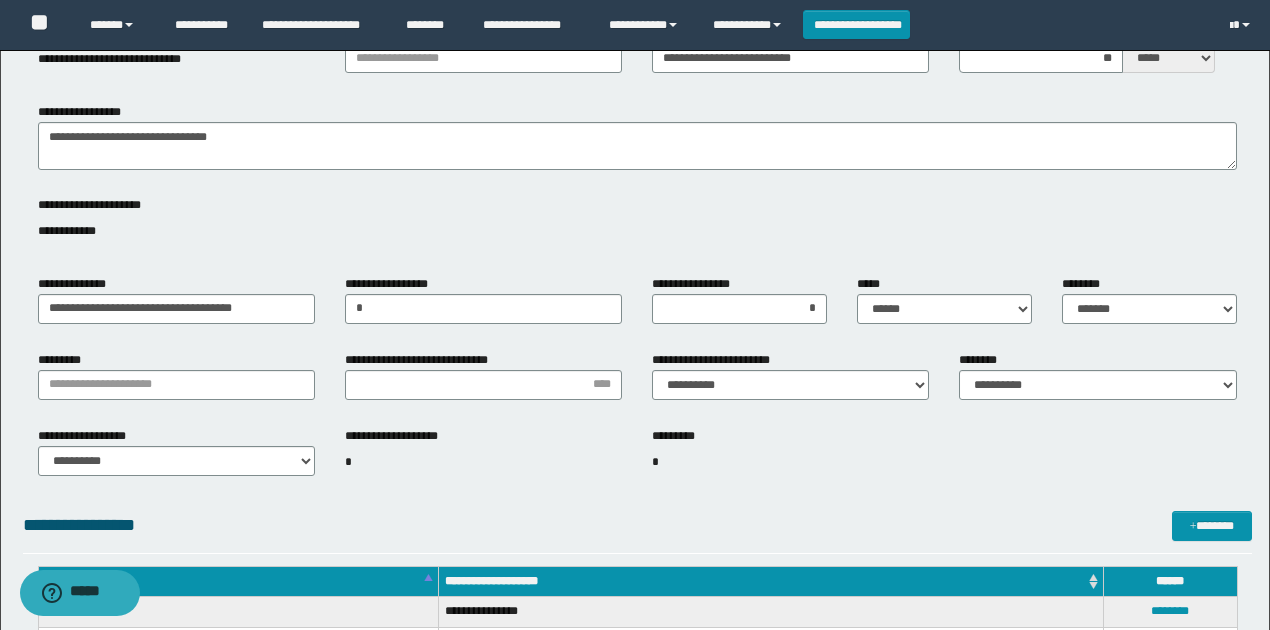click on "**********" at bounding box center [637, 530] 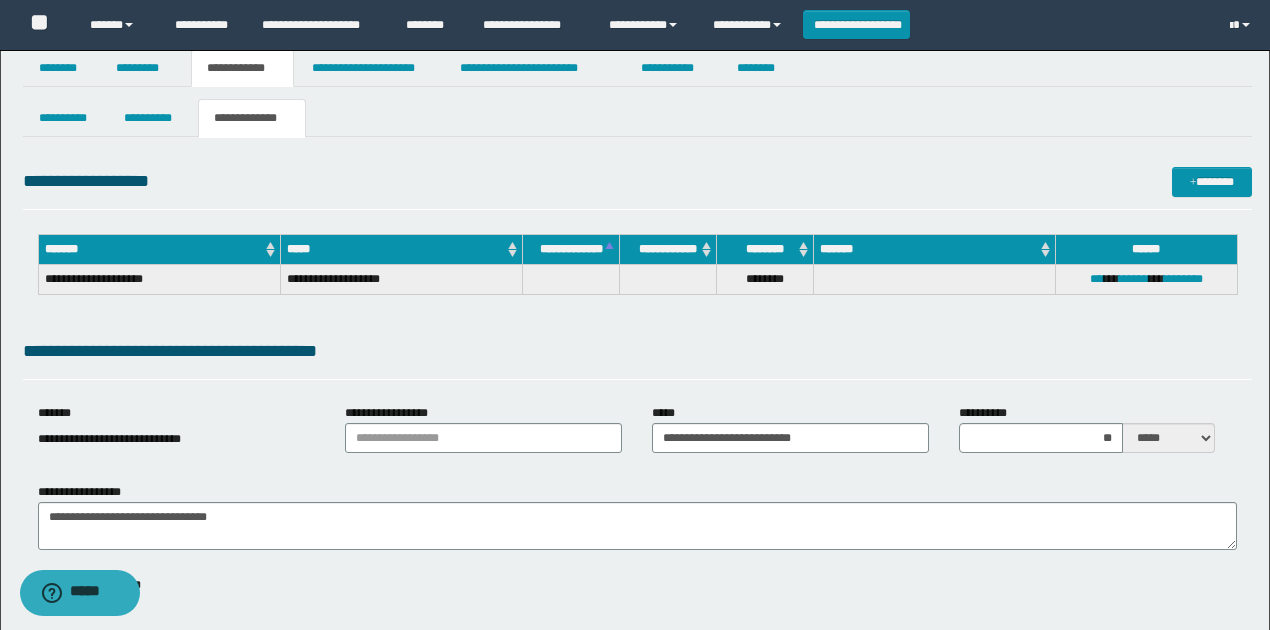 scroll, scrollTop: 0, scrollLeft: 0, axis: both 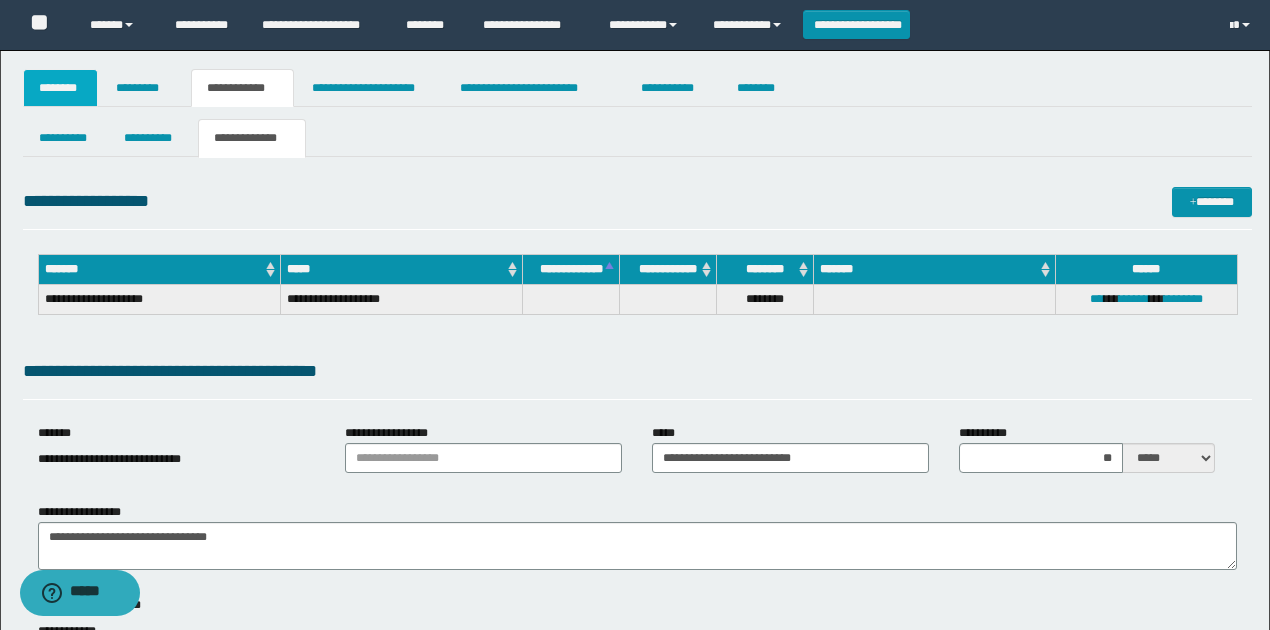 click on "********" at bounding box center (61, 88) 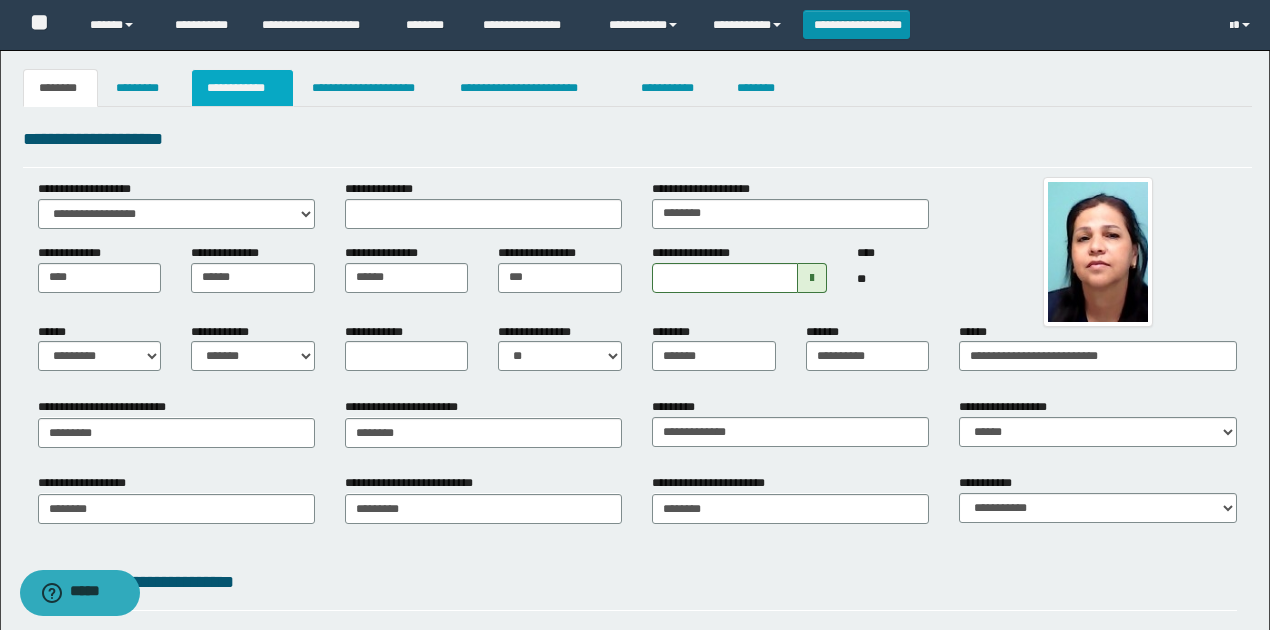 click on "**********" at bounding box center [243, 88] 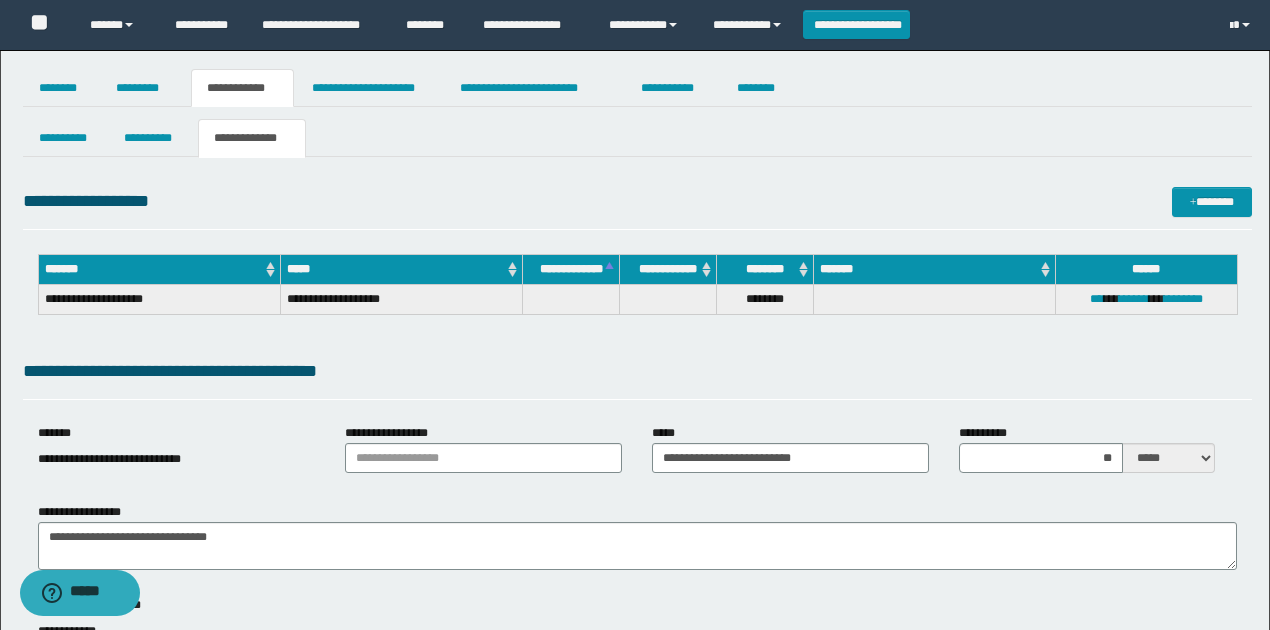 click on "**********" at bounding box center (637, 205) 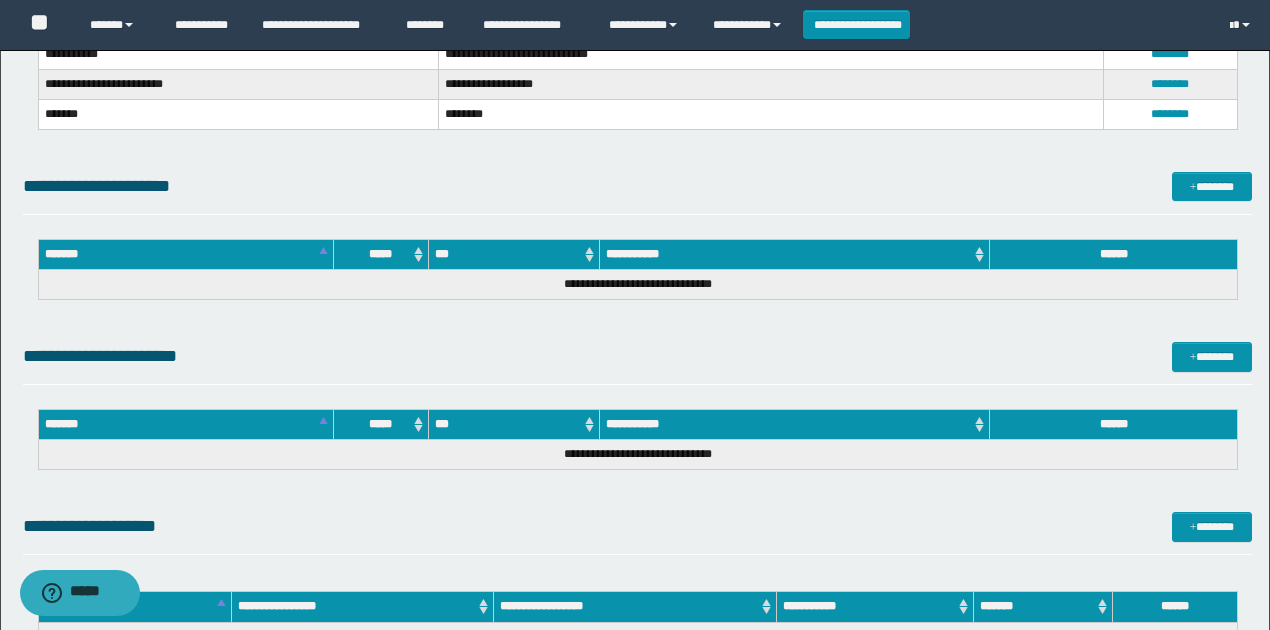 scroll, scrollTop: 1170, scrollLeft: 0, axis: vertical 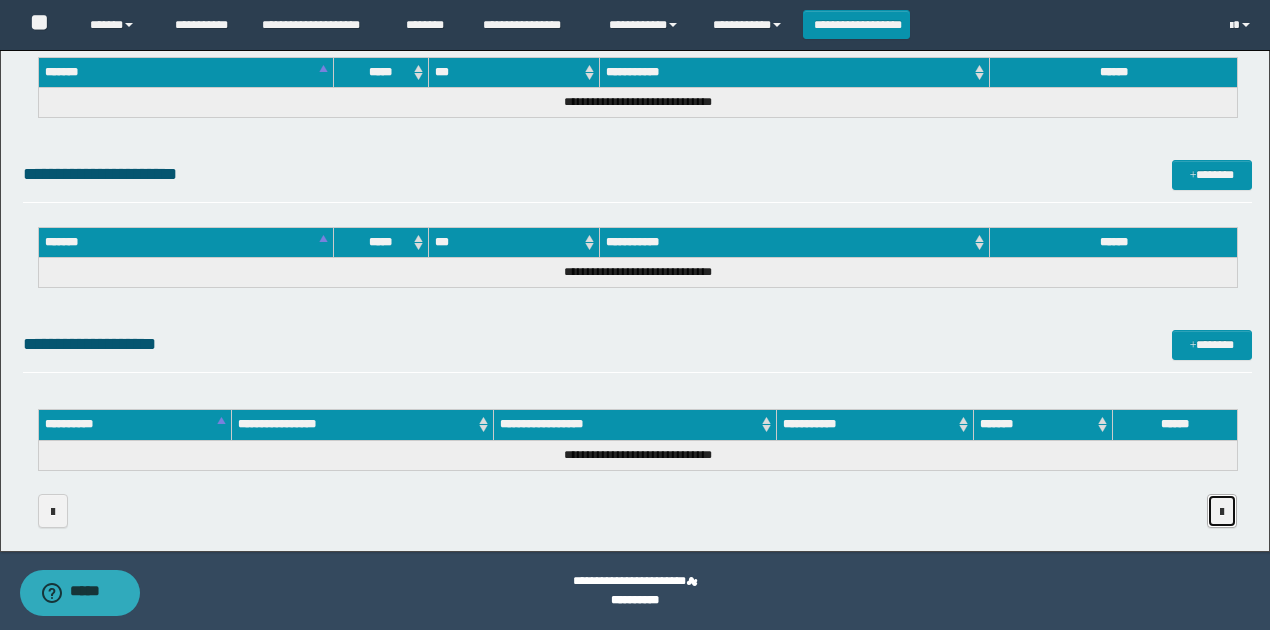 click at bounding box center [1222, 511] 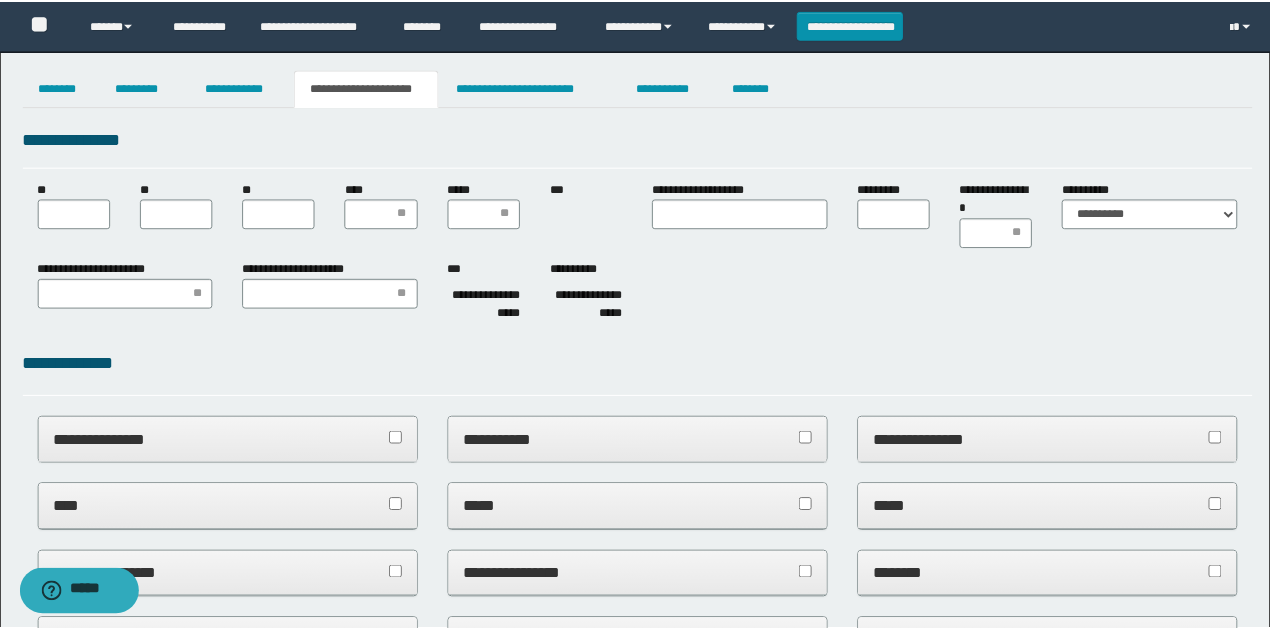 scroll, scrollTop: 0, scrollLeft: 0, axis: both 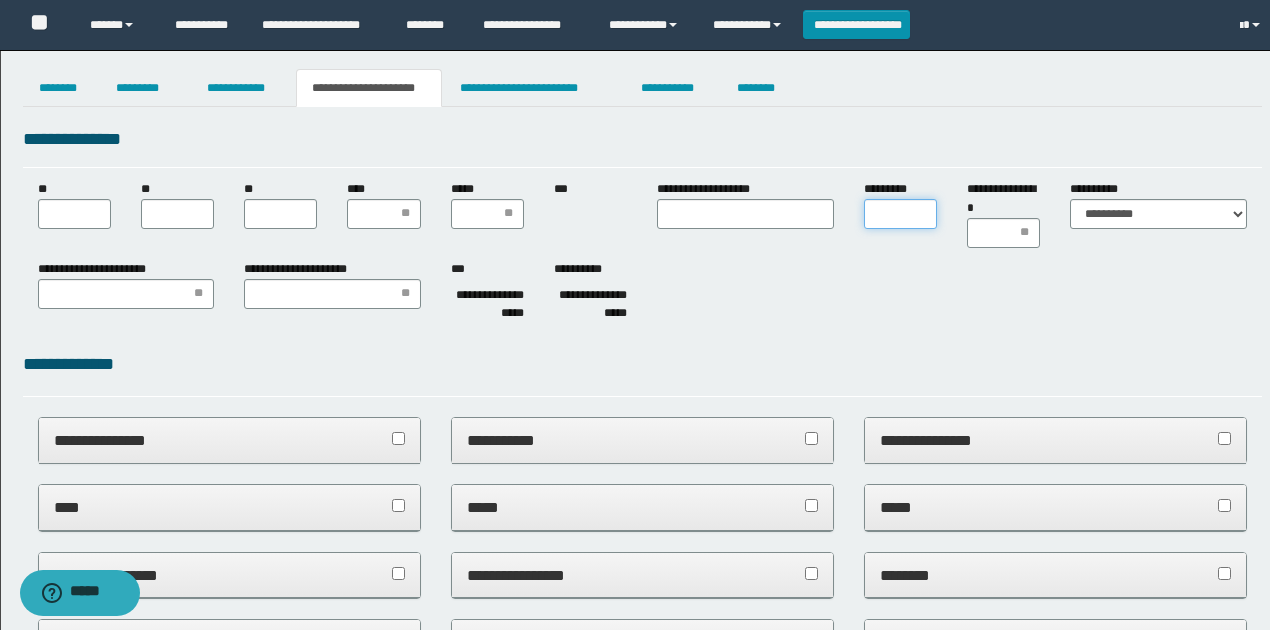 click on "*********" at bounding box center (900, 214) 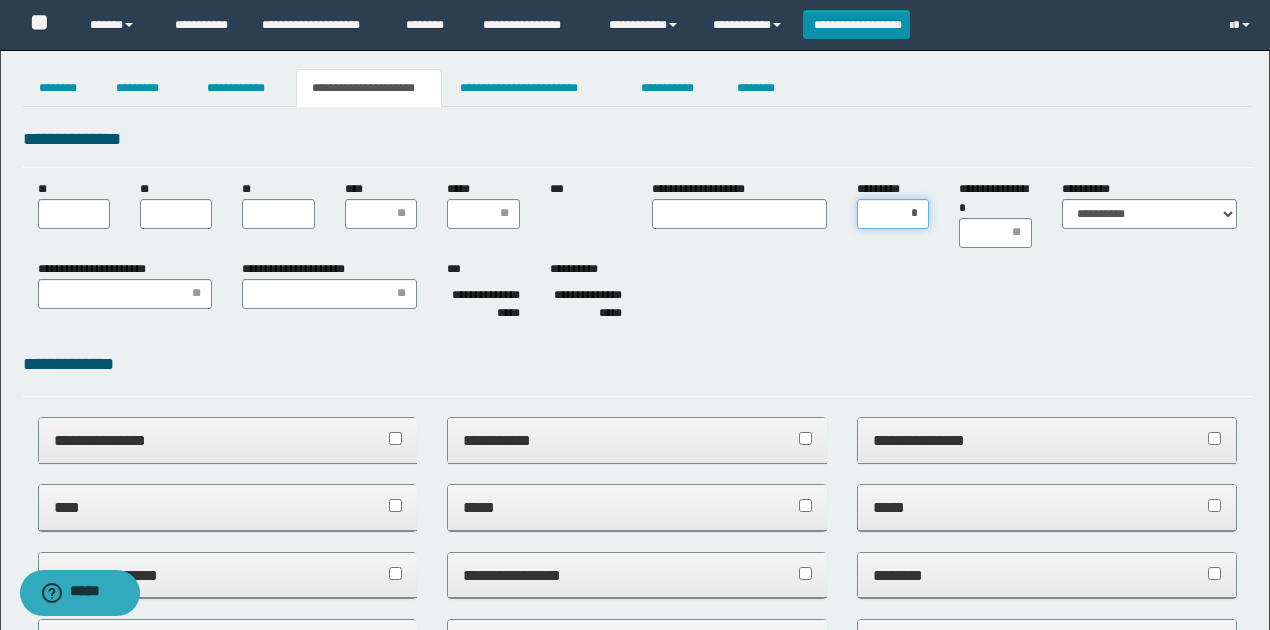 type on "**" 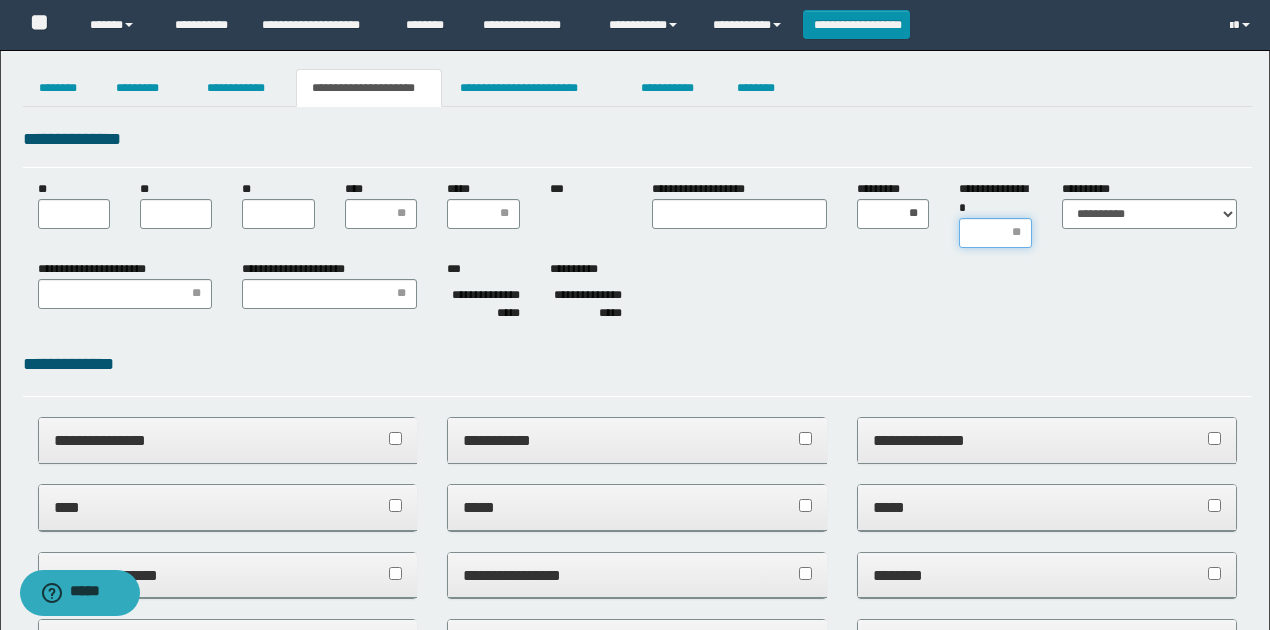 click on "**********" at bounding box center [995, 233] 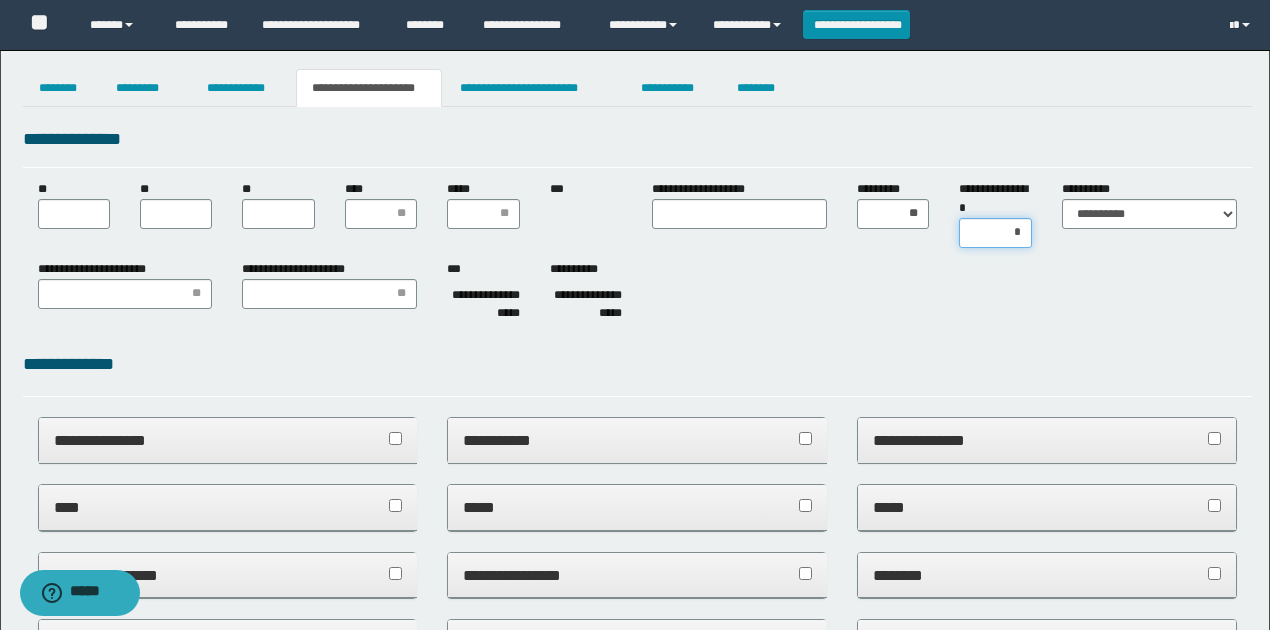 type on "**" 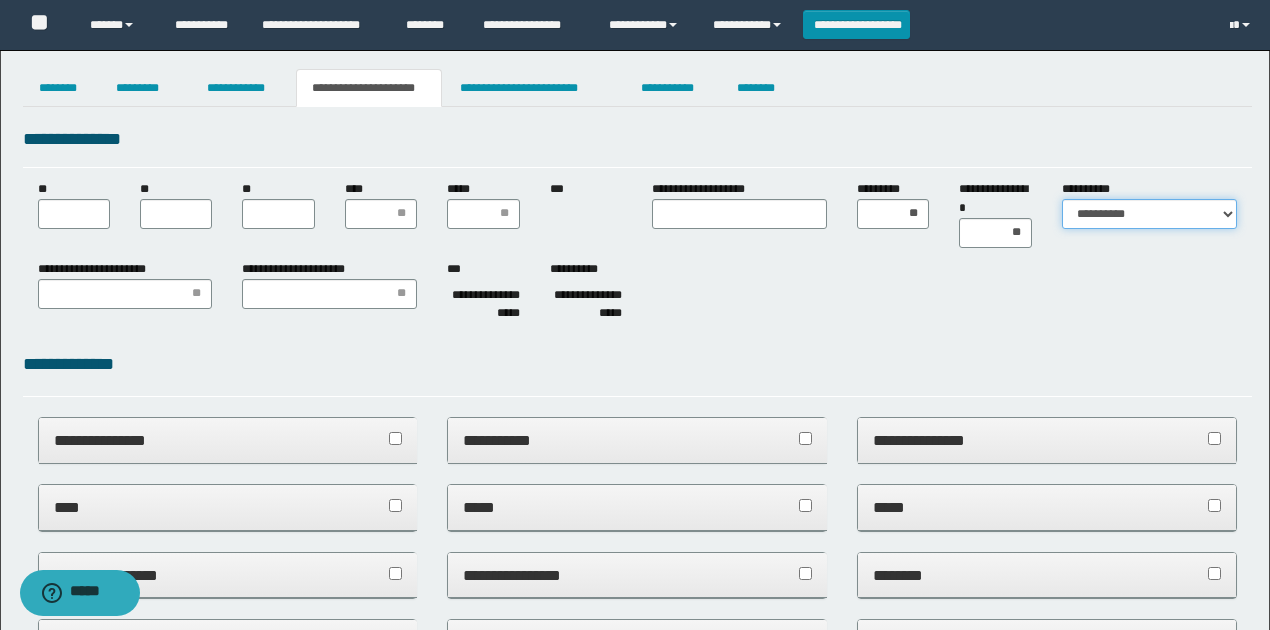 click on "**********" at bounding box center [1149, 214] 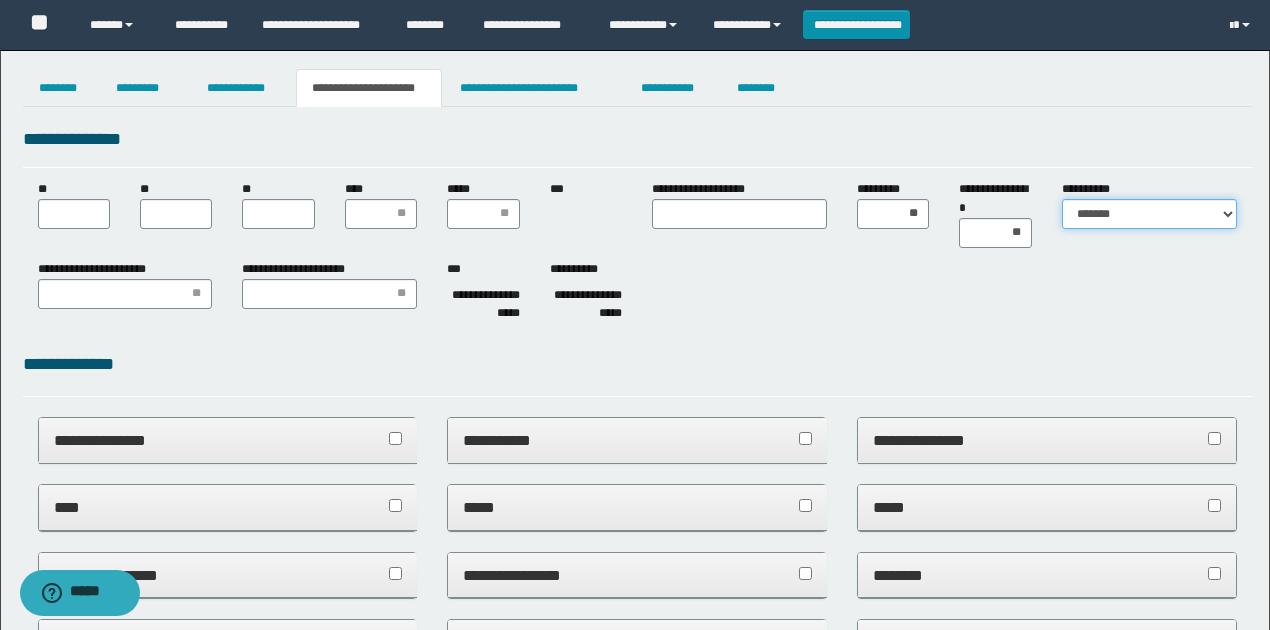 click on "**********" at bounding box center (1149, 214) 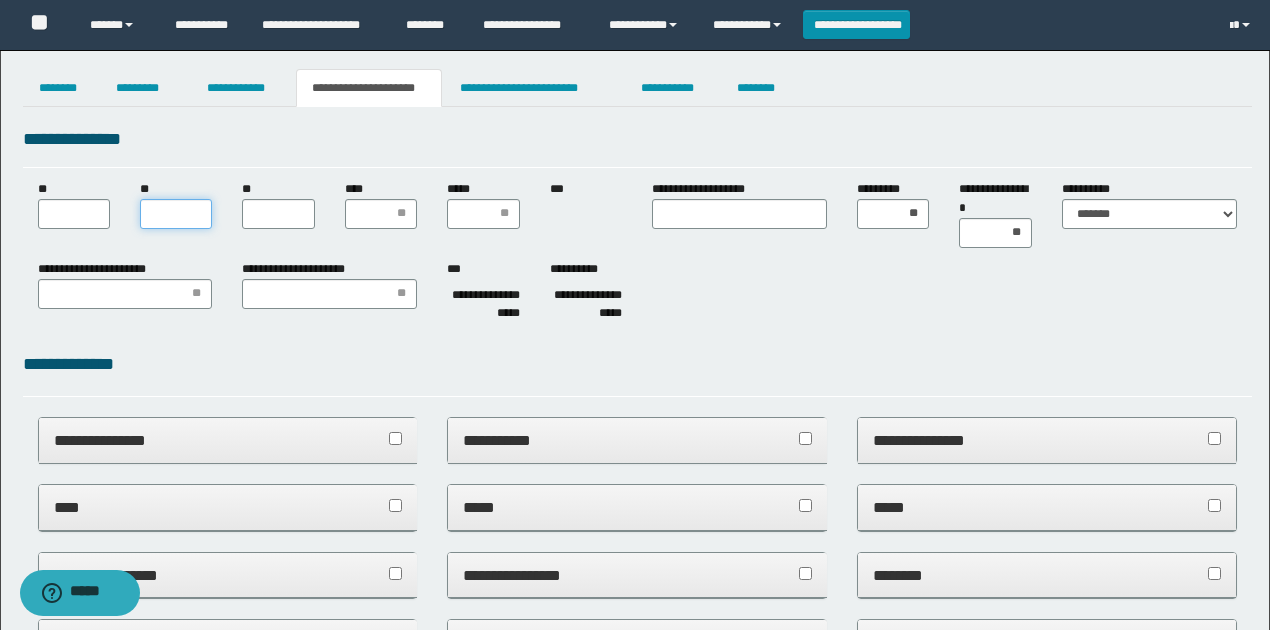 drag, startPoint x: 188, startPoint y: 216, endPoint x: 202, endPoint y: 251, distance: 37.696156 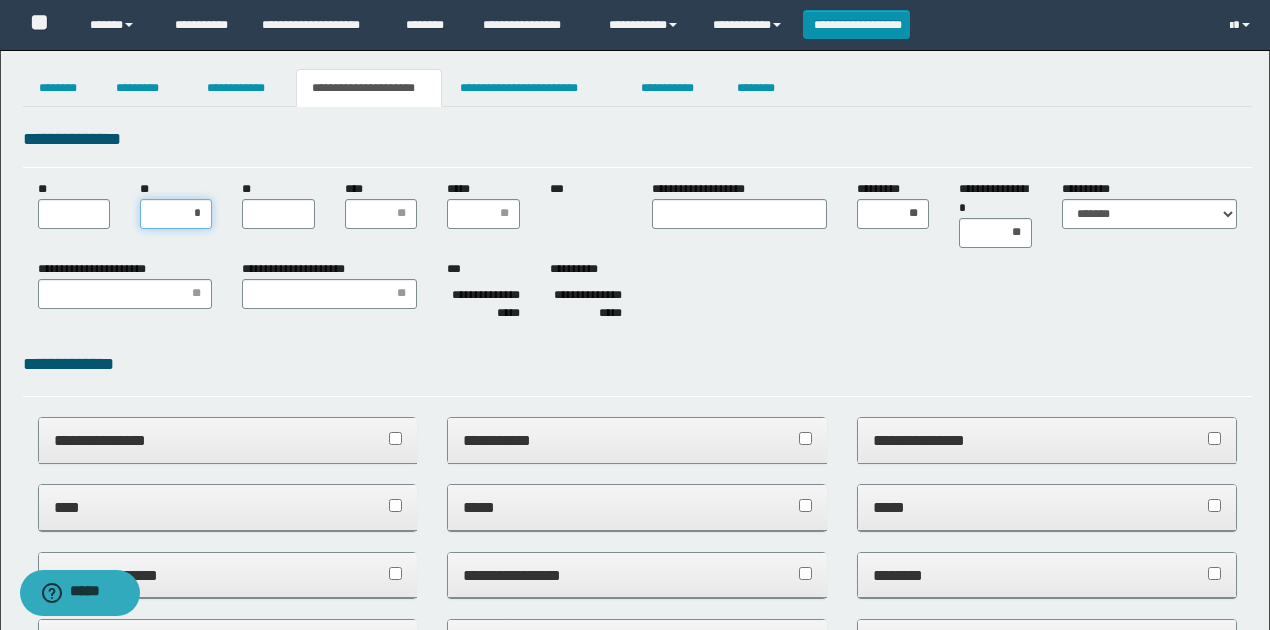 type on "**" 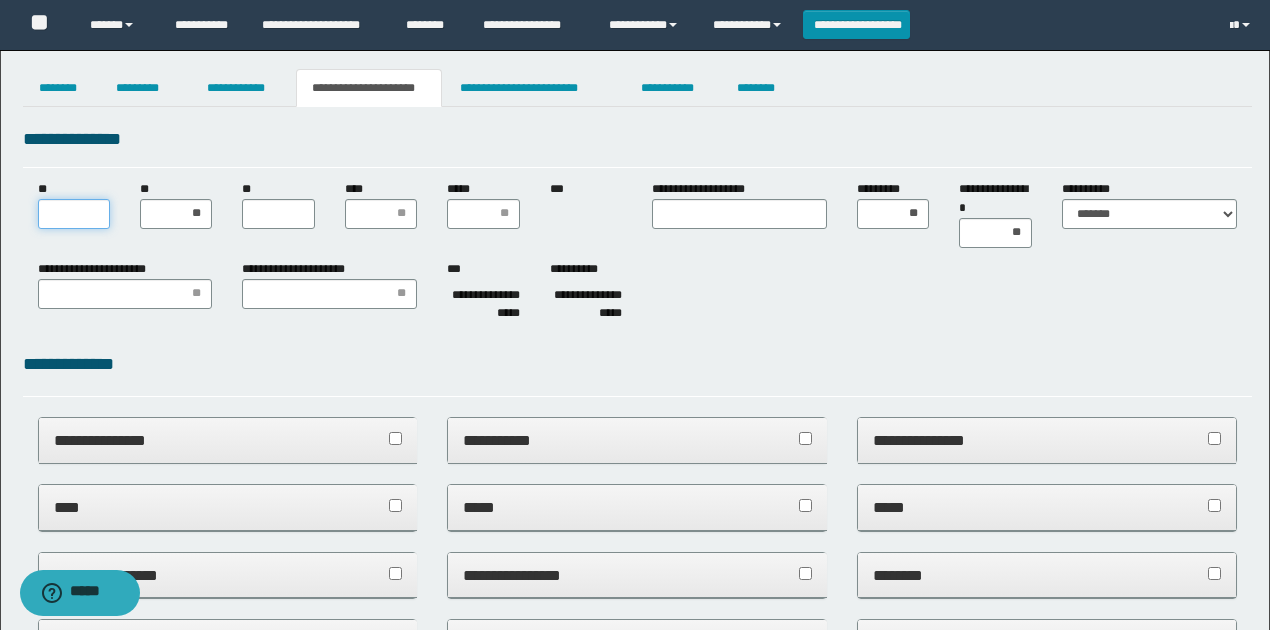 drag, startPoint x: 72, startPoint y: 208, endPoint x: 66, endPoint y: 220, distance: 13.416408 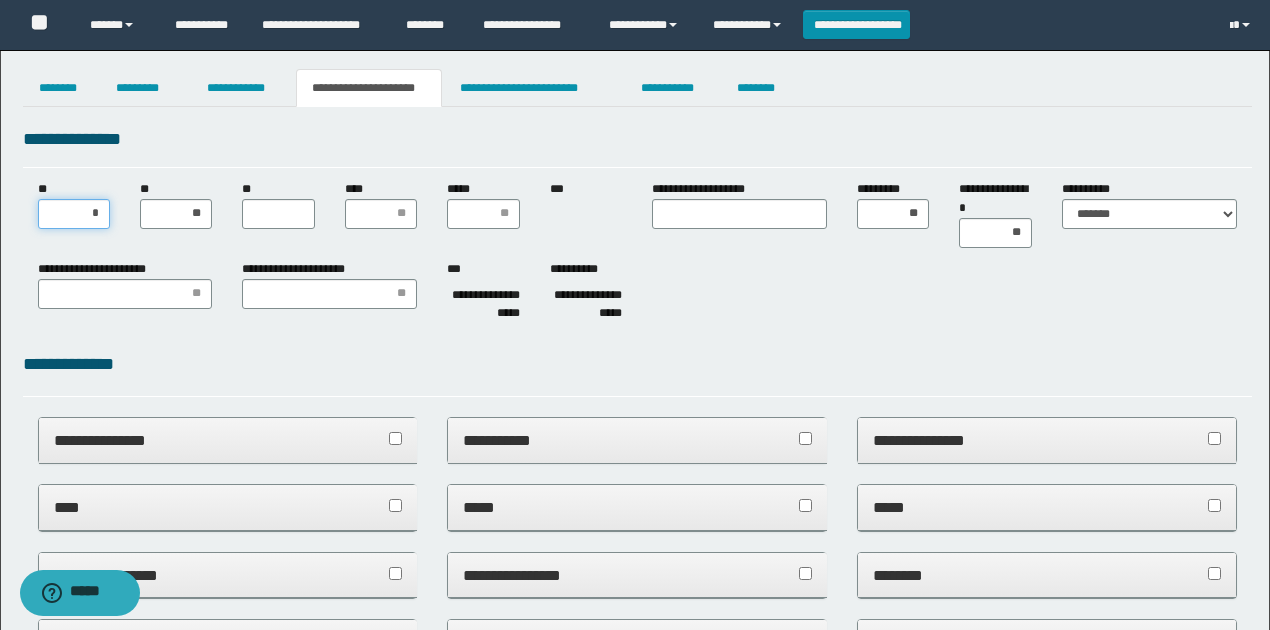 type on "**" 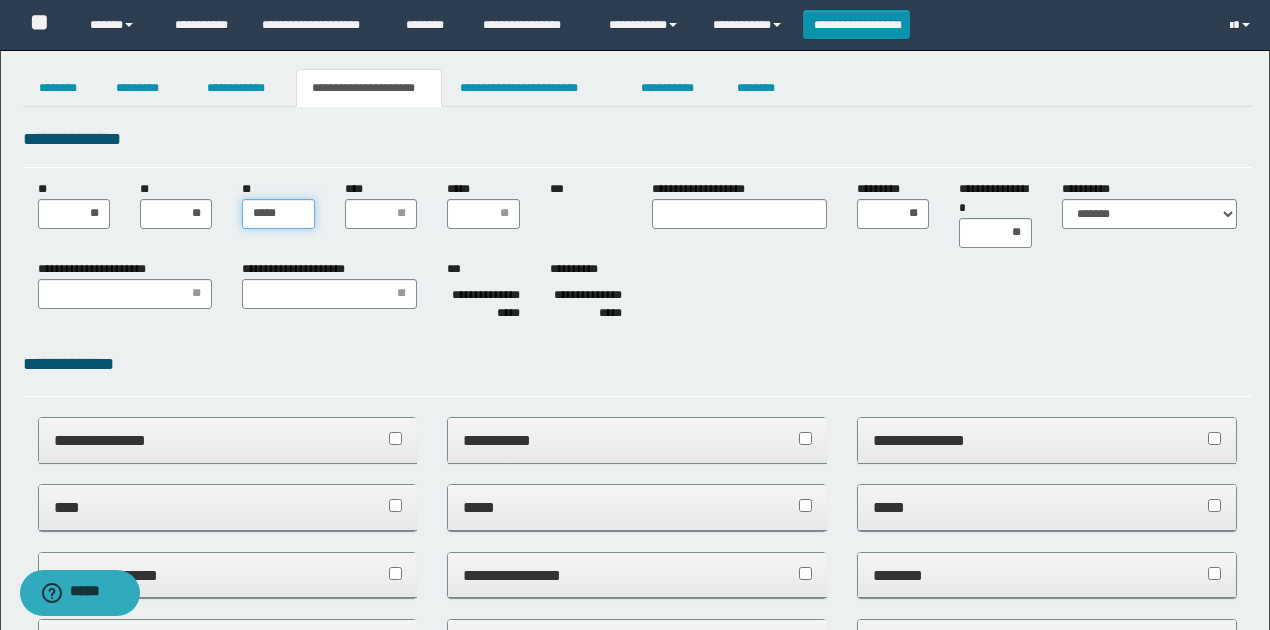 type on "******" 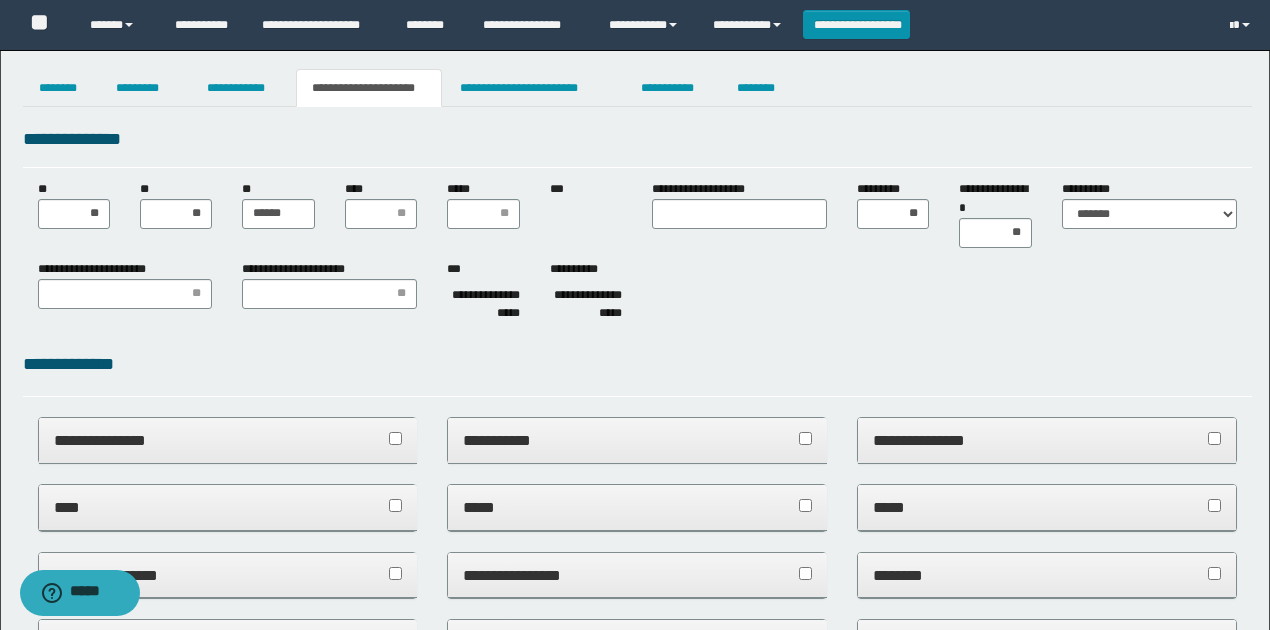 click on "**********" at bounding box center (637, 295) 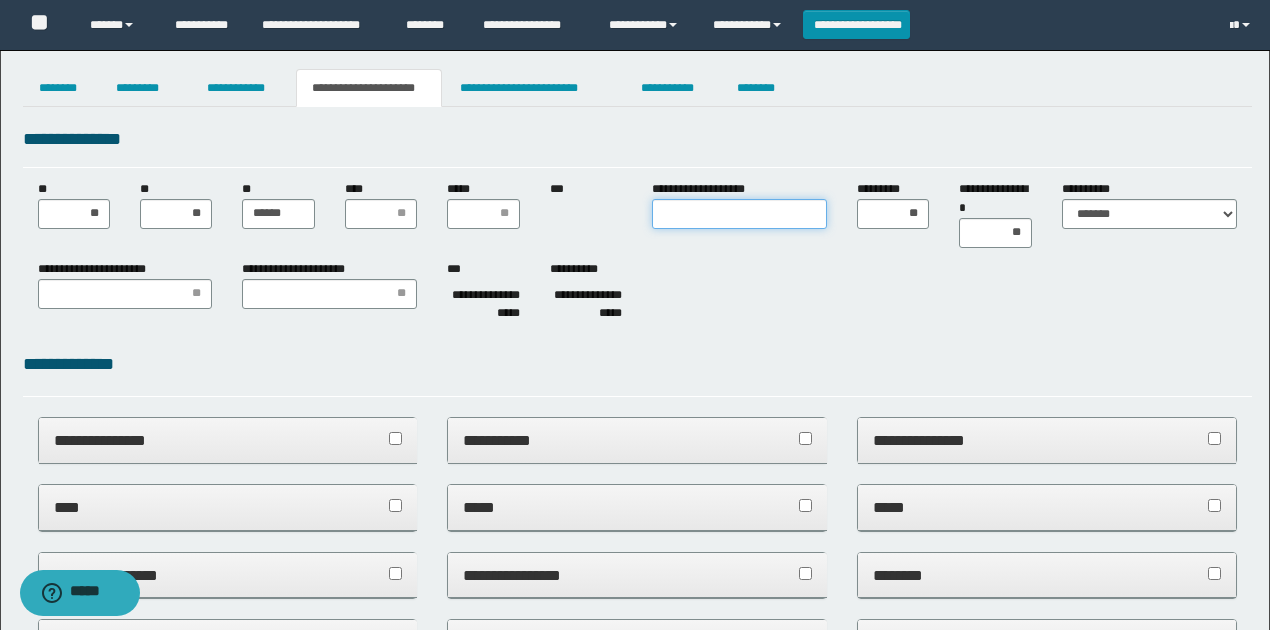 click on "**********" at bounding box center [739, 214] 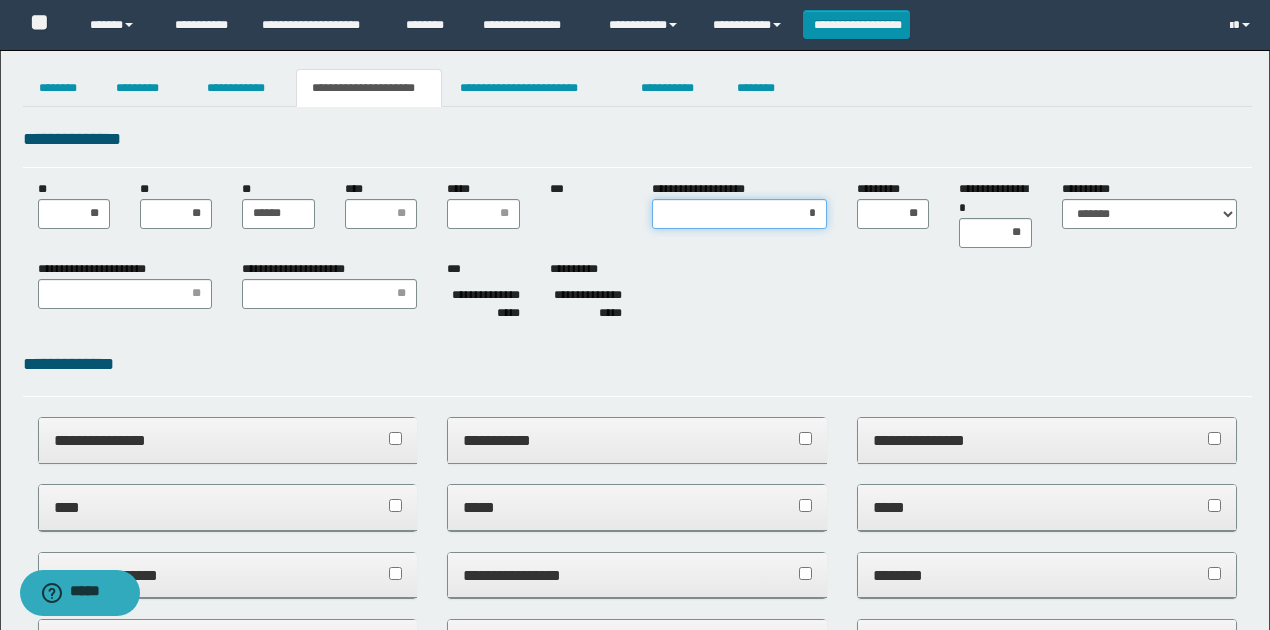 type on "**" 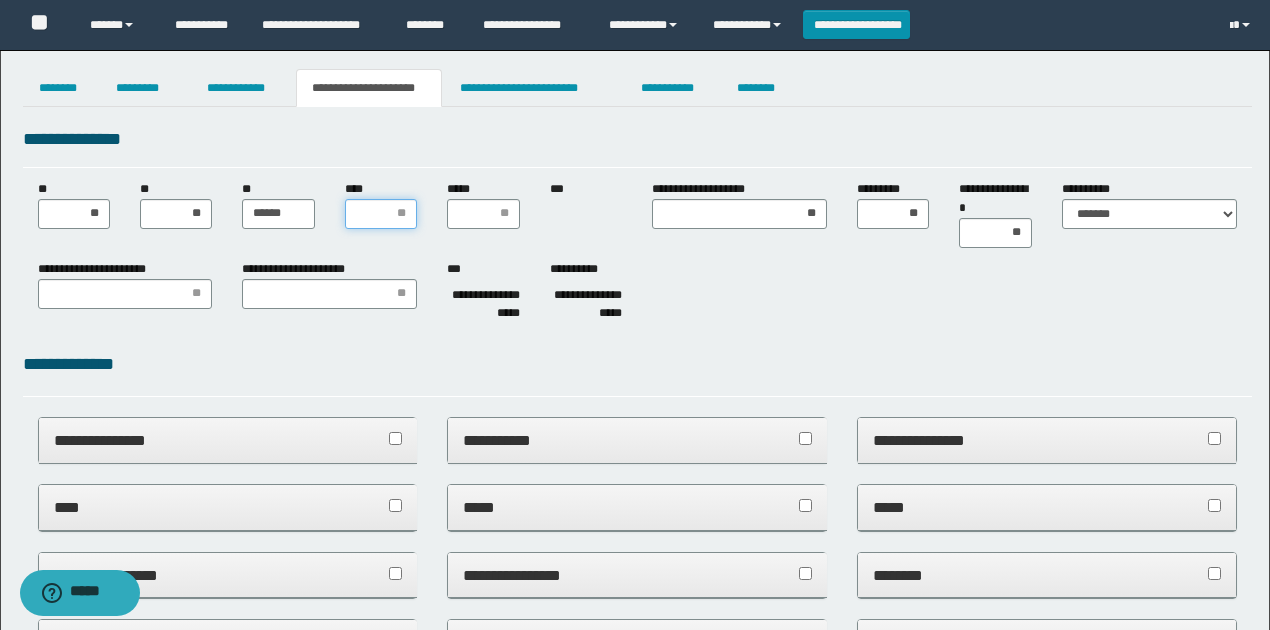 click on "****" at bounding box center (381, 214) 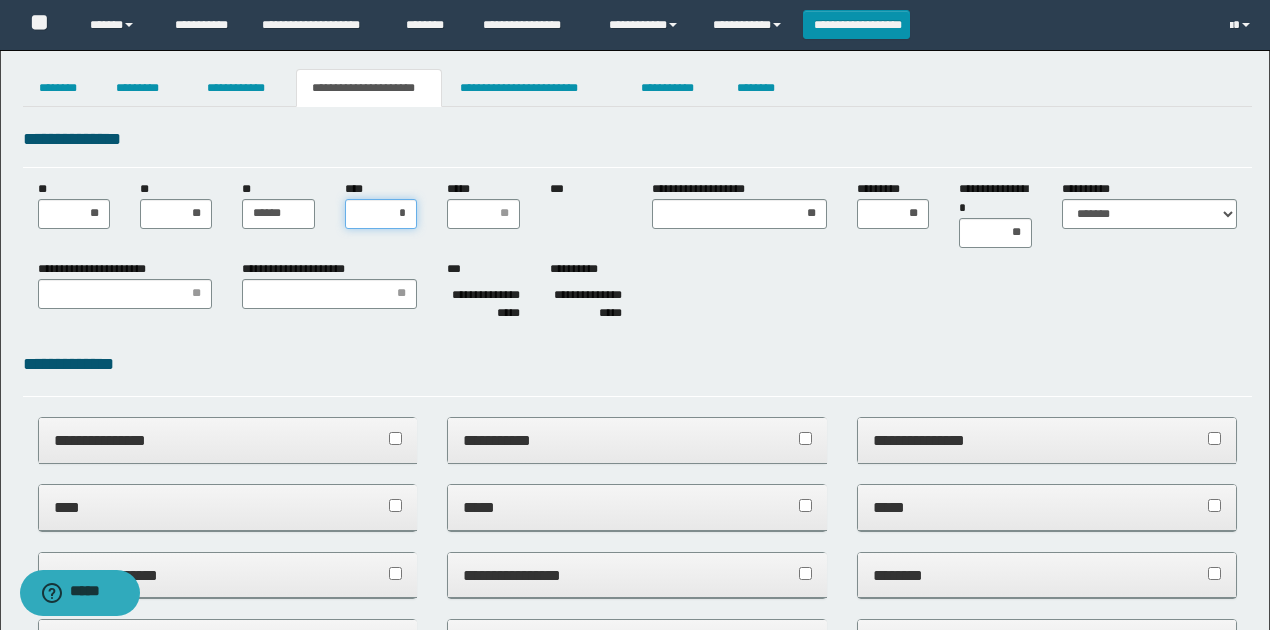 type on "**" 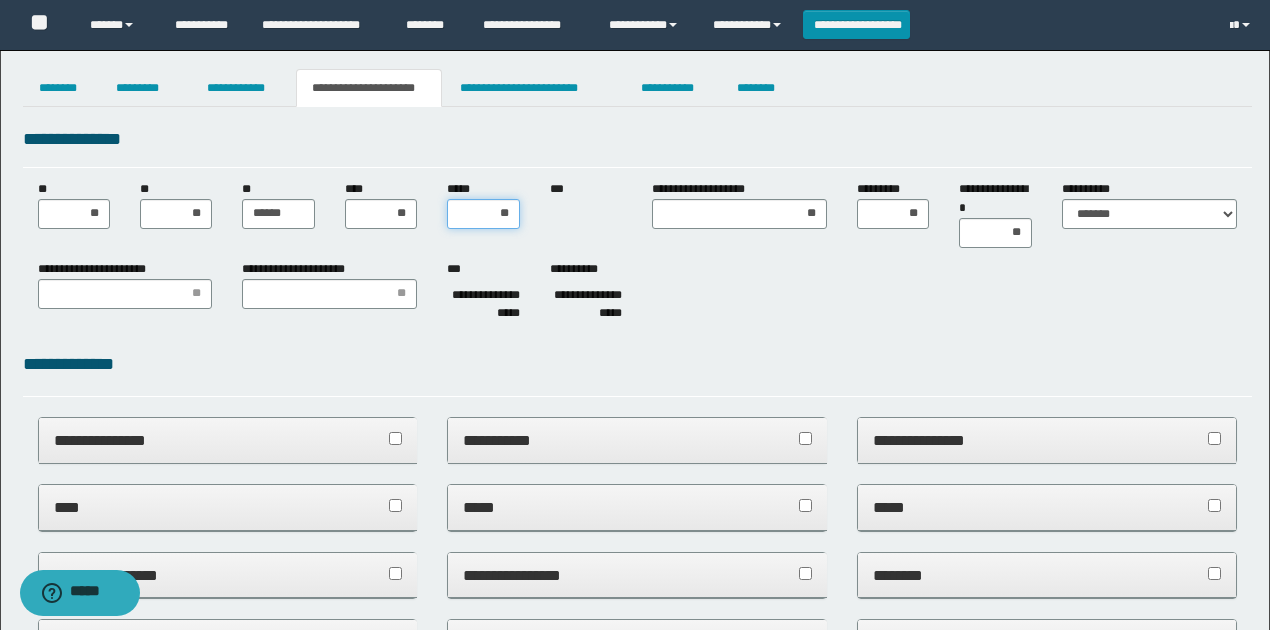 type on "***" 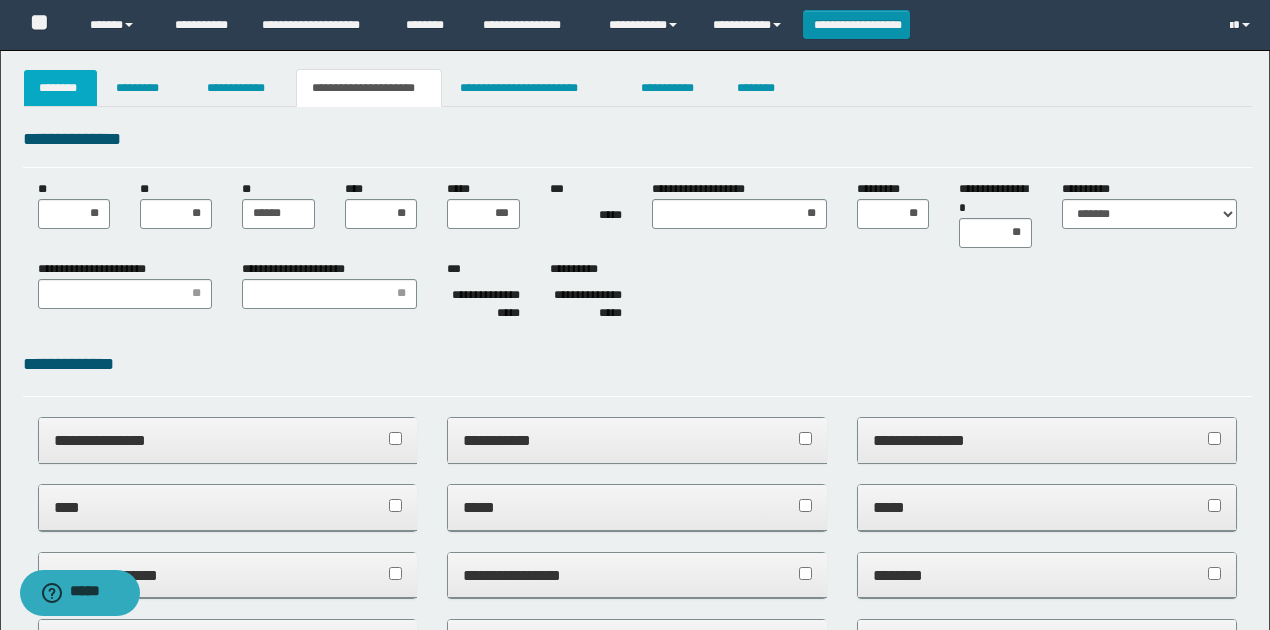 click on "********" at bounding box center [61, 88] 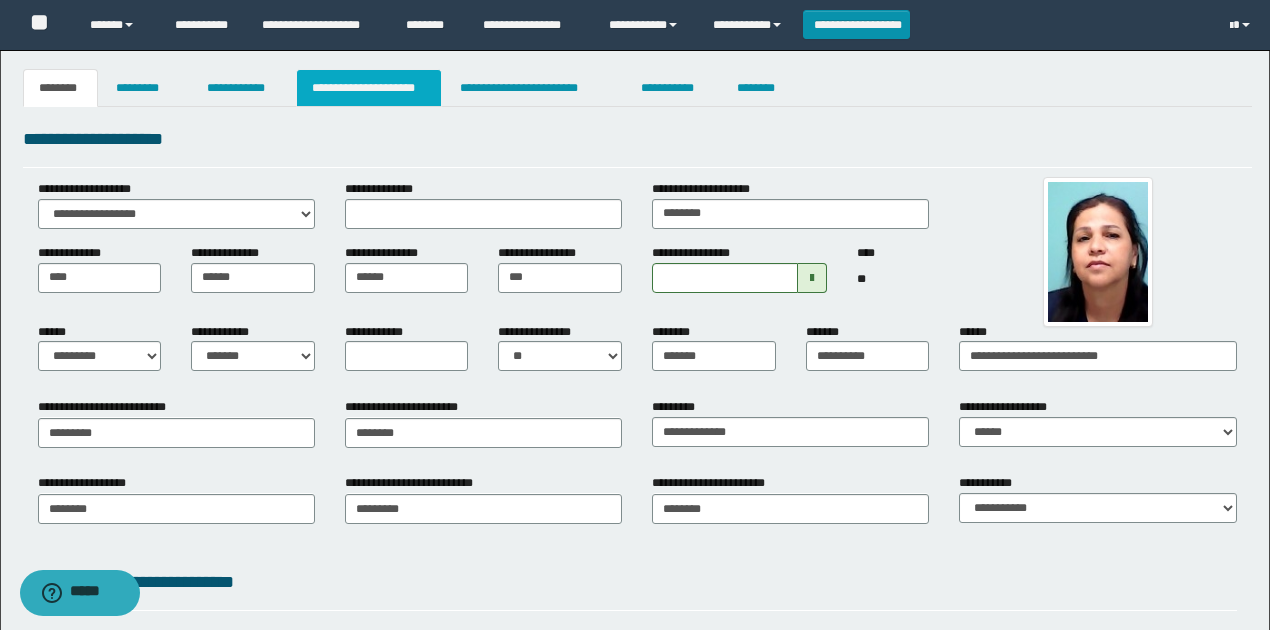 click on "**********" at bounding box center [369, 88] 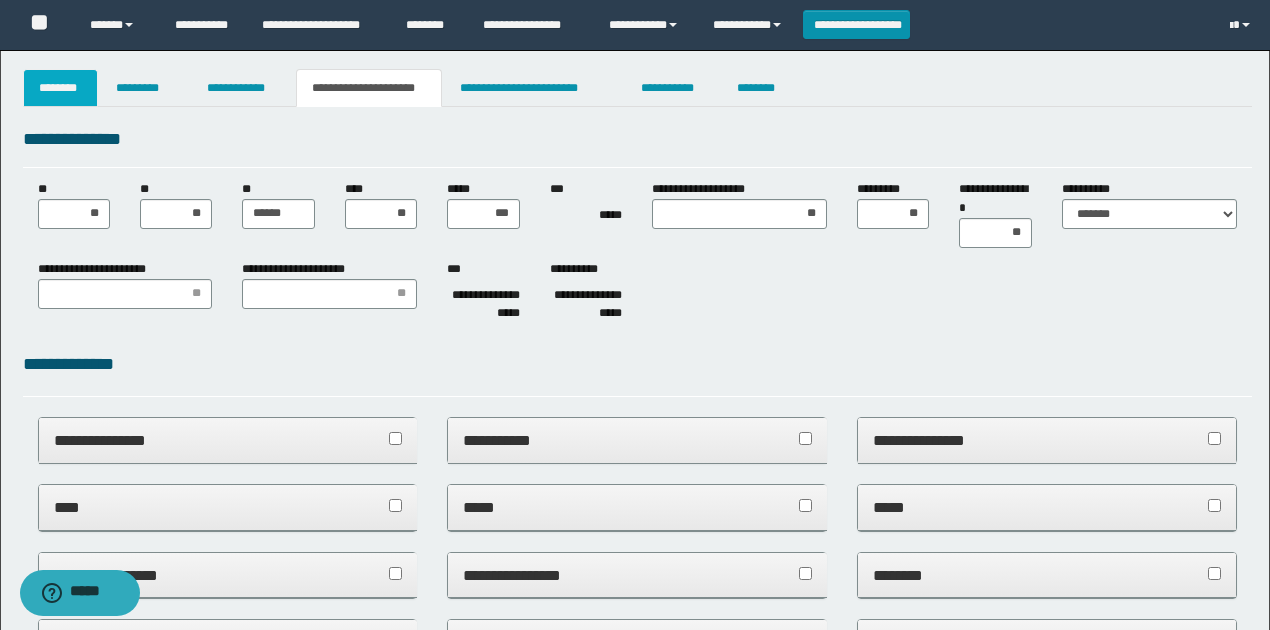 click on "********" at bounding box center (61, 88) 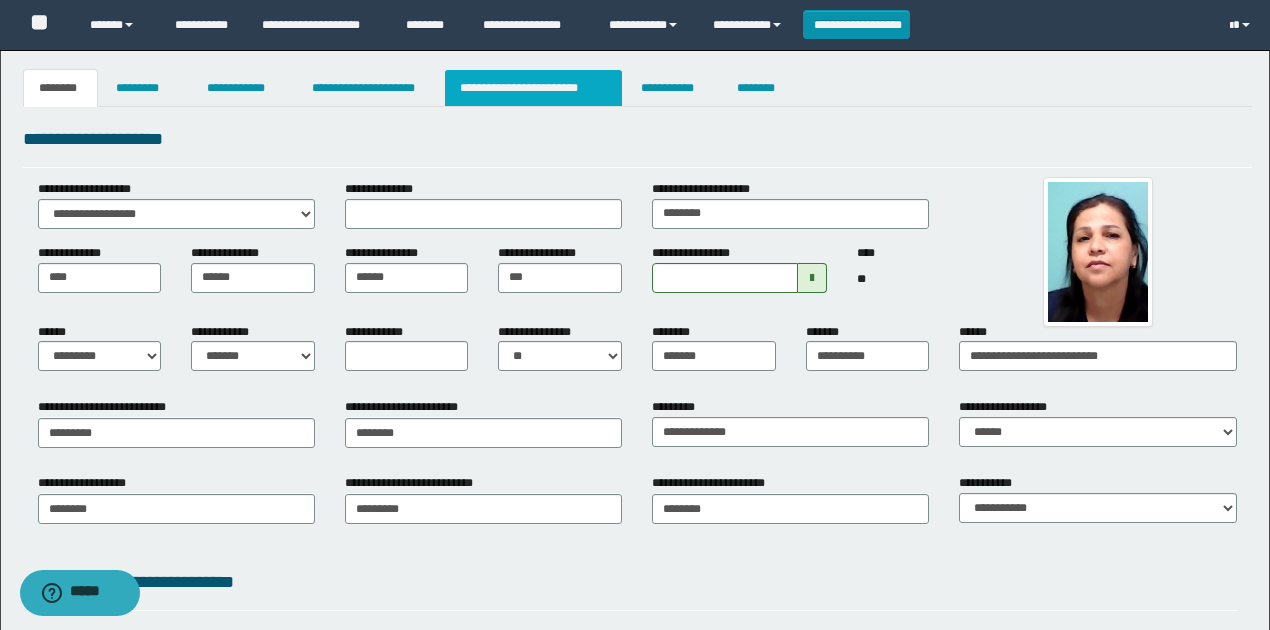 click on "**********" at bounding box center (533, 88) 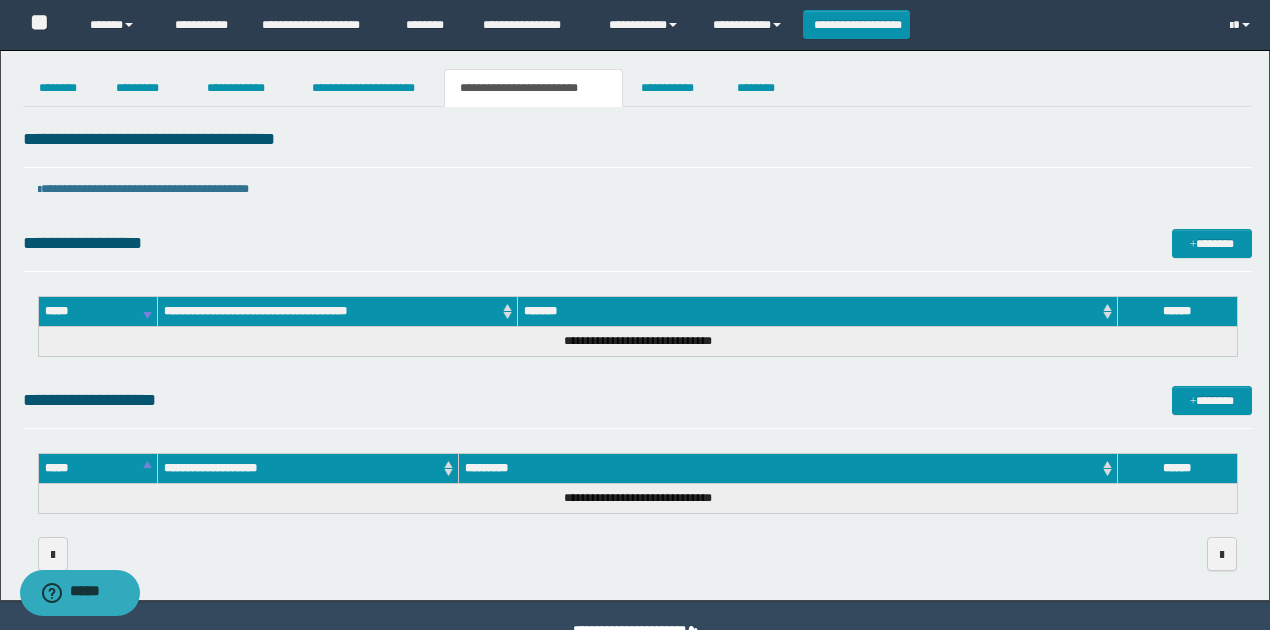 click on "**********" at bounding box center (637, 400) 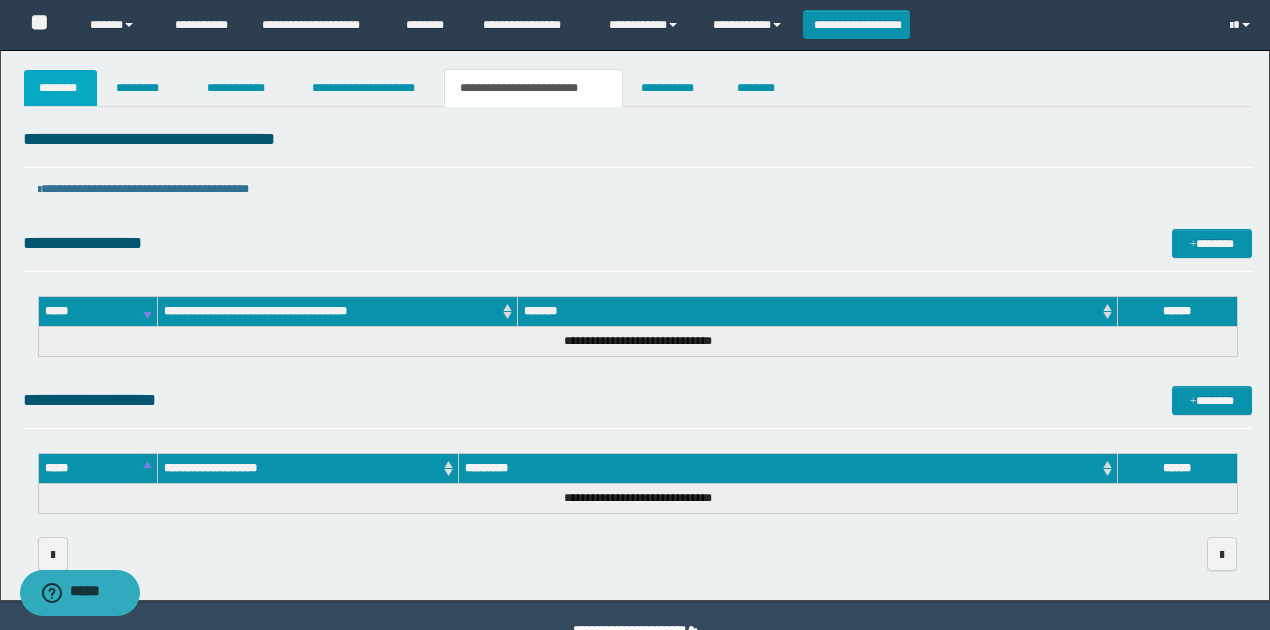 click on "********" at bounding box center [61, 88] 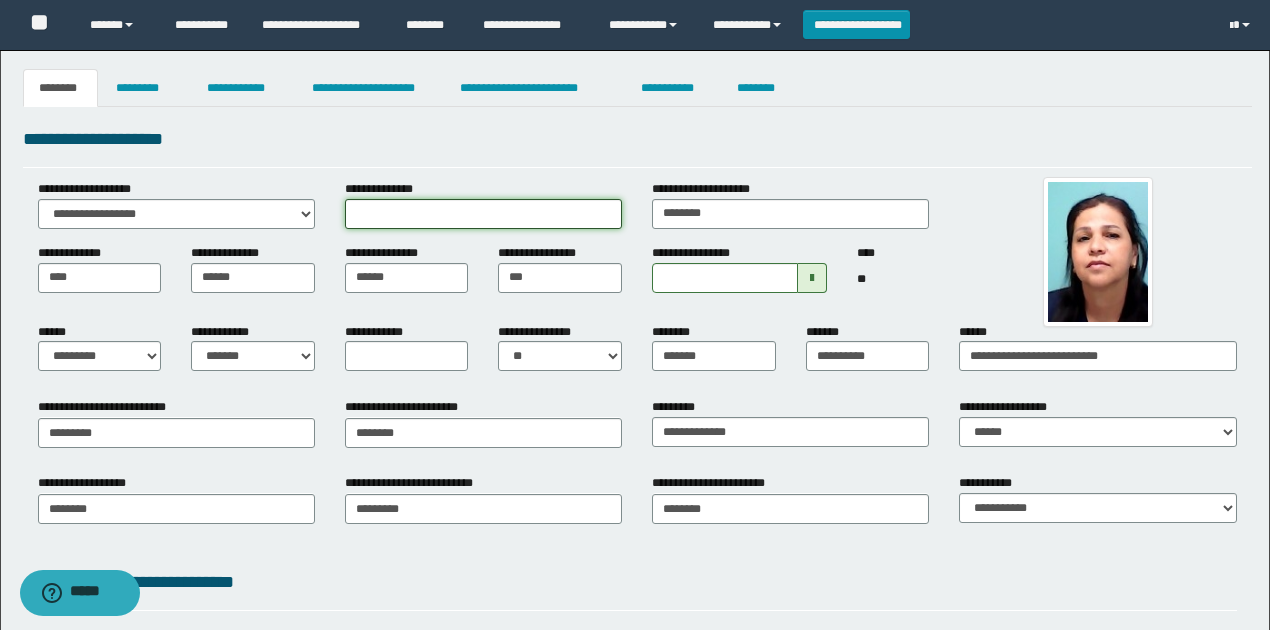 click on "**********" at bounding box center [483, 214] 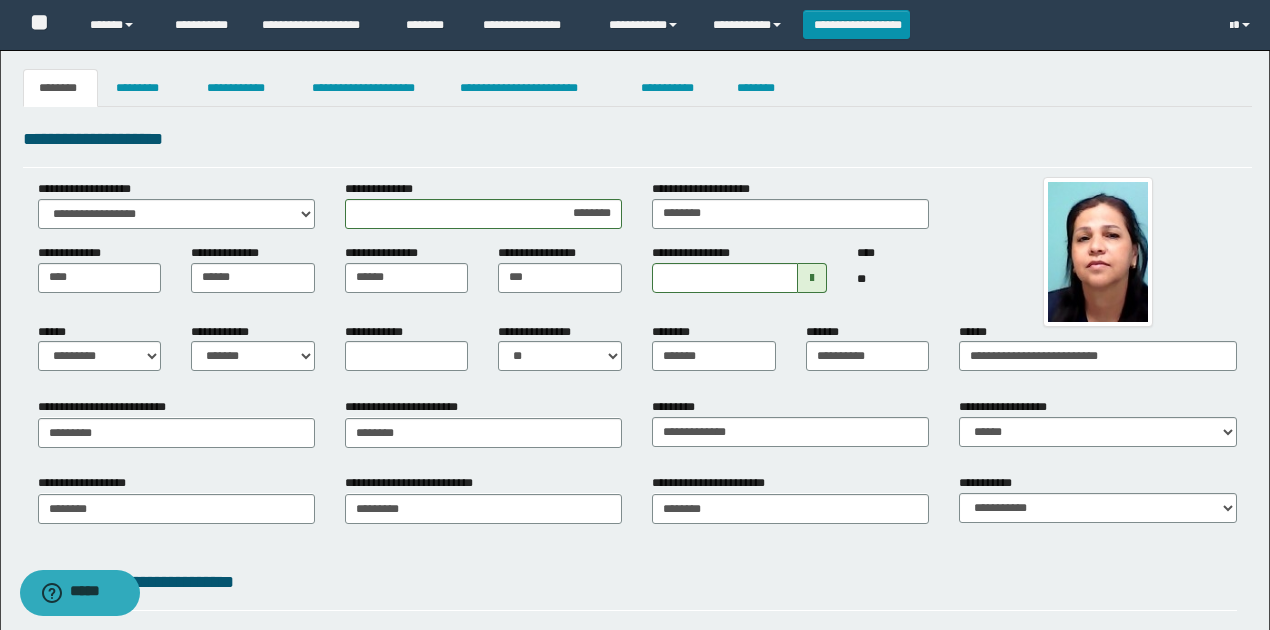 click on "**********" at bounding box center [637, 515] 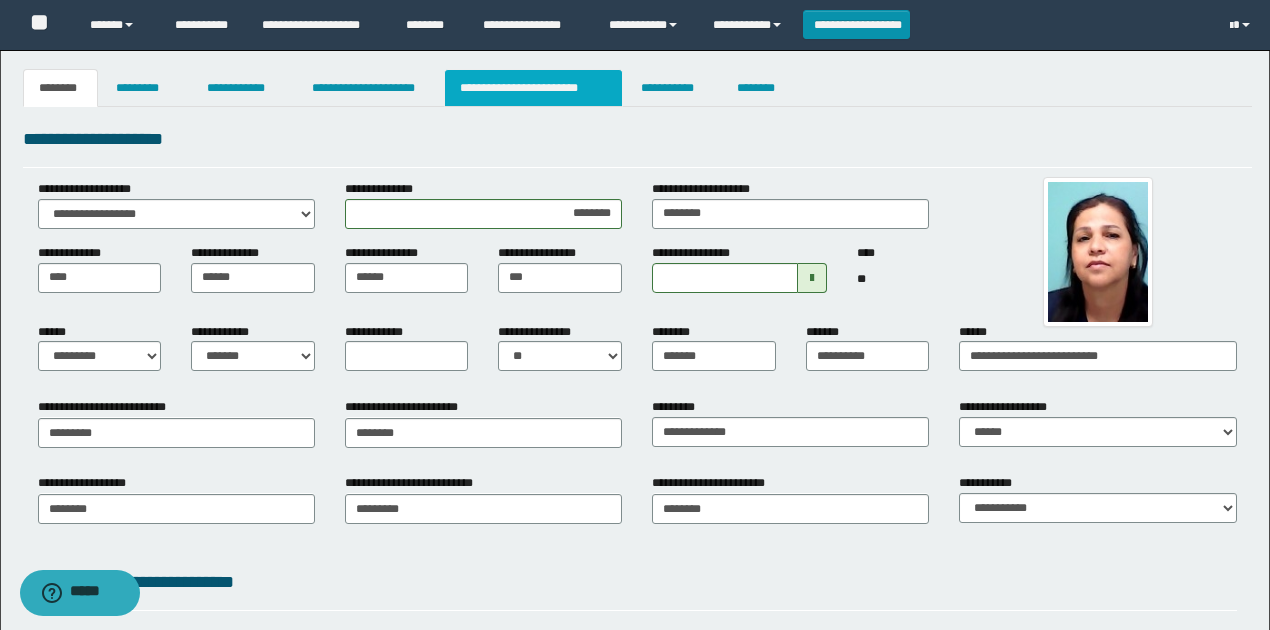 click on "**********" at bounding box center [533, 88] 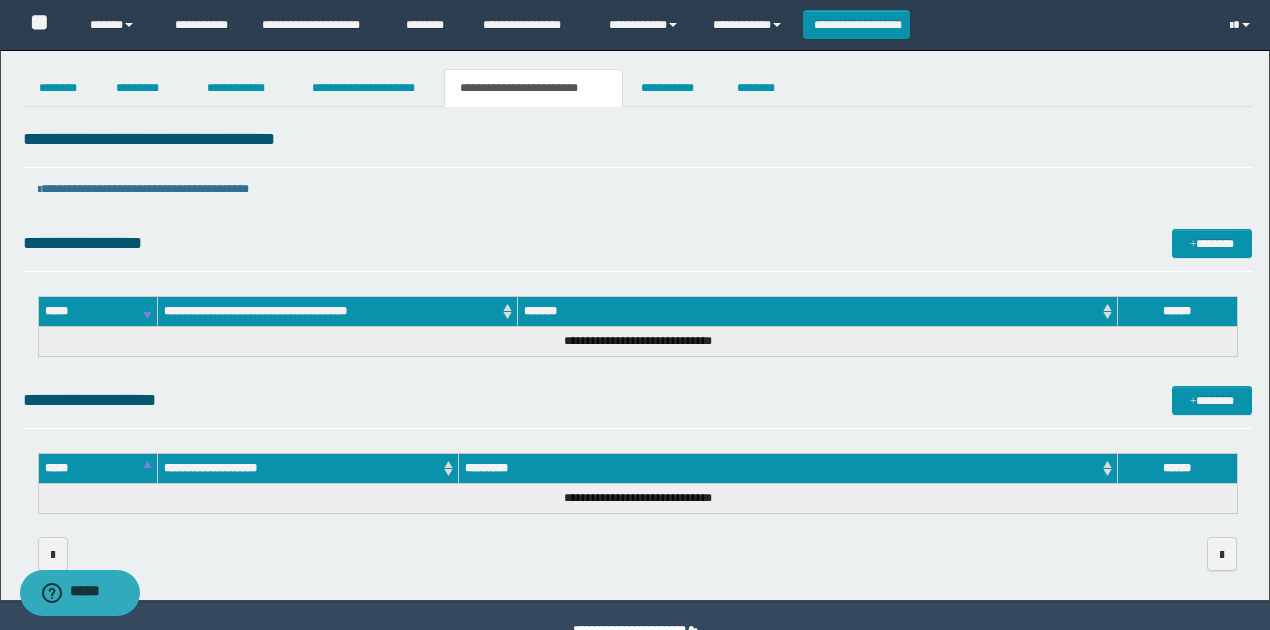 drag, startPoint x: 1084, startPoint y: 386, endPoint x: 1180, endPoint y: 401, distance: 97.16481 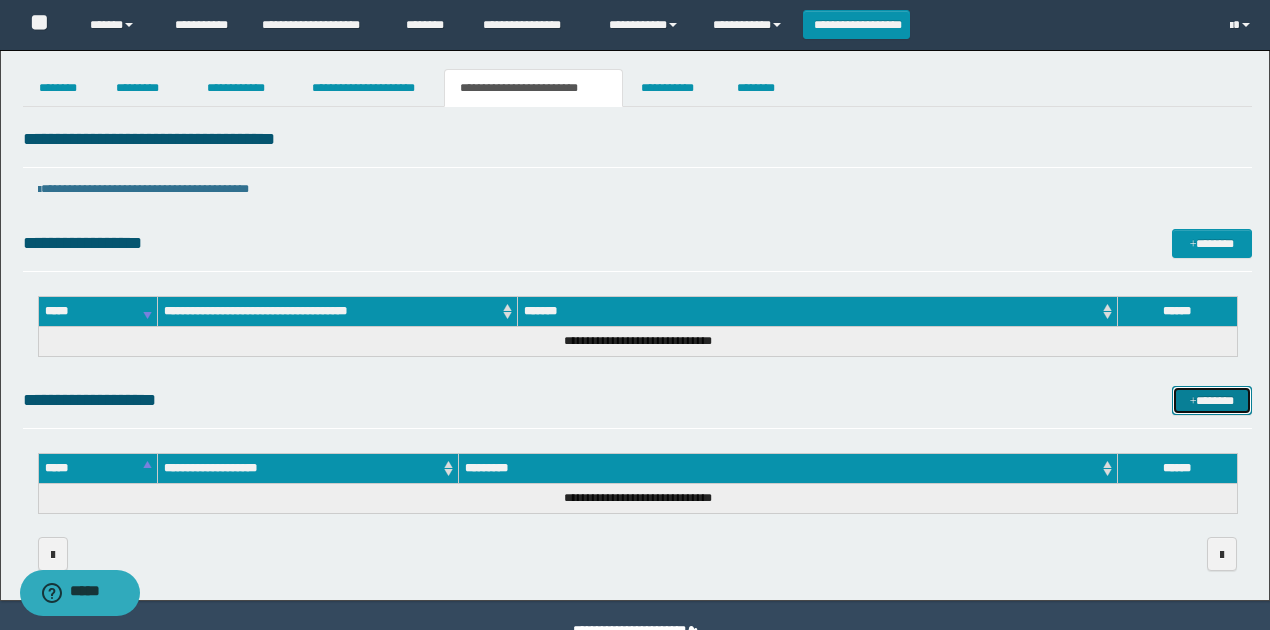 click on "*******" at bounding box center [1211, 400] 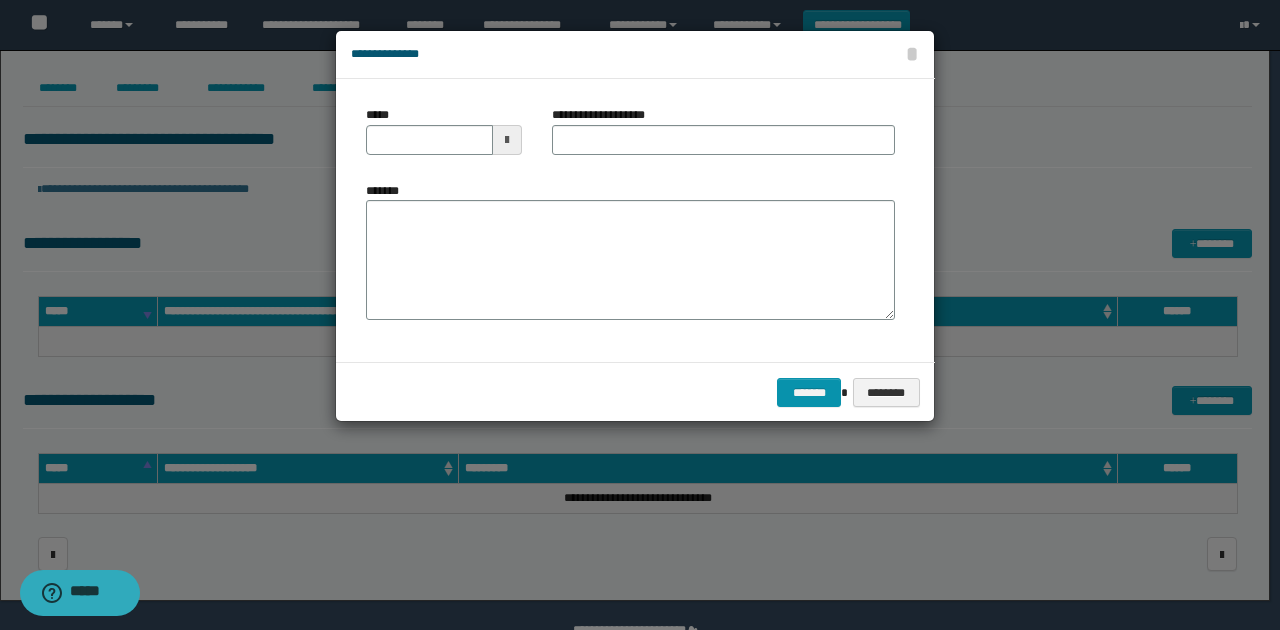 click at bounding box center (507, 140) 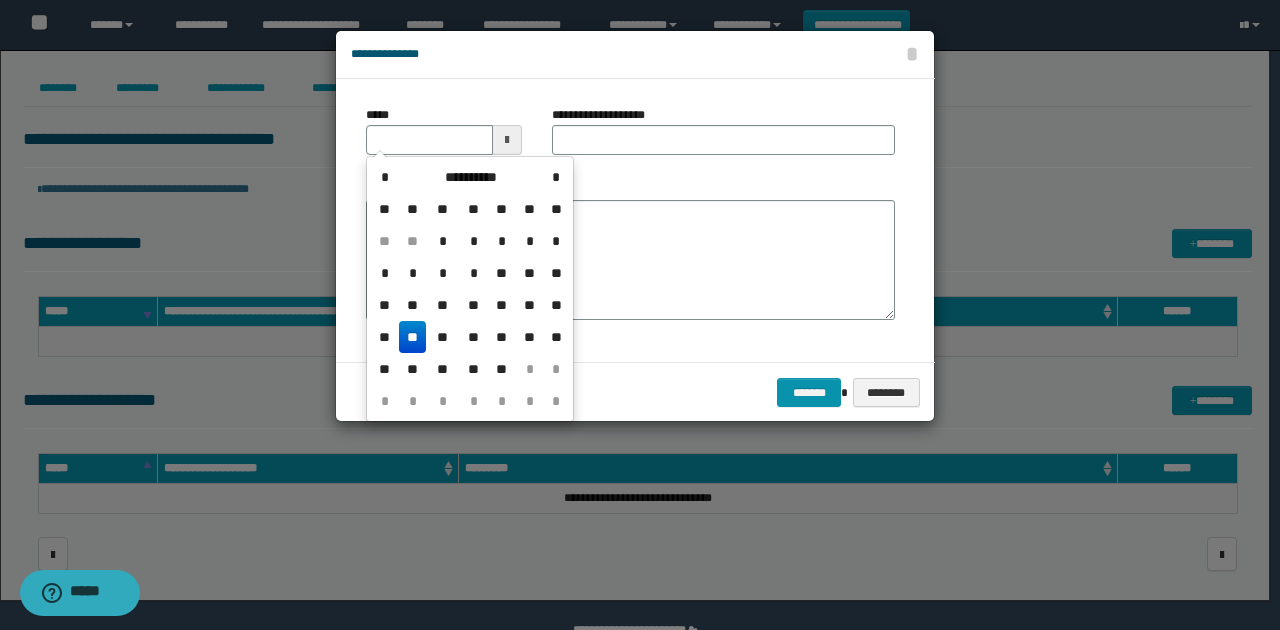 click on "**" at bounding box center (413, 337) 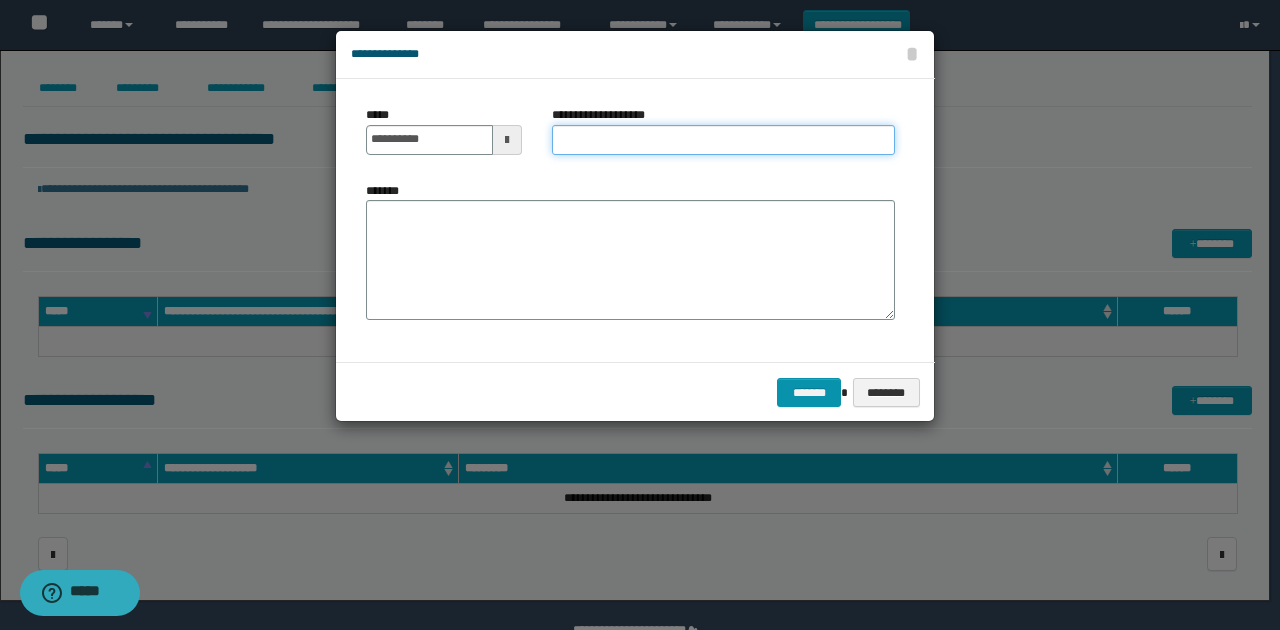 click on "**********" at bounding box center (723, 140) 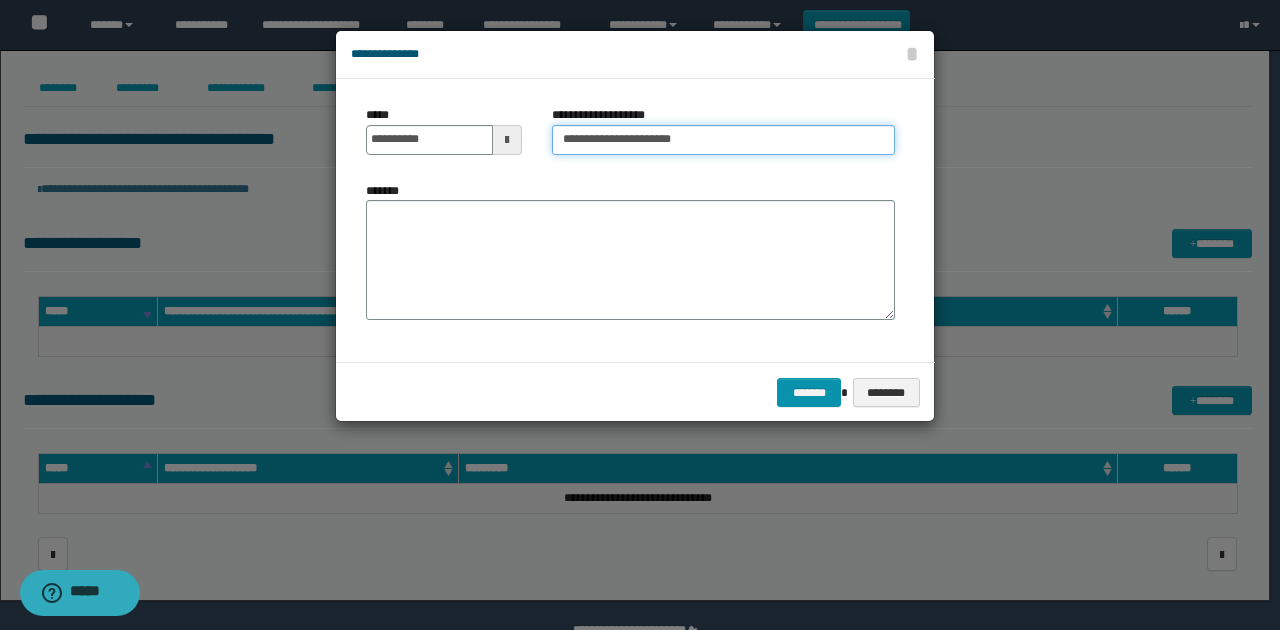 drag, startPoint x: 728, startPoint y: 137, endPoint x: 446, endPoint y: 130, distance: 282.08685 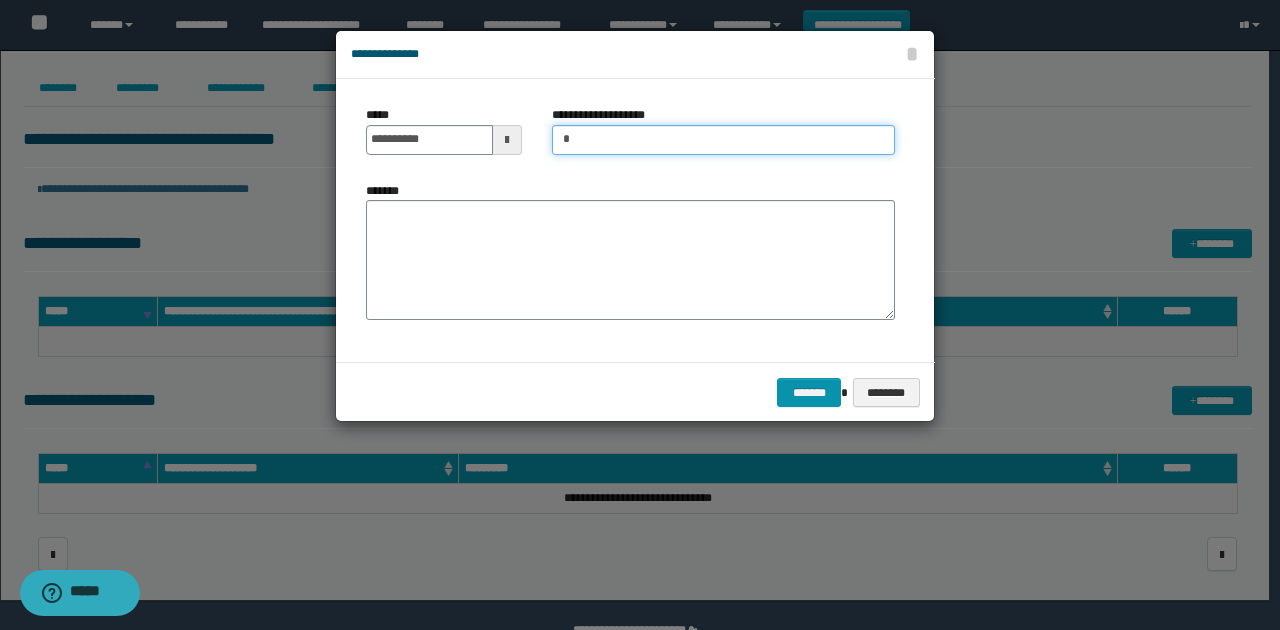 type on "**********" 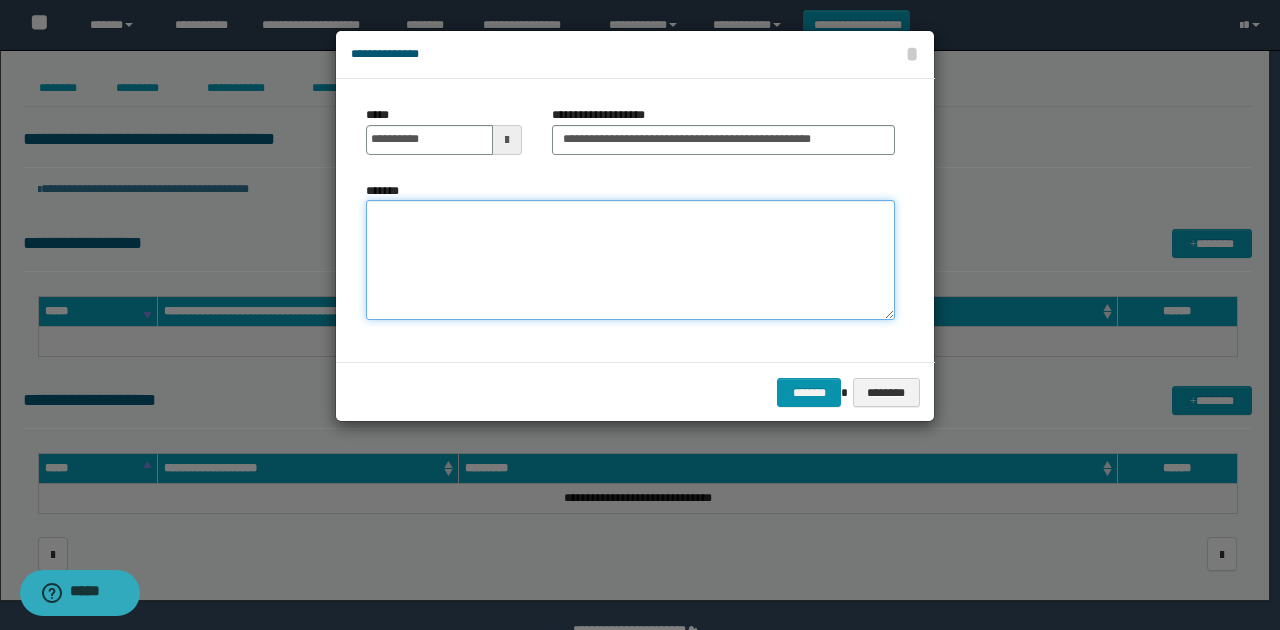 click on "*******" at bounding box center (630, 260) 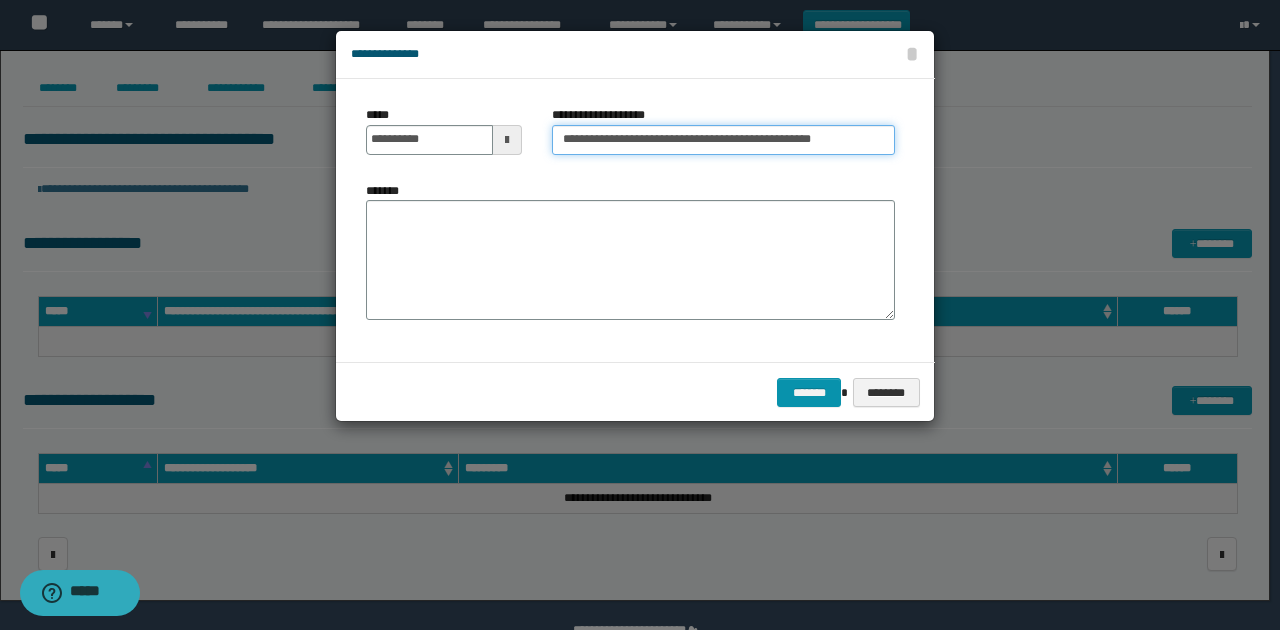 drag, startPoint x: 840, startPoint y: 143, endPoint x: 371, endPoint y: 146, distance: 469.00958 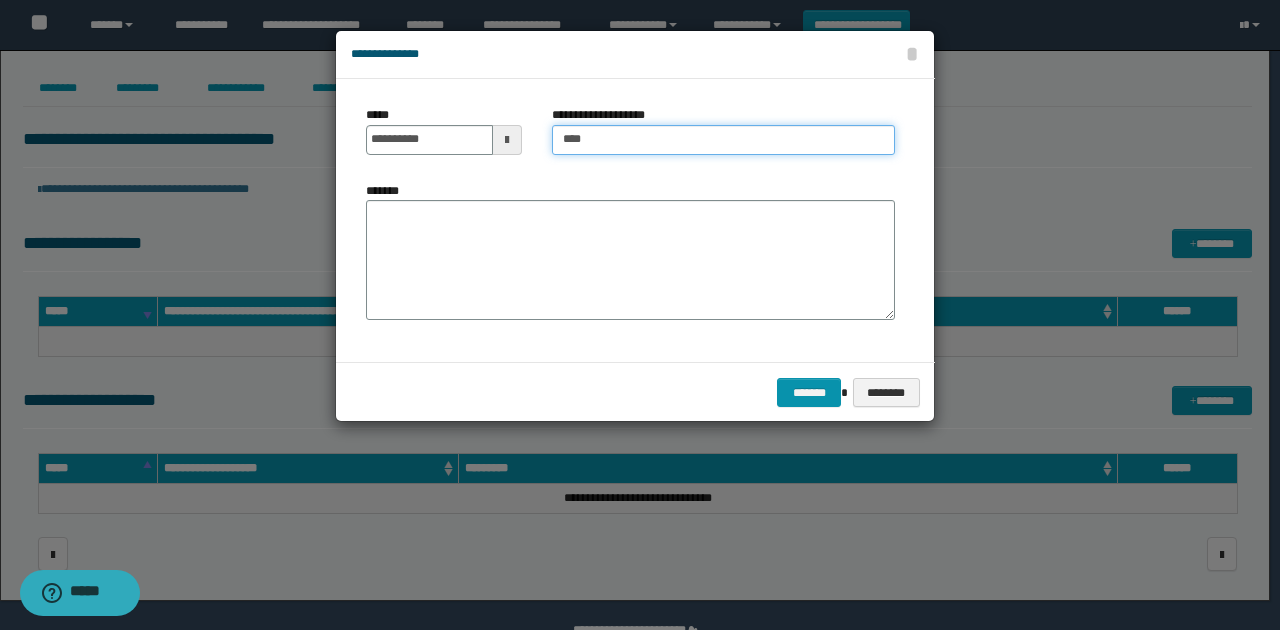 type on "**********" 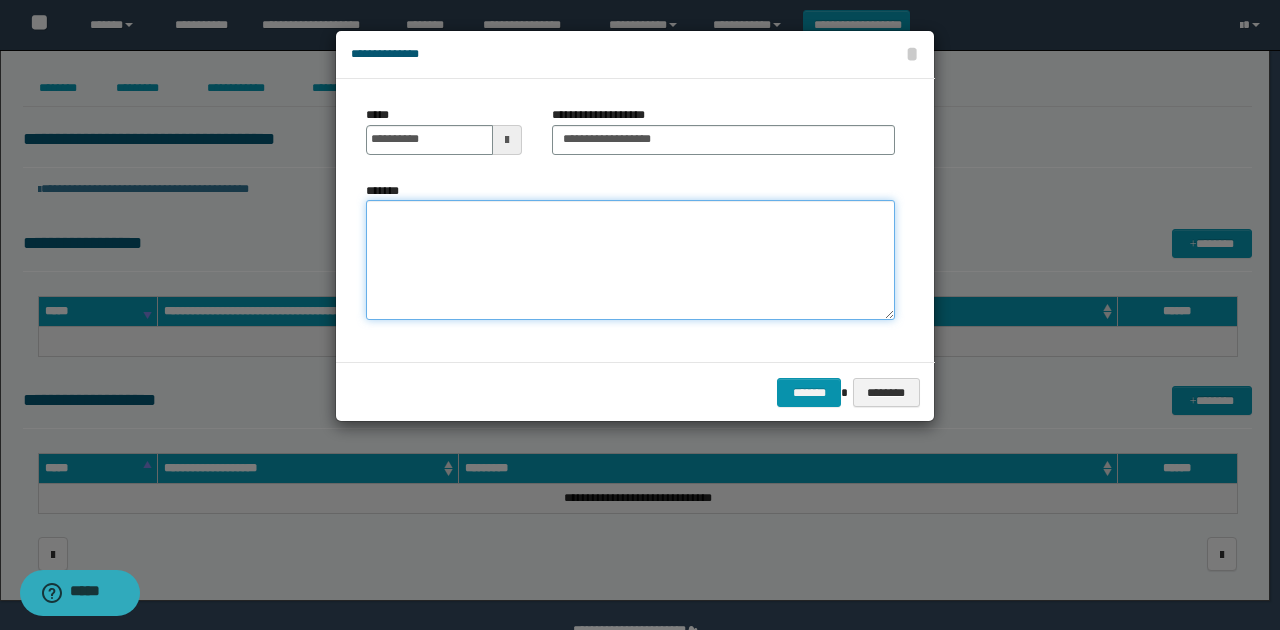 click on "*******" at bounding box center (630, 260) 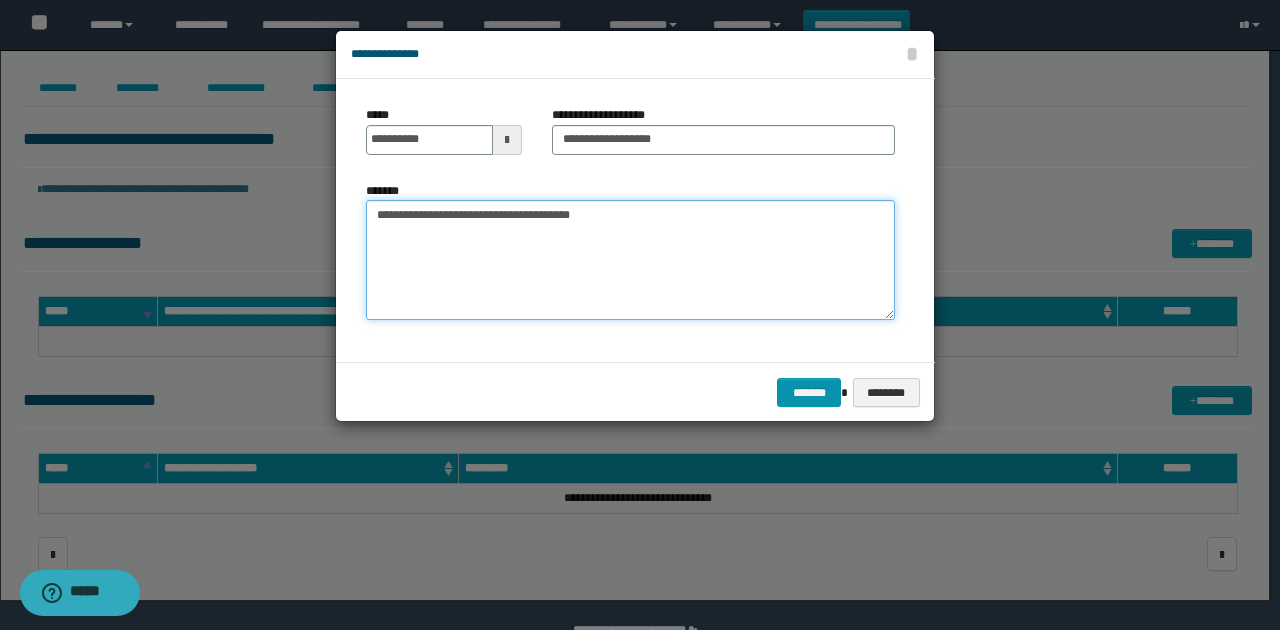 type on "**********" 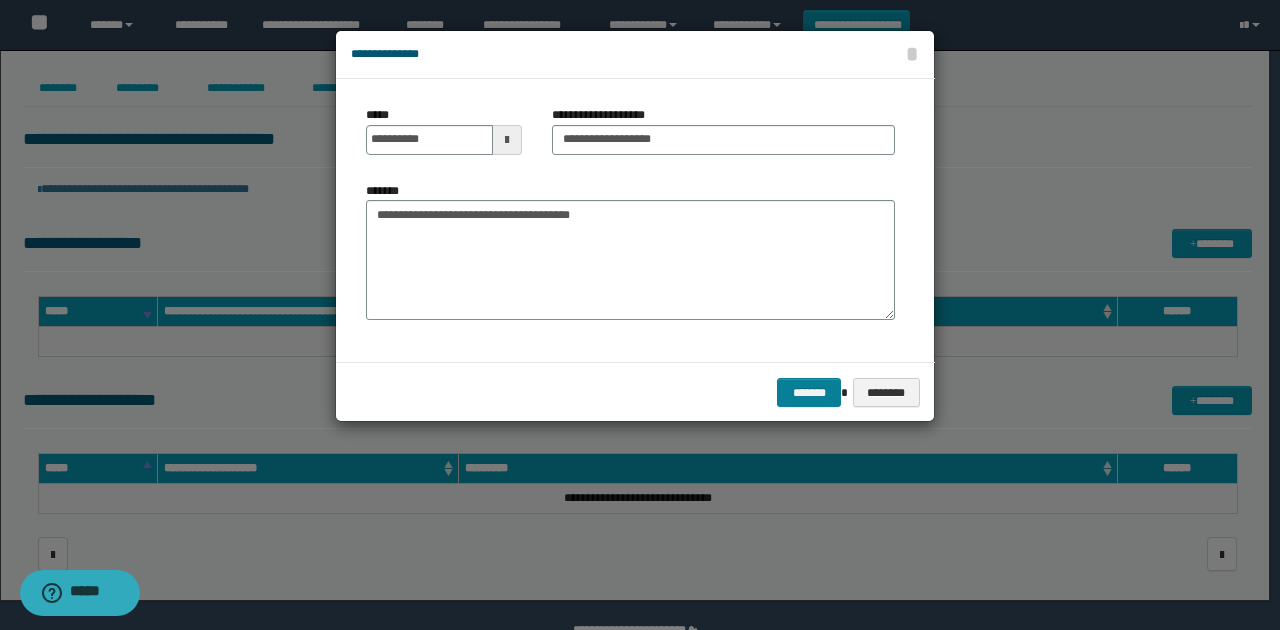 drag, startPoint x: 646, startPoint y: 331, endPoint x: 784, endPoint y: 381, distance: 146.77875 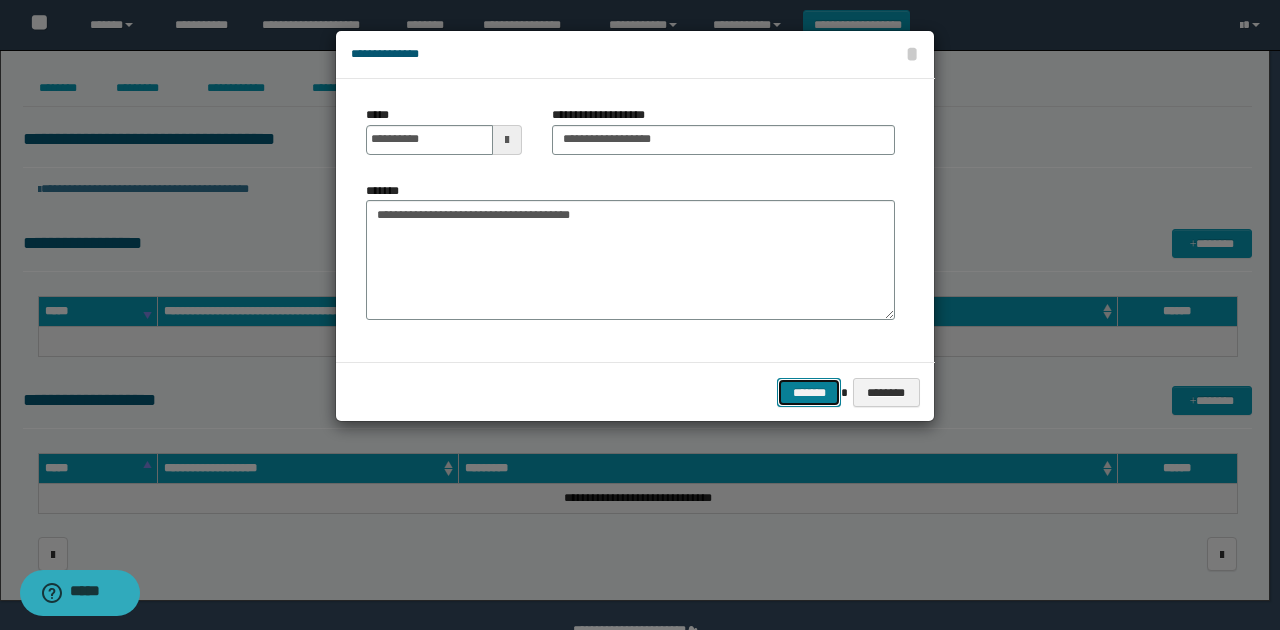 click on "*******" at bounding box center [809, 392] 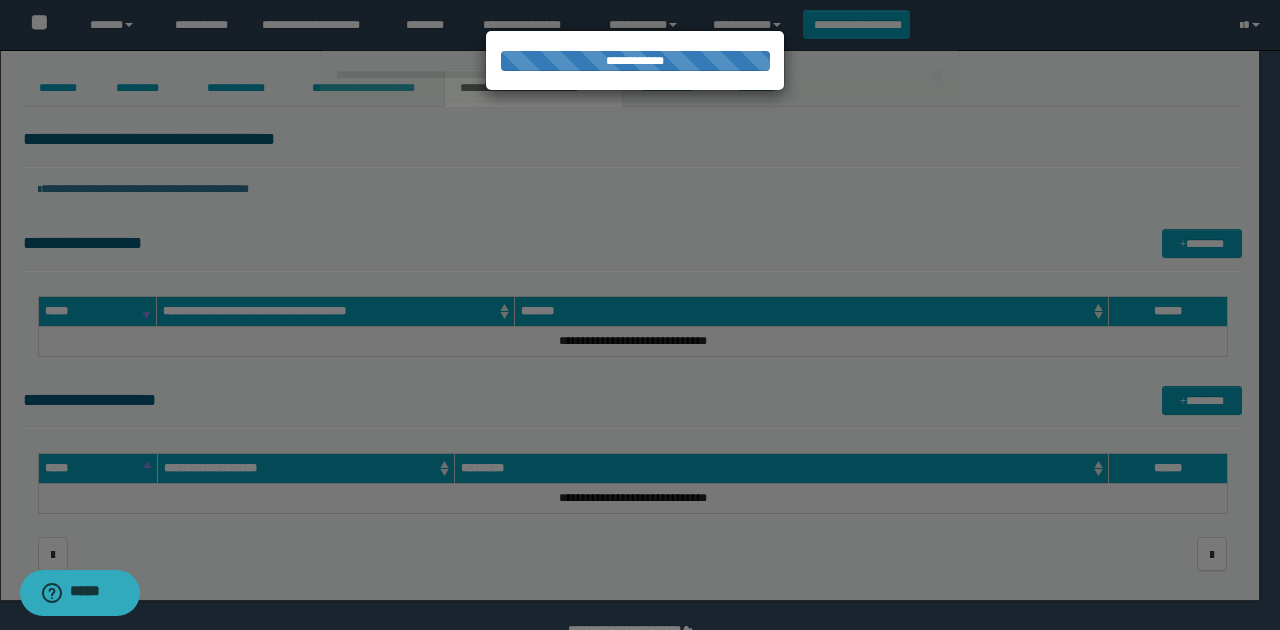 type 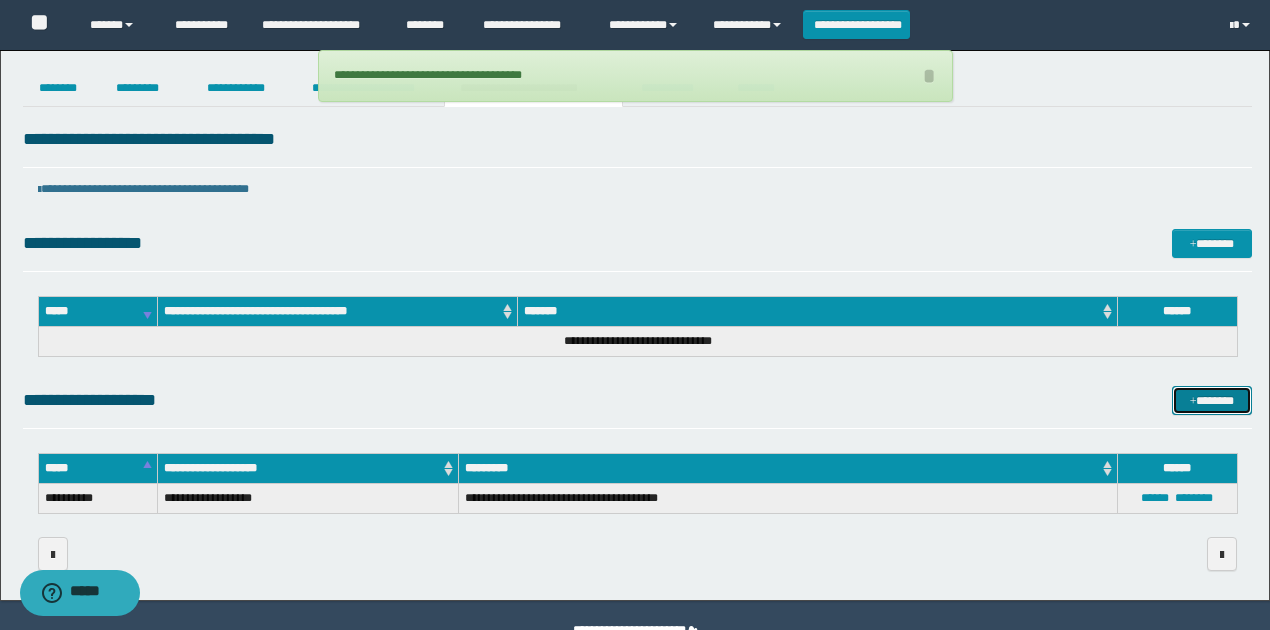 drag, startPoint x: 1184, startPoint y: 404, endPoint x: 1172, endPoint y: 399, distance: 13 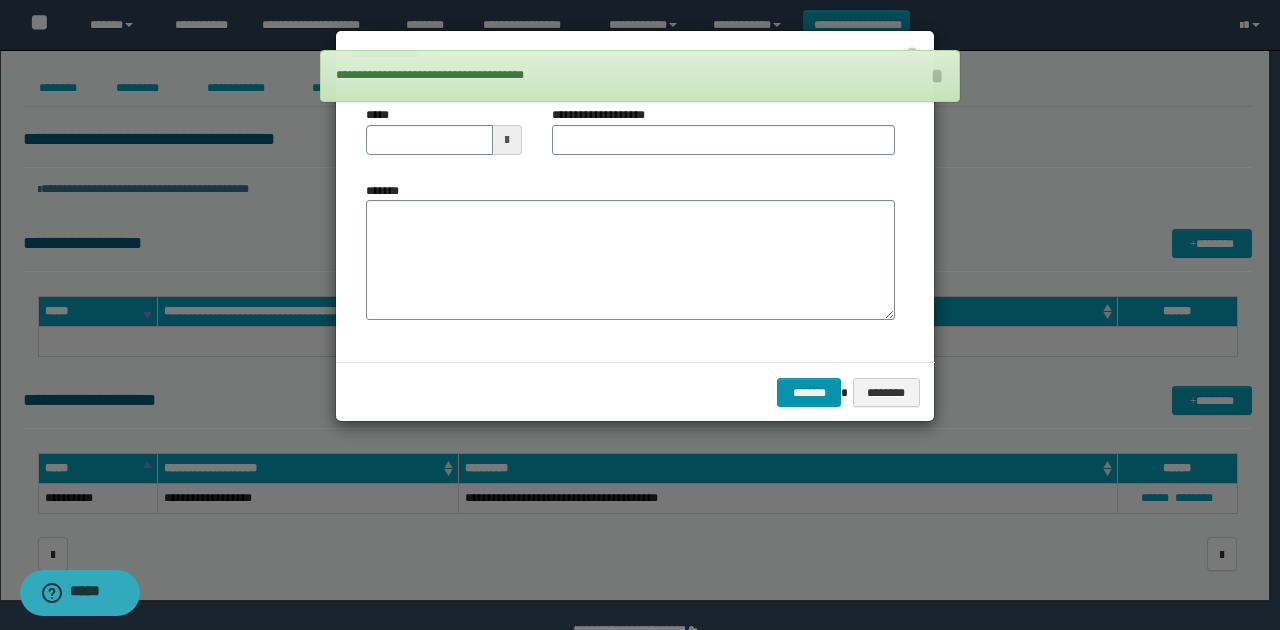 click at bounding box center (507, 140) 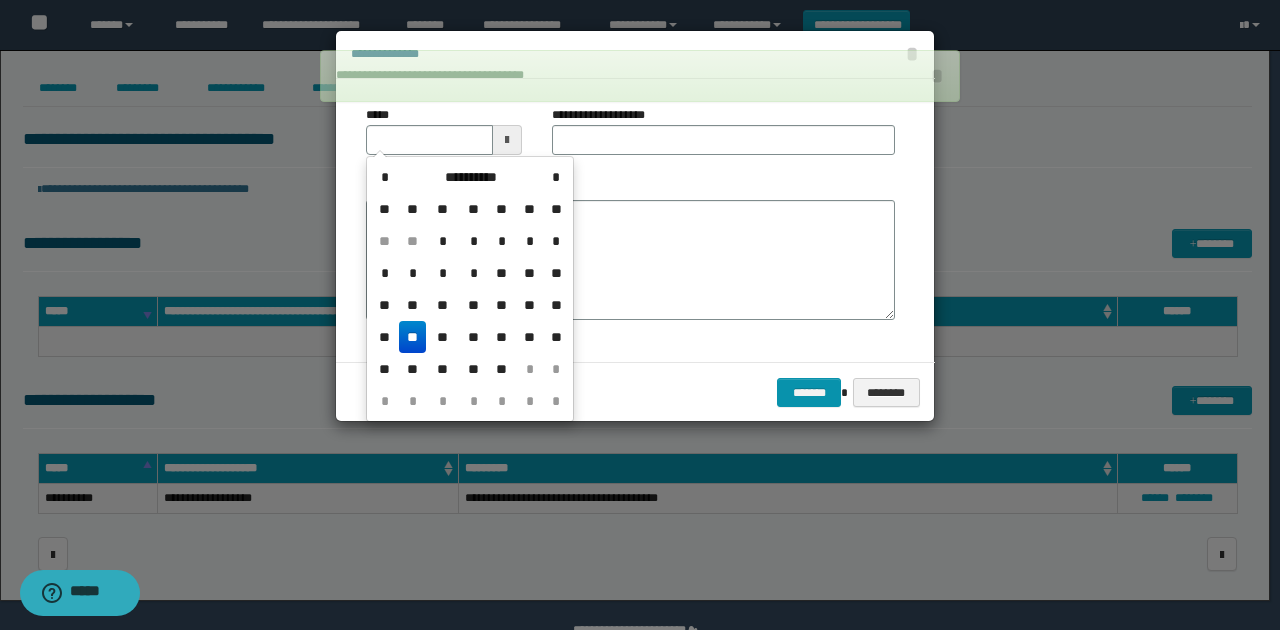 click on "**" at bounding box center [413, 337] 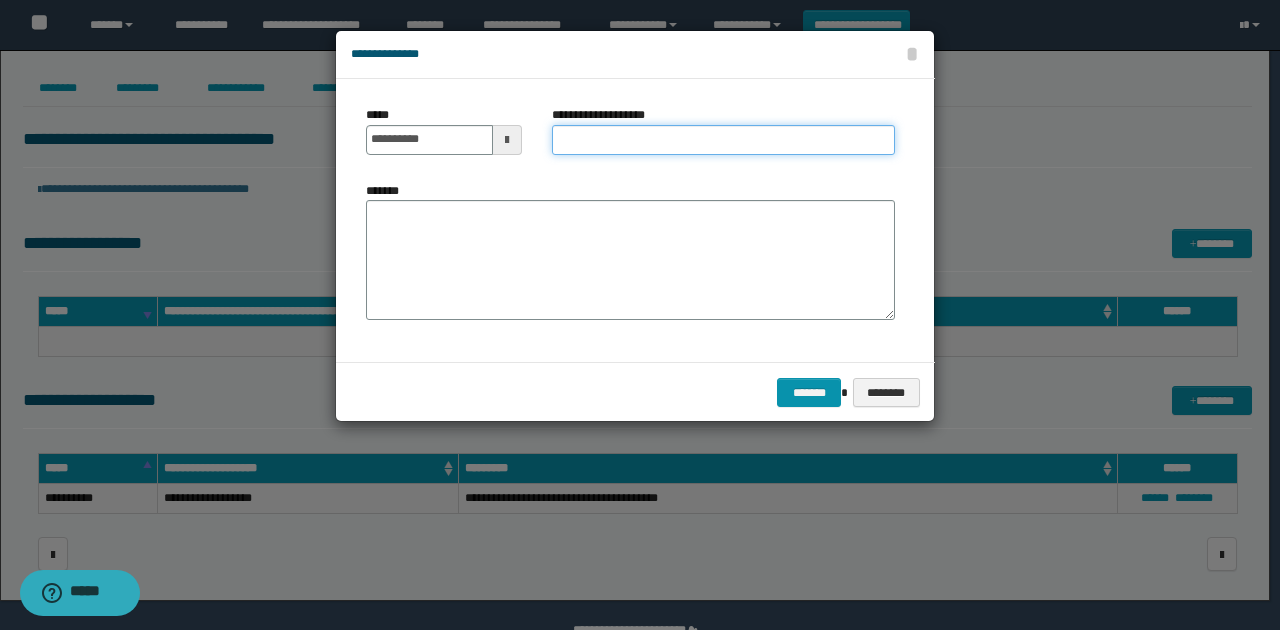 click on "**********" at bounding box center [723, 140] 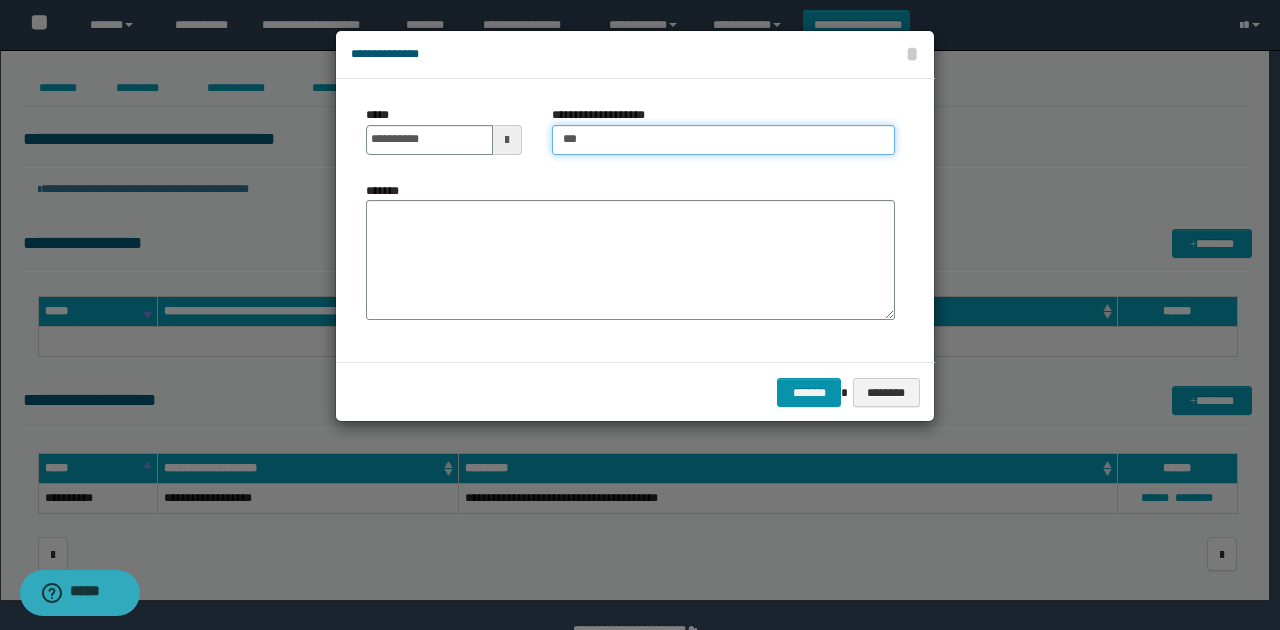 type on "**********" 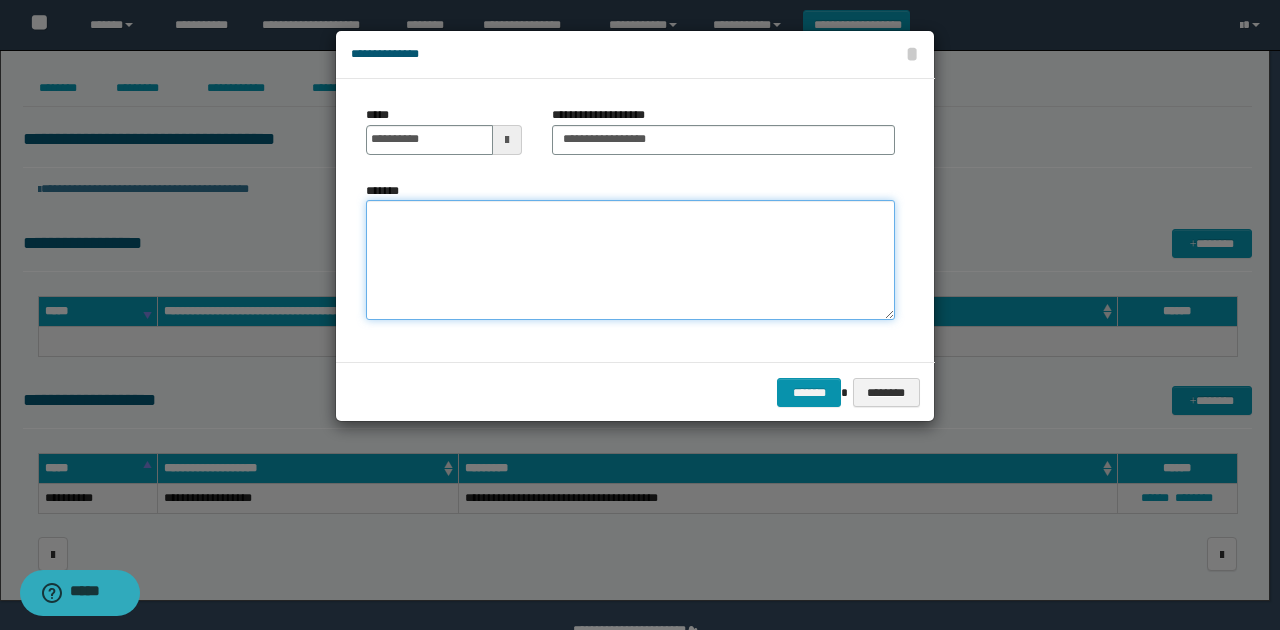 click on "*******" at bounding box center (630, 260) 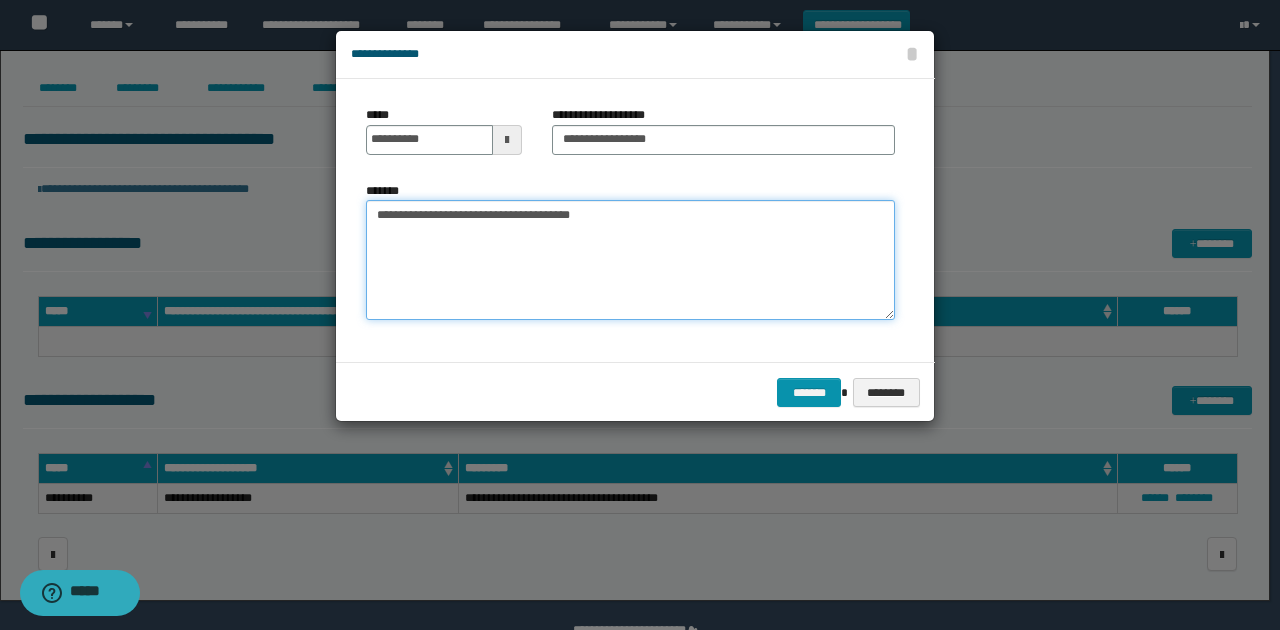 type on "**********" 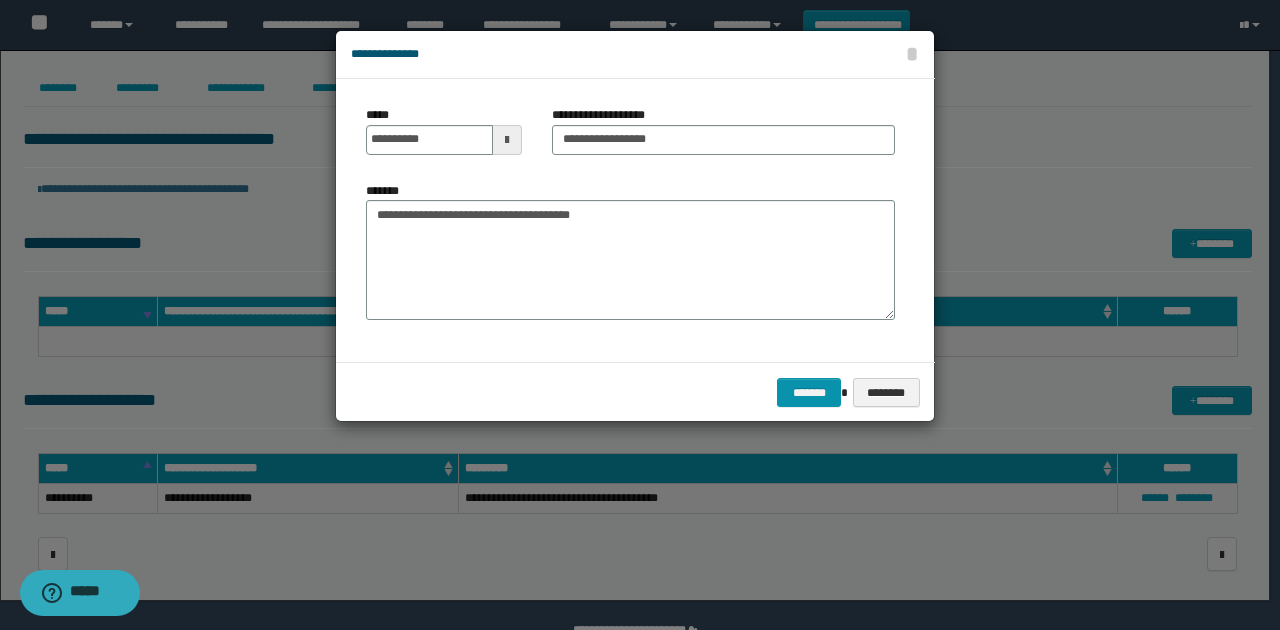 drag, startPoint x: 747, startPoint y: 366, endPoint x: 757, endPoint y: 371, distance: 11.18034 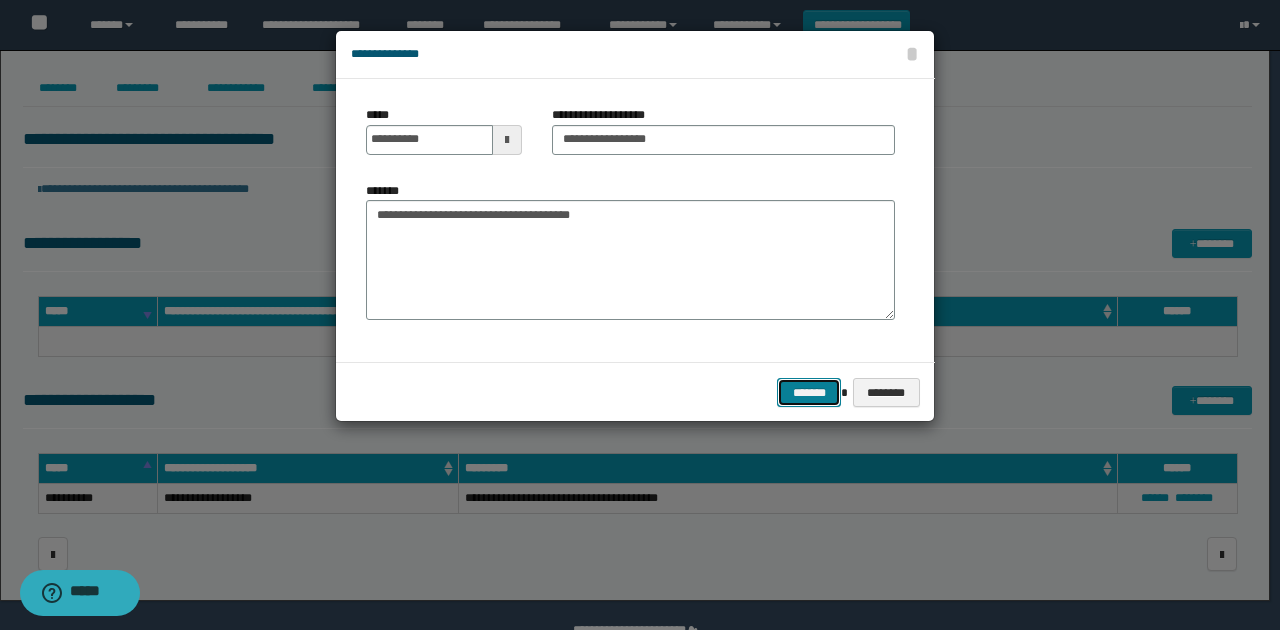 click on "*******" at bounding box center (809, 392) 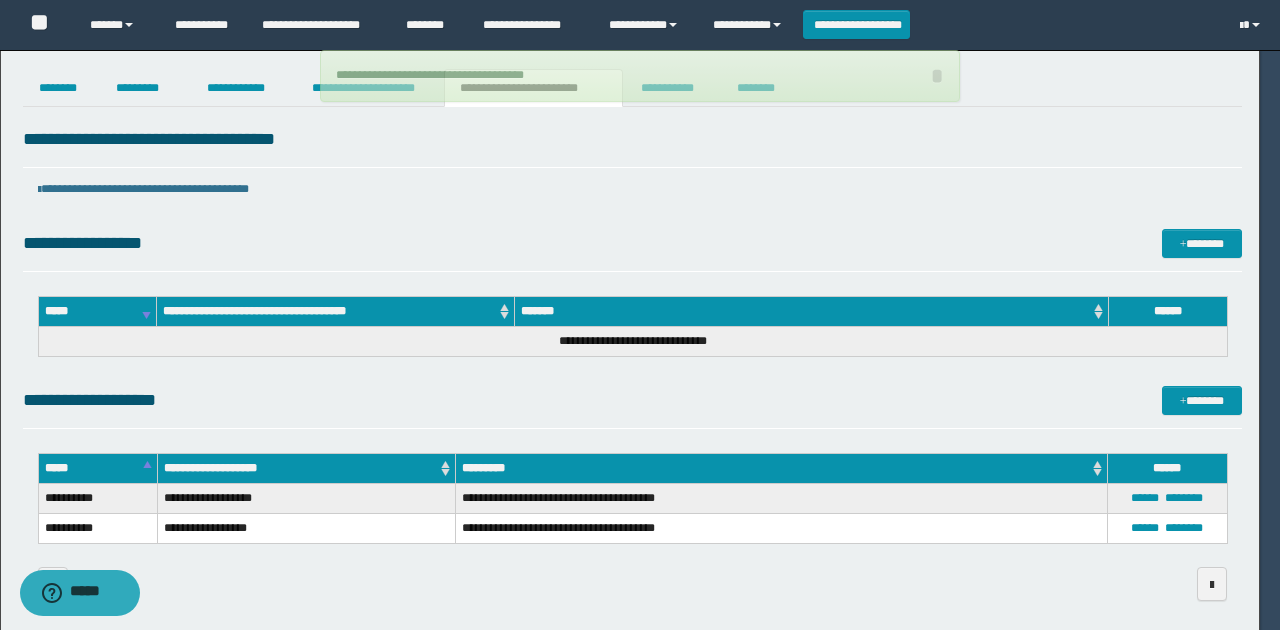type 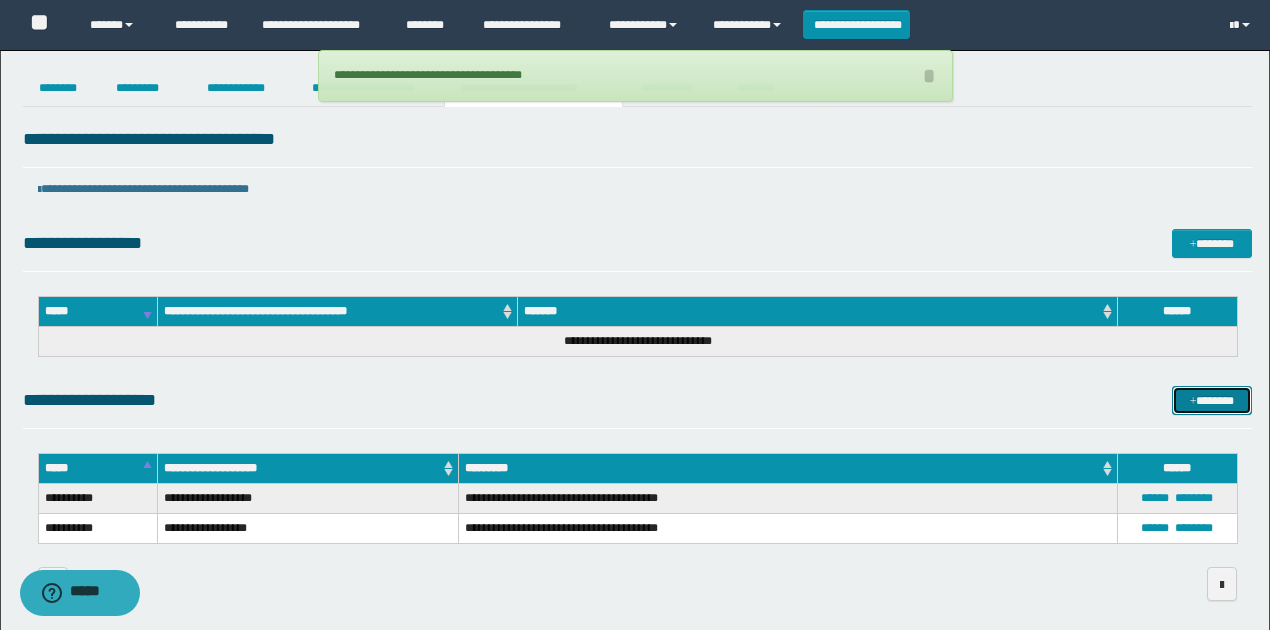 click on "*******" at bounding box center [1211, 400] 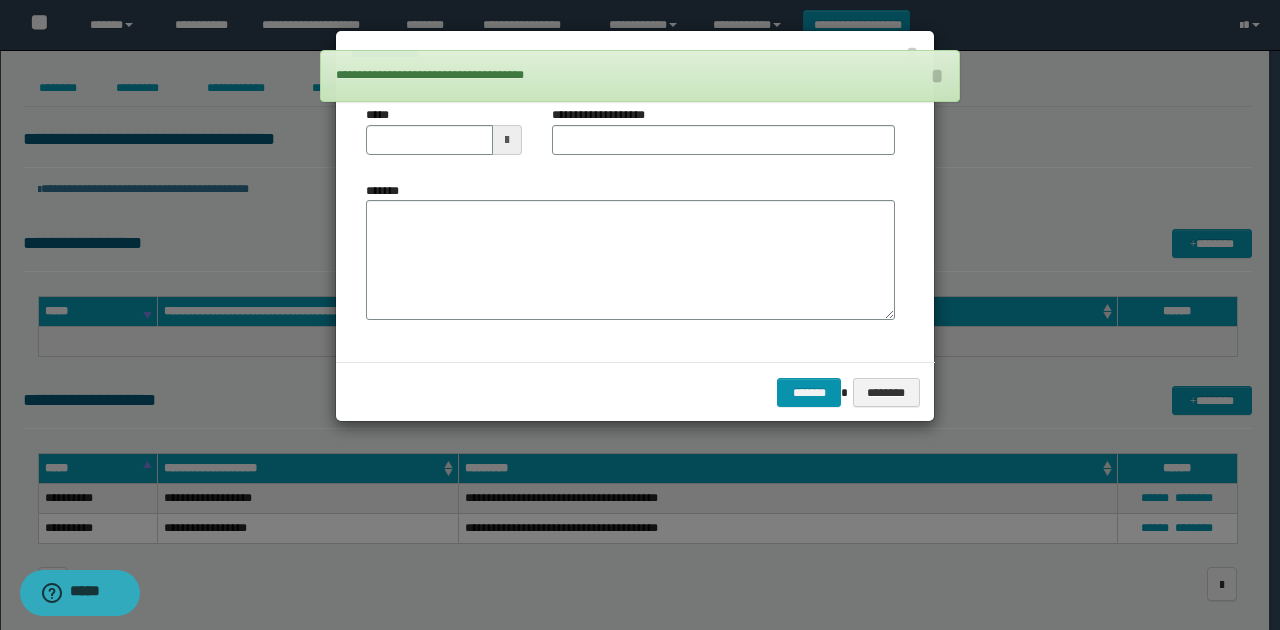 click at bounding box center [507, 140] 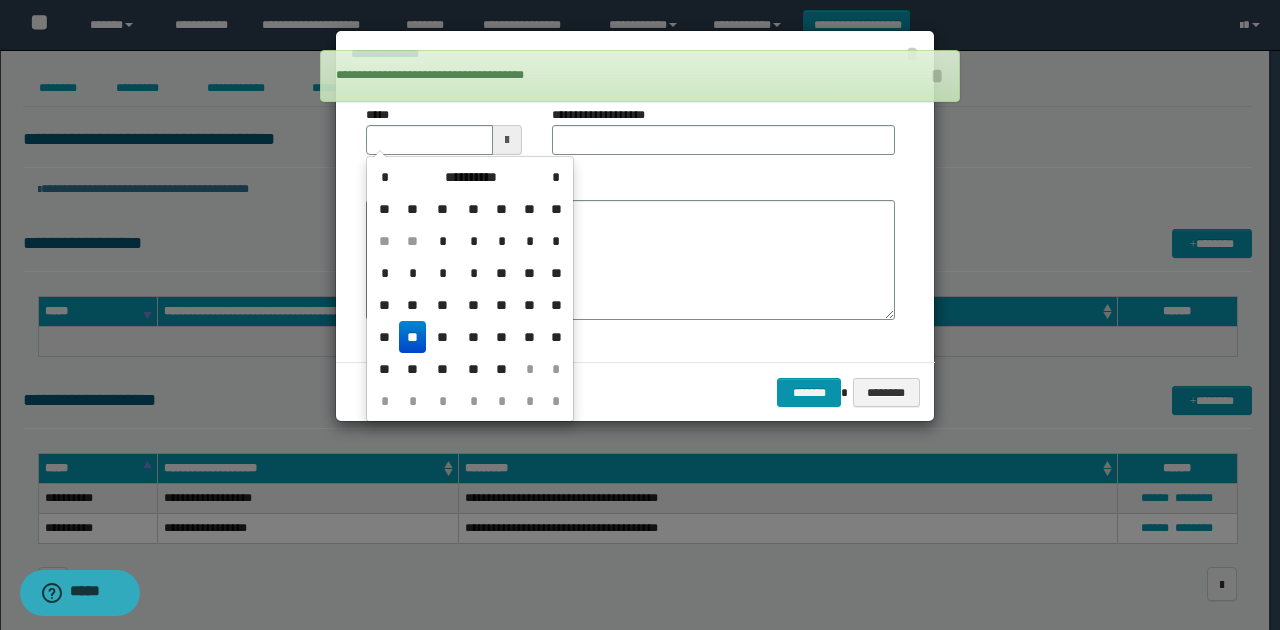 click on "**" at bounding box center (413, 337) 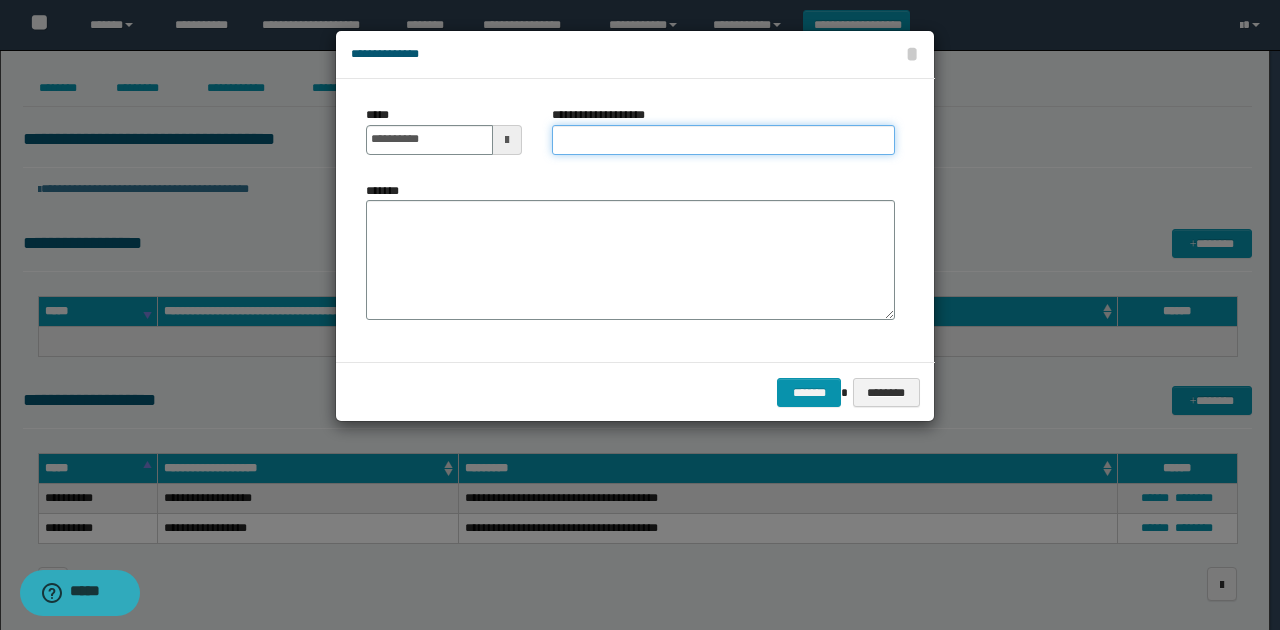 click on "**********" at bounding box center [723, 140] 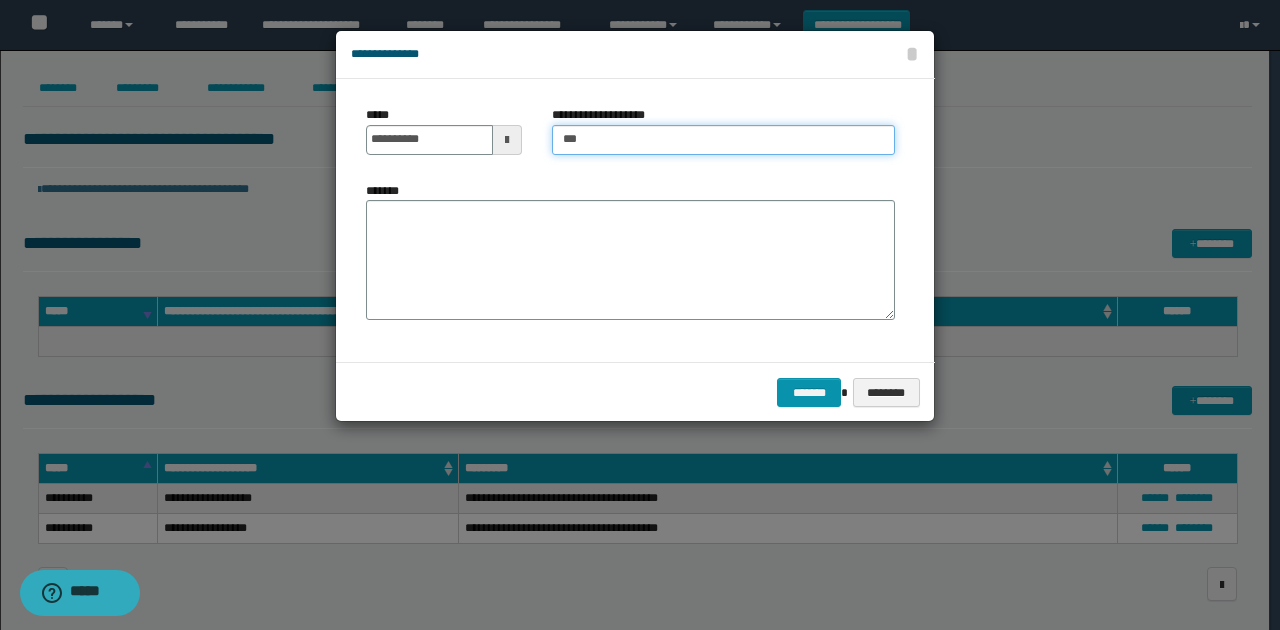 type on "**********" 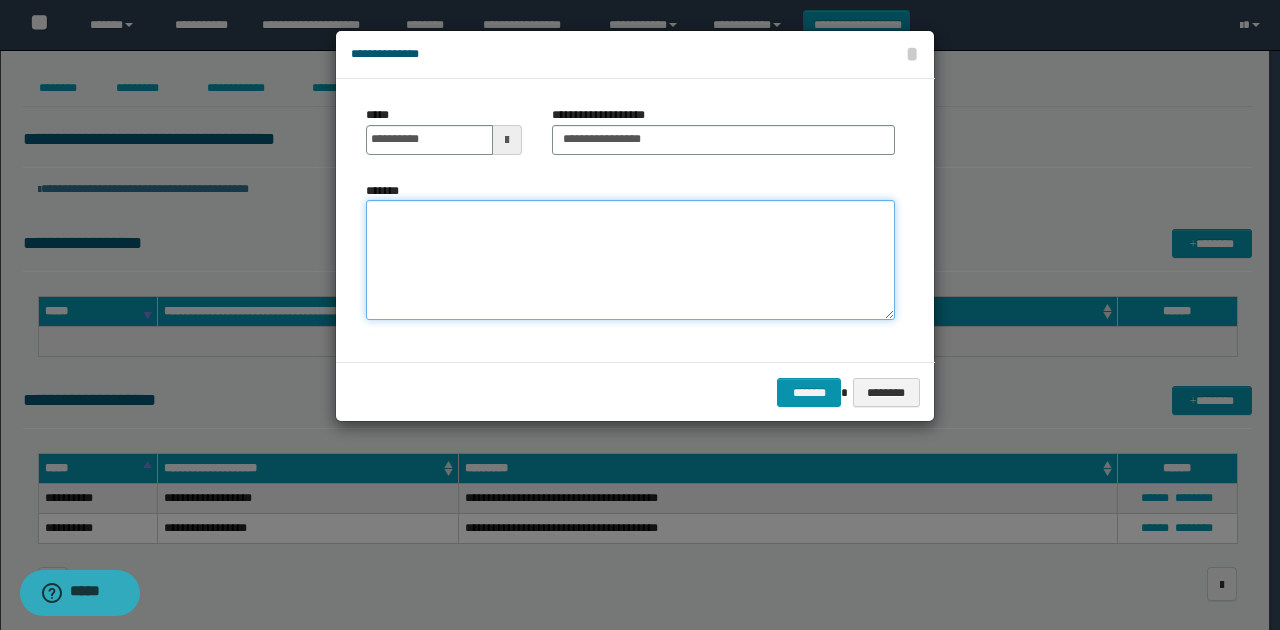 click on "*******" at bounding box center [630, 260] 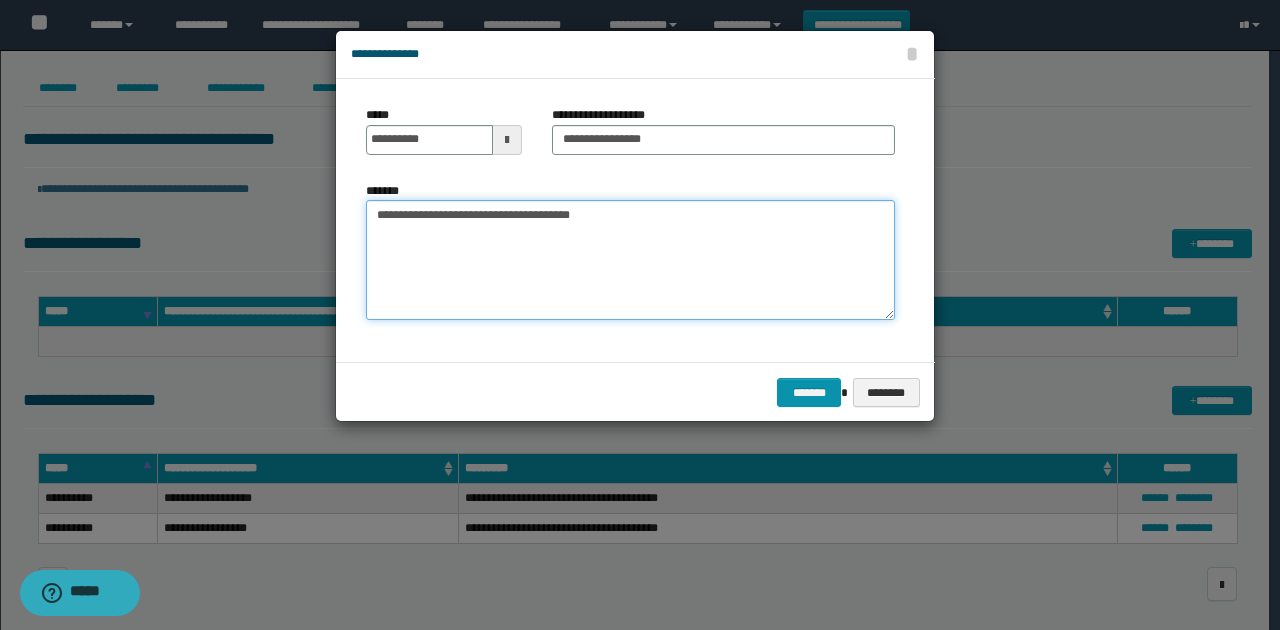 type on "**********" 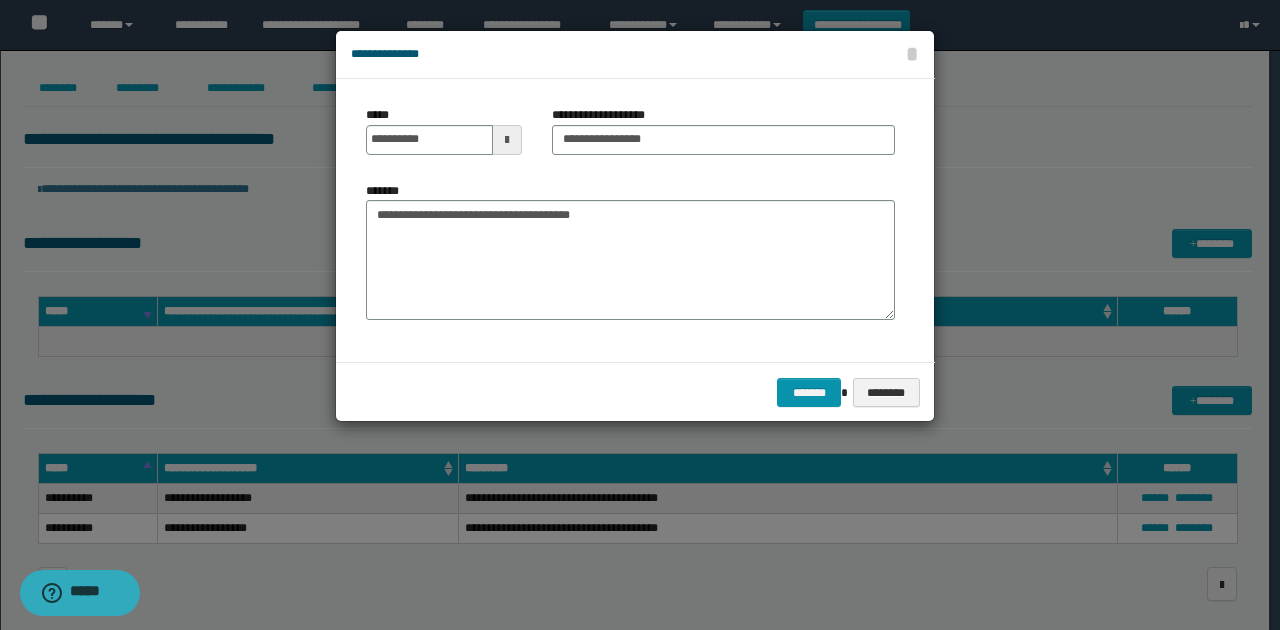 drag, startPoint x: 566, startPoint y: 367, endPoint x: 738, endPoint y: 402, distance: 175.52493 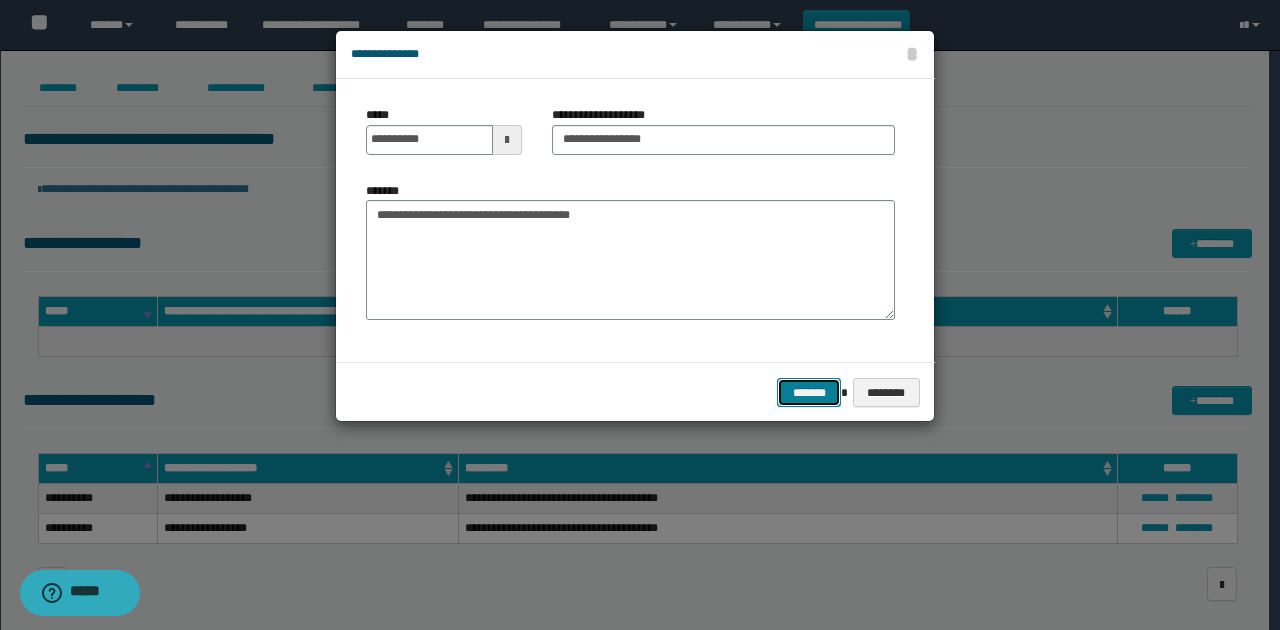 click on "*******" at bounding box center [809, 392] 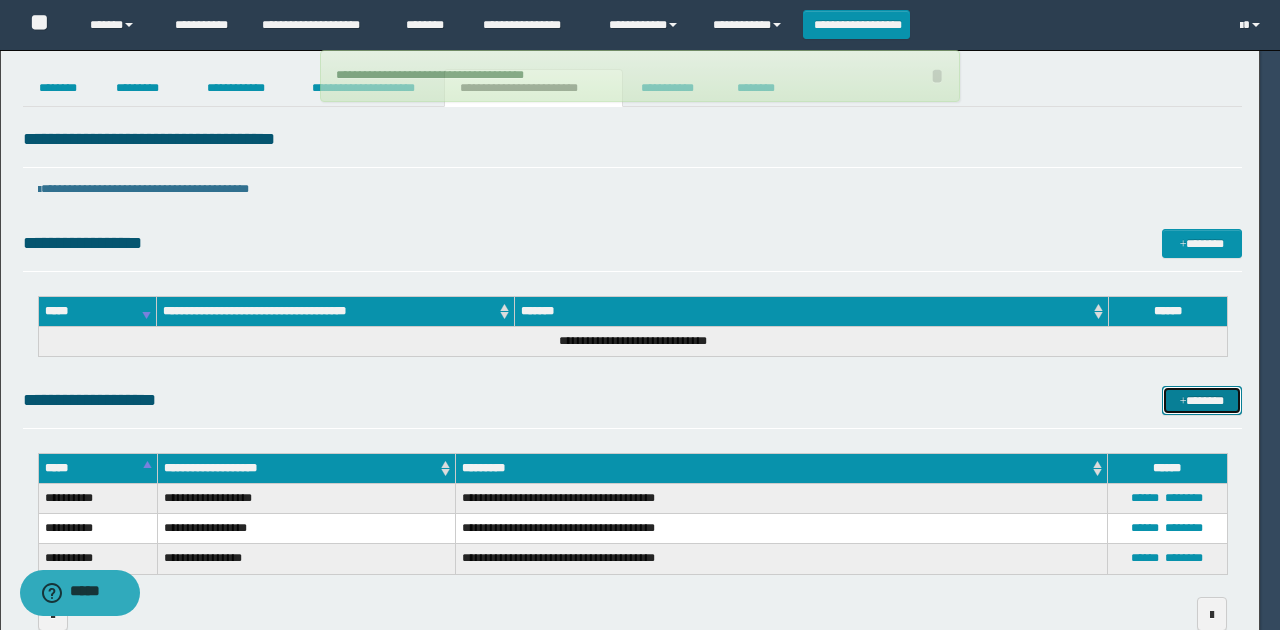 type 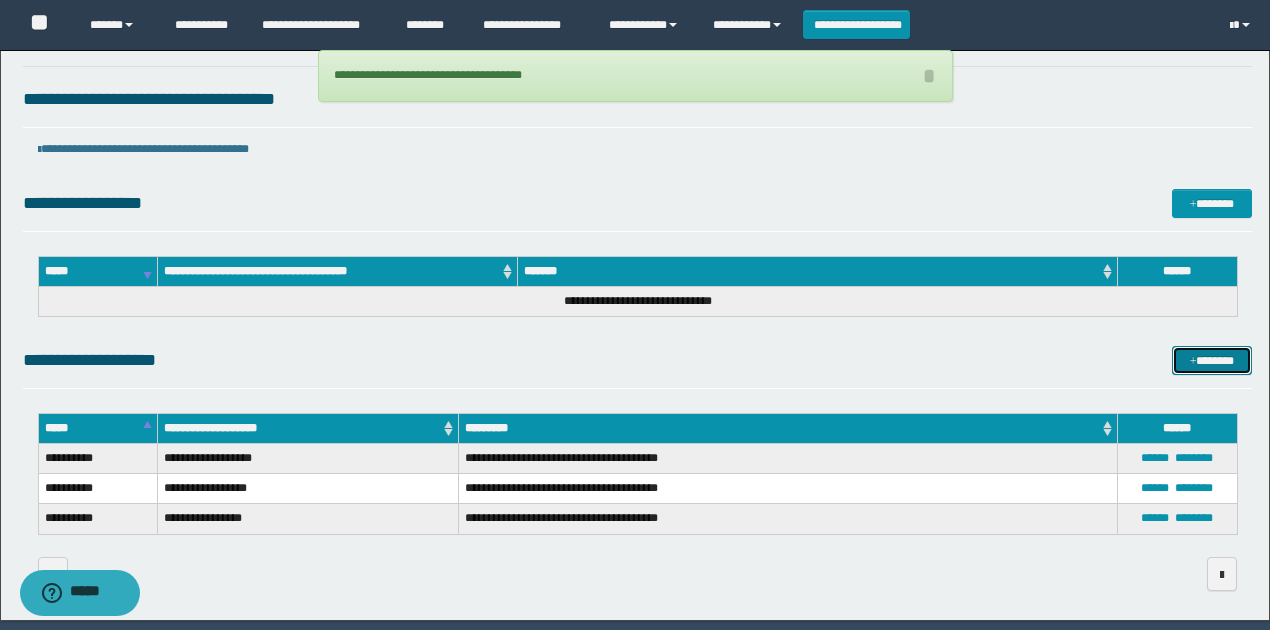scroll, scrollTop: 108, scrollLeft: 0, axis: vertical 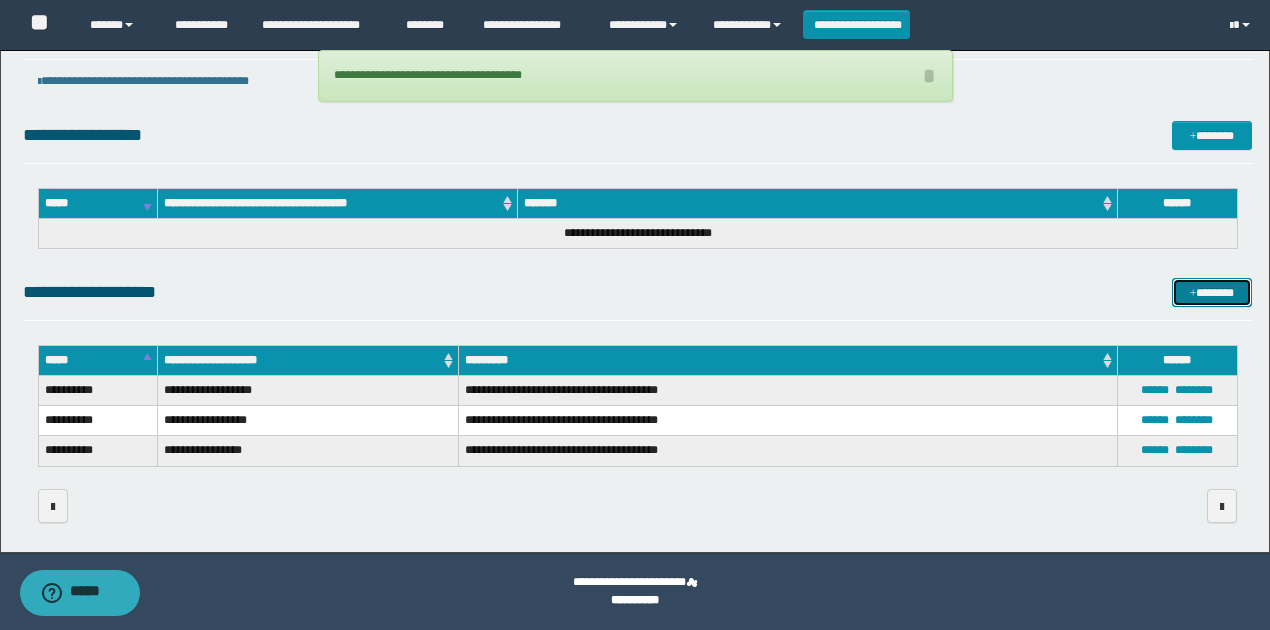 click on "*******" at bounding box center (1211, 292) 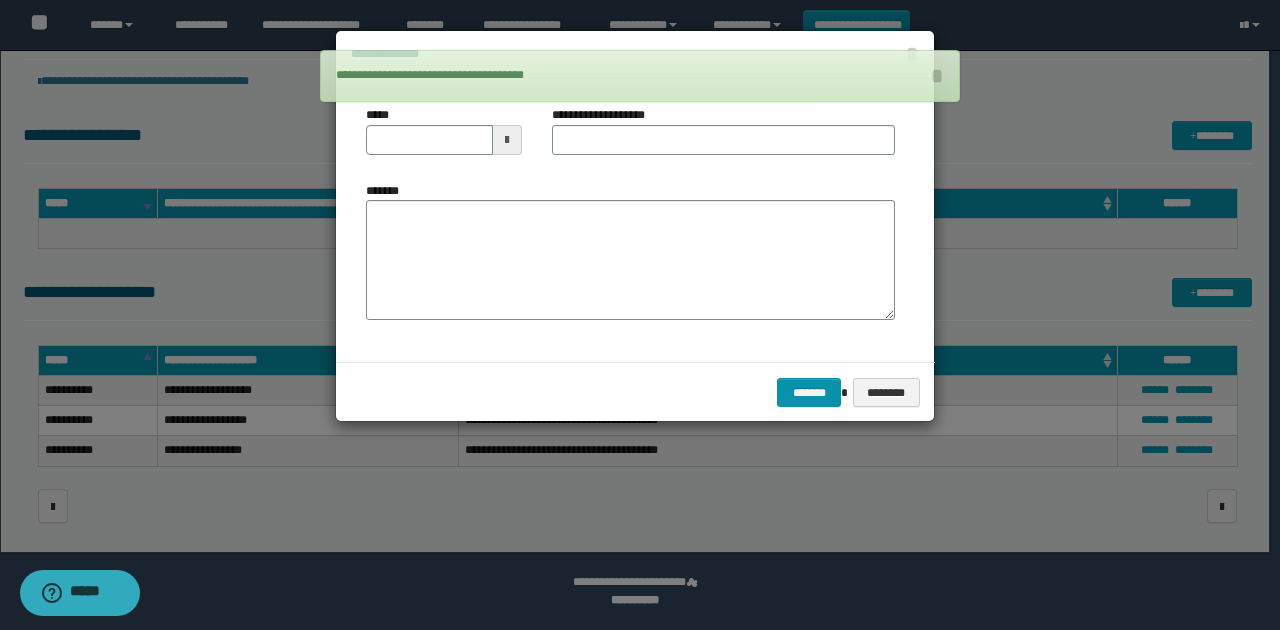 click at bounding box center [507, 140] 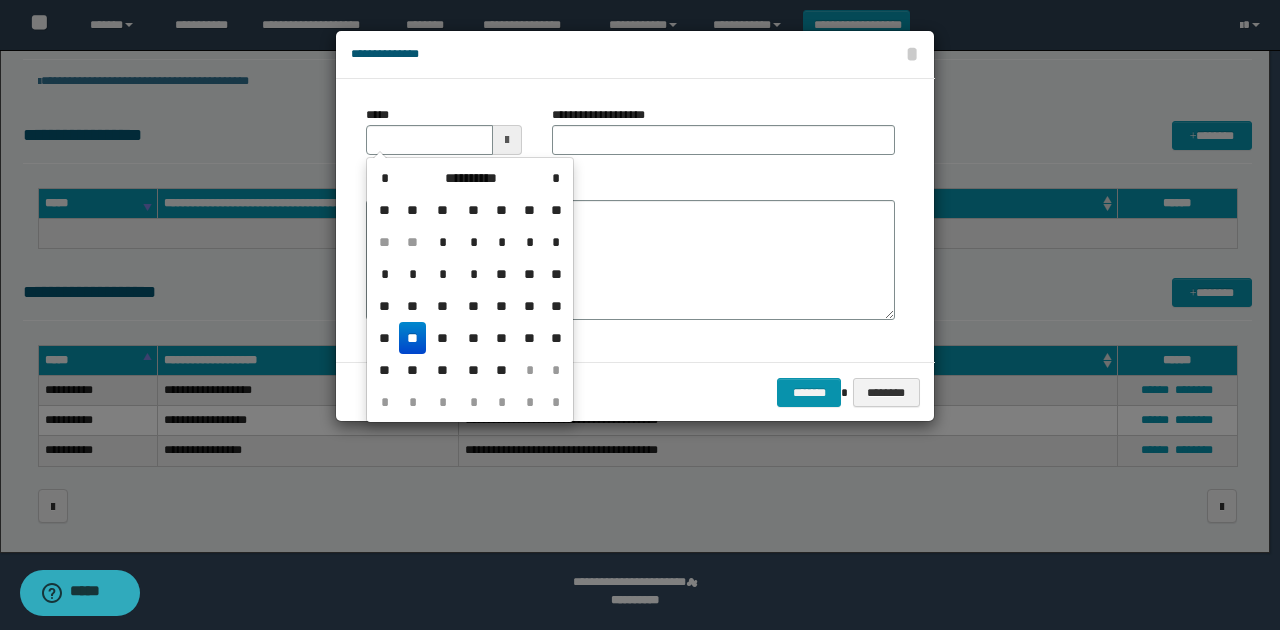 click on "**" at bounding box center [413, 338] 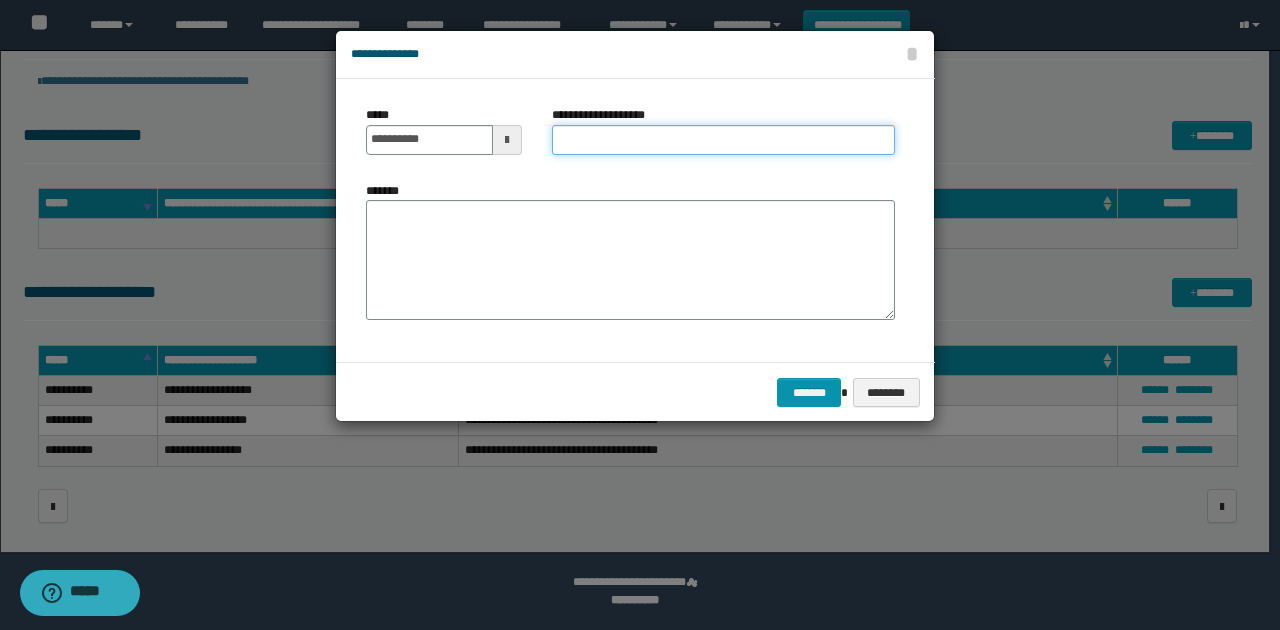 click on "**********" at bounding box center [723, 140] 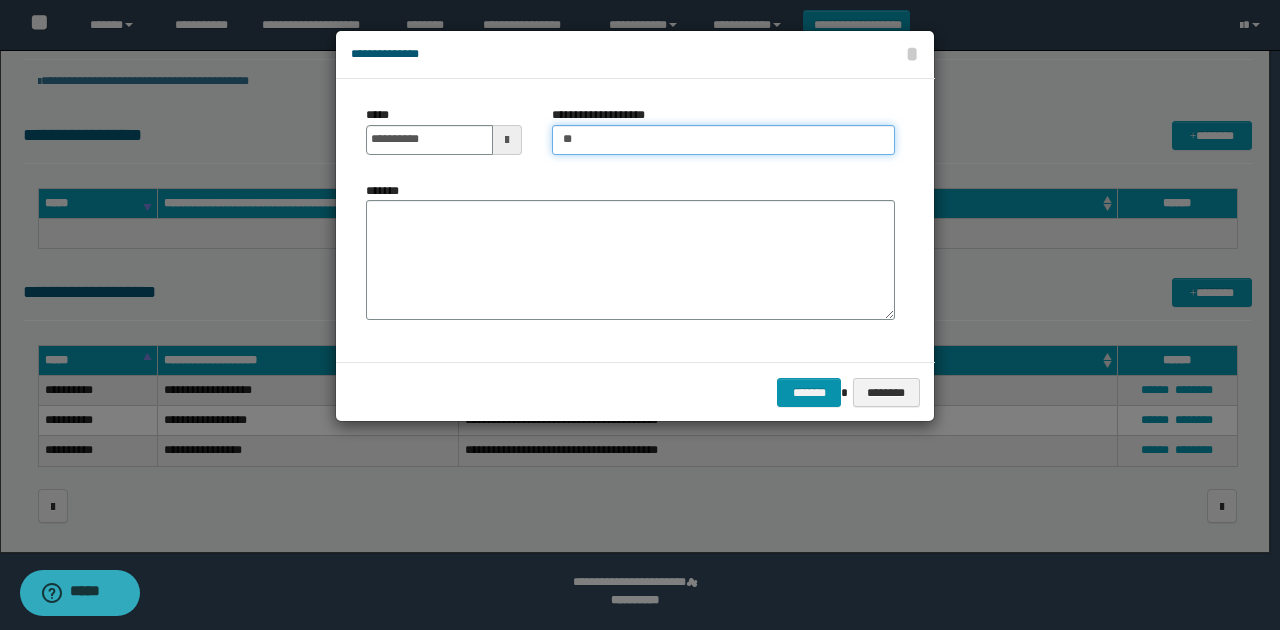 type on "**********" 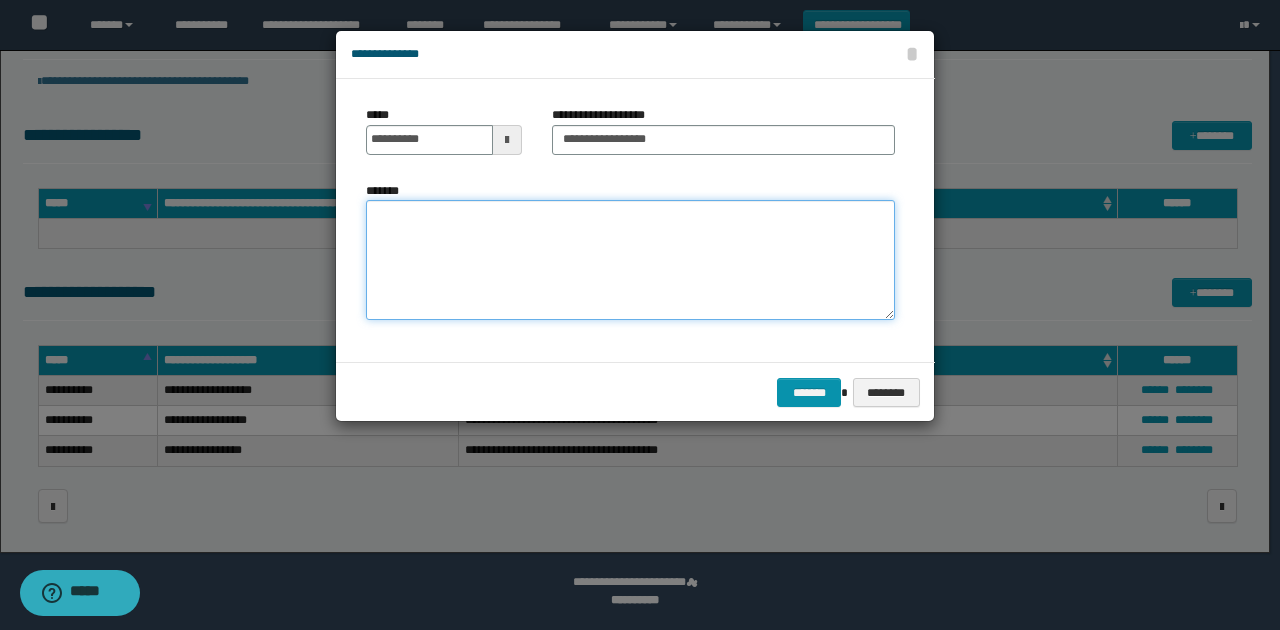 click on "*******" at bounding box center [630, 260] 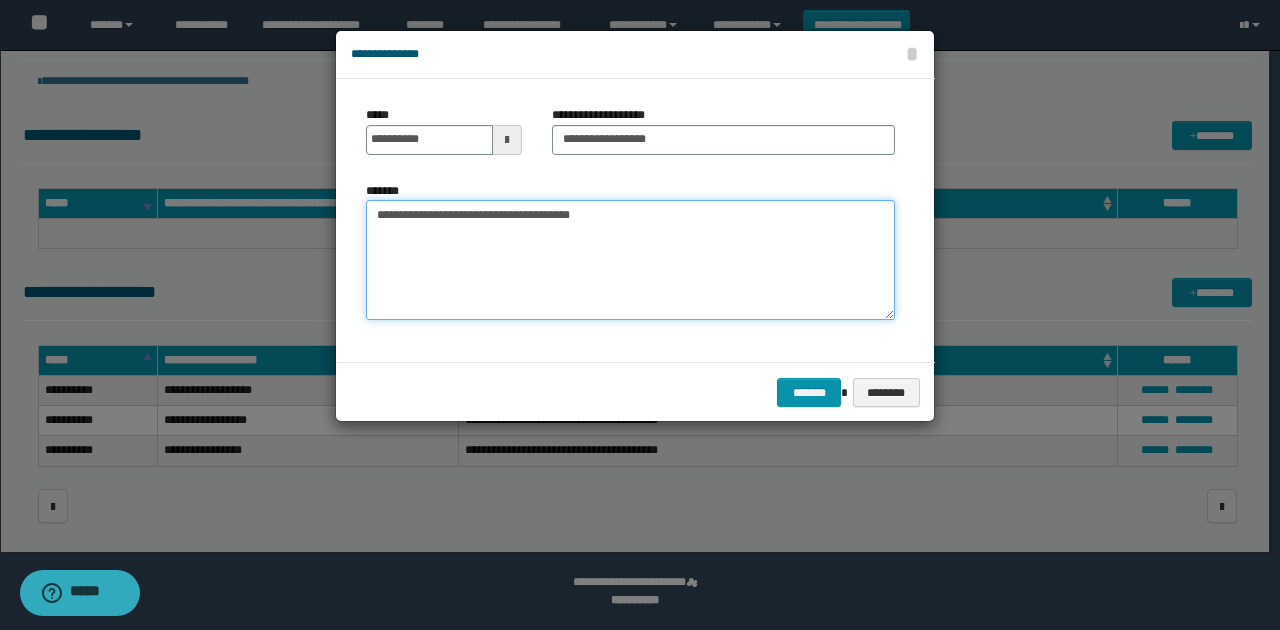 drag, startPoint x: 646, startPoint y: 319, endPoint x: 660, endPoint y: 338, distance: 23.600847 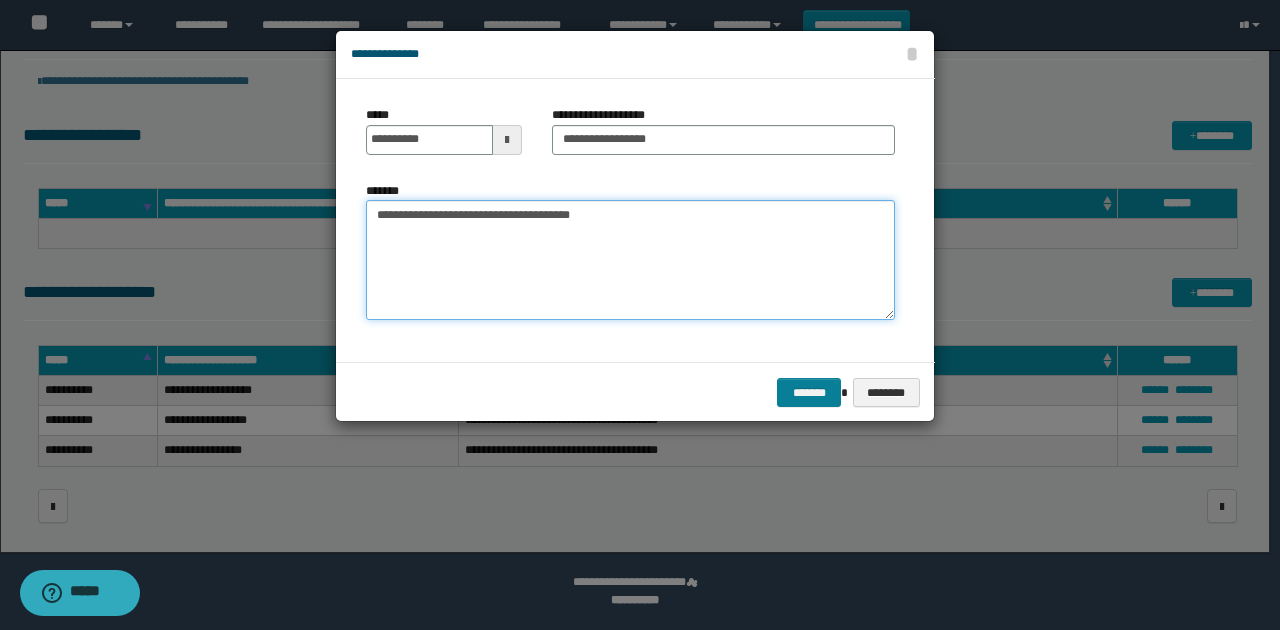 type on "**********" 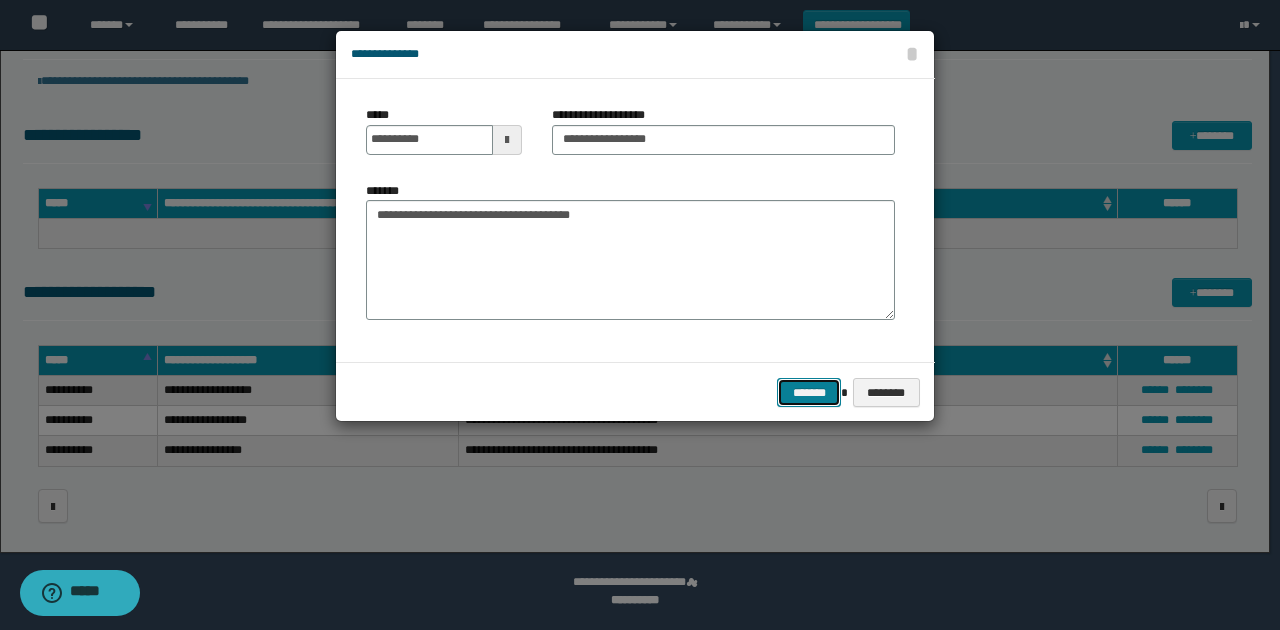 click on "*******" at bounding box center (809, 392) 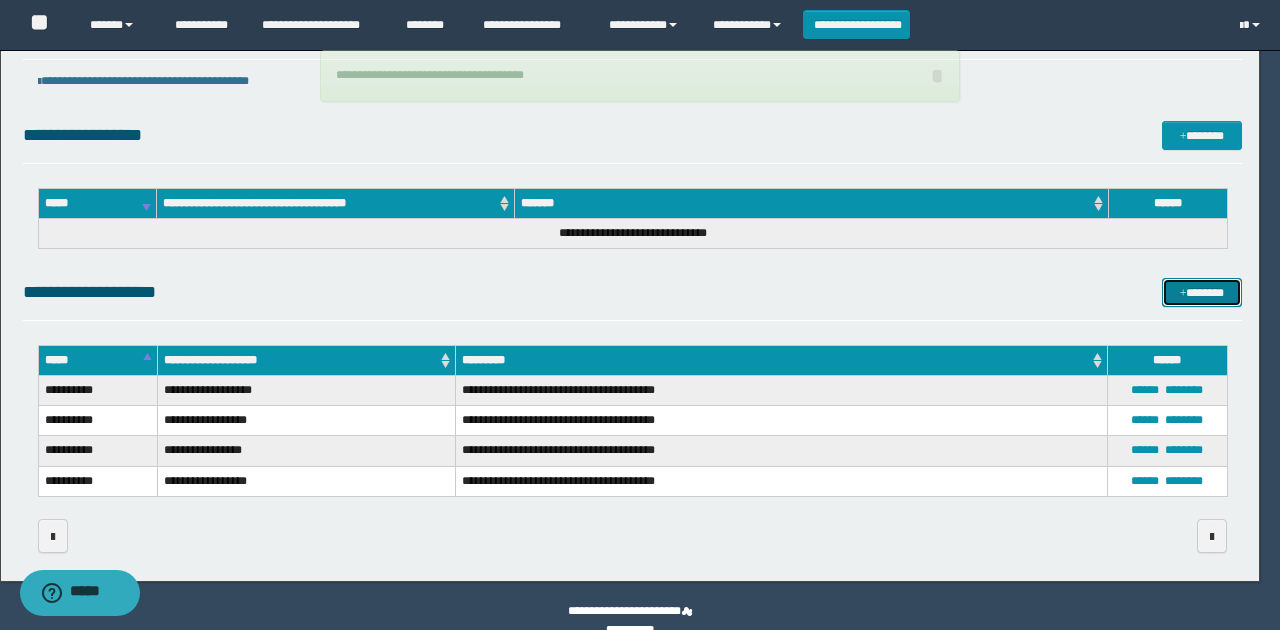 type 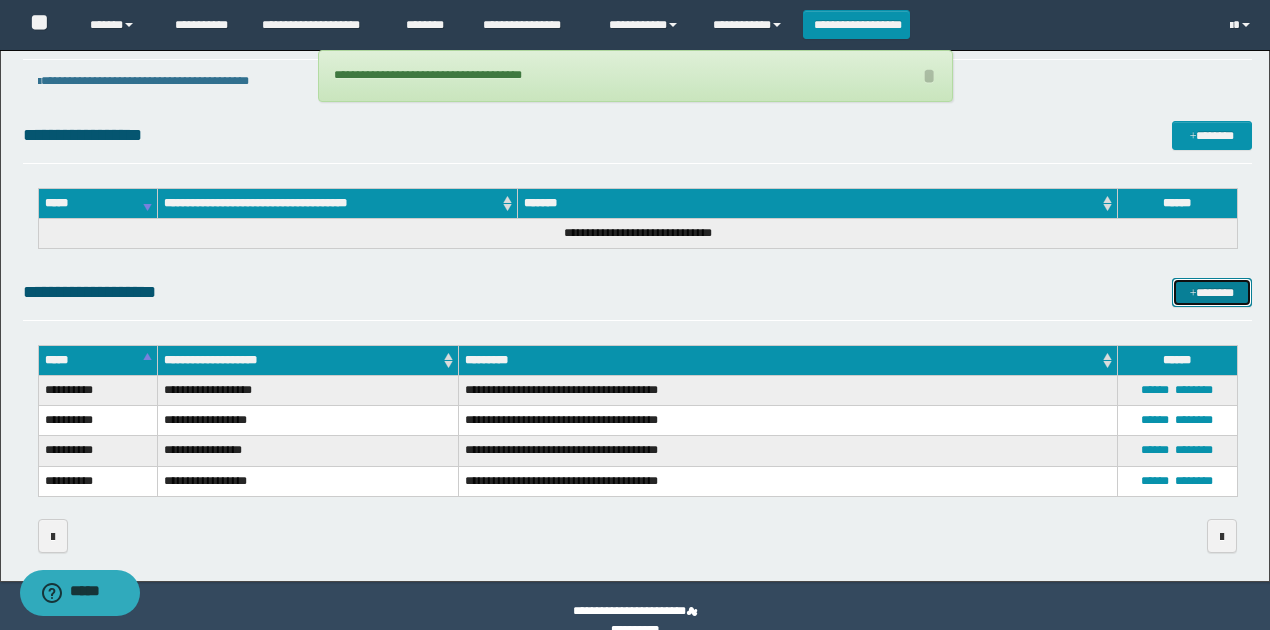 click at bounding box center [1193, 294] 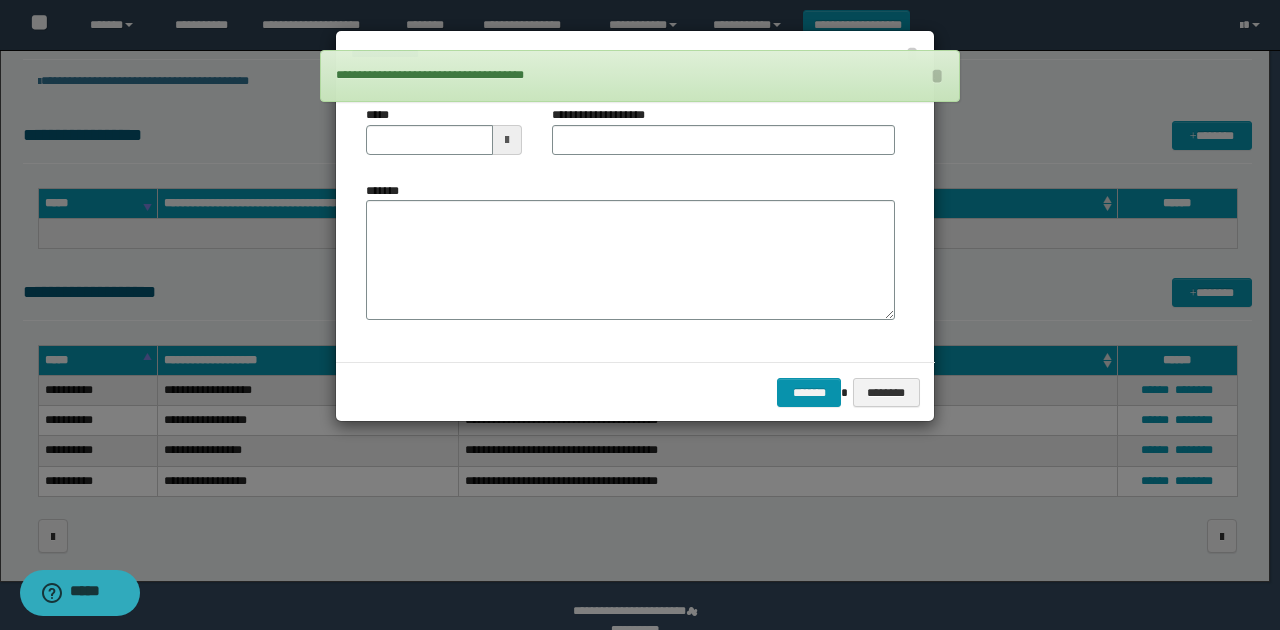 click at bounding box center [507, 140] 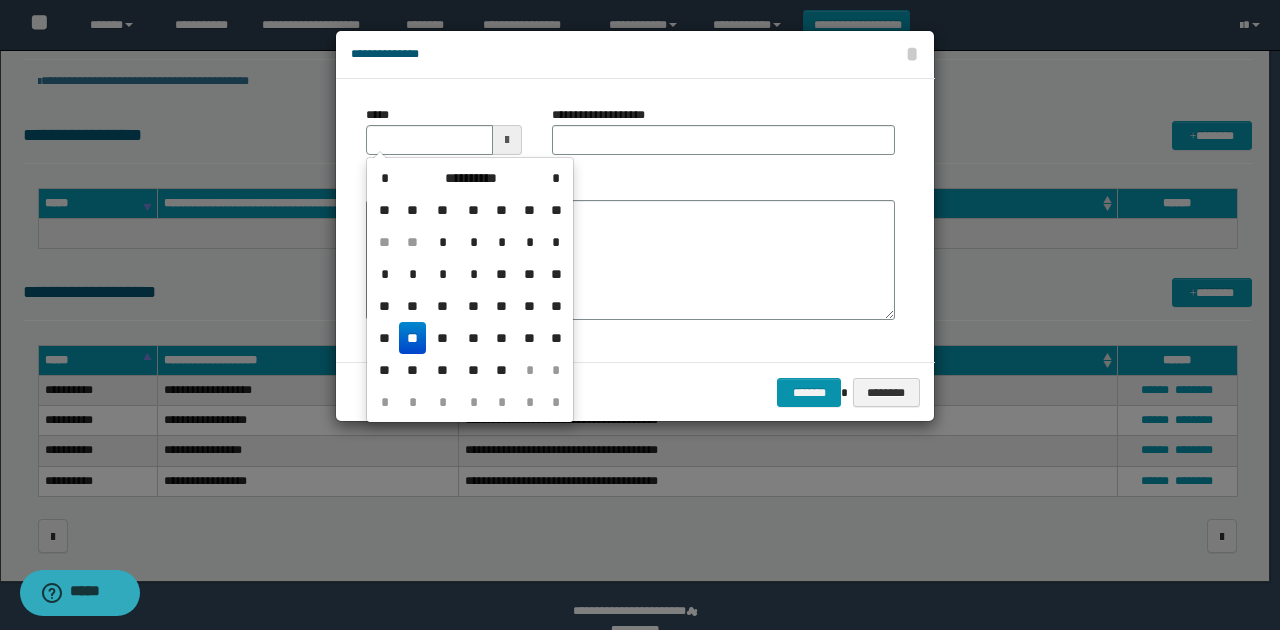 drag, startPoint x: 410, startPoint y: 338, endPoint x: 442, endPoint y: 304, distance: 46.69047 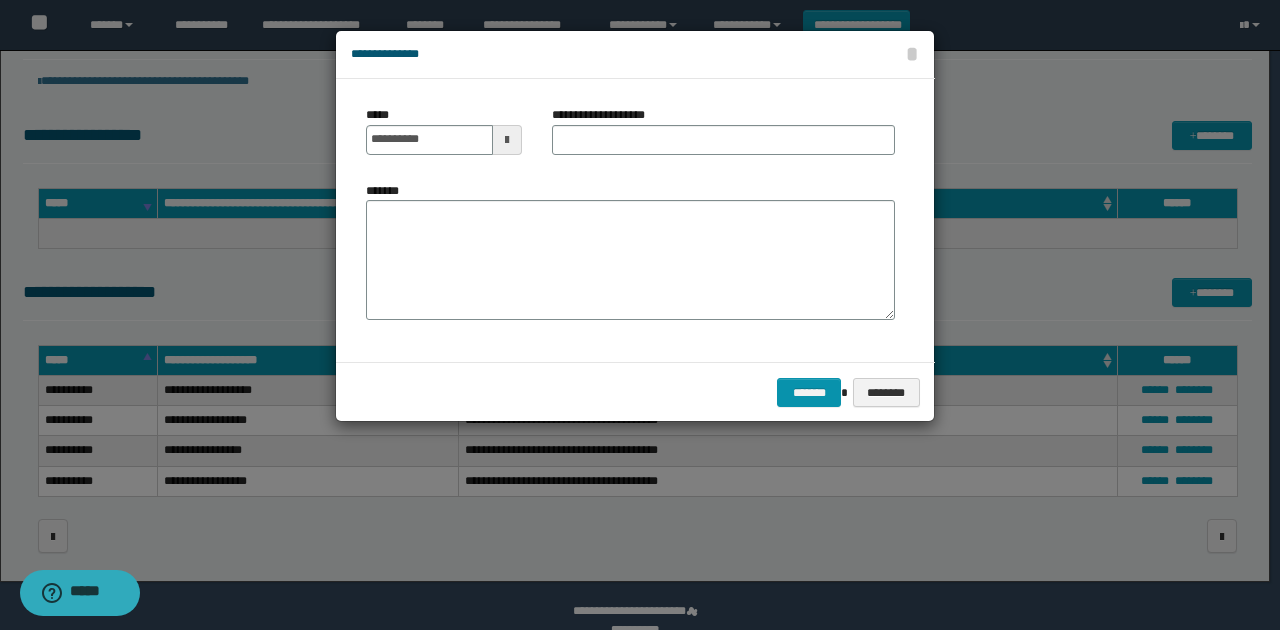click on "**********" at bounding box center [609, 115] 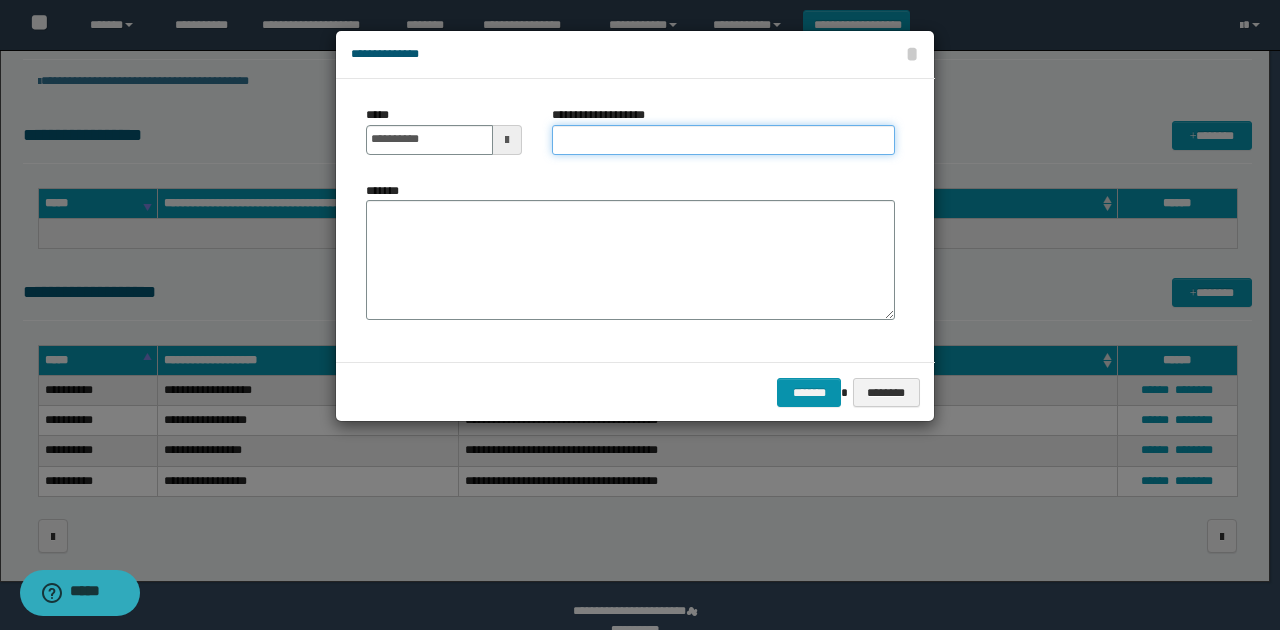 click on "**********" at bounding box center (723, 140) 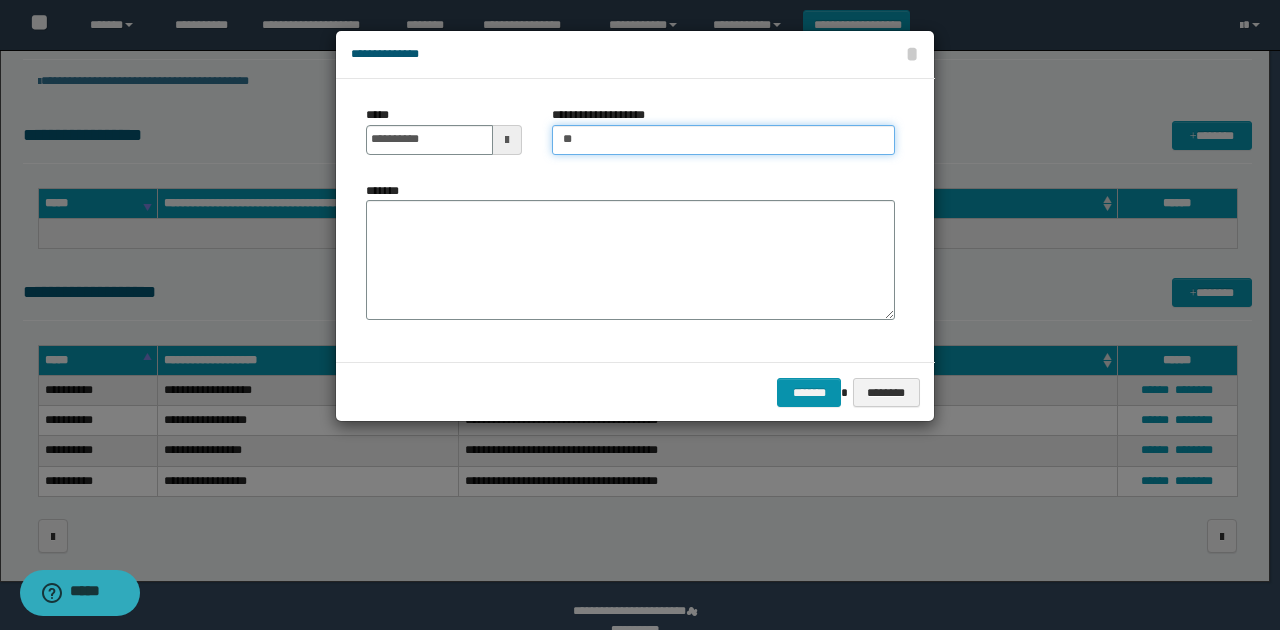 type on "**********" 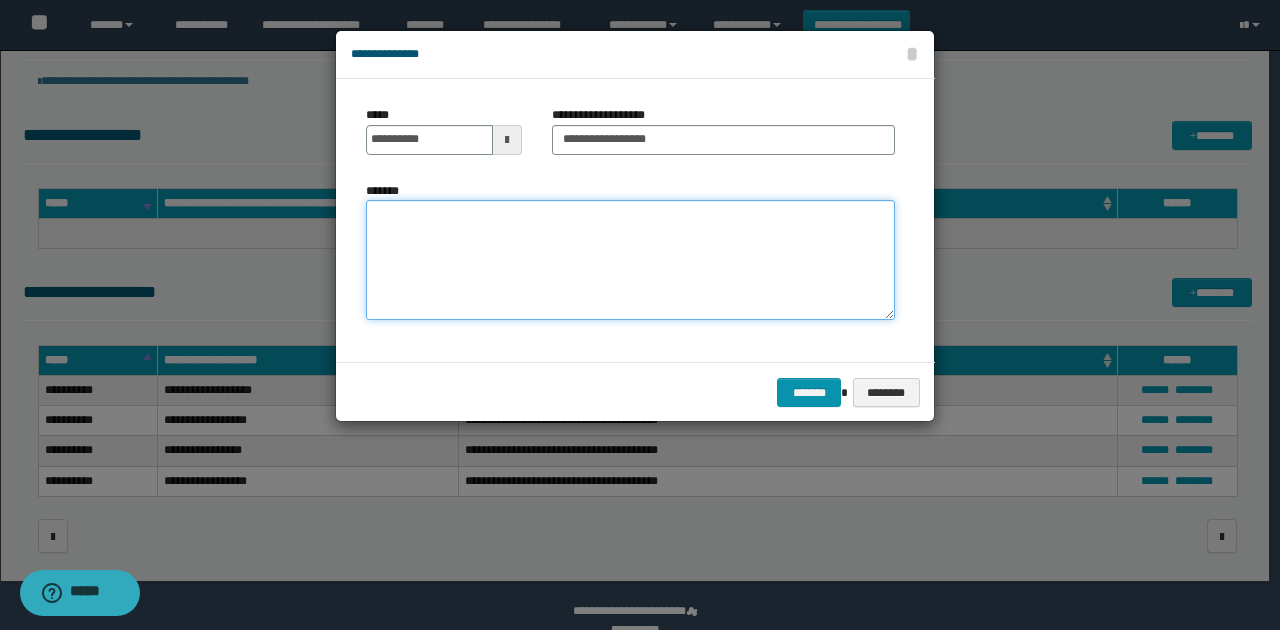 click on "*******" at bounding box center [630, 260] 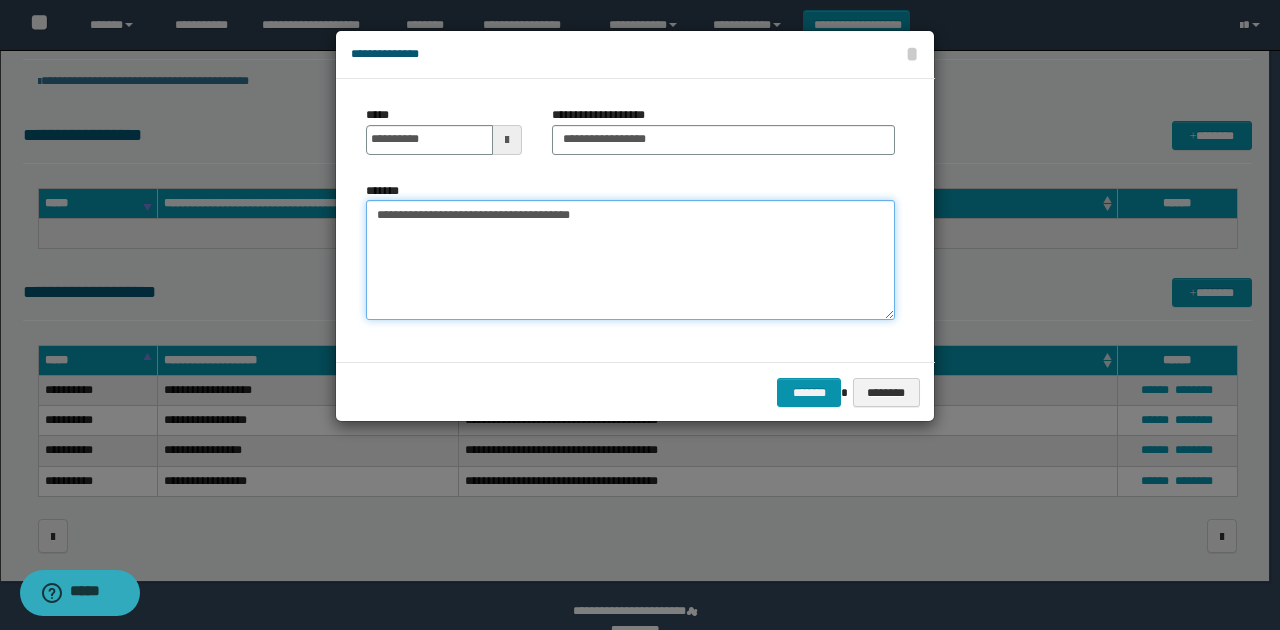 type on "**********" 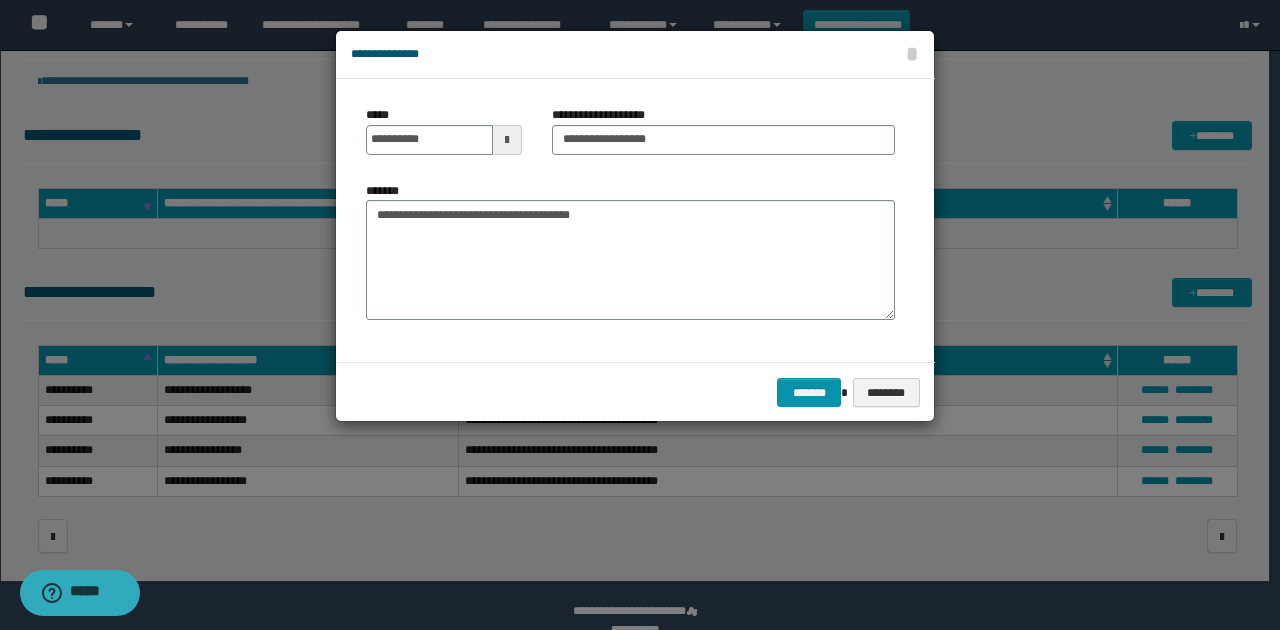 click on "*******
********" at bounding box center (635, 392) 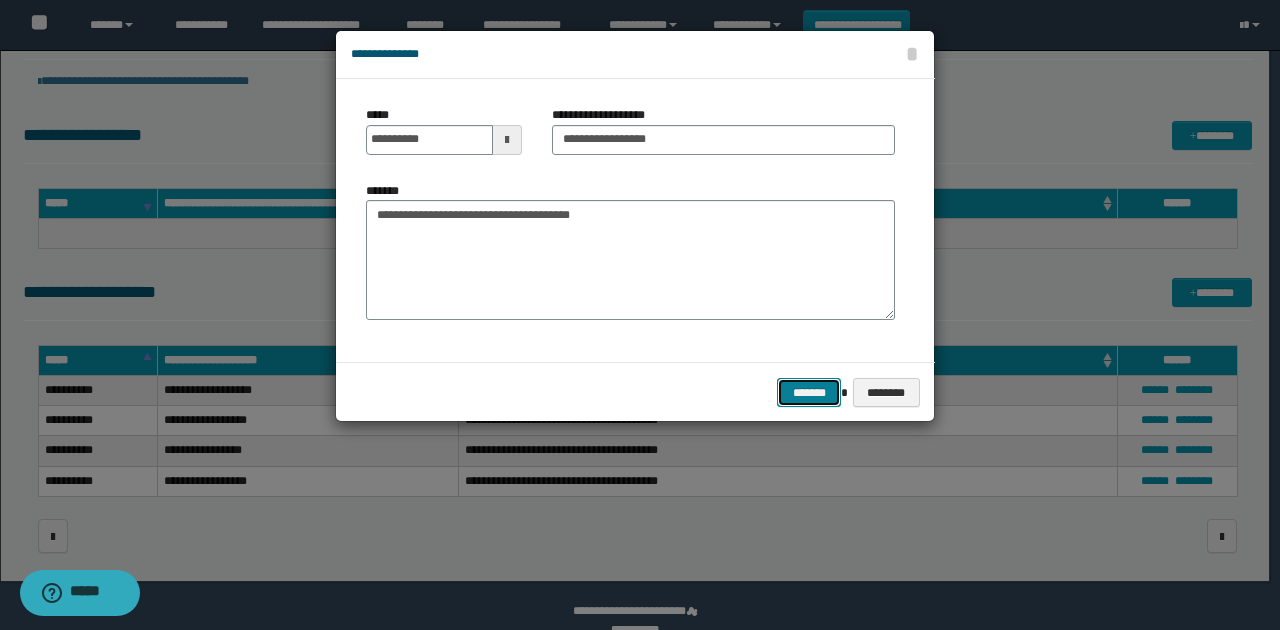 click on "*******" at bounding box center (809, 392) 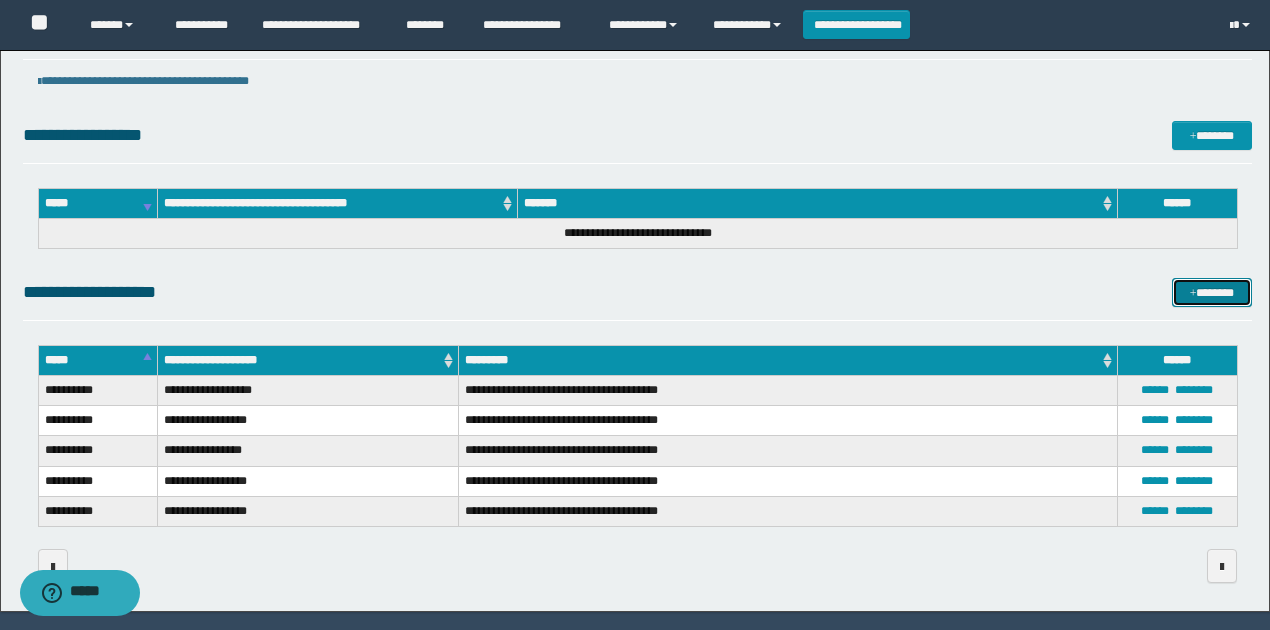click on "*******" at bounding box center [1211, 292] 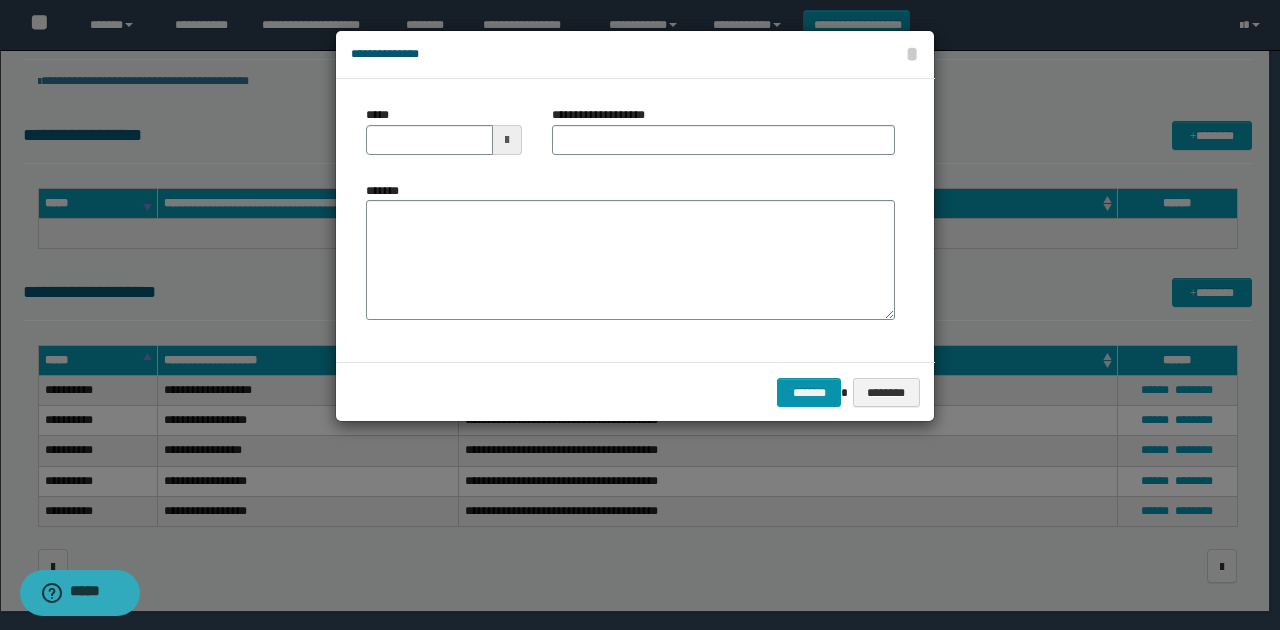 click at bounding box center (507, 140) 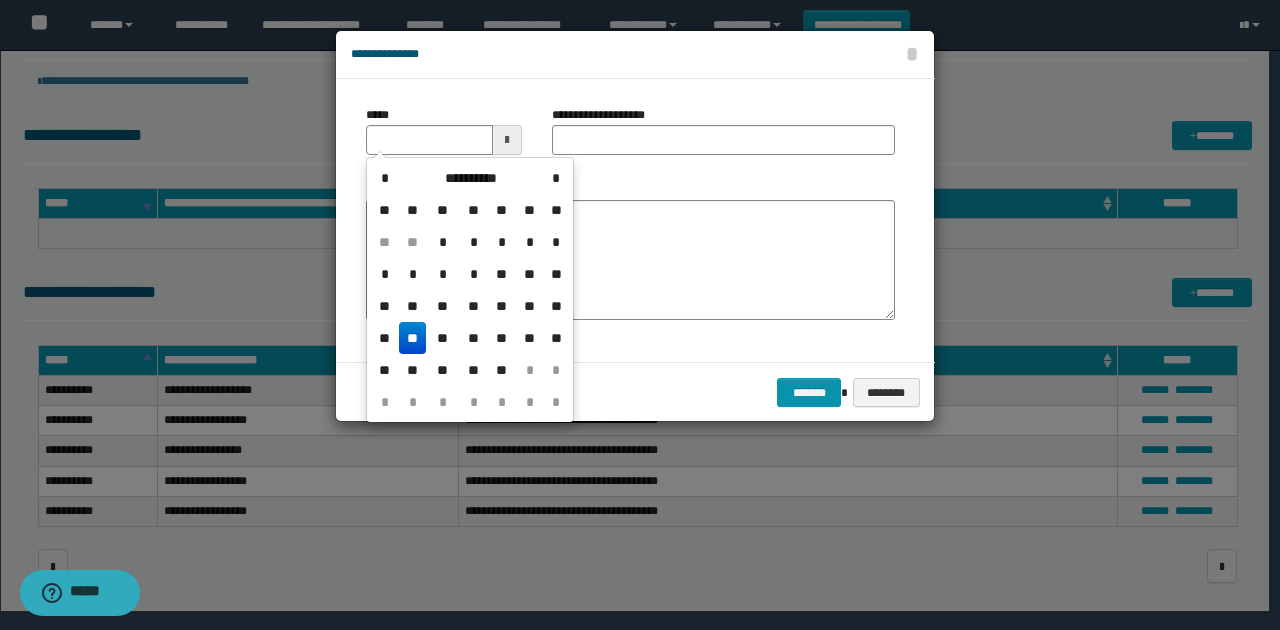 click on "**" at bounding box center (413, 338) 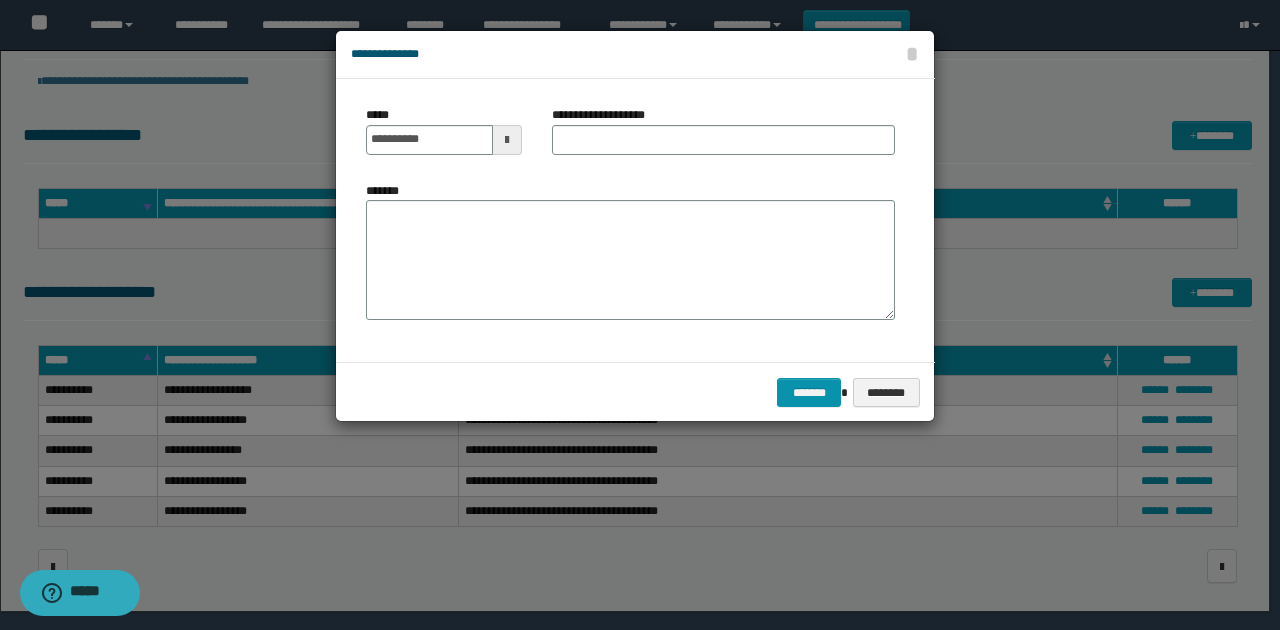 click on "**********" at bounding box center (609, 115) 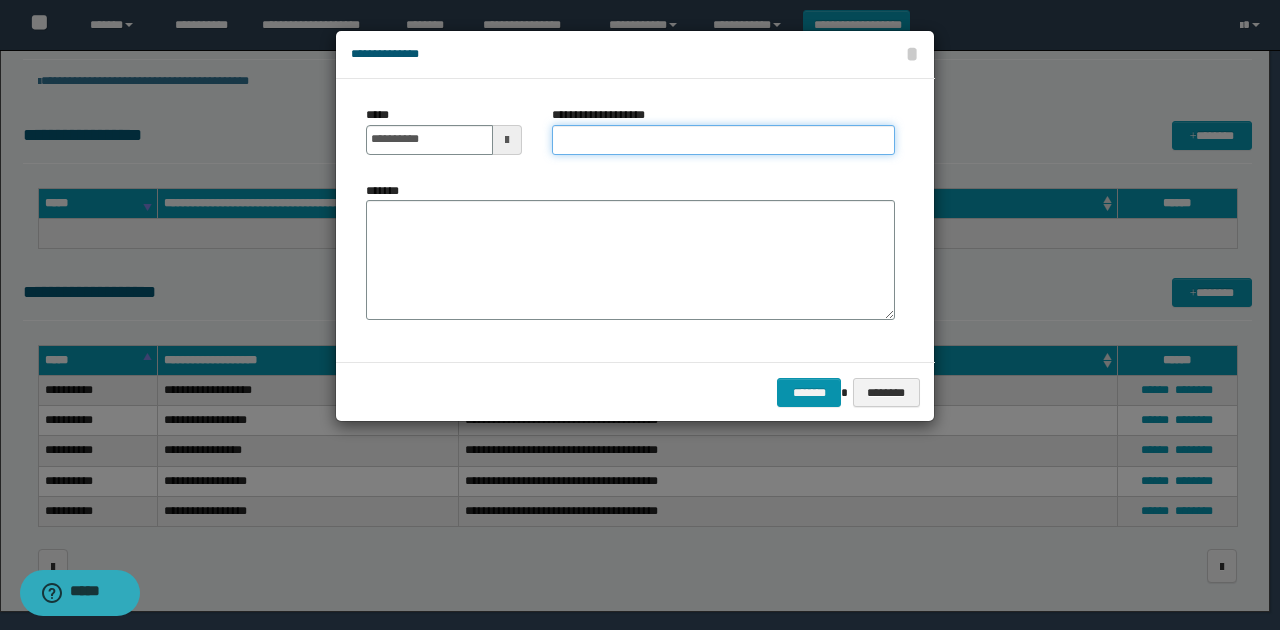click on "**********" at bounding box center [723, 140] 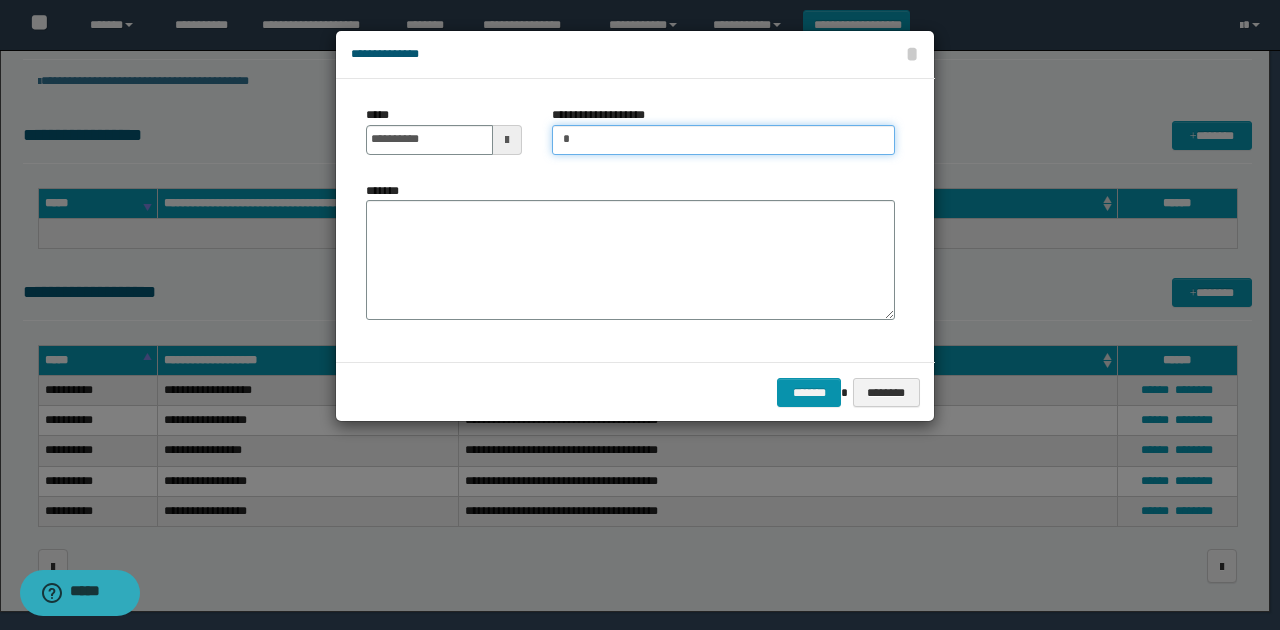 type on "**********" 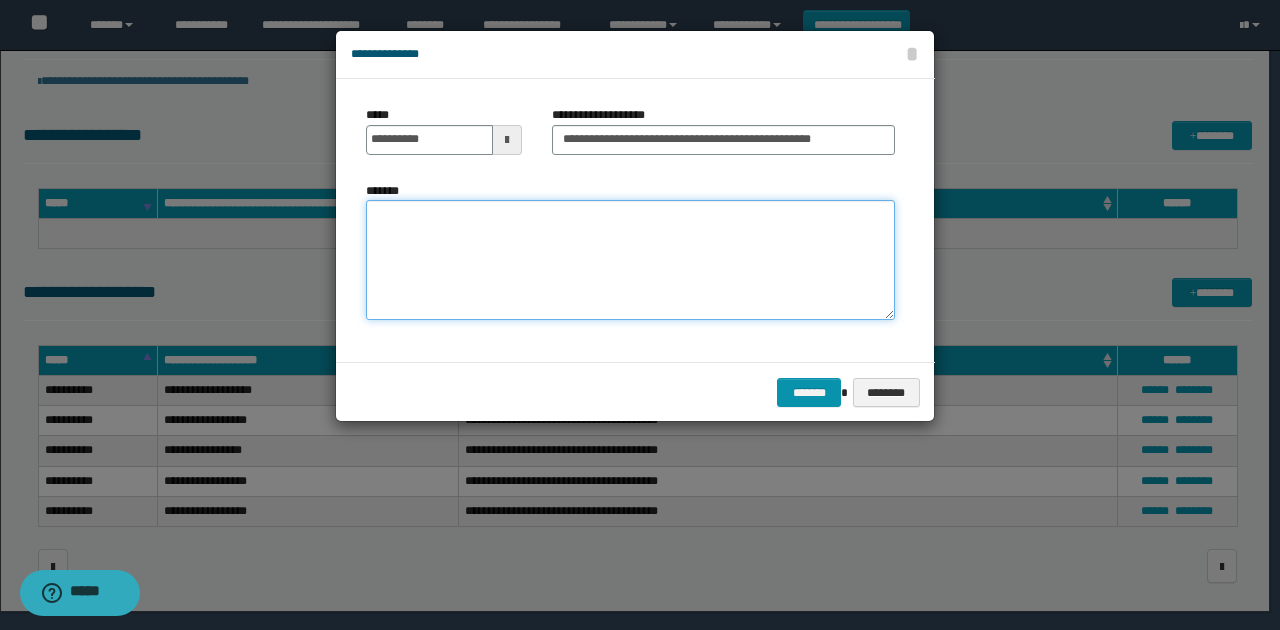 drag, startPoint x: 655, startPoint y: 266, endPoint x: 643, endPoint y: 240, distance: 28.635643 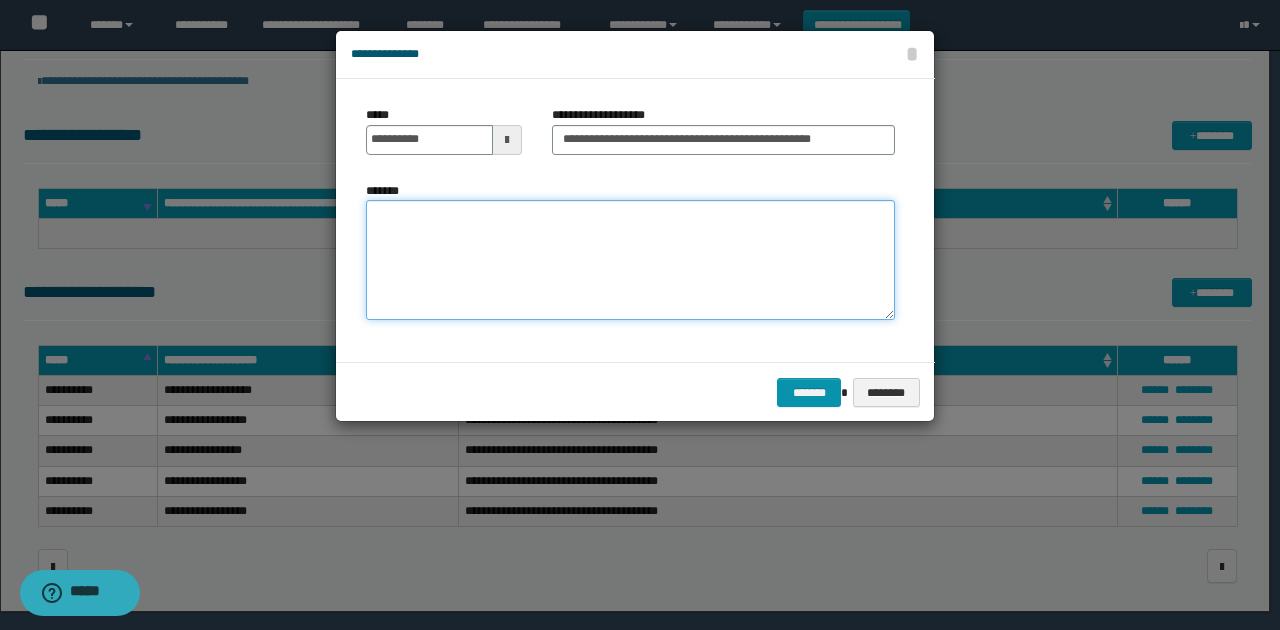 drag, startPoint x: 566, startPoint y: 246, endPoint x: 566, endPoint y: 272, distance: 26 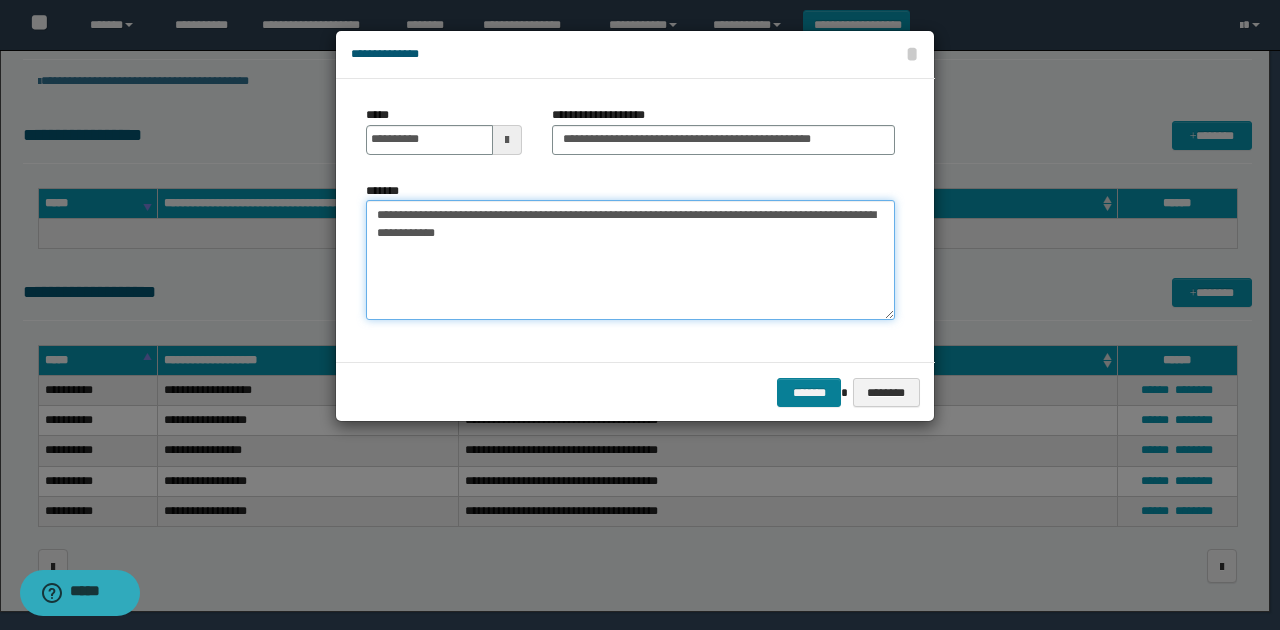 type on "**********" 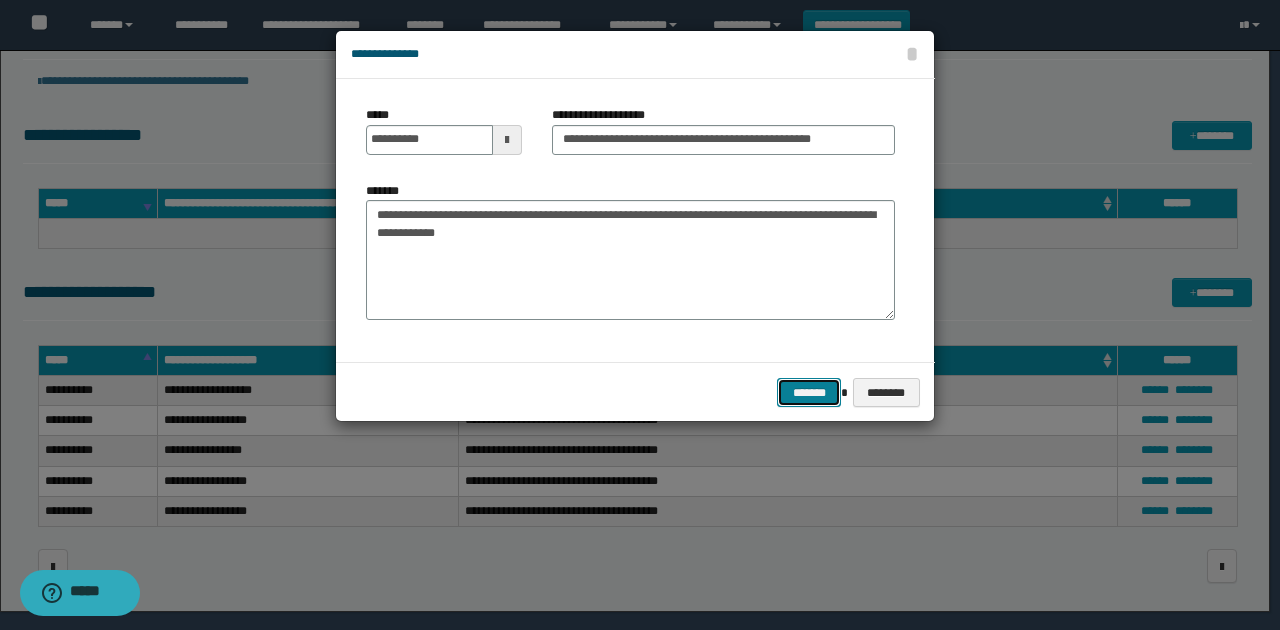 click on "*******" at bounding box center [809, 392] 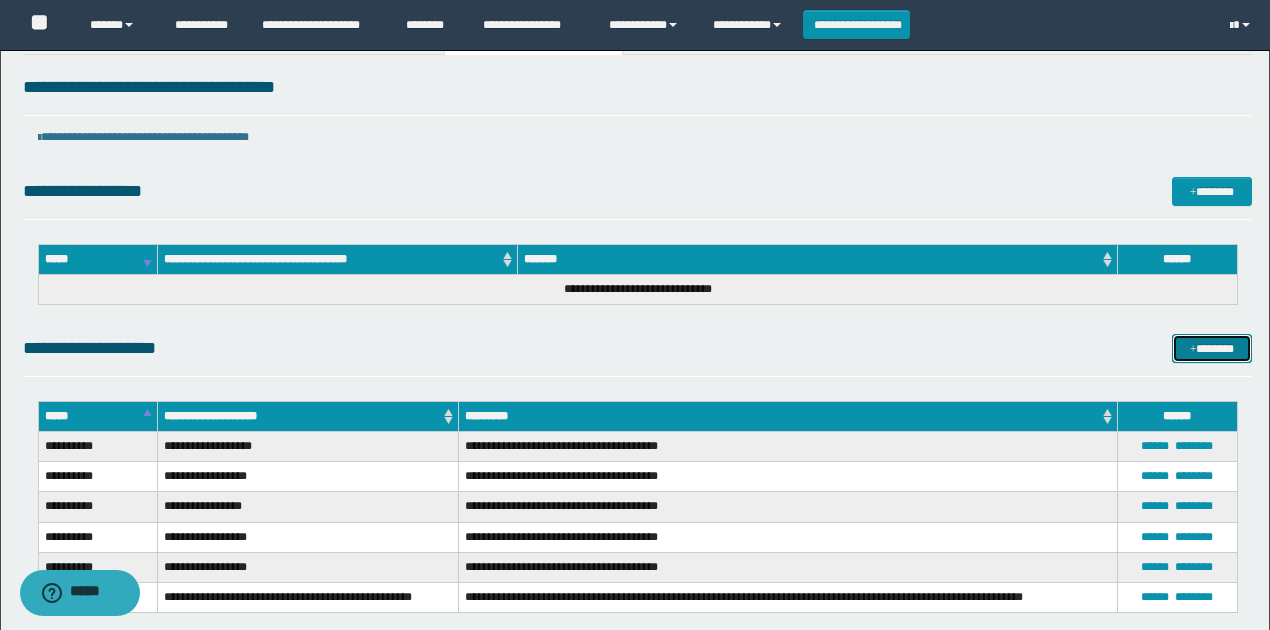 scroll, scrollTop: 0, scrollLeft: 0, axis: both 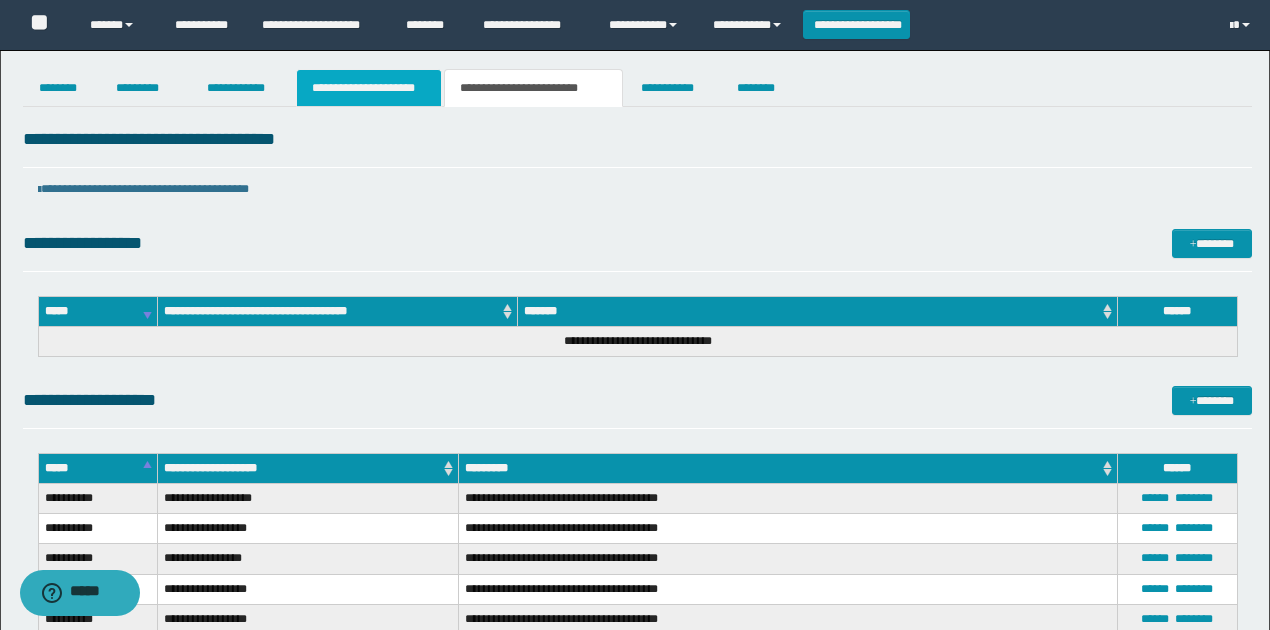 click on "**********" at bounding box center (369, 88) 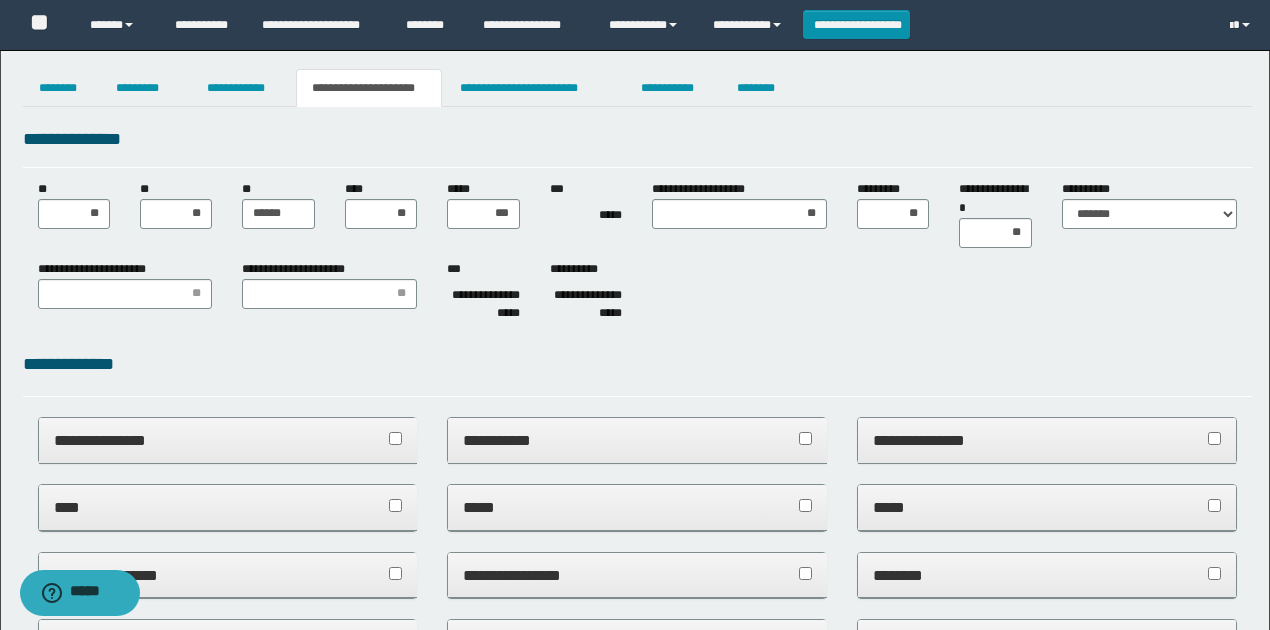 drag, startPoint x: 576, startPoint y: 179, endPoint x: 565, endPoint y: 173, distance: 12.529964 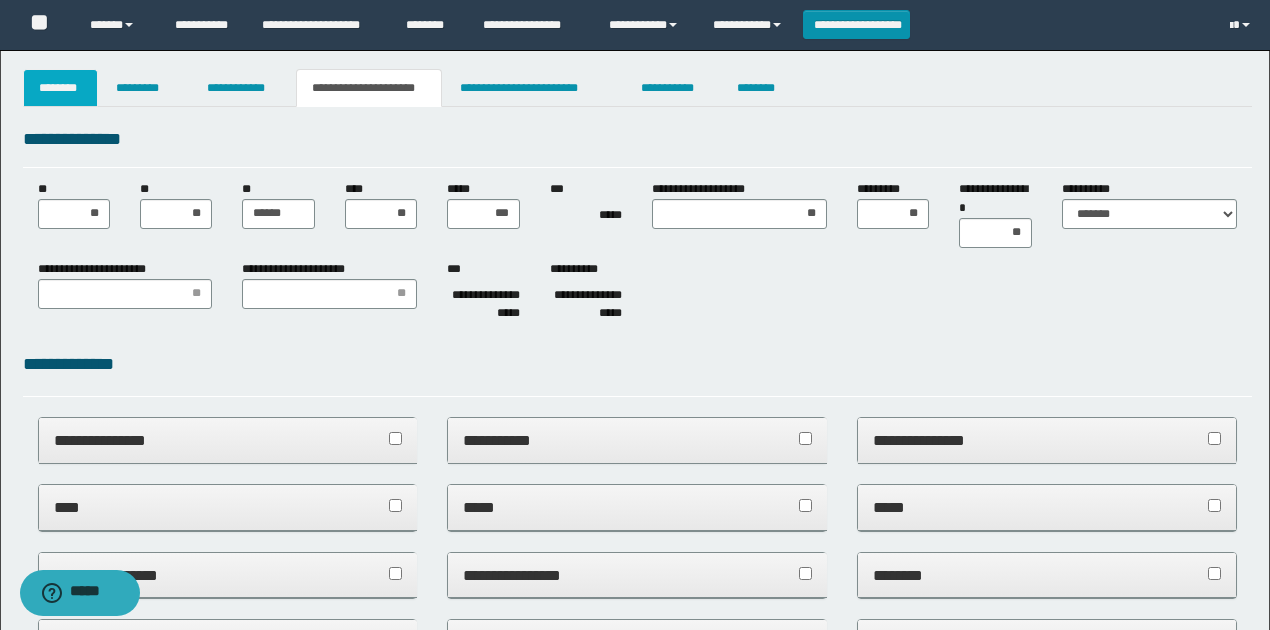 click on "********" at bounding box center (61, 88) 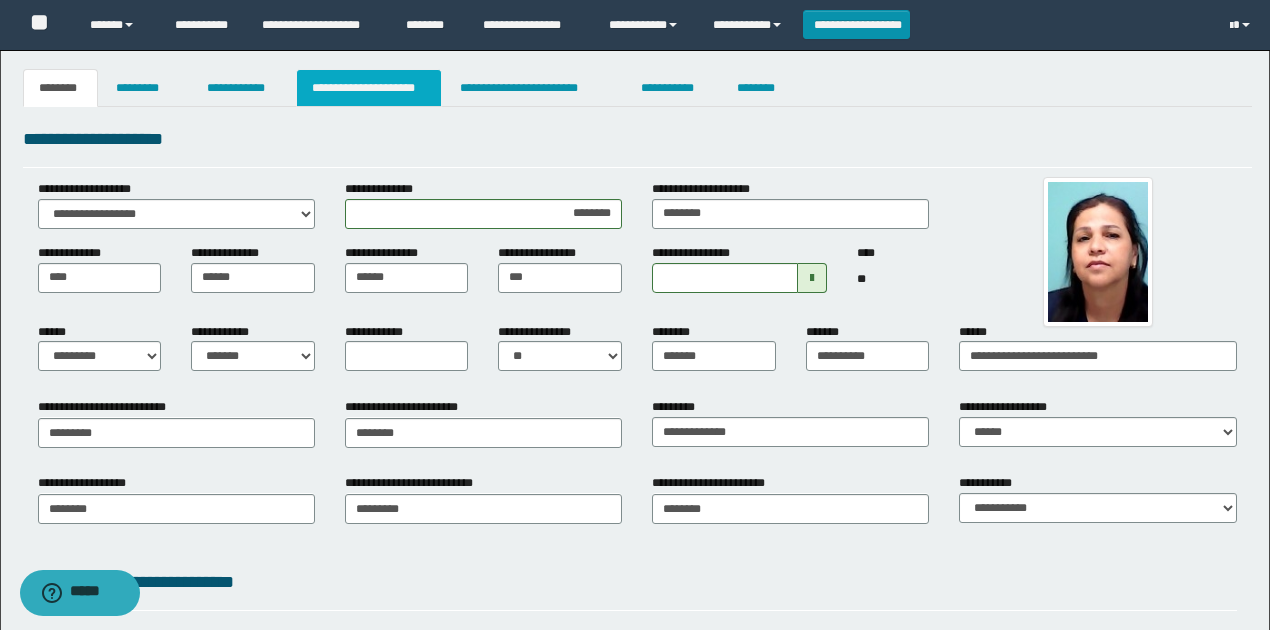 click on "**********" at bounding box center (369, 88) 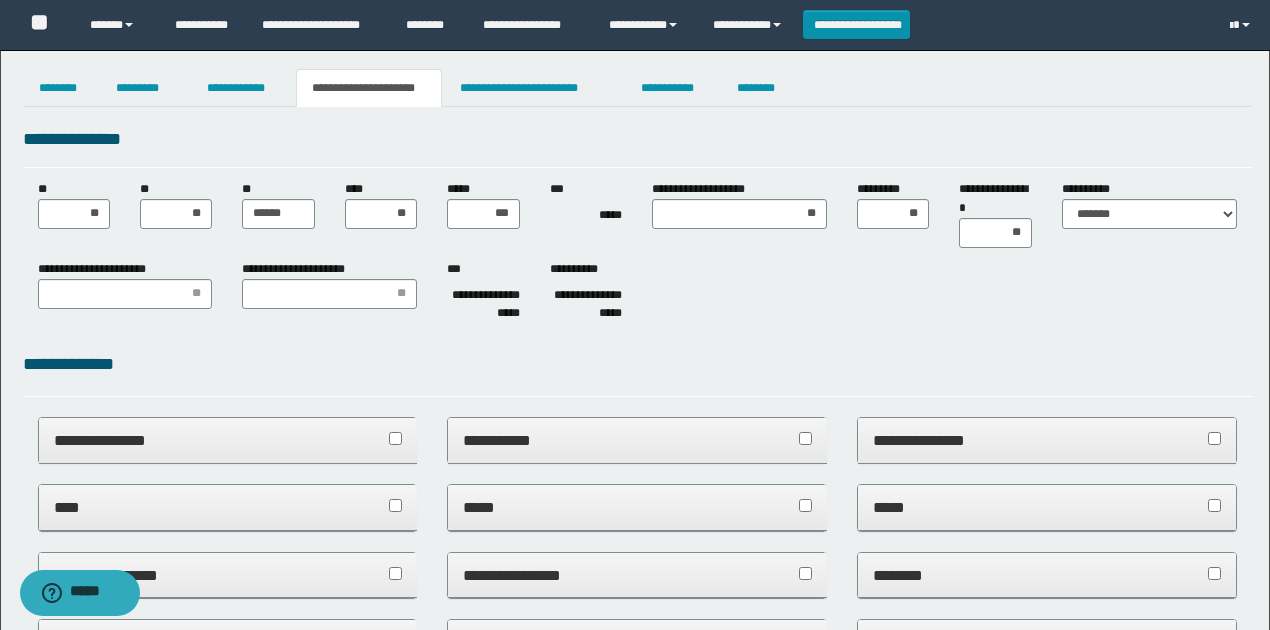 click on "**********" at bounding box center (637, 146) 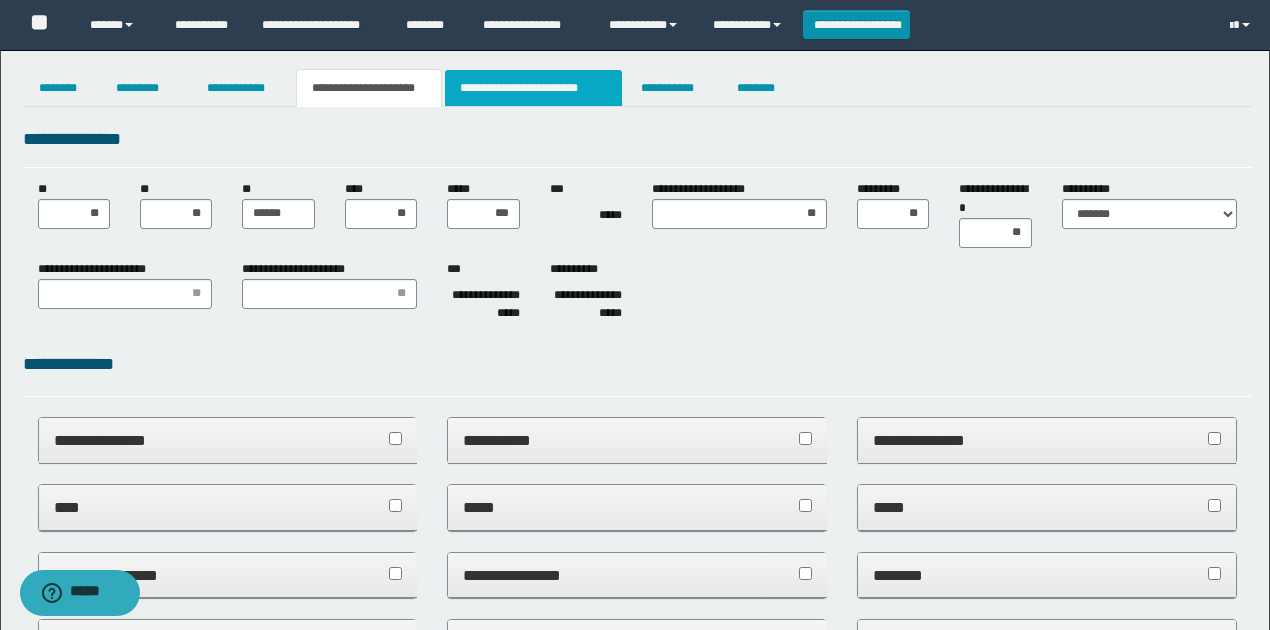 click on "**********" at bounding box center (533, 88) 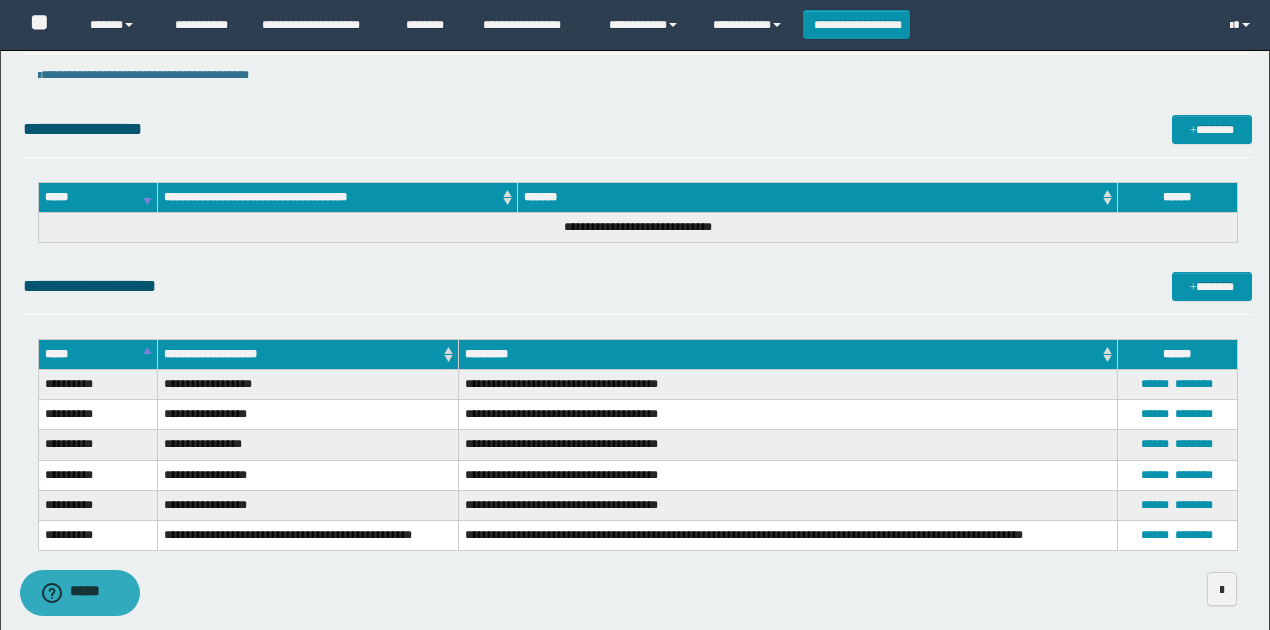 scroll, scrollTop: 198, scrollLeft: 0, axis: vertical 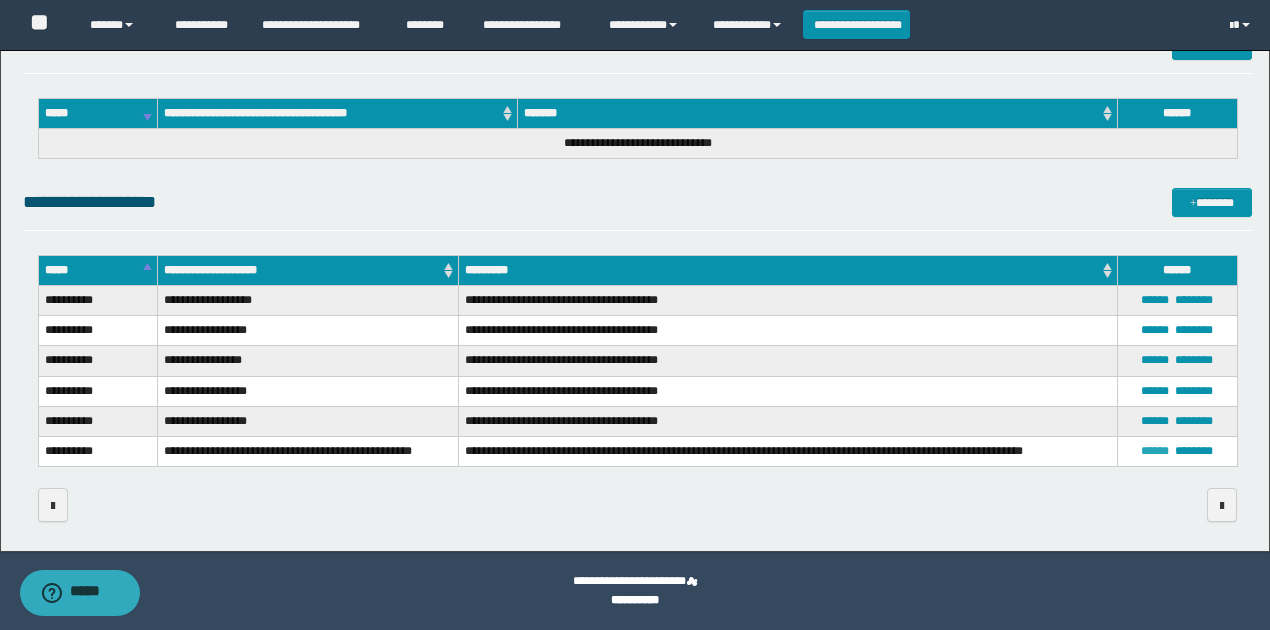 click on "******" at bounding box center [1155, 451] 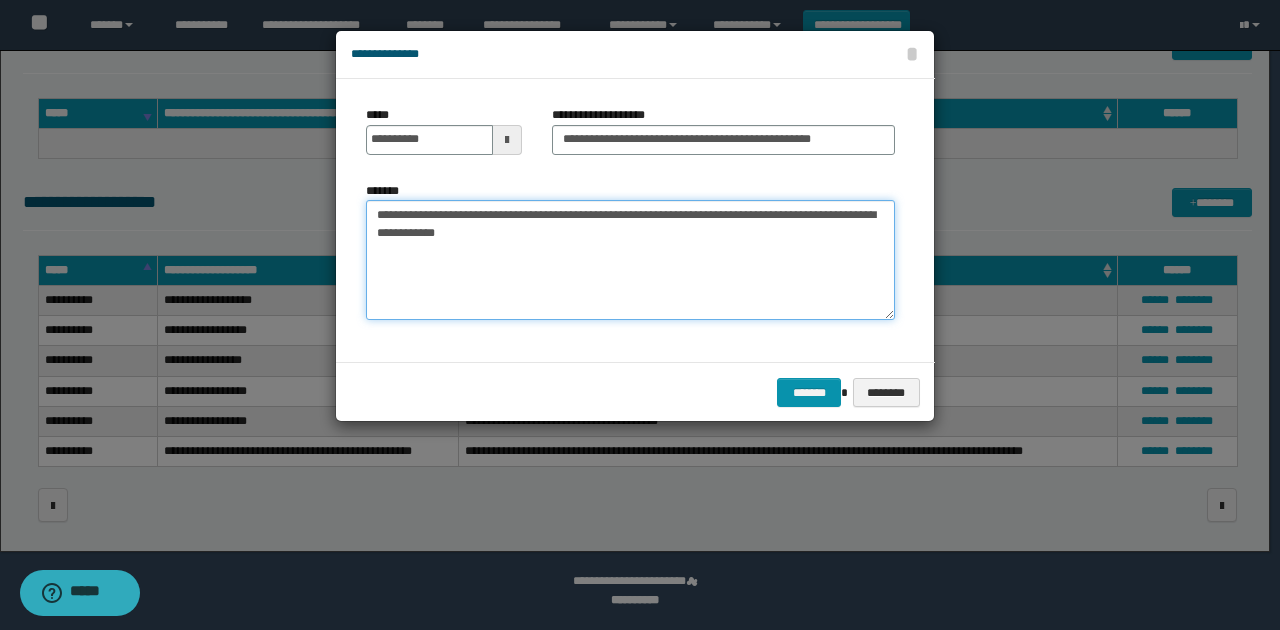 drag, startPoint x: 542, startPoint y: 244, endPoint x: 241, endPoint y: 192, distance: 305.45868 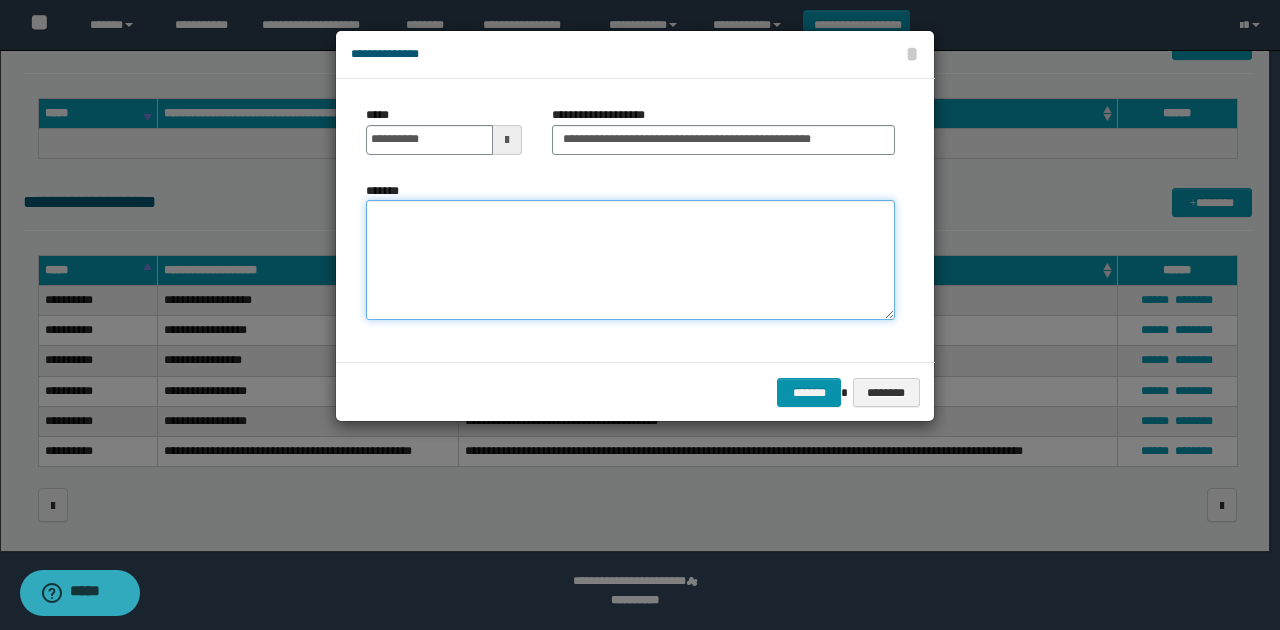 click on "*******" at bounding box center [630, 260] 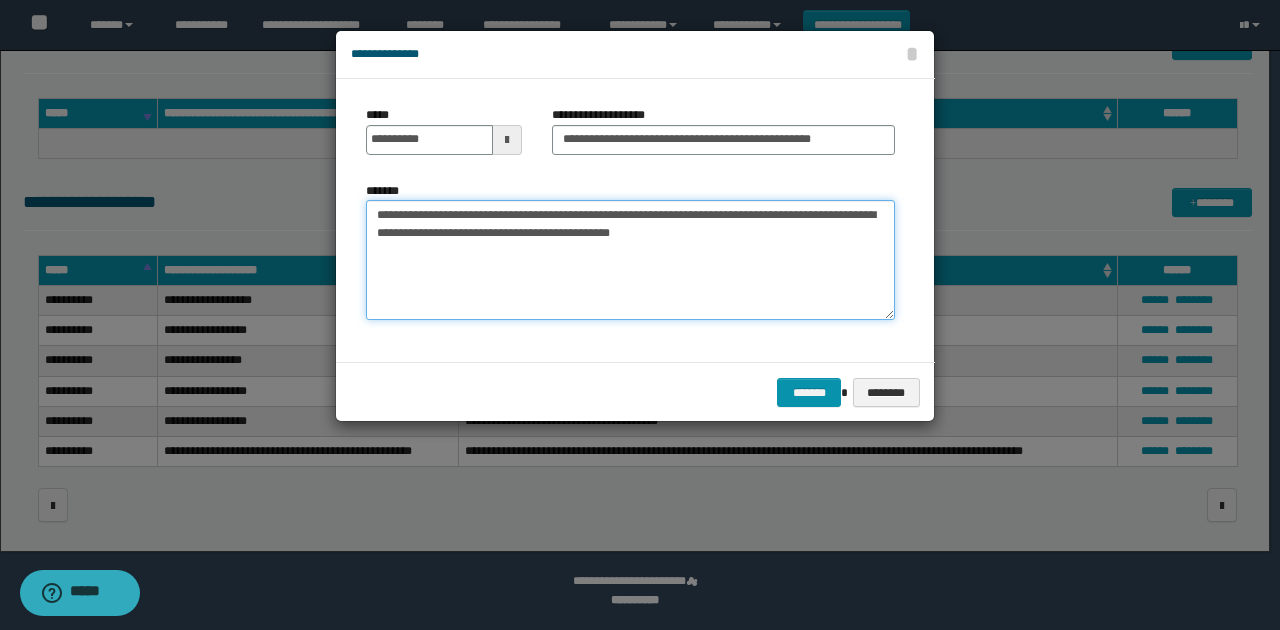 type on "**********" 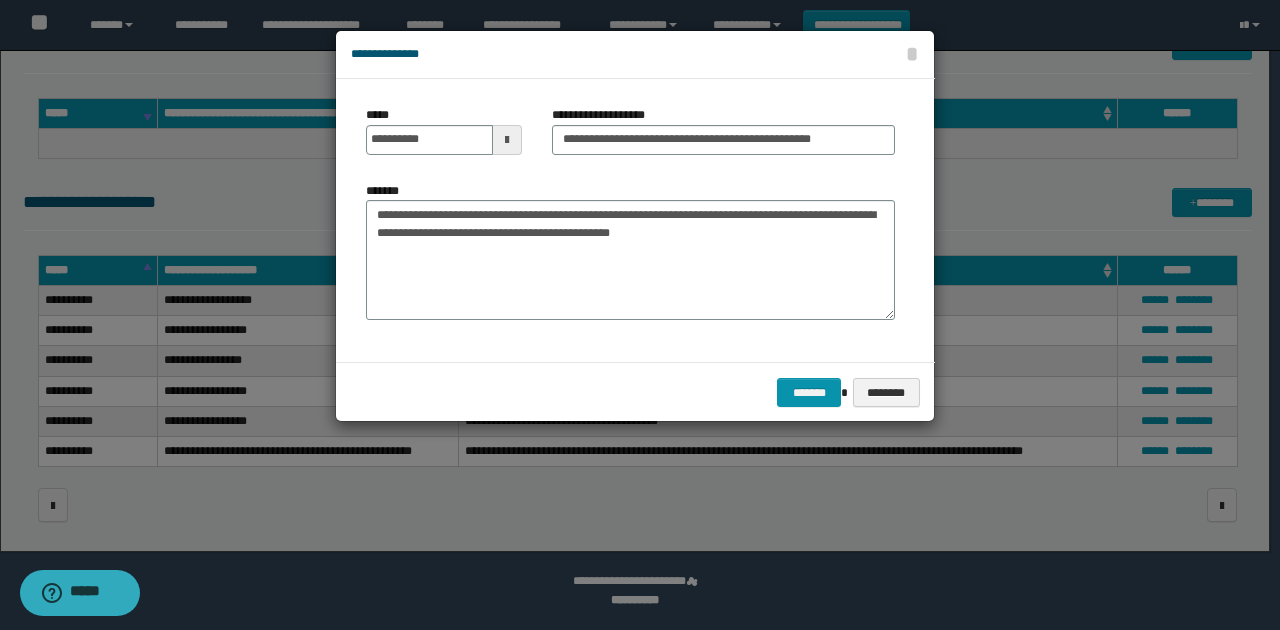 click on "**********" at bounding box center (635, 220) 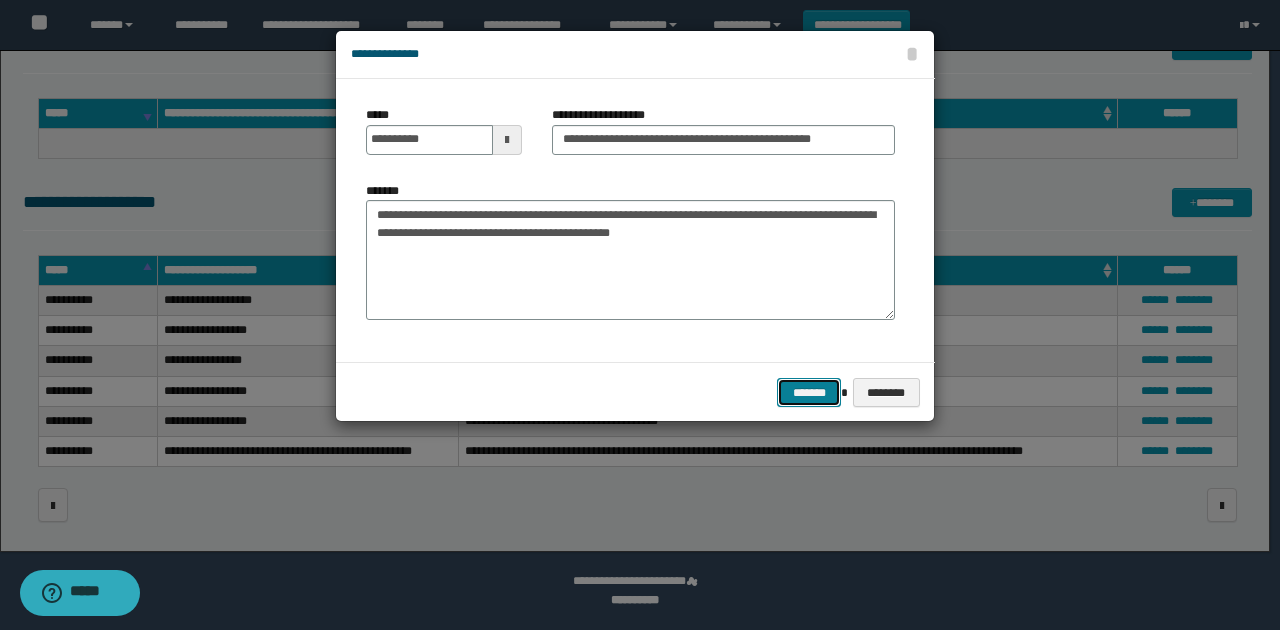 click on "*******" at bounding box center [809, 392] 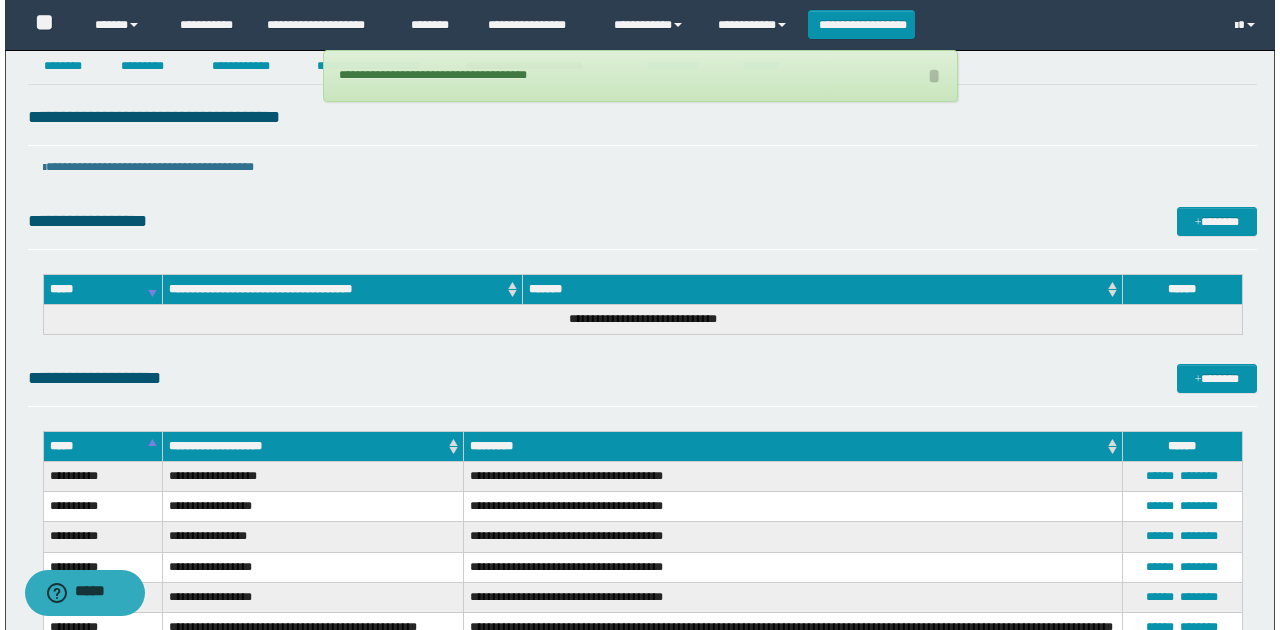 scroll, scrollTop: 0, scrollLeft: 0, axis: both 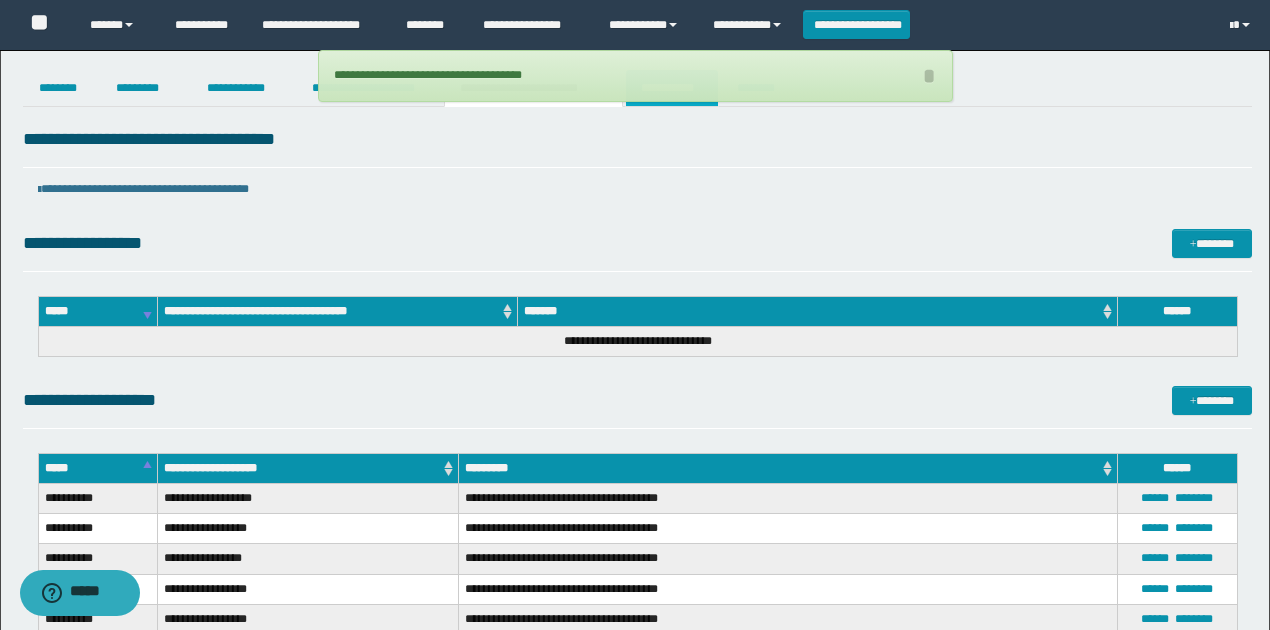 click on "**********" at bounding box center (672, 88) 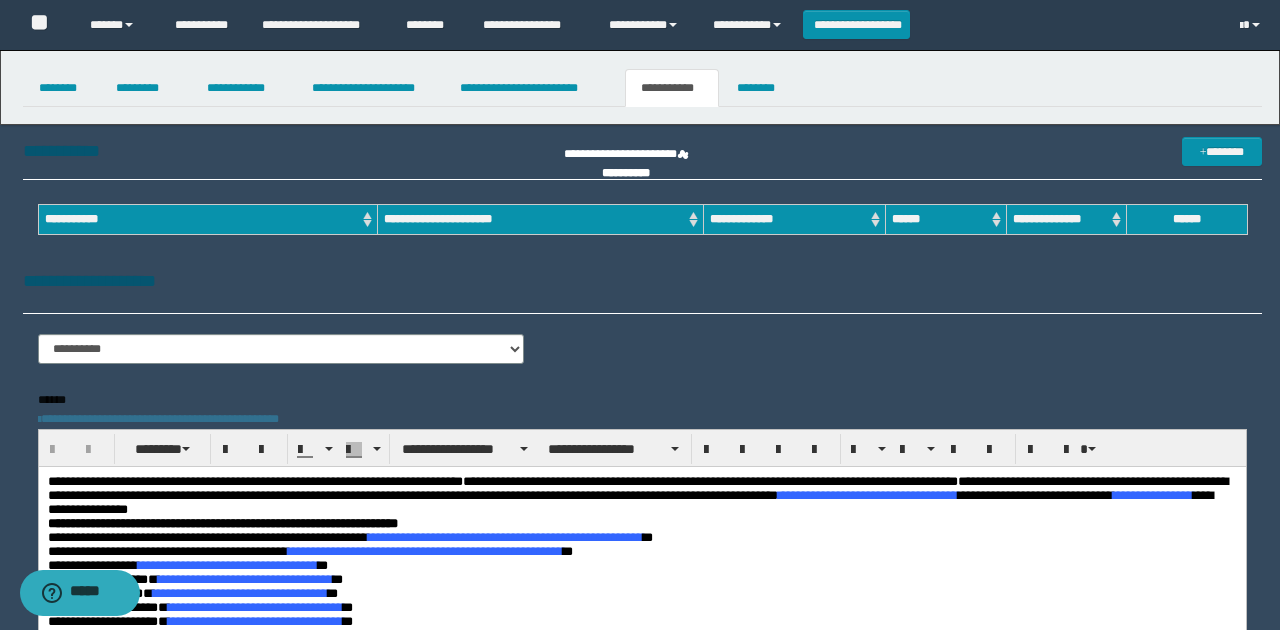 scroll, scrollTop: 0, scrollLeft: 0, axis: both 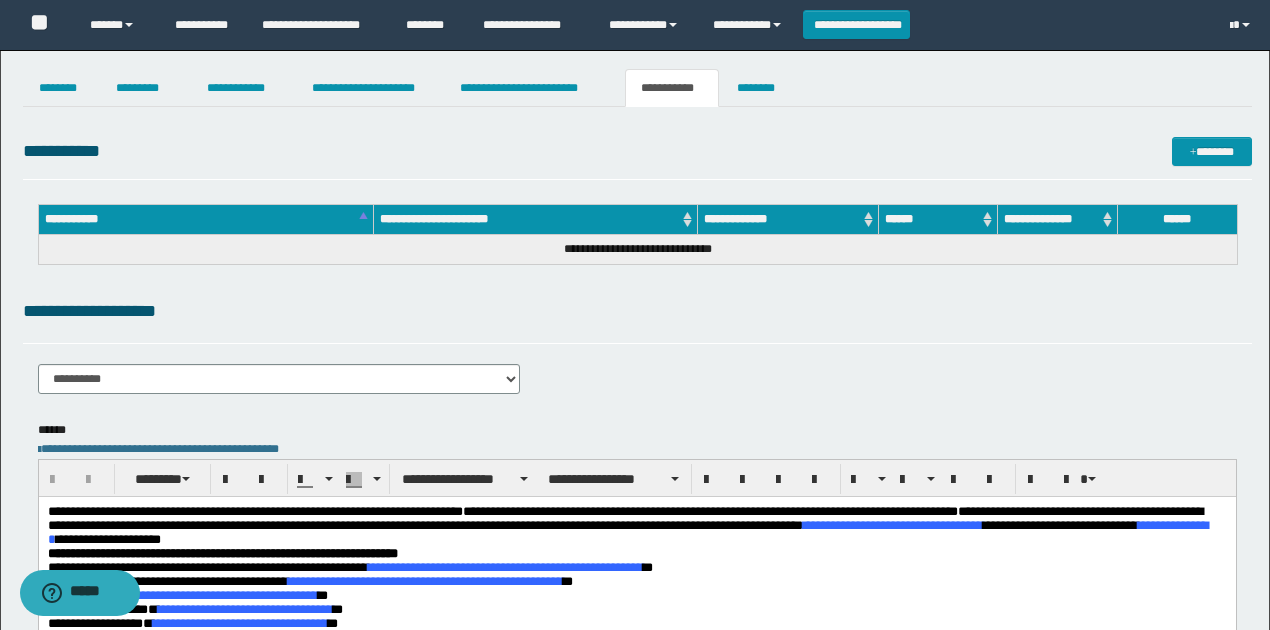 click on "**********" at bounding box center (637, 574) 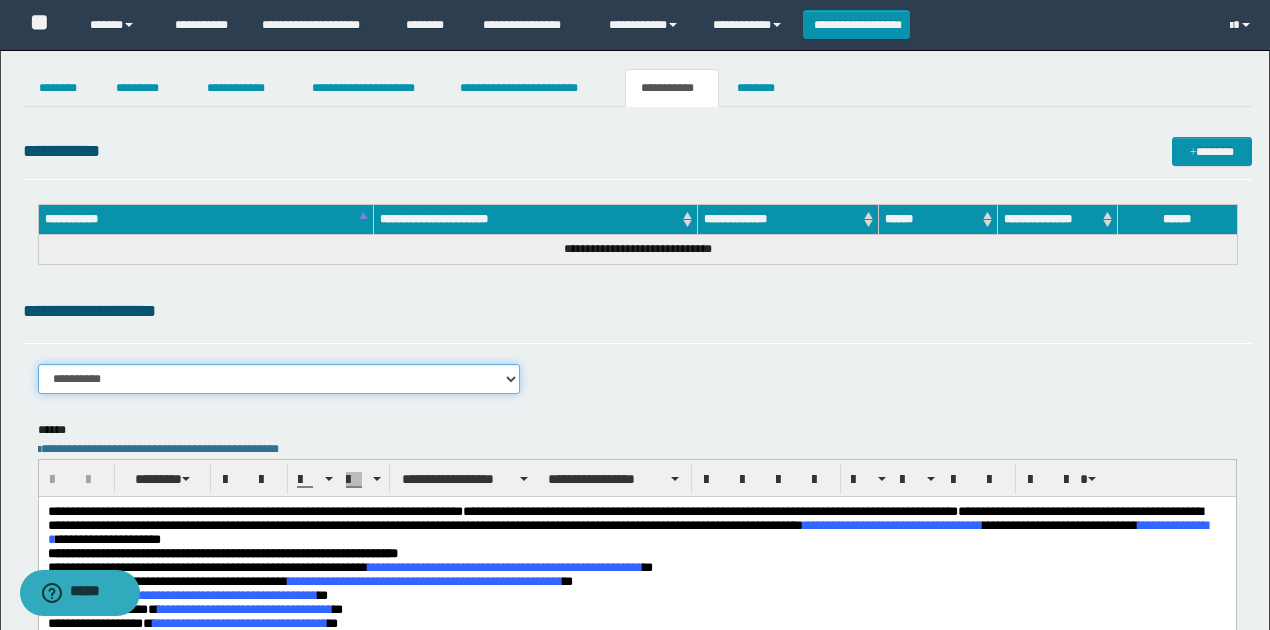 click on "**********" at bounding box center (279, 379) 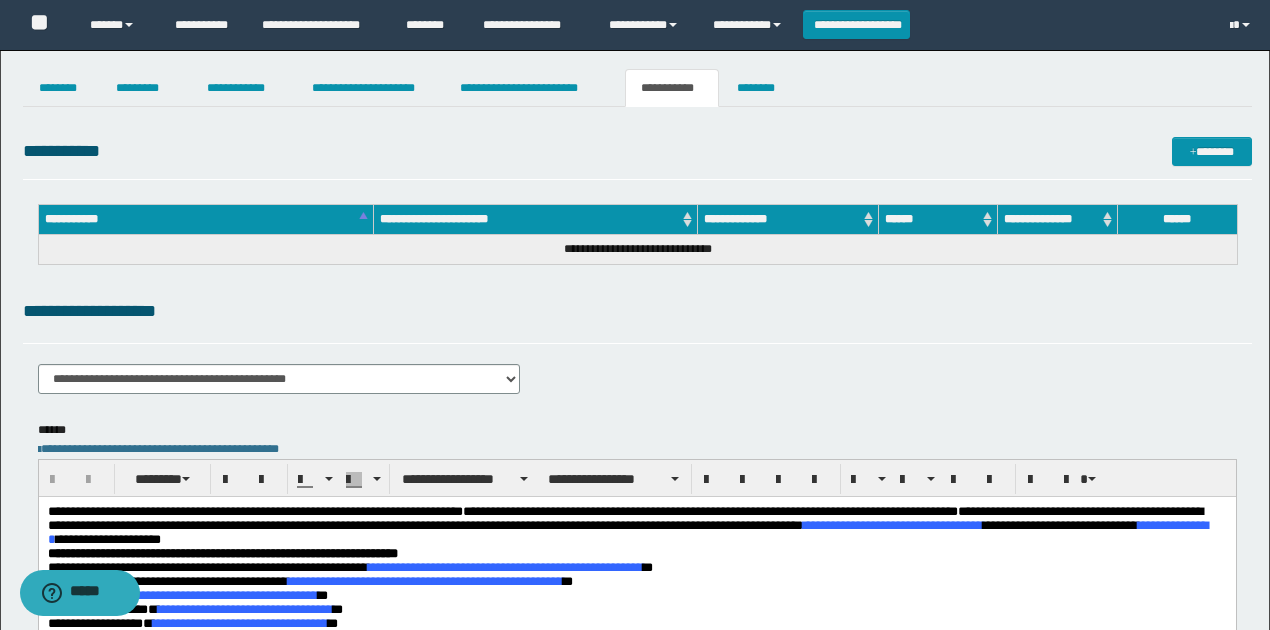 click on "**********" at bounding box center [637, 311] 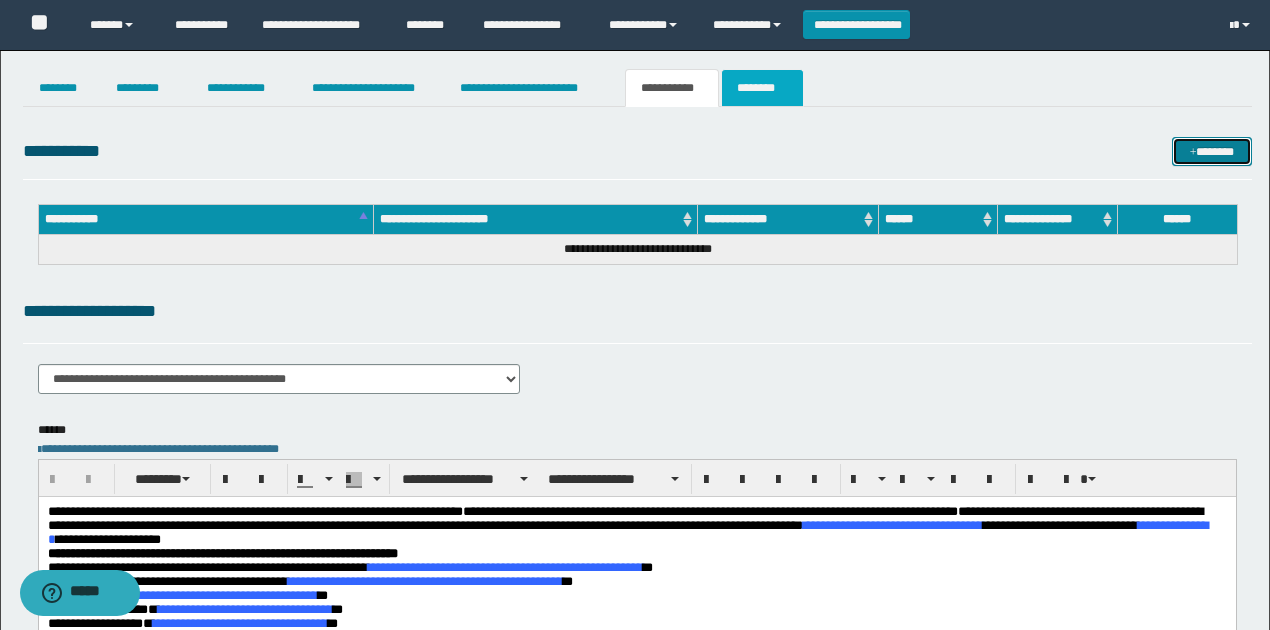 drag, startPoint x: 1204, startPoint y: 144, endPoint x: 738, endPoint y: 85, distance: 469.72012 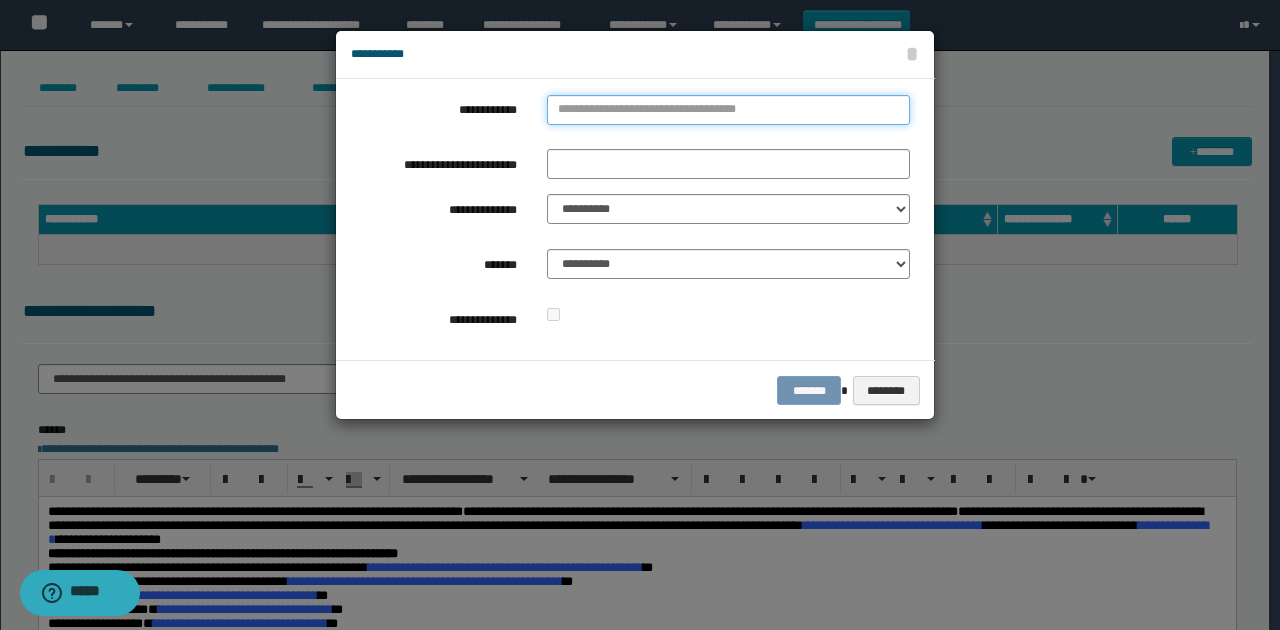click on "**********" at bounding box center [728, 110] 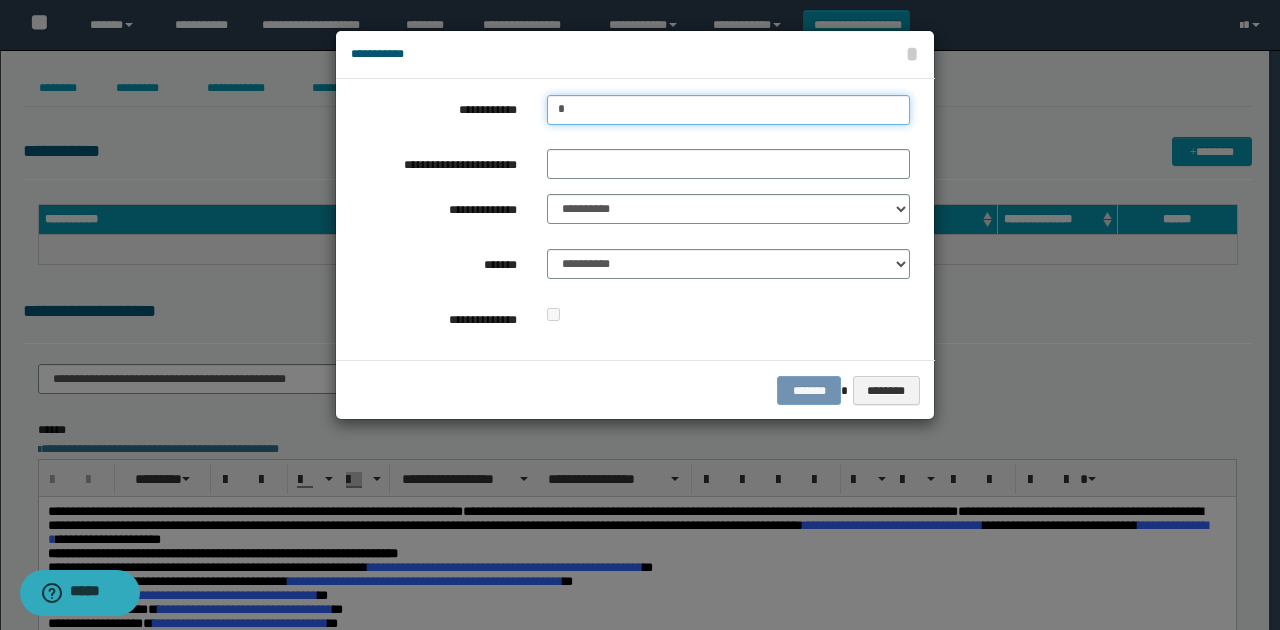 type on "**" 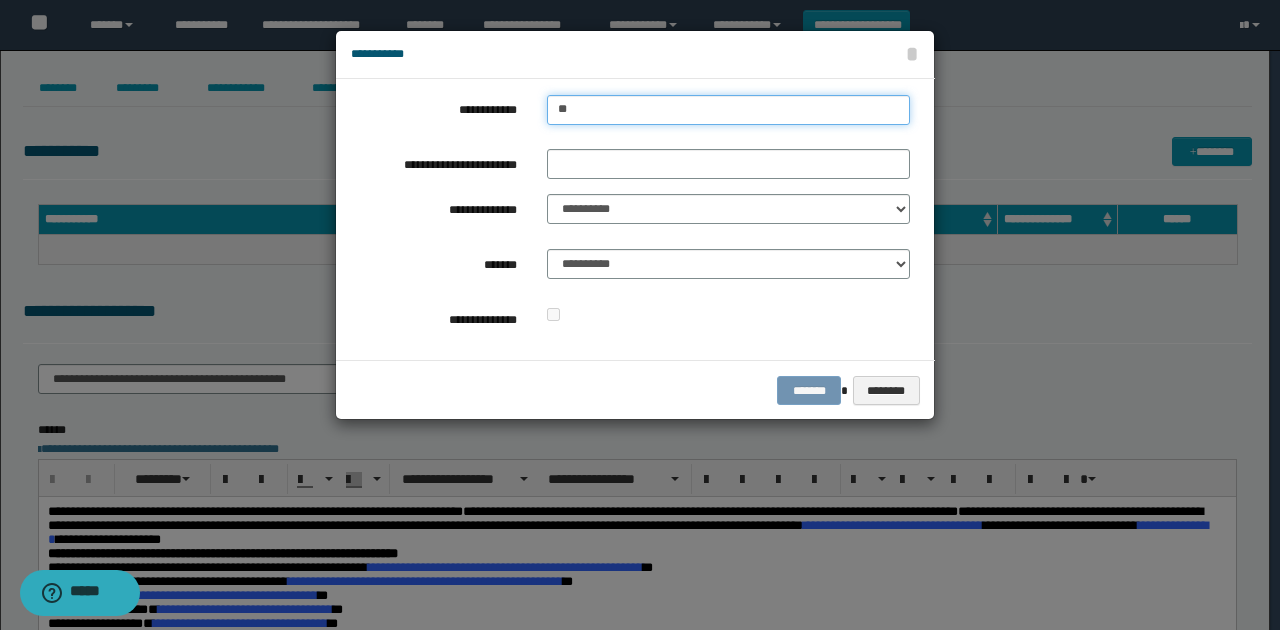 type on "**" 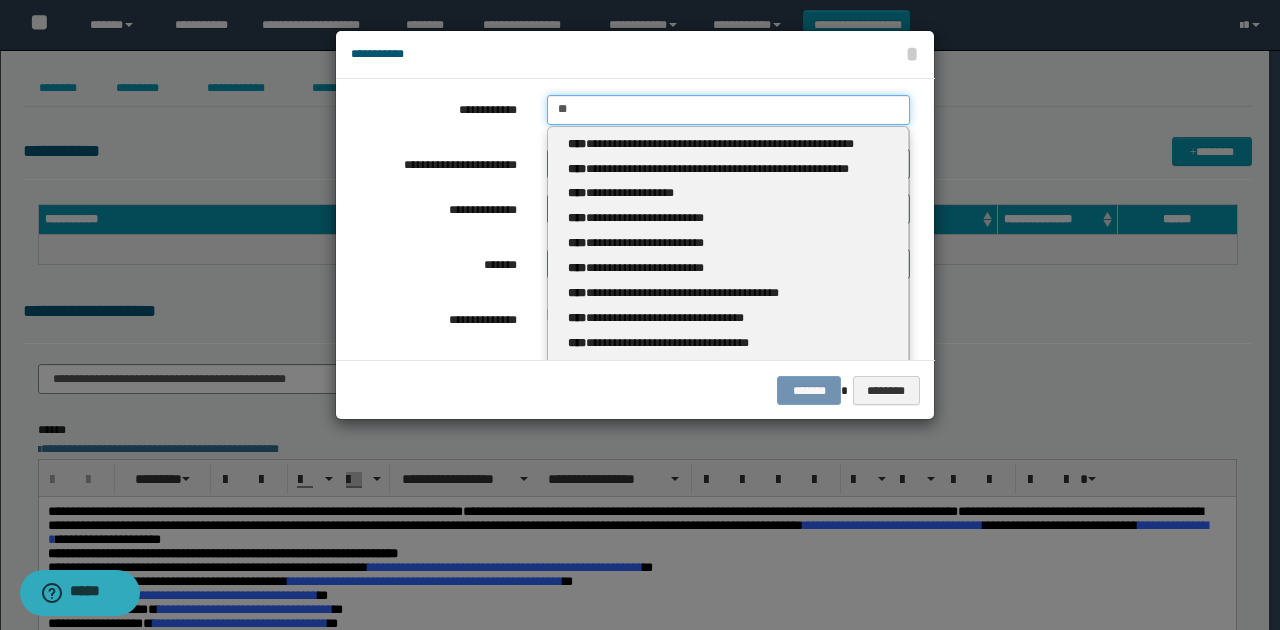 type 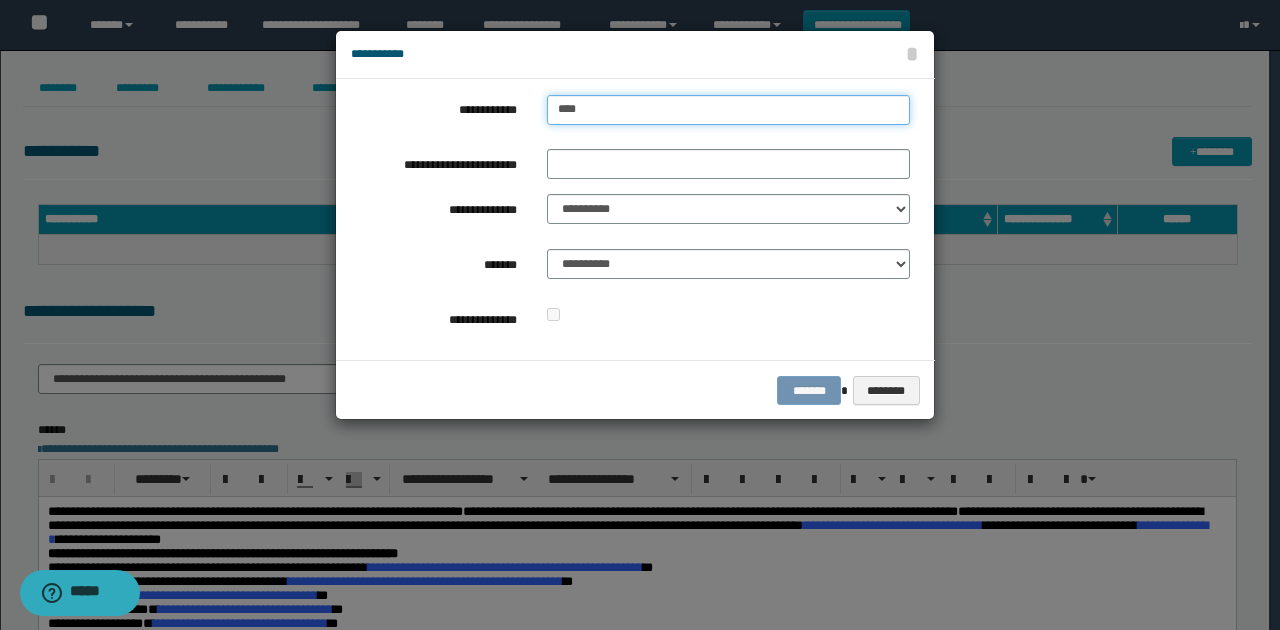 type on "*****" 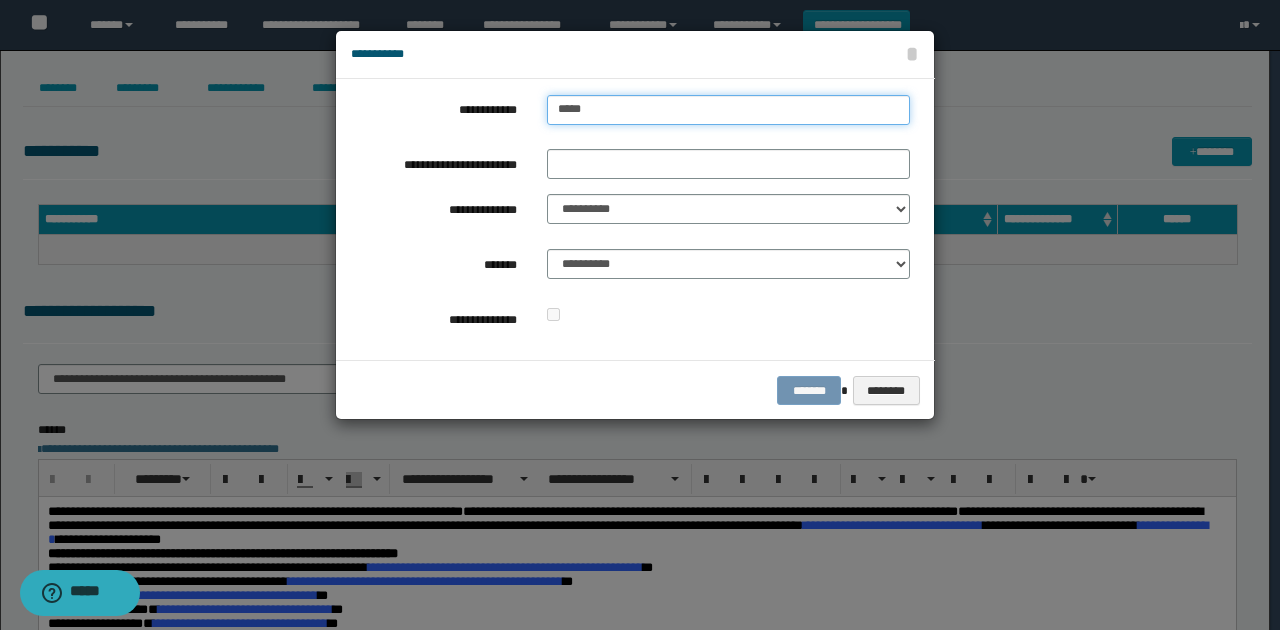 type 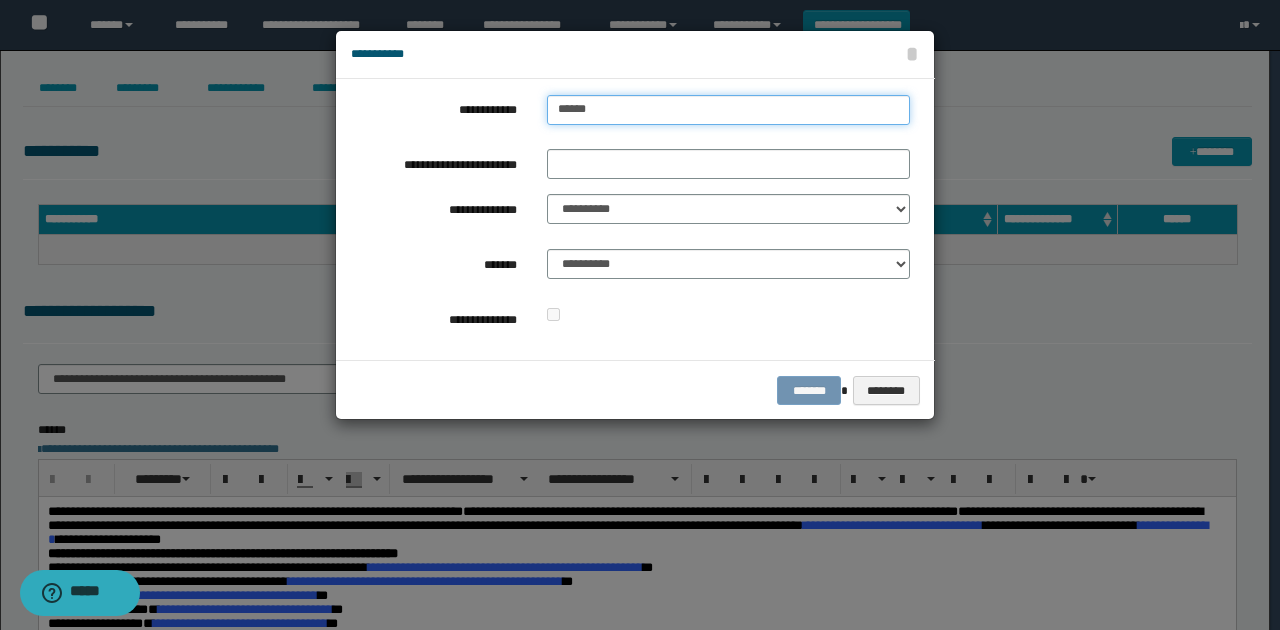 type on "*******" 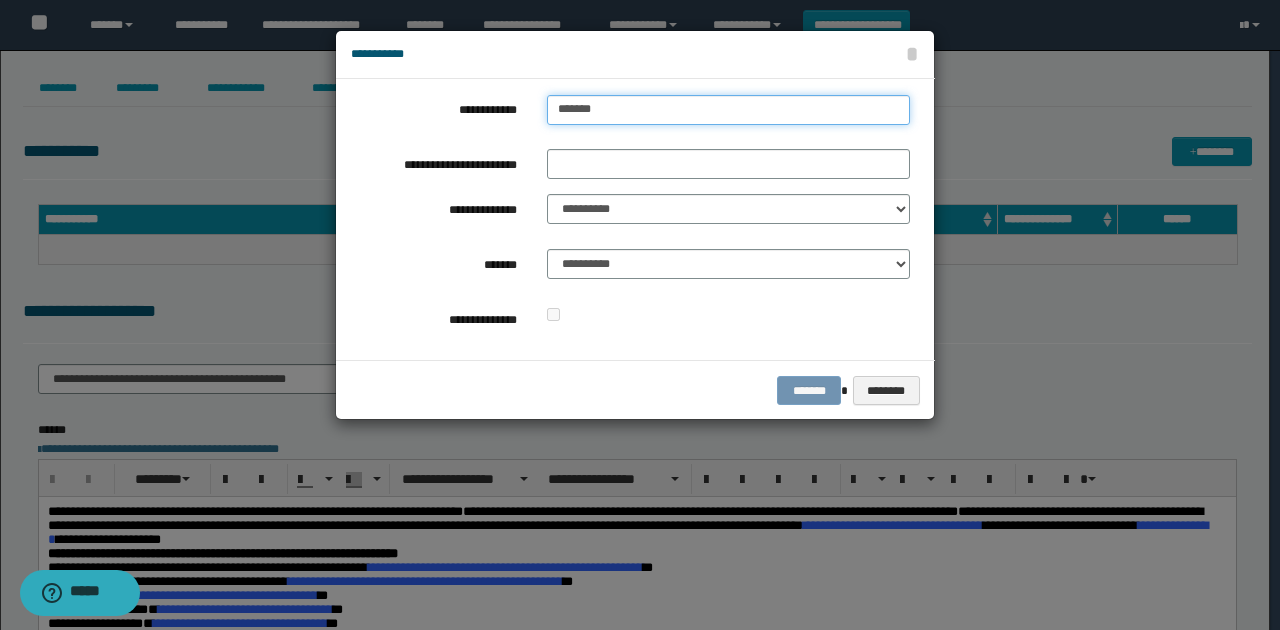 type on "**********" 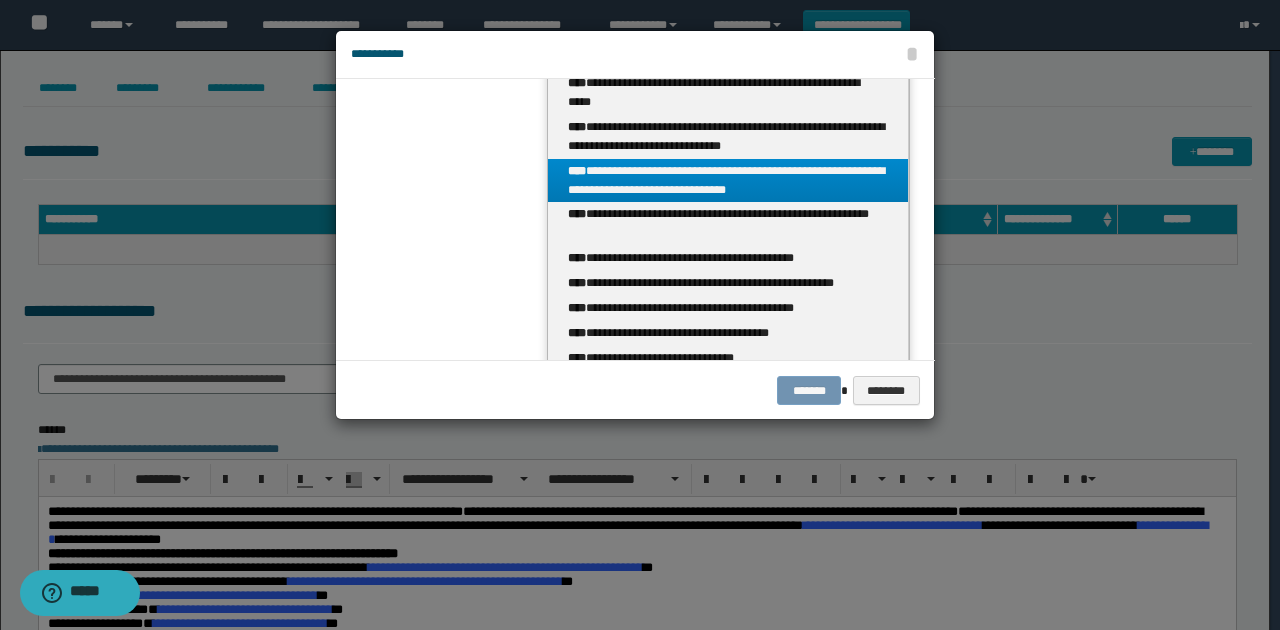 scroll, scrollTop: 466, scrollLeft: 0, axis: vertical 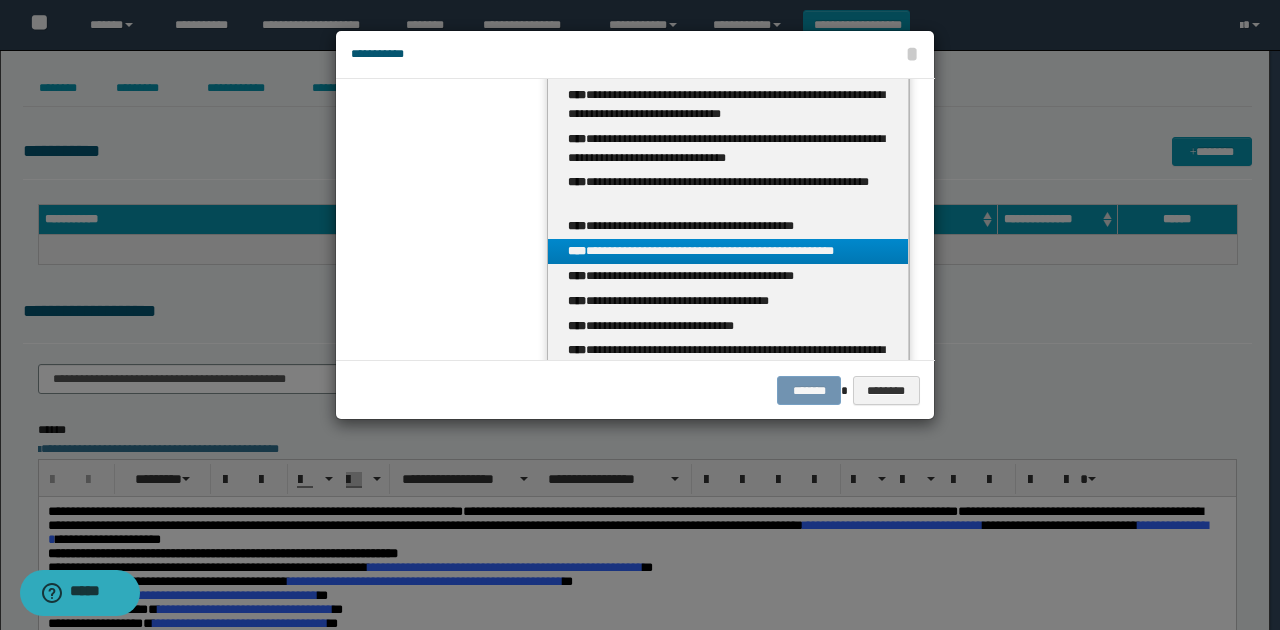 type on "*******" 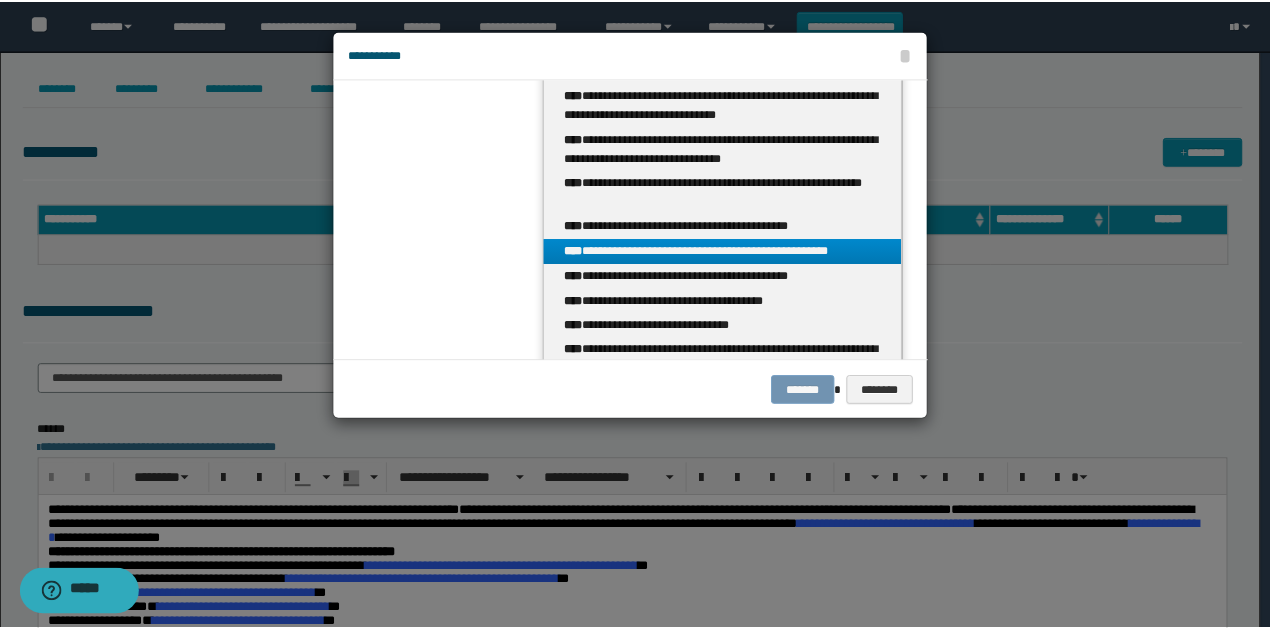 scroll, scrollTop: 0, scrollLeft: 0, axis: both 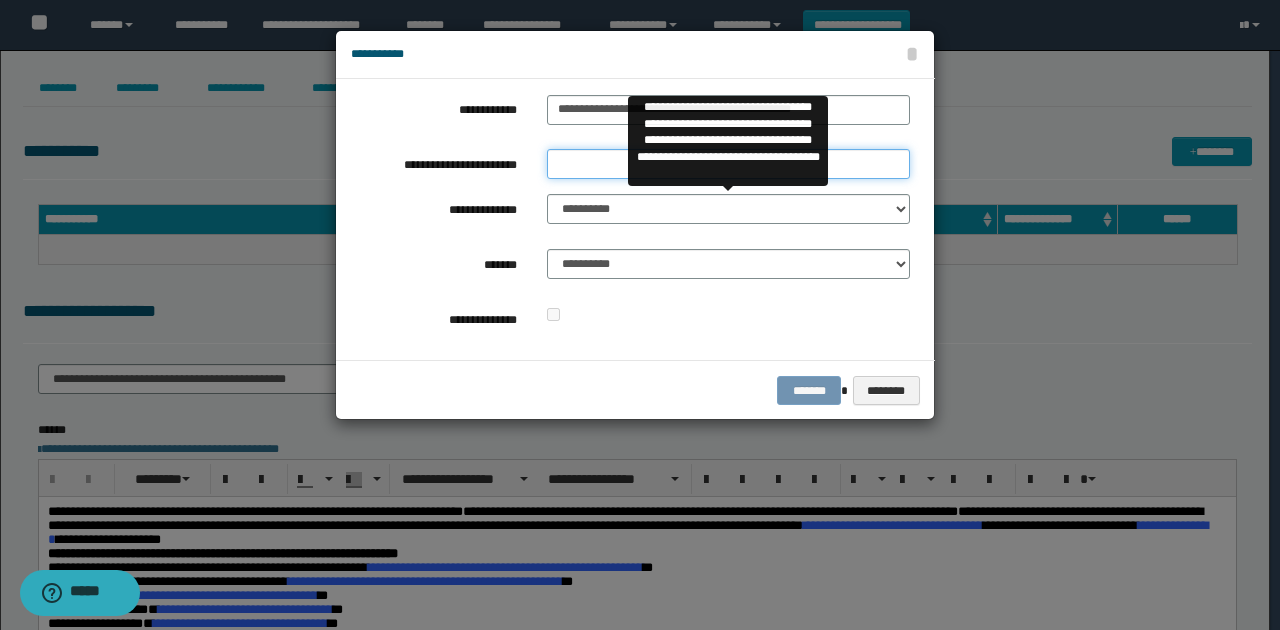 click on "**********" at bounding box center [728, 164] 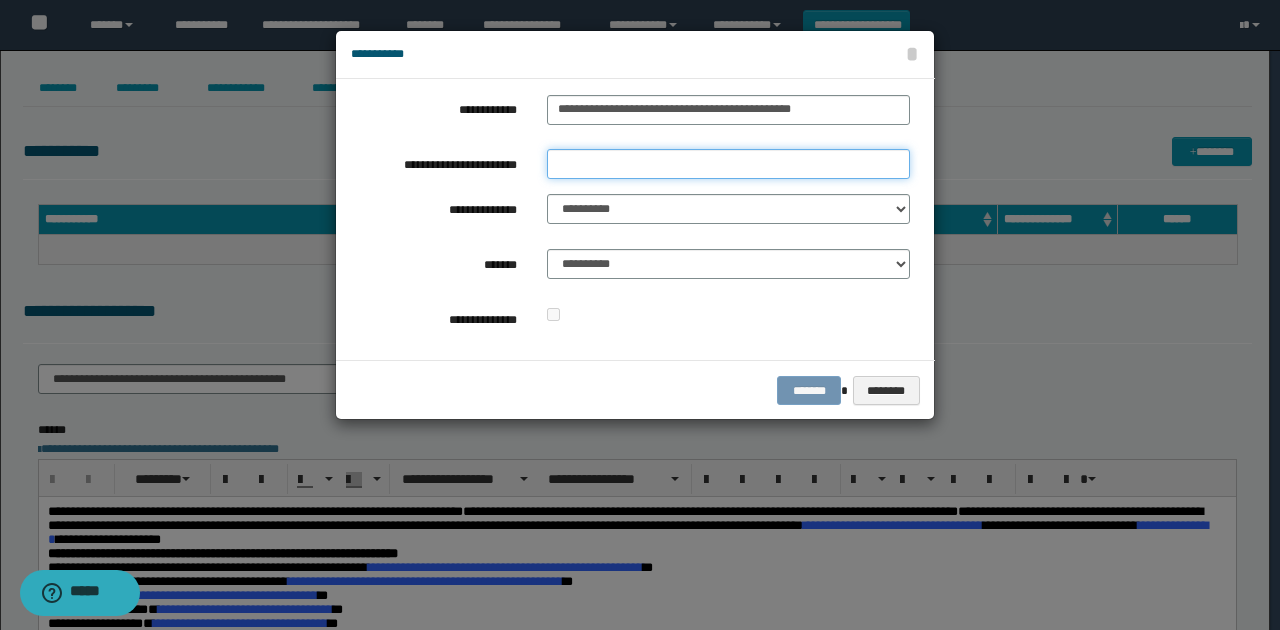 type on "*********" 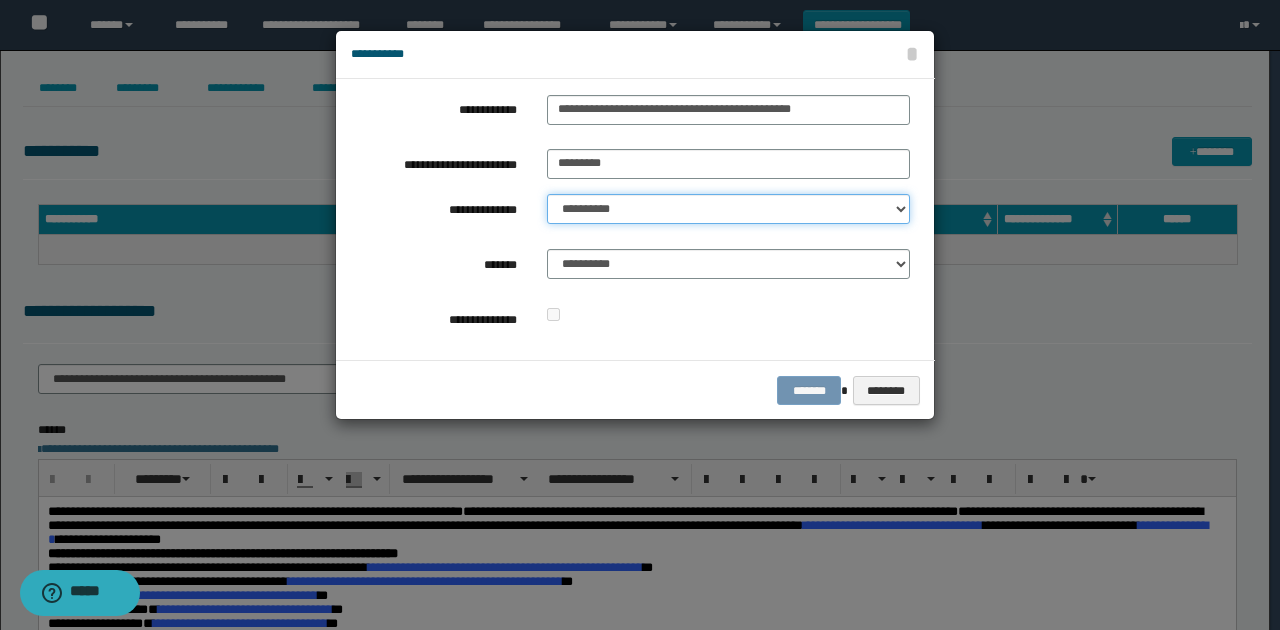 click on "**********" at bounding box center [728, 209] 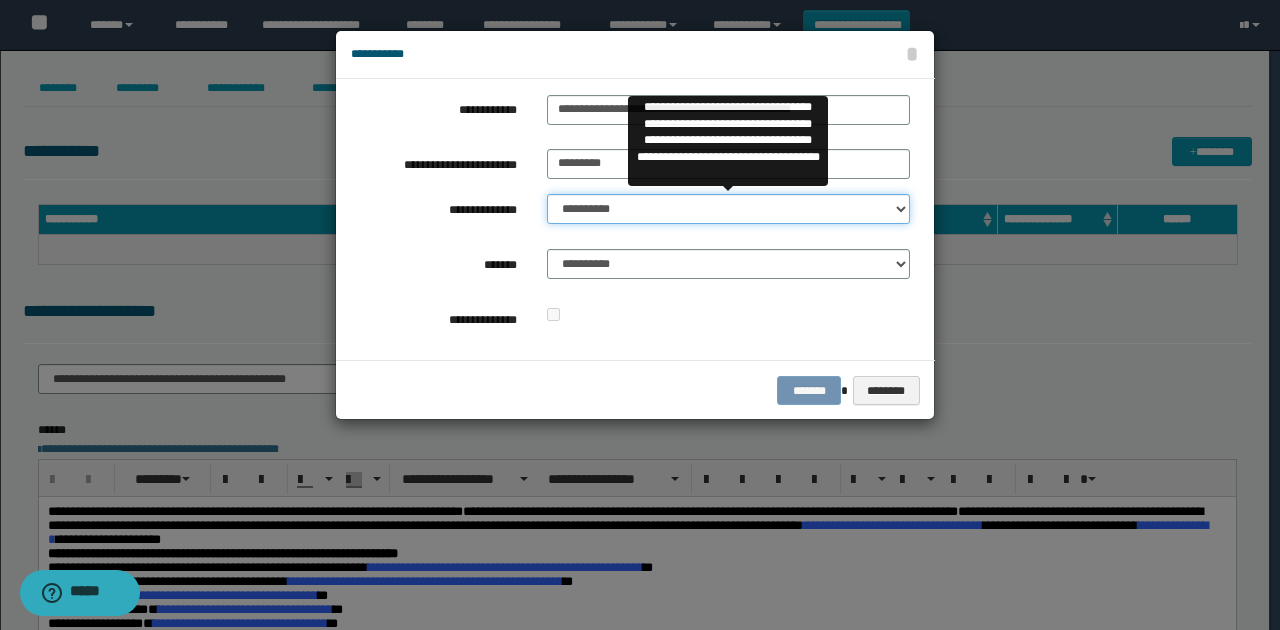 select on "**" 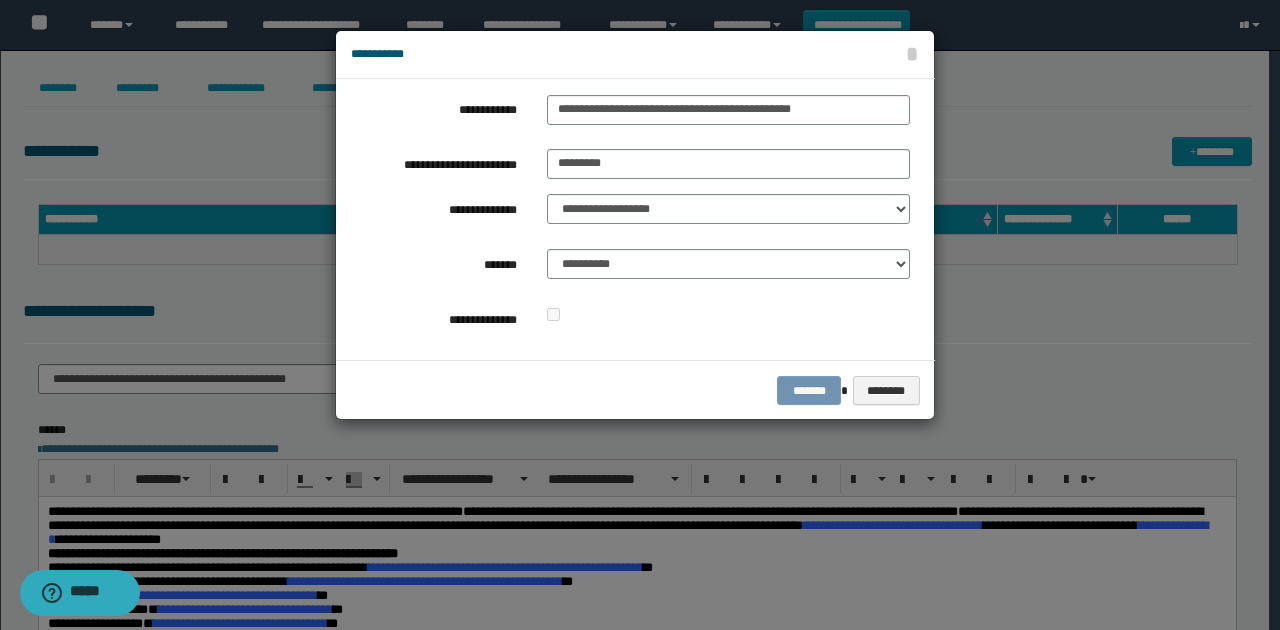 click on "**********" at bounding box center (630, 219) 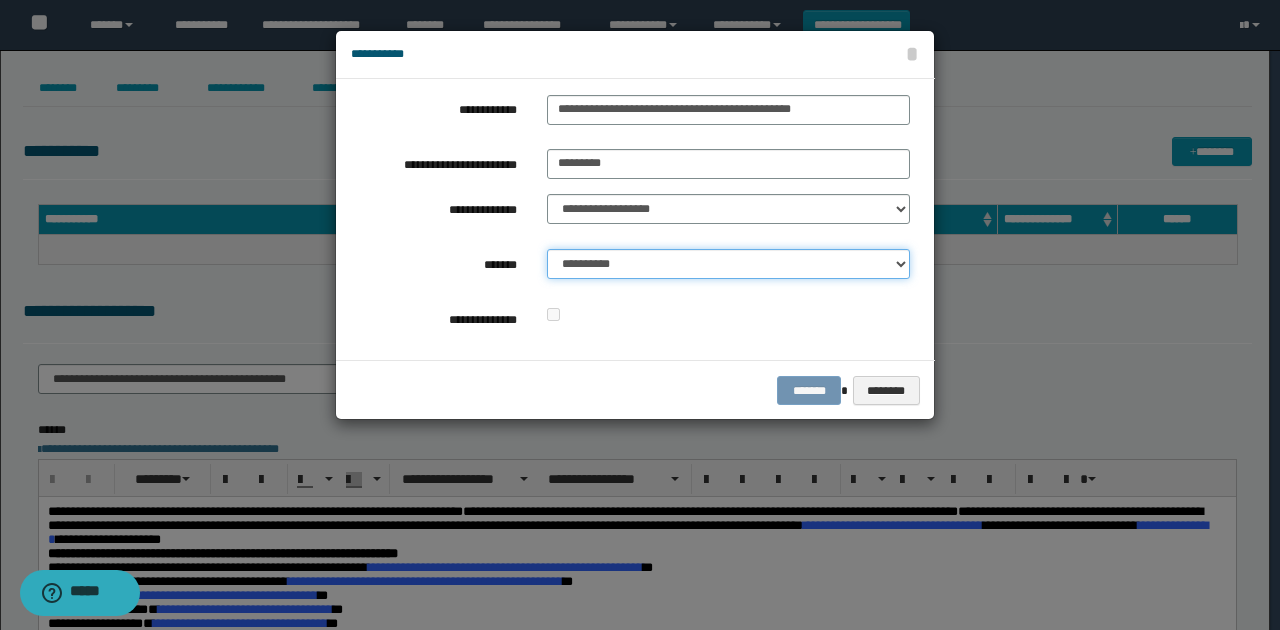 click on "**********" at bounding box center [728, 264] 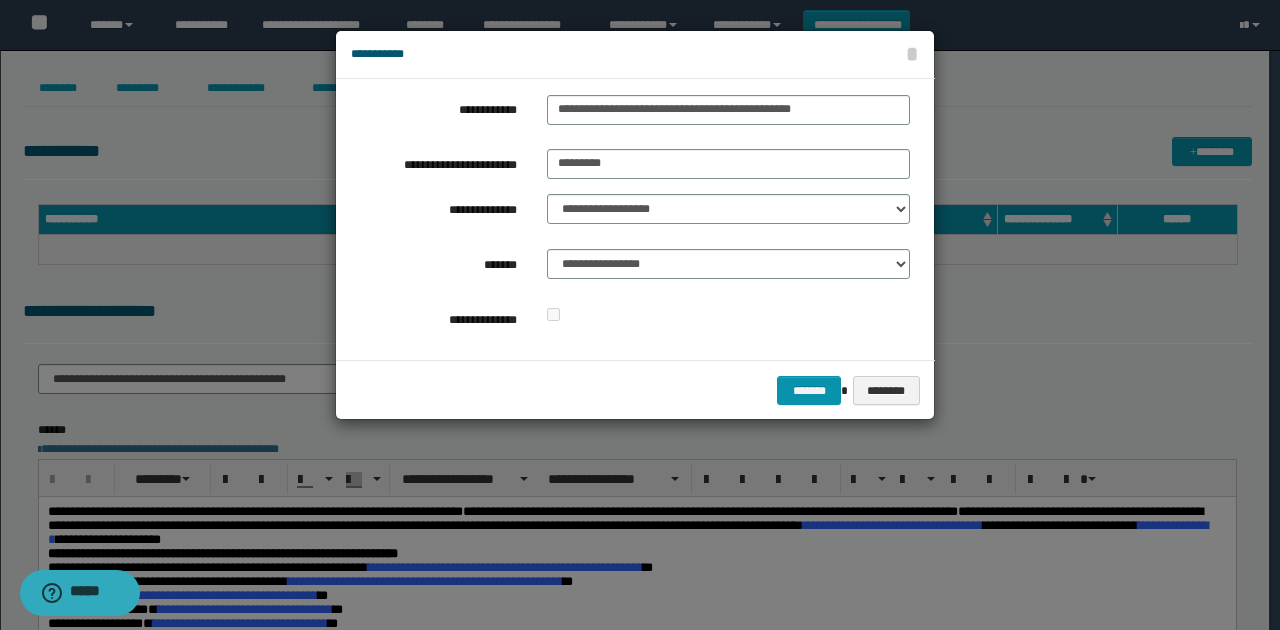 drag, startPoint x: 682, startPoint y: 326, endPoint x: 804, endPoint y: 410, distance: 148.12157 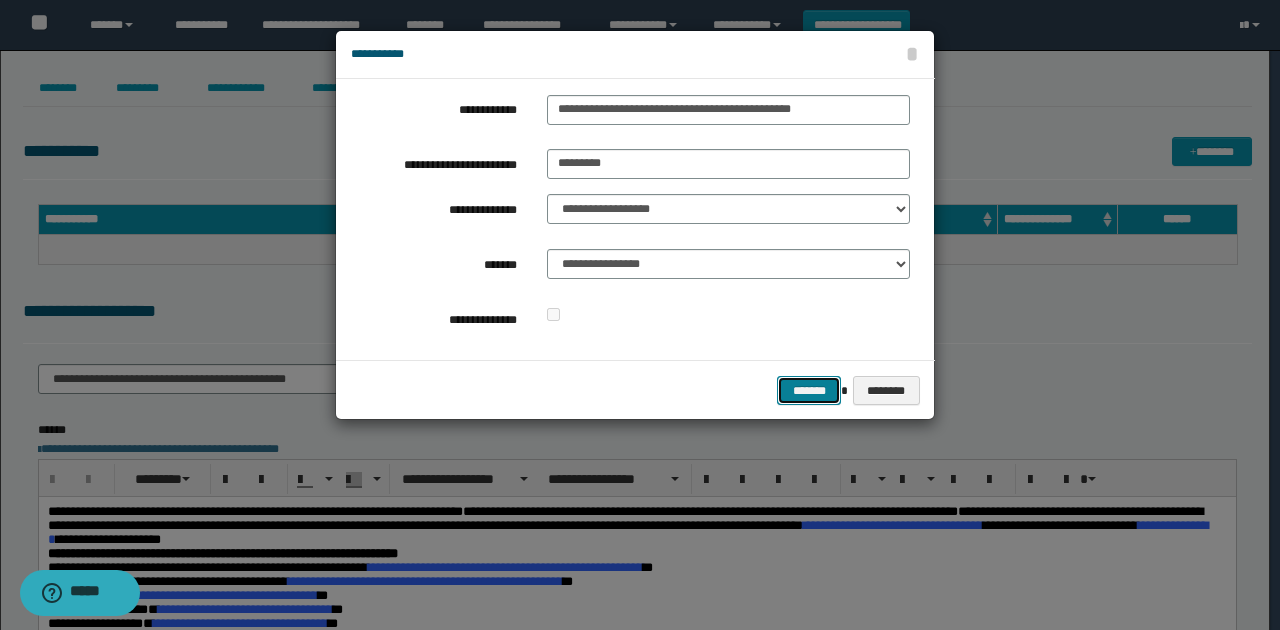 click on "*******" at bounding box center (809, 390) 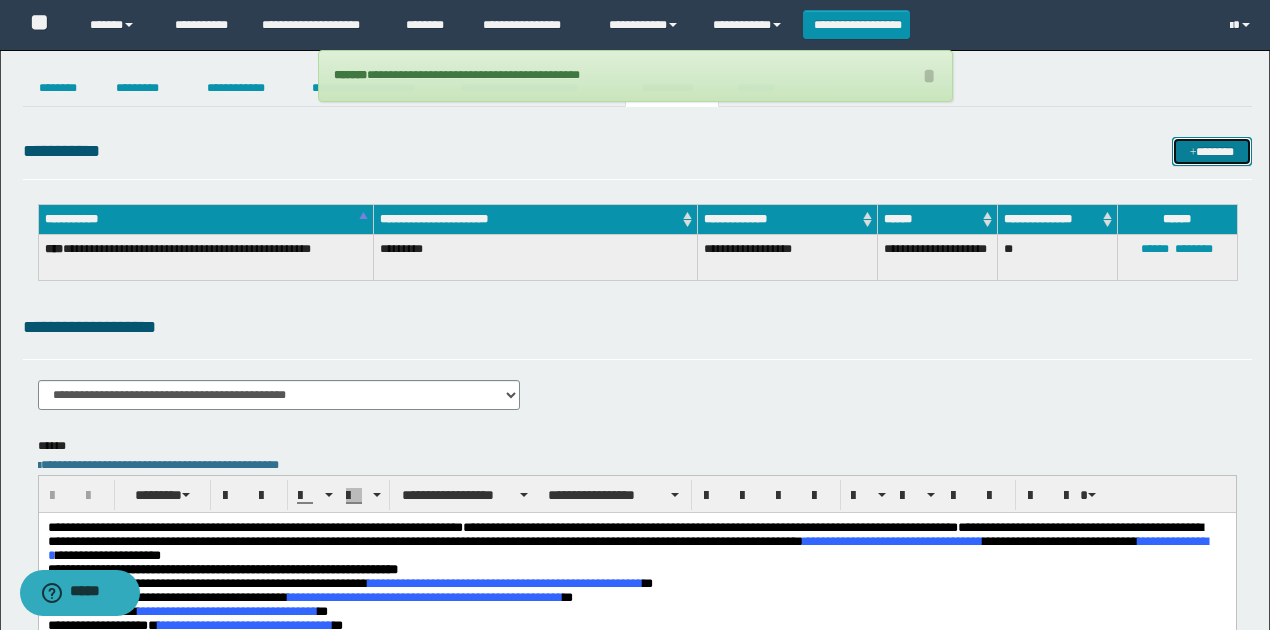 click on "*******" at bounding box center [1211, 151] 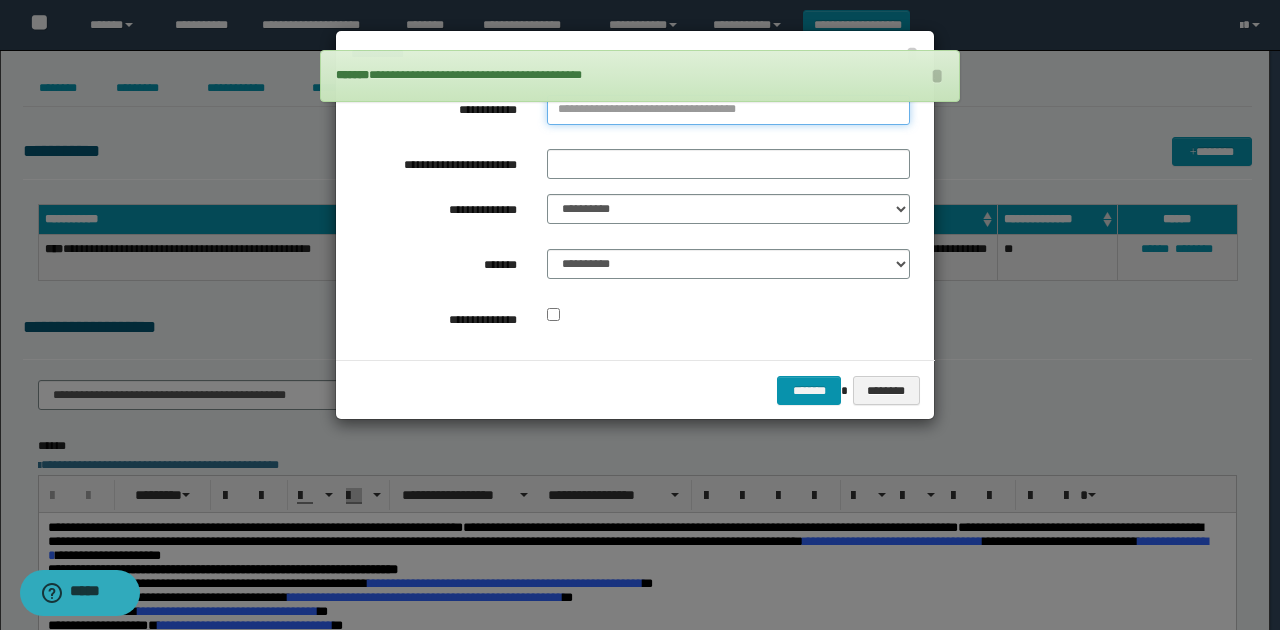 type on "**********" 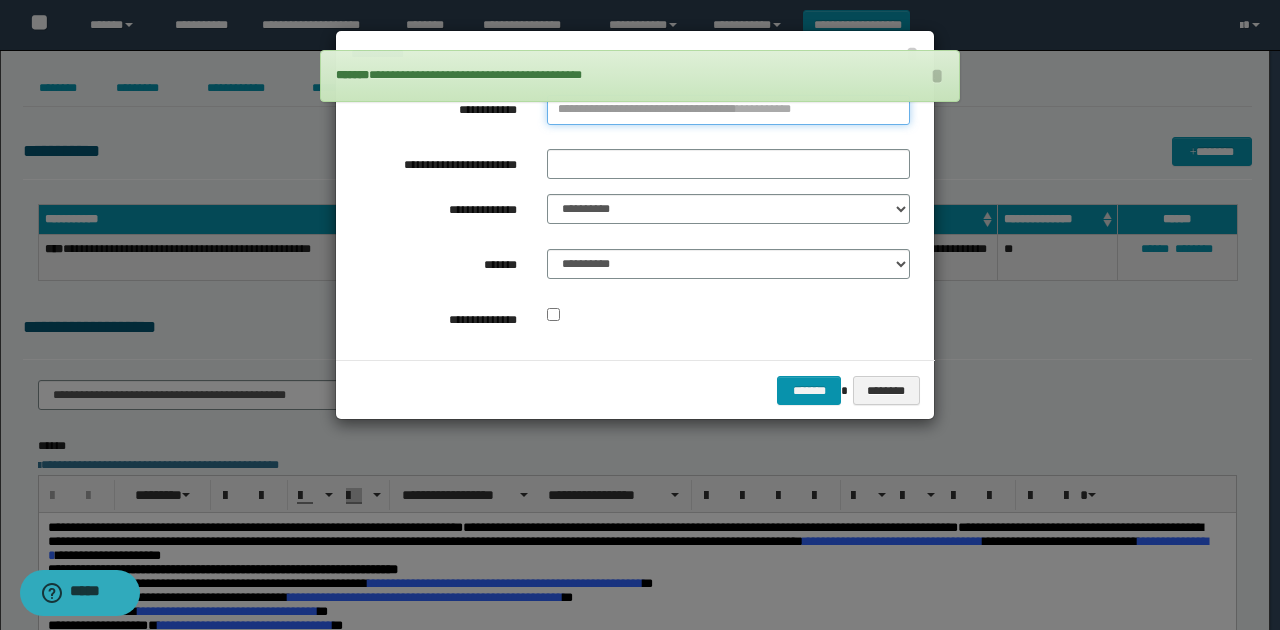 click on "**********" at bounding box center [728, 110] 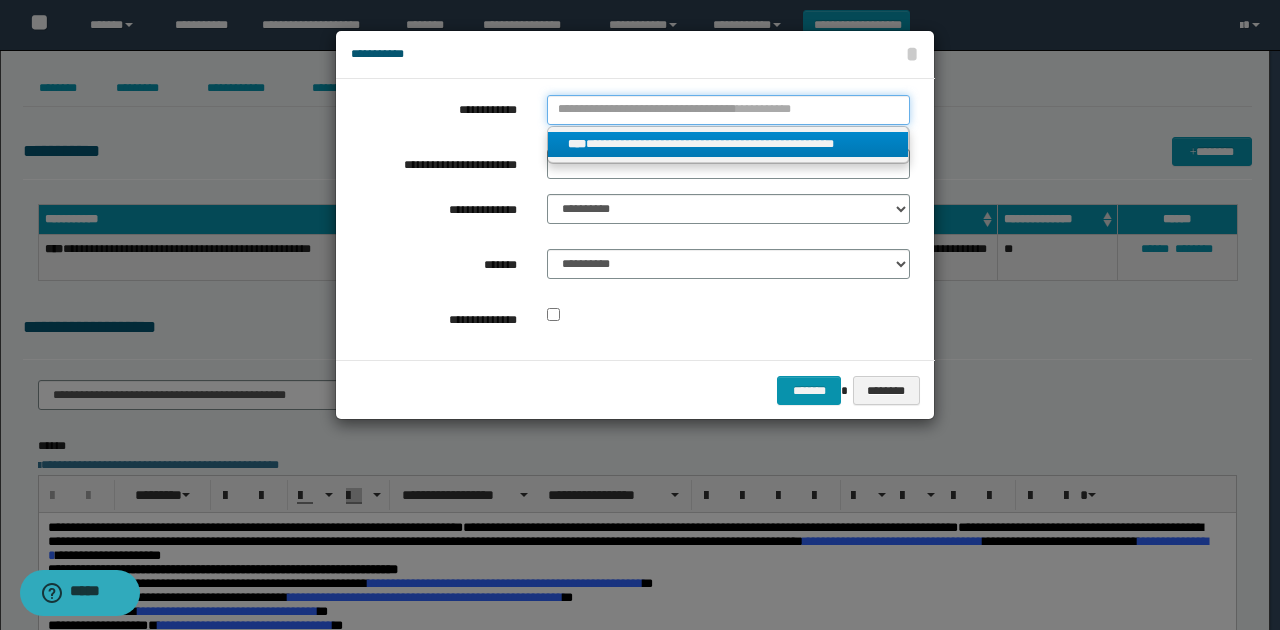 type 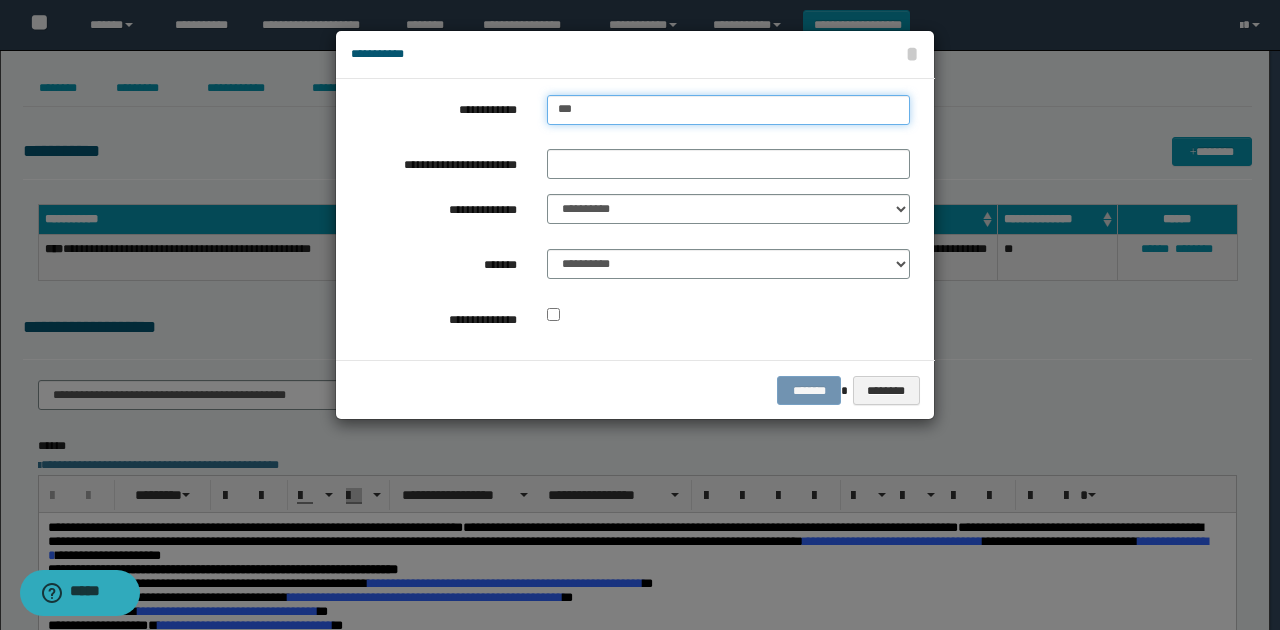 type on "****" 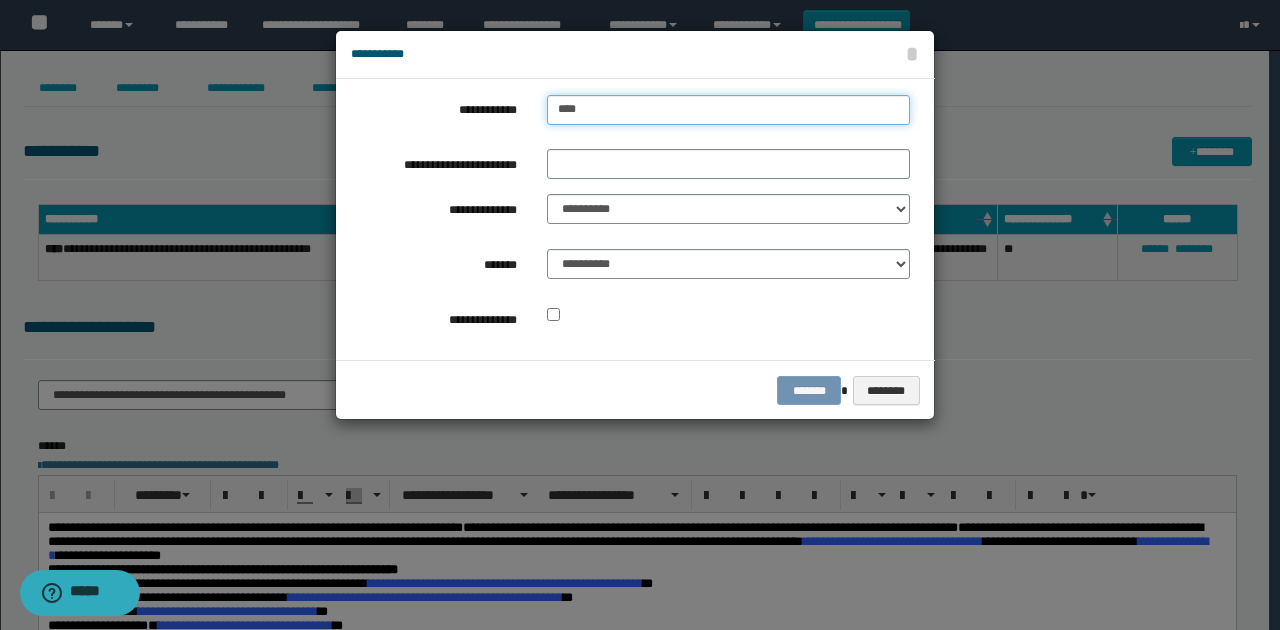 type on "****" 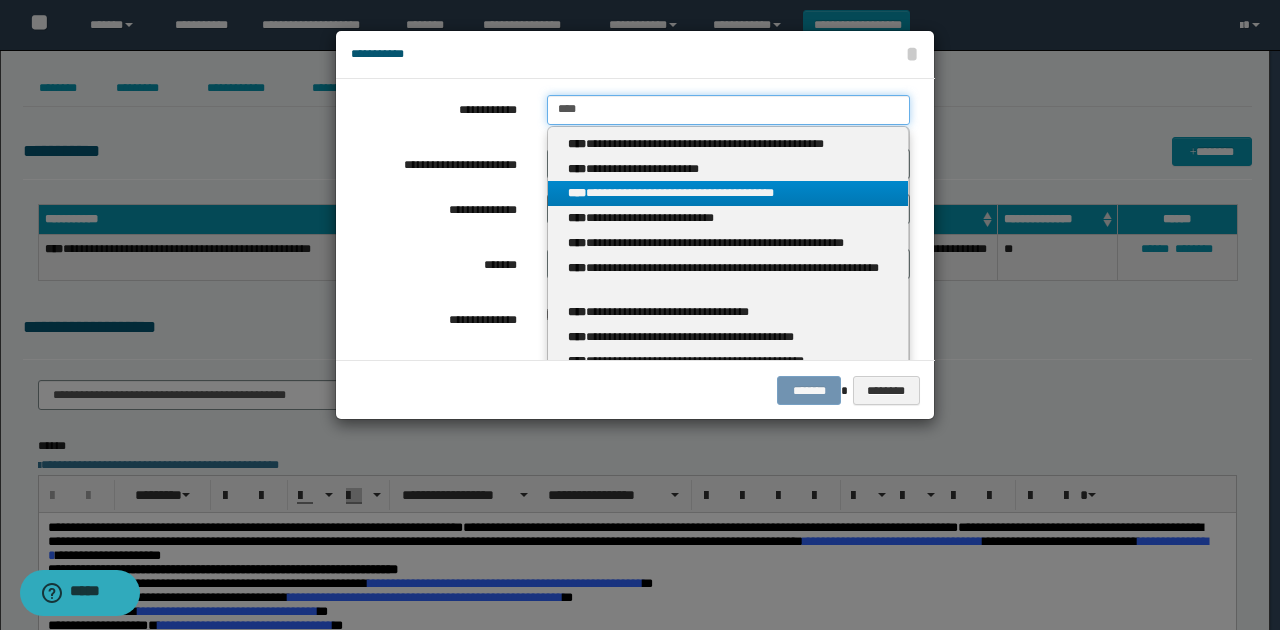 type 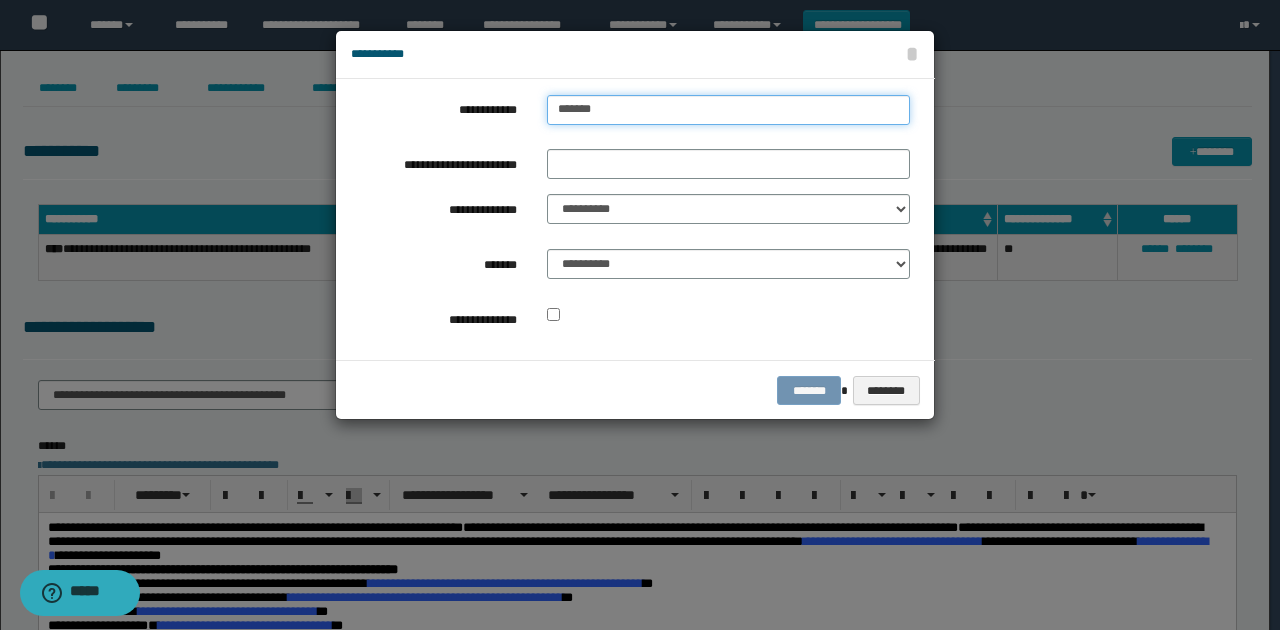 type on "********" 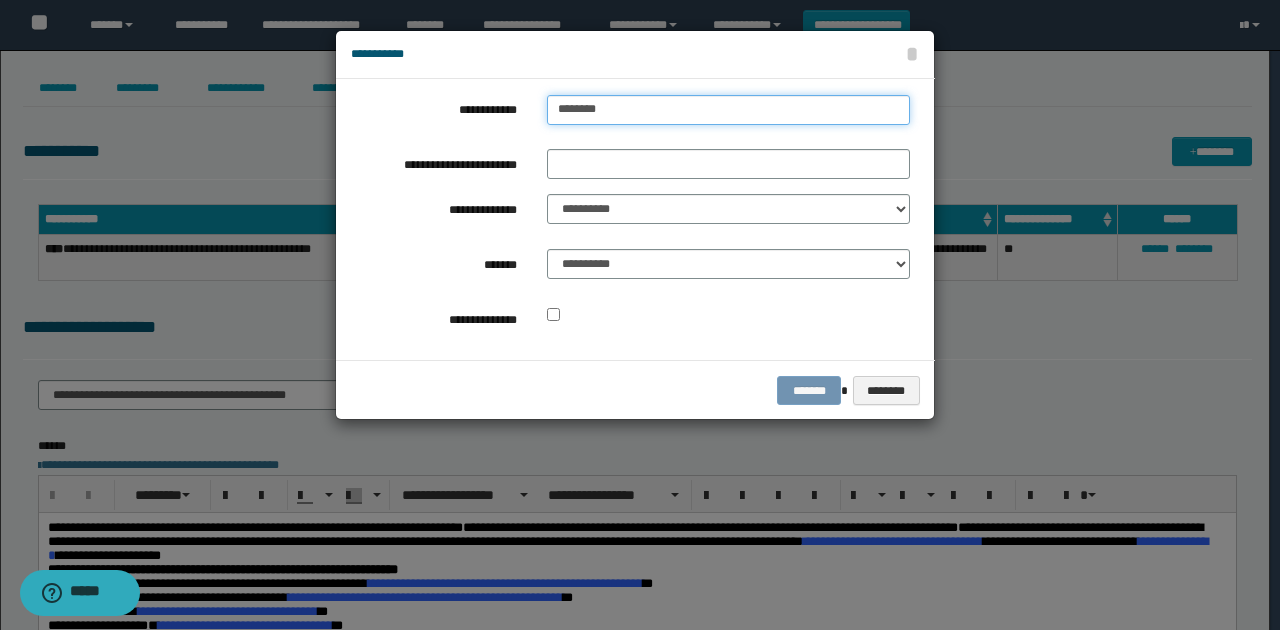 type on "**********" 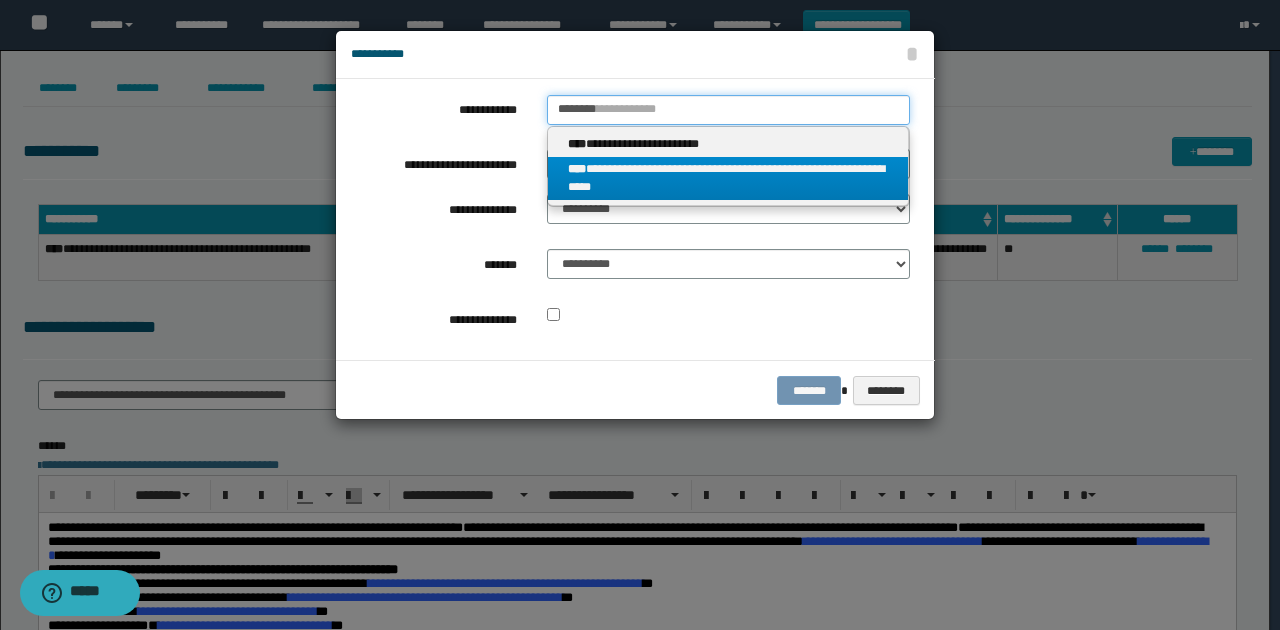 type on "********" 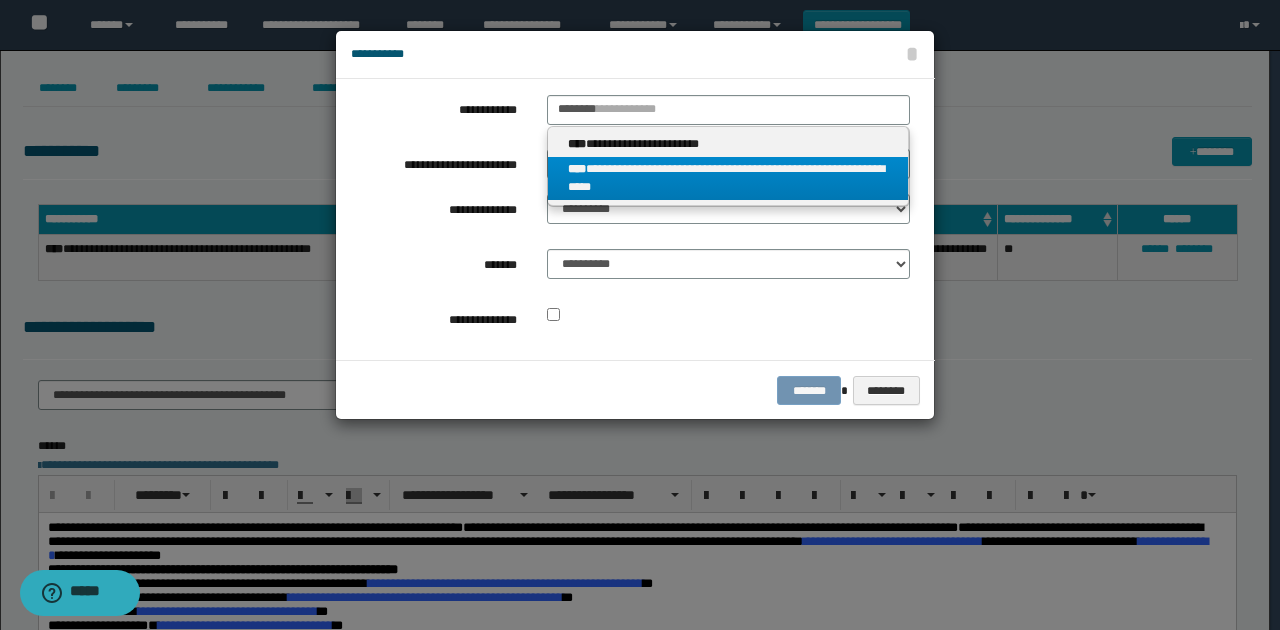 click on "**********" at bounding box center (728, 179) 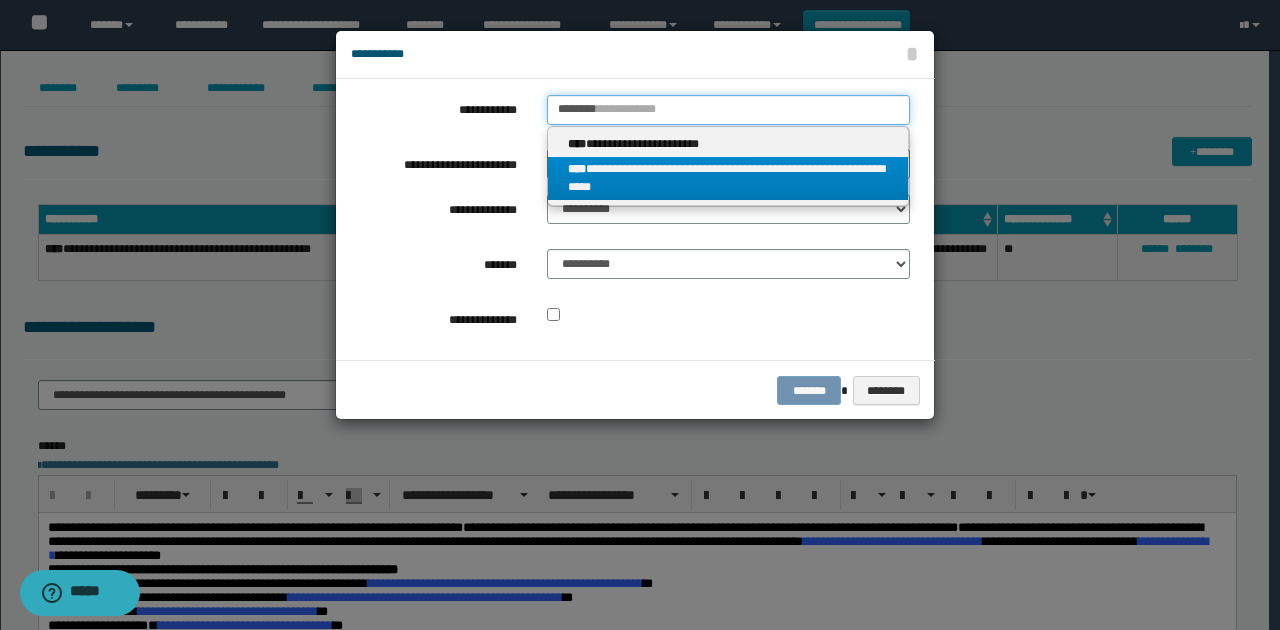 type 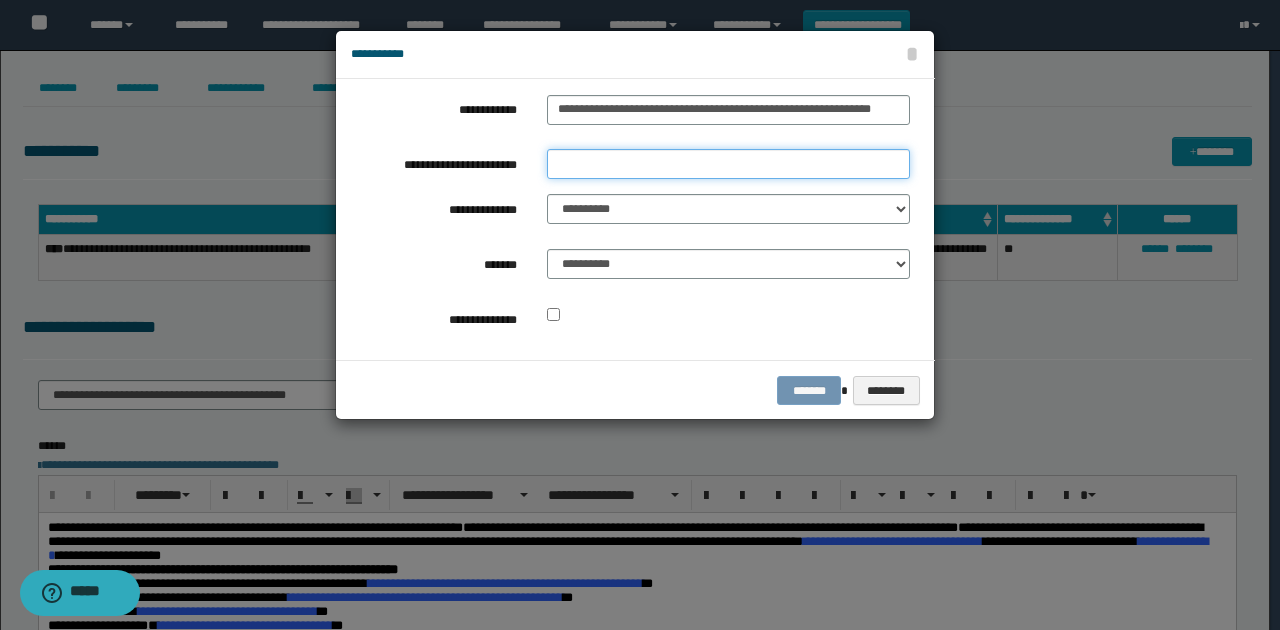 click on "**********" at bounding box center [728, 164] 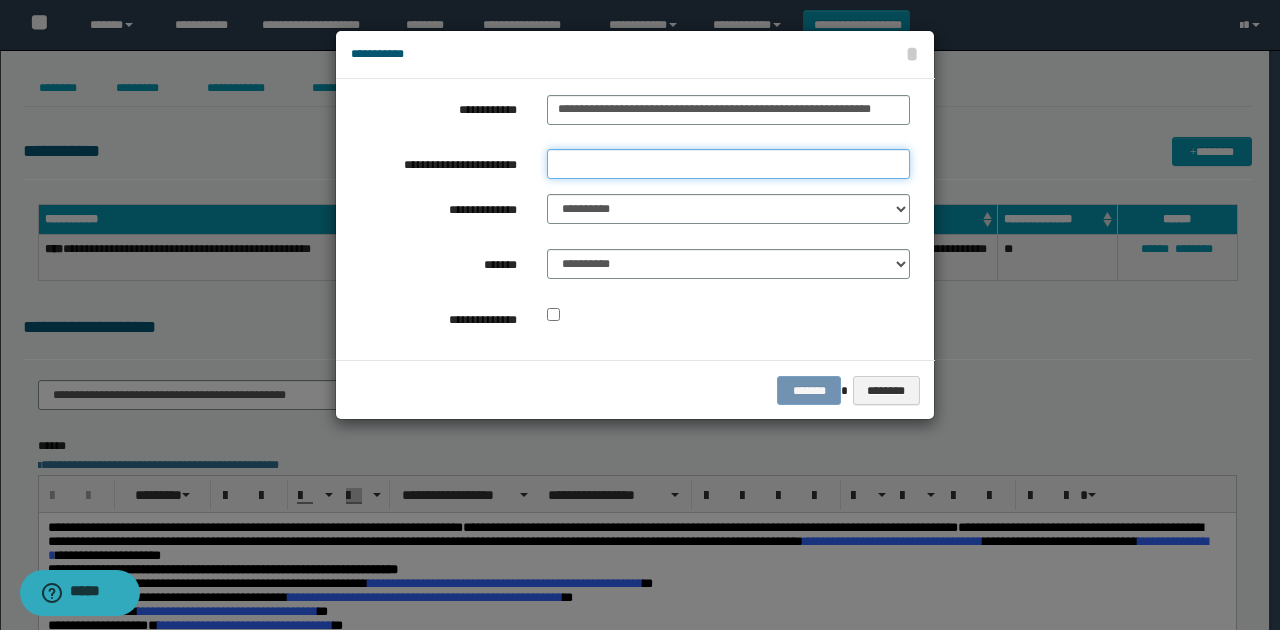 type on "*********" 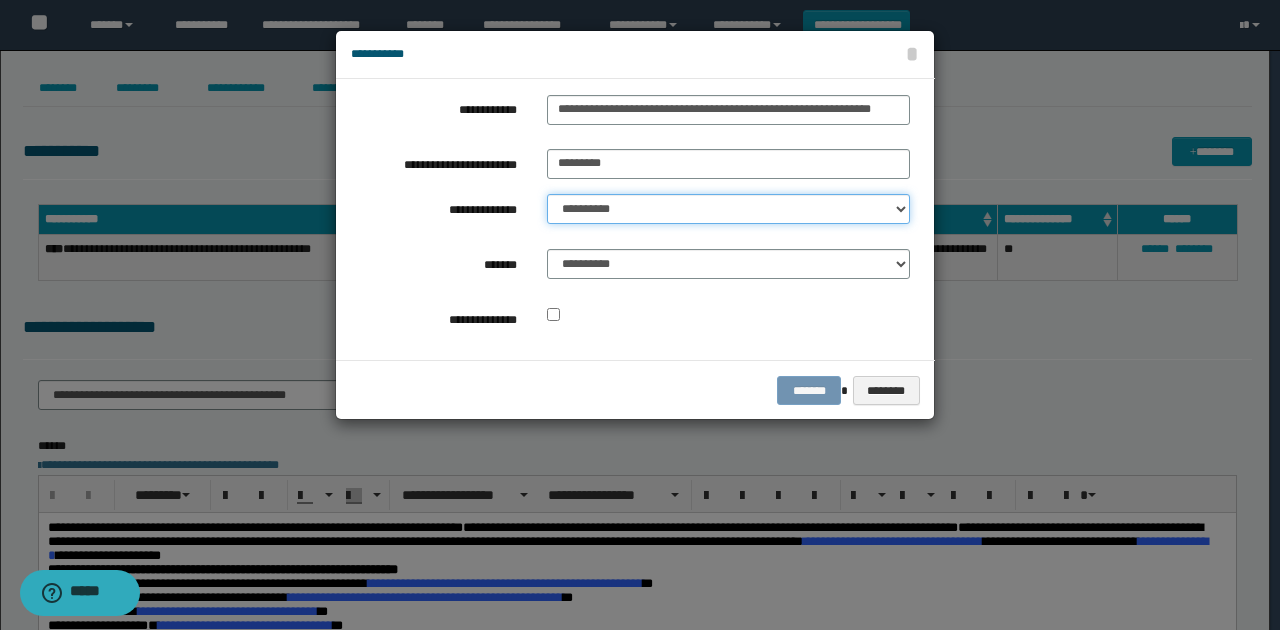 click on "**********" at bounding box center [728, 209] 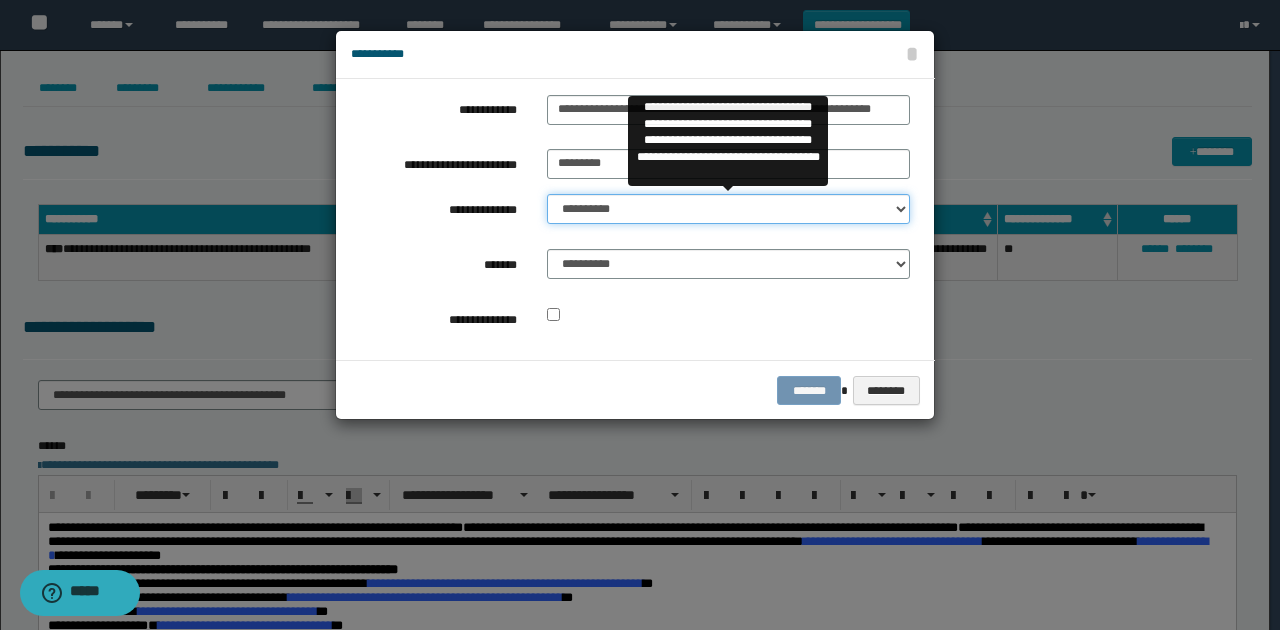 select on "**" 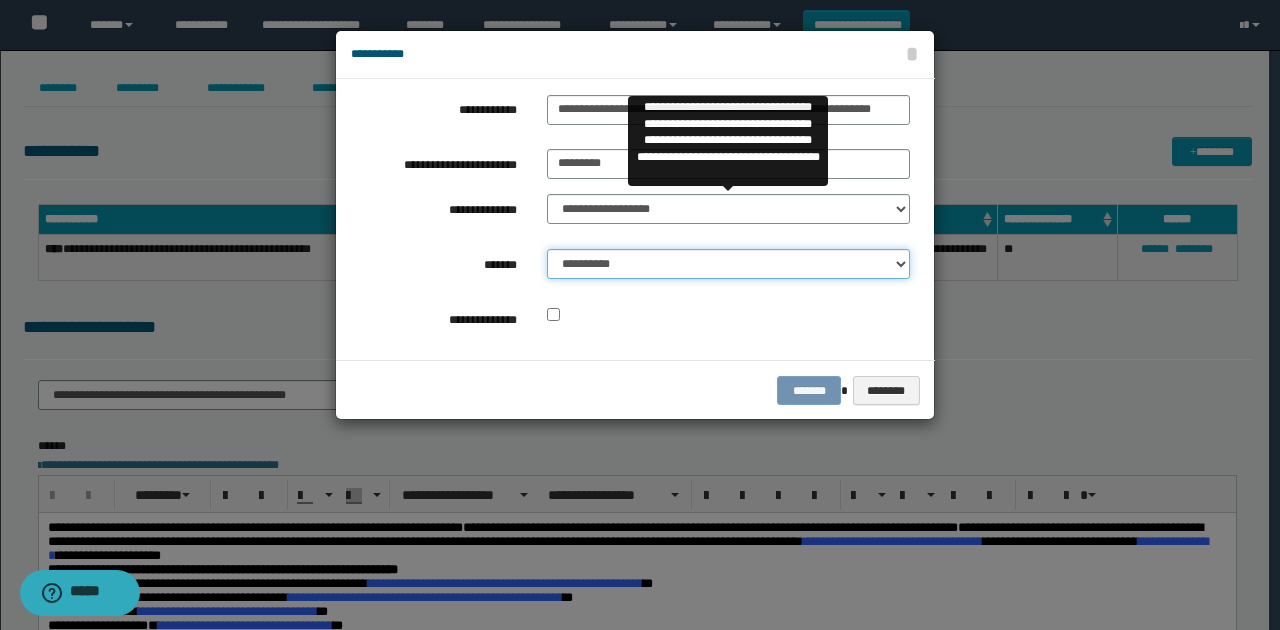 click on "**********" at bounding box center [728, 264] 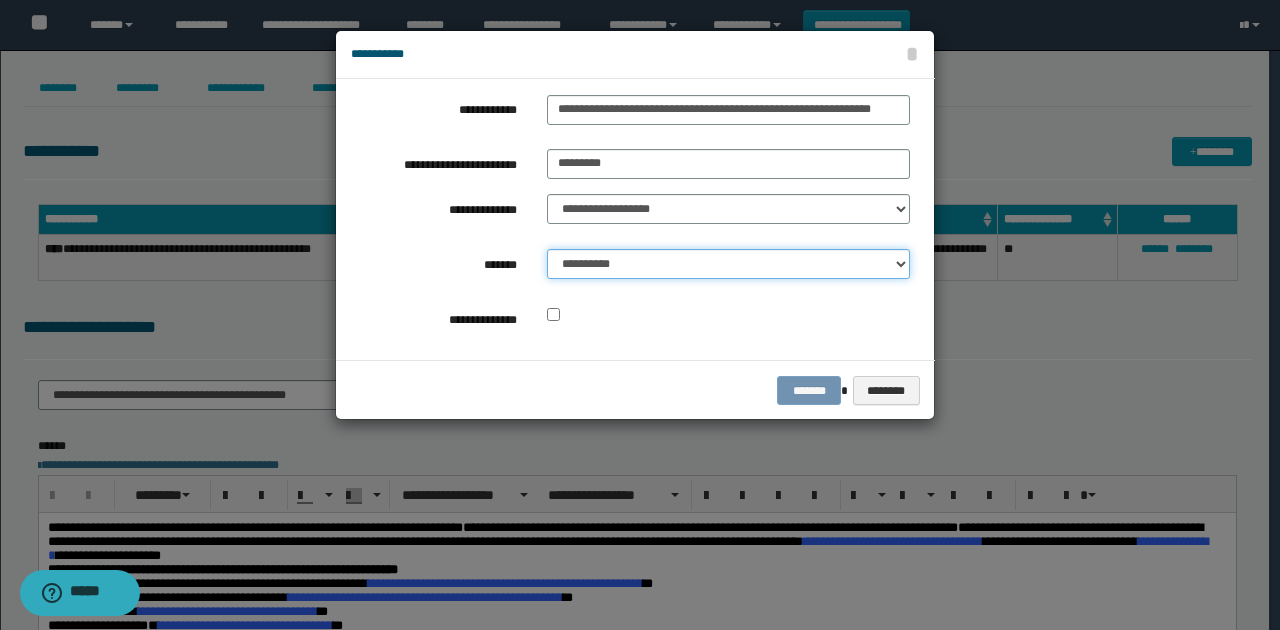select on "*" 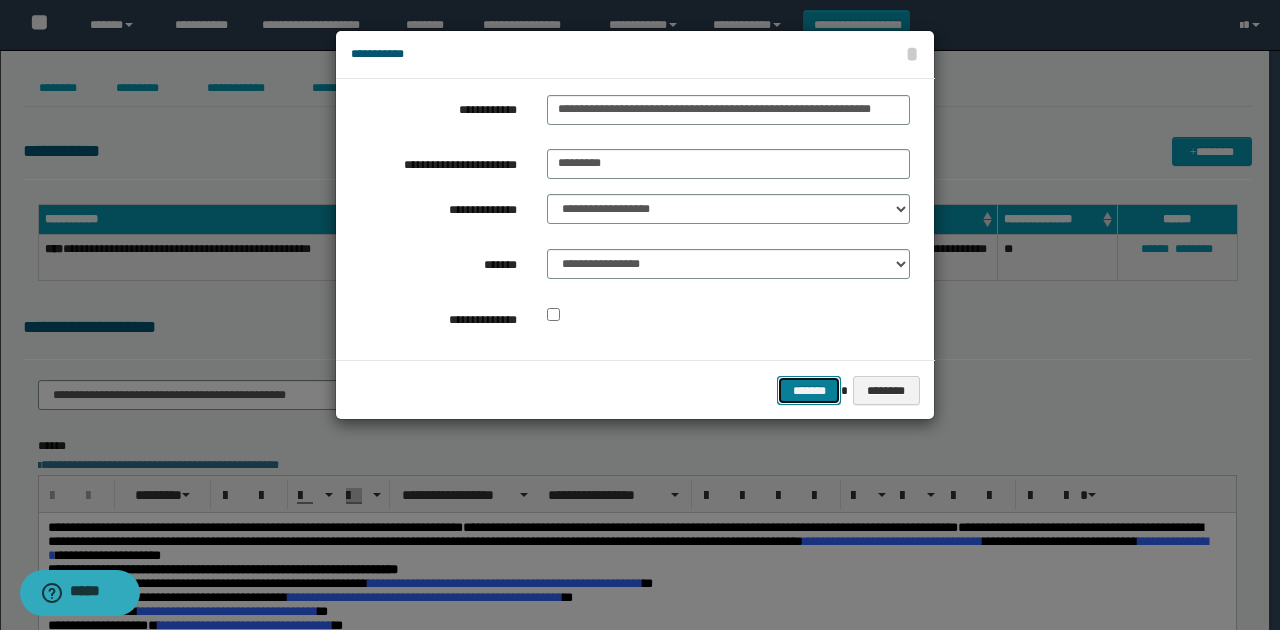 click on "*******" at bounding box center (809, 390) 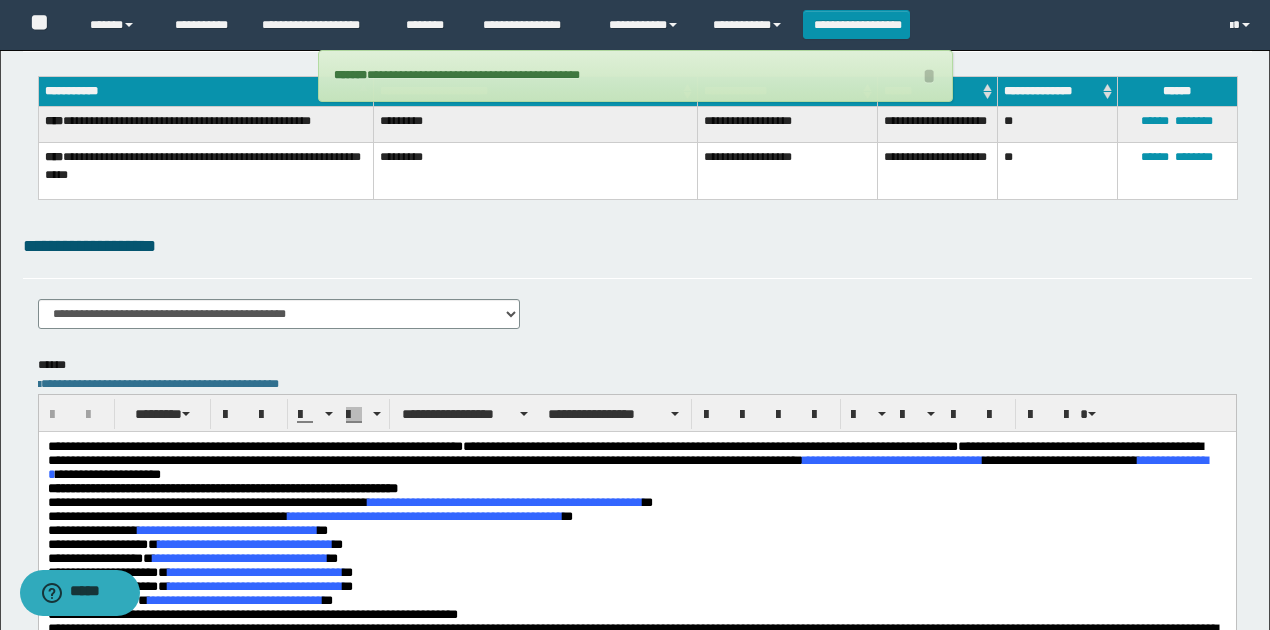 scroll, scrollTop: 266, scrollLeft: 0, axis: vertical 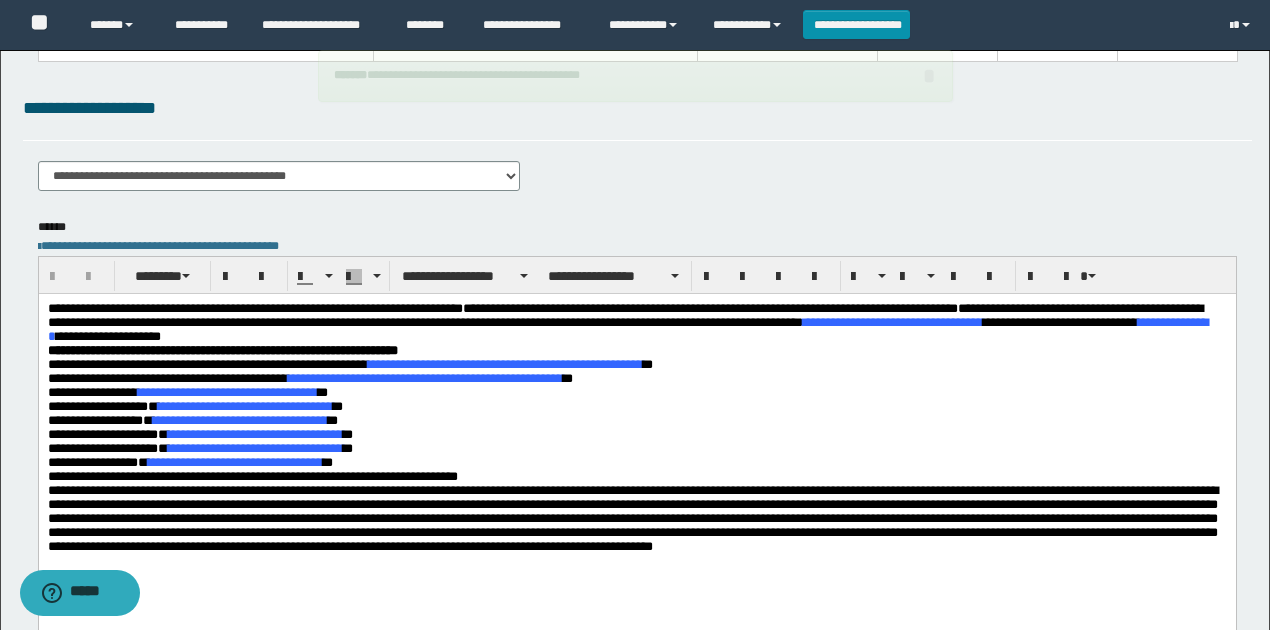 click on "**********" at bounding box center [636, 337] 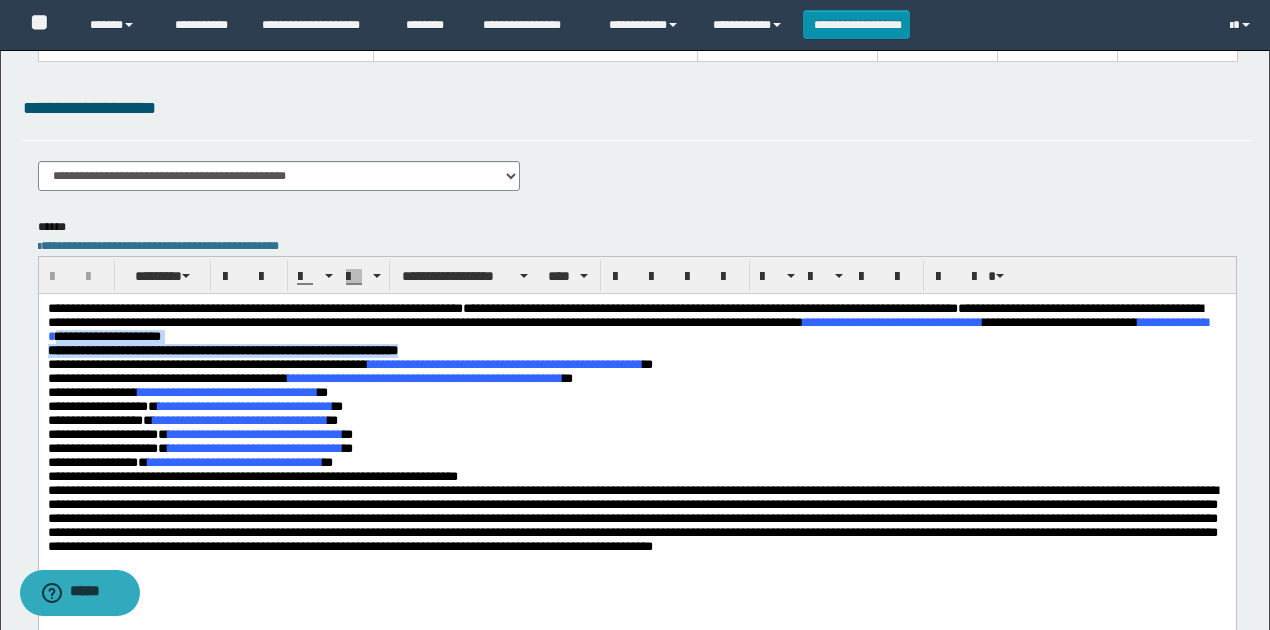 click on "**********" at bounding box center [636, 337] 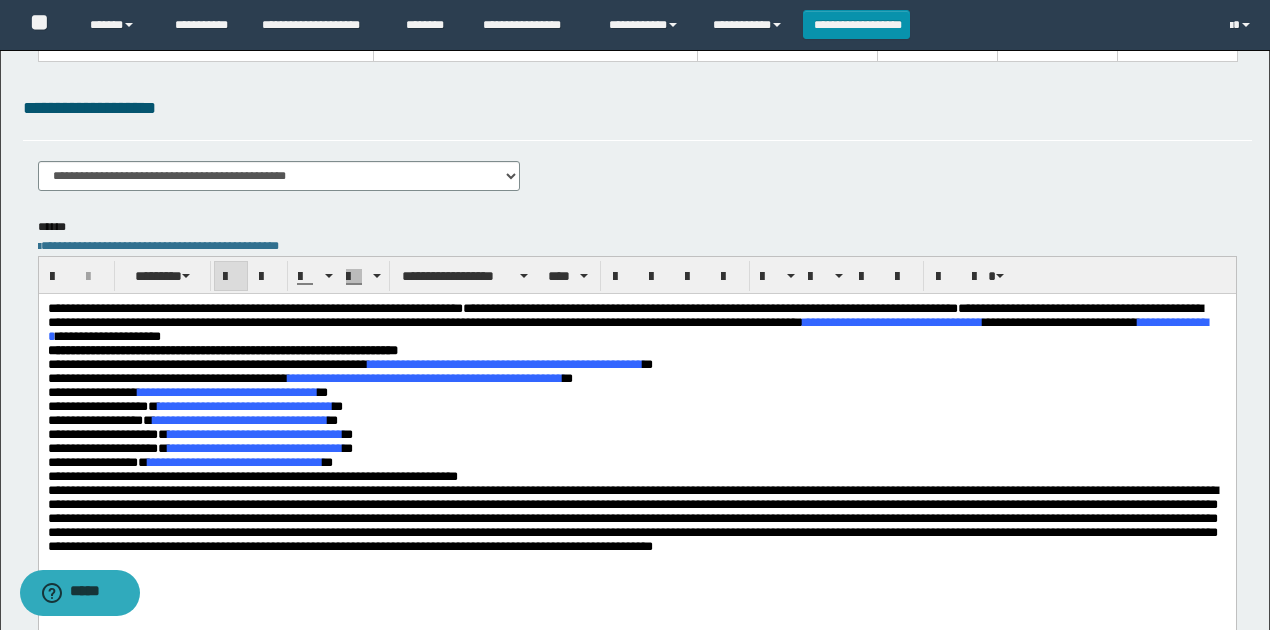type 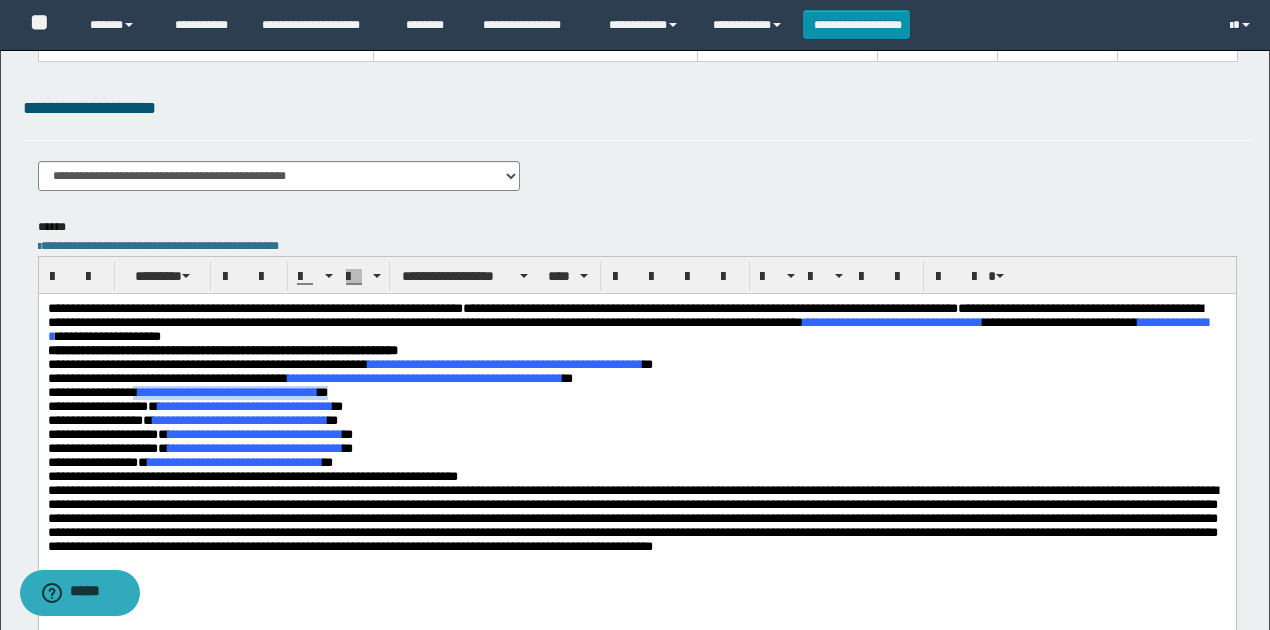 drag, startPoint x: 137, startPoint y: 400, endPoint x: 354, endPoint y: 403, distance: 217.02074 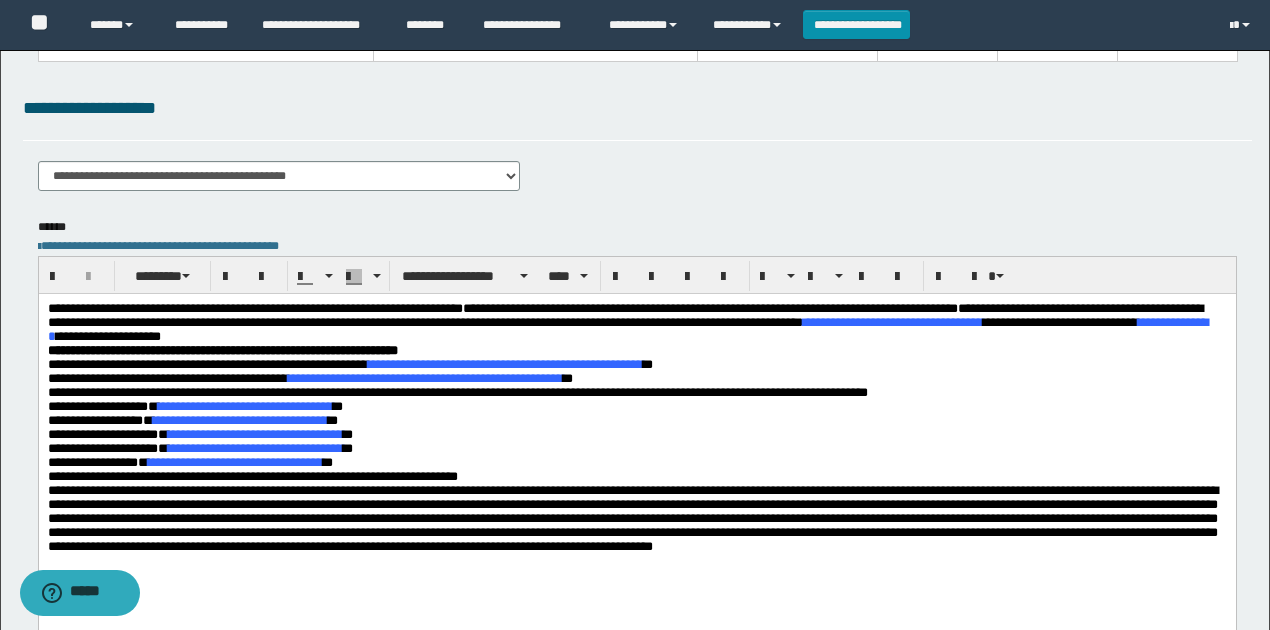 click on "**********" at bounding box center [627, 336] 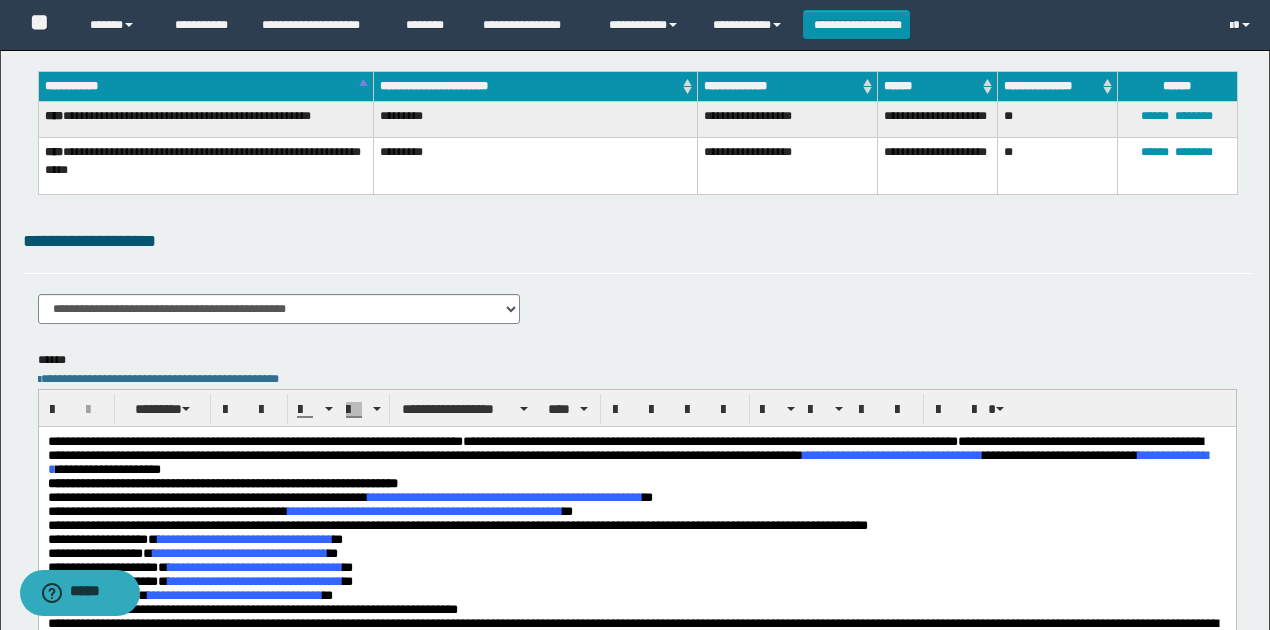 scroll, scrollTop: 0, scrollLeft: 0, axis: both 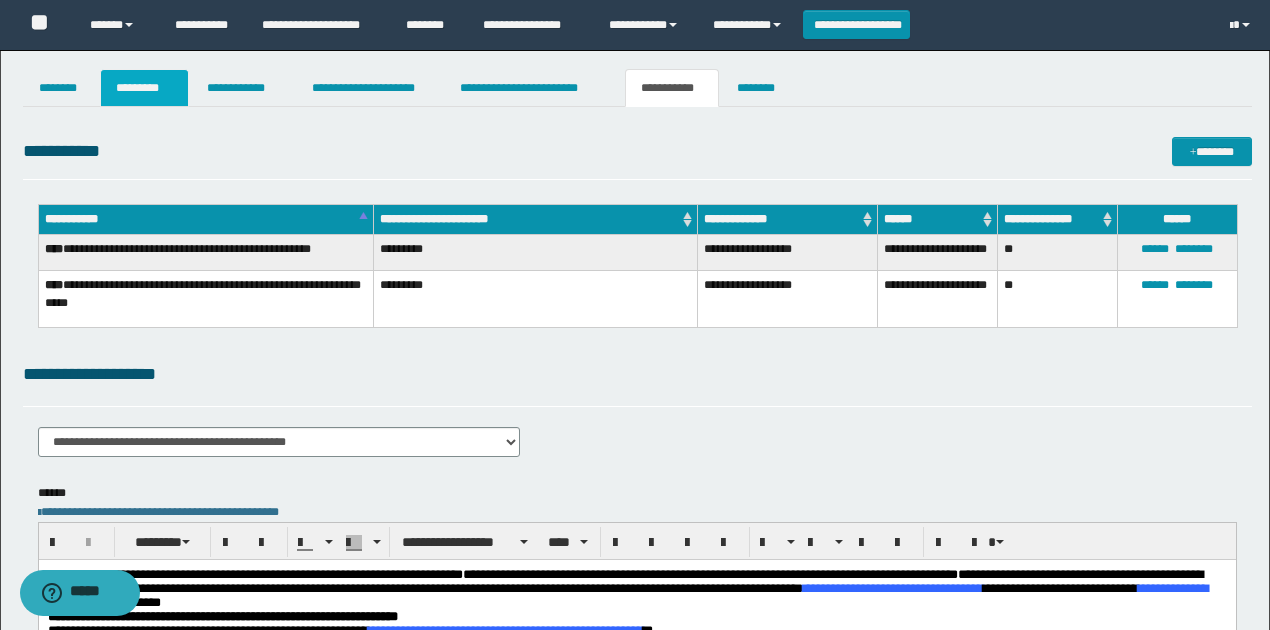 click on "*********" at bounding box center (144, 88) 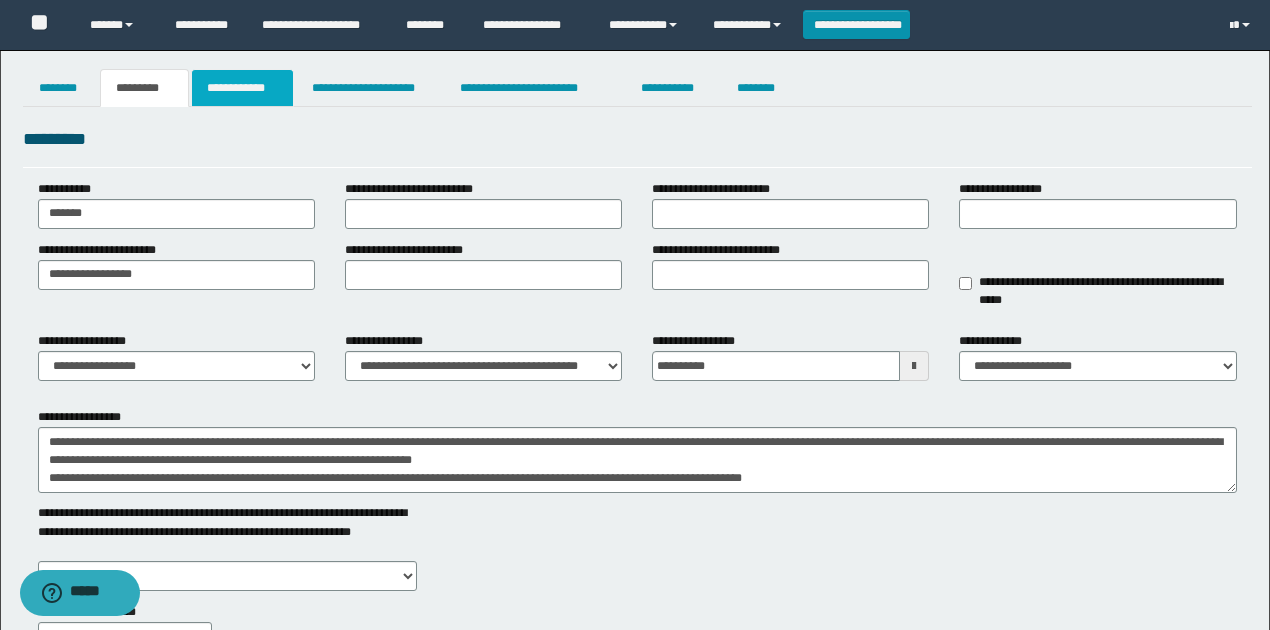 click on "**********" at bounding box center [243, 88] 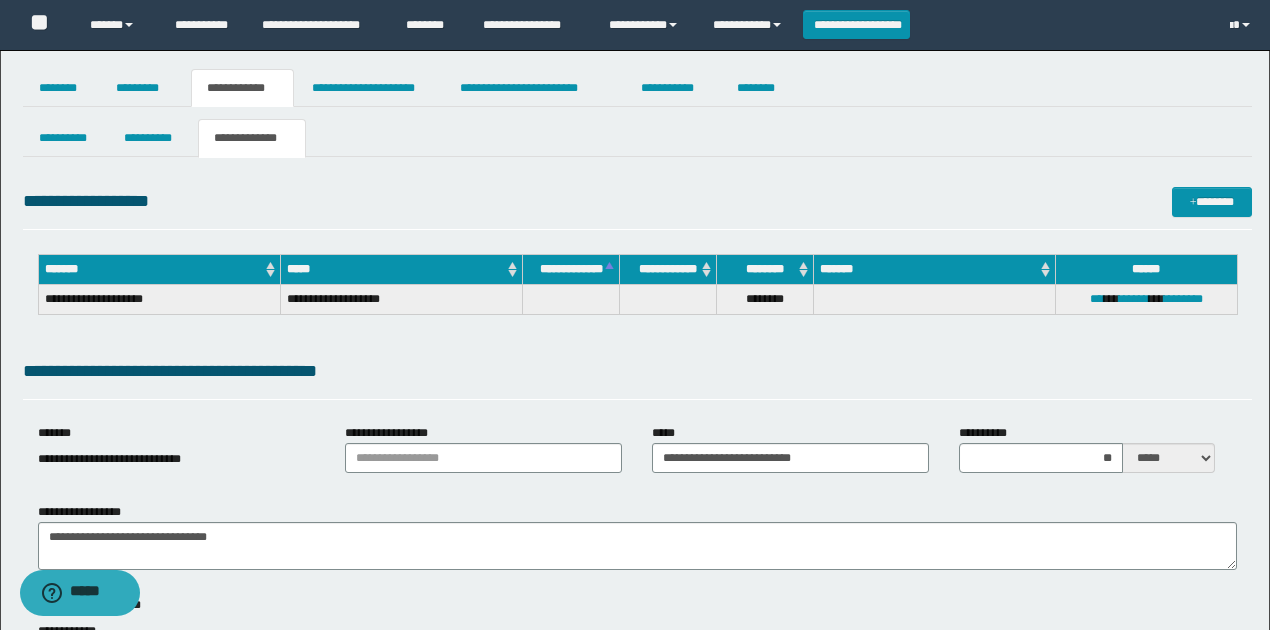 drag, startPoint x: 600, startPoint y: 400, endPoint x: 795, endPoint y: 452, distance: 201.81427 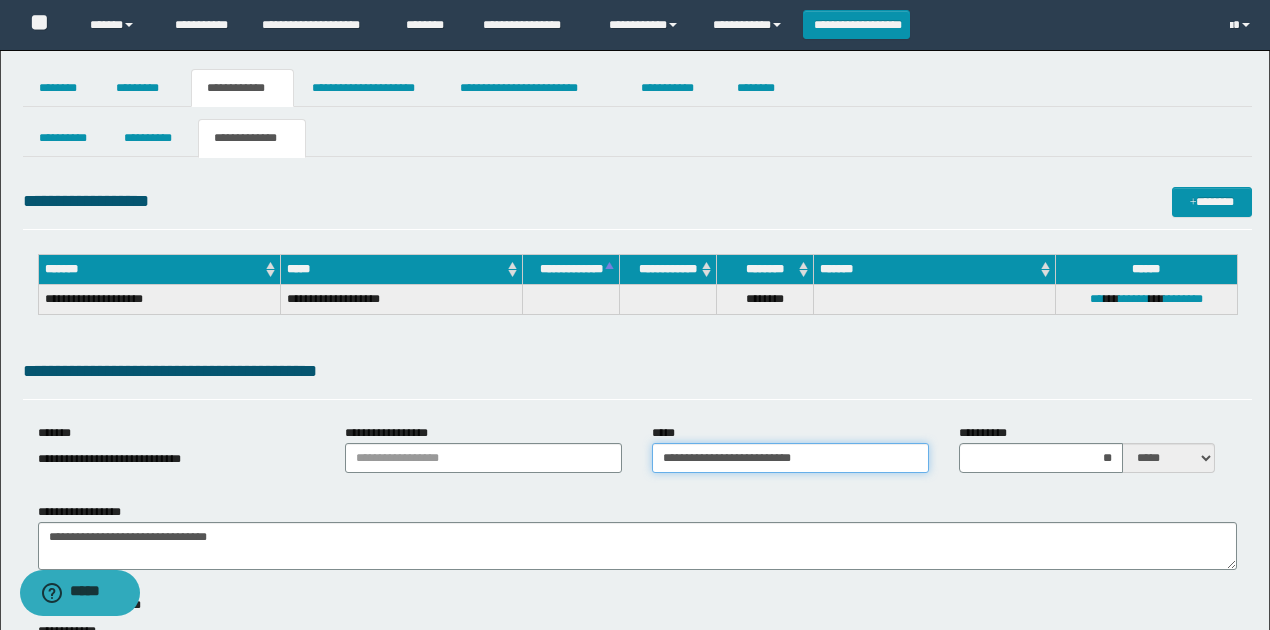 drag, startPoint x: 838, startPoint y: 455, endPoint x: 650, endPoint y: 464, distance: 188.2153 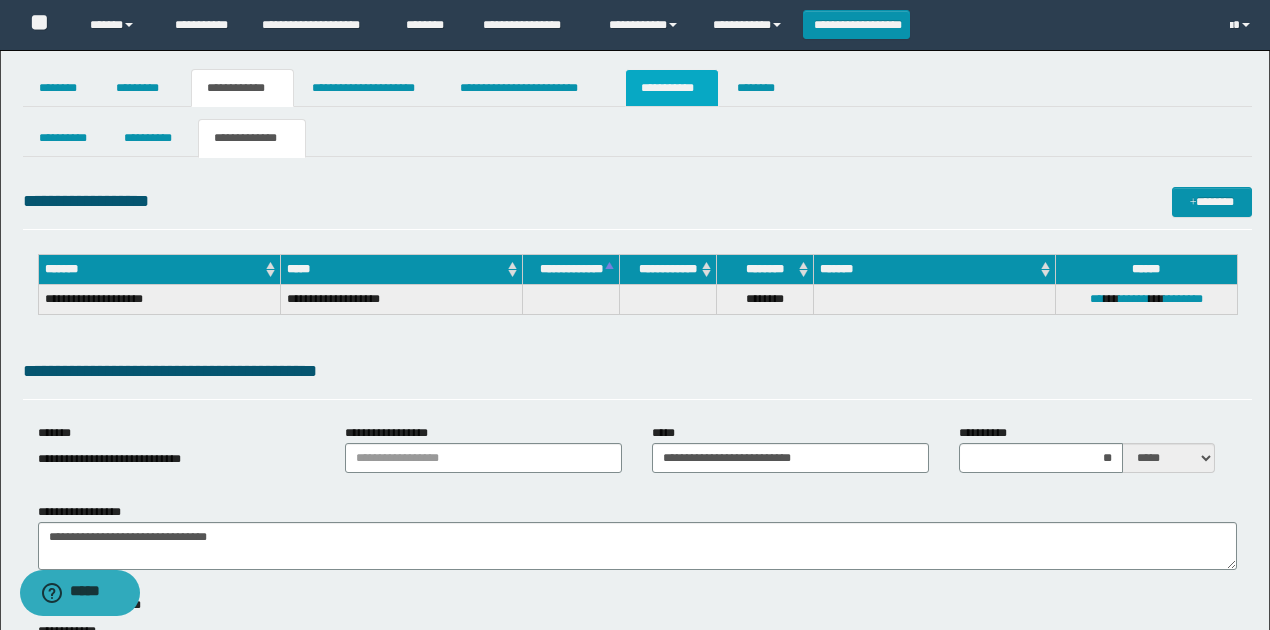 click on "**********" at bounding box center (672, 88) 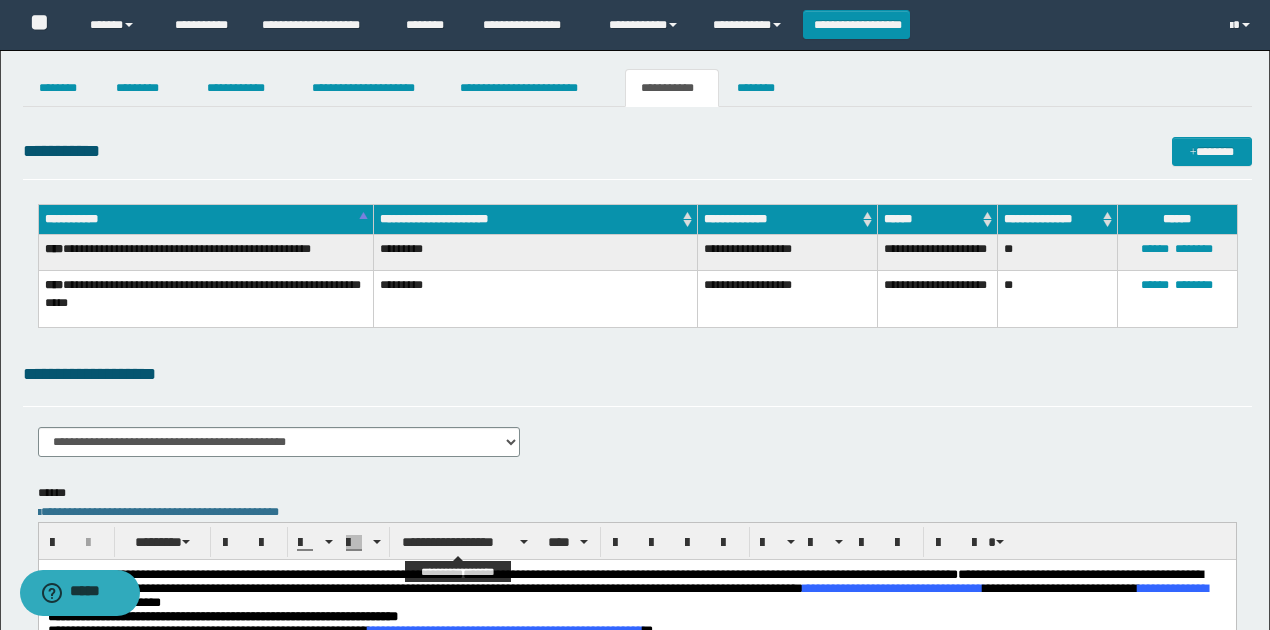 click on "**********" at bounding box center [637, 606] 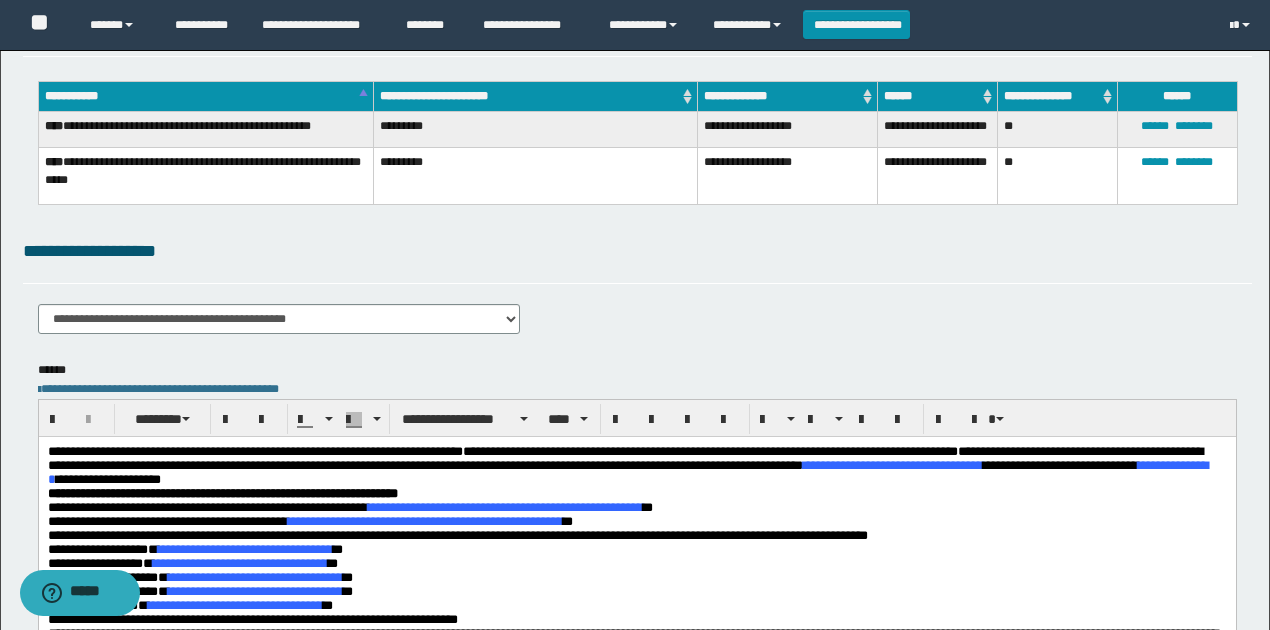 scroll, scrollTop: 266, scrollLeft: 0, axis: vertical 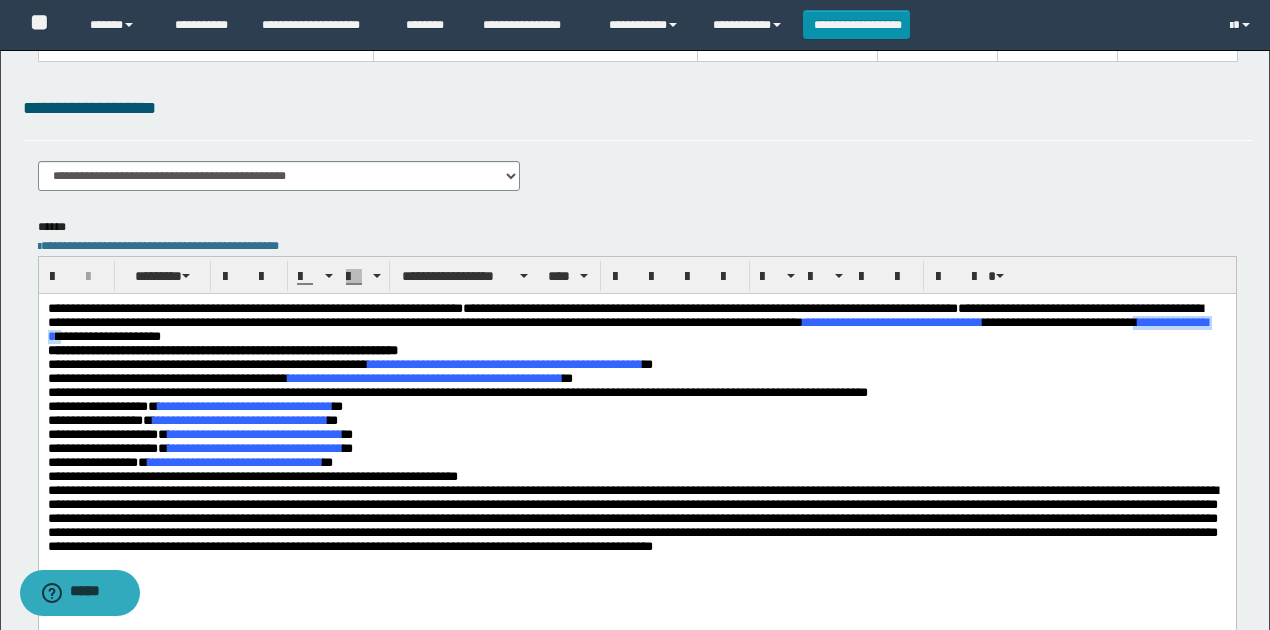 drag, startPoint x: 306, startPoint y: 340, endPoint x: 203, endPoint y: 342, distance: 103.01942 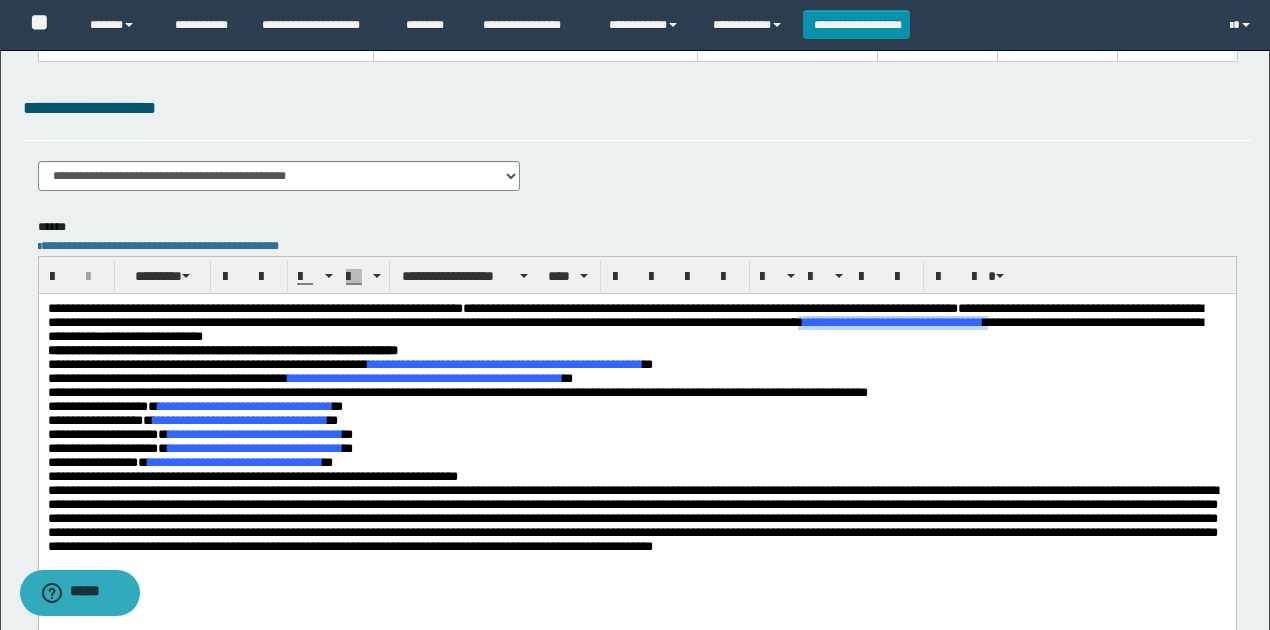 drag, startPoint x: 999, startPoint y: 323, endPoint x: 1209, endPoint y: 322, distance: 210.00238 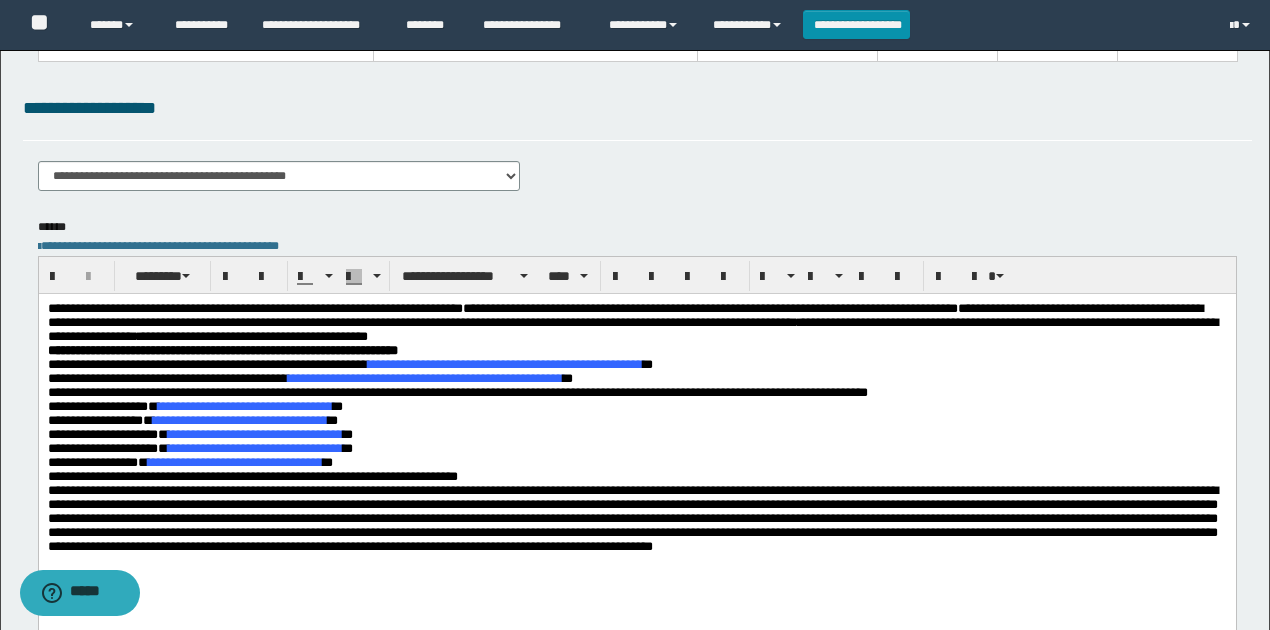 click on "**********" at bounding box center [636, 337] 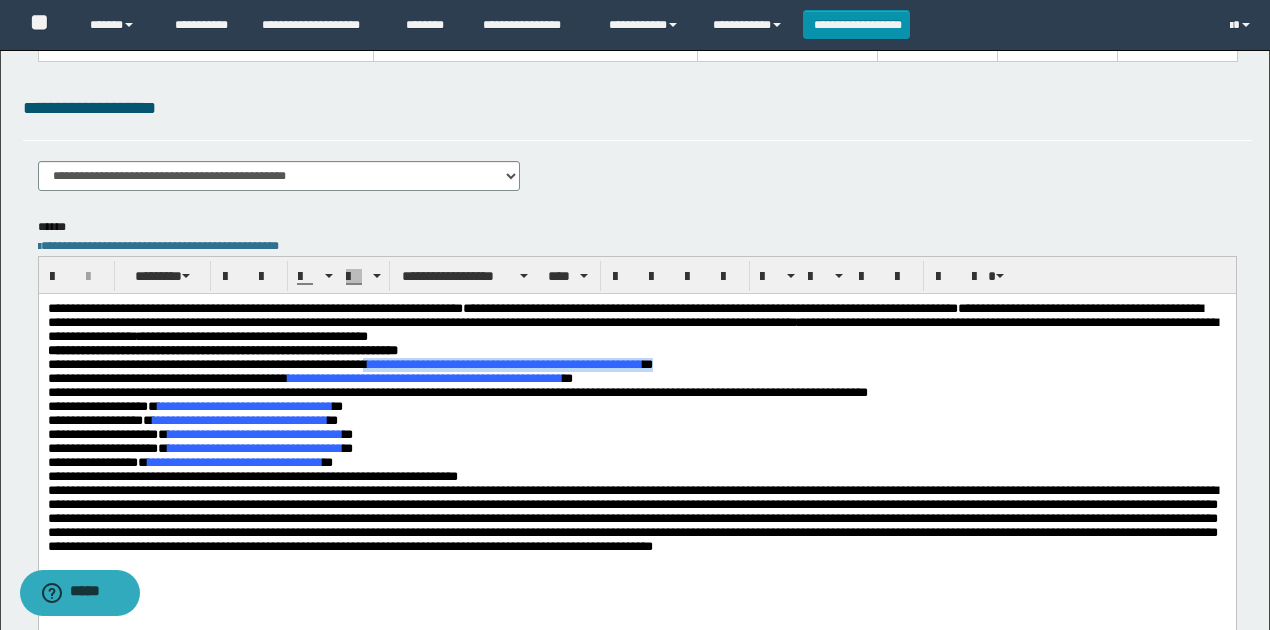 drag, startPoint x: 396, startPoint y: 370, endPoint x: 717, endPoint y: 370, distance: 321 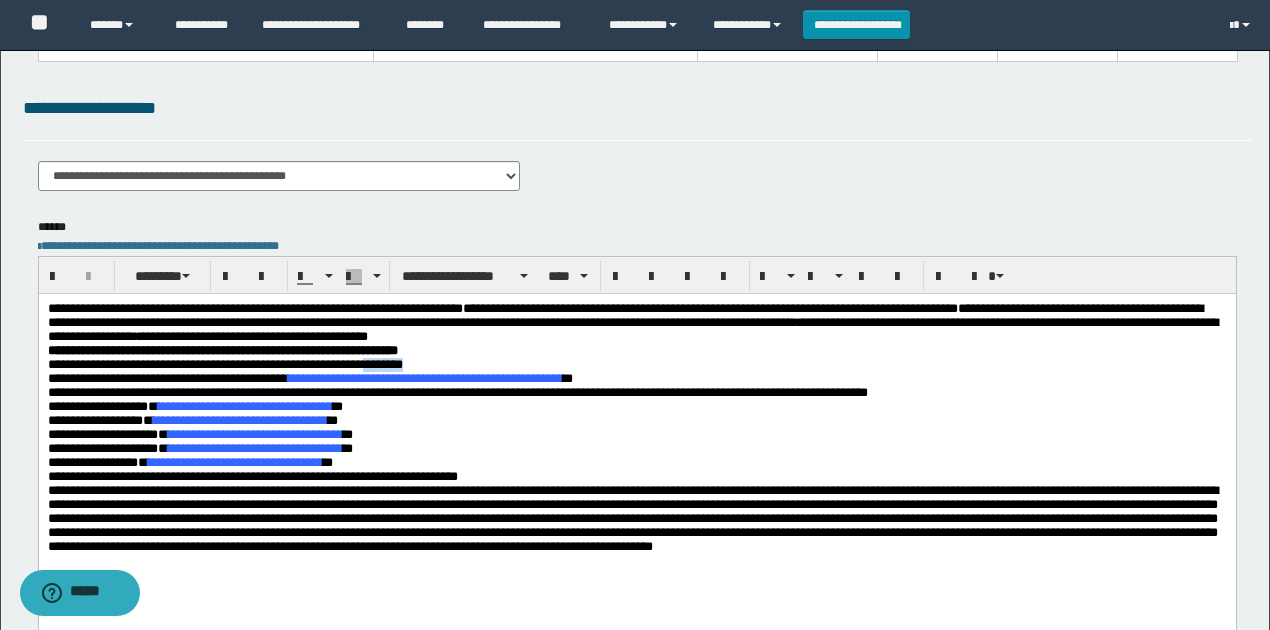 drag, startPoint x: 450, startPoint y: 373, endPoint x: 395, endPoint y: 369, distance: 55.145264 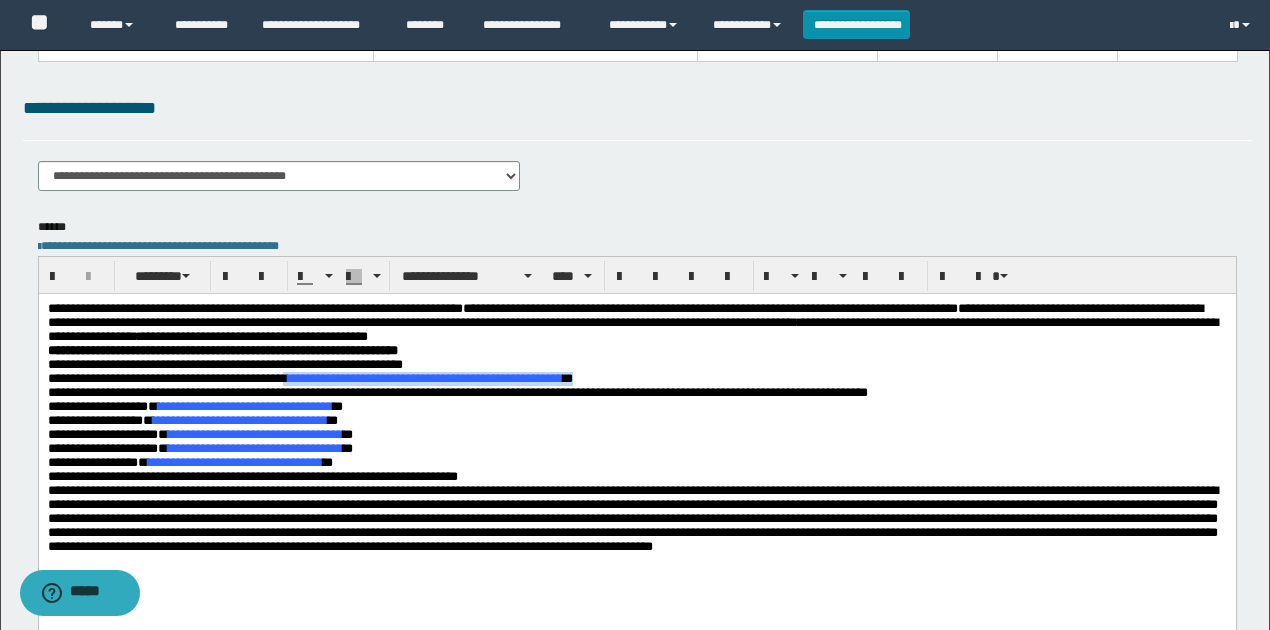 drag, startPoint x: 302, startPoint y: 386, endPoint x: 619, endPoint y: 387, distance: 317.0016 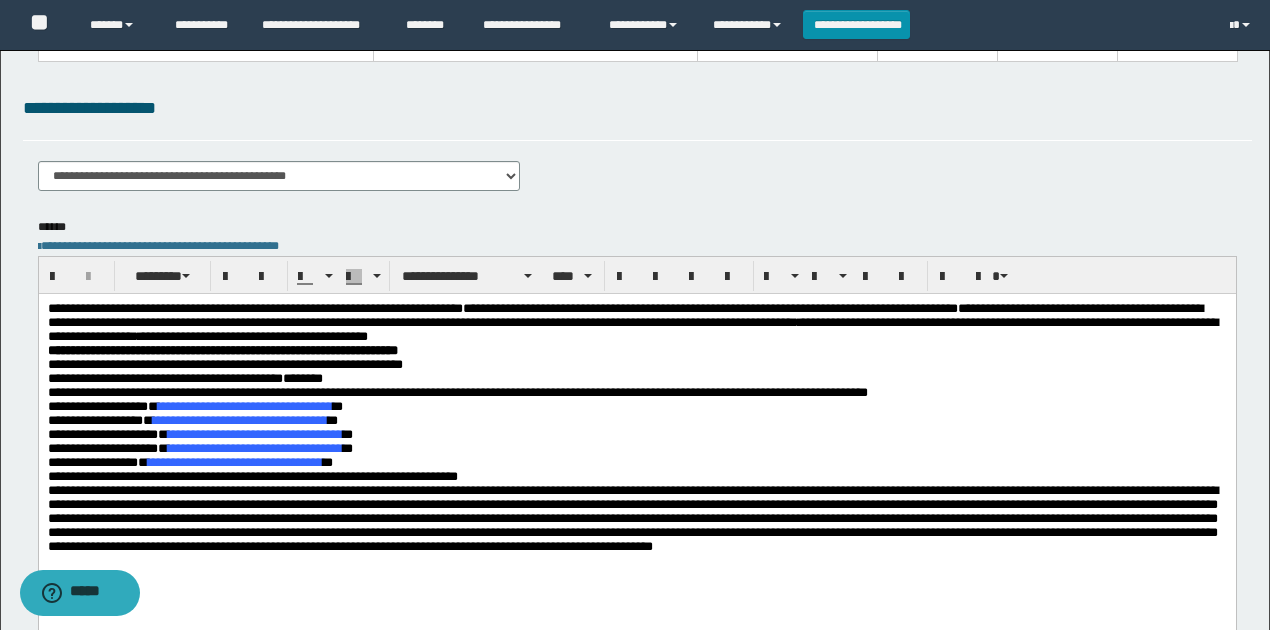 click on "**********" at bounding box center [244, 406] 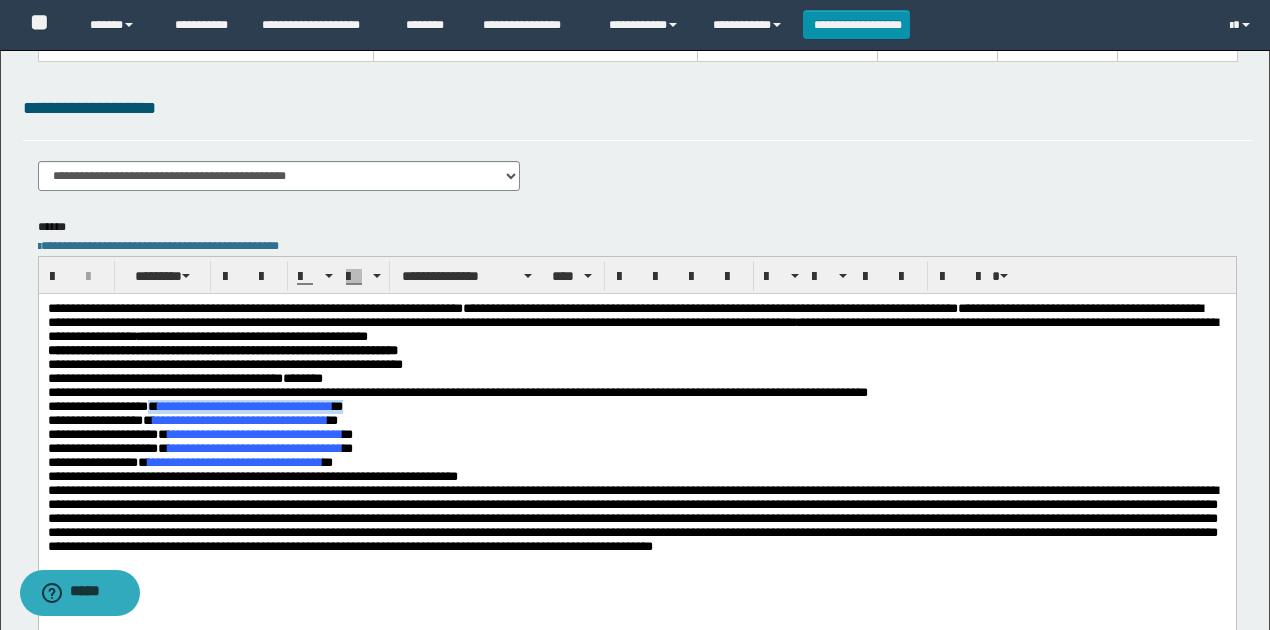 drag, startPoint x: 416, startPoint y: 422, endPoint x: 173, endPoint y: 421, distance: 243.00206 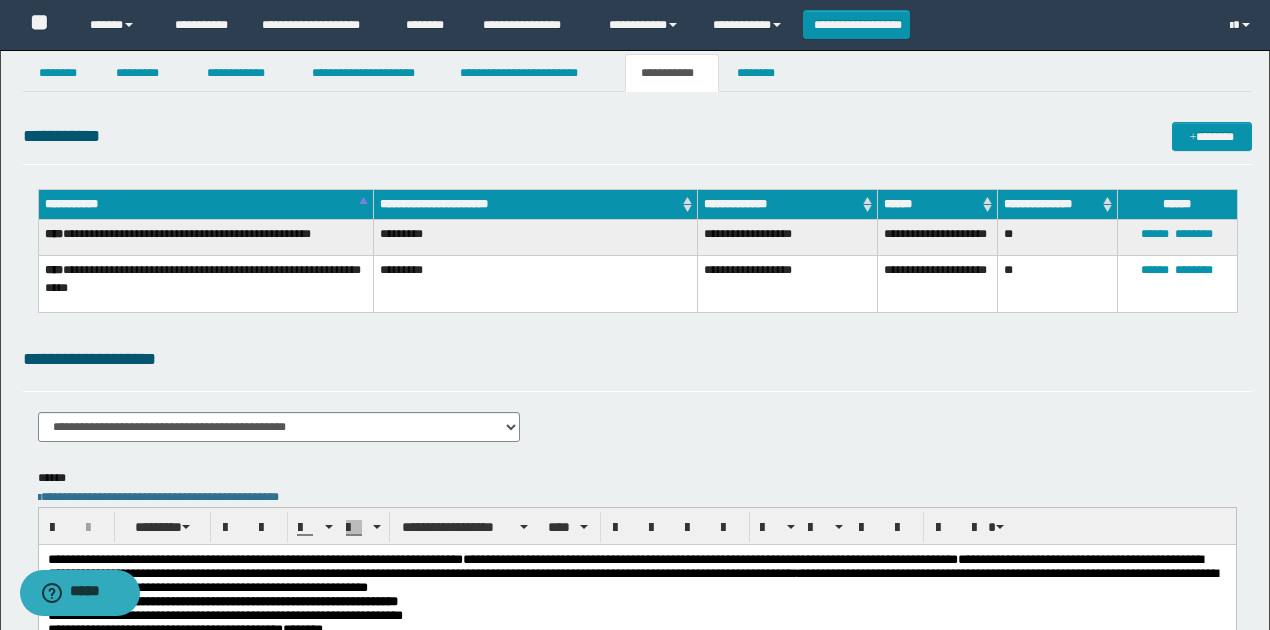 scroll, scrollTop: 0, scrollLeft: 0, axis: both 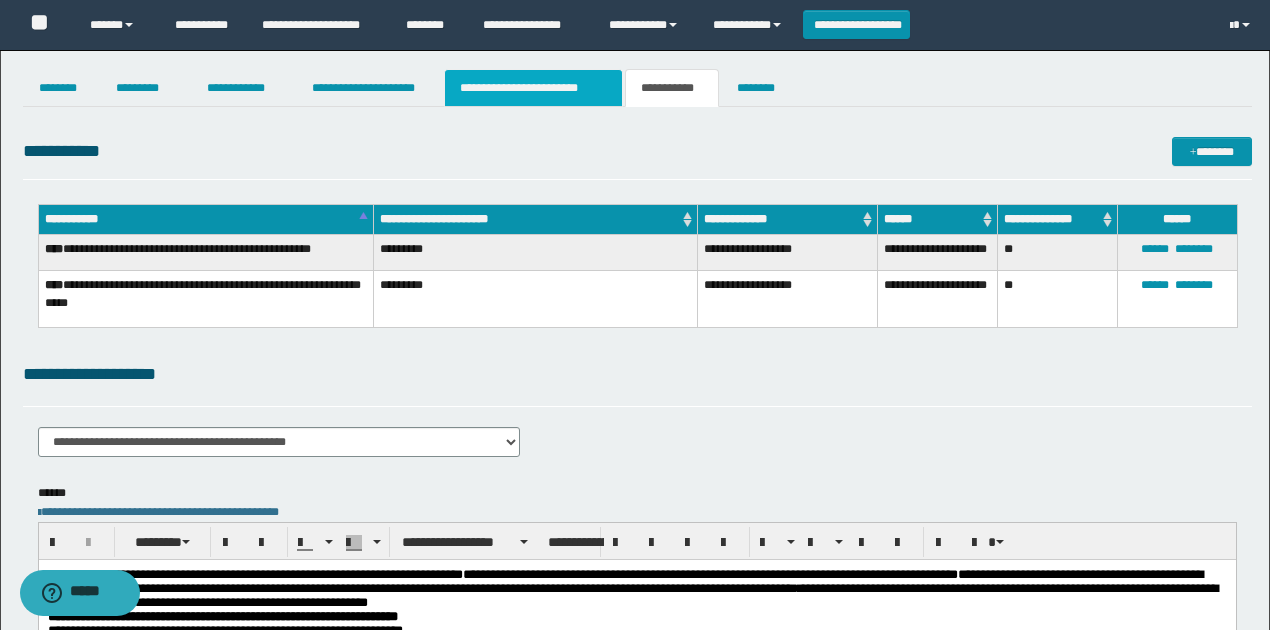 click on "**********" at bounding box center (533, 88) 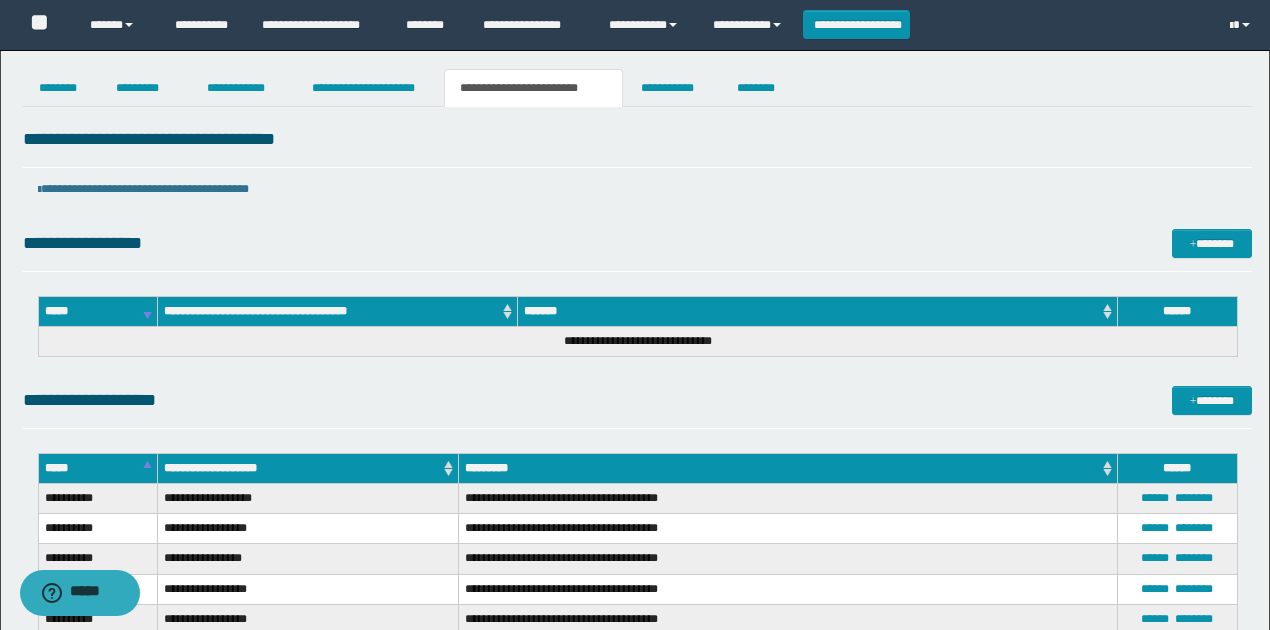 click on "******    ********" at bounding box center [1177, 499] 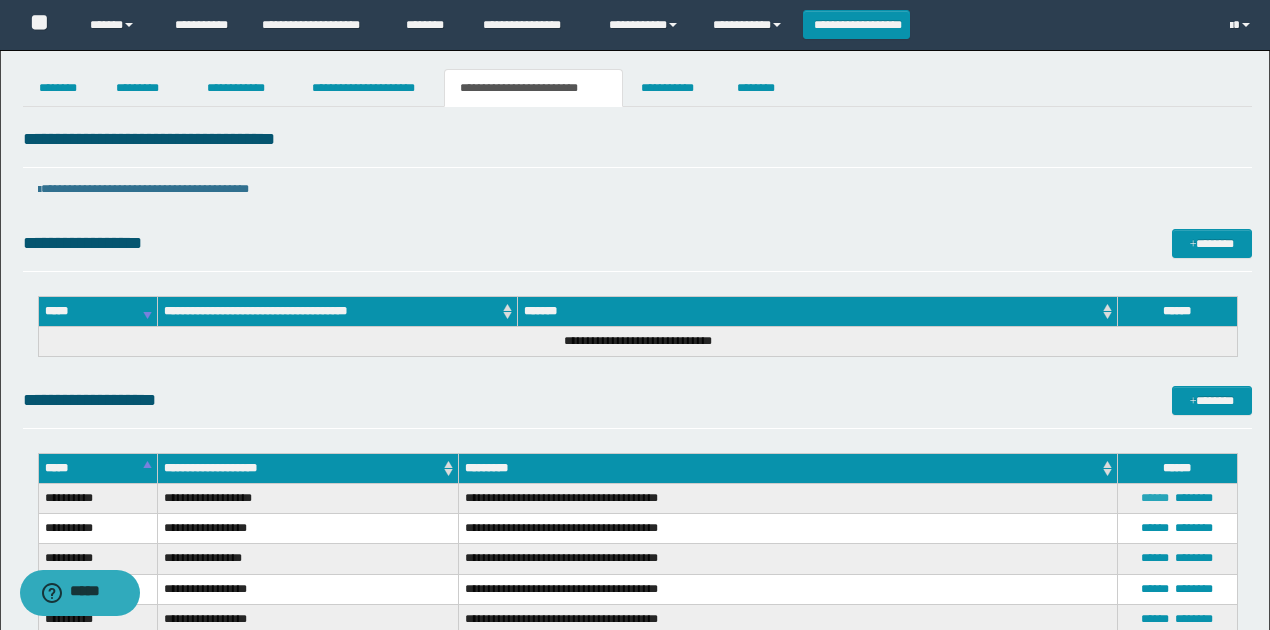 click on "******" at bounding box center [1155, 498] 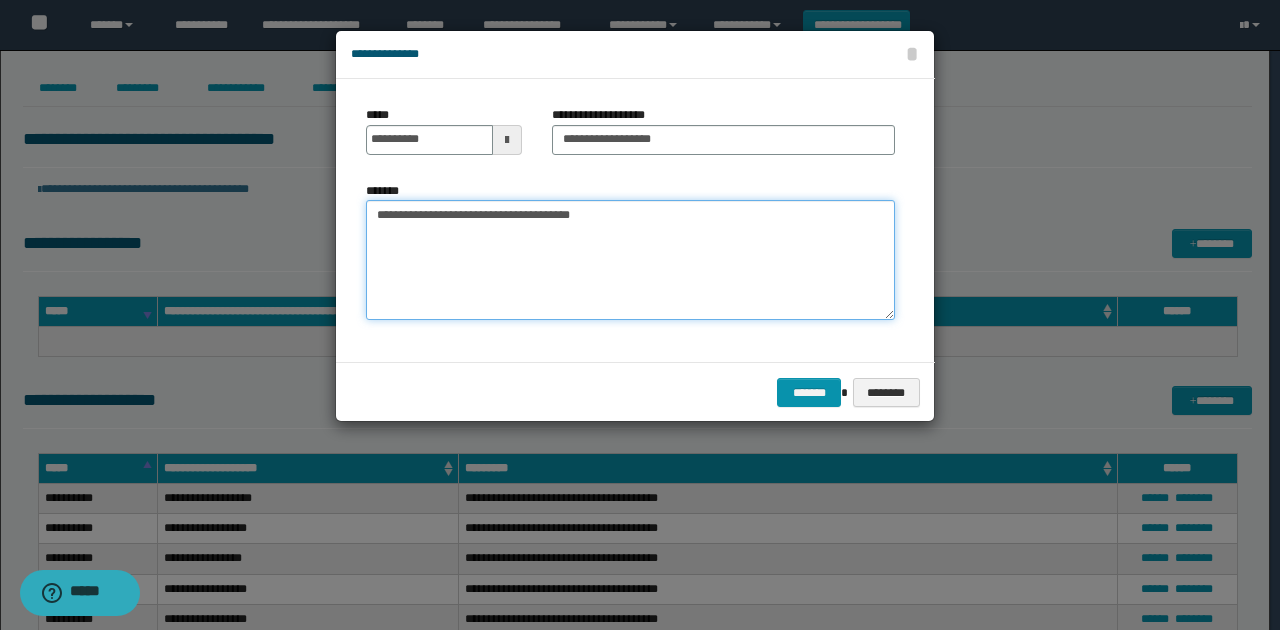 click on "**********" at bounding box center [630, 260] 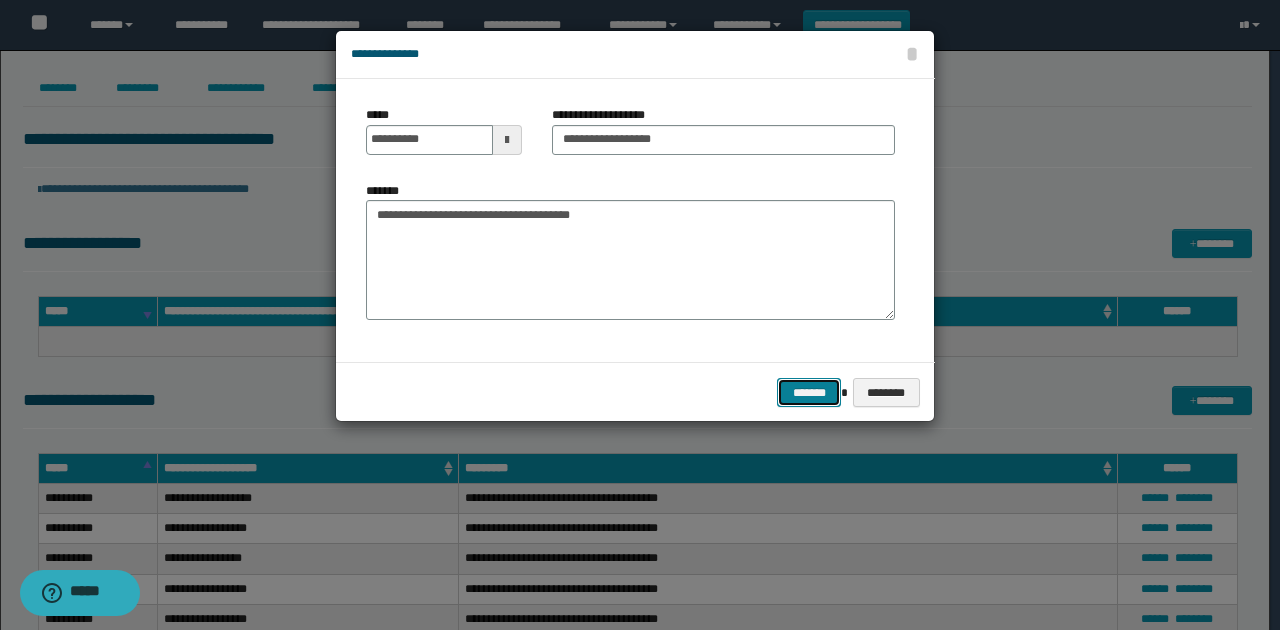 click on "*******" at bounding box center (809, 392) 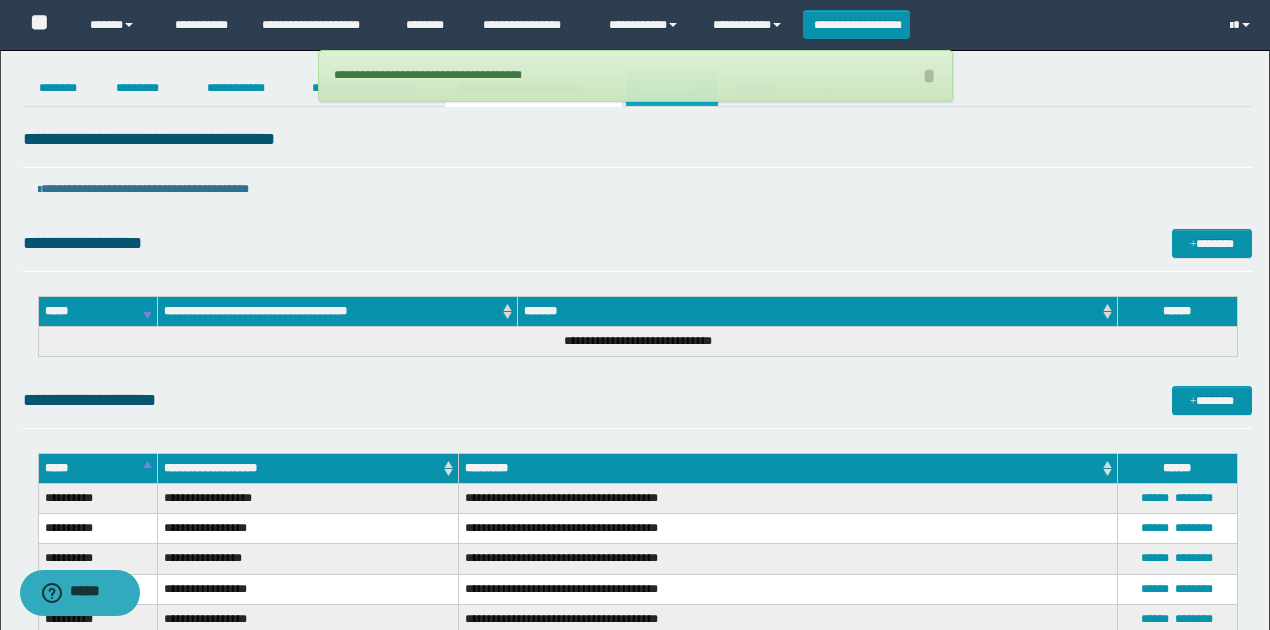 click on "**********" at bounding box center (672, 88) 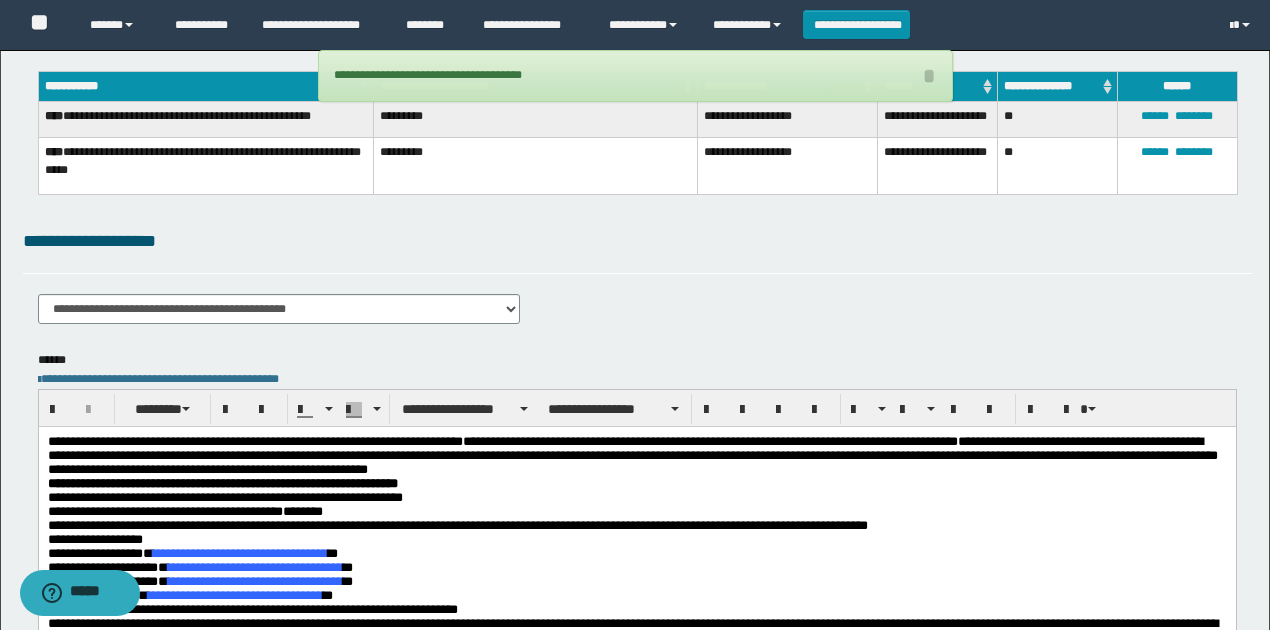 click on "**********" at bounding box center [632, 469] 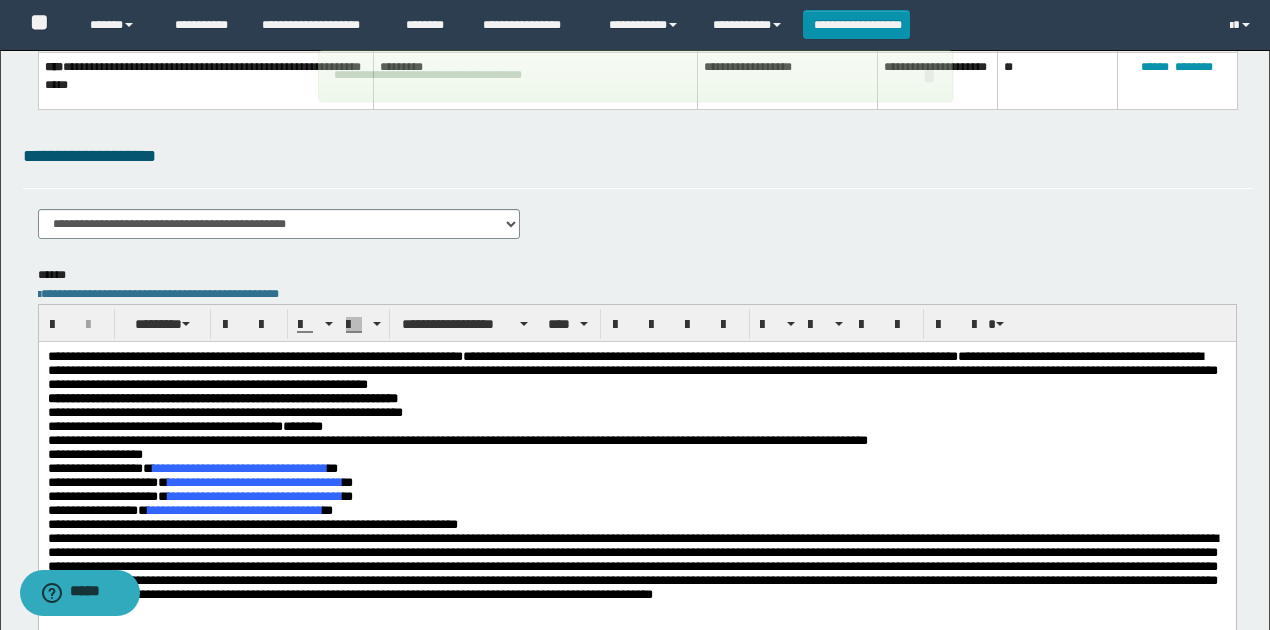 scroll, scrollTop: 333, scrollLeft: 0, axis: vertical 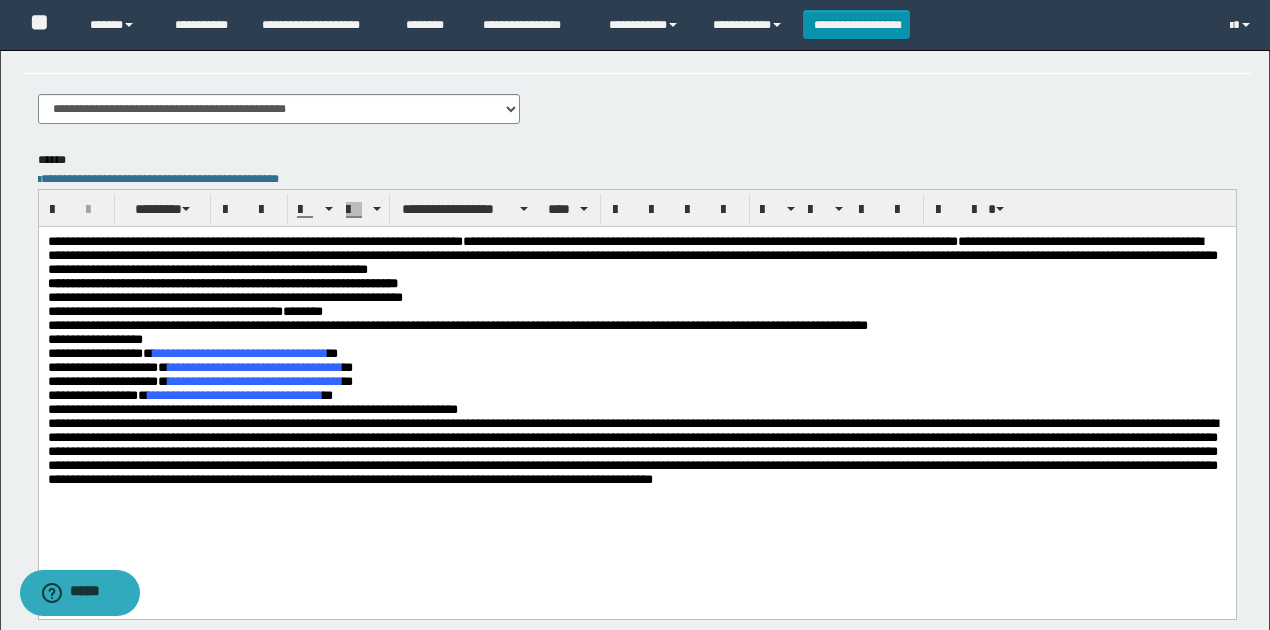 click on "**********" at bounding box center [636, 340] 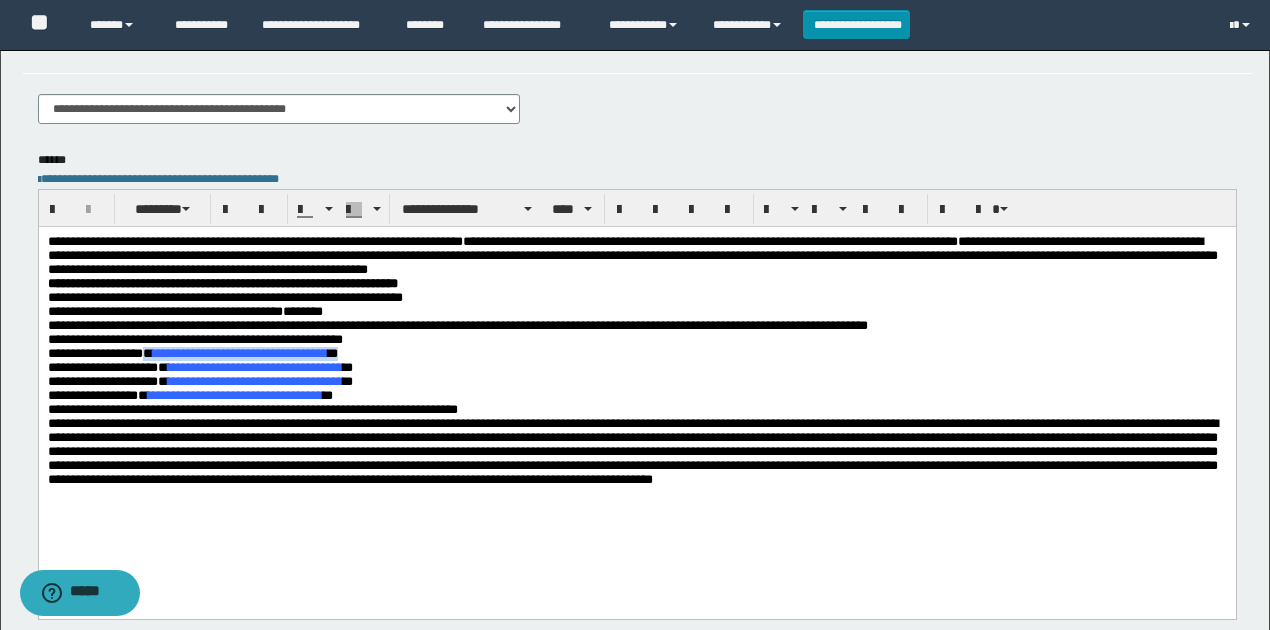 drag, startPoint x: 142, startPoint y: 363, endPoint x: 374, endPoint y: 362, distance: 232.00215 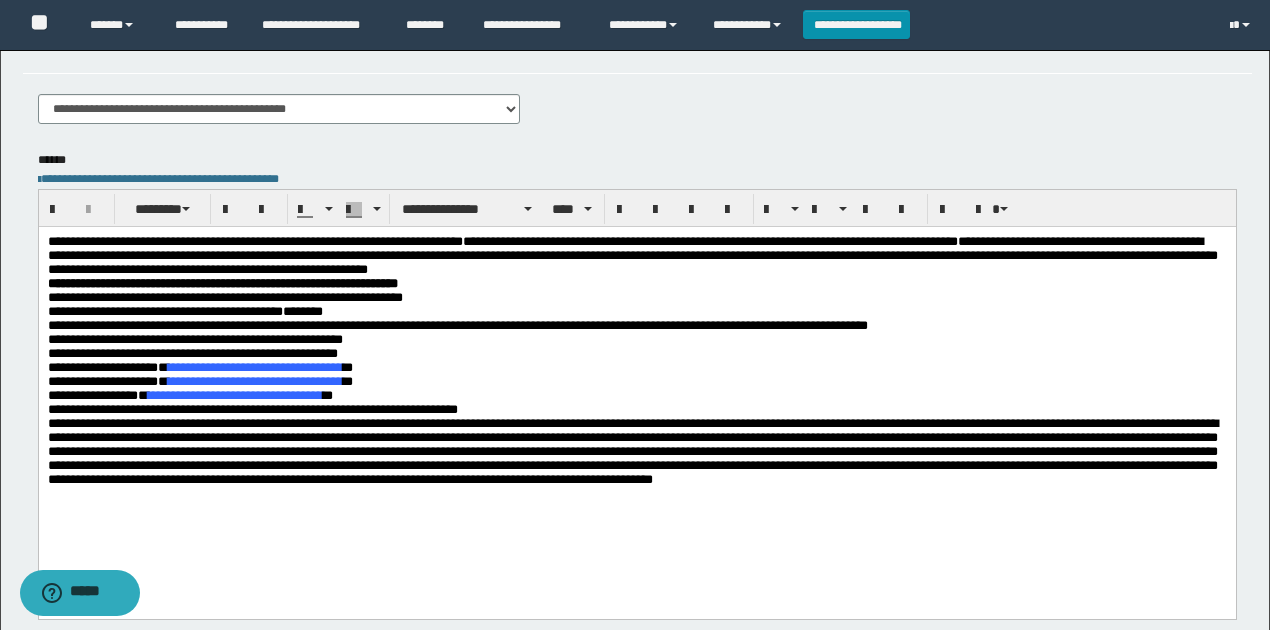 click on "**********" at bounding box center (254, 367) 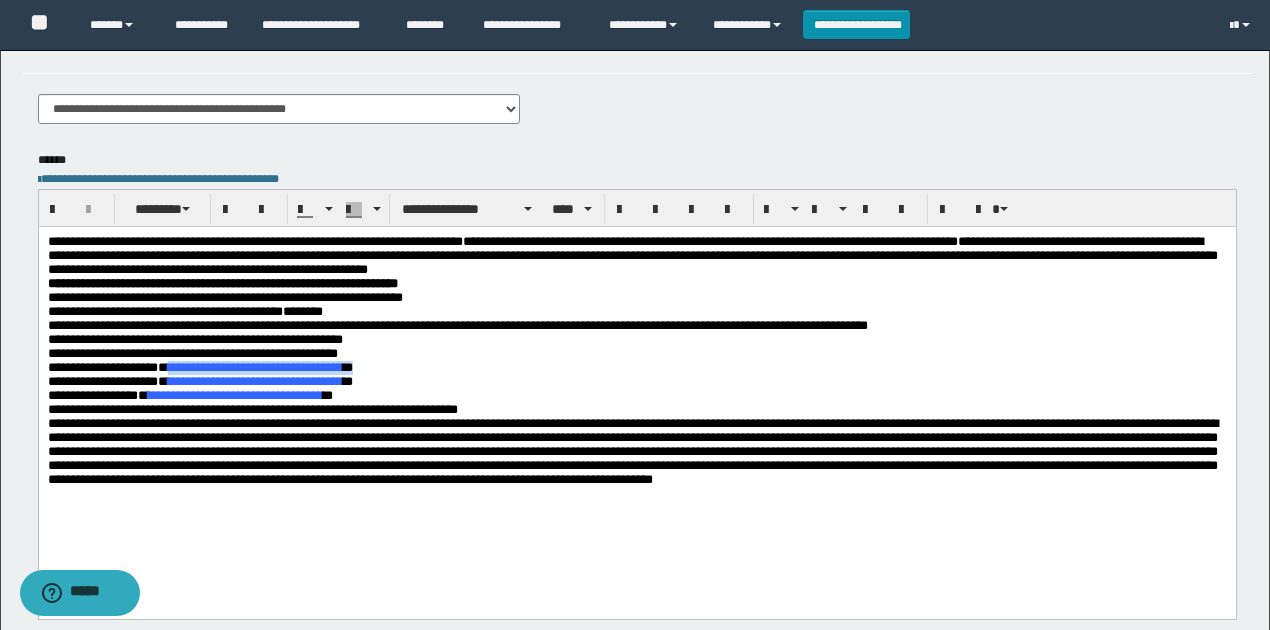 drag, startPoint x: 189, startPoint y: 379, endPoint x: 401, endPoint y: 375, distance: 212.03773 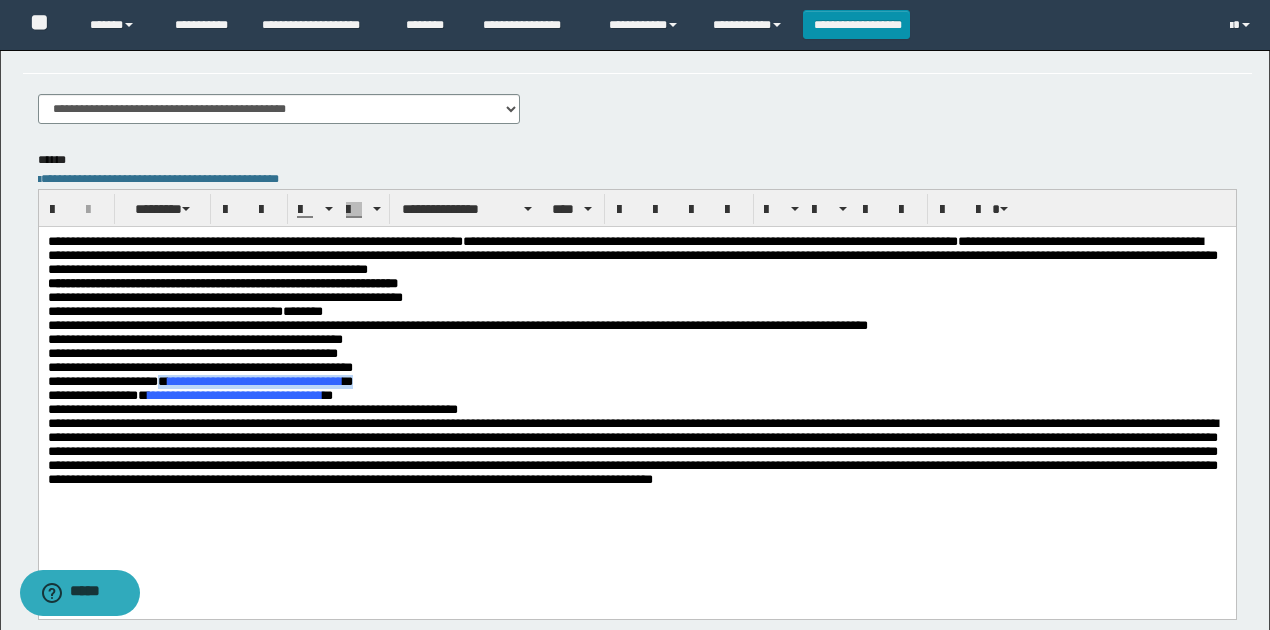 drag, startPoint x: 405, startPoint y: 393, endPoint x: 185, endPoint y: 393, distance: 220 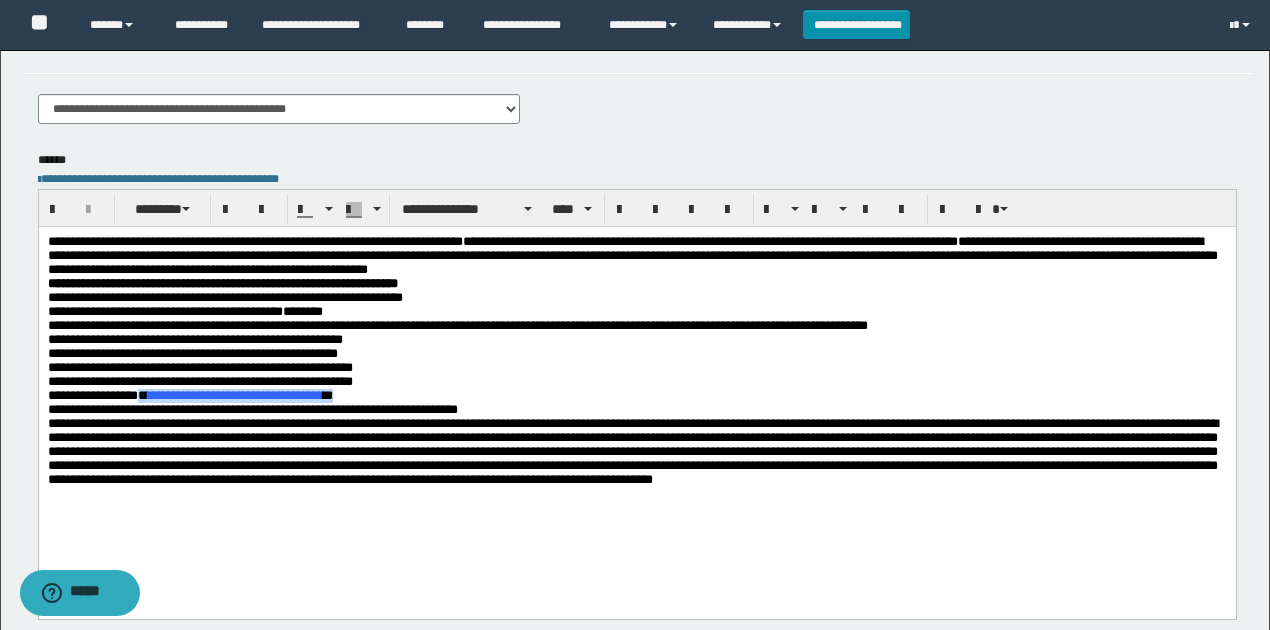 drag, startPoint x: 355, startPoint y: 409, endPoint x: 139, endPoint y: 415, distance: 216.08331 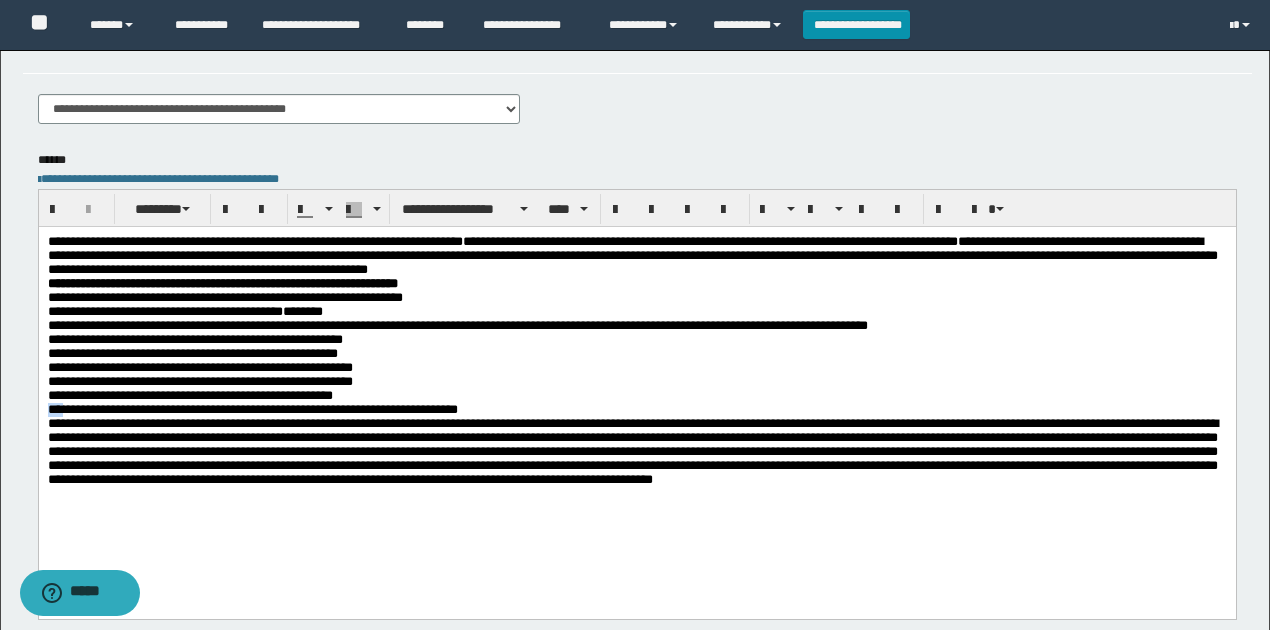 drag, startPoint x: 66, startPoint y: 423, endPoint x: 1, endPoint y: 422, distance: 65.00769 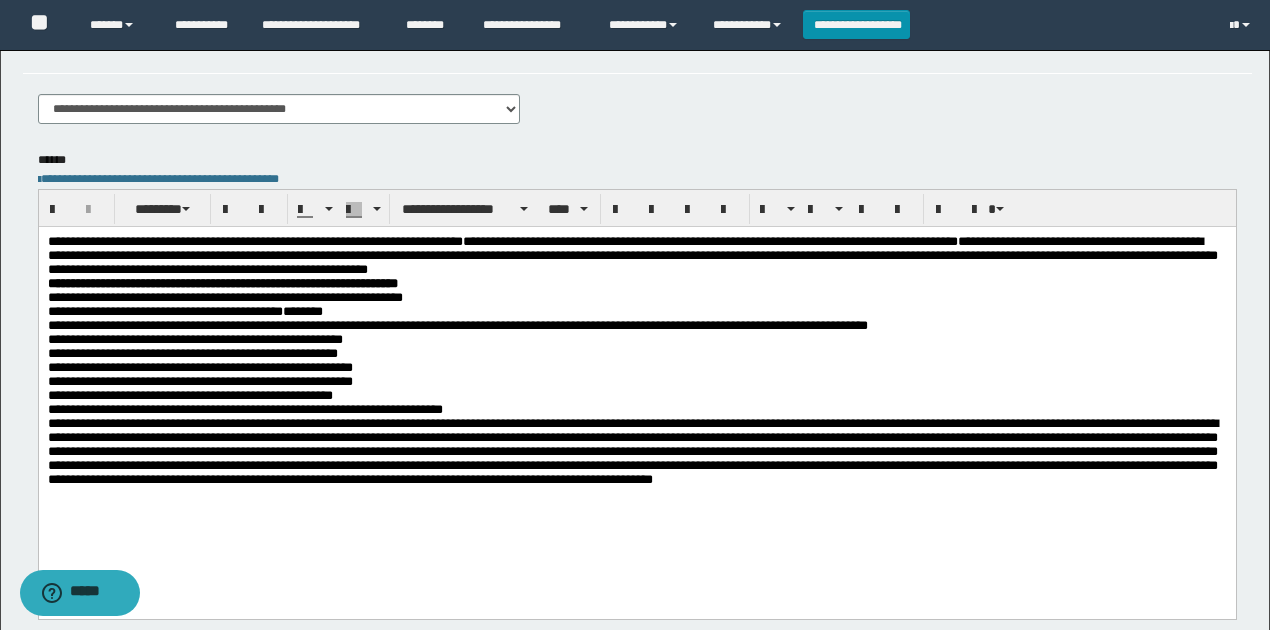 click on "**********" at bounding box center [457, 325] 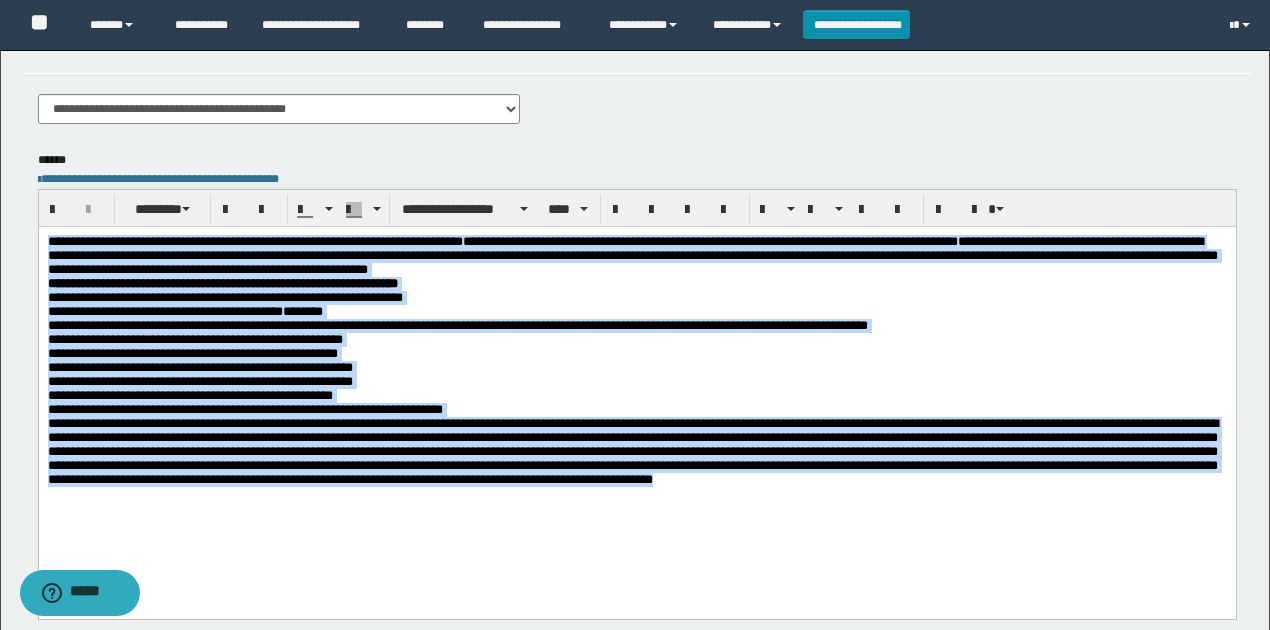 drag, startPoint x: 47, startPoint y: 240, endPoint x: 504, endPoint y: 333, distance: 466.36682 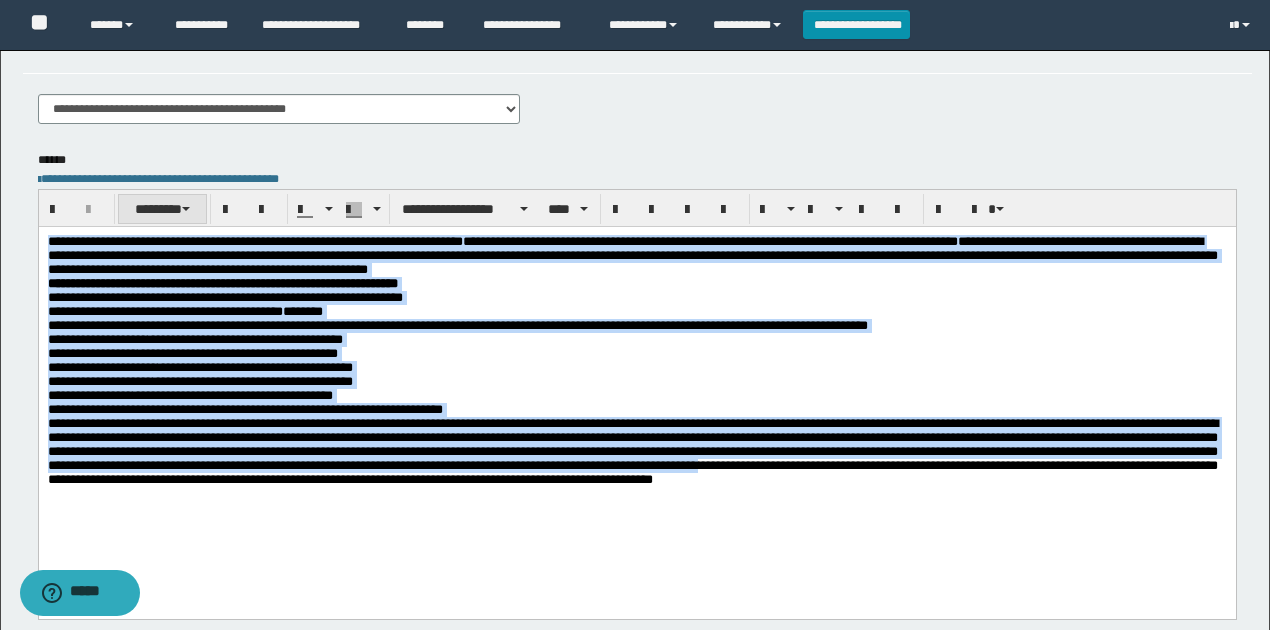 click on "********" at bounding box center (162, 209) 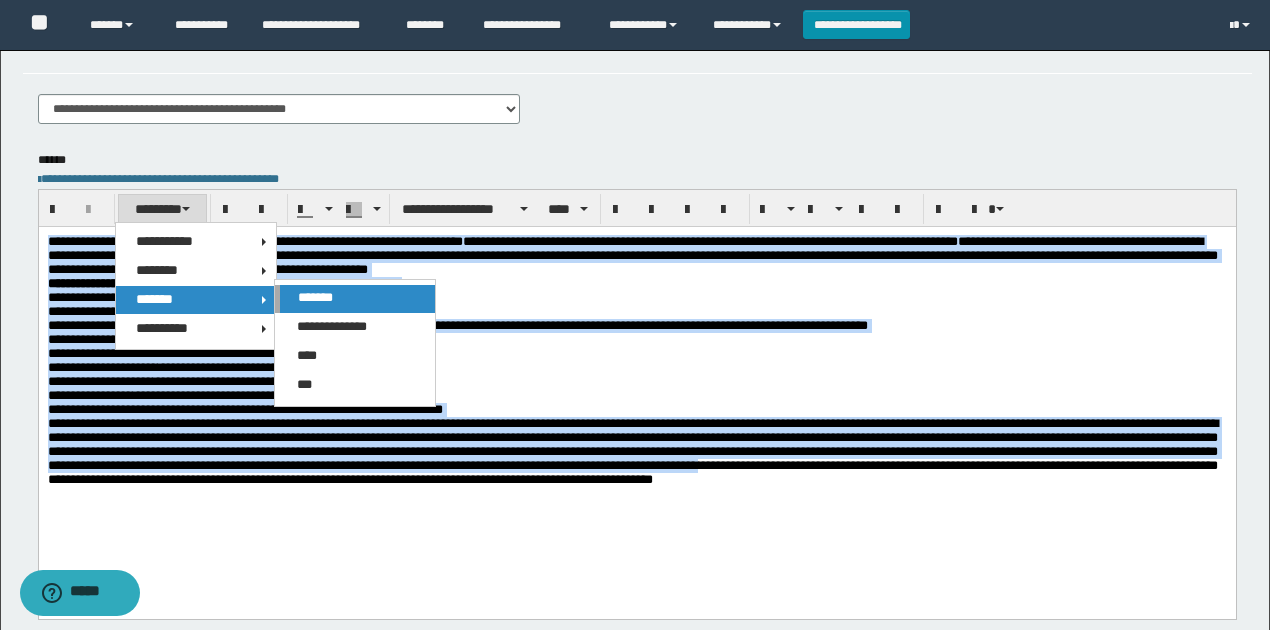 click on "*******" at bounding box center [315, 297] 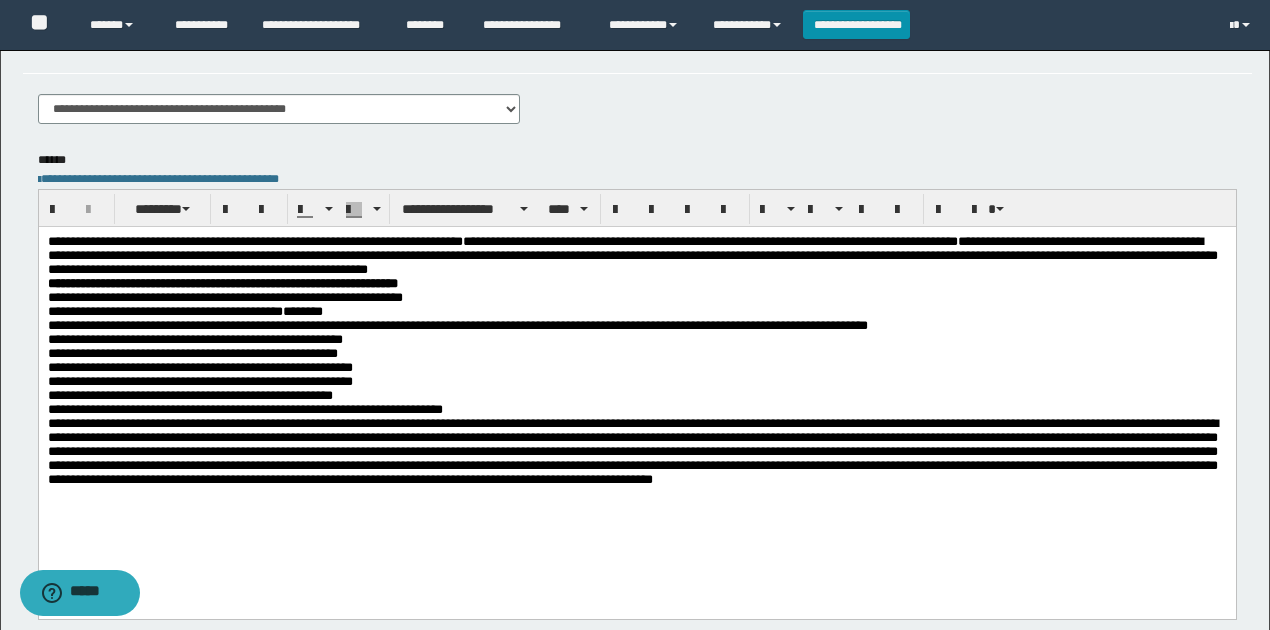 click on "**********" at bounding box center [632, 437] 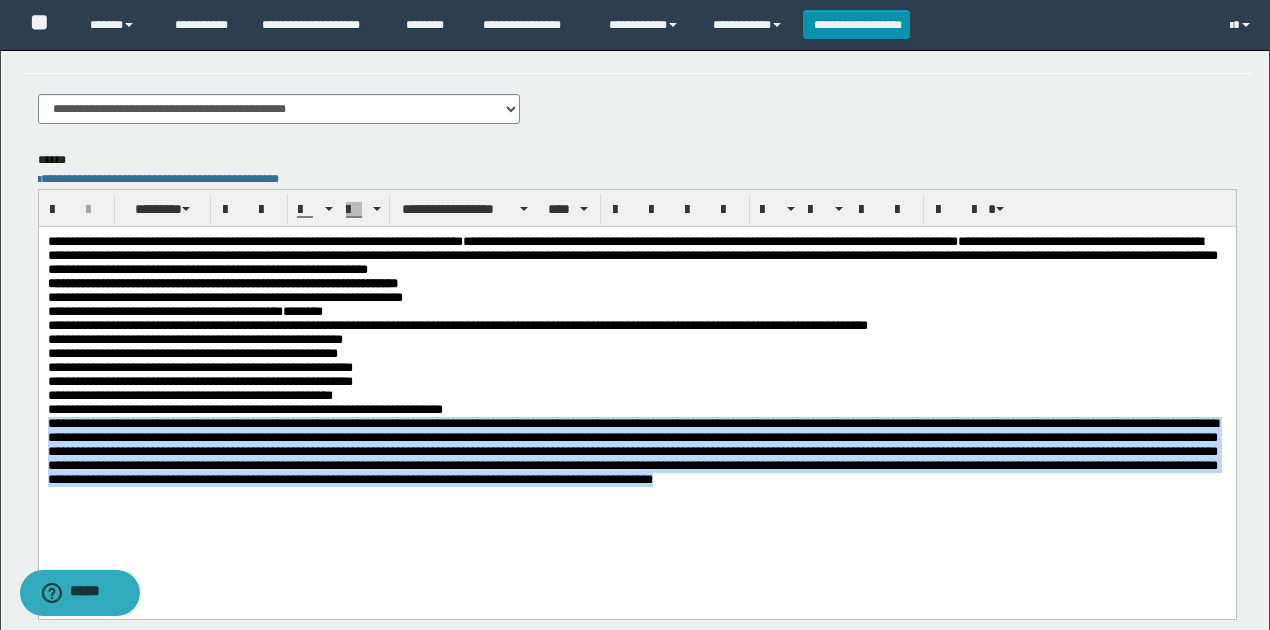 drag, startPoint x: 1073, startPoint y: 491, endPoint x: 74, endPoint y: 664, distance: 1013.86884 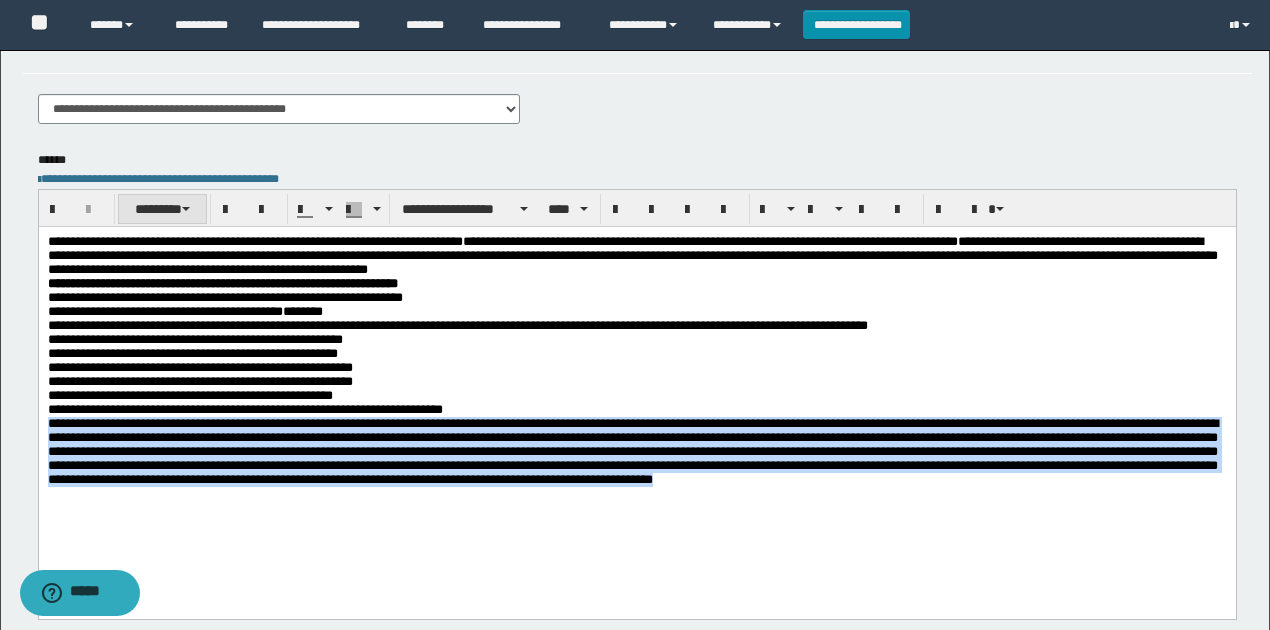click on "********" at bounding box center (162, 209) 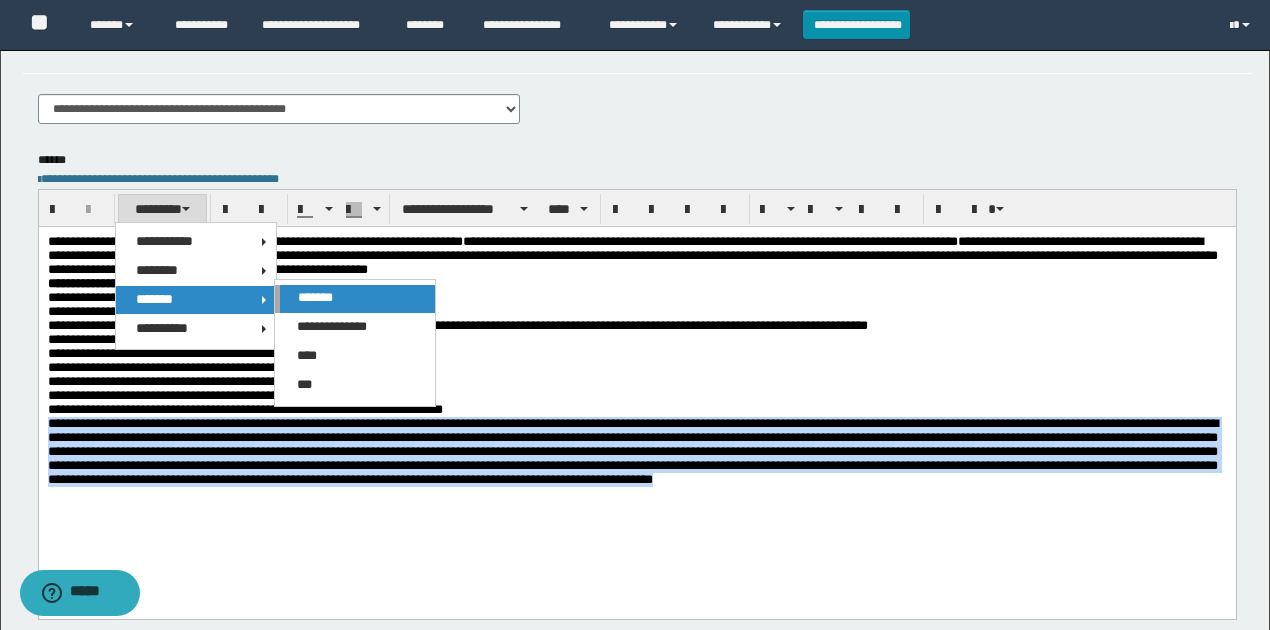 click on "*******" at bounding box center [315, 297] 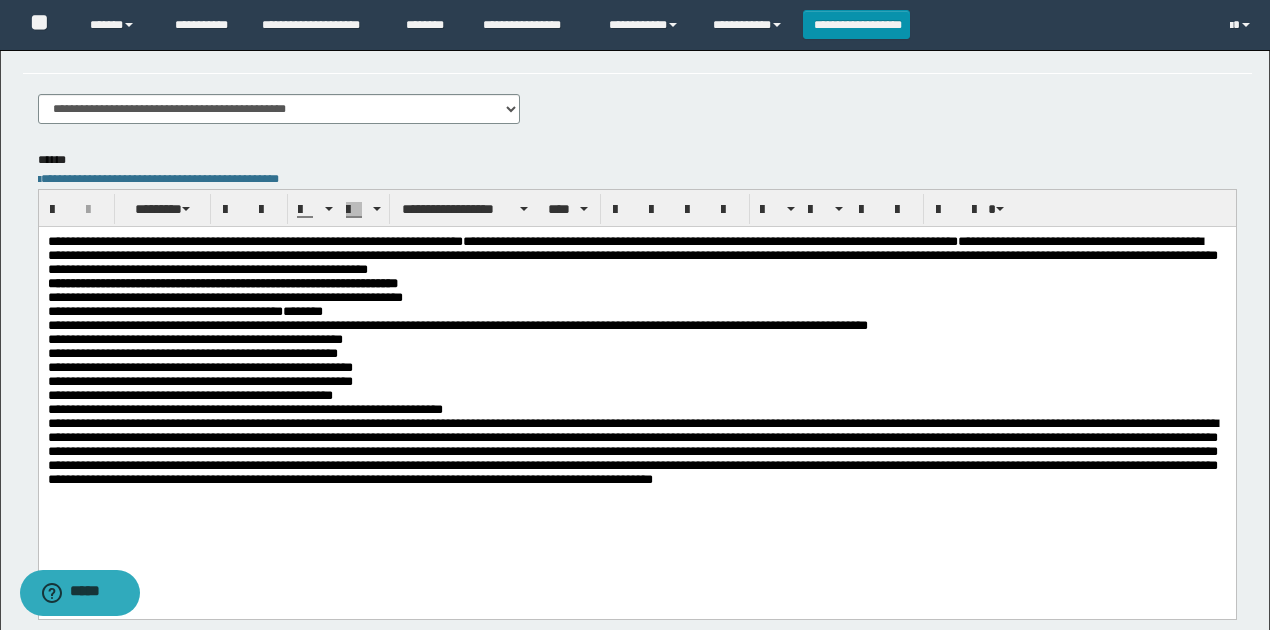 click on "**********" at bounding box center [636, 354] 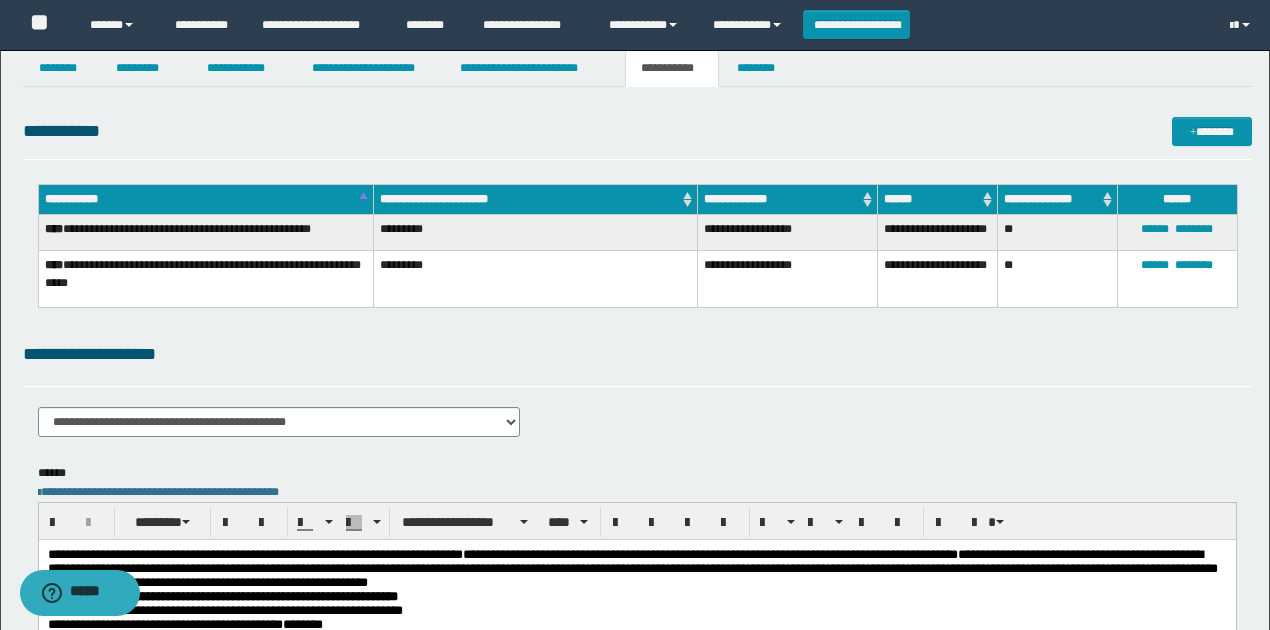 scroll, scrollTop: 0, scrollLeft: 0, axis: both 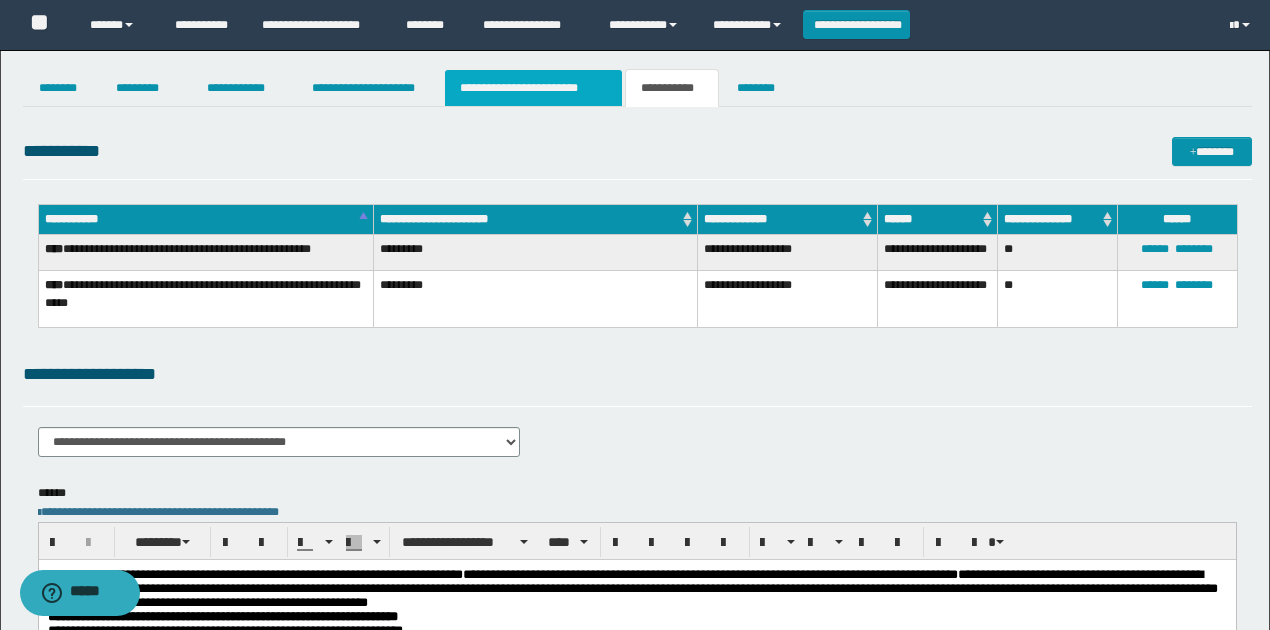 click on "**********" at bounding box center (533, 88) 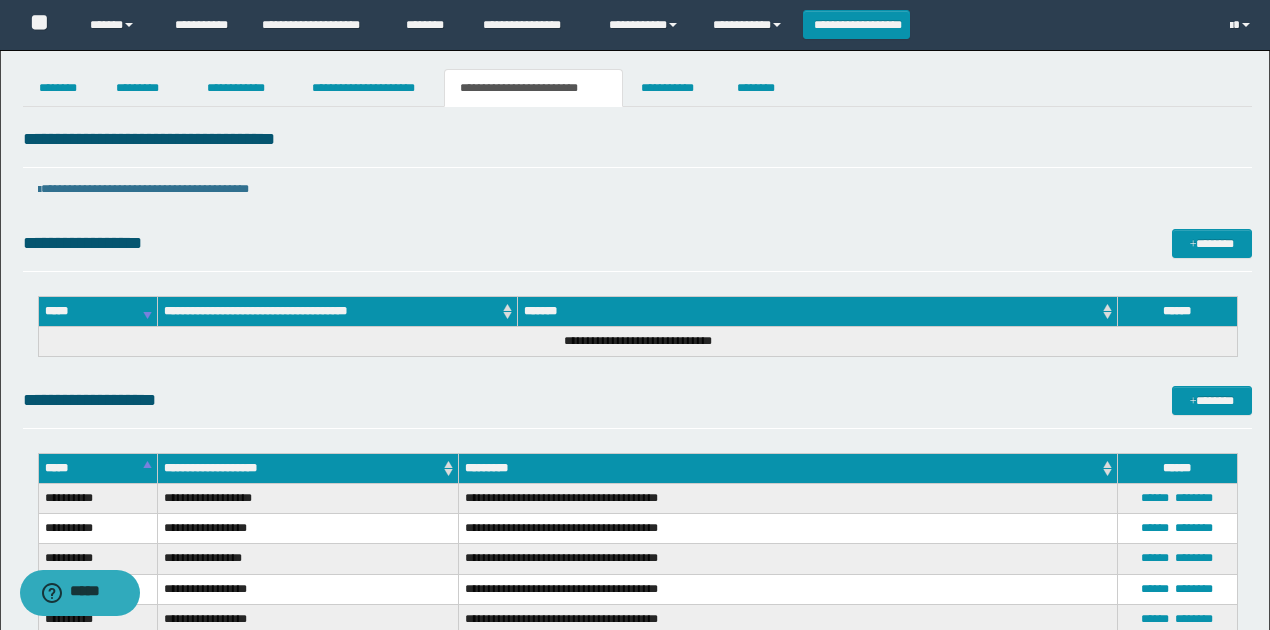click on "**********" at bounding box center [637, 195] 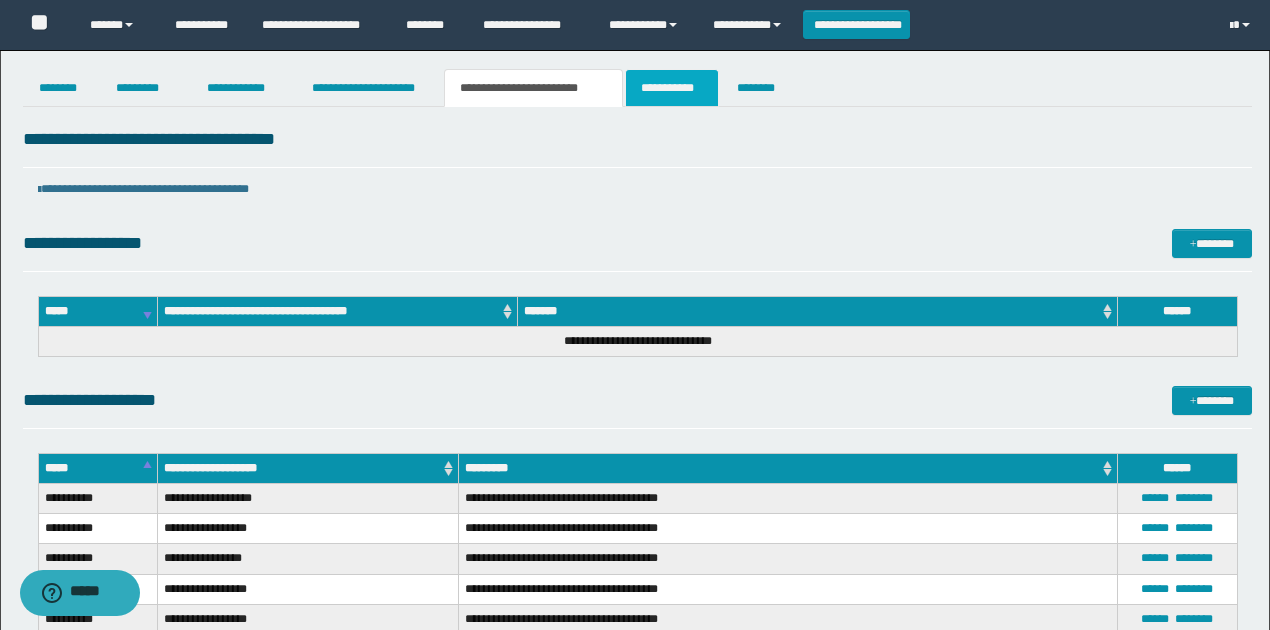 click on "**********" at bounding box center (672, 88) 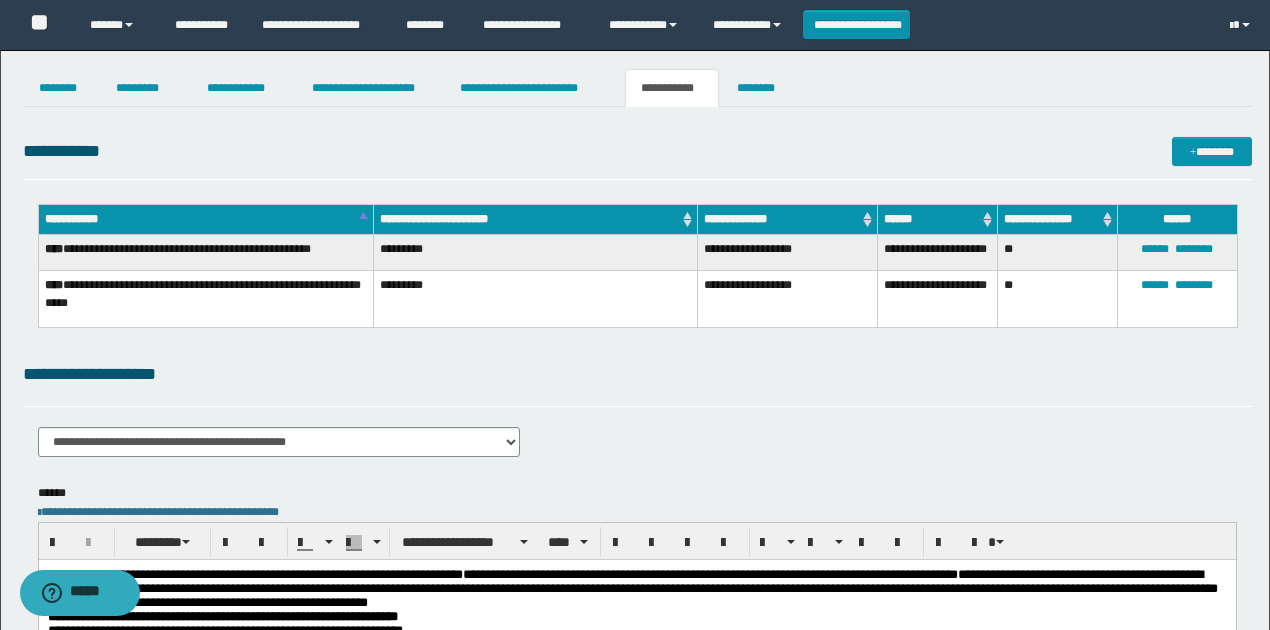 drag, startPoint x: 659, startPoint y: 390, endPoint x: 413, endPoint y: 322, distance: 255.22539 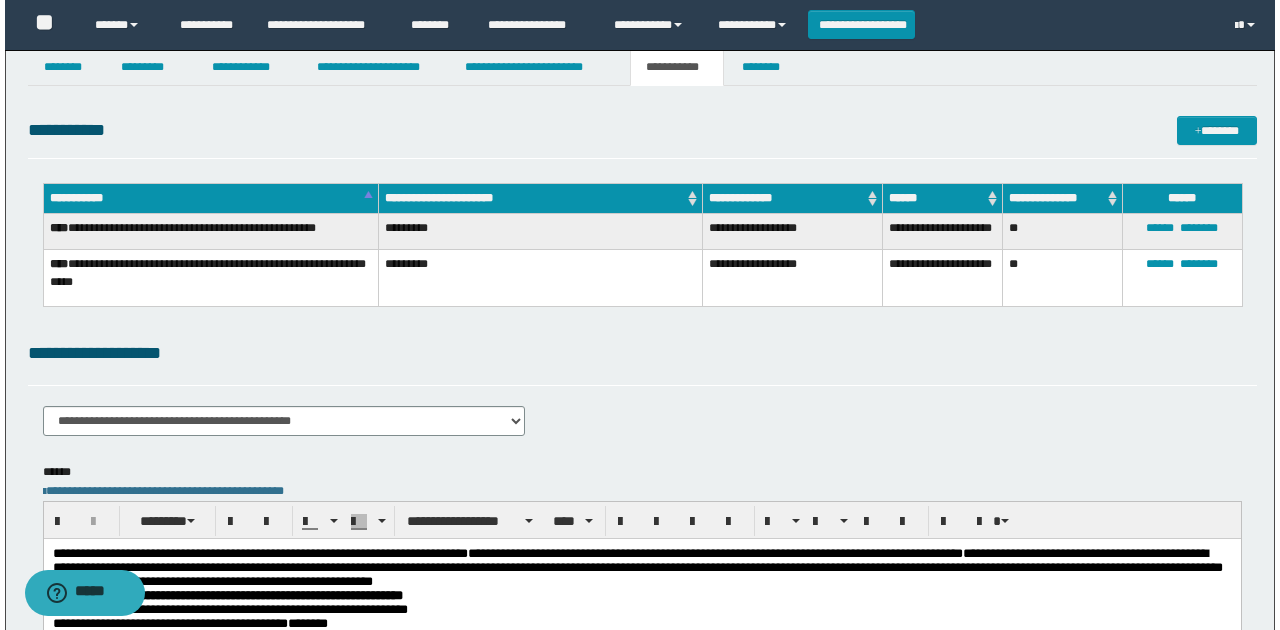 scroll, scrollTop: 0, scrollLeft: 0, axis: both 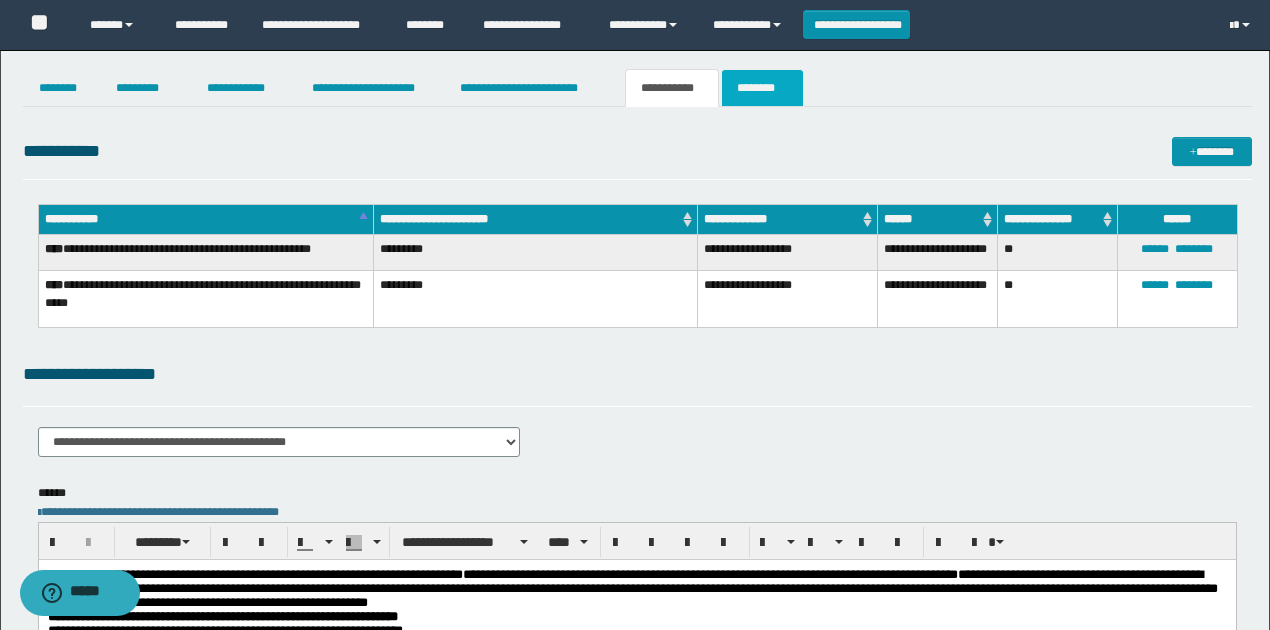 click on "********" at bounding box center (762, 88) 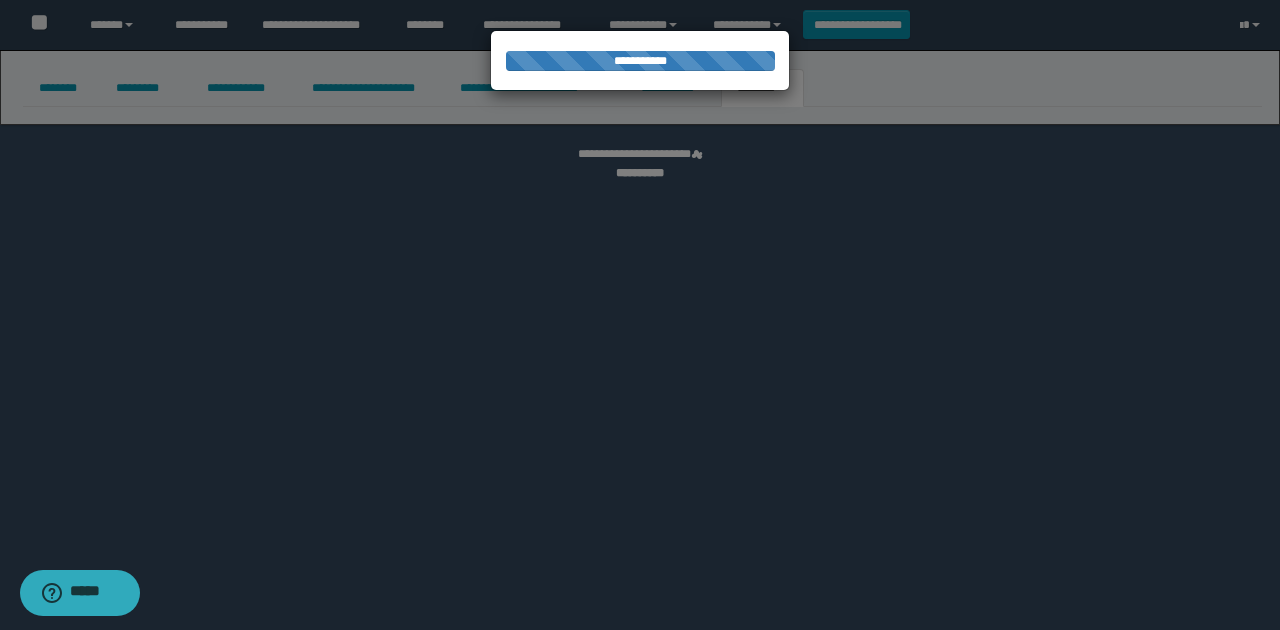 select 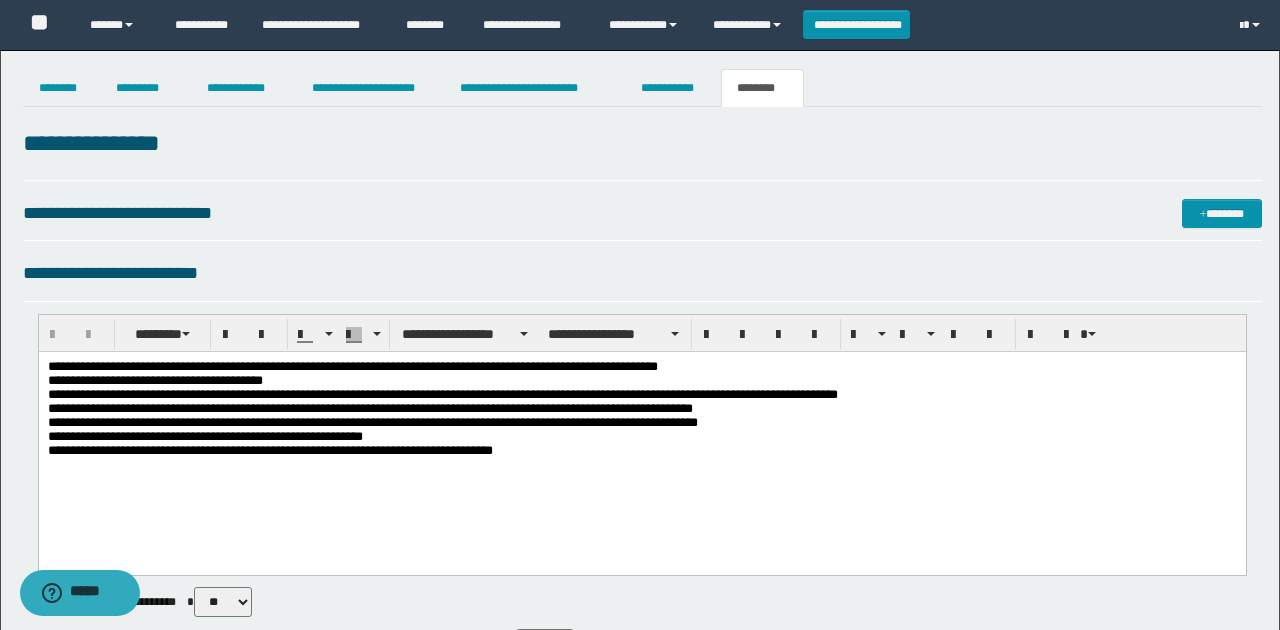 scroll, scrollTop: 0, scrollLeft: 0, axis: both 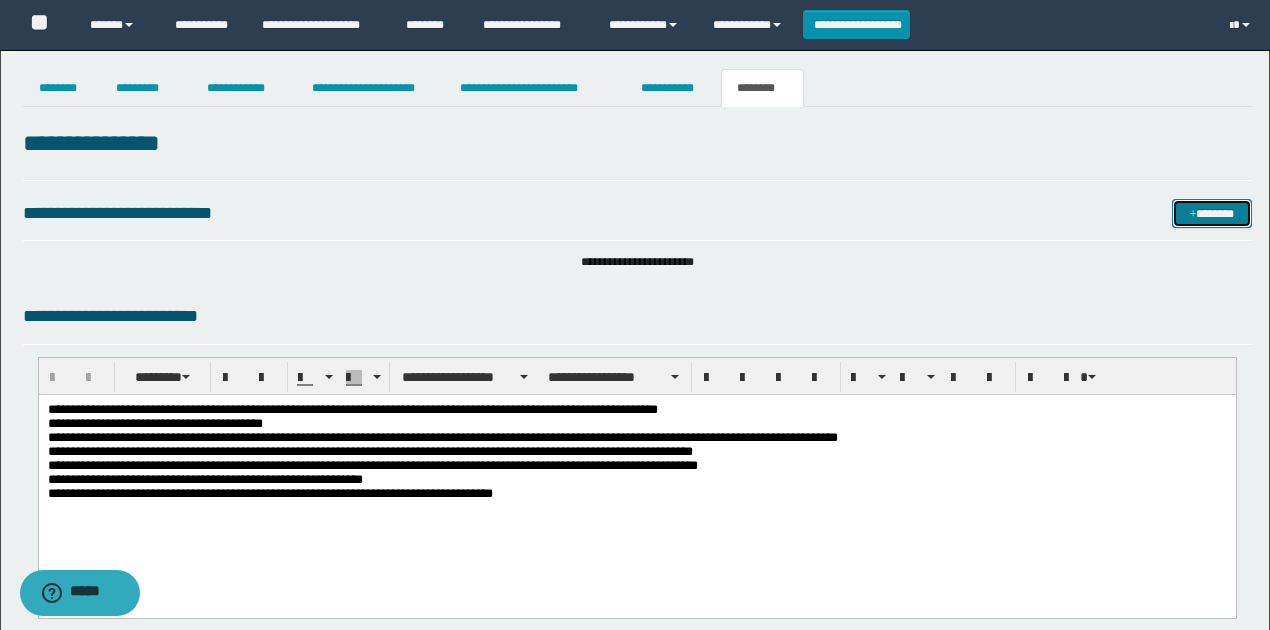 click on "*******" at bounding box center (1211, 213) 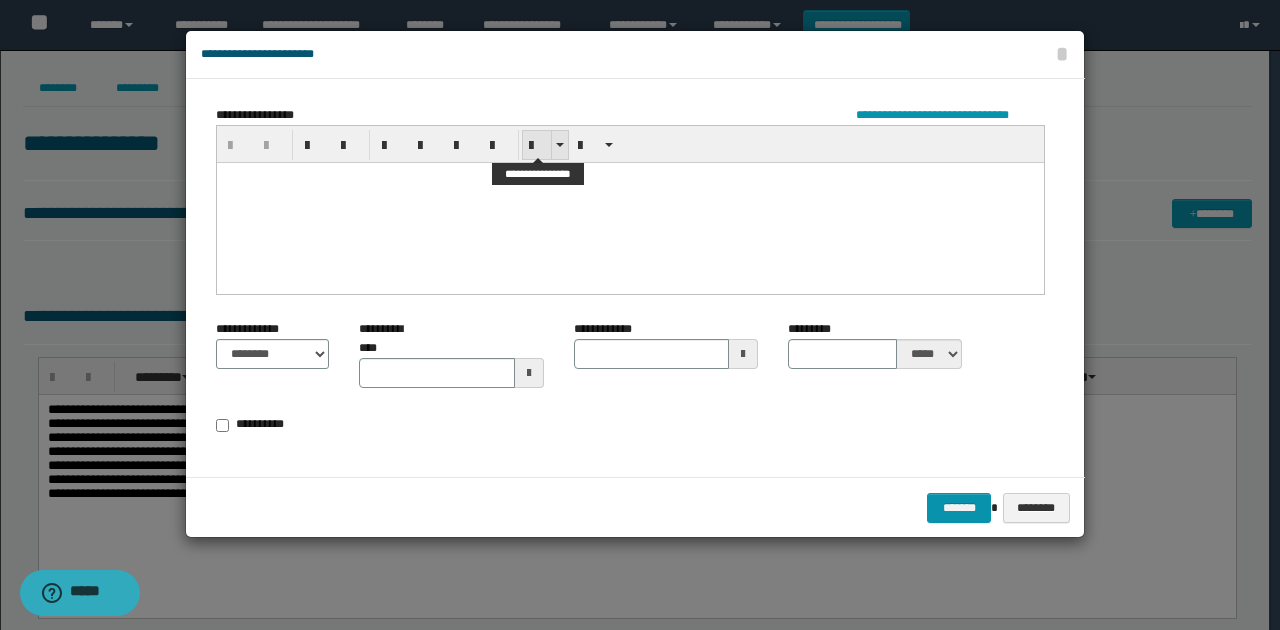 click at bounding box center (537, 146) 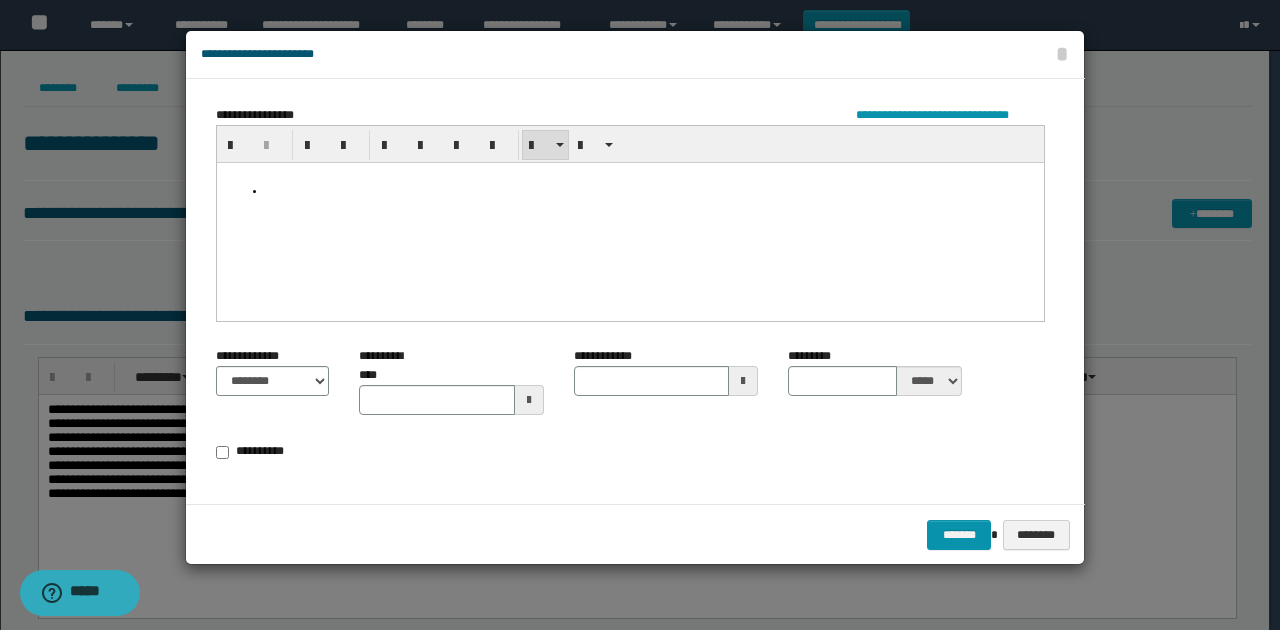 paste 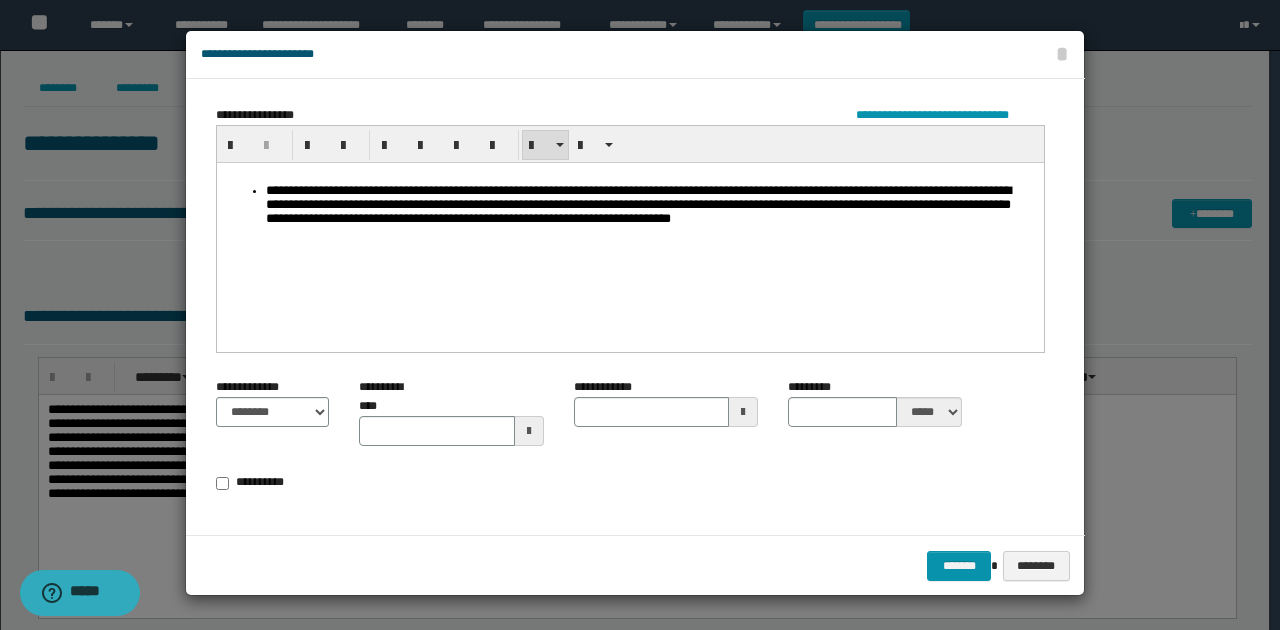 click on "**********" at bounding box center [650, 206] 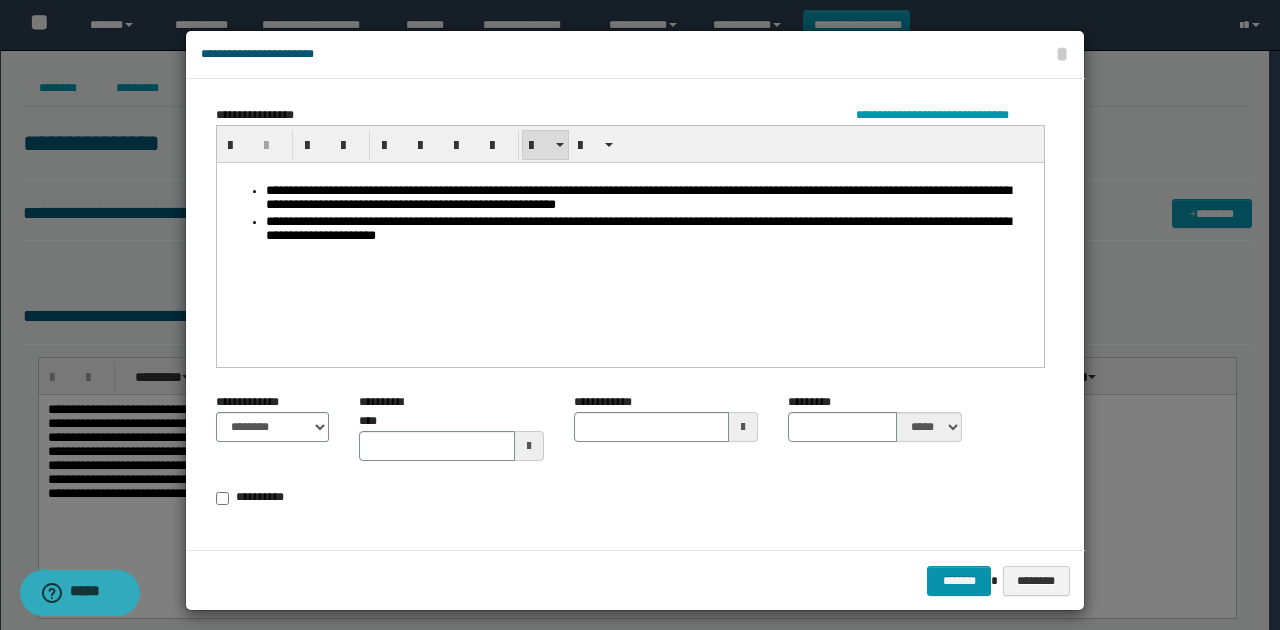 click on "**********" at bounding box center (650, 229) 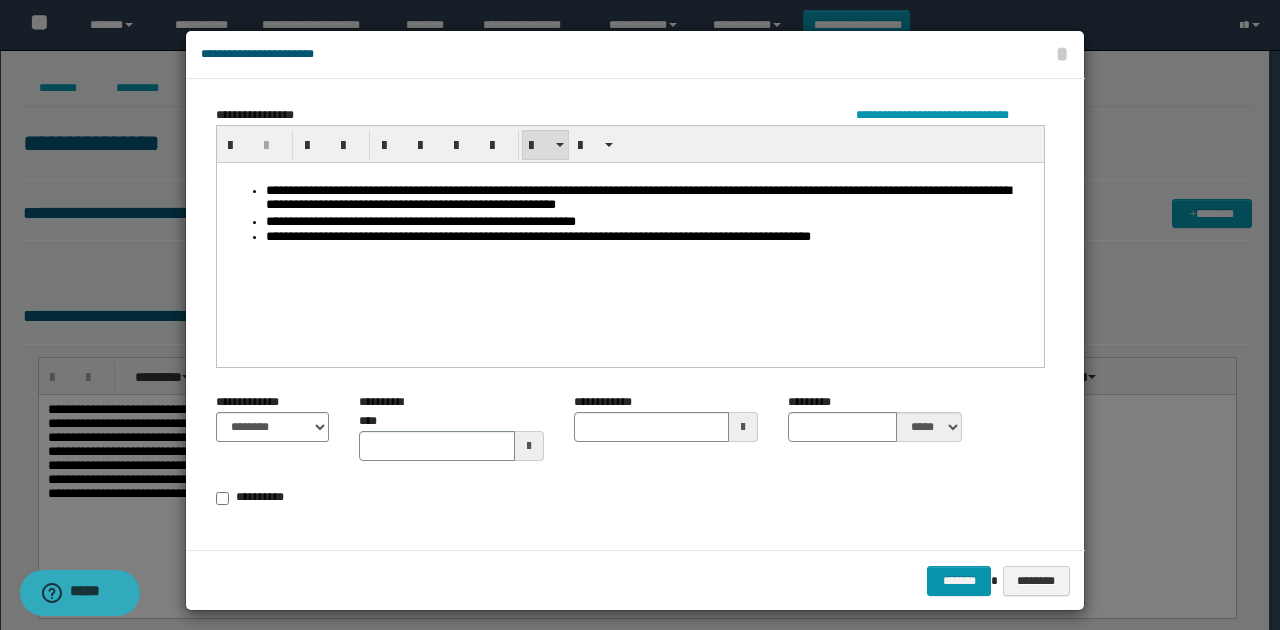 click on "**********" at bounding box center [650, 236] 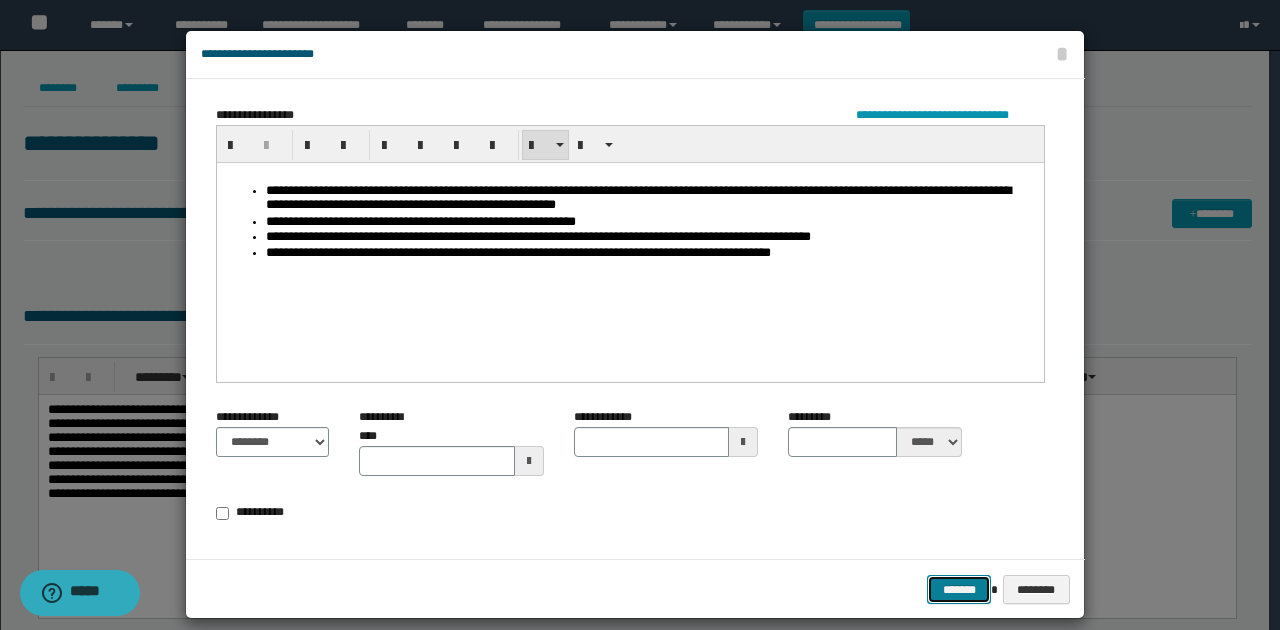 click on "*******" at bounding box center (959, 589) 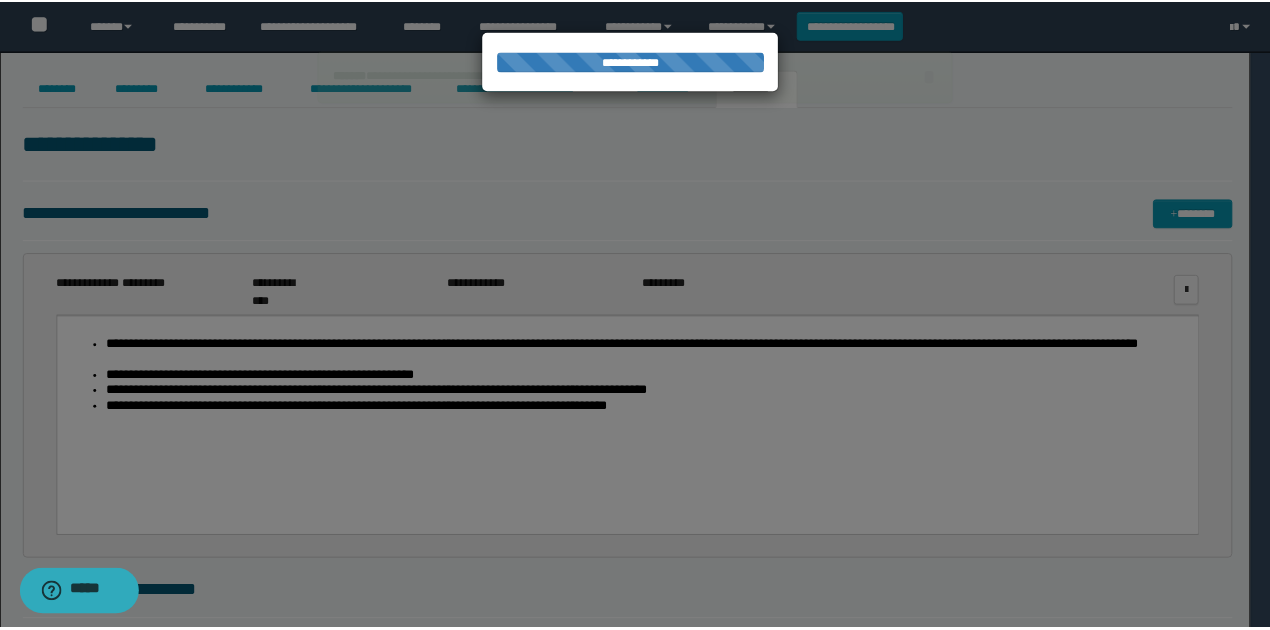 scroll, scrollTop: 0, scrollLeft: 0, axis: both 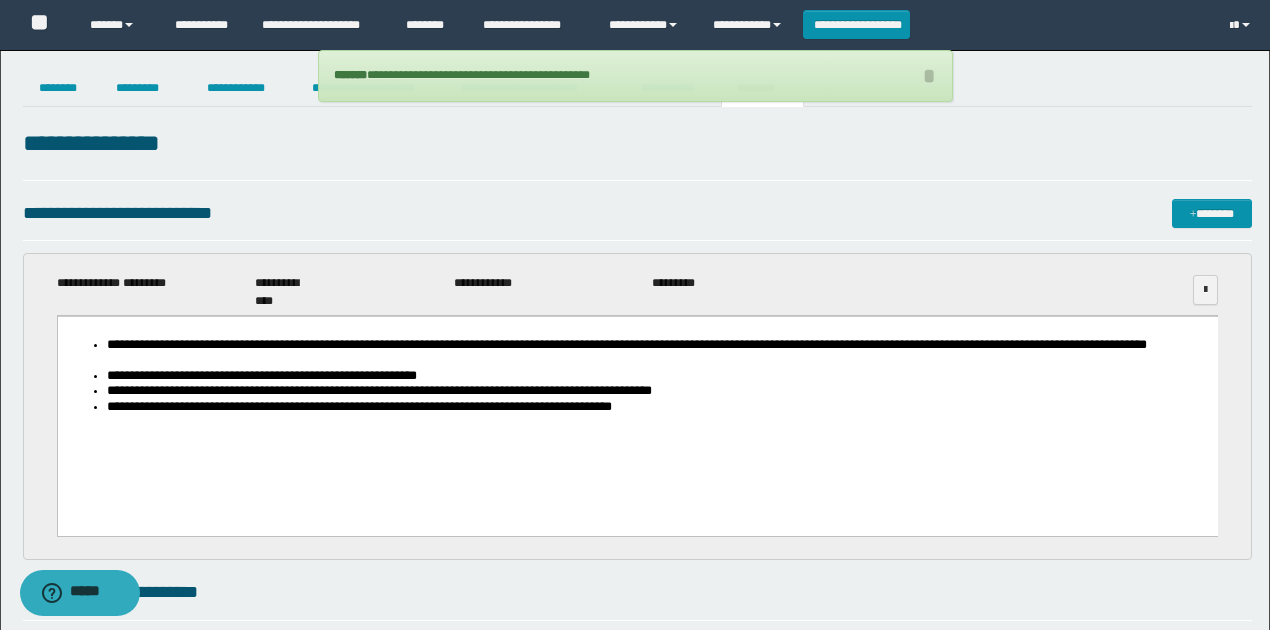 drag, startPoint x: 512, startPoint y: 630, endPoint x: 455, endPoint y: 331, distance: 304.3846 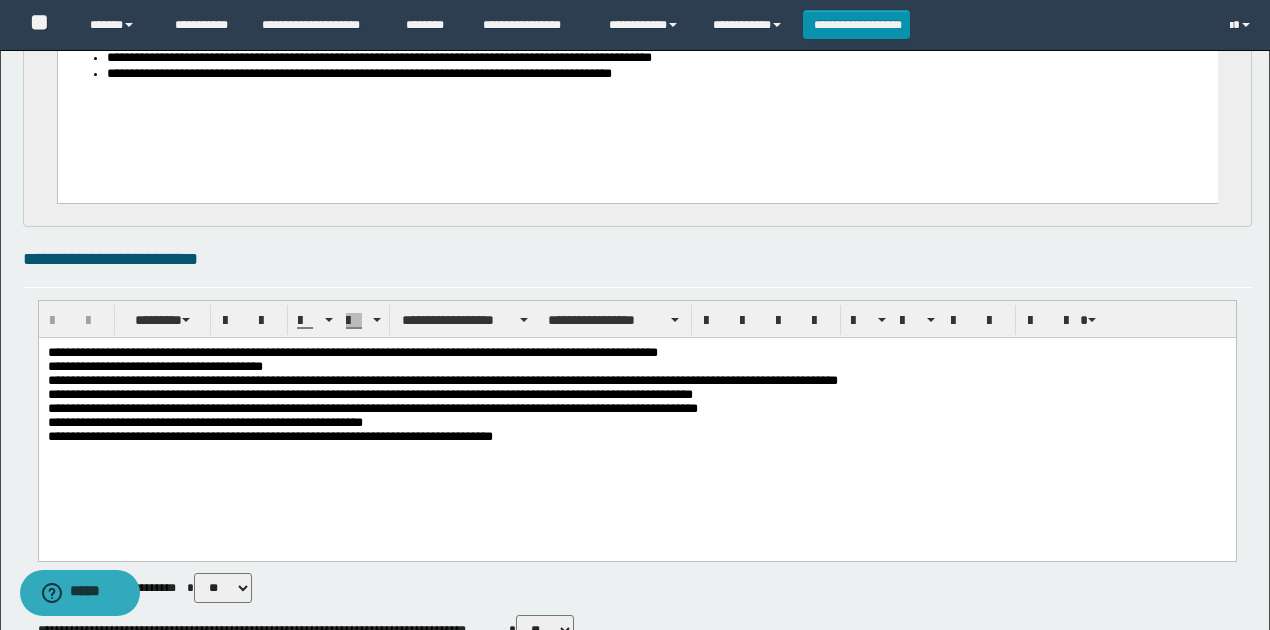 click on "**********" at bounding box center (637, 399) 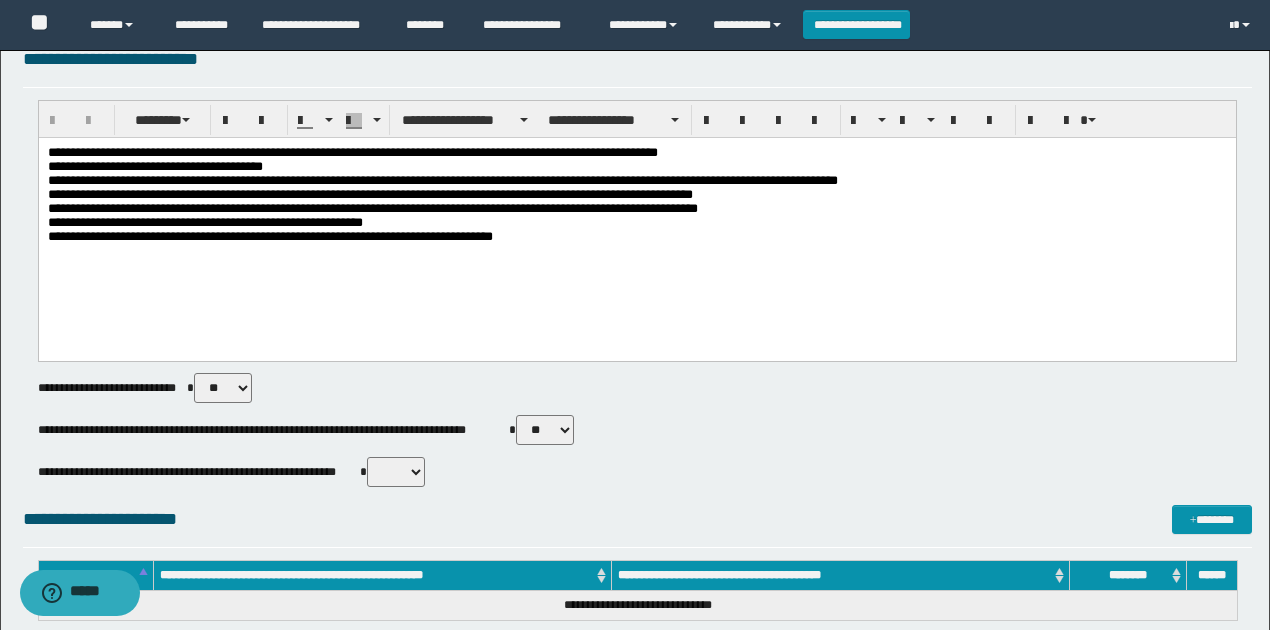 click on "**
**" at bounding box center (396, 472) 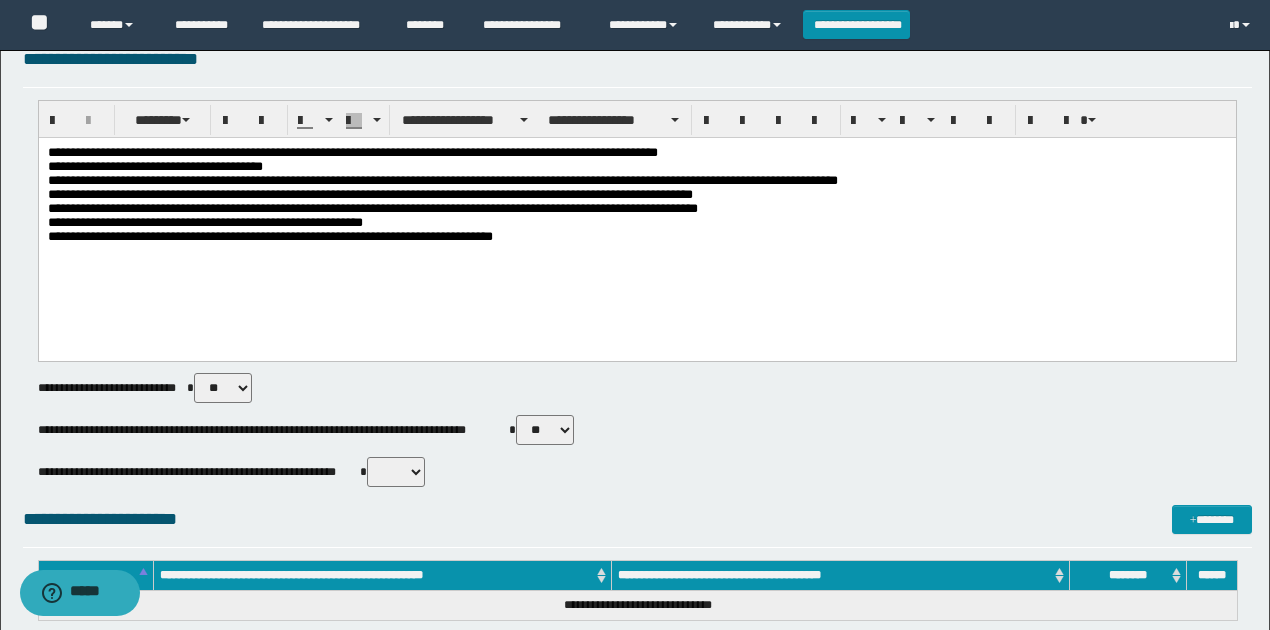 select on "*****" 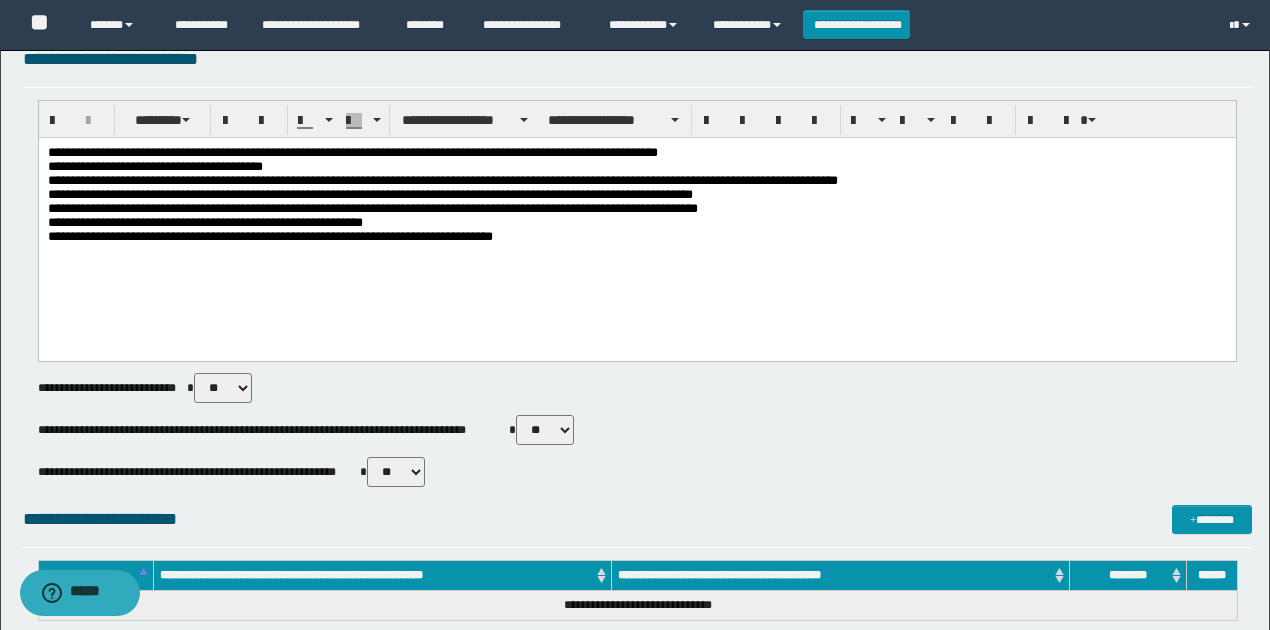 click on "**
**" at bounding box center (396, 472) 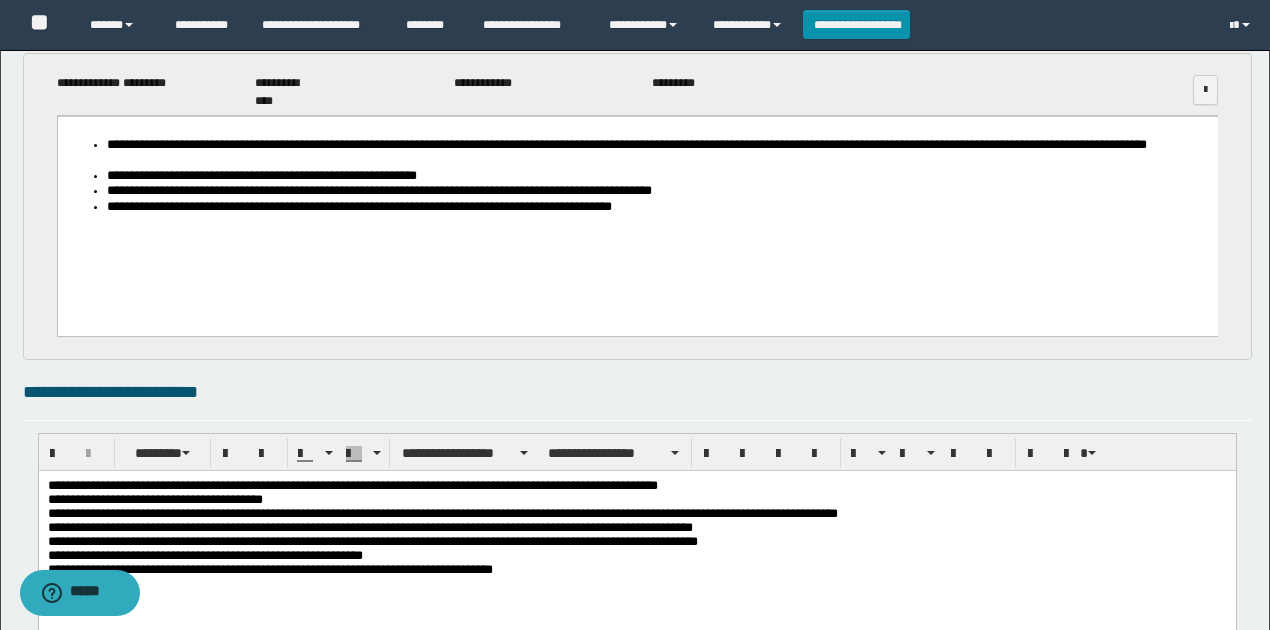scroll, scrollTop: 0, scrollLeft: 0, axis: both 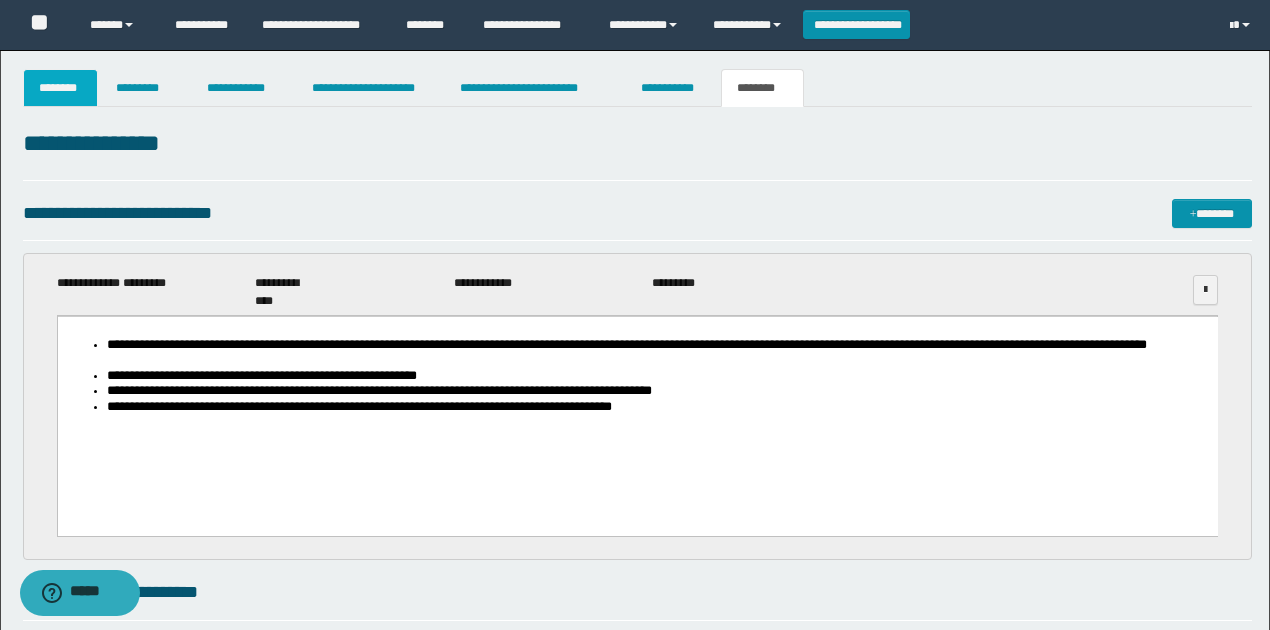 click on "********" at bounding box center (61, 88) 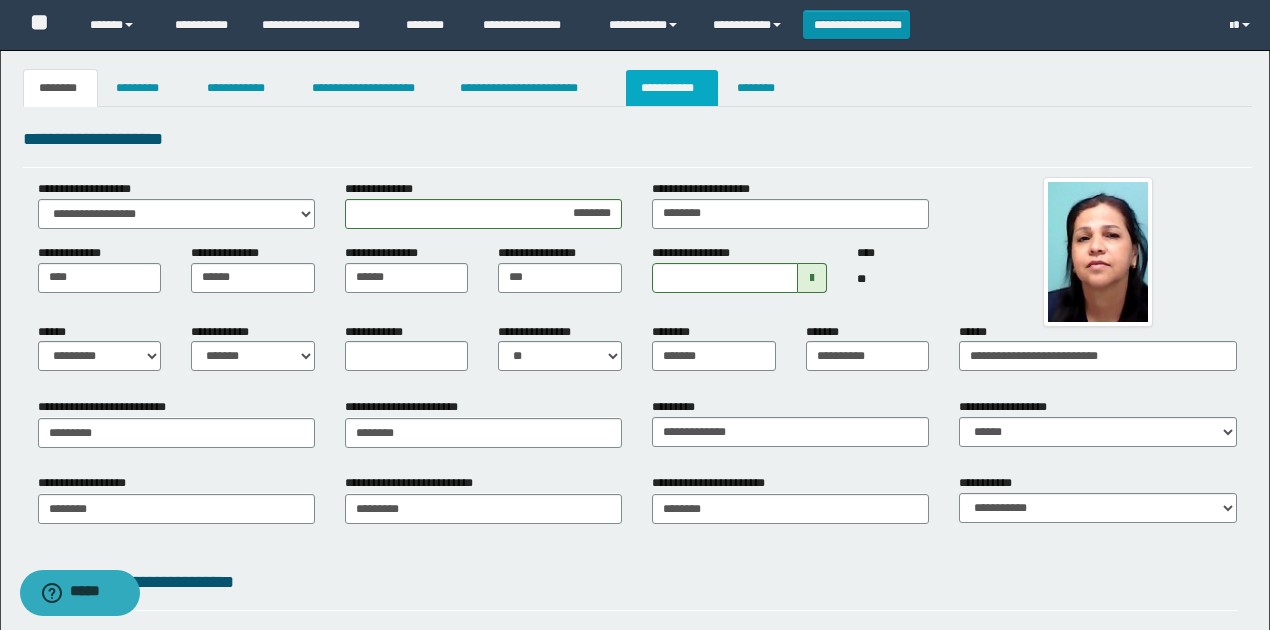 click on "**********" at bounding box center (672, 88) 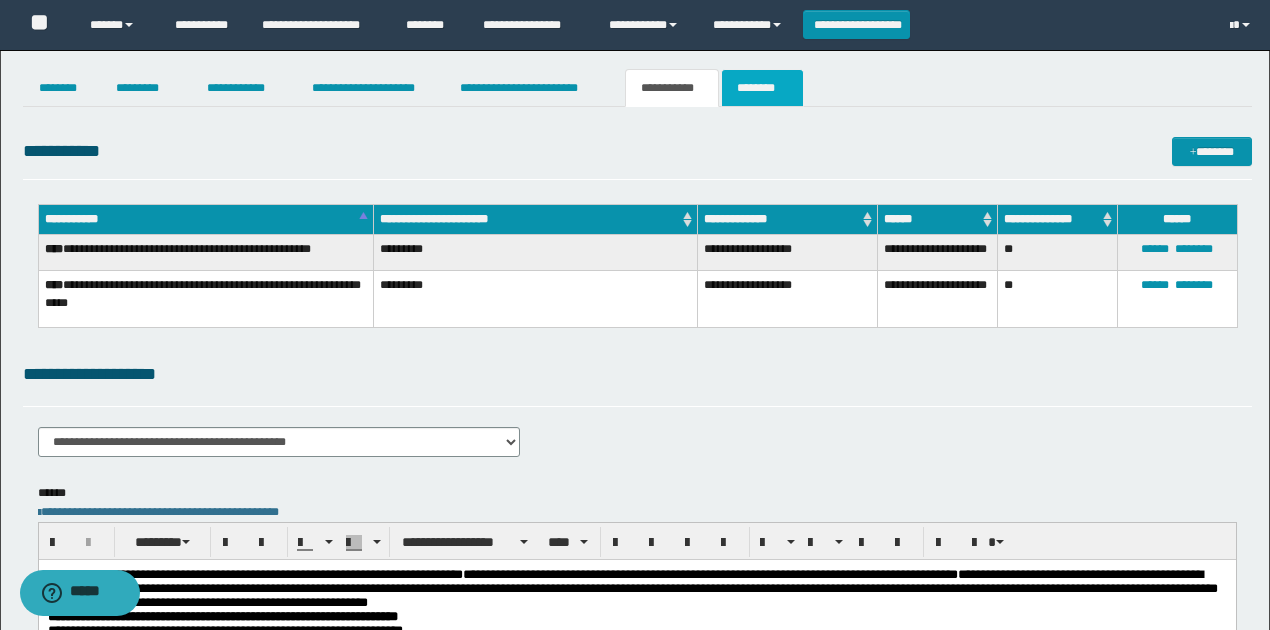 click on "********" at bounding box center [762, 88] 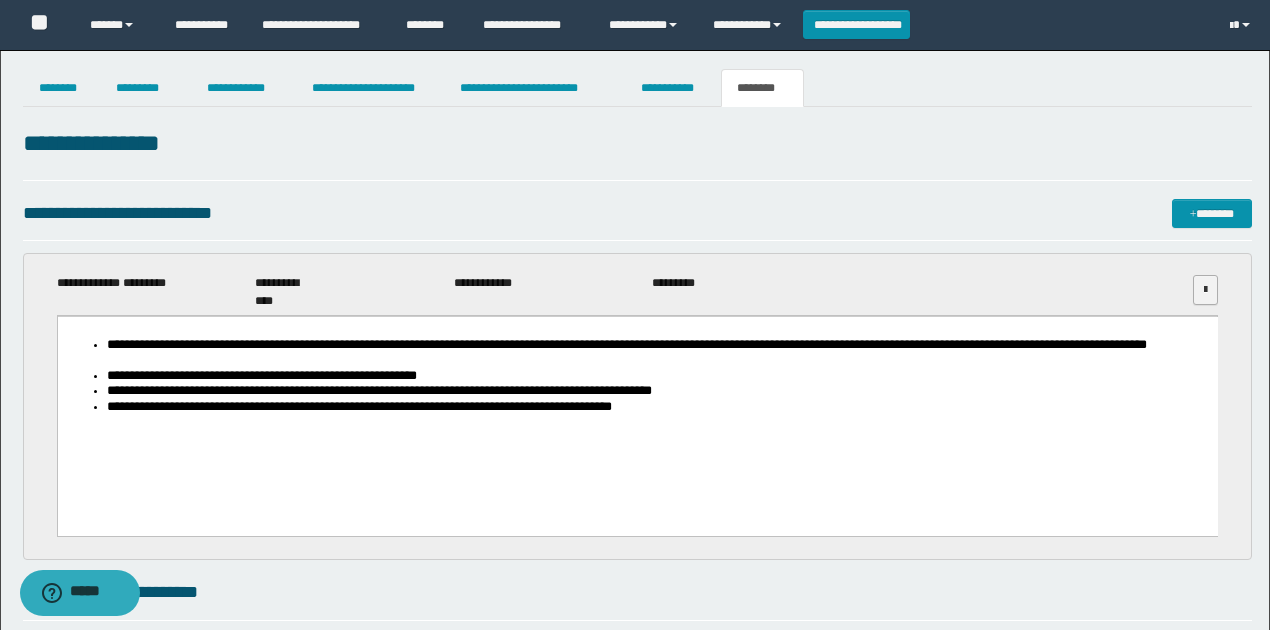 click at bounding box center [1205, 290] 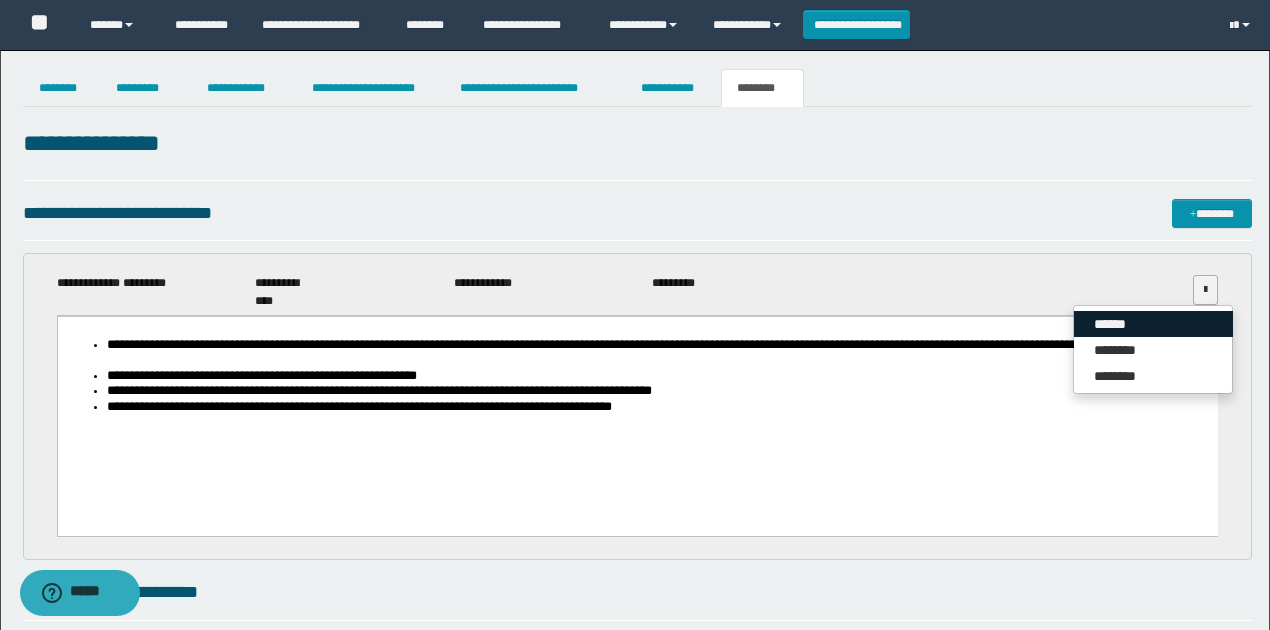 click on "******" at bounding box center [1153, 324] 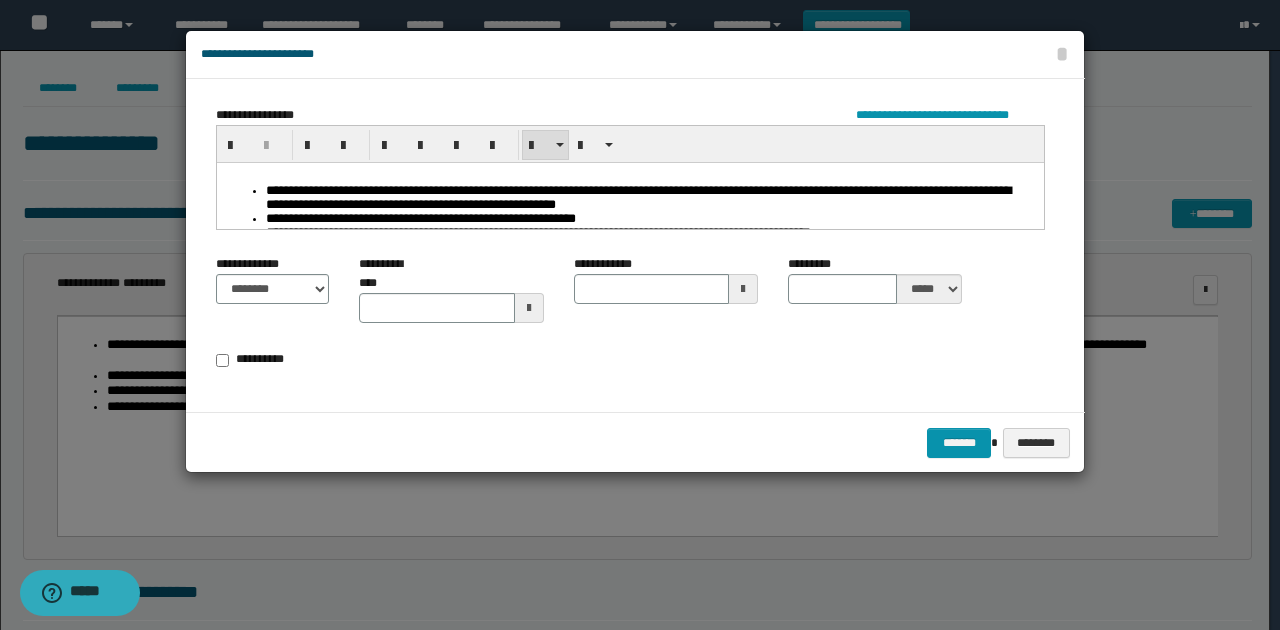 type 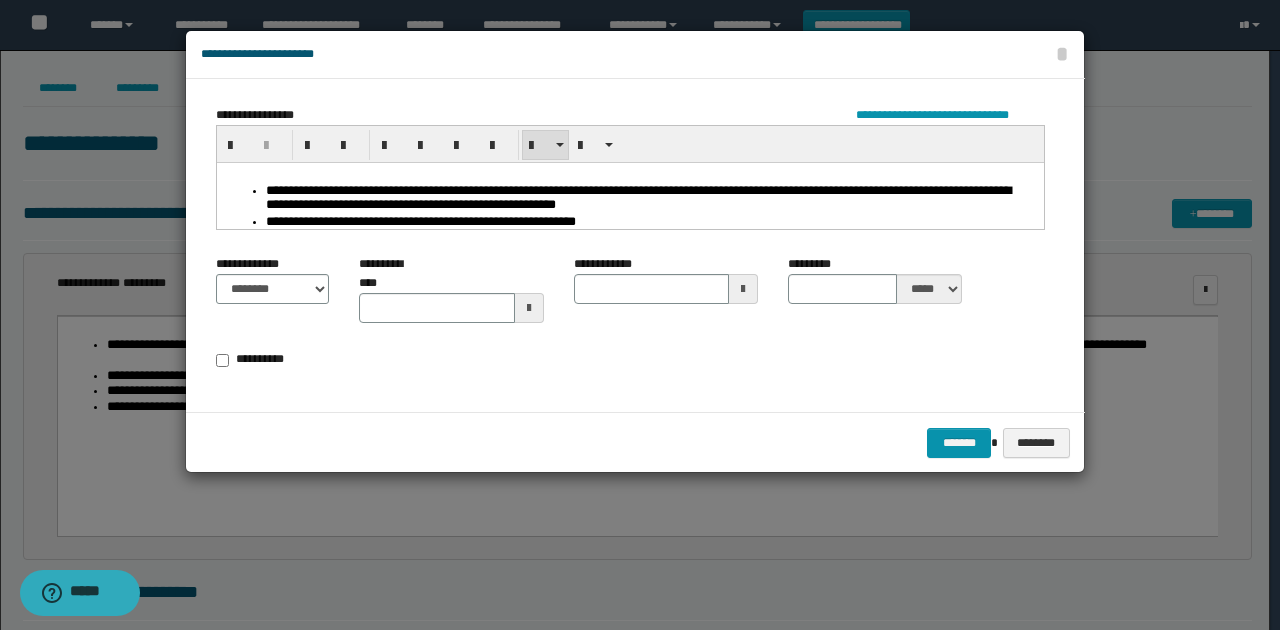 click on "**********" at bounding box center (650, 198) 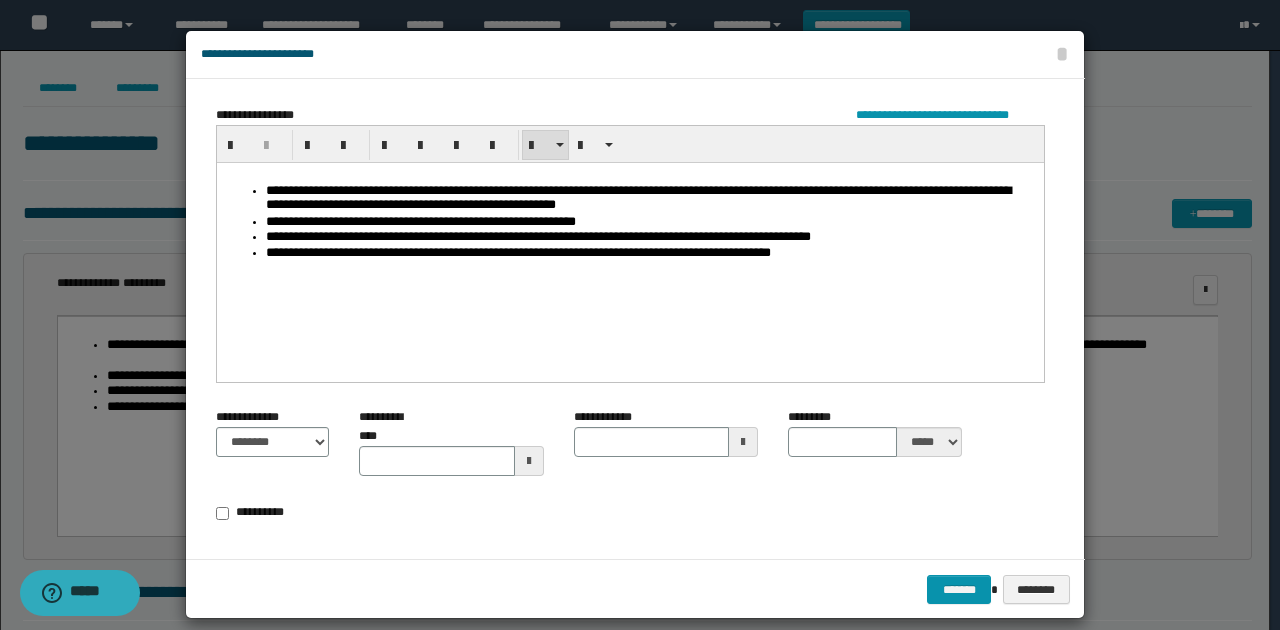 click on "**********" at bounding box center (650, 236) 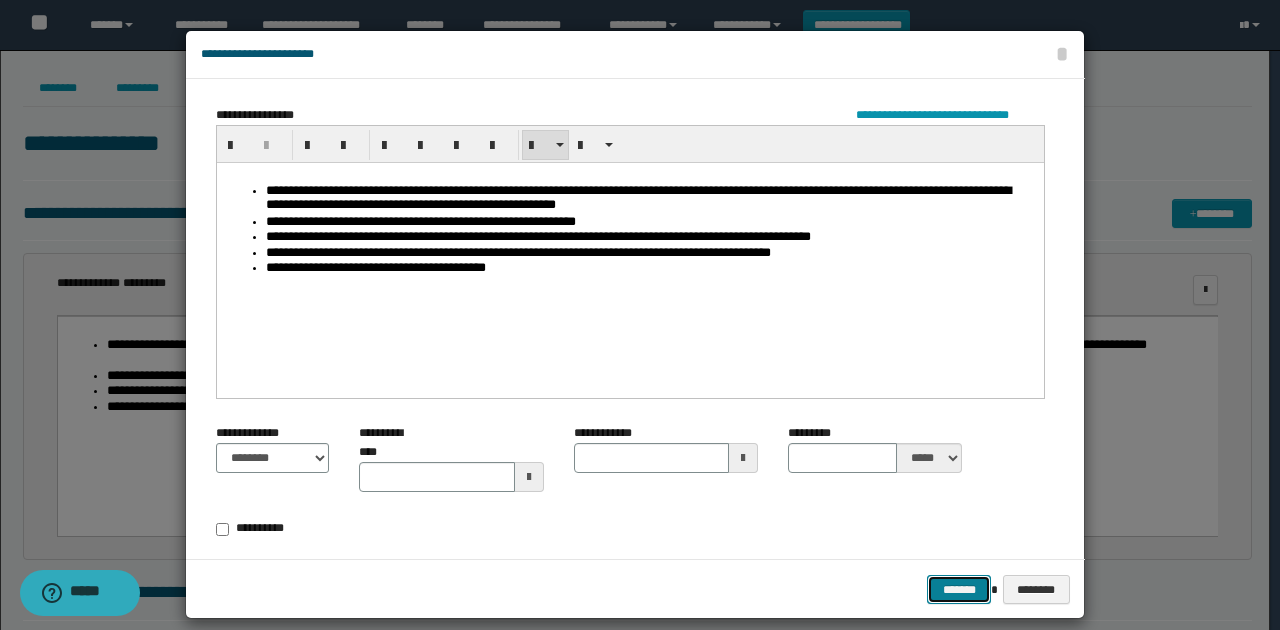 click on "*******" at bounding box center [959, 589] 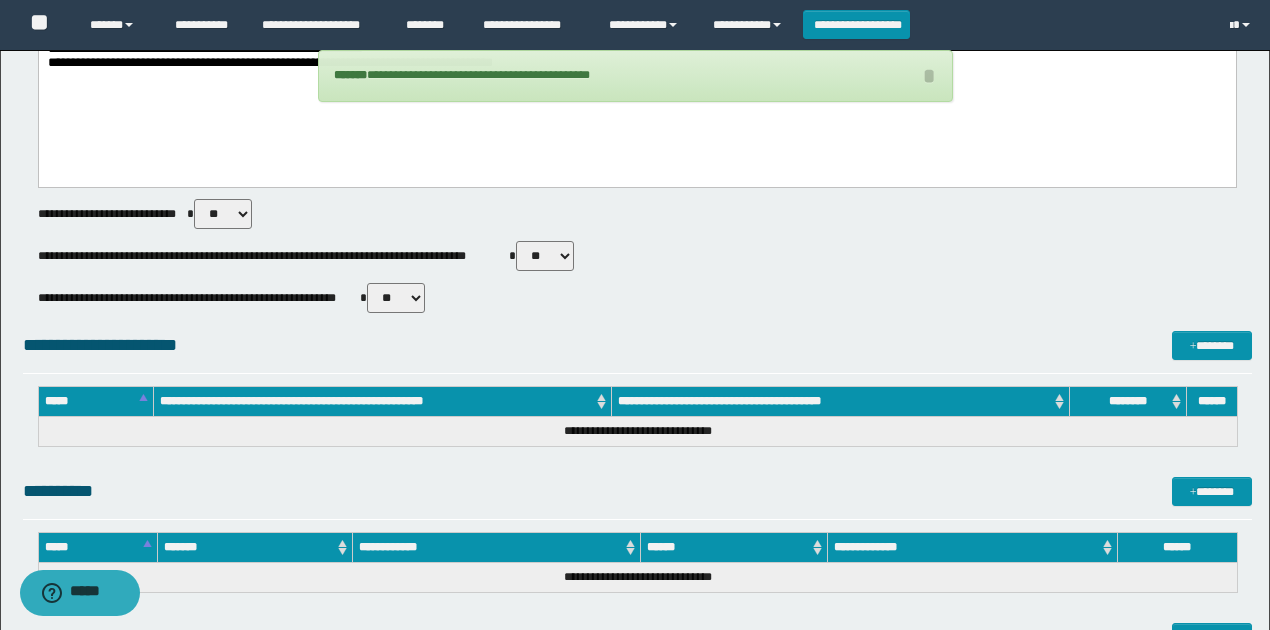 scroll, scrollTop: 800, scrollLeft: 0, axis: vertical 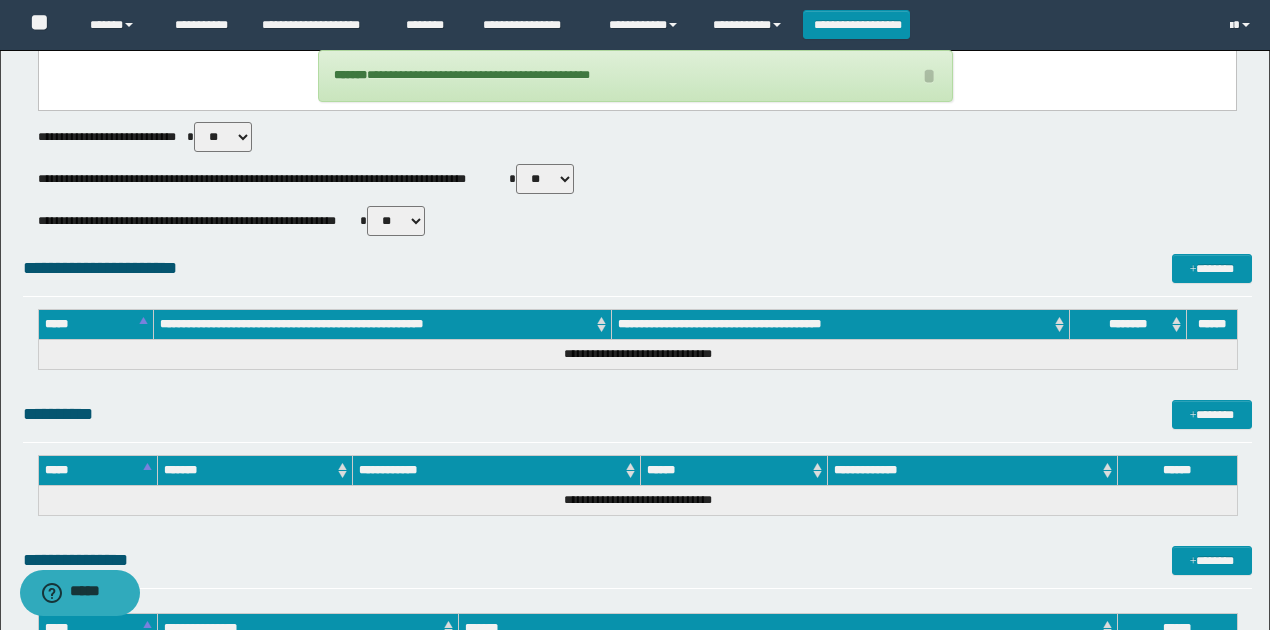 click on "**
**" at bounding box center (545, 179) 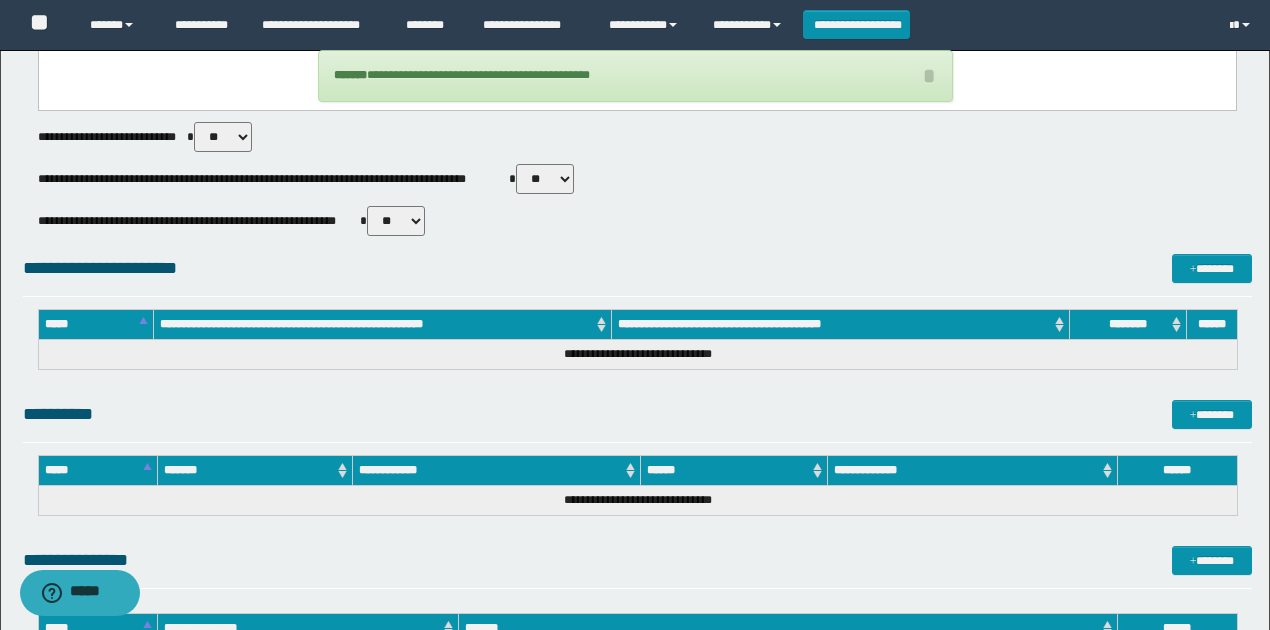 select on "****" 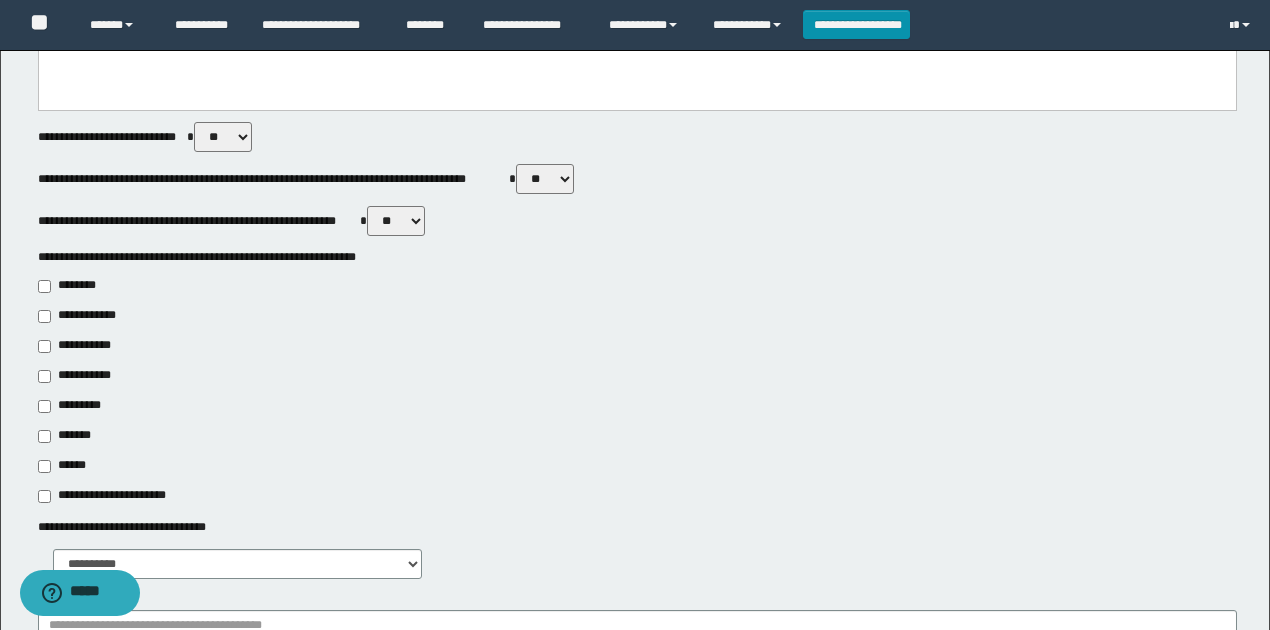 click on "**********" at bounding box center (81, 346) 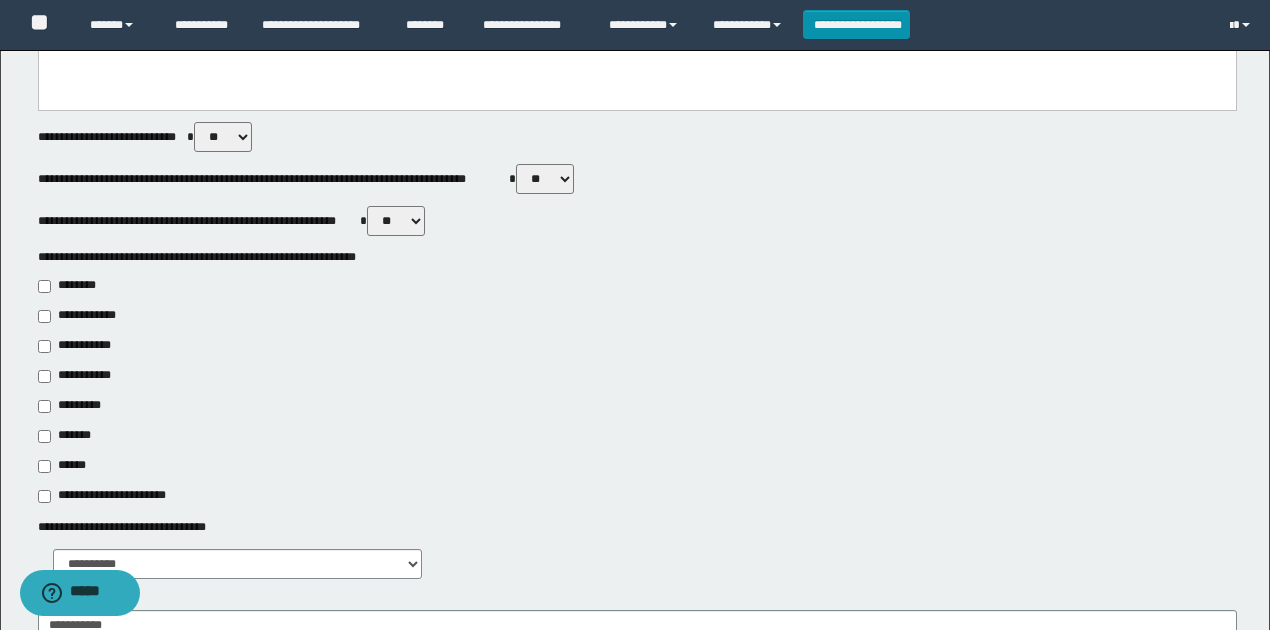 click on "**********" at bounding box center [637, 391] 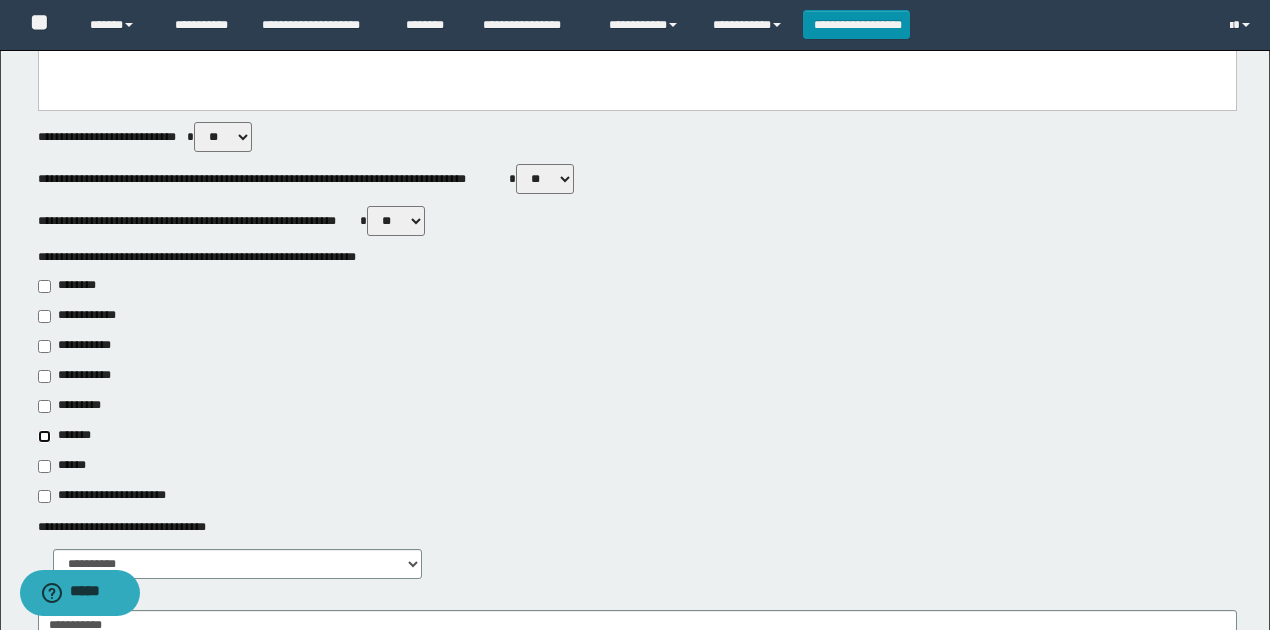 type on "**********" 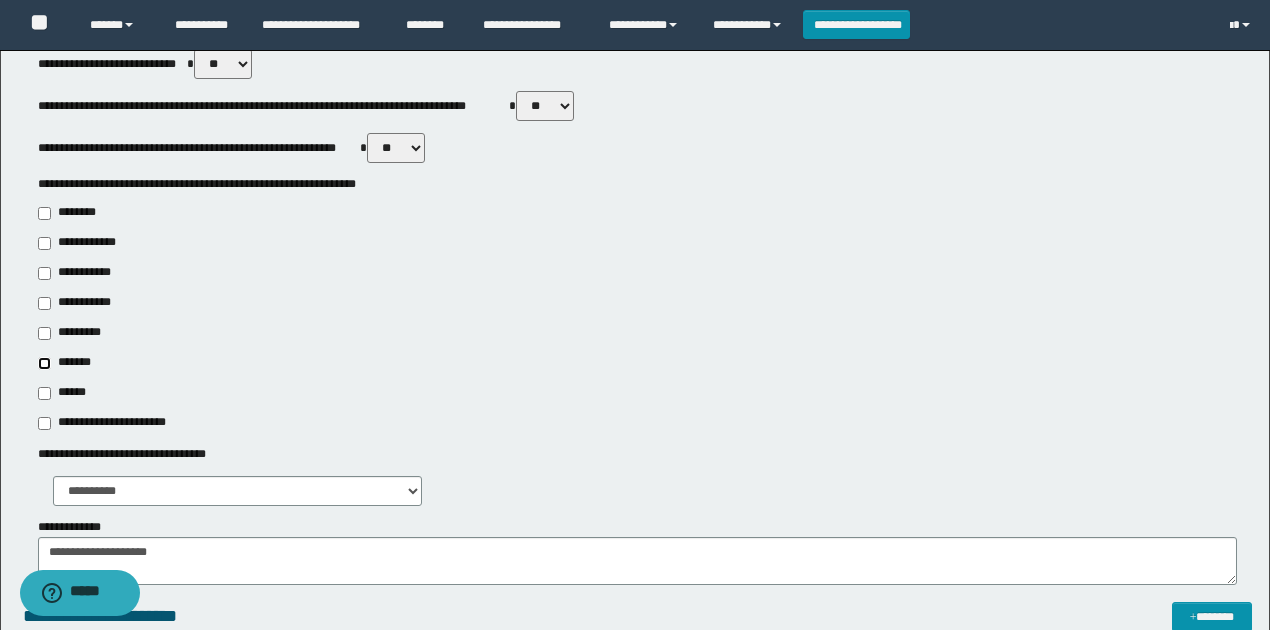 scroll, scrollTop: 1000, scrollLeft: 0, axis: vertical 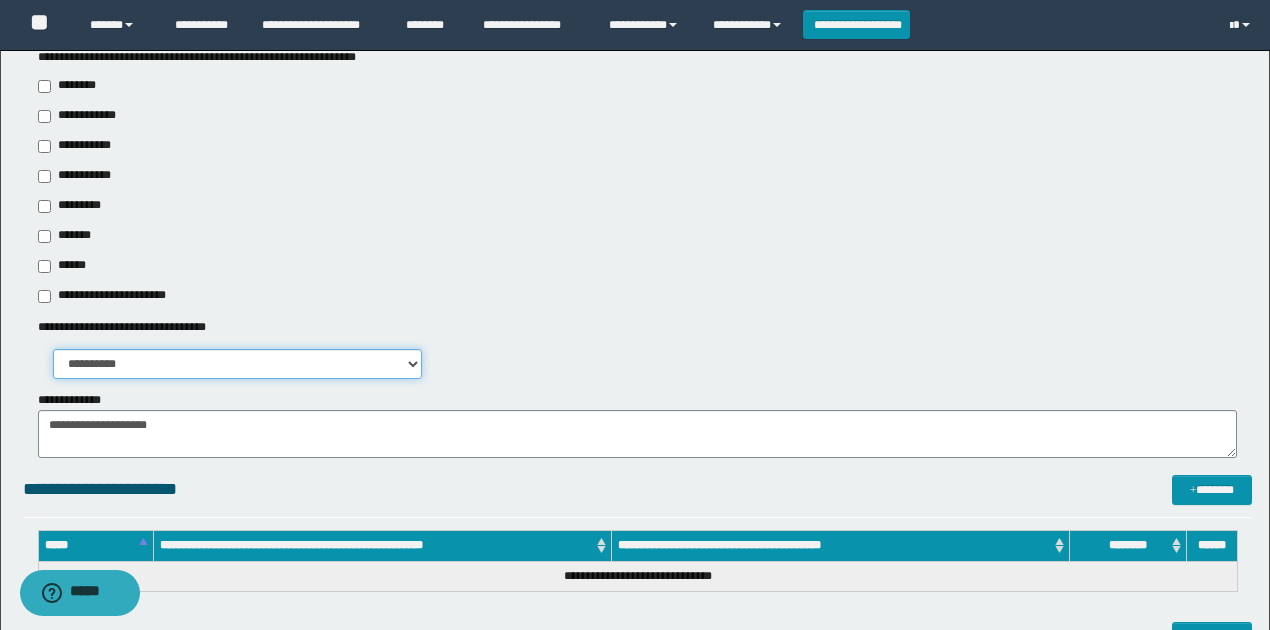 drag, startPoint x: 168, startPoint y: 364, endPoint x: 163, endPoint y: 378, distance: 14.866069 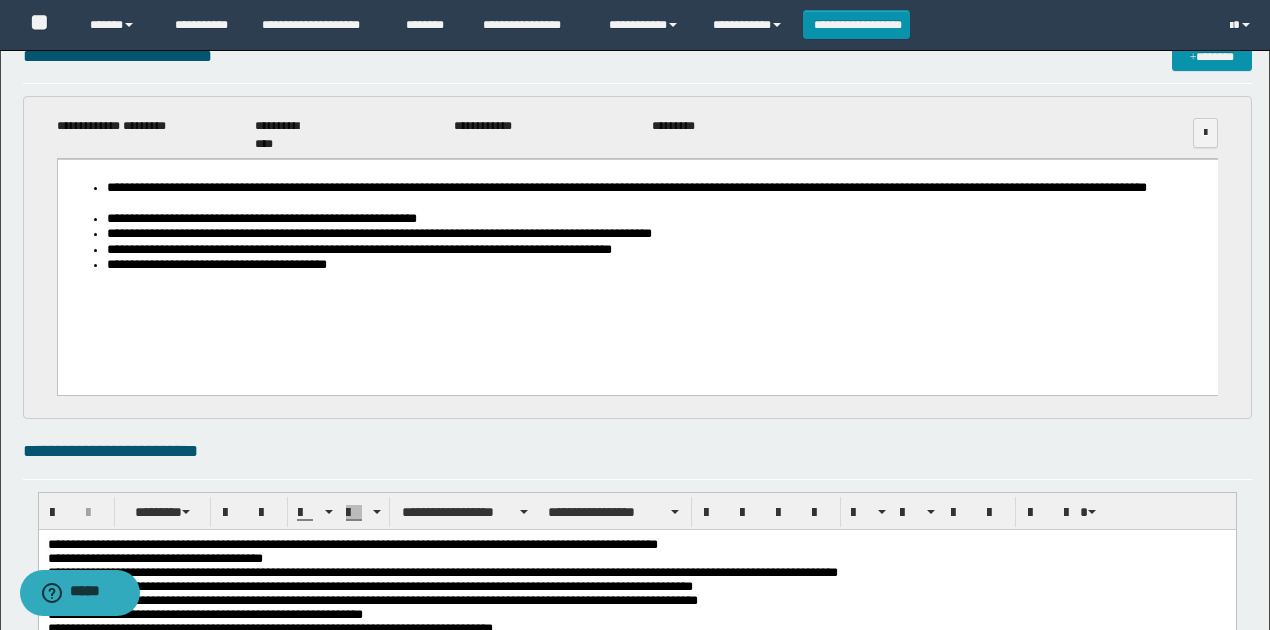 scroll, scrollTop: 0, scrollLeft: 0, axis: both 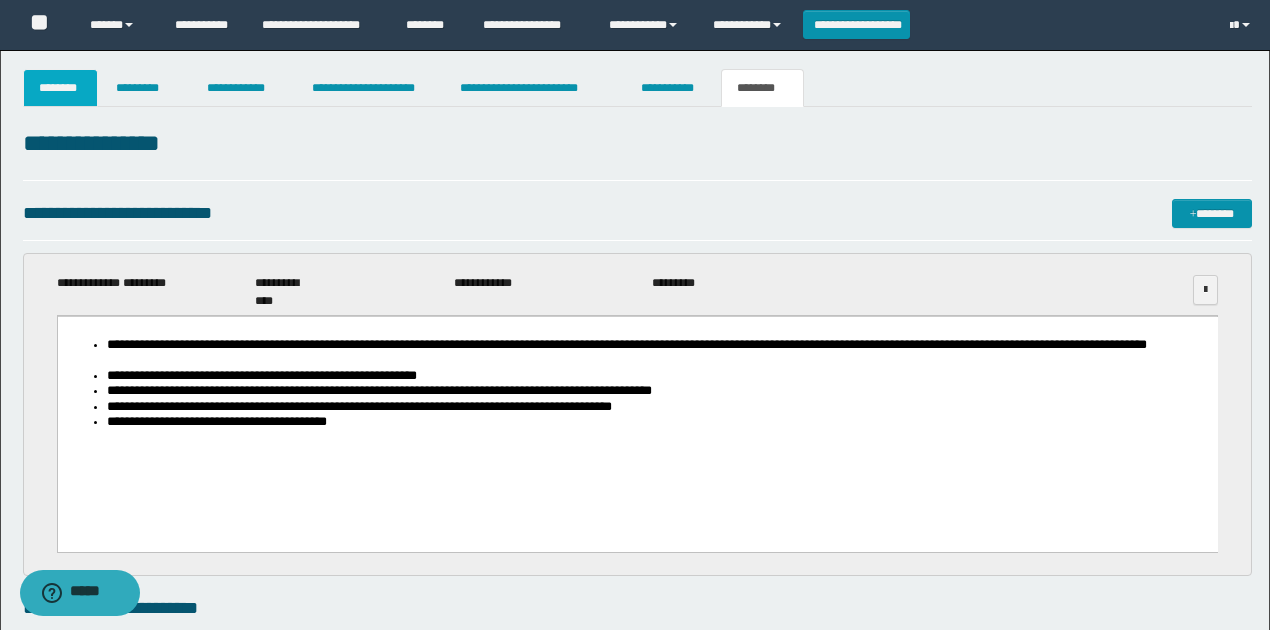 click on "********" at bounding box center (61, 88) 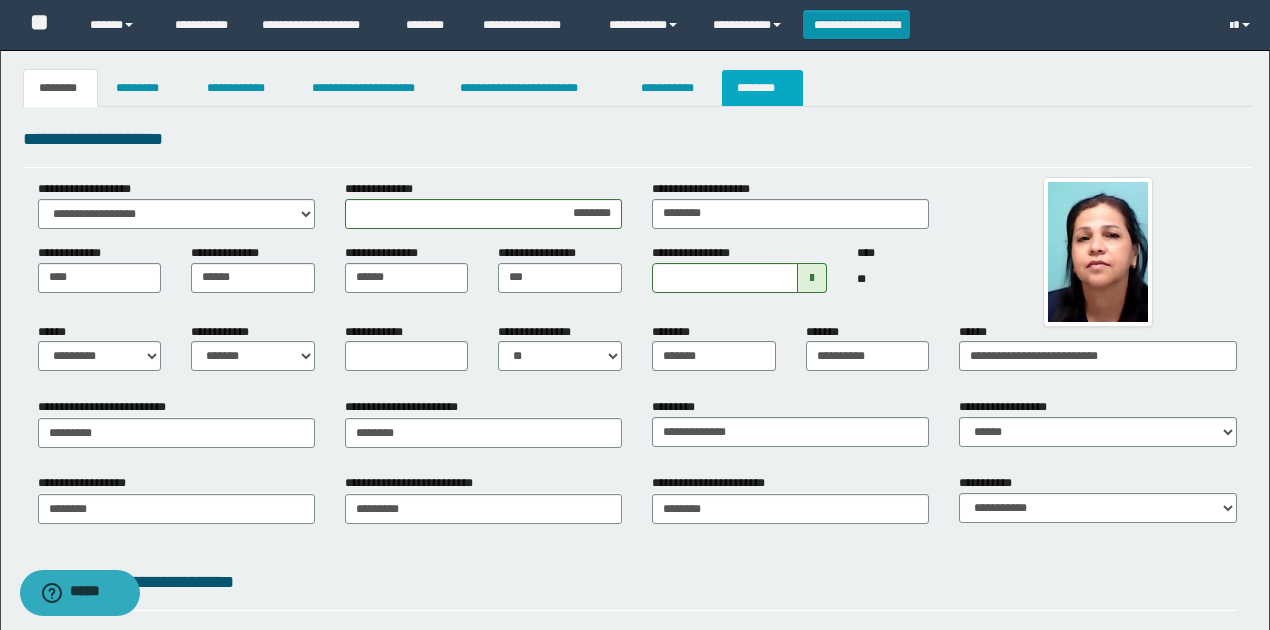 click on "********" at bounding box center [762, 88] 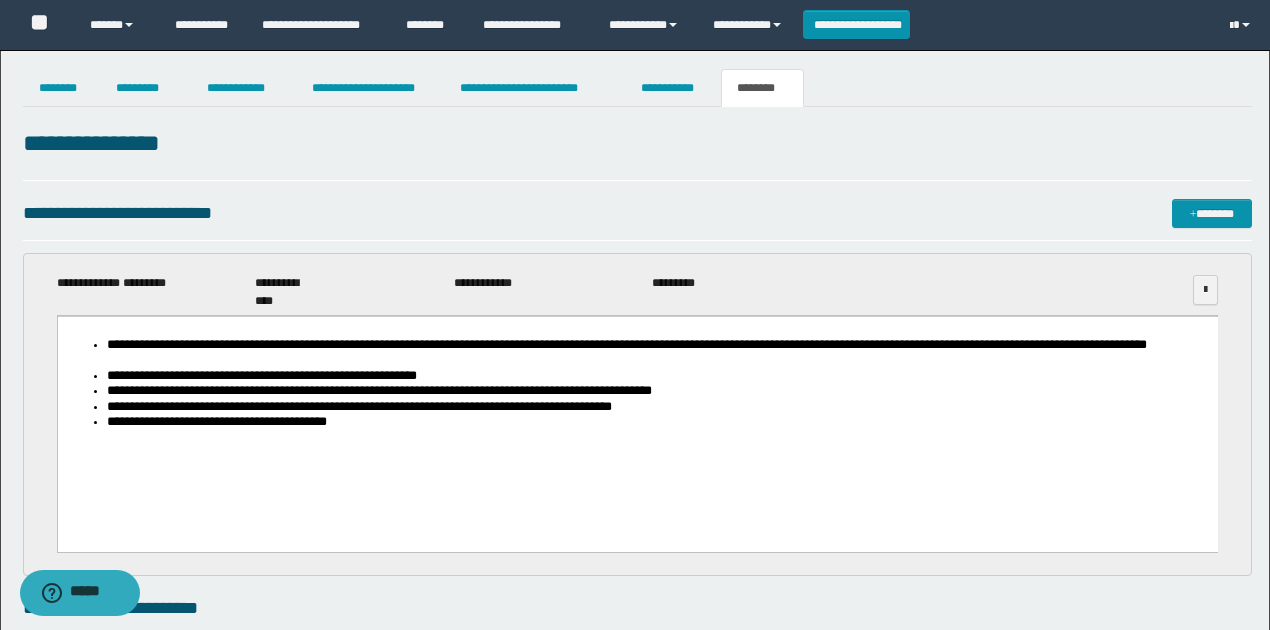 click on "**********" at bounding box center (657, 421) 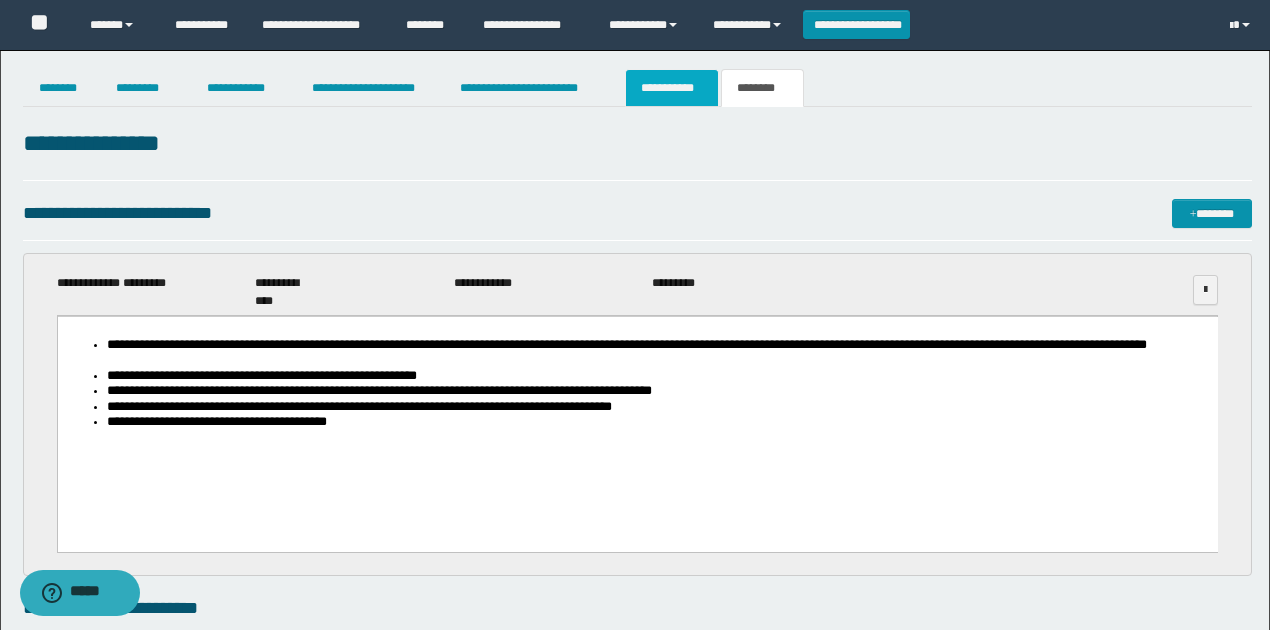 click on "**********" at bounding box center (672, 88) 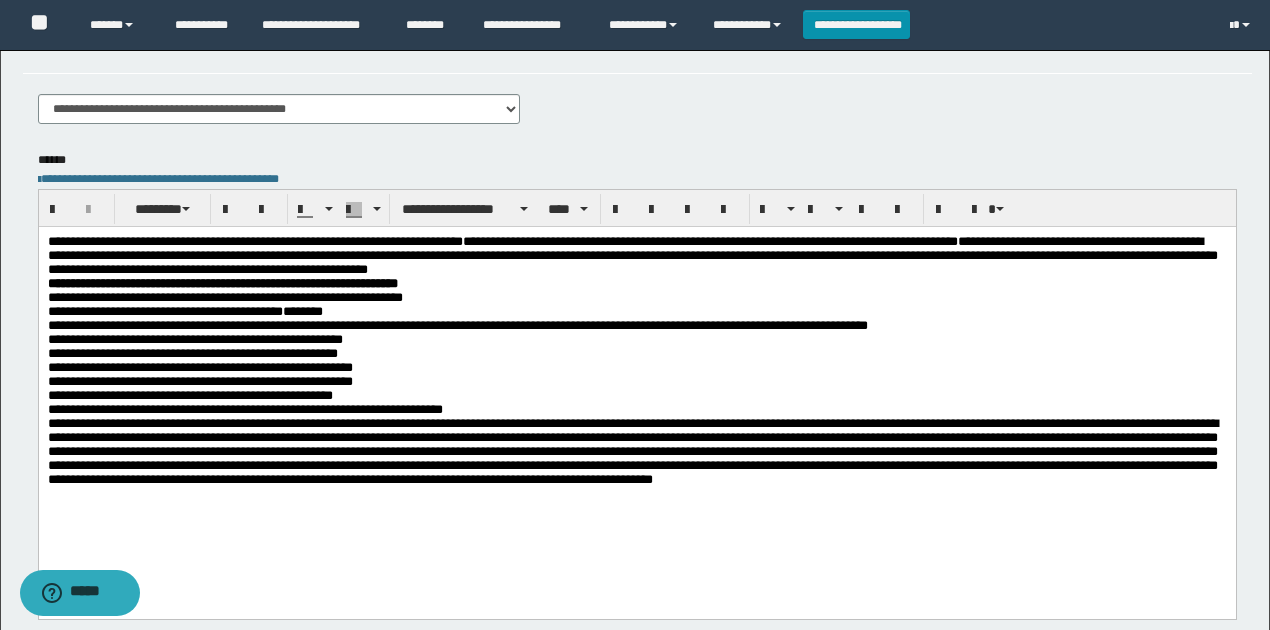 scroll, scrollTop: 533, scrollLeft: 0, axis: vertical 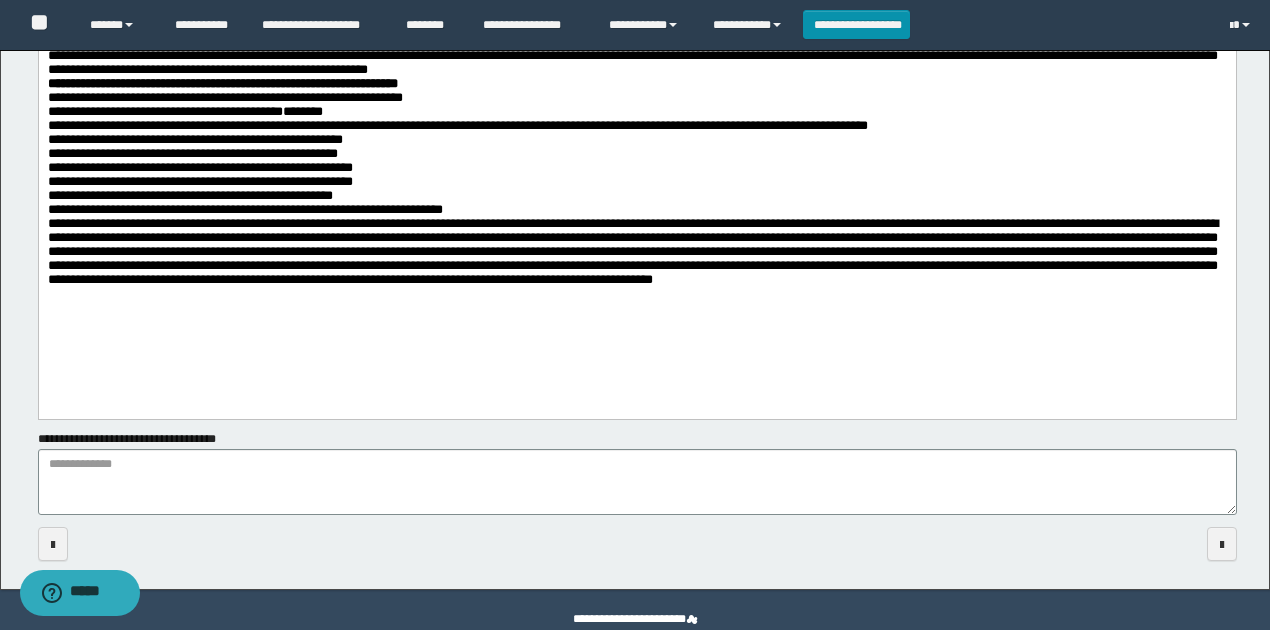 drag, startPoint x: 318, startPoint y: 357, endPoint x: 468, endPoint y: 342, distance: 150.74814 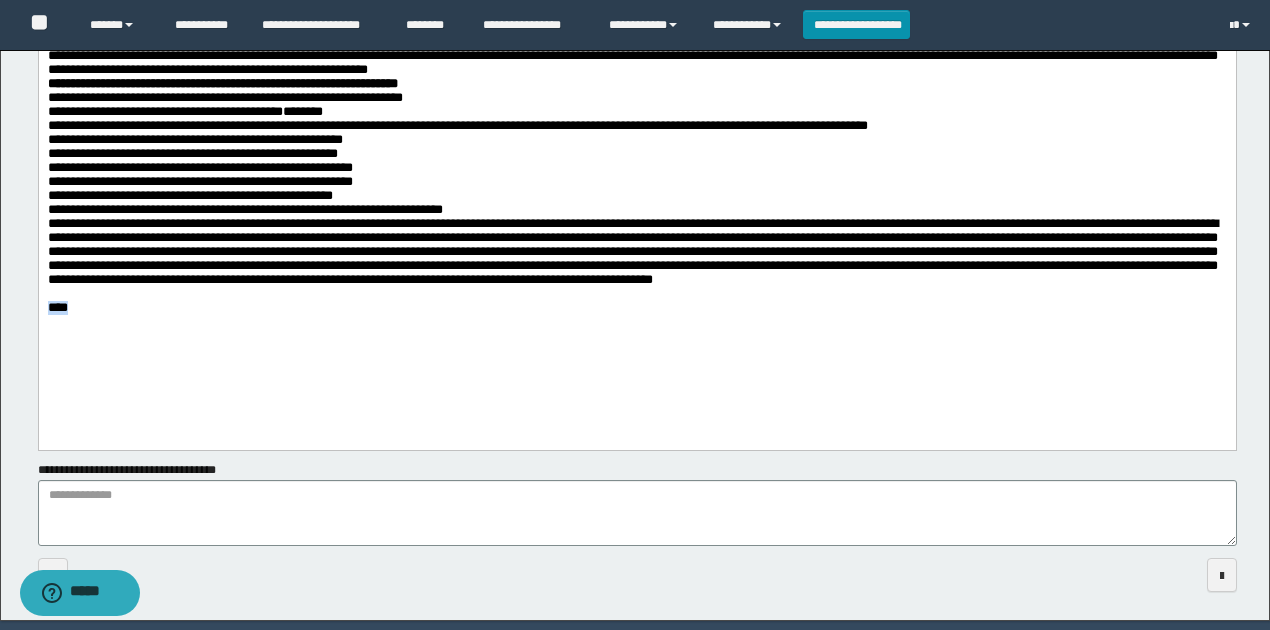 drag, startPoint x: 98, startPoint y: 336, endPoint x: 0, endPoint y: 331, distance: 98.12747 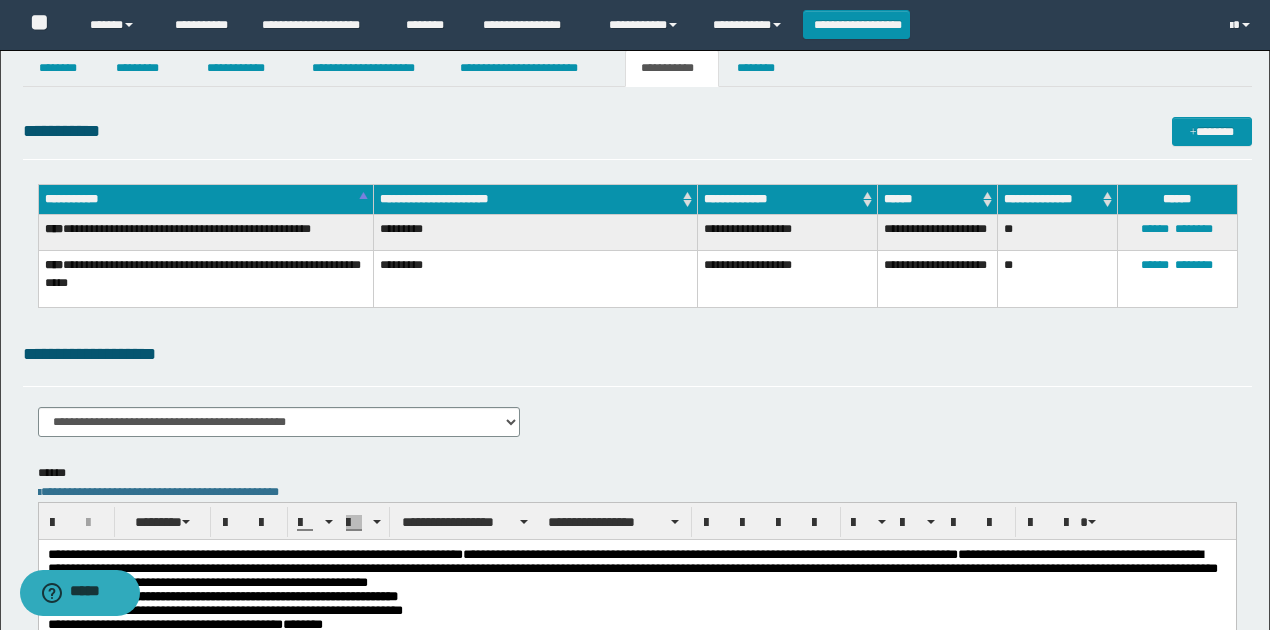 scroll, scrollTop: 0, scrollLeft: 0, axis: both 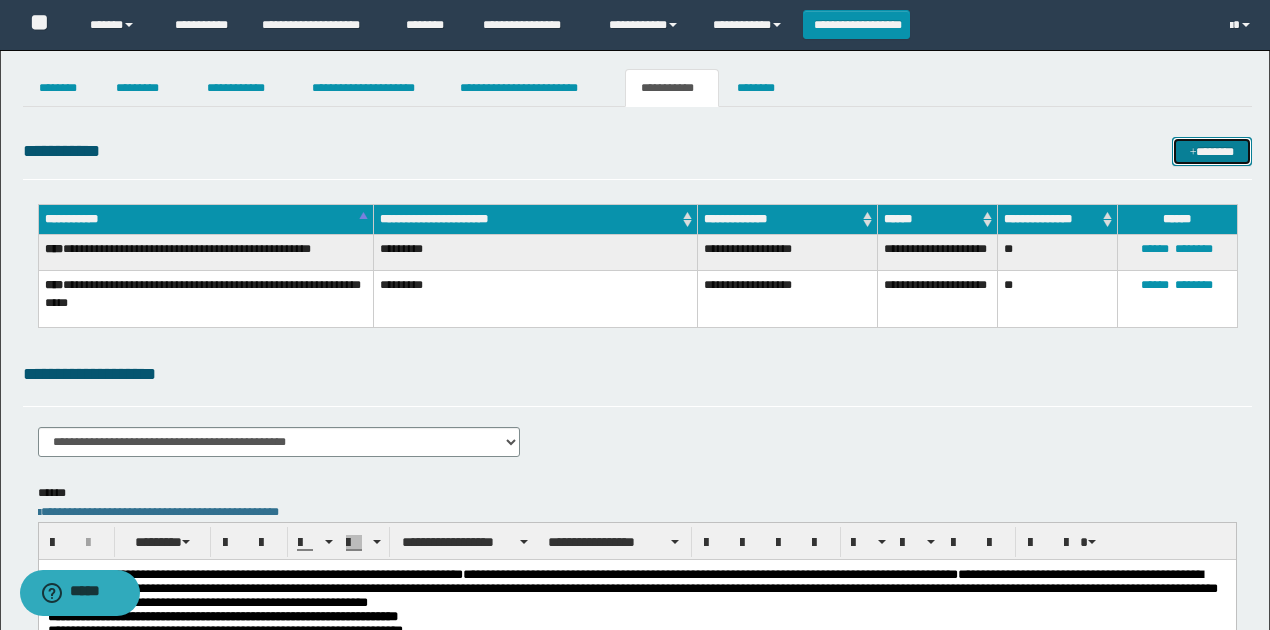 drag, startPoint x: 1222, startPoint y: 150, endPoint x: 1156, endPoint y: 144, distance: 66.27216 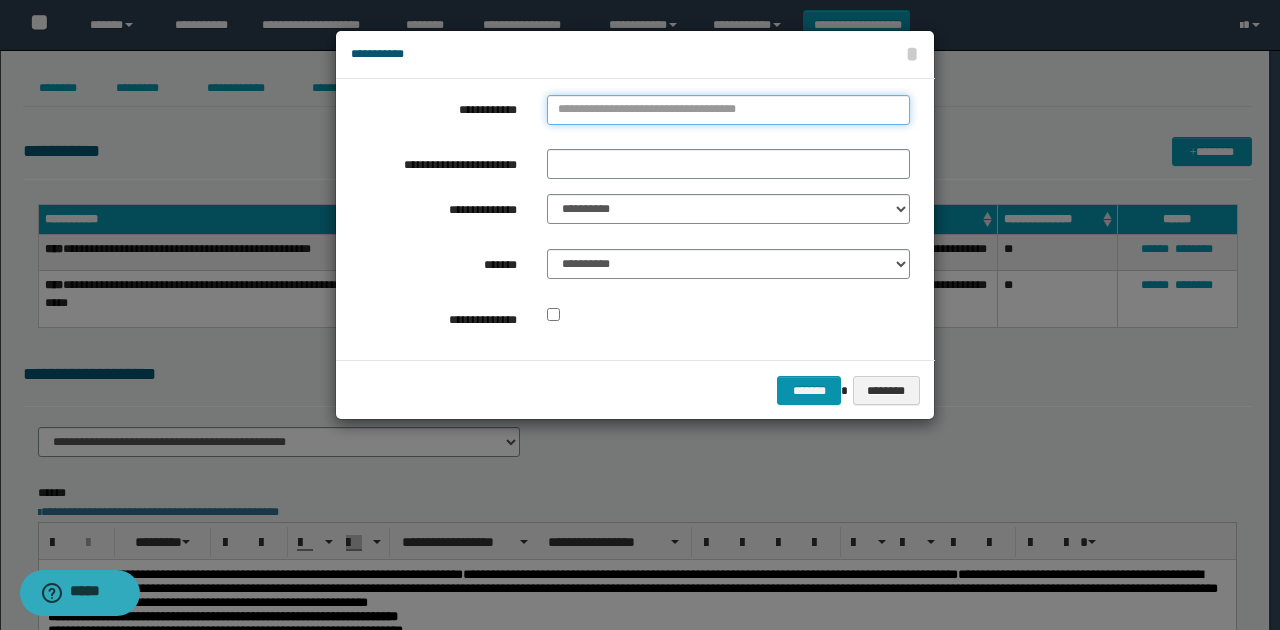 type on "**********" 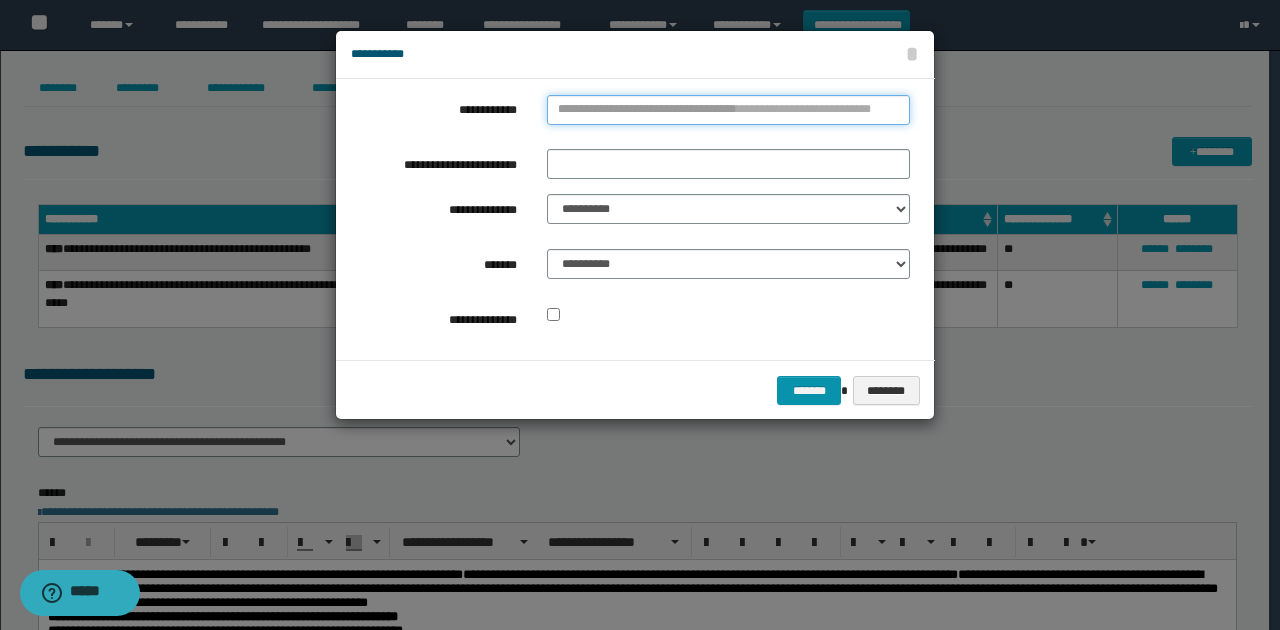 click on "**********" at bounding box center (728, 110) 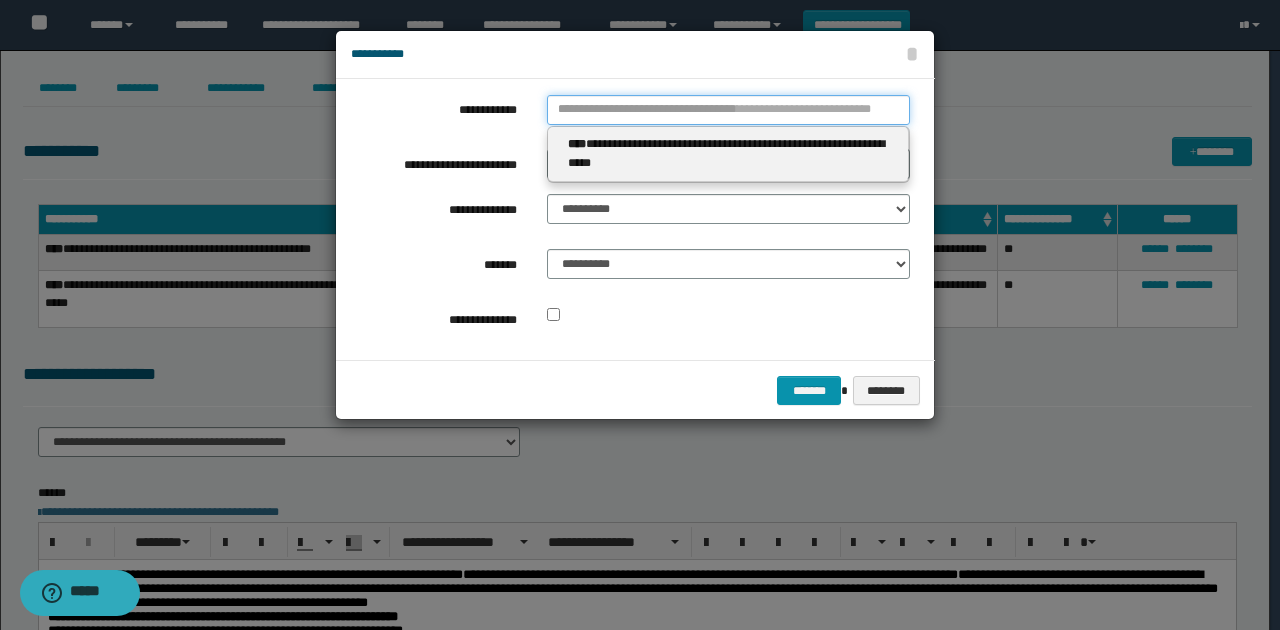 paste on "****" 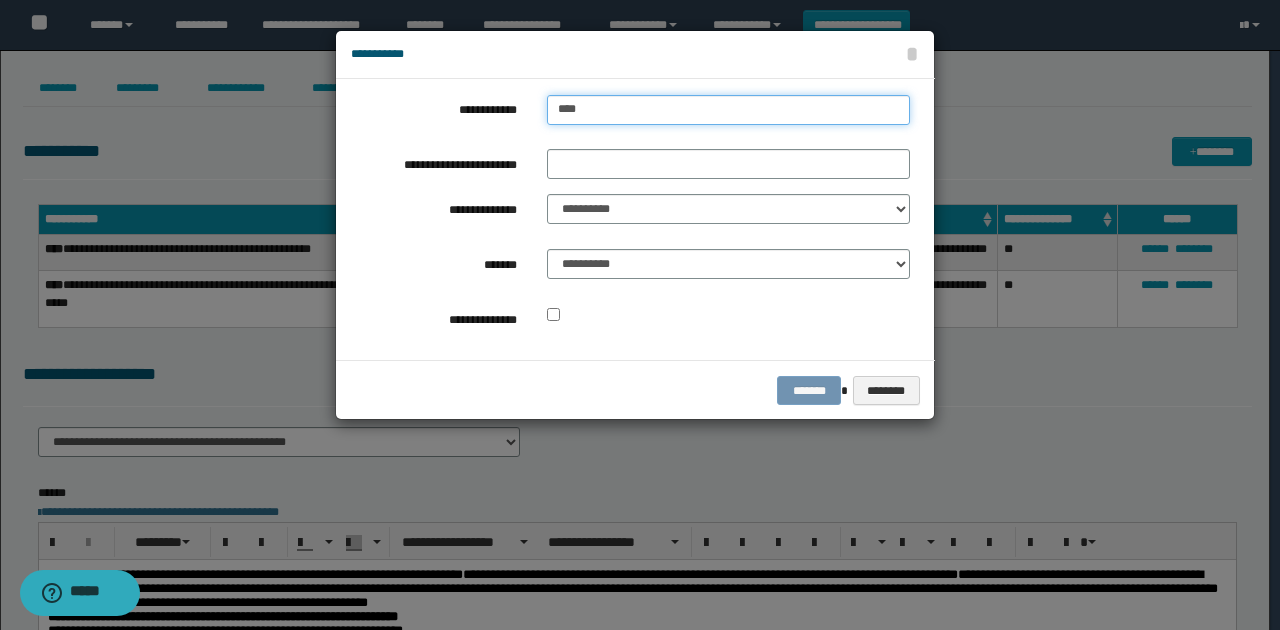 type on "****" 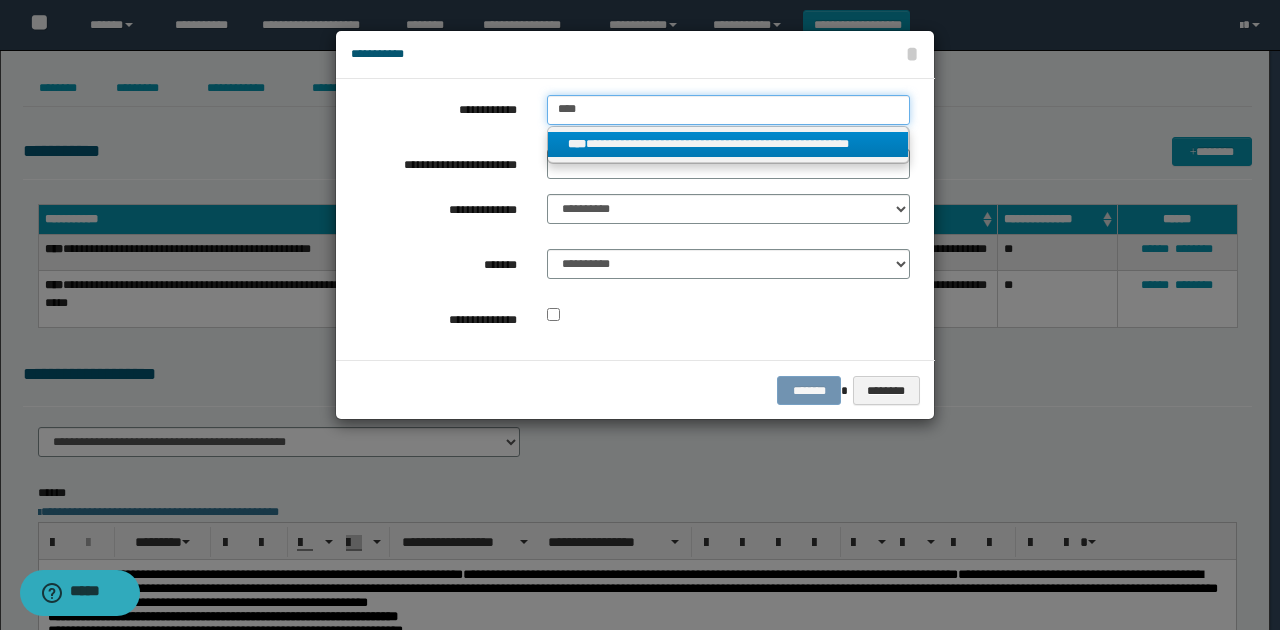 type on "****" 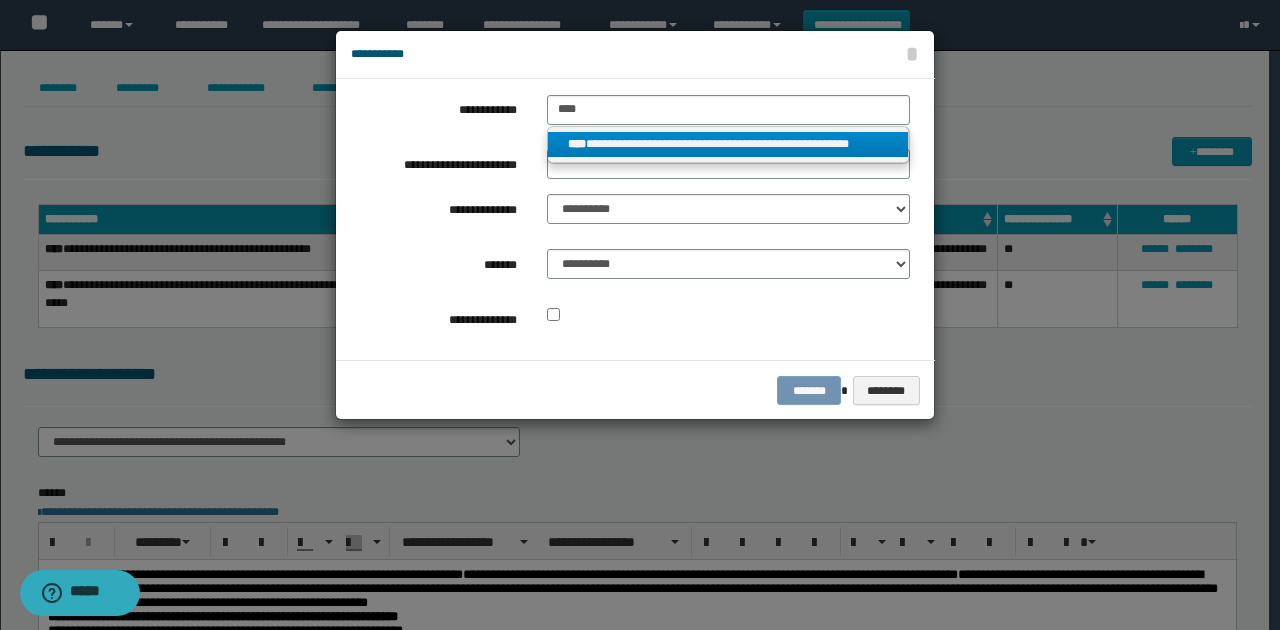 click on "**********" at bounding box center [728, 144] 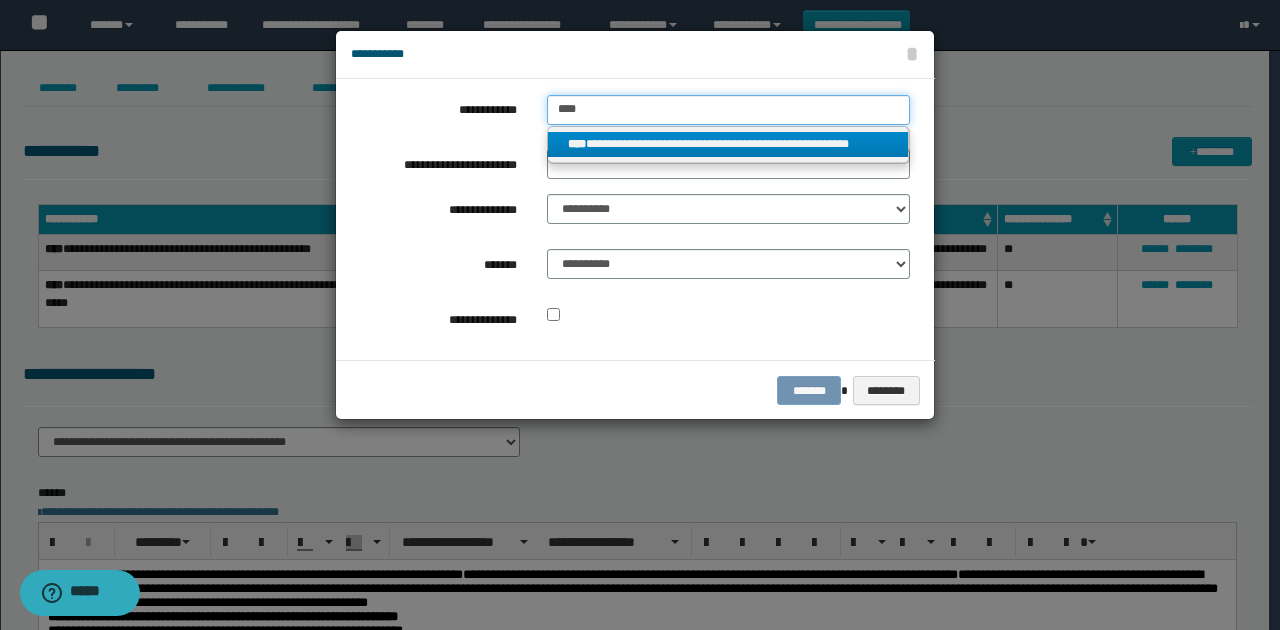 type 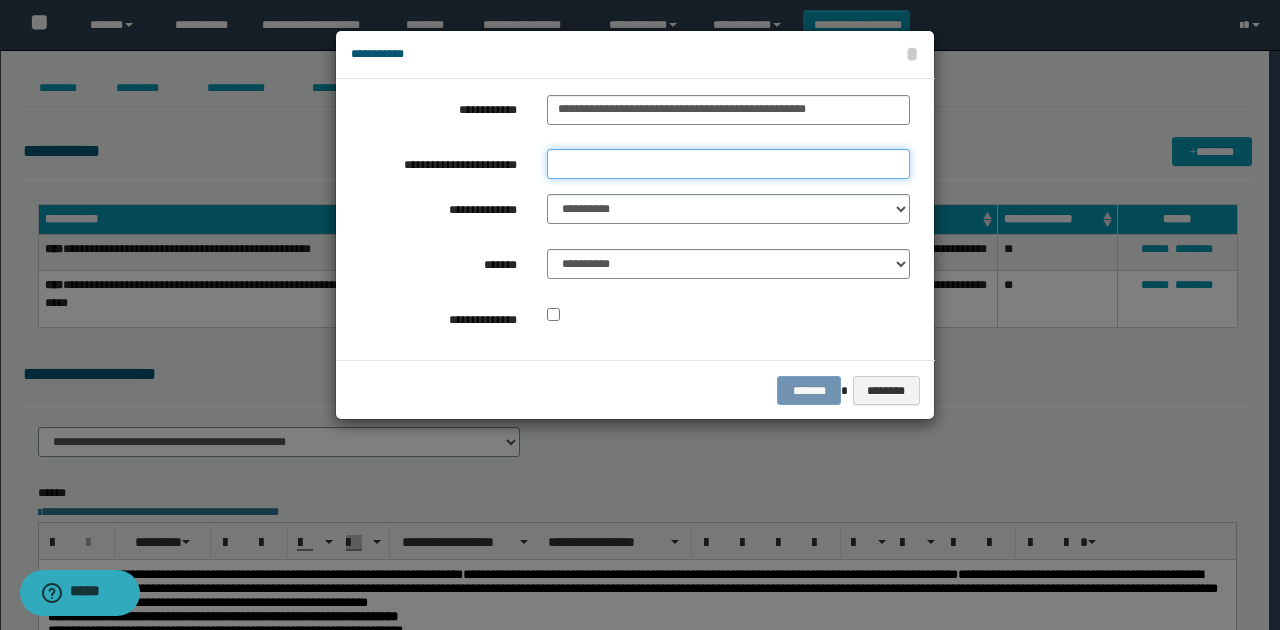 click on "**********" at bounding box center (728, 164) 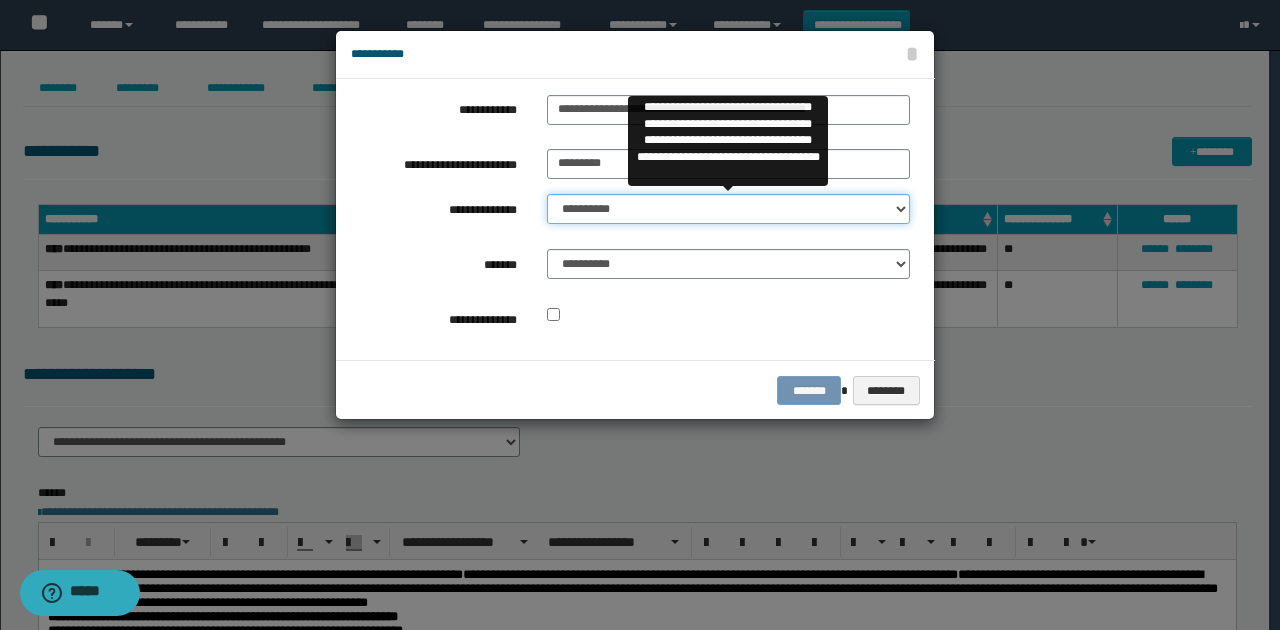 drag, startPoint x: 640, startPoint y: 207, endPoint x: 647, endPoint y: 222, distance: 16.552946 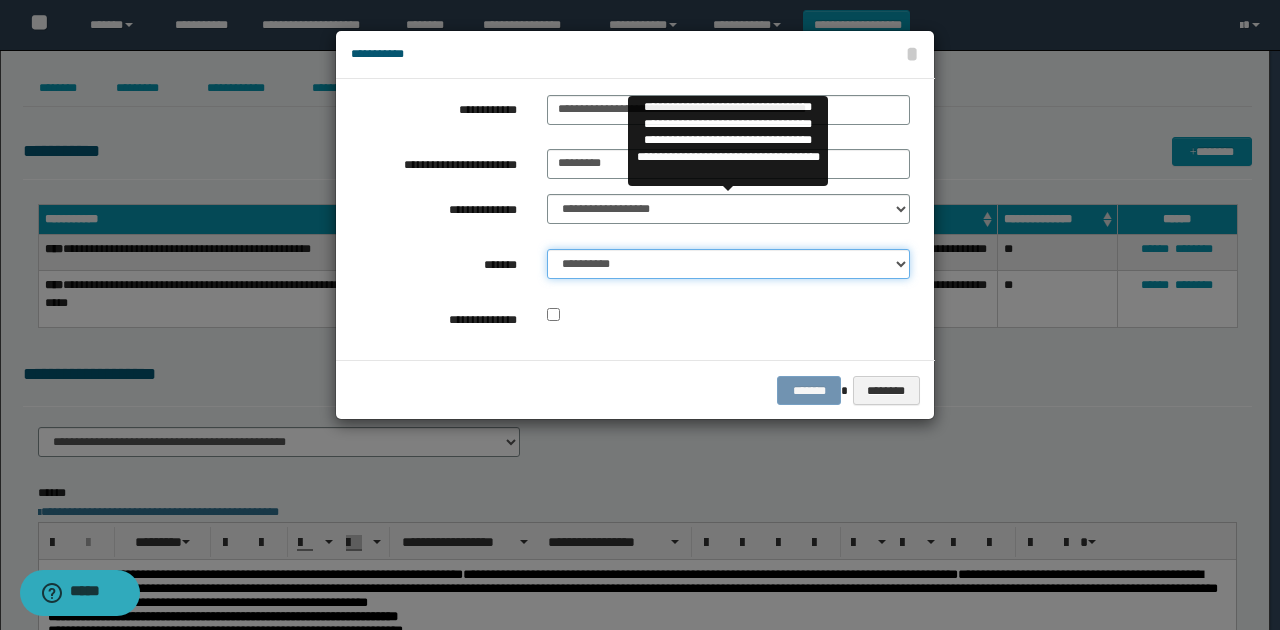 drag, startPoint x: 670, startPoint y: 259, endPoint x: 668, endPoint y: 276, distance: 17.117243 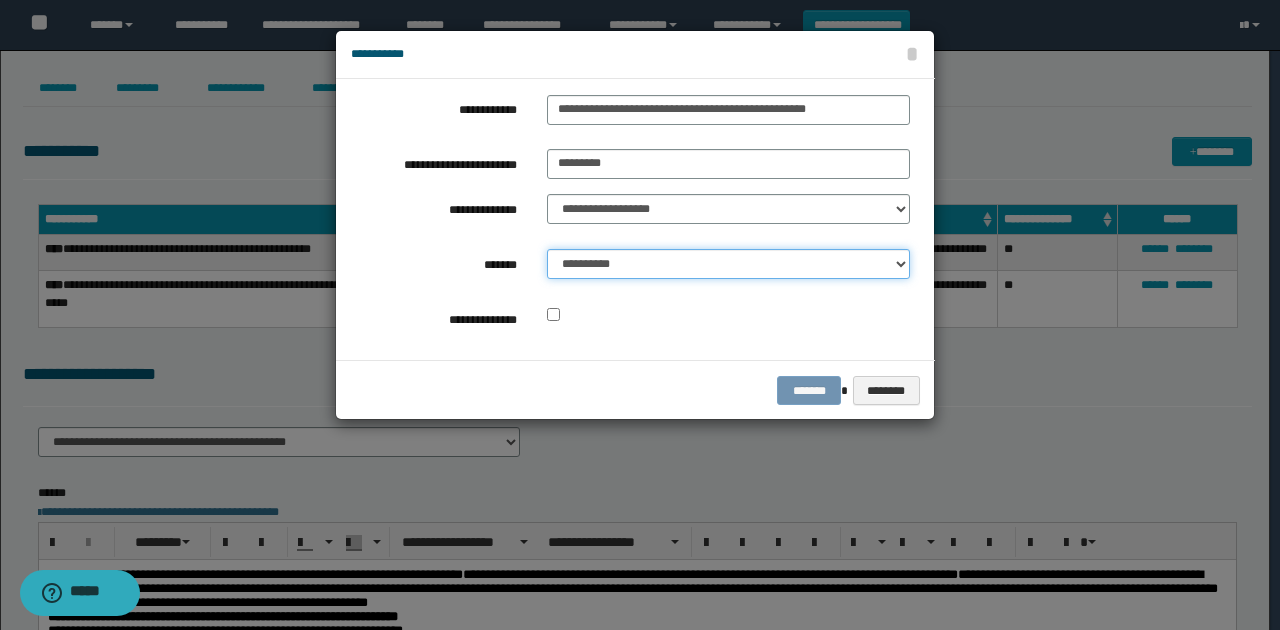 select on "*" 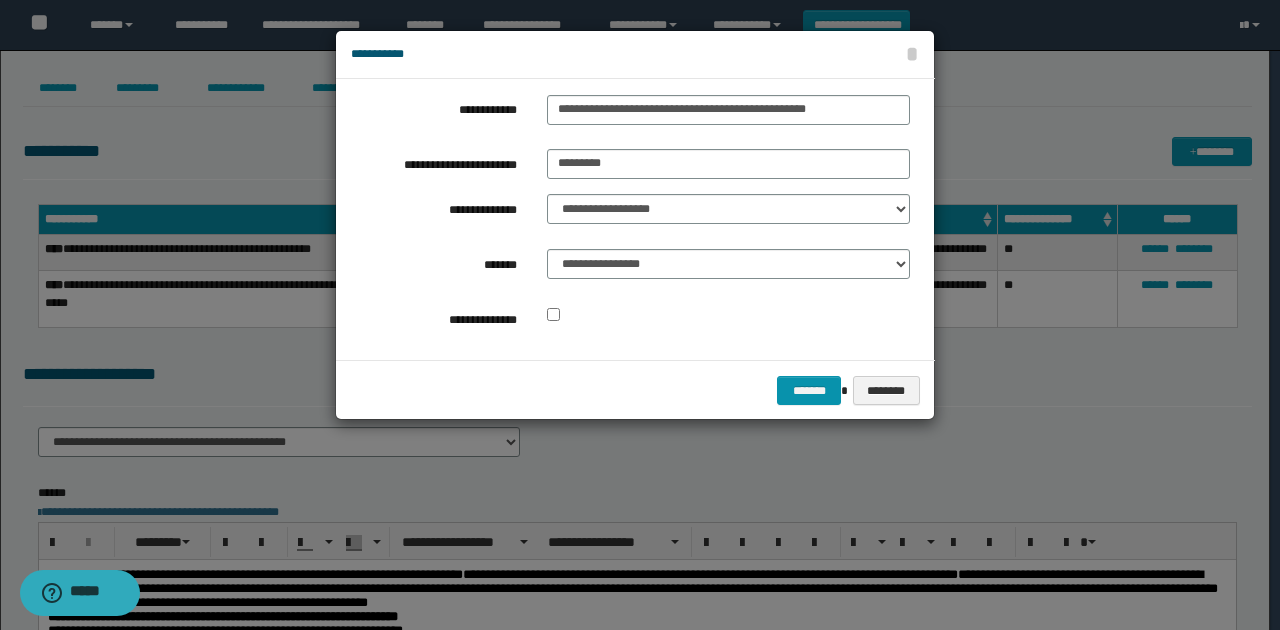 drag, startPoint x: 718, startPoint y: 348, endPoint x: 796, endPoint y: 377, distance: 83.21658 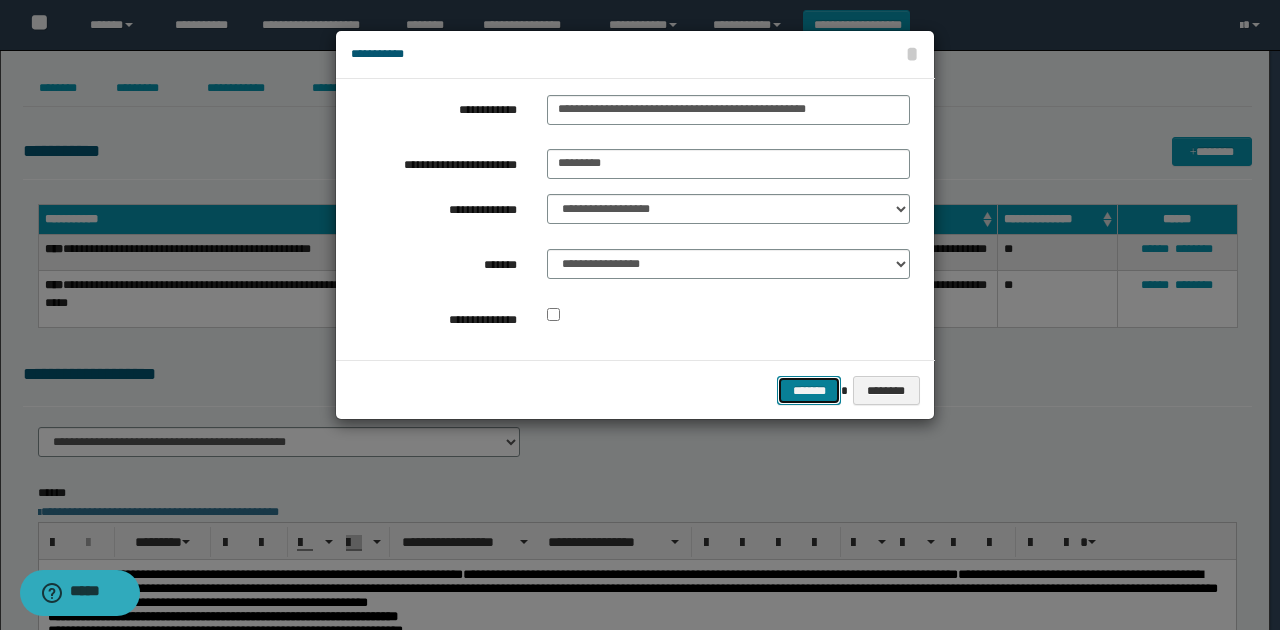 click on "*******" at bounding box center (809, 390) 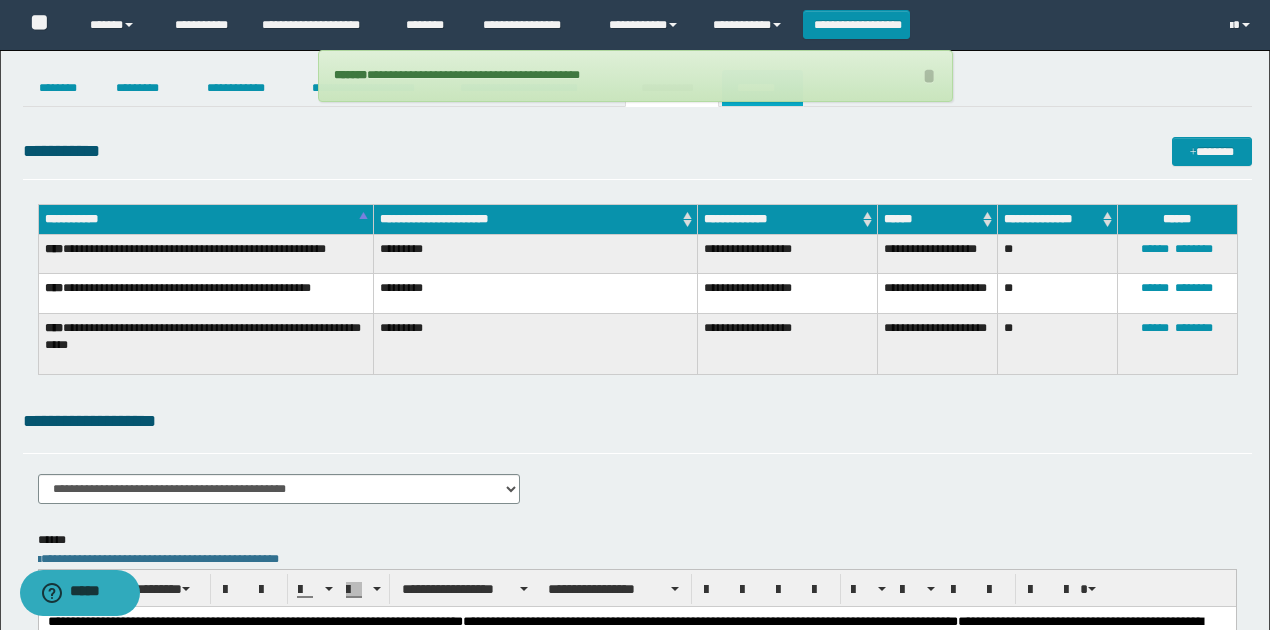 click on "********" at bounding box center (762, 88) 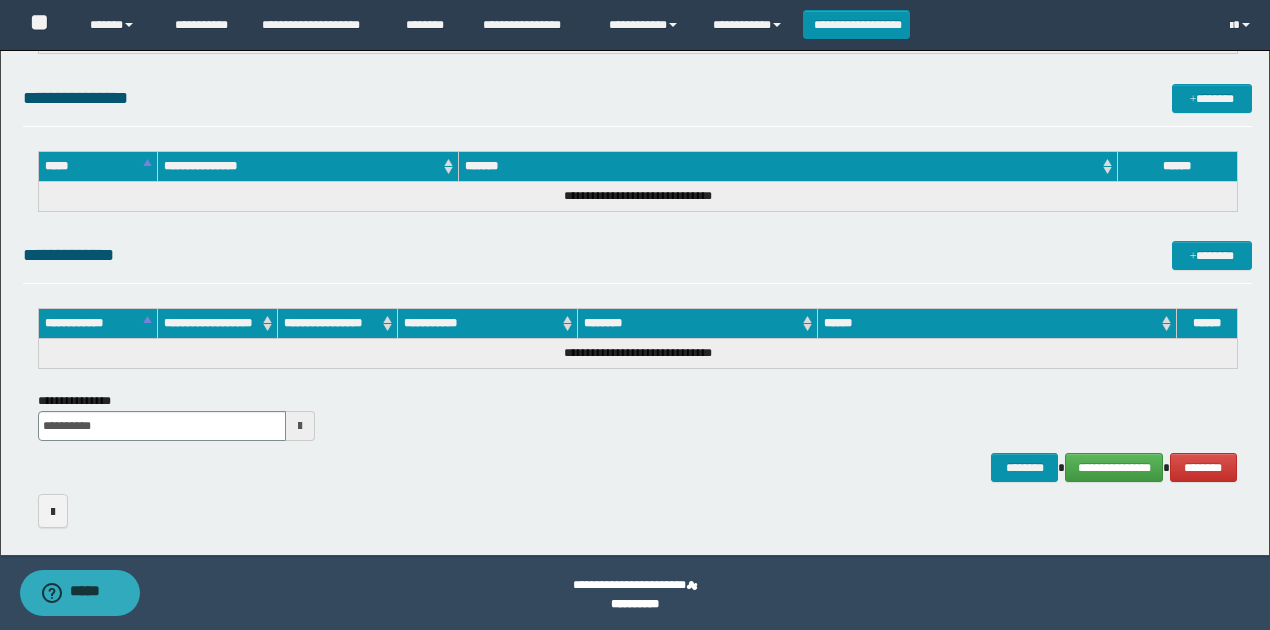 scroll, scrollTop: 1688, scrollLeft: 0, axis: vertical 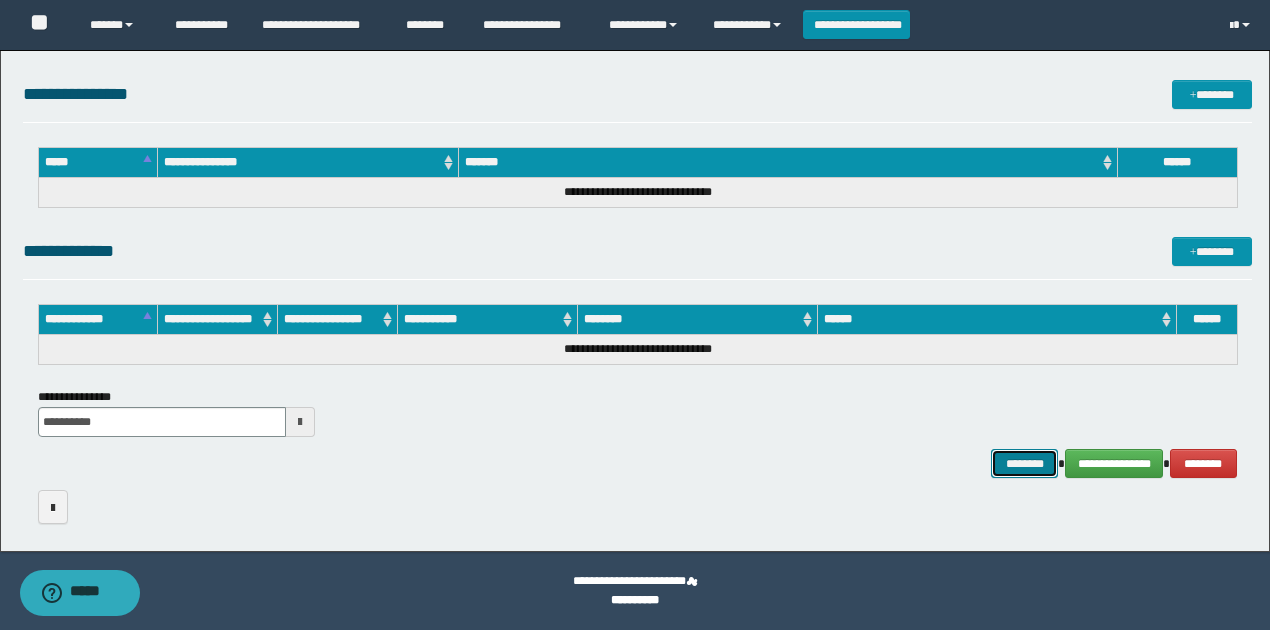 click on "********" at bounding box center [1024, 463] 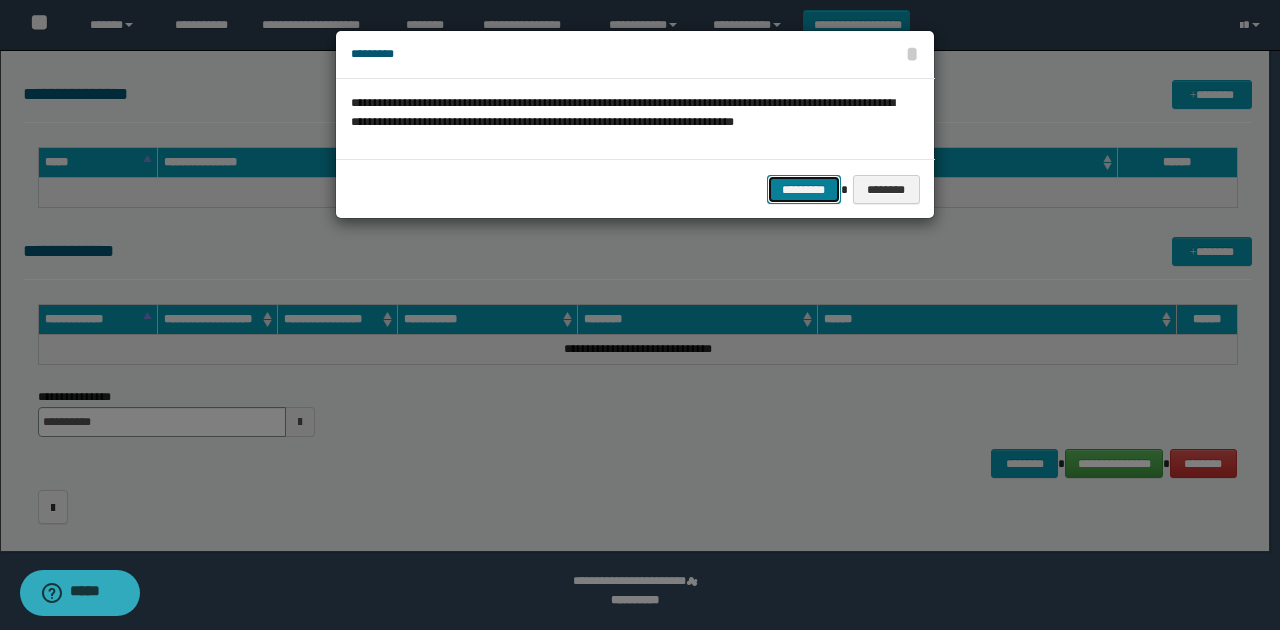 click on "*********" at bounding box center [804, 189] 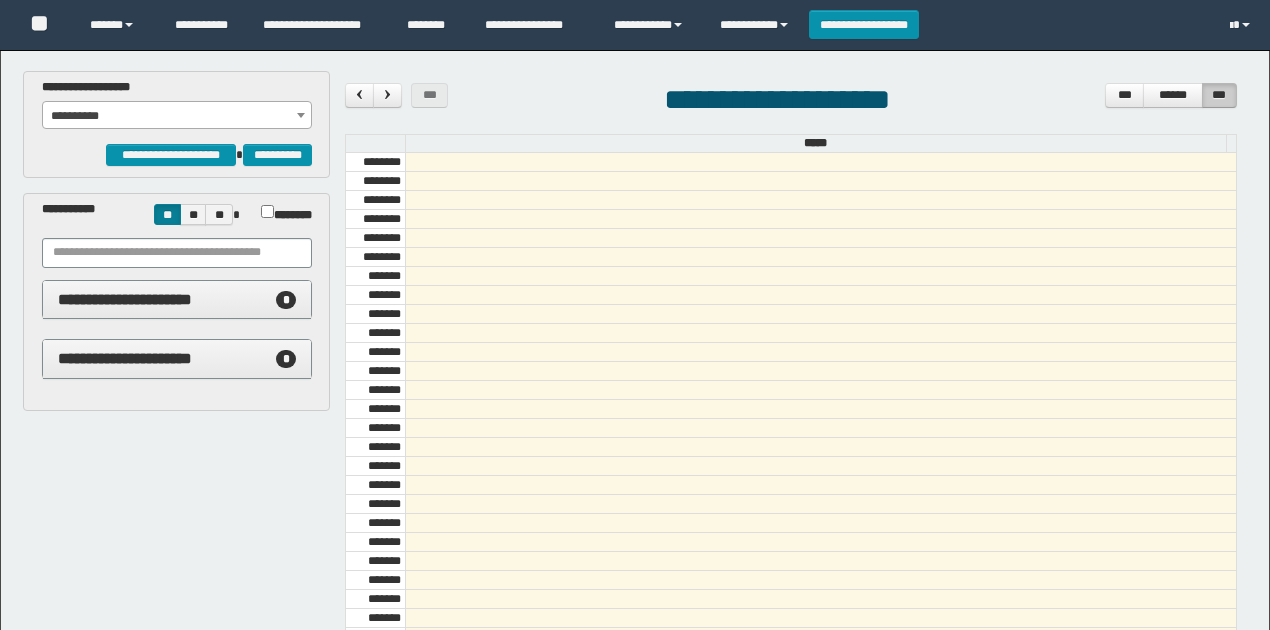 scroll, scrollTop: 0, scrollLeft: 0, axis: both 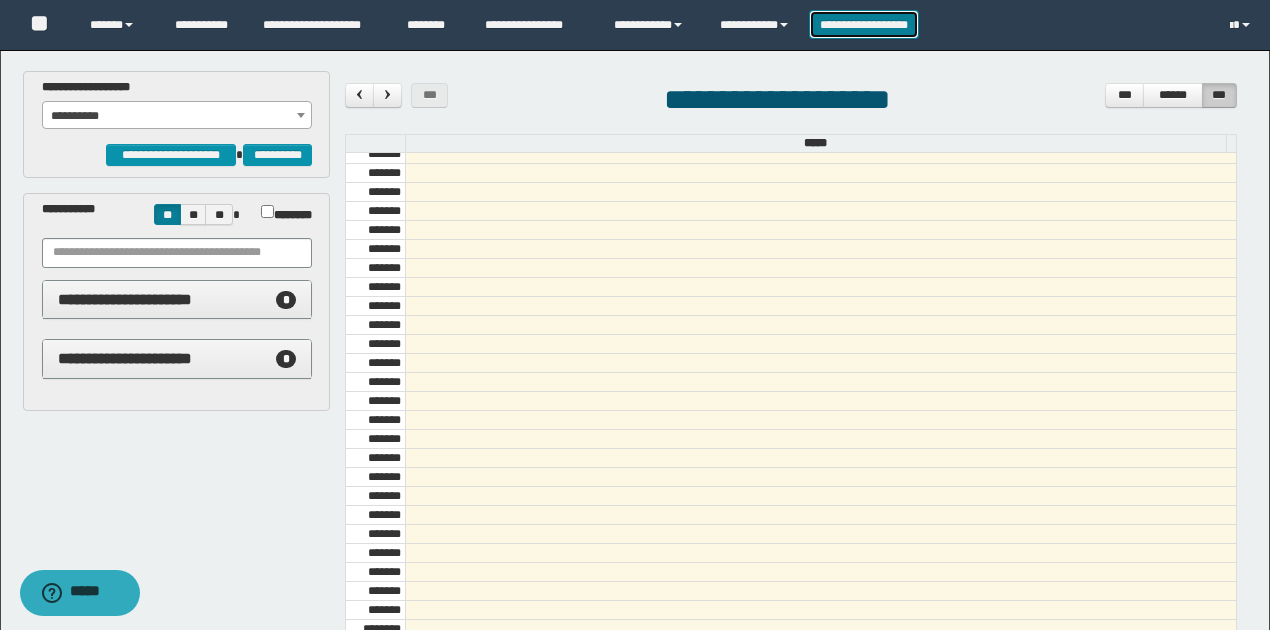 click on "**********" at bounding box center (864, 24) 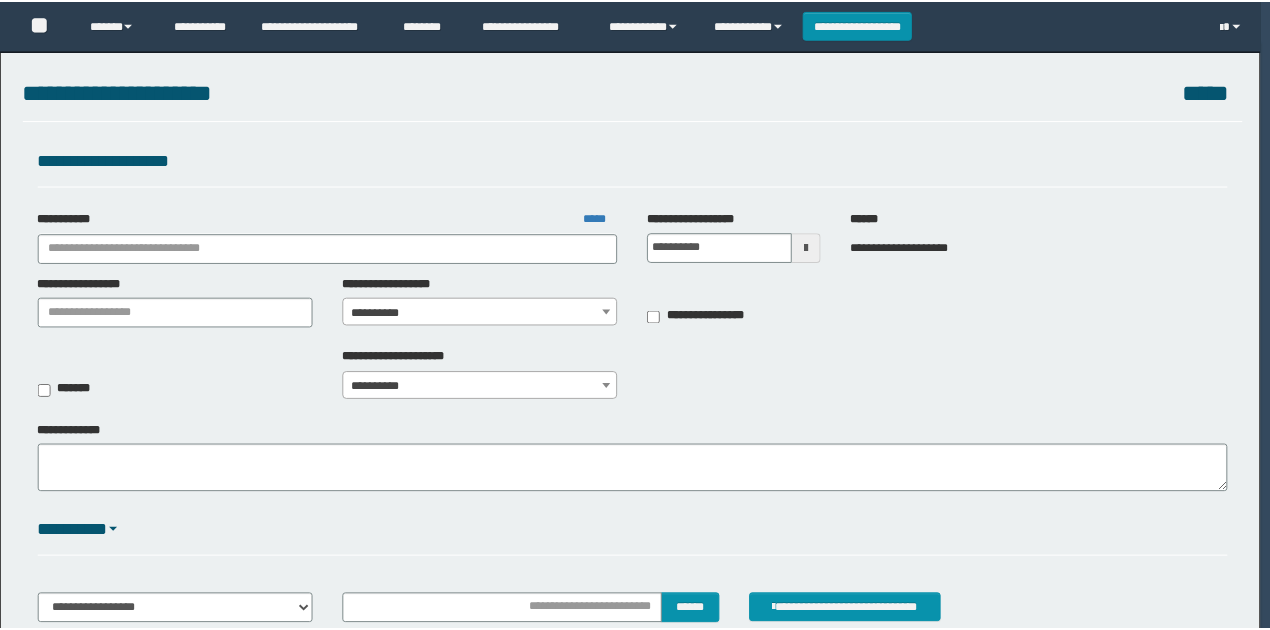 scroll, scrollTop: 0, scrollLeft: 0, axis: both 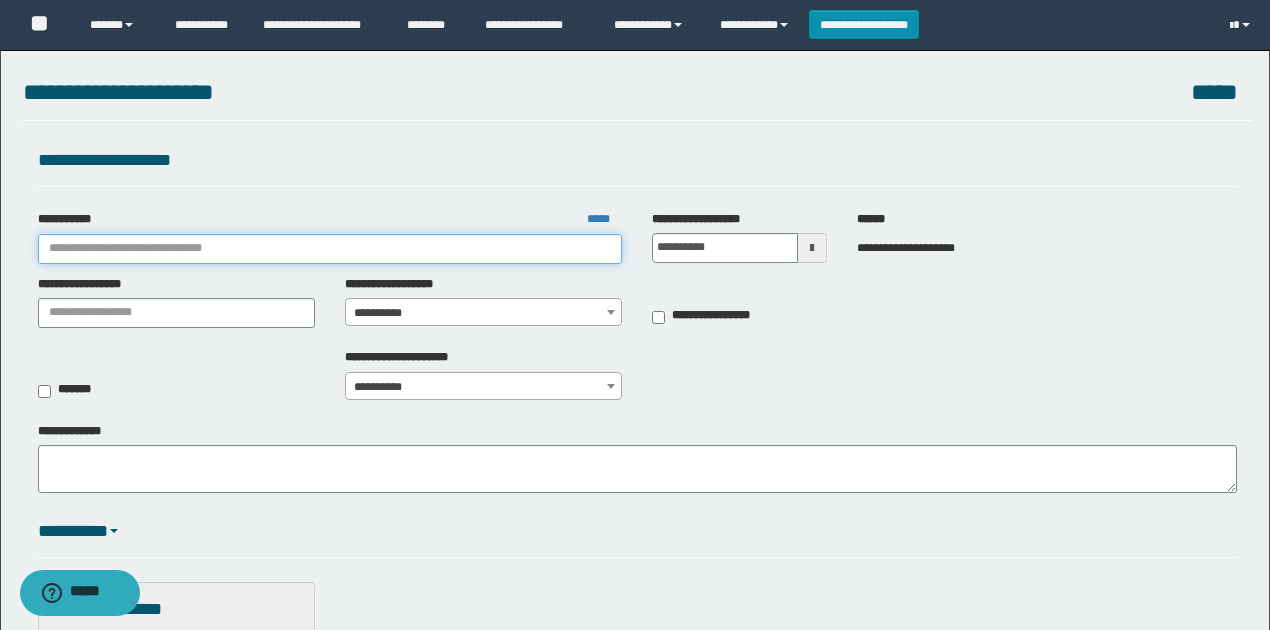 click on "**********" at bounding box center [330, 249] 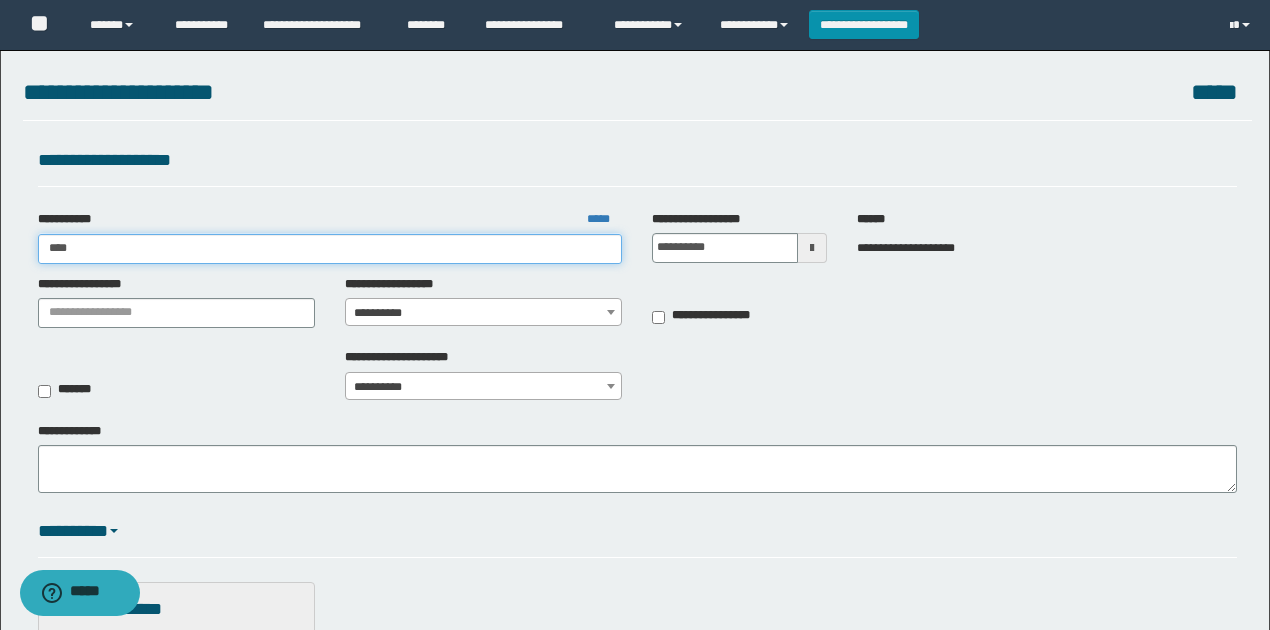 type on "*****" 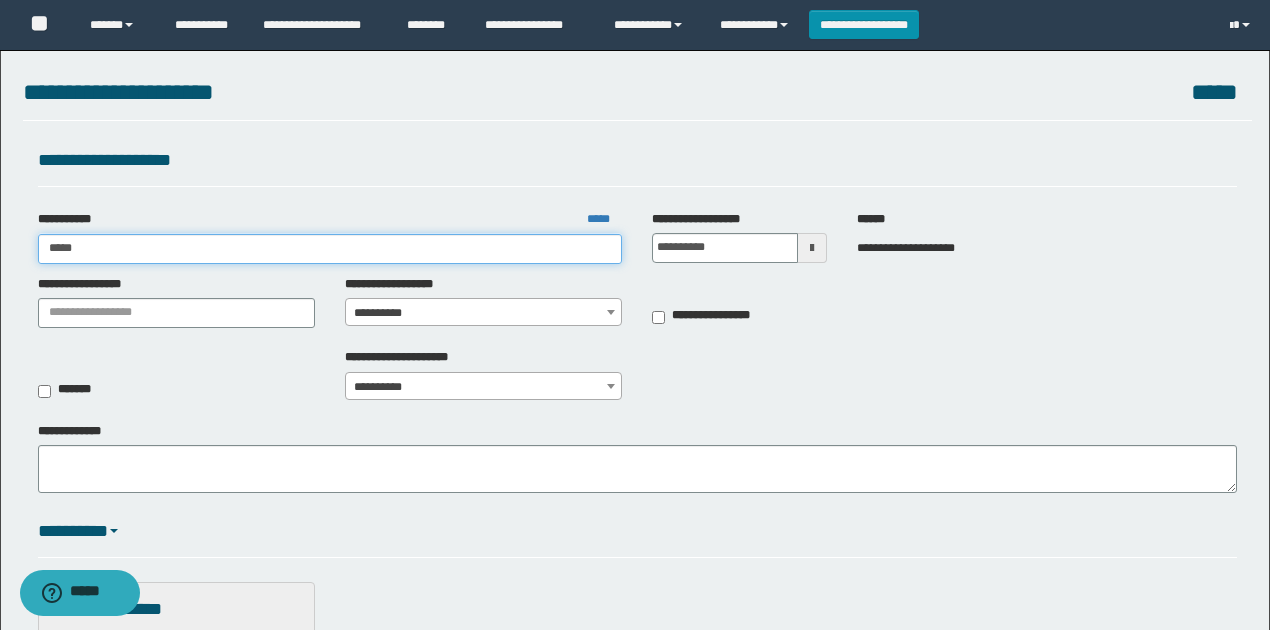 type on "*****" 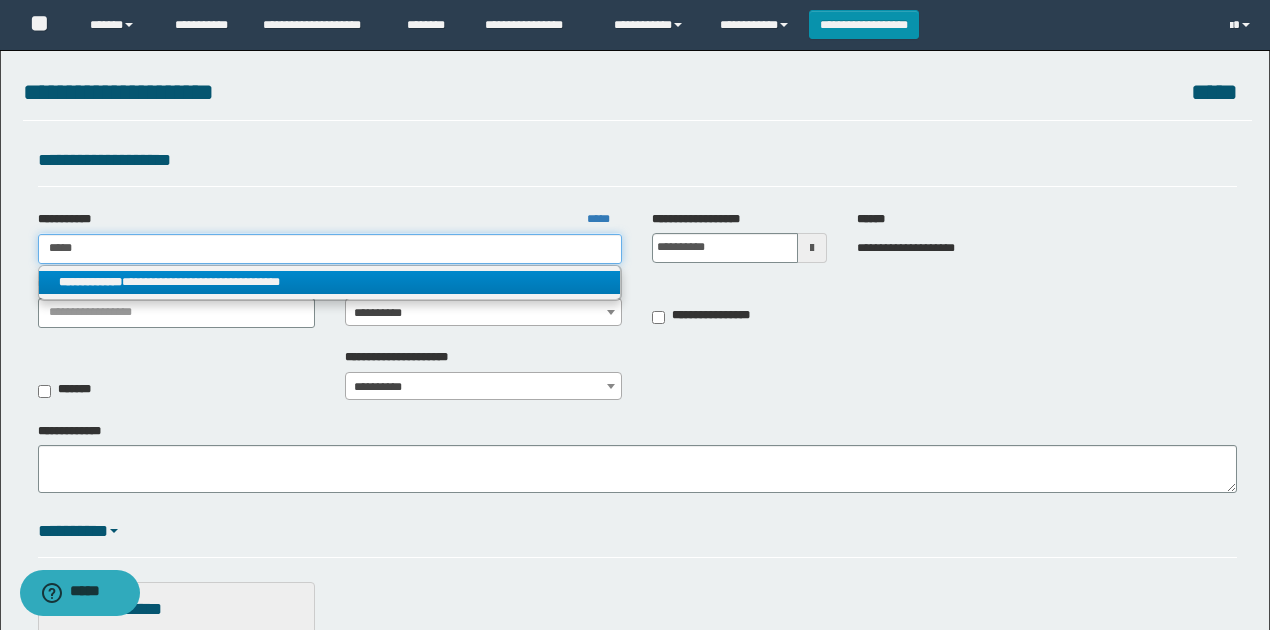 type on "*****" 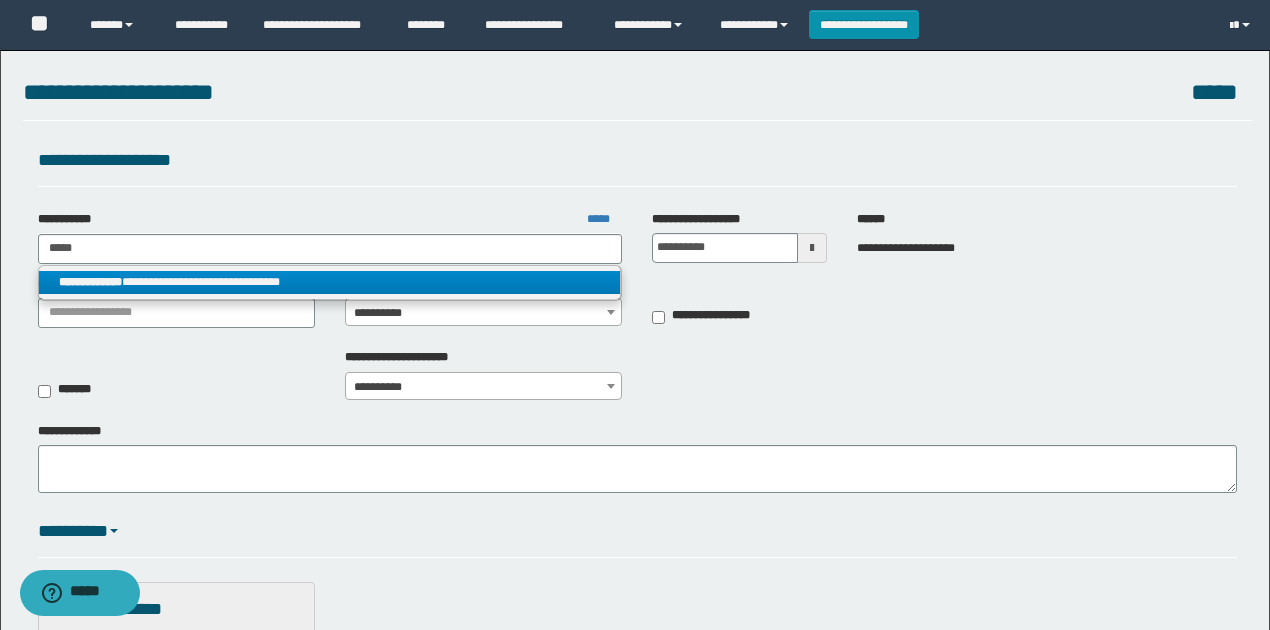 click on "**********" at bounding box center [330, 282] 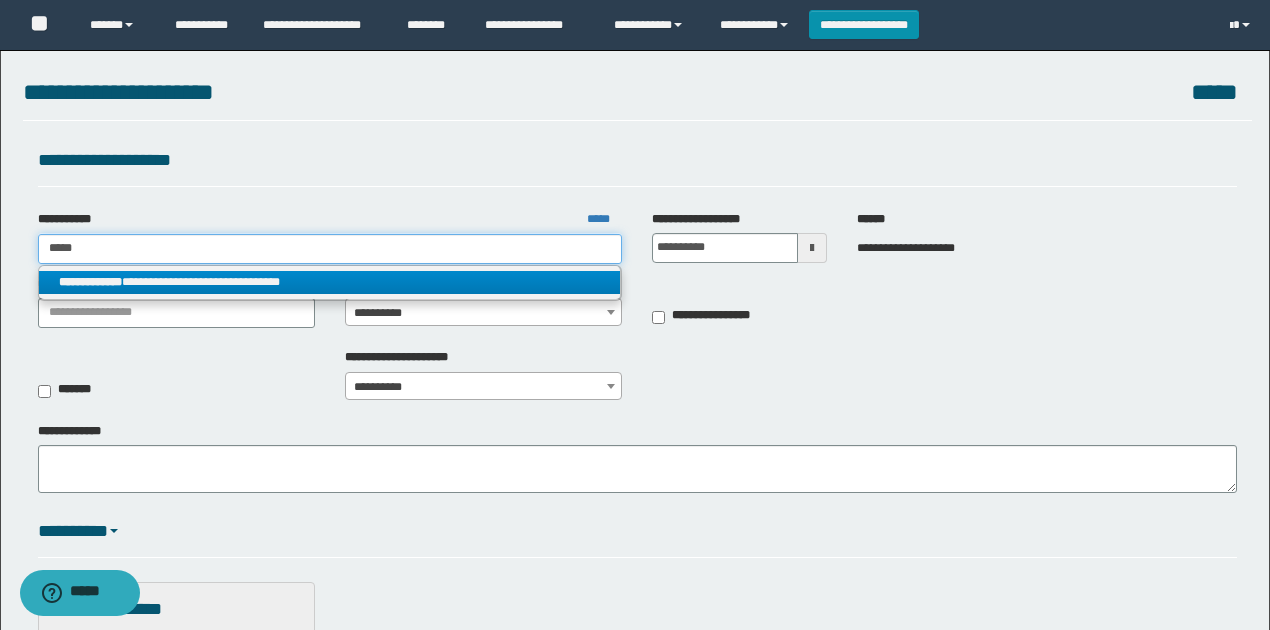 type 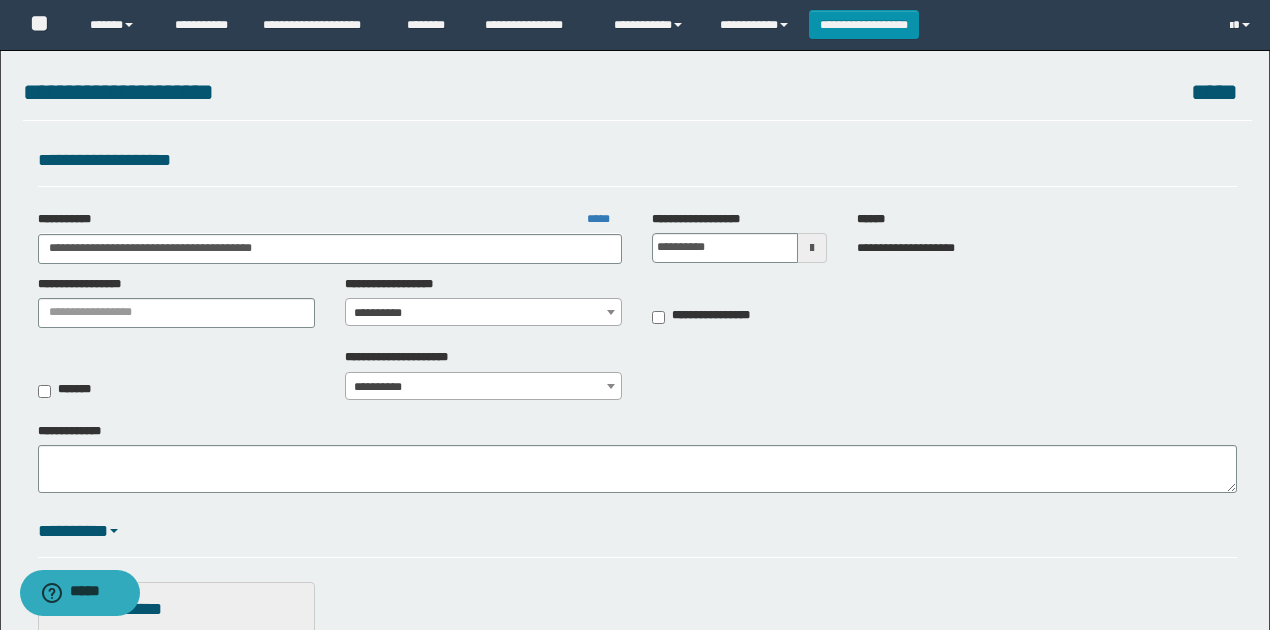 click on "**********" at bounding box center [484, 313] 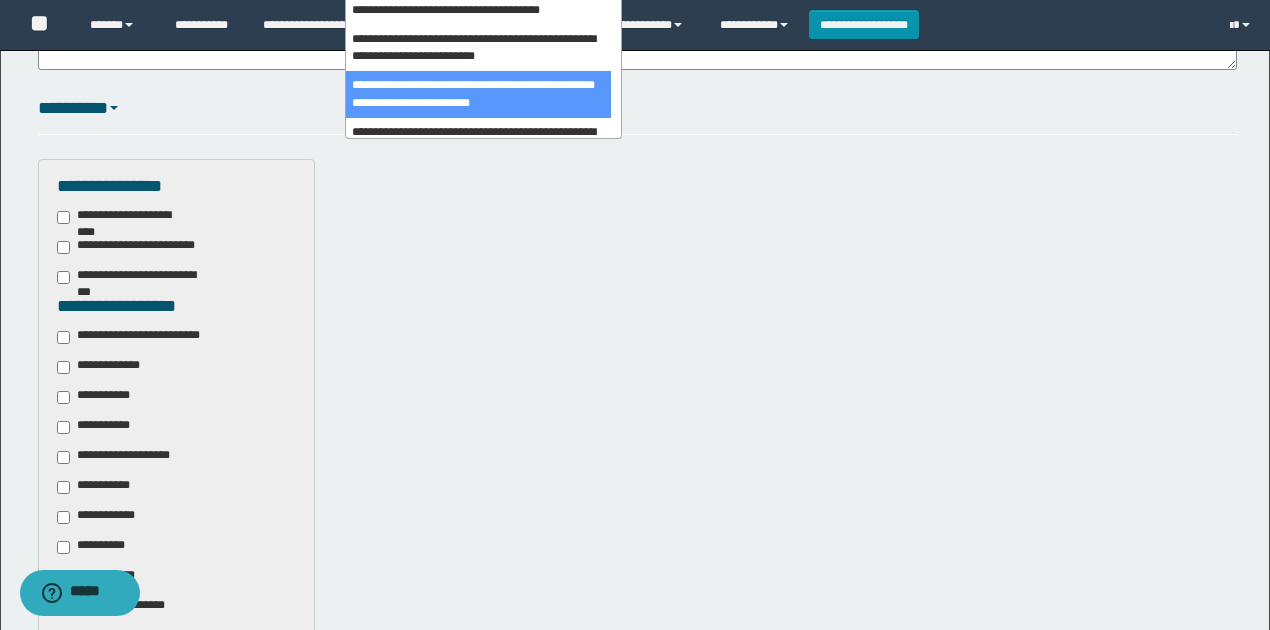 scroll, scrollTop: 400, scrollLeft: 0, axis: vertical 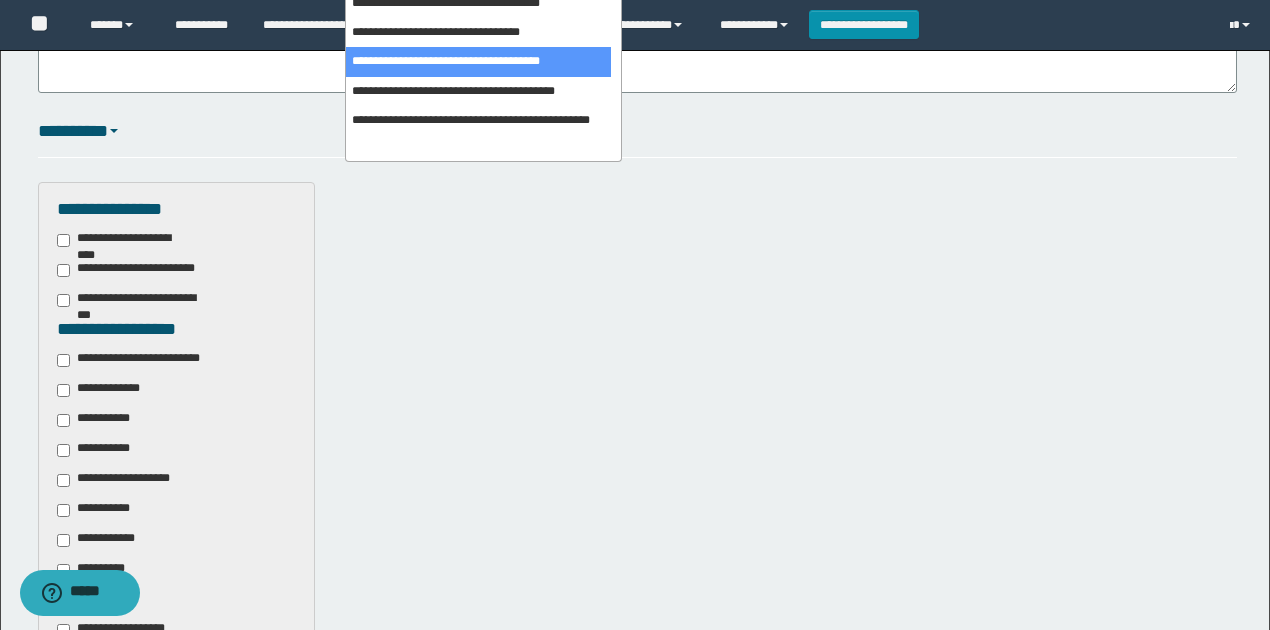 select on "****" 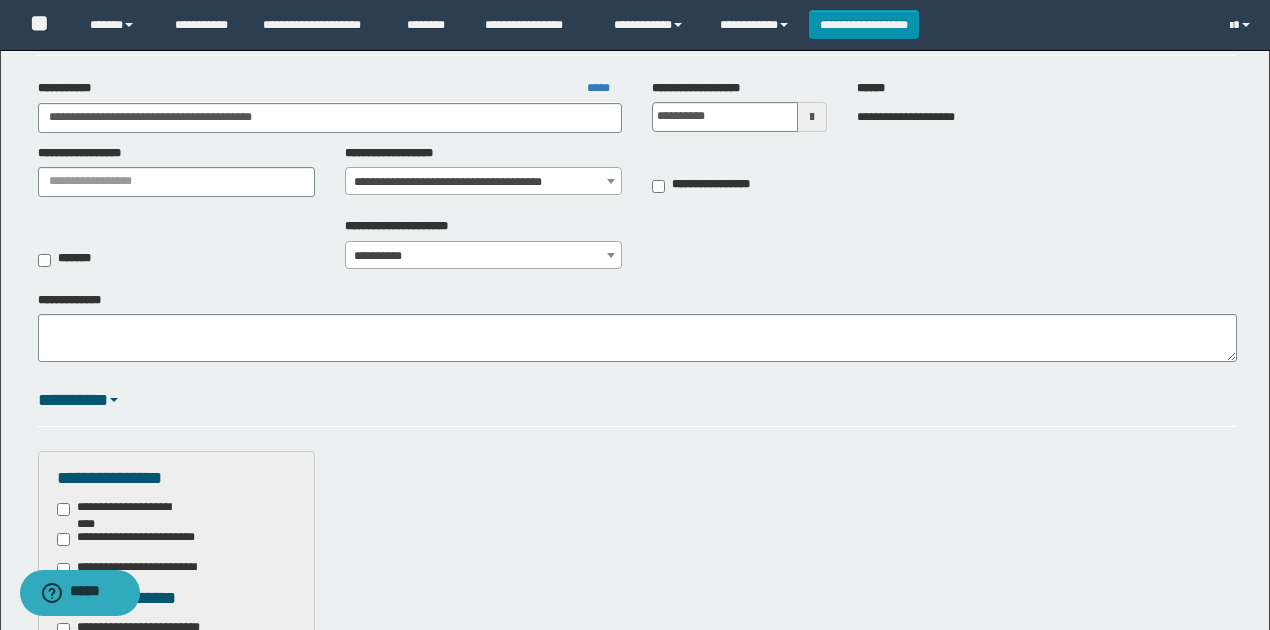 scroll, scrollTop: 333, scrollLeft: 0, axis: vertical 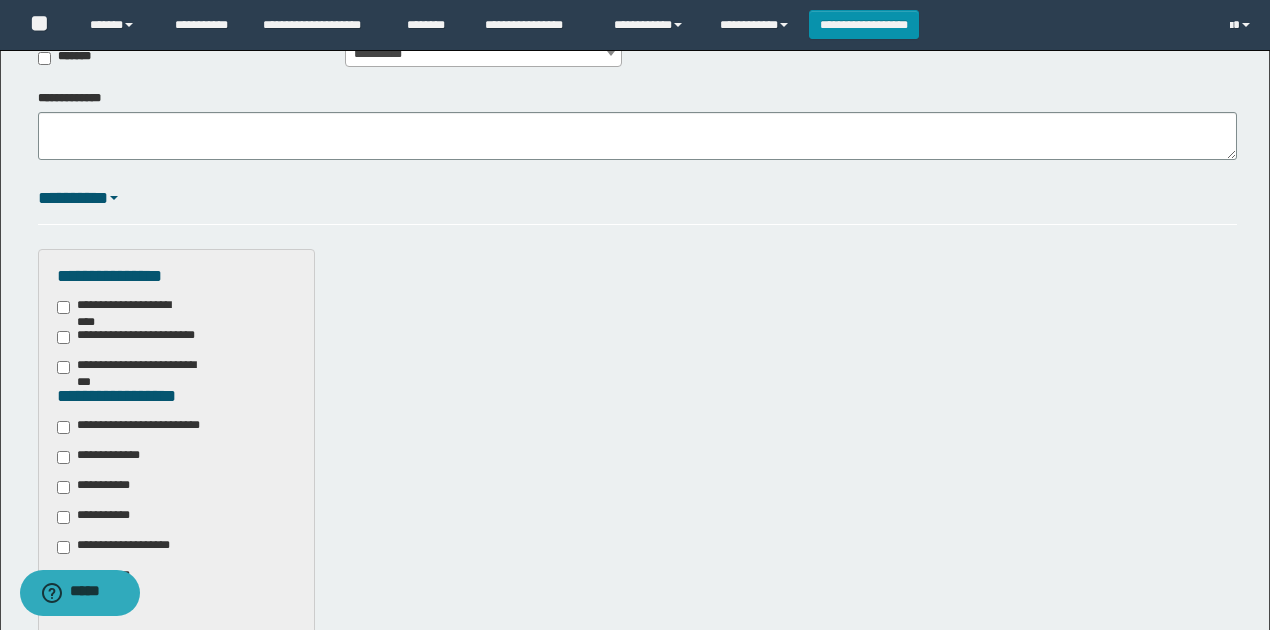 click on "**********" at bounding box center (143, 427) 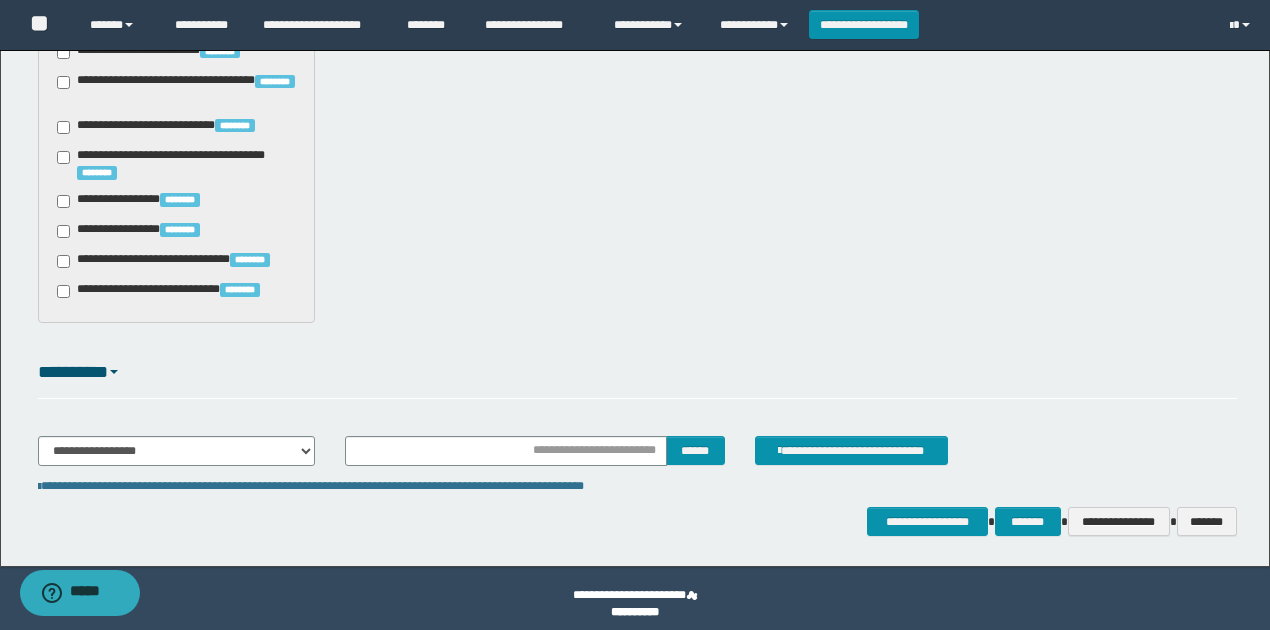 scroll, scrollTop: 1720, scrollLeft: 0, axis: vertical 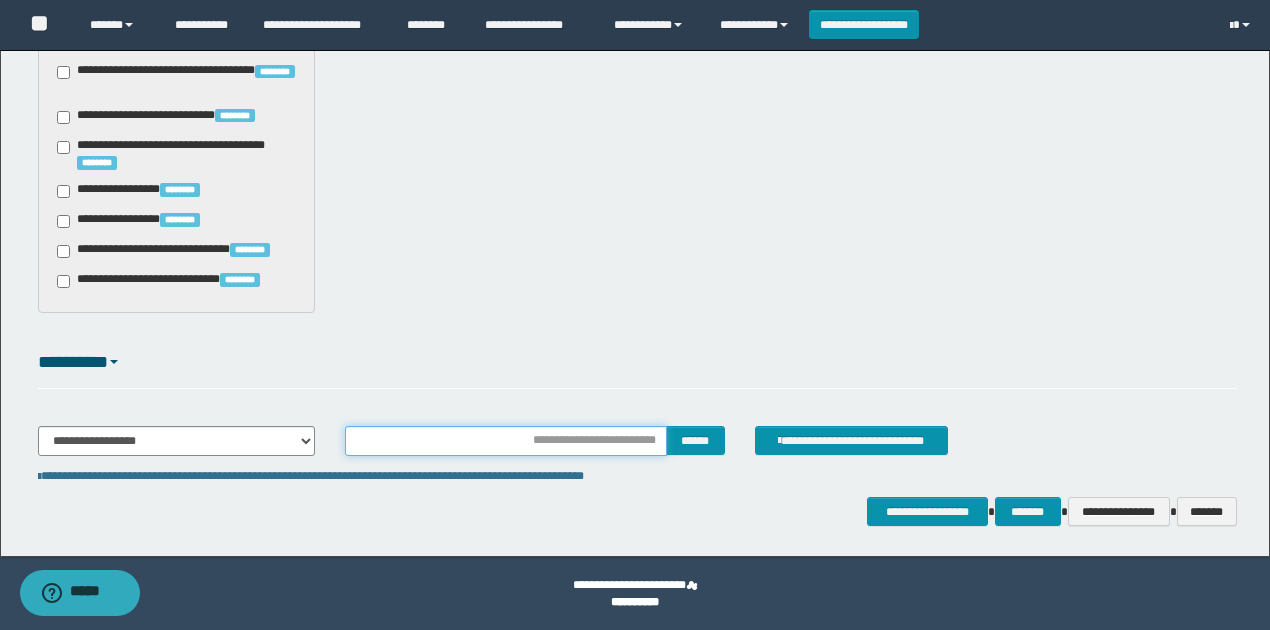 click at bounding box center (506, 441) 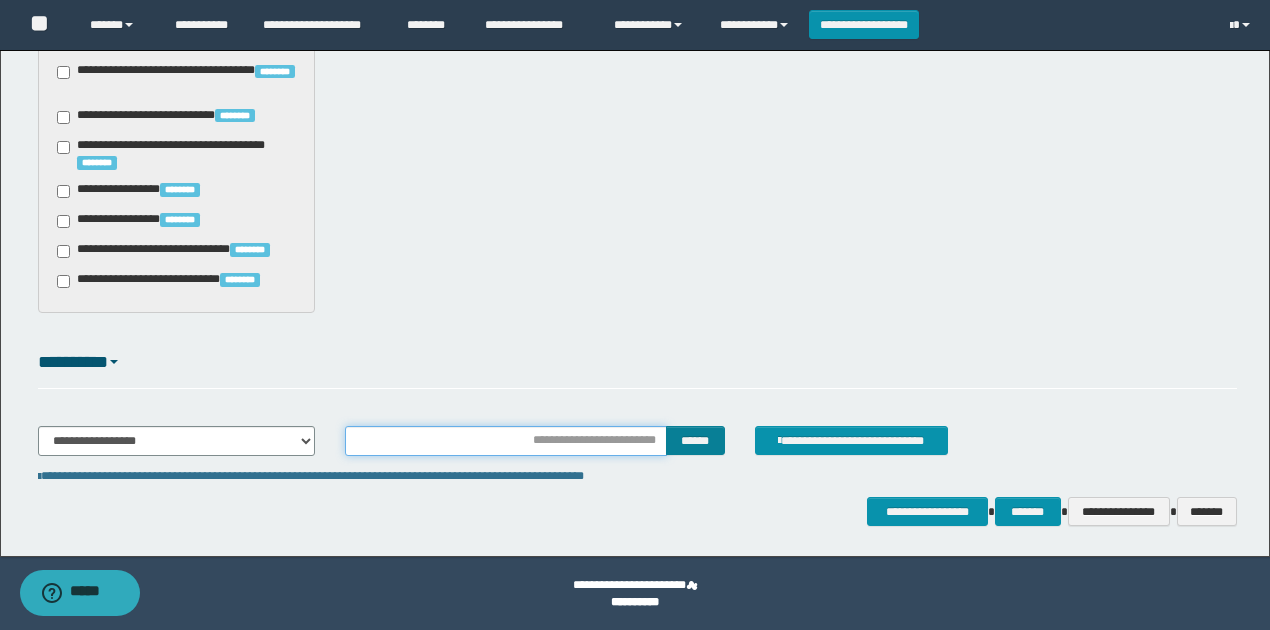 type on "********" 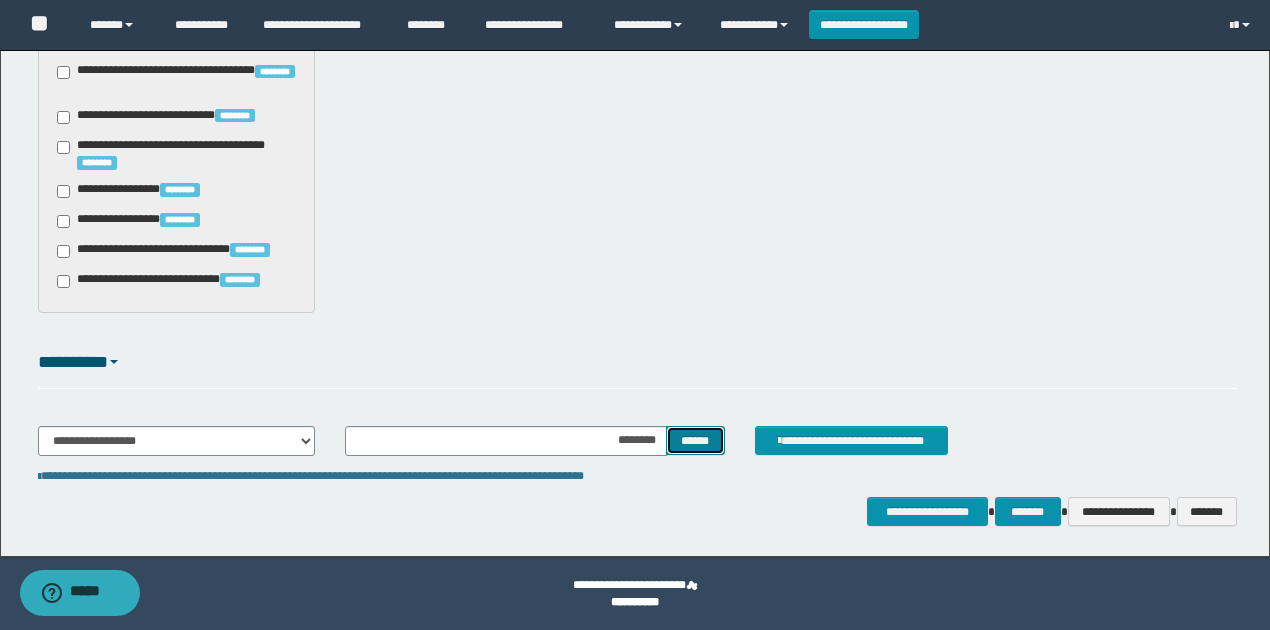 click on "******" at bounding box center [695, 440] 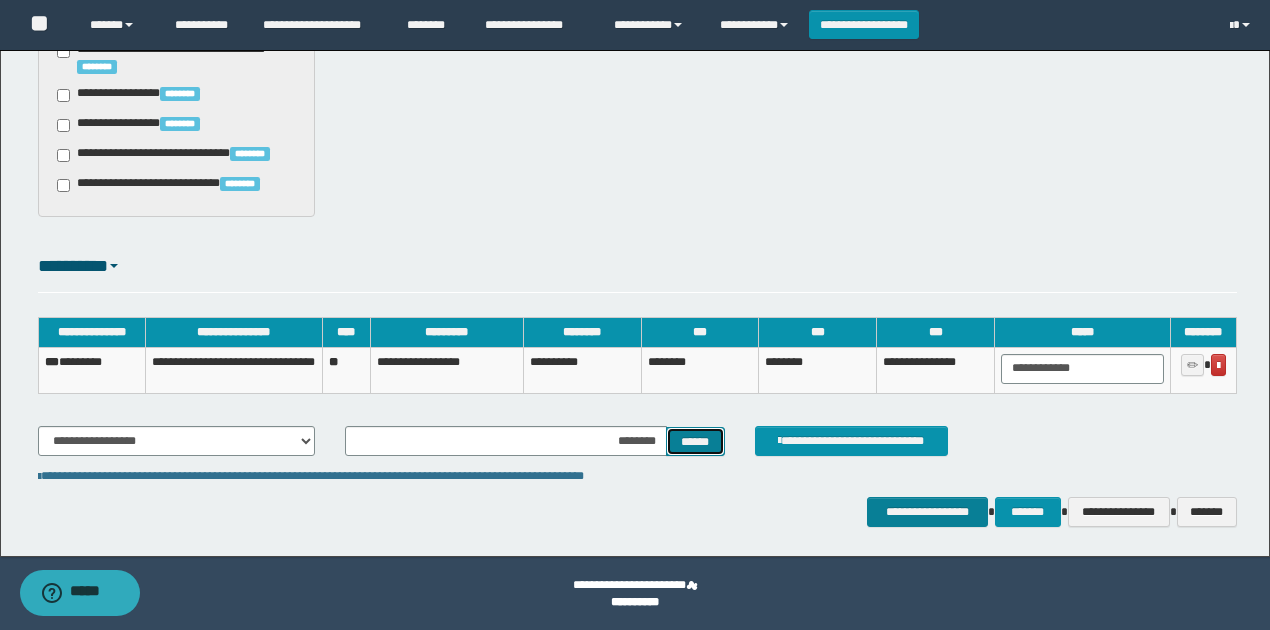 scroll, scrollTop: 1817, scrollLeft: 0, axis: vertical 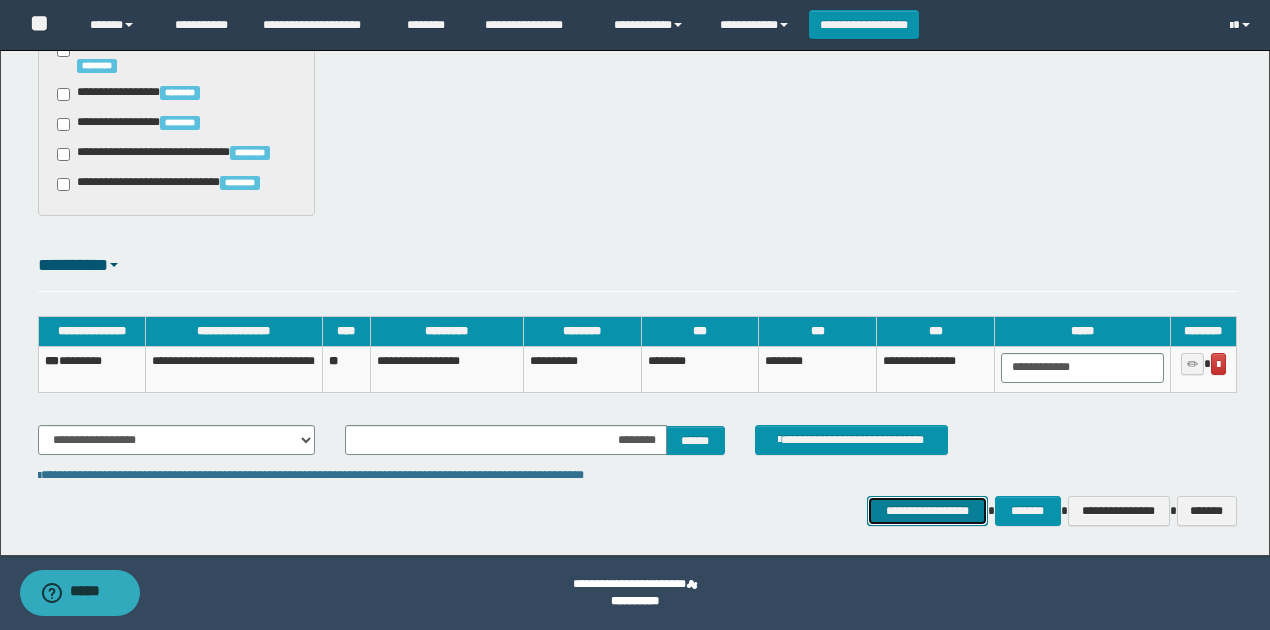 click on "**********" at bounding box center [927, 510] 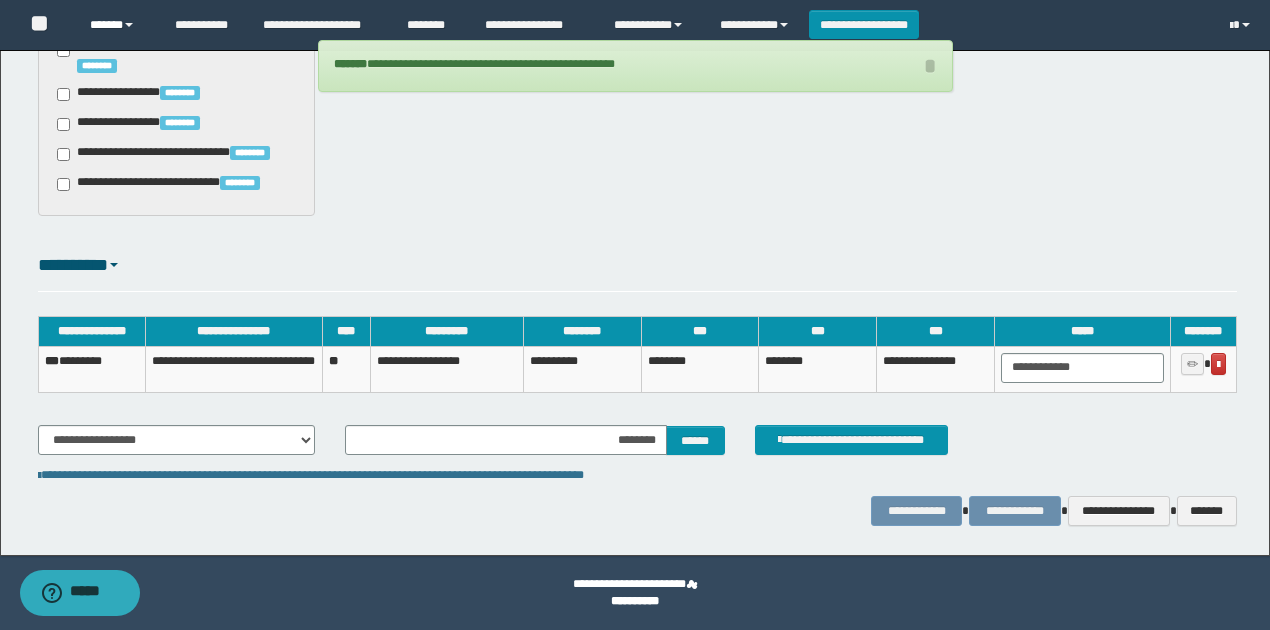 click on "******" at bounding box center (117, 25) 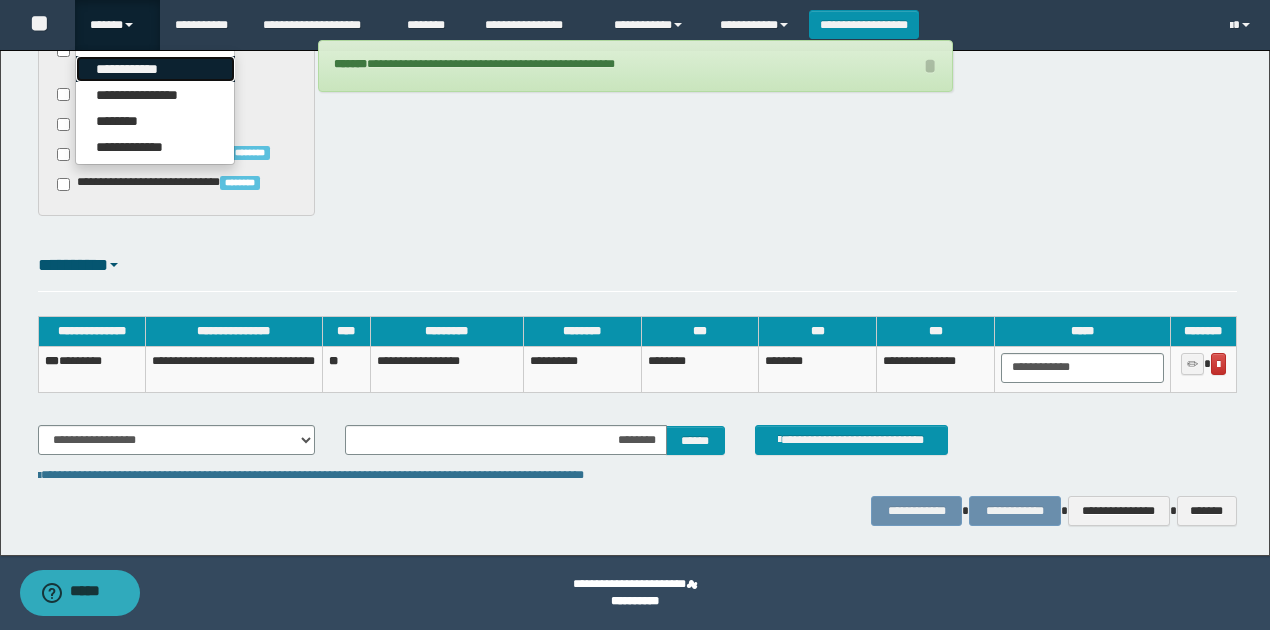click on "**********" at bounding box center [155, 69] 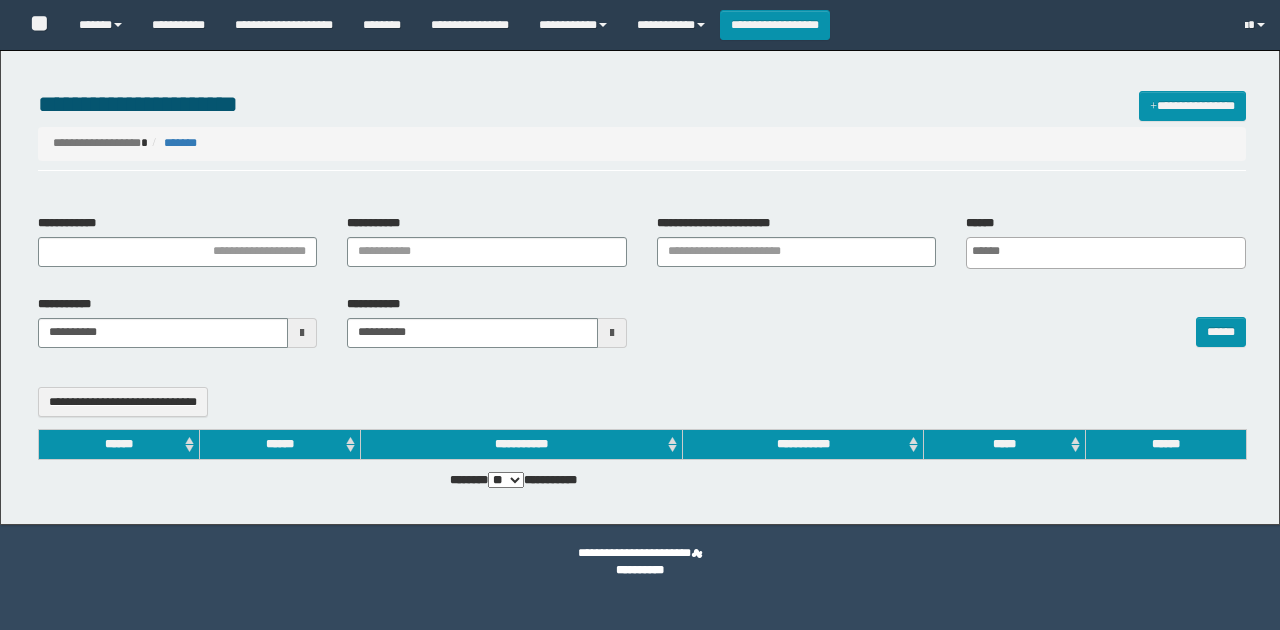 select 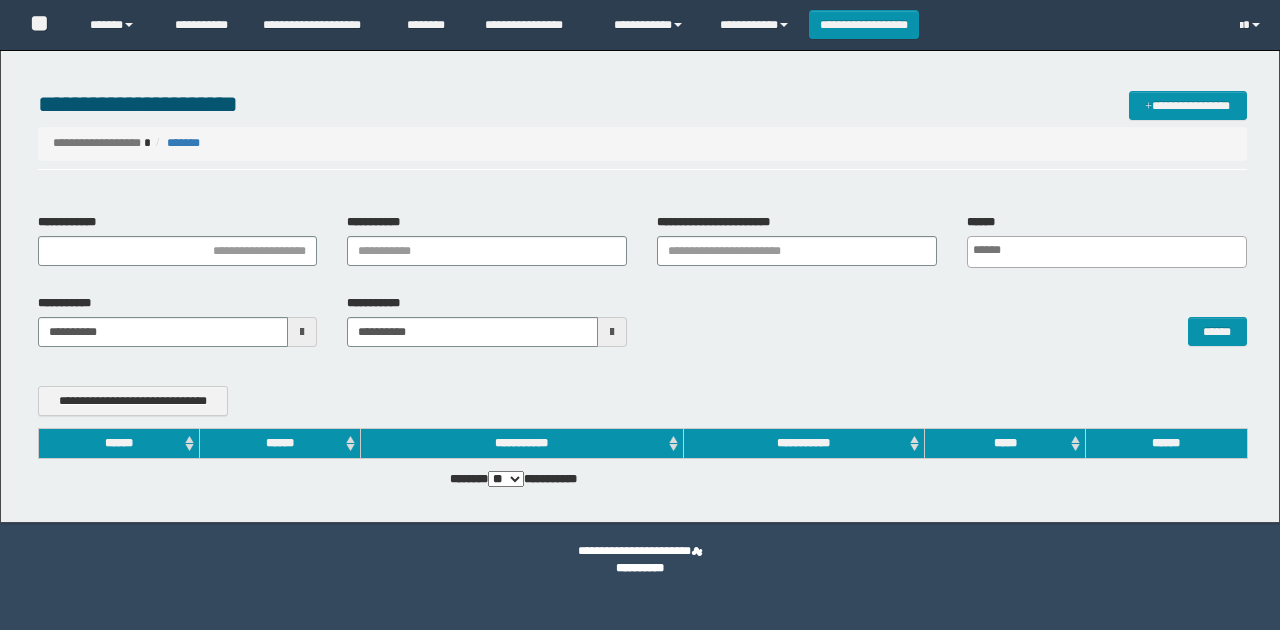 scroll, scrollTop: 0, scrollLeft: 0, axis: both 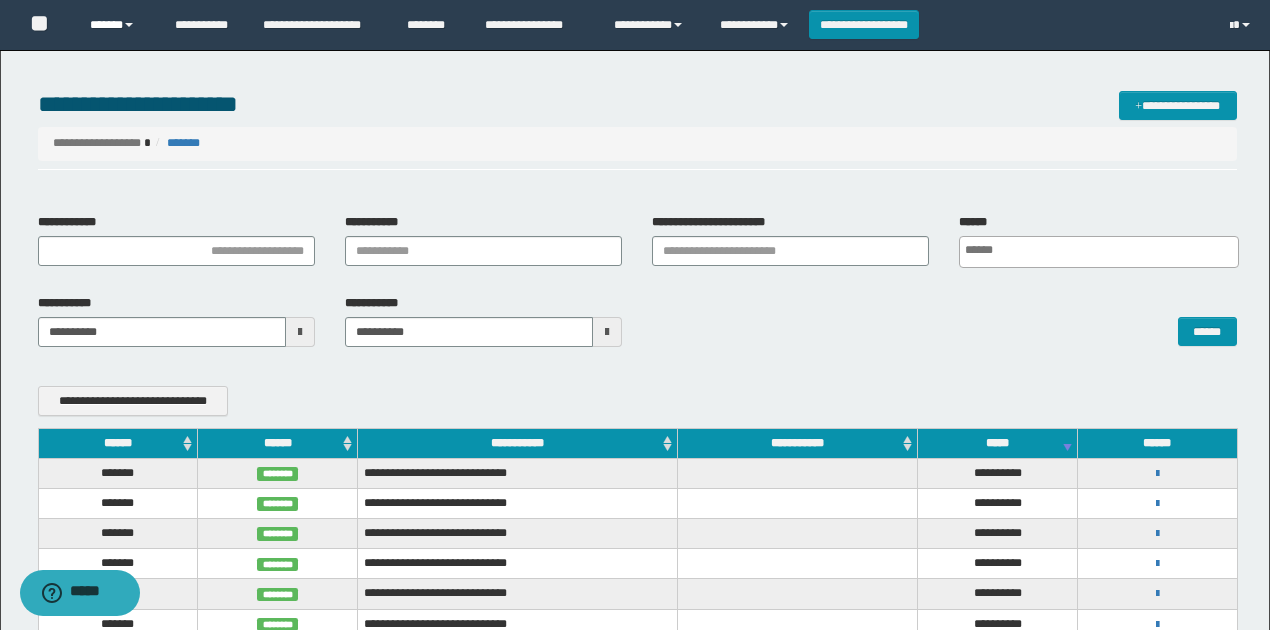 click on "******" at bounding box center [117, 25] 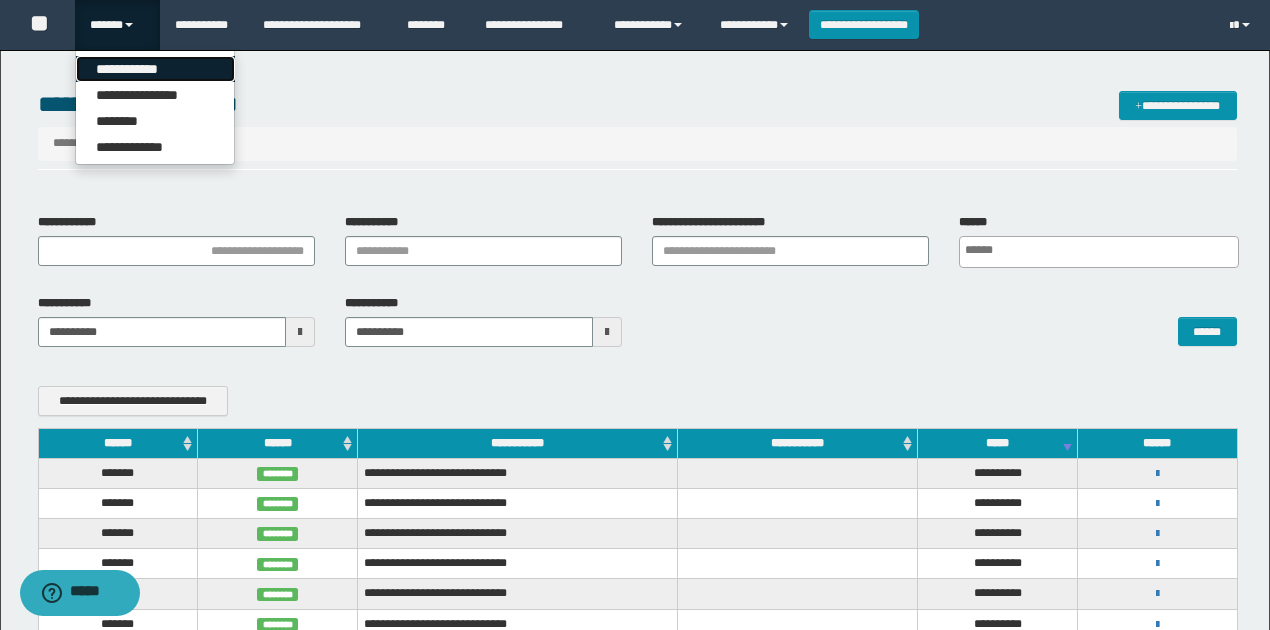 click on "**********" at bounding box center (155, 69) 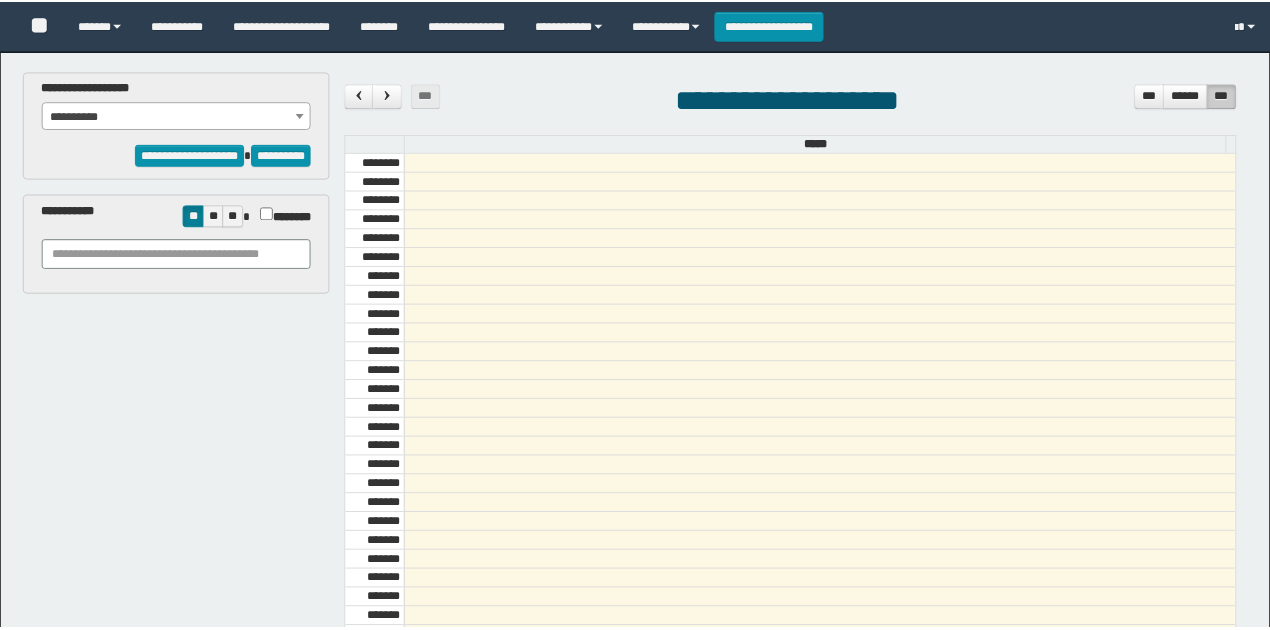 scroll, scrollTop: 0, scrollLeft: 0, axis: both 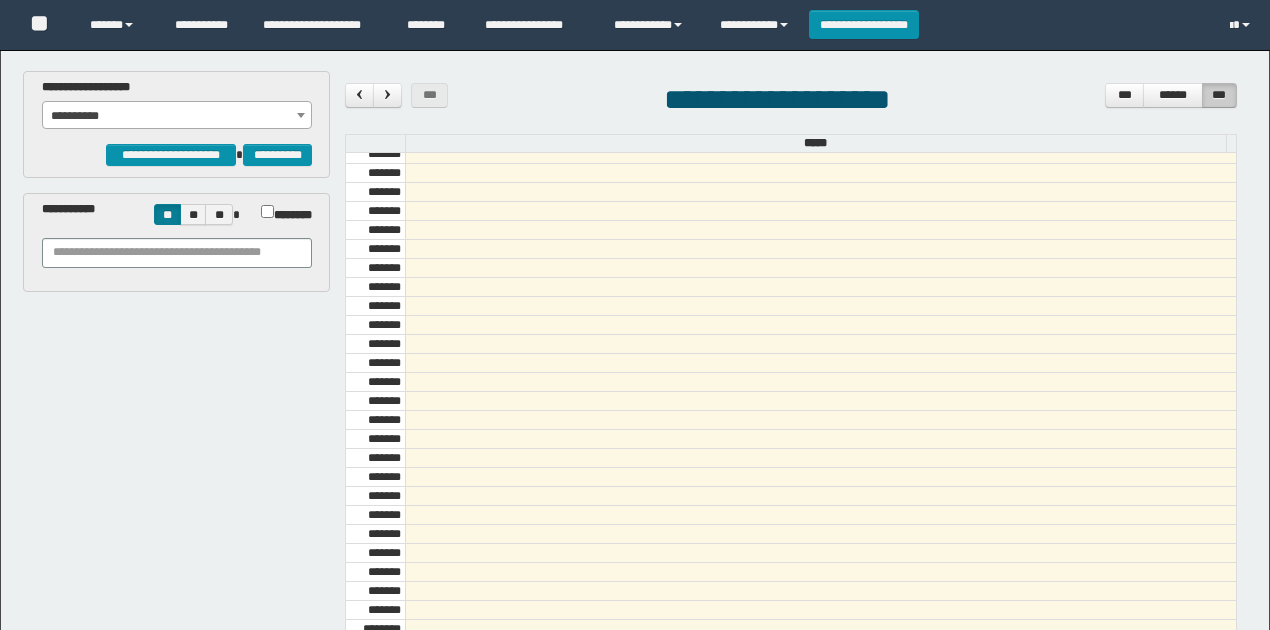 click on "**********" at bounding box center [177, 116] 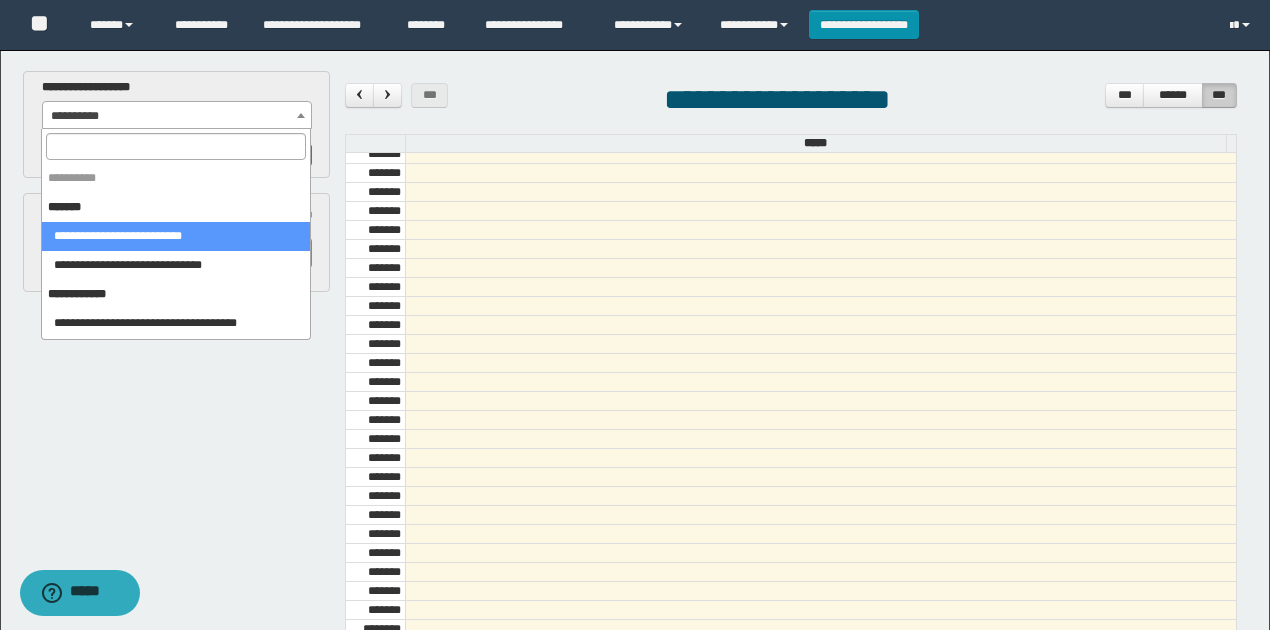 select on "******" 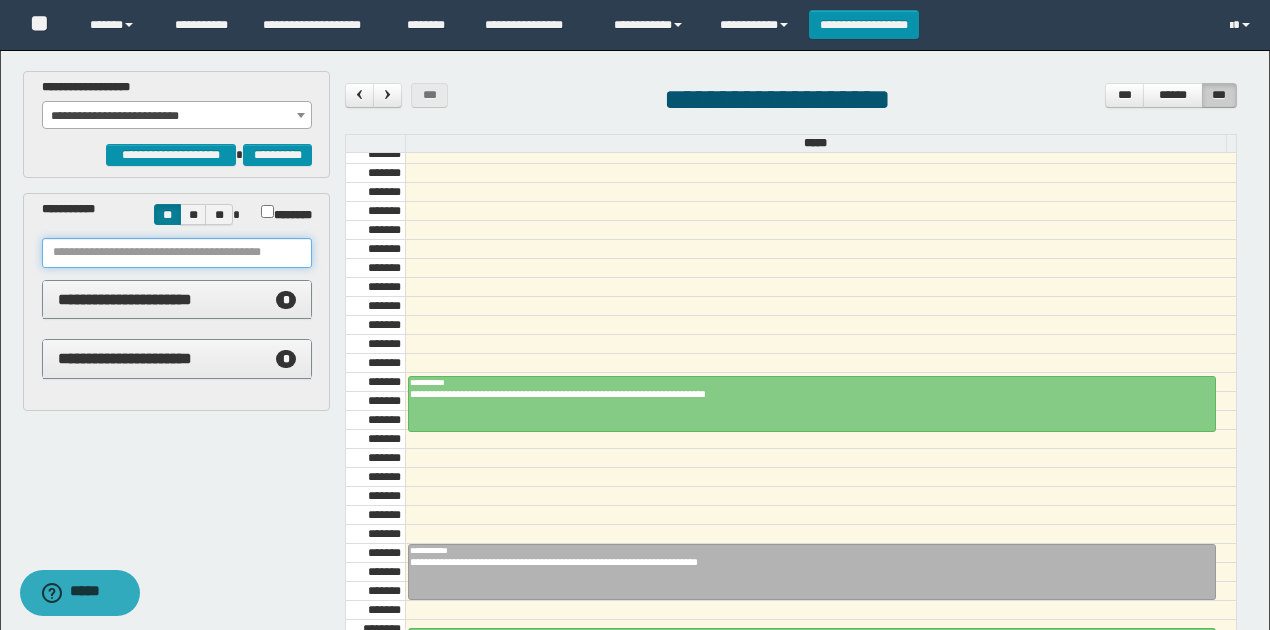 click at bounding box center [177, 253] 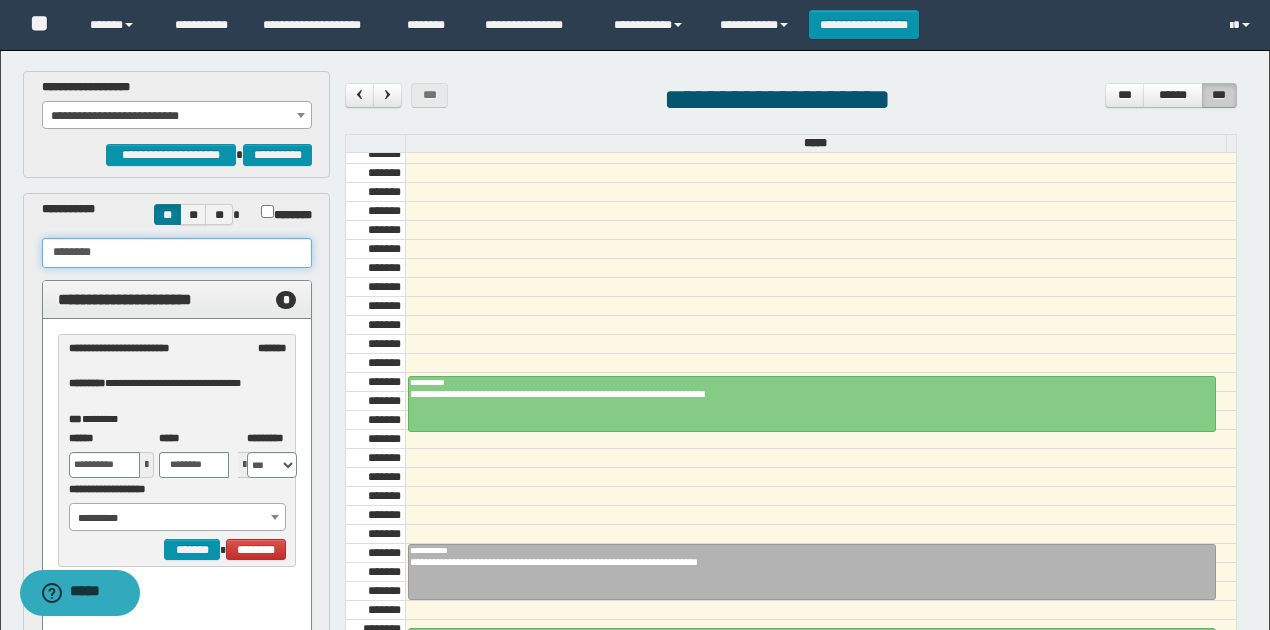 click on "**********" at bounding box center (178, 518) 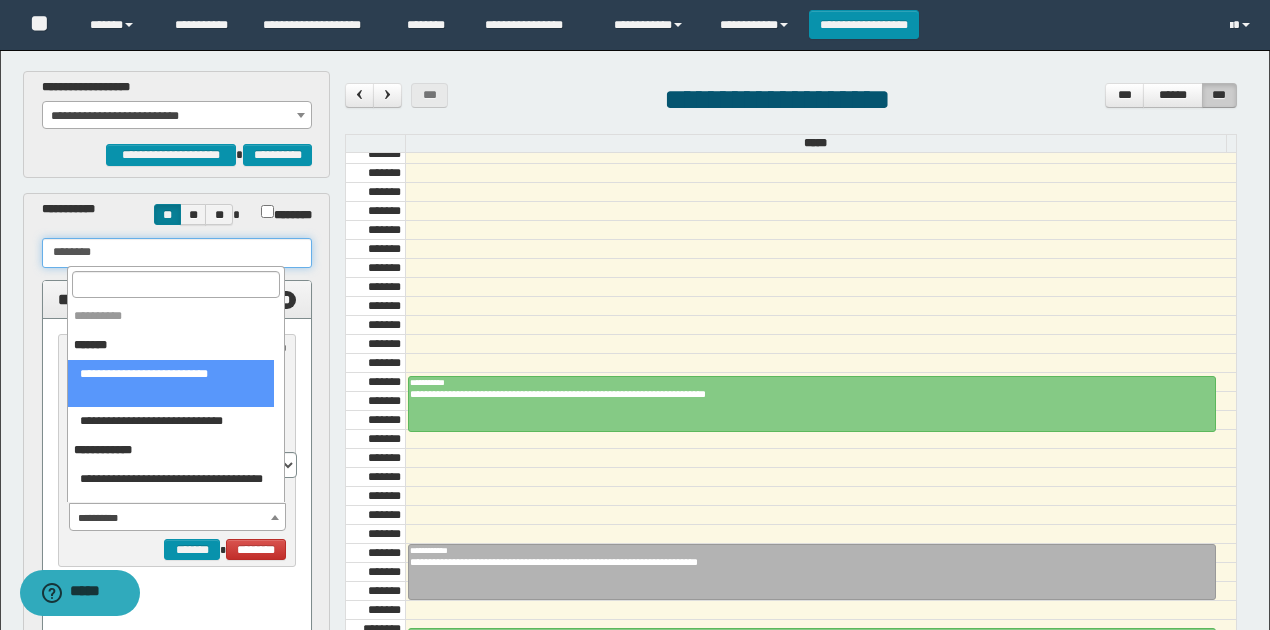 type on "********" 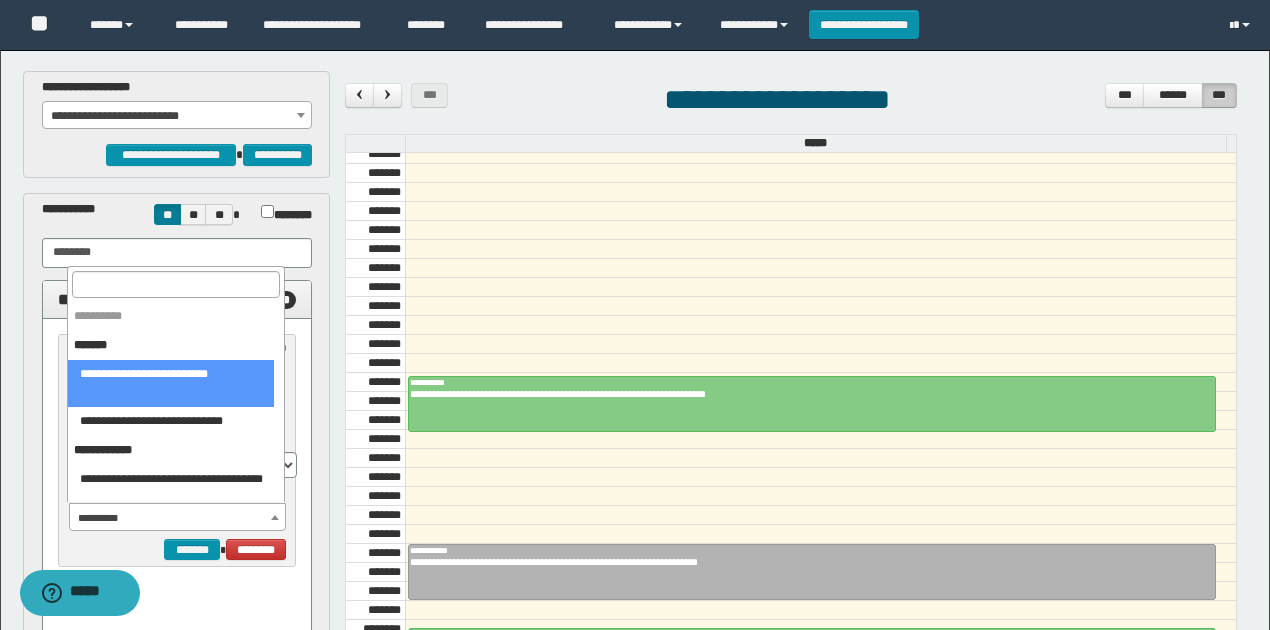 select on "******" 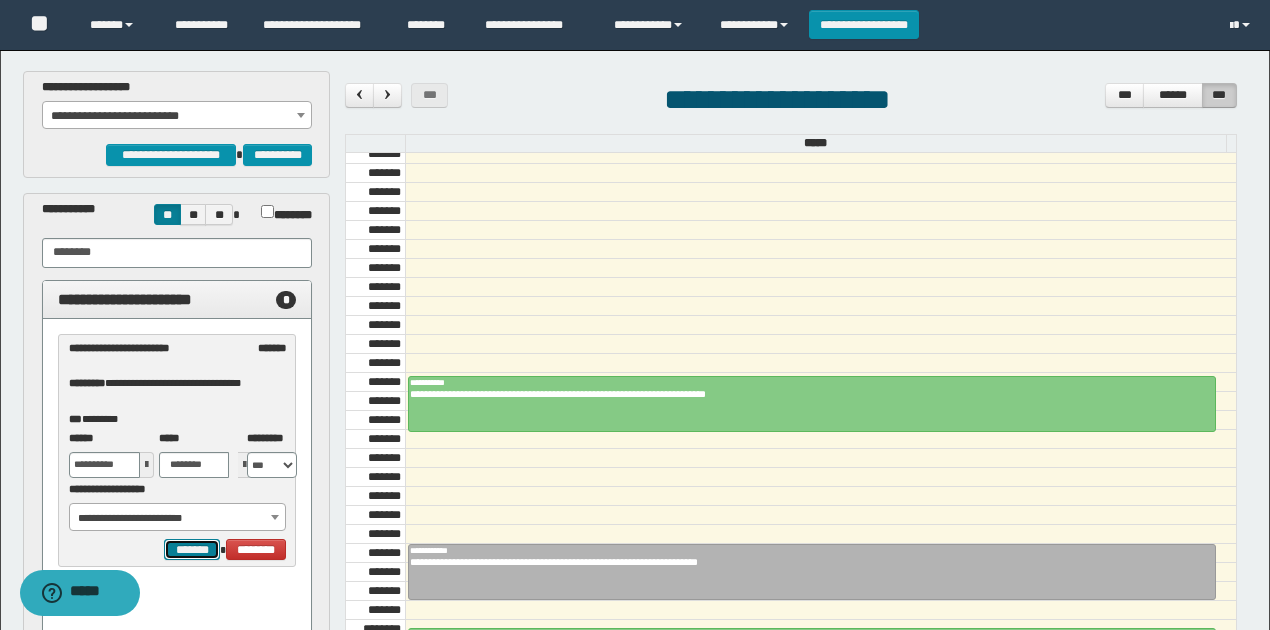 click on "*******" at bounding box center [192, 549] 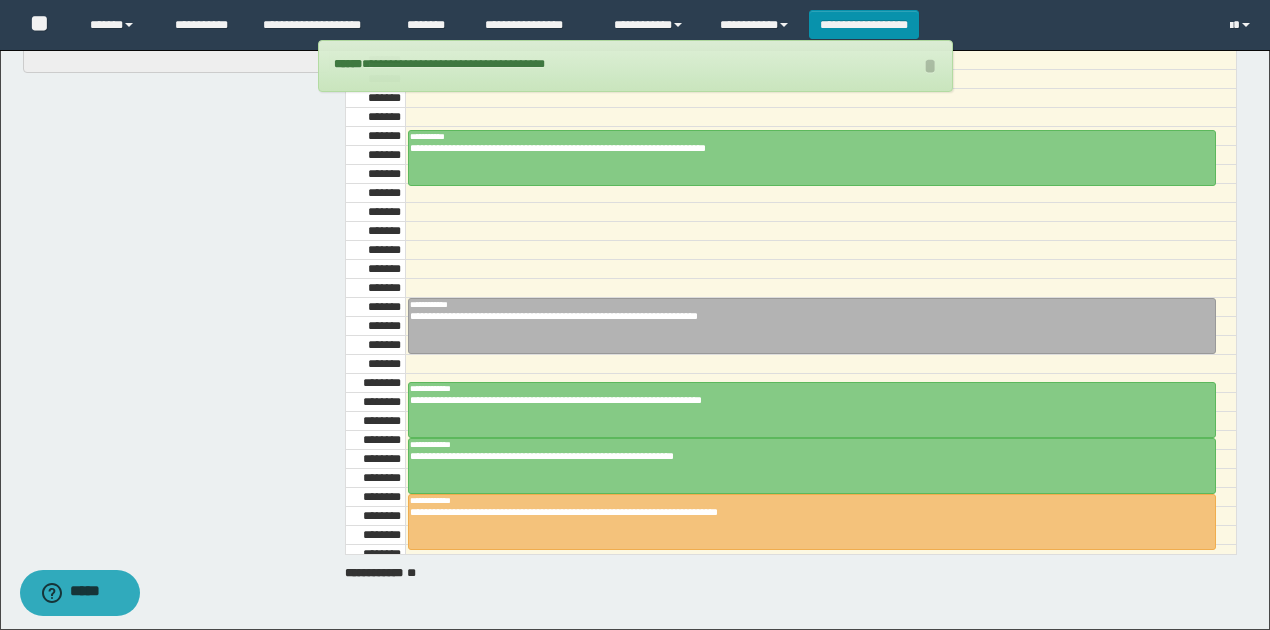scroll, scrollTop: 320, scrollLeft: 0, axis: vertical 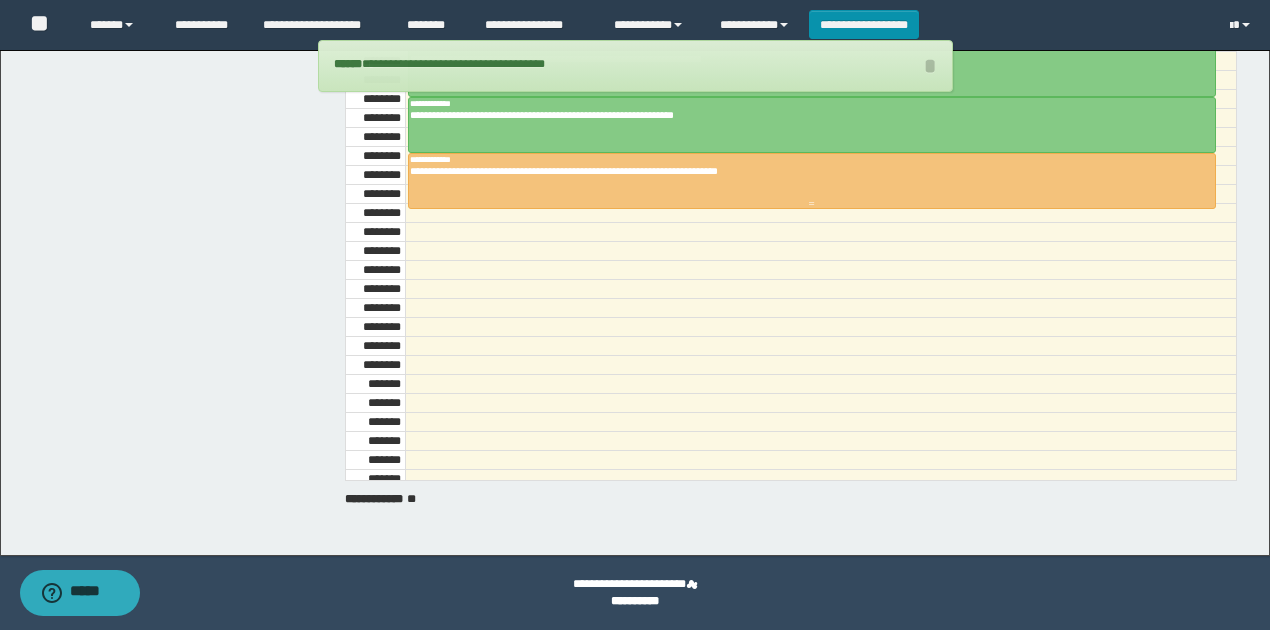 click at bounding box center (812, 181) 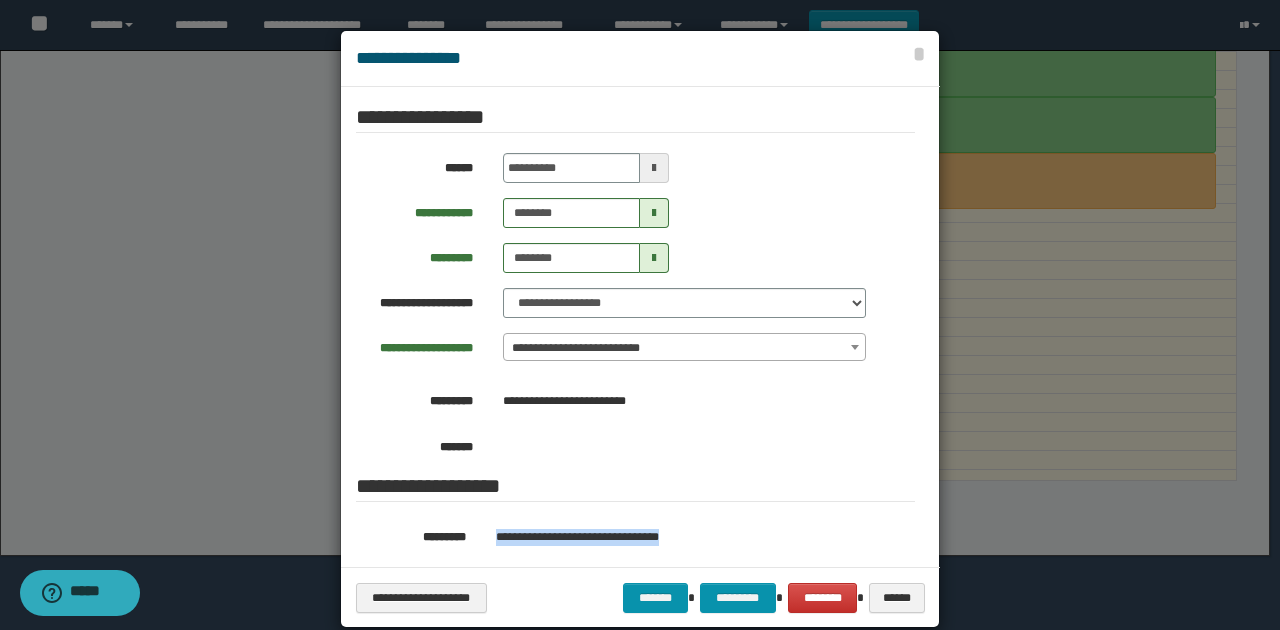 drag, startPoint x: 491, startPoint y: 535, endPoint x: 712, endPoint y: 514, distance: 221.9955 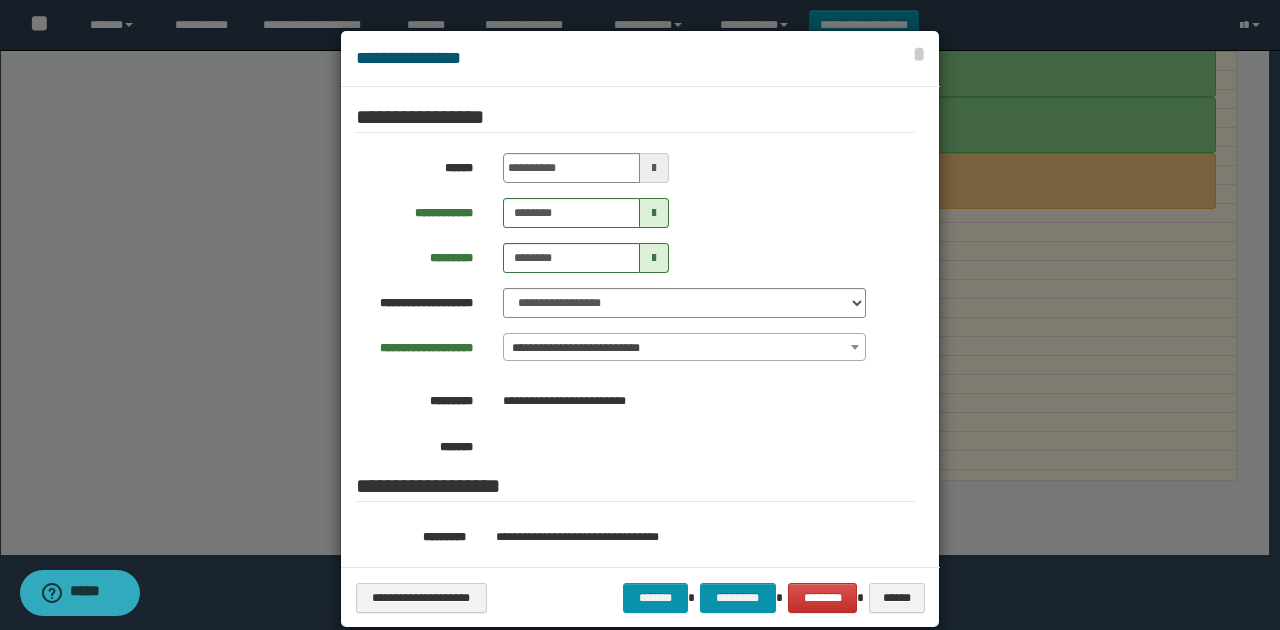 click on "**********" at bounding box center (635, 286) 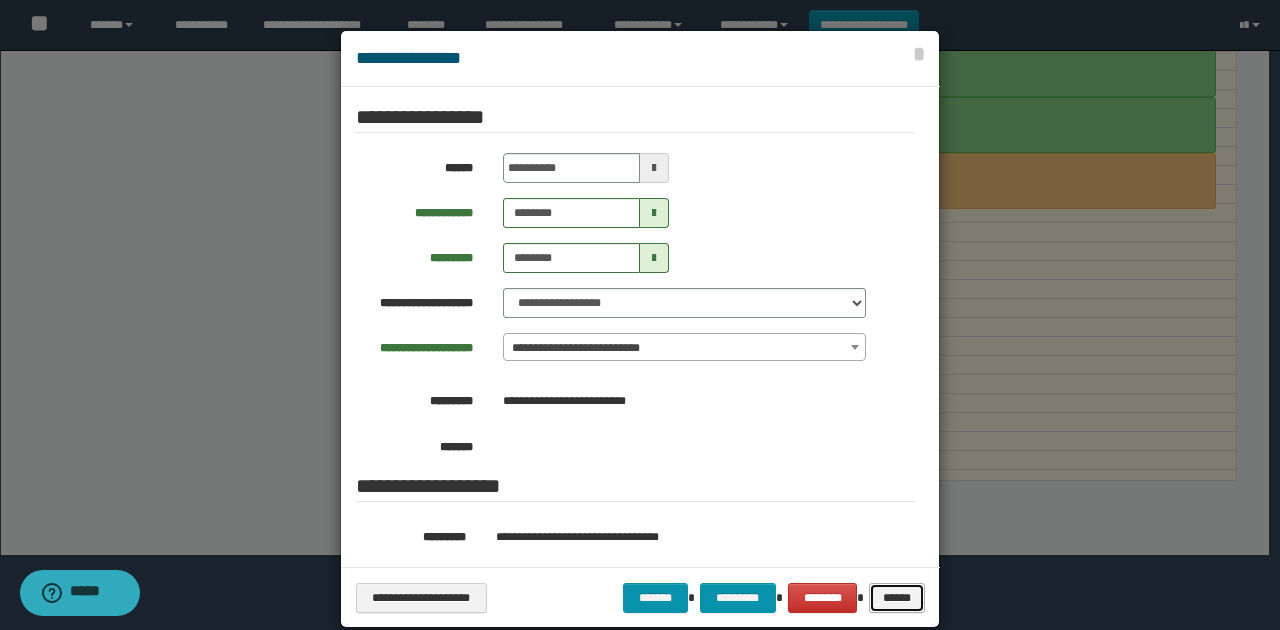 click on "******" at bounding box center (896, 597) 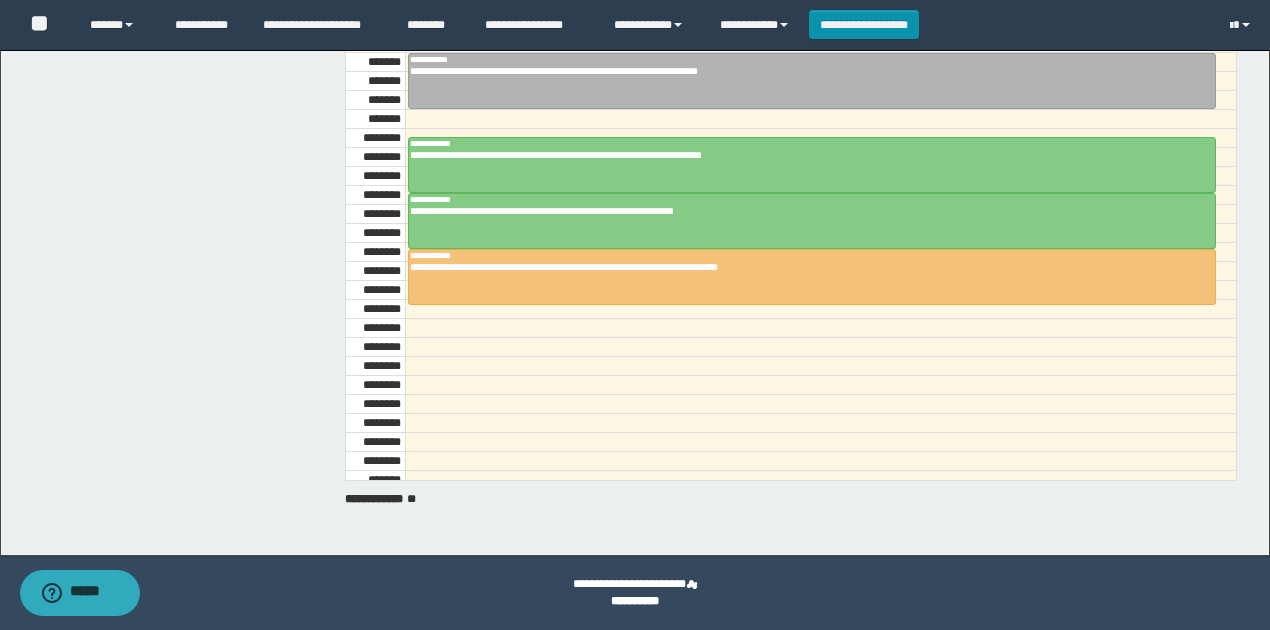 scroll, scrollTop: 940, scrollLeft: 0, axis: vertical 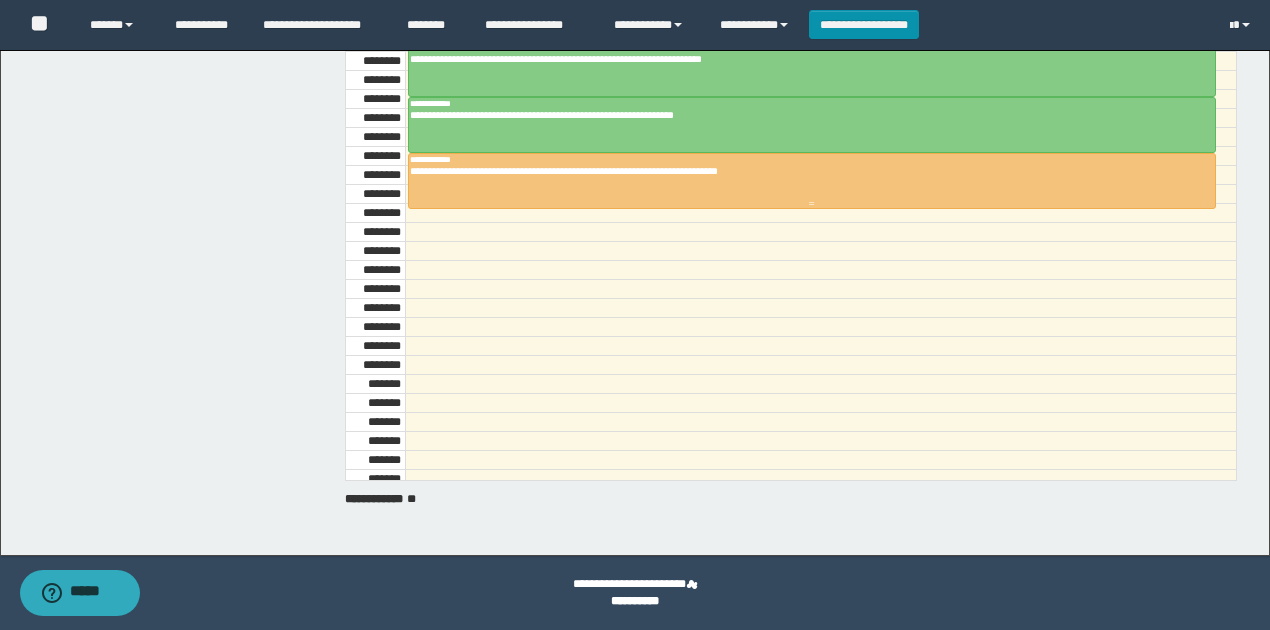 click on "**********" at bounding box center (807, 171) 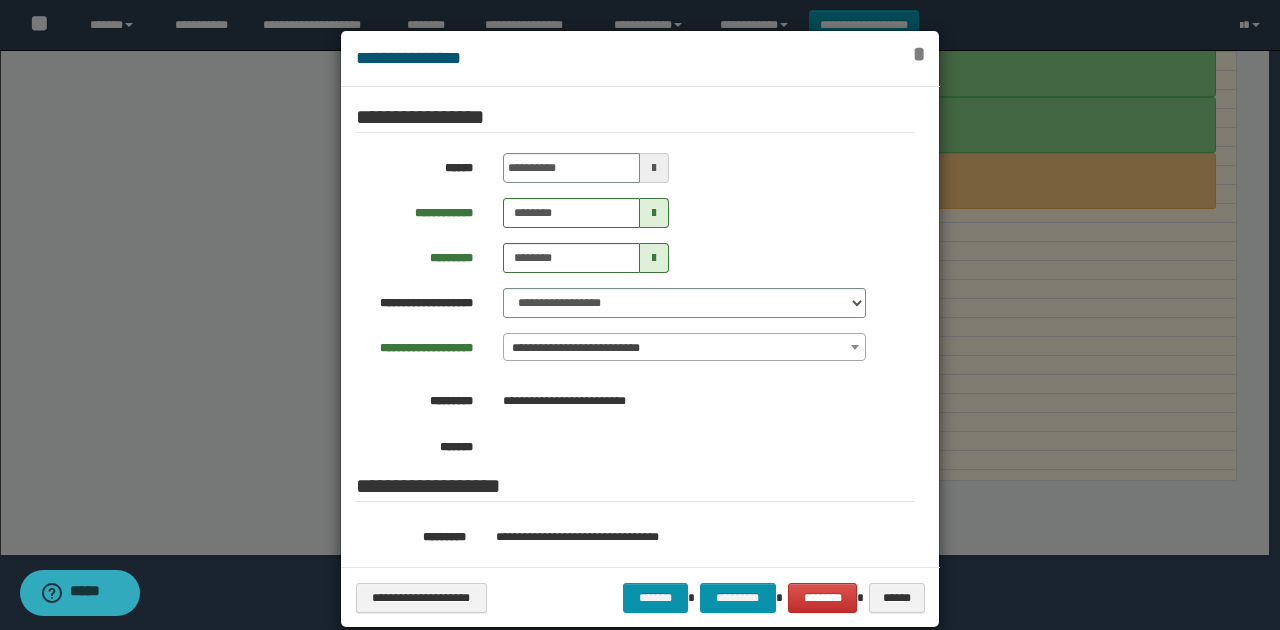 click on "*" at bounding box center [918, 54] 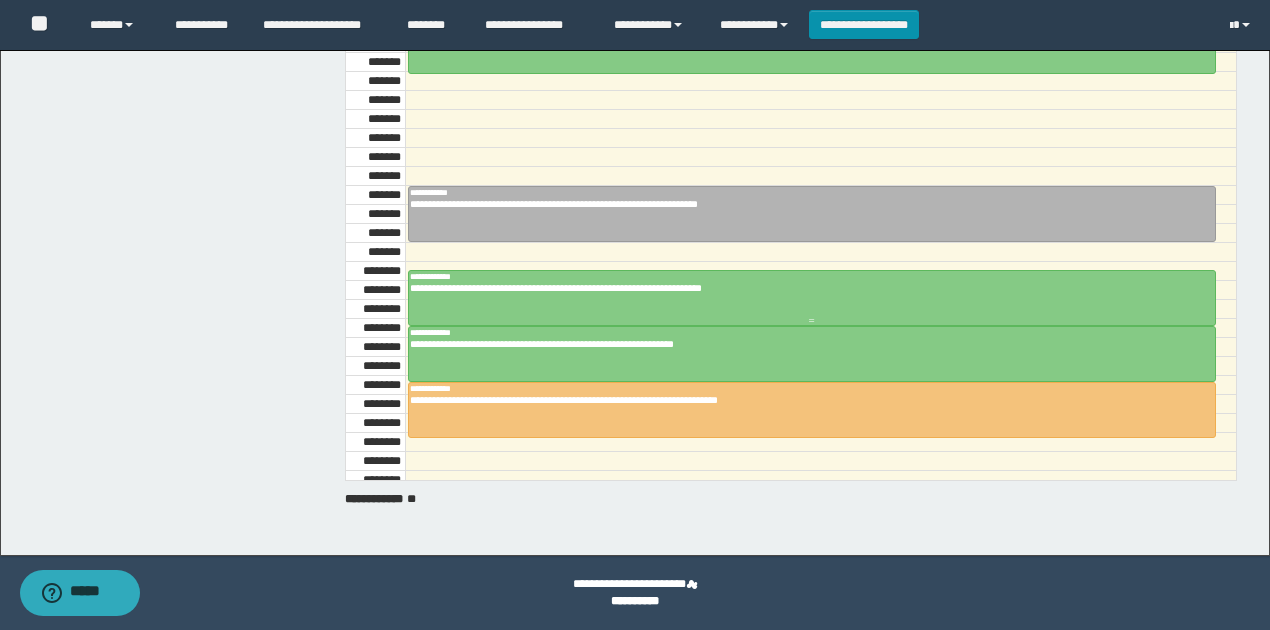 scroll, scrollTop: 806, scrollLeft: 0, axis: vertical 